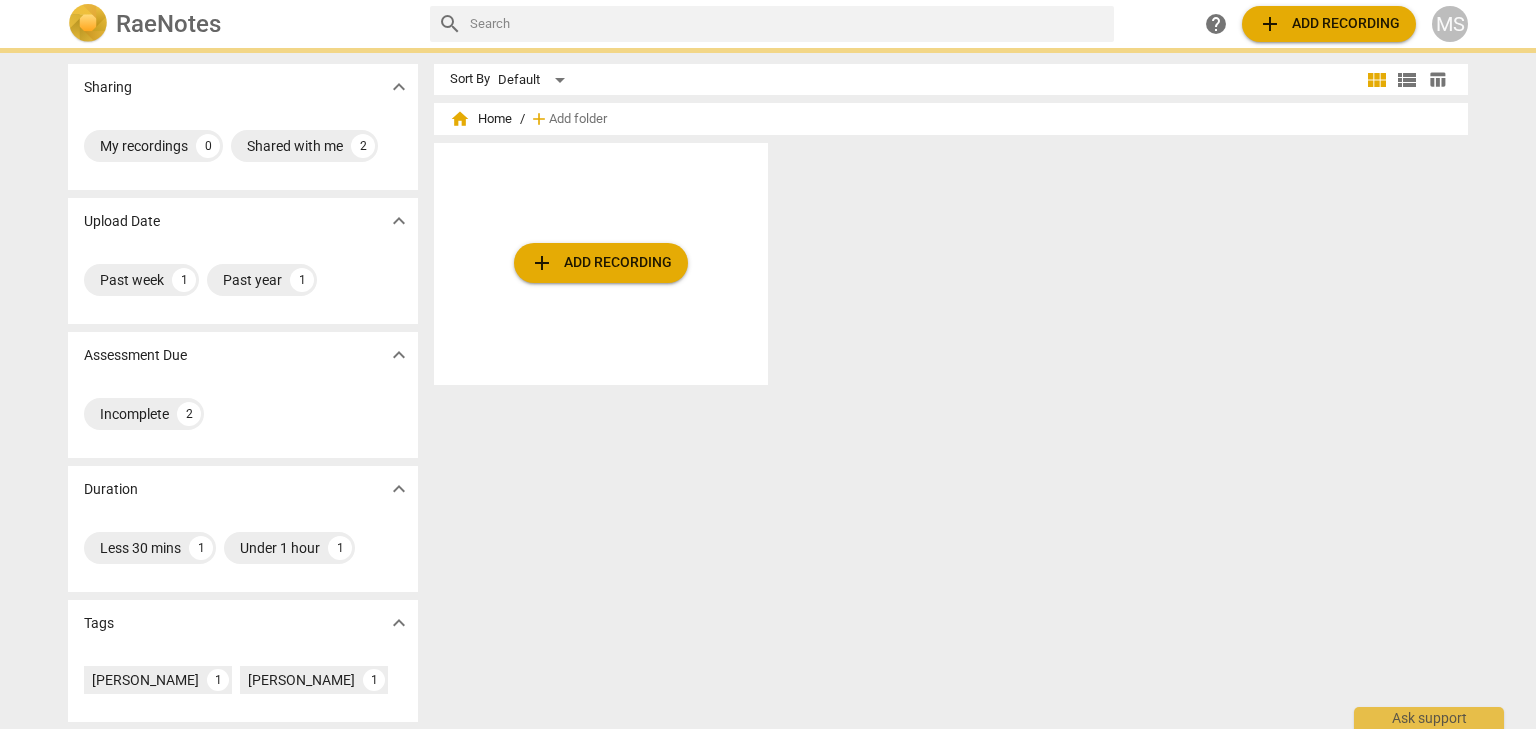 scroll, scrollTop: 0, scrollLeft: 0, axis: both 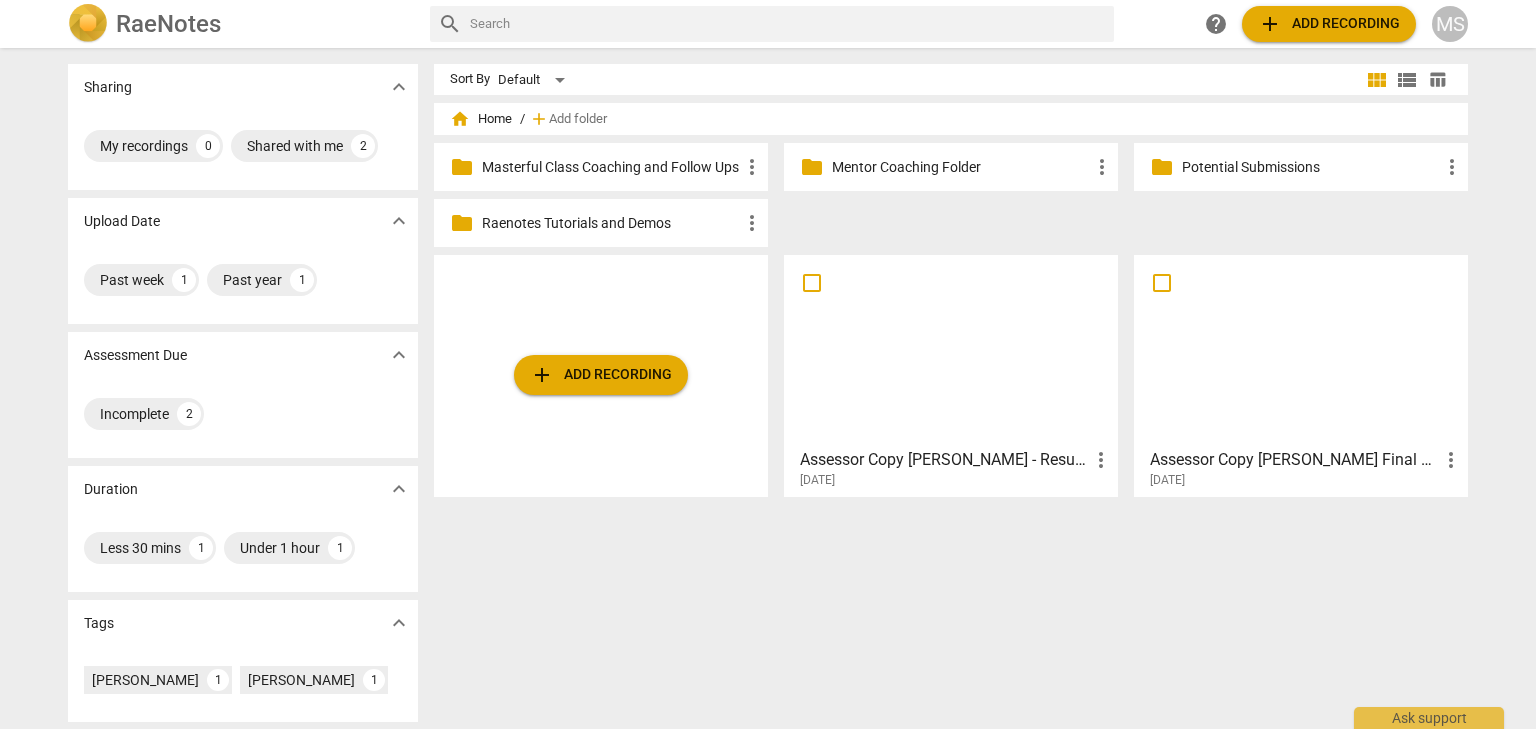 click at bounding box center [951, 350] 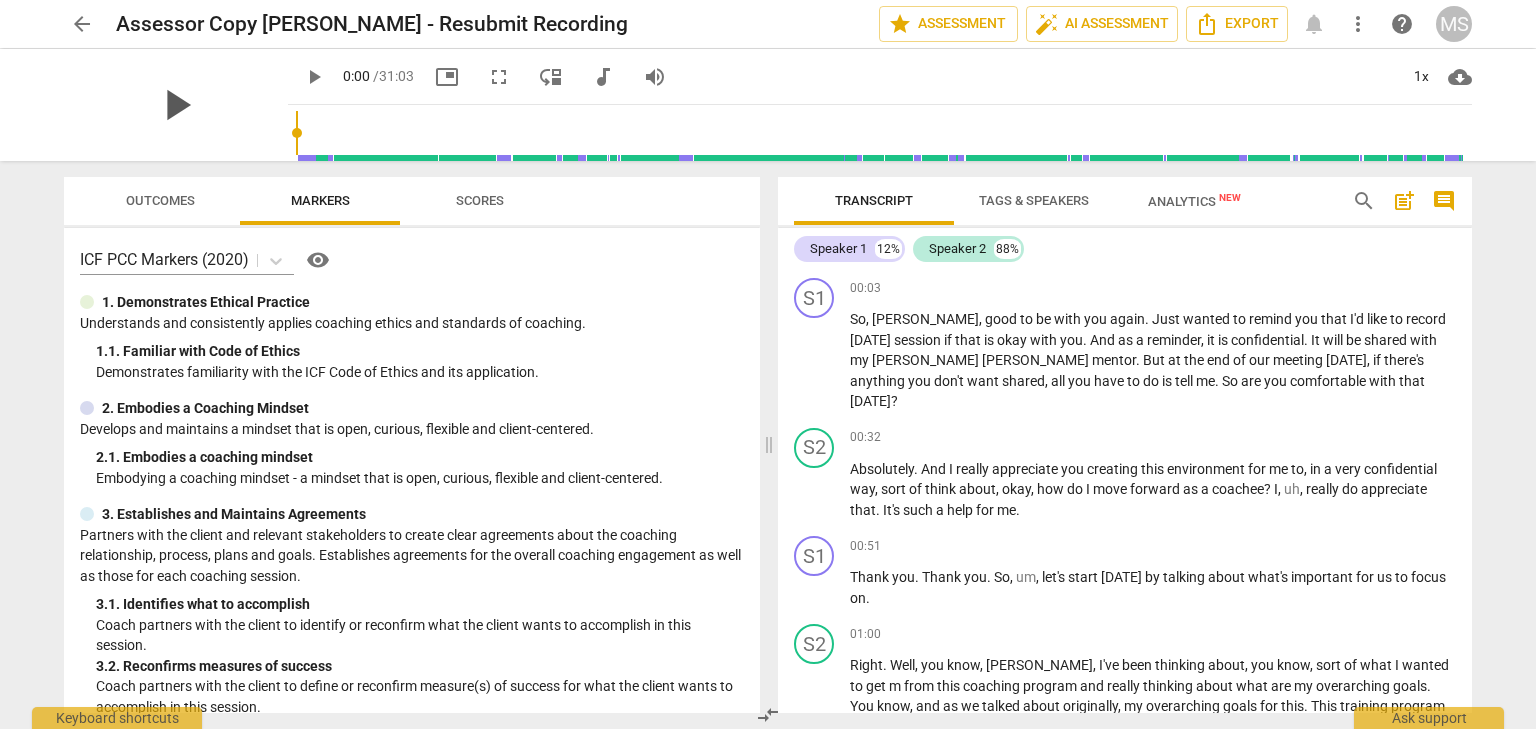 click on "play_arrow" at bounding box center [176, 105] 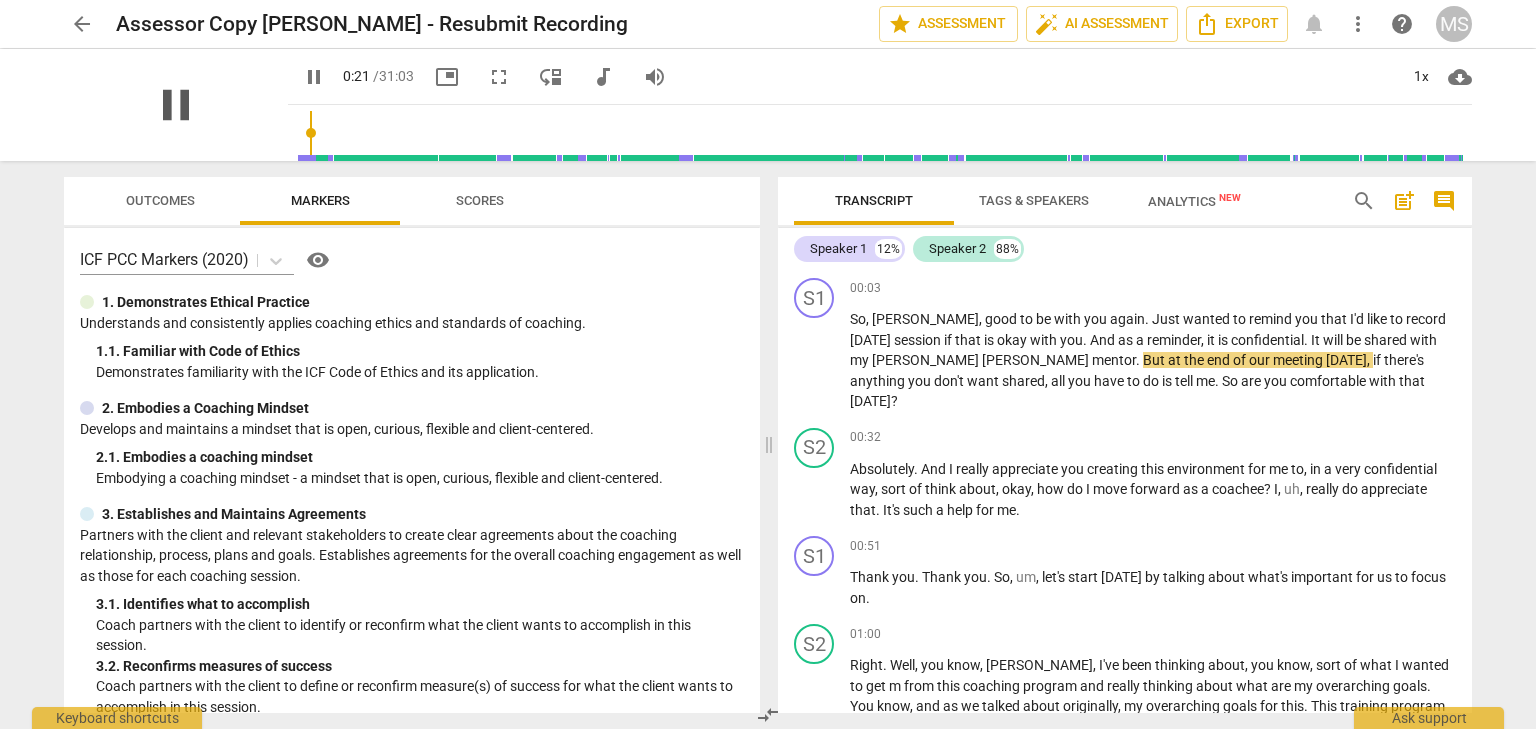 click on "pause" at bounding box center [176, 105] 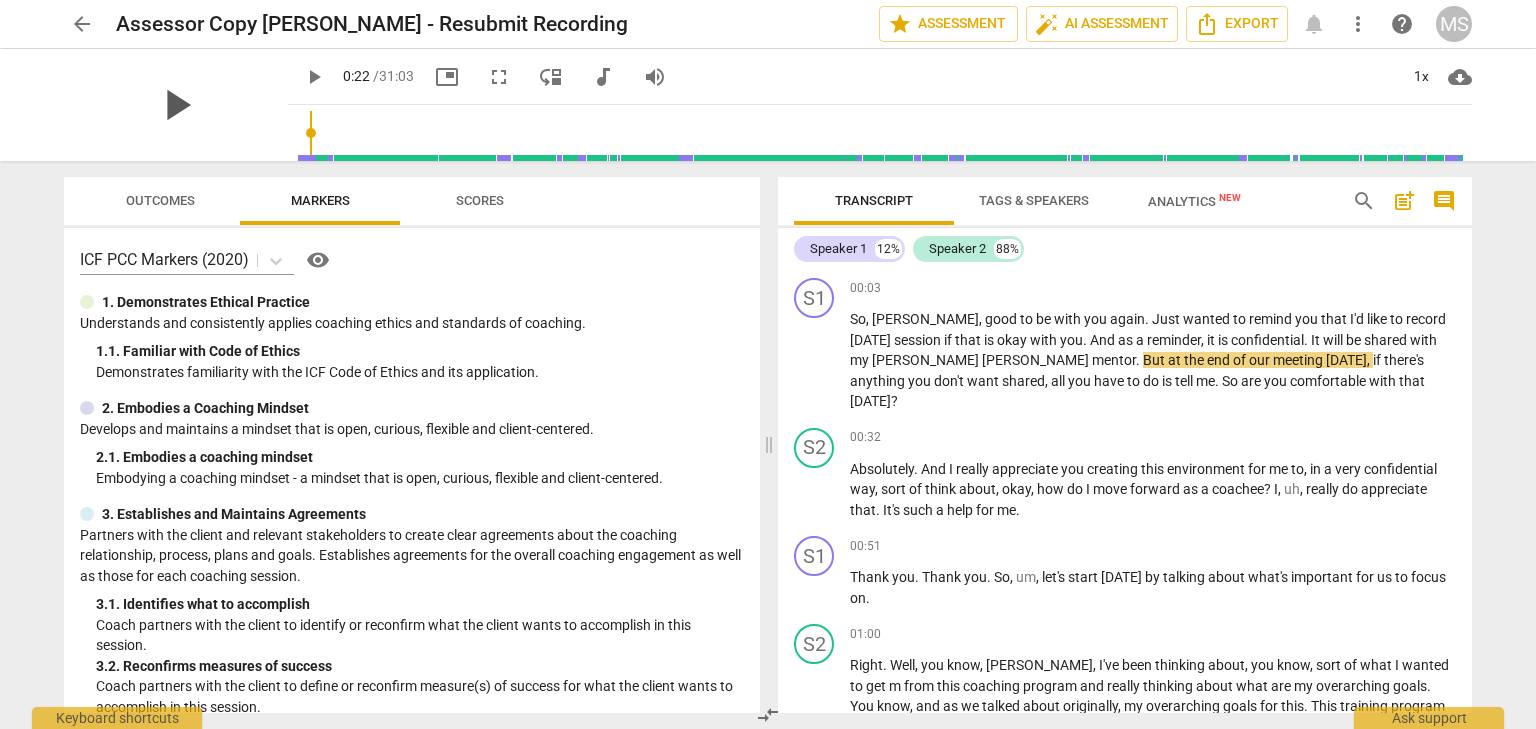 type on "22" 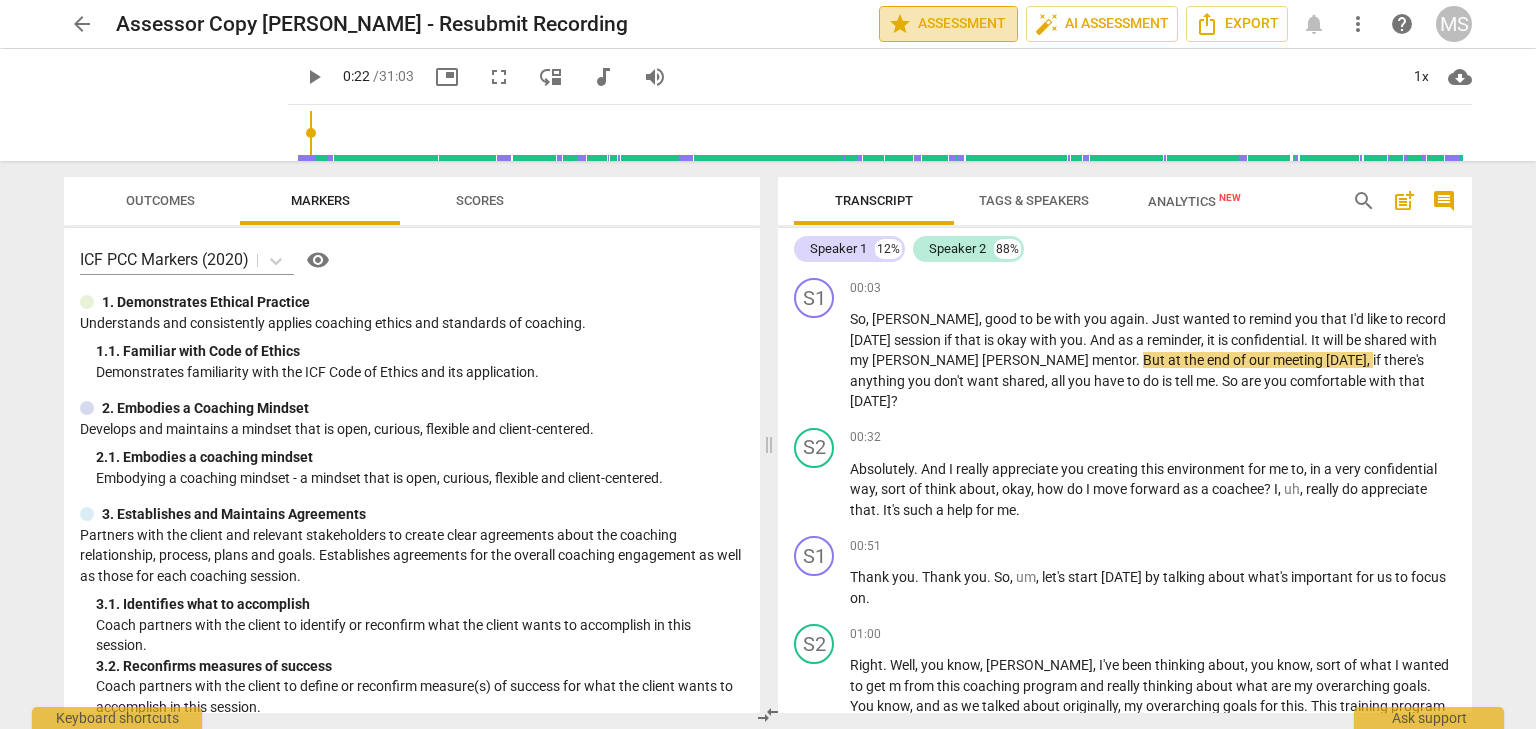 click on "star    Assessment" at bounding box center (948, 24) 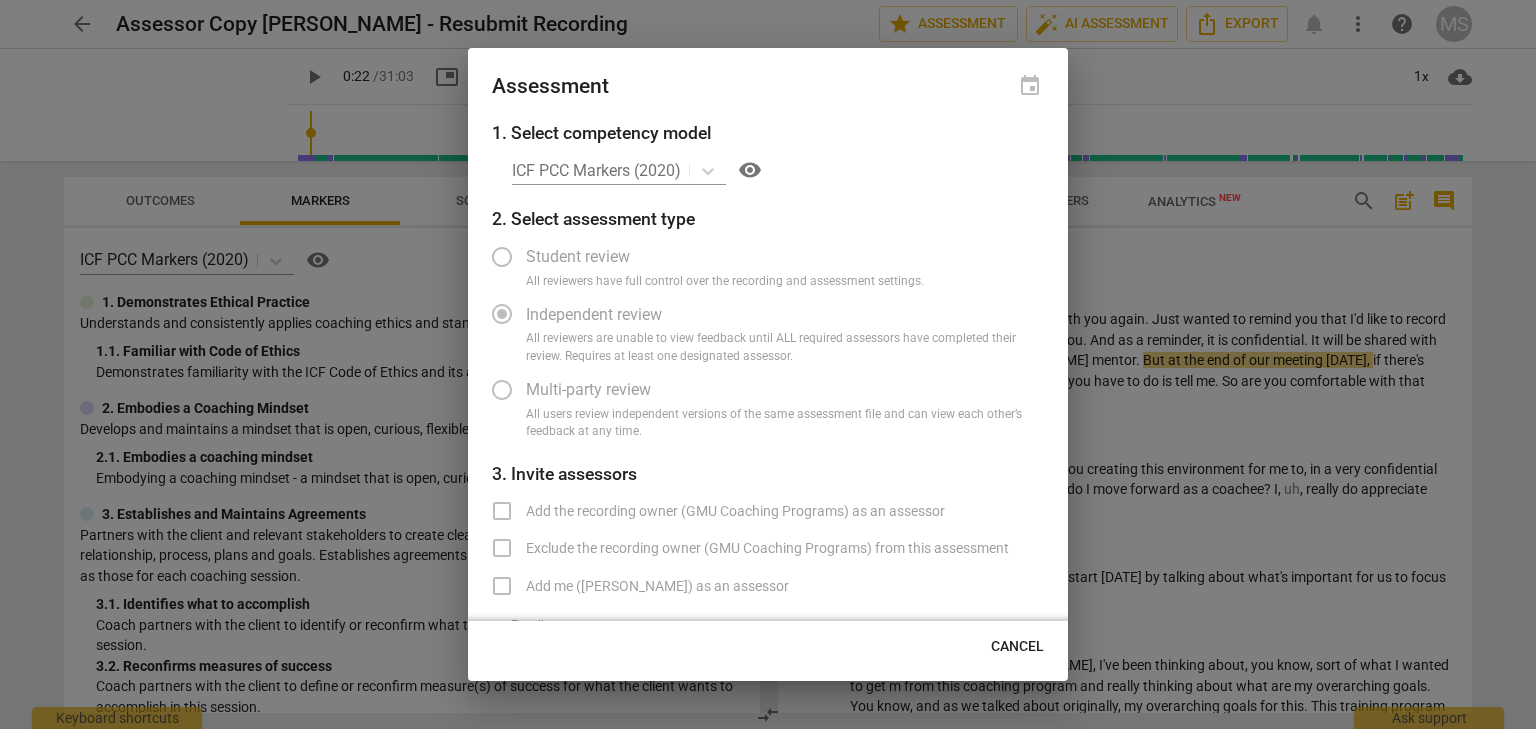 scroll, scrollTop: 68, scrollLeft: 0, axis: vertical 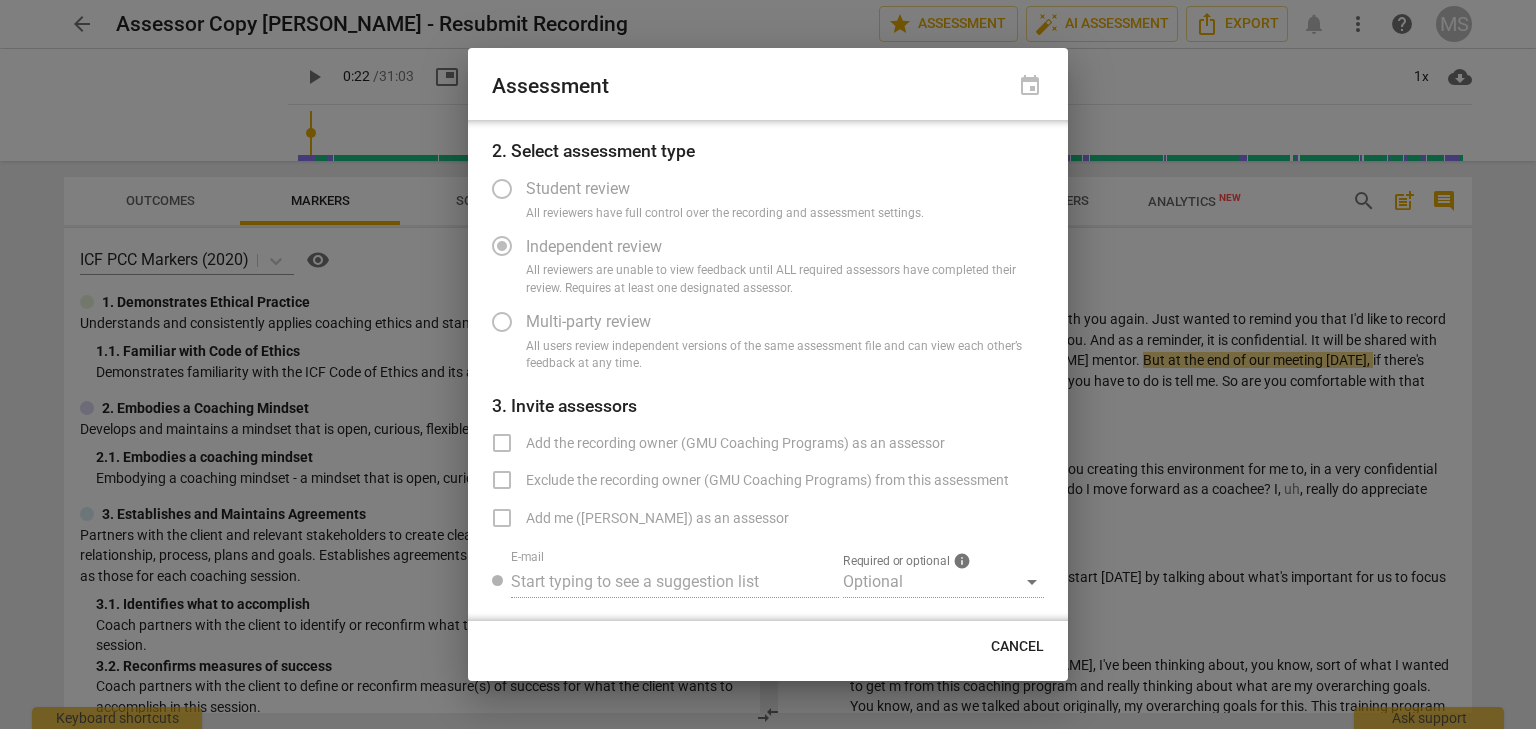 click on "Multi-party review" at bounding box center [753, 322] 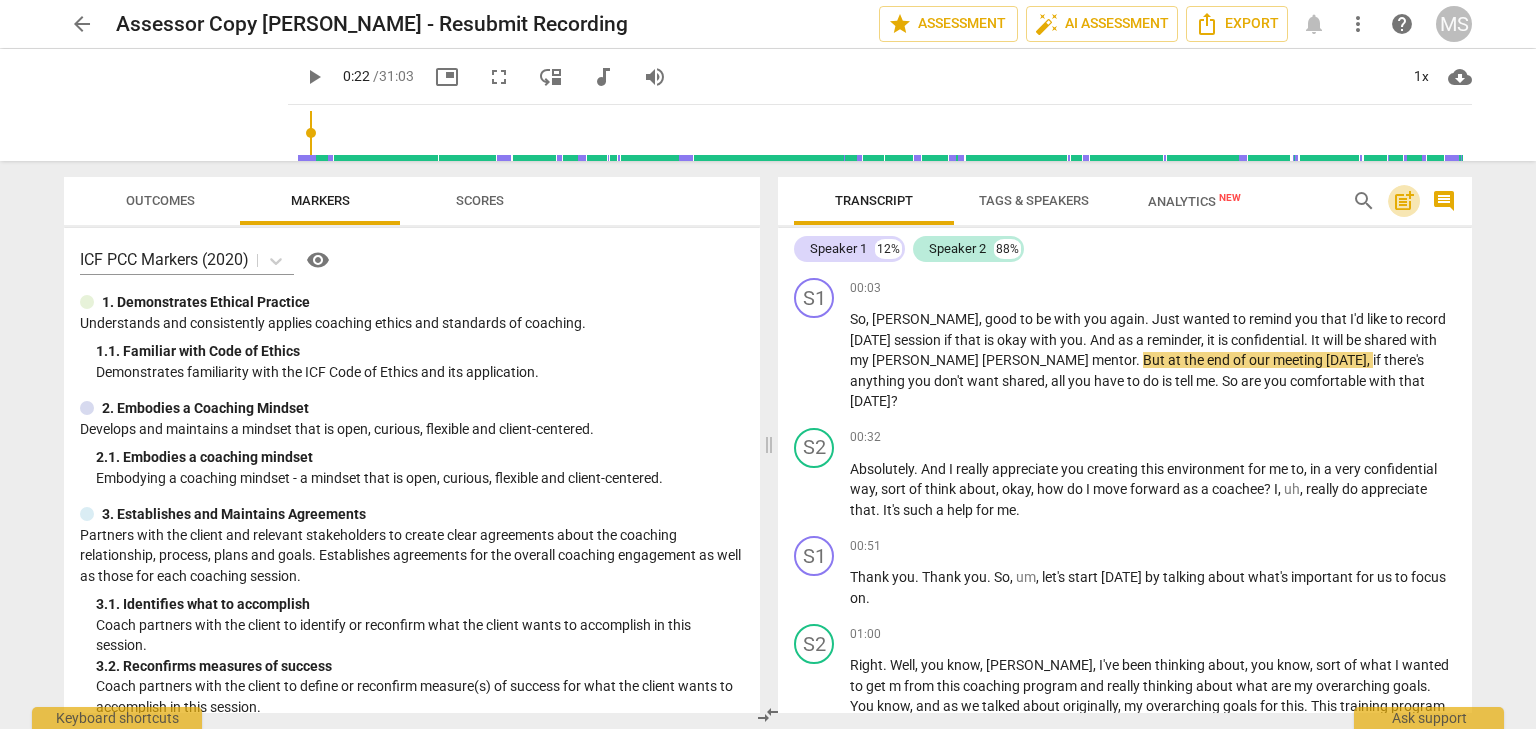 click on "post_add" at bounding box center [1404, 201] 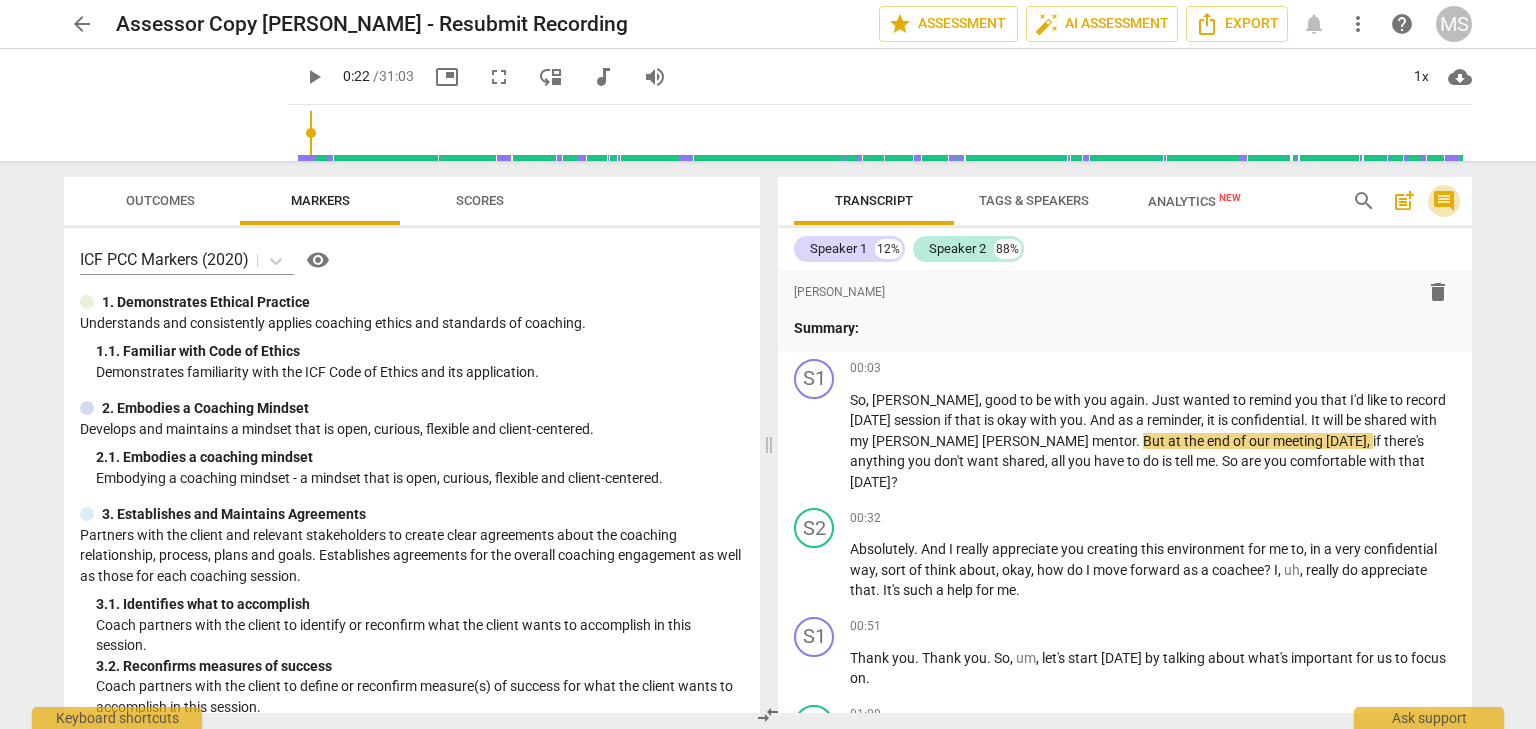 click on "comment" at bounding box center (1444, 201) 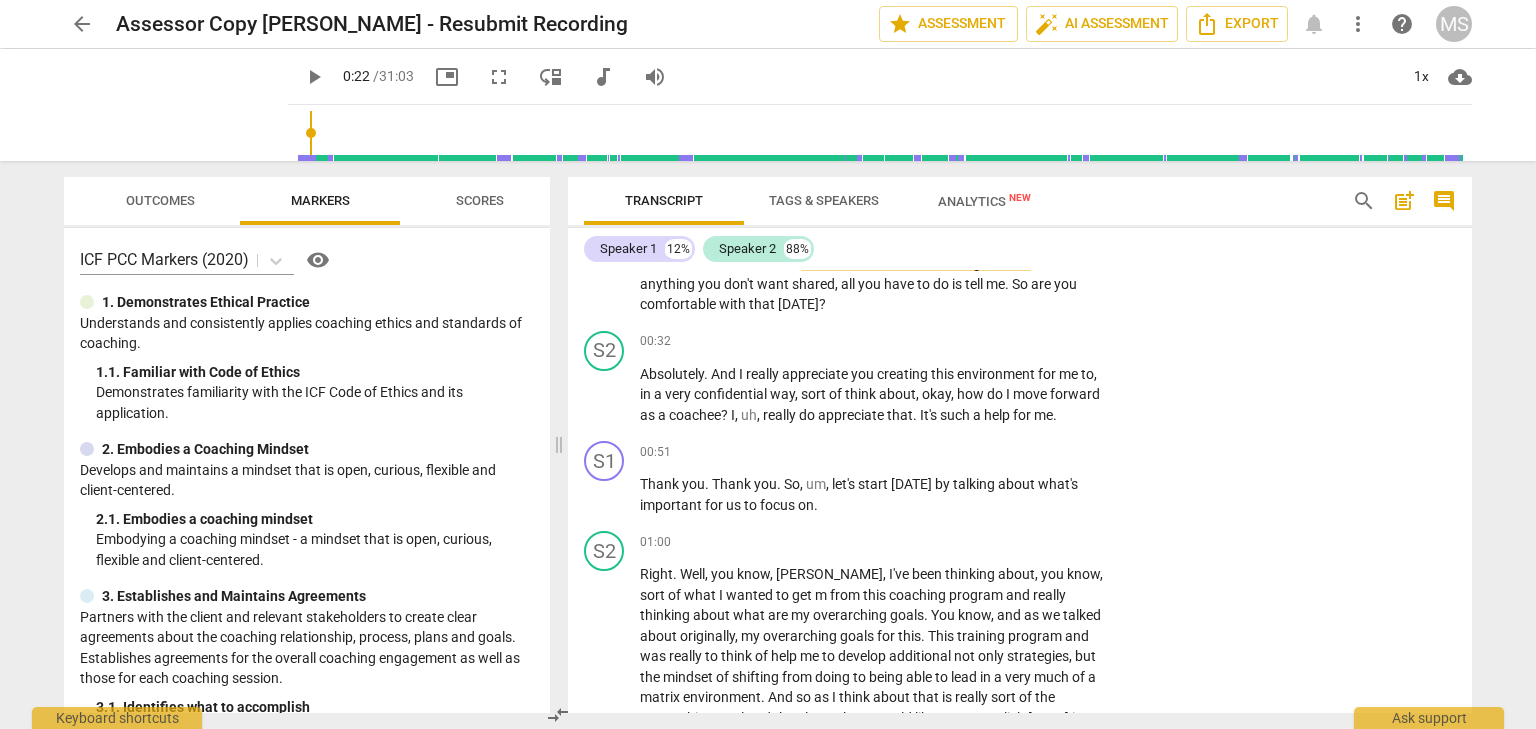 scroll, scrollTop: 0, scrollLeft: 0, axis: both 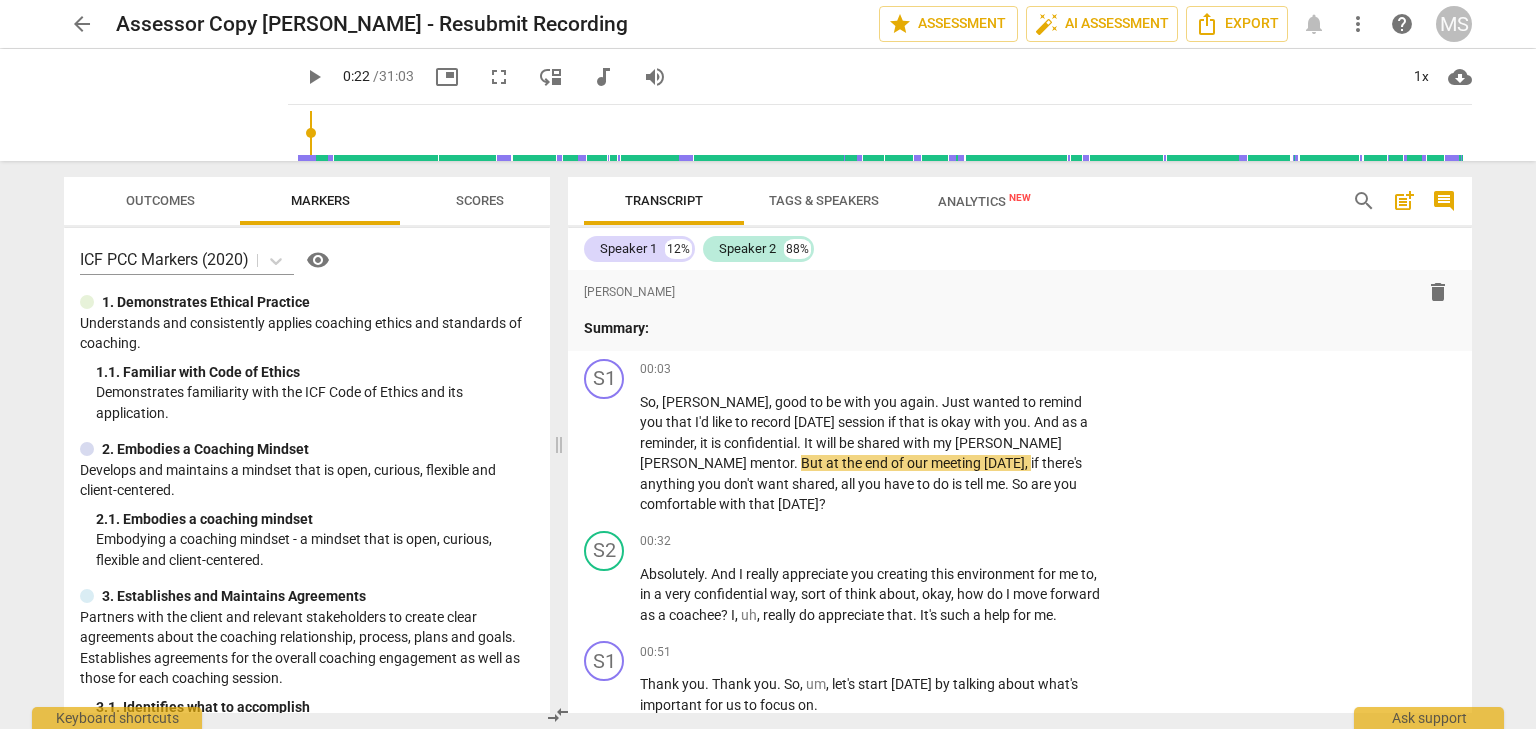 click on "play_arrow" at bounding box center [314, 77] 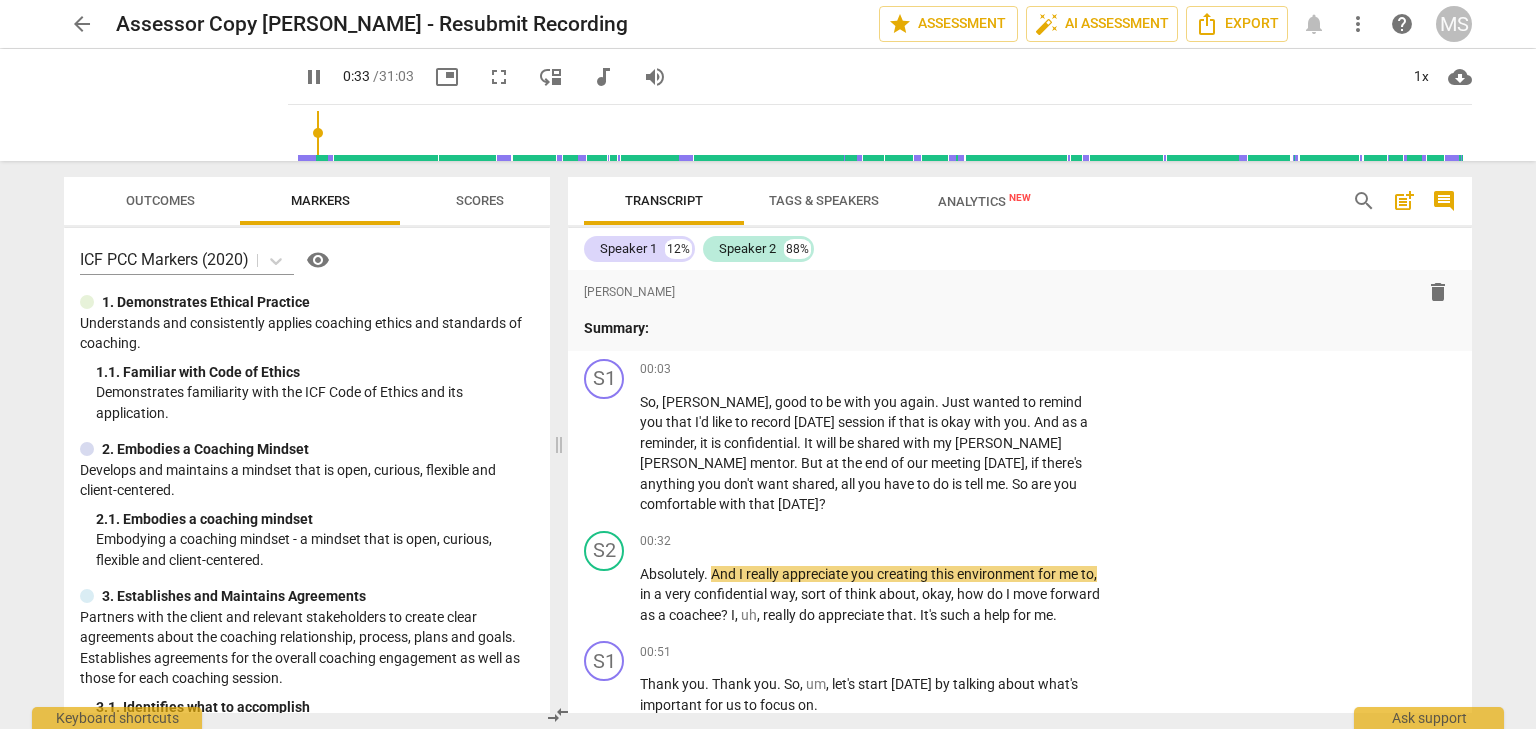click on "pause" at bounding box center [314, 77] 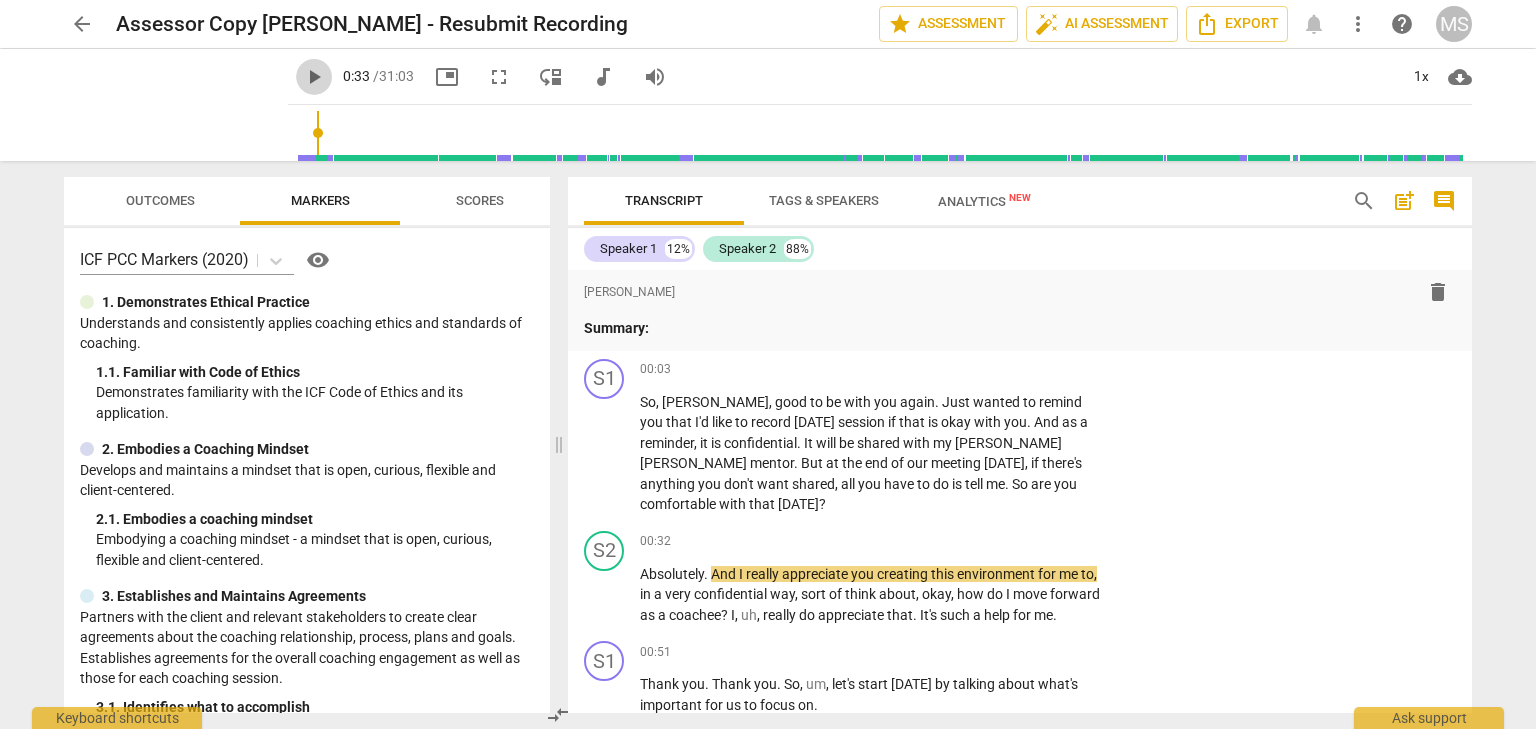 click on "play_arrow" at bounding box center (314, 77) 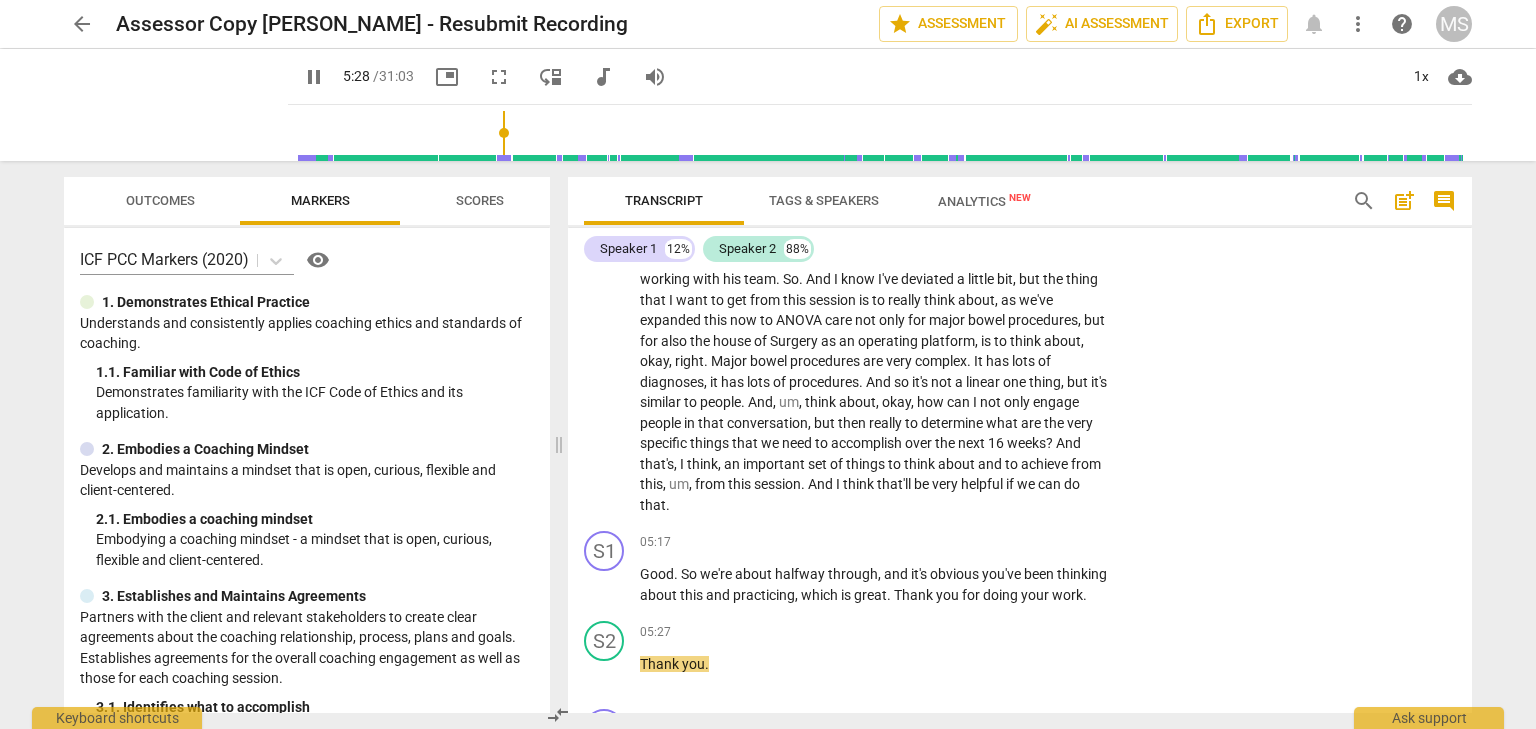 scroll, scrollTop: 1843, scrollLeft: 0, axis: vertical 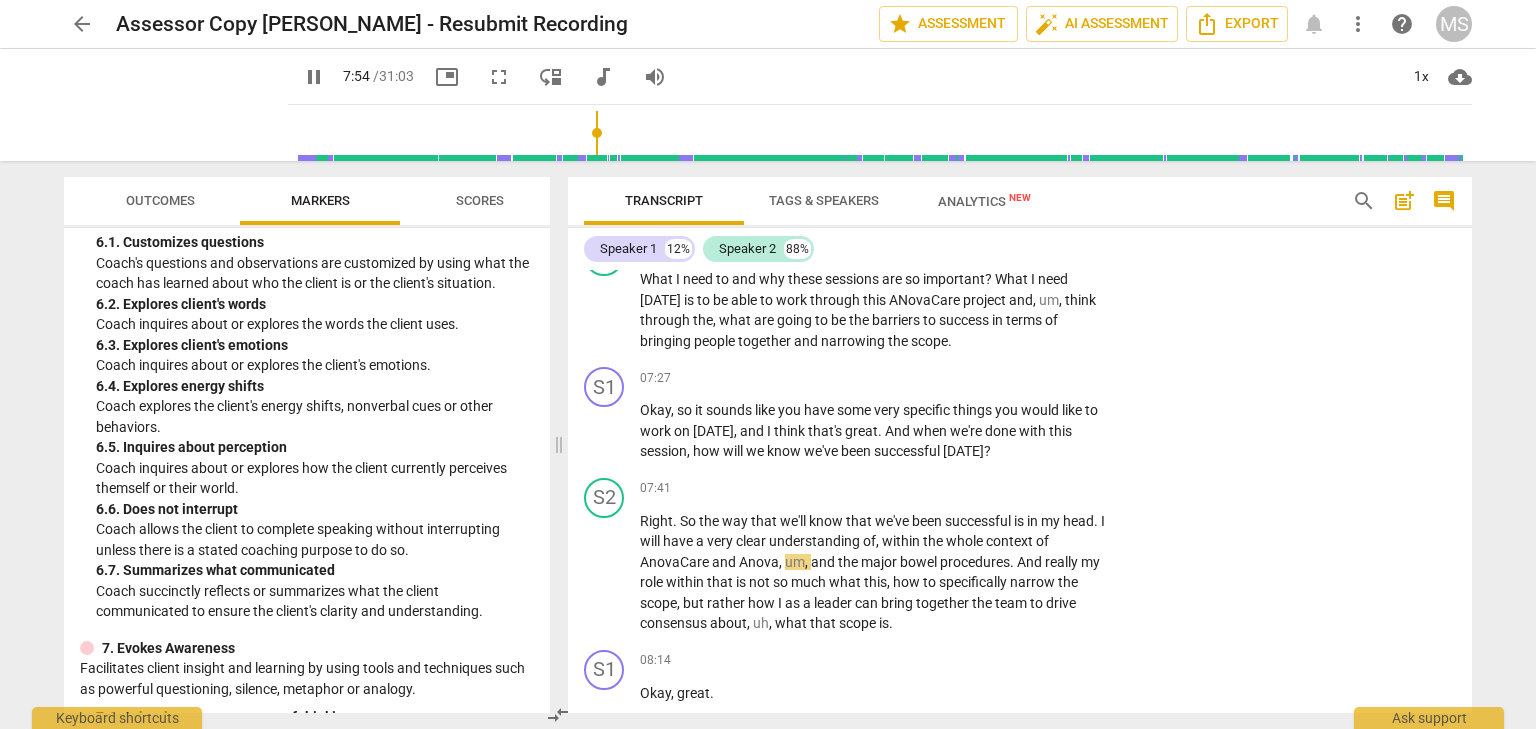 click on "pause" at bounding box center [314, 77] 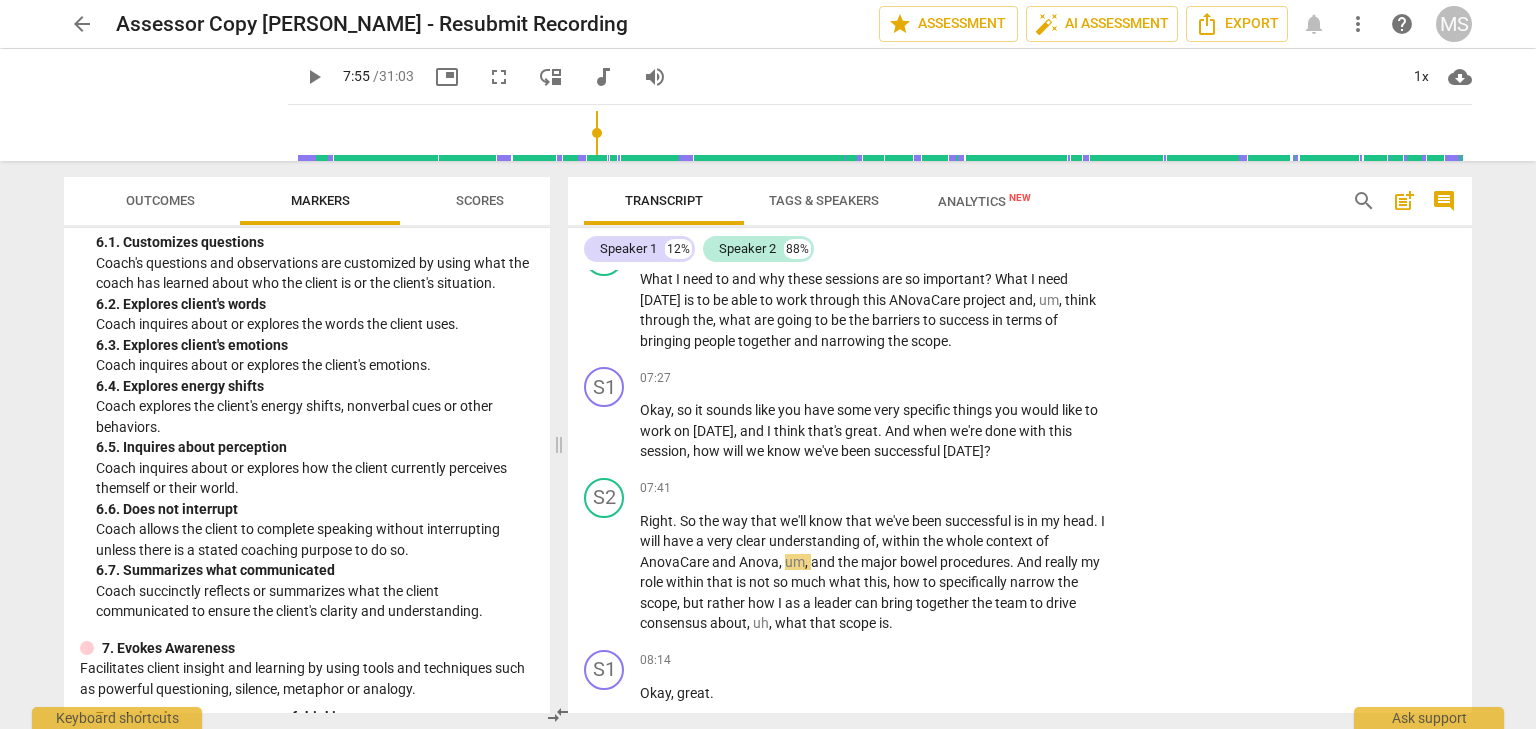 click on "play_arrow" at bounding box center (314, 77) 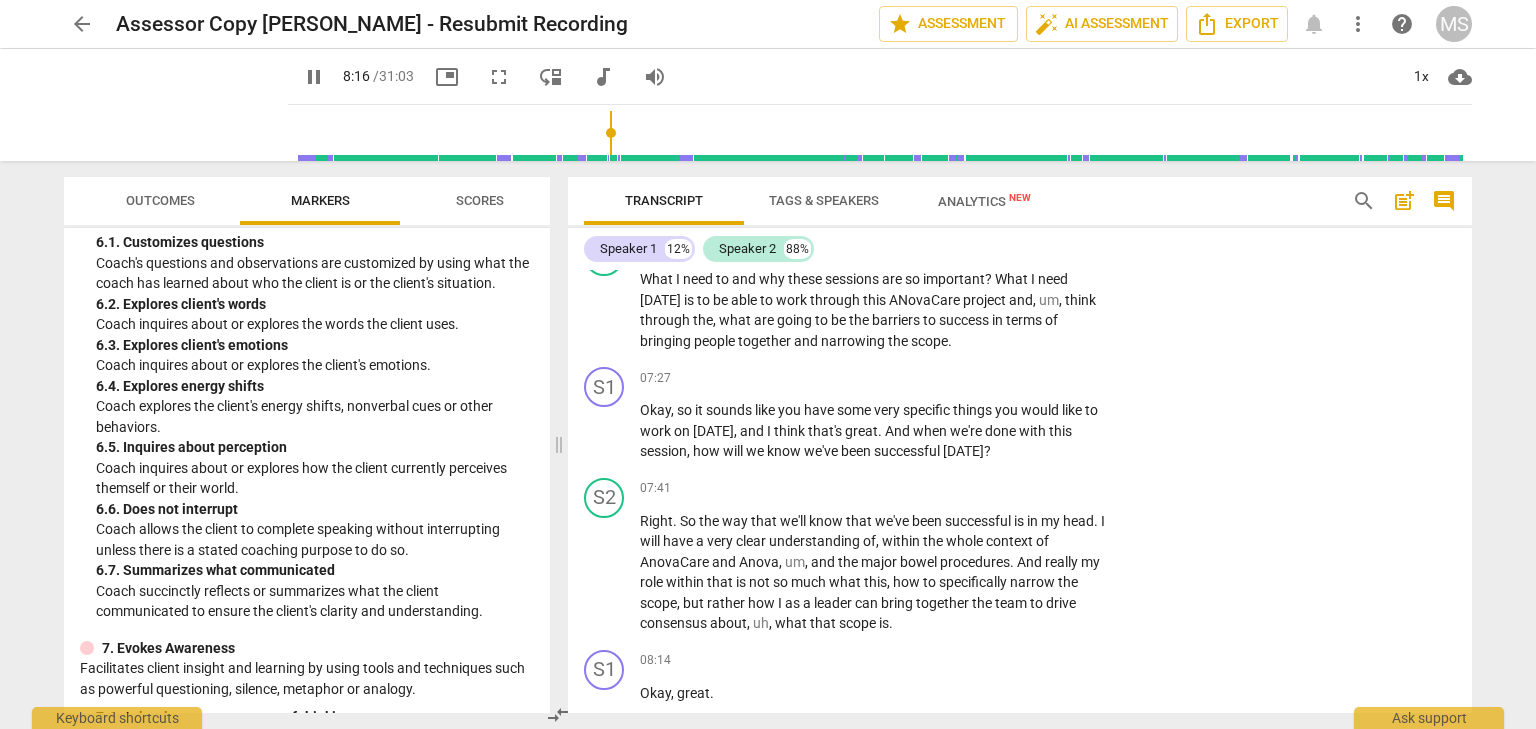 scroll, scrollTop: 2820, scrollLeft: 0, axis: vertical 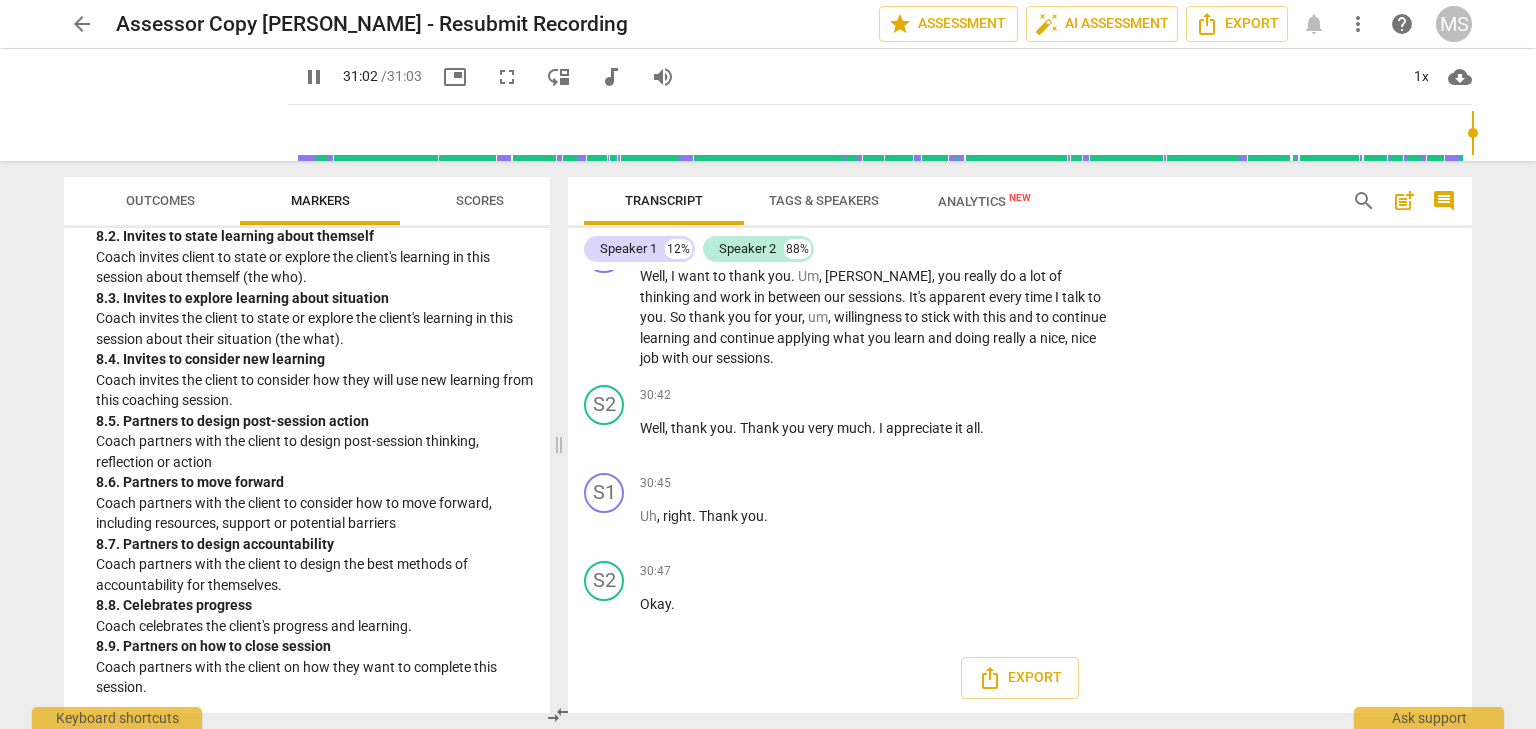 type on "1863" 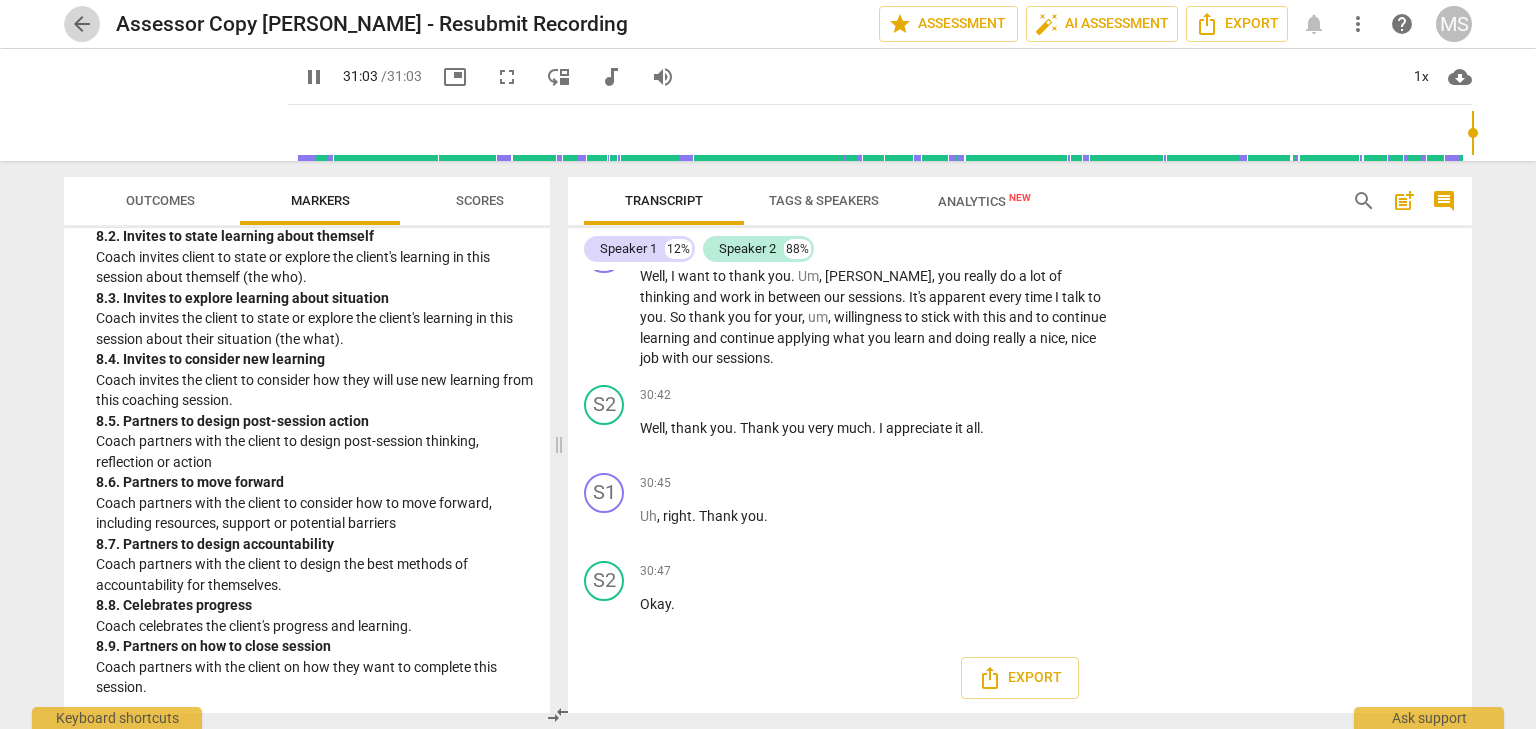 click on "arrow_back" at bounding box center (82, 24) 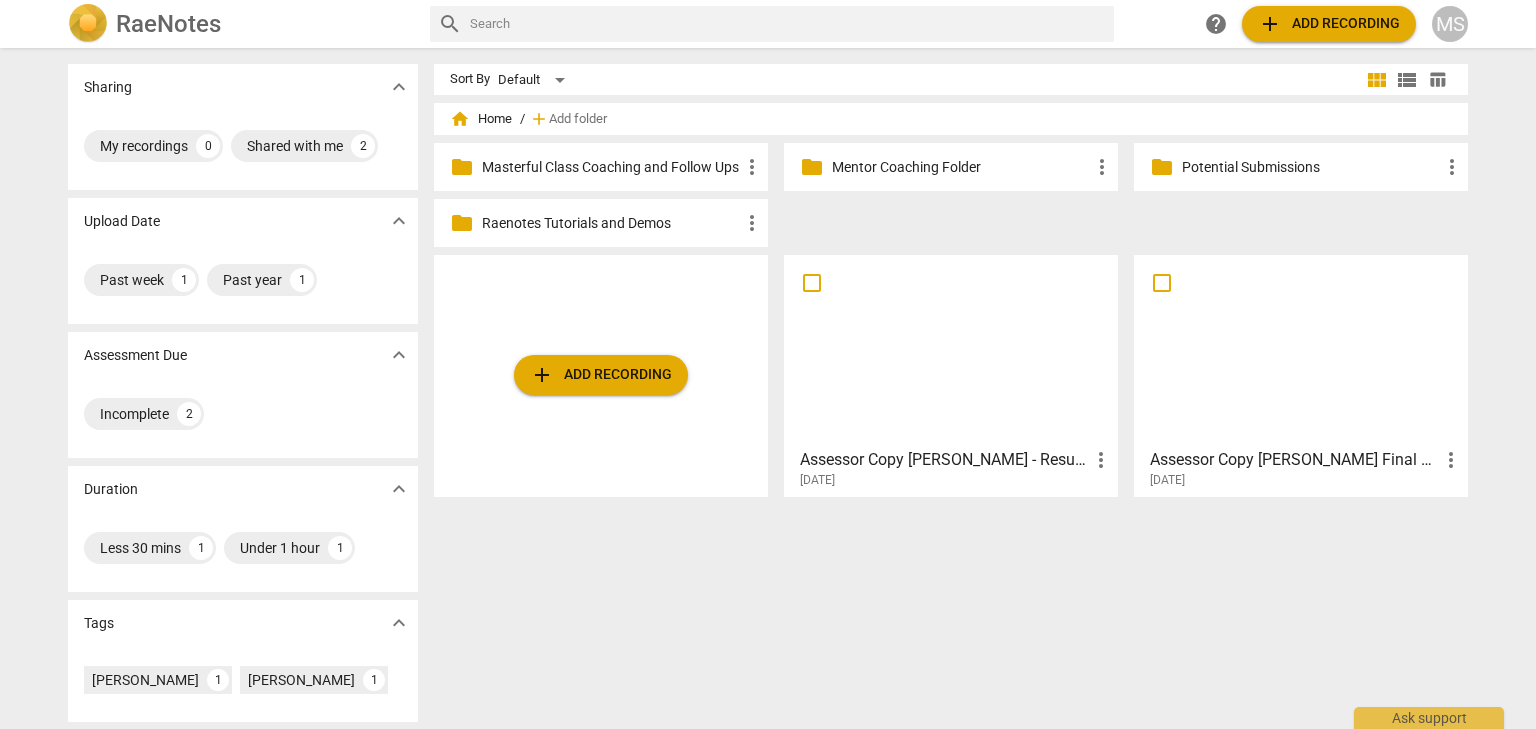 click on "Assessor Copy [PERSON_NAME] Final Recording" at bounding box center [1294, 460] 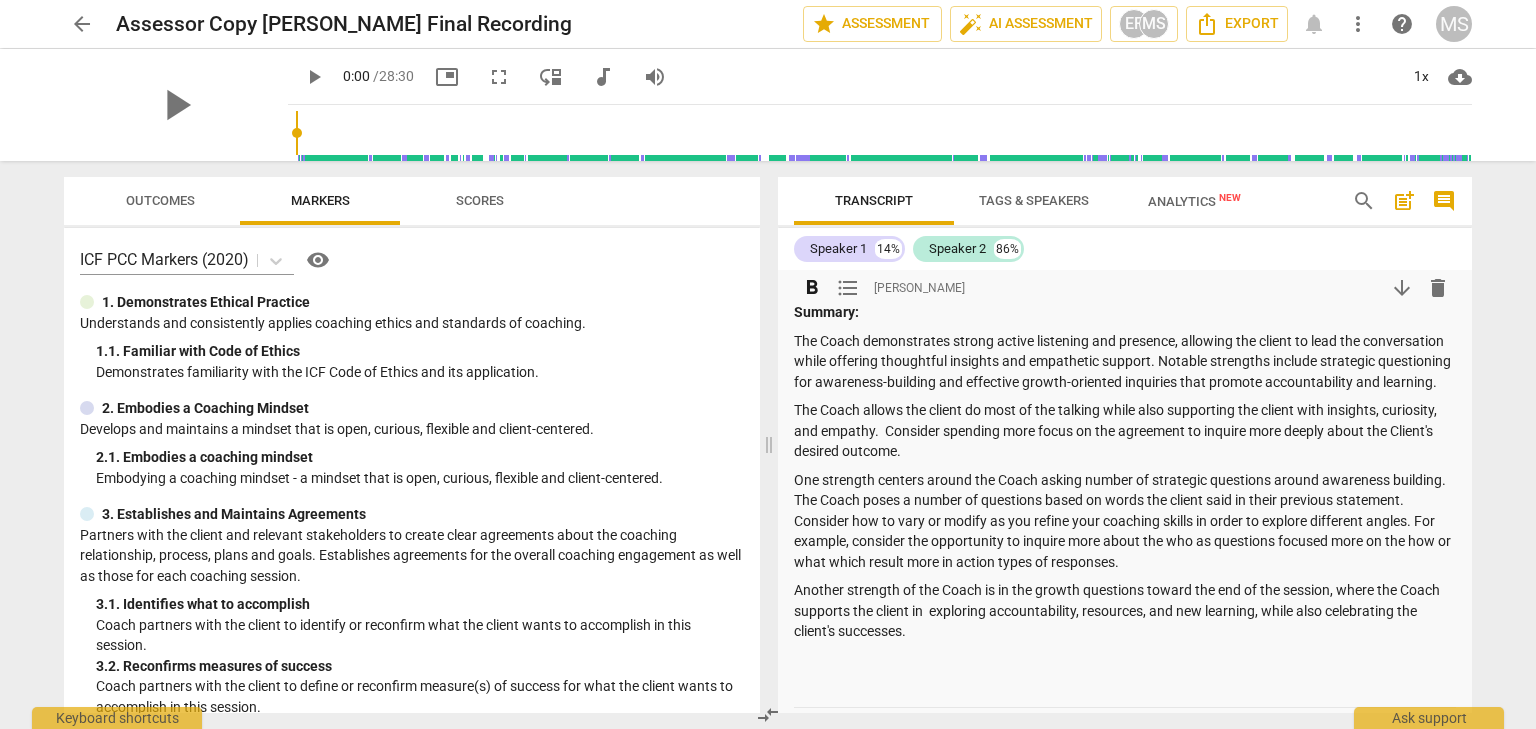 scroll, scrollTop: 0, scrollLeft: 0, axis: both 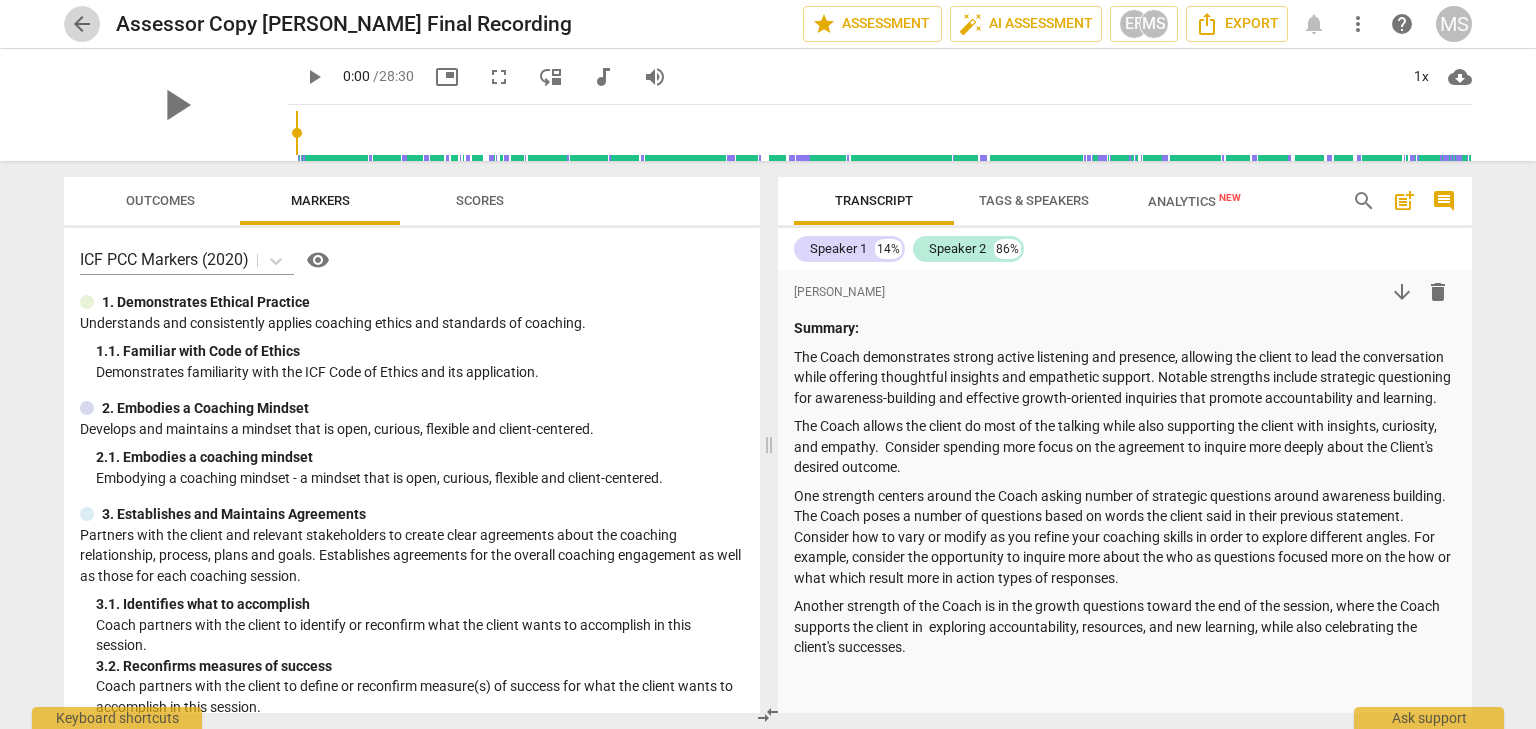 click on "arrow_back" at bounding box center [82, 24] 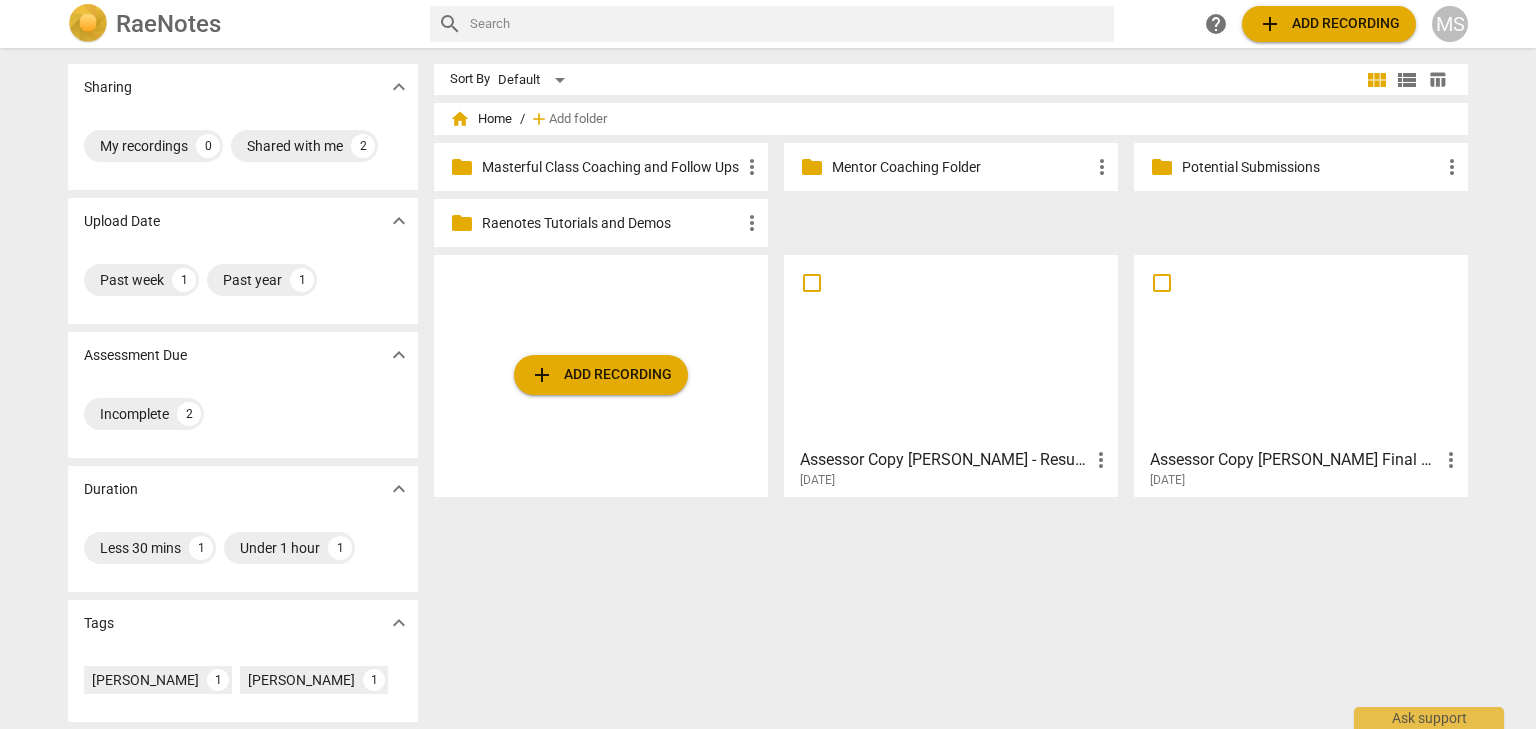 click at bounding box center [951, 350] 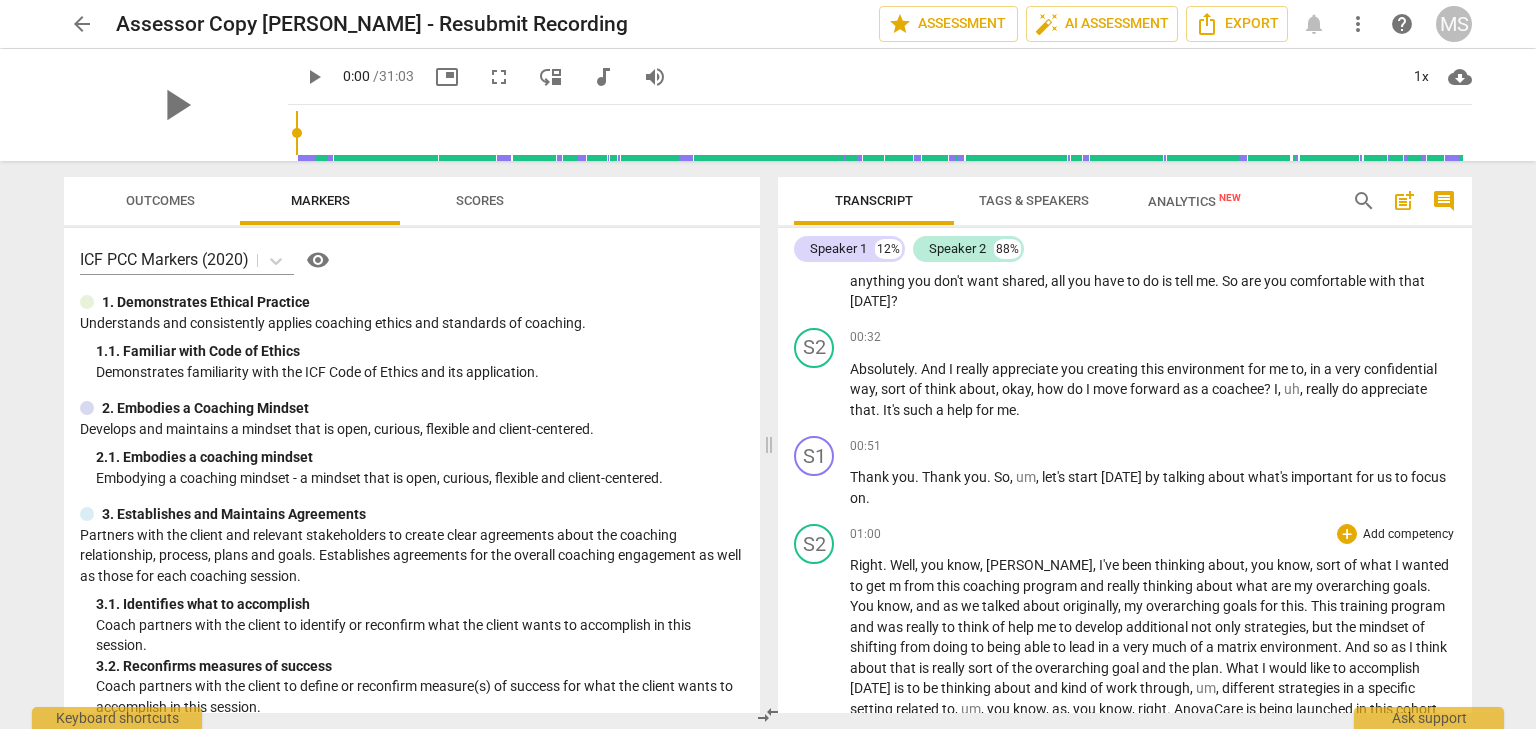 scroll, scrollTop: 0, scrollLeft: 0, axis: both 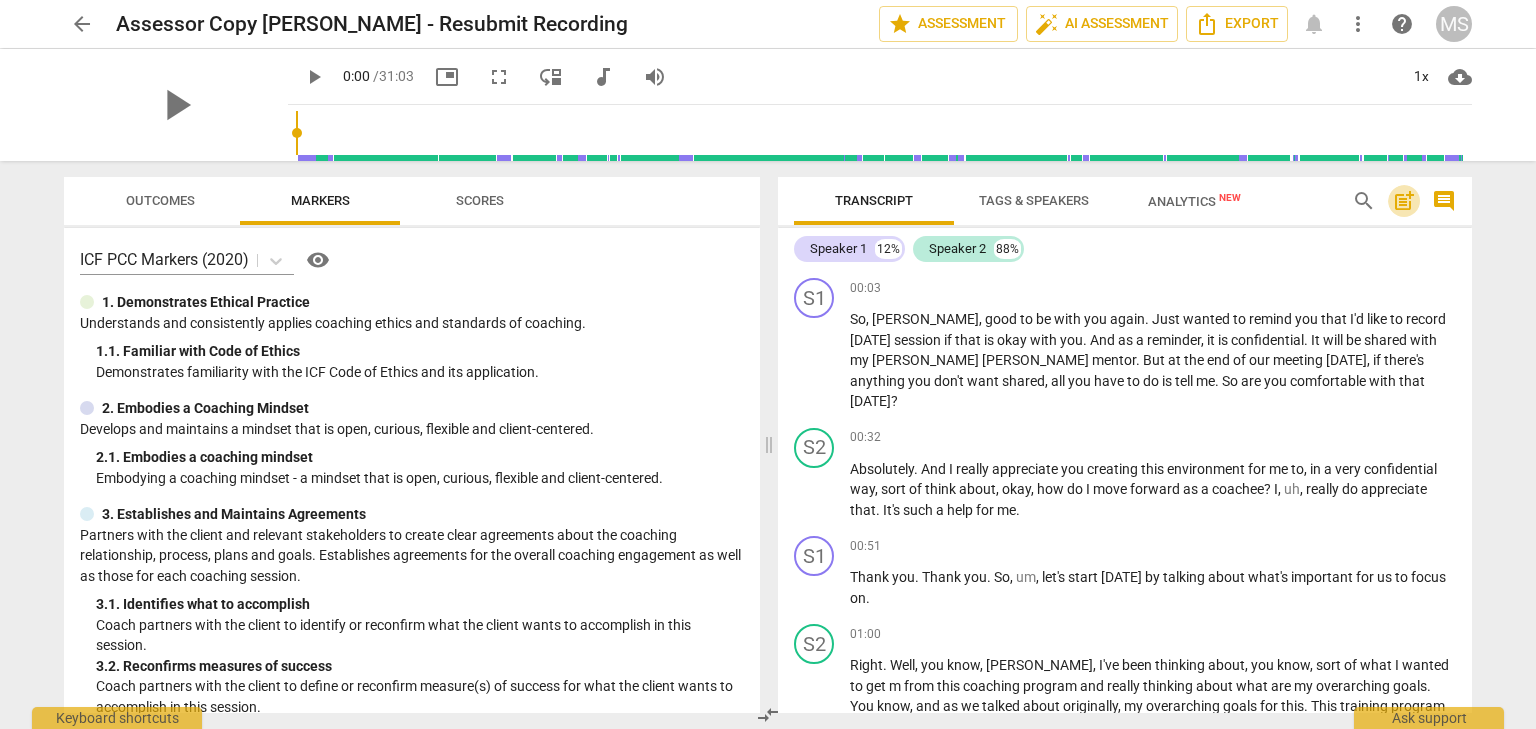 click on "post_add" at bounding box center [1404, 201] 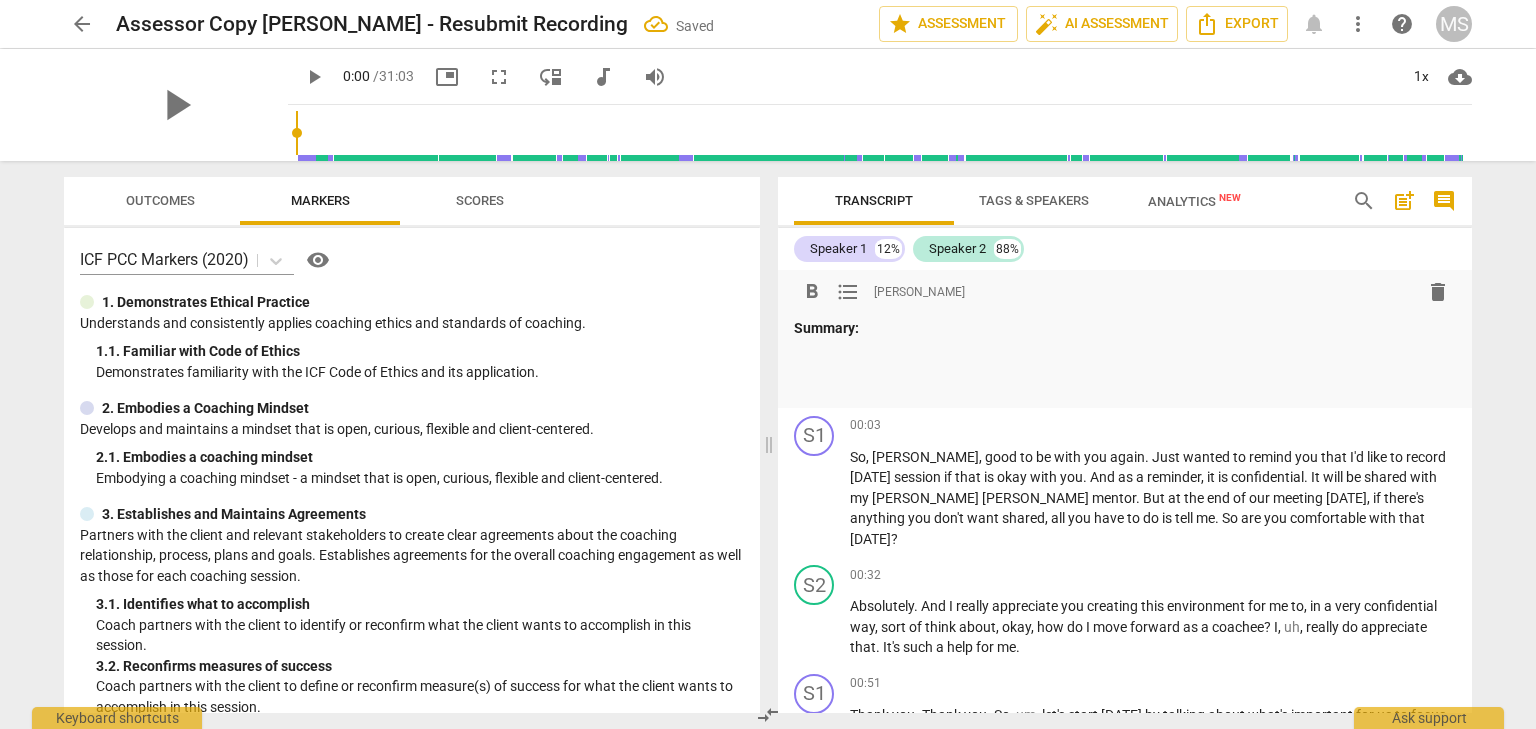 click on "post_add" at bounding box center [1404, 201] 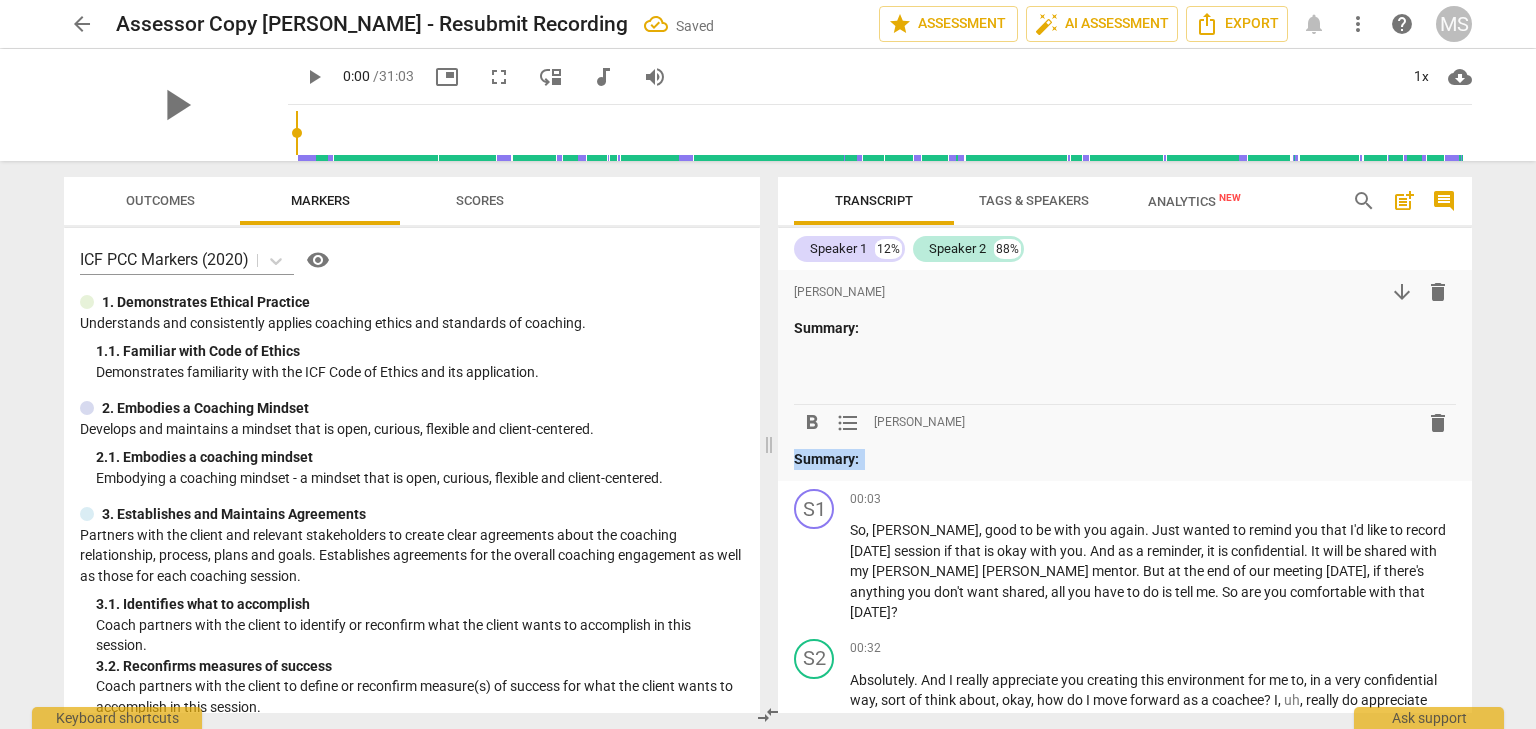 drag, startPoint x: 874, startPoint y: 457, endPoint x: 795, endPoint y: 459, distance: 79.025314 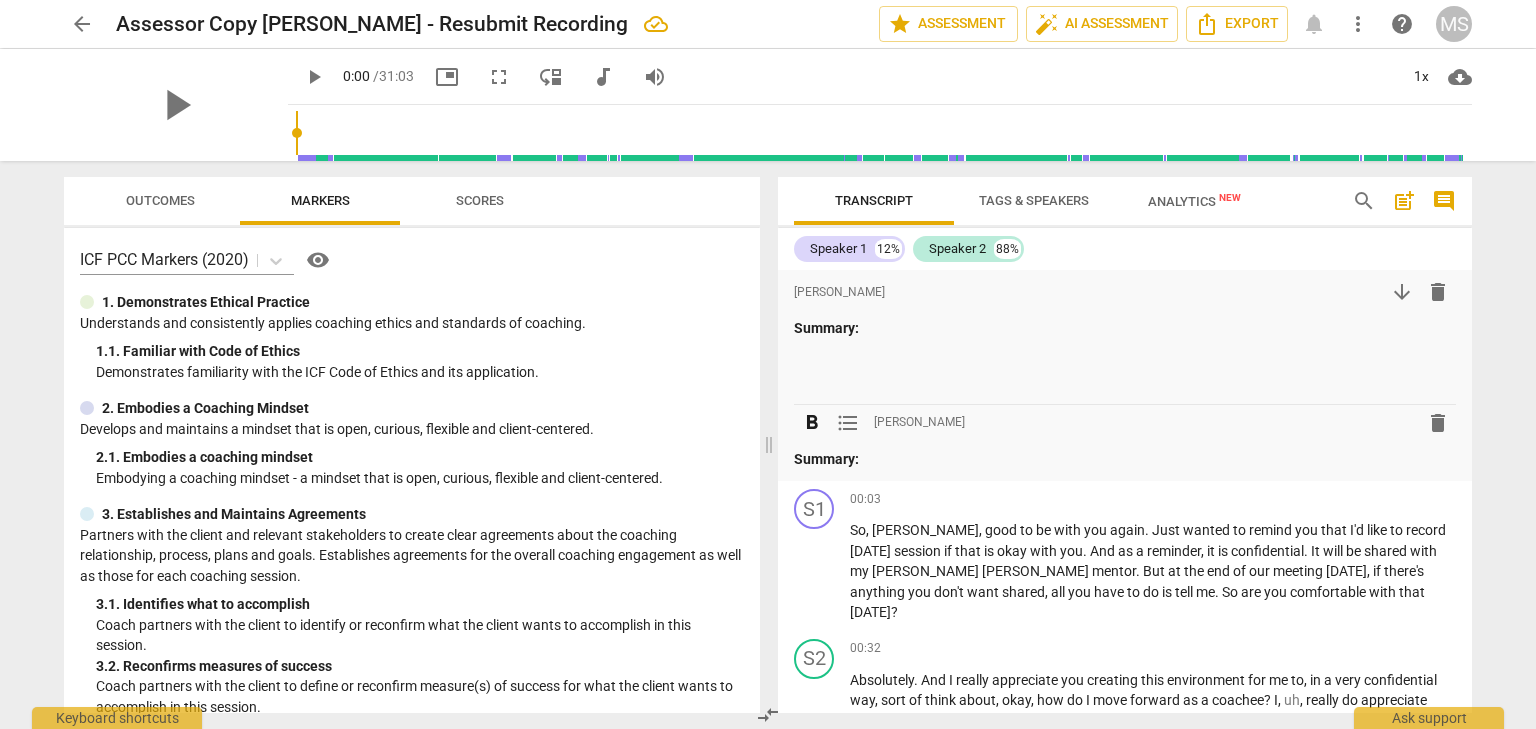 type 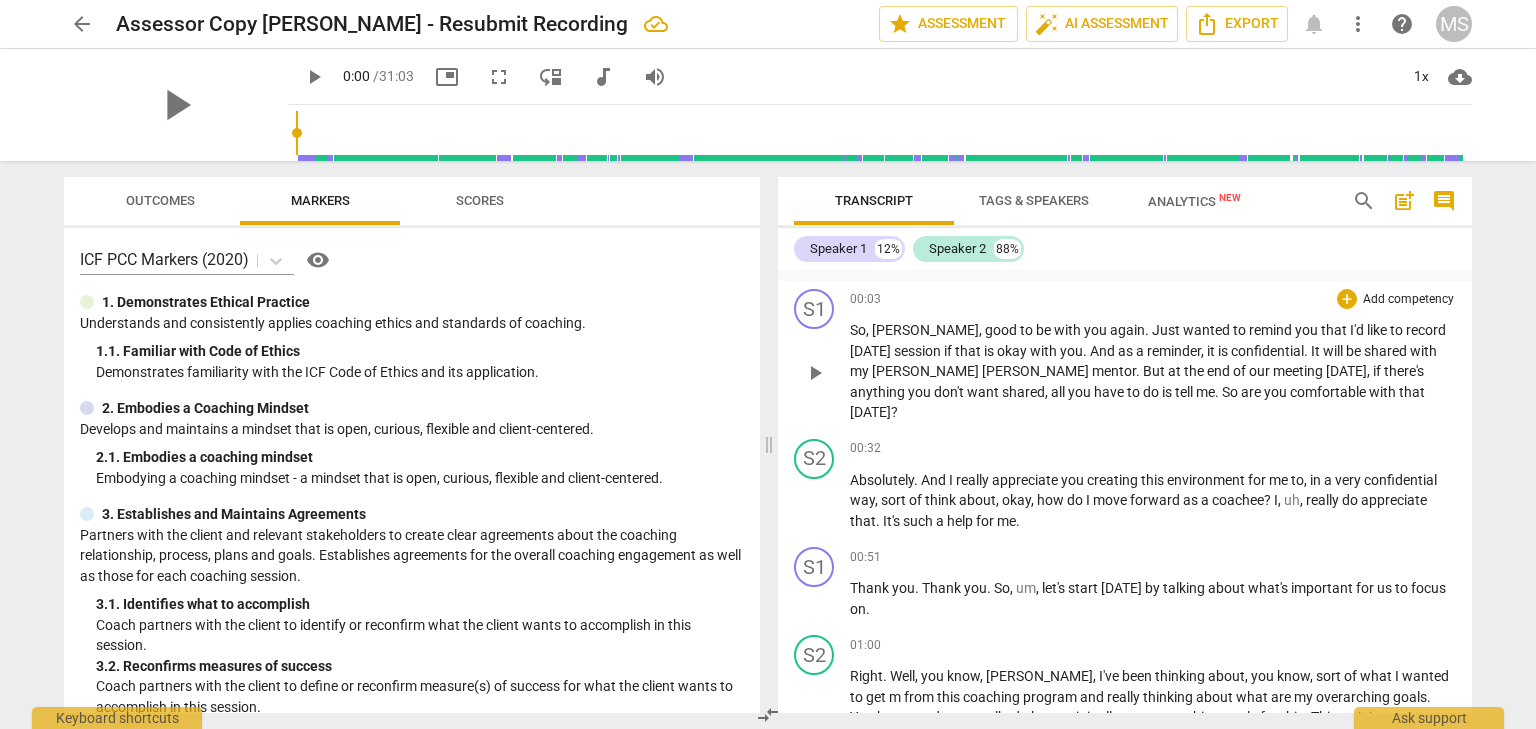 scroll, scrollTop: 0, scrollLeft: 0, axis: both 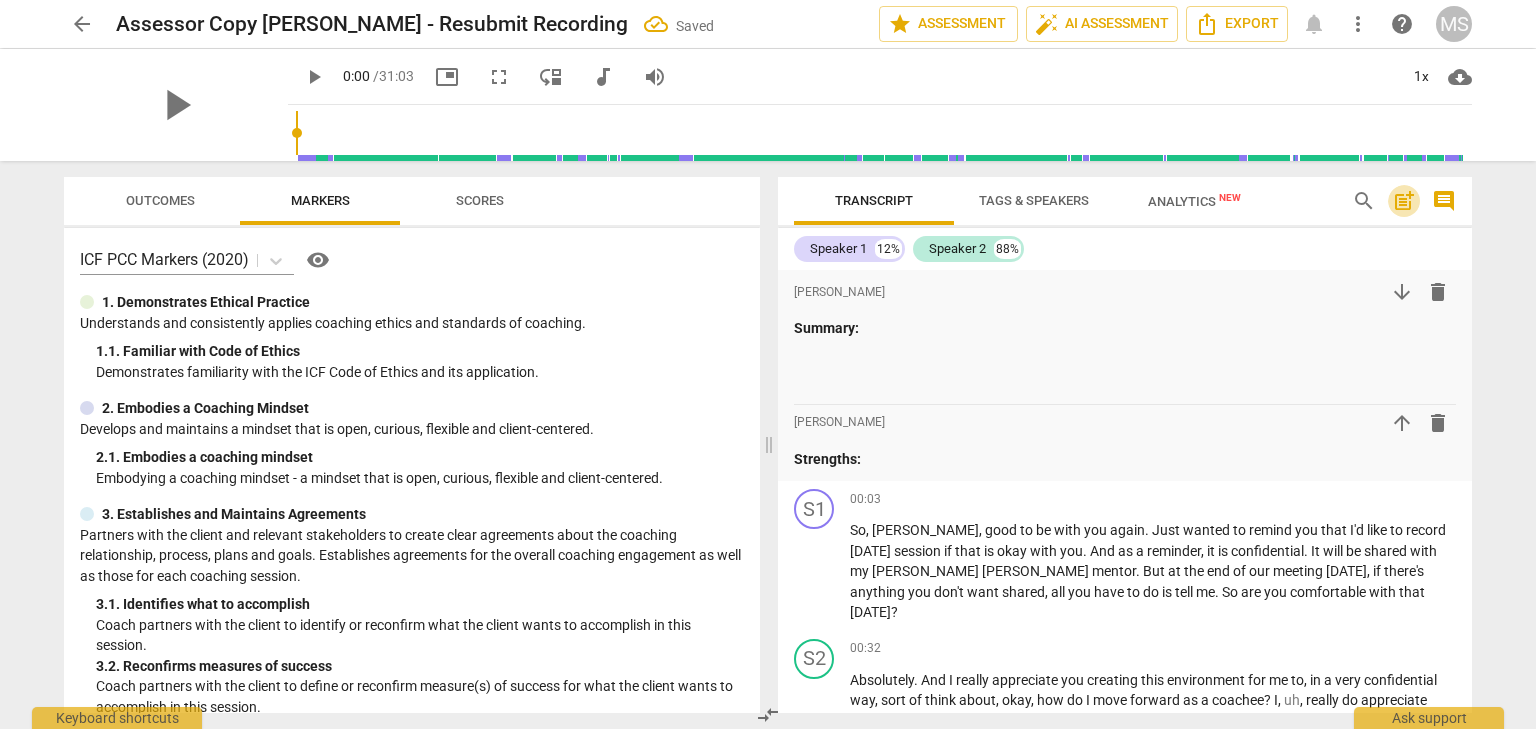 click on "post_add" at bounding box center (1404, 201) 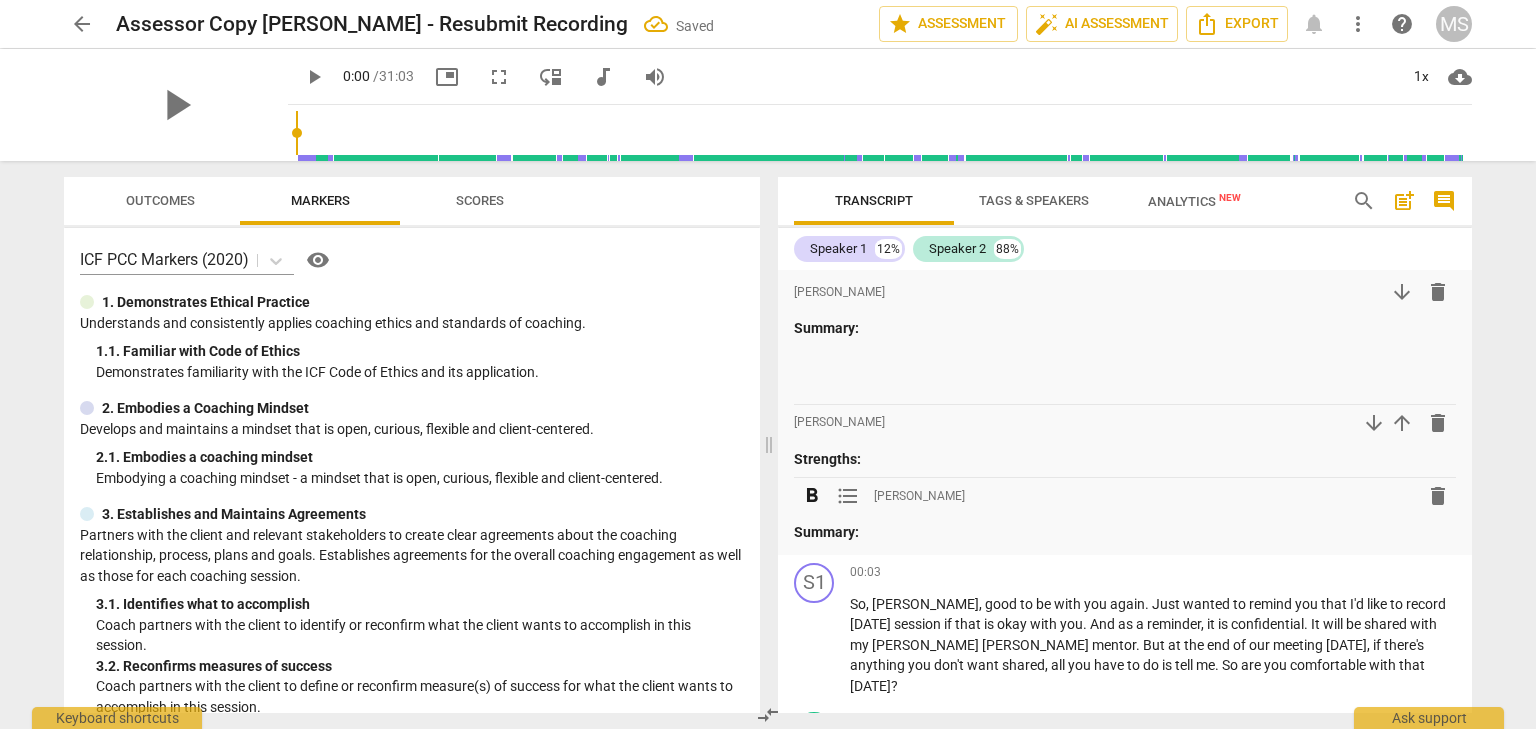 click on "Summary:" at bounding box center (826, 532) 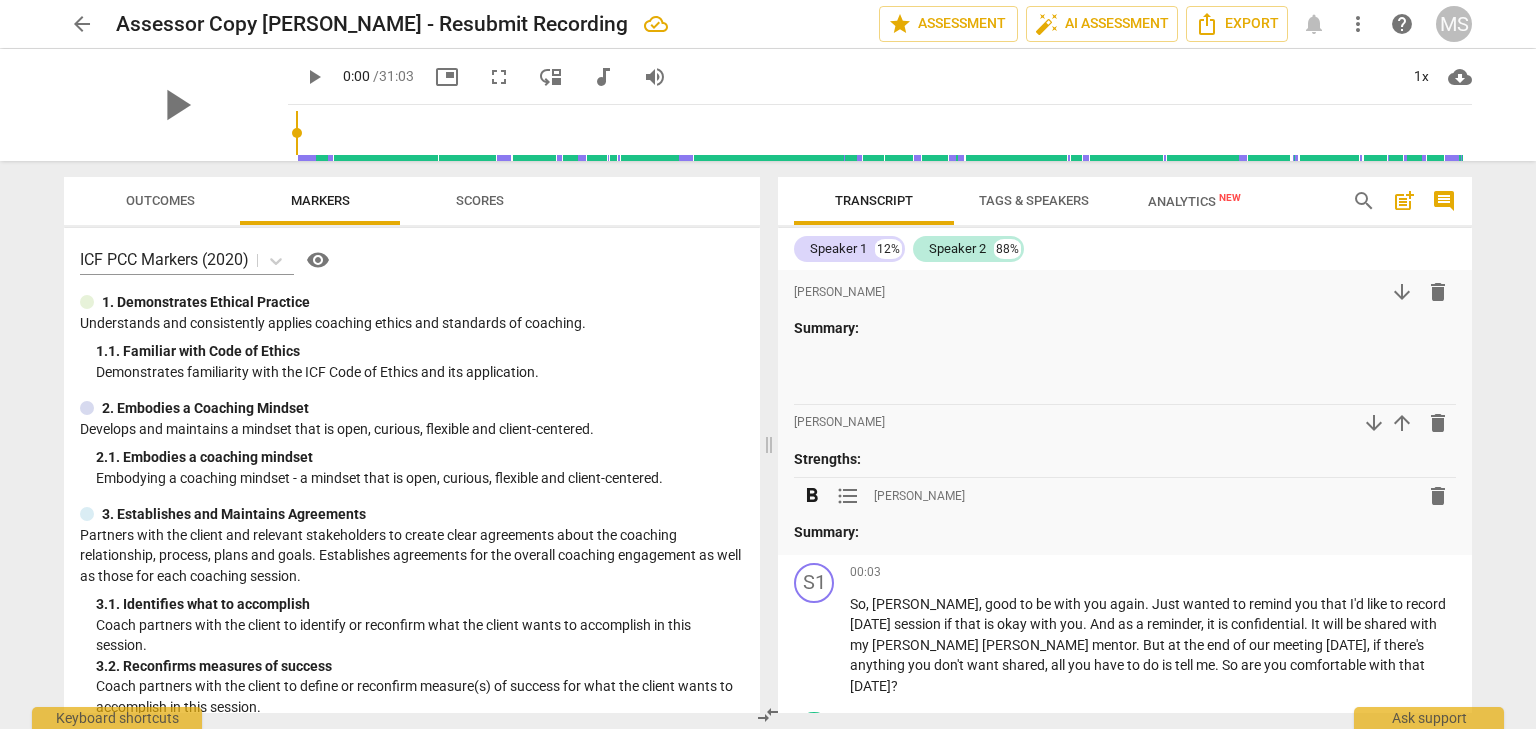 type 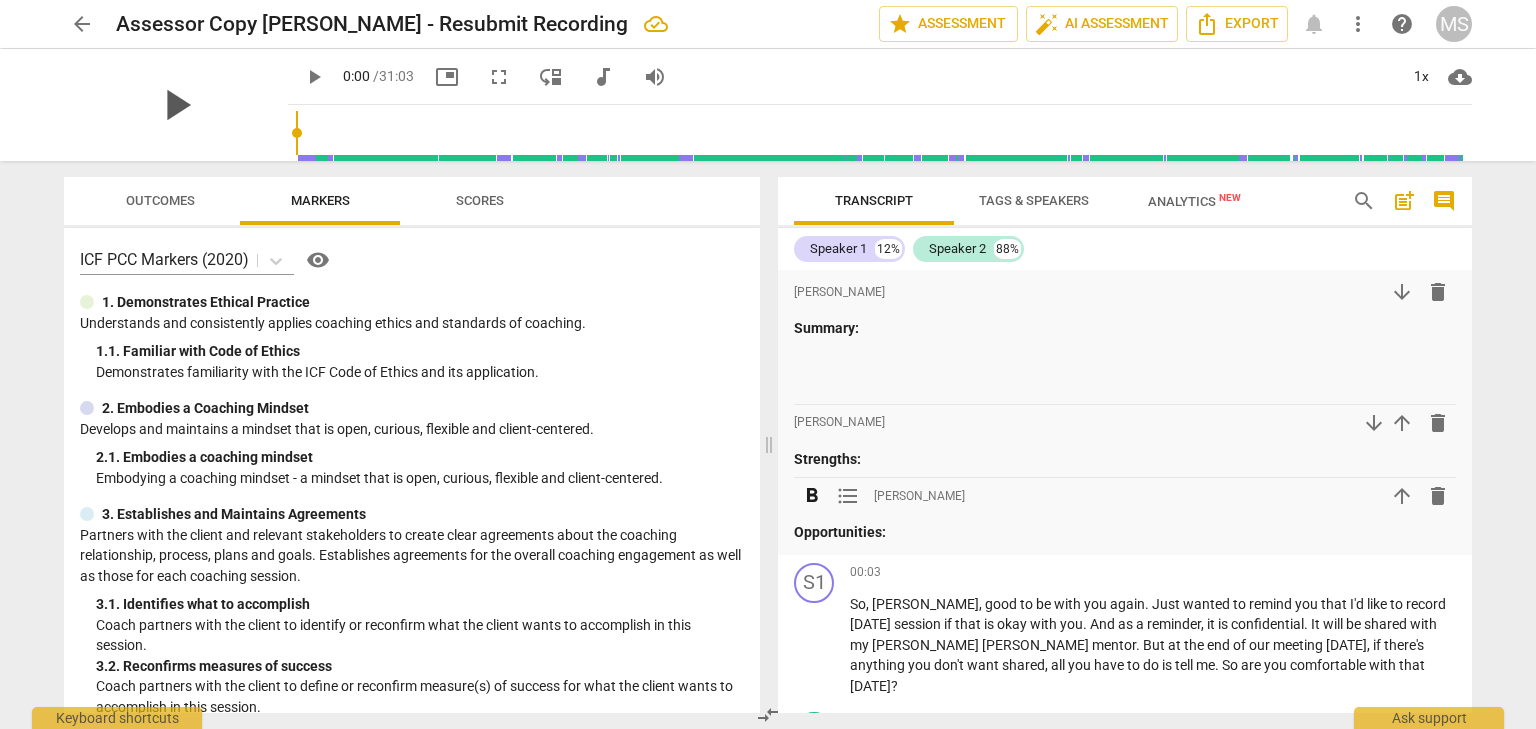 click on "play_arrow" at bounding box center [176, 105] 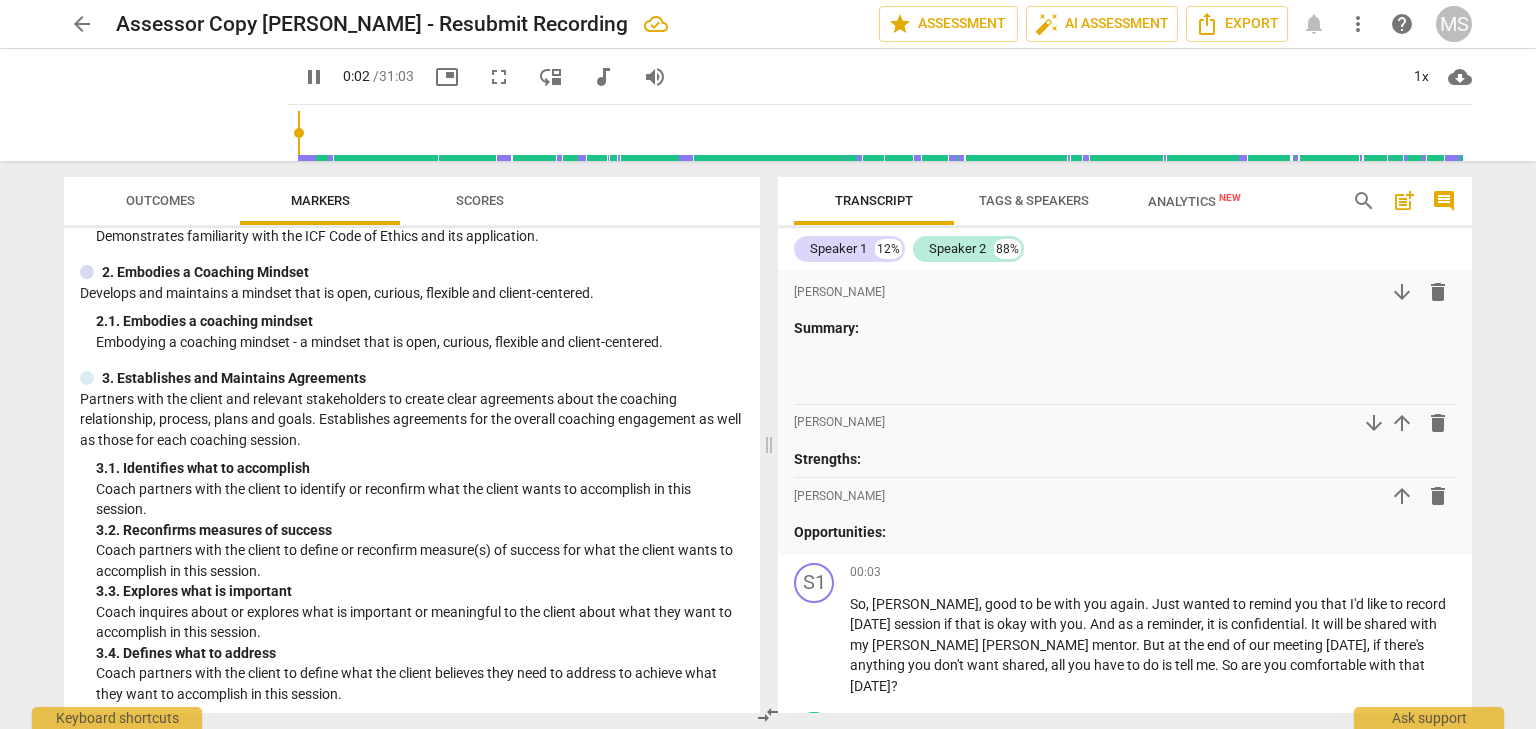 scroll, scrollTop: 200, scrollLeft: 0, axis: vertical 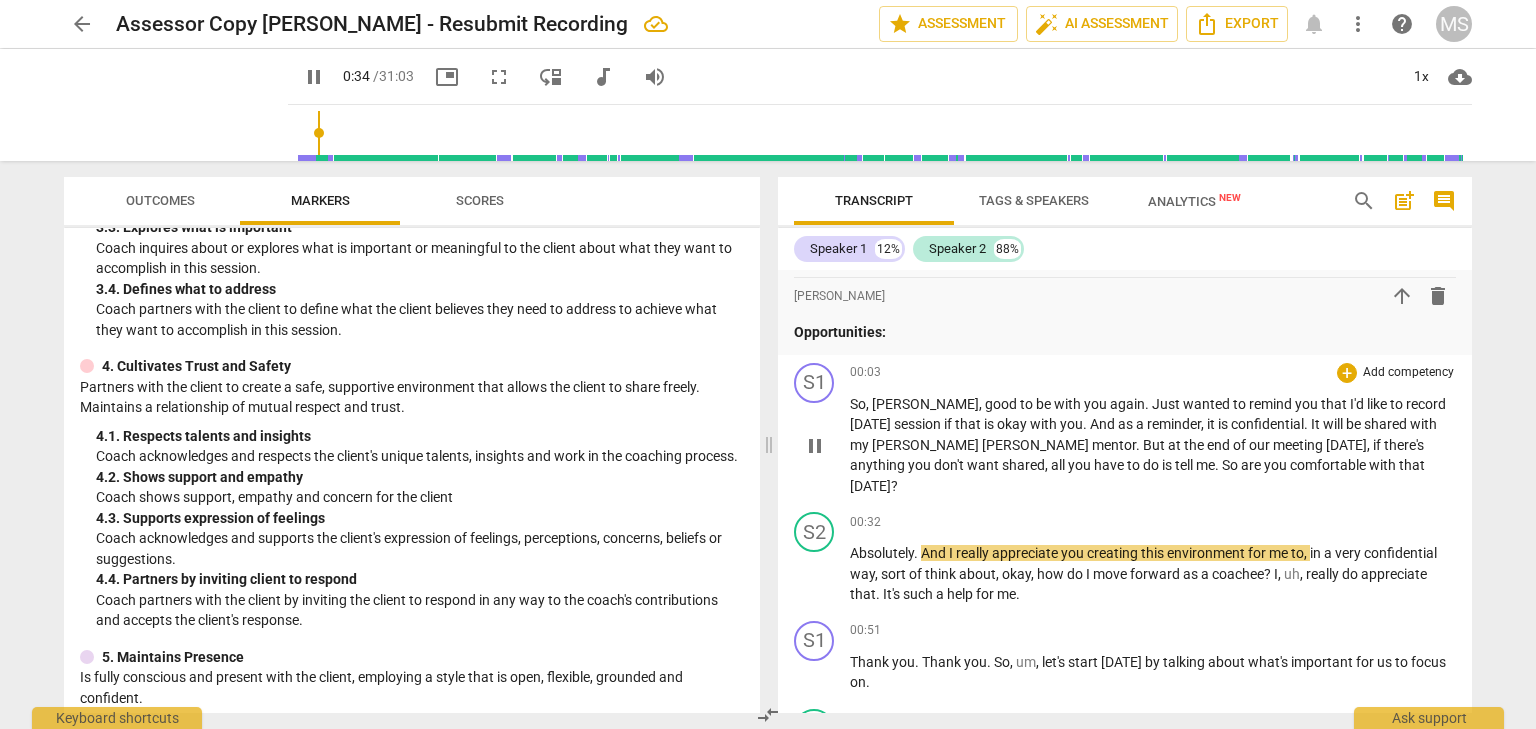 click on "Add competency" at bounding box center (1408, 373) 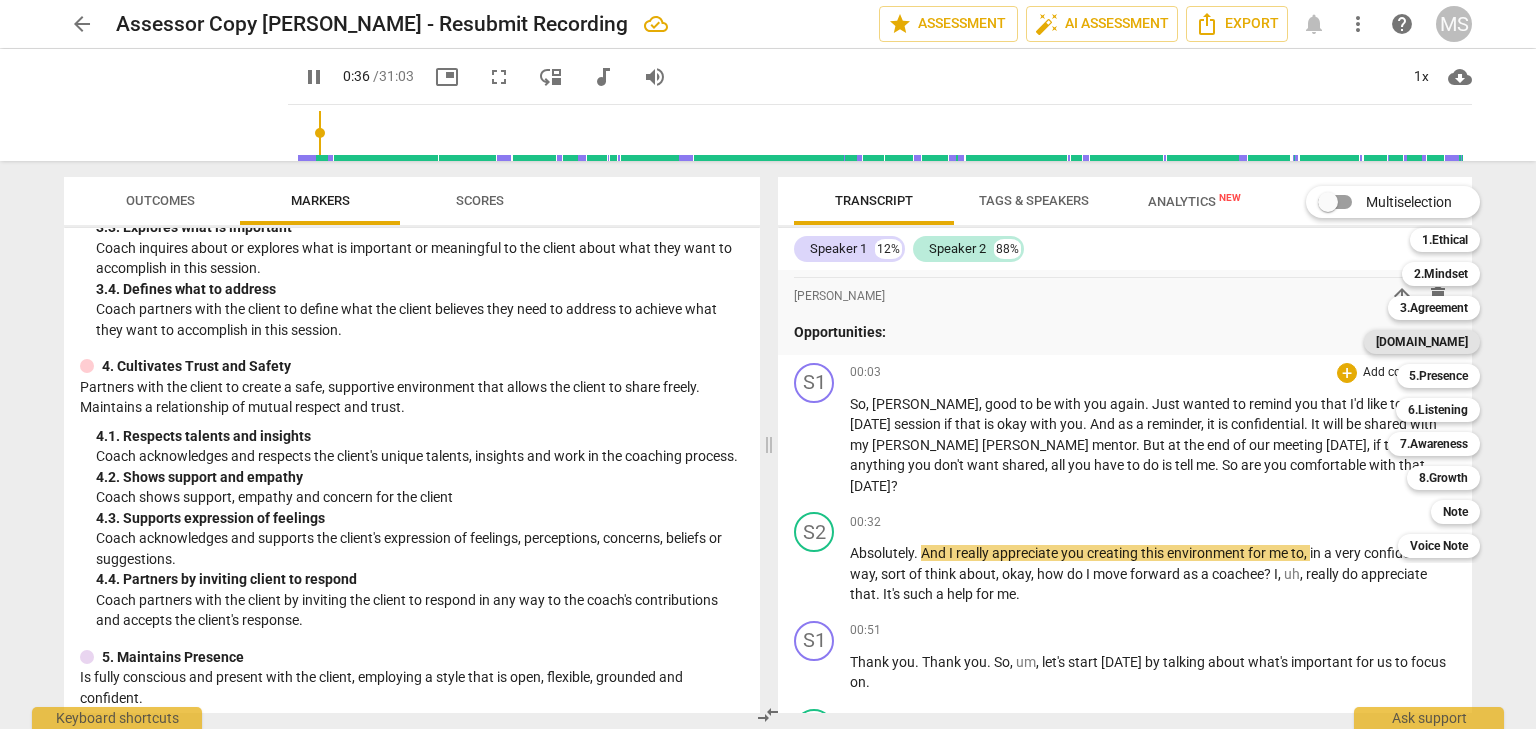 click on "[DOMAIN_NAME]" at bounding box center [1422, 342] 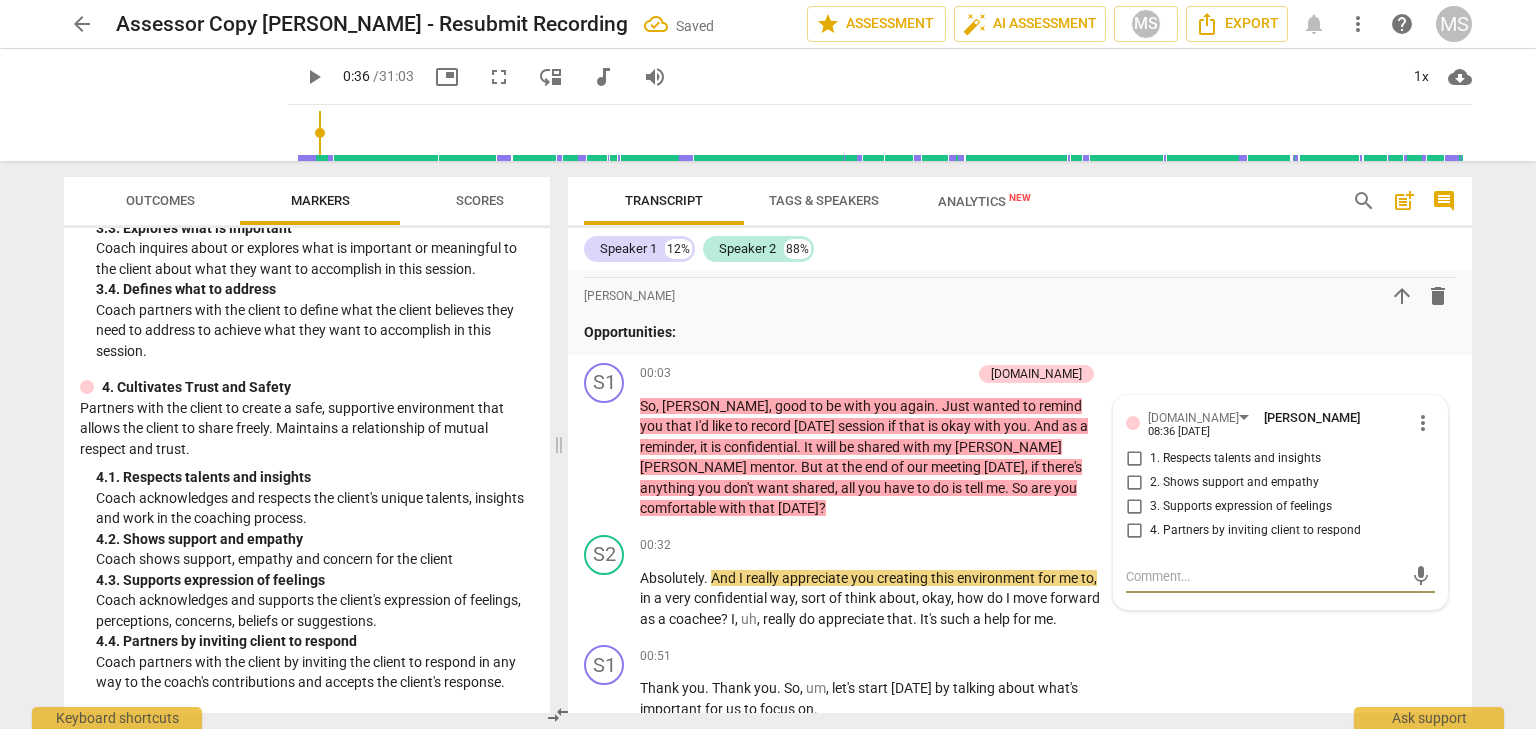 type on "4" 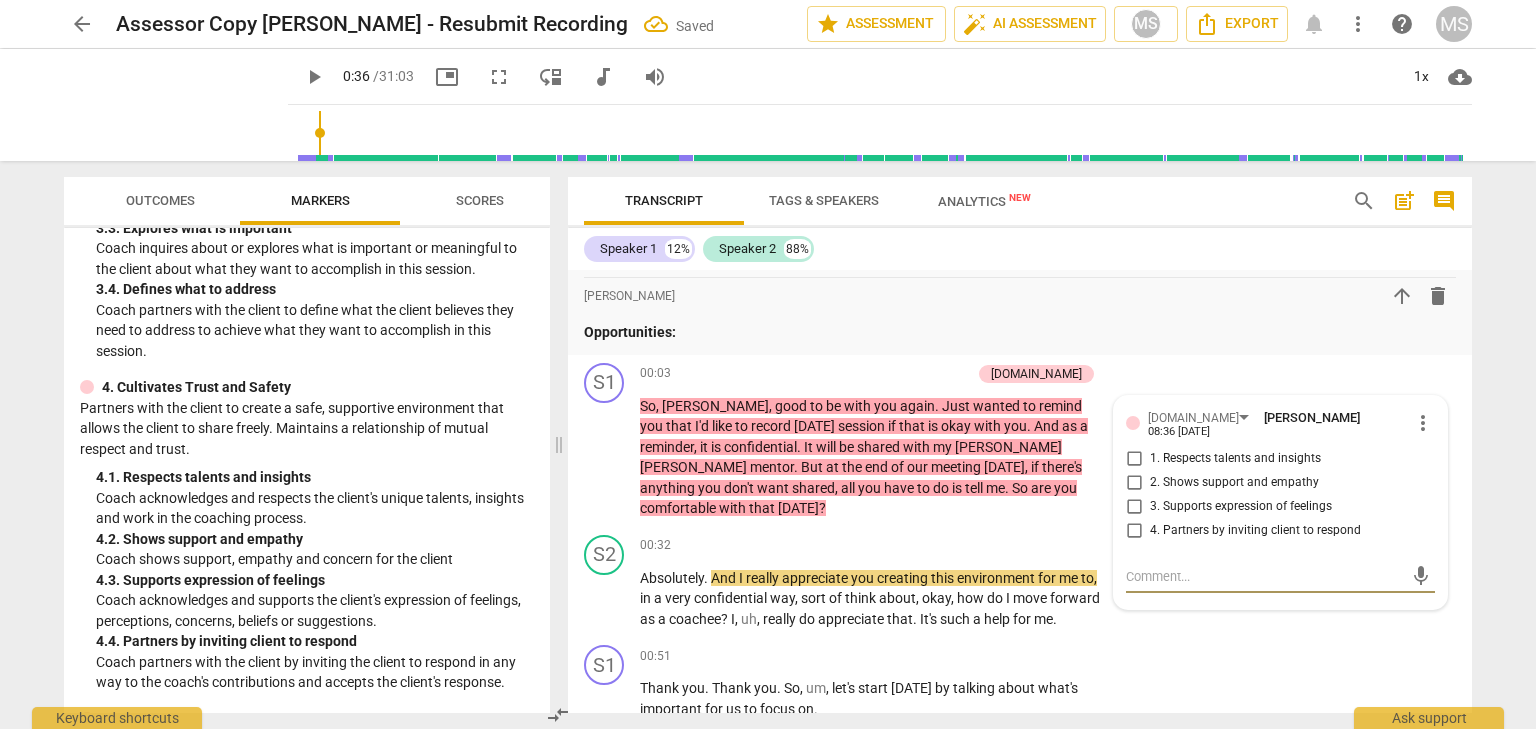 type on "4" 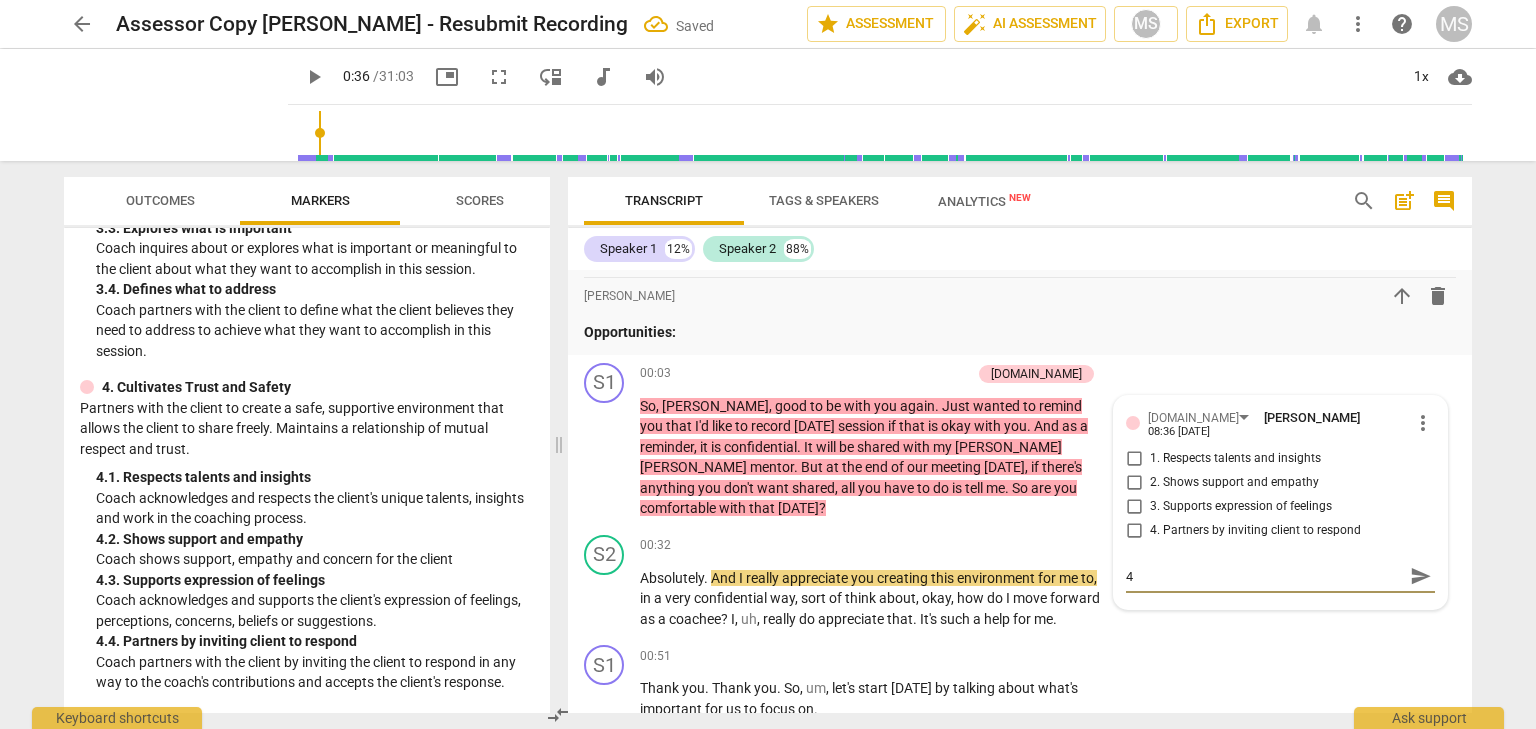type on "4." 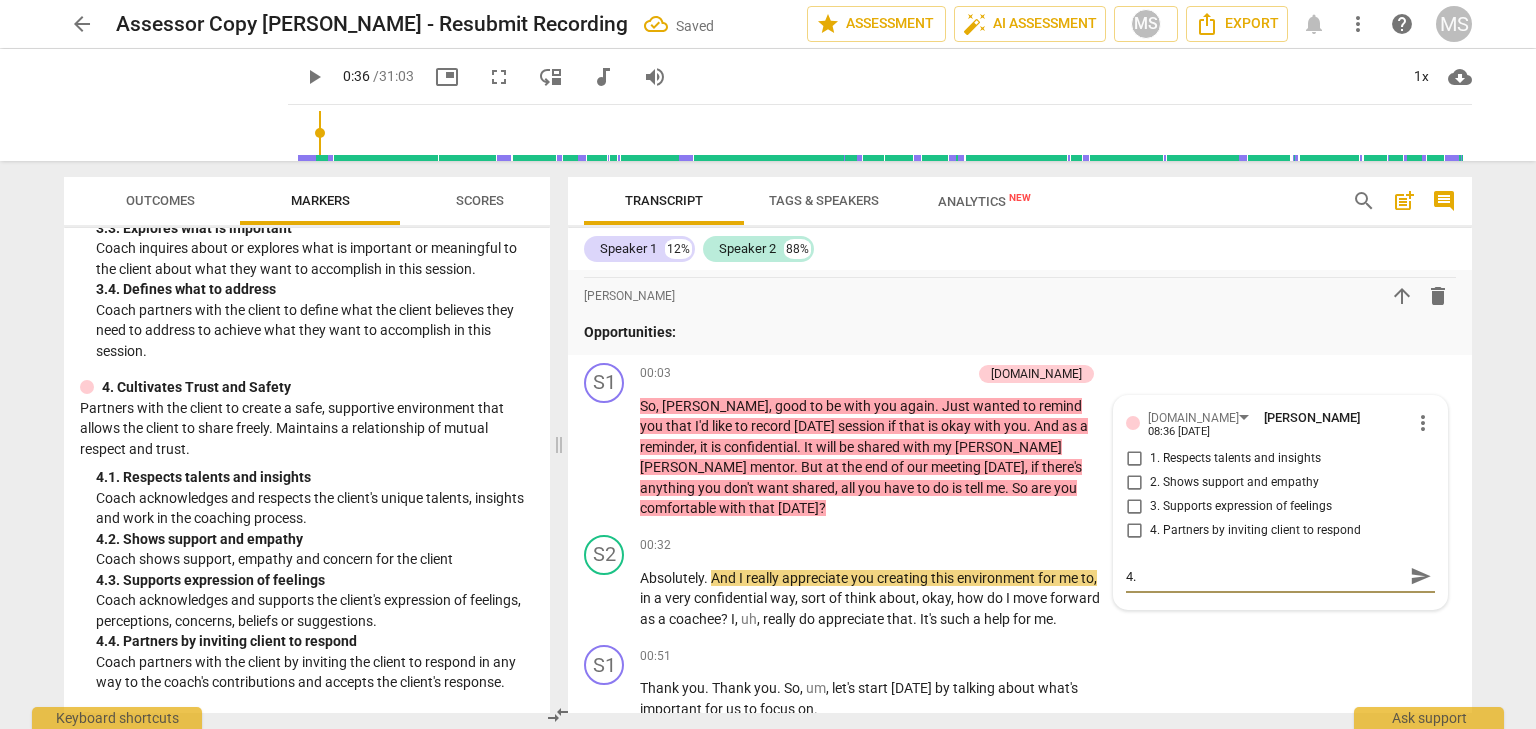 type on "4.4" 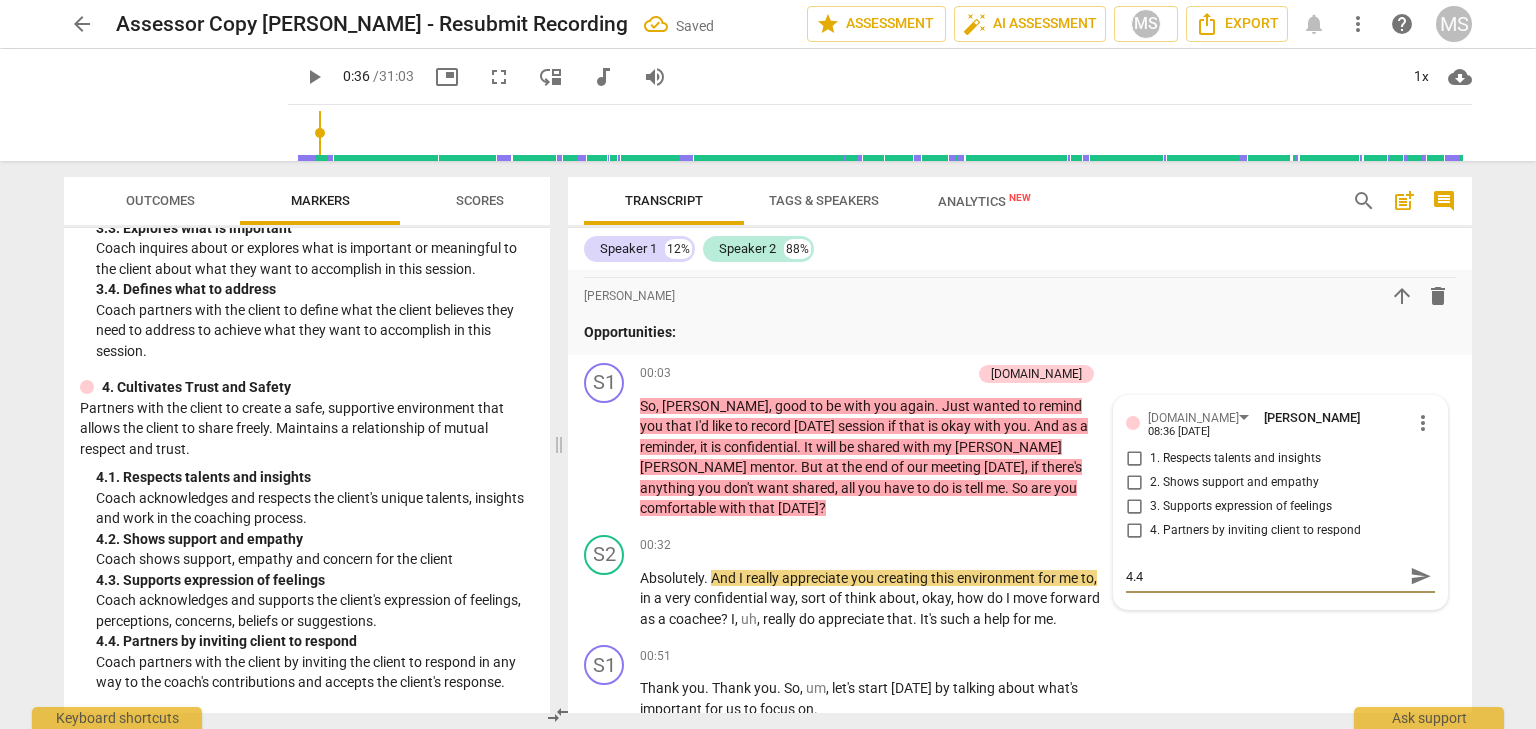 type on "4.4" 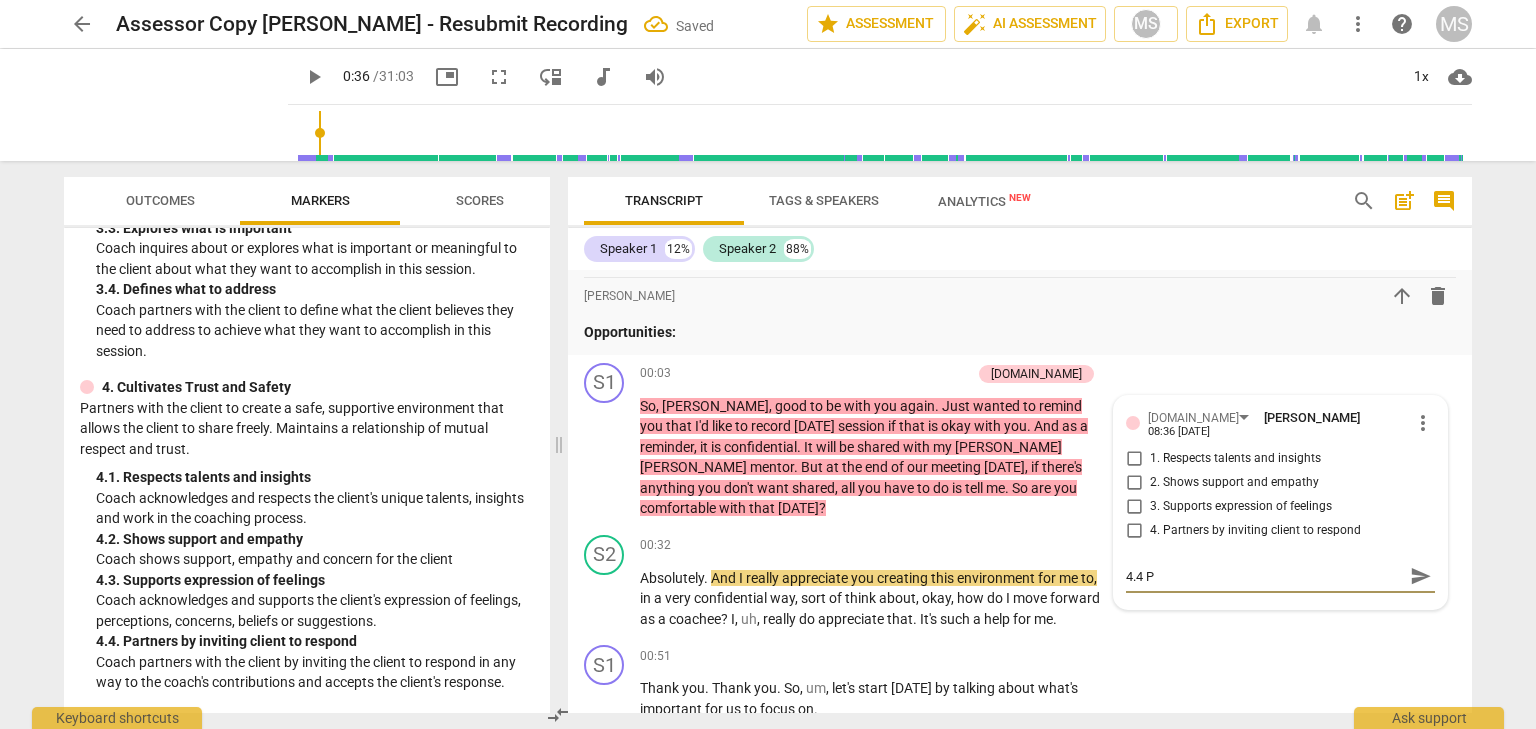 type on "4.4" 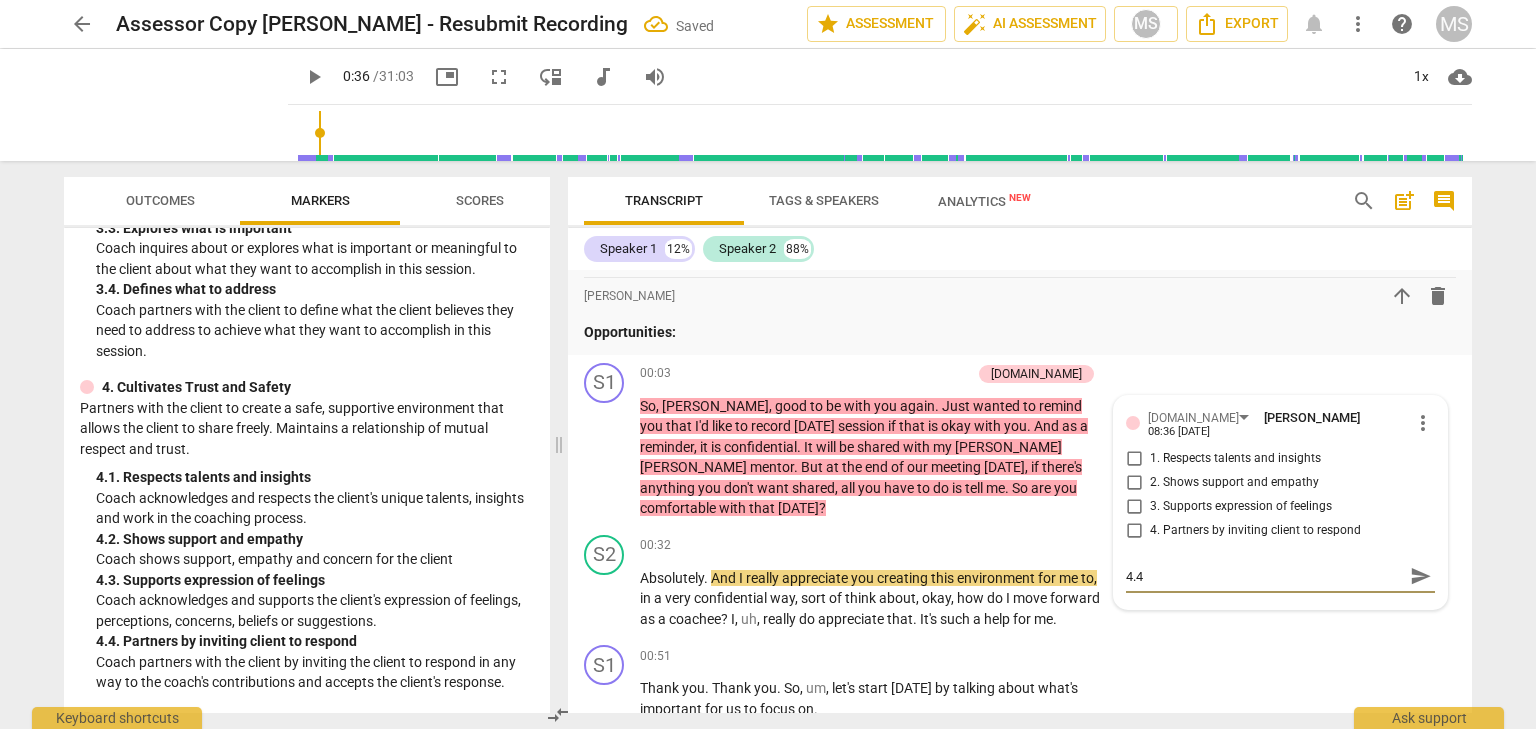 type on "4.4" 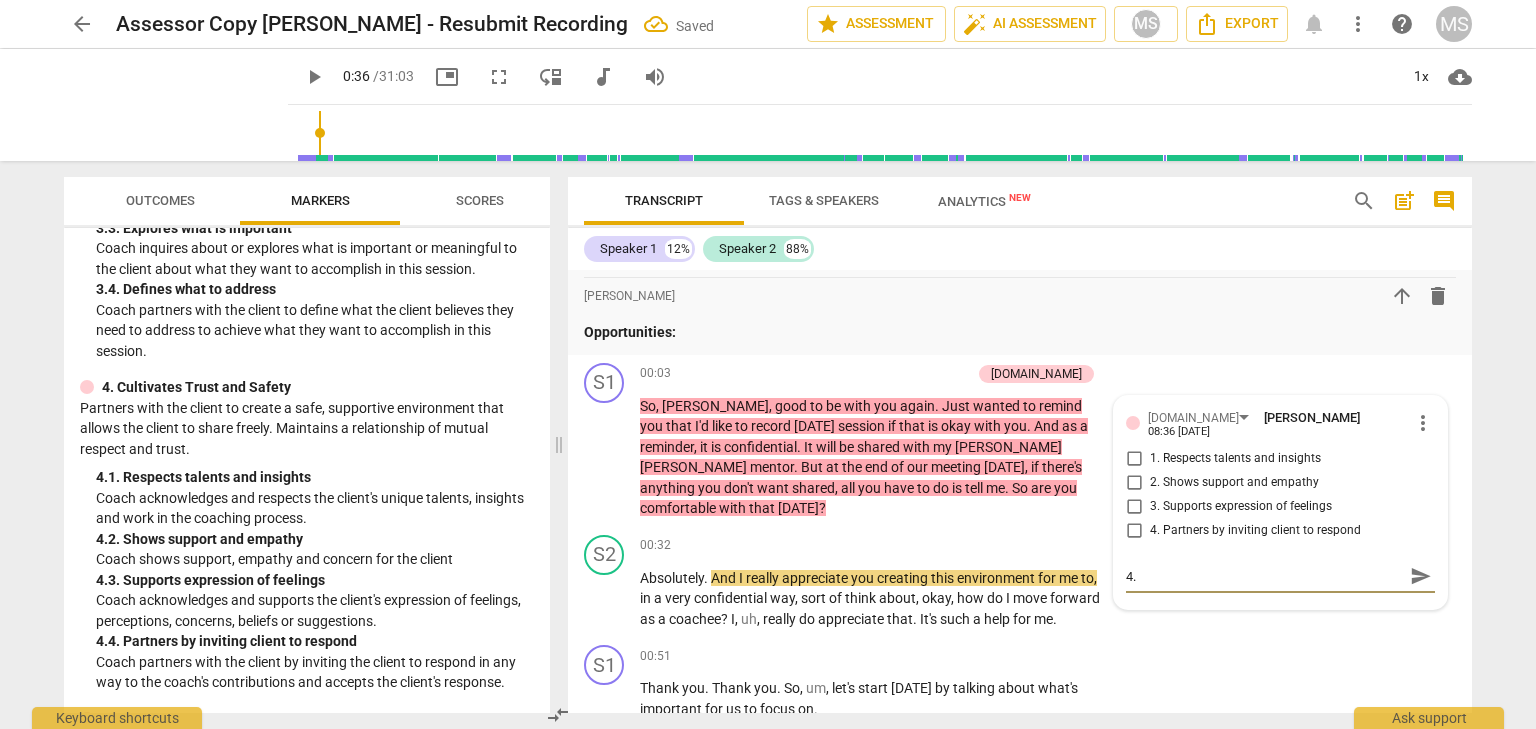 type on "4" 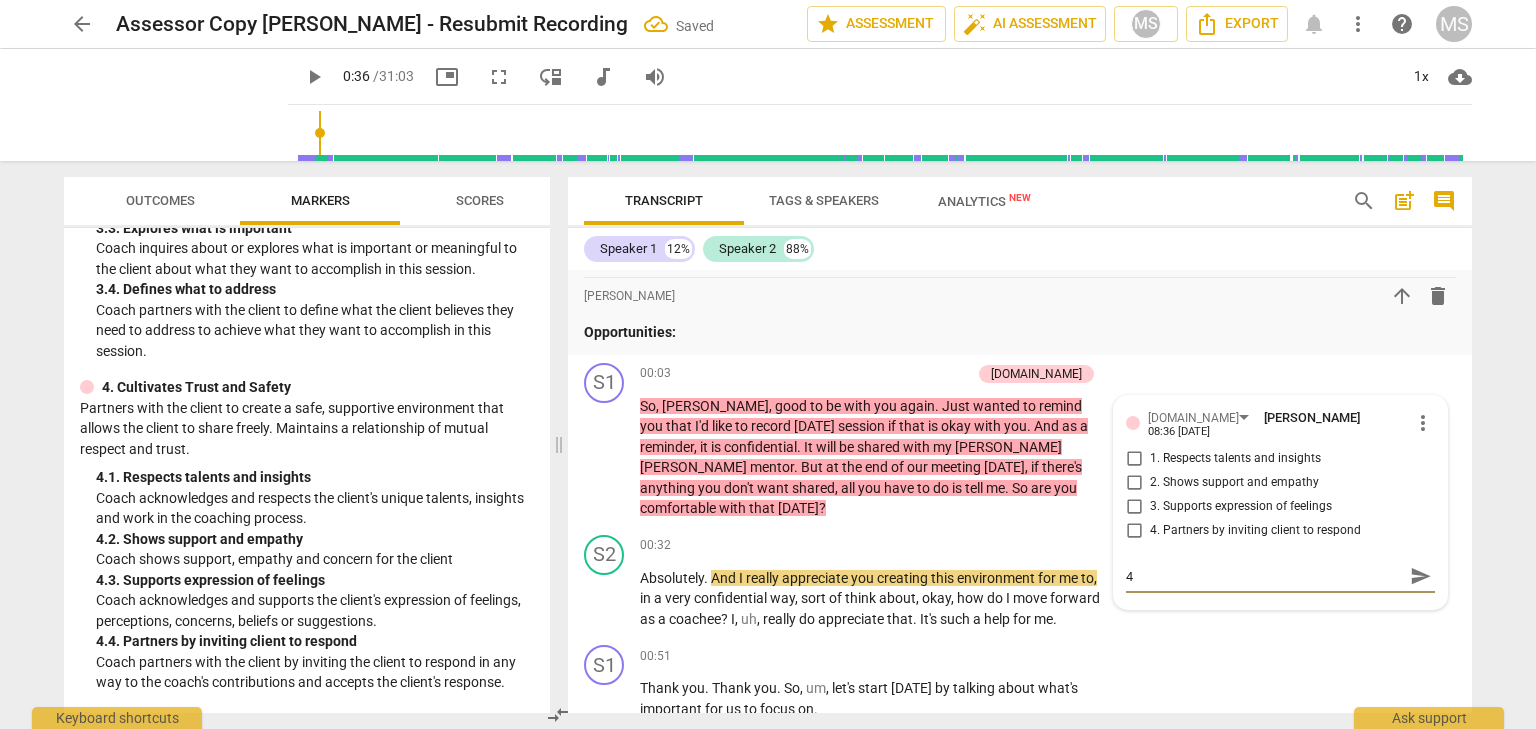 type 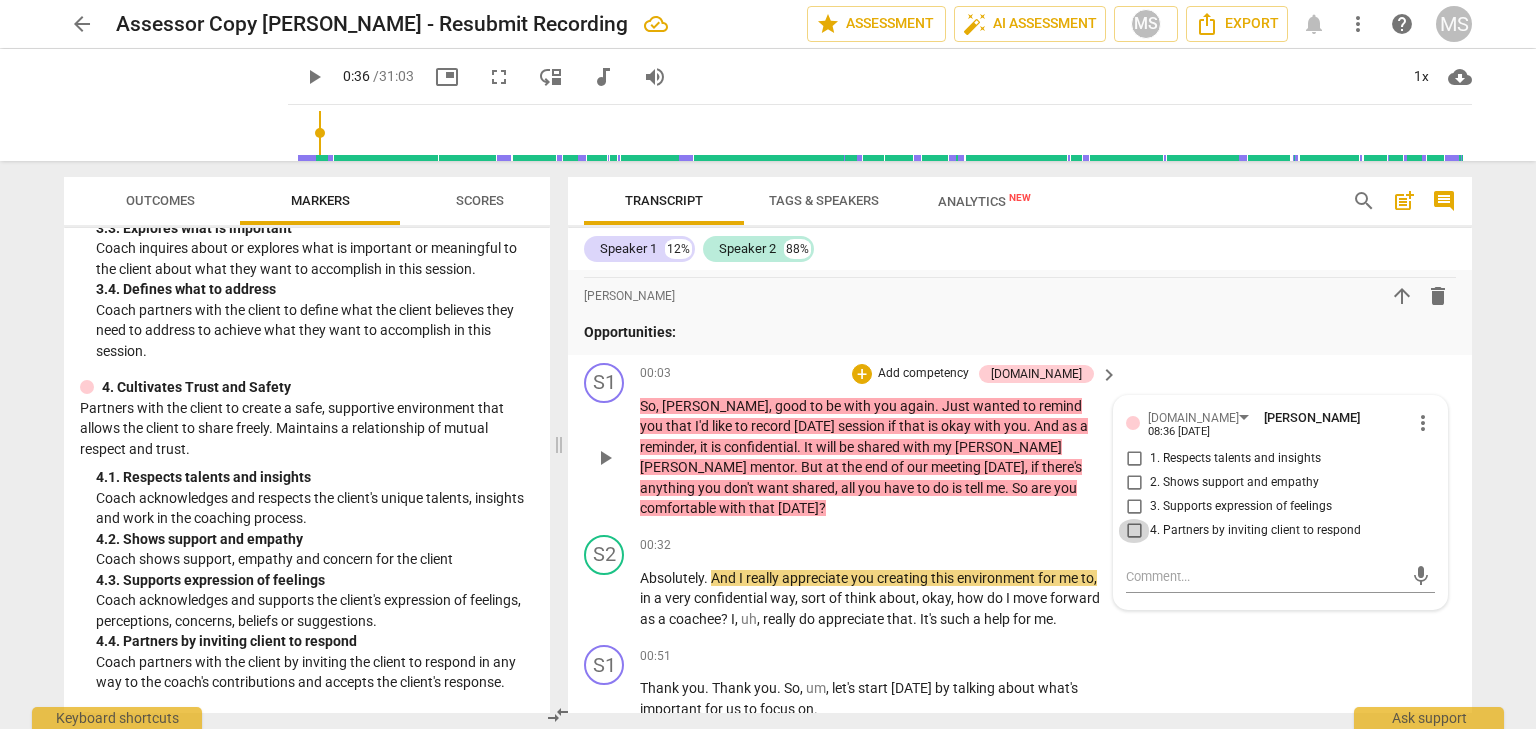 click on "4. Partners by inviting client to respond" at bounding box center (1134, 531) 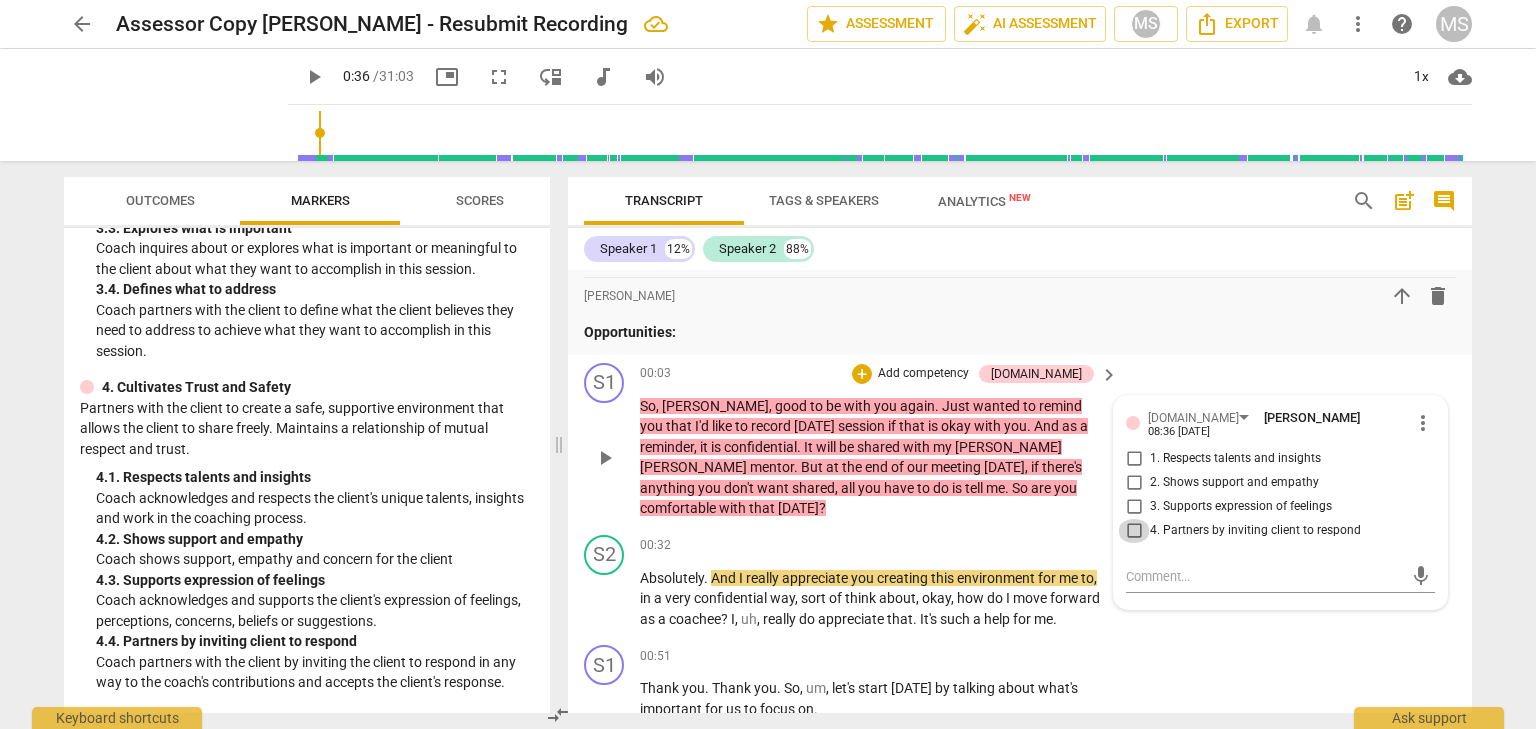 checkbox on "true" 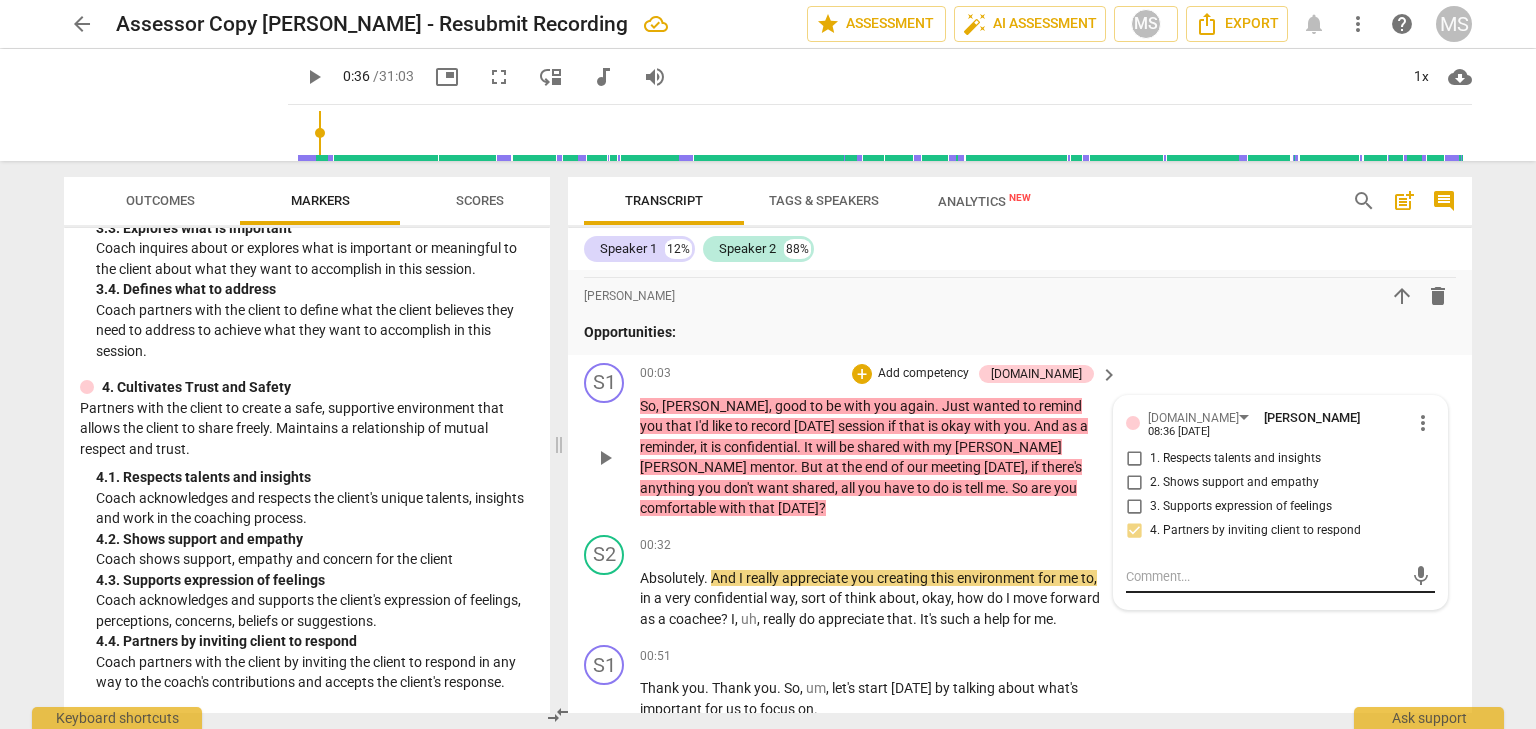 click at bounding box center (1264, 576) 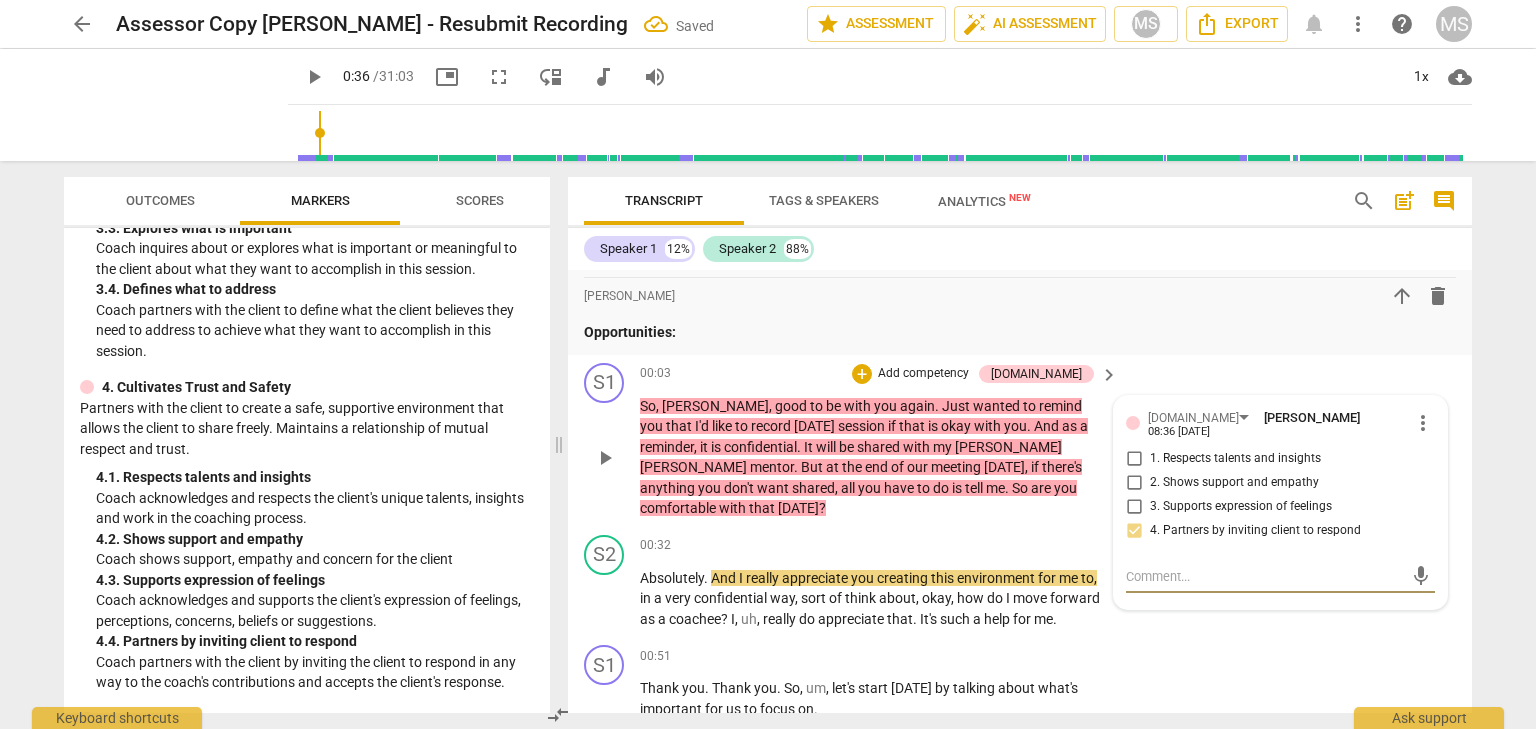type on "T" 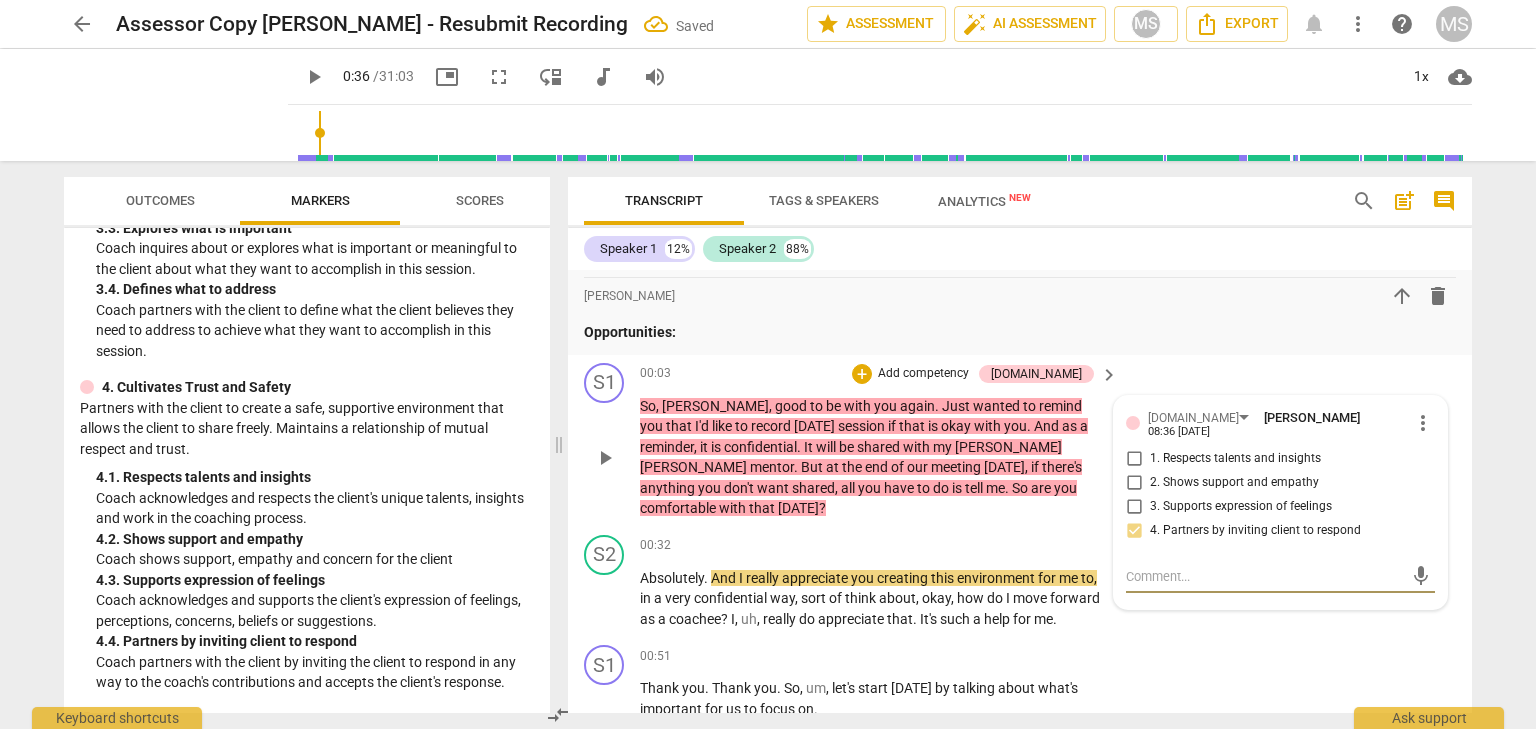 type on "T" 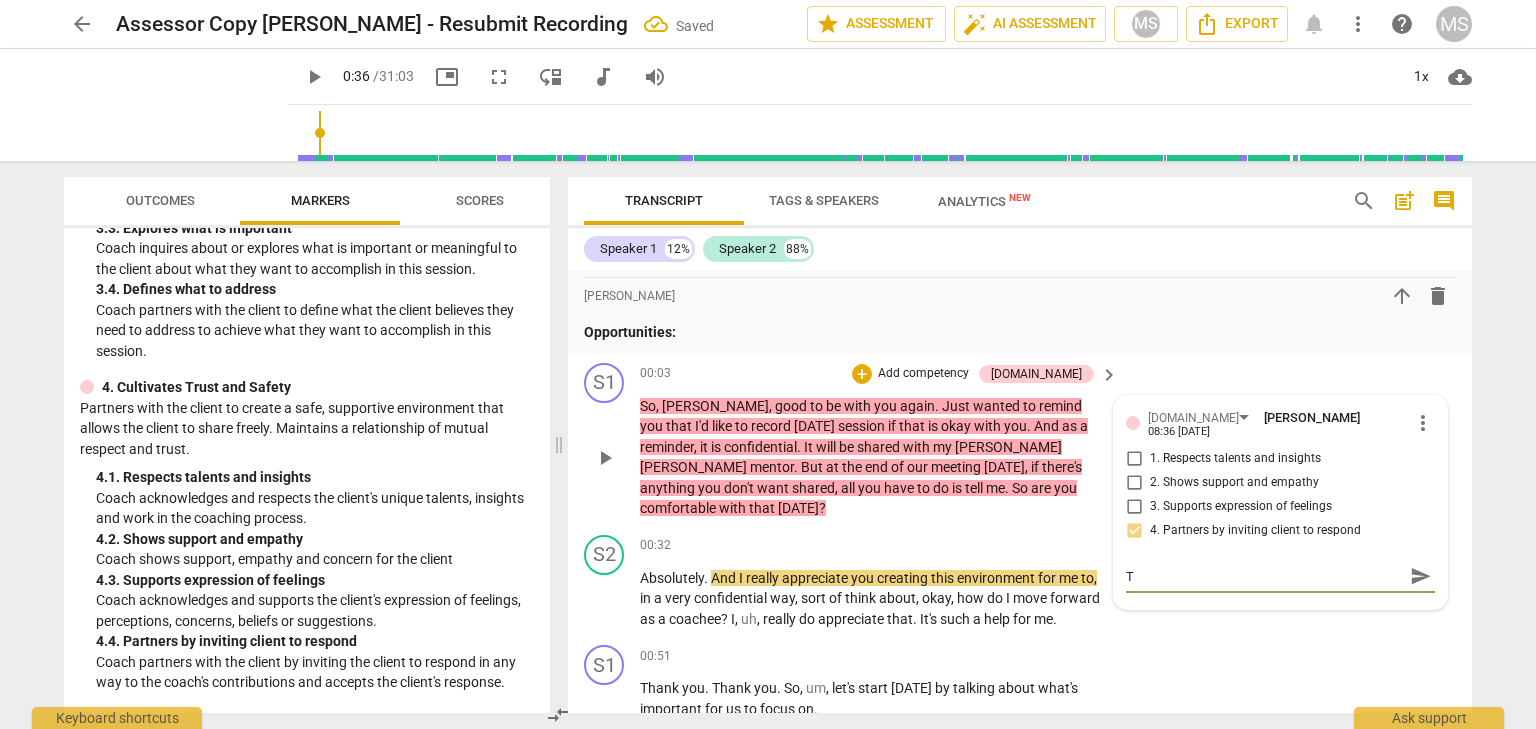 type on "Th" 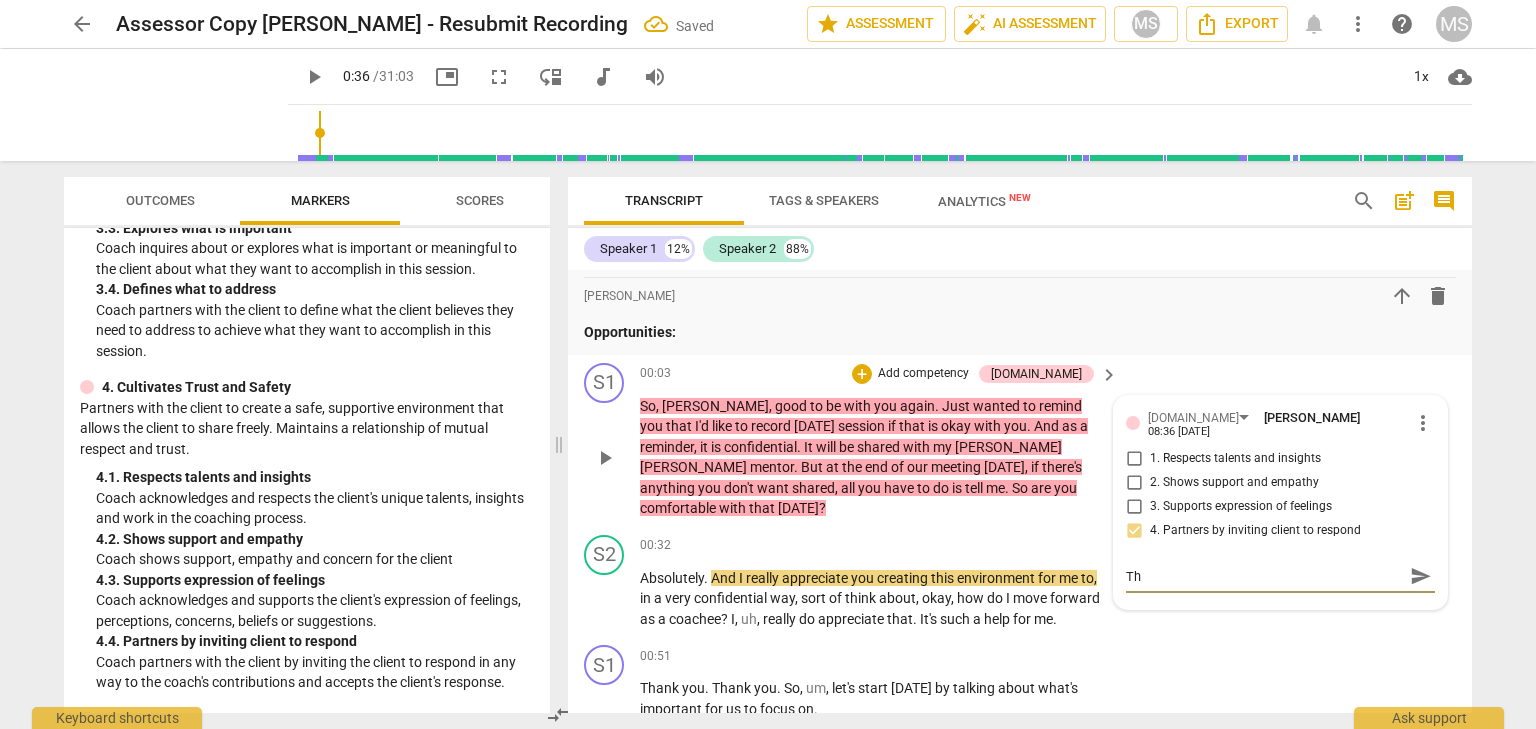 type on "Thi" 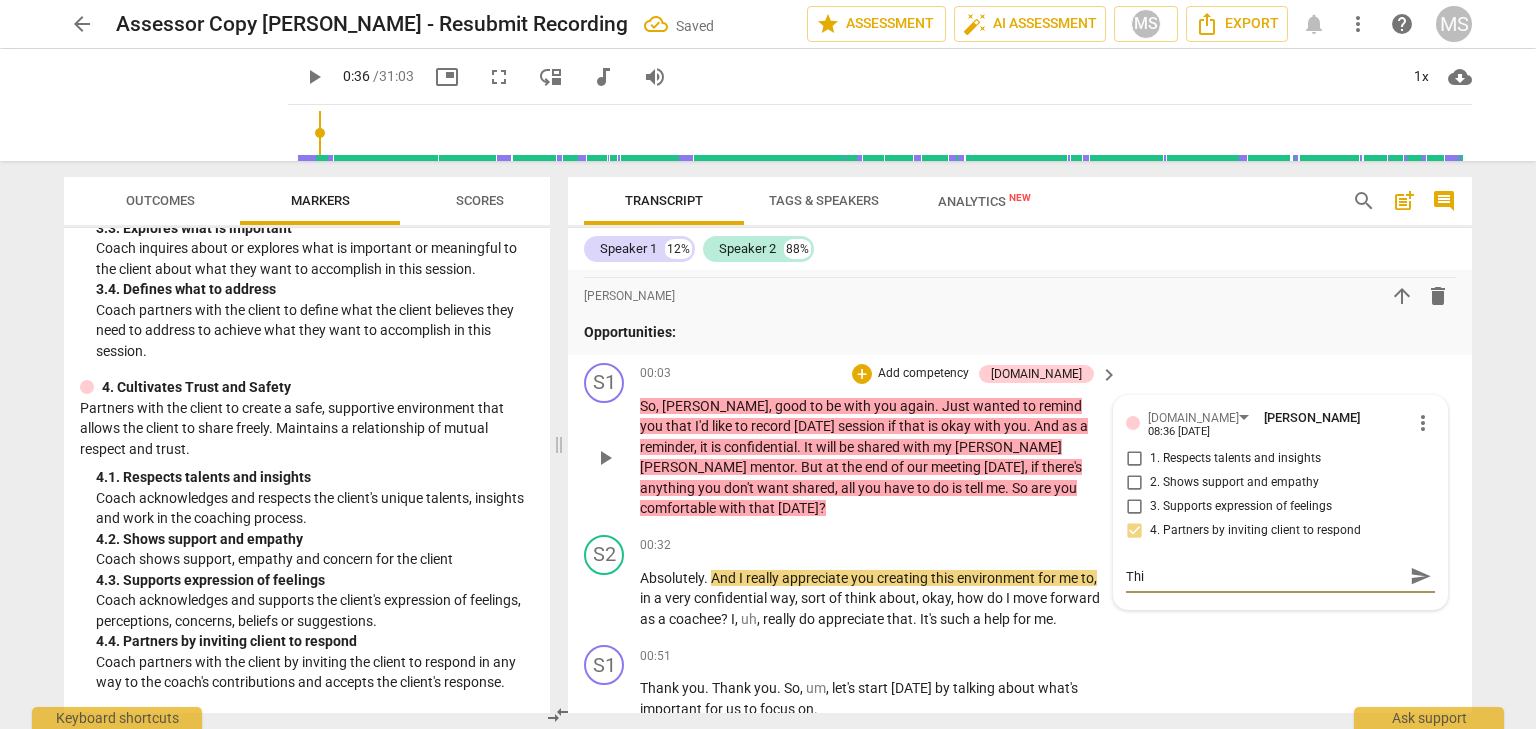type on "This" 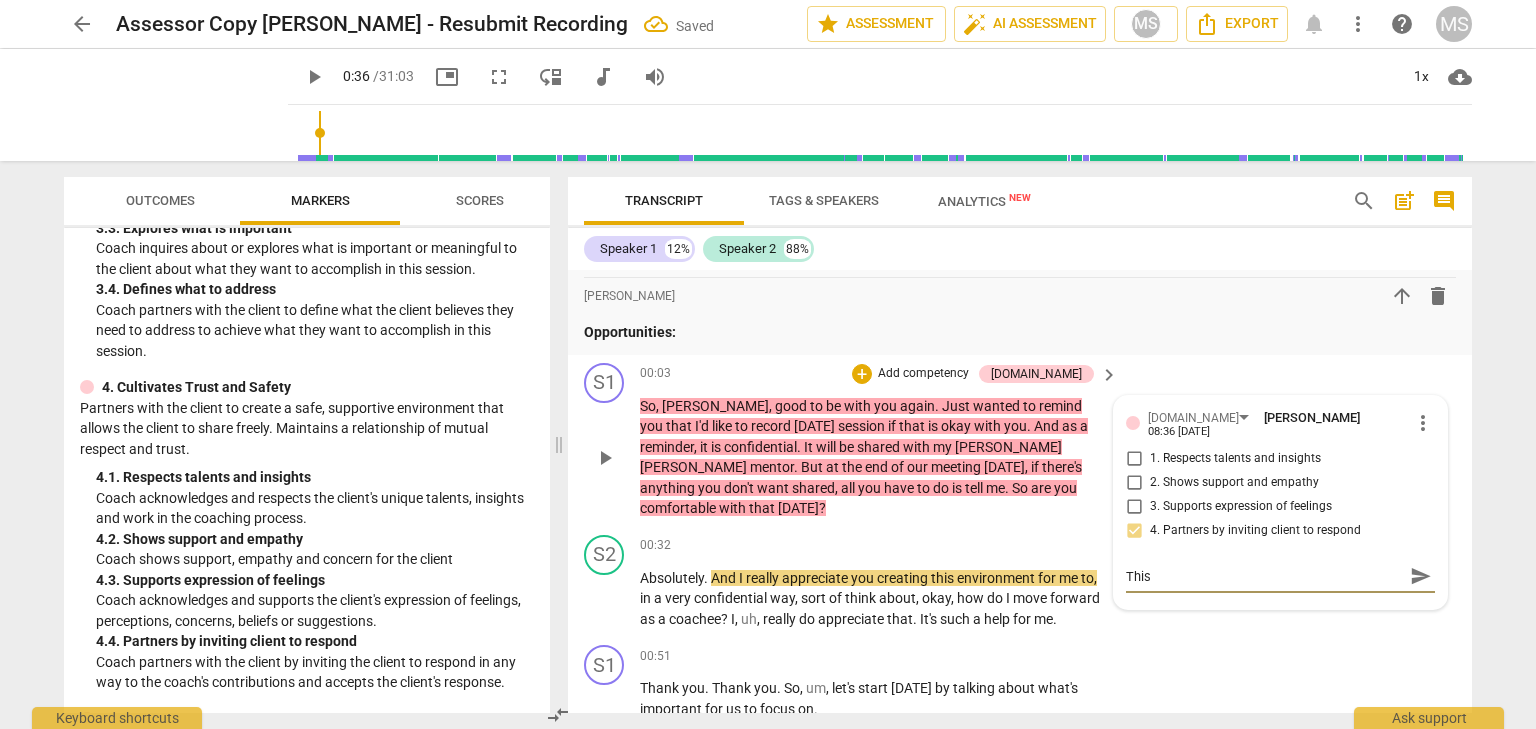 type on "This" 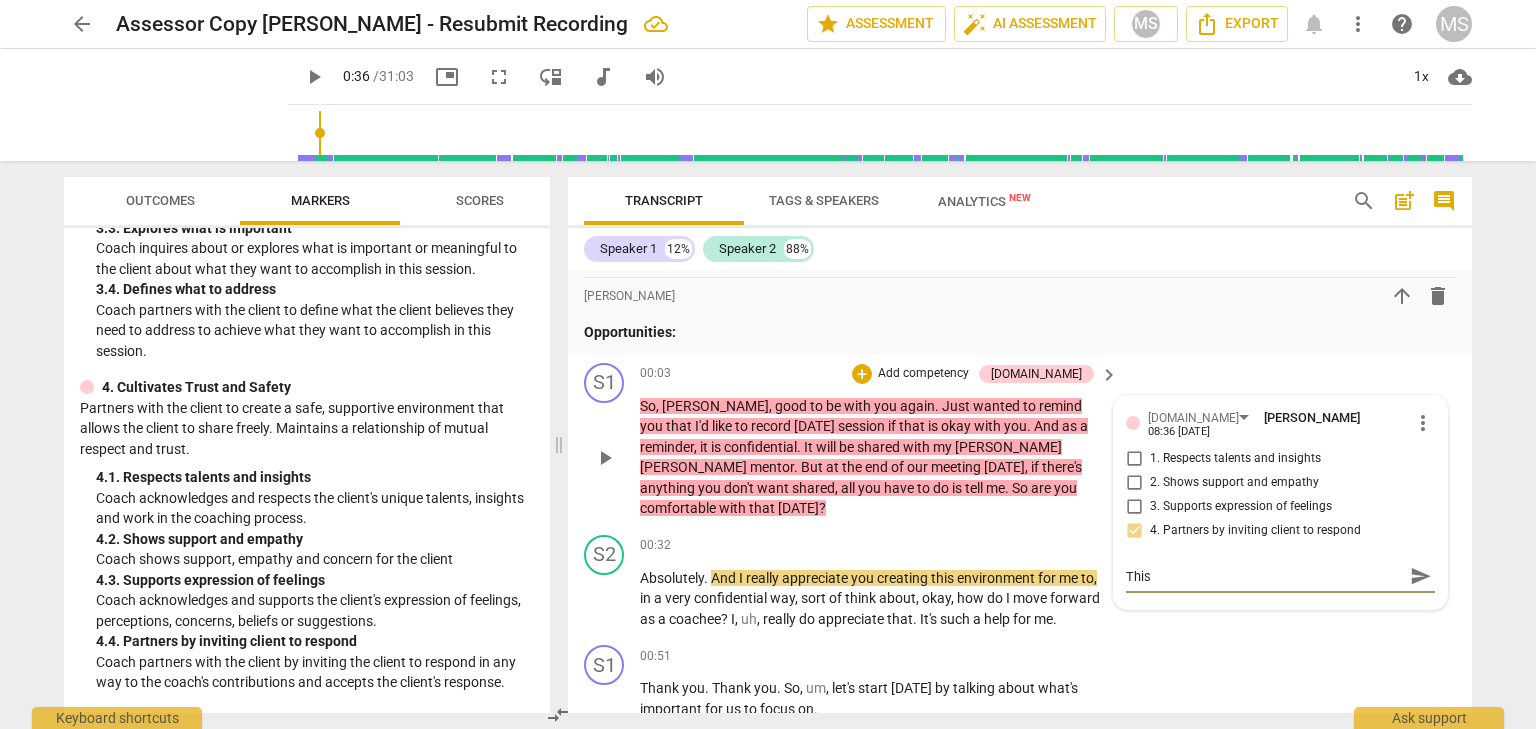 type on "This t" 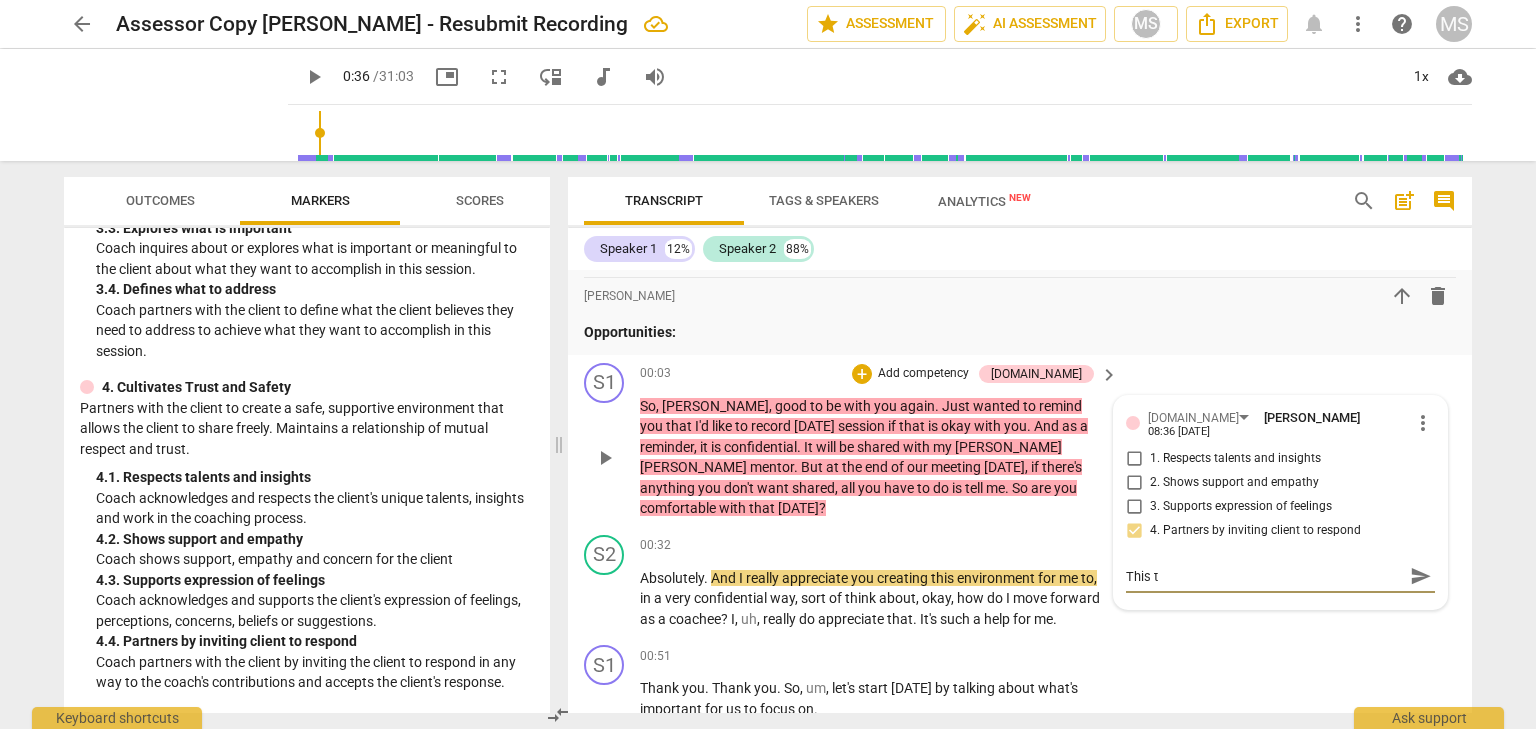 type on "This tr" 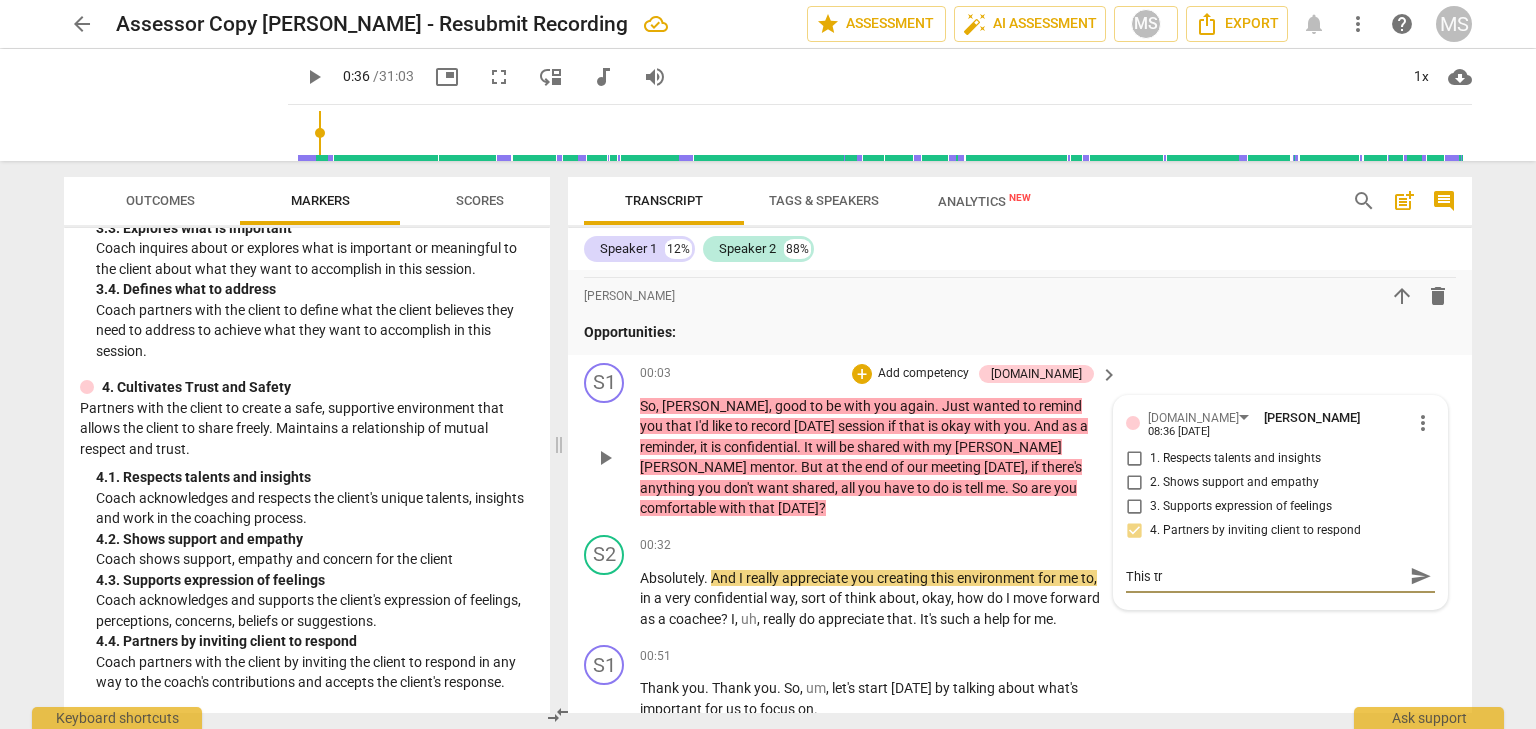type on "This tra" 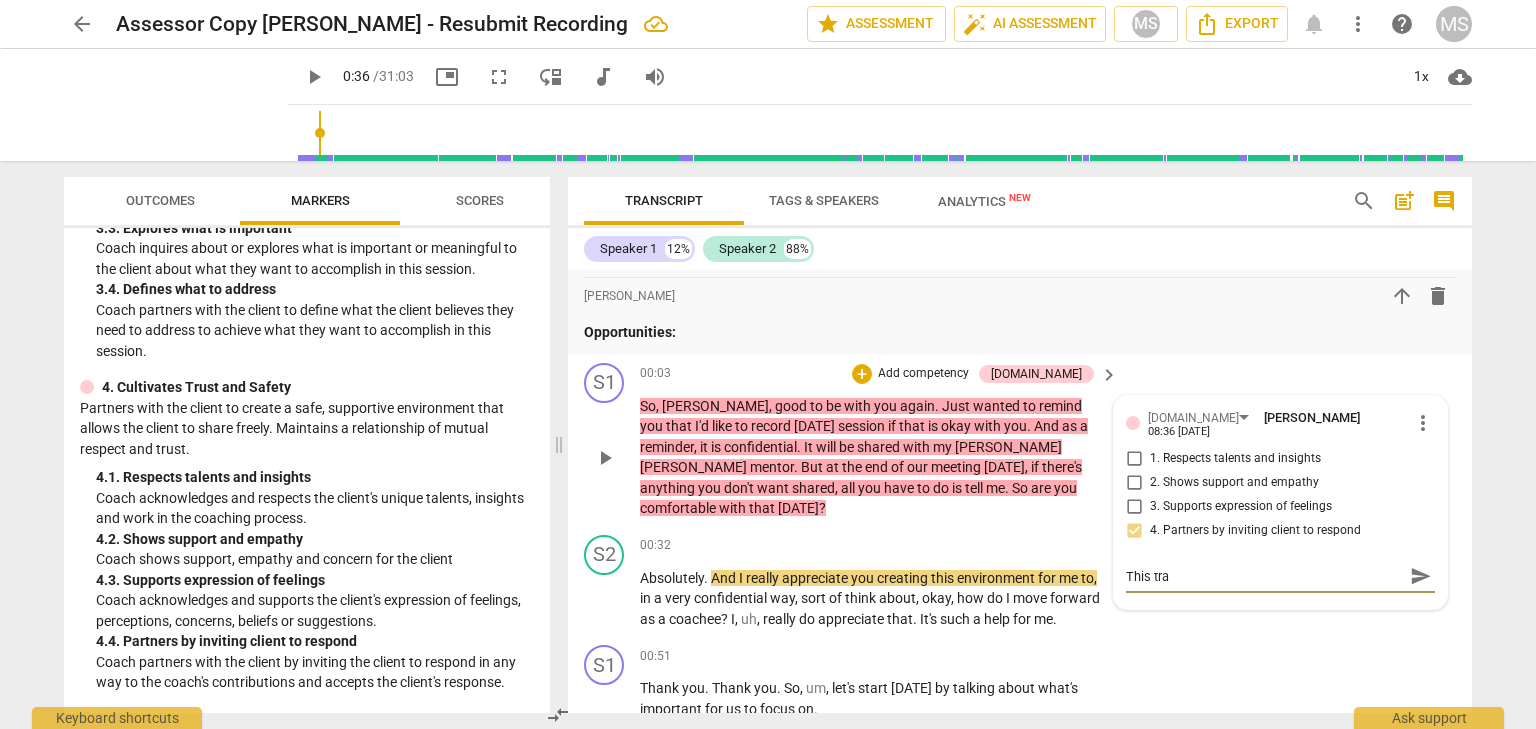 type on "This tran" 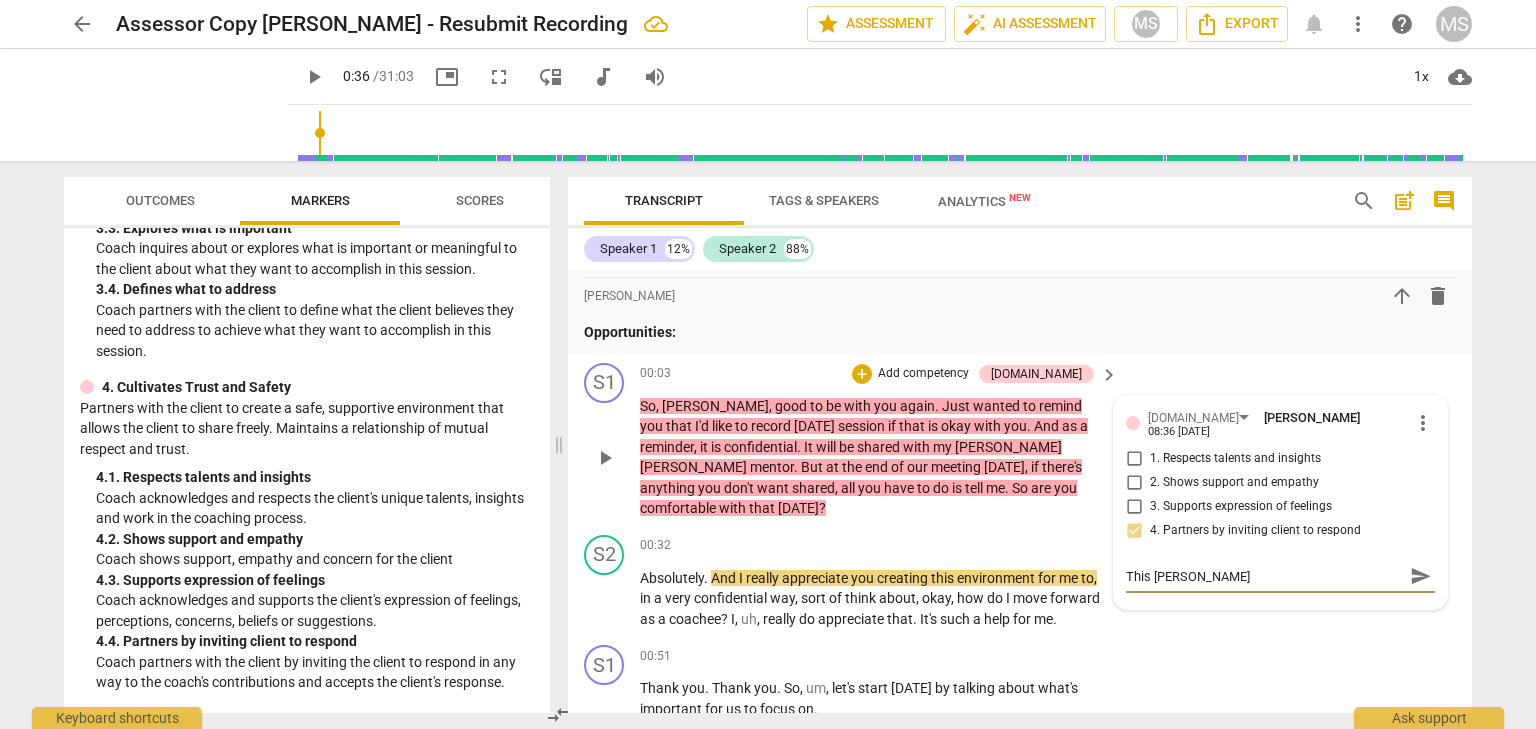 type on "This trans" 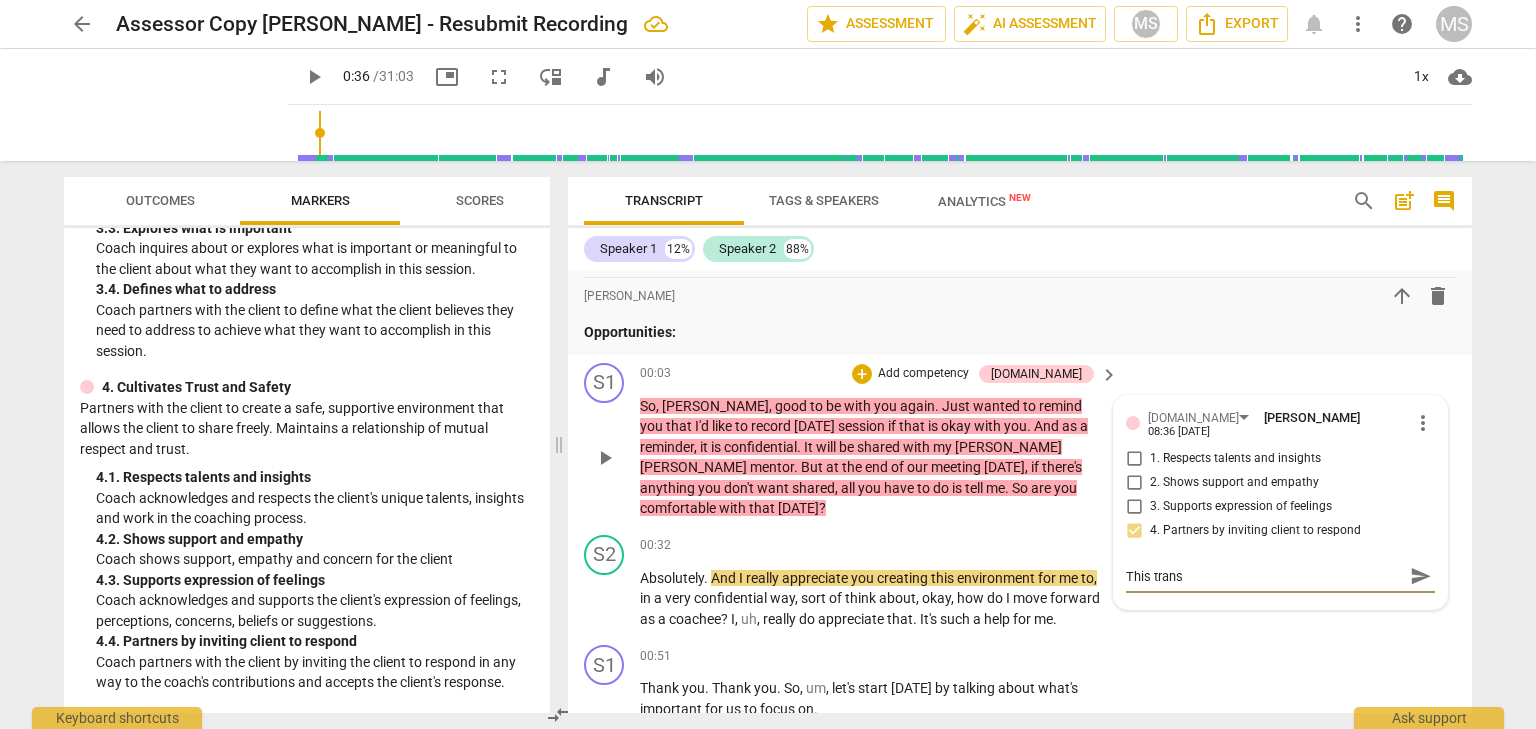 type on "This transp" 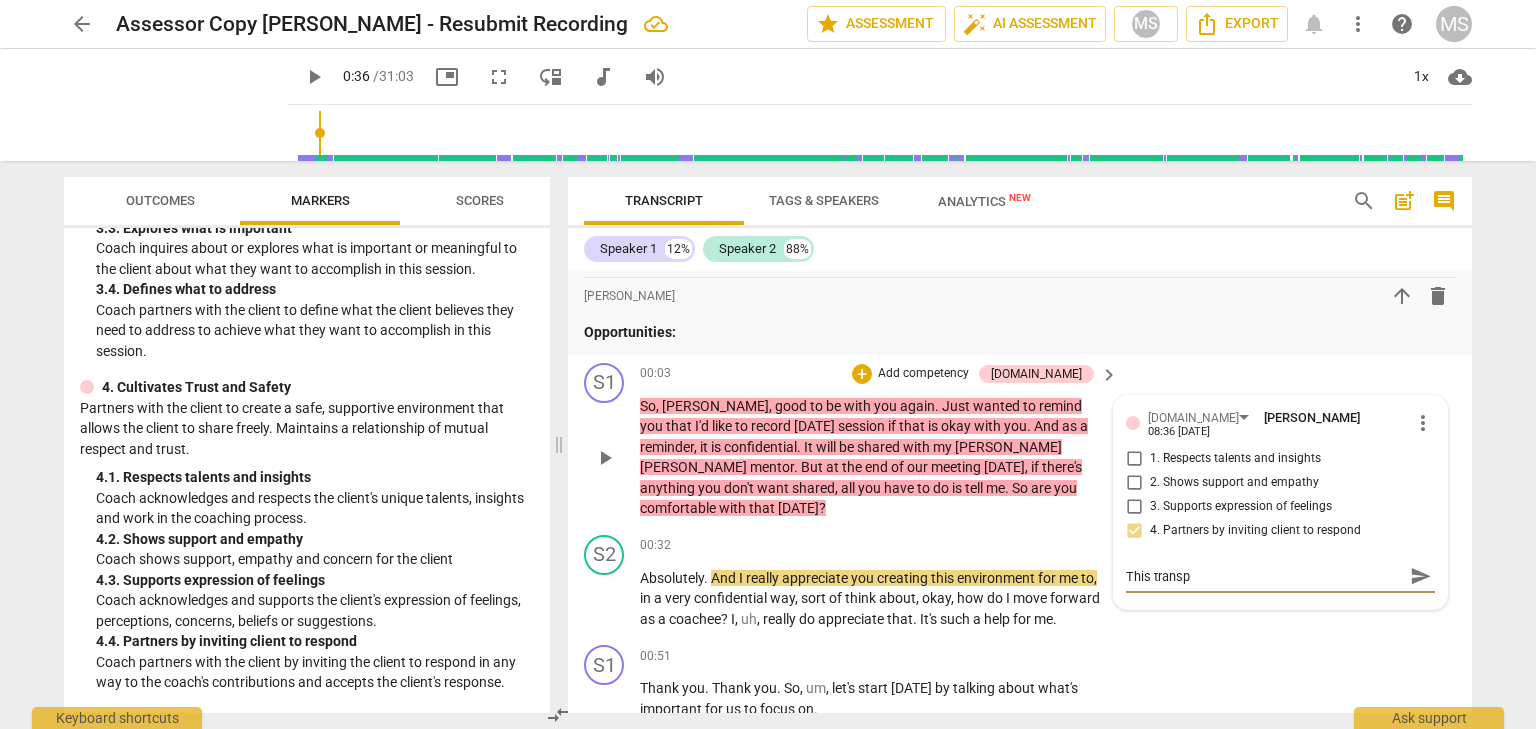 type on "This transpa" 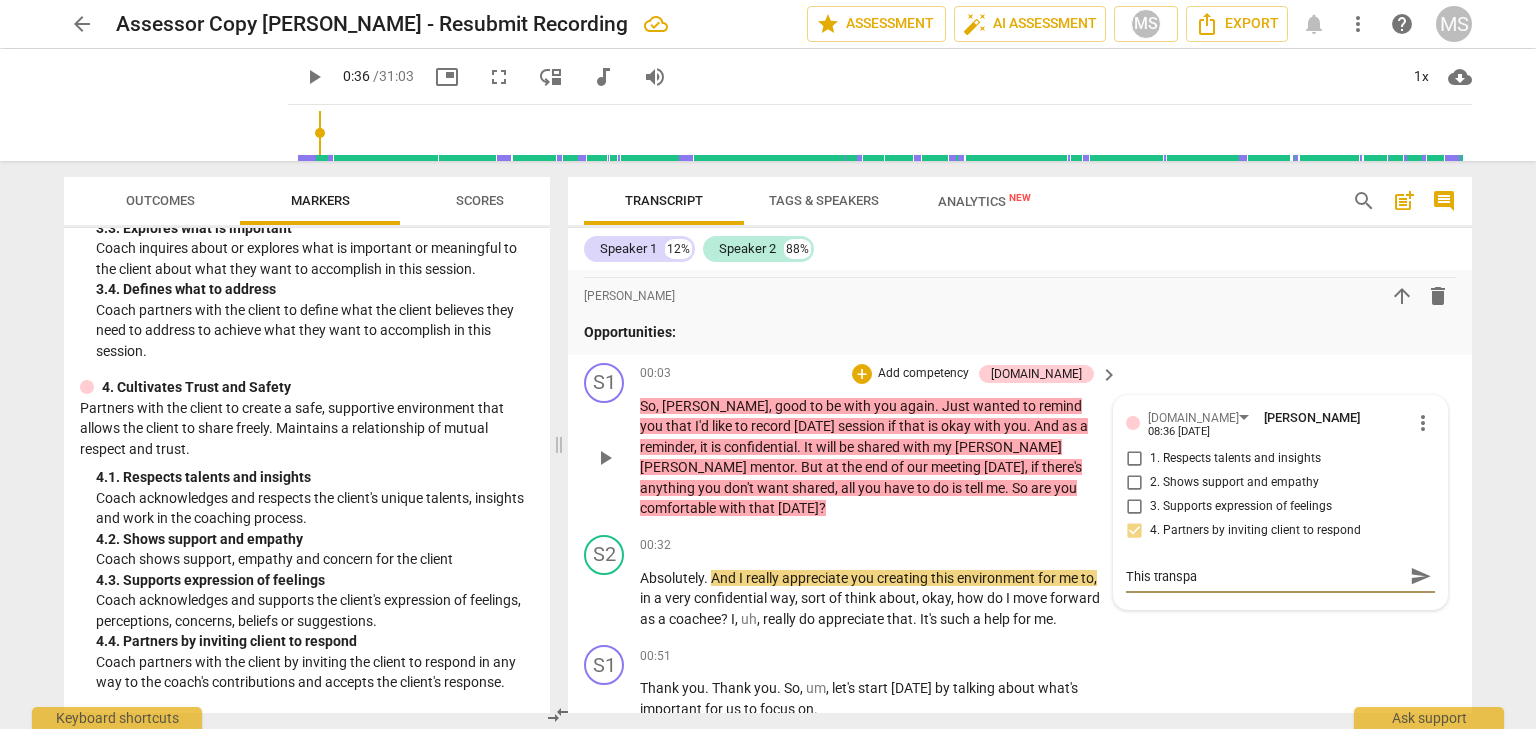 type on "This transpar" 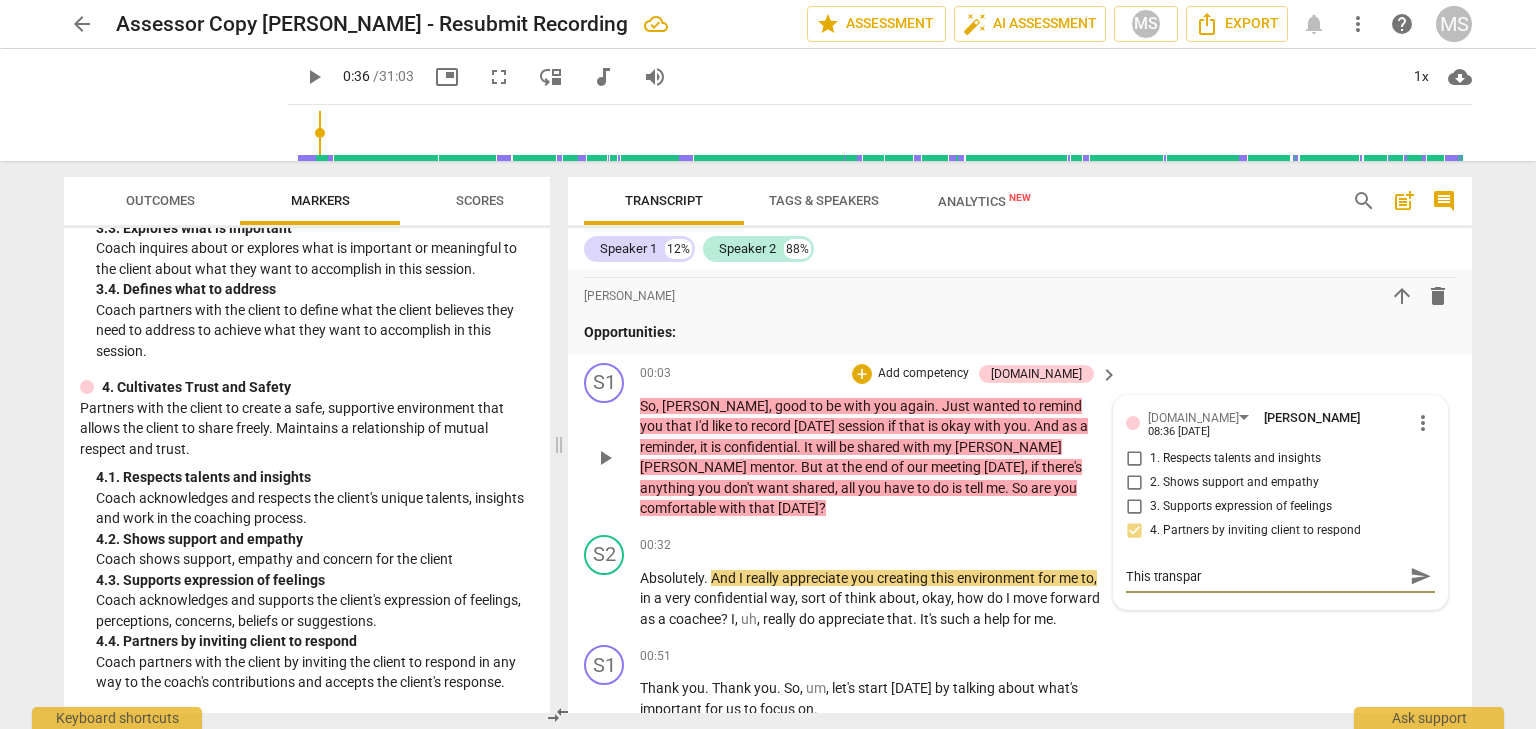 type on "This transpara" 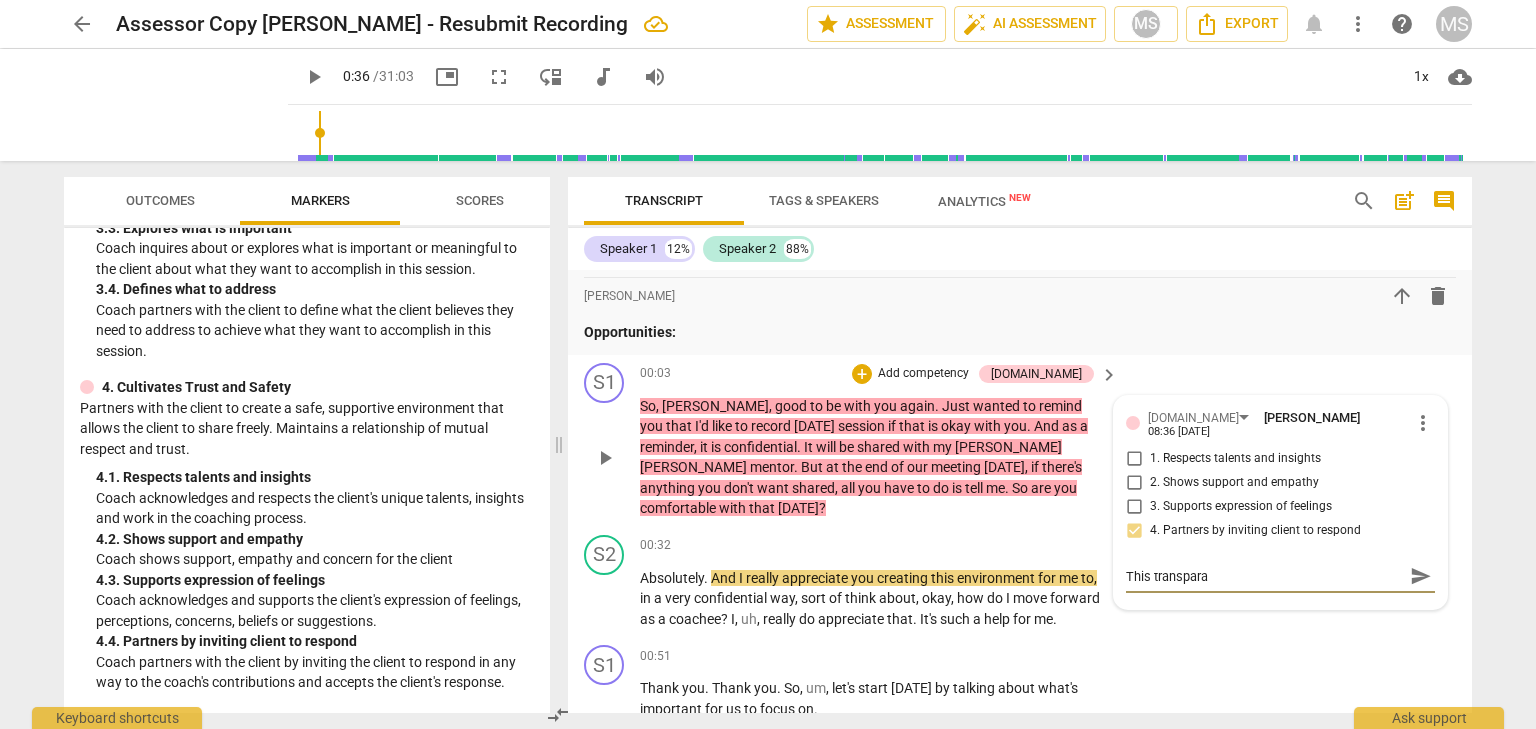 type on "This transparan" 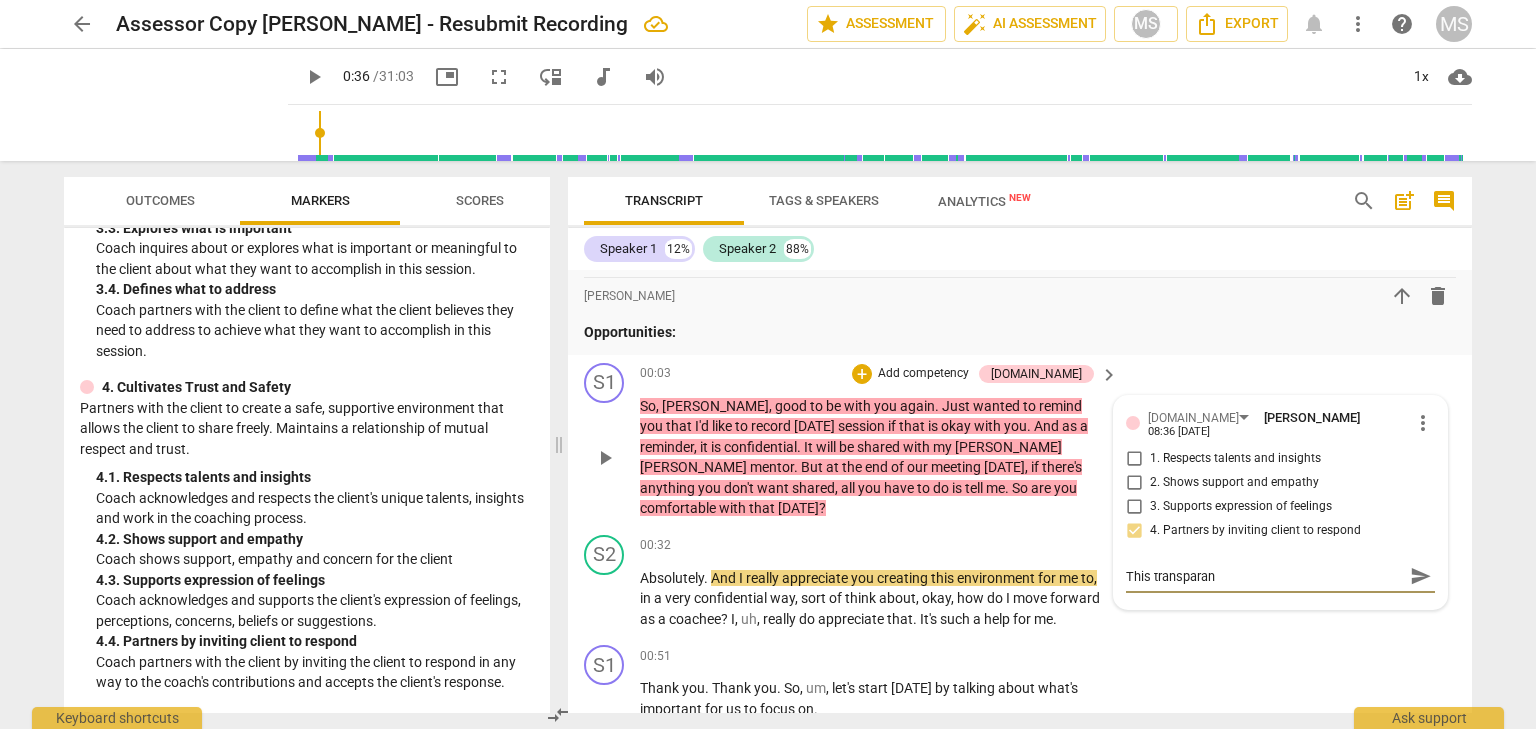 type on "This transparanc" 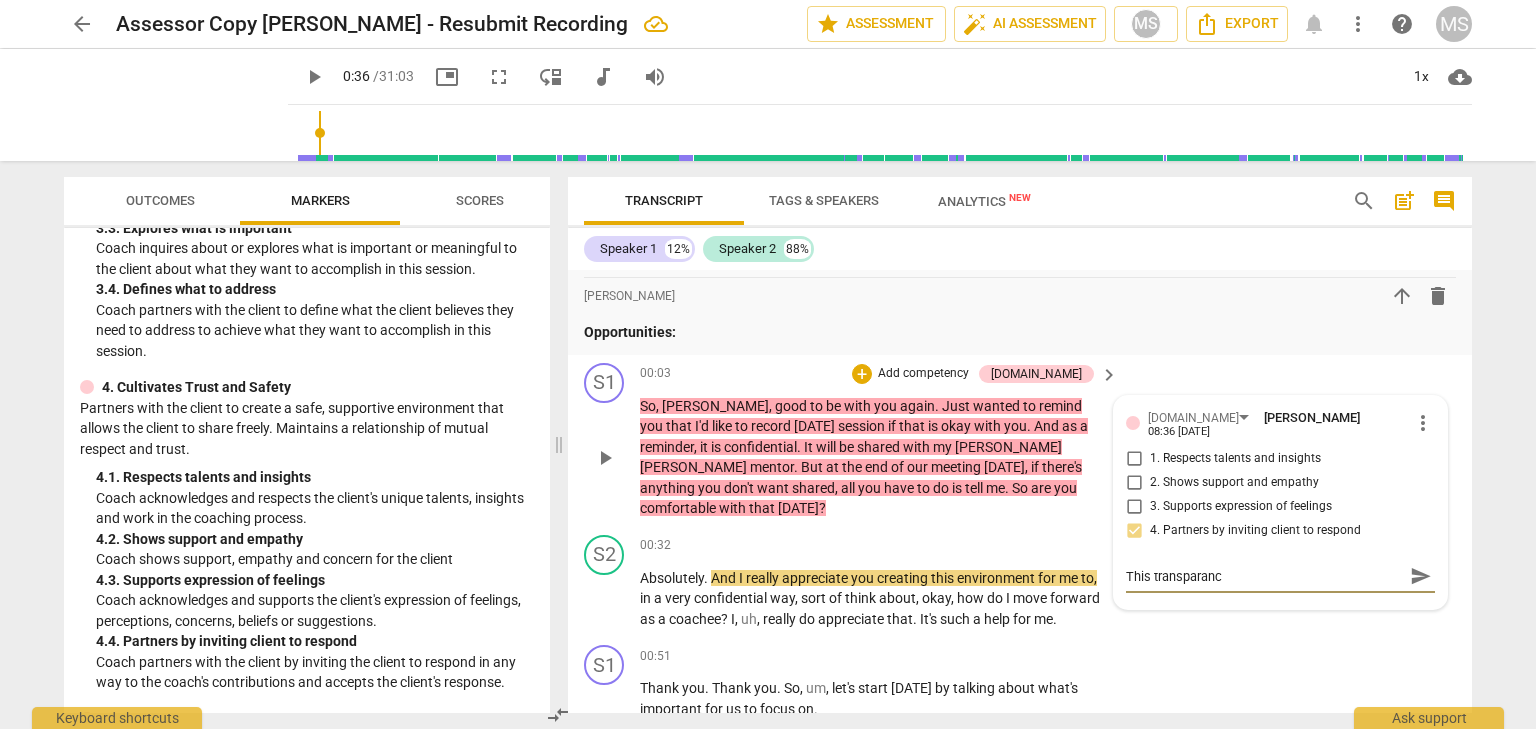 type on "This transparancy" 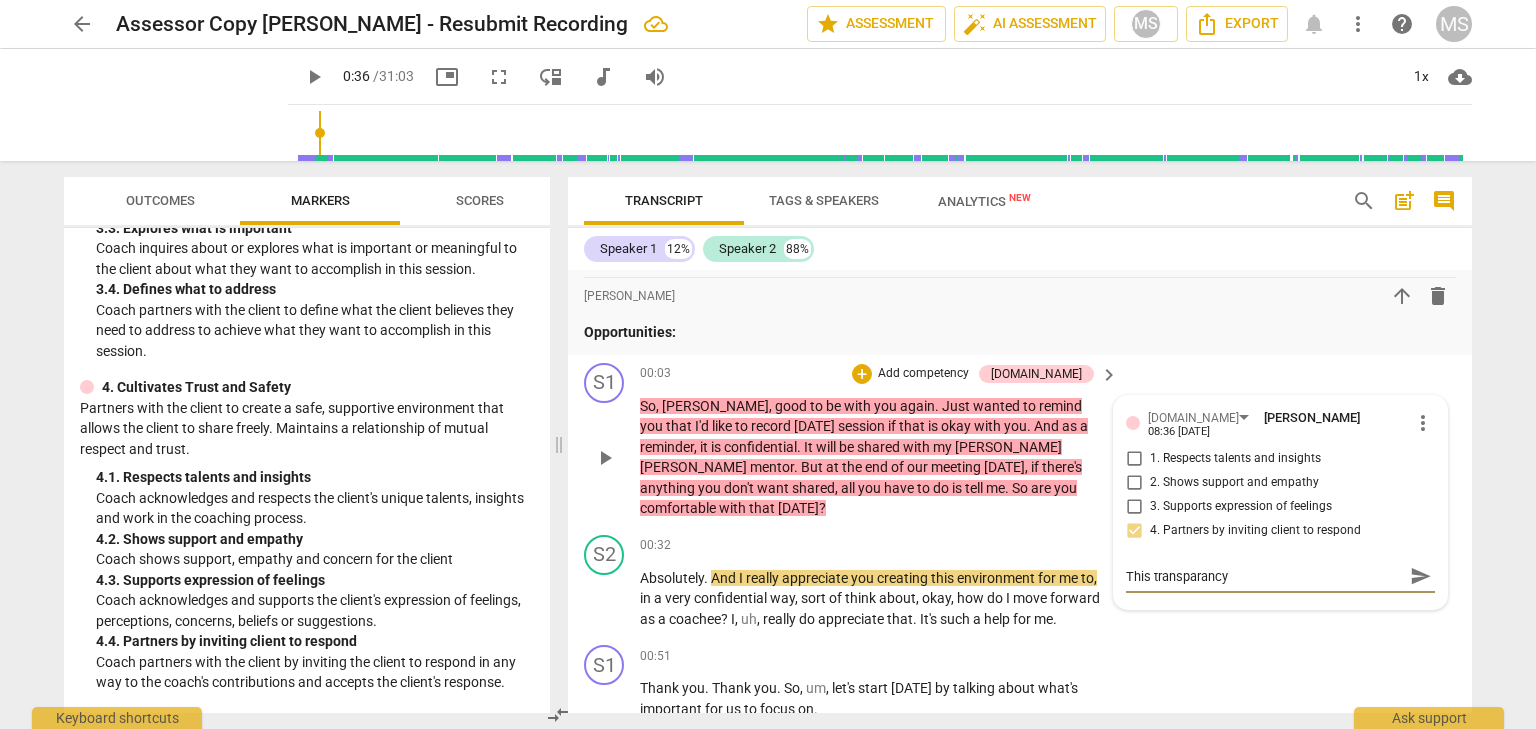 type on "This transparancy" 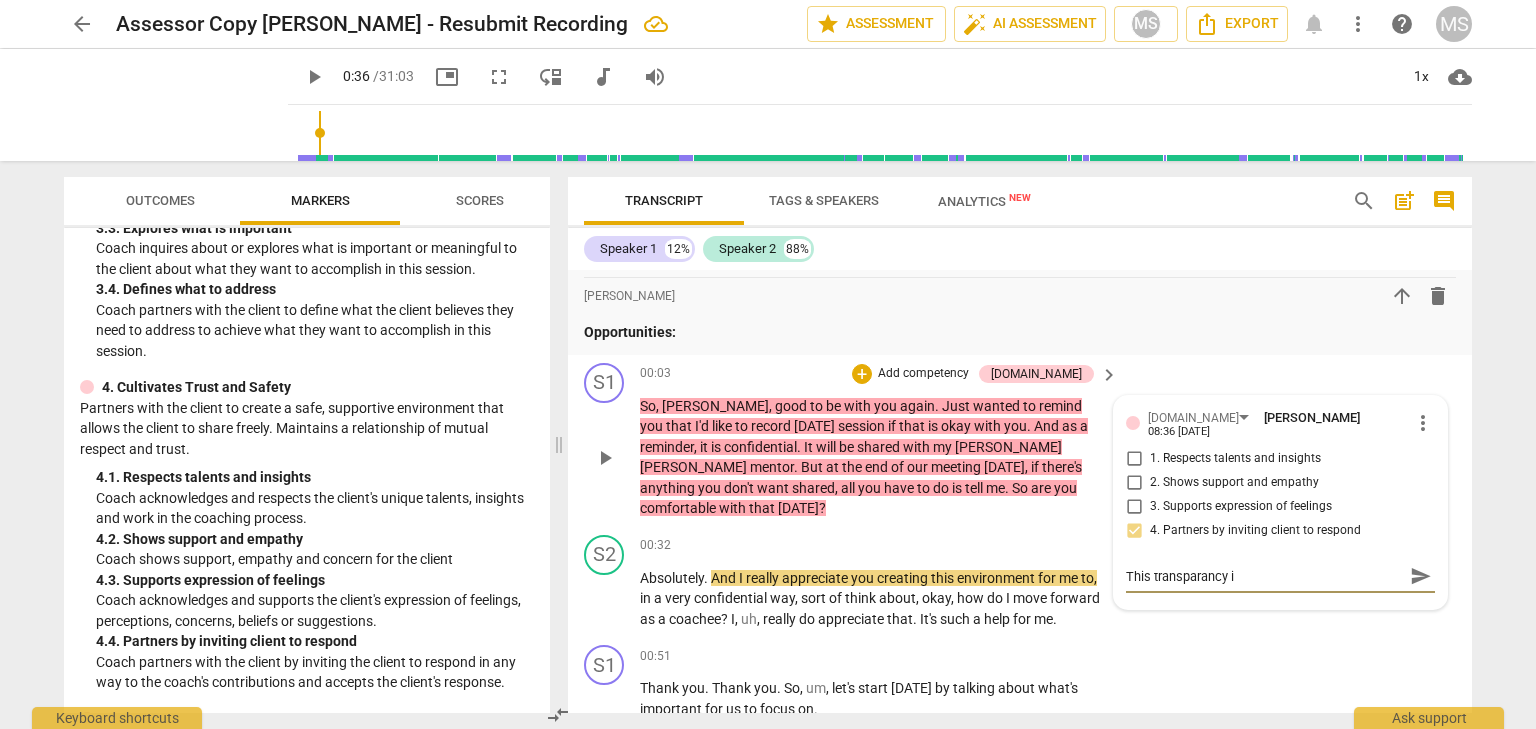 type on "This transparancy is" 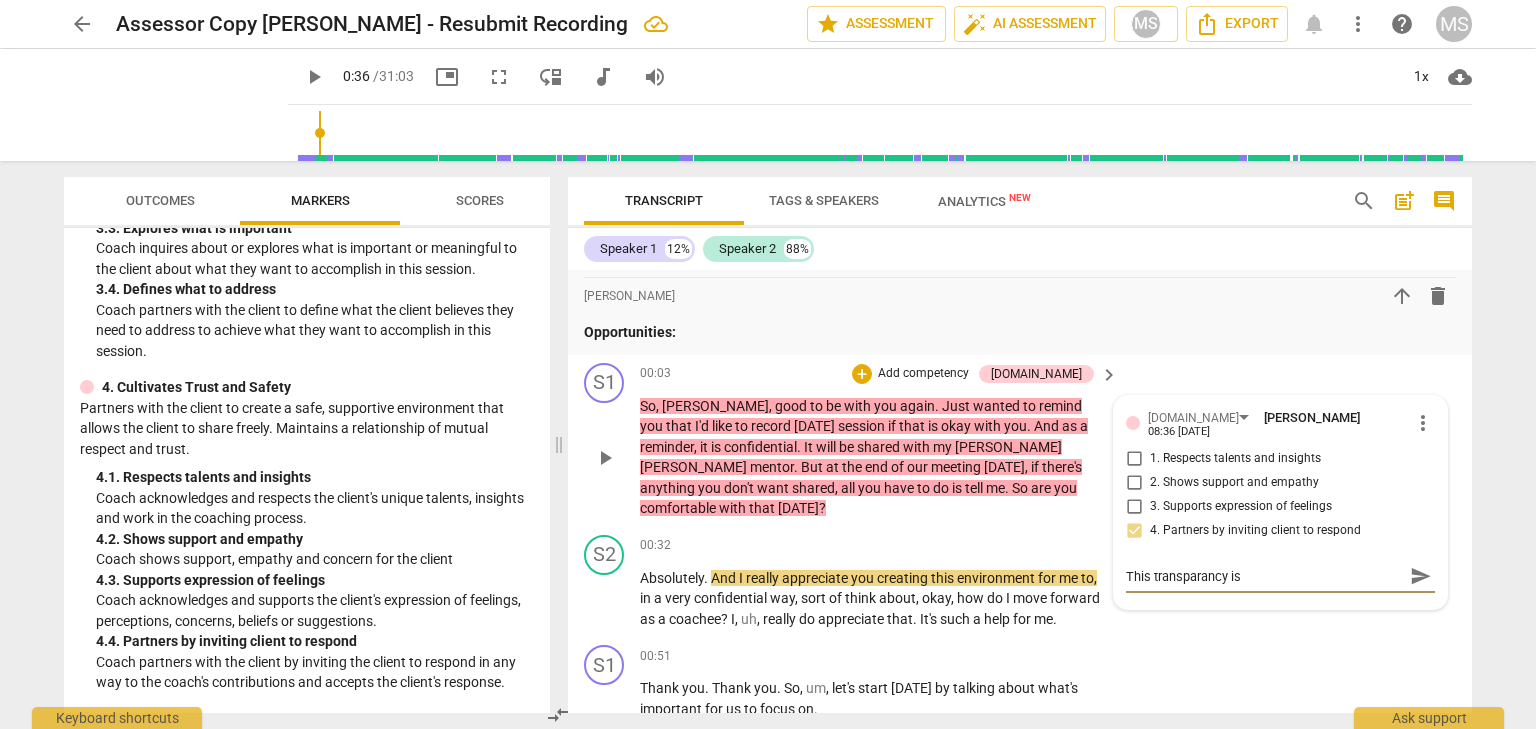 type on "This transparancy i" 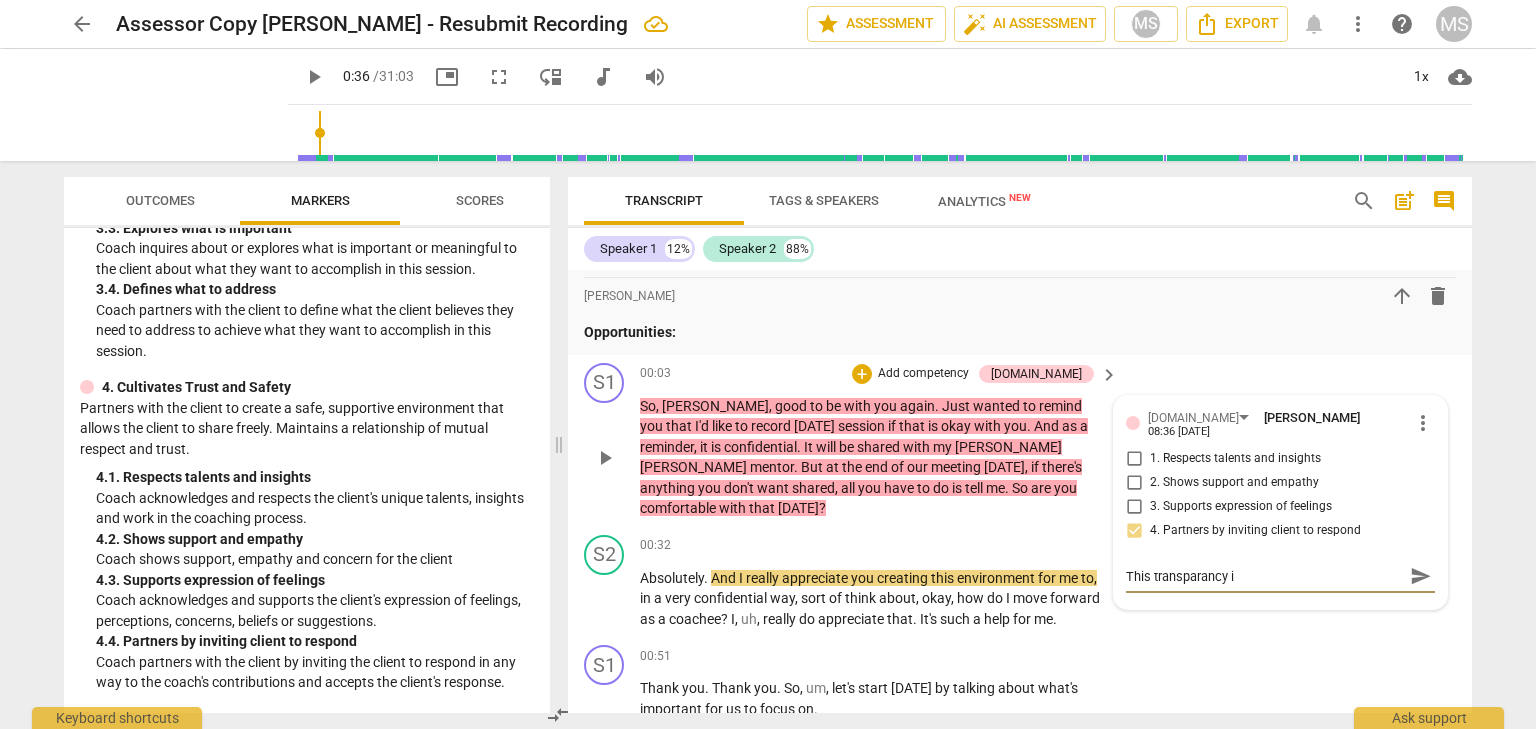 type on "This transparancy" 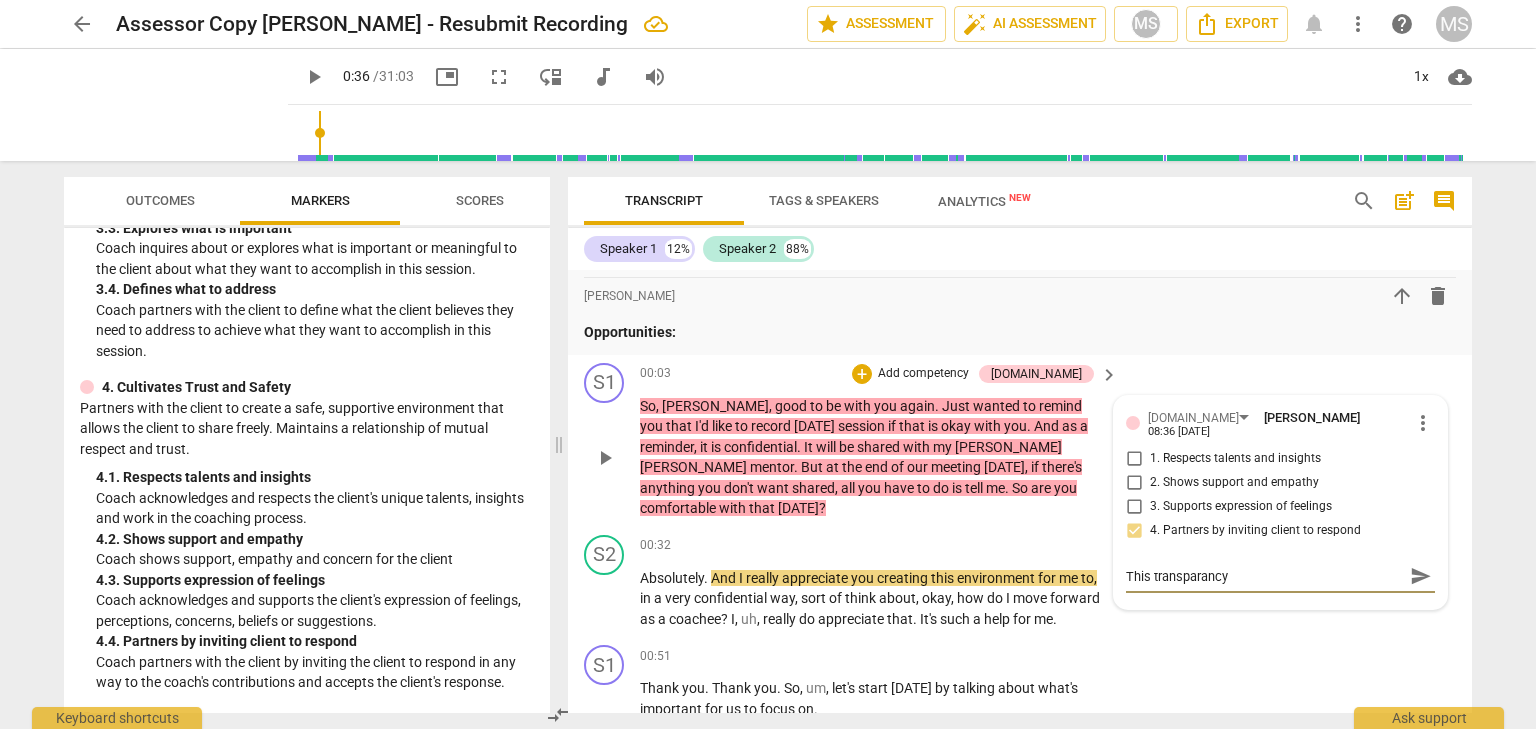 type on "This transparancy" 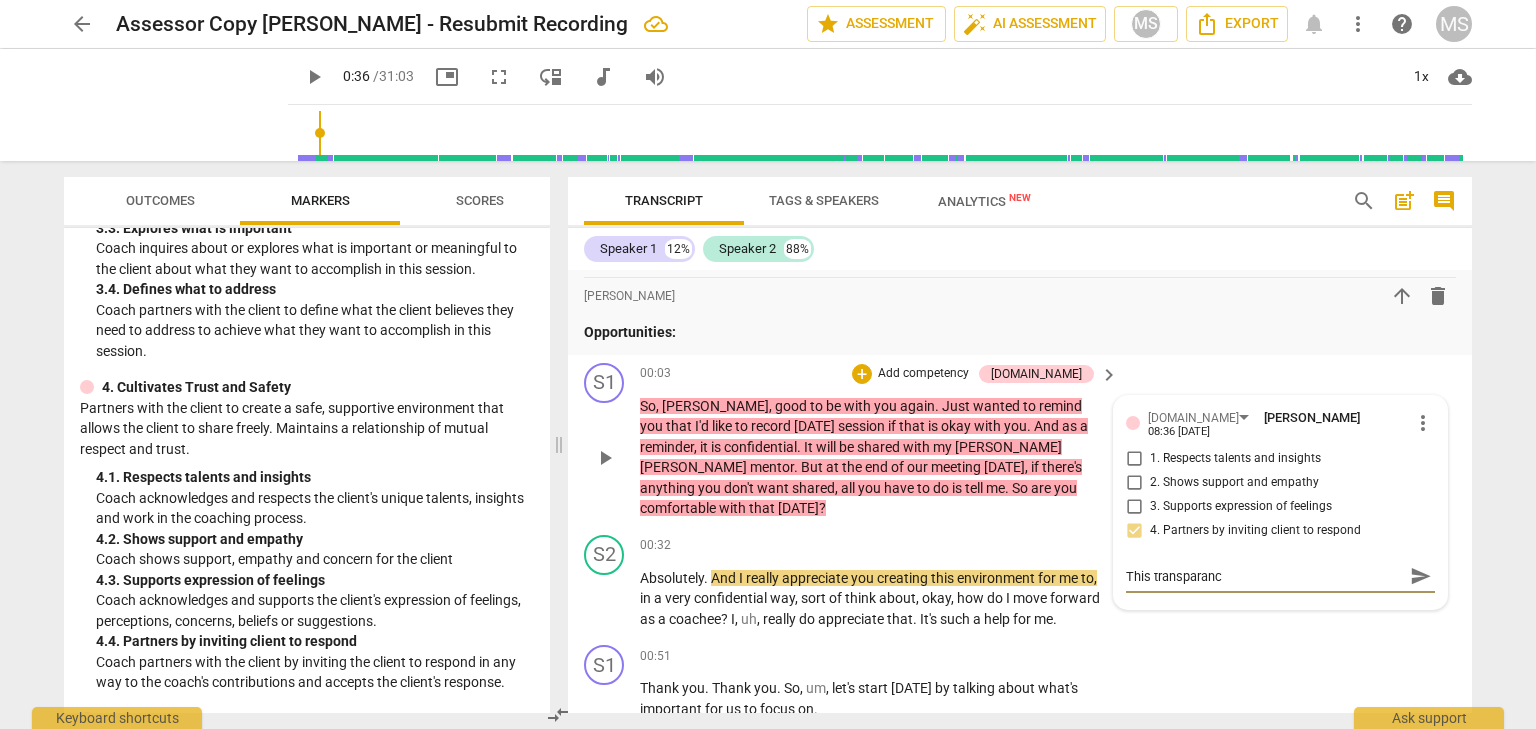type on "This transparan" 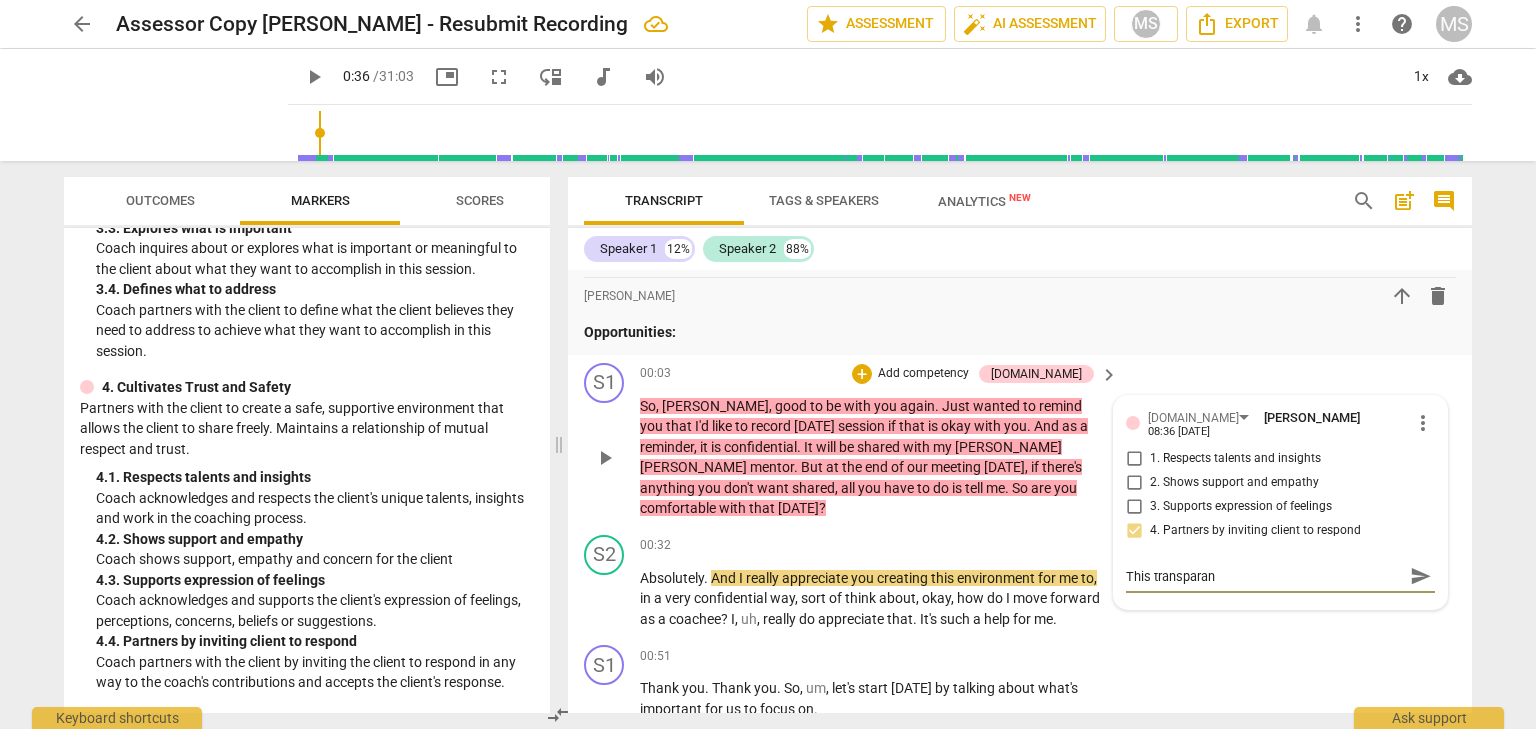 type on "This transpara" 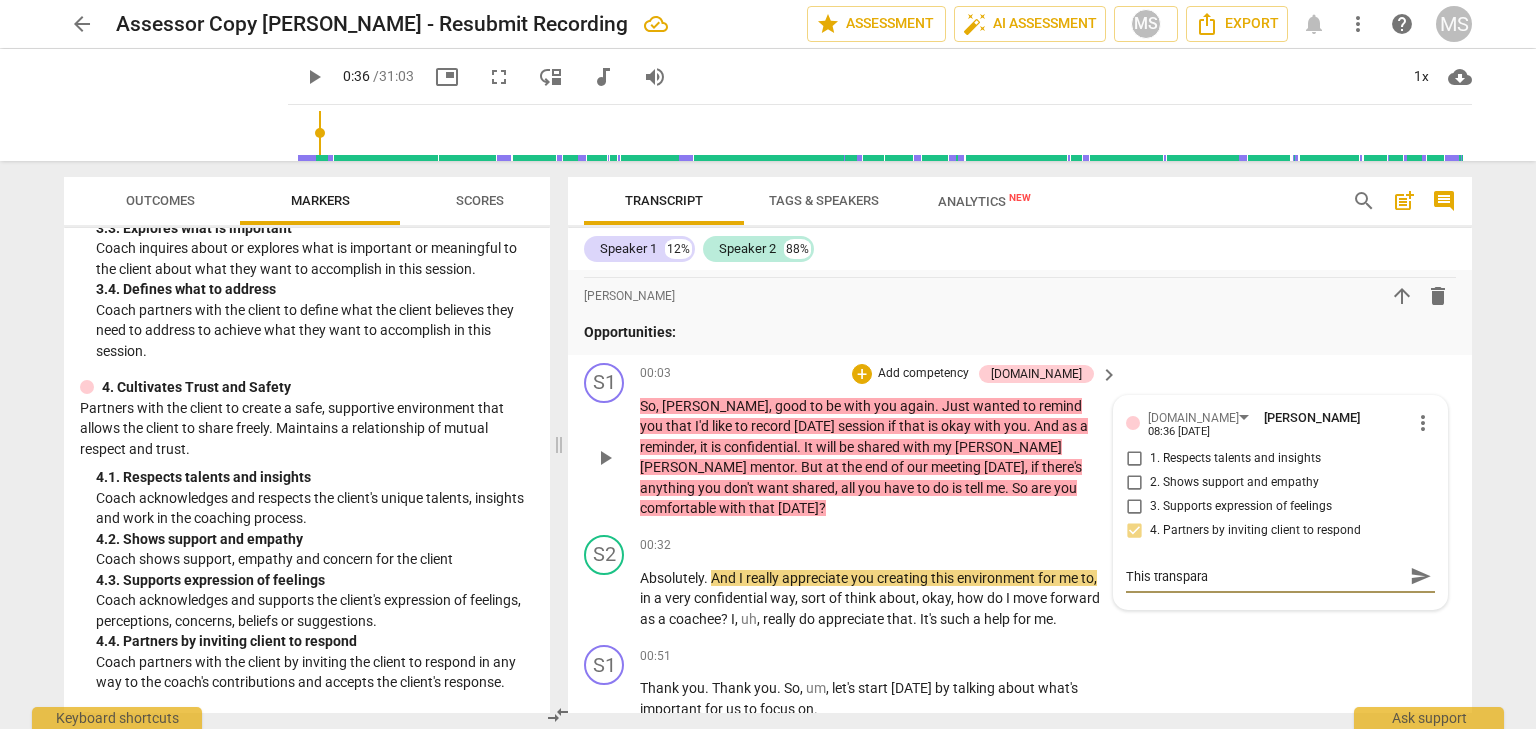 type on "This transpar" 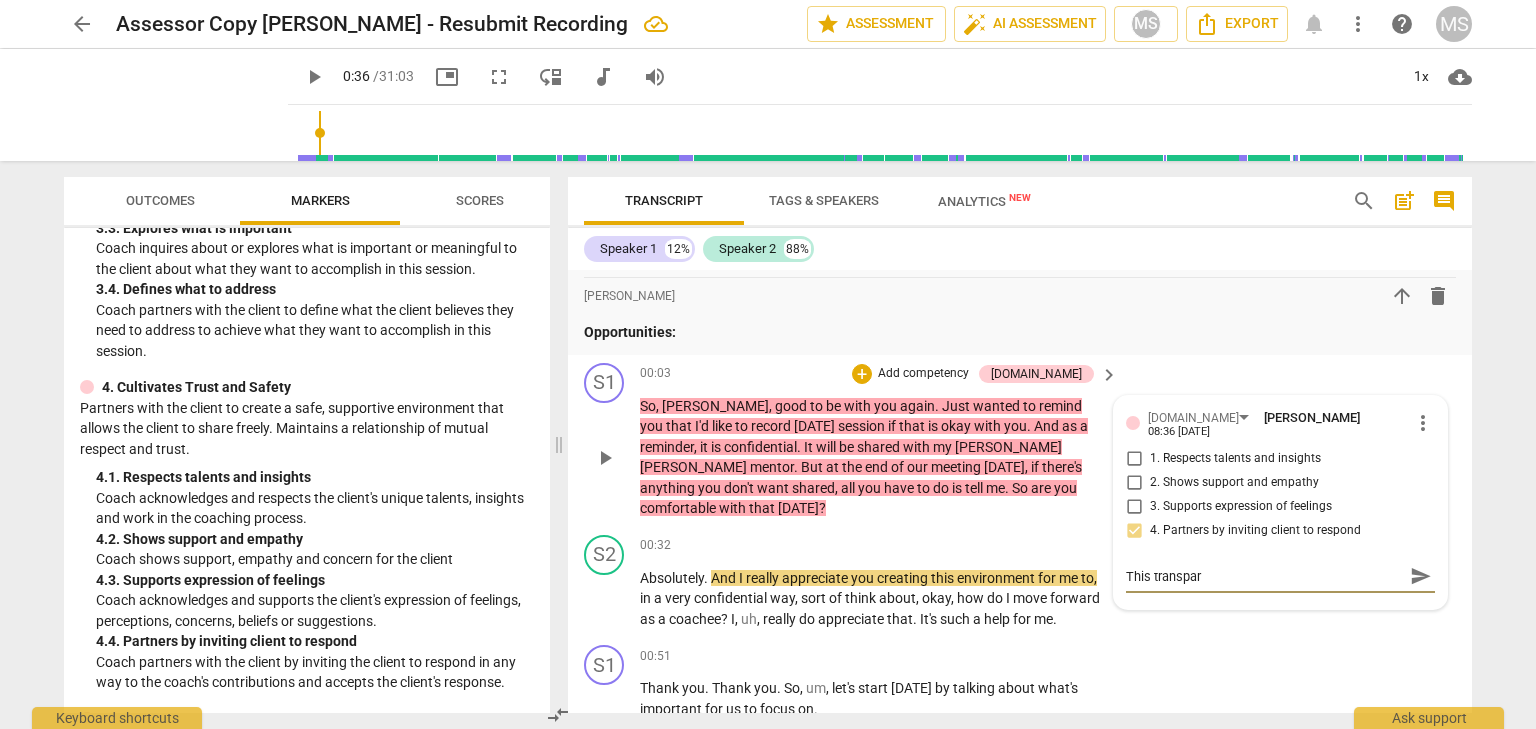 type on "This transpa" 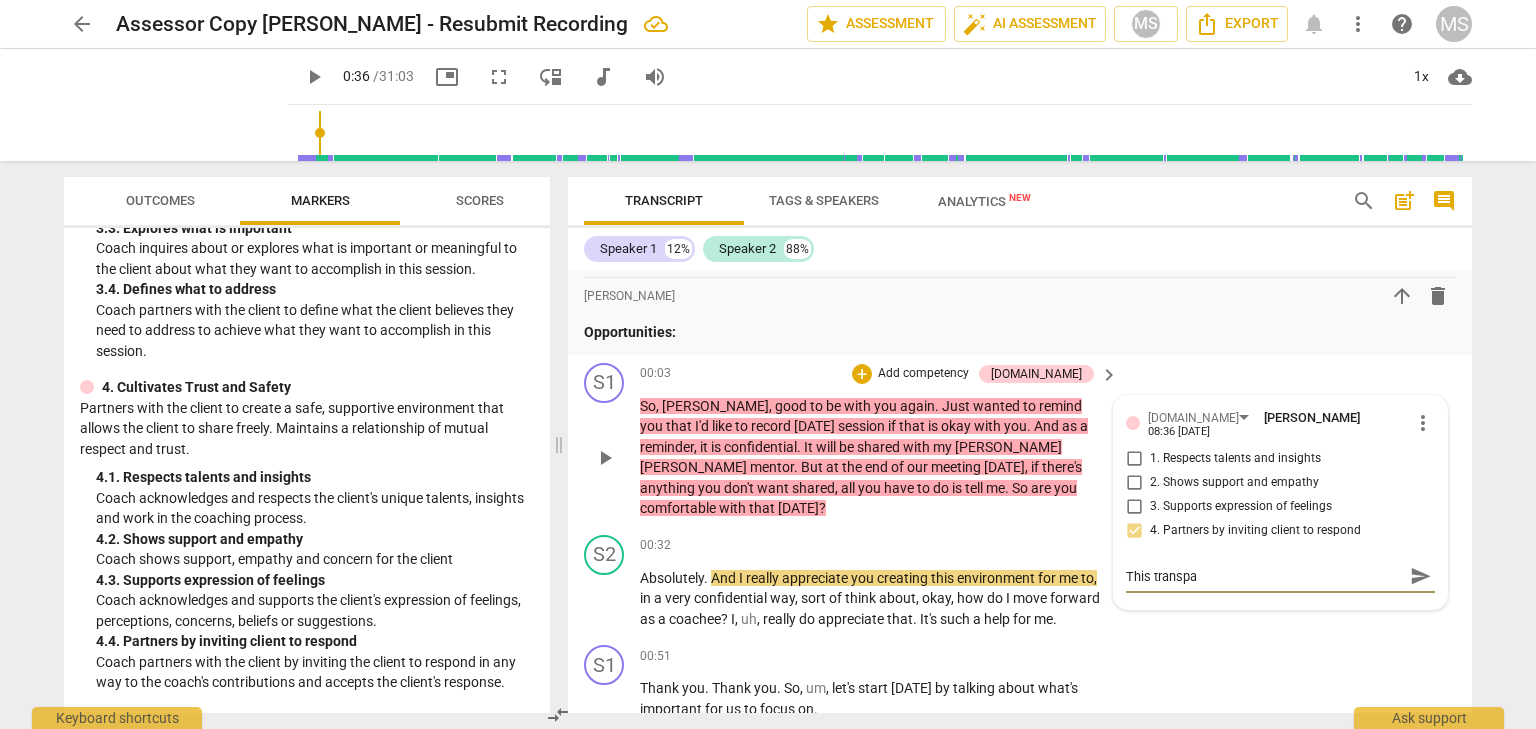 type on "This transp" 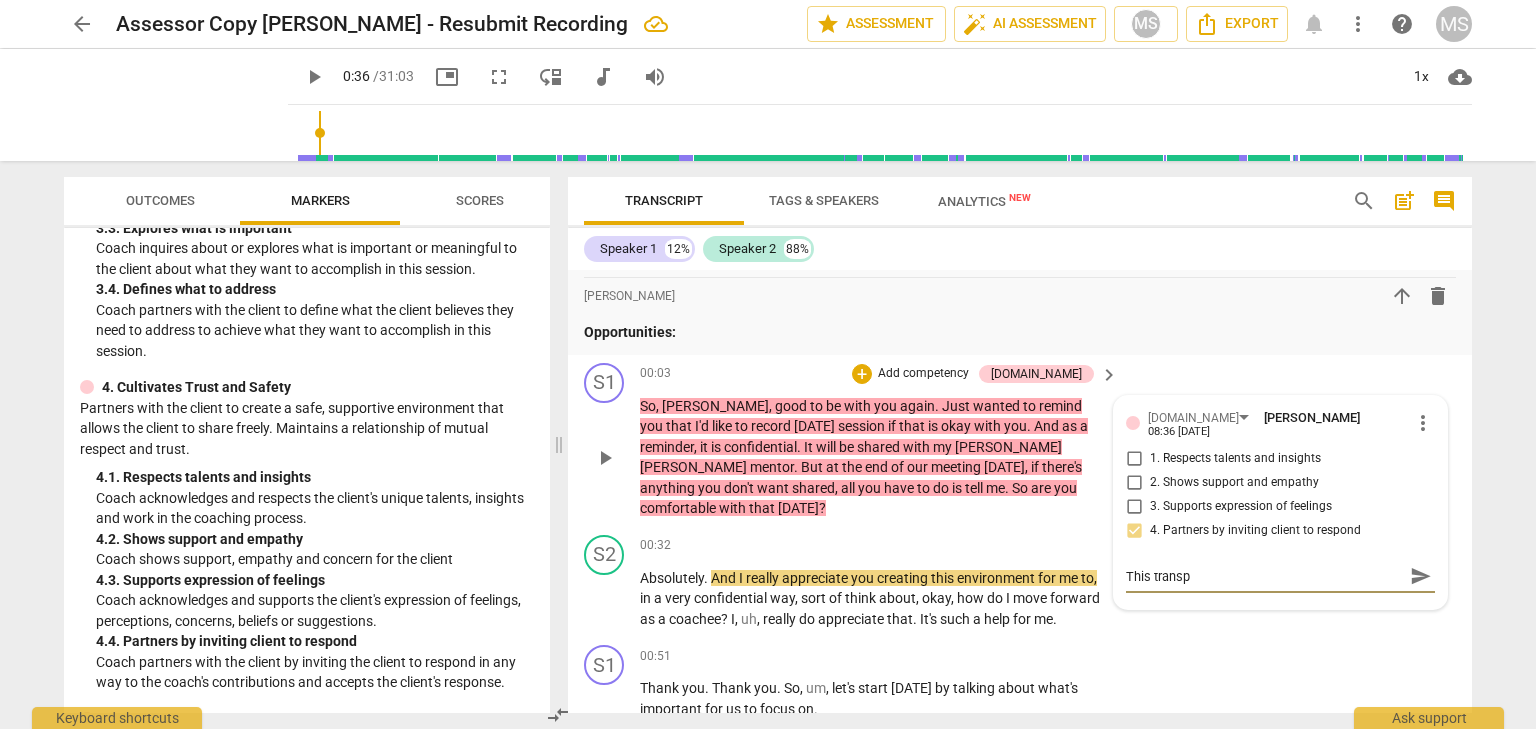type on "This trans" 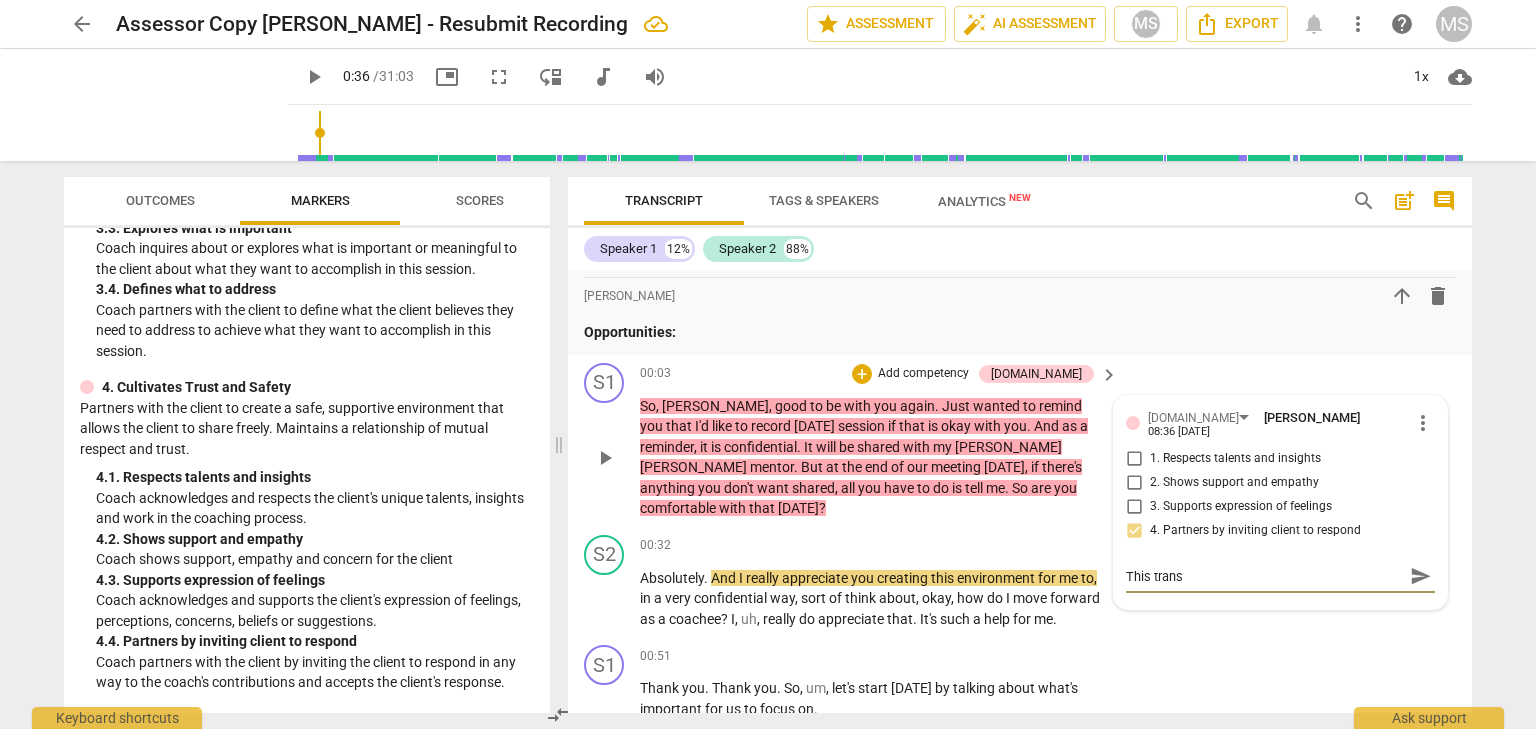 type on "This tran" 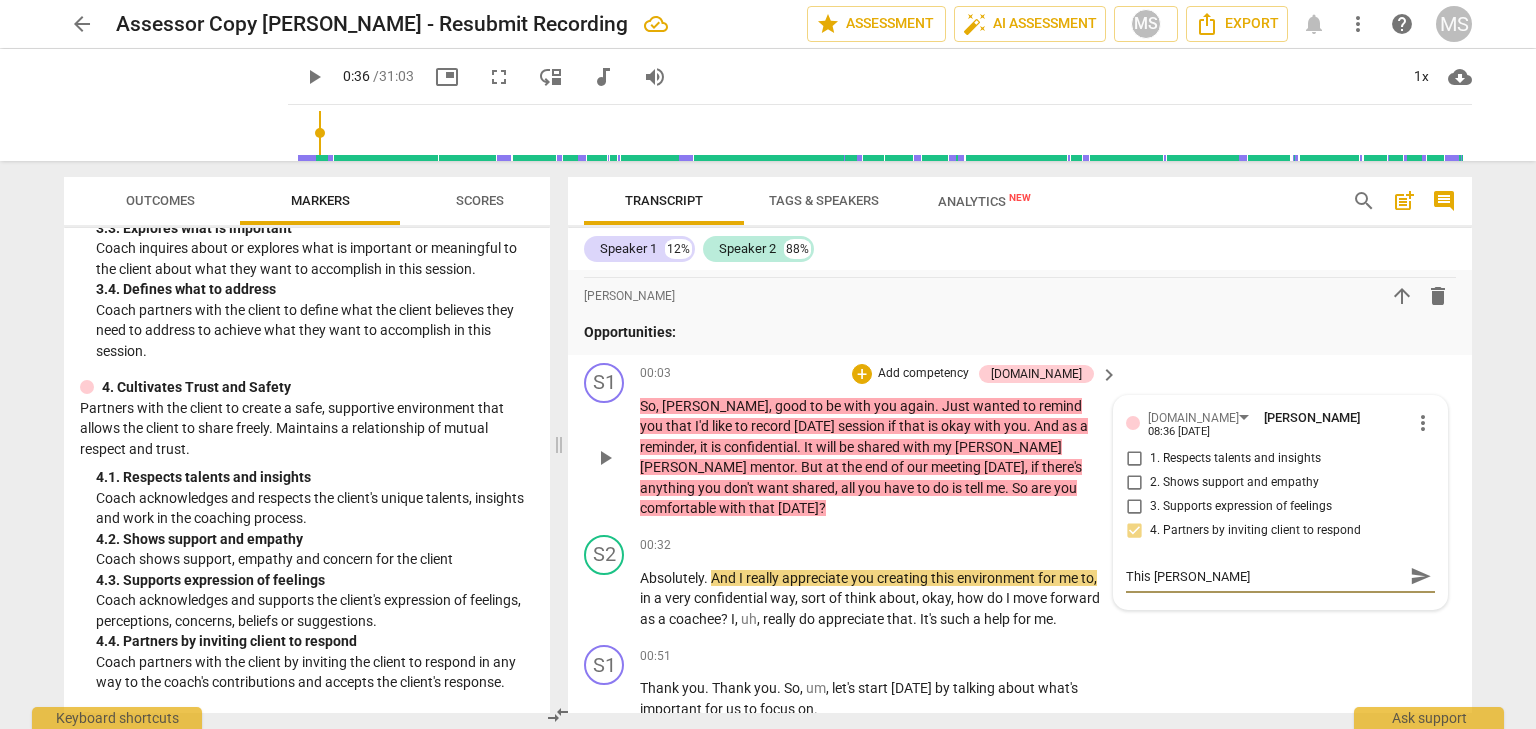 type on "This tra" 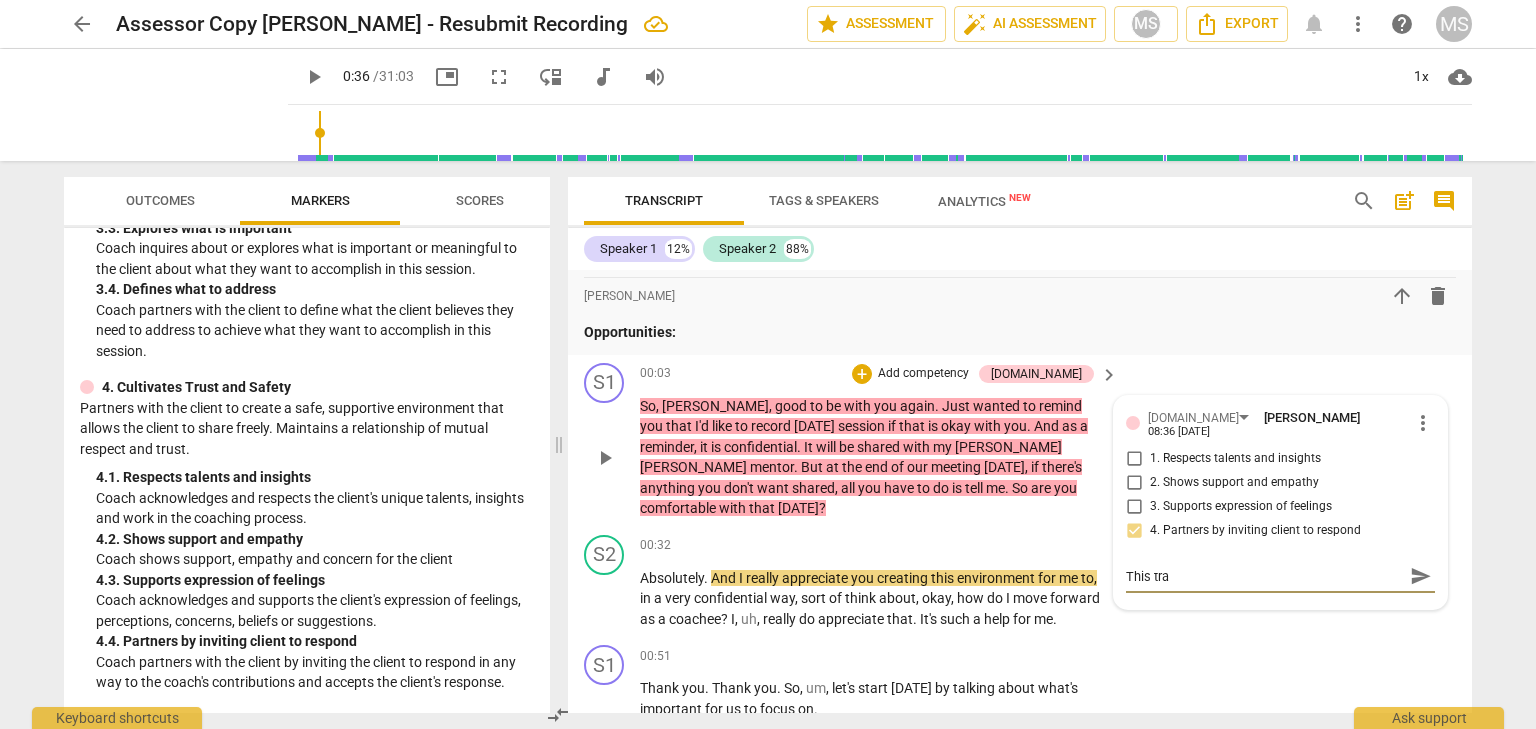 type on "This tr" 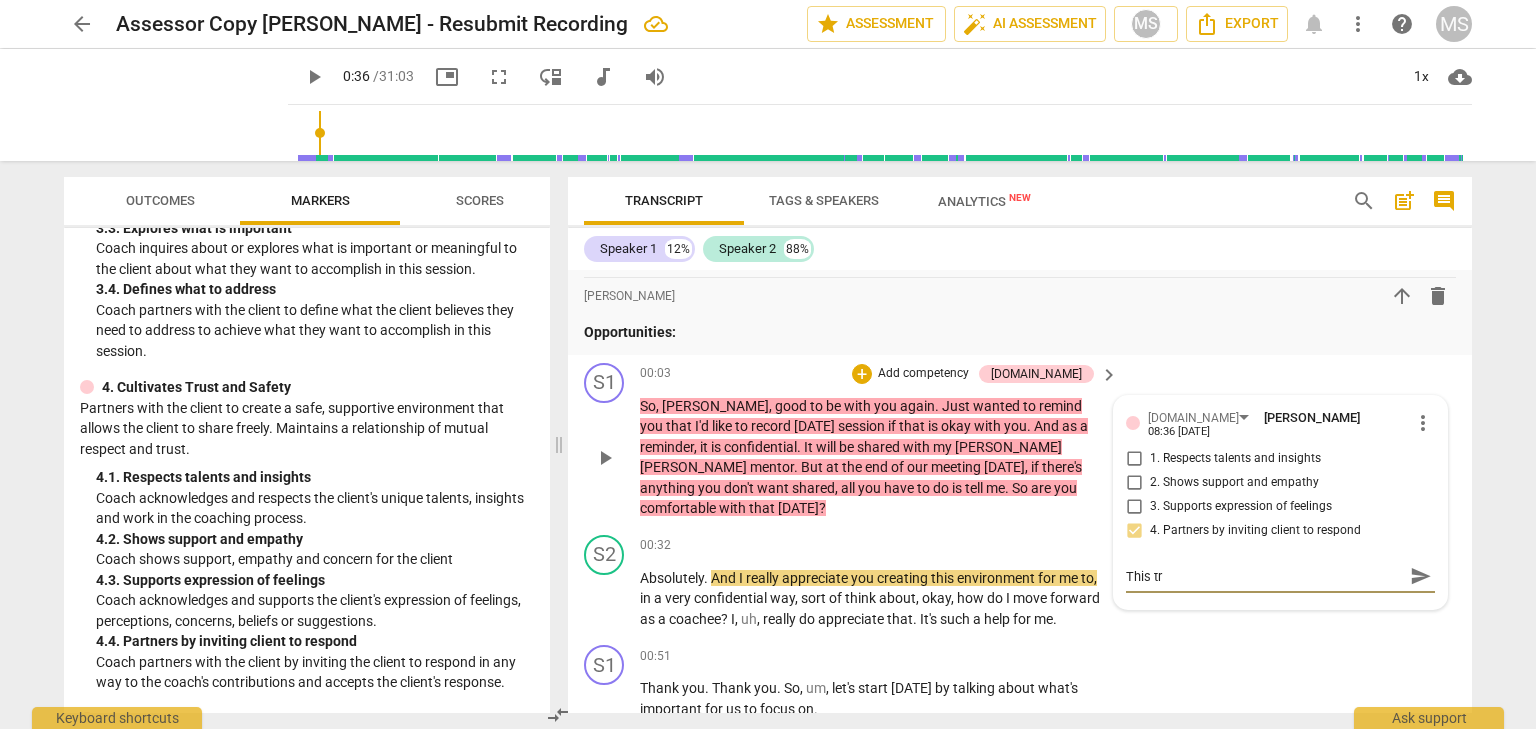 type on "This t" 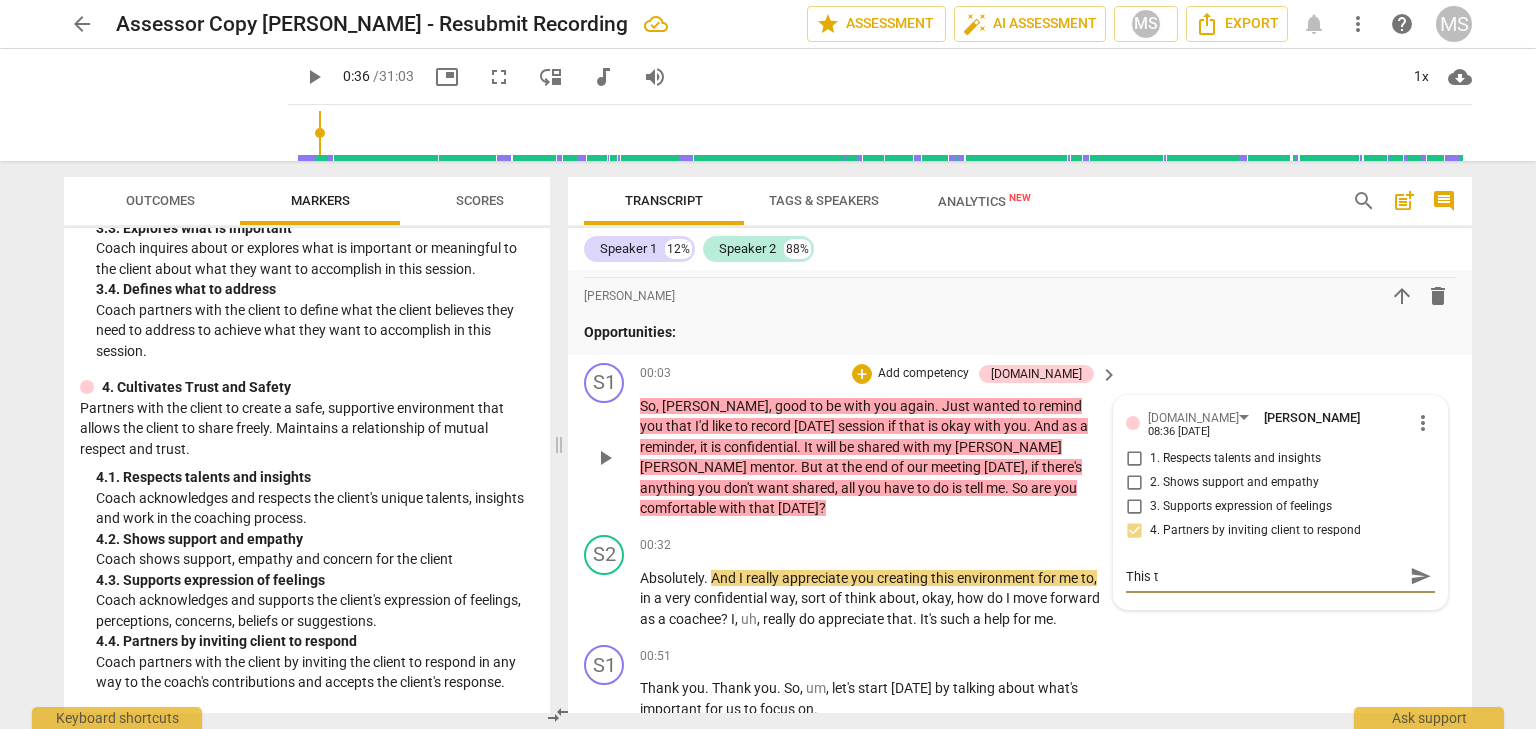 type on "This" 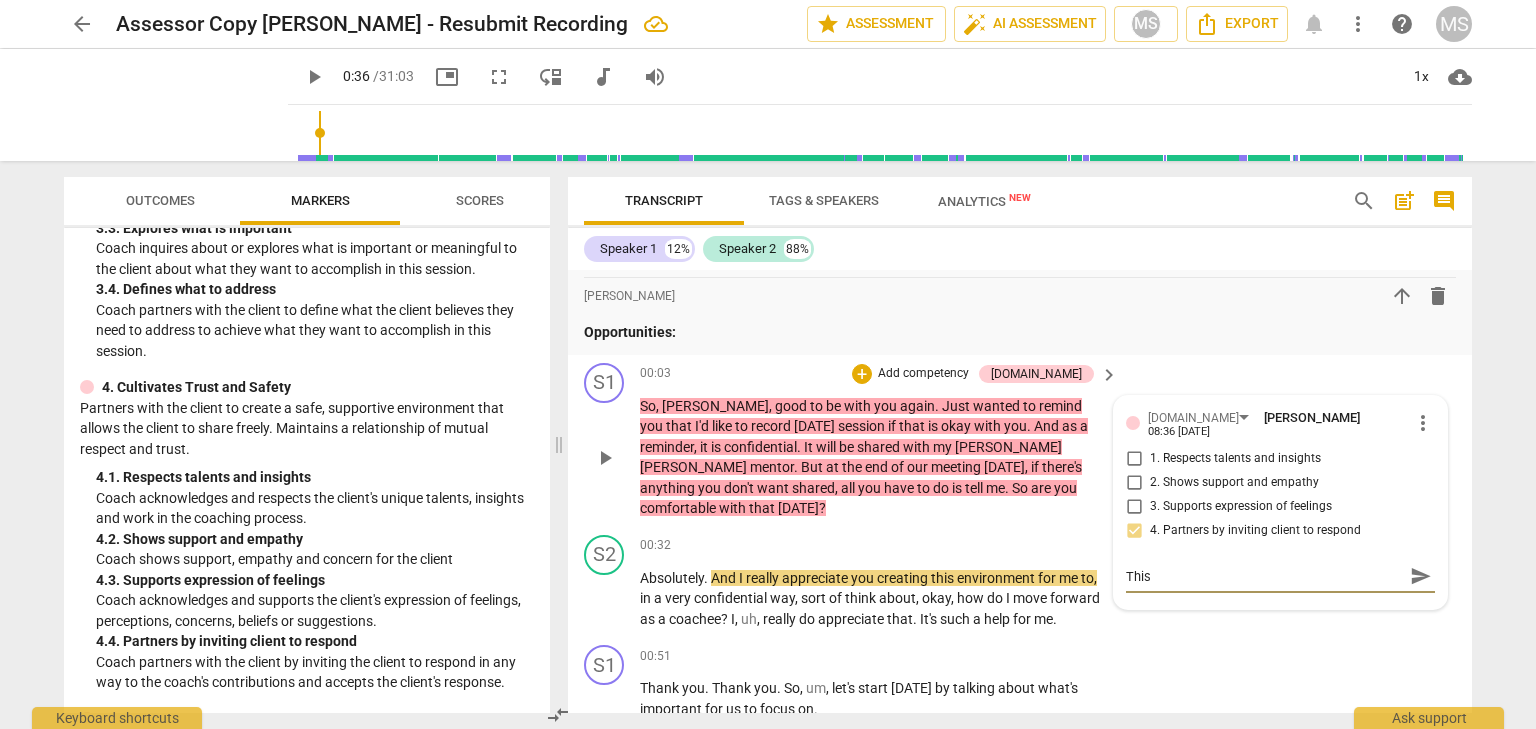 type on "This e" 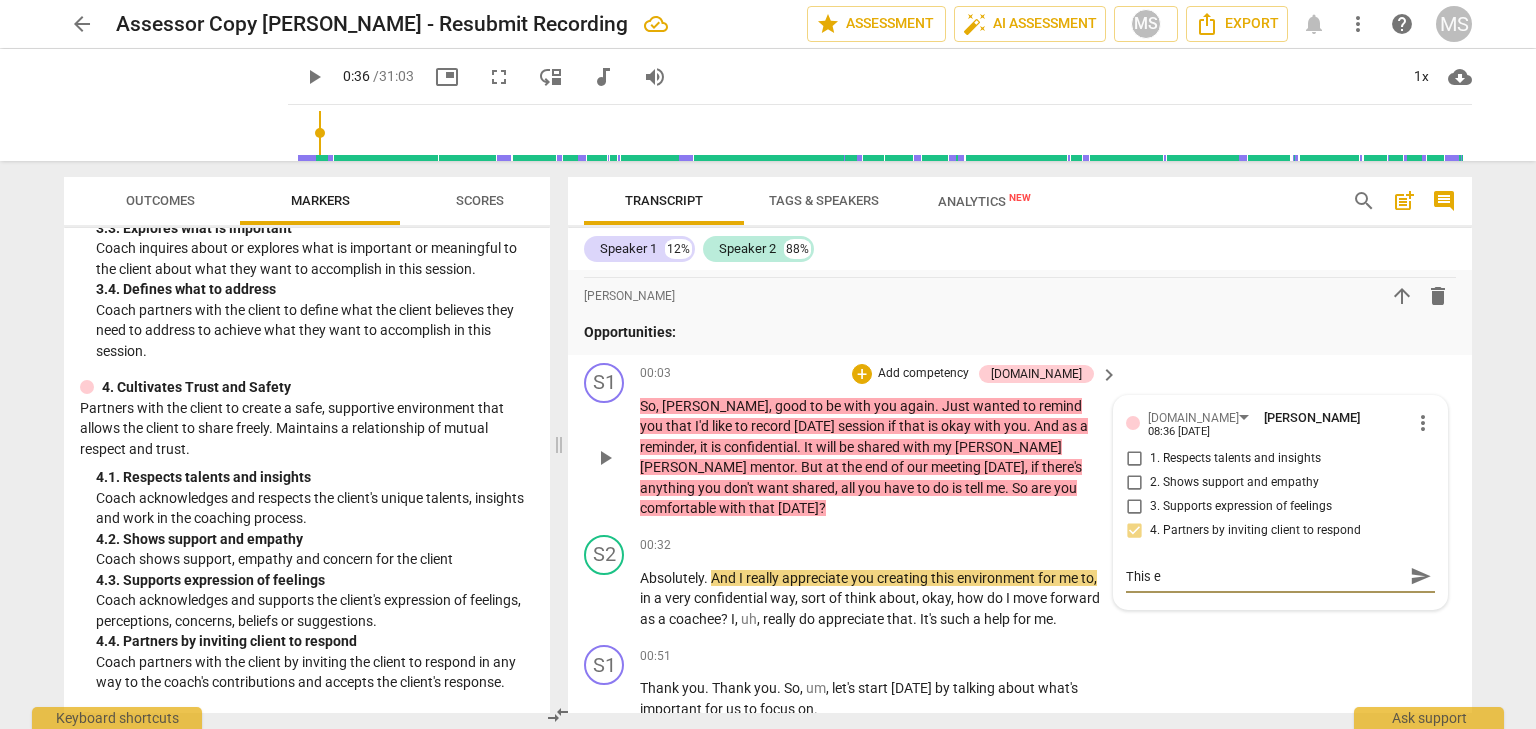 type on "This" 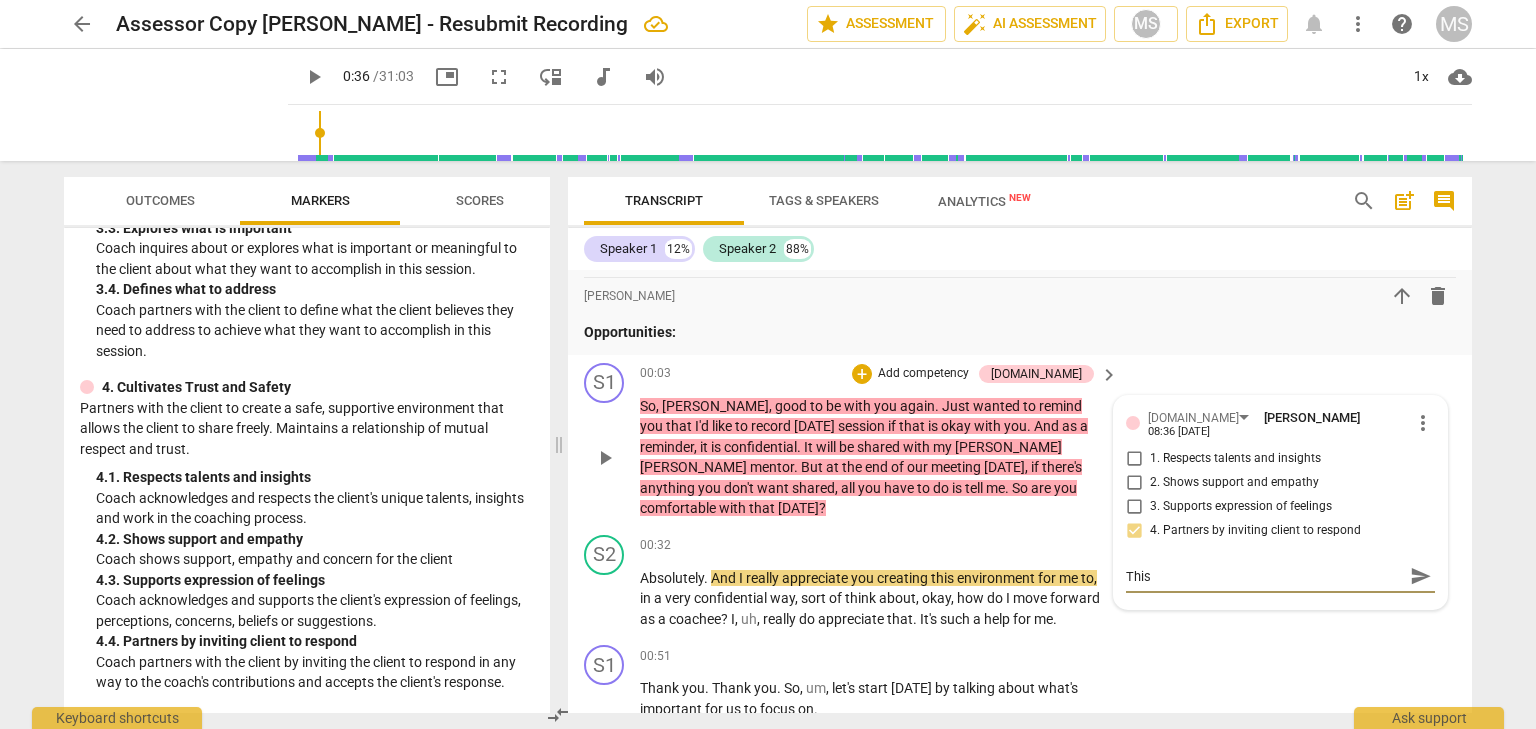 type on "This d" 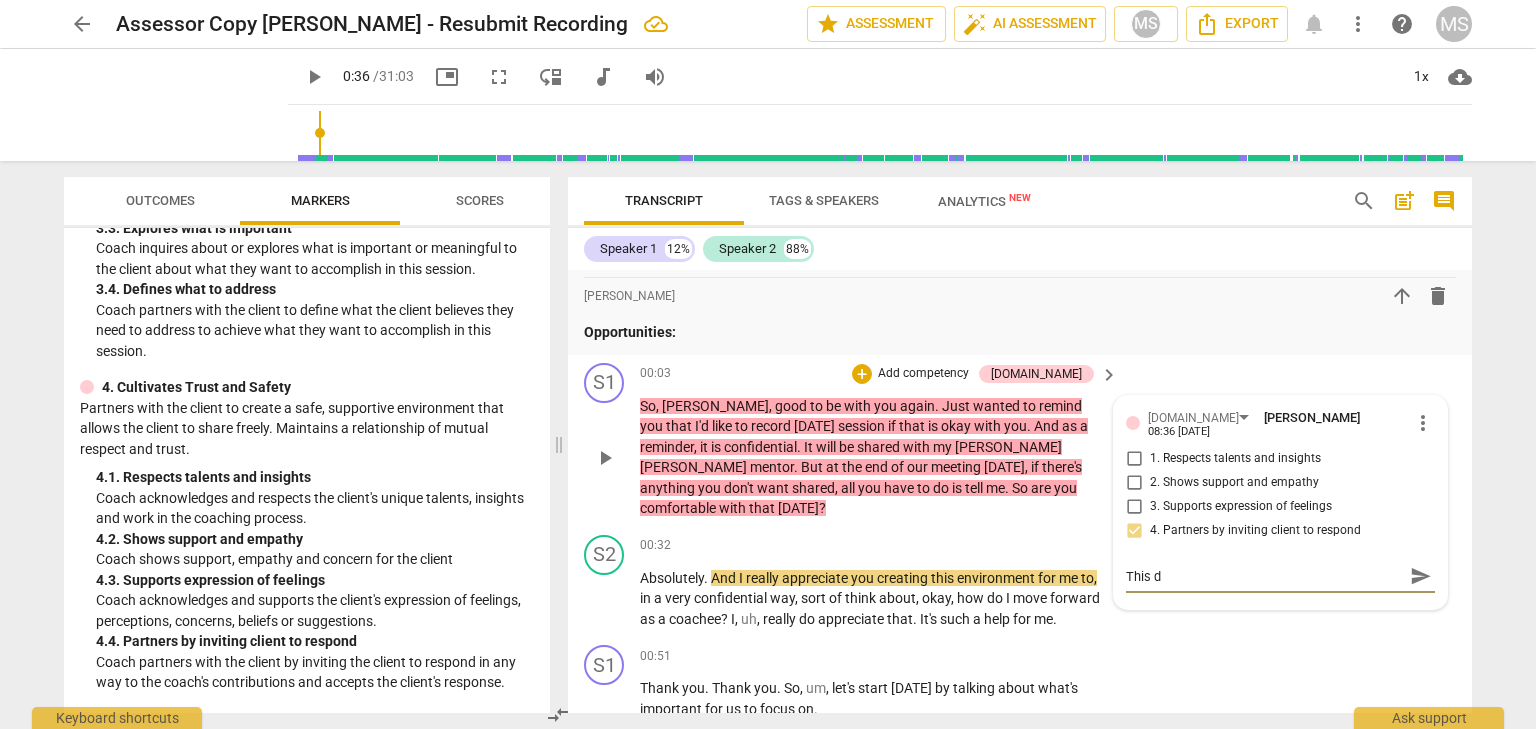 type on "This de" 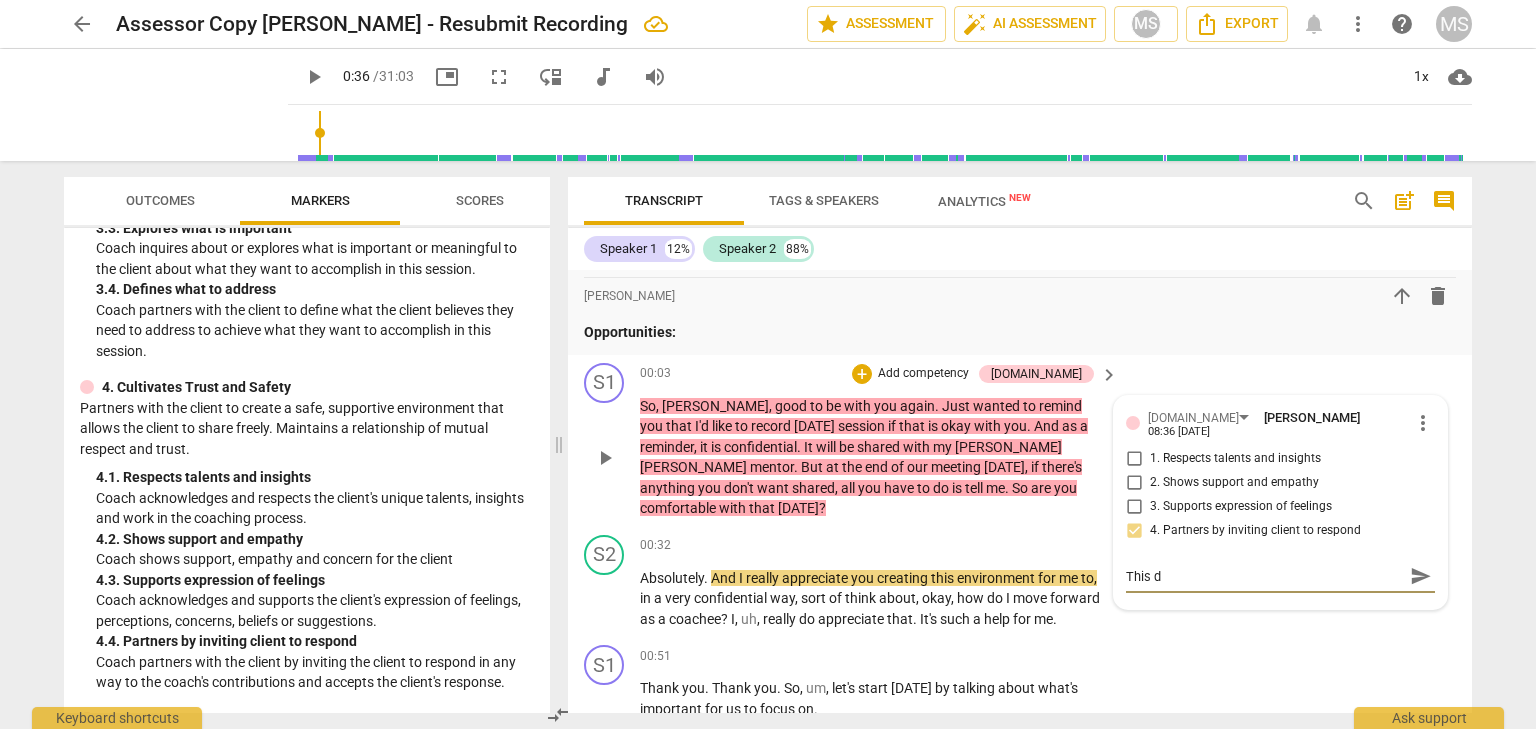 type on "This de" 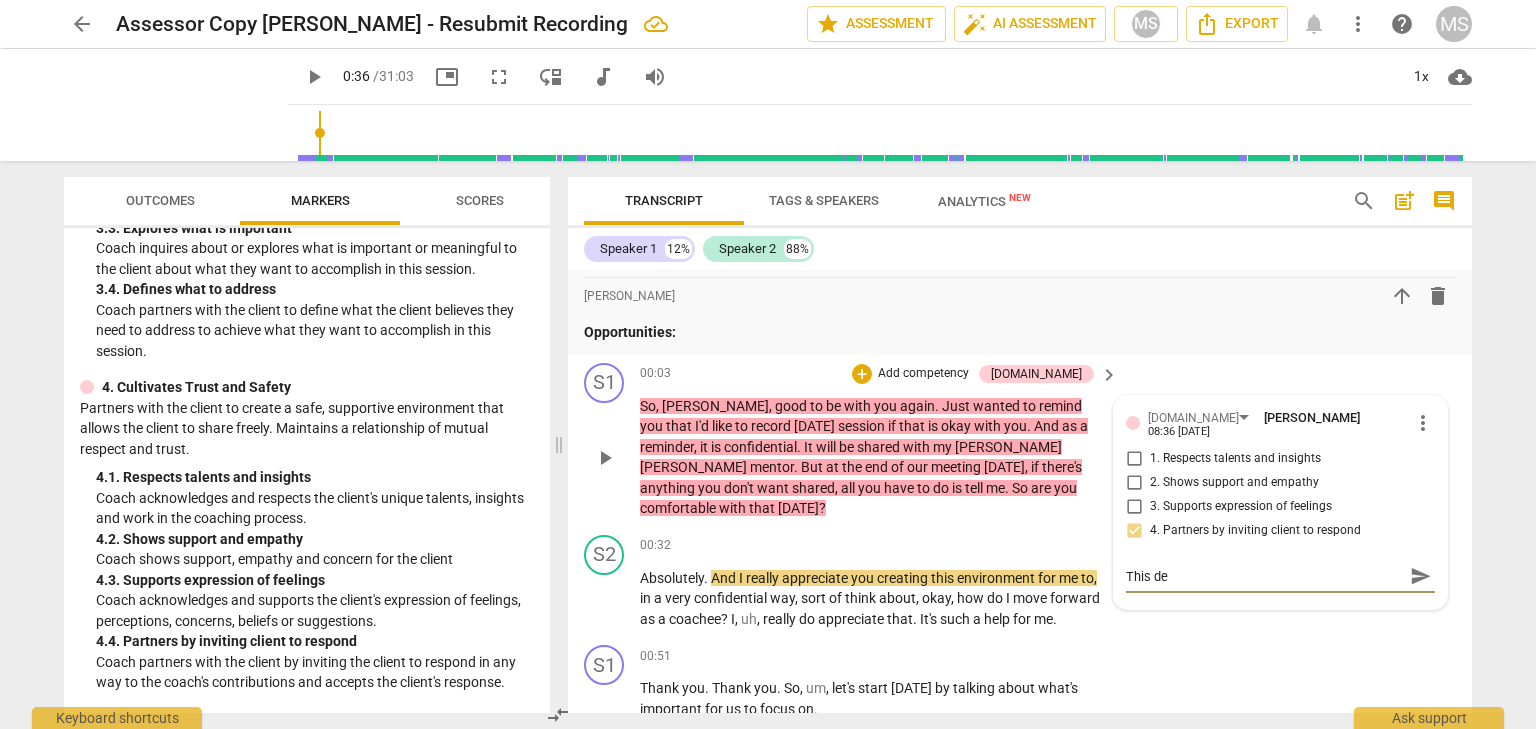 type on "This des" 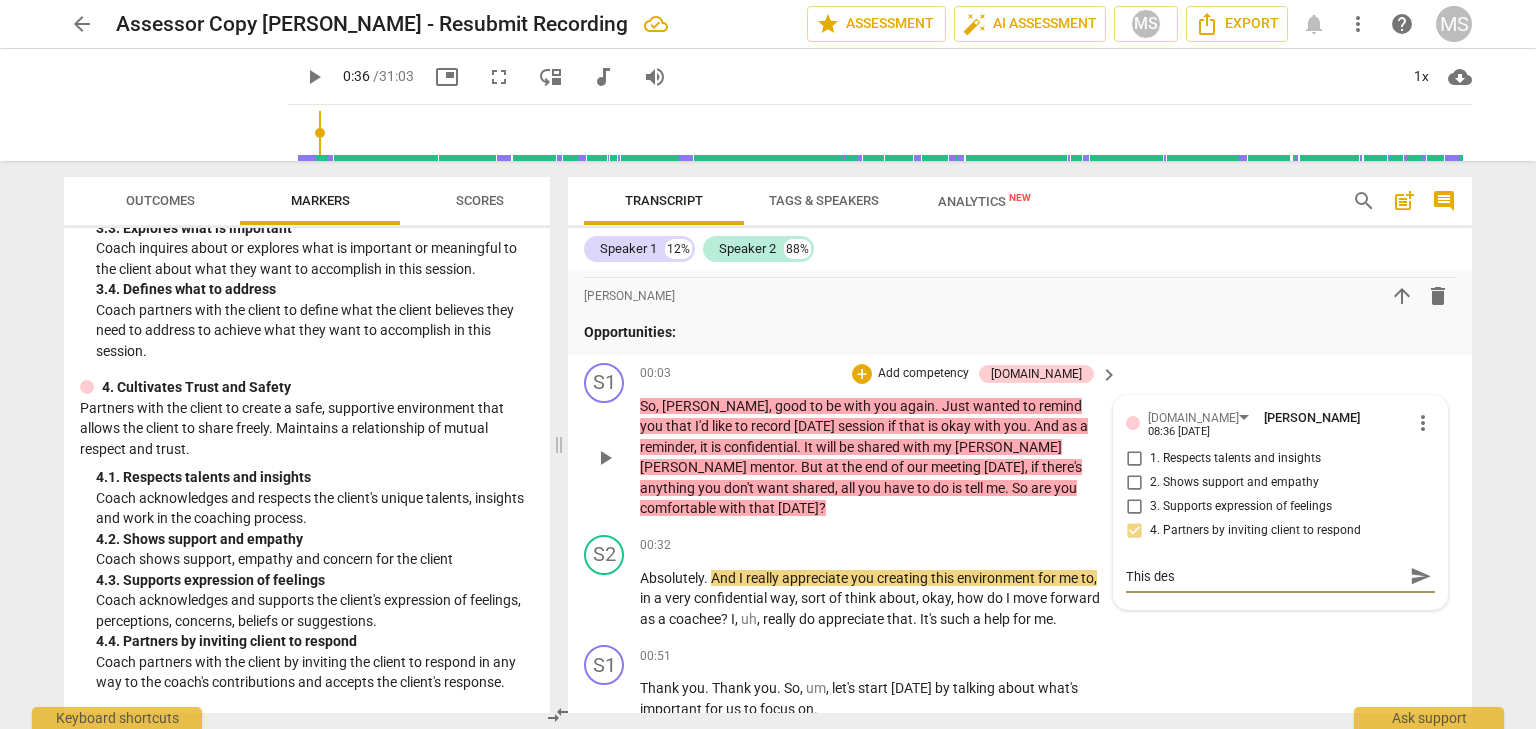 type on "This desc" 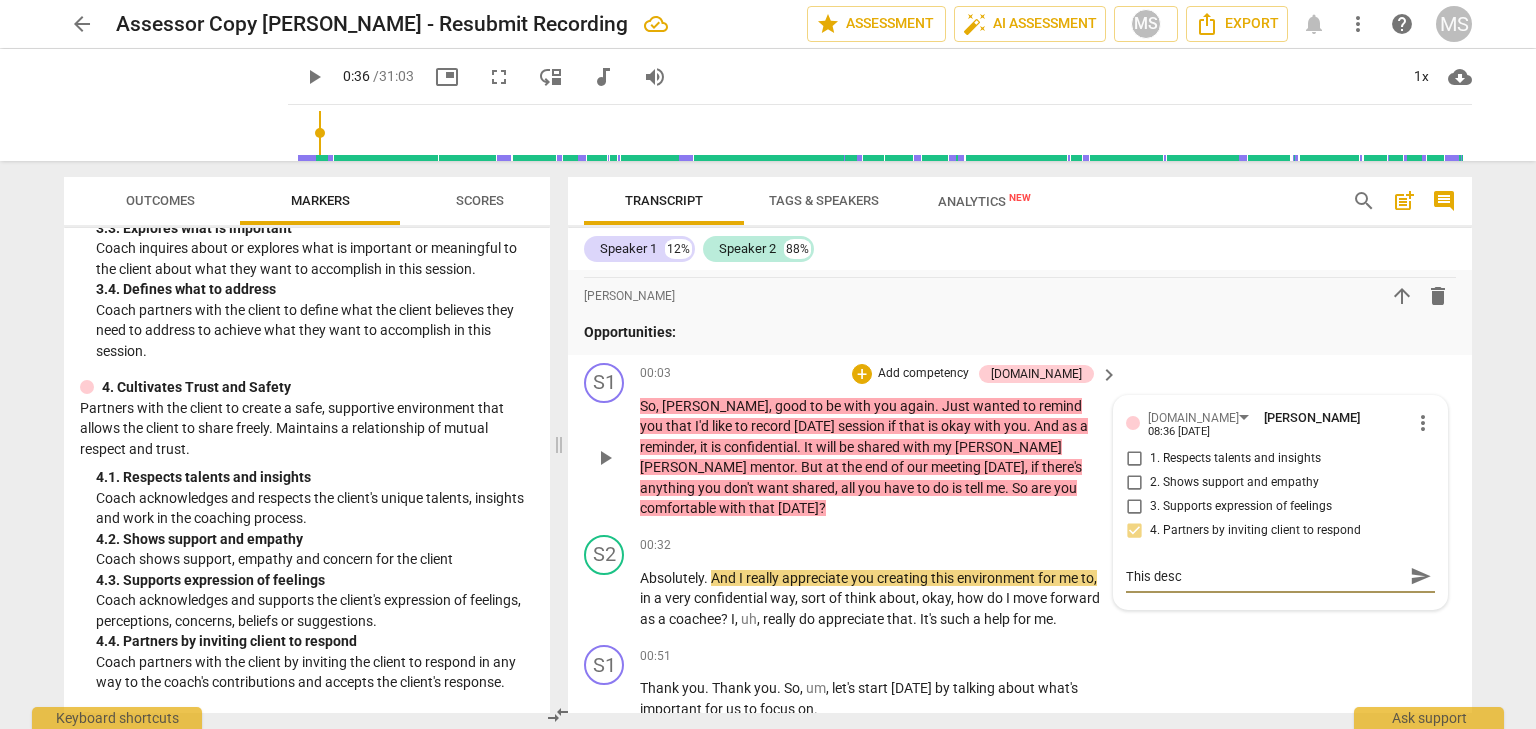type on "This descr" 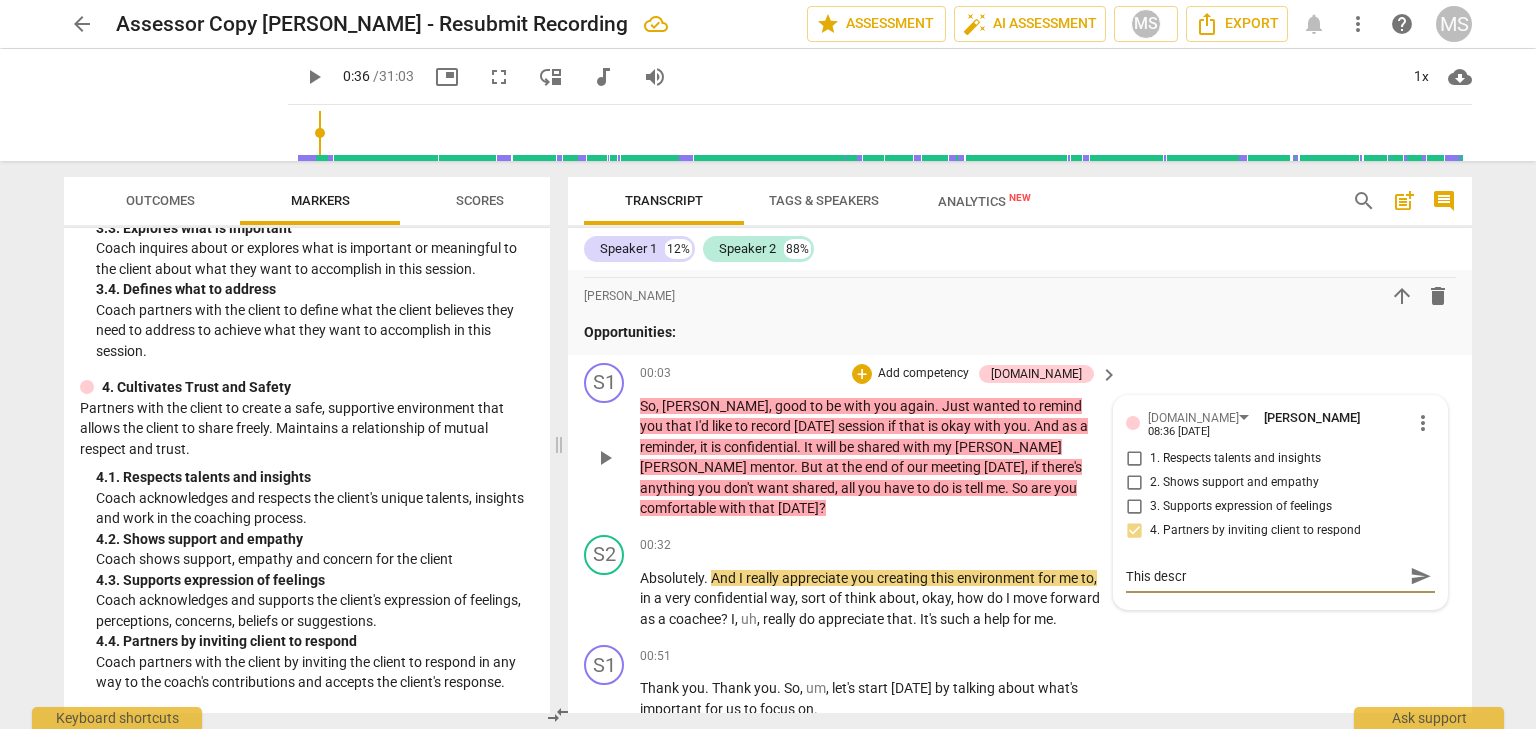 type on "This descri" 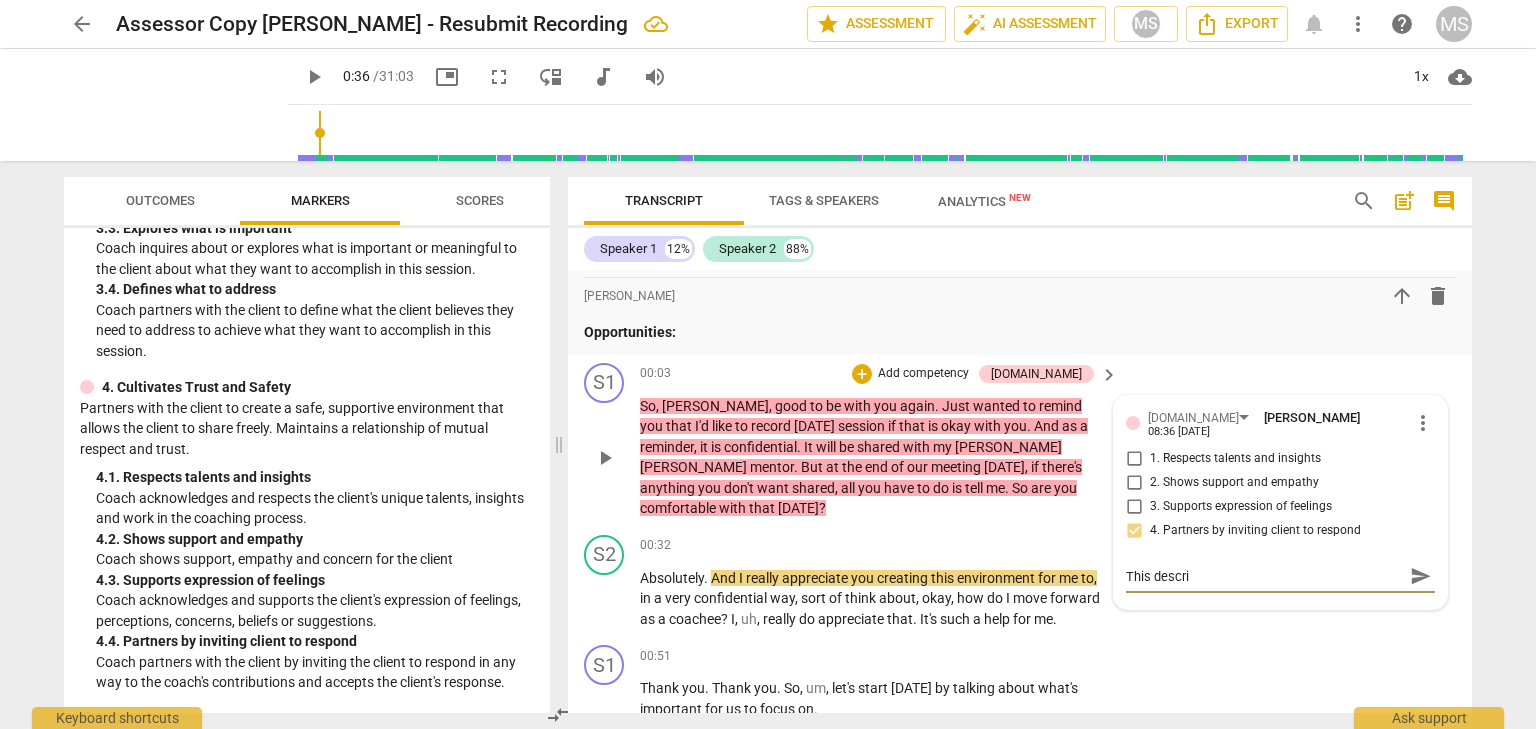 type on "This descrip" 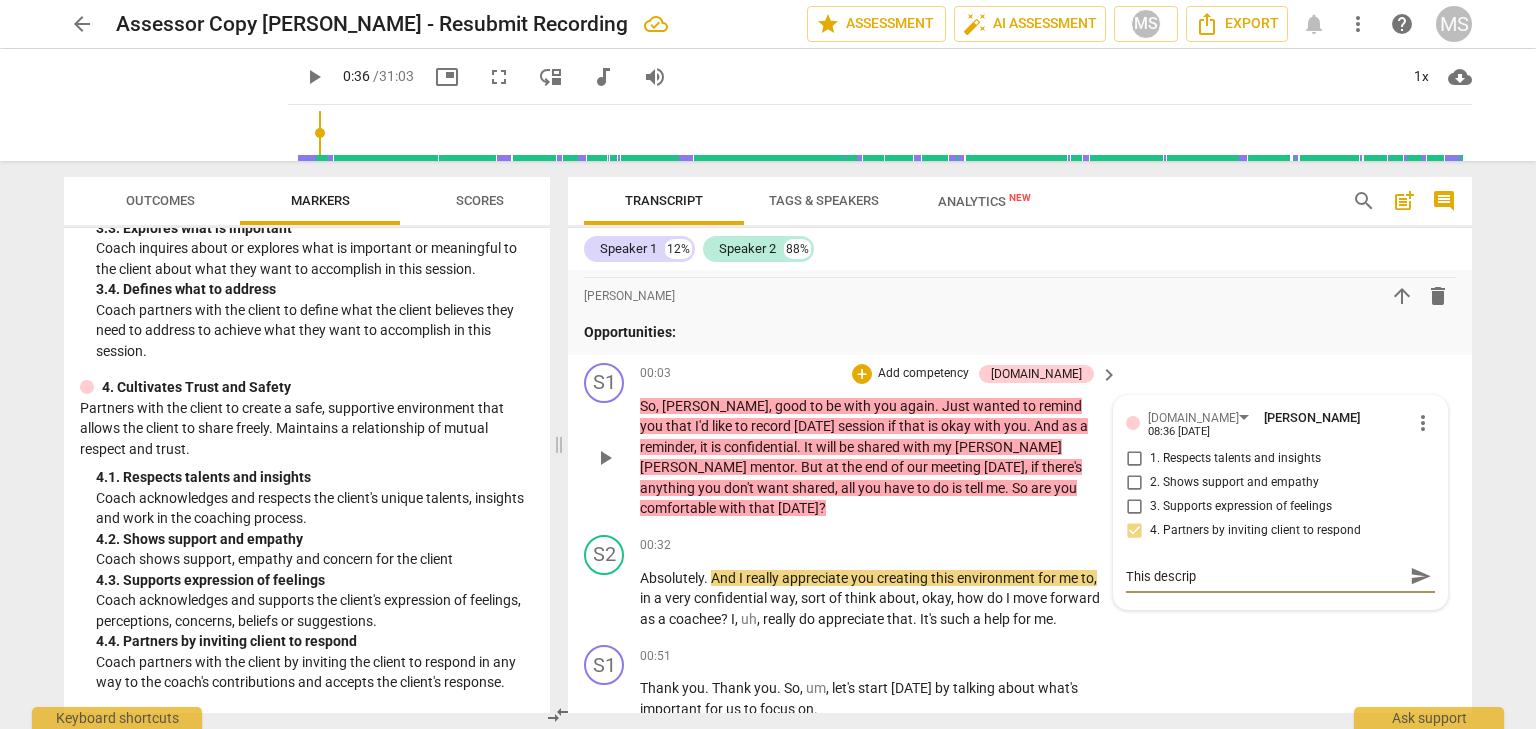 type on "This descript" 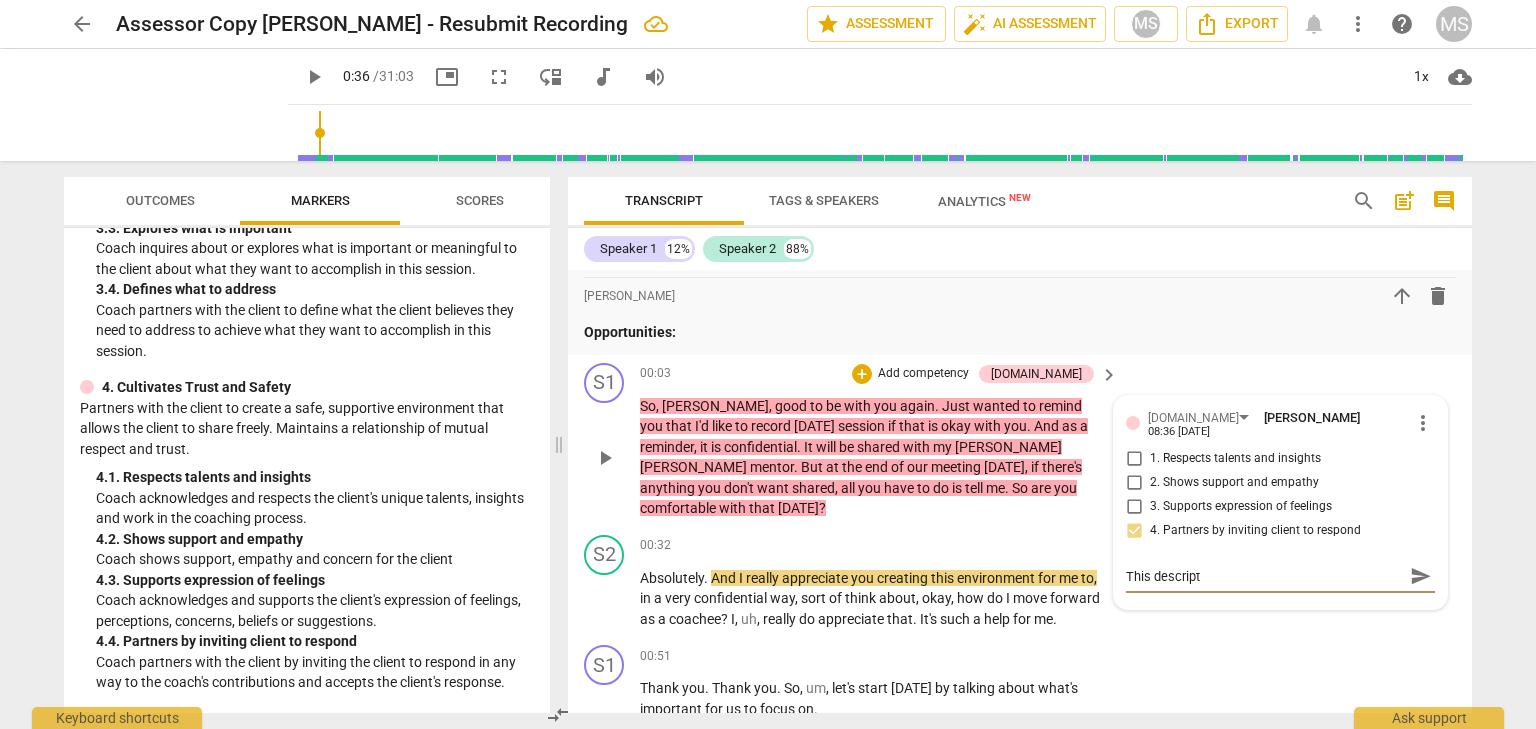 type on "This descripti" 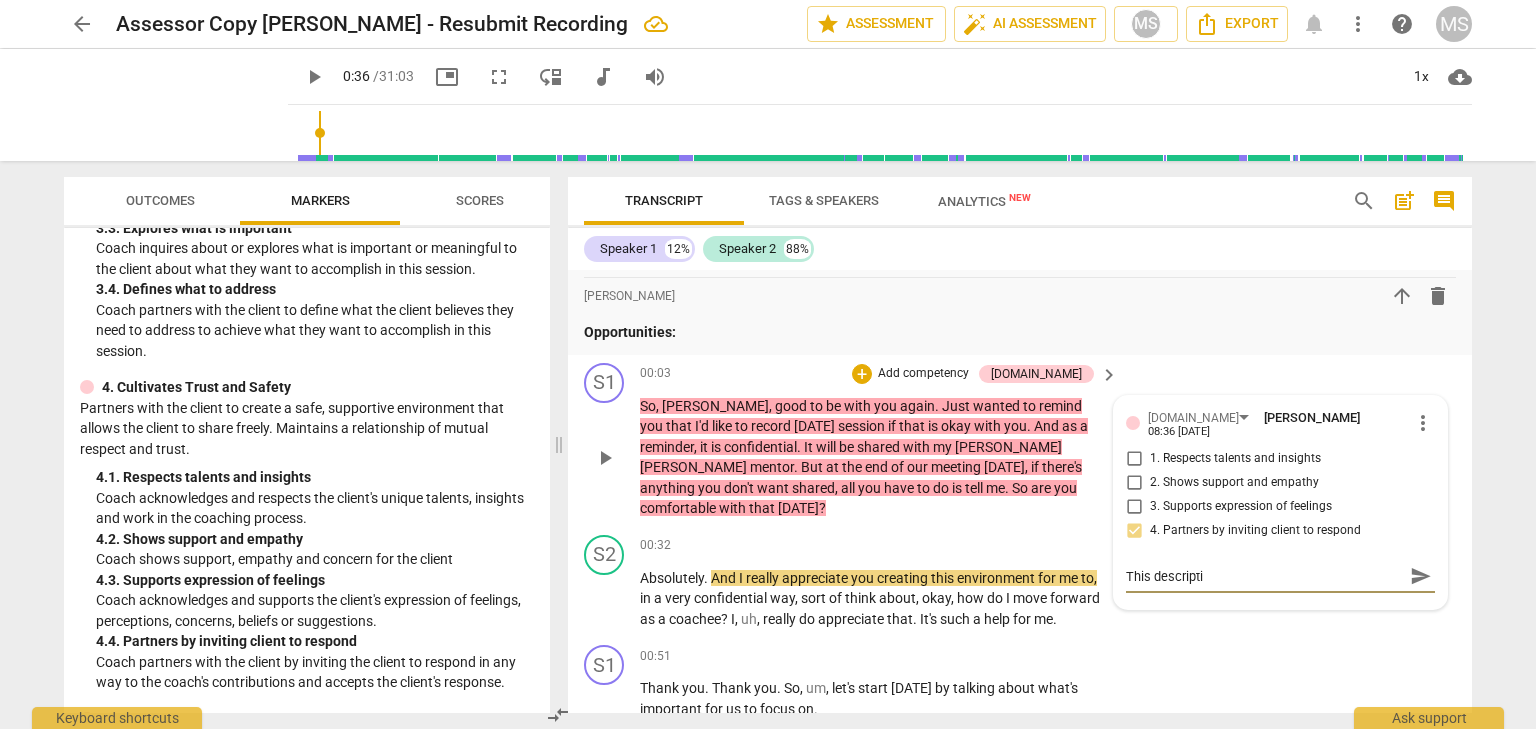 type on "This descriptio" 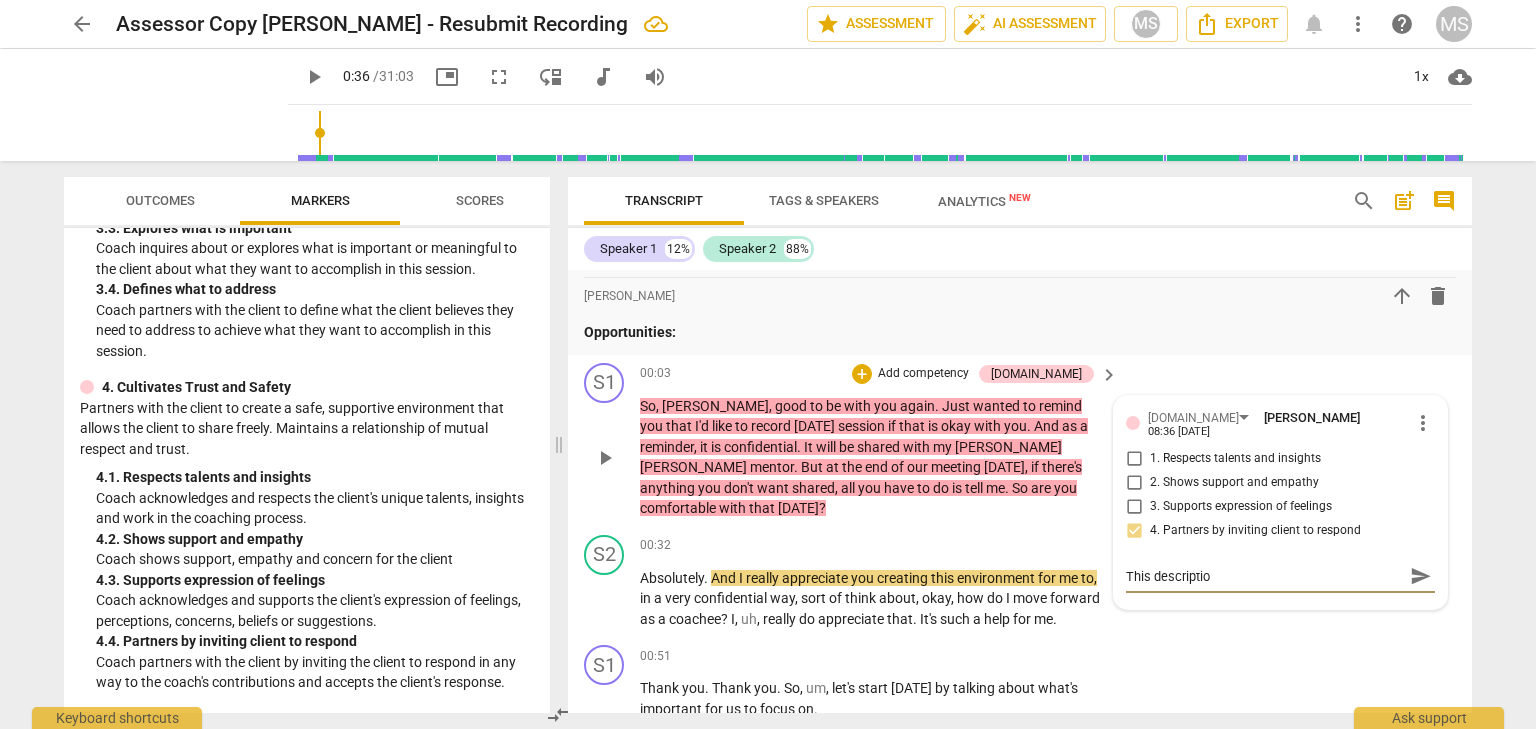 type on "This description" 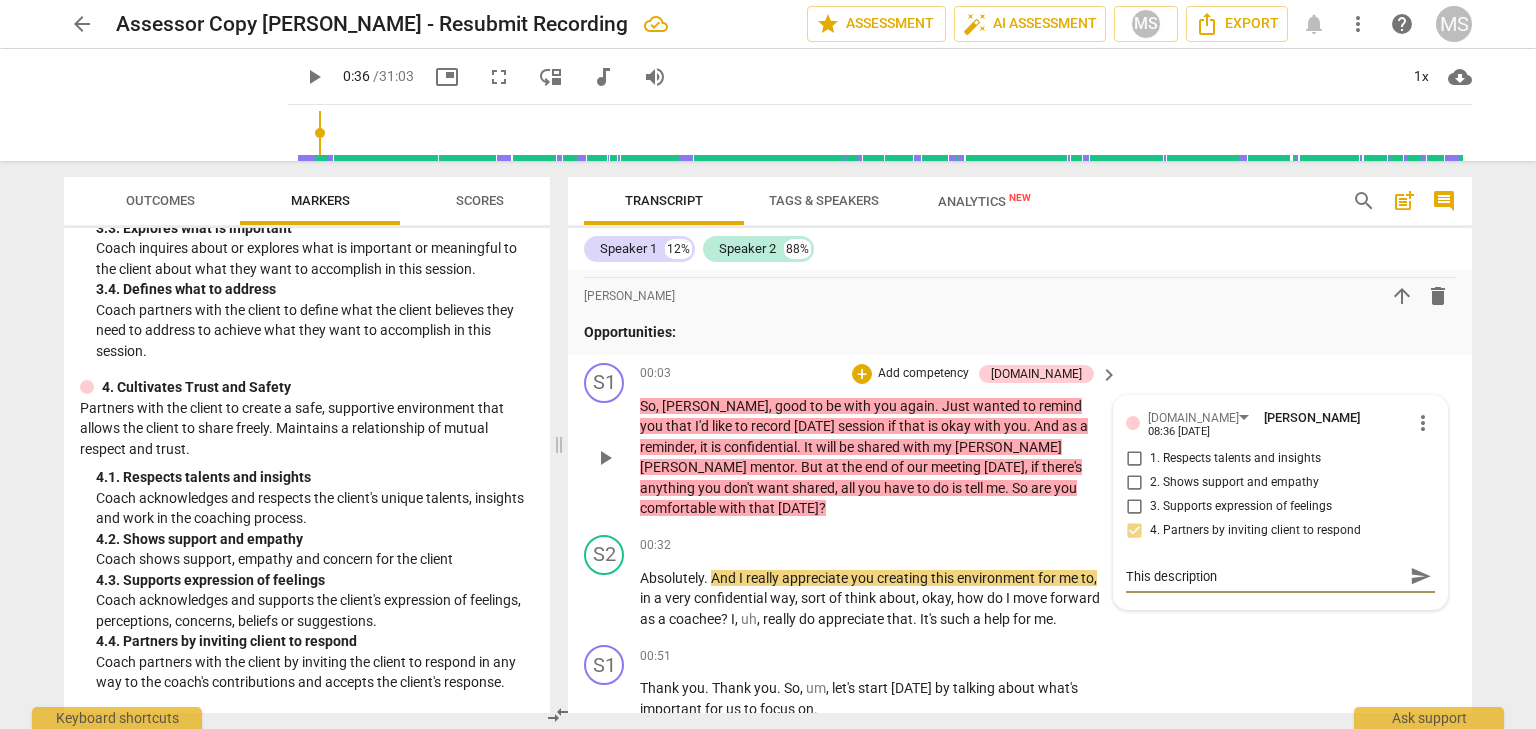 type on "This description" 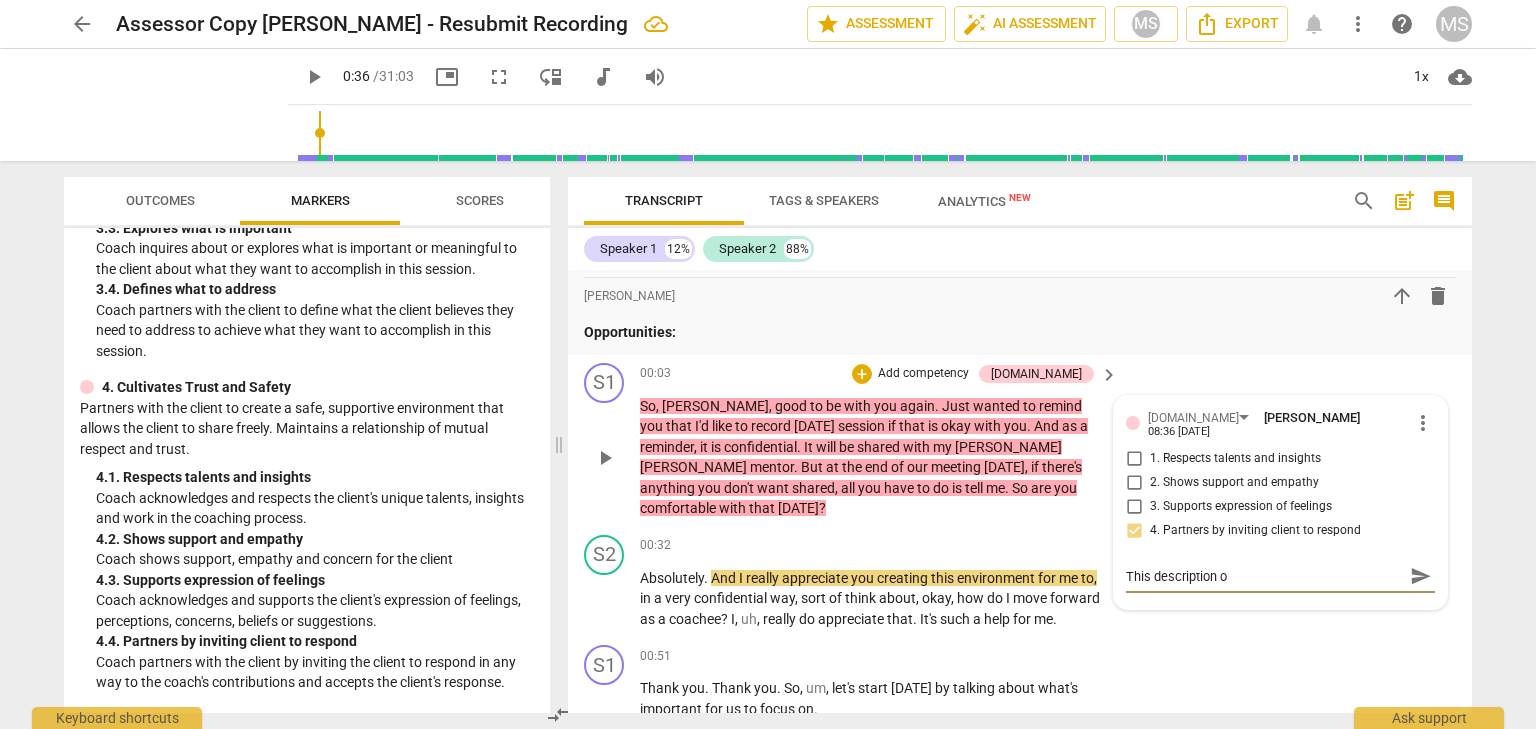 type on "This description of" 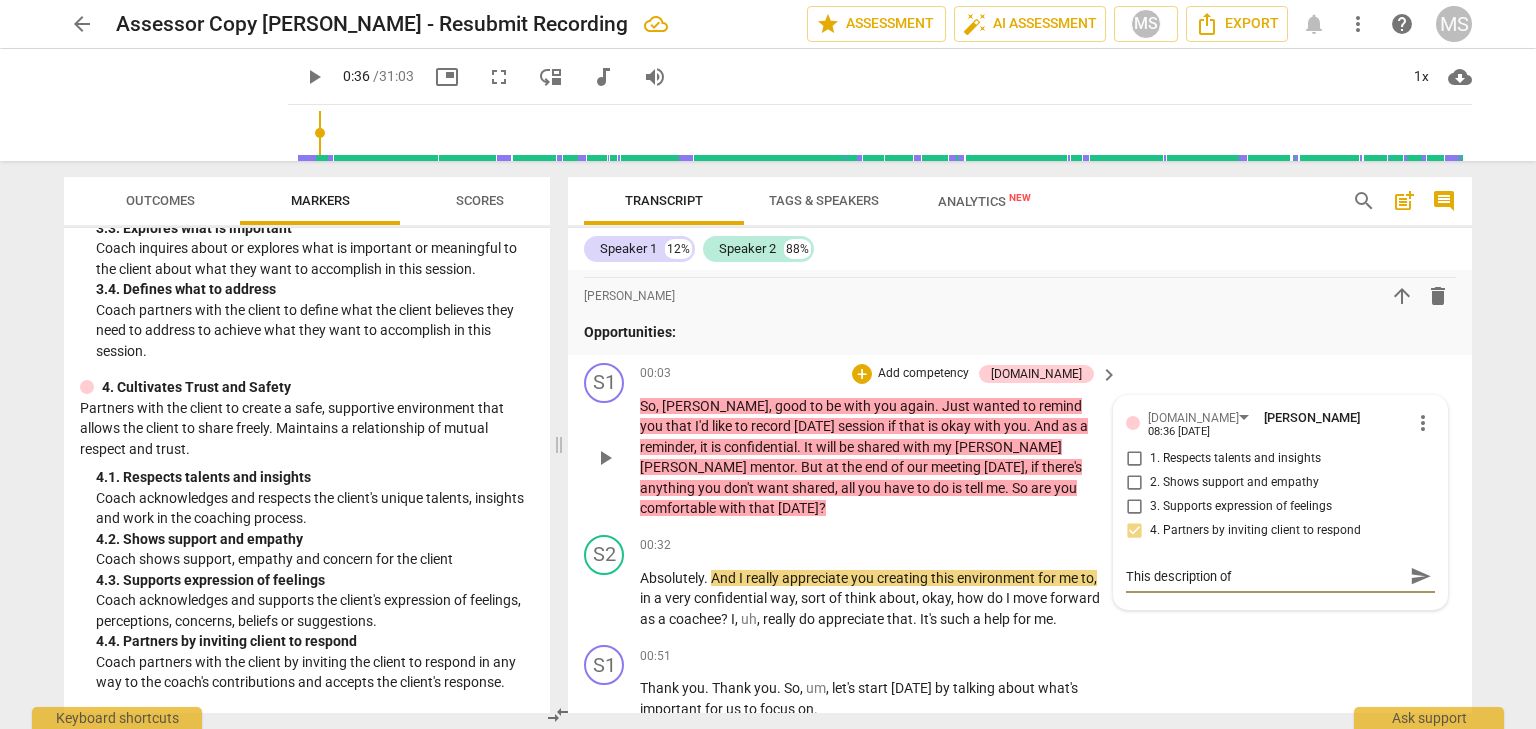 type on "This description of" 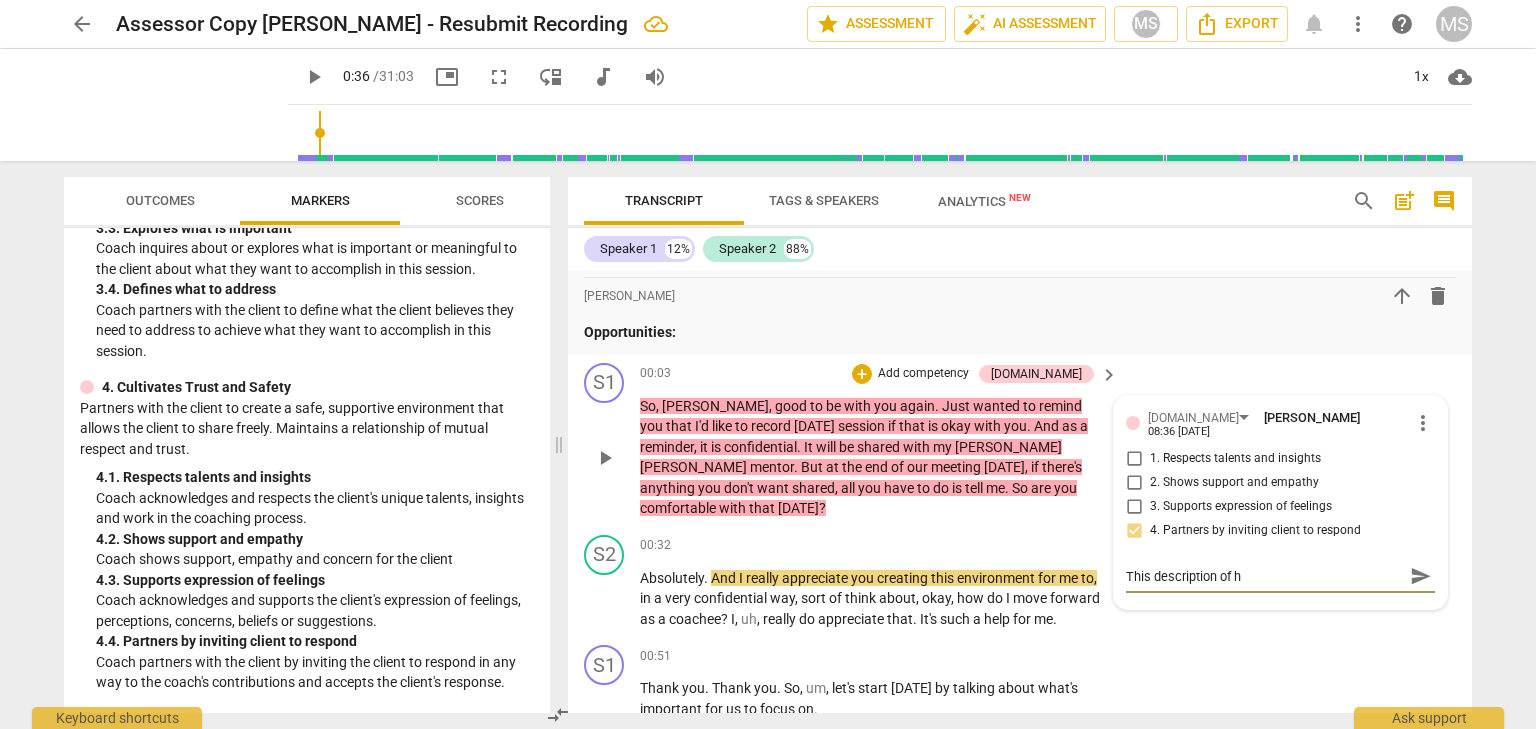 type on "This description of he" 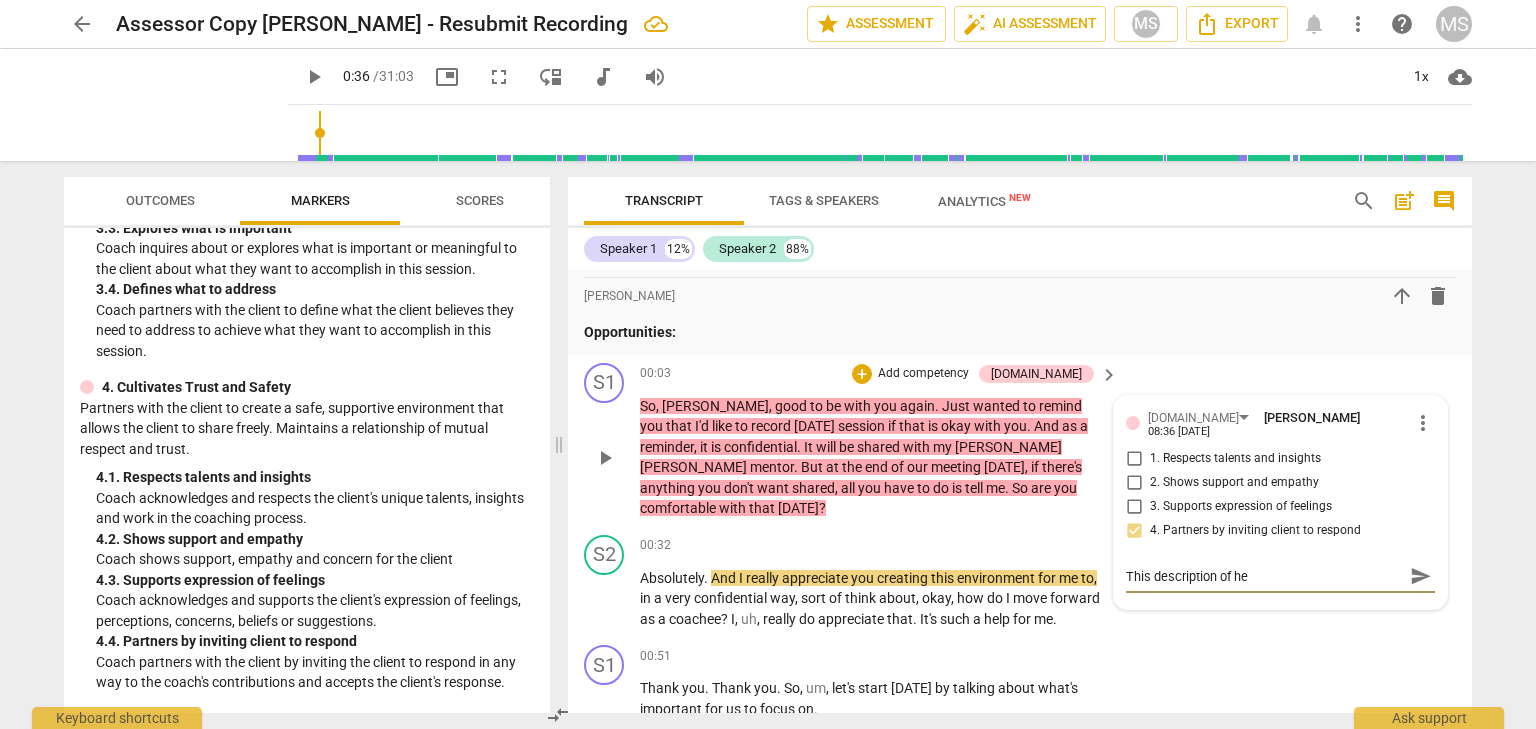 type on "This description of he" 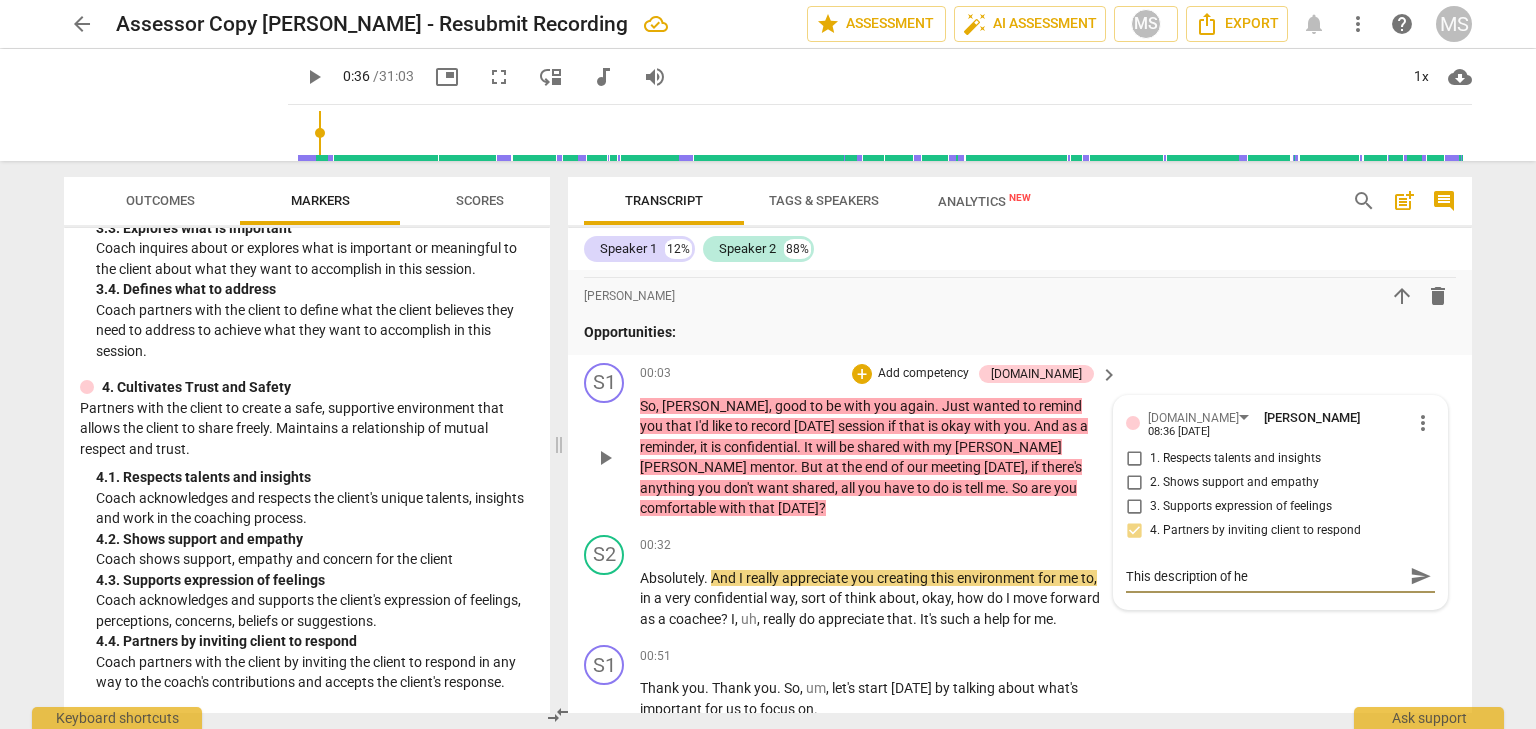 type on "This description of he" 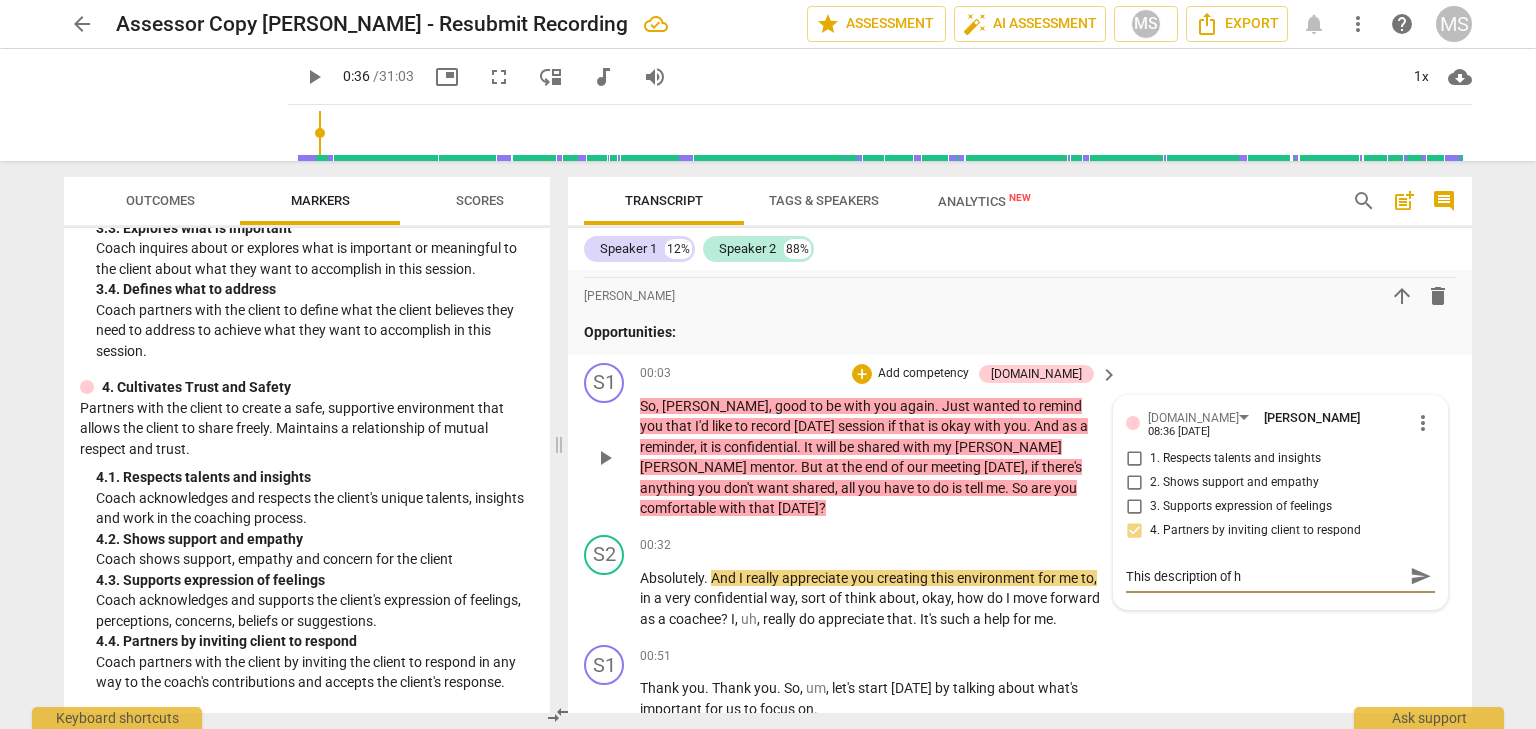 type on "This description of" 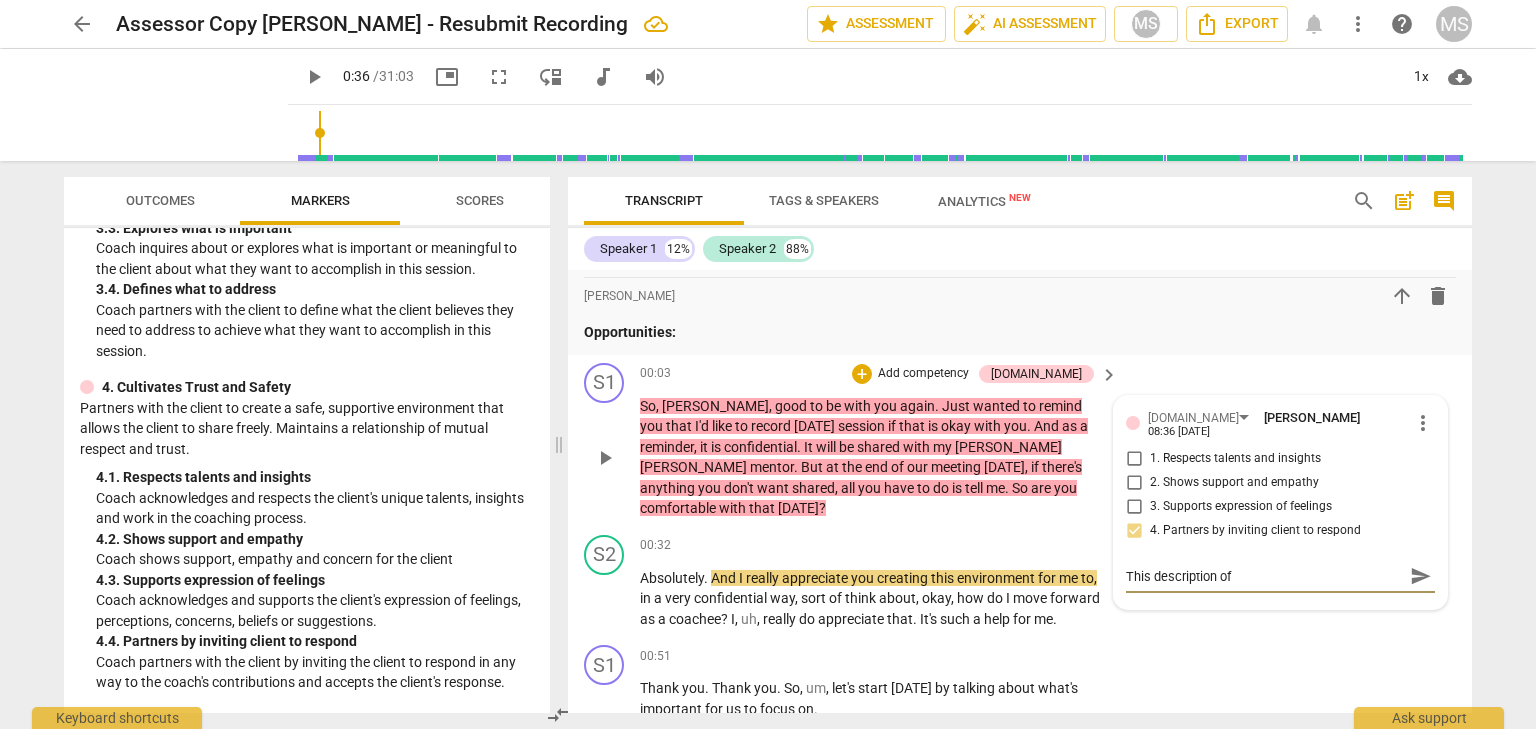 type on "This description of" 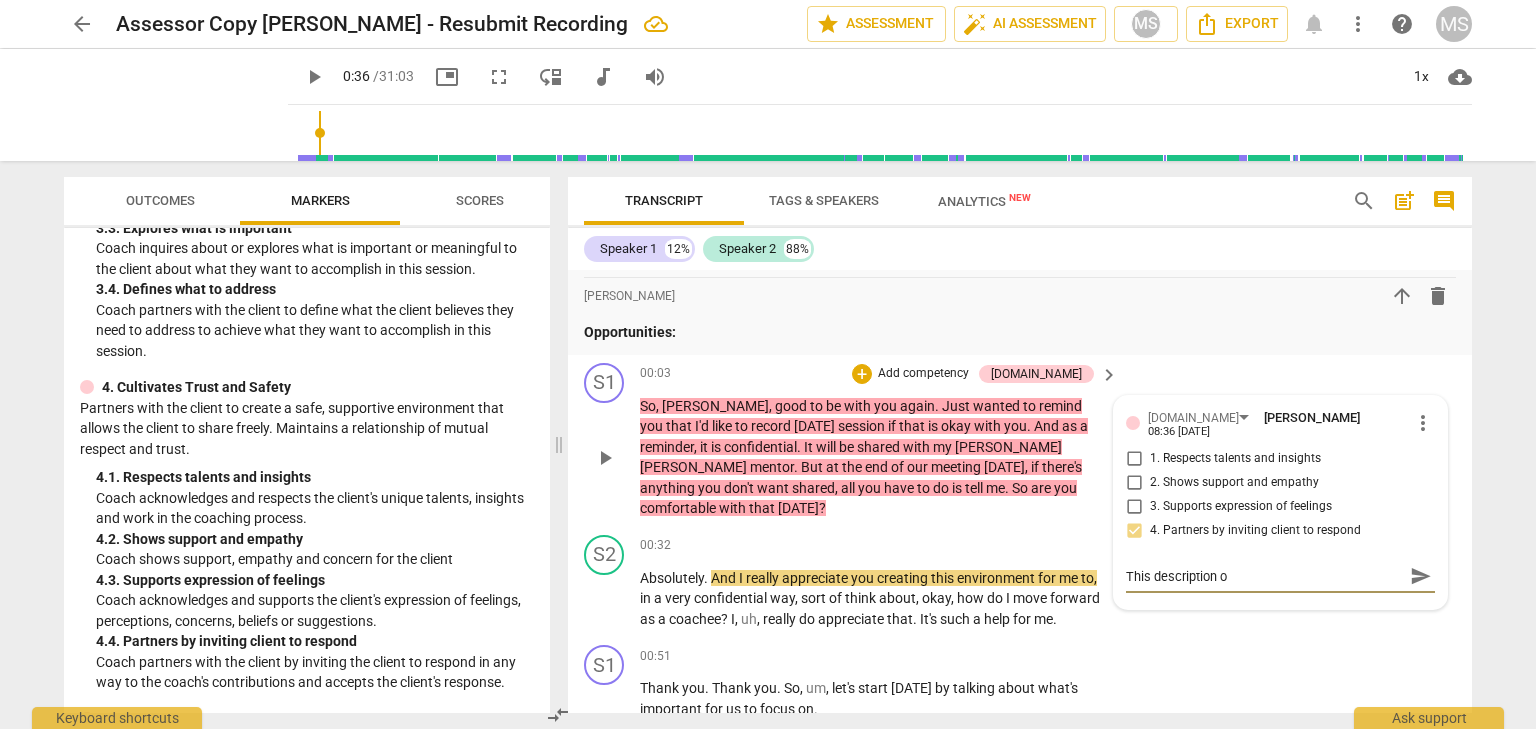 type on "This description" 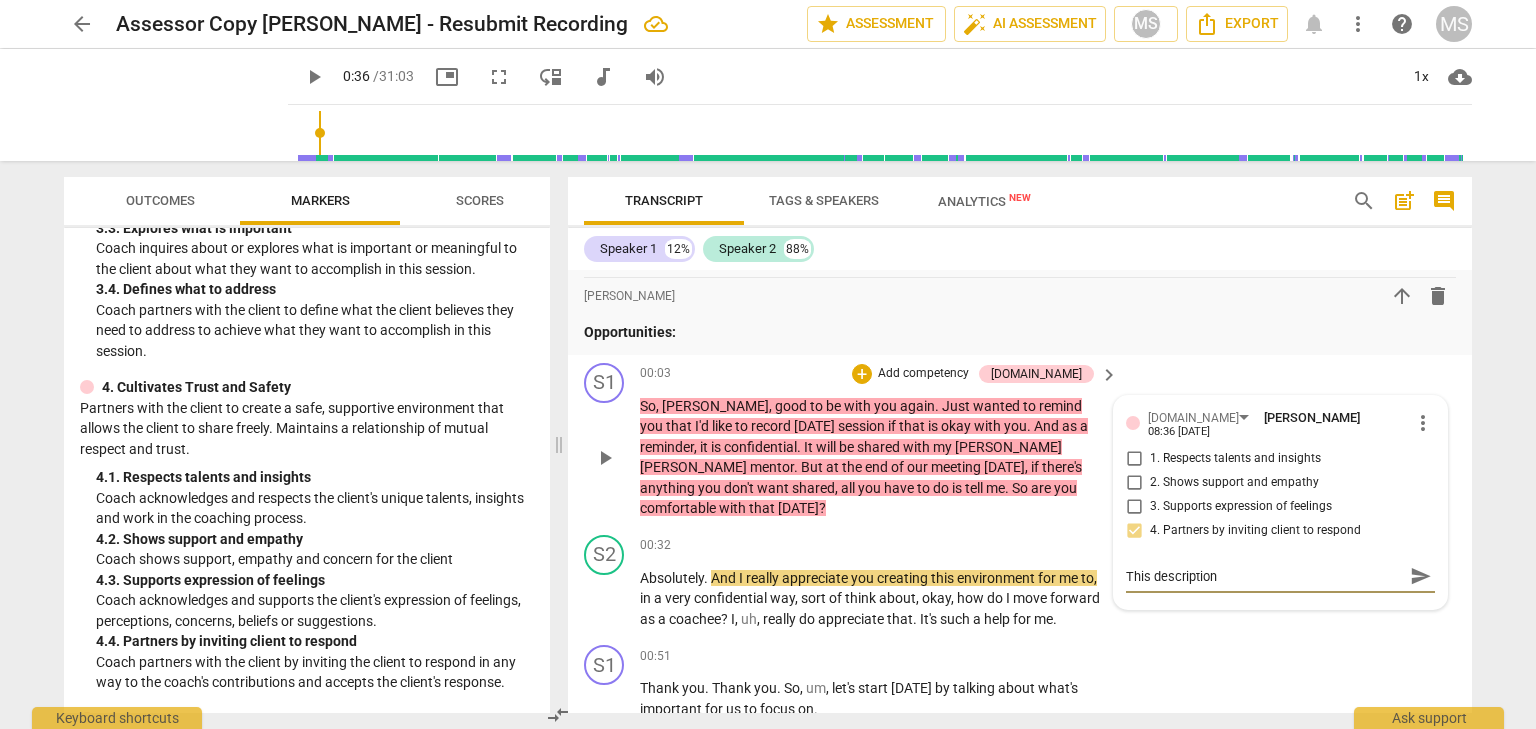 type on "This description" 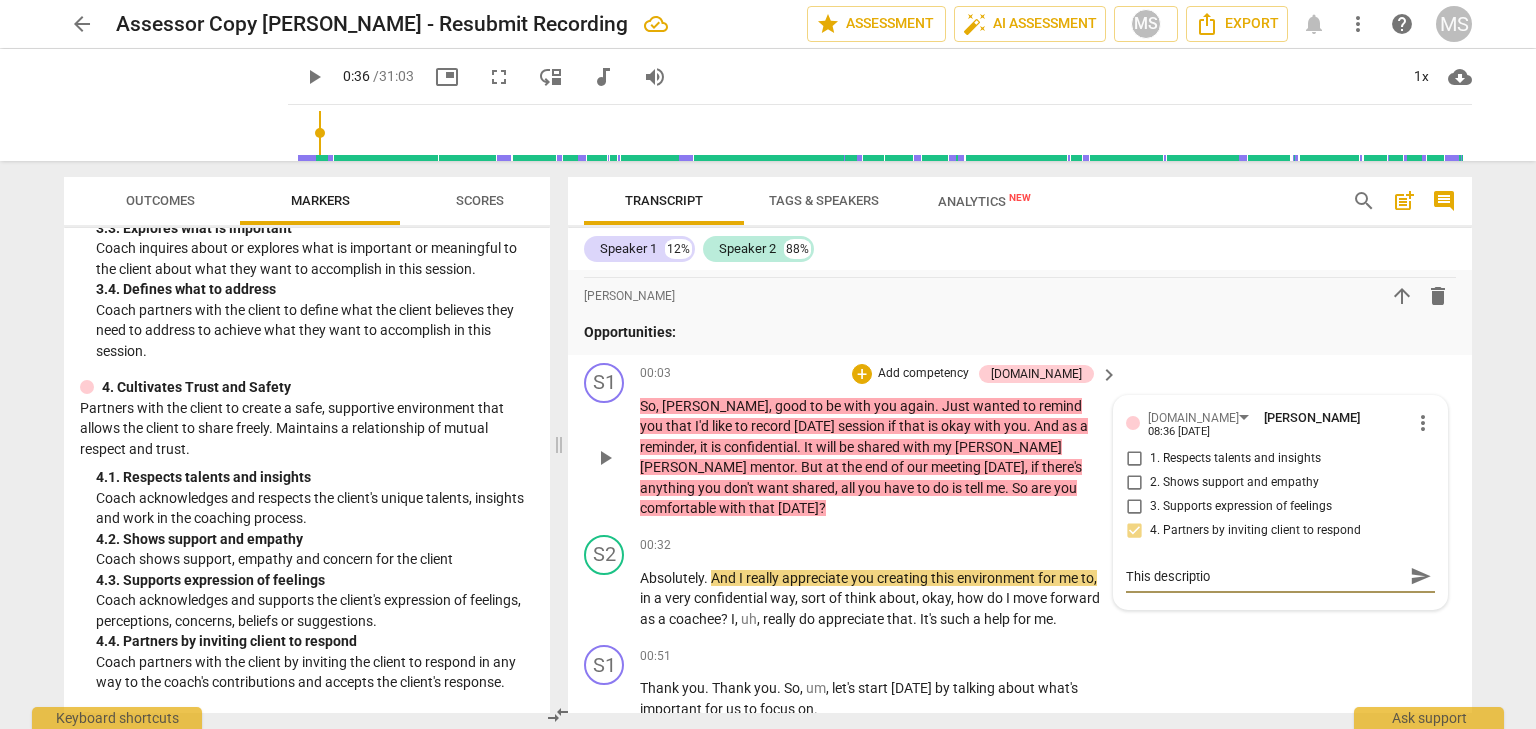 type on "This descripti" 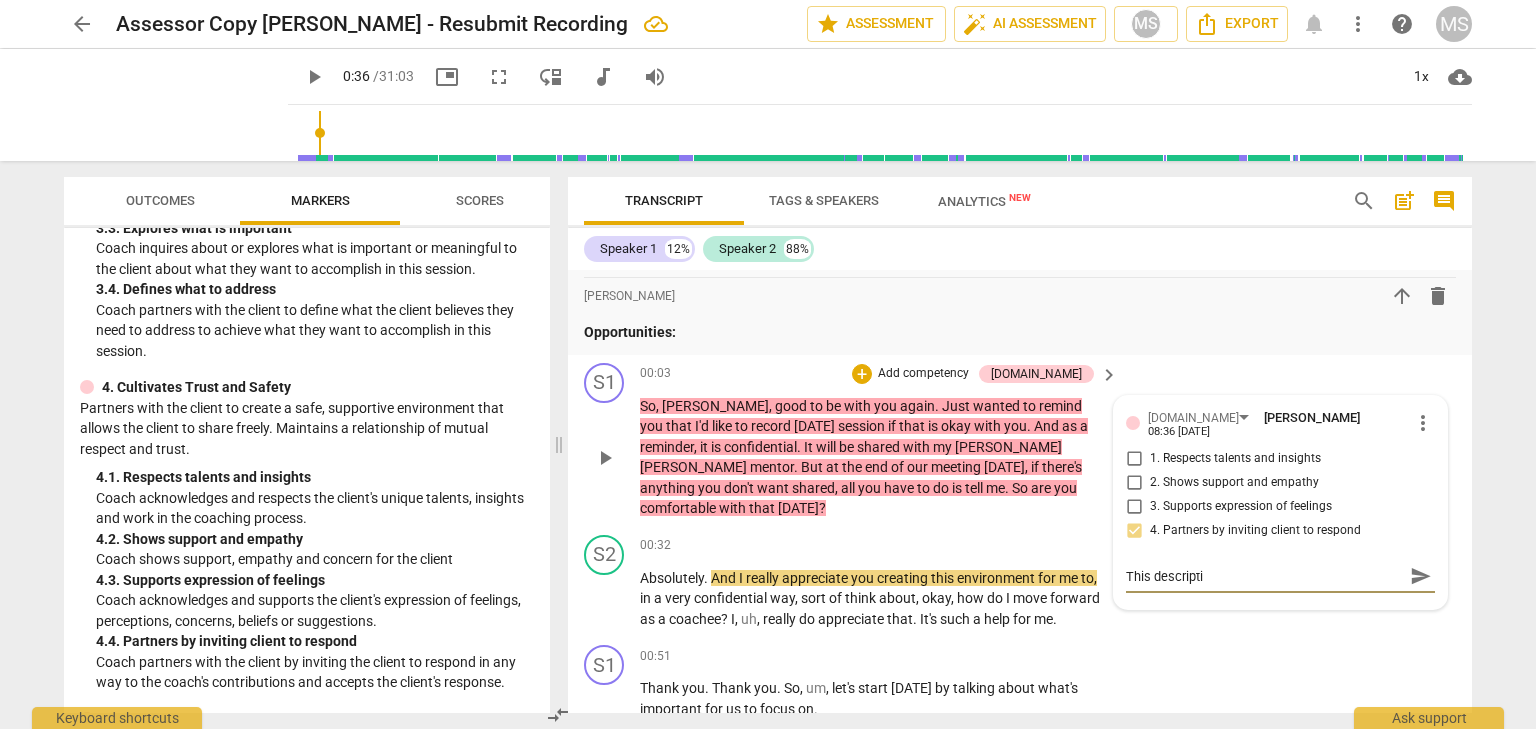 type on "This descript" 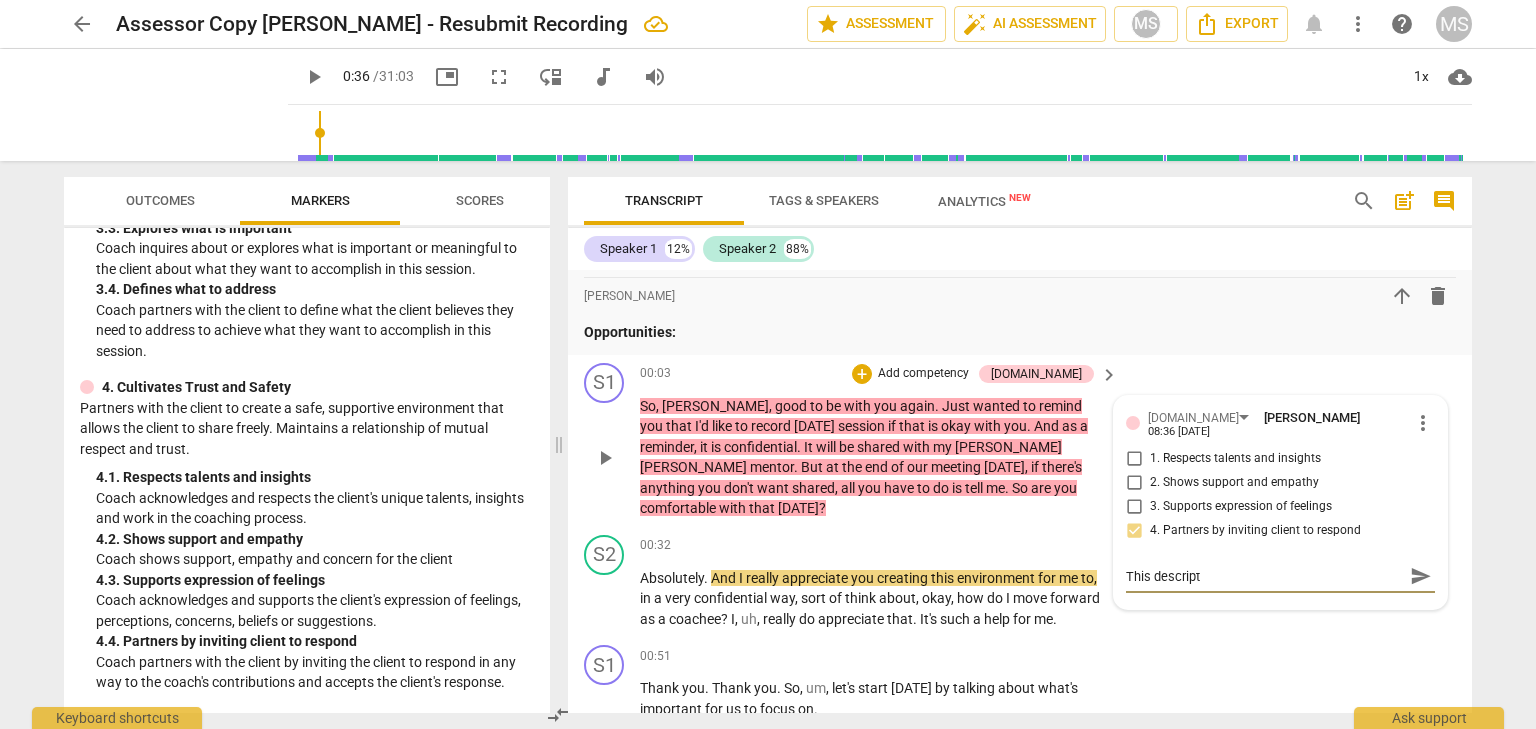 type on "This descrip" 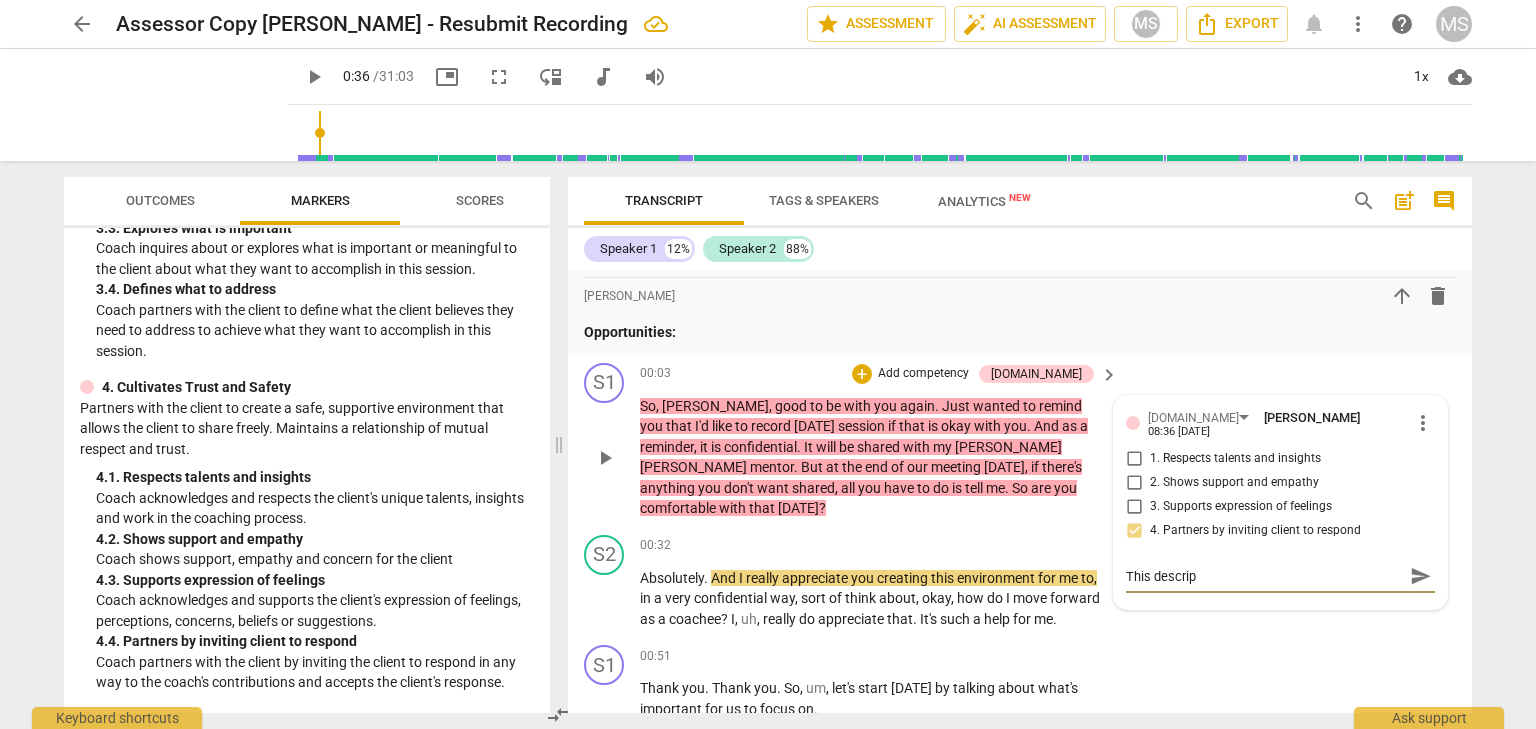 type on "This descri" 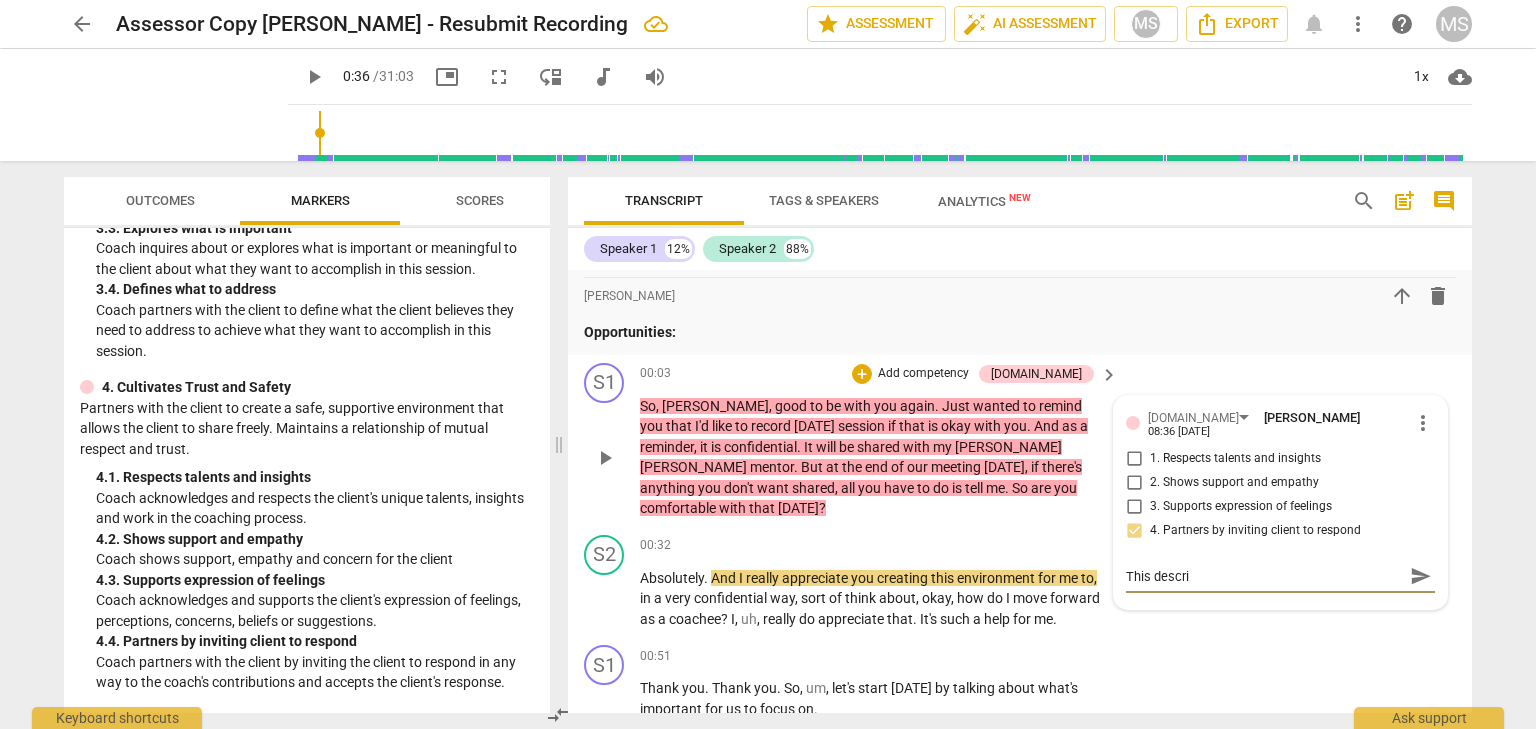 type on "This descr" 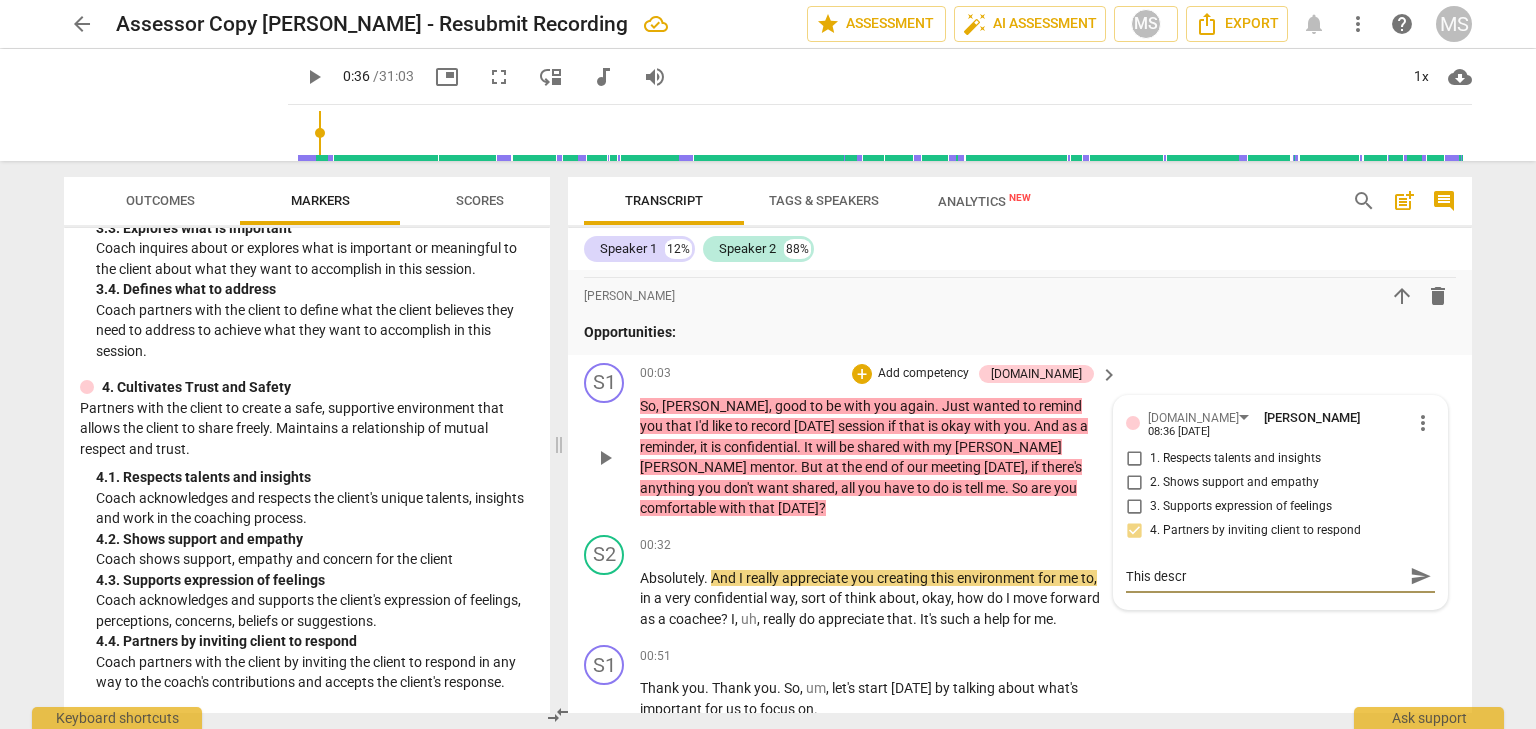 type on "This desc" 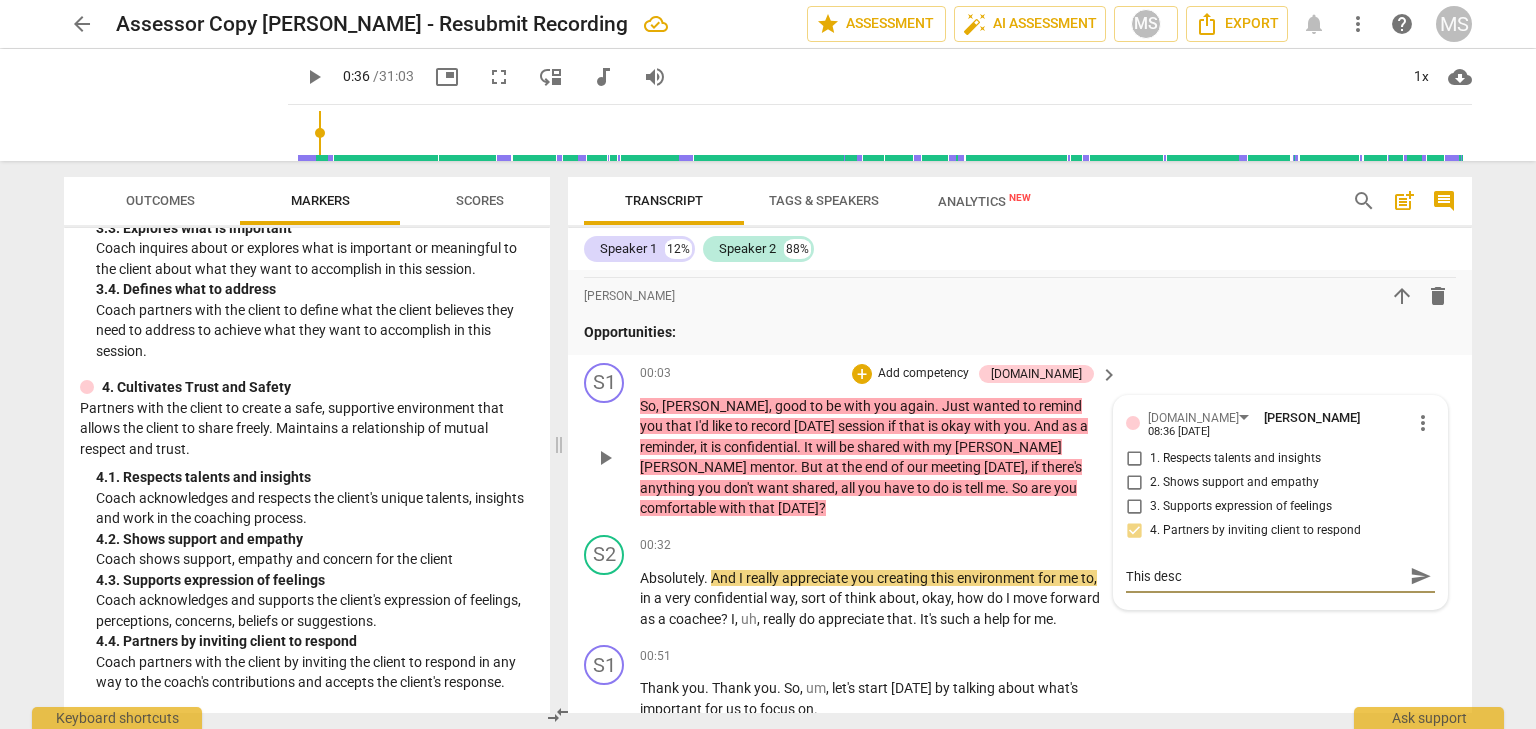 type on "This des" 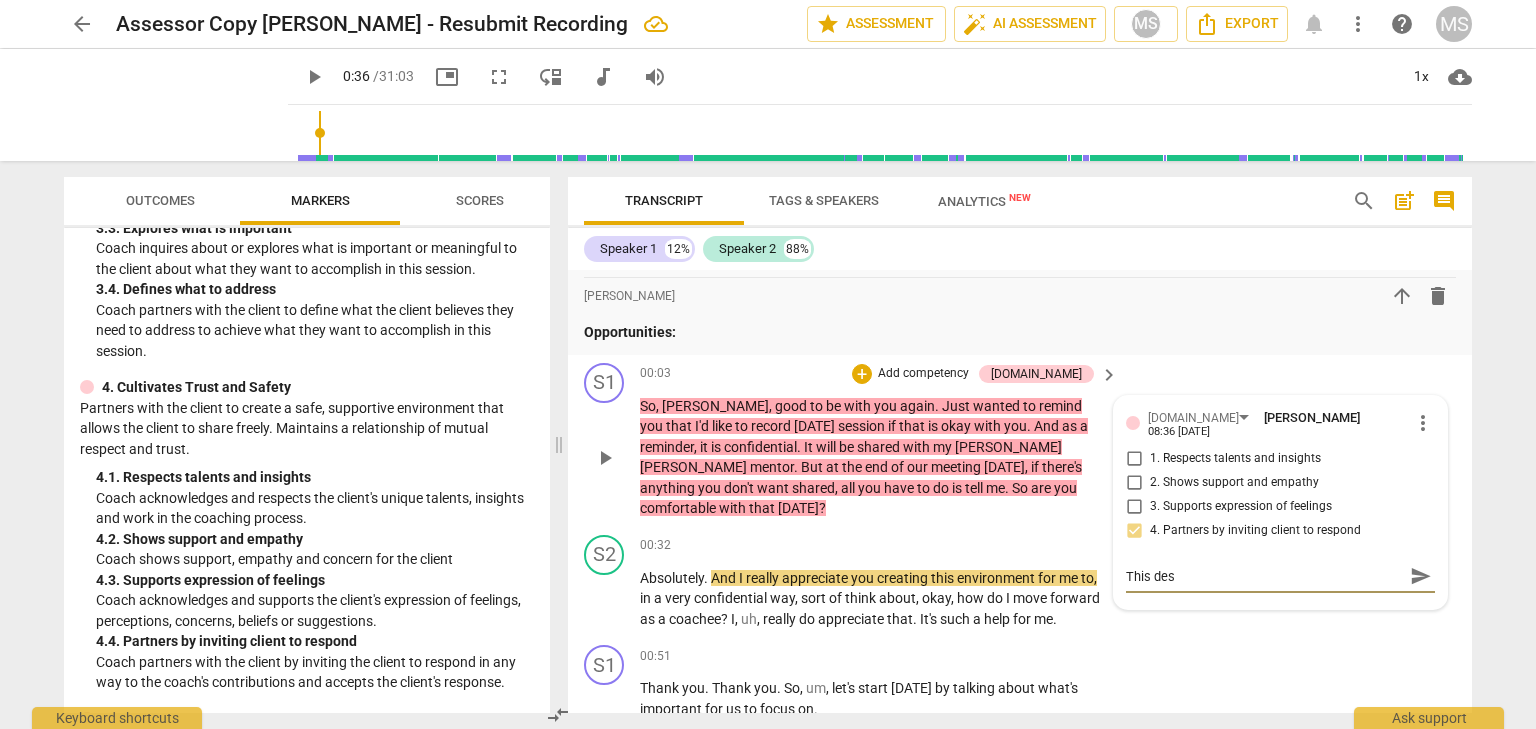 type on "This de" 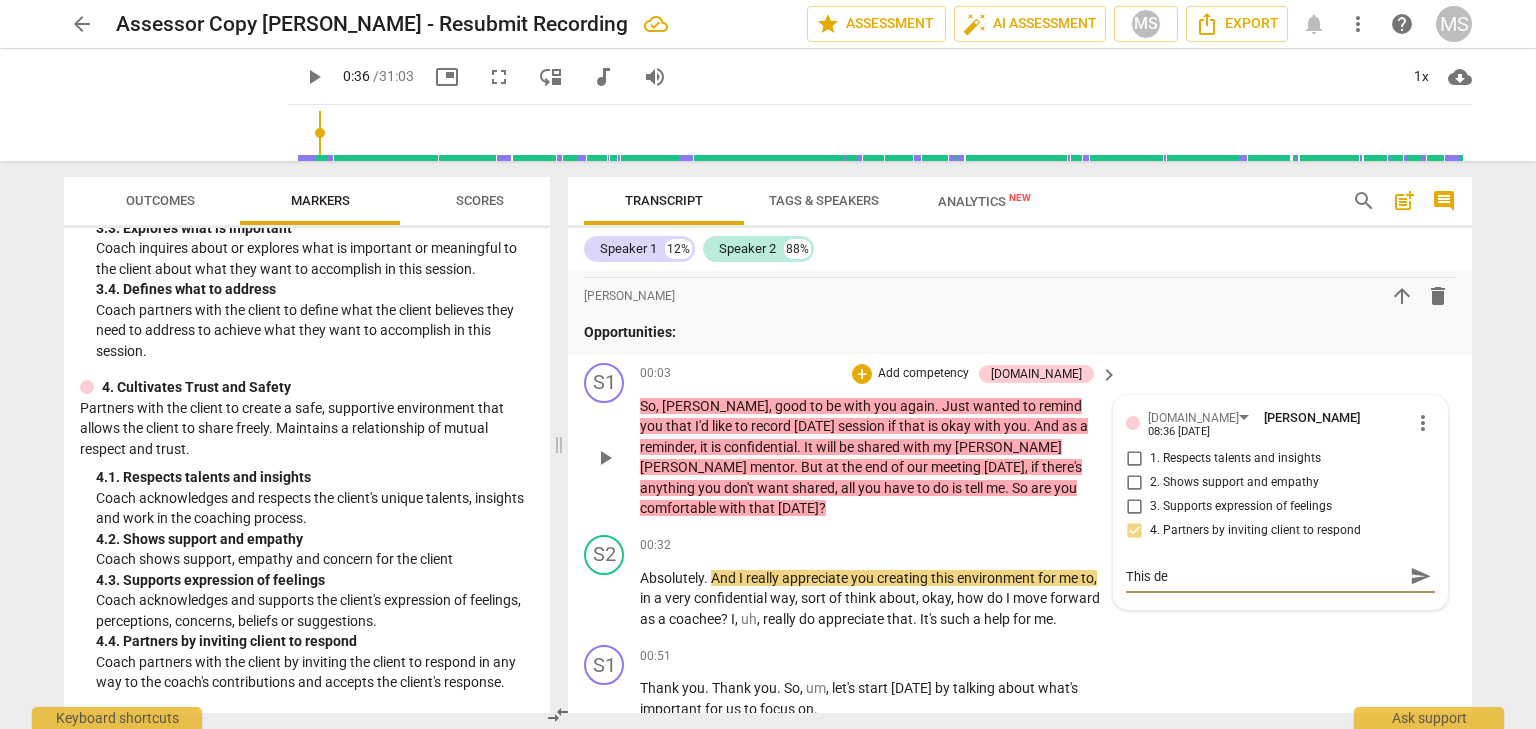 type on "This d" 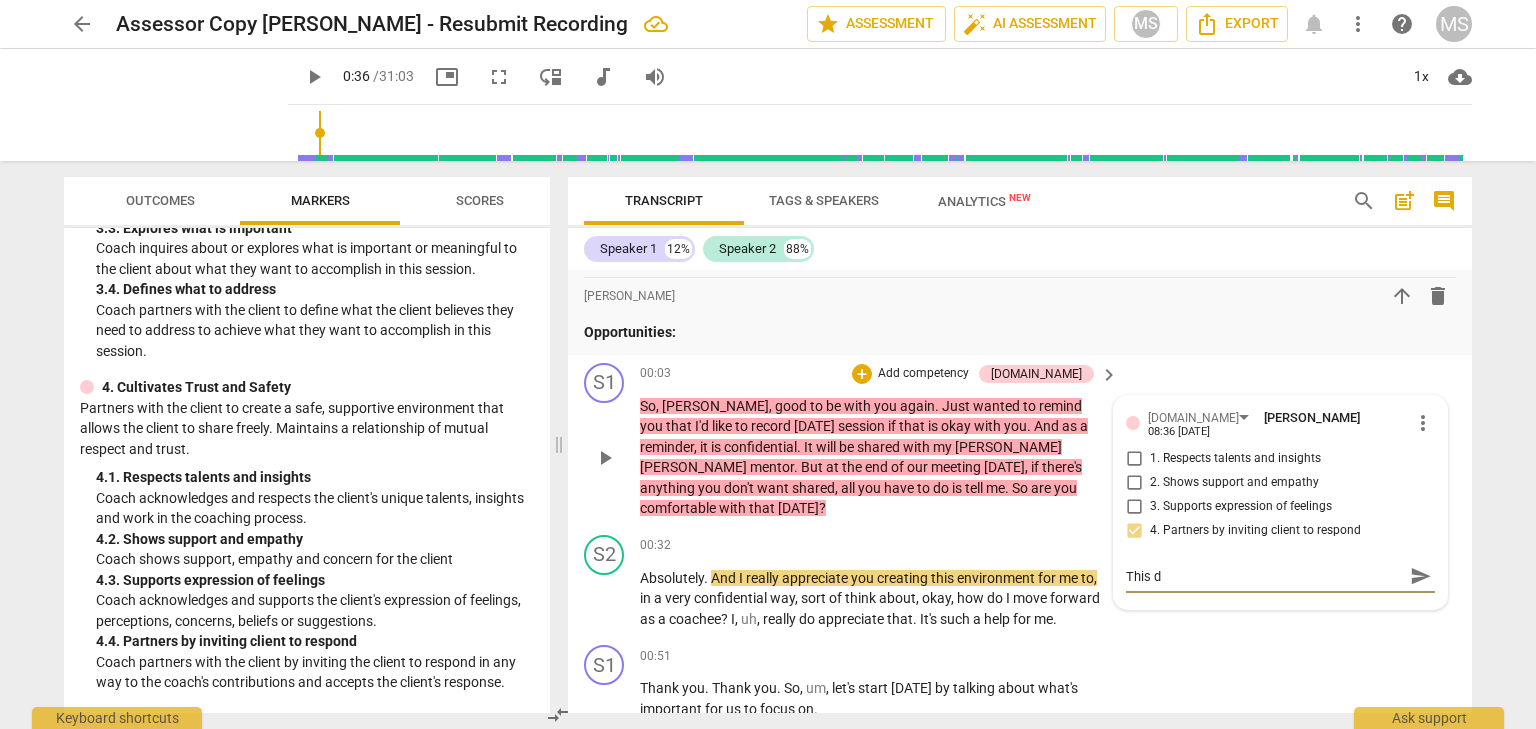 type on "This" 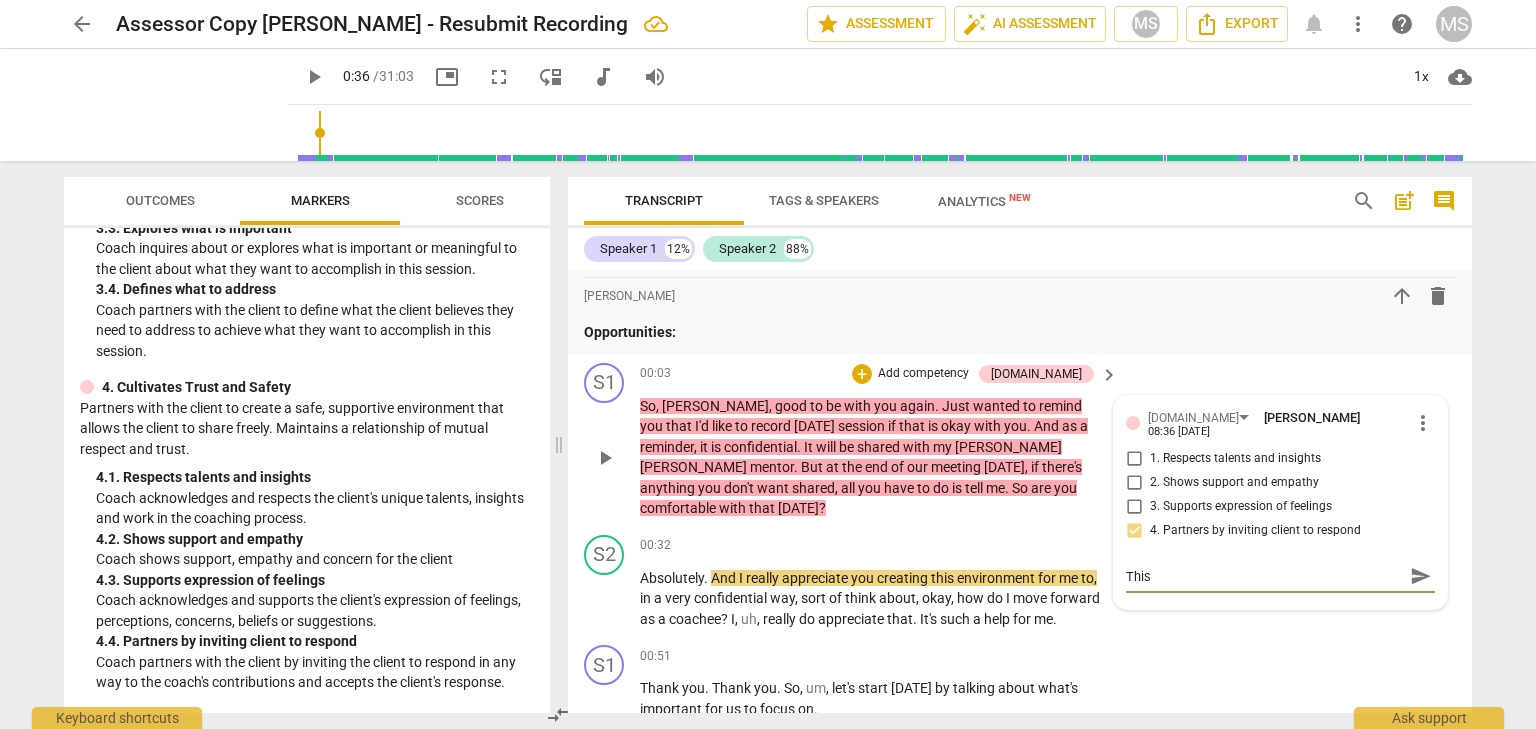 type on "This i" 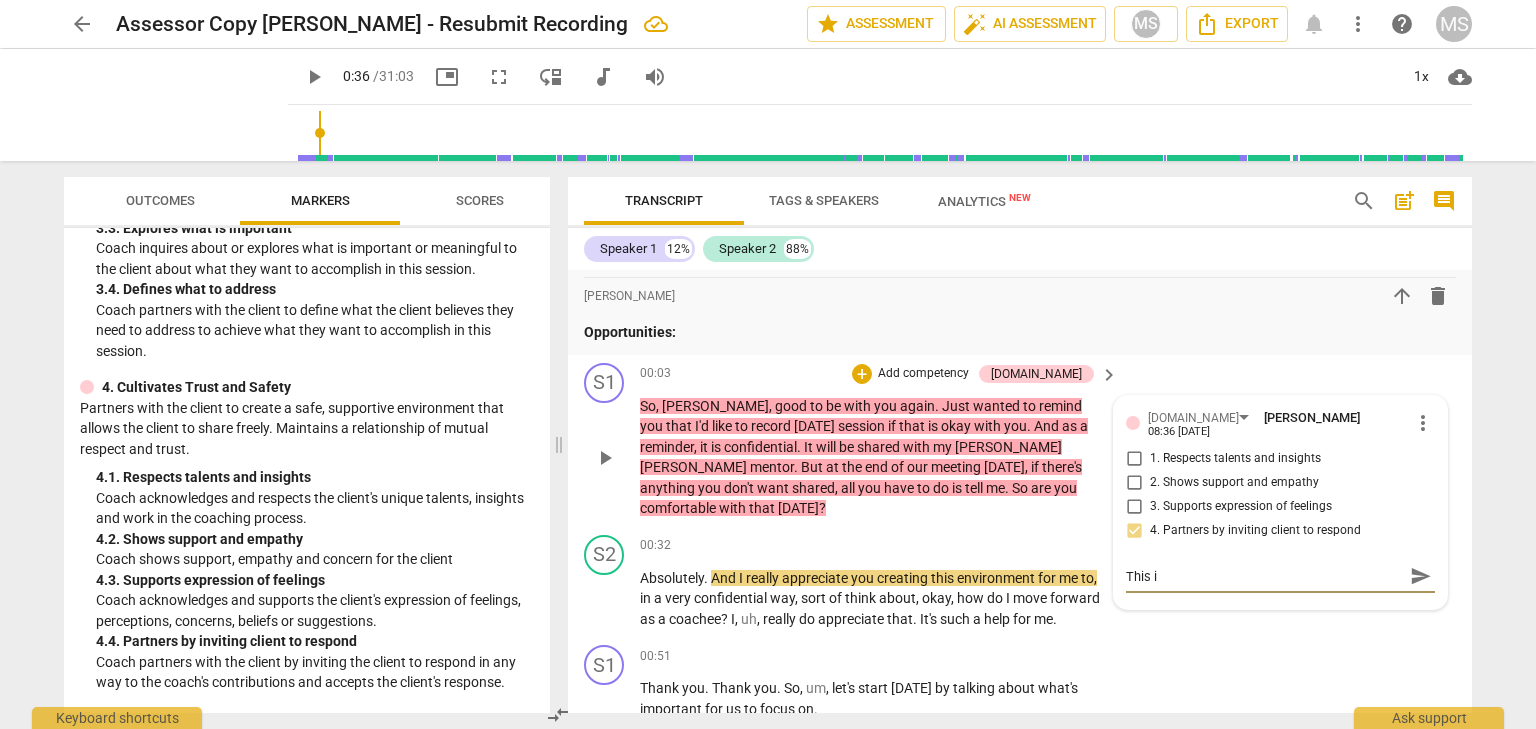 type on "This" 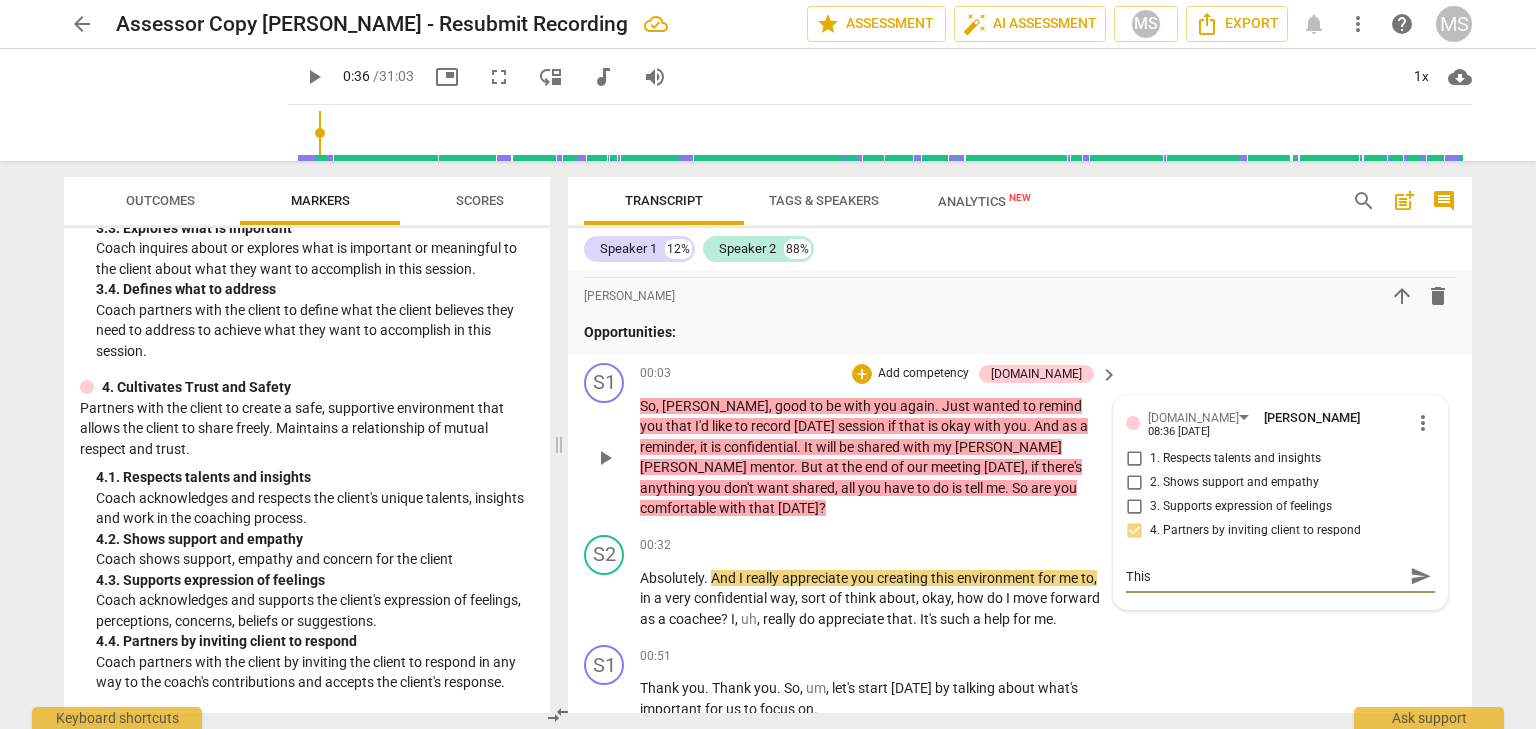 type on "This" 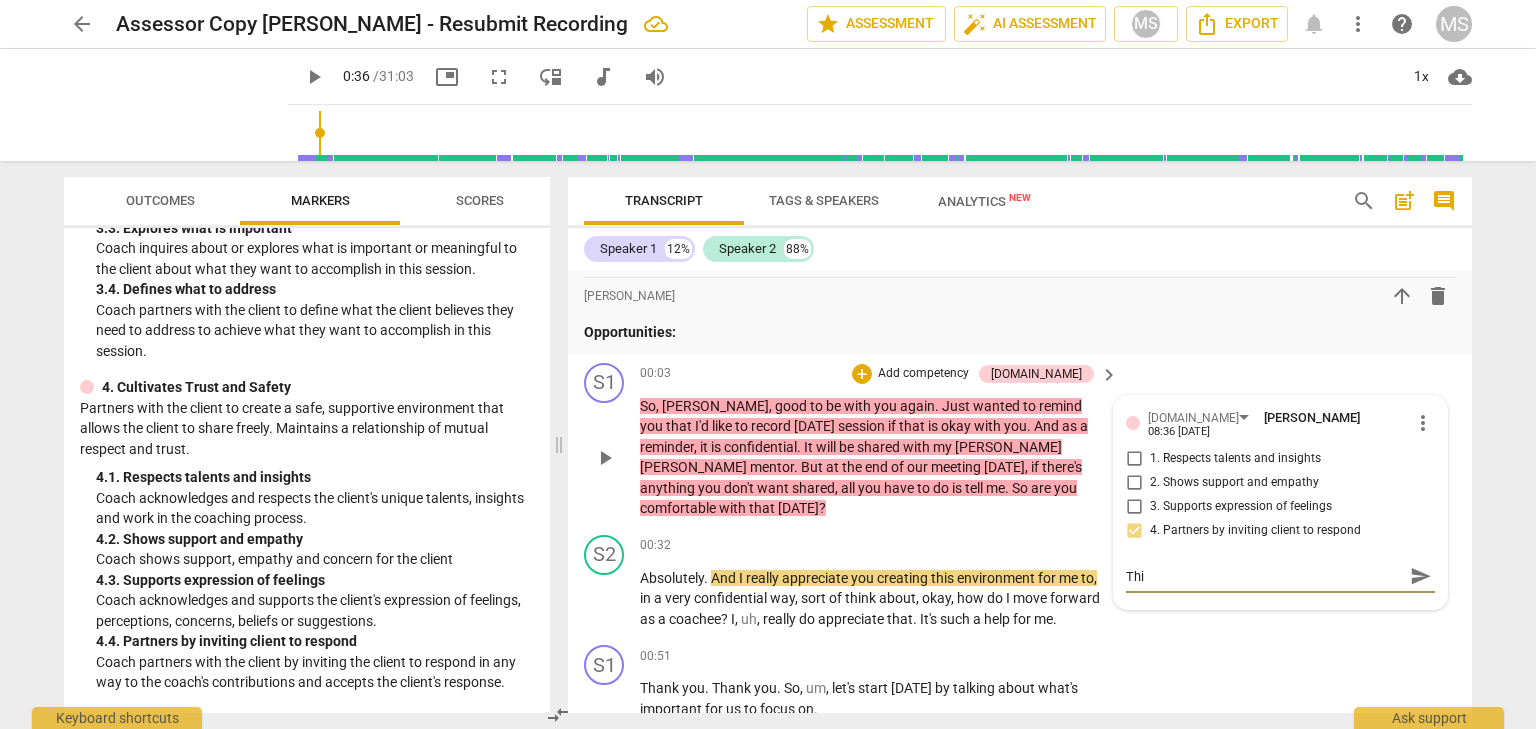 type on "Th" 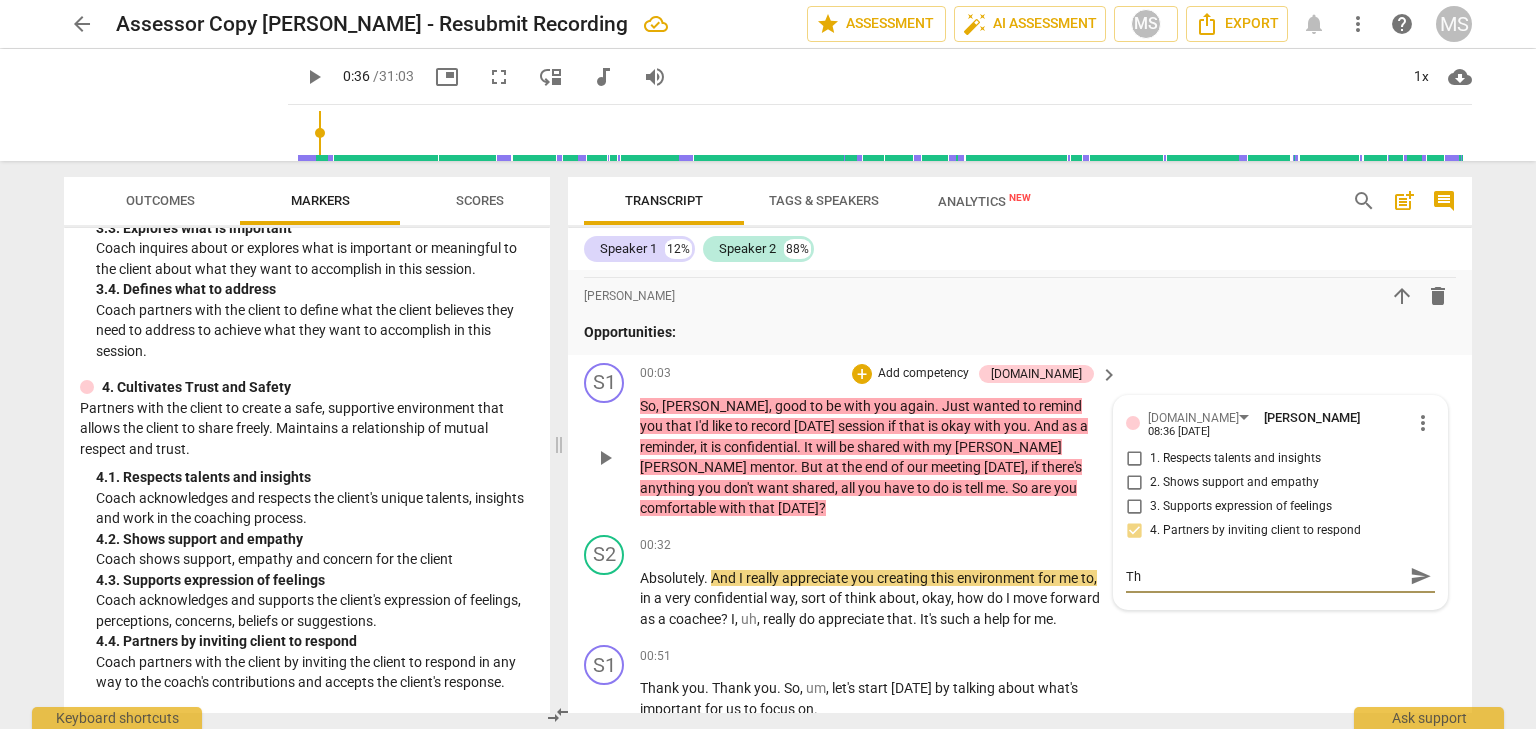type on "T" 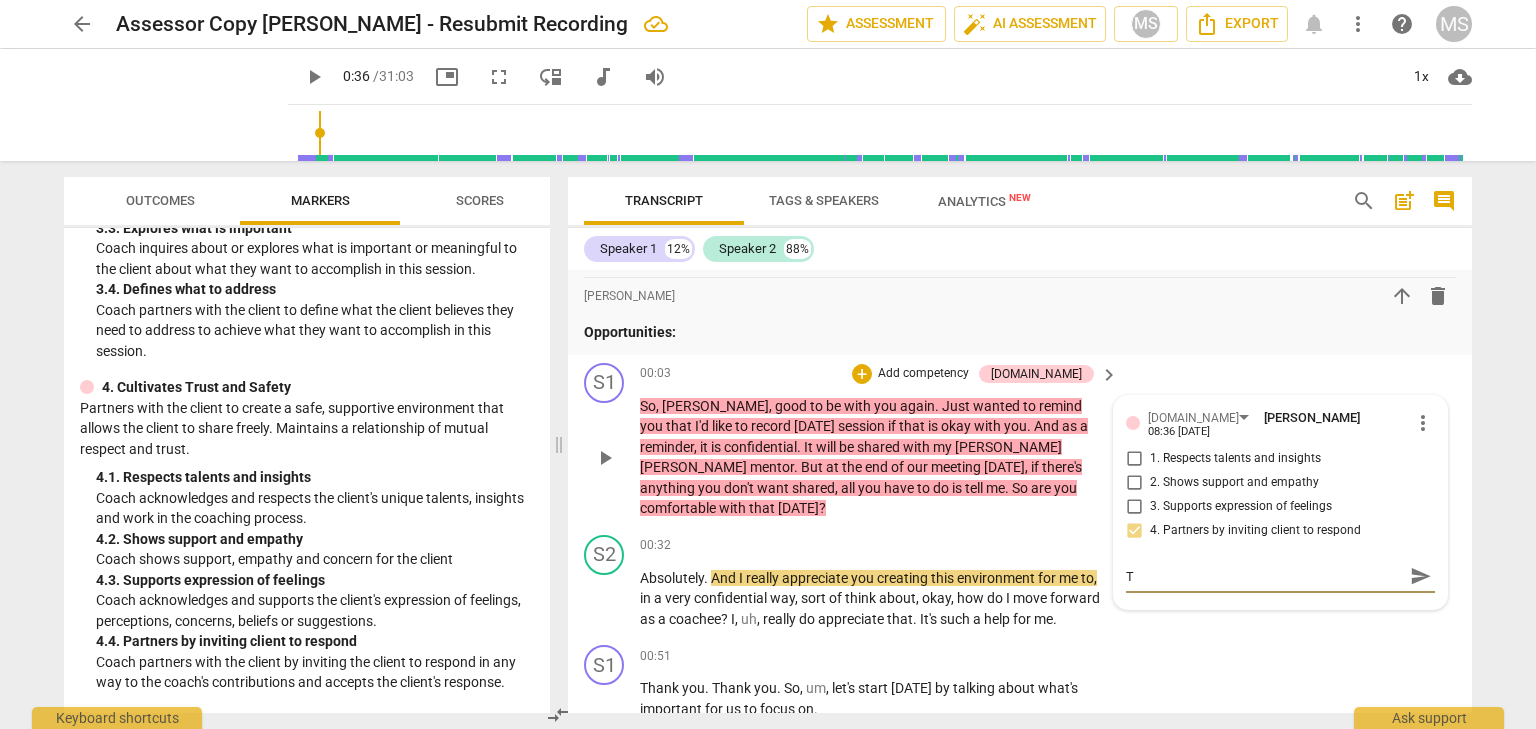 type 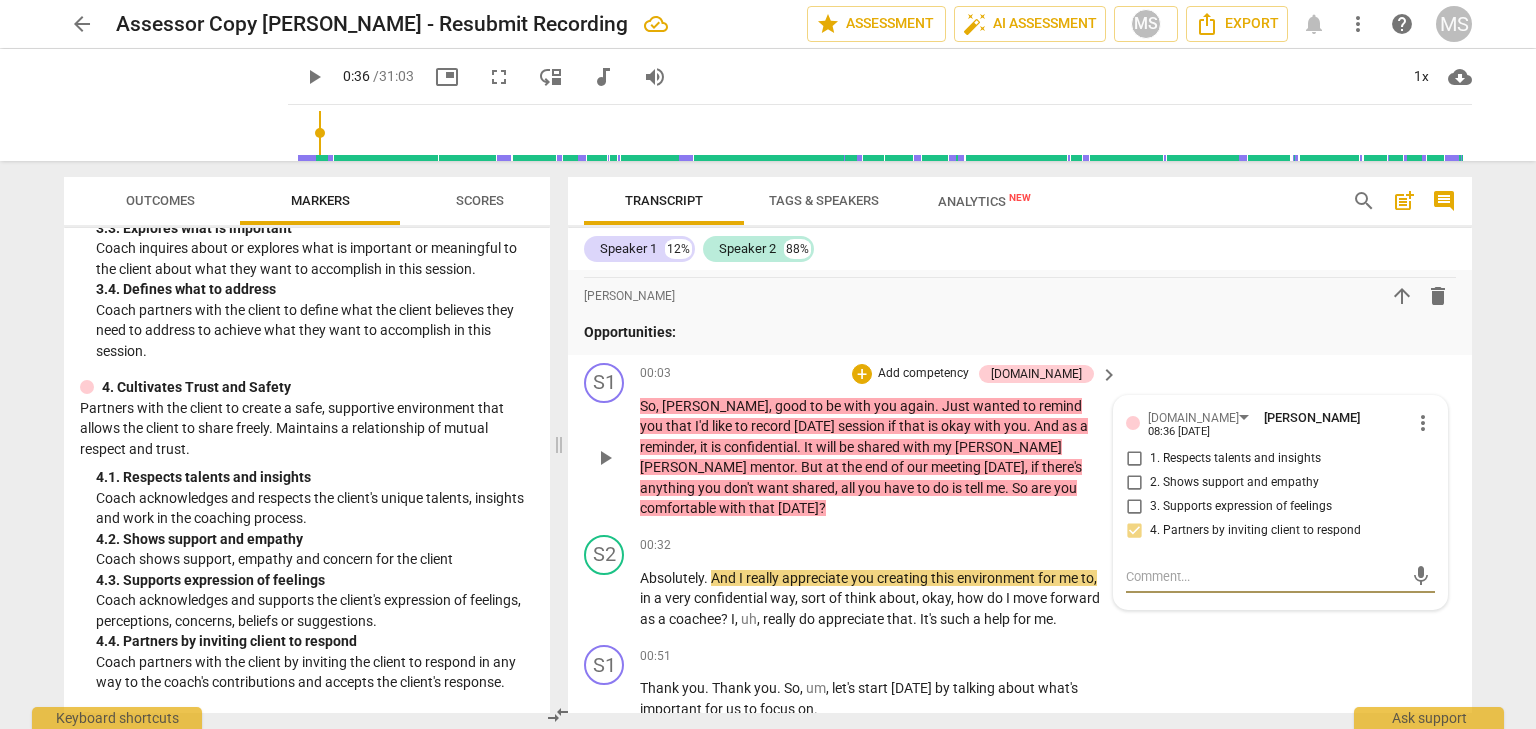 type on "P" 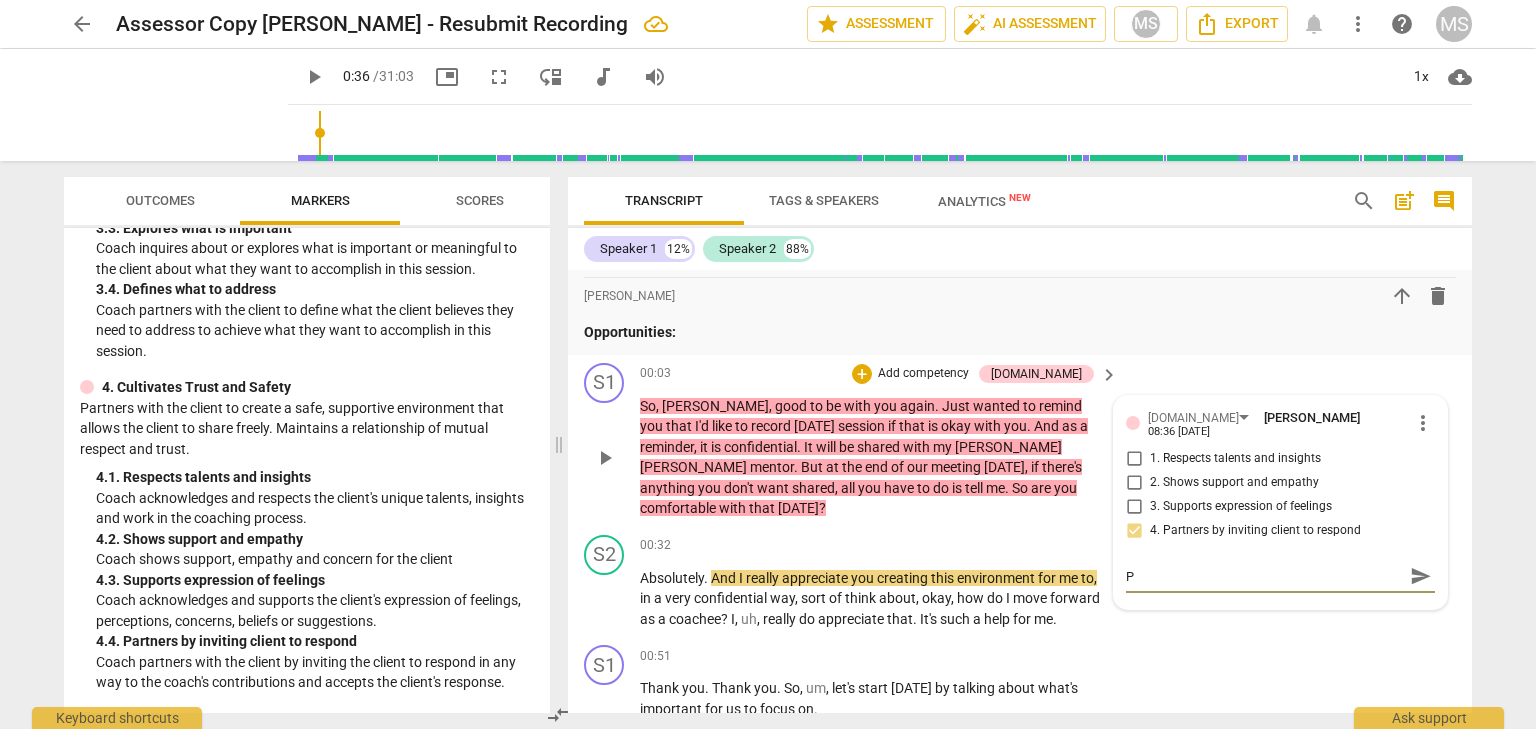 type on "Pr" 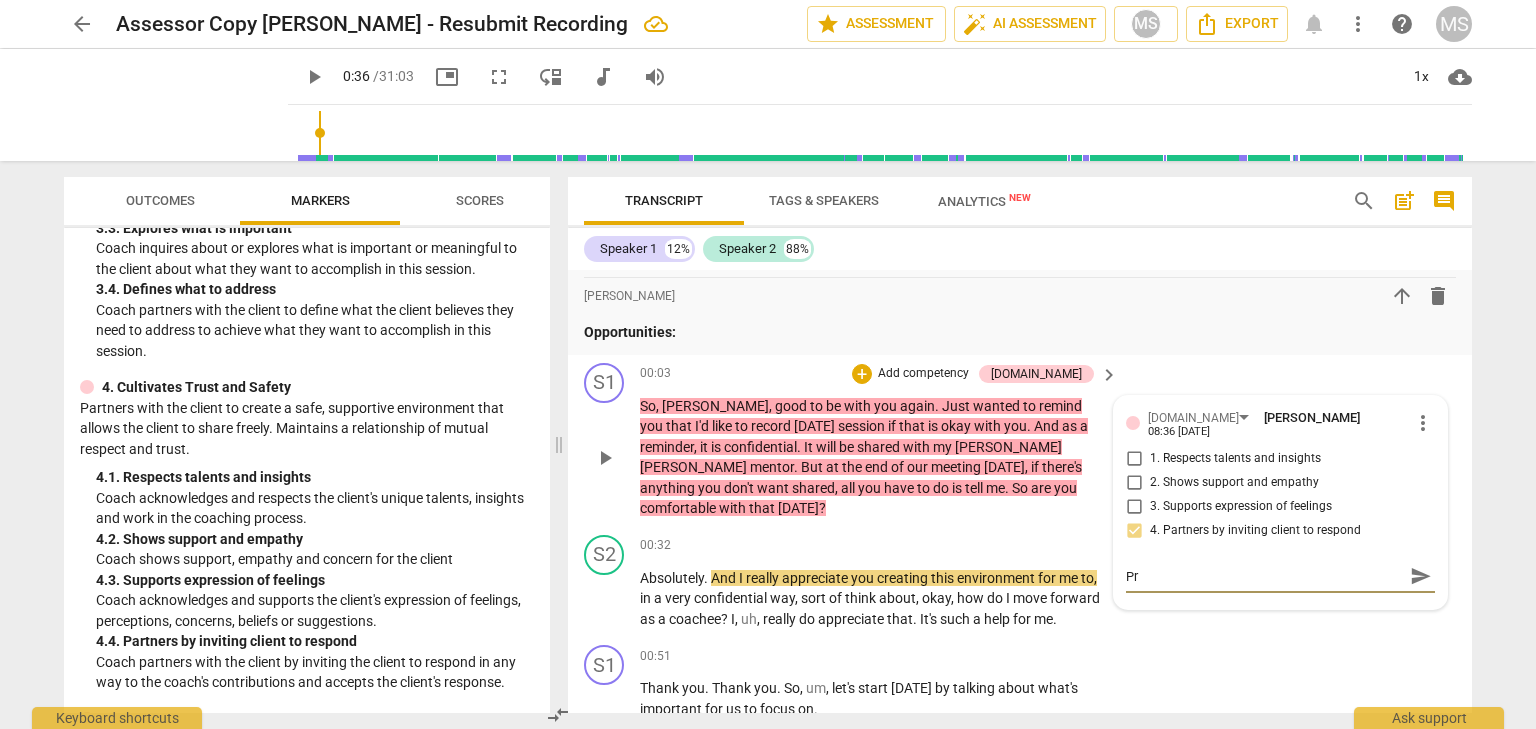 type on "Pro" 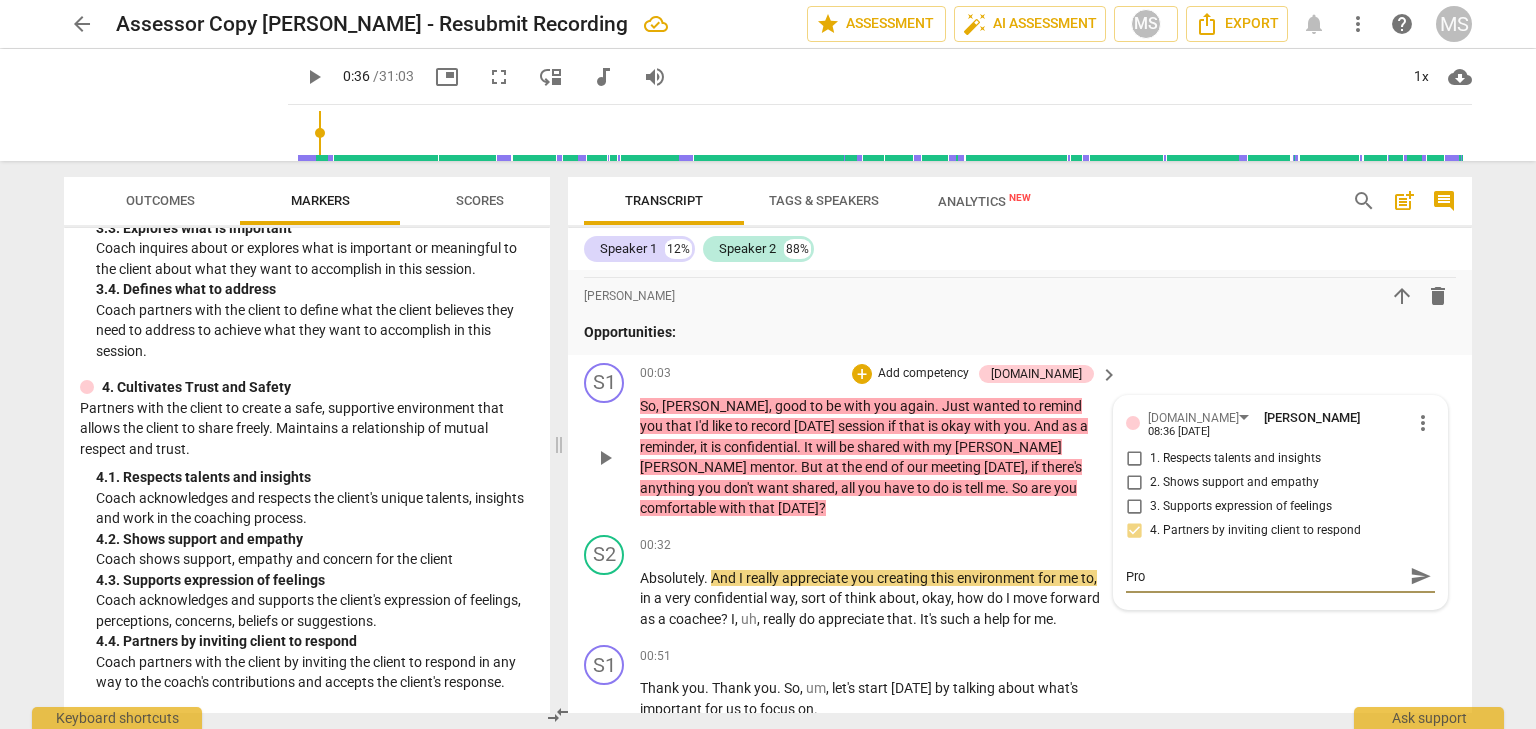 type on "Prov" 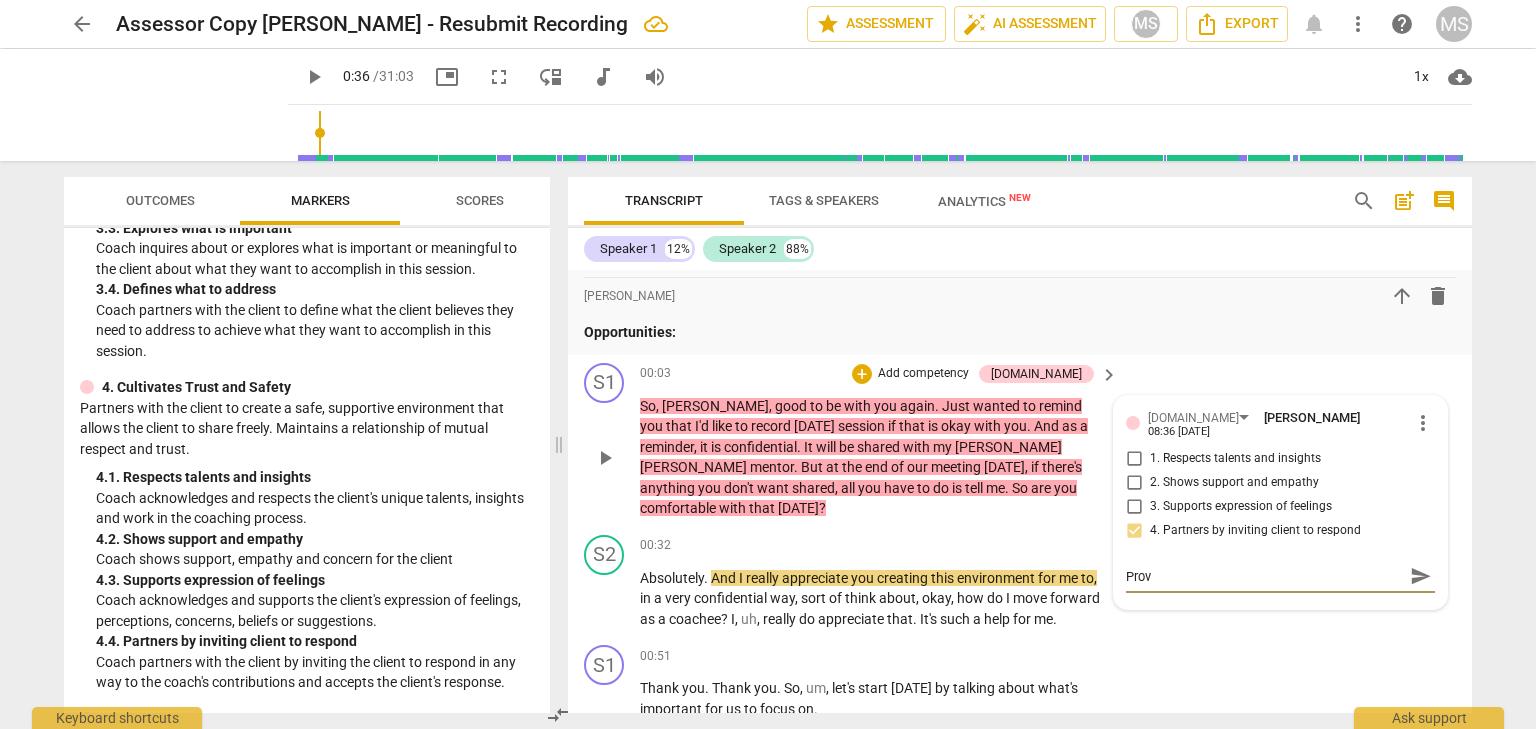 type on "Provi" 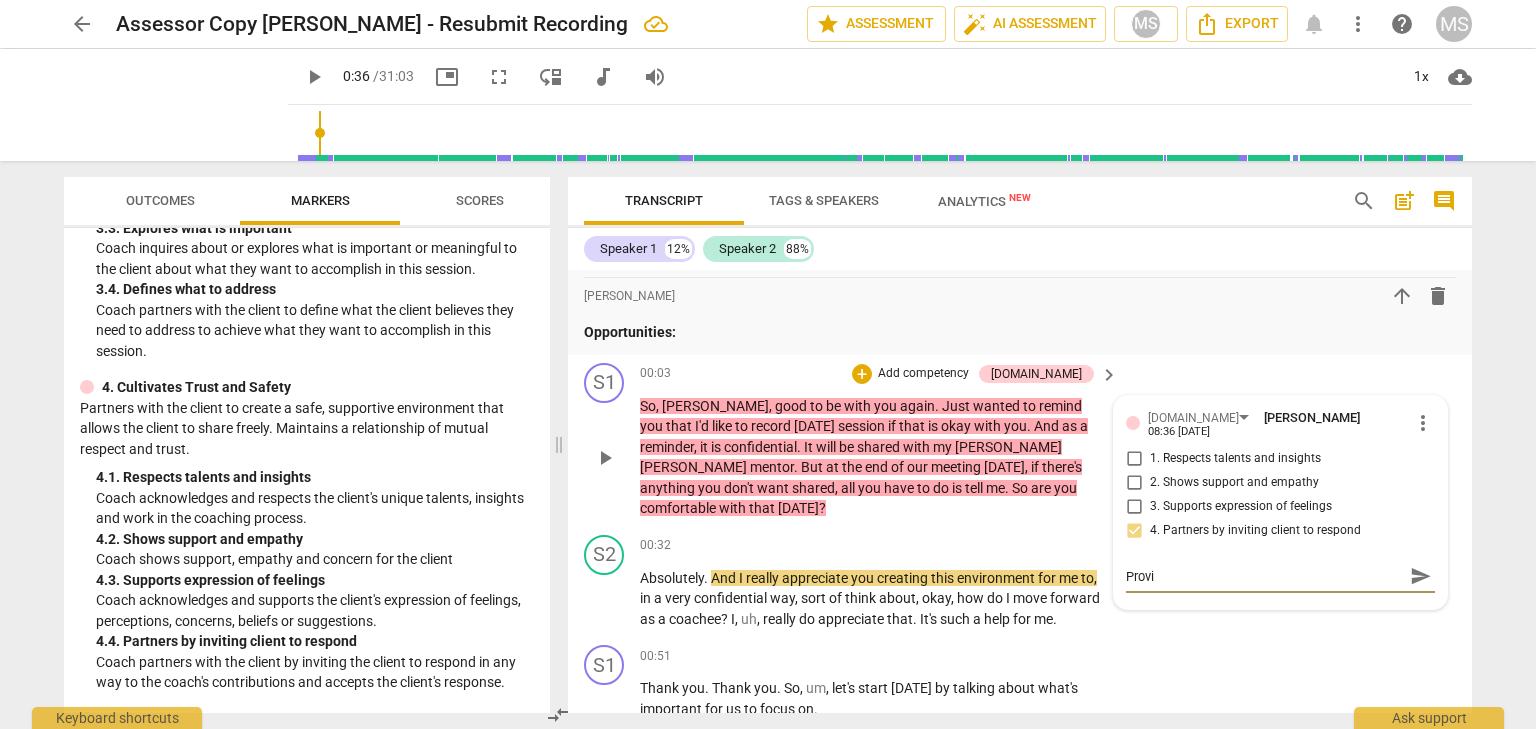 type on "Provid" 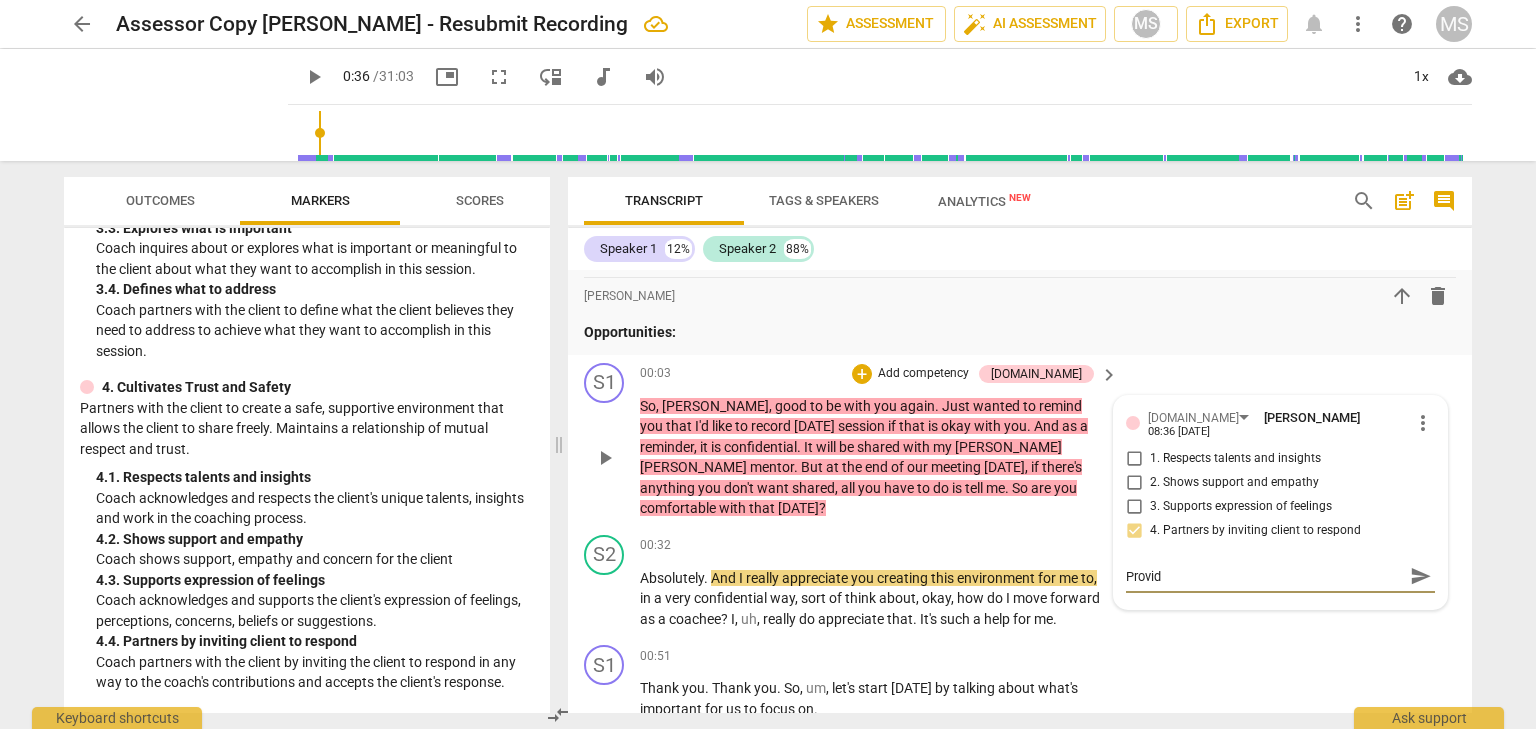 type on "Providi" 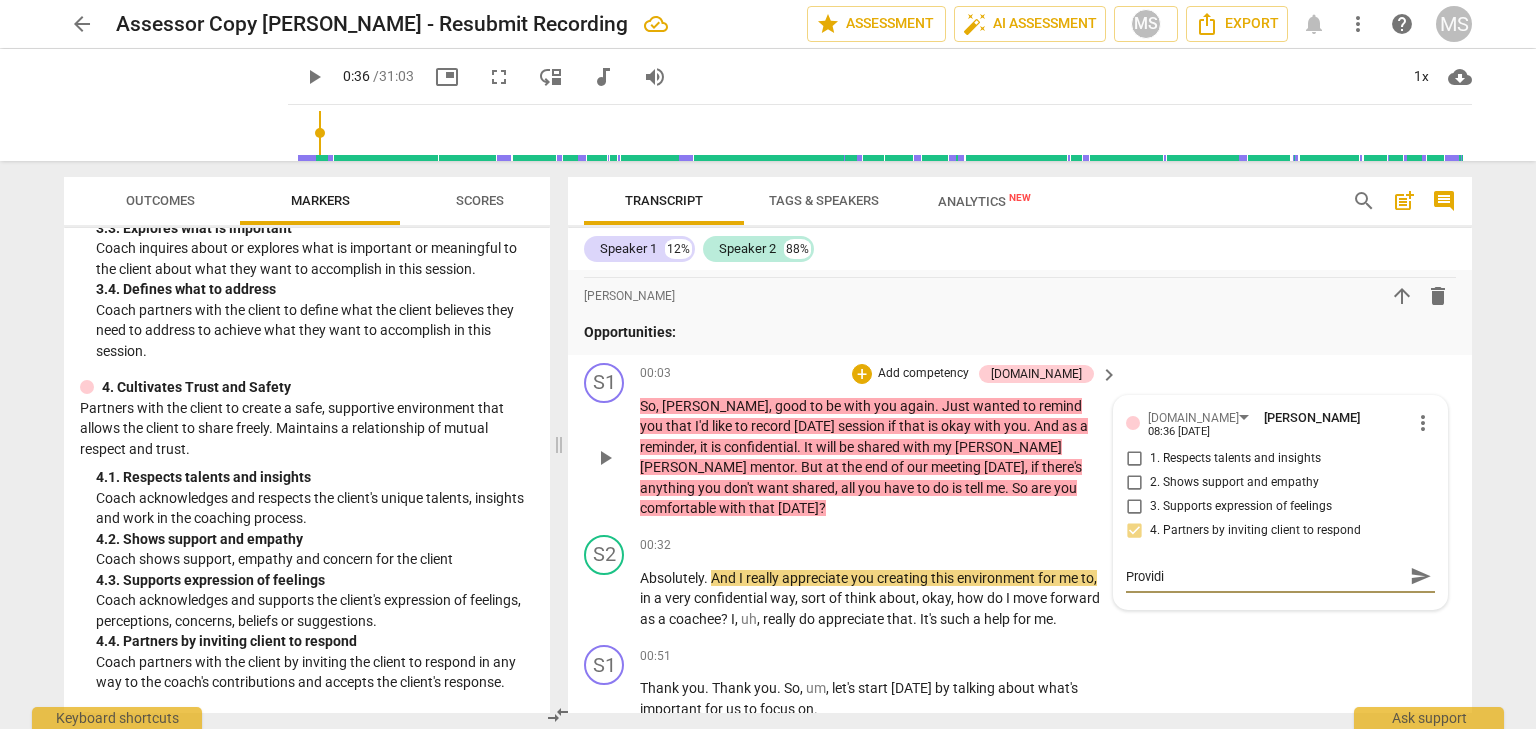 type on "Providin" 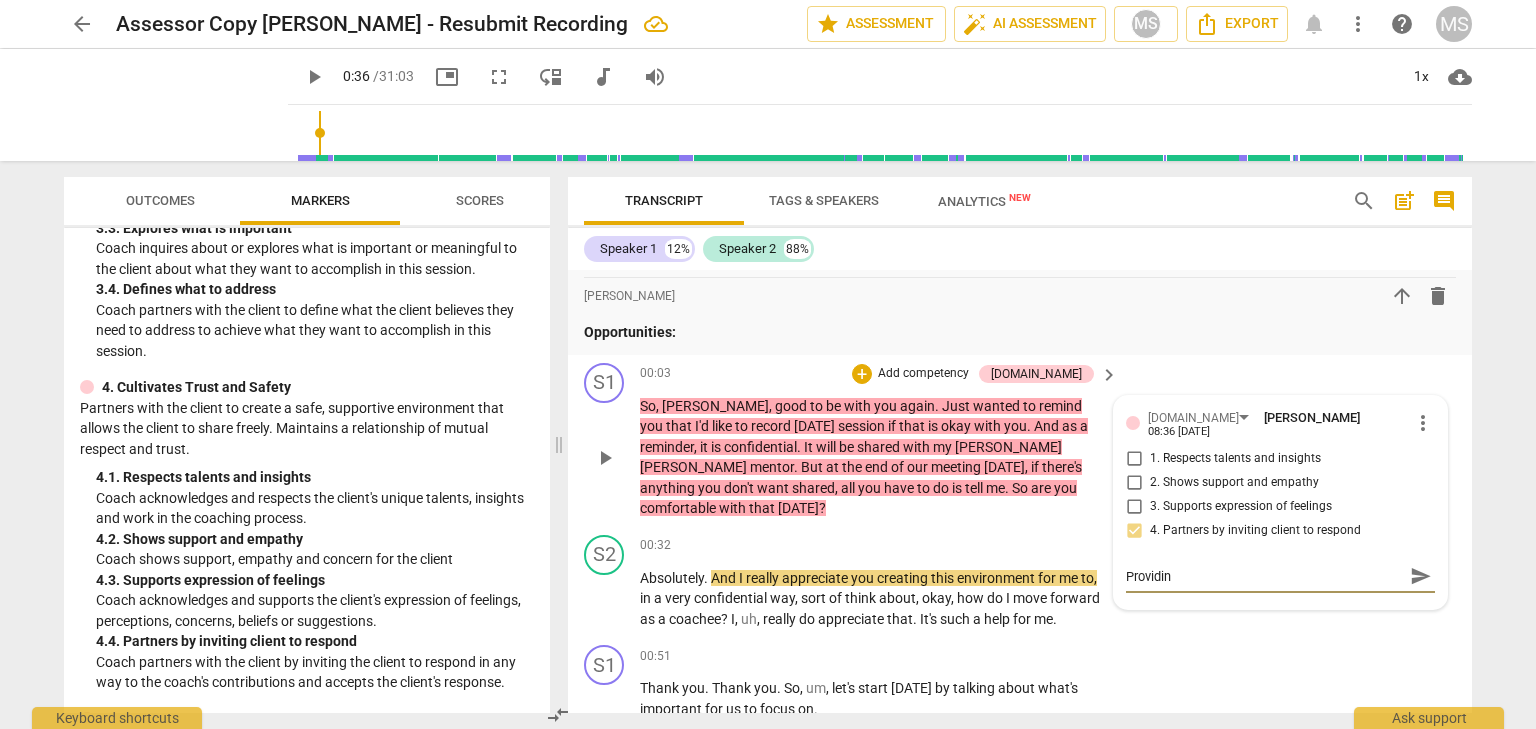 type on "Providing" 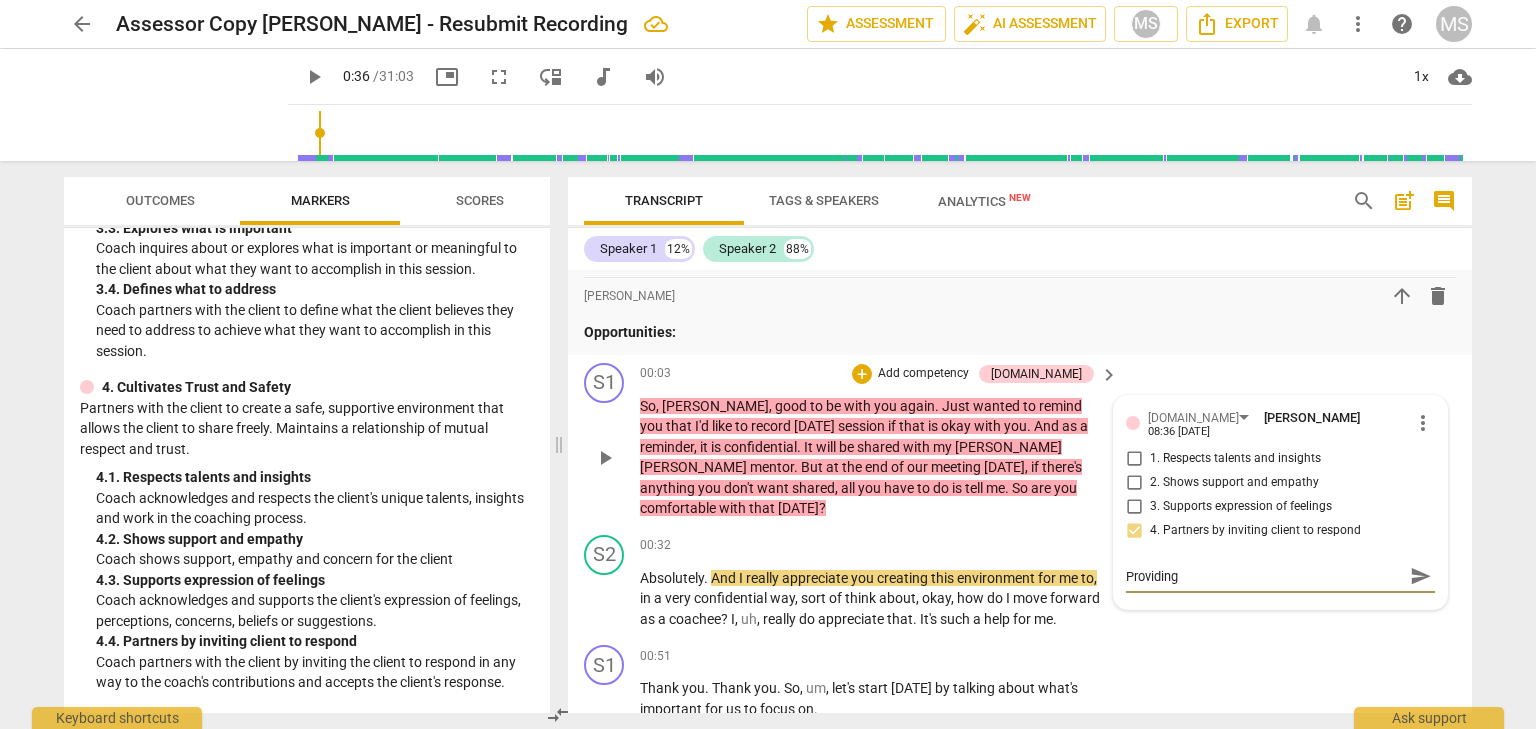 type on "Providing" 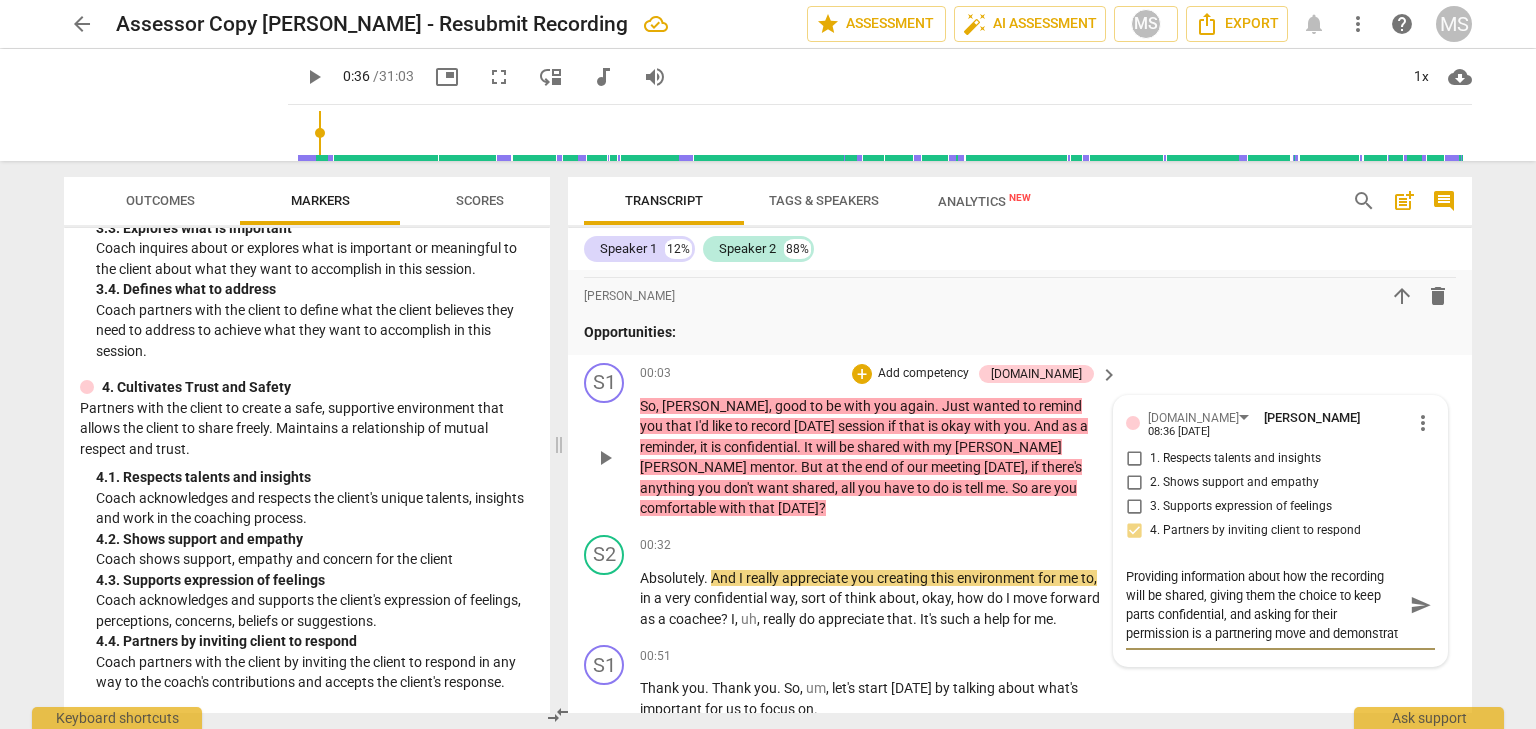 scroll, scrollTop: 17, scrollLeft: 0, axis: vertical 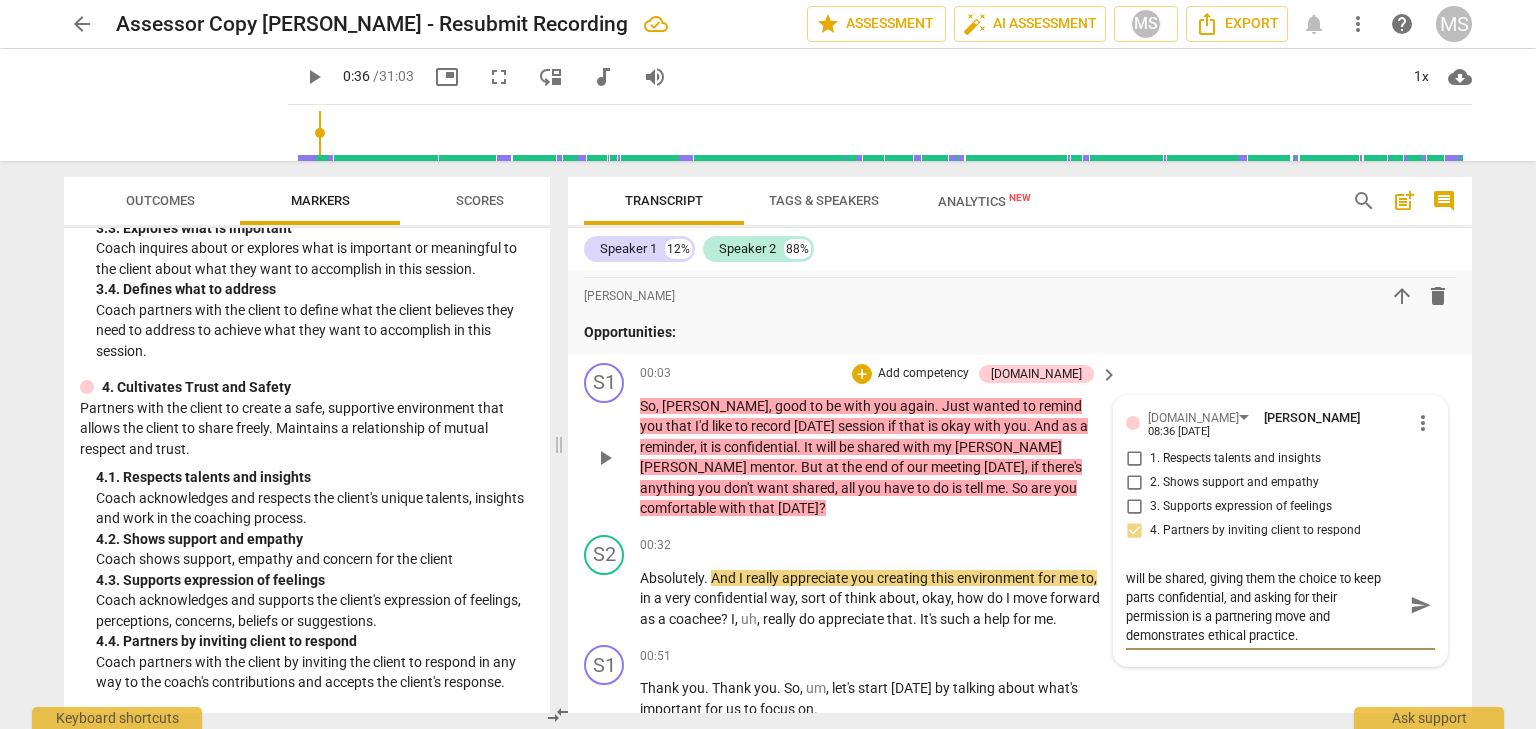 click on "Providing information about how the recording will be shared, giving them the choice to keep parts confidential, and asking for their permission is a partnering move and demonstrates ethical practice." at bounding box center (1264, 605) 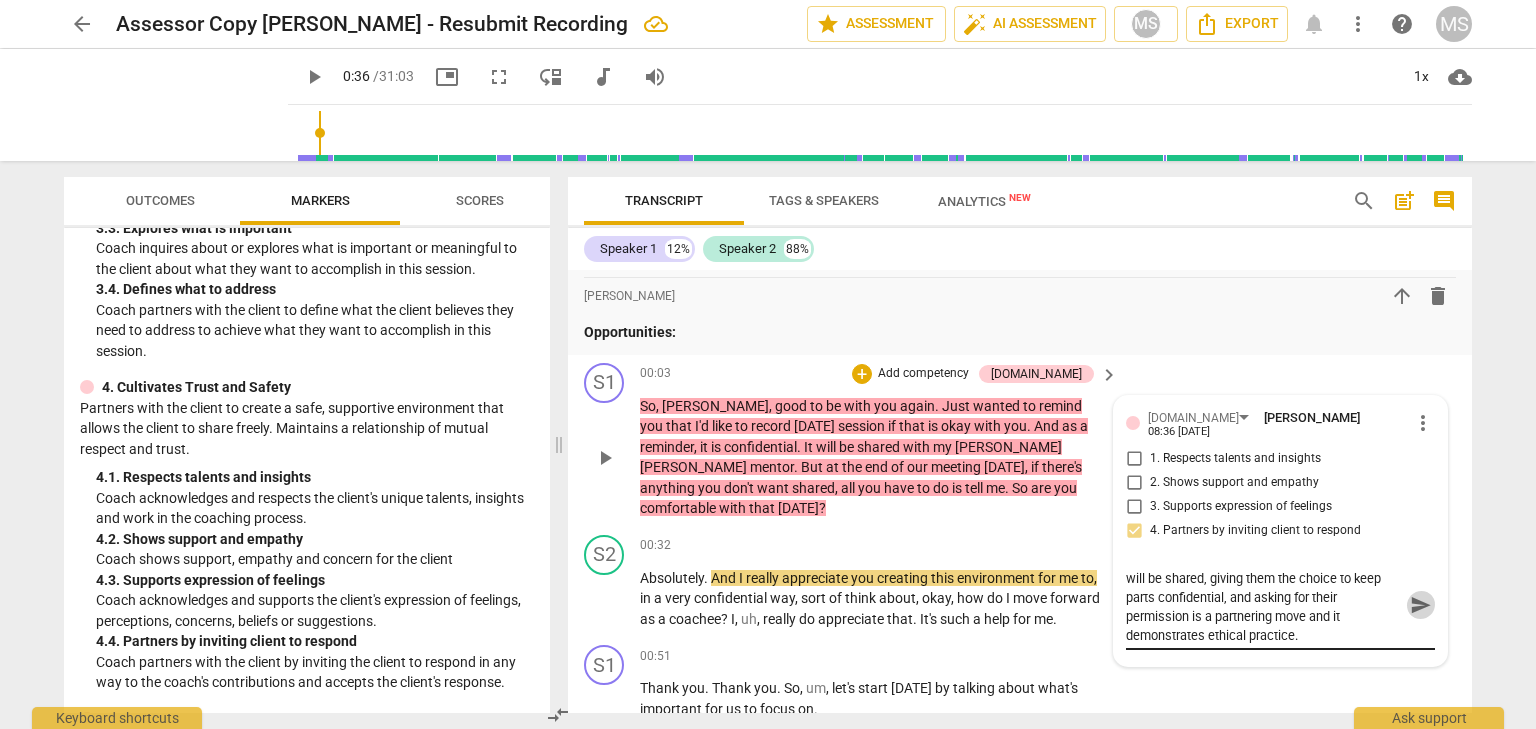 click on "send" at bounding box center (1421, 605) 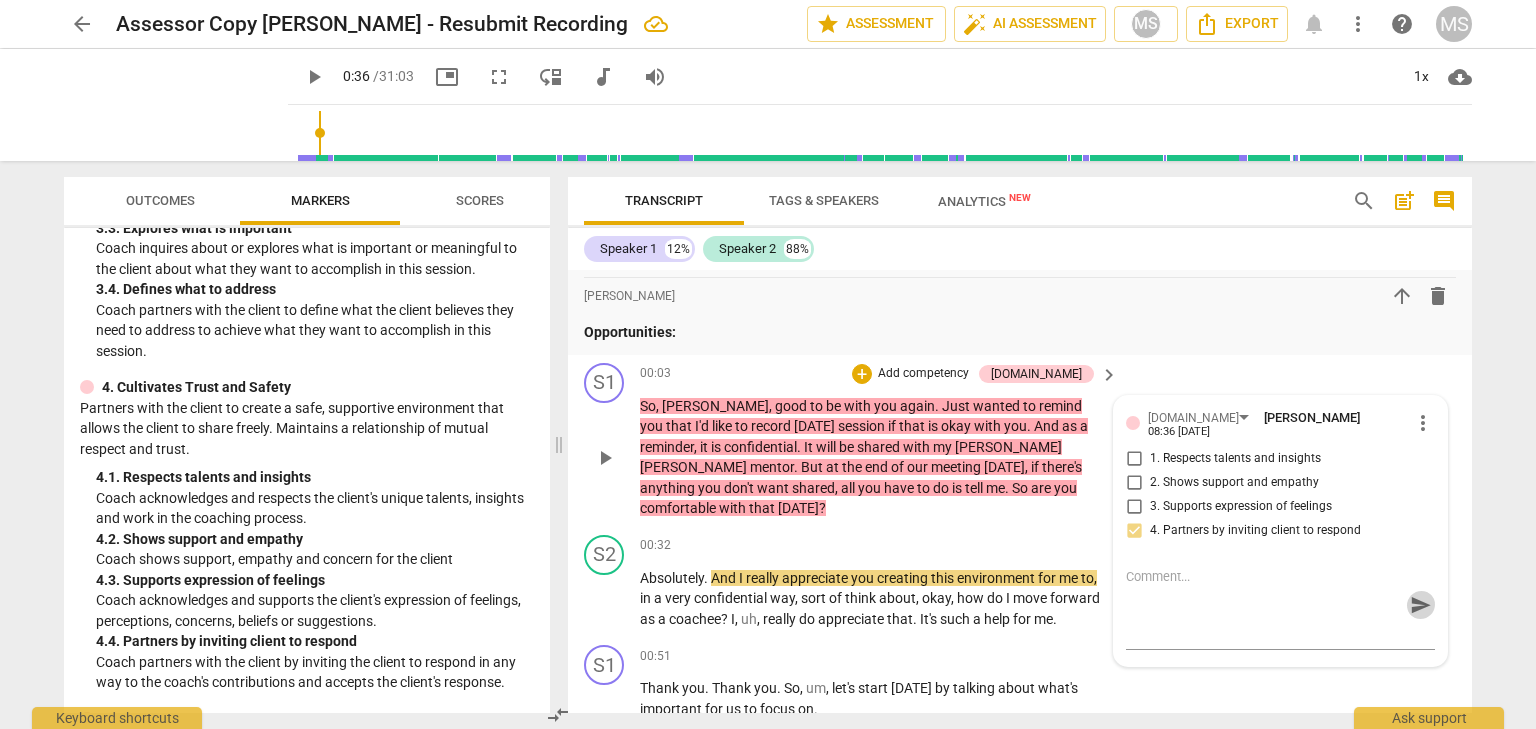 scroll, scrollTop: 0, scrollLeft: 0, axis: both 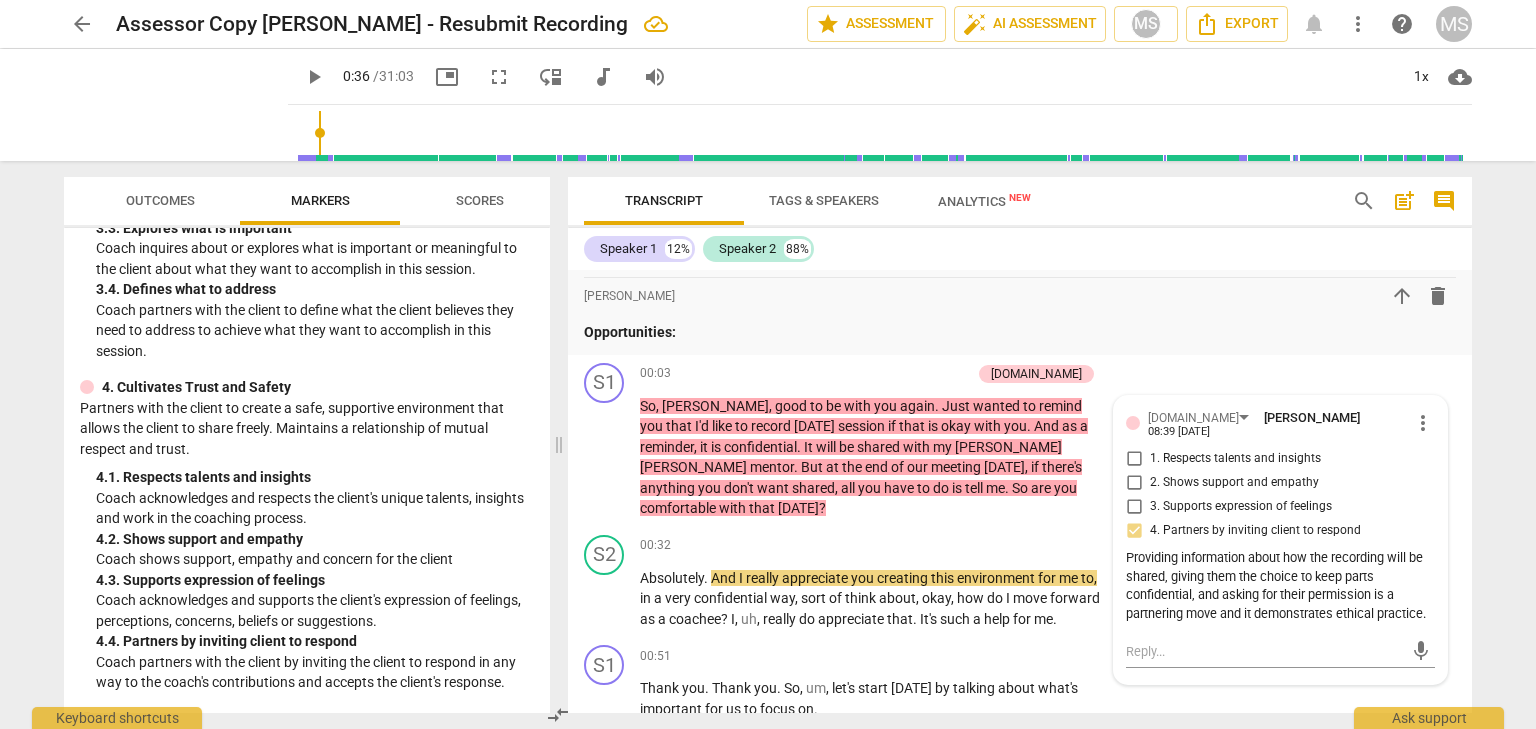 click on "play_arrow" at bounding box center [314, 77] 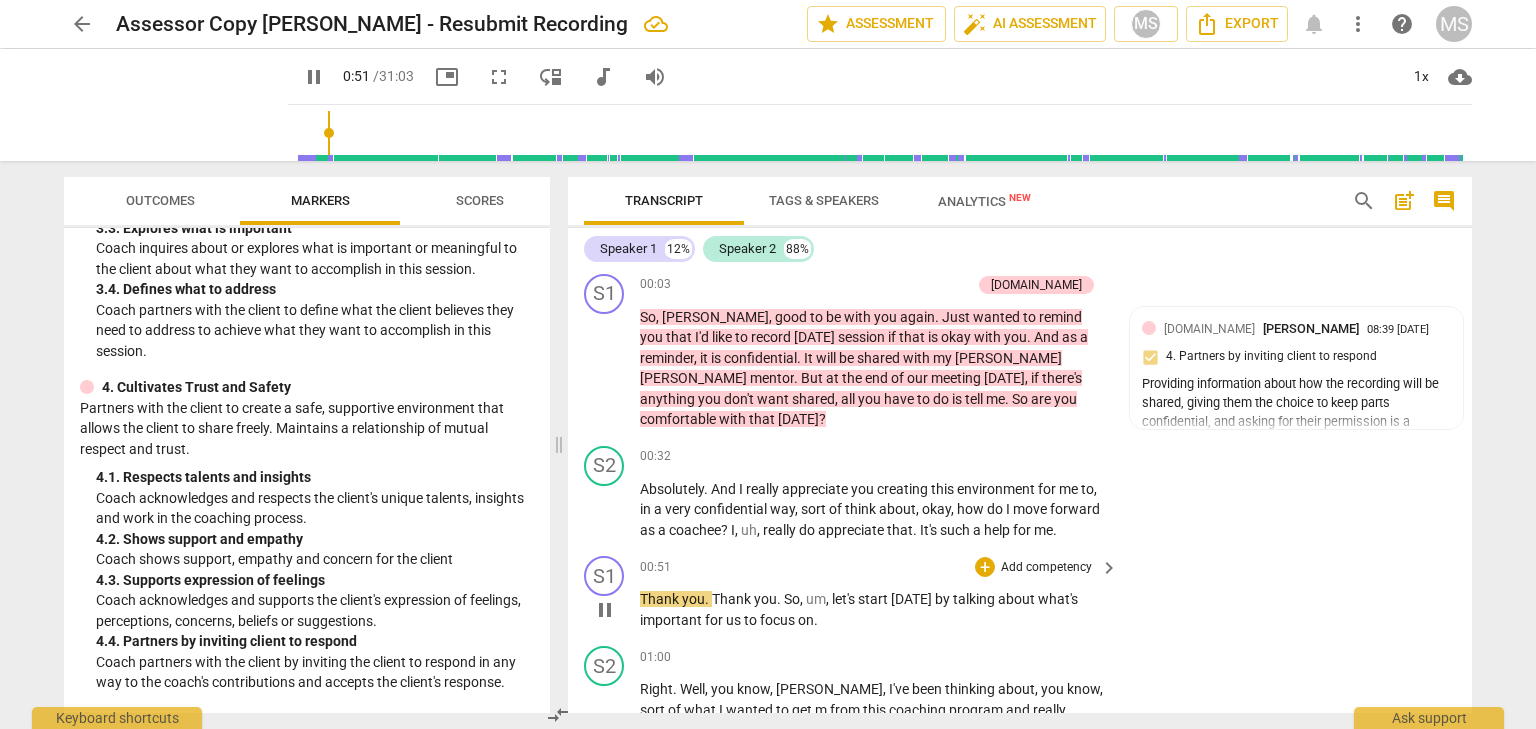 scroll, scrollTop: 300, scrollLeft: 0, axis: vertical 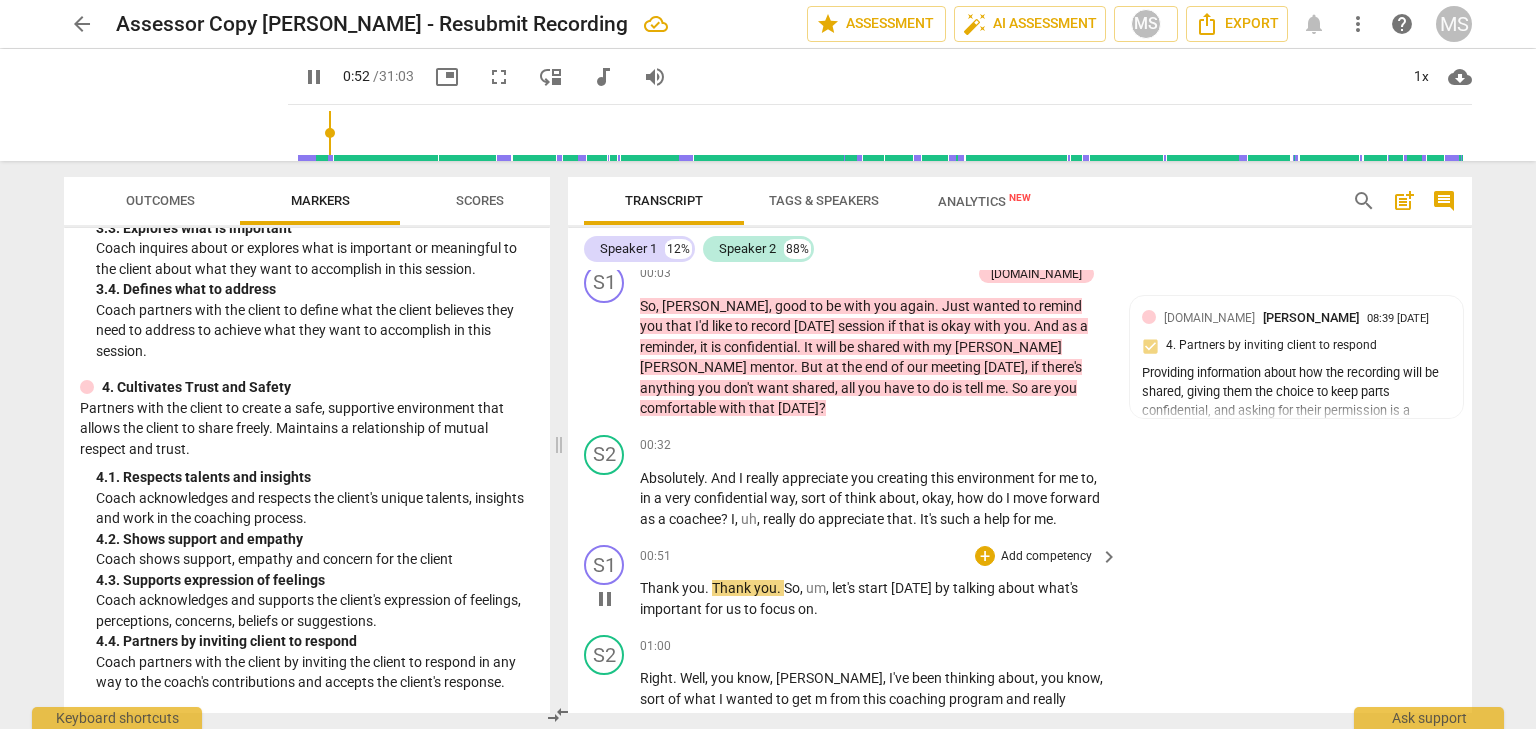 click on "Add competency" at bounding box center (1046, 557) 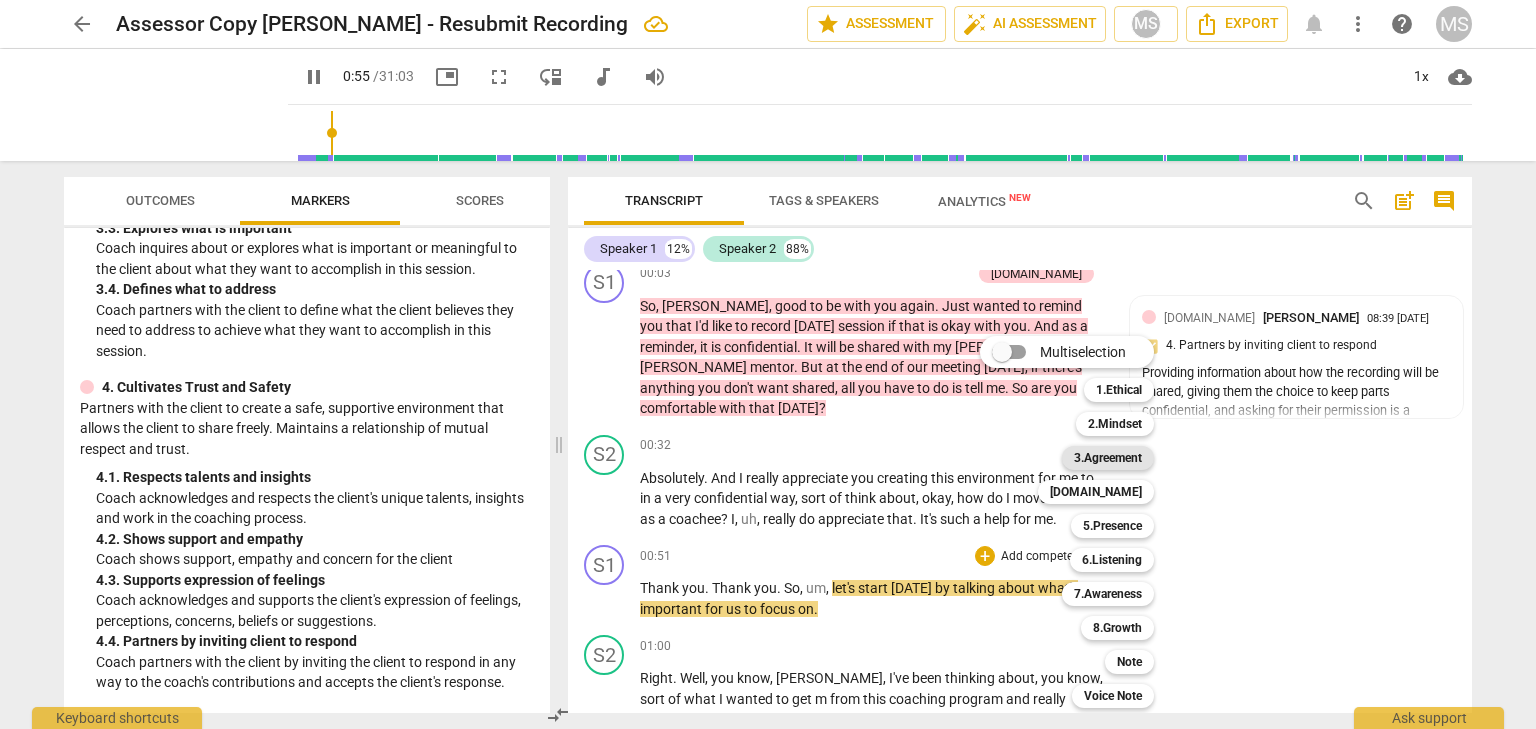 click on "3.Agreement" at bounding box center (1108, 458) 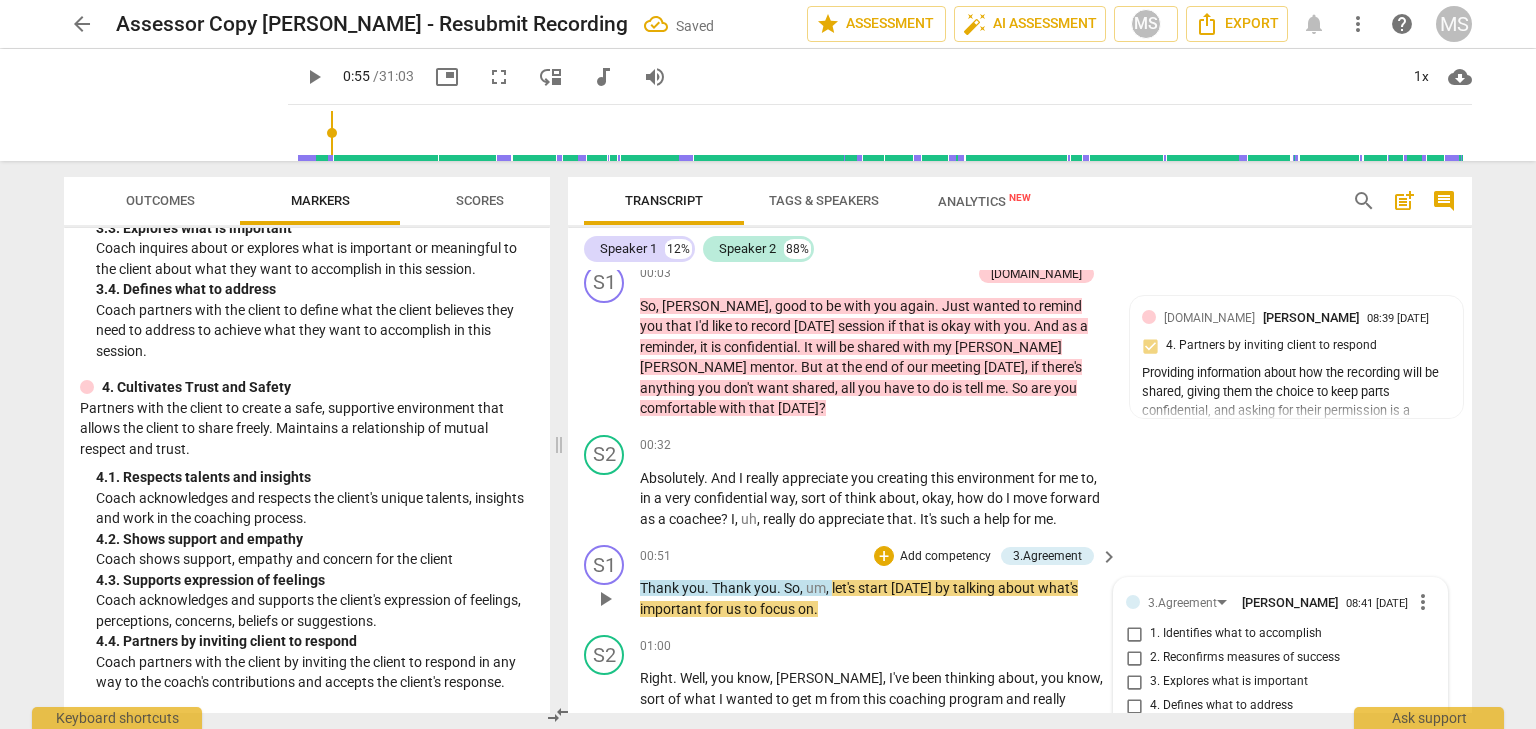 scroll, scrollTop: 546, scrollLeft: 0, axis: vertical 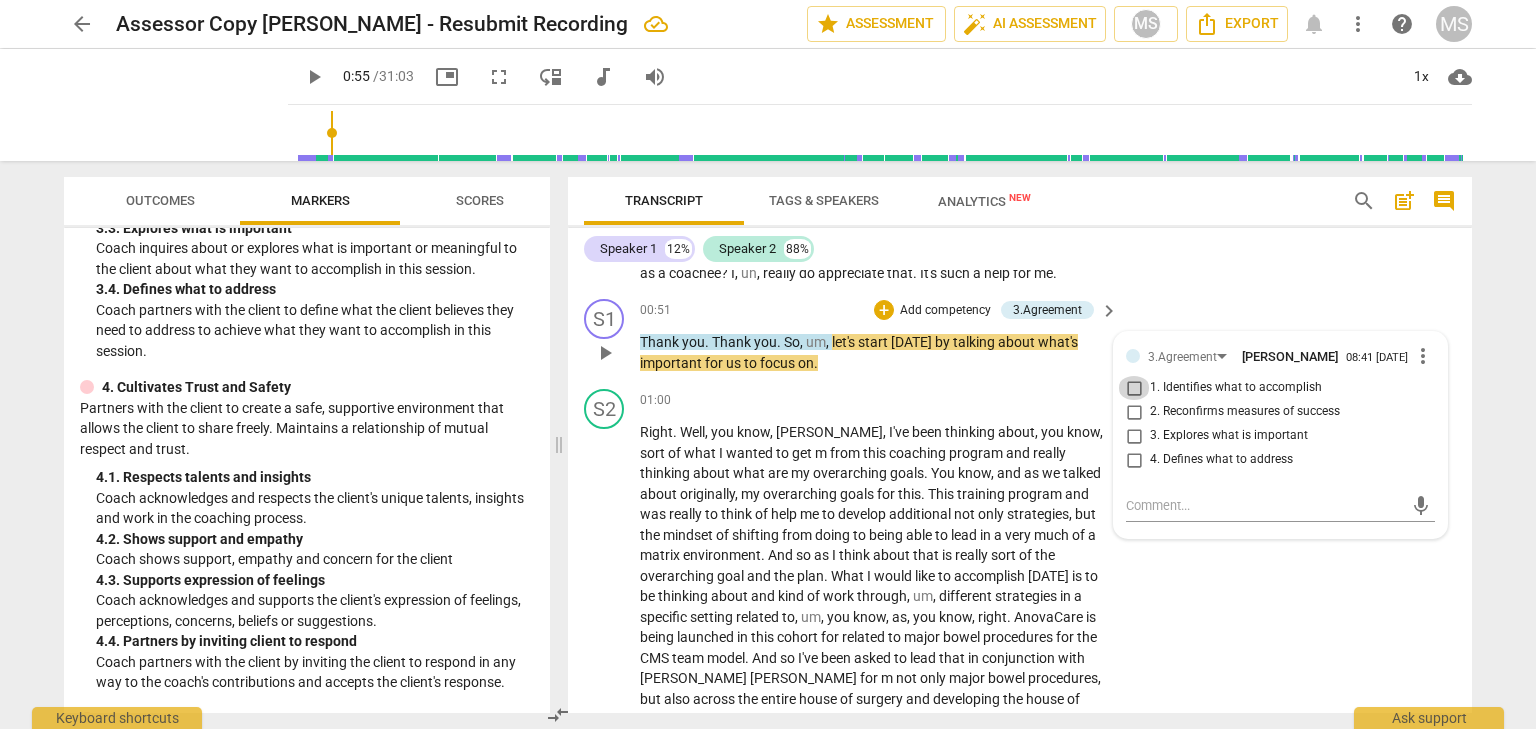 click on "1. Identifies what to accomplish" at bounding box center (1134, 388) 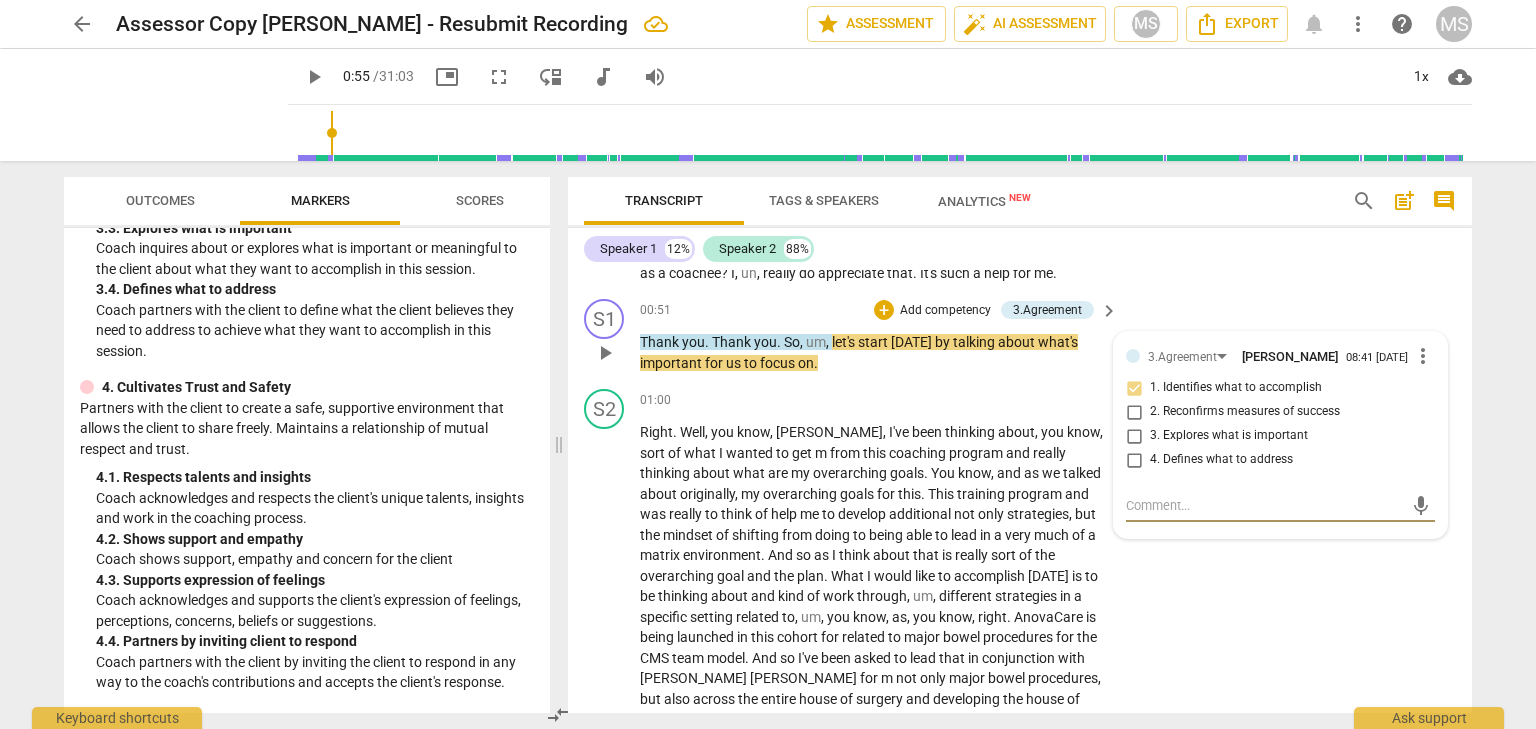click at bounding box center [1264, 505] 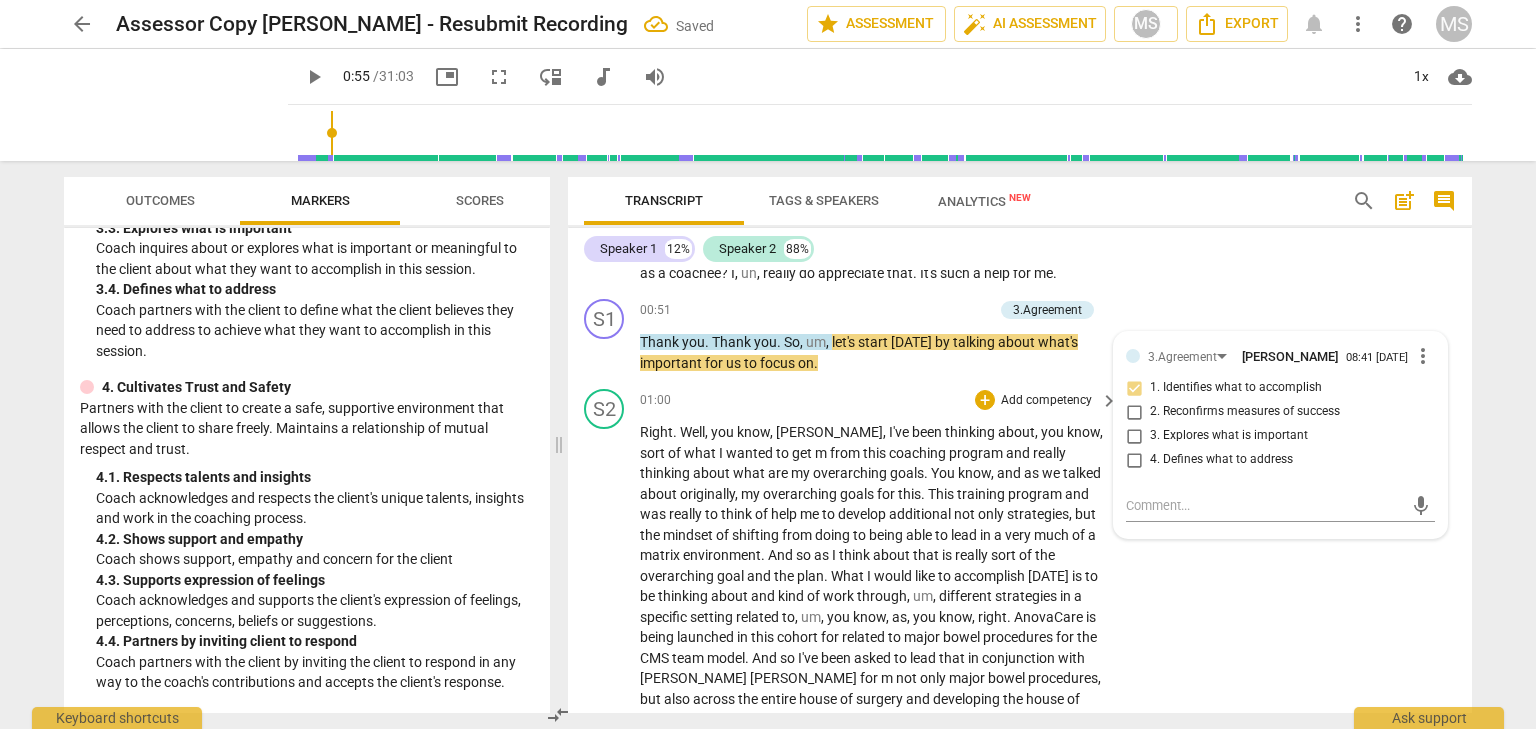 click on "Right .   Well ,   you   know ,   Tony ,   I've   been   thinking   about ,   you   know ,   sort   of   what   I   wanted   to   get   m   from   this   coaching   program   and   really   thinking   about   what   are   my   overarching   goals .   You   know ,   and   as   we   talked   about   originally ,   my   overarching   goals   for   this .   This   training   program   and   was   really   to   think   of   help   me   to   develop   additional   not   only   strategies ,   but   the   mindset   of   shifting   from   doing   to   being   able   to   lead   in   a   very   much   of   a   matrix   environment .   And   so   as   I   think   about   that   is   really   sort   of   the   overarching   goal   and   the   plan .   What   I   would   like   to   accomplish   today   is   to   be   thinking   about   and   kind   of   work   through ,   um ,   different   strategies   in   a   specific   setting   related   to ,   um ,   you   know ,   as ,   you   know ,   right .   AnovaCare   is" at bounding box center (880, 740) 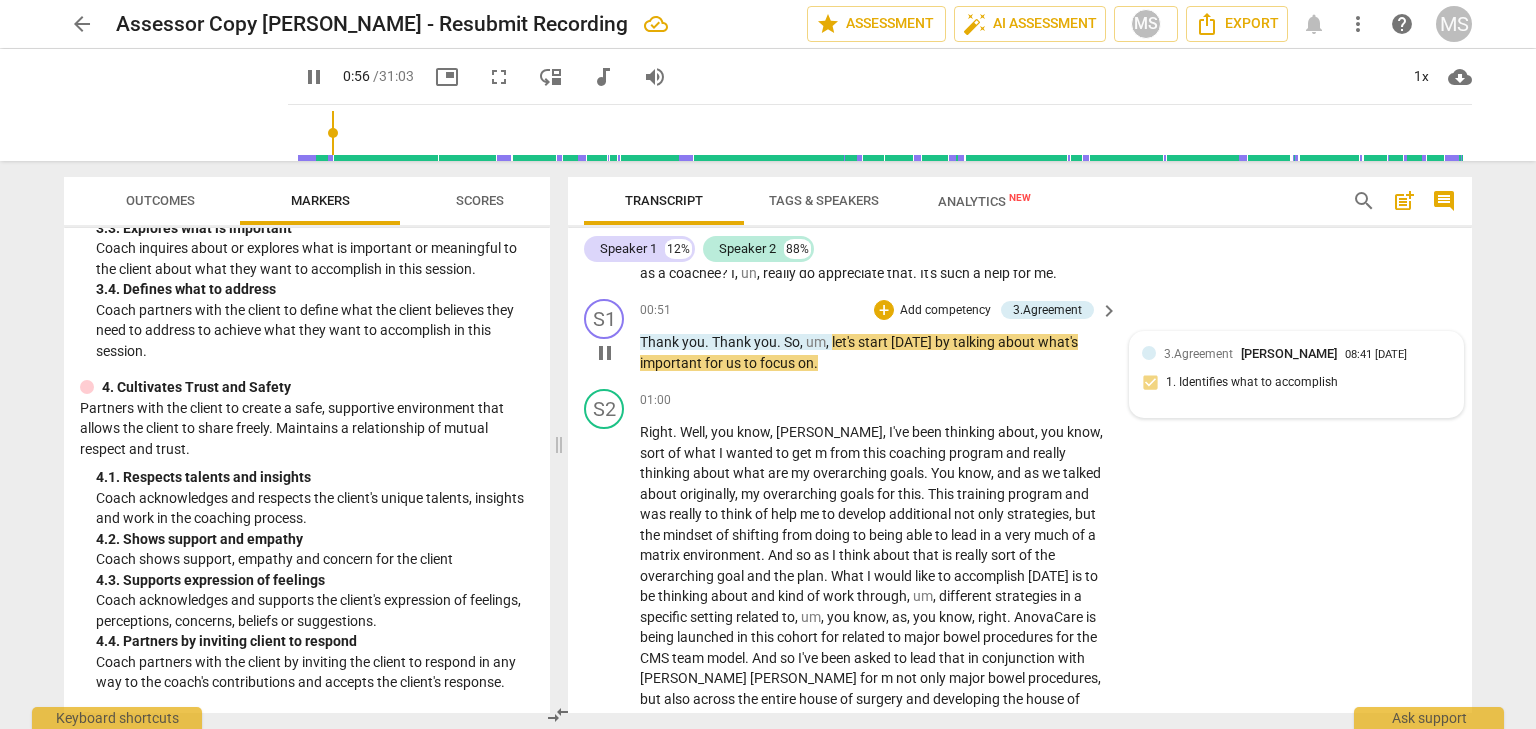 click on "3.Agreement" at bounding box center (1198, 354) 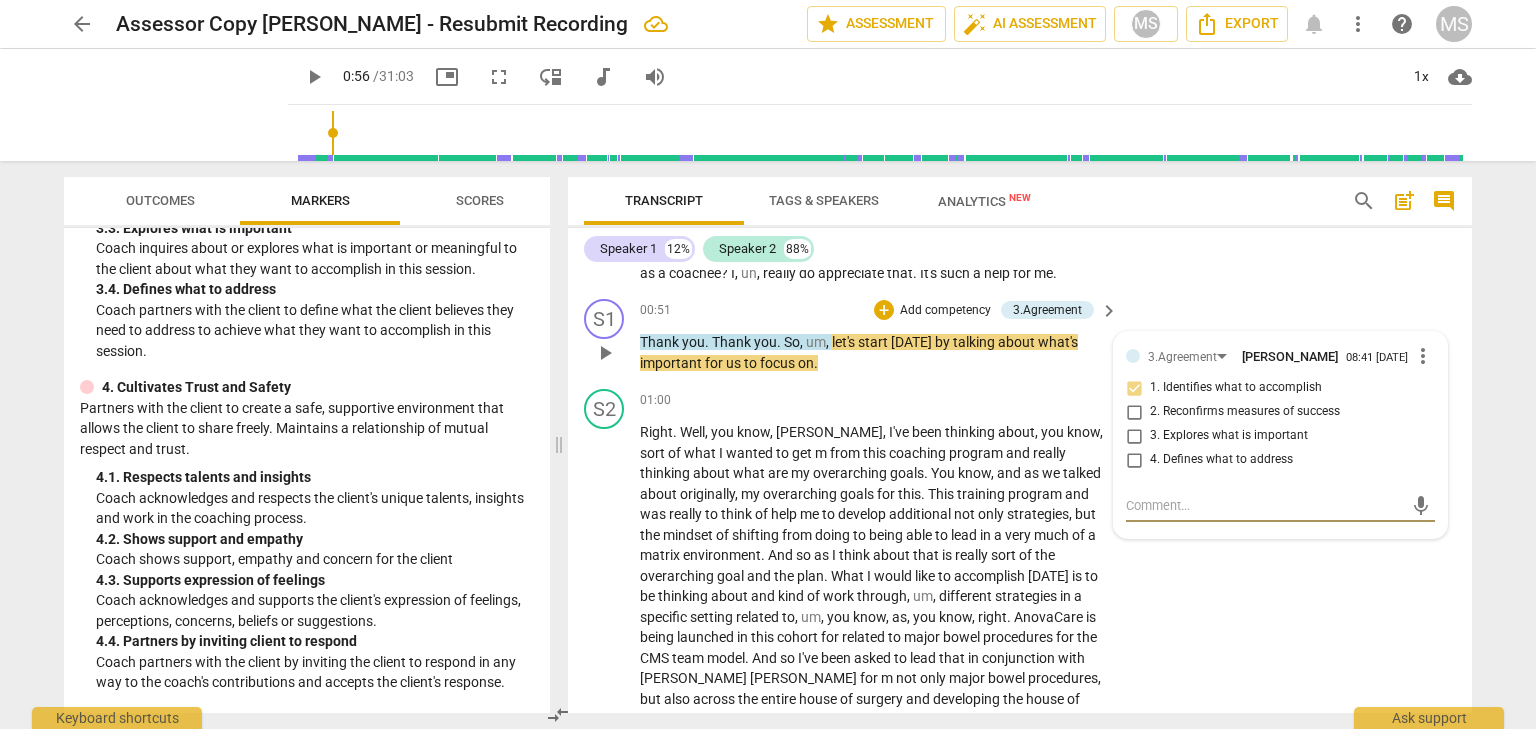 click at bounding box center (1264, 505) 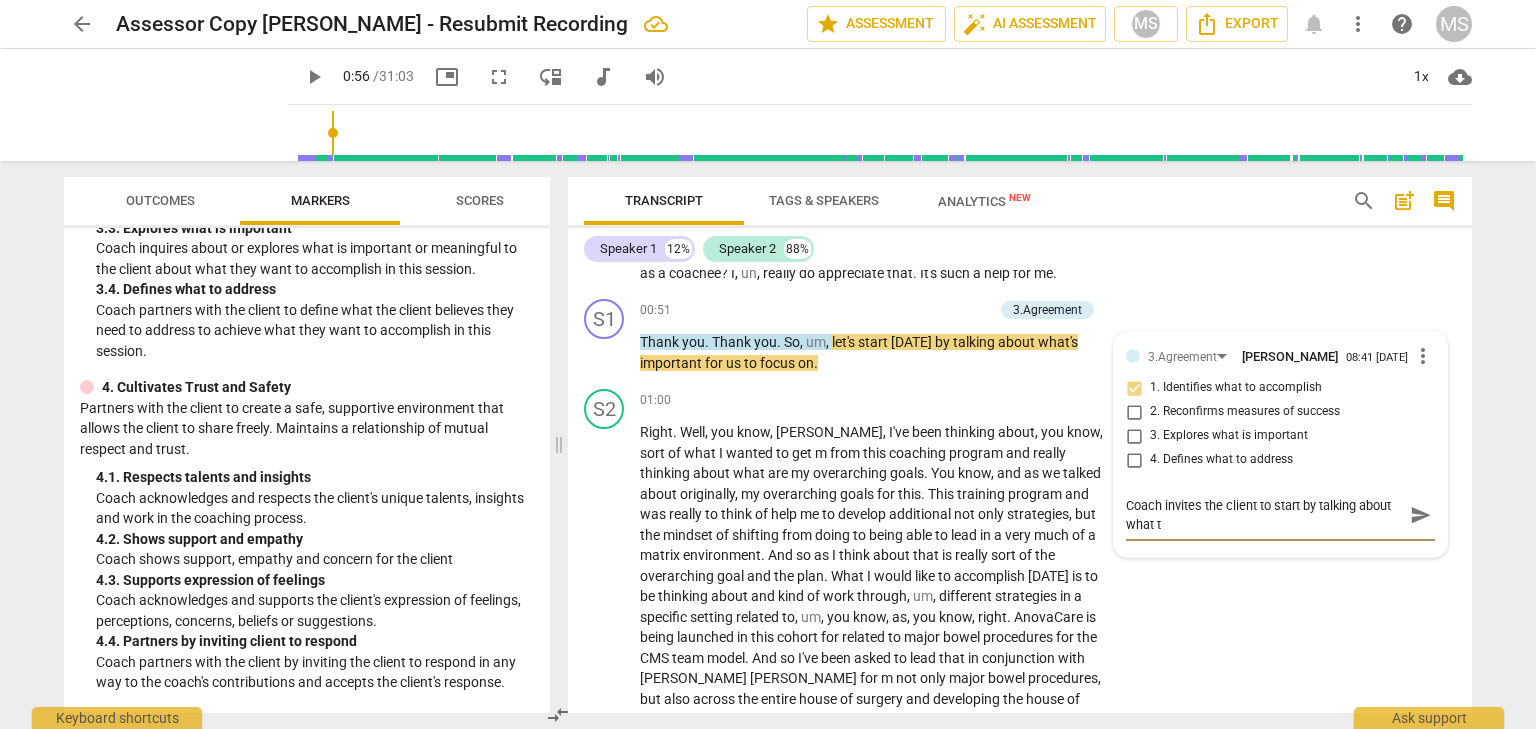 scroll, scrollTop: 0, scrollLeft: 0, axis: both 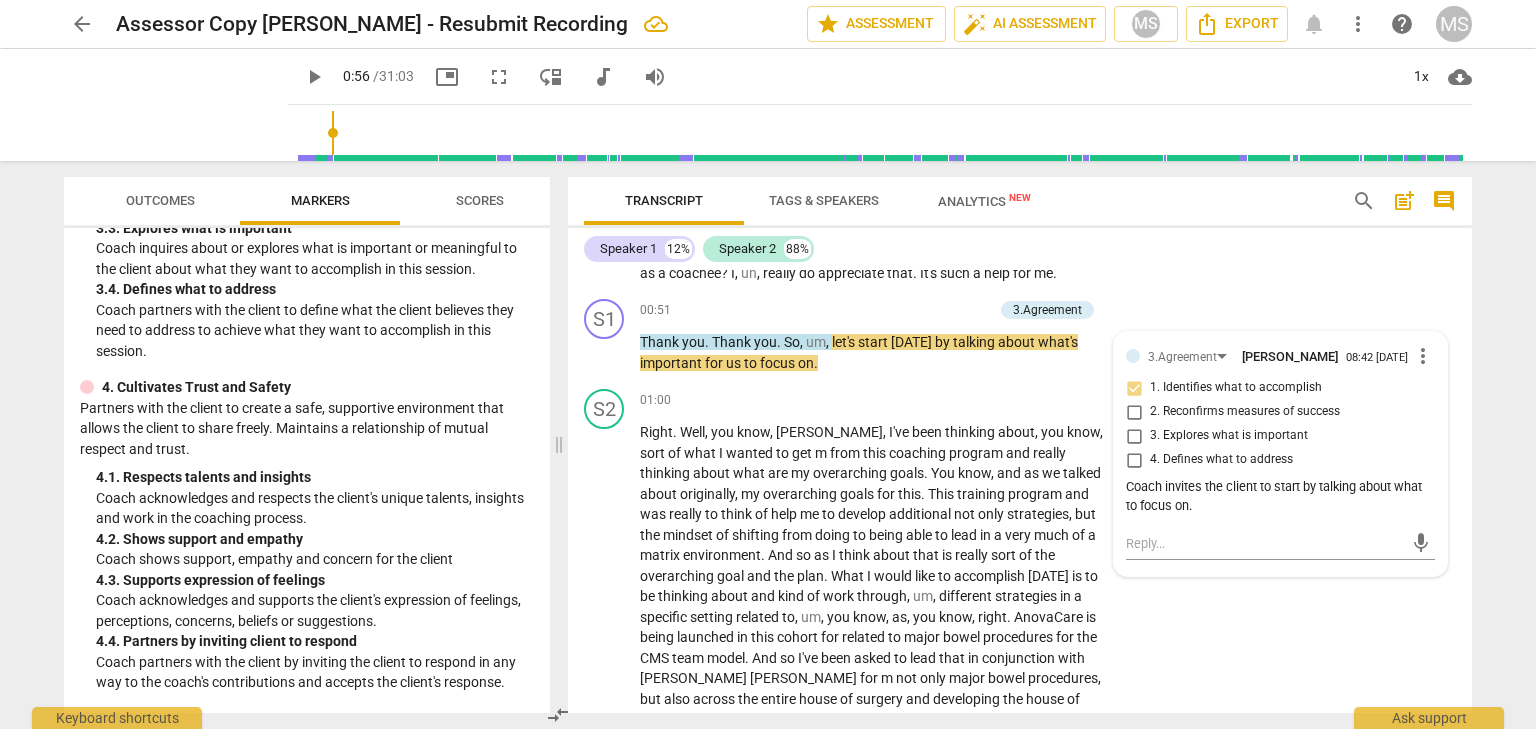 drag, startPoint x: 1167, startPoint y: 449, endPoint x: 1214, endPoint y: 490, distance: 62.369865 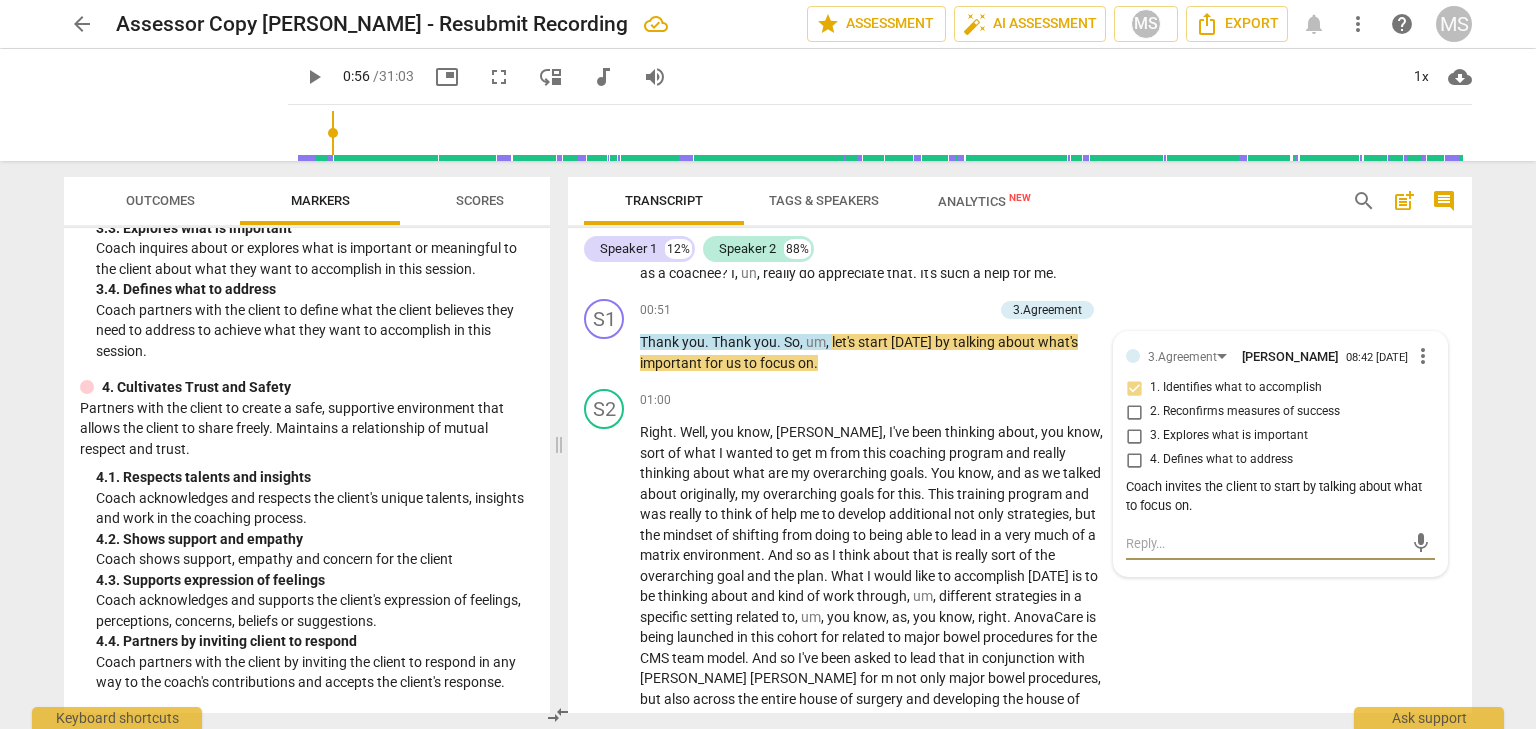 click at bounding box center (1264, 543) 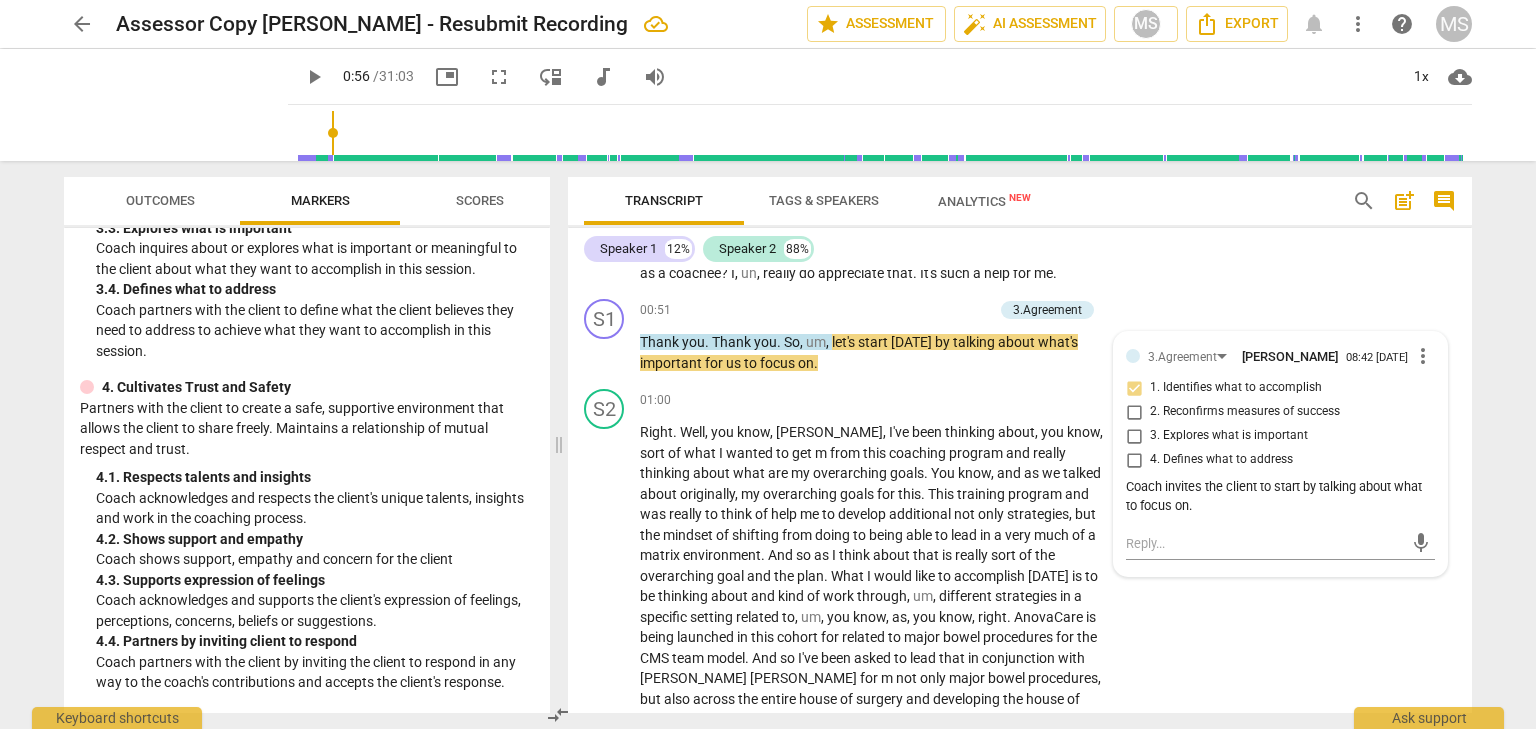 click on "Coach invites the client to start by talking about what to focus on." at bounding box center [1280, 497] 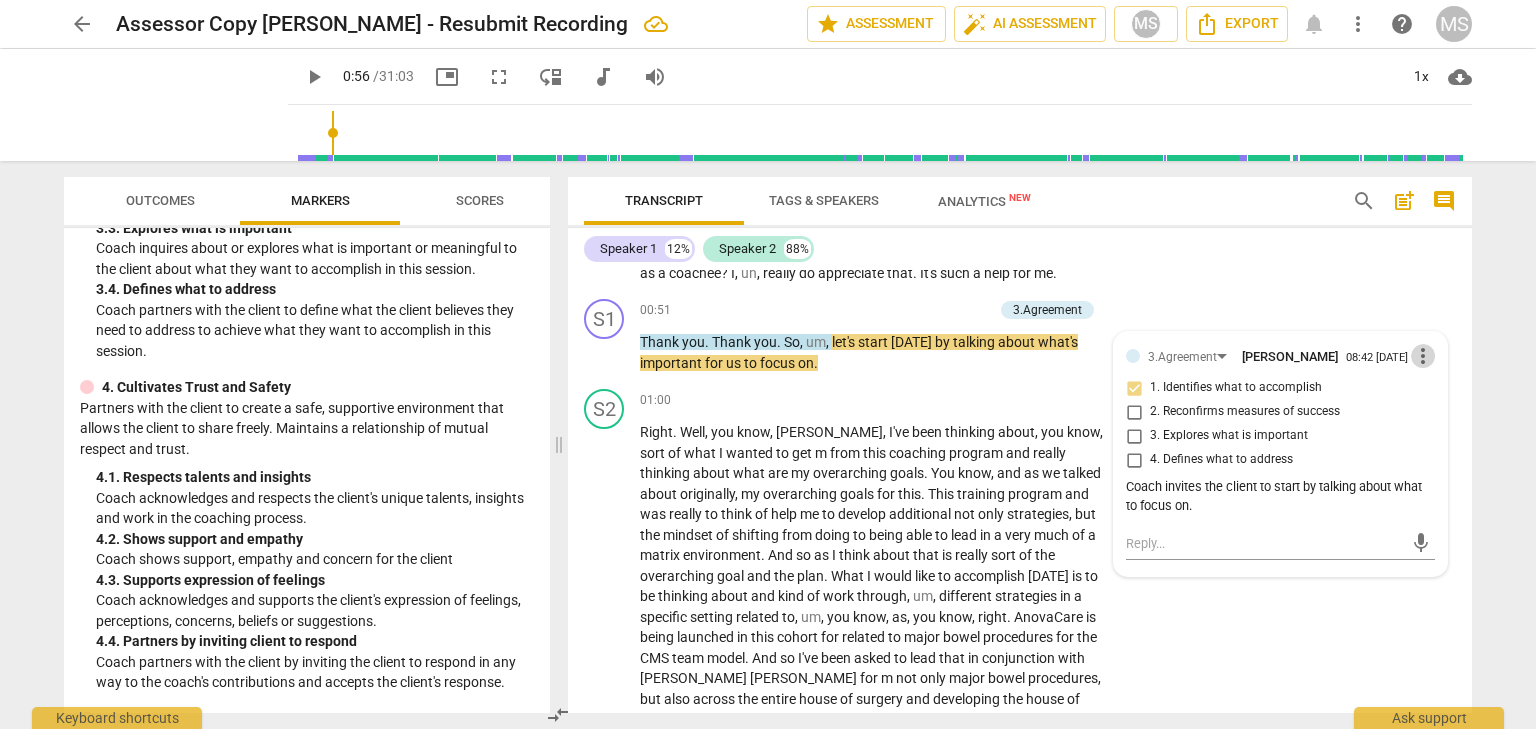 click on "more_vert" at bounding box center [1423, 356] 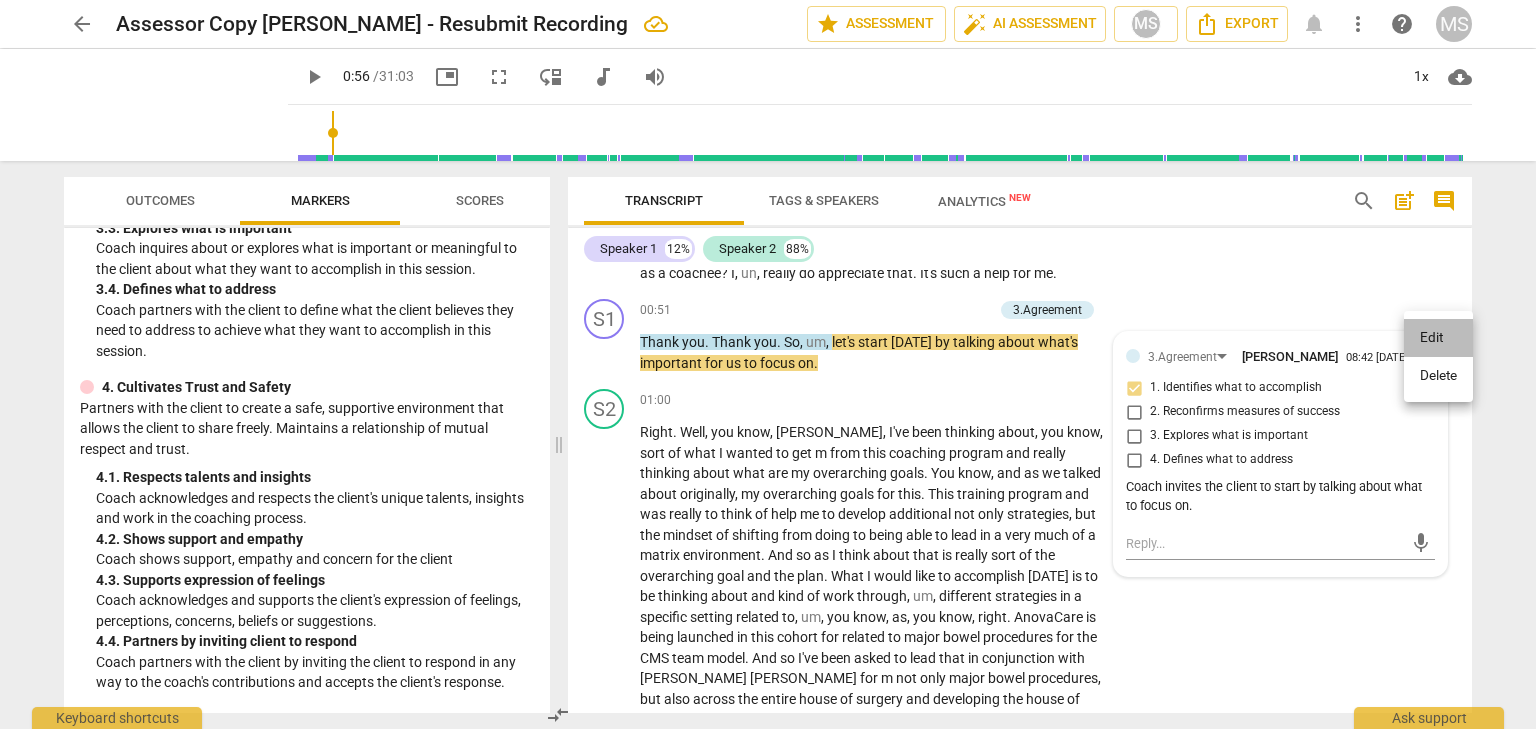 click on "Edit" at bounding box center [1438, 338] 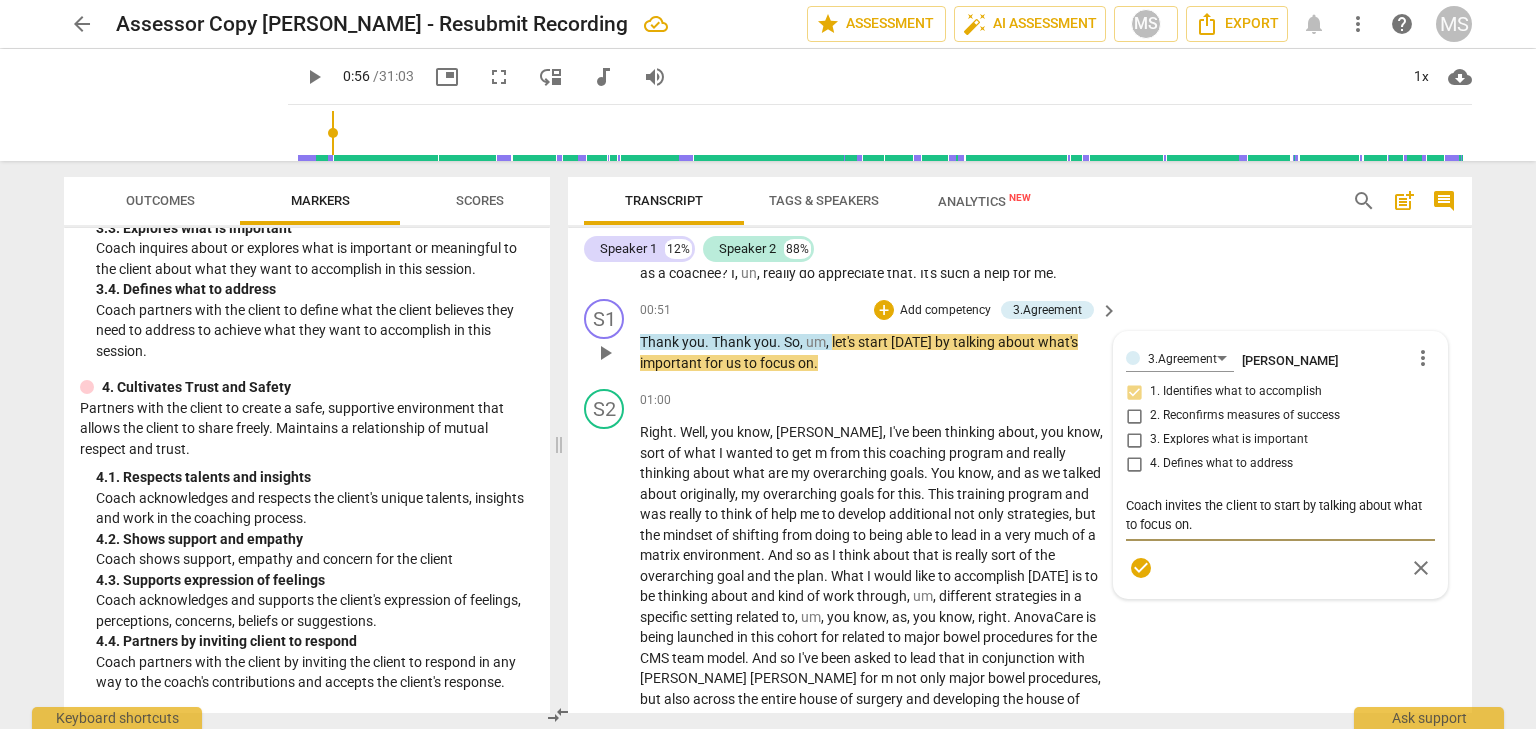 click on "Coach invites the client to start by talking about what to focus on." at bounding box center (1280, 515) 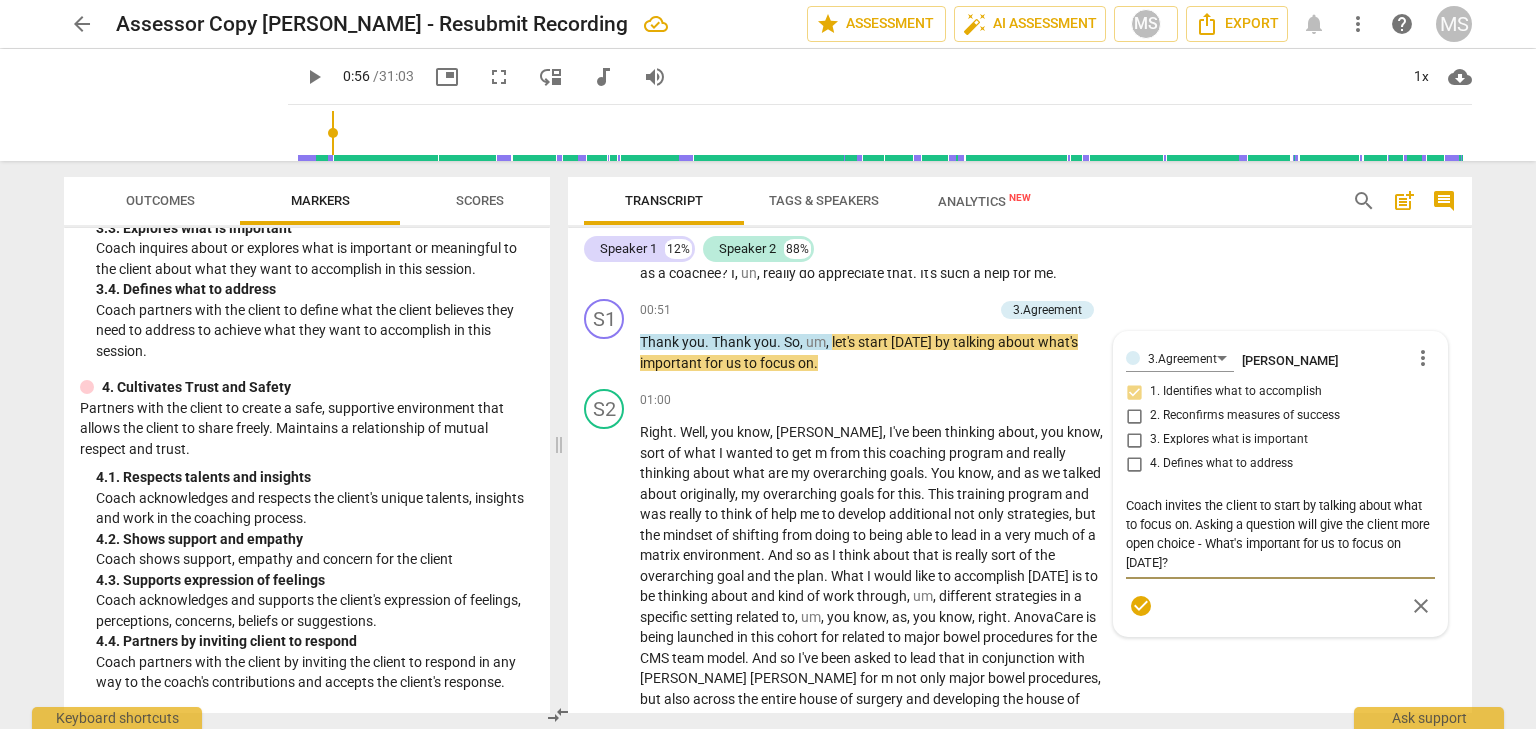 click on "play_arrow" at bounding box center (314, 77) 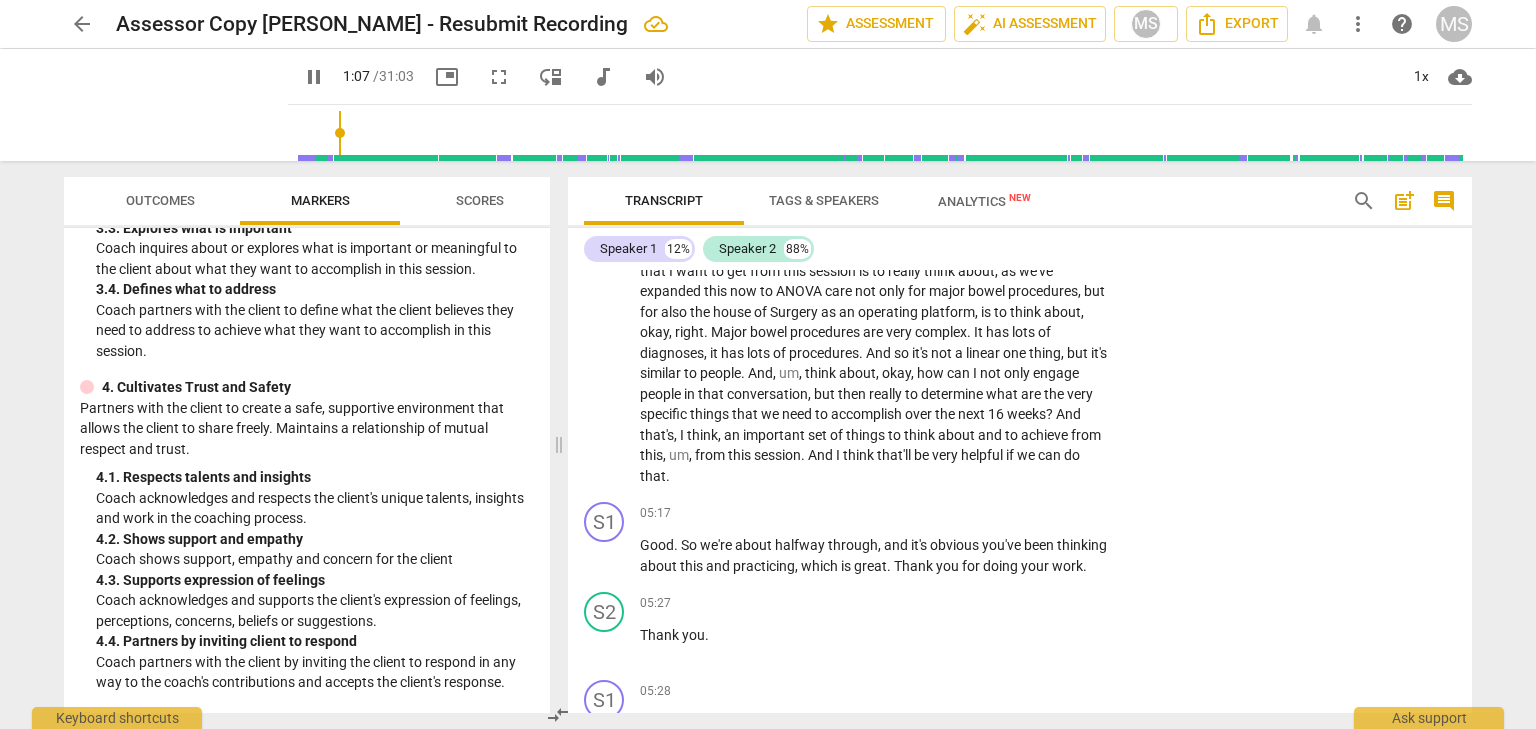 scroll, scrollTop: 1646, scrollLeft: 0, axis: vertical 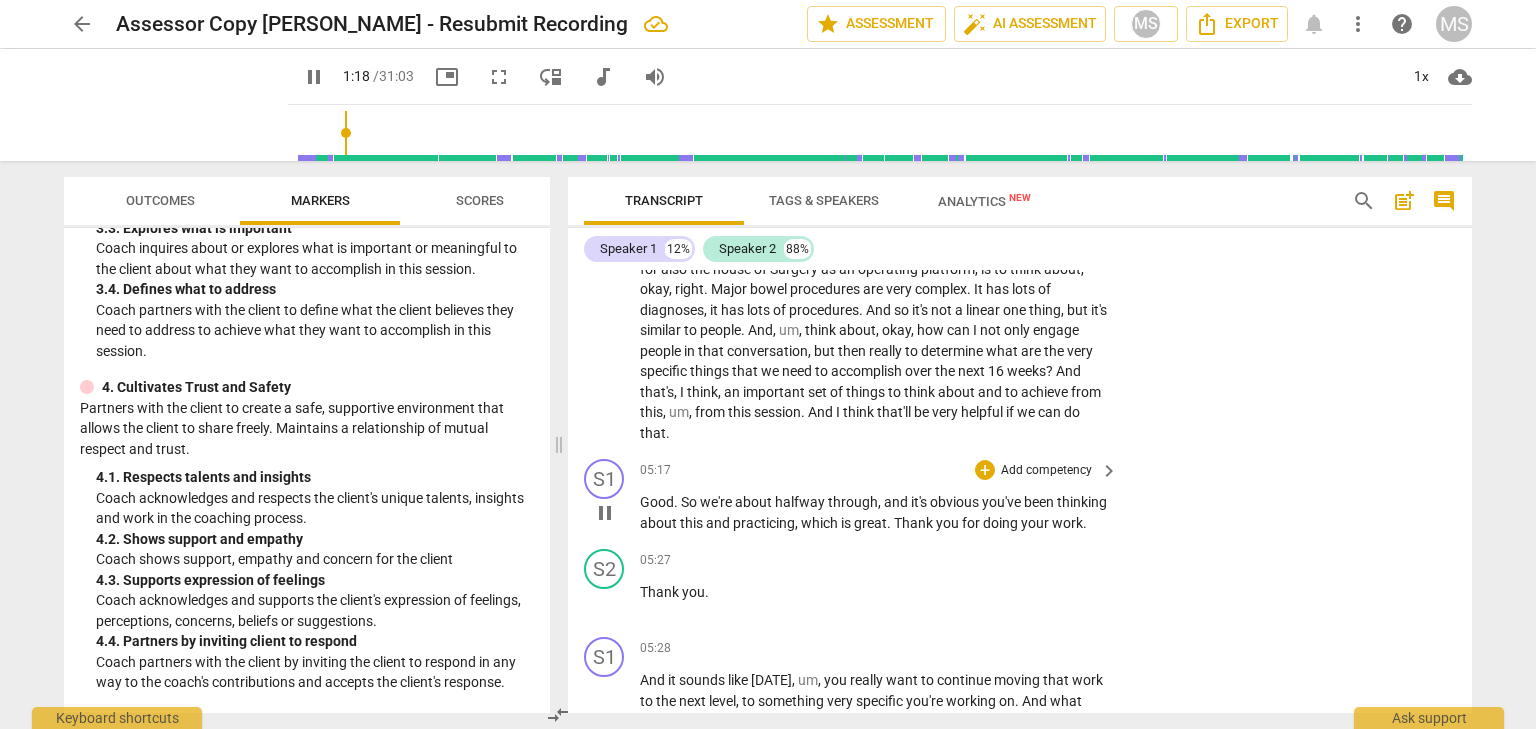 click on "Add competency" at bounding box center (1046, 471) 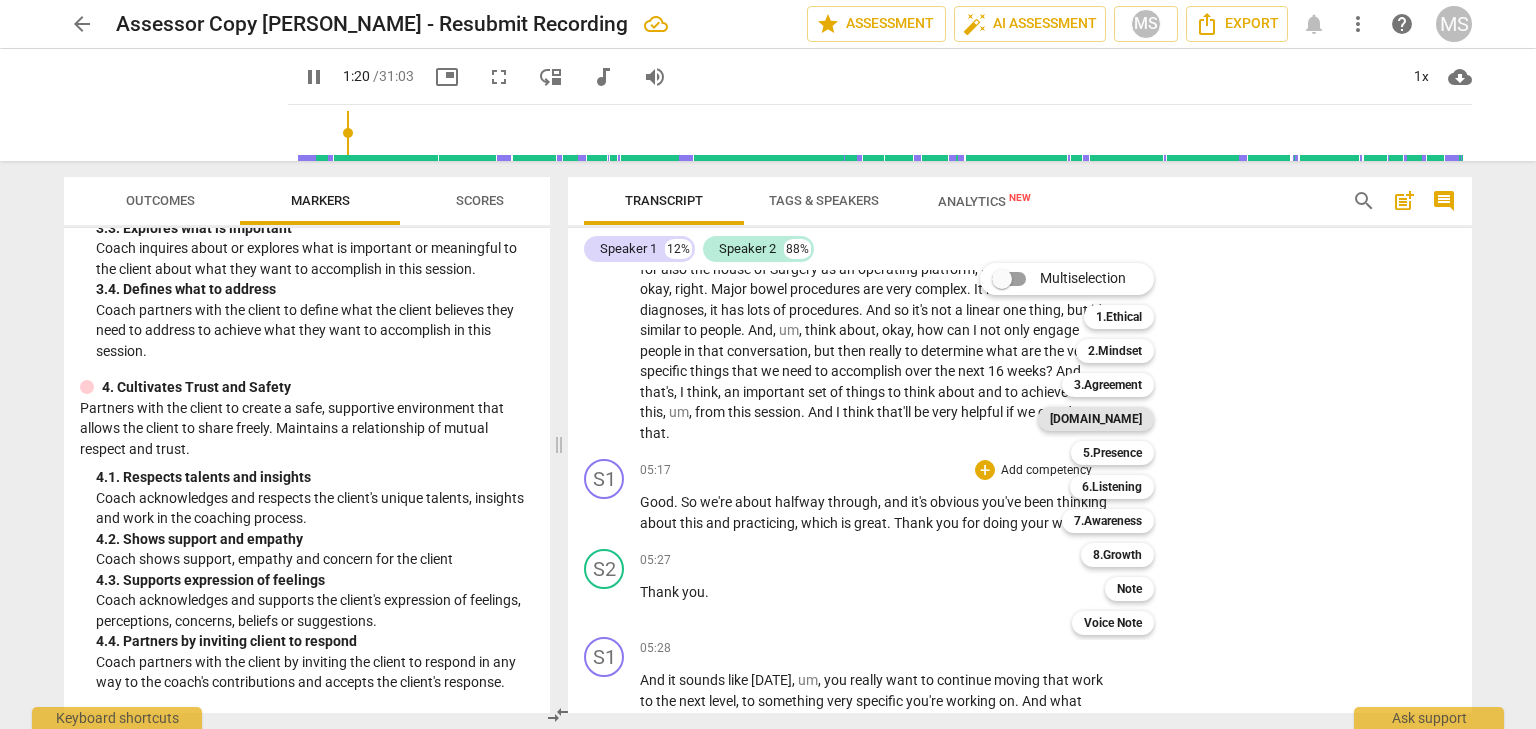 click on "[DOMAIN_NAME]" at bounding box center (1096, 419) 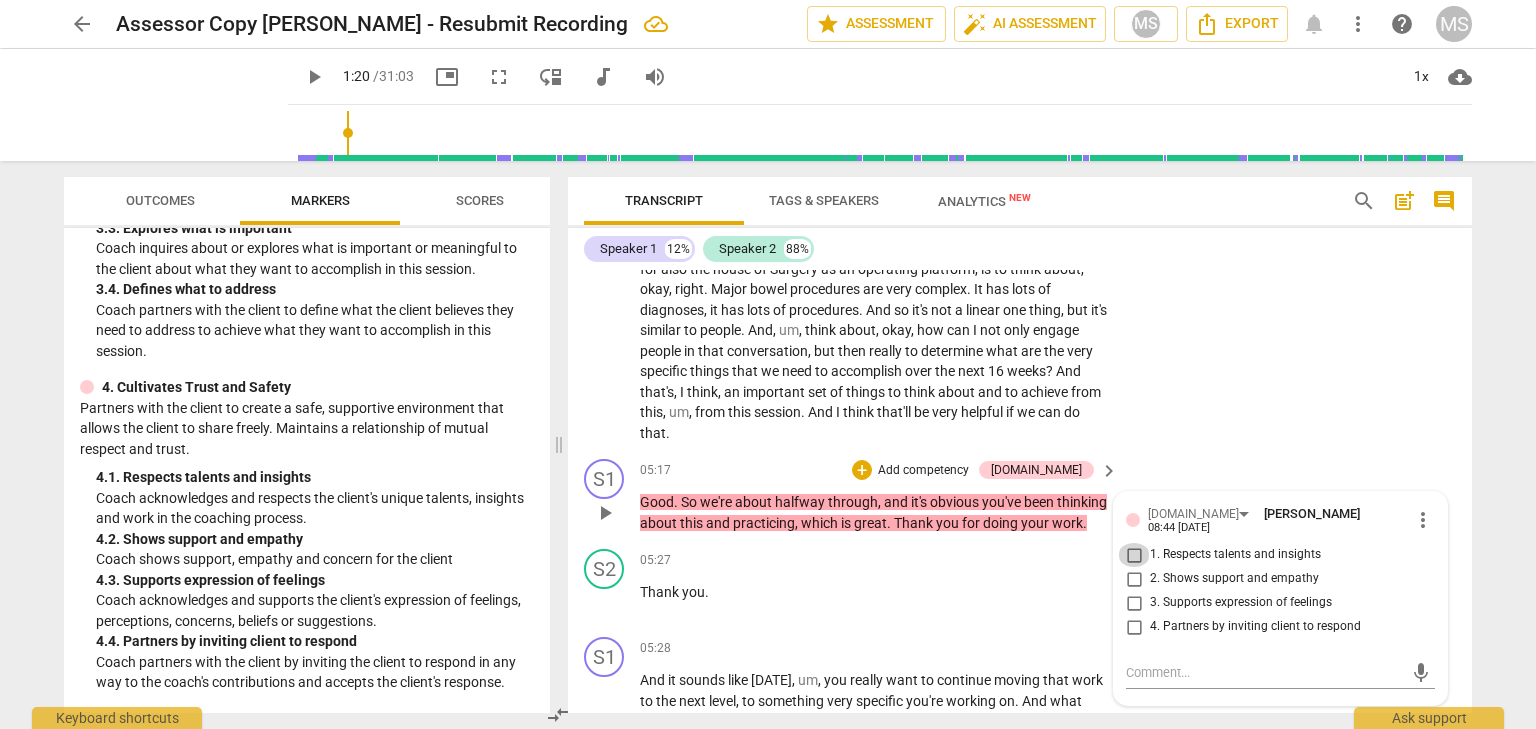 click on "1. Respects talents and insights" at bounding box center (1134, 555) 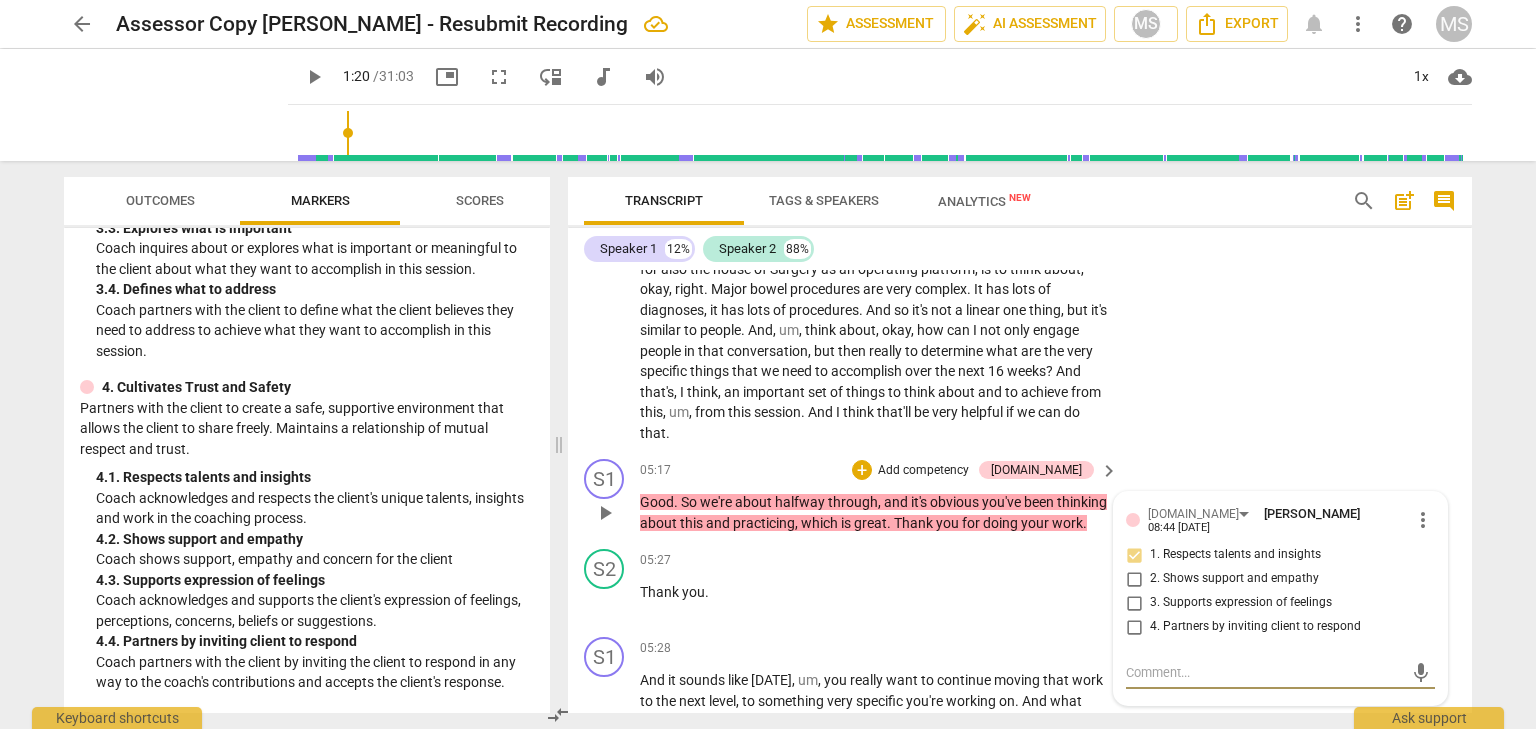 click at bounding box center [1264, 672] 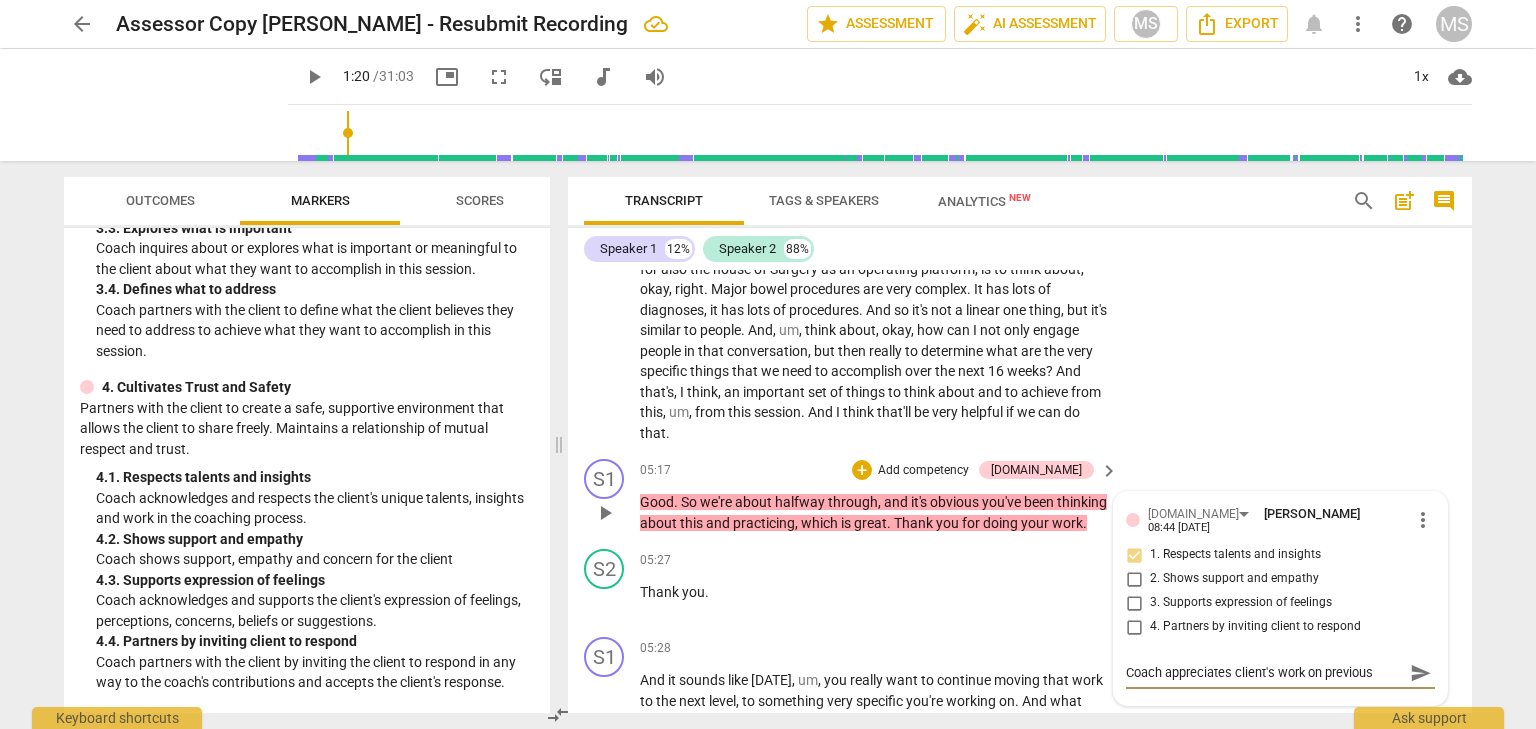 scroll, scrollTop: 16, scrollLeft: 0, axis: vertical 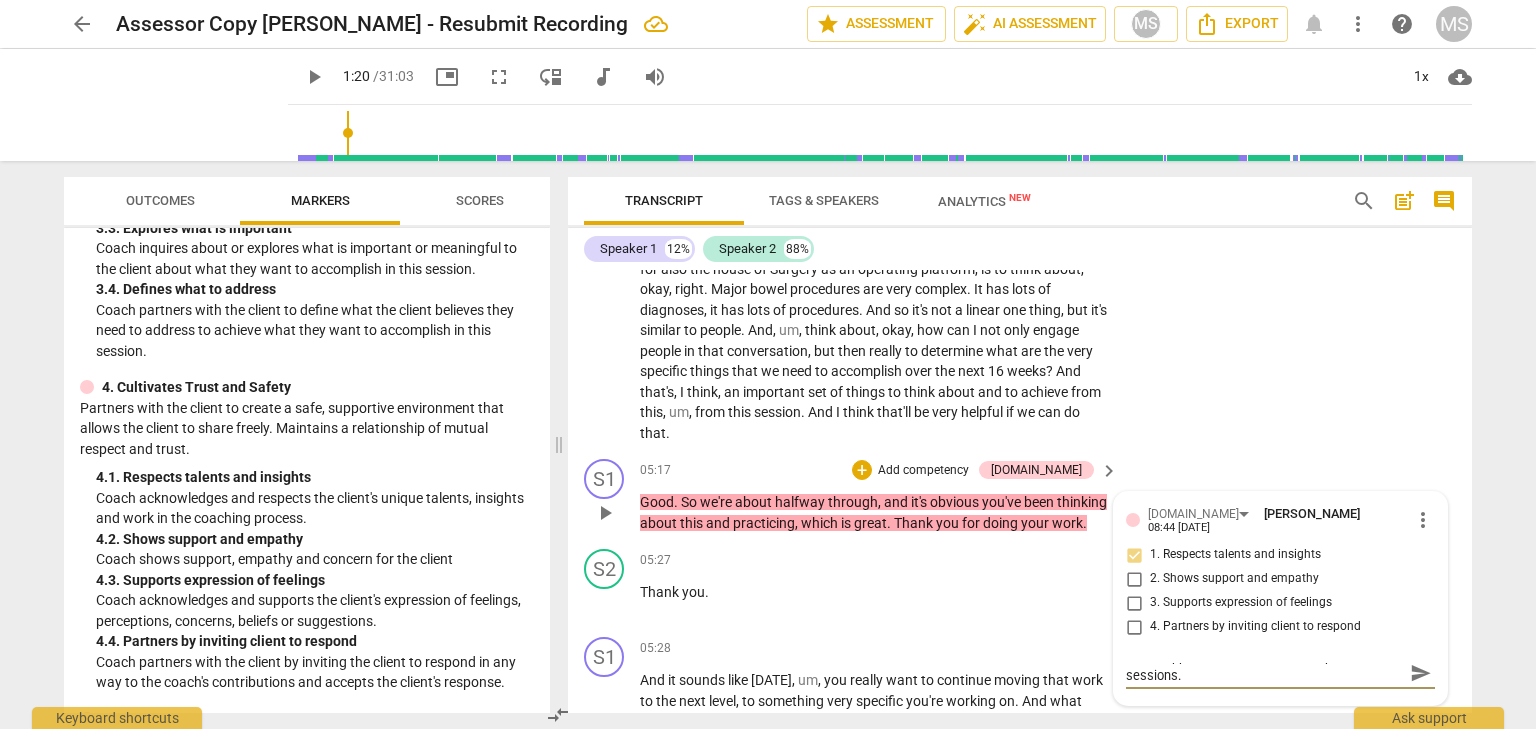 click on "send" at bounding box center (1421, 673) 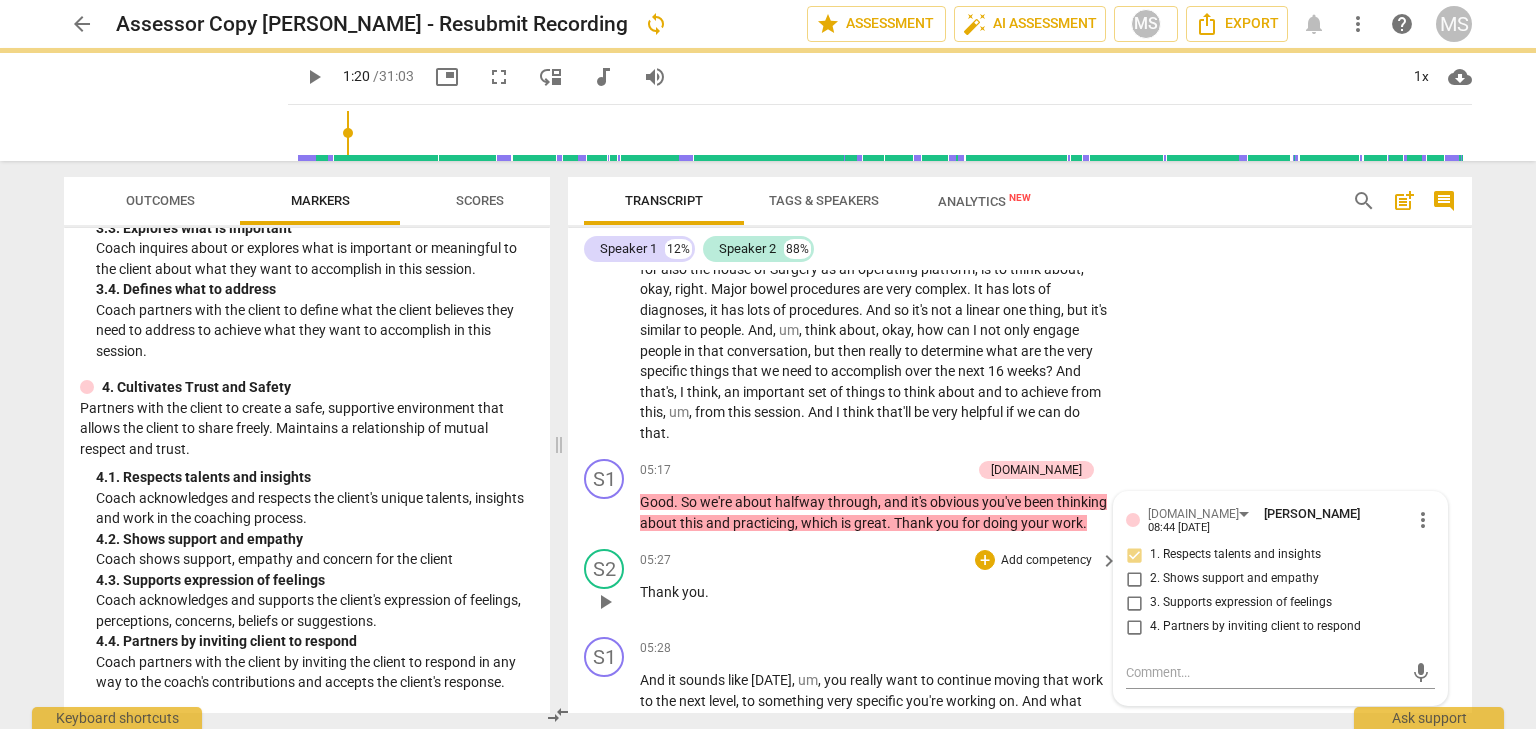 scroll, scrollTop: 0, scrollLeft: 0, axis: both 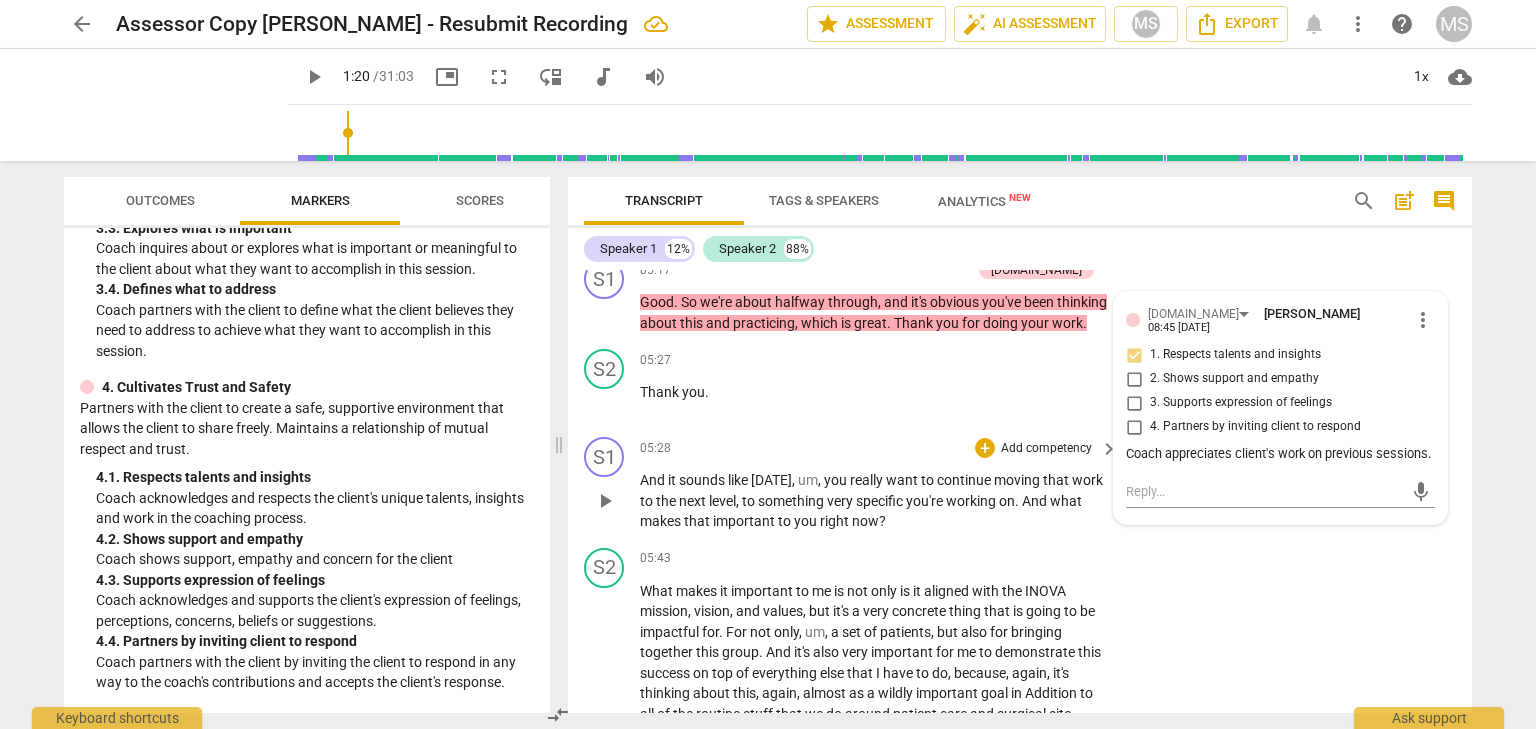 click on "level" at bounding box center [722, 501] 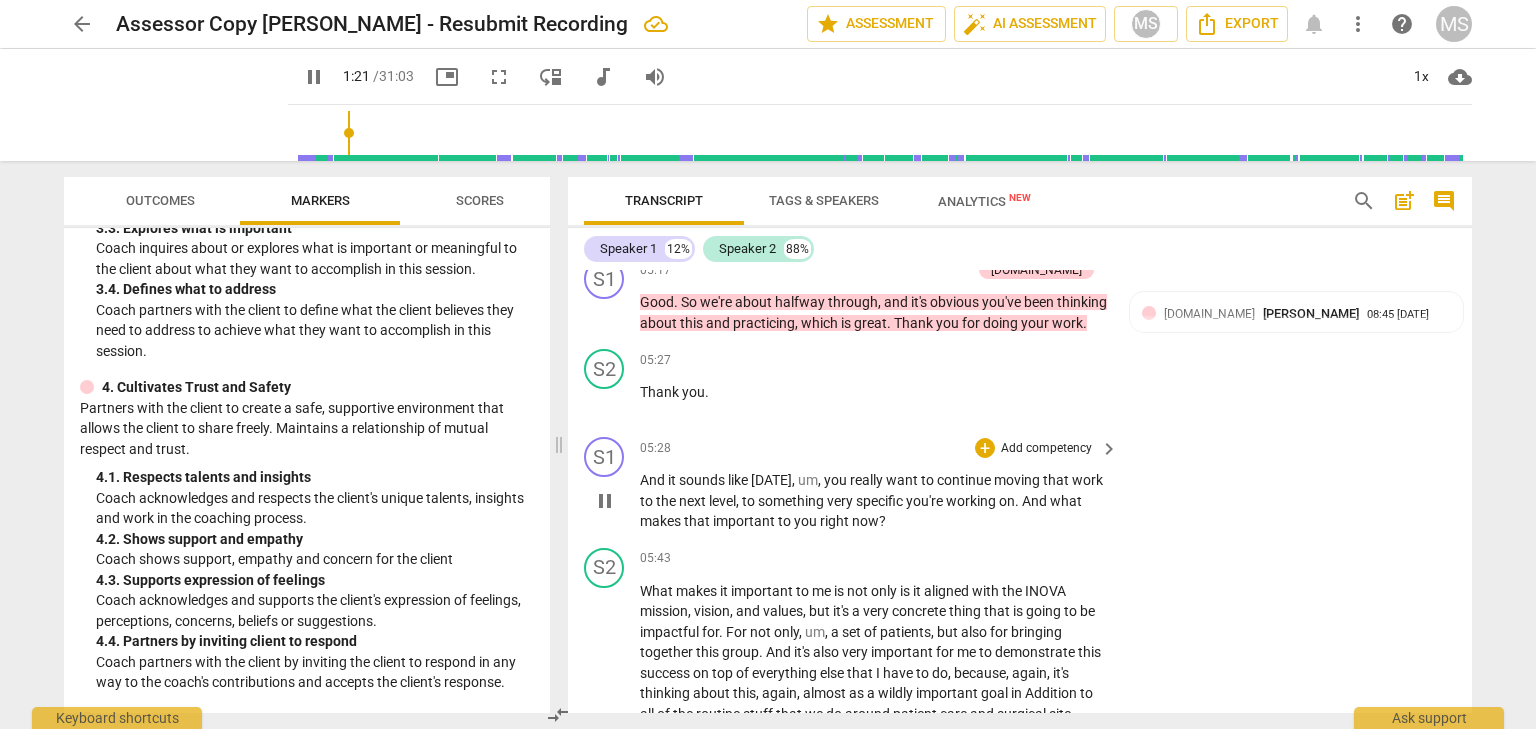 click on "Add competency" at bounding box center [1046, 449] 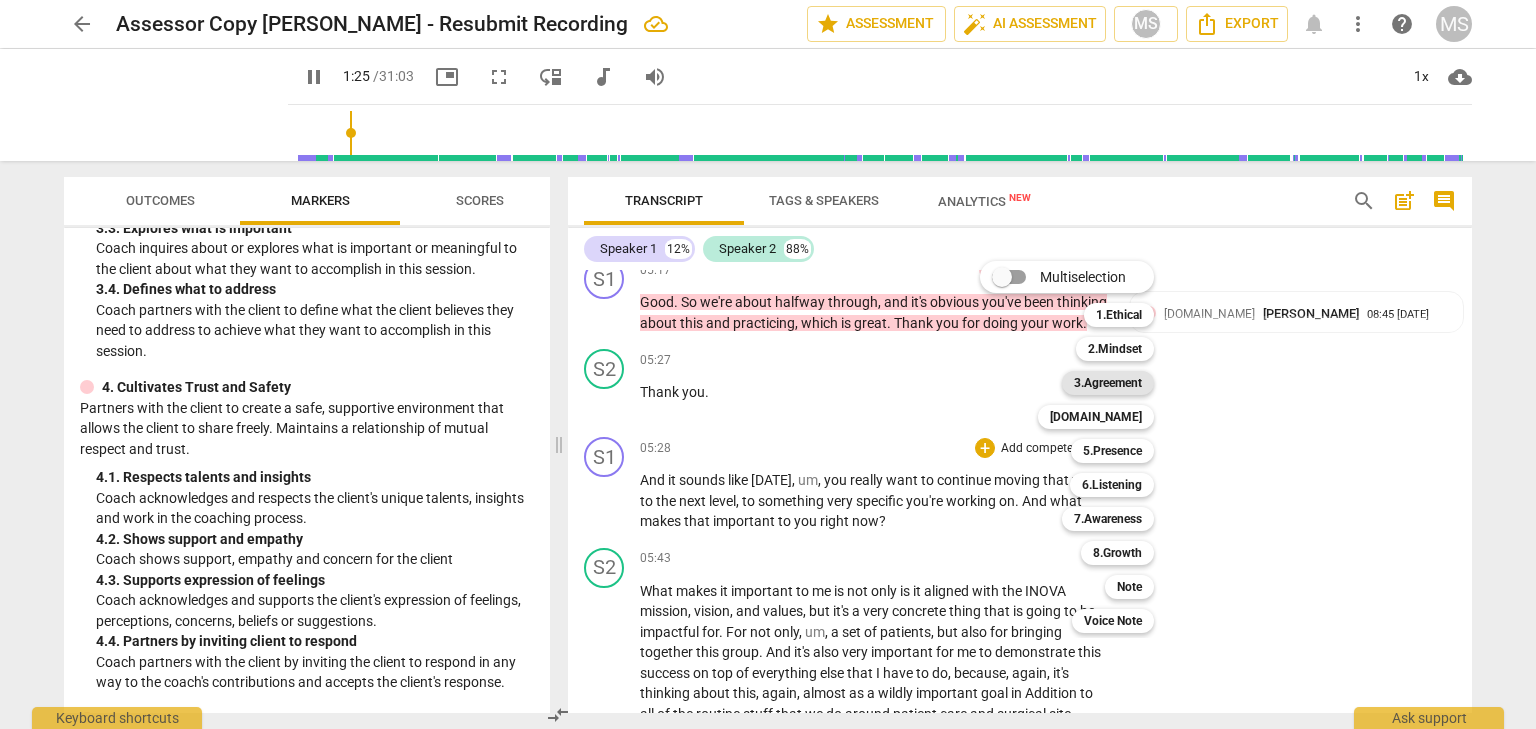 click on "3.Agreement" at bounding box center [1108, 383] 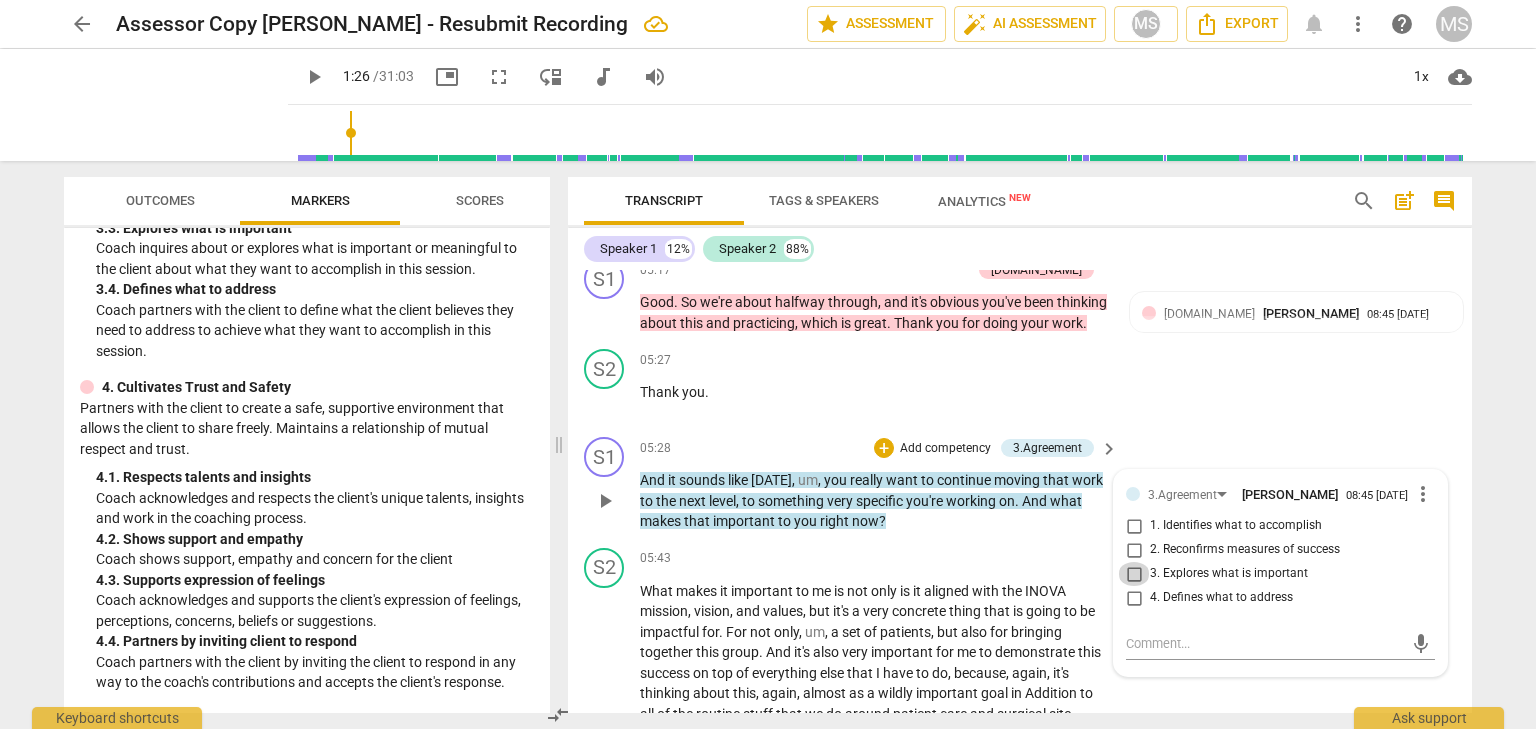 click on "3. Explores what is important" at bounding box center (1134, 574) 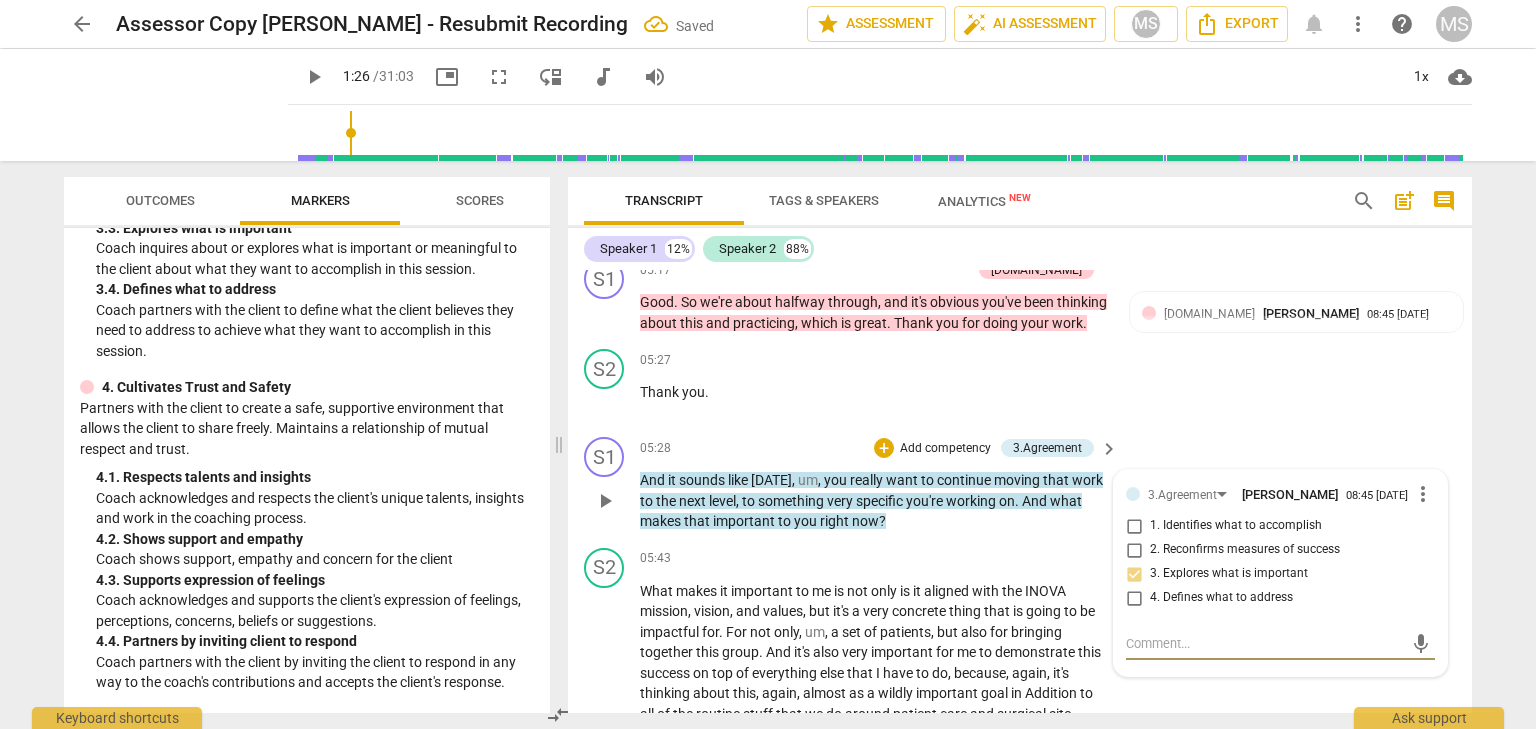 click at bounding box center (1264, 643) 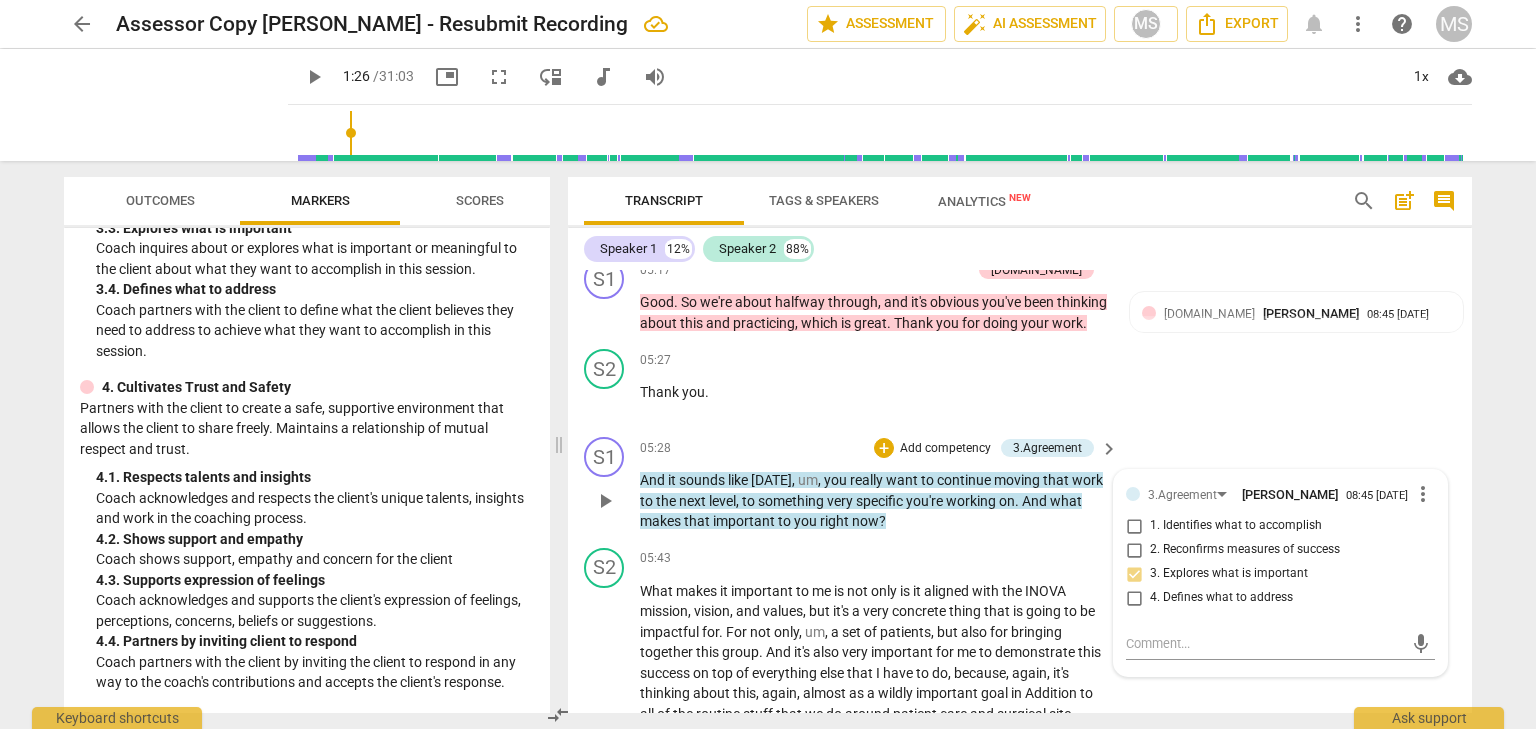 click on "Add competency" at bounding box center (945, 449) 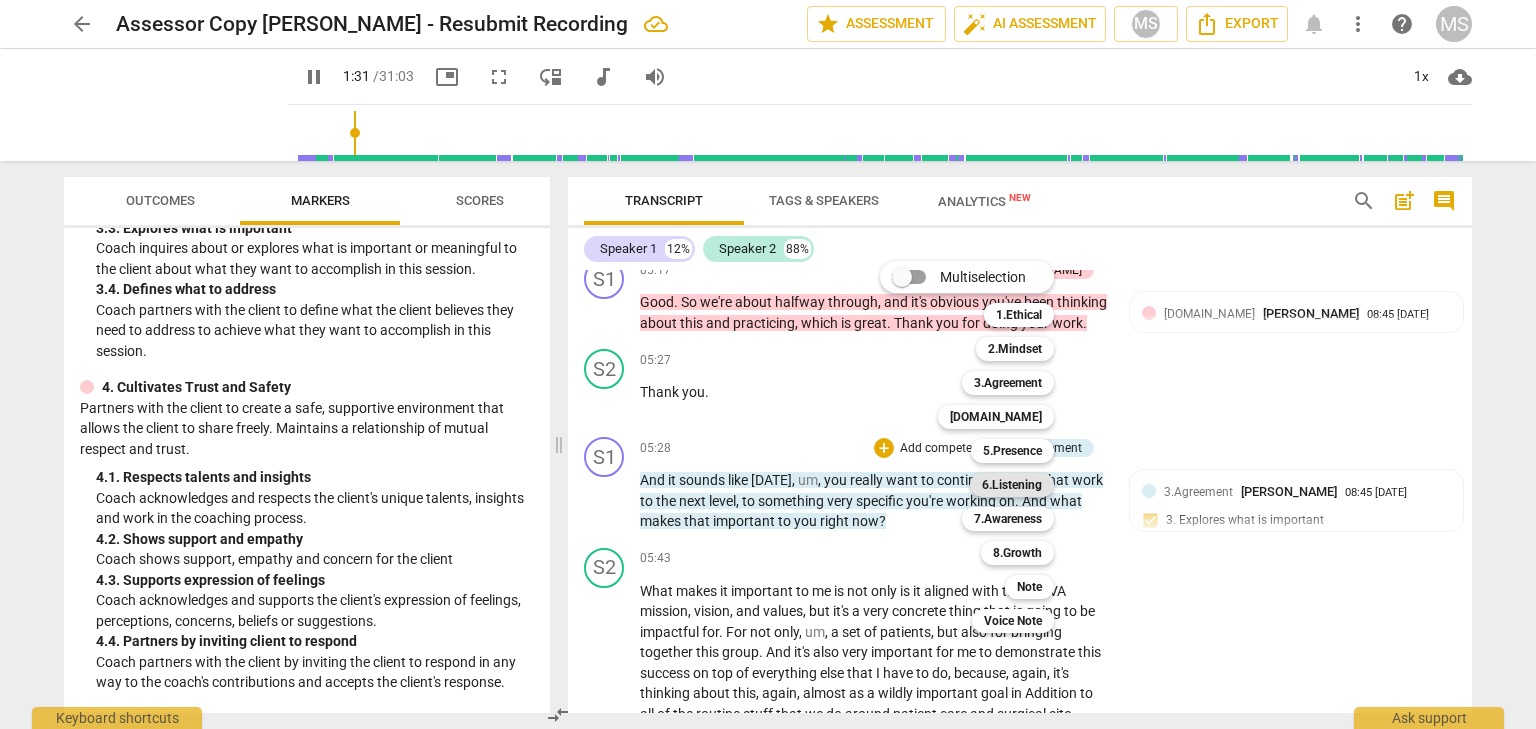 click on "6.Listening" at bounding box center (1012, 485) 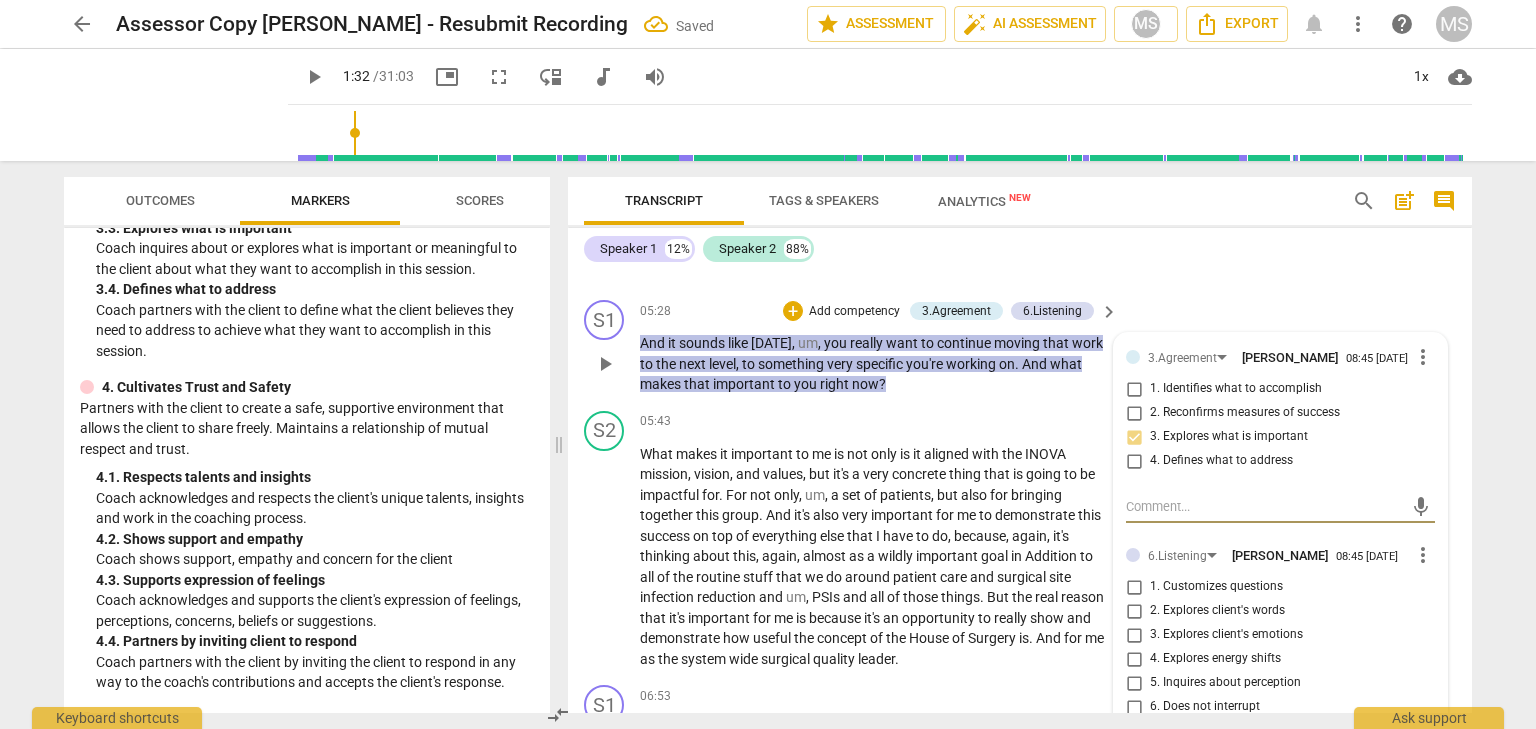 scroll, scrollTop: 2046, scrollLeft: 0, axis: vertical 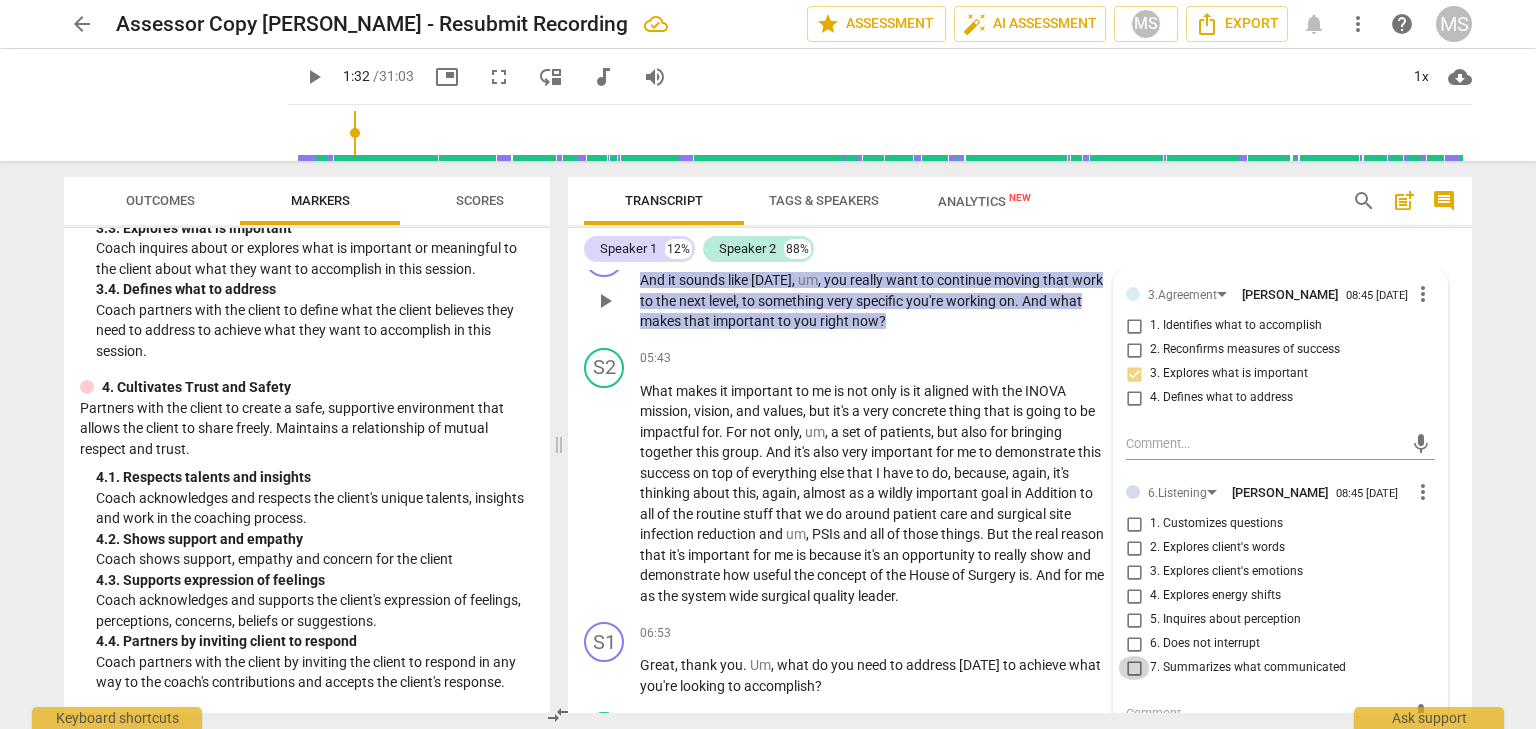 click on "7. Summarizes what communicated" at bounding box center [1134, 668] 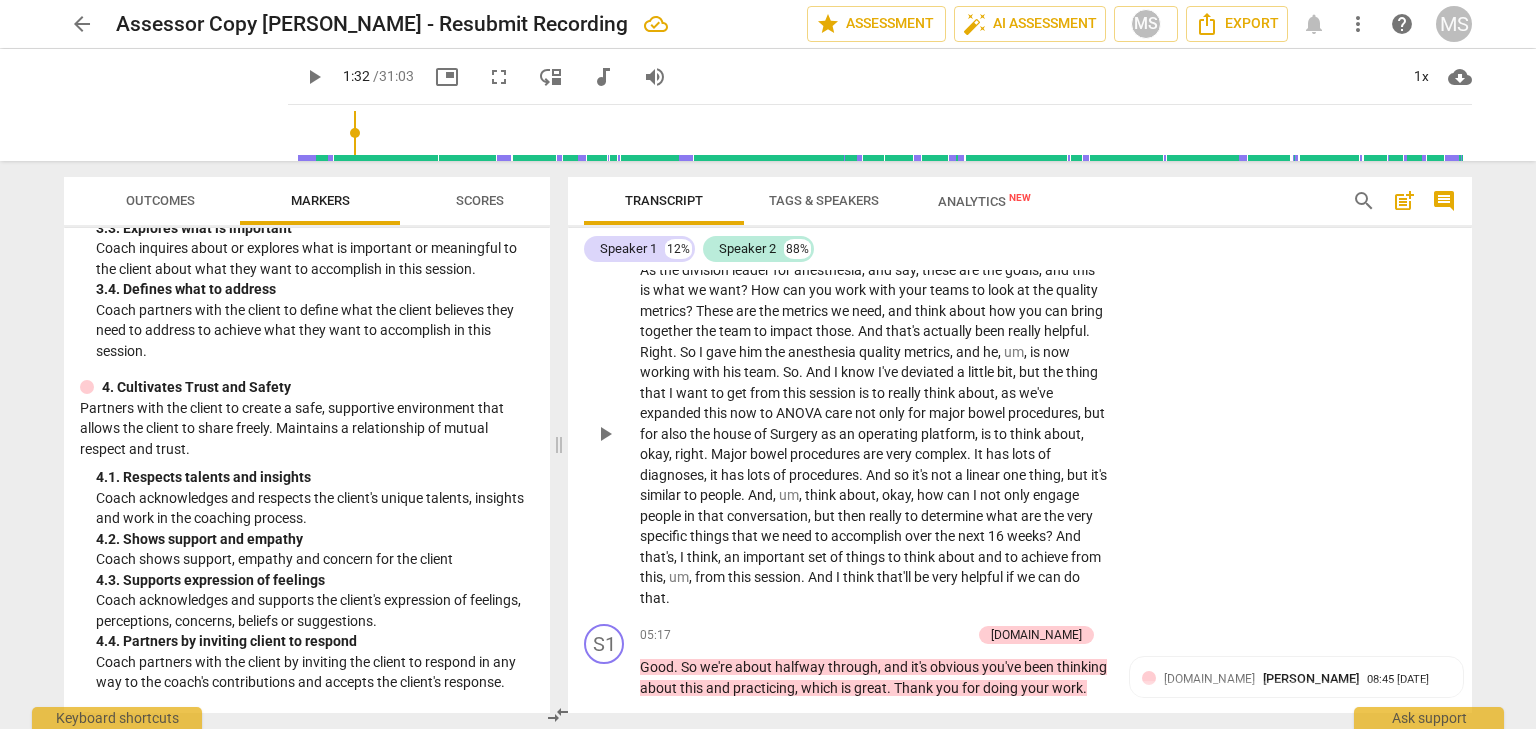 scroll, scrollTop: 1546, scrollLeft: 0, axis: vertical 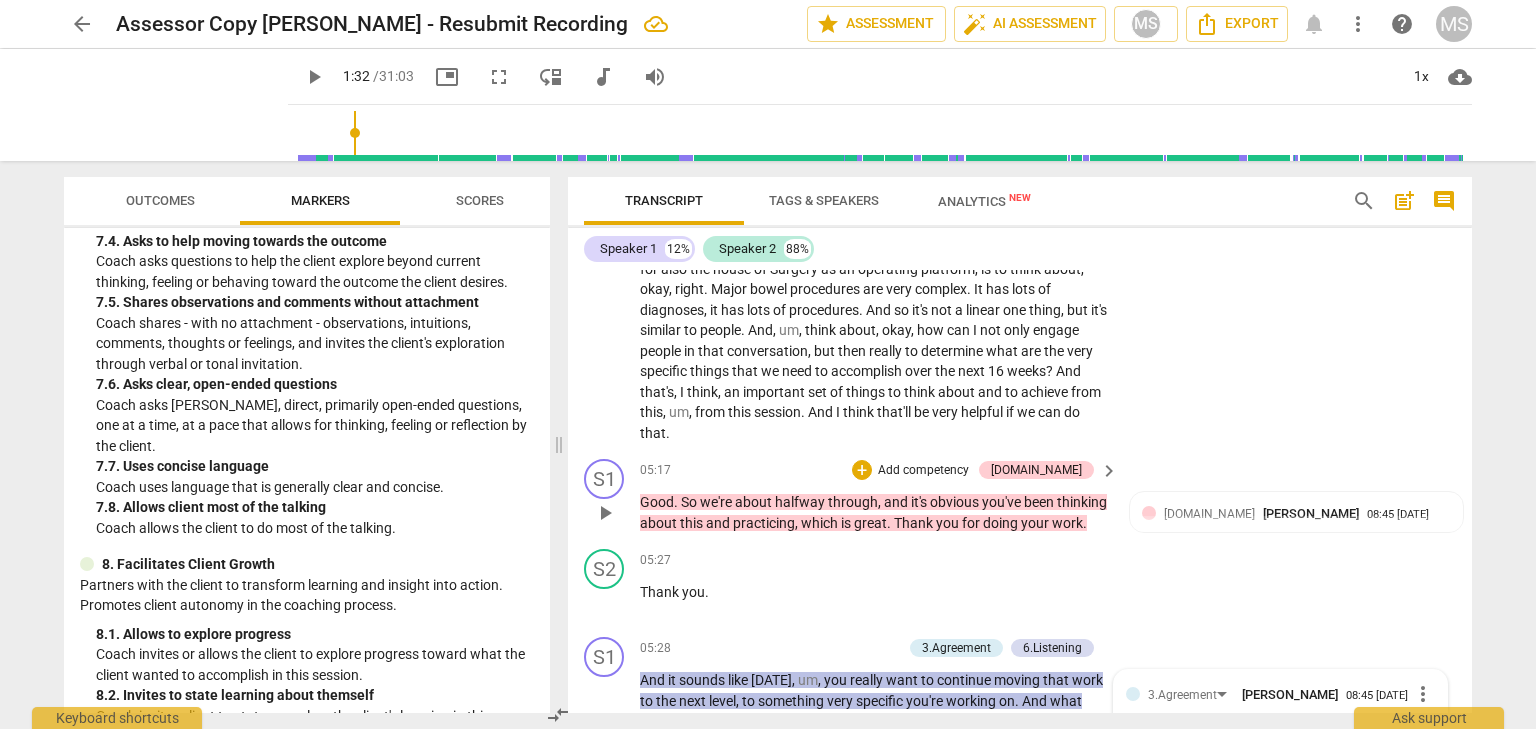 click on "Add competency" at bounding box center [923, 471] 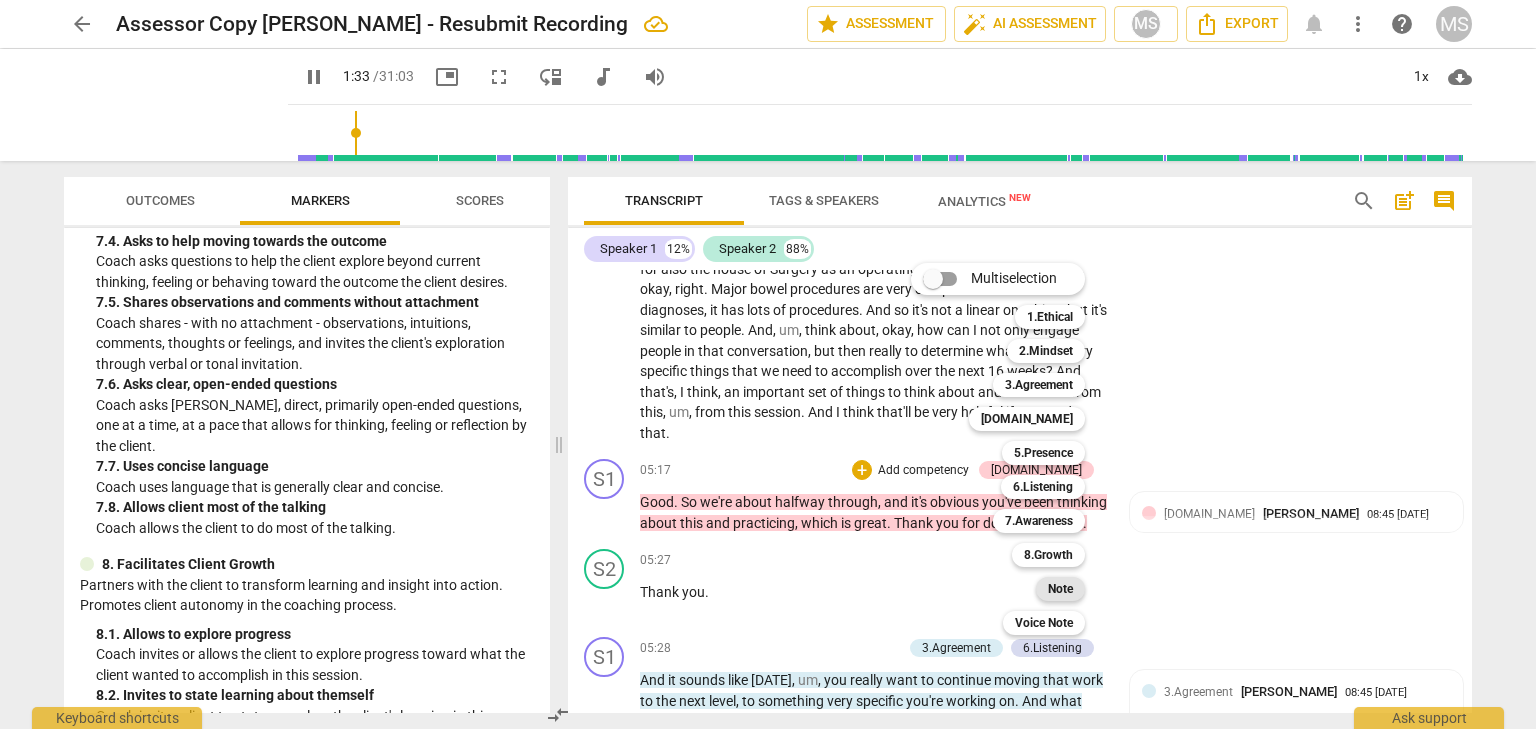 click on "Note" at bounding box center [1060, 589] 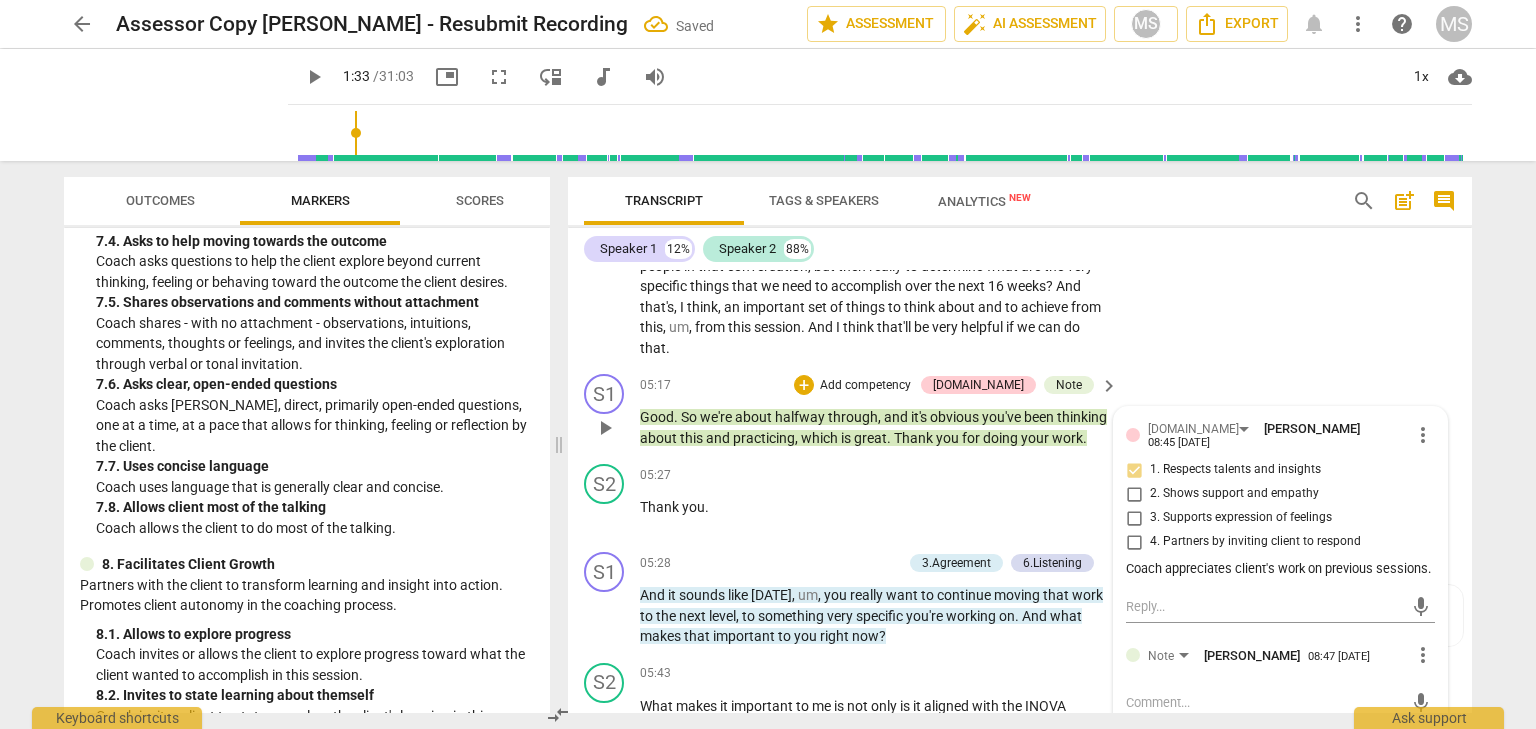 scroll, scrollTop: 1746, scrollLeft: 0, axis: vertical 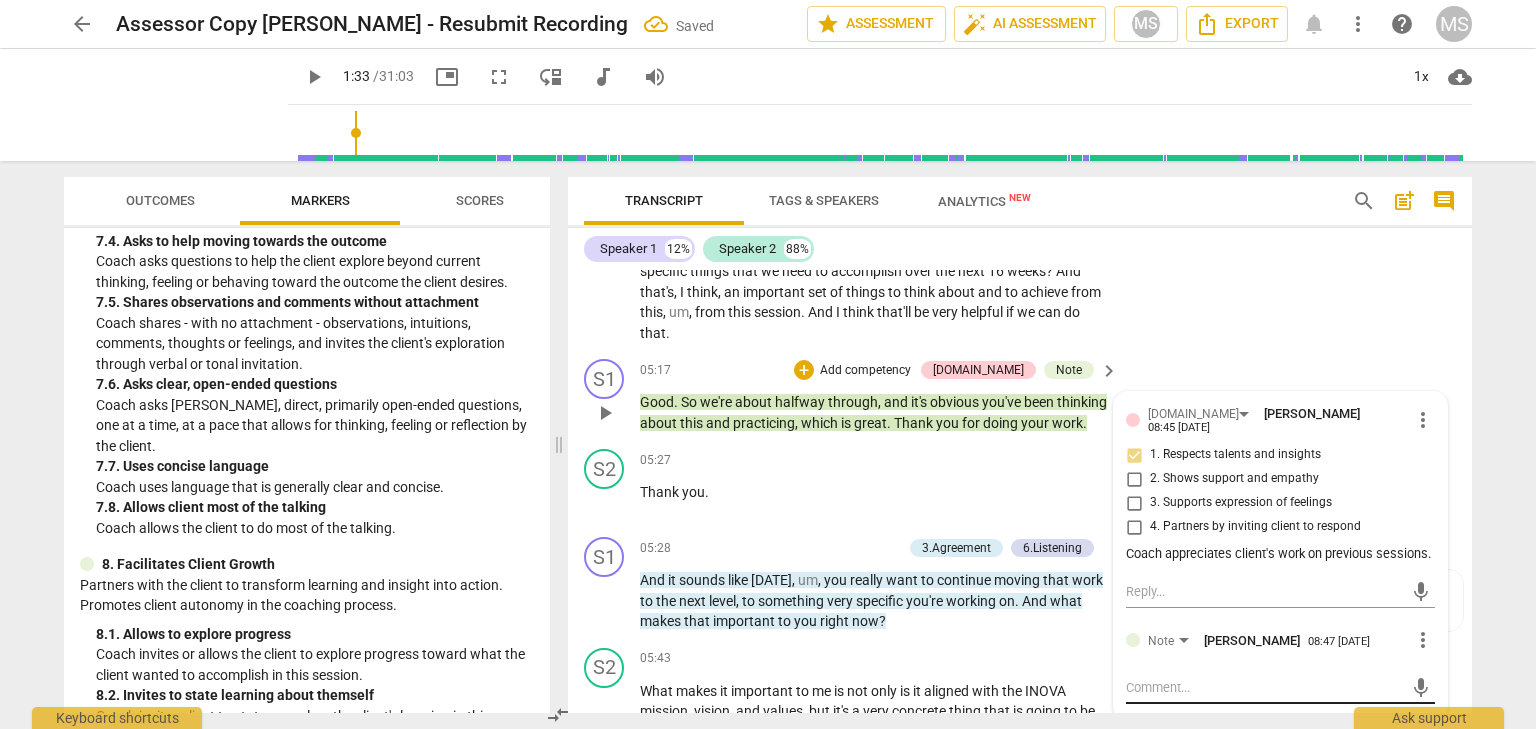 click at bounding box center (1264, 687) 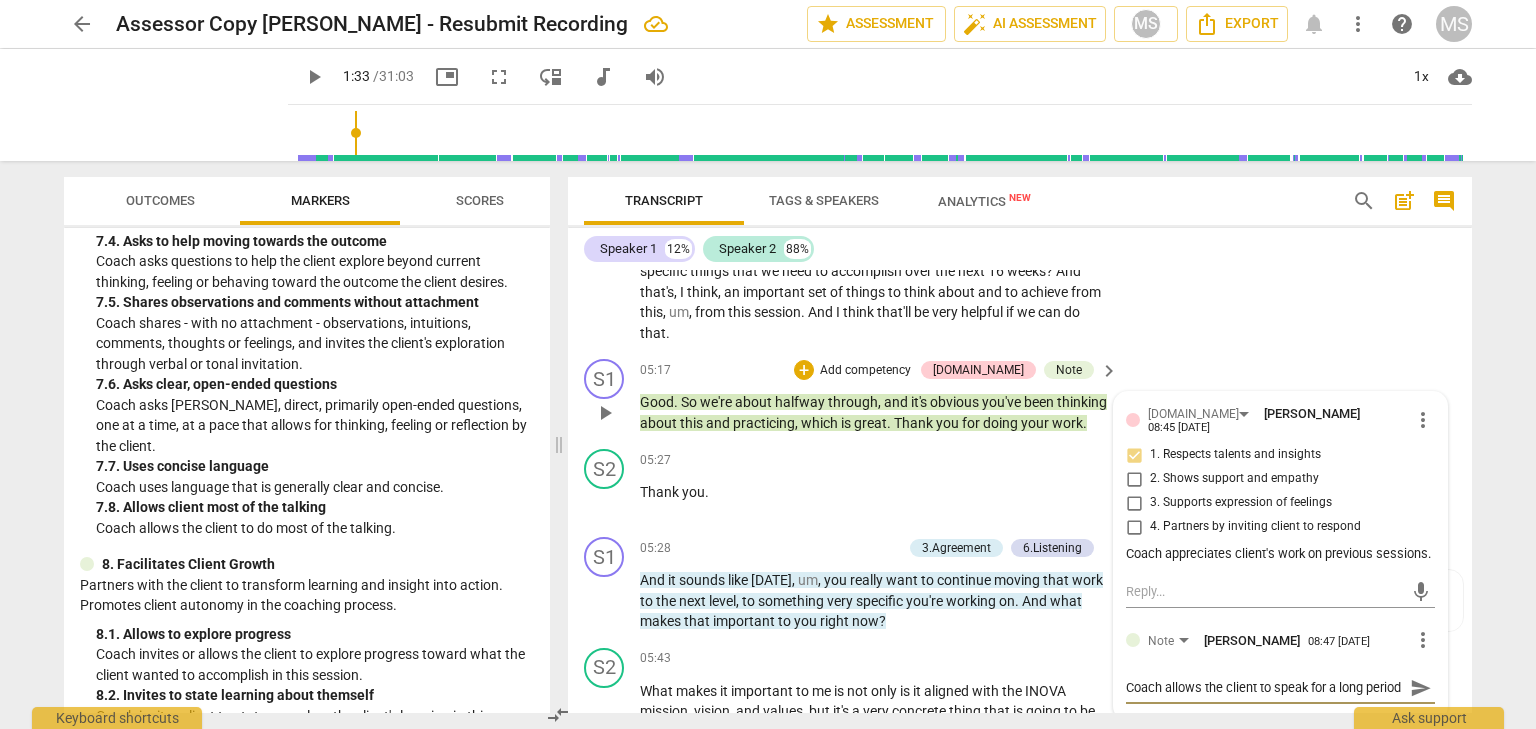 scroll, scrollTop: 0, scrollLeft: 0, axis: both 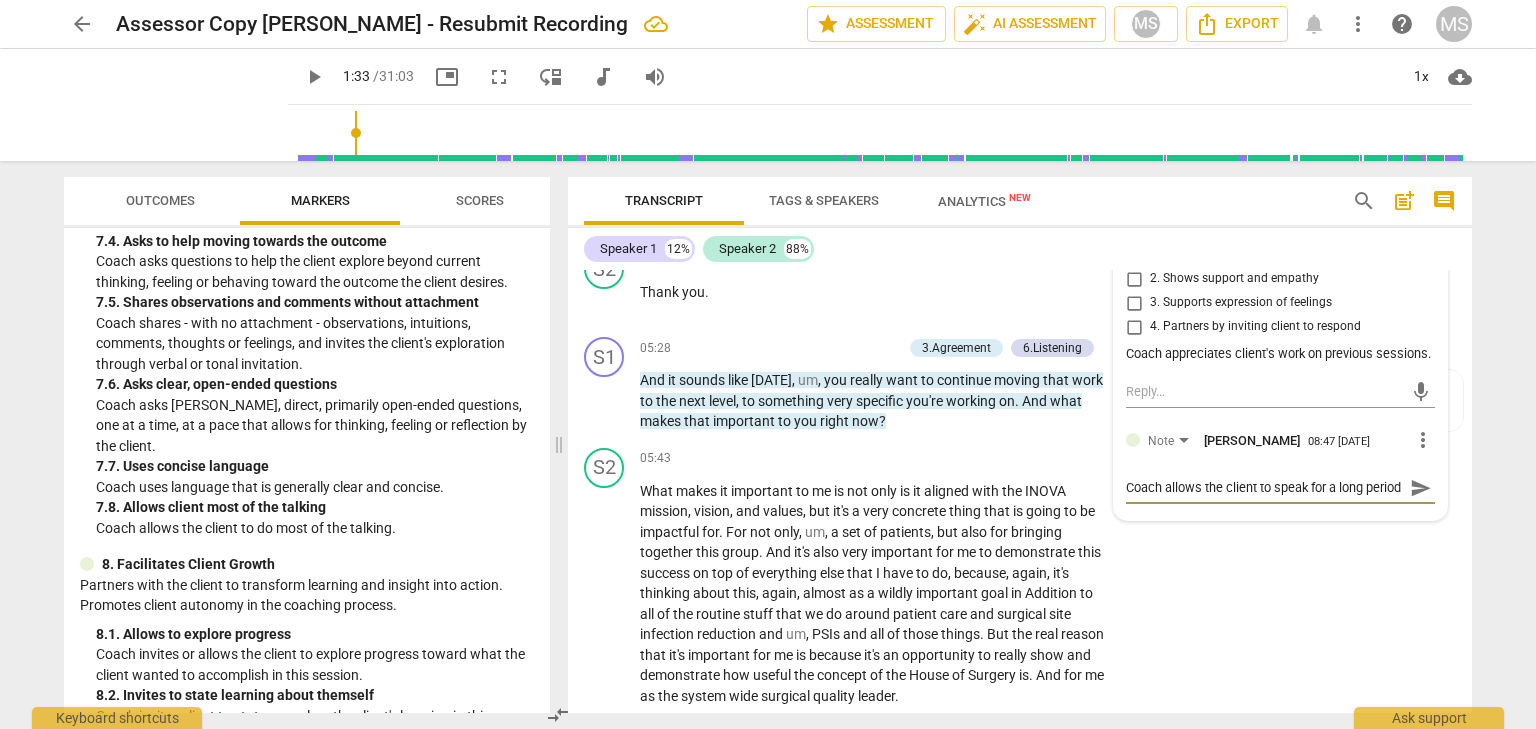 click on "Coach allows the client to speak for a long period" at bounding box center [1264, 487] 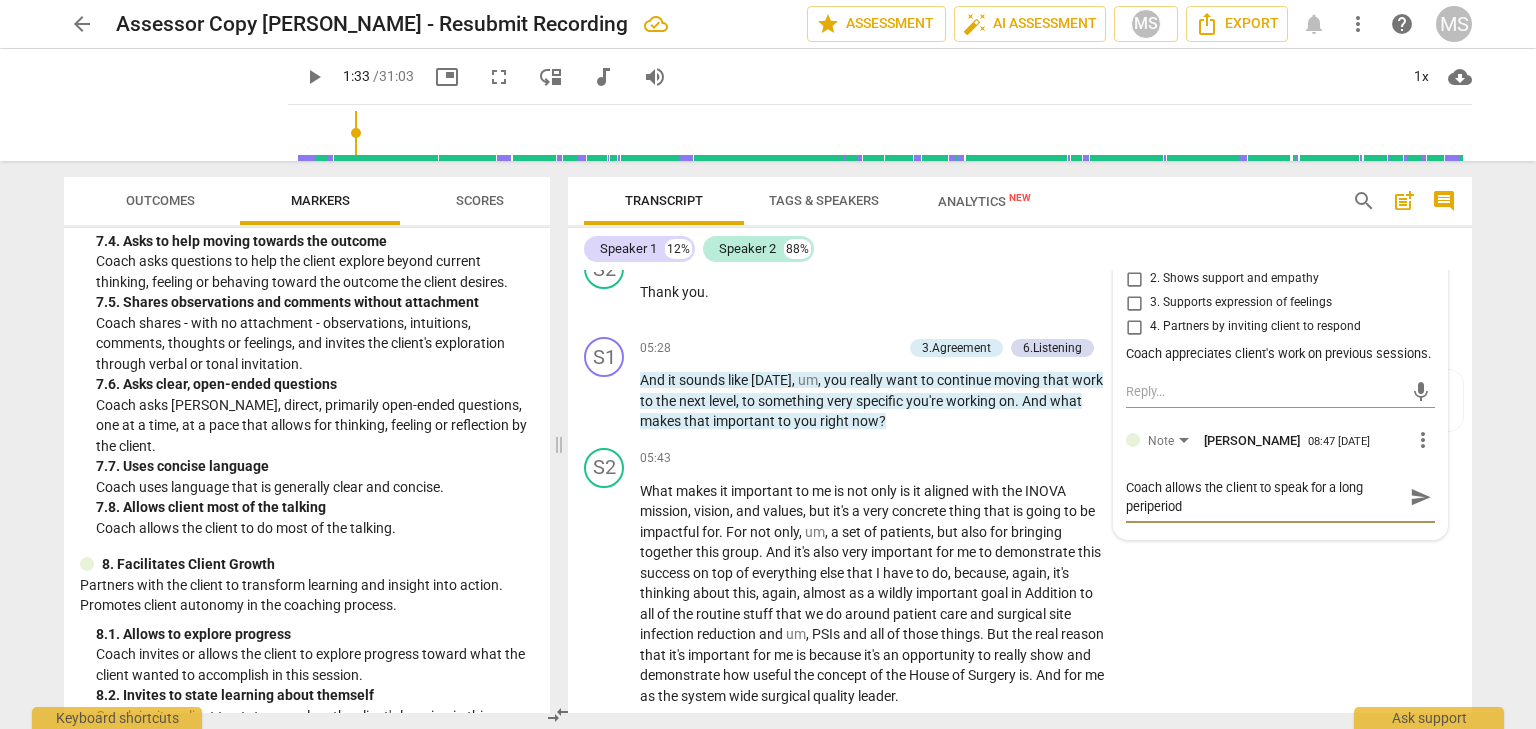 scroll, scrollTop: 16, scrollLeft: 0, axis: vertical 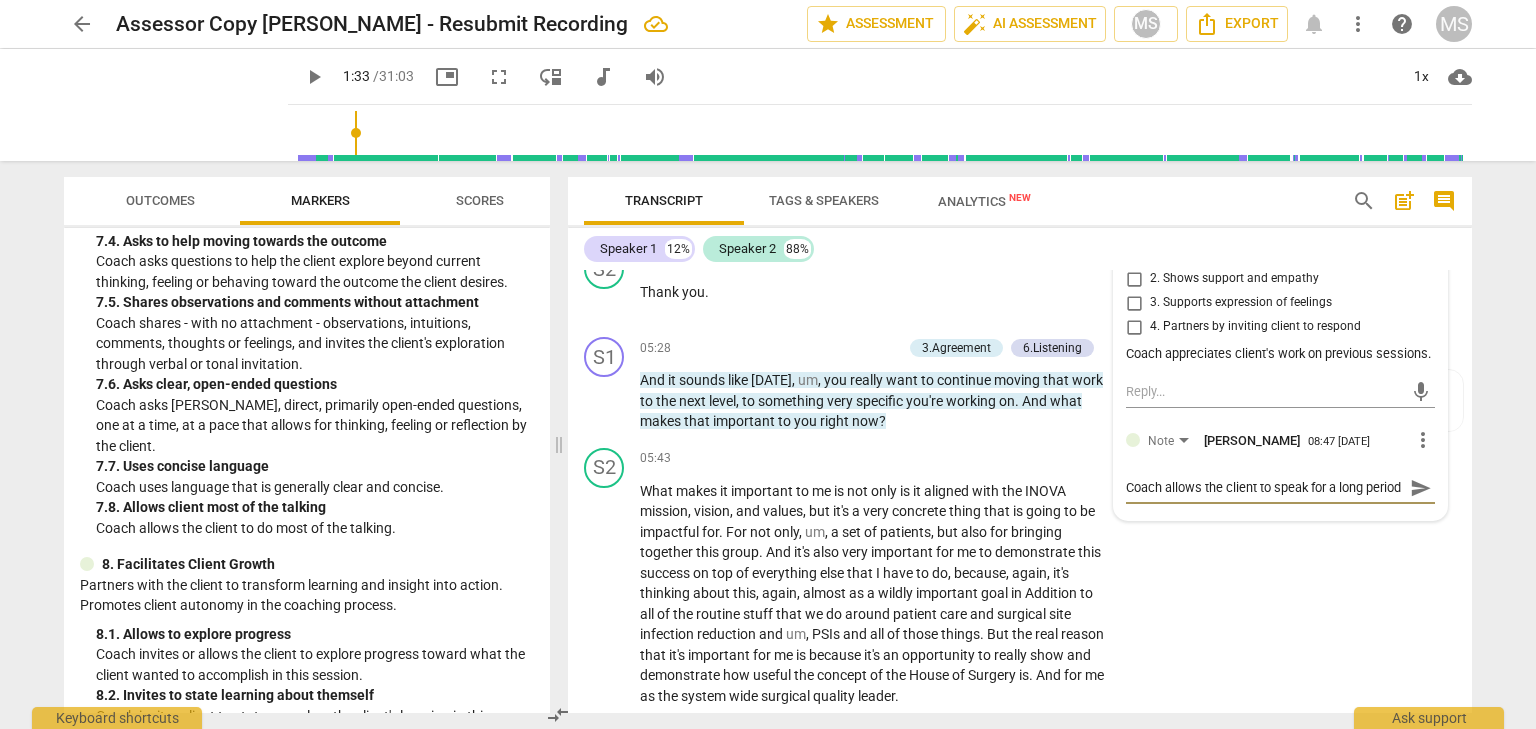 click on "Coach allows the client to speak for a long period" at bounding box center [1264, 487] 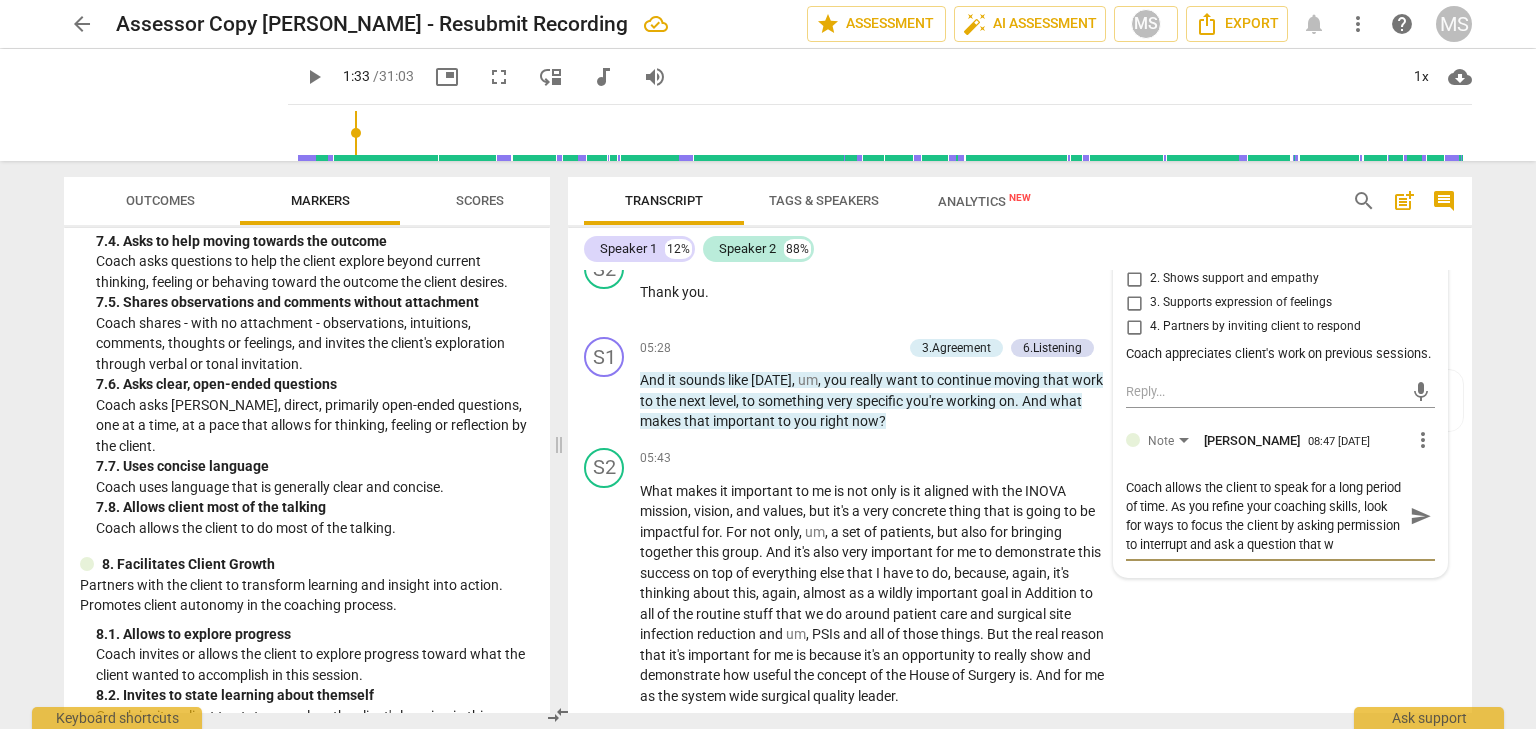 scroll, scrollTop: 17, scrollLeft: 0, axis: vertical 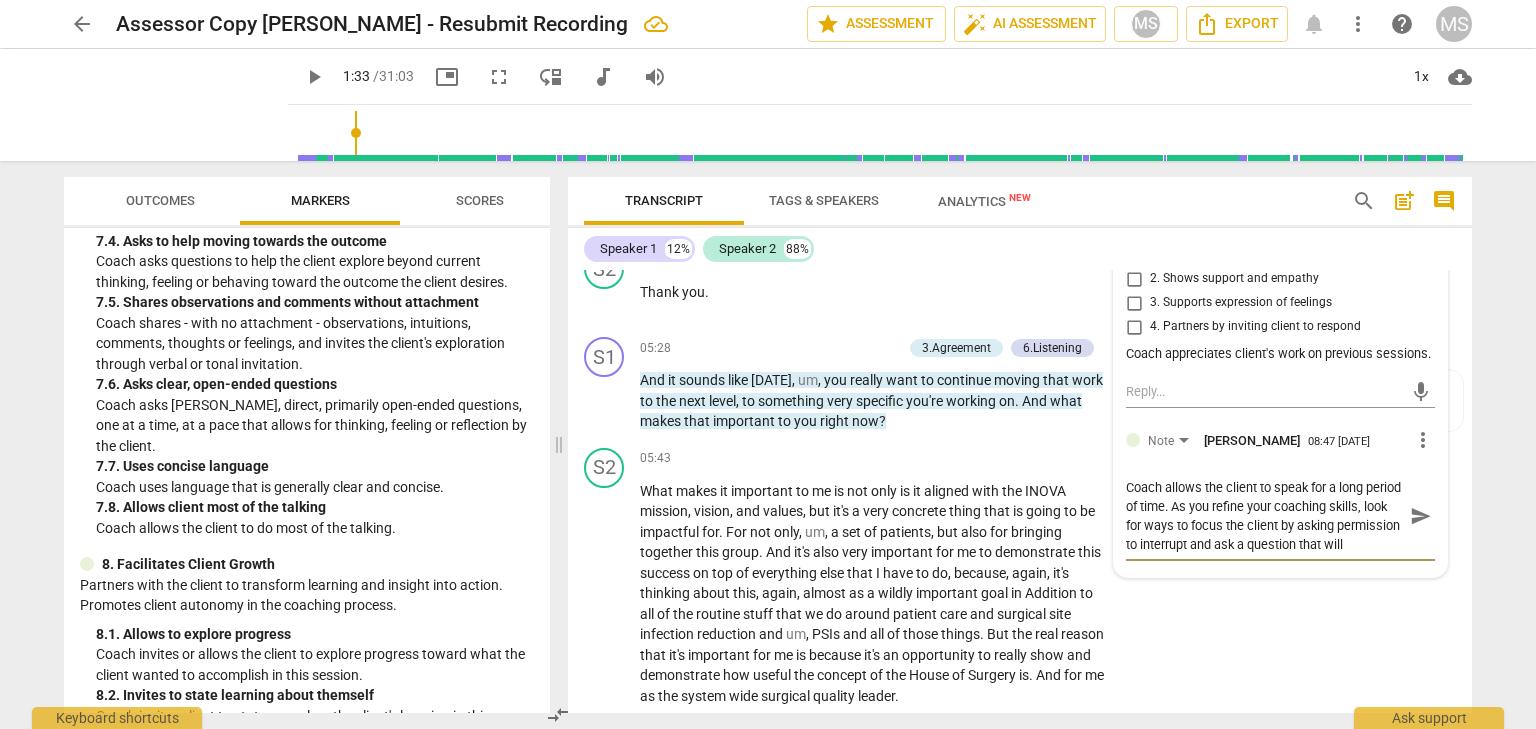 click on "Coach allows the client to speak for a long period of time. As you refine your coaching skills, look for ways to focus the client by asking permission to interrupt and ask a question that will" at bounding box center [1264, 516] 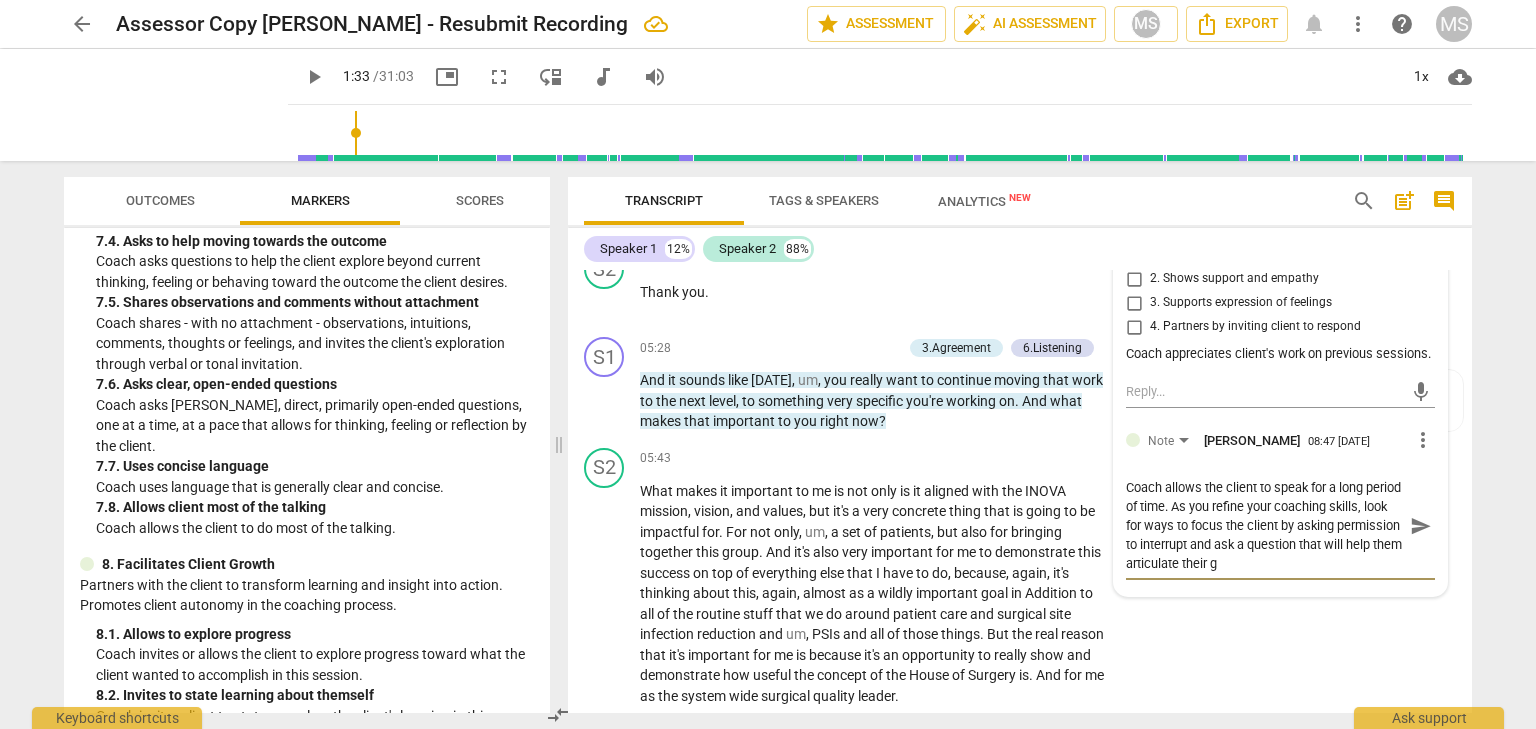 scroll, scrollTop: 0, scrollLeft: 0, axis: both 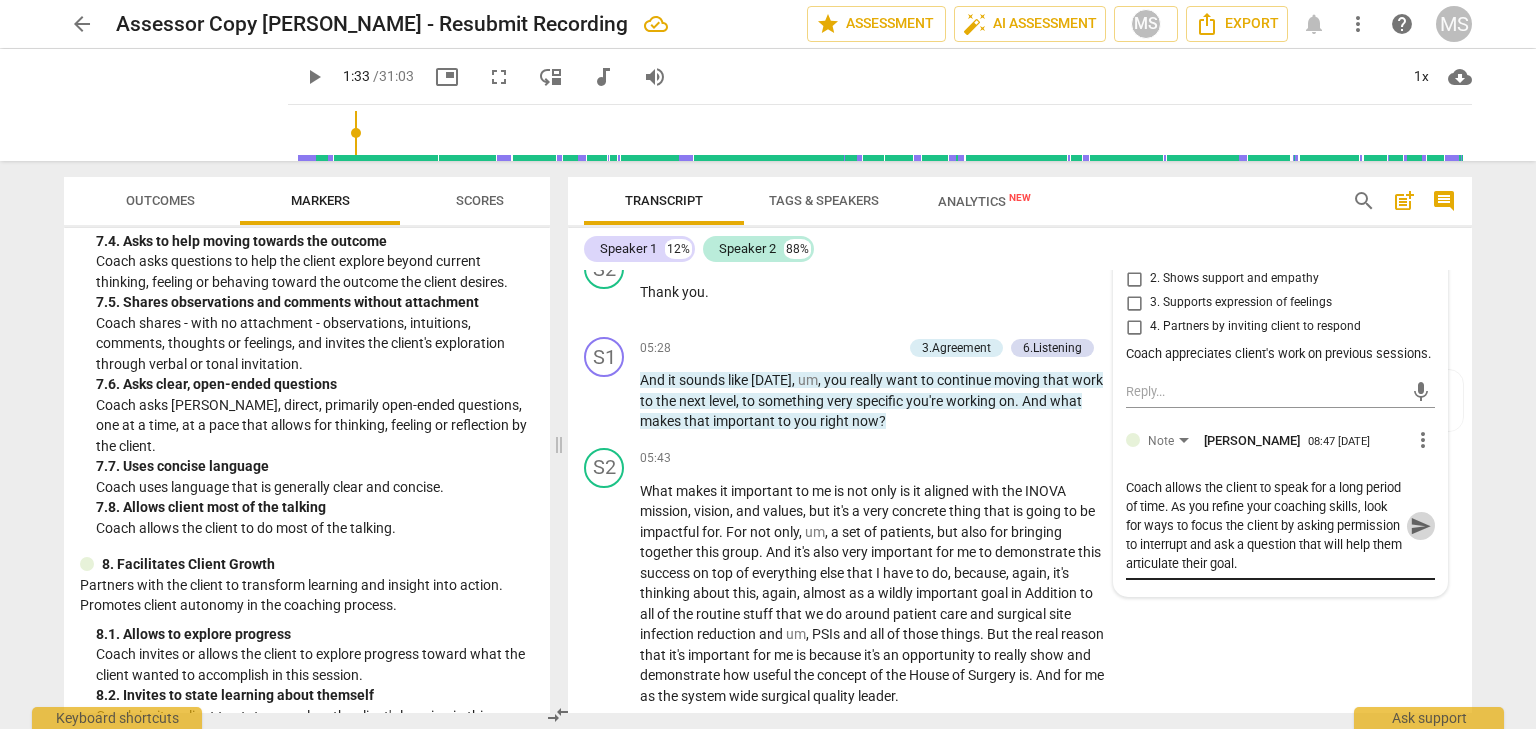 click on "send" at bounding box center (1421, 526) 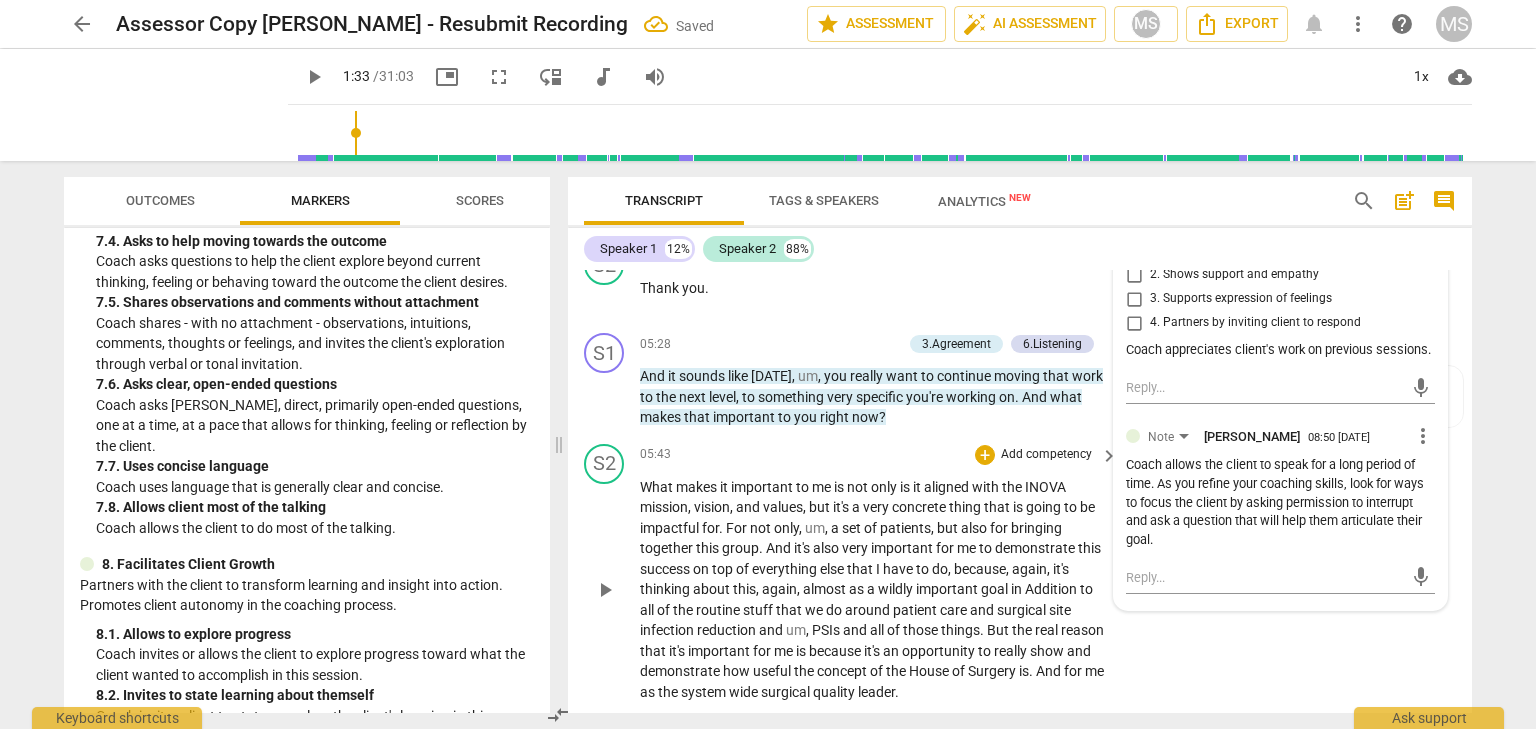 scroll, scrollTop: 1946, scrollLeft: 0, axis: vertical 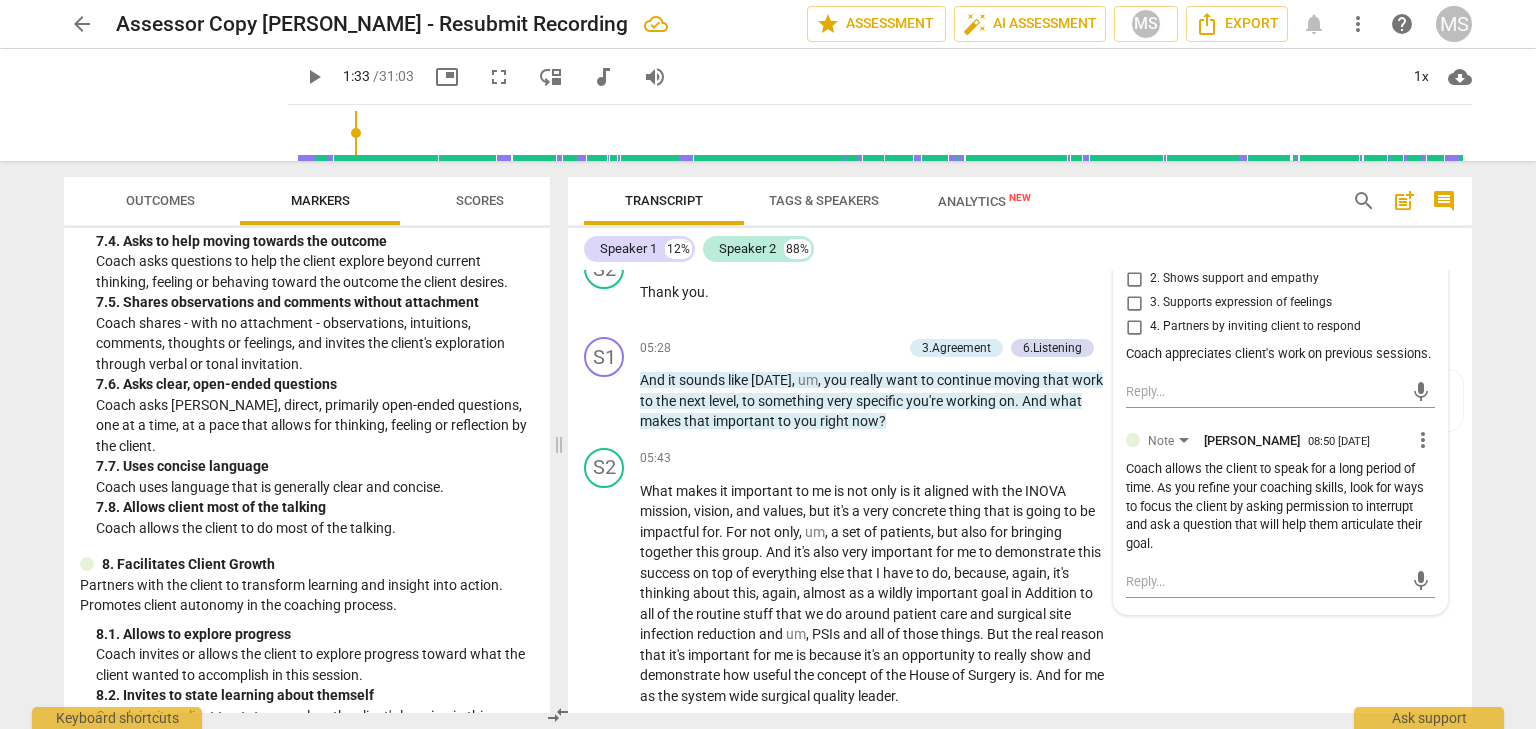 click on "Coach allows the client to speak for a long period of time. As you refine your coaching skills, look for ways to focus the client by asking permission to interrupt and ask a question that will help them articulate their goal." at bounding box center [1280, 507] 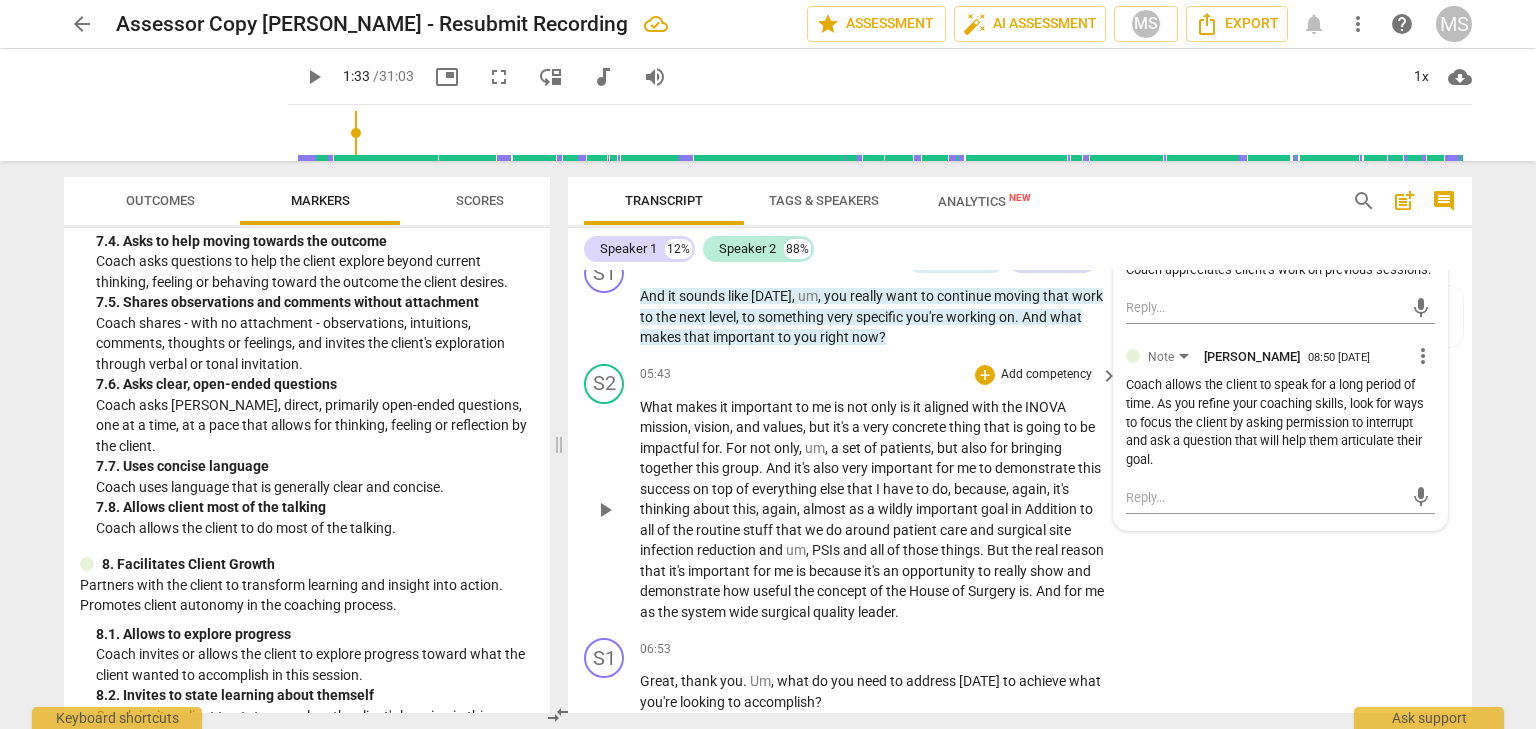 scroll, scrollTop: 2046, scrollLeft: 0, axis: vertical 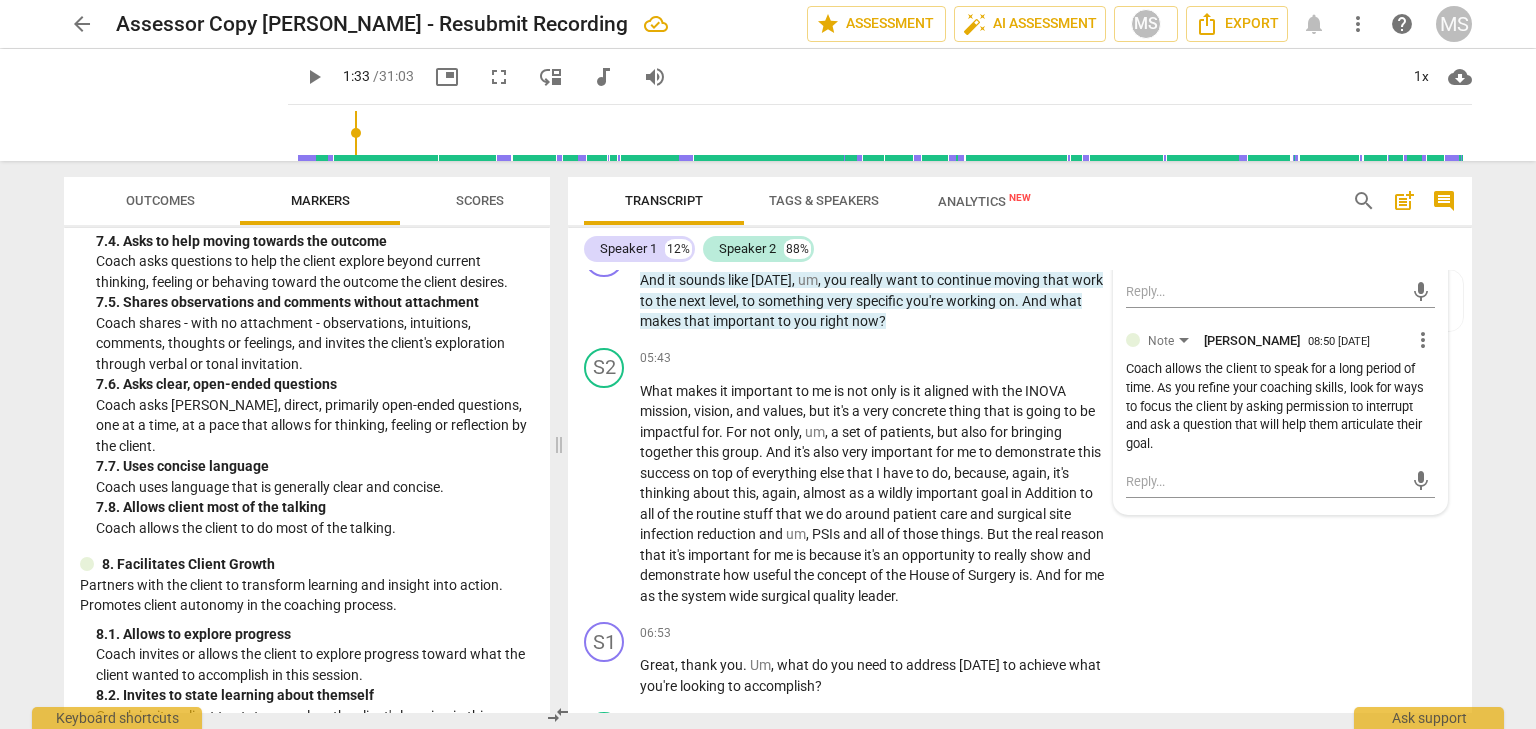 click on "play_arrow" at bounding box center (314, 77) 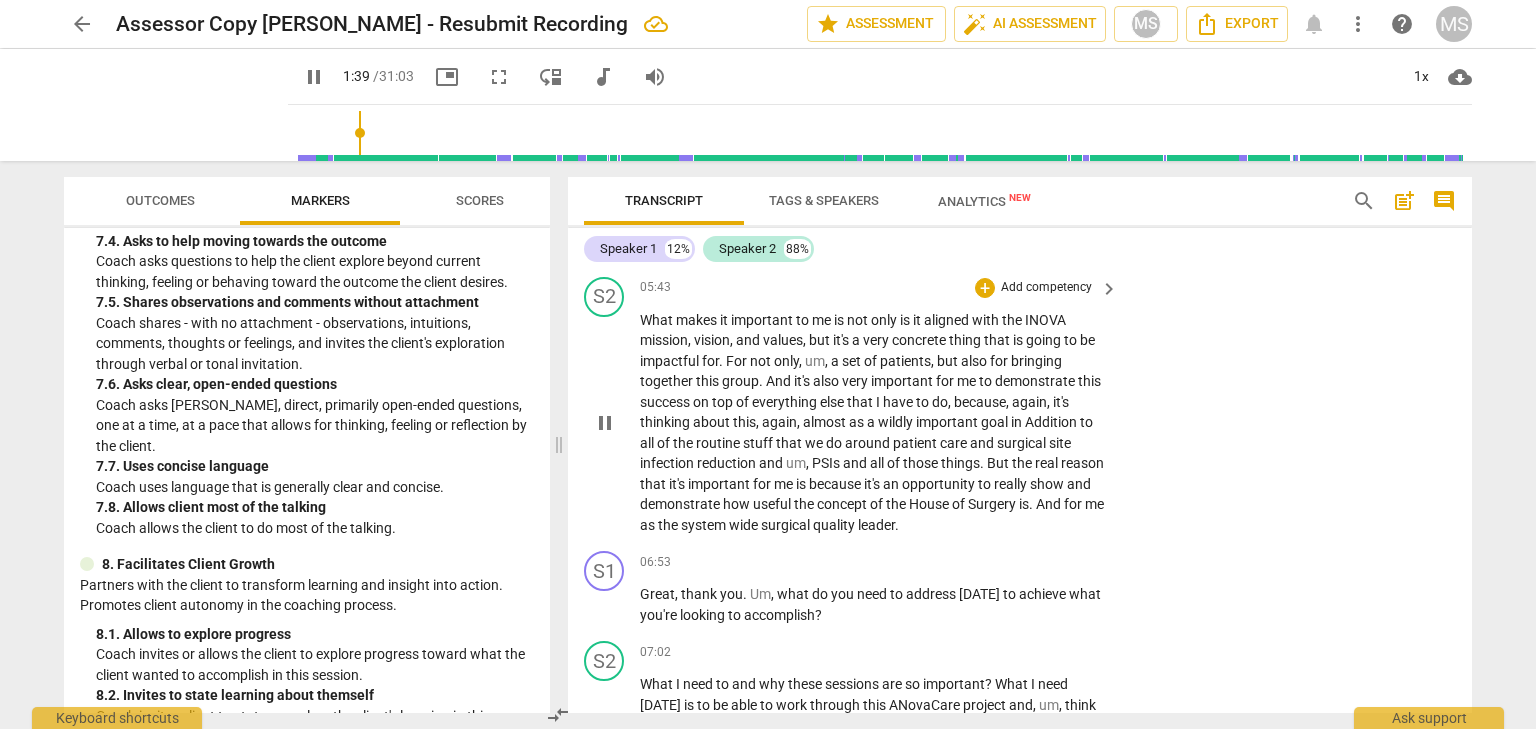 scroll, scrollTop: 2146, scrollLeft: 0, axis: vertical 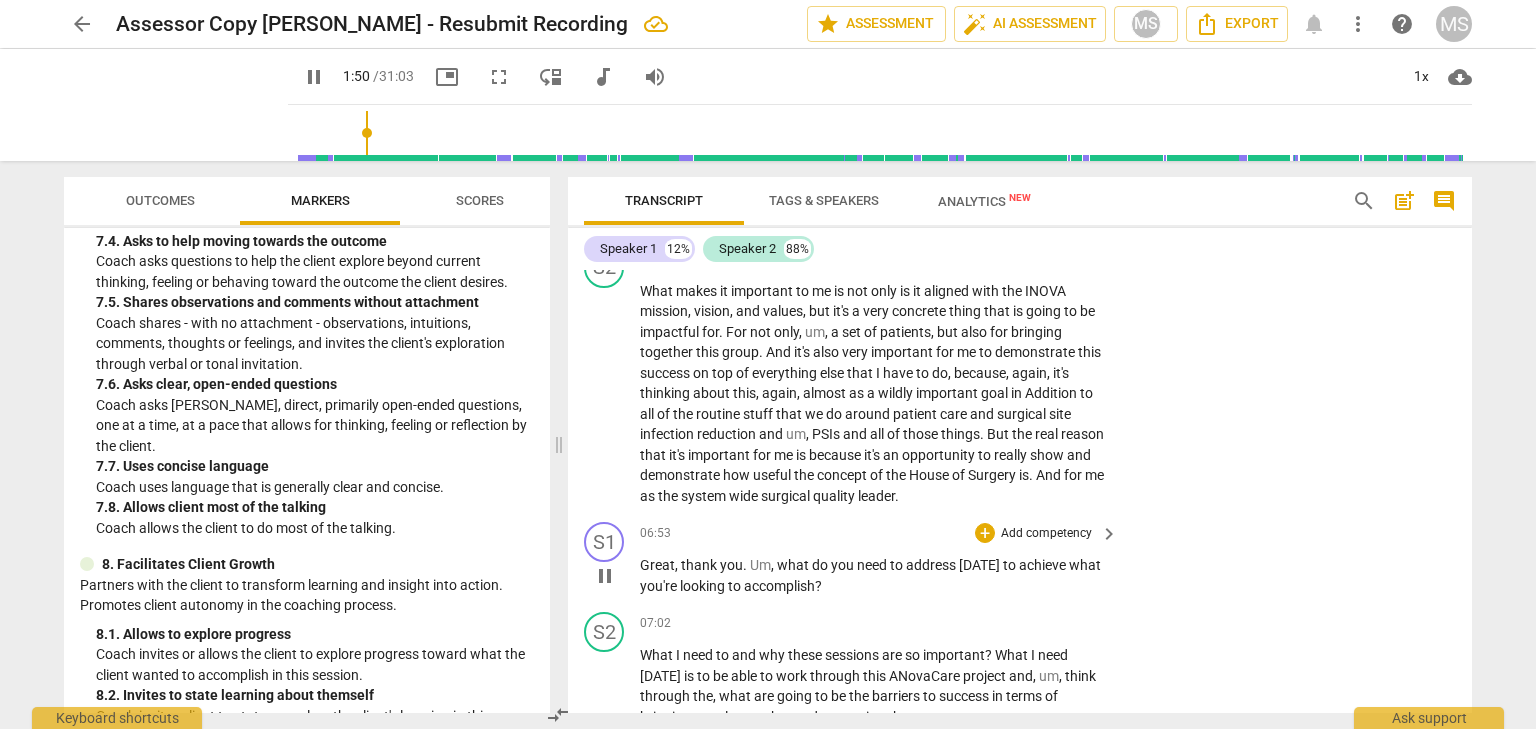 click on "Add competency" at bounding box center (1046, 534) 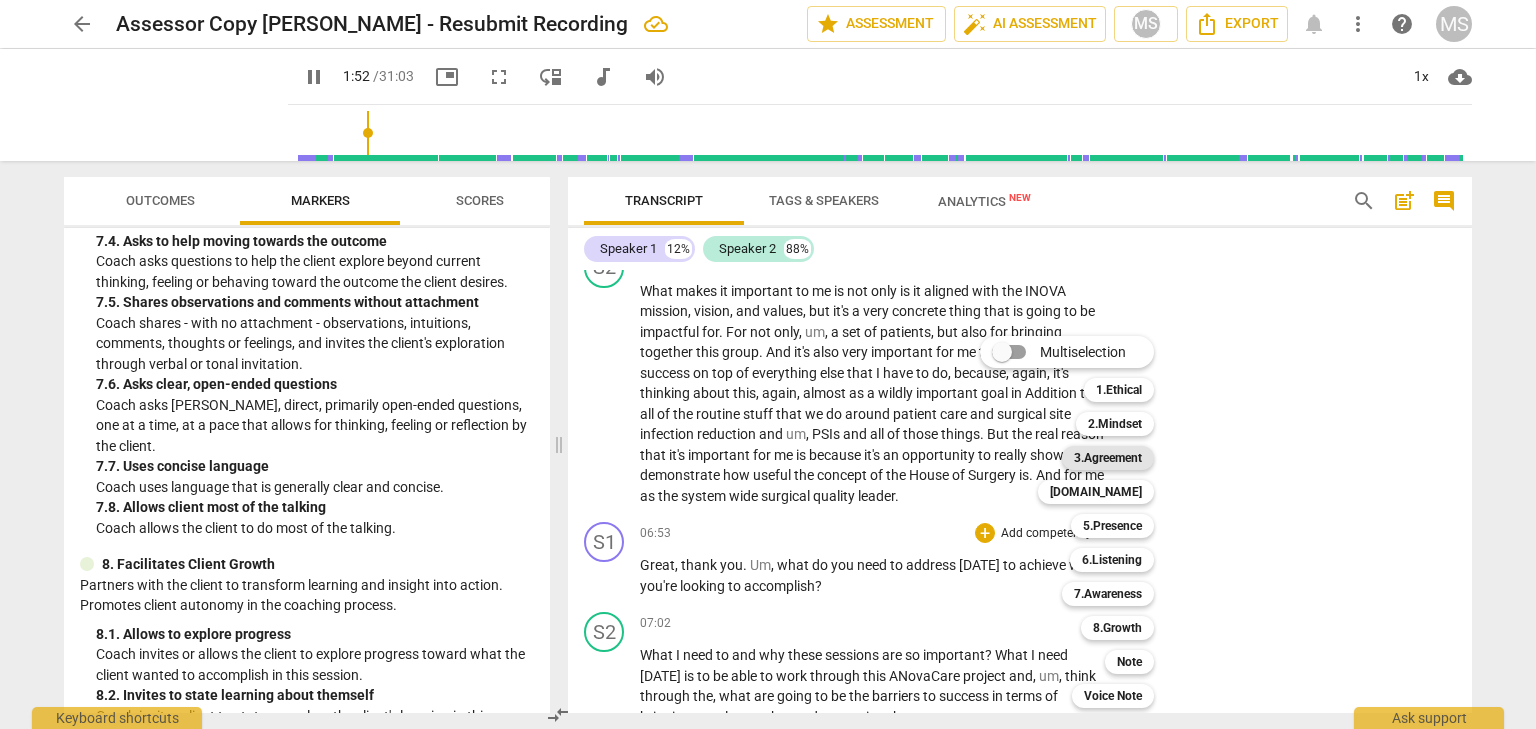 click on "3.Agreement" at bounding box center (1108, 458) 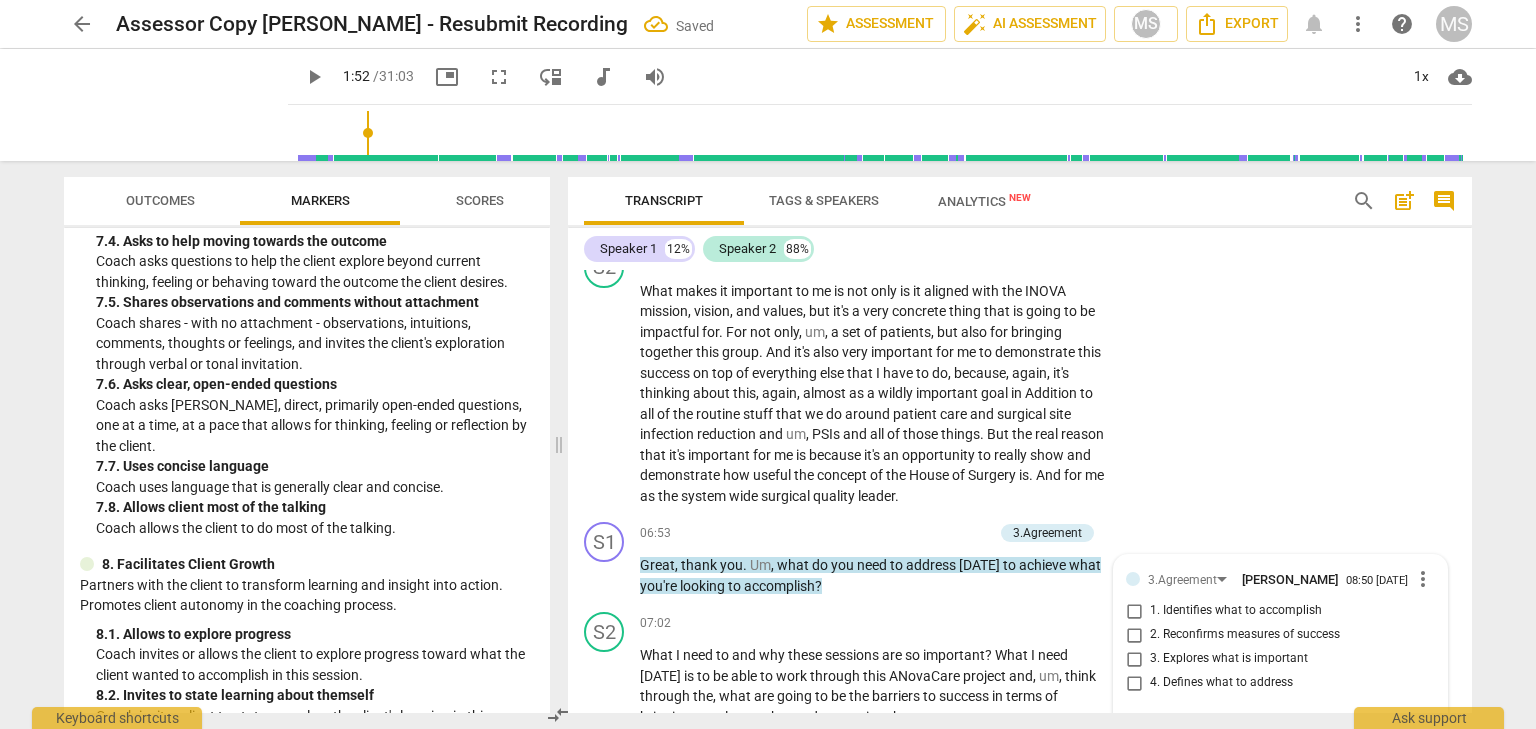 scroll, scrollTop: 2389, scrollLeft: 0, axis: vertical 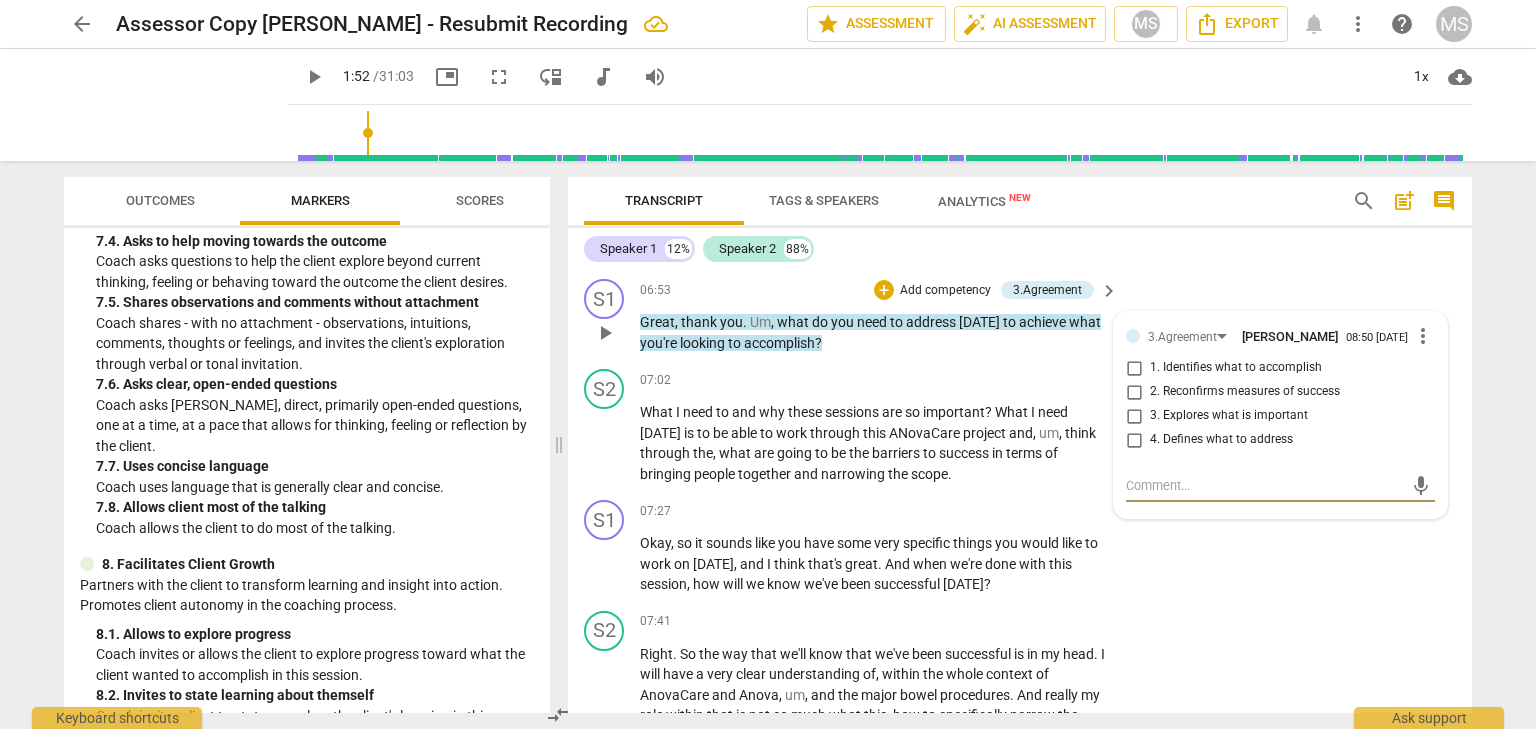 click on "4. Defines what to address" at bounding box center (1134, 440) 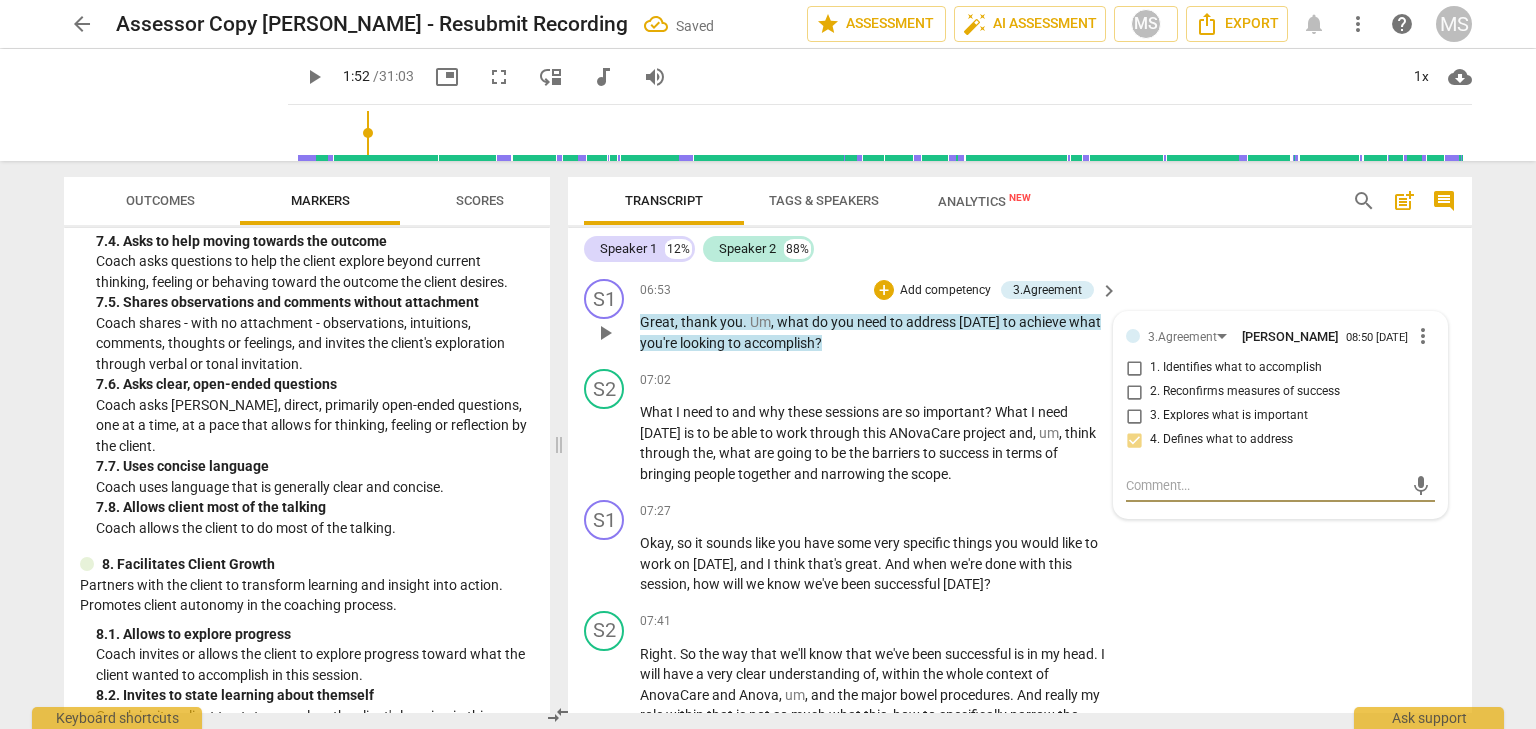 click at bounding box center (1264, 485) 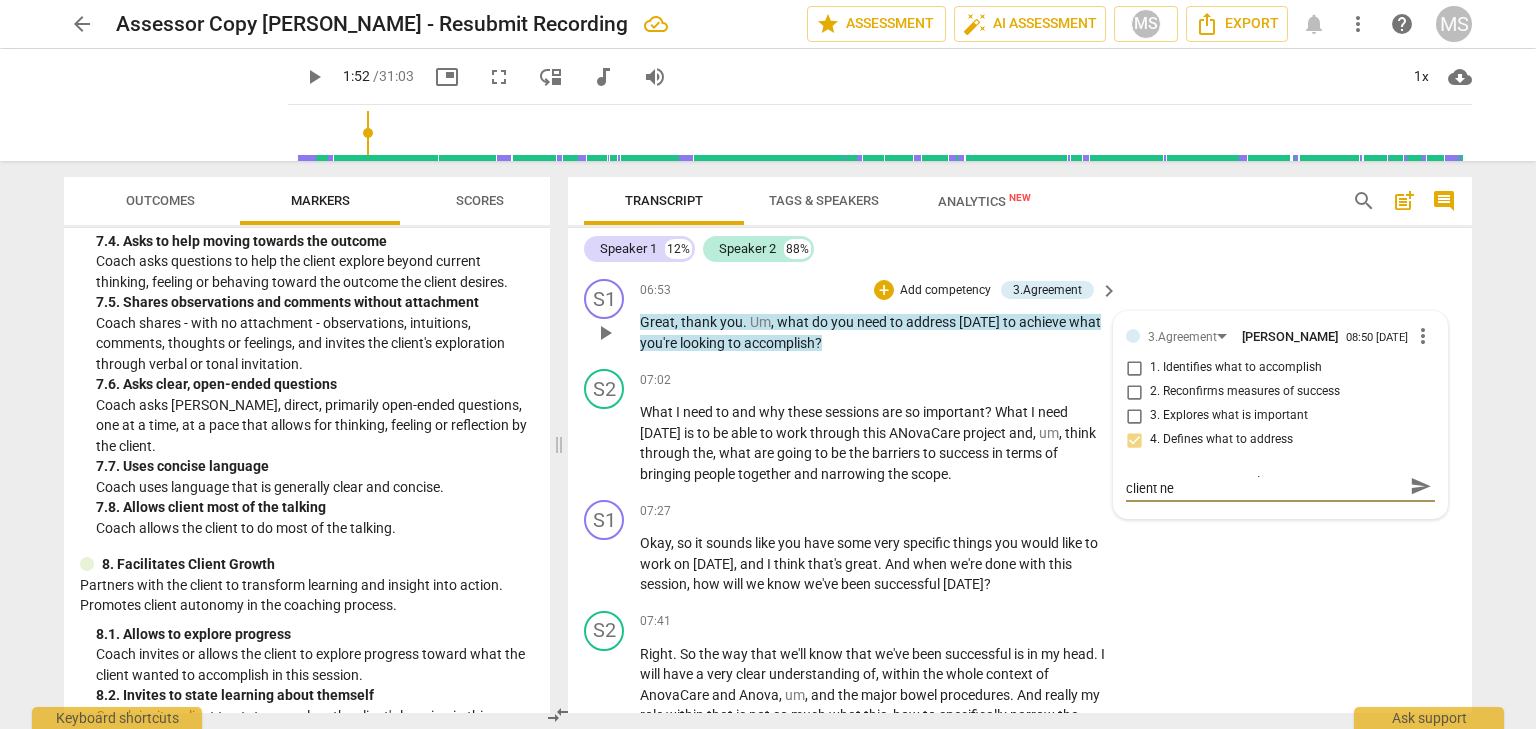 scroll, scrollTop: 0, scrollLeft: 0, axis: both 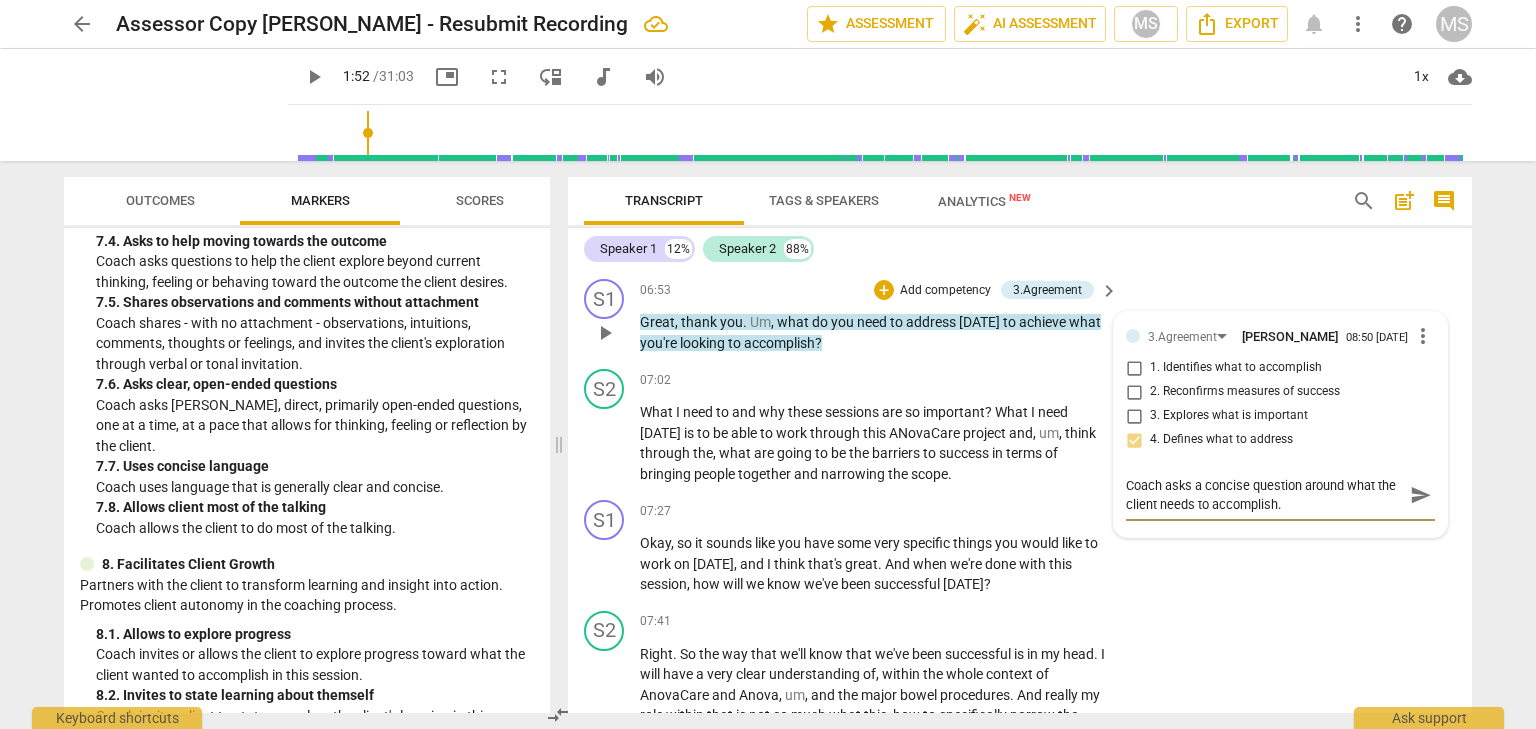 click on "send" at bounding box center (1421, 495) 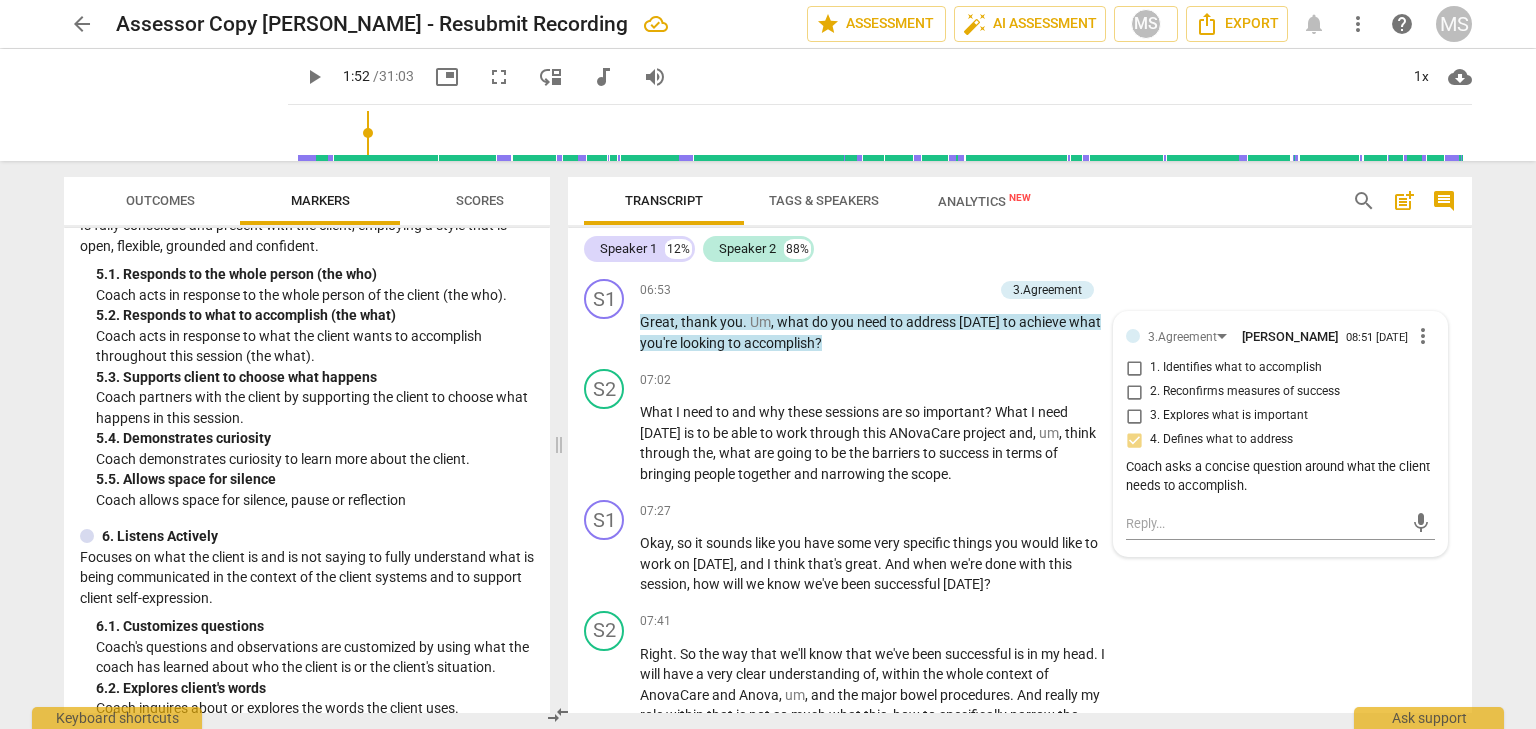 scroll, scrollTop: 1102, scrollLeft: 0, axis: vertical 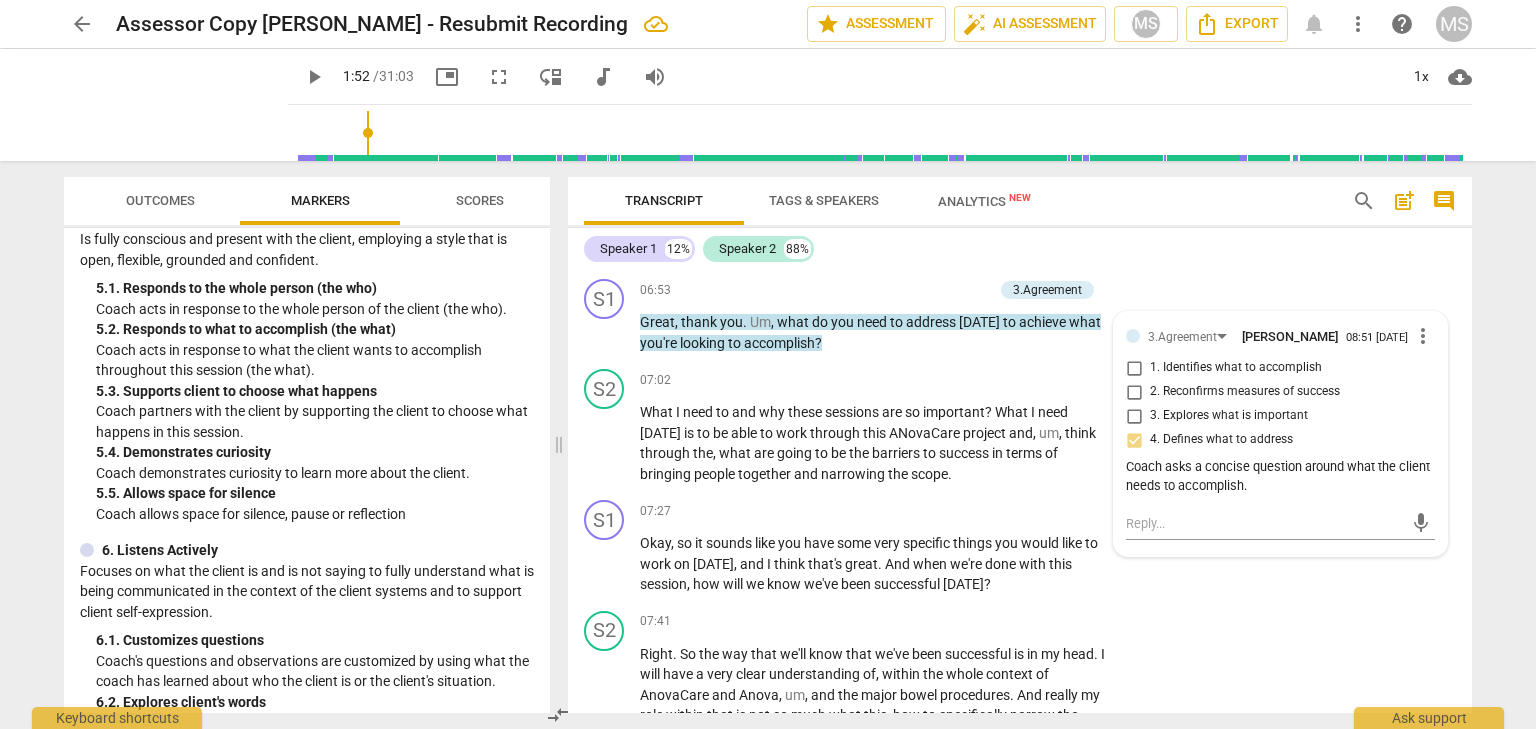 click on "5. 4. Demonstrates curiosity" at bounding box center [315, 452] 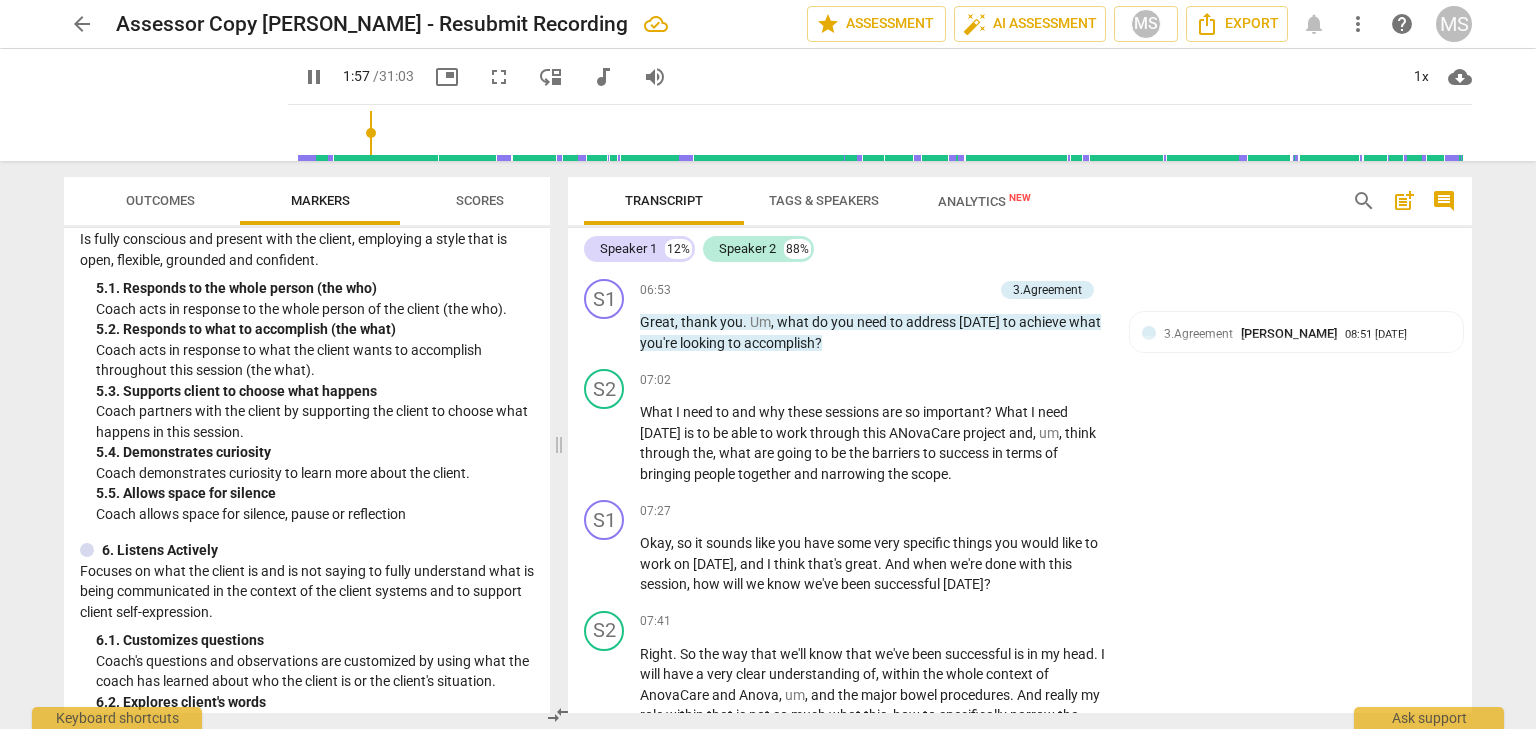 click on "5. 2. Responds to what to accomplish (the what)" at bounding box center (315, 329) 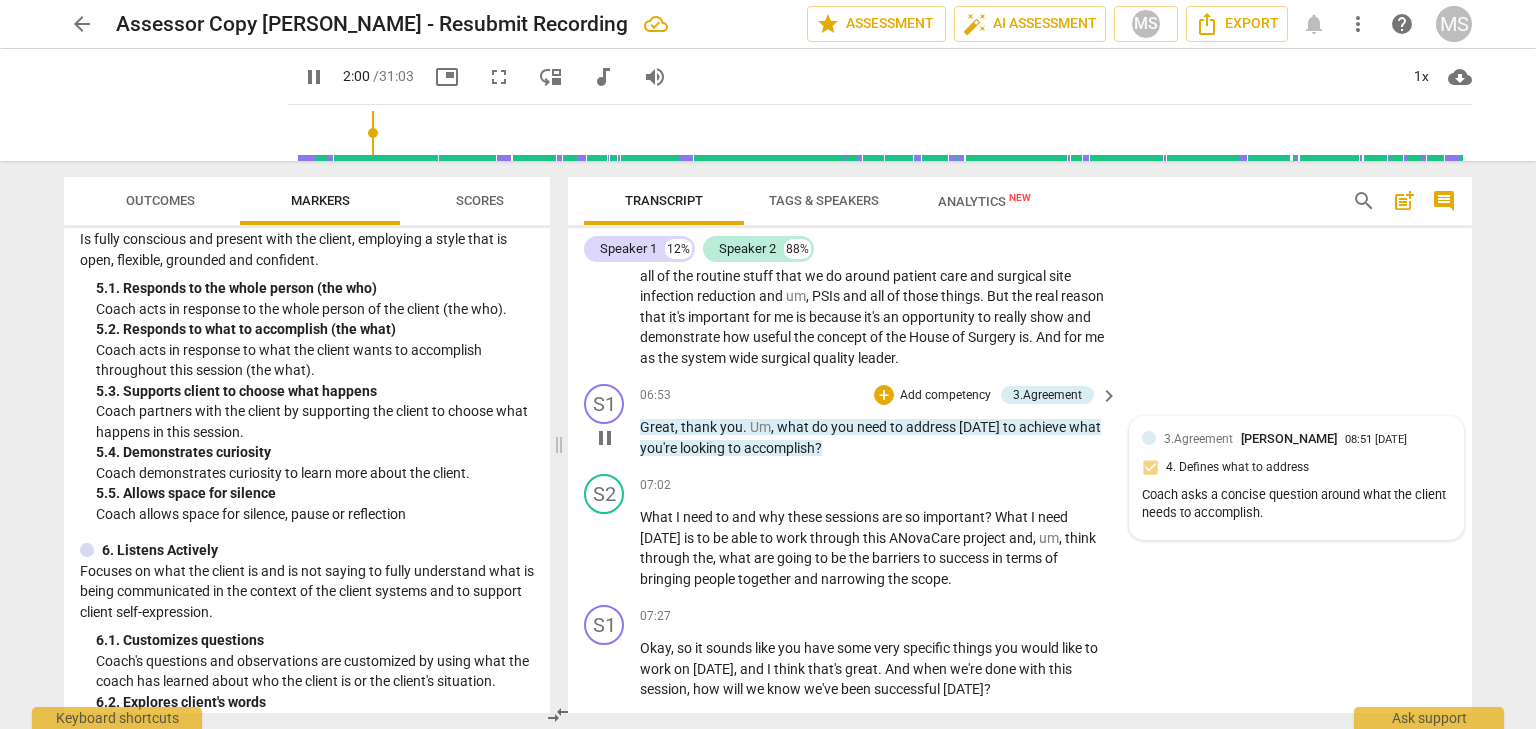 scroll, scrollTop: 2289, scrollLeft: 0, axis: vertical 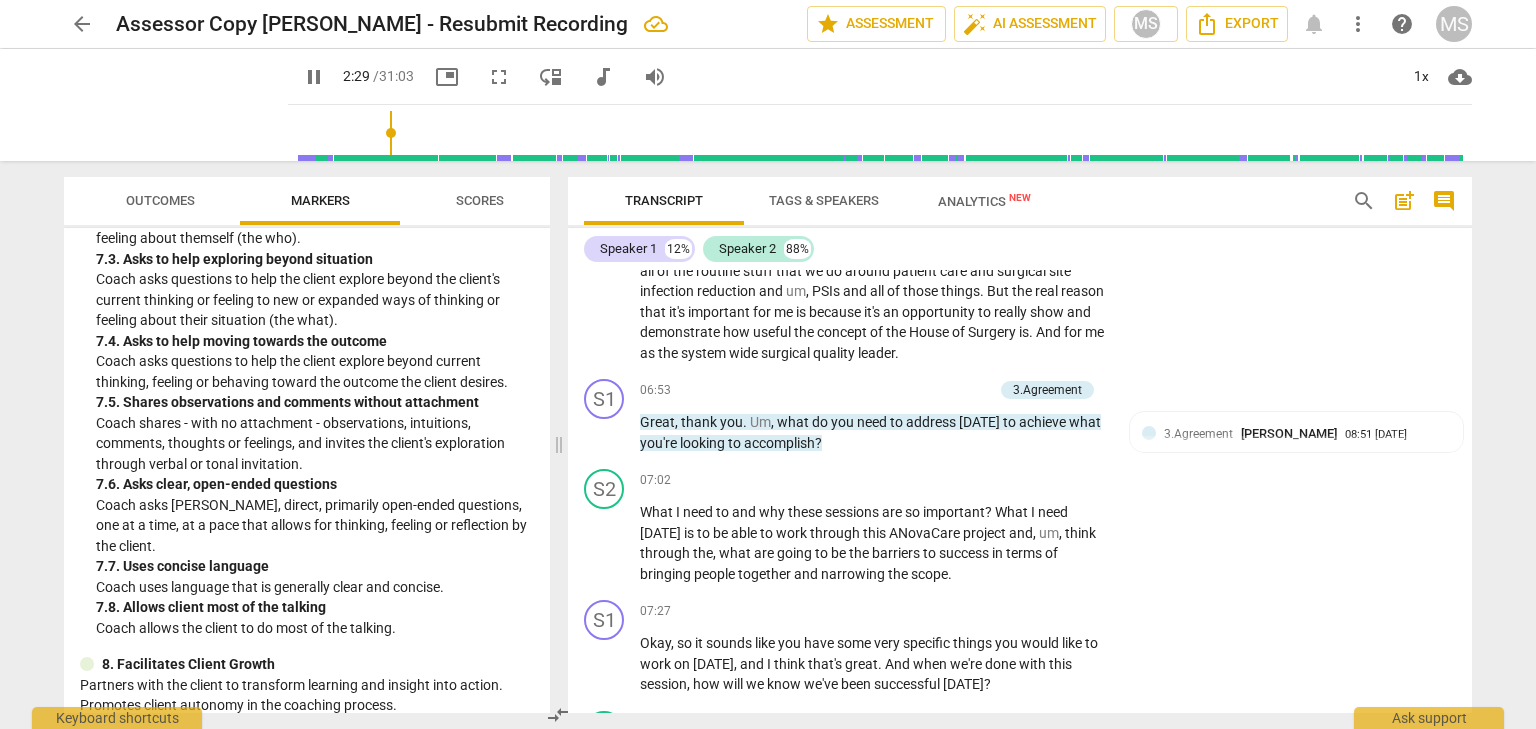 click on "7. 6. Asks clear, open-ended questions" at bounding box center [315, 484] 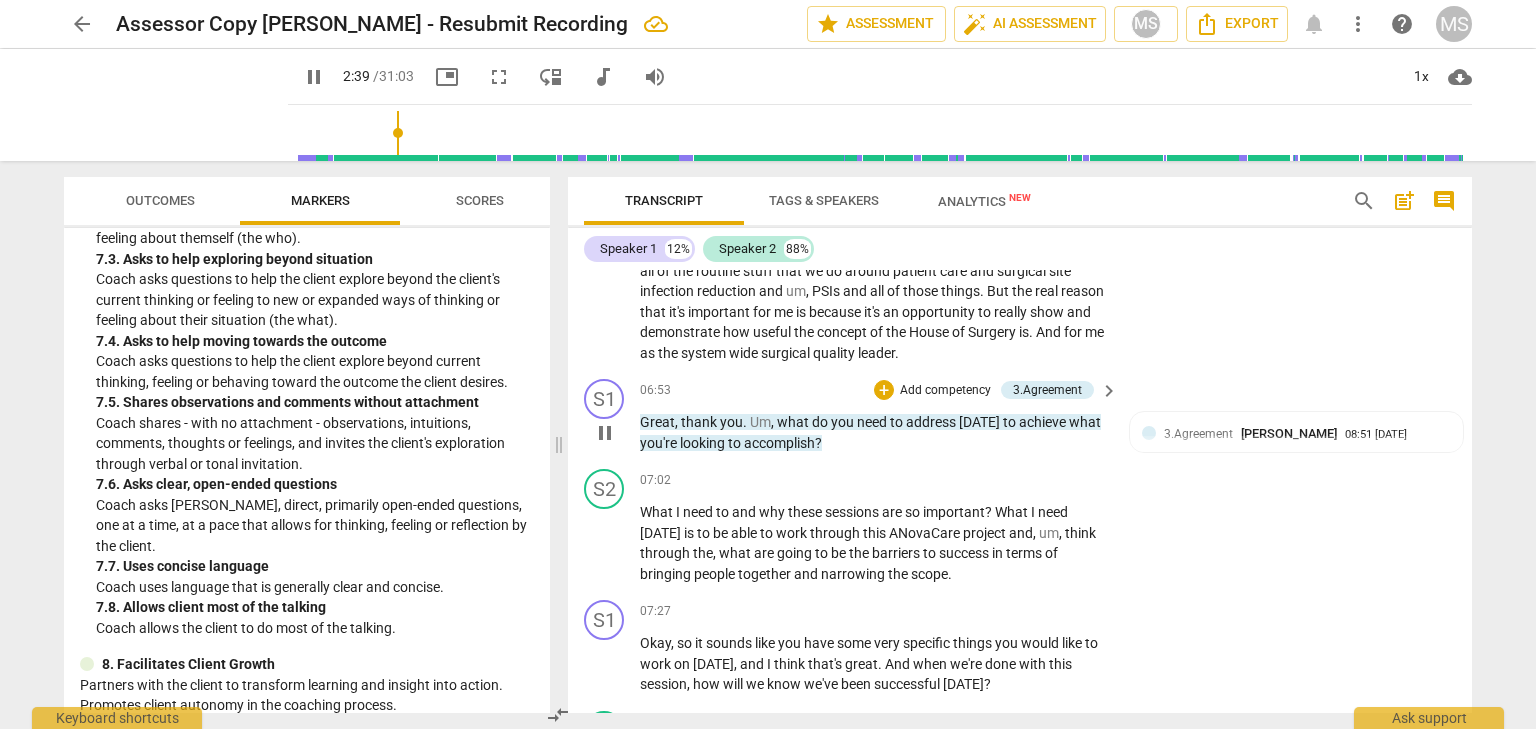 click on "Add competency" at bounding box center [945, 391] 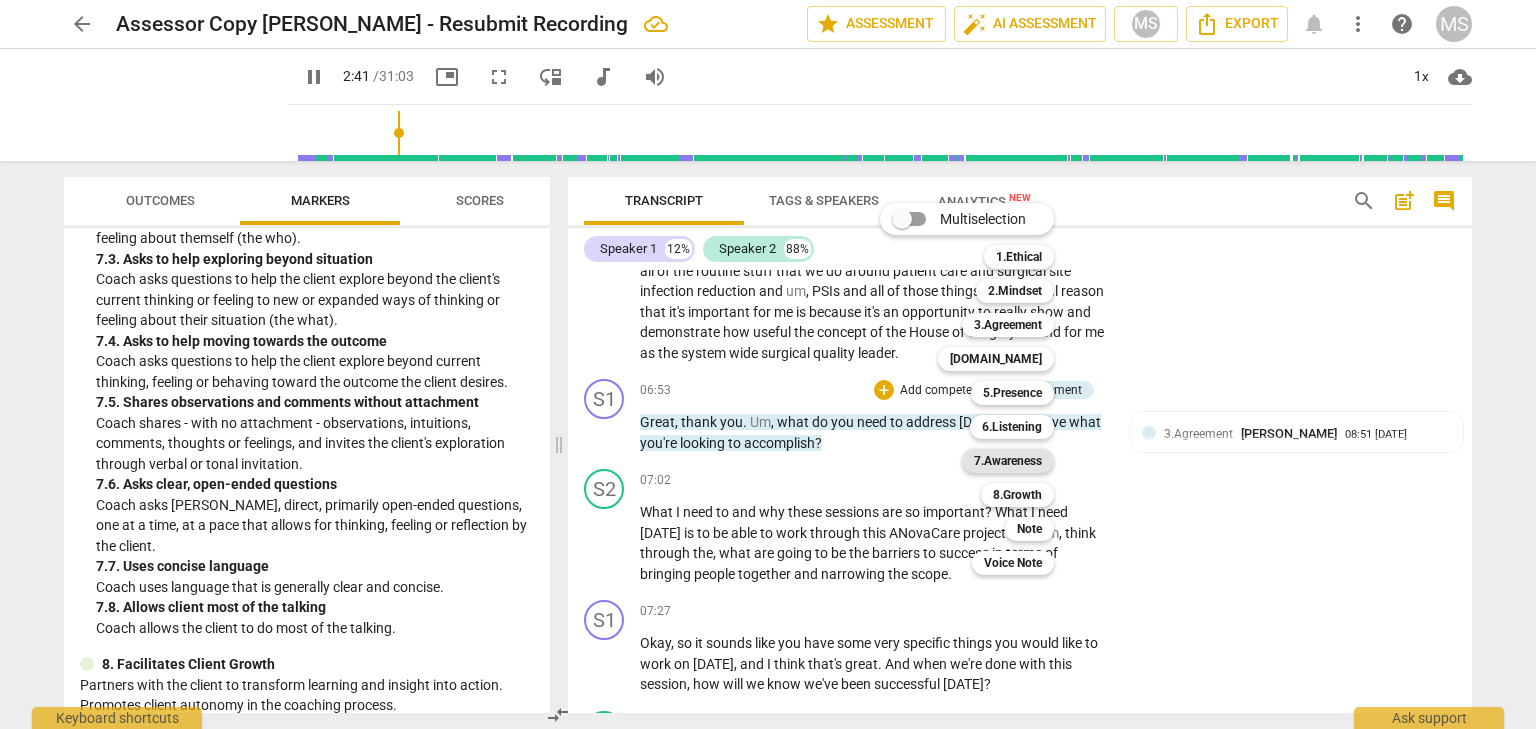 click on "7.Awareness" at bounding box center [1008, 461] 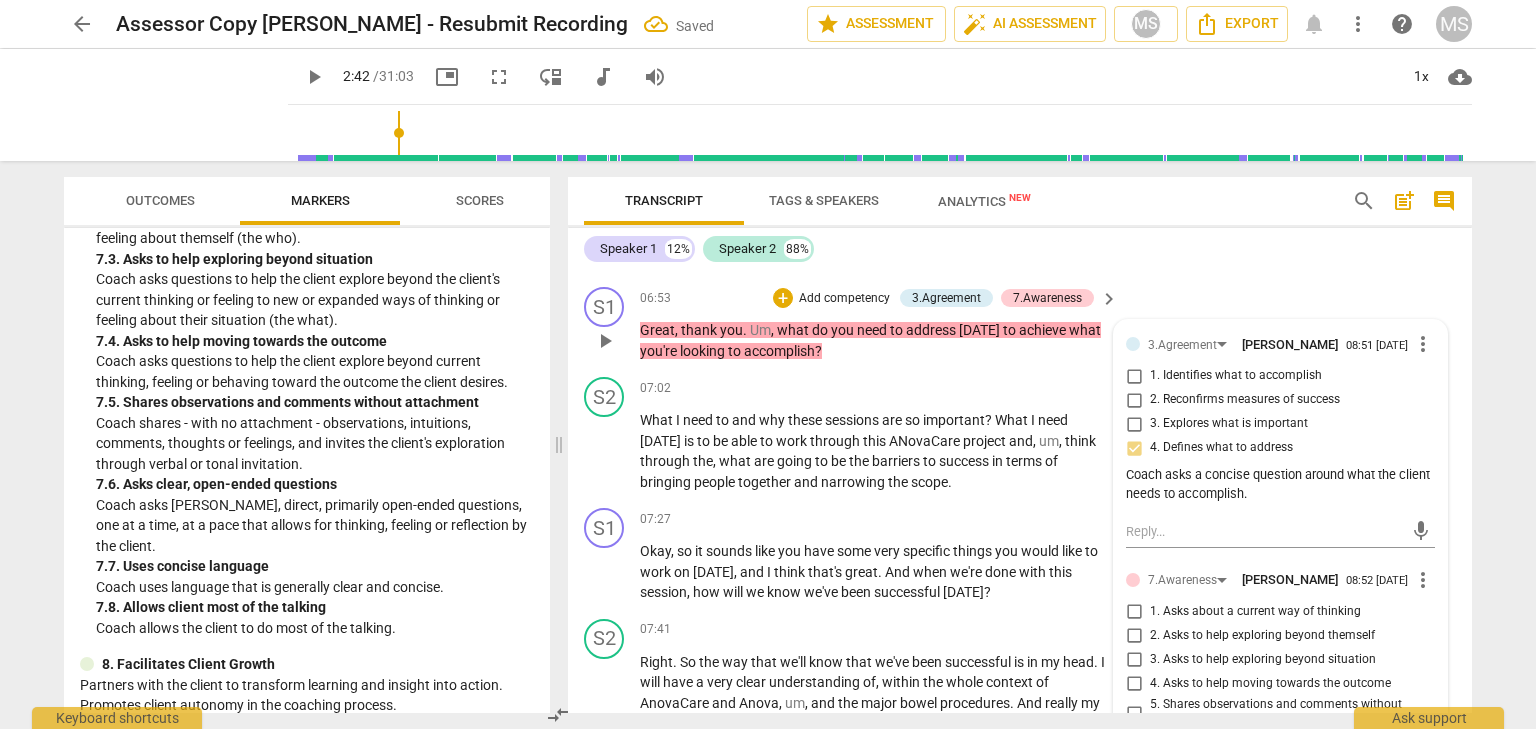 scroll, scrollTop: 2489, scrollLeft: 0, axis: vertical 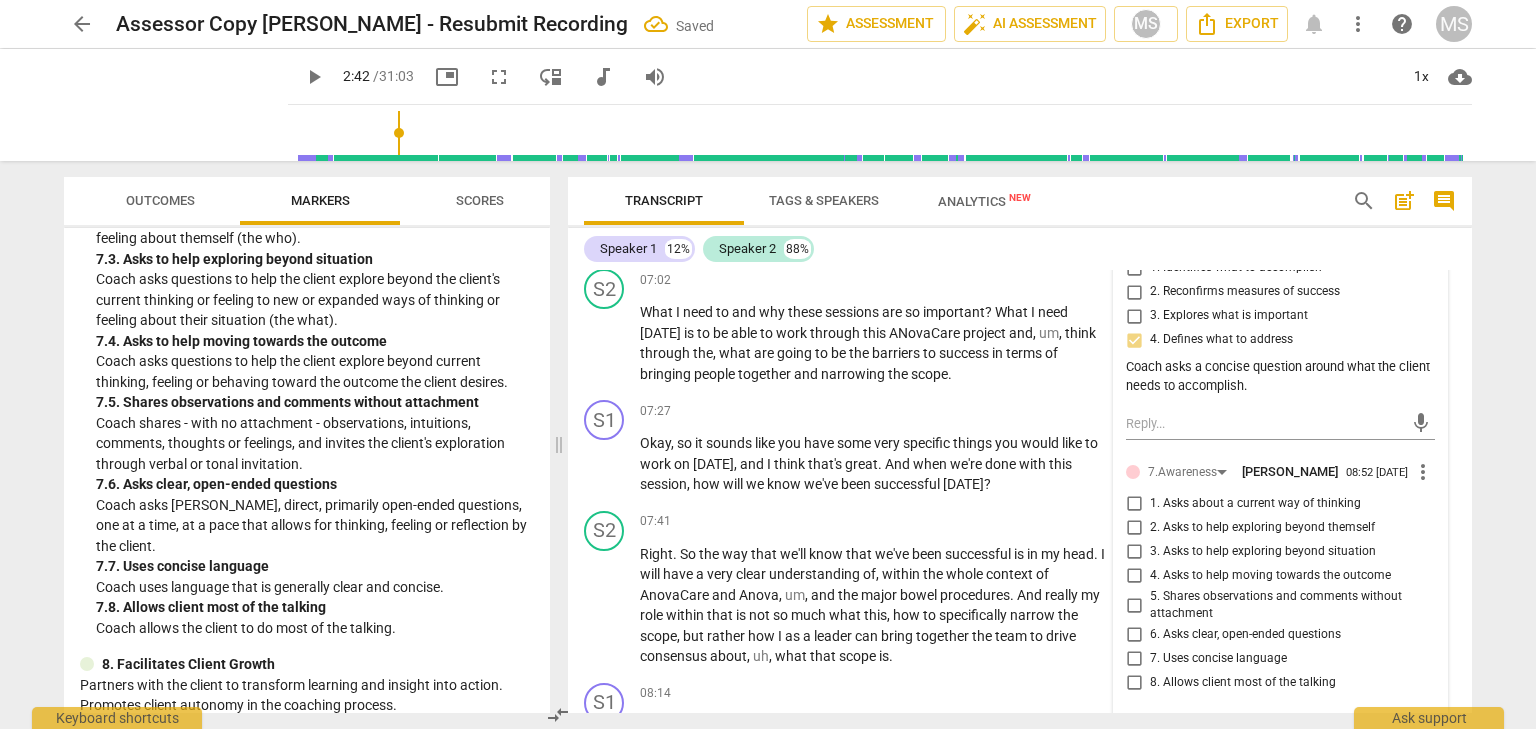 click on "6. Asks clear, open-ended questions" at bounding box center [1134, 635] 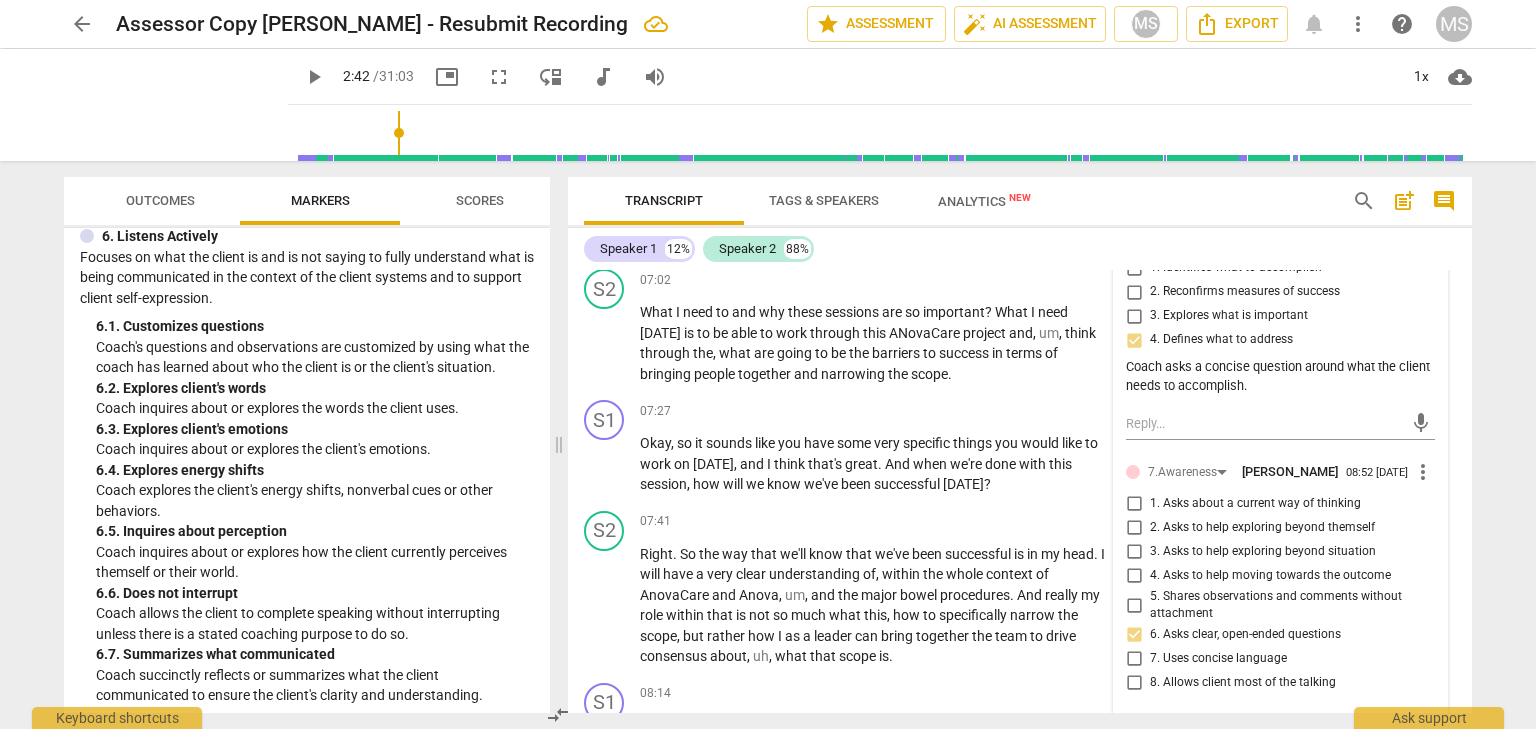 scroll, scrollTop: 1402, scrollLeft: 0, axis: vertical 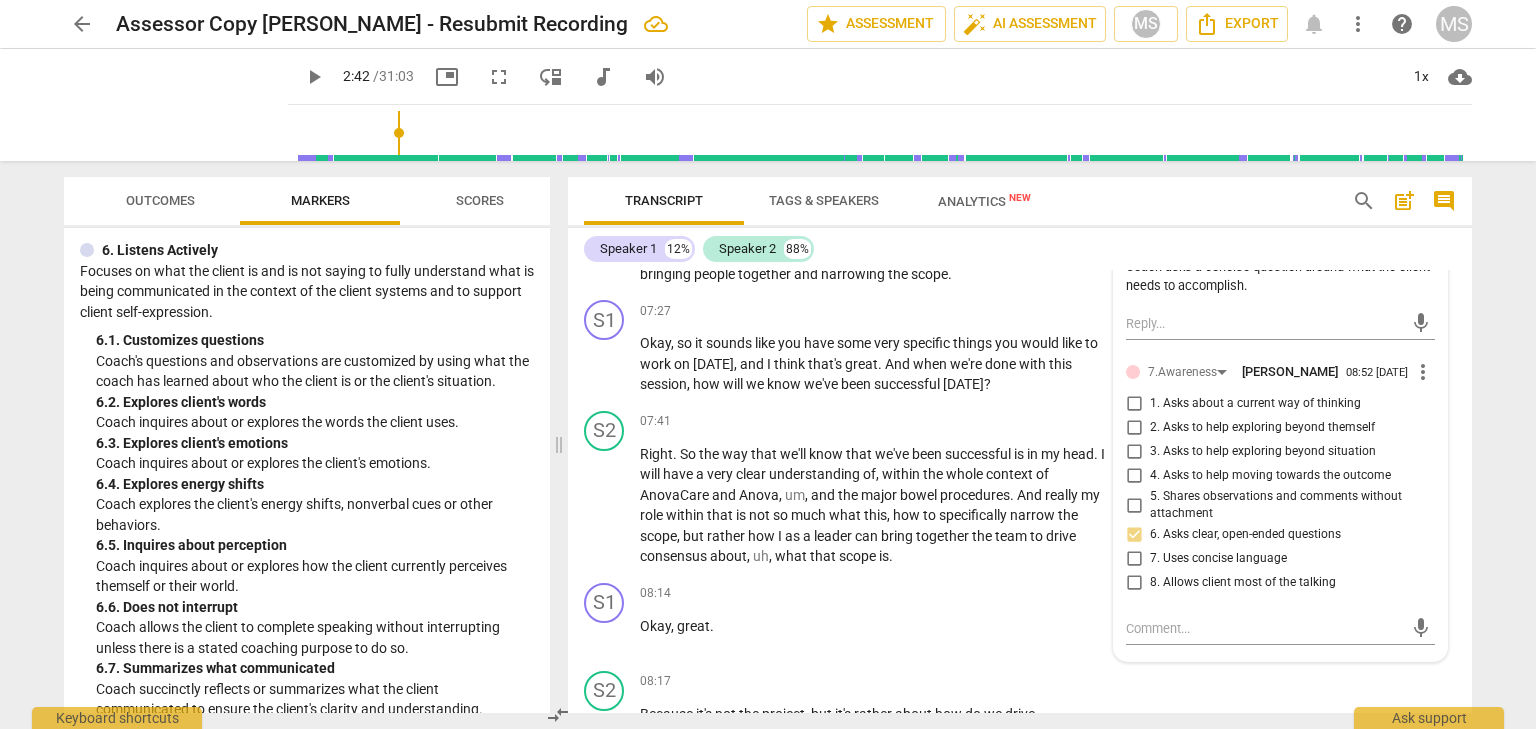 click on "play_arrow" at bounding box center (314, 77) 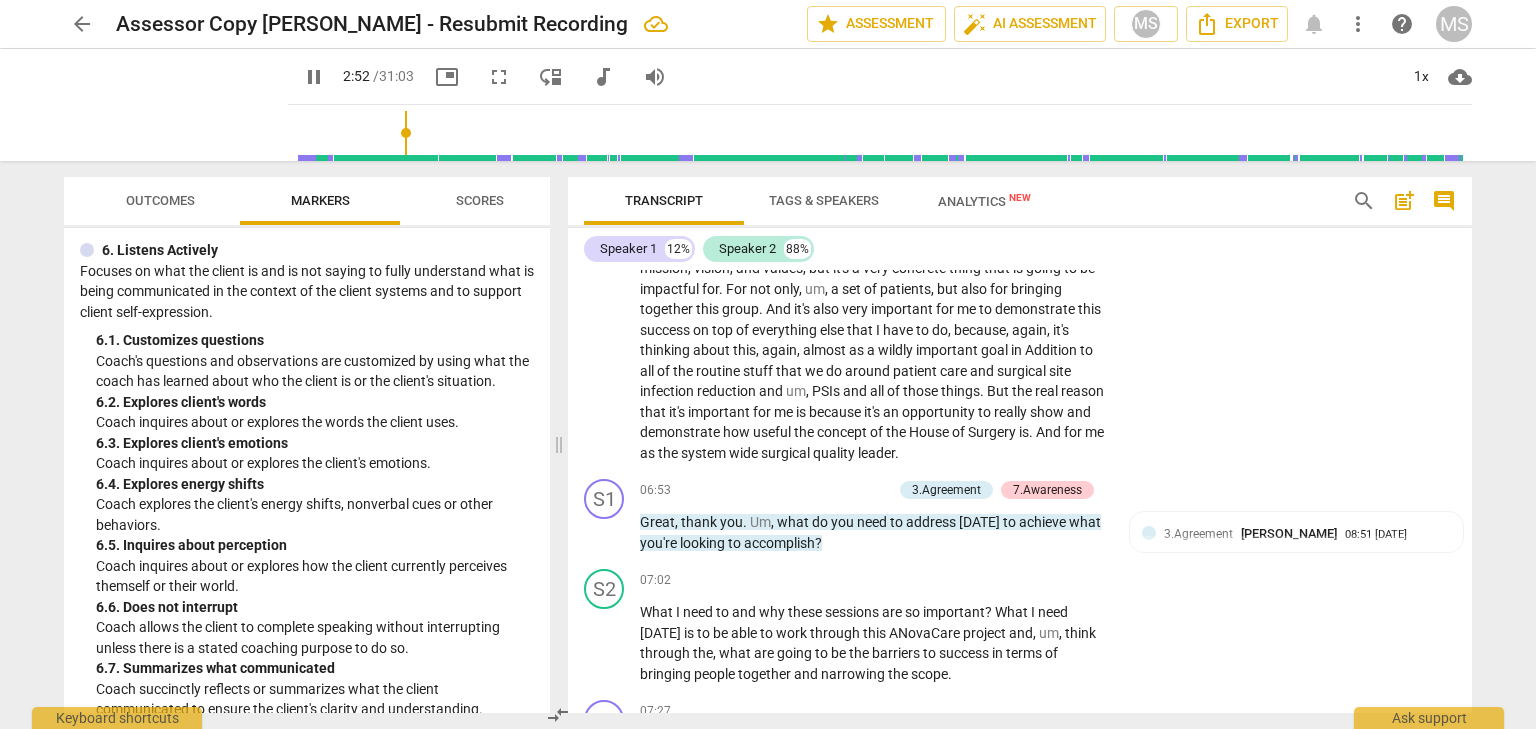 scroll, scrollTop: 1889, scrollLeft: 0, axis: vertical 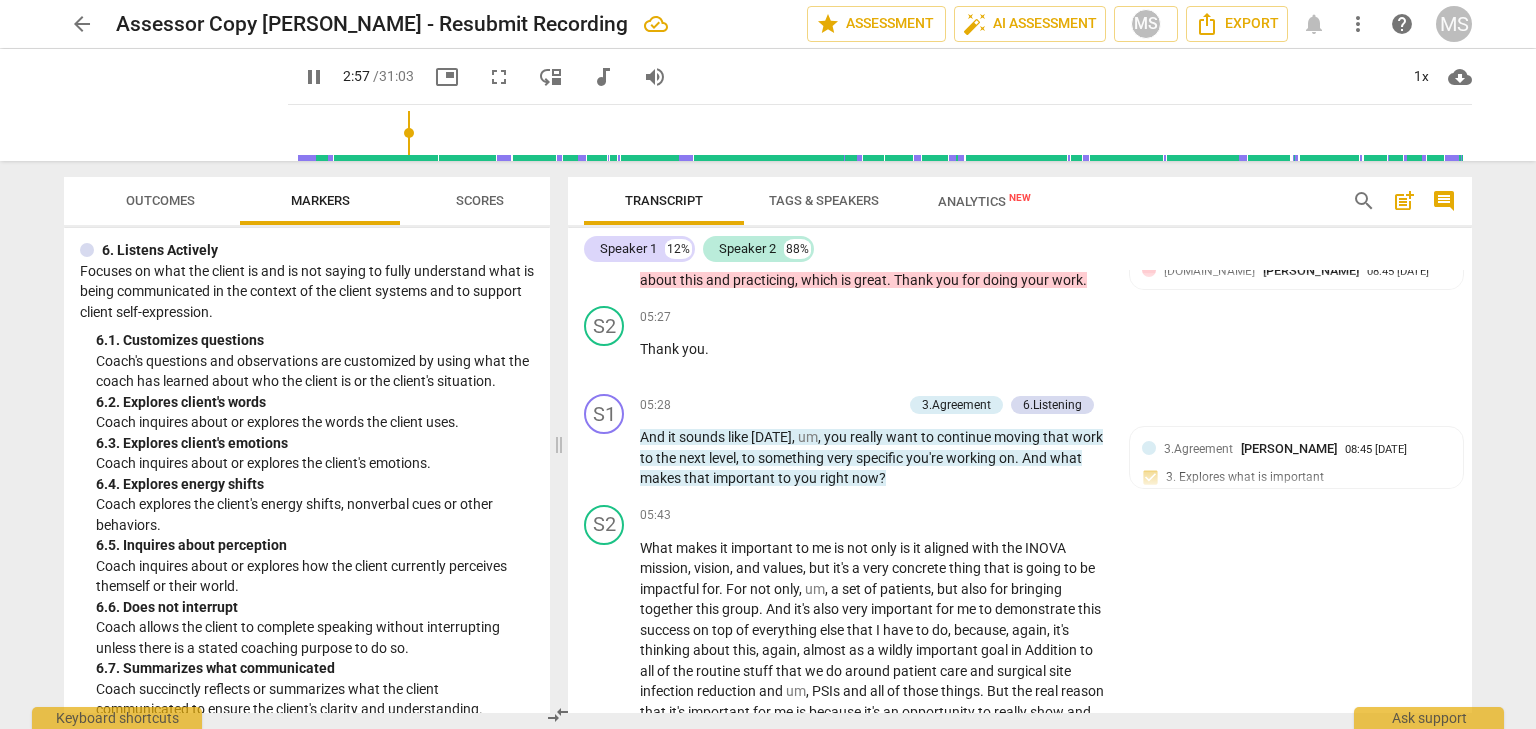 click at bounding box center [884, 133] 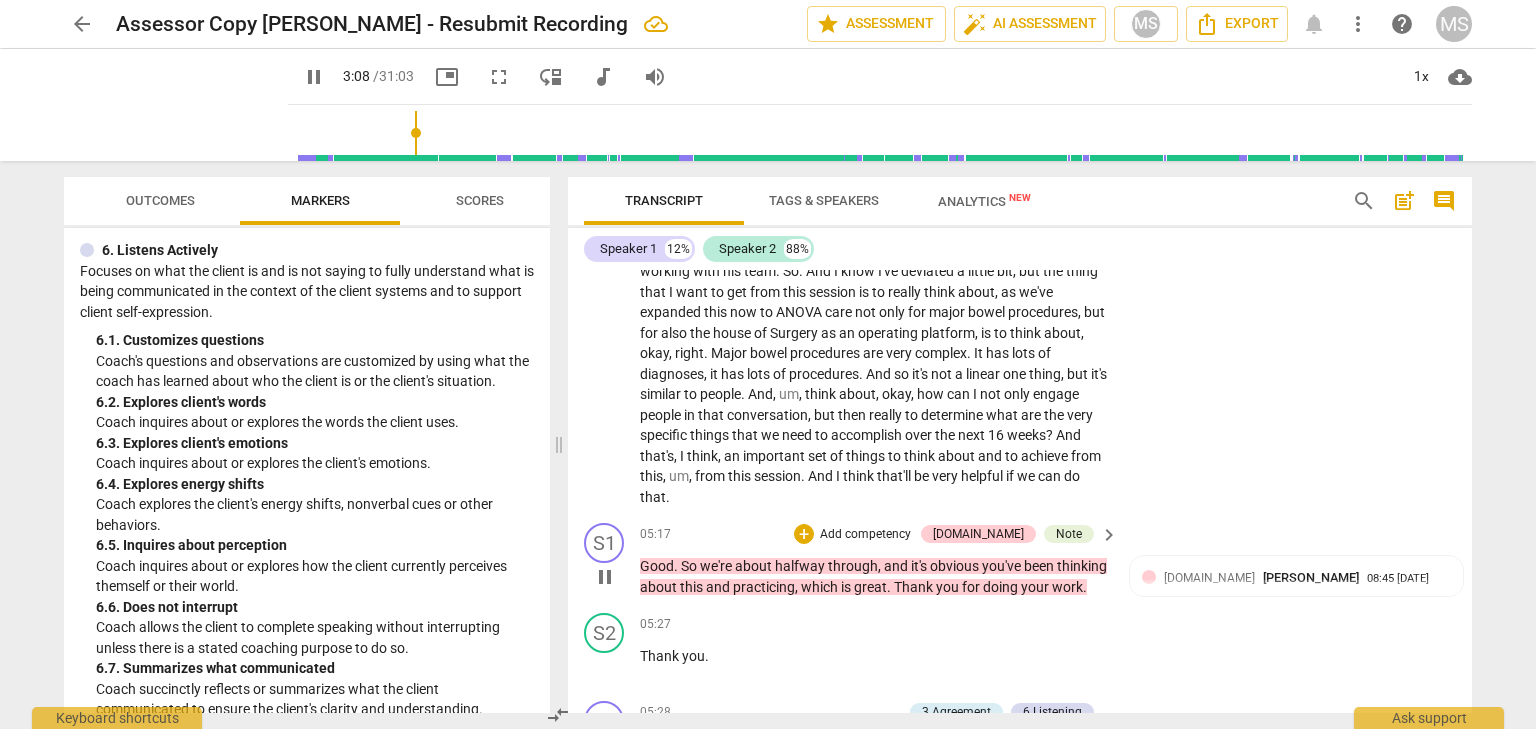 scroll, scrollTop: 1589, scrollLeft: 0, axis: vertical 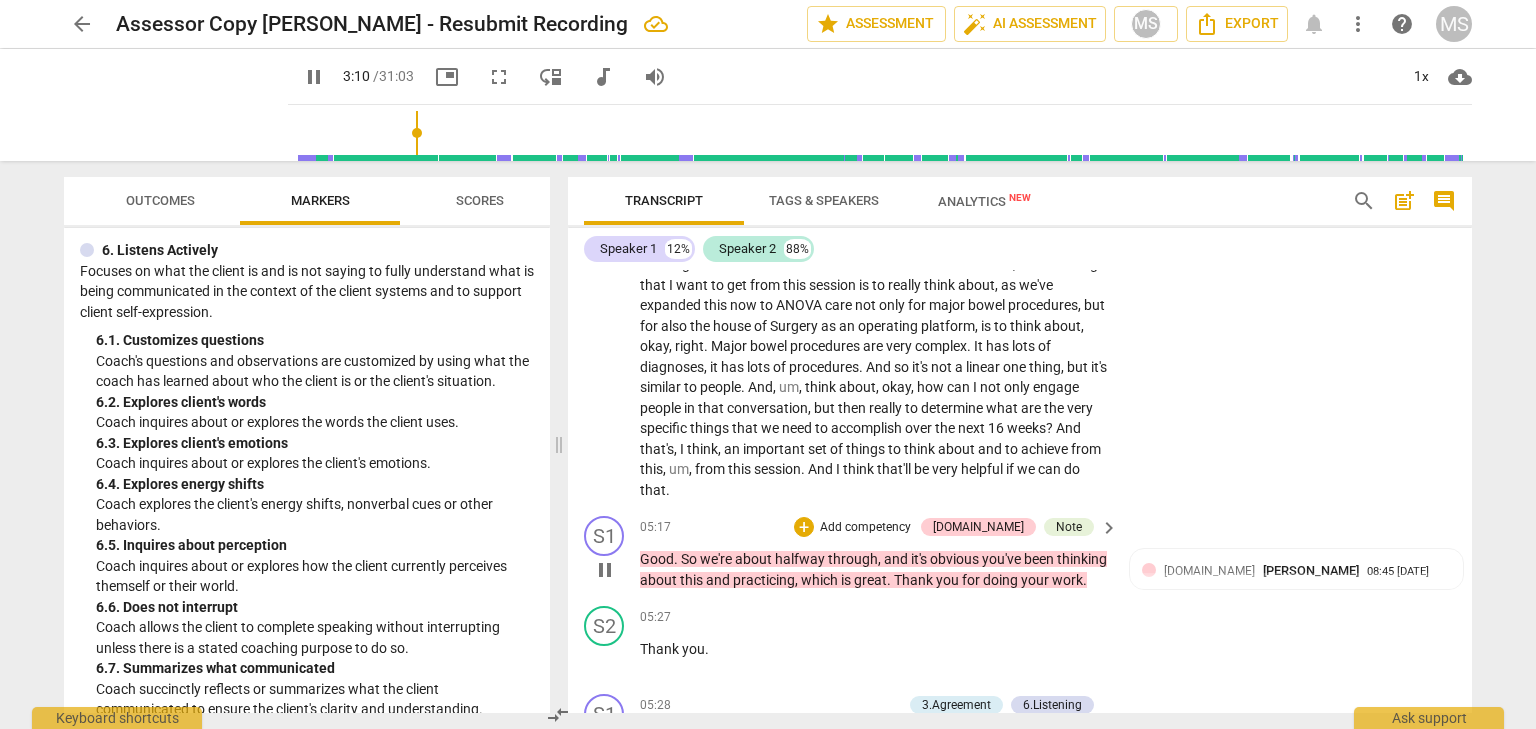 click on "halfway" at bounding box center [801, 559] 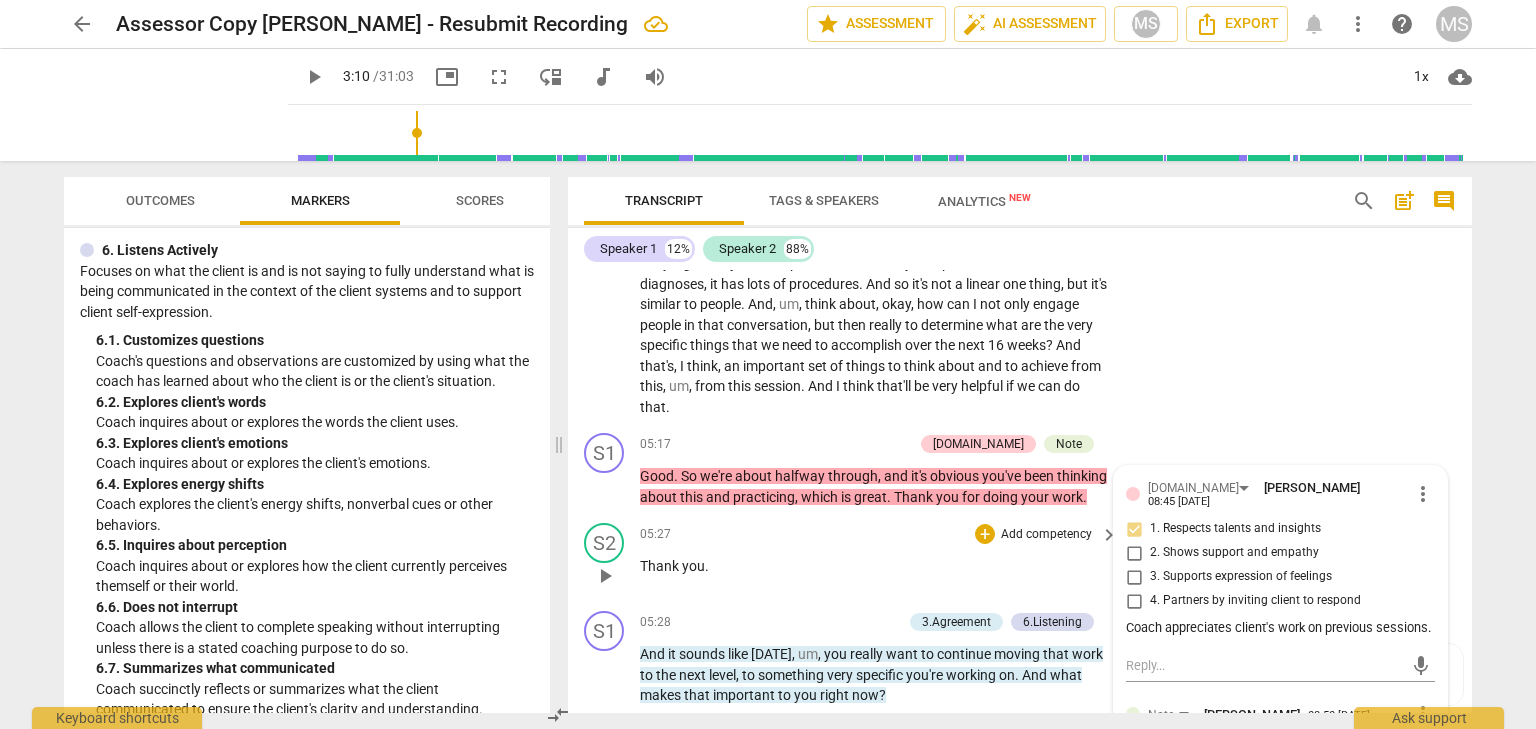 scroll, scrollTop: 1689, scrollLeft: 0, axis: vertical 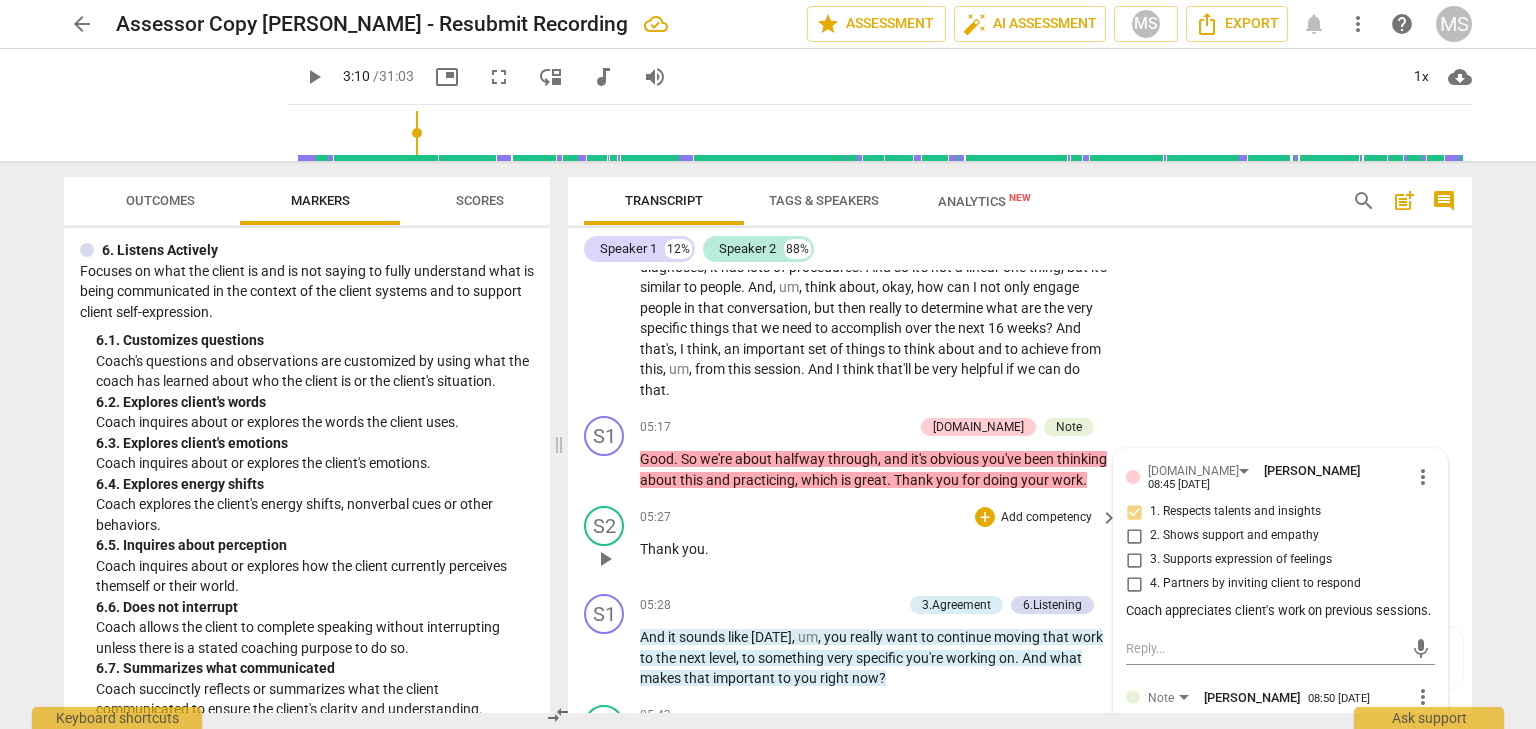 click on "you" at bounding box center (693, 549) 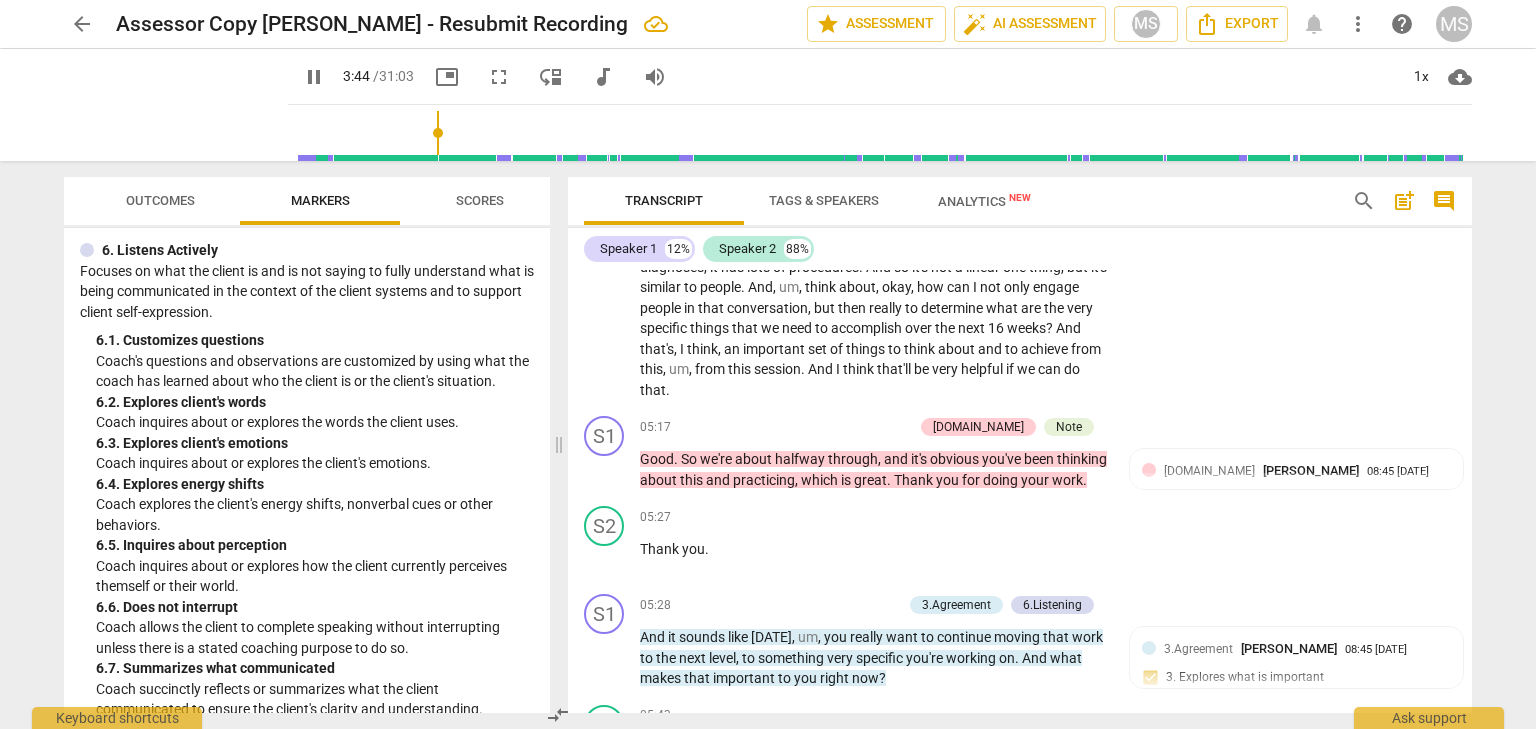 click at bounding box center (884, 133) 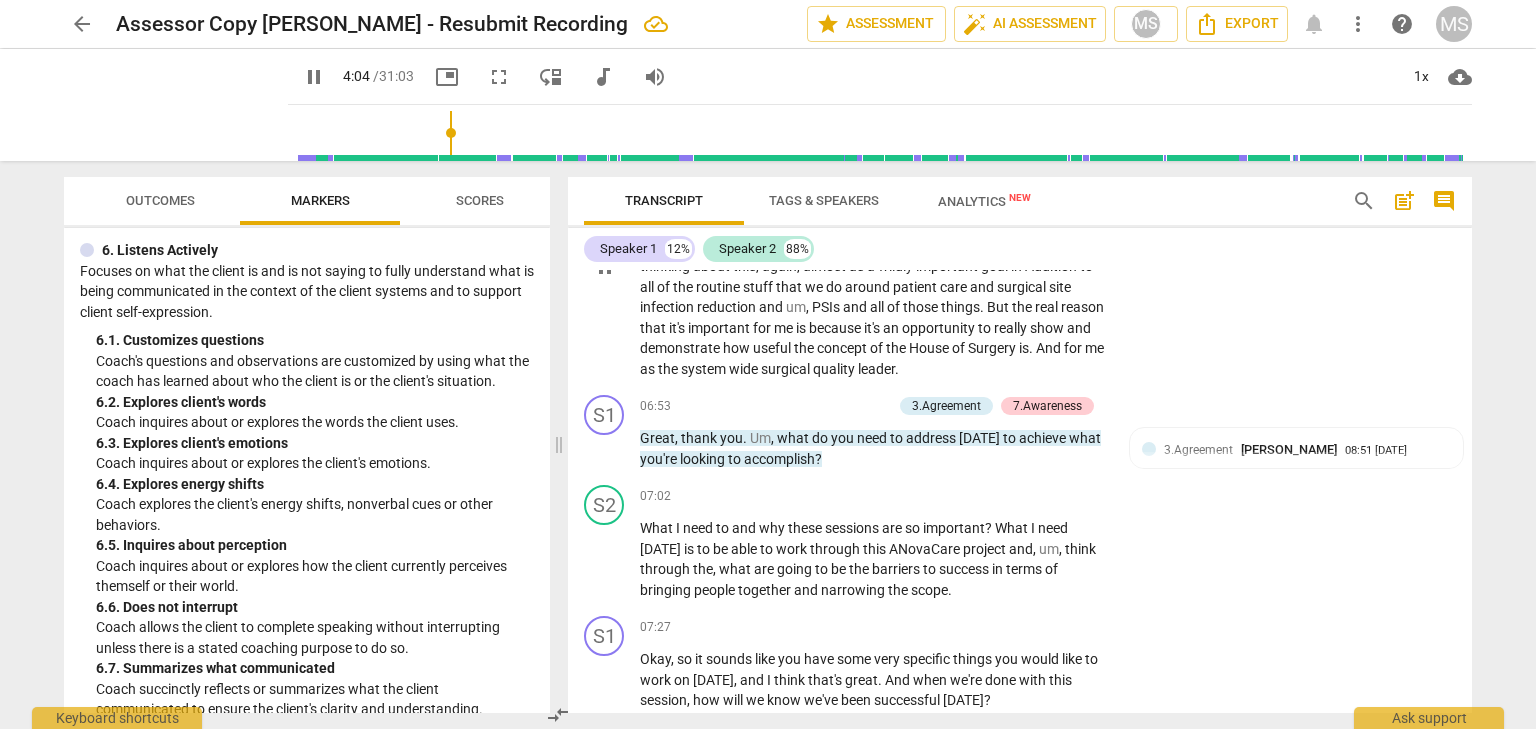 scroll, scrollTop: 2289, scrollLeft: 0, axis: vertical 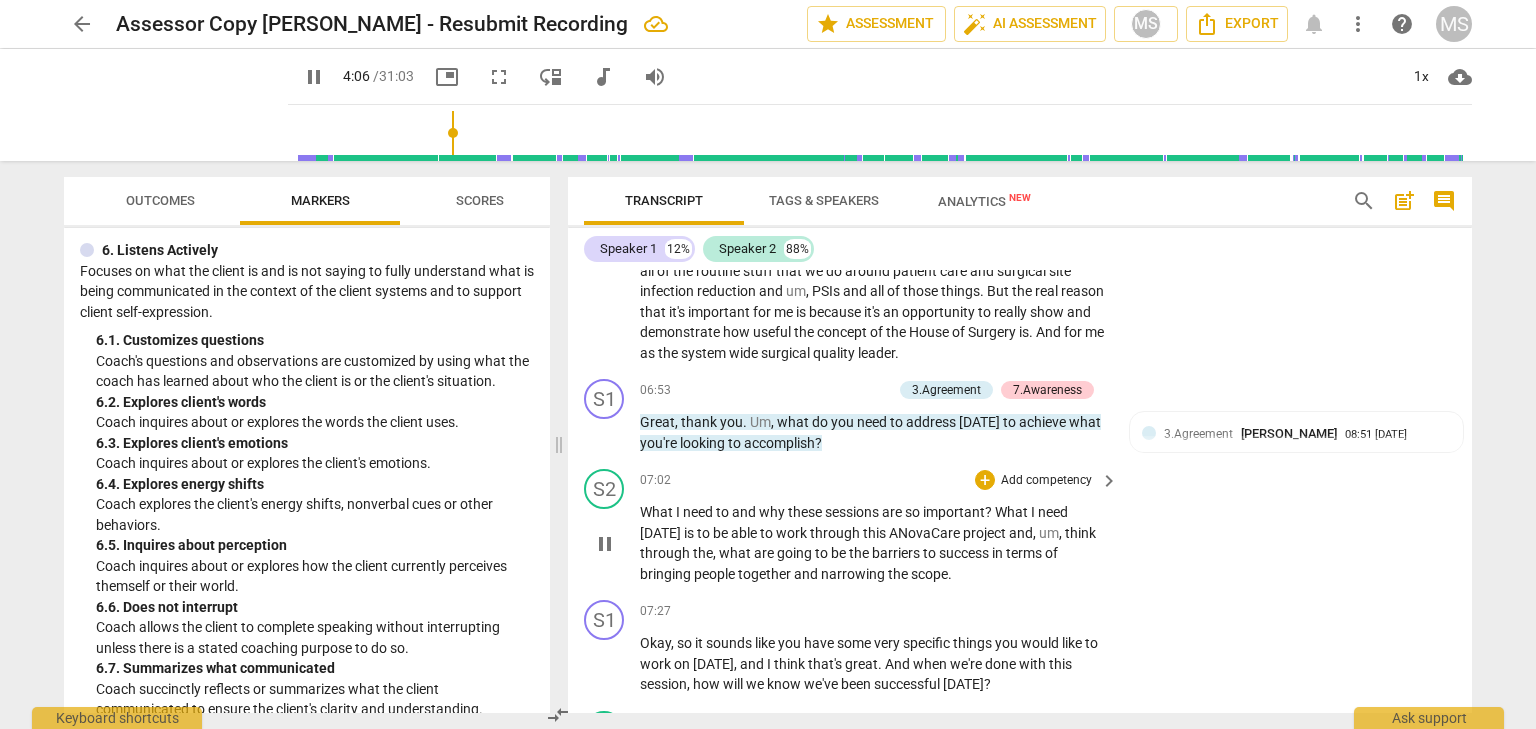 click on "sessions" at bounding box center [853, 512] 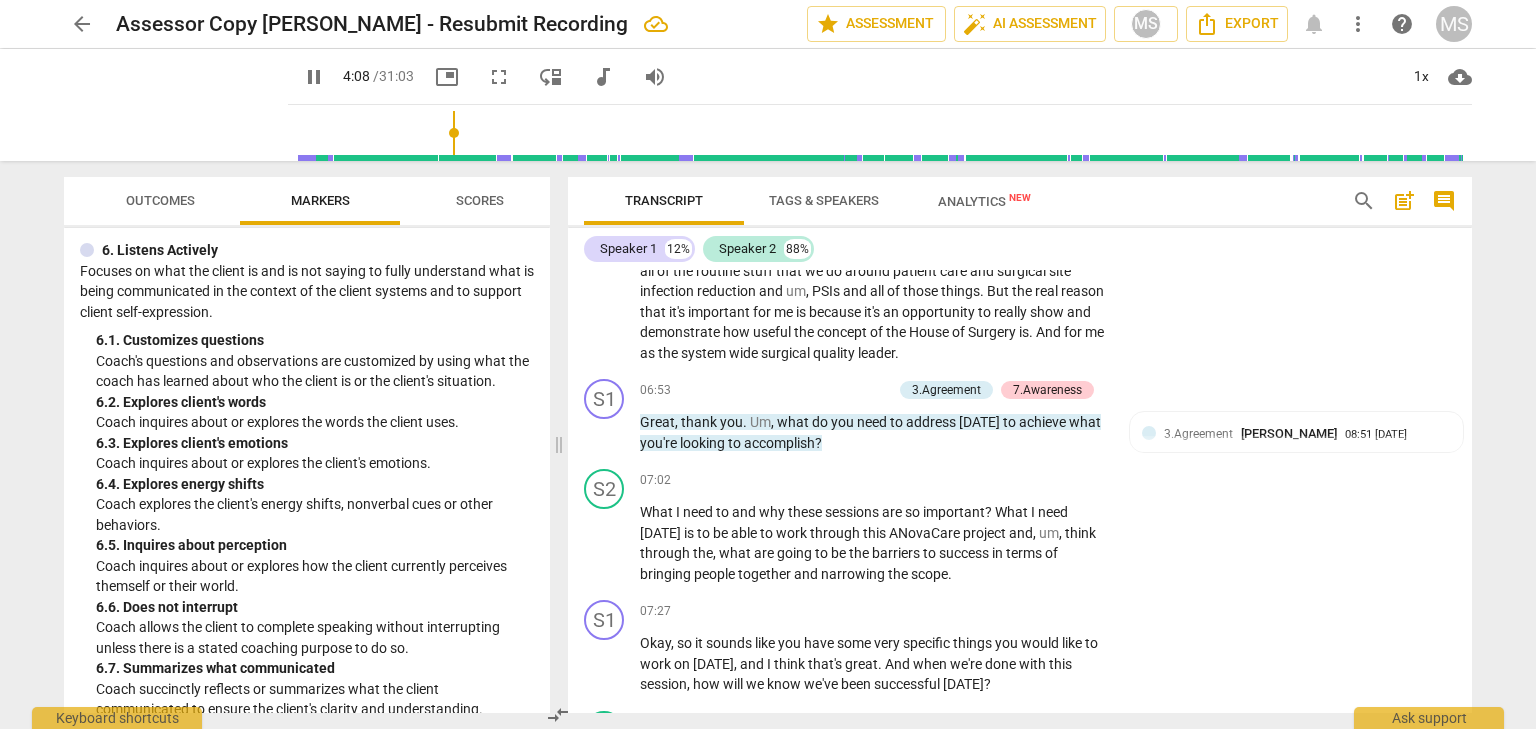 click at bounding box center (884, 133) 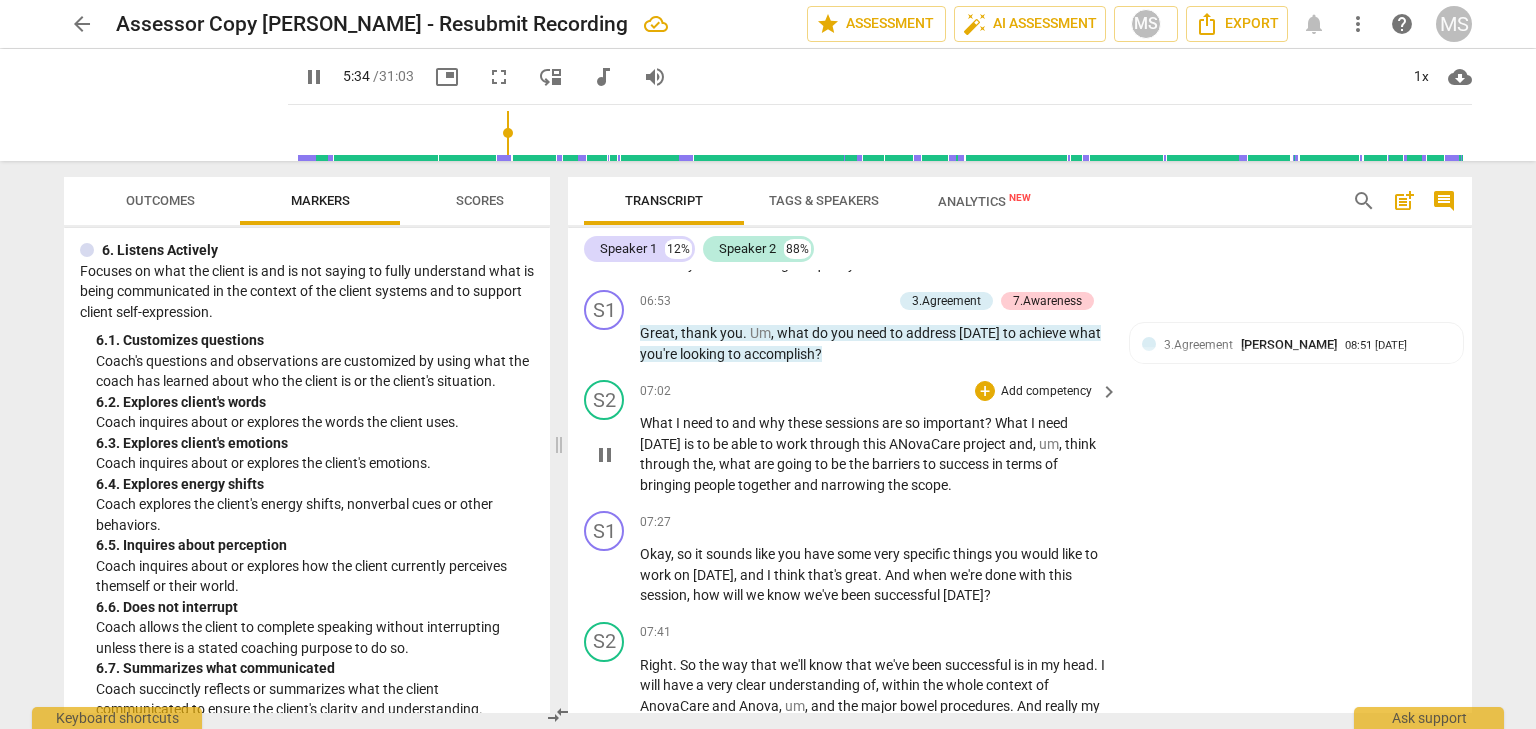 scroll, scrollTop: 2389, scrollLeft: 0, axis: vertical 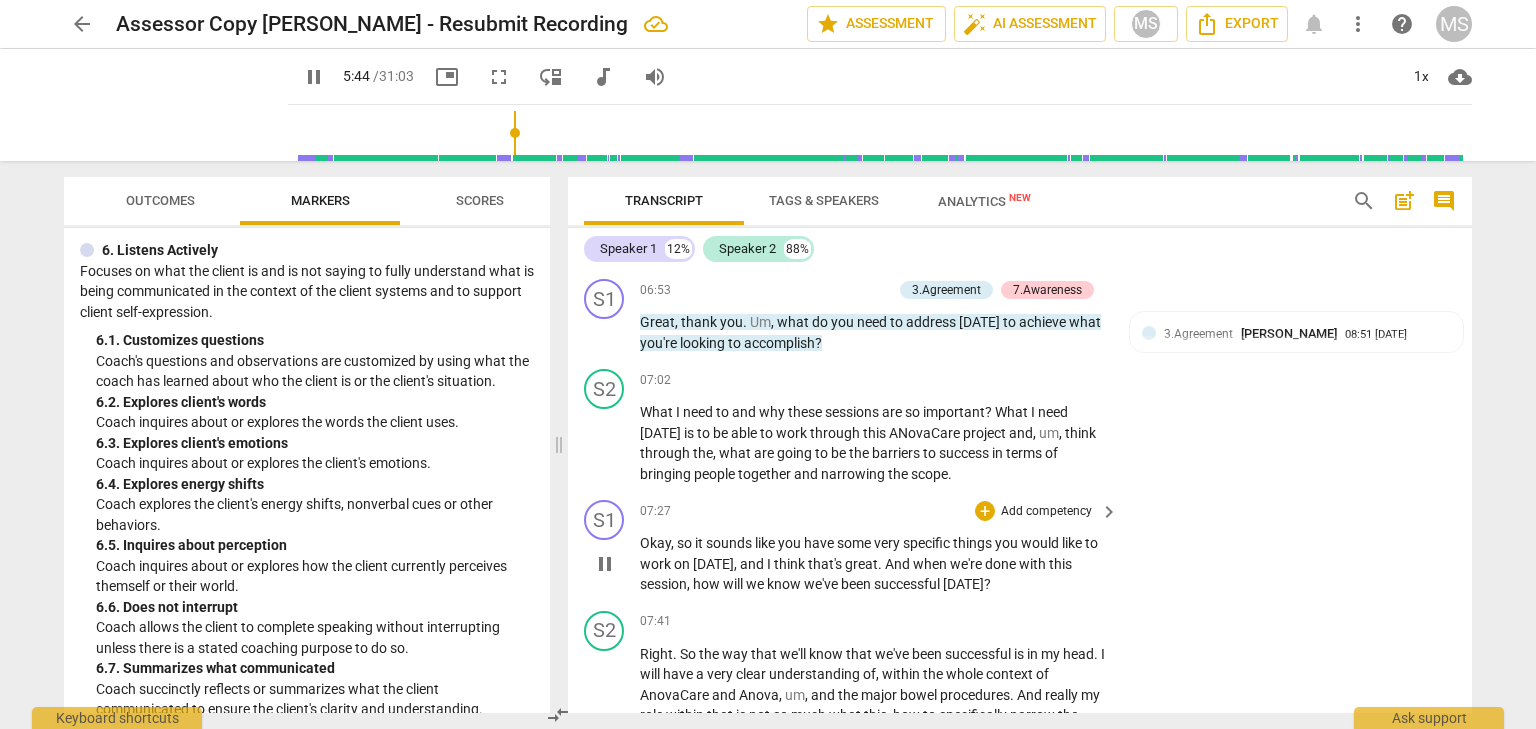 click on "when" at bounding box center (931, 564) 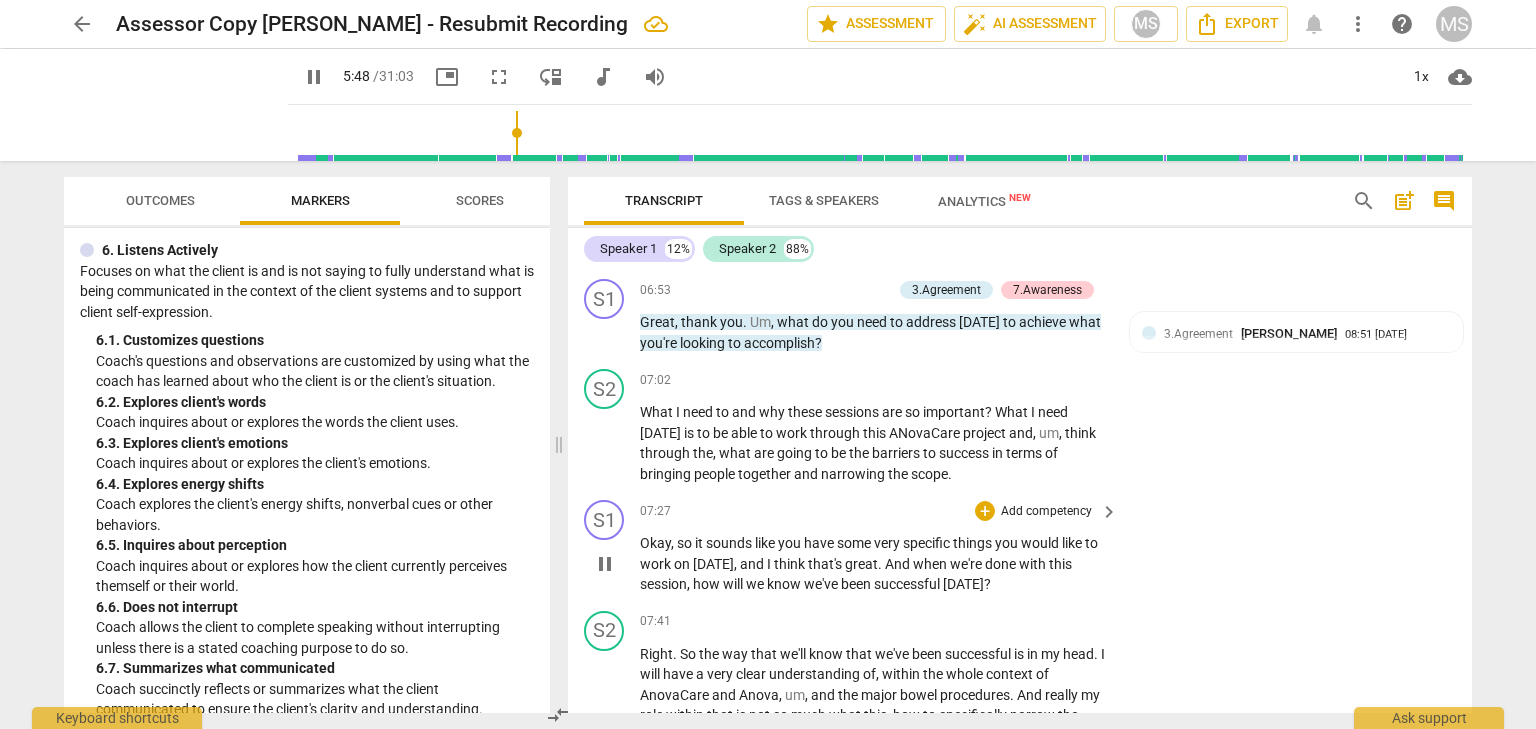 click on "successful" at bounding box center (908, 584) 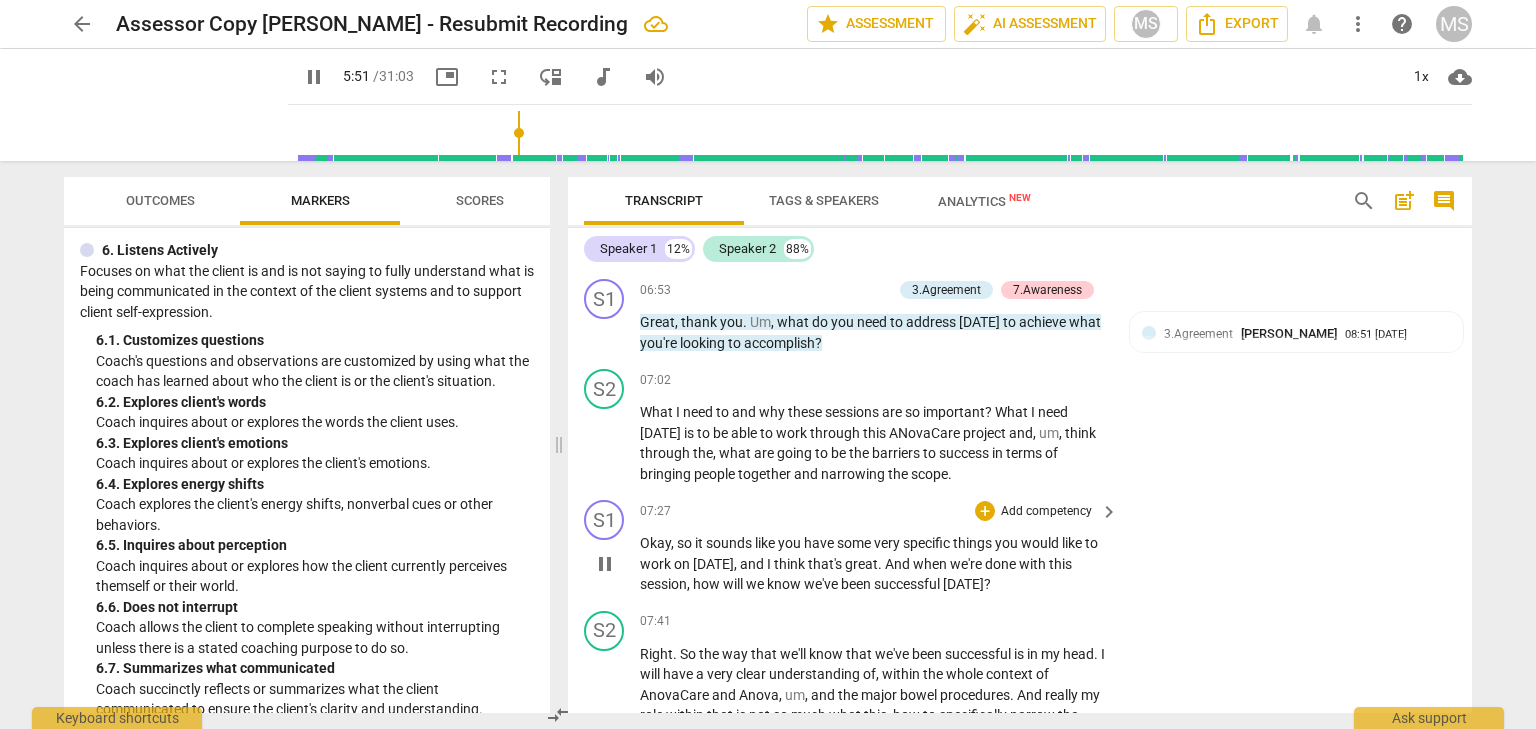 click on "Add competency" at bounding box center (1046, 512) 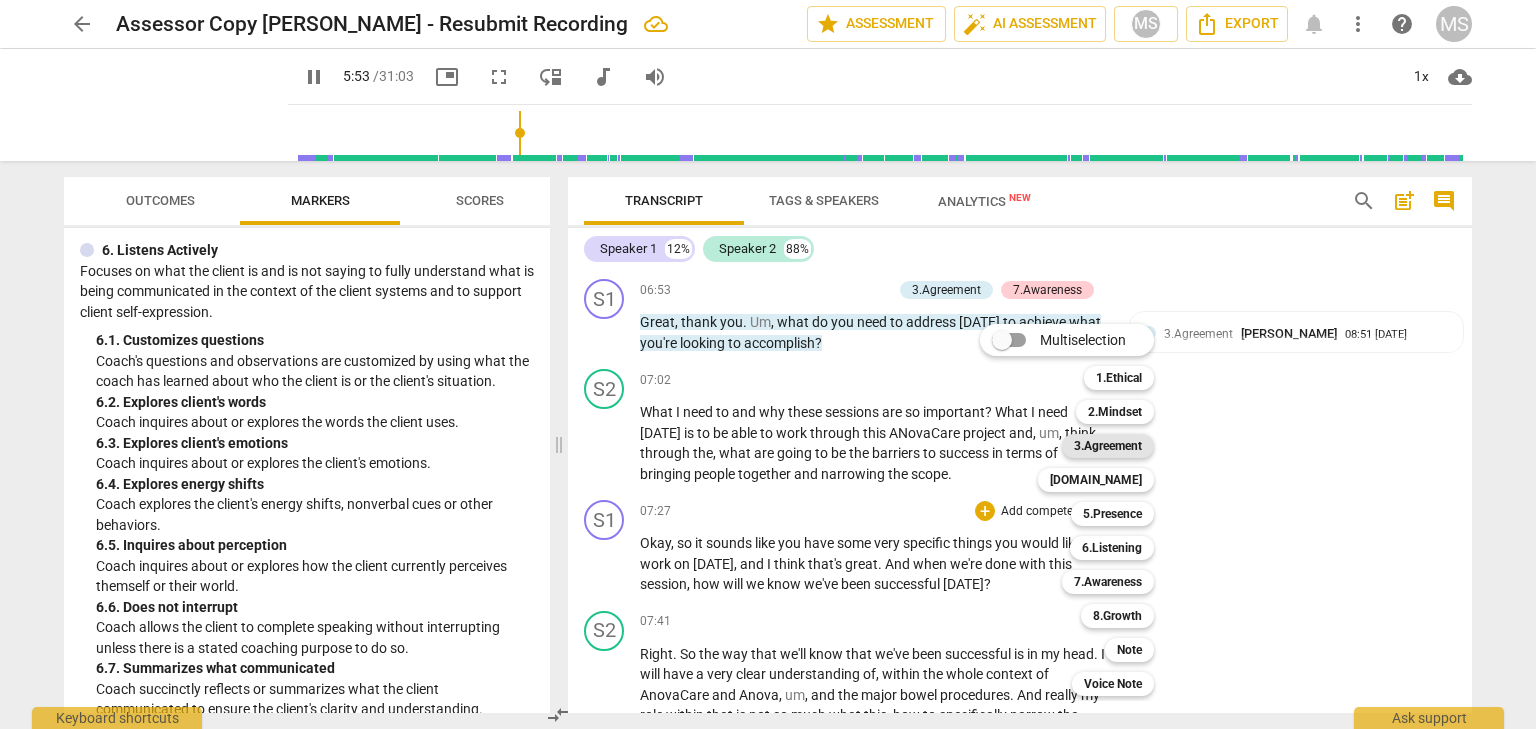 click on "3.Agreement" at bounding box center [1108, 446] 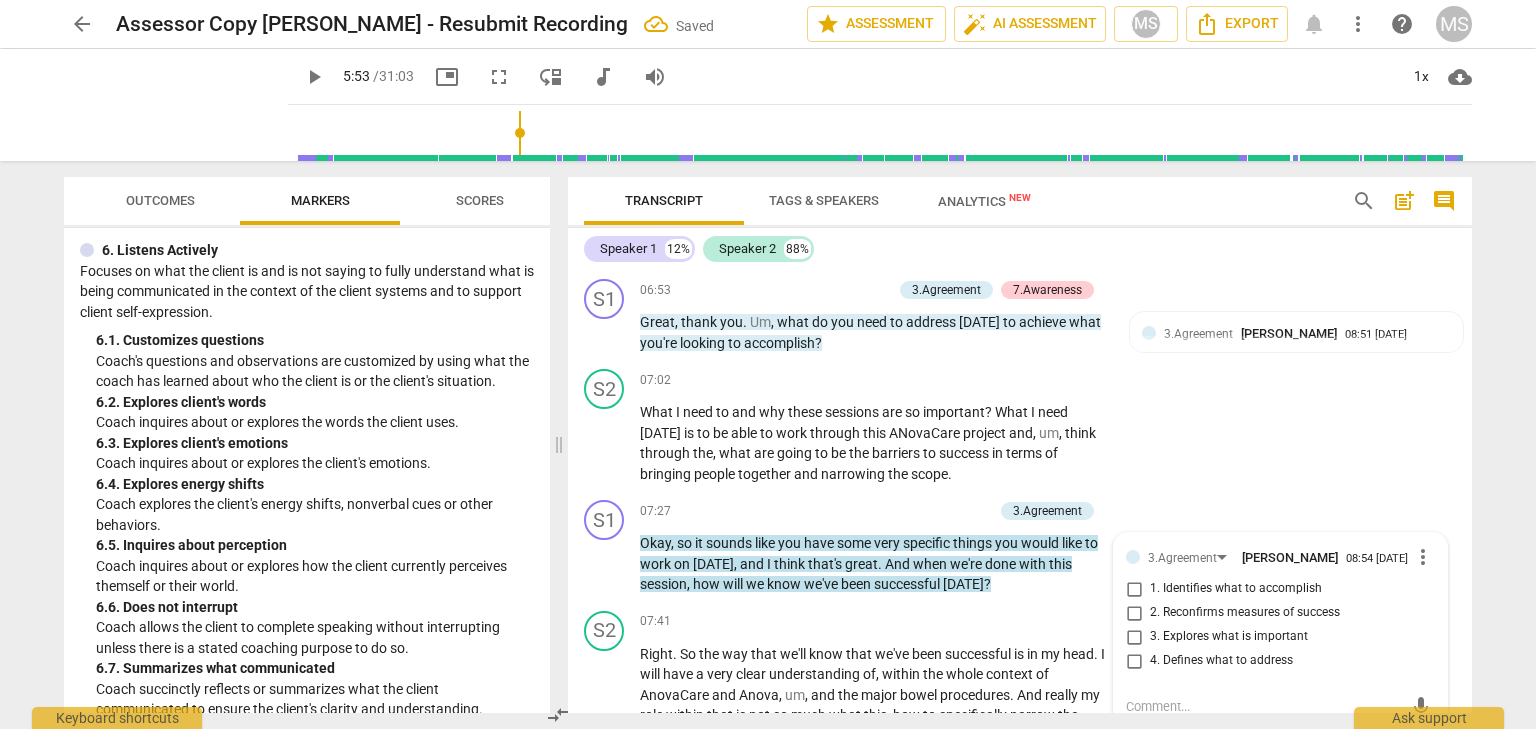 scroll, scrollTop: 2396, scrollLeft: 0, axis: vertical 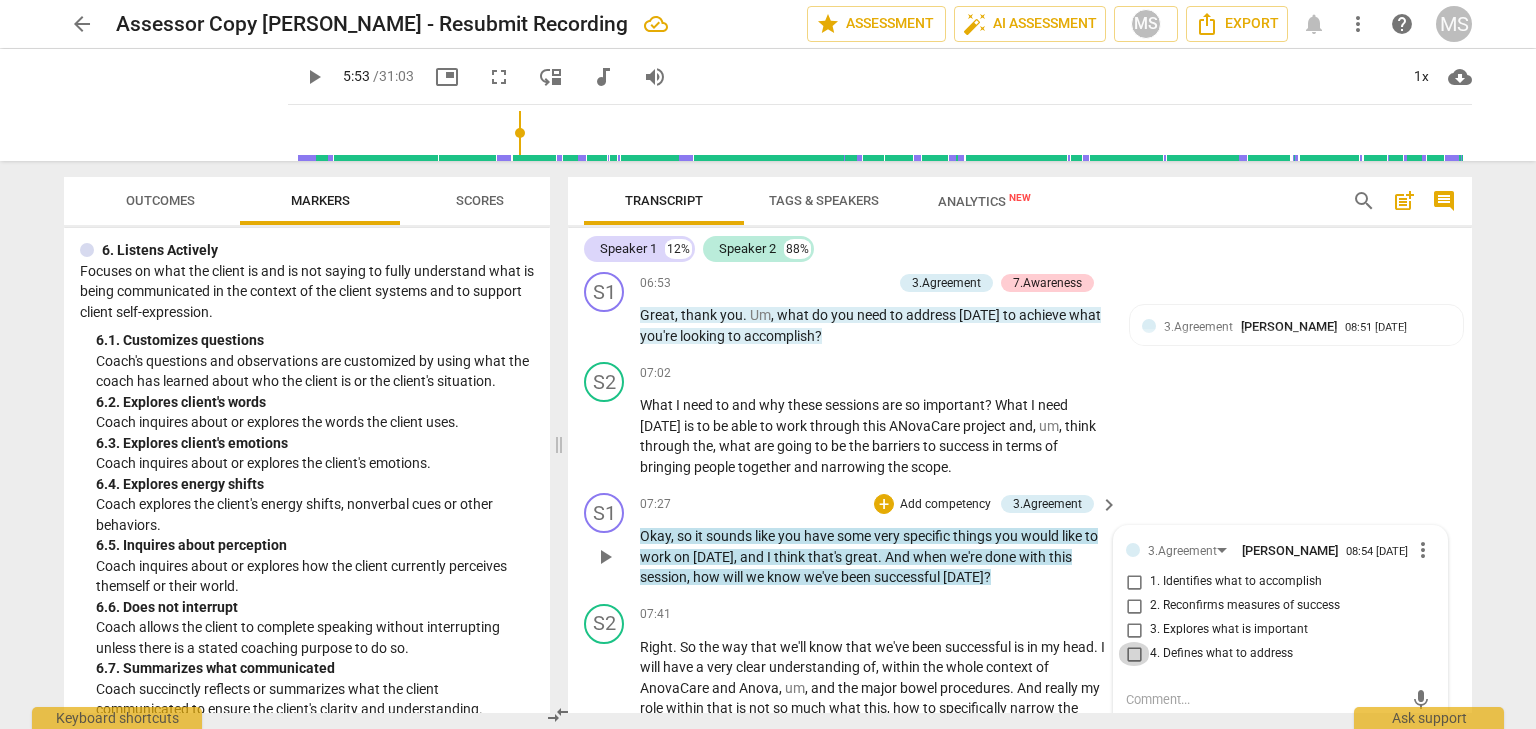 click on "4. Defines what to address" at bounding box center (1134, 654) 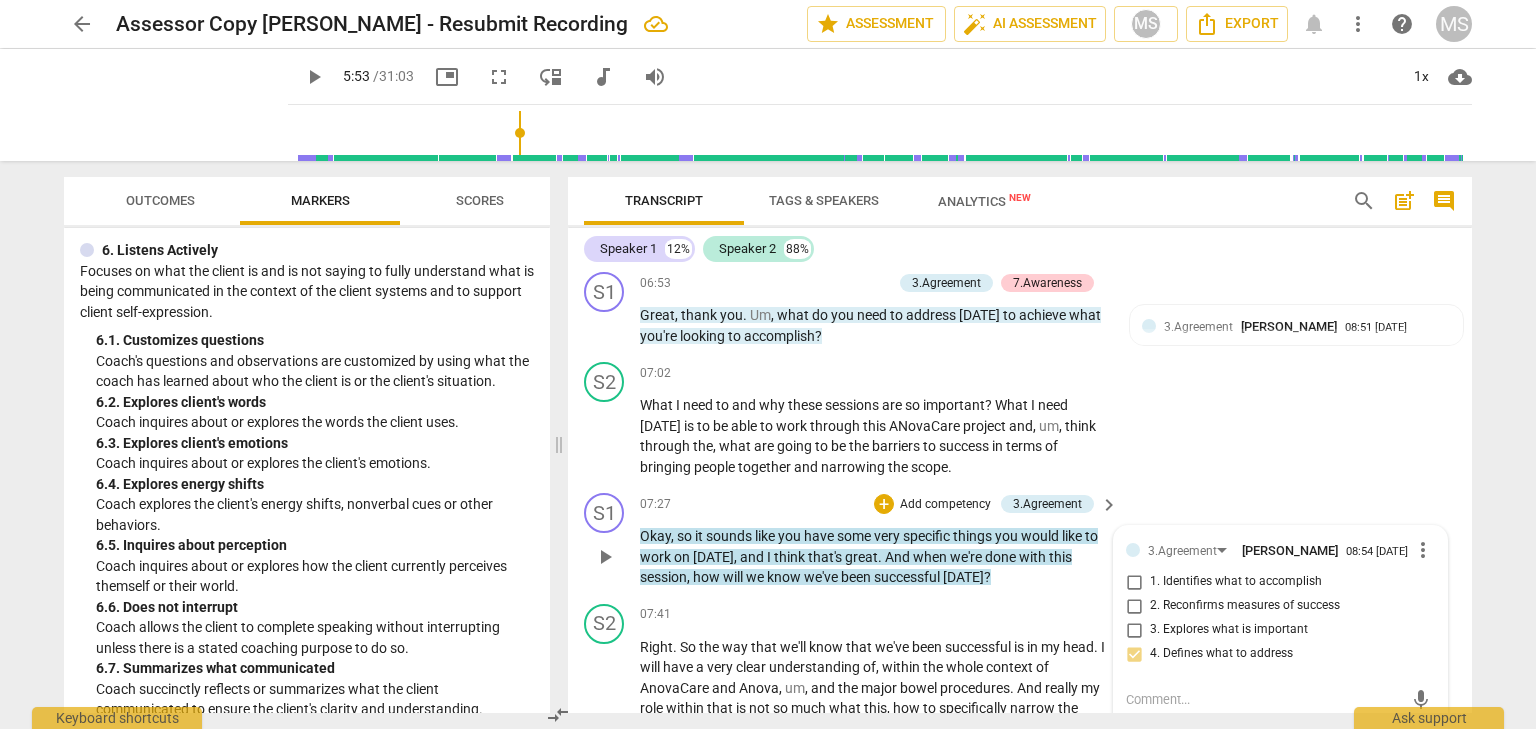 click at bounding box center (1264, 699) 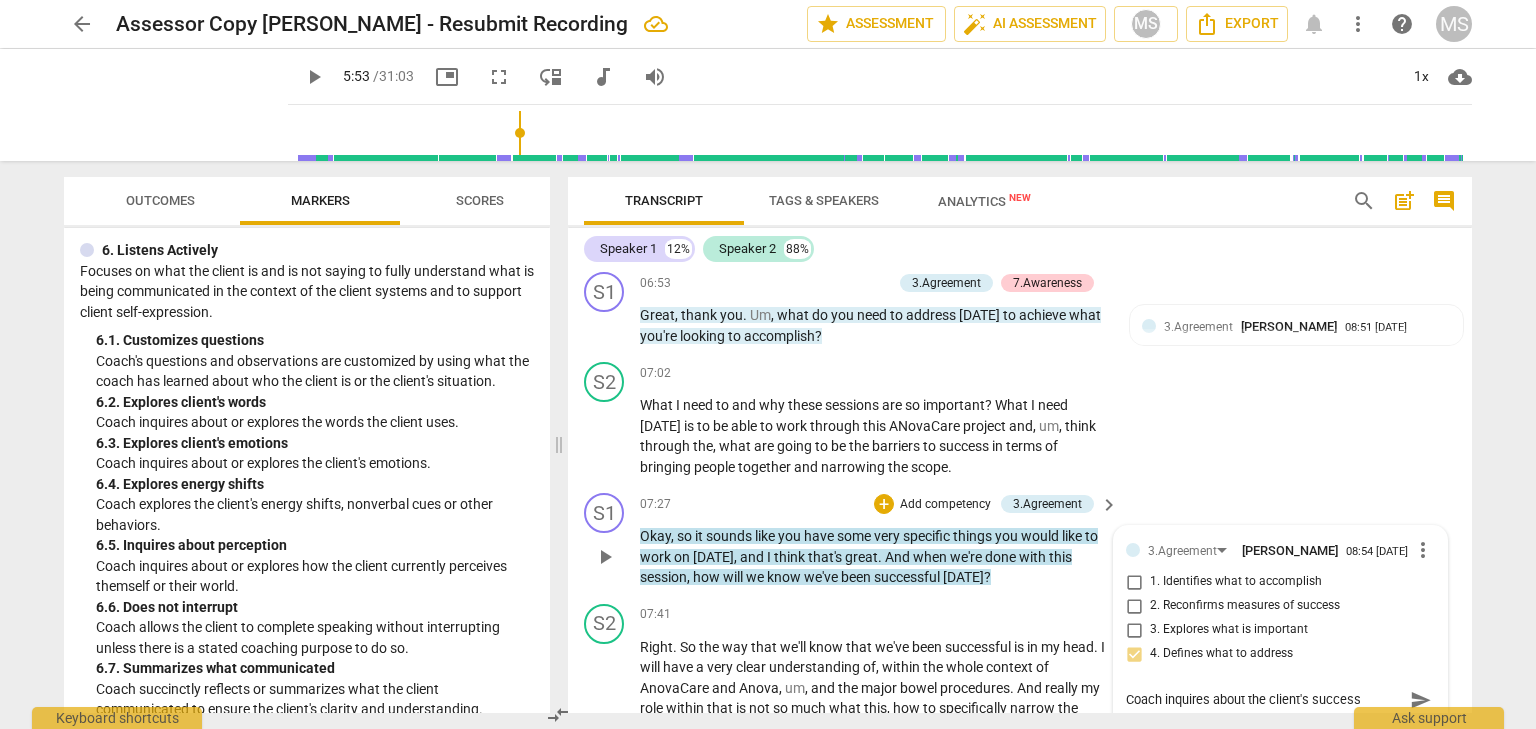 scroll, scrollTop: 17, scrollLeft: 0, axis: vertical 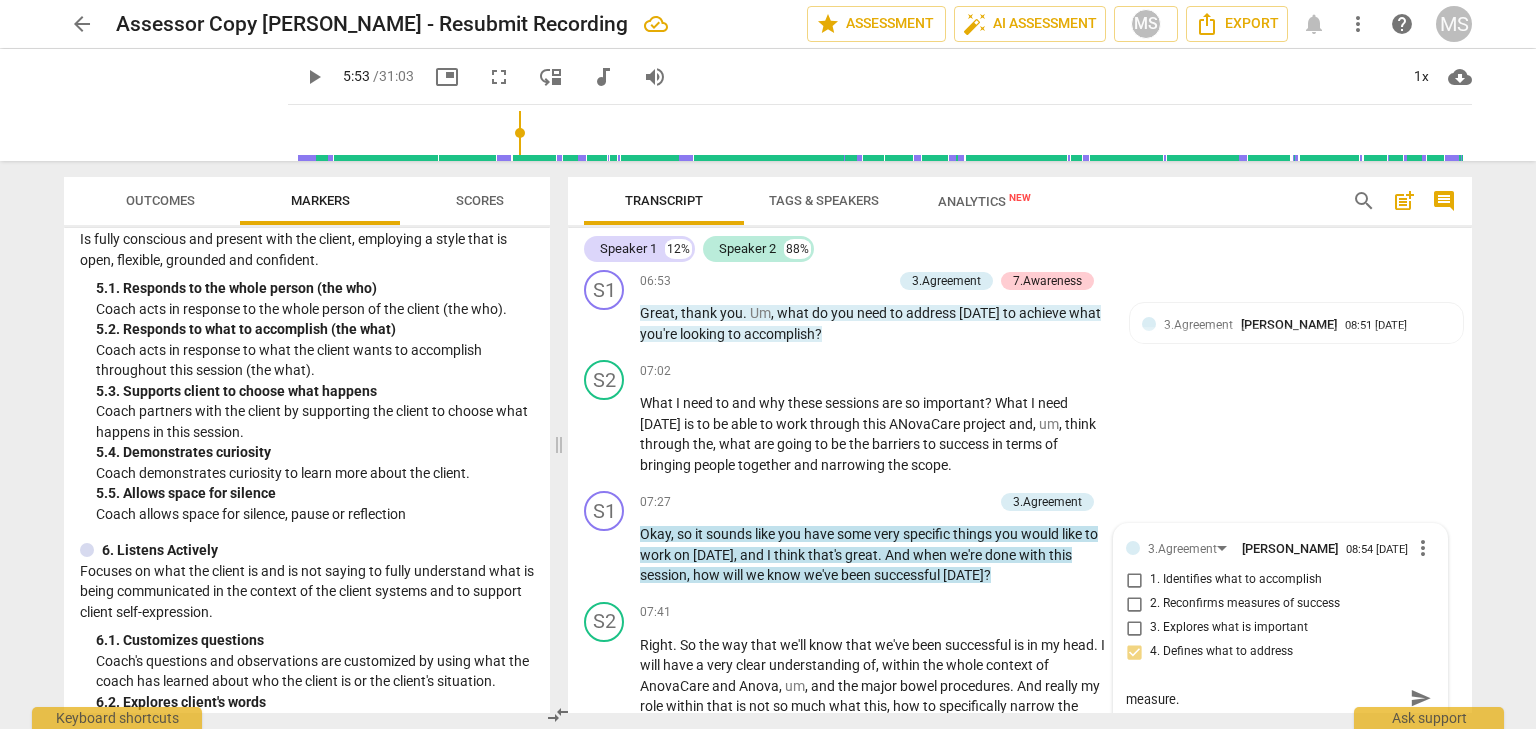 click on "5. 3. Supports client to choose what happens" at bounding box center (315, 391) 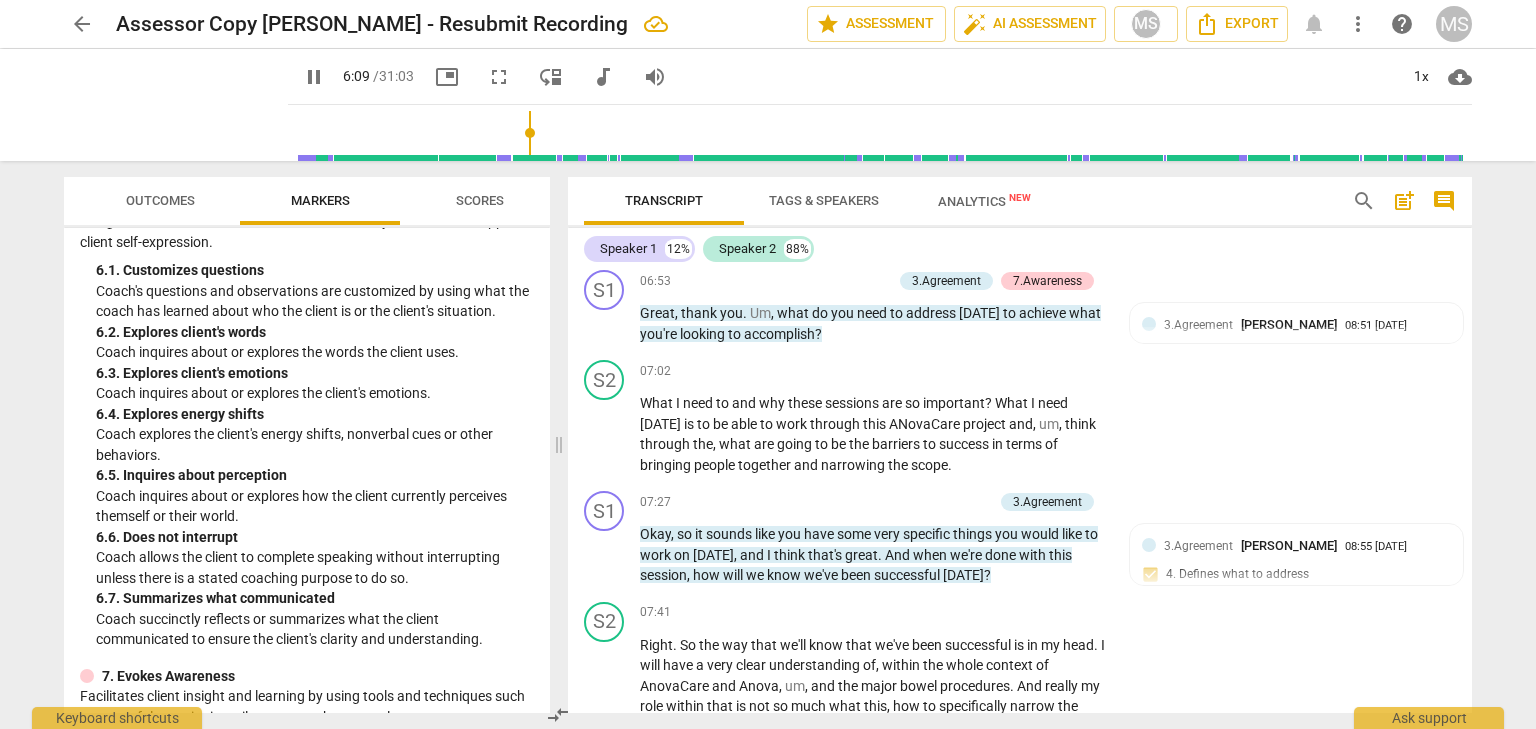 scroll, scrollTop: 1502, scrollLeft: 0, axis: vertical 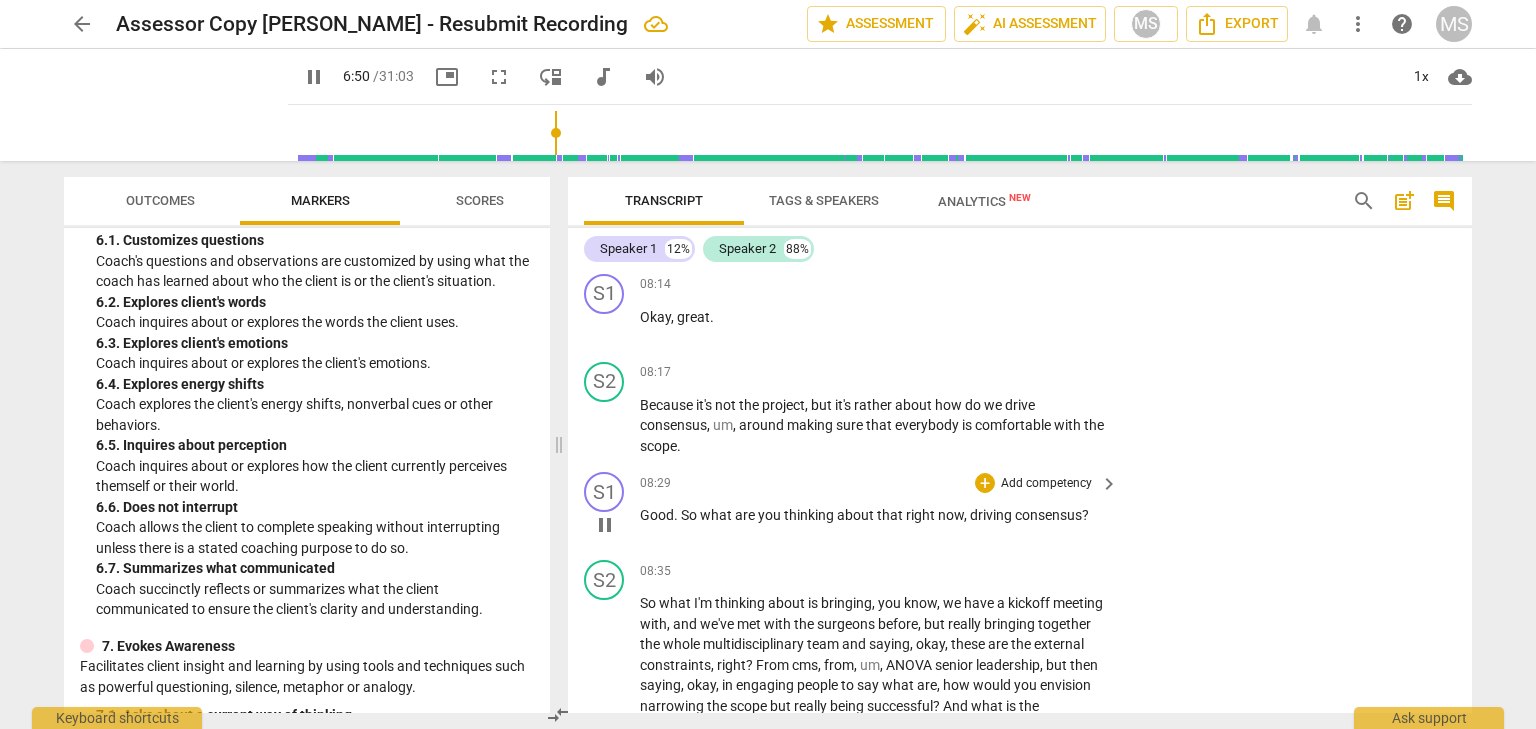 click on "Add competency" at bounding box center (1046, 484) 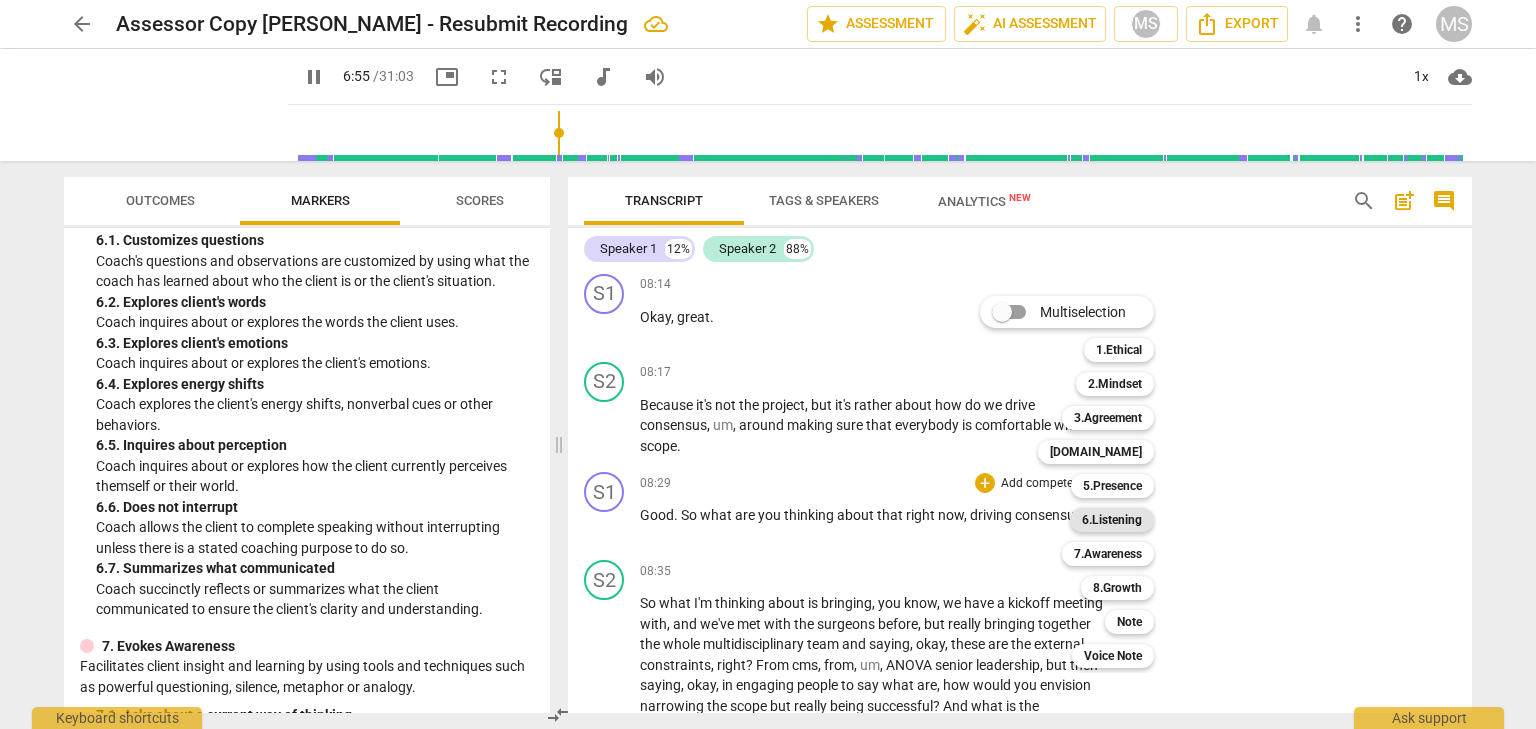 click on "6.Listening" at bounding box center (1112, 520) 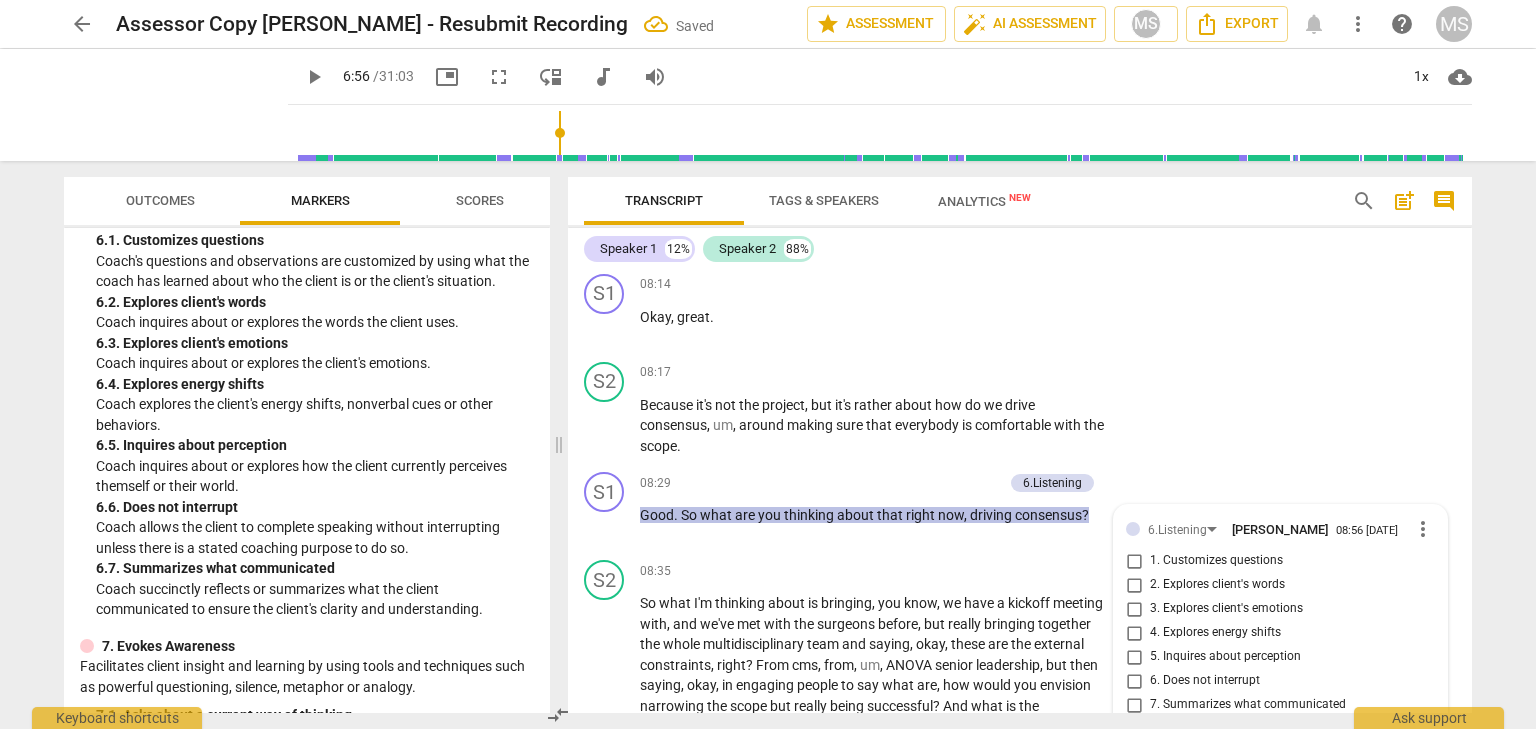 scroll, scrollTop: 3163, scrollLeft: 0, axis: vertical 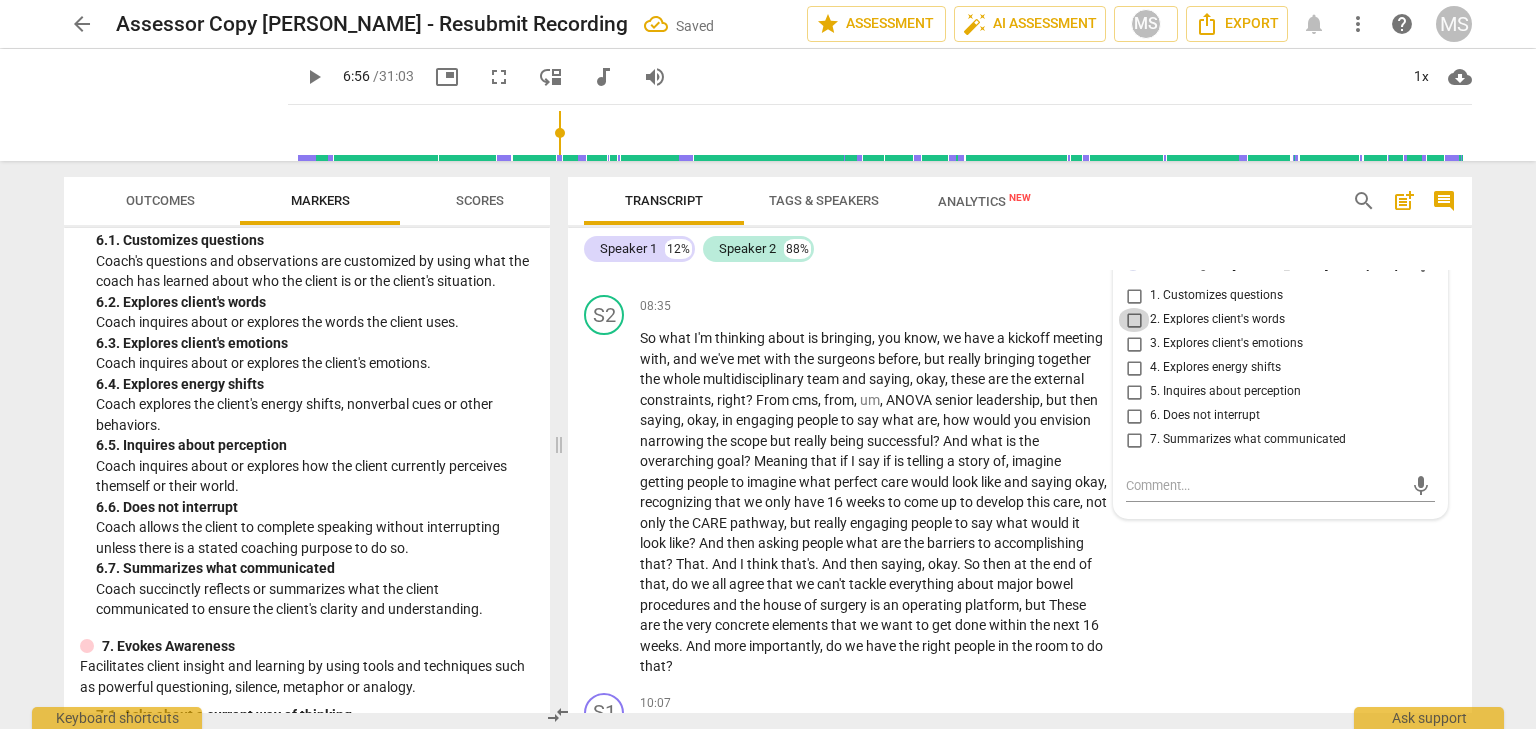 click on "2. Explores client's words" at bounding box center [1134, 320] 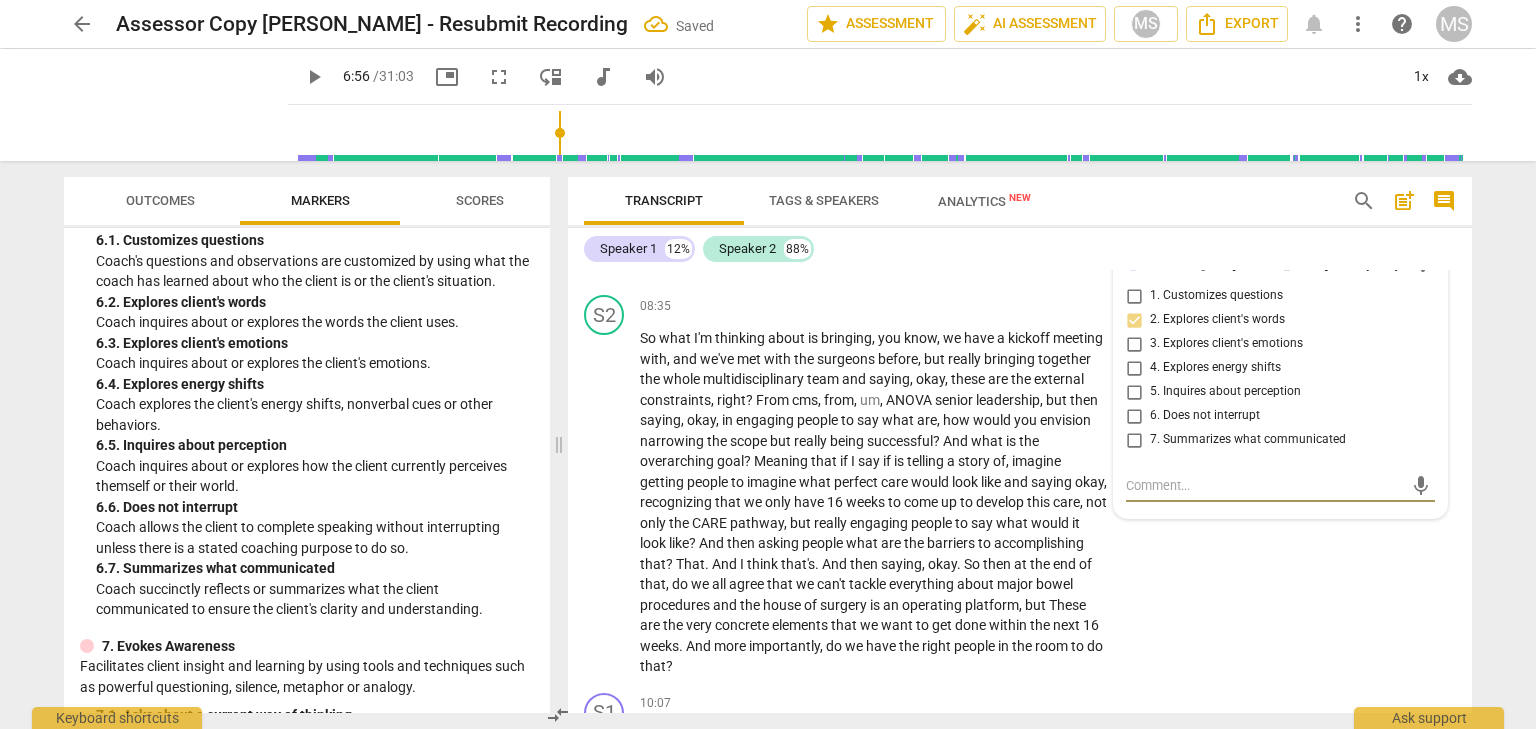 click at bounding box center (1264, 485) 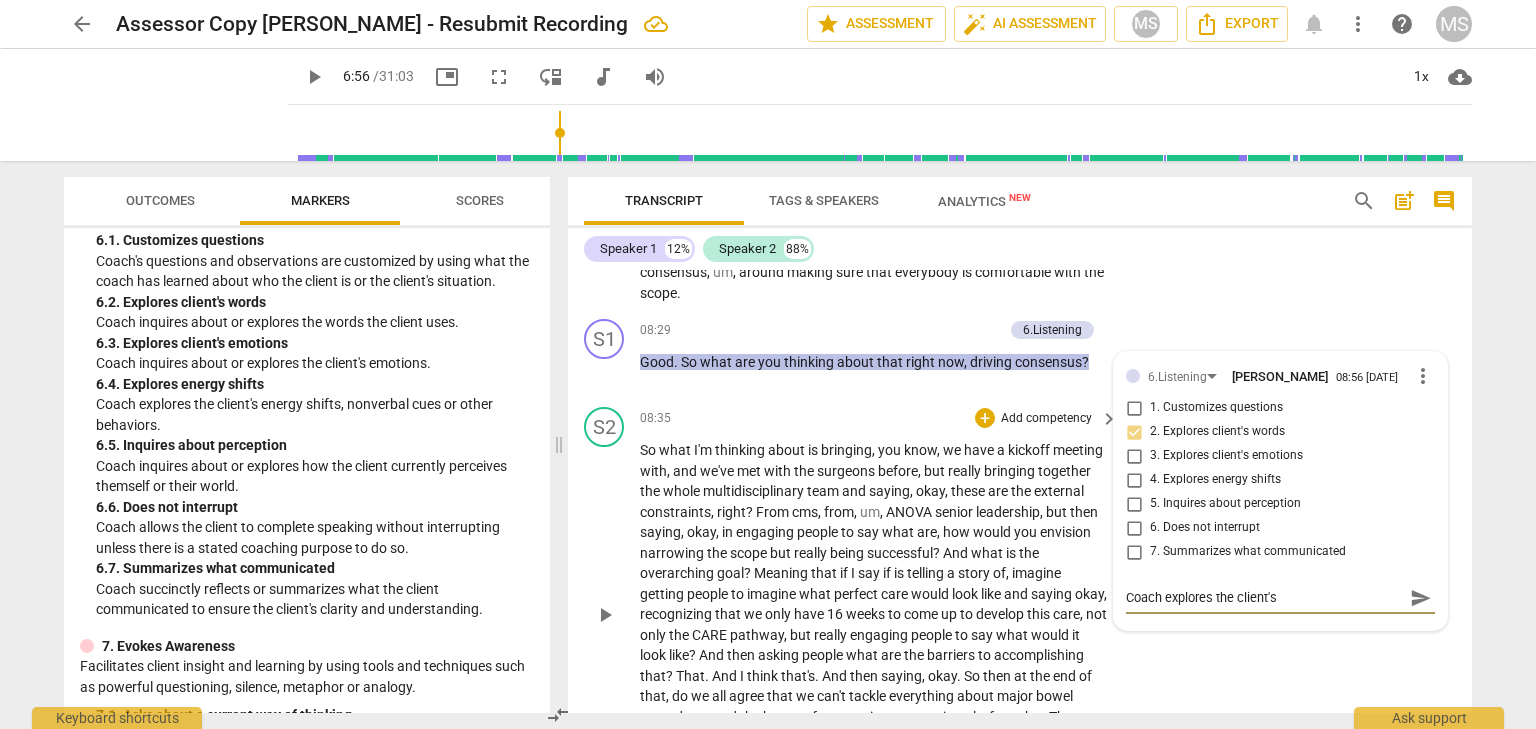 scroll, scrollTop: 3063, scrollLeft: 0, axis: vertical 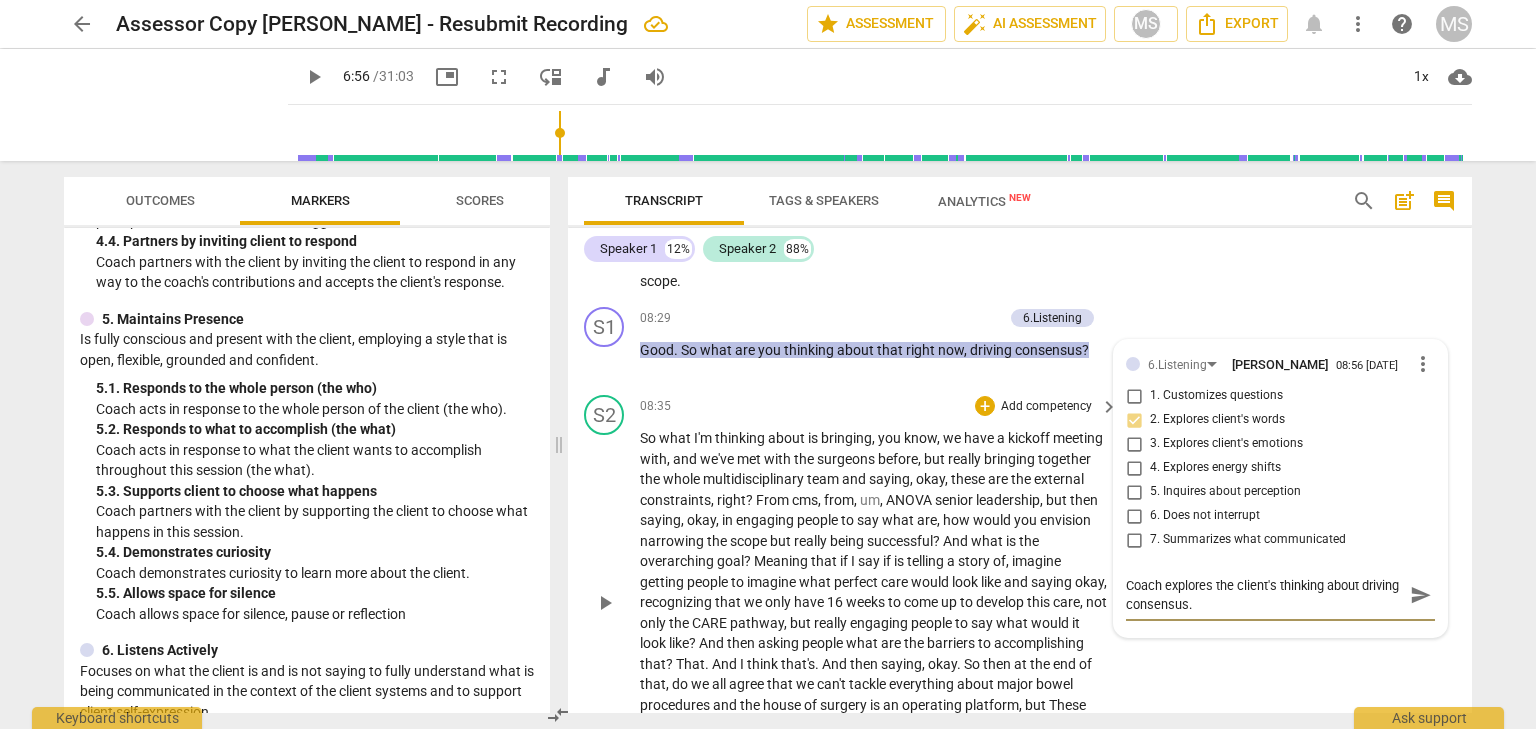 click on "Add competency" at bounding box center (1046, 407) 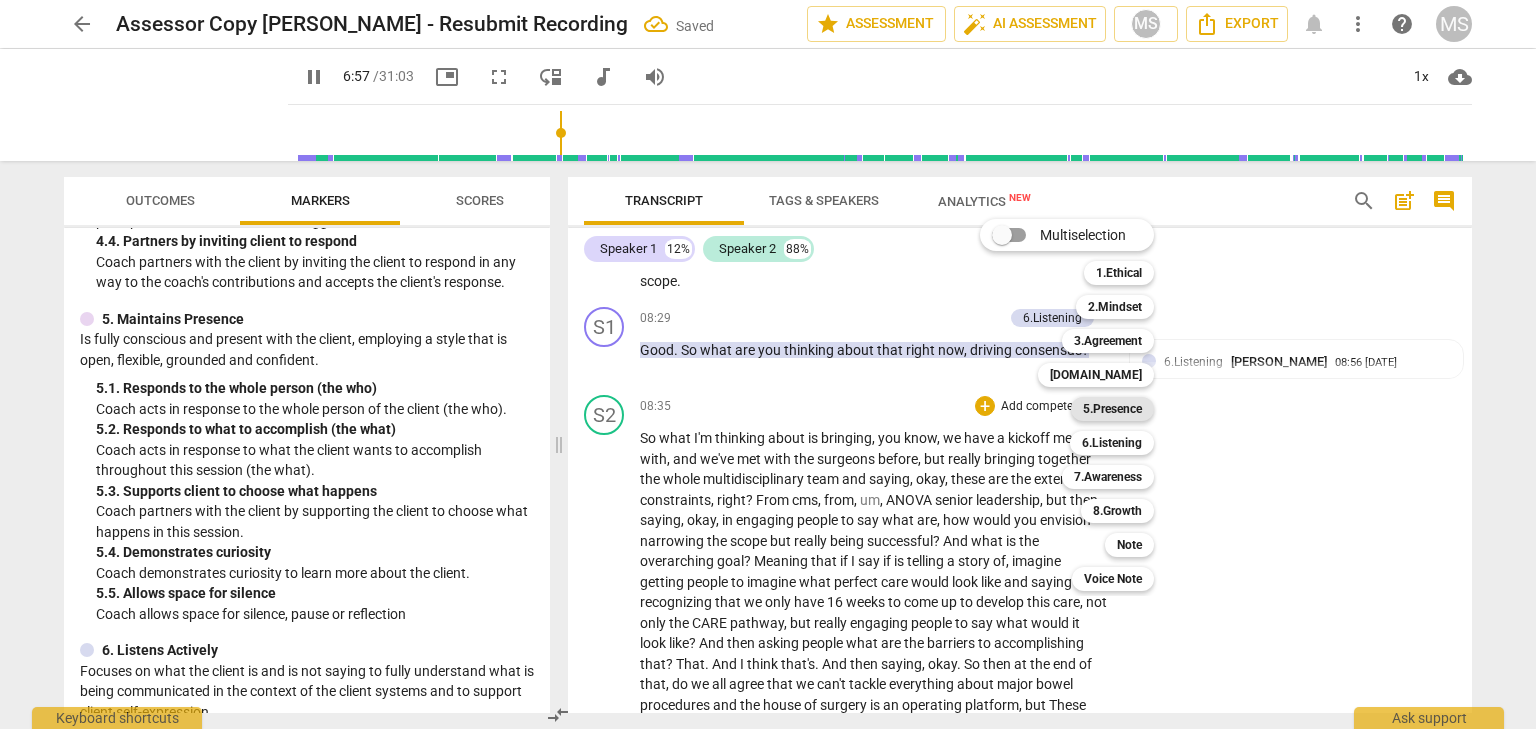 click on "5.Presence" at bounding box center (1112, 409) 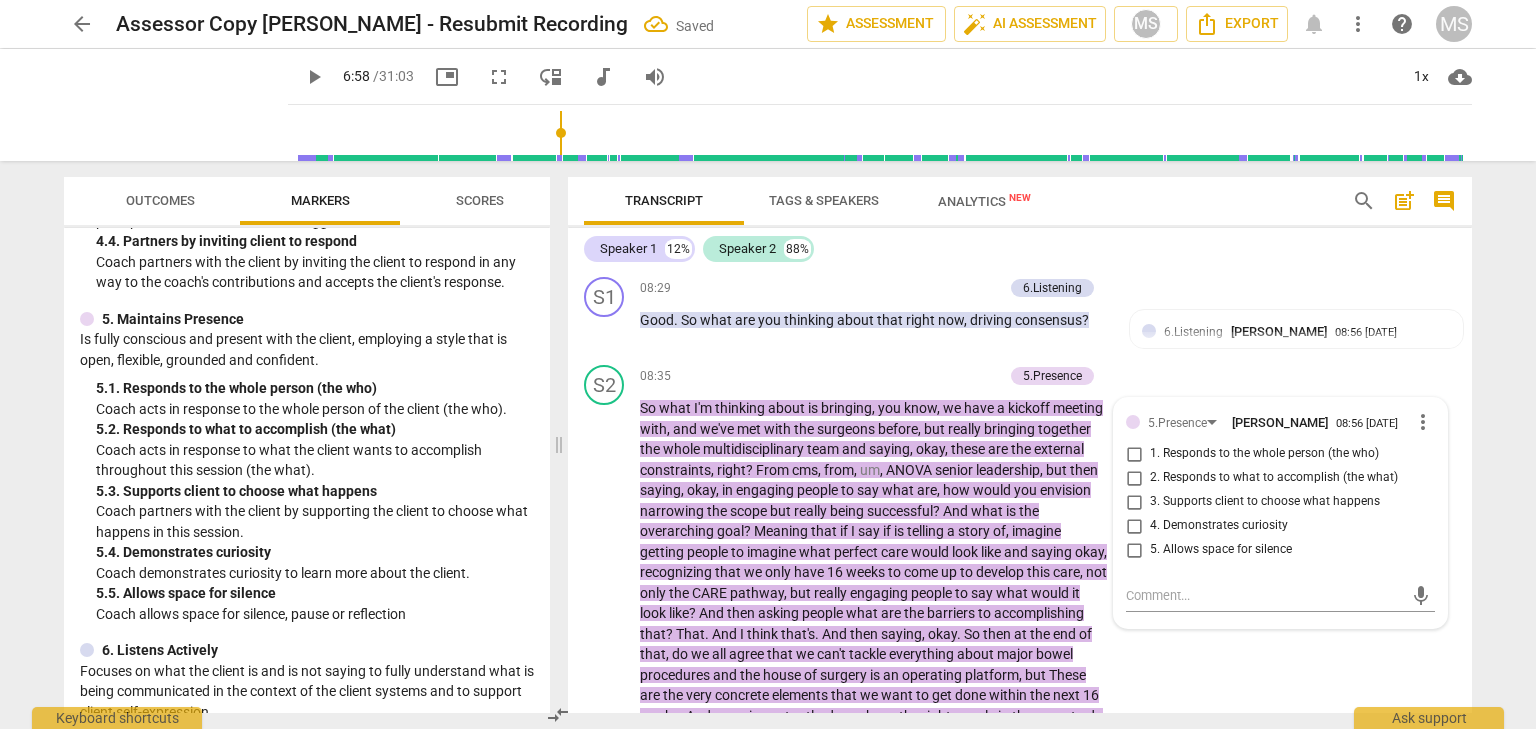 scroll, scrollTop: 3156, scrollLeft: 0, axis: vertical 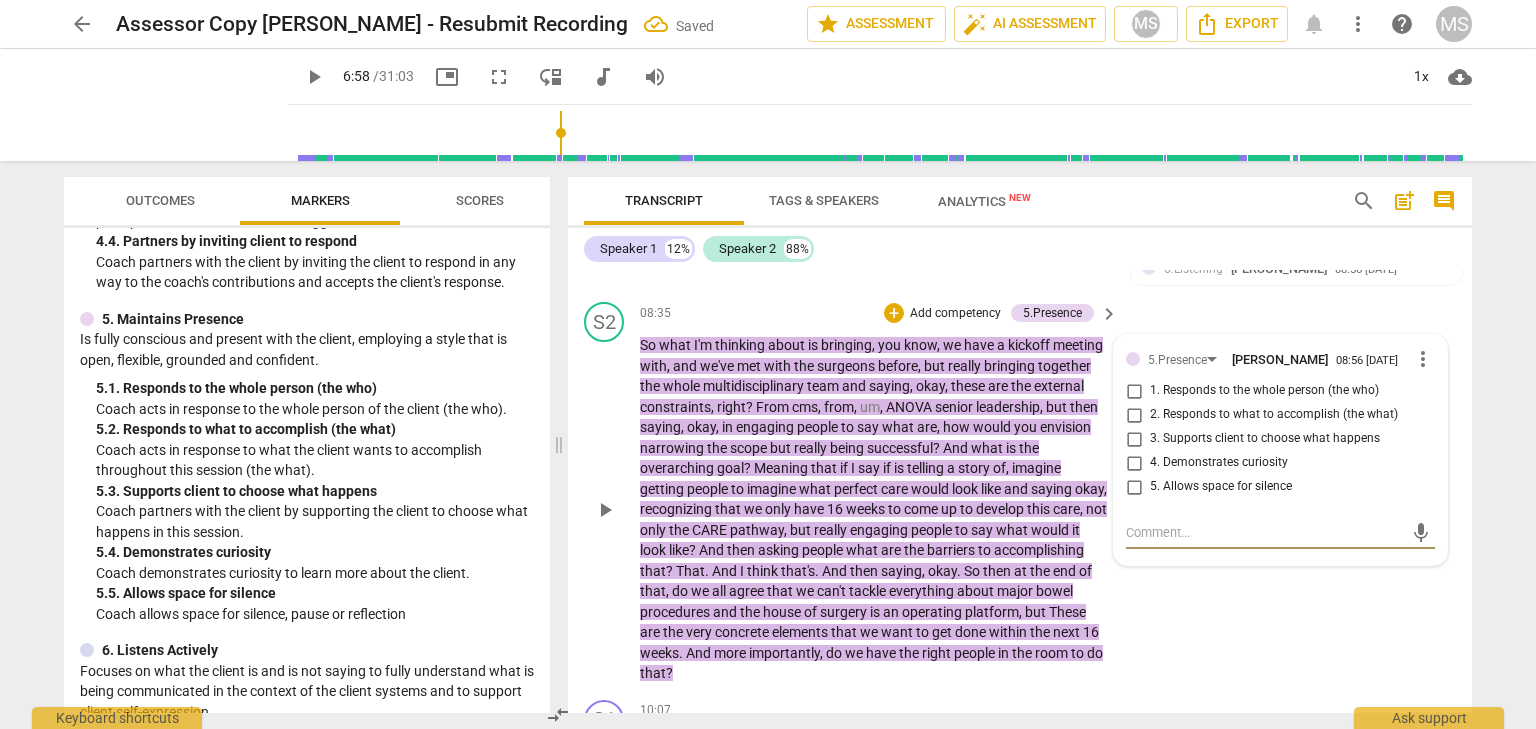 click on "2. Responds to what to accomplish (the what)" at bounding box center (1134, 415) 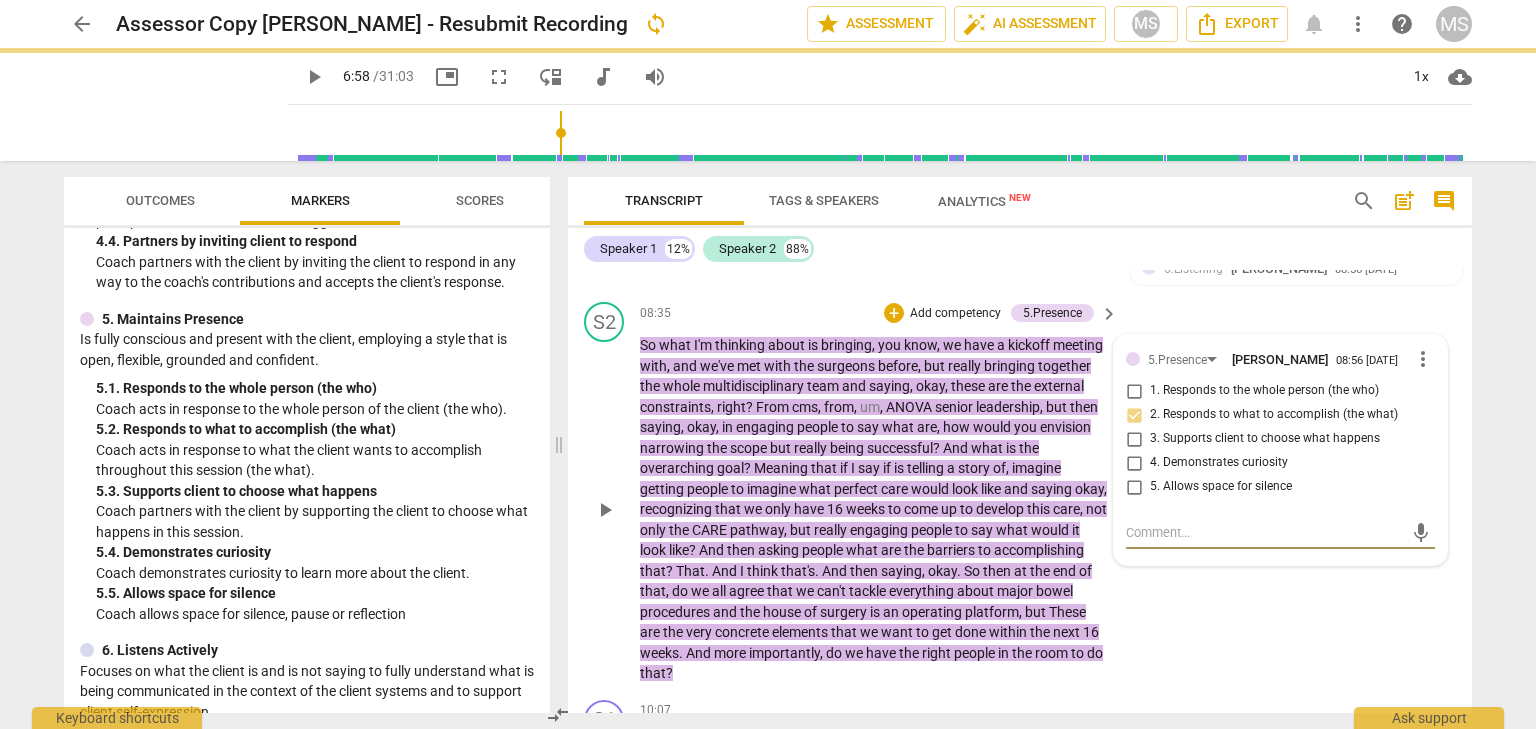 click at bounding box center (1264, 532) 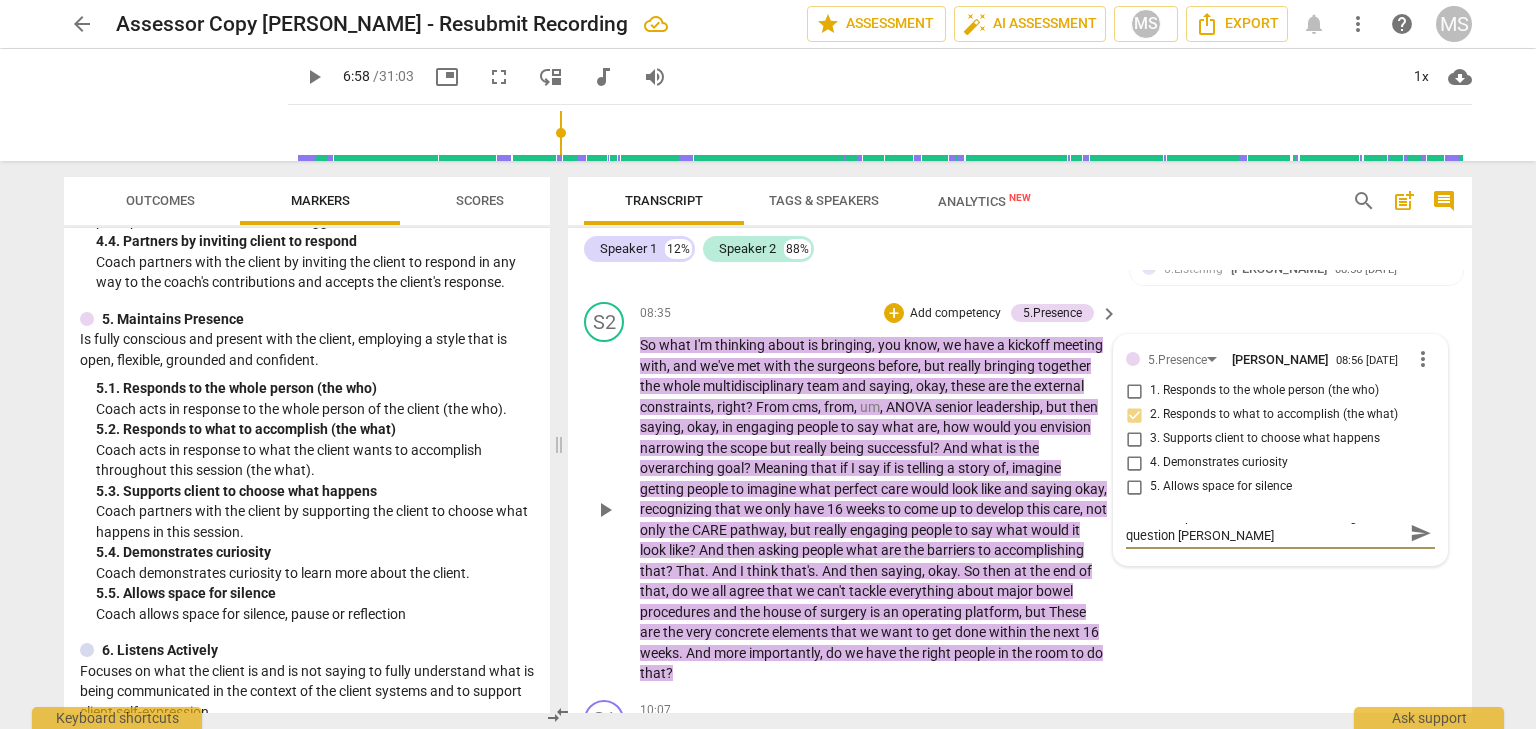 scroll, scrollTop: 0, scrollLeft: 0, axis: both 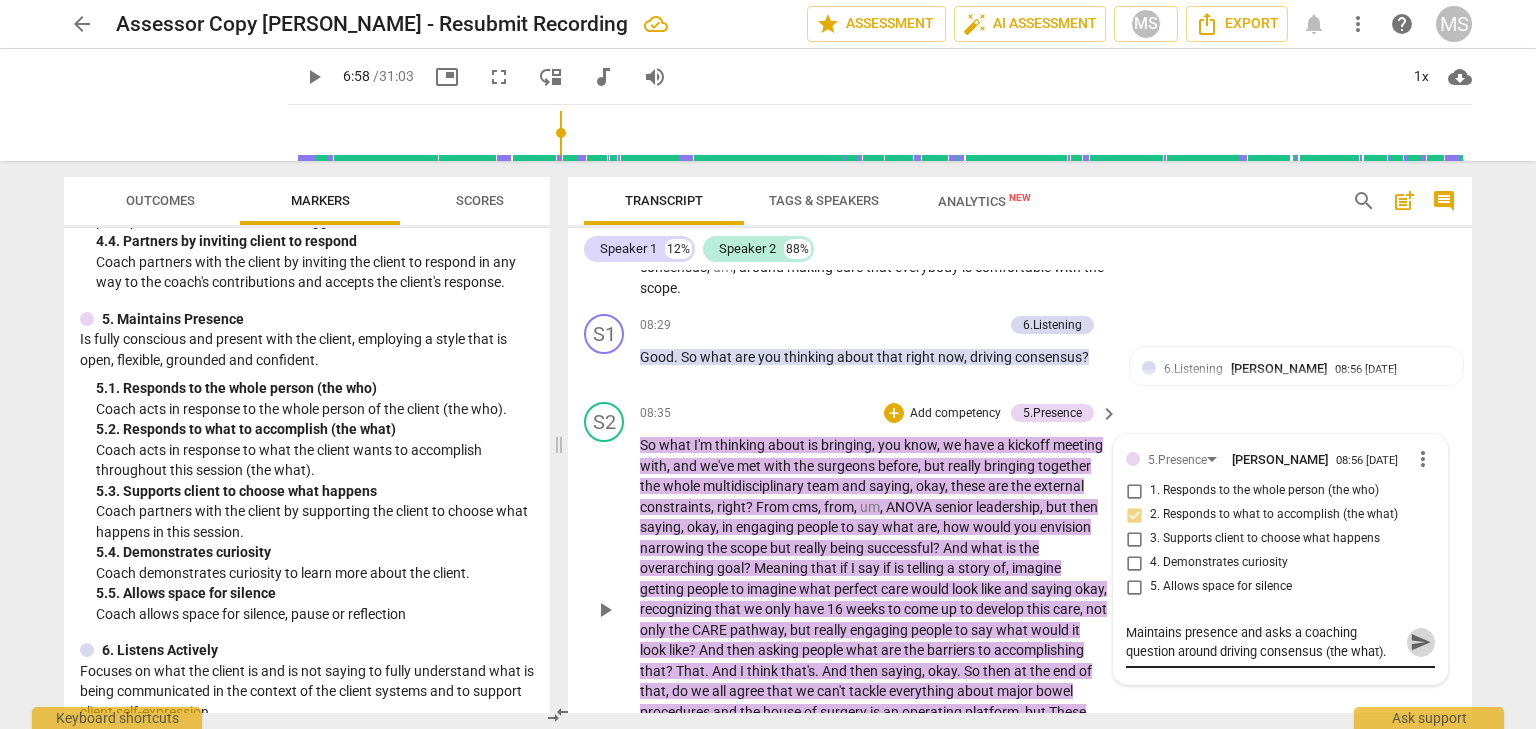 click on "send" at bounding box center [1421, 642] 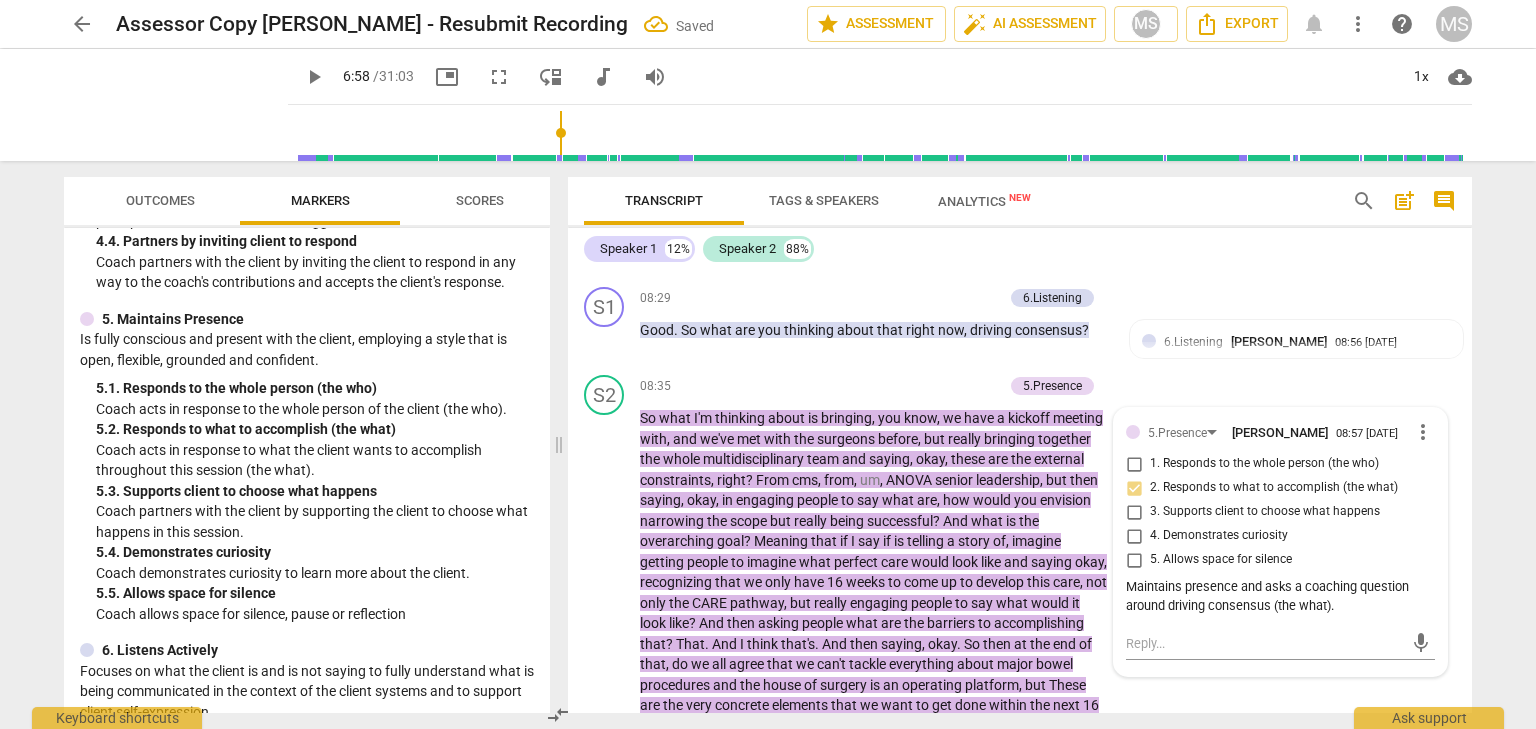 scroll, scrollTop: 3056, scrollLeft: 0, axis: vertical 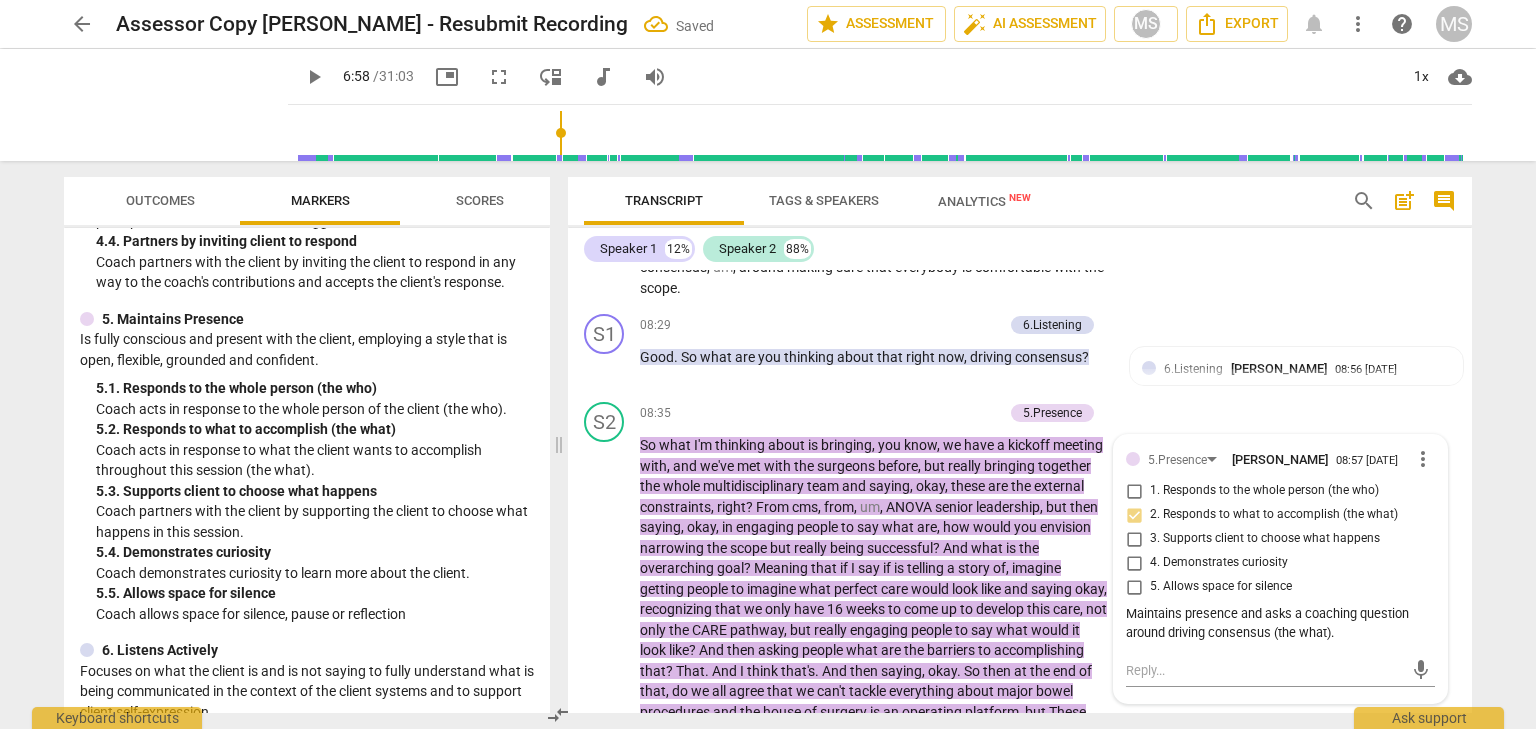 click on "play_arrow" at bounding box center (314, 77) 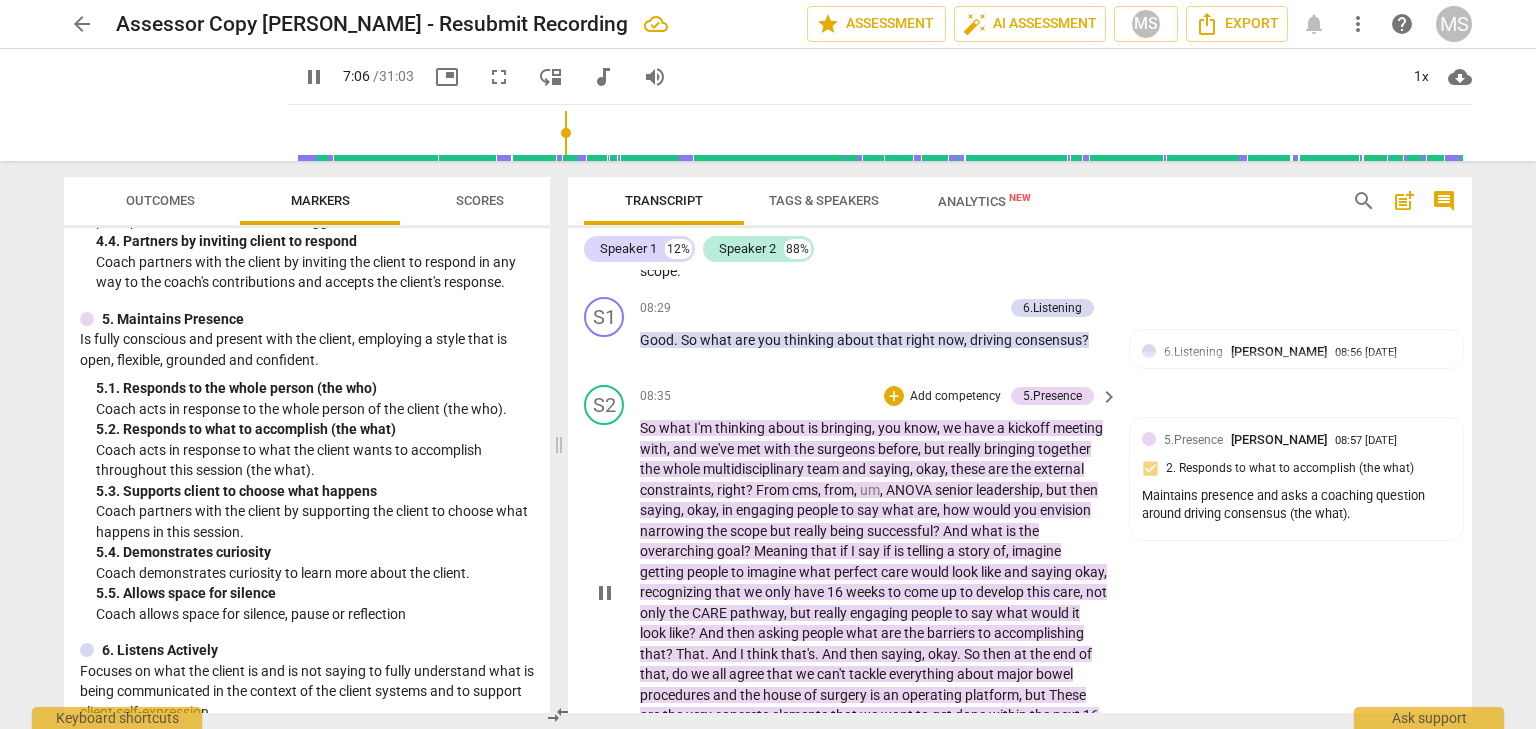 scroll, scrollTop: 3056, scrollLeft: 0, axis: vertical 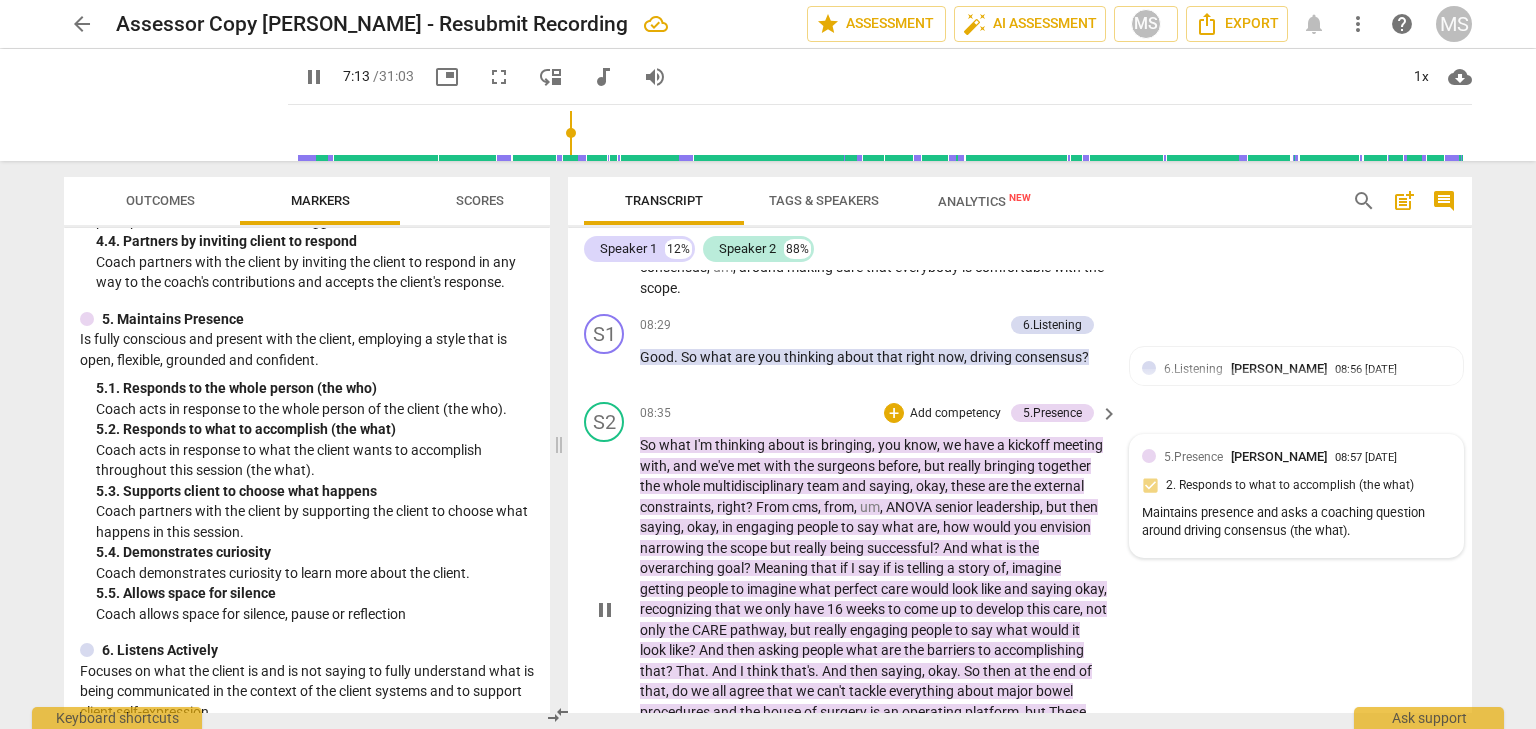 click on "[PERSON_NAME]" at bounding box center [1279, 456] 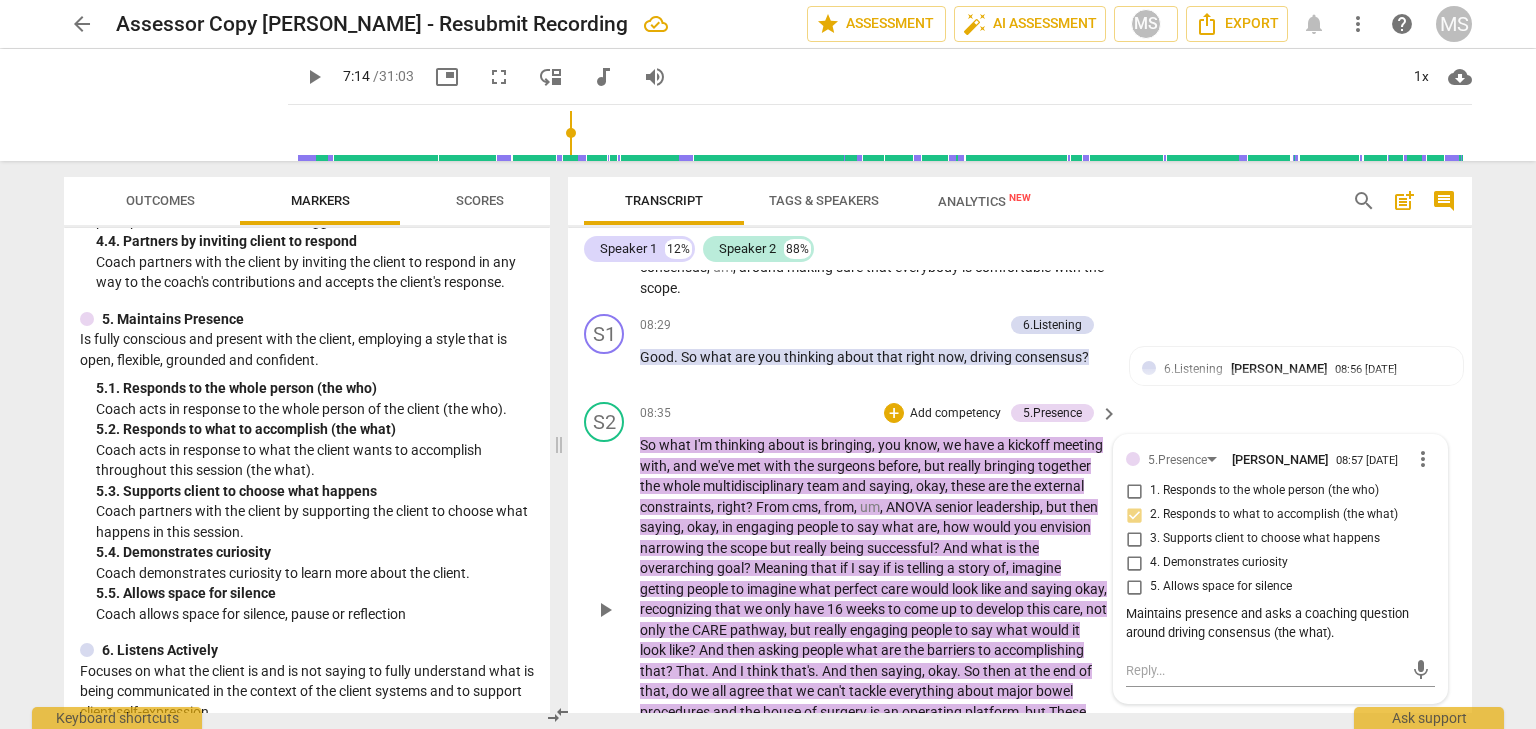 click on "more_vert" at bounding box center [1423, 459] 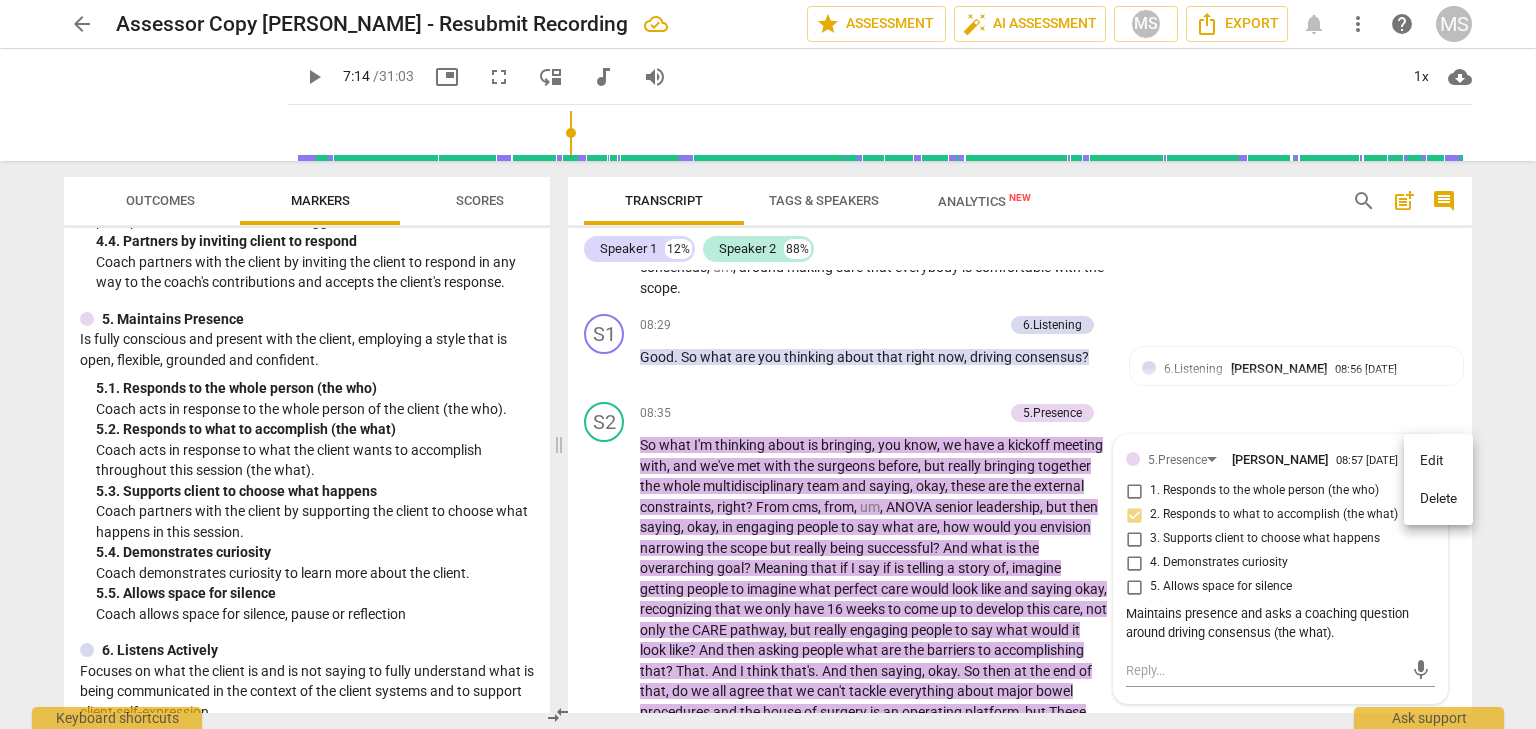 click on "Delete" at bounding box center (1438, 499) 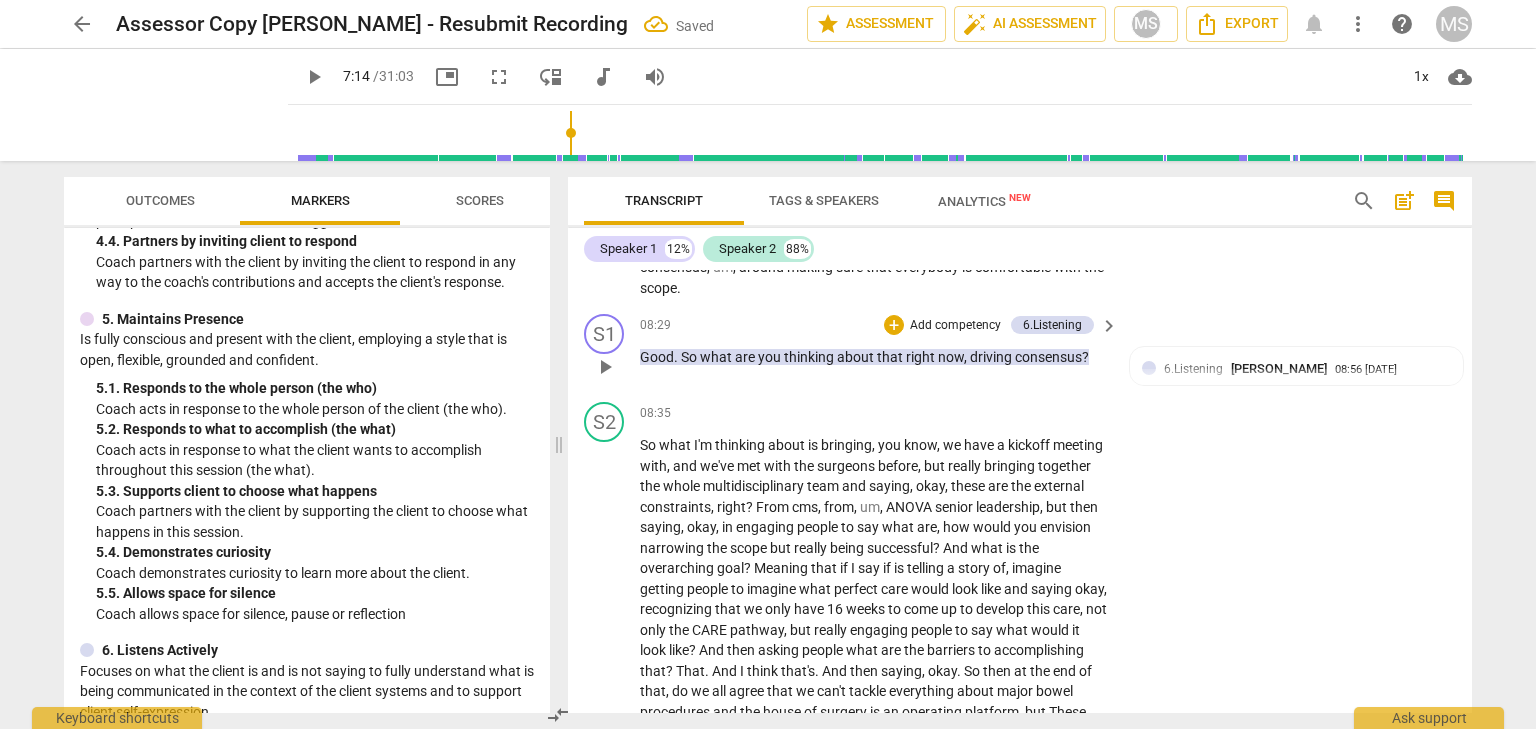 click on "Add competency" at bounding box center (955, 326) 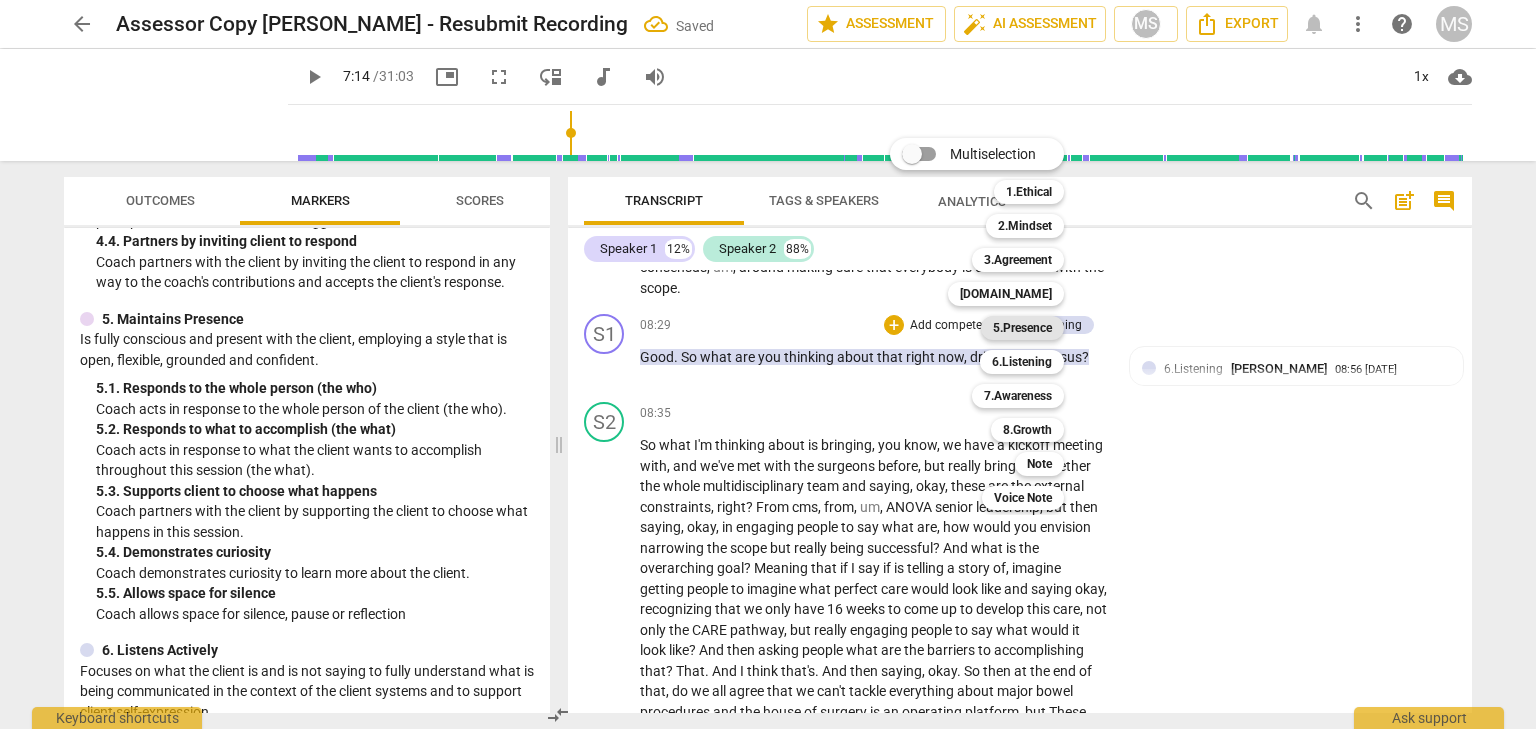 click on "5.Presence" at bounding box center (1022, 328) 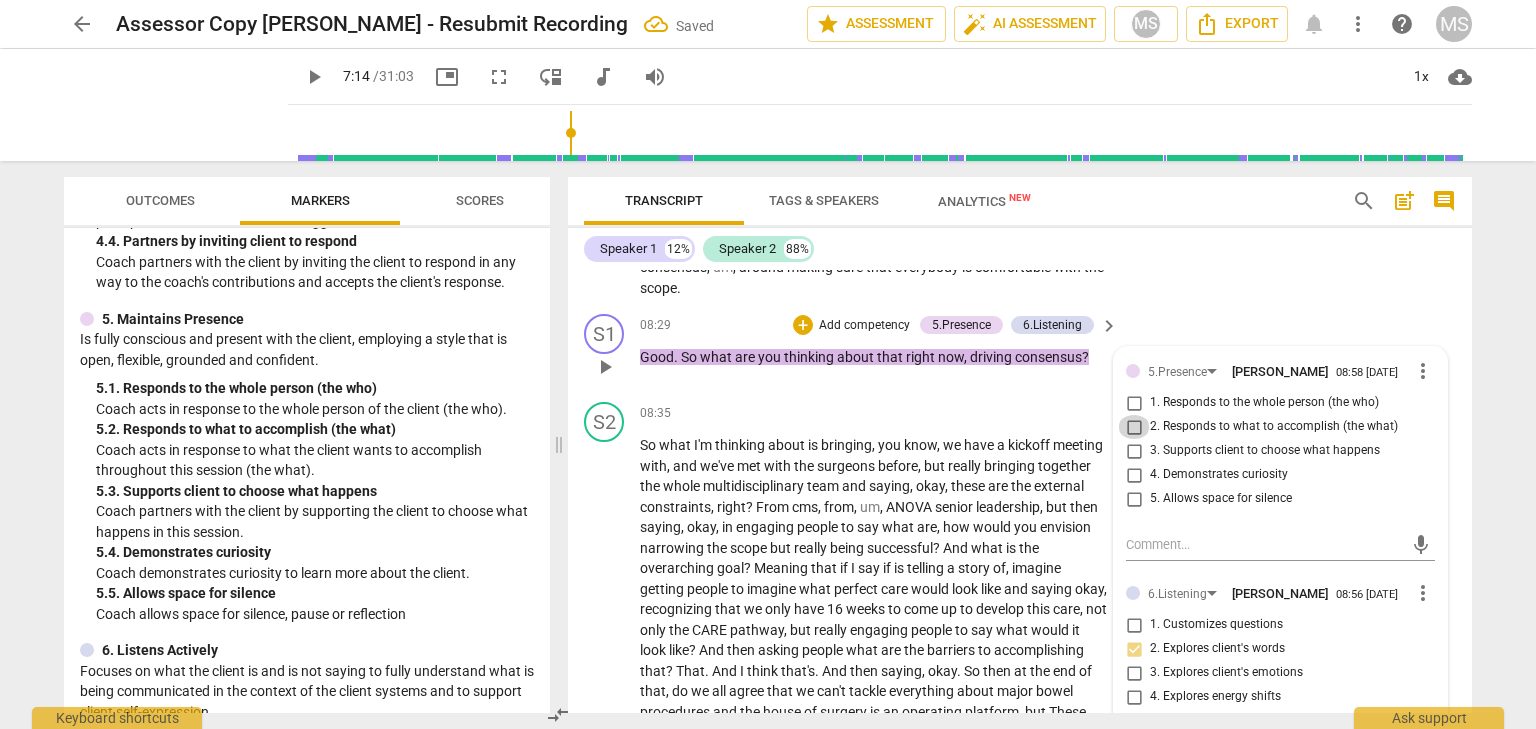 click on "2. Responds to what to accomplish (the what)" at bounding box center [1134, 427] 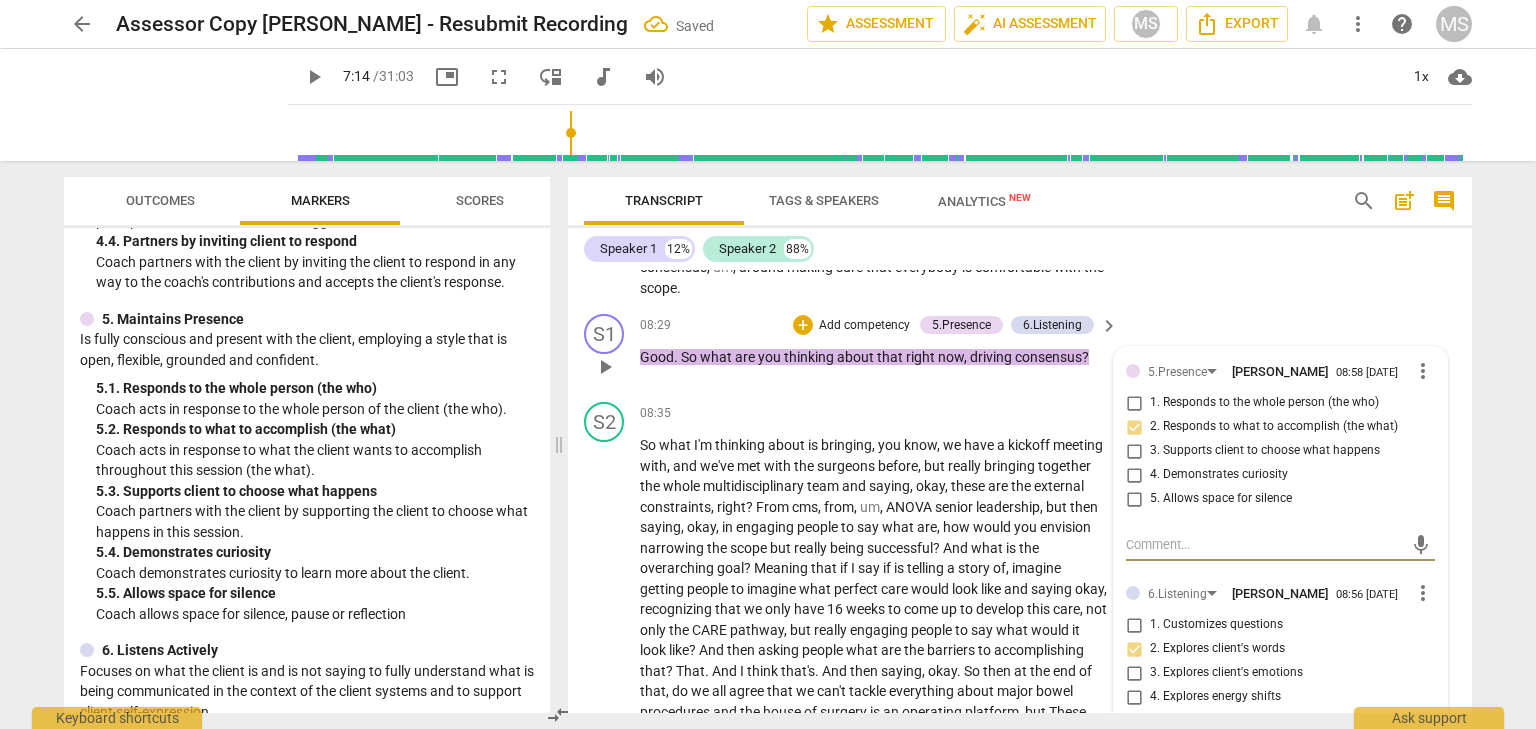 click at bounding box center [1264, 544] 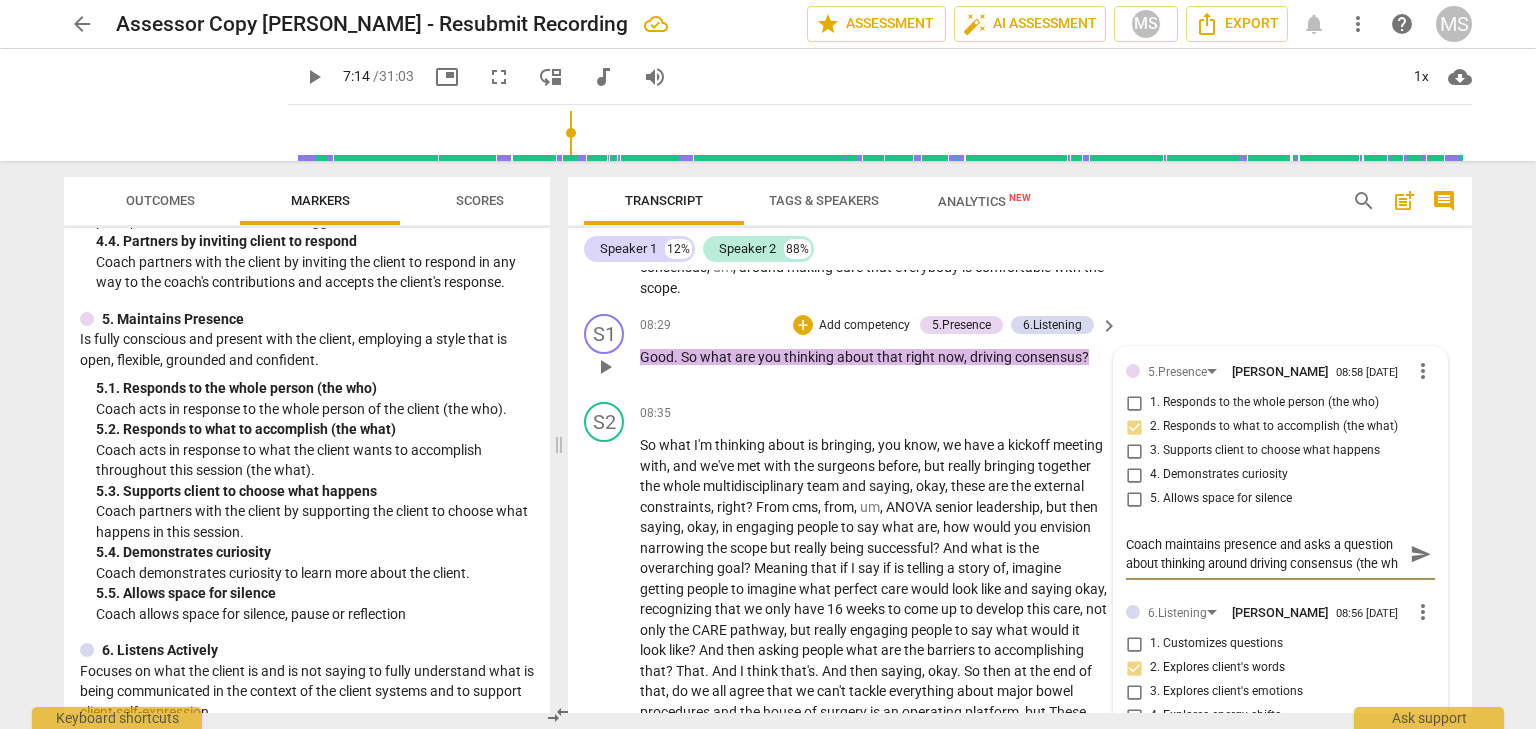 scroll, scrollTop: 17, scrollLeft: 0, axis: vertical 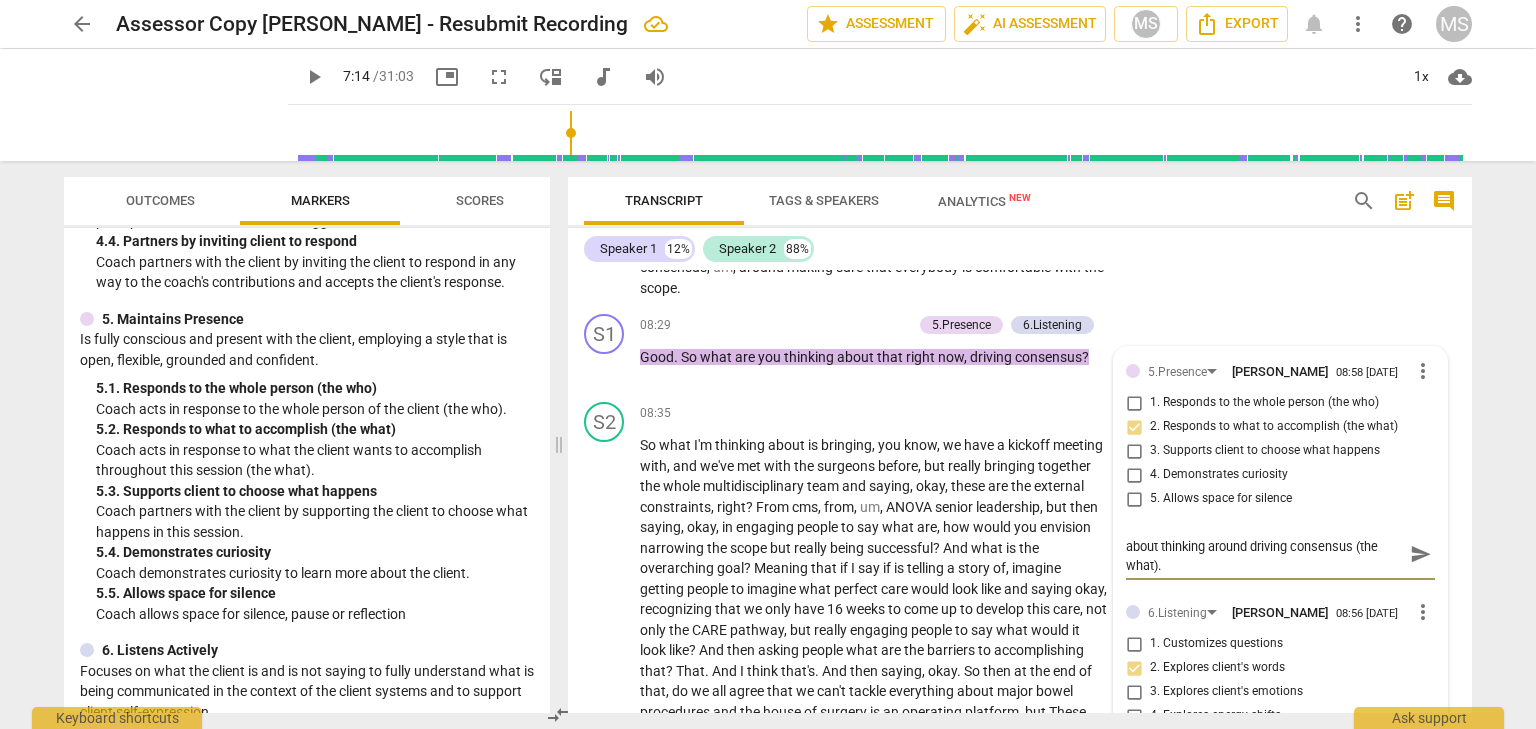 click on "play_arrow" at bounding box center (314, 77) 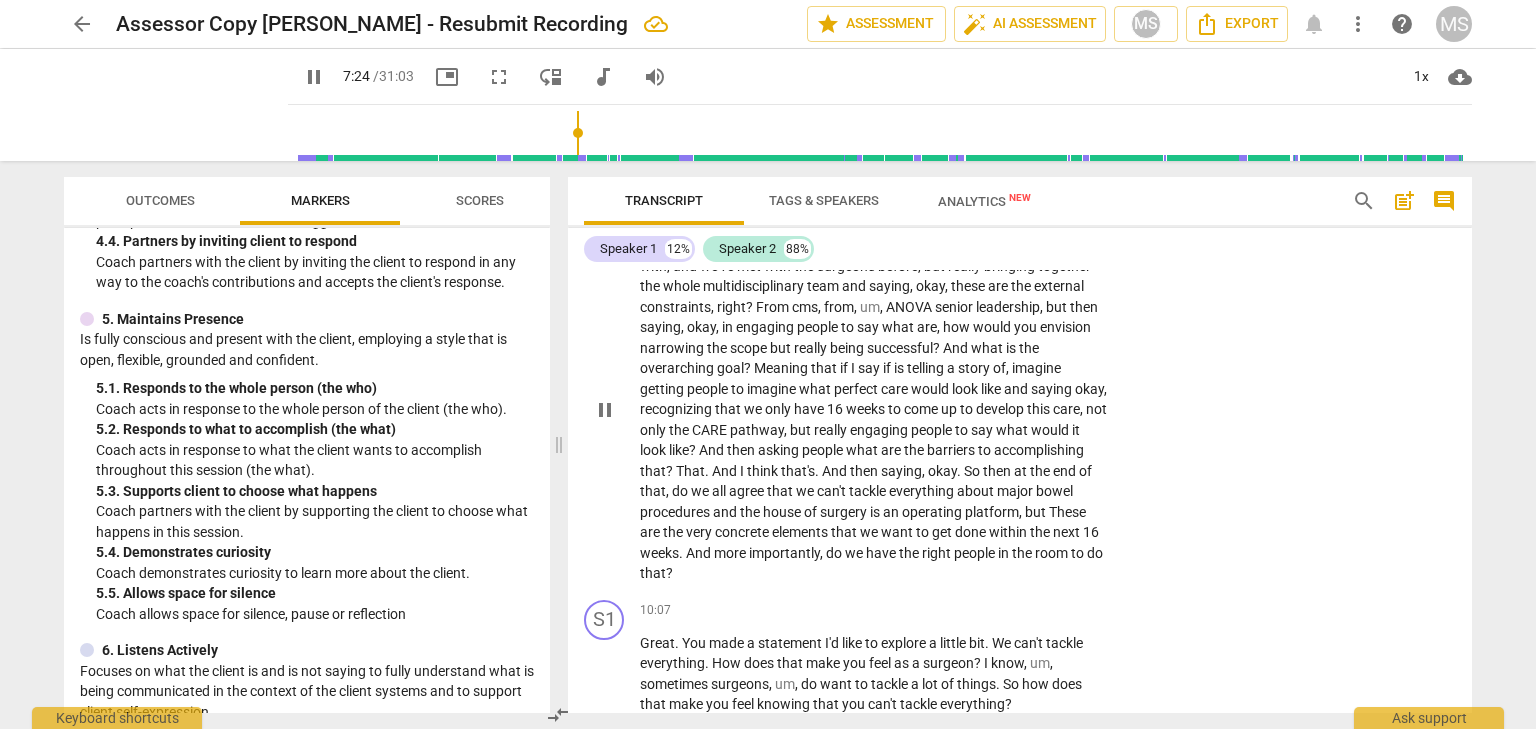 scroll, scrollTop: 3356, scrollLeft: 0, axis: vertical 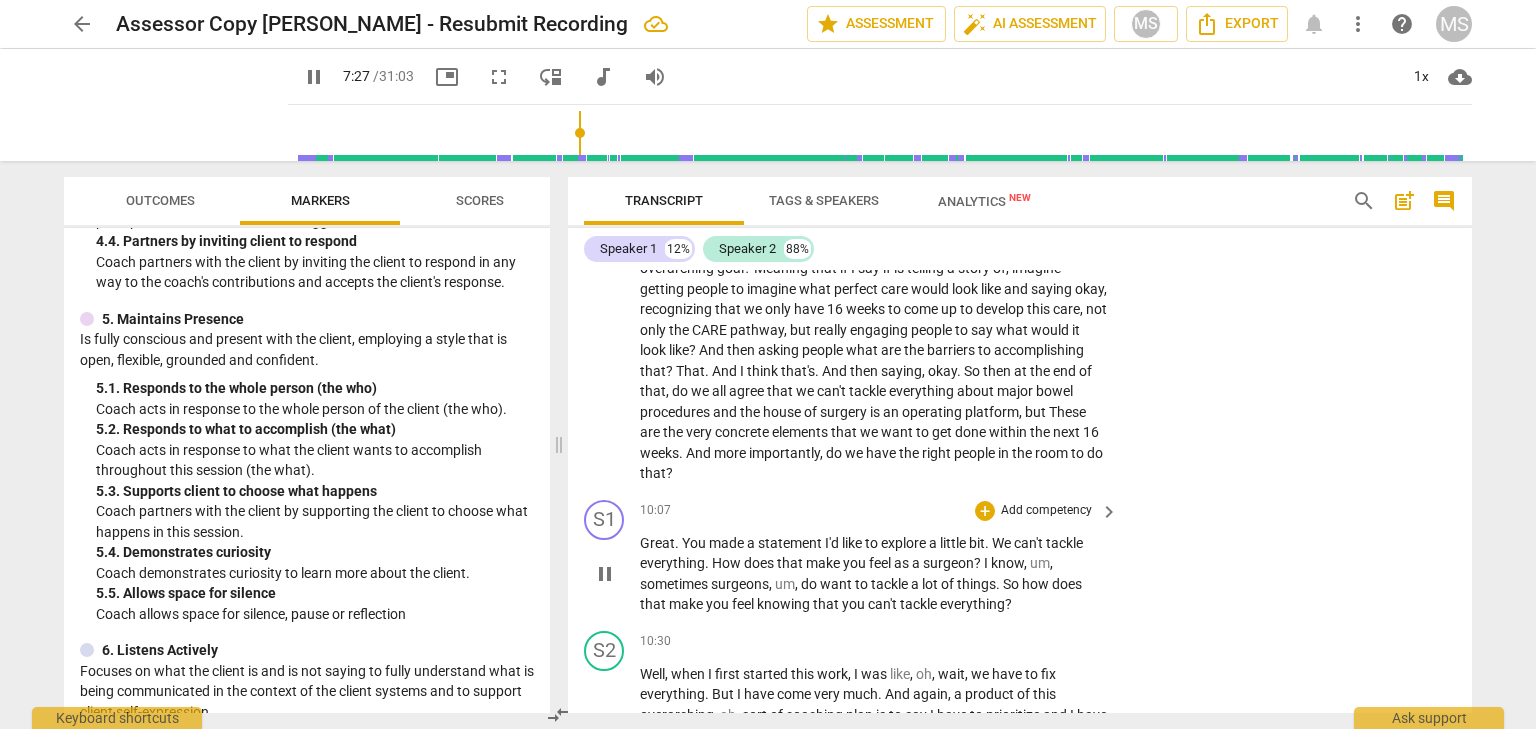 click on "little" at bounding box center (954, 543) 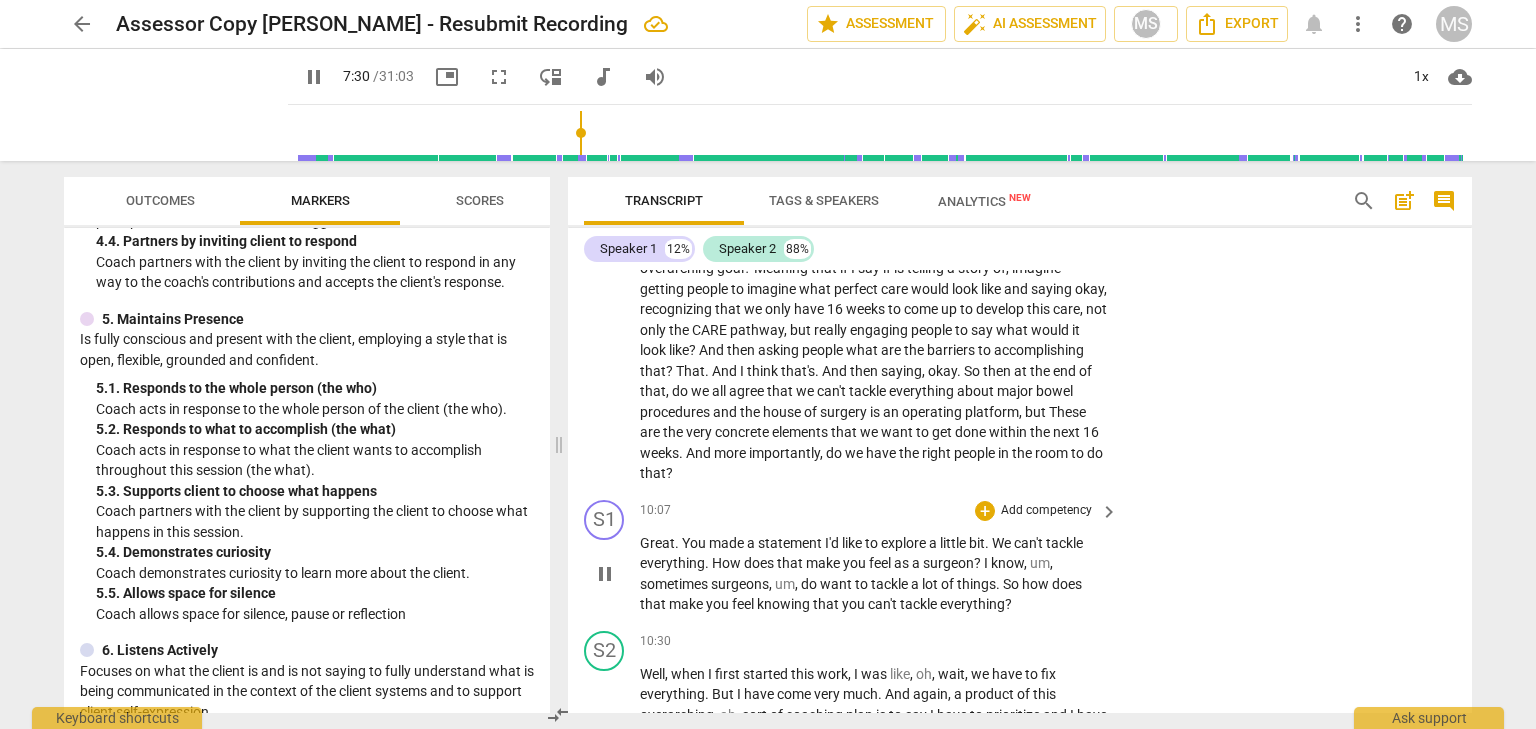 click on "Add competency" at bounding box center (1046, 511) 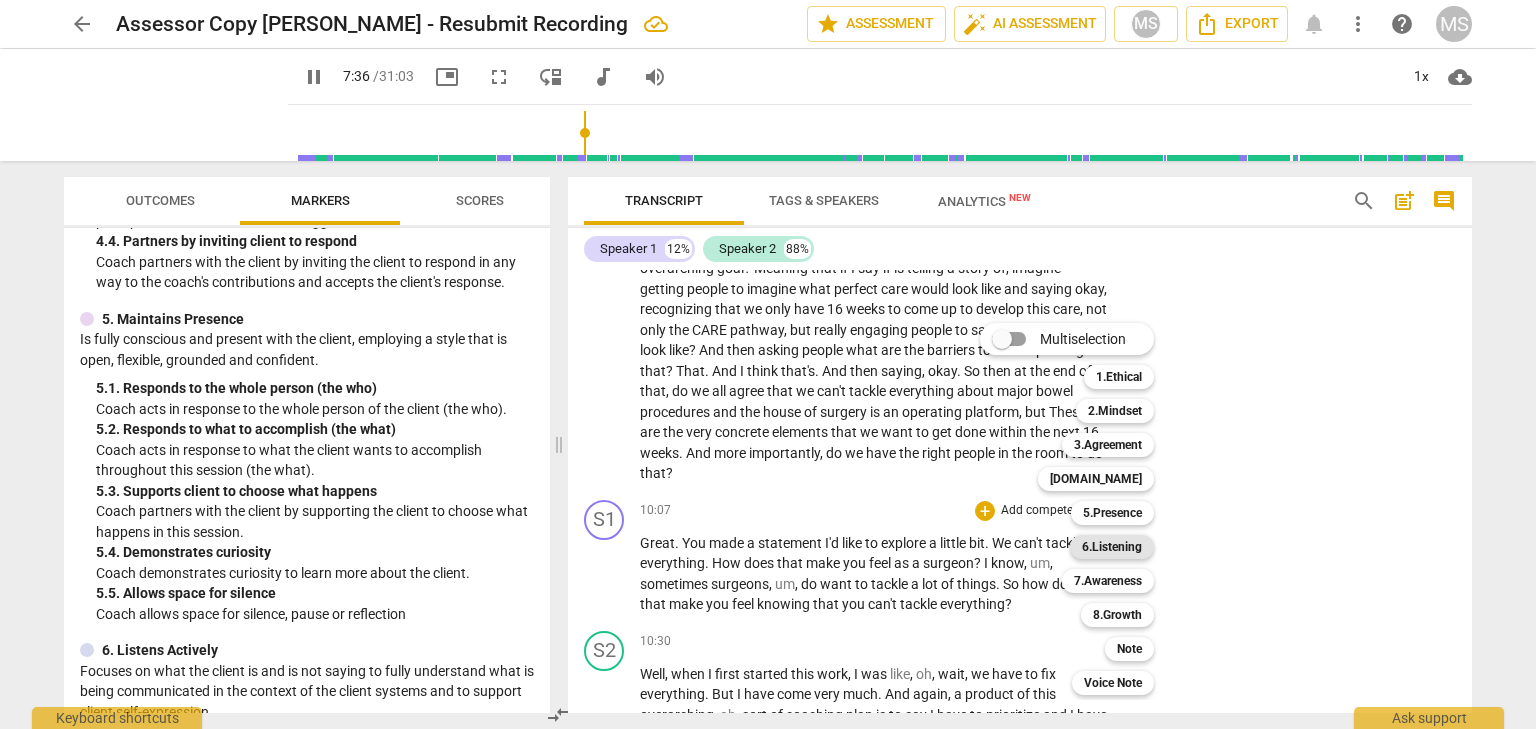 click on "6.Listening" at bounding box center (1112, 547) 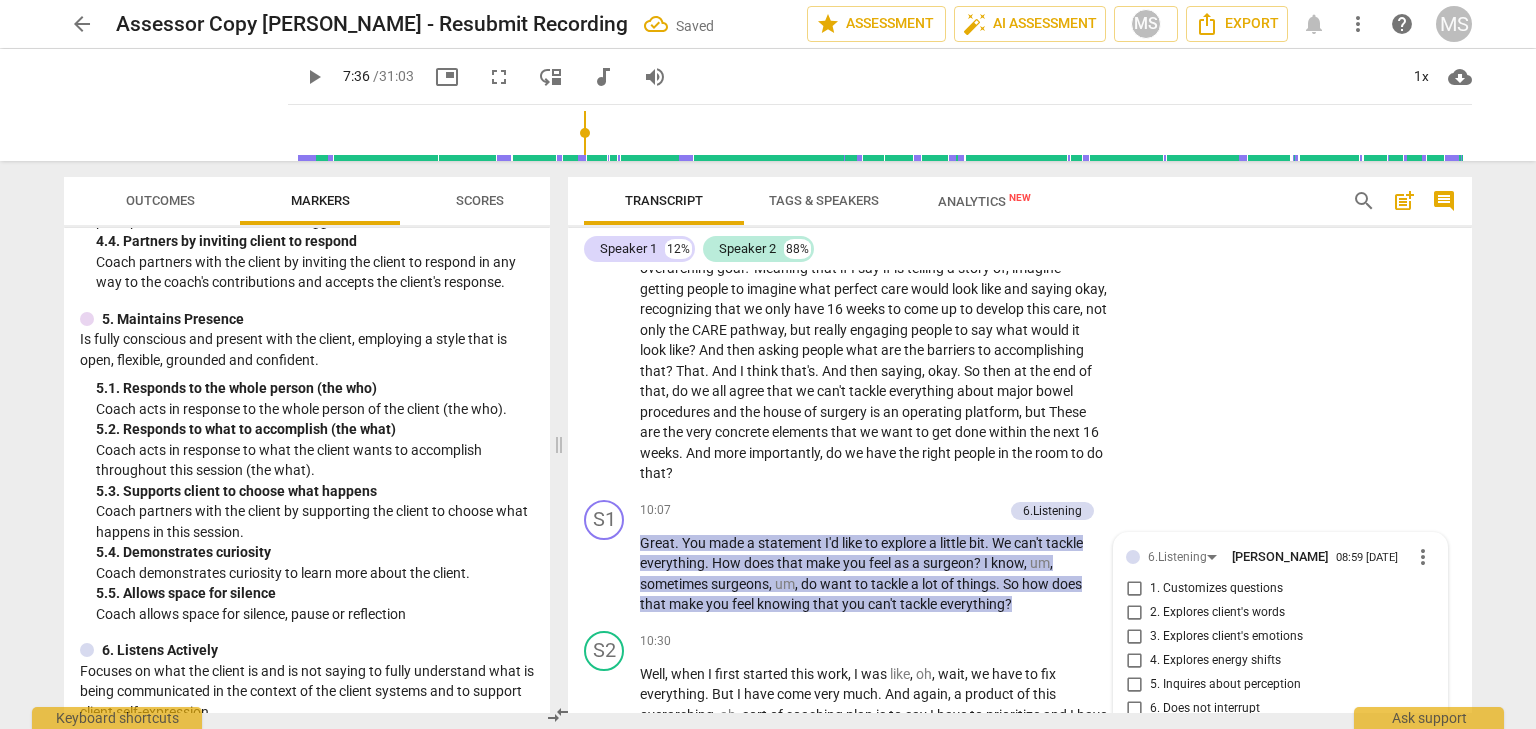 scroll, scrollTop: 3649, scrollLeft: 0, axis: vertical 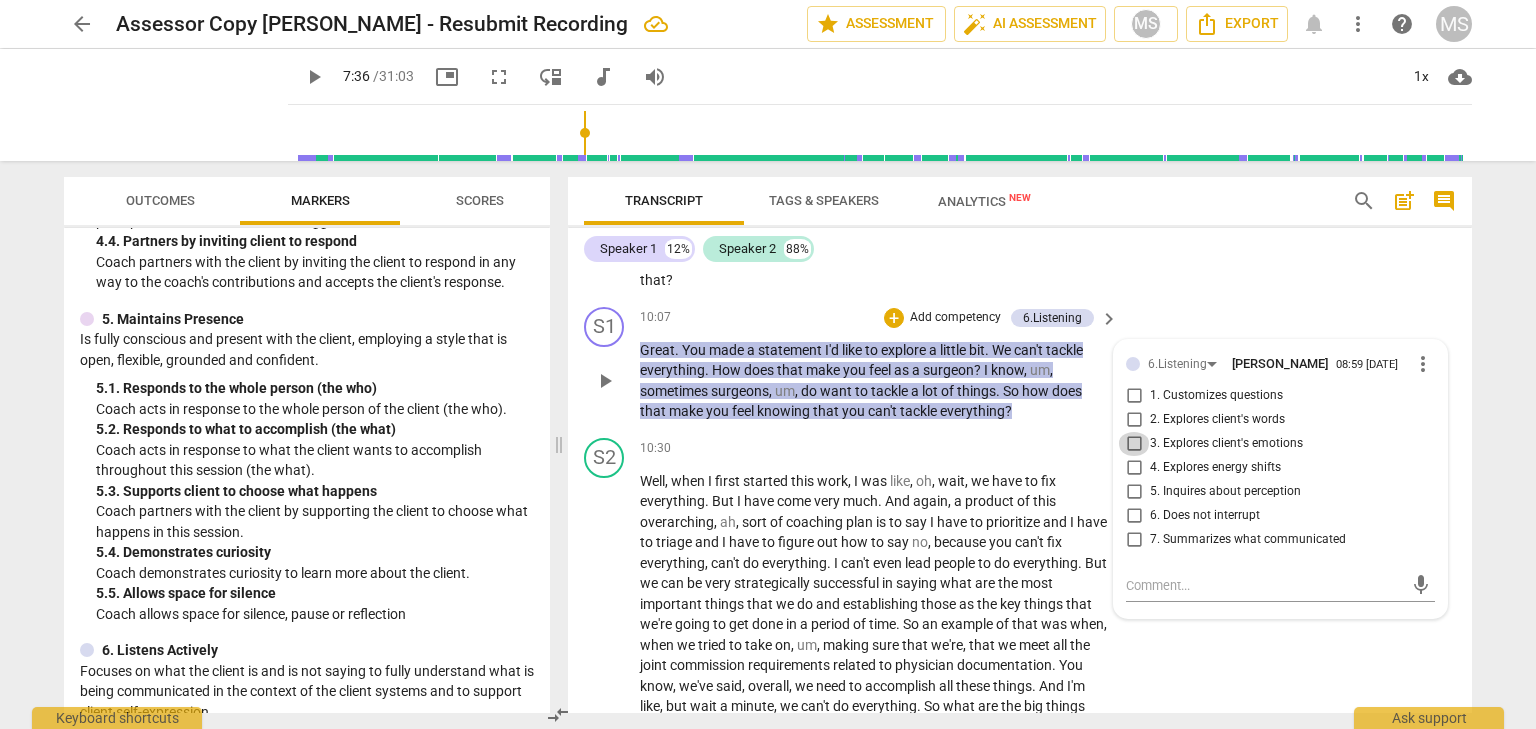 click on "3. Explores client's emotions" at bounding box center [1134, 444] 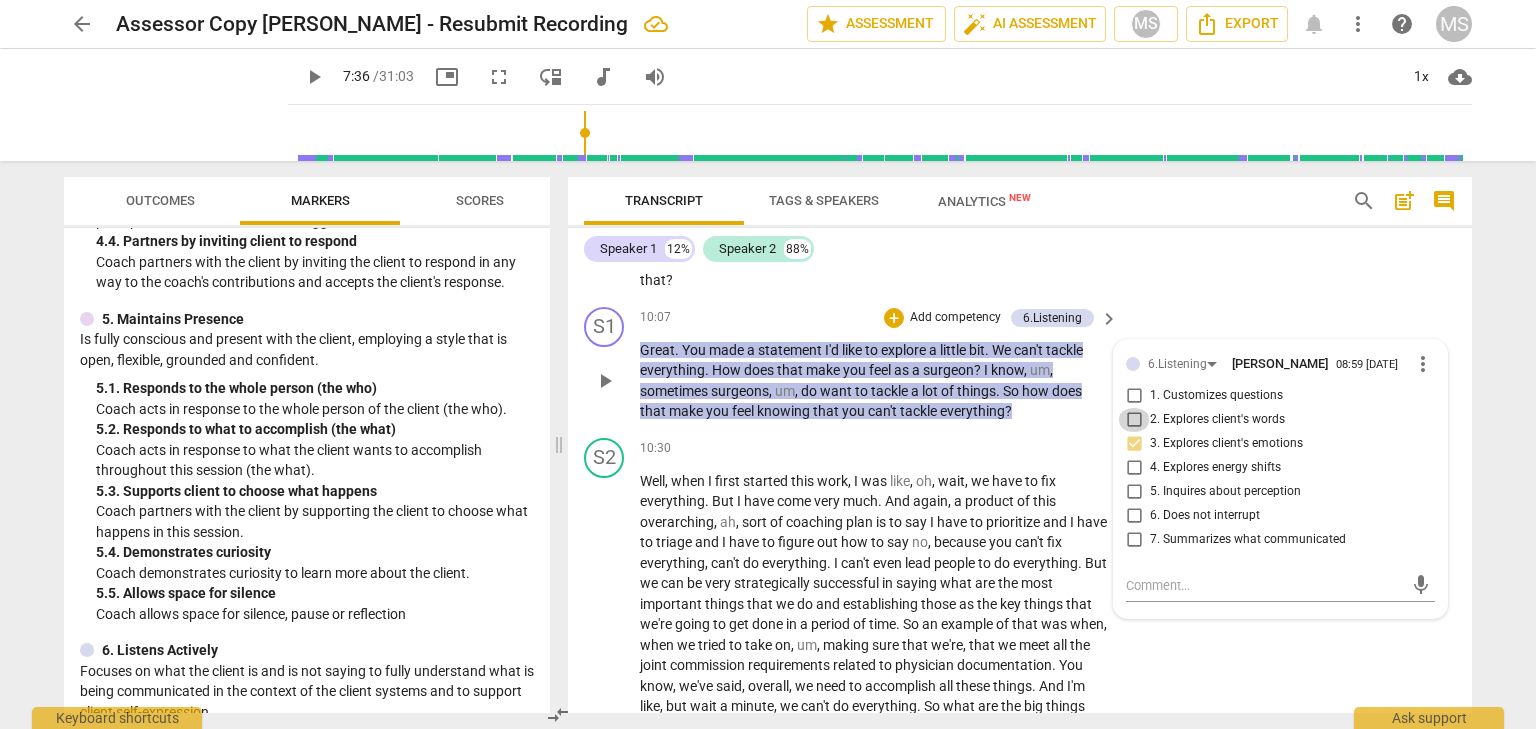 click on "2. Explores client's words" at bounding box center [1134, 420] 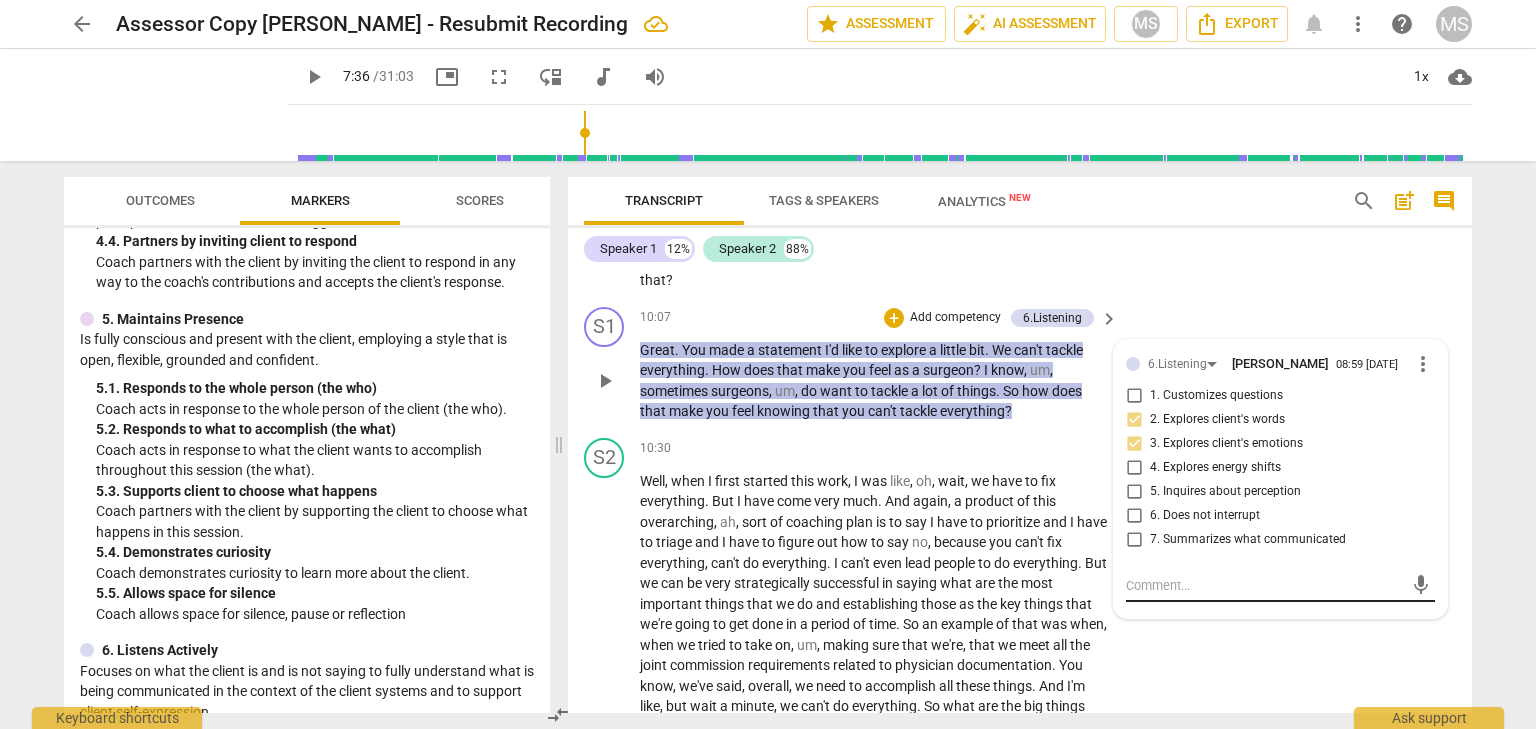 click at bounding box center (1264, 585) 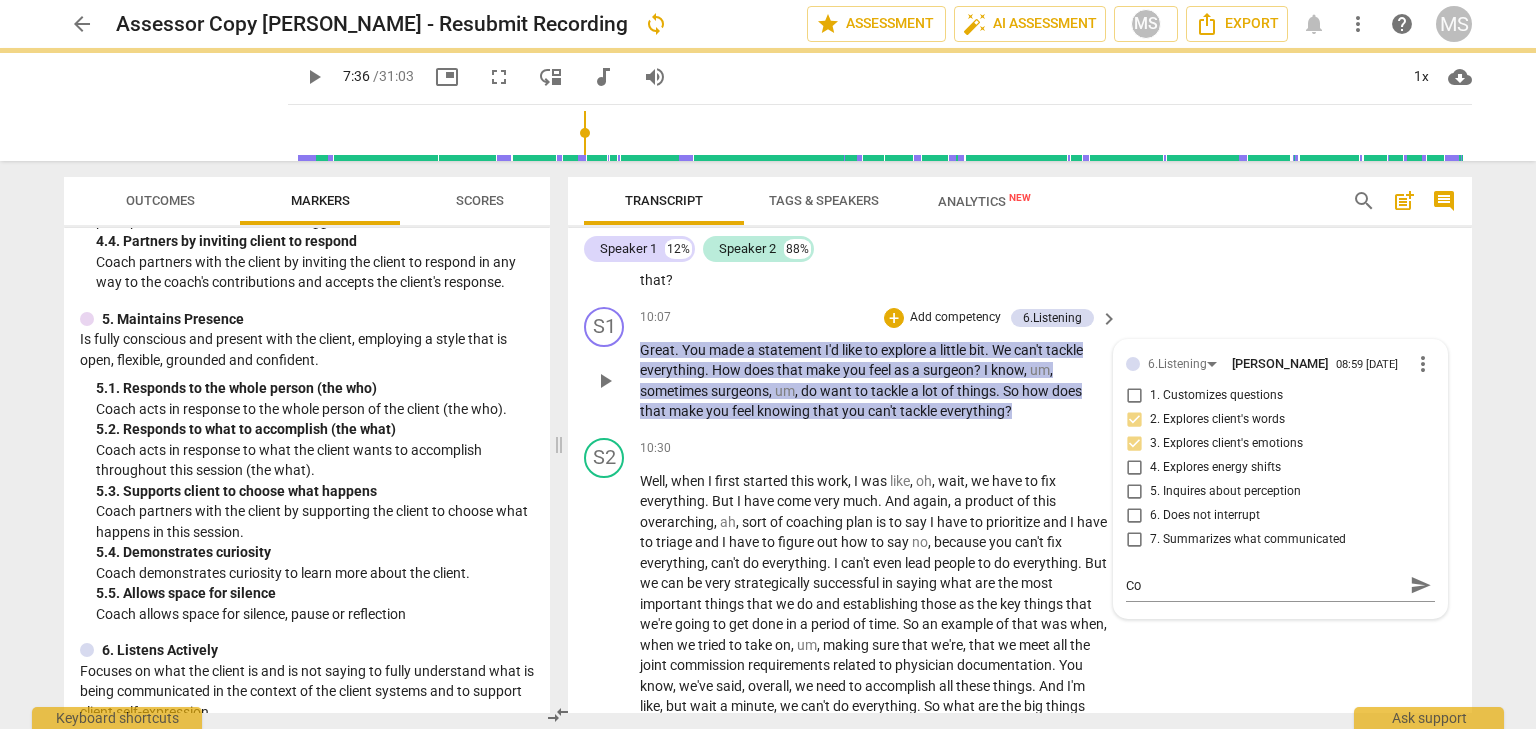click on "Great .   You   made   a   statement   I'd   like   to   explore   a   little   bit .   We   can't   tackle   everything .   How   does   that   make   you   feel   as   a   surgeon ?   I   know ,   um ,   sometimes   surgeons ,   um ,   do   want   to   tackle   a   lot   of   things .   So   how   does   that   make   you   feel   knowing   that   you   can't   tackle   everything ?" at bounding box center [874, 381] 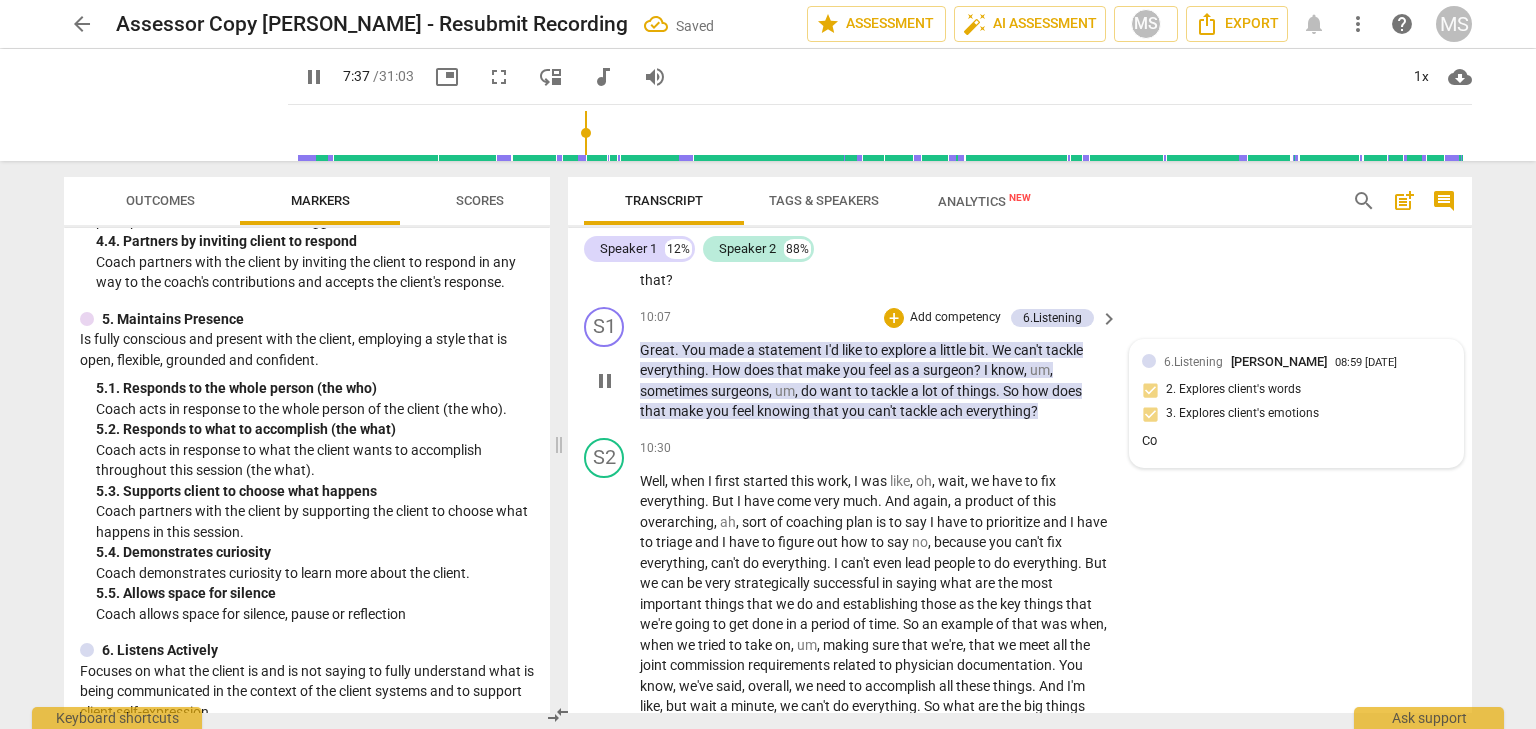 click on "6.Listening Mary Shaffran 08:59 07-19-2025 2. Explores client's words 3. Explores client's emotions Co" at bounding box center [1296, 403] 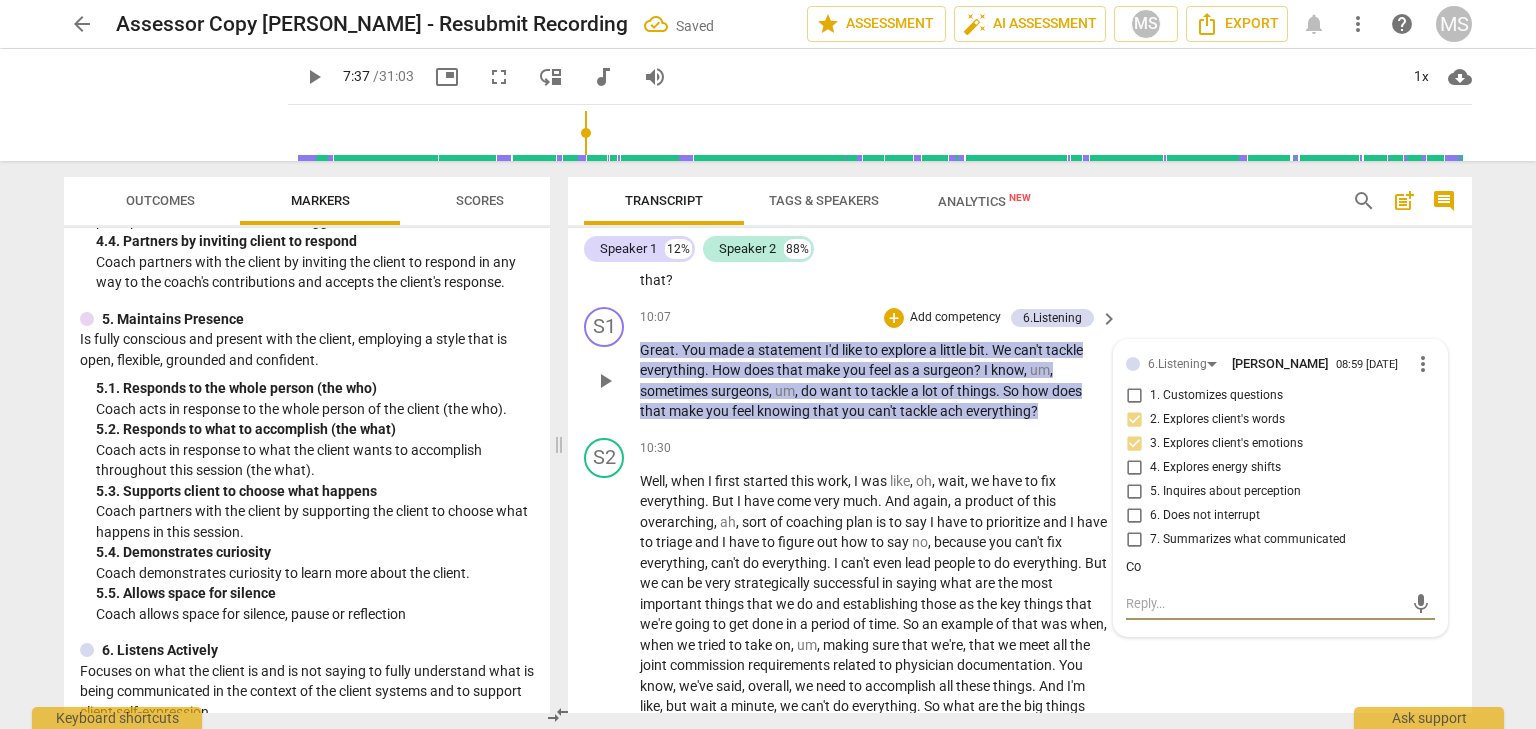 click at bounding box center (1264, 603) 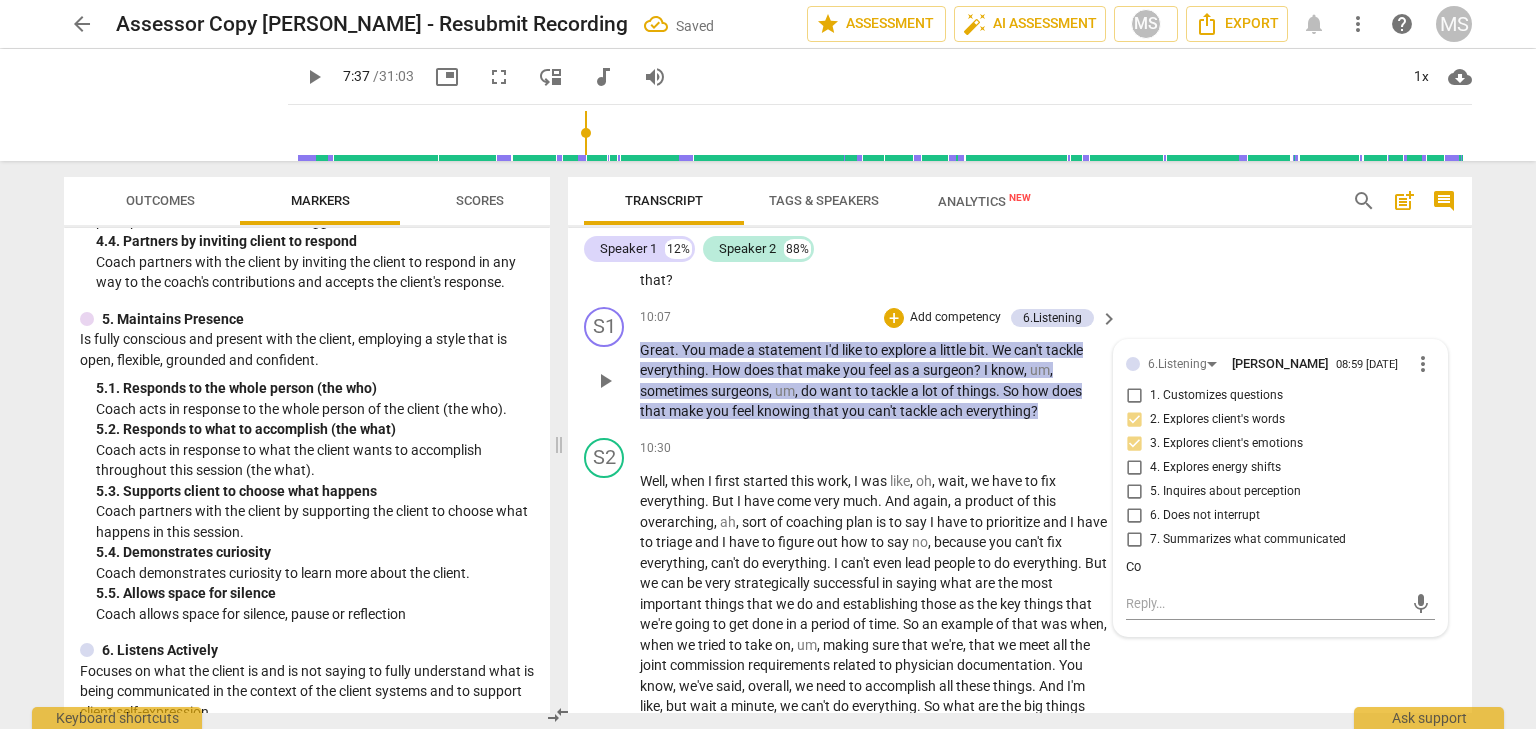 click on "Co" at bounding box center (1280, 567) 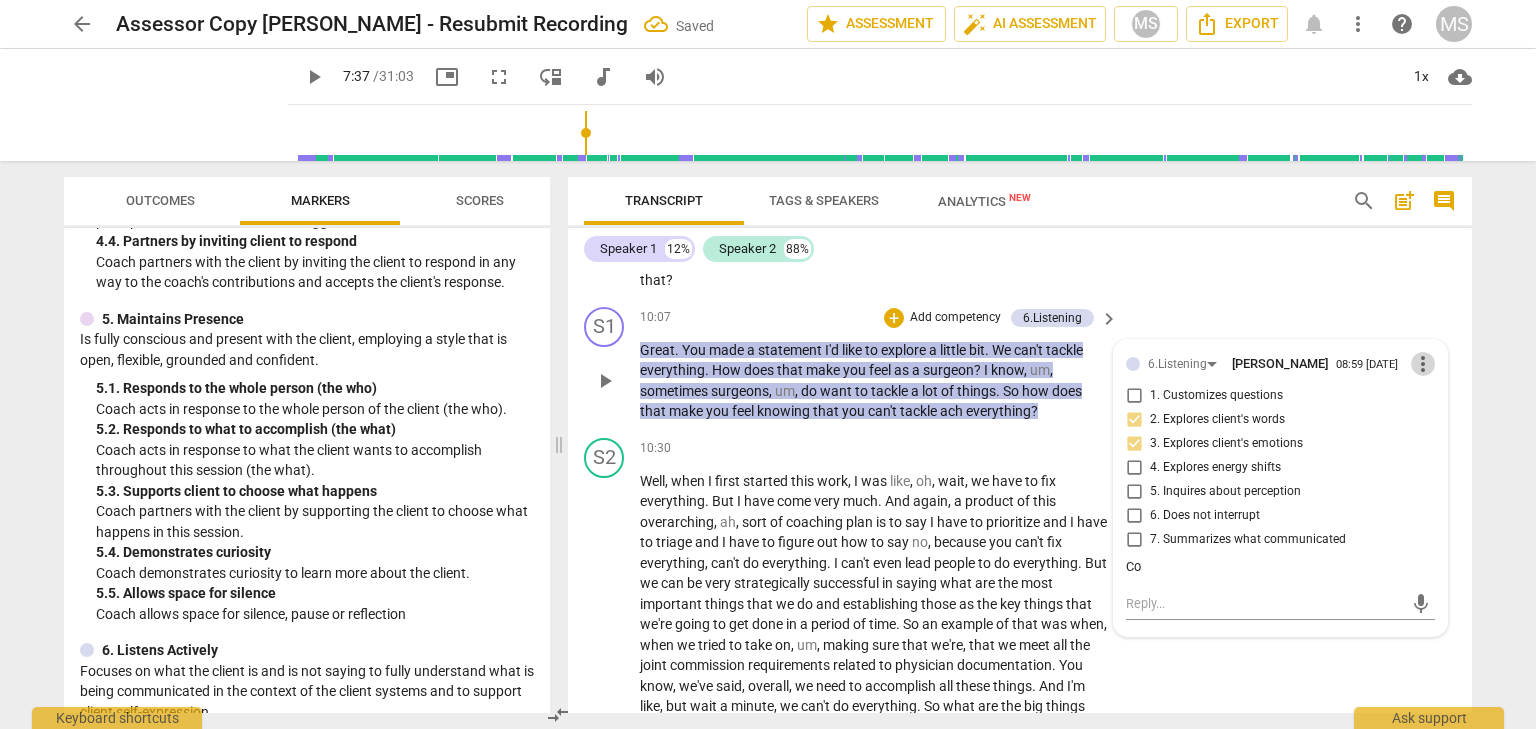 click on "more_vert" at bounding box center (1423, 364) 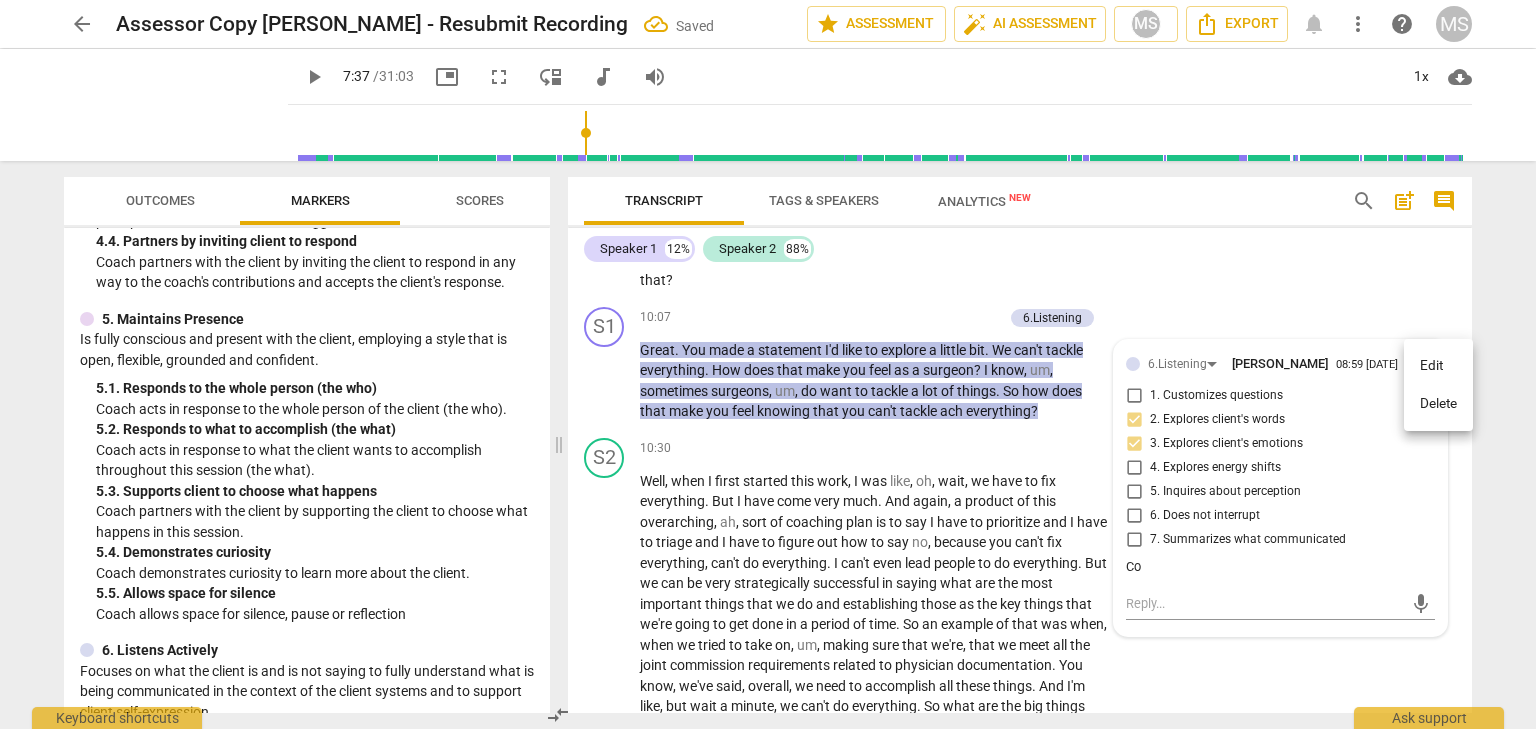 click on "Edit" at bounding box center (1438, 366) 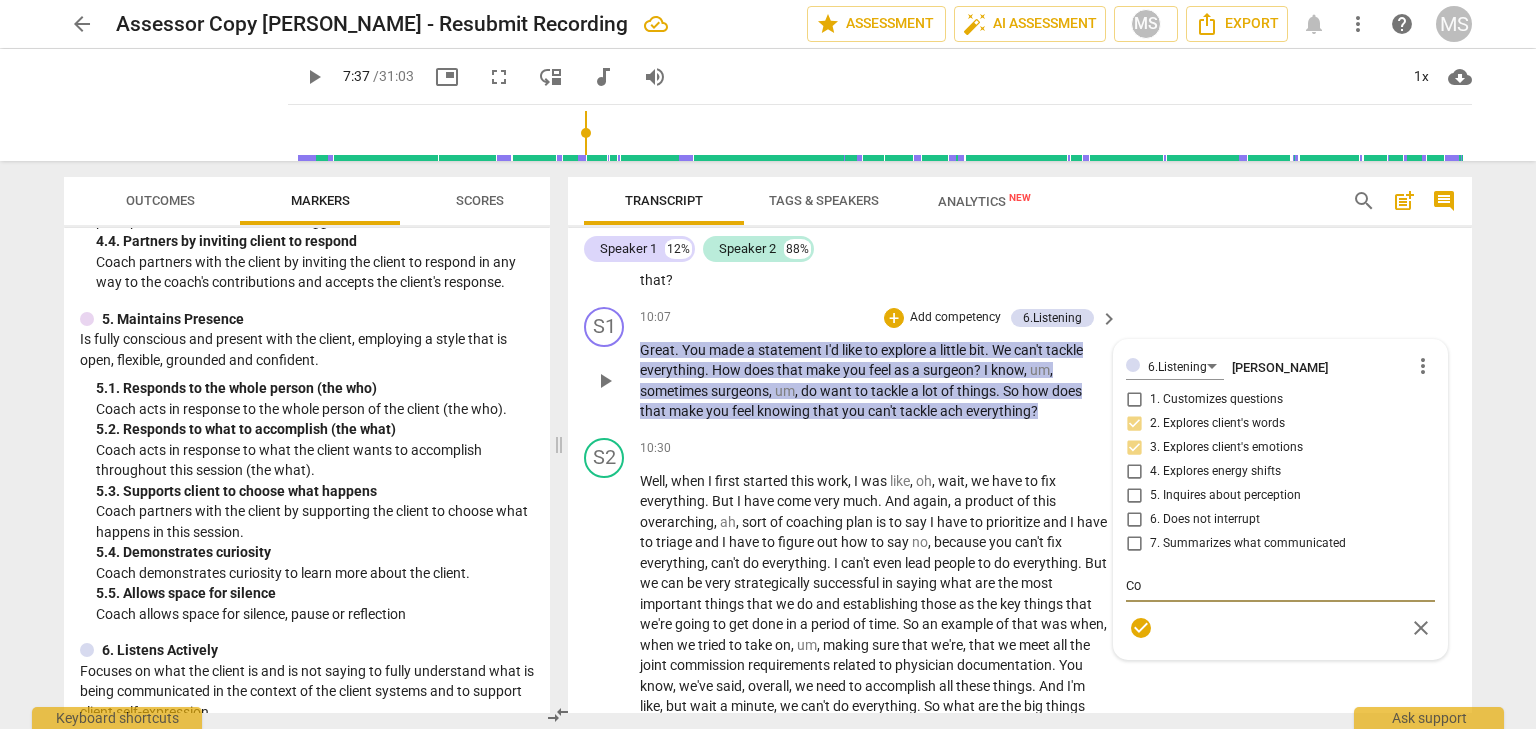 click on "Co" at bounding box center (1280, 585) 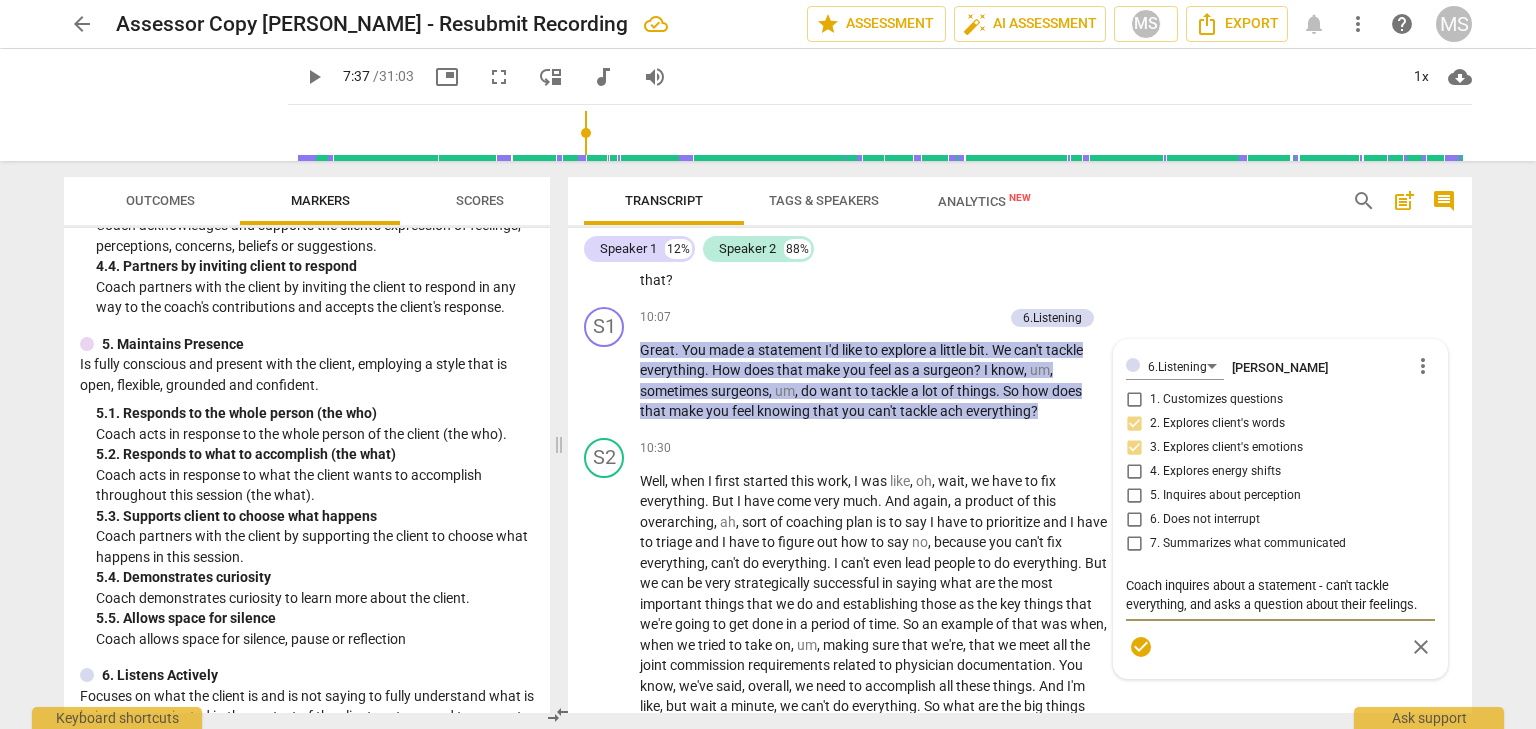 scroll, scrollTop: 1002, scrollLeft: 0, axis: vertical 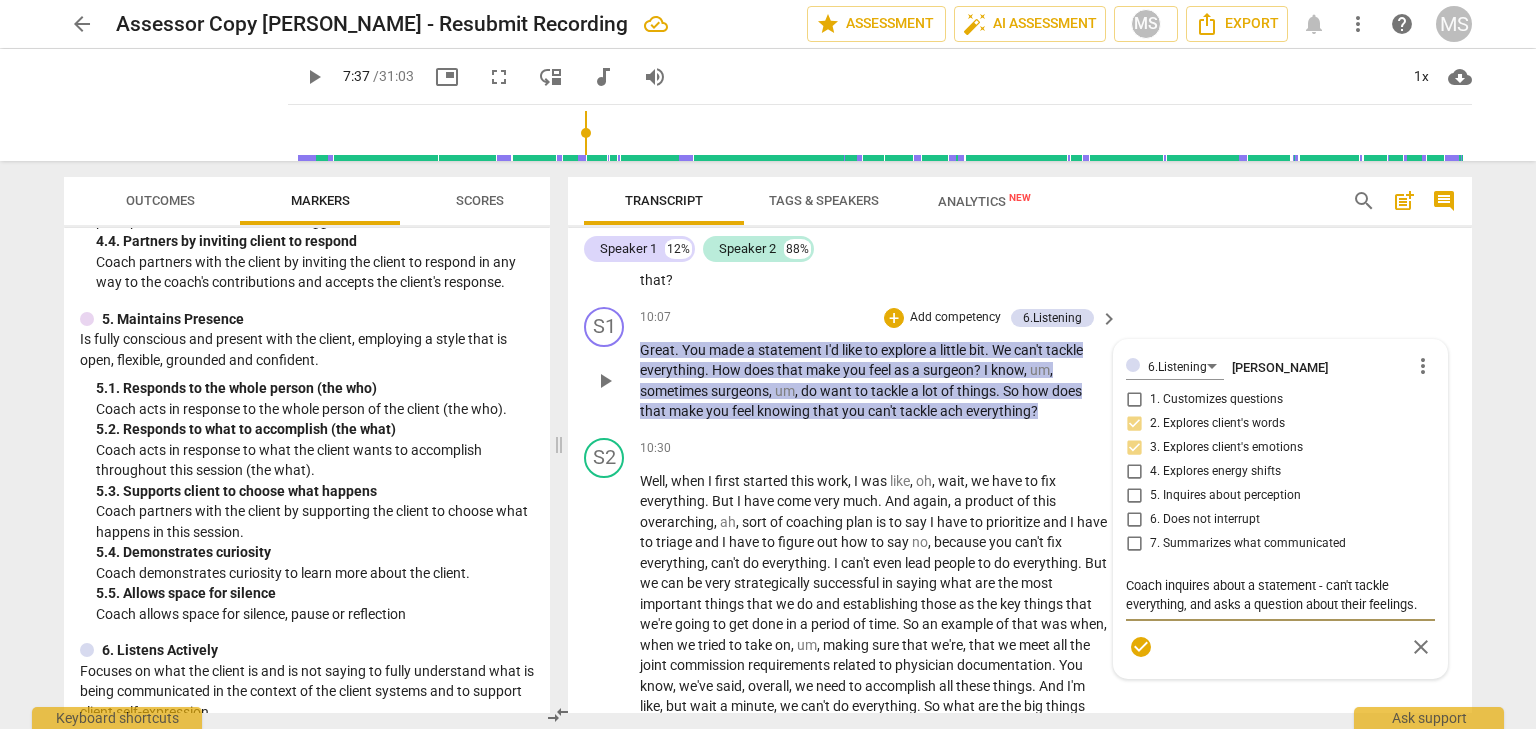click on "Add competency" at bounding box center (955, 318) 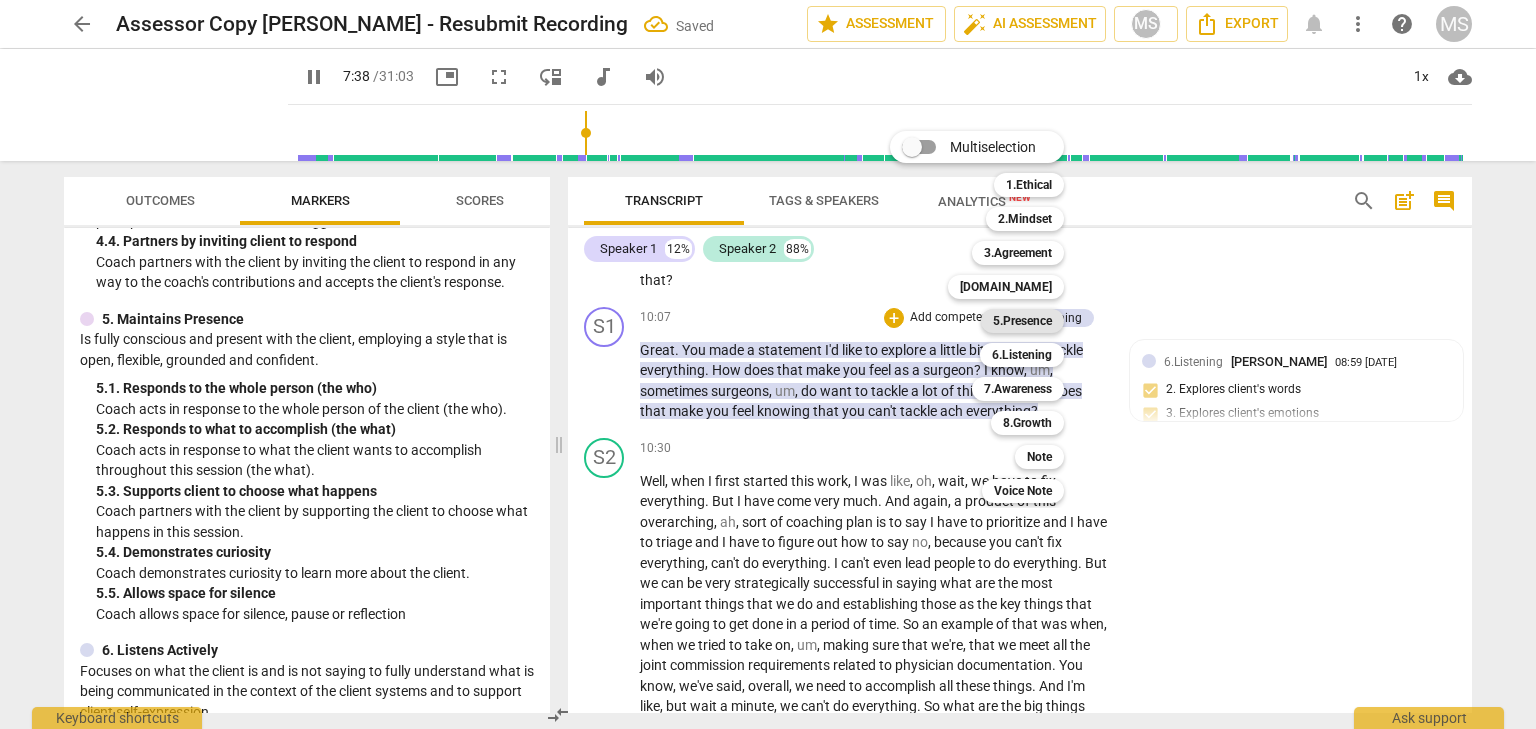 click on "5.Presence" at bounding box center [1022, 321] 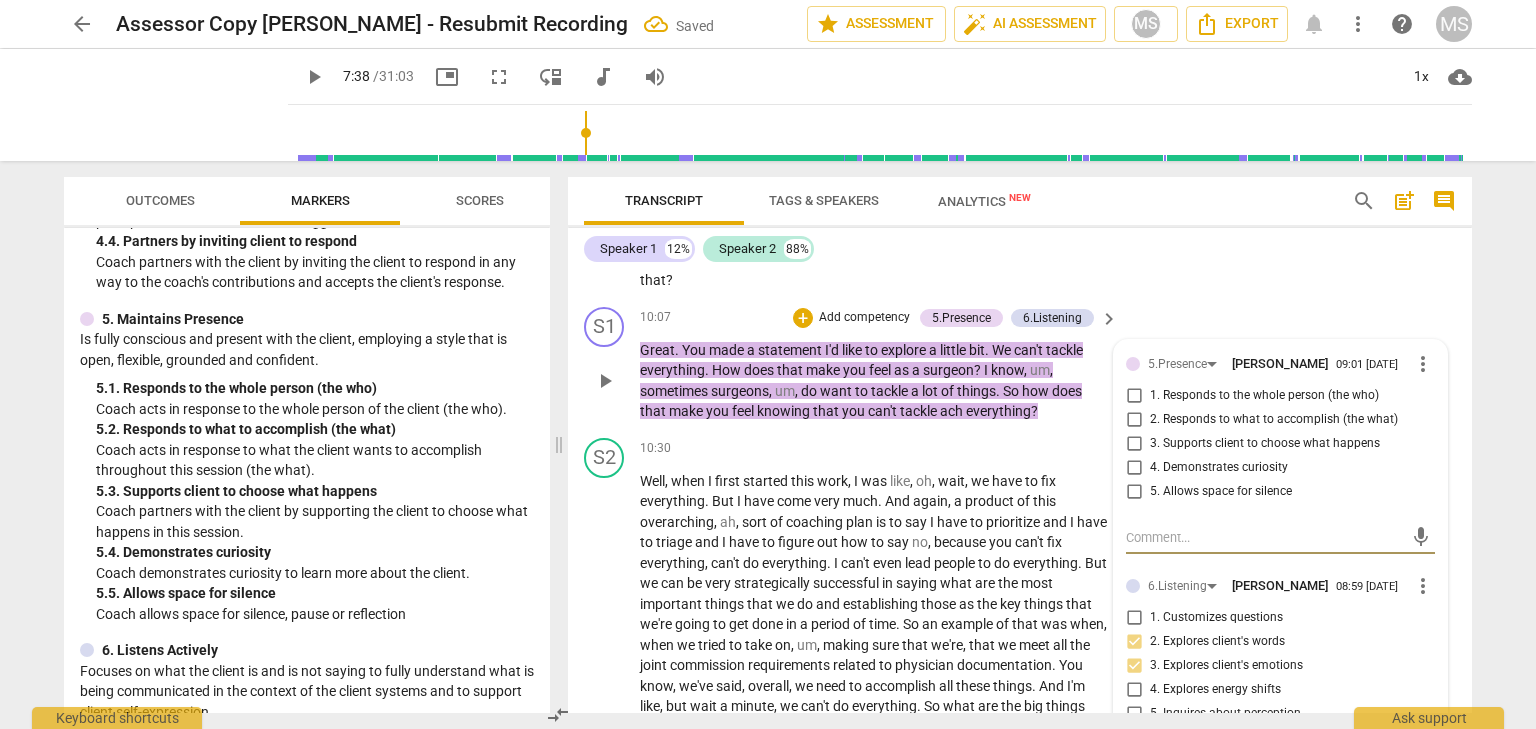 click on "4. Demonstrates curiosity" at bounding box center (1134, 468) 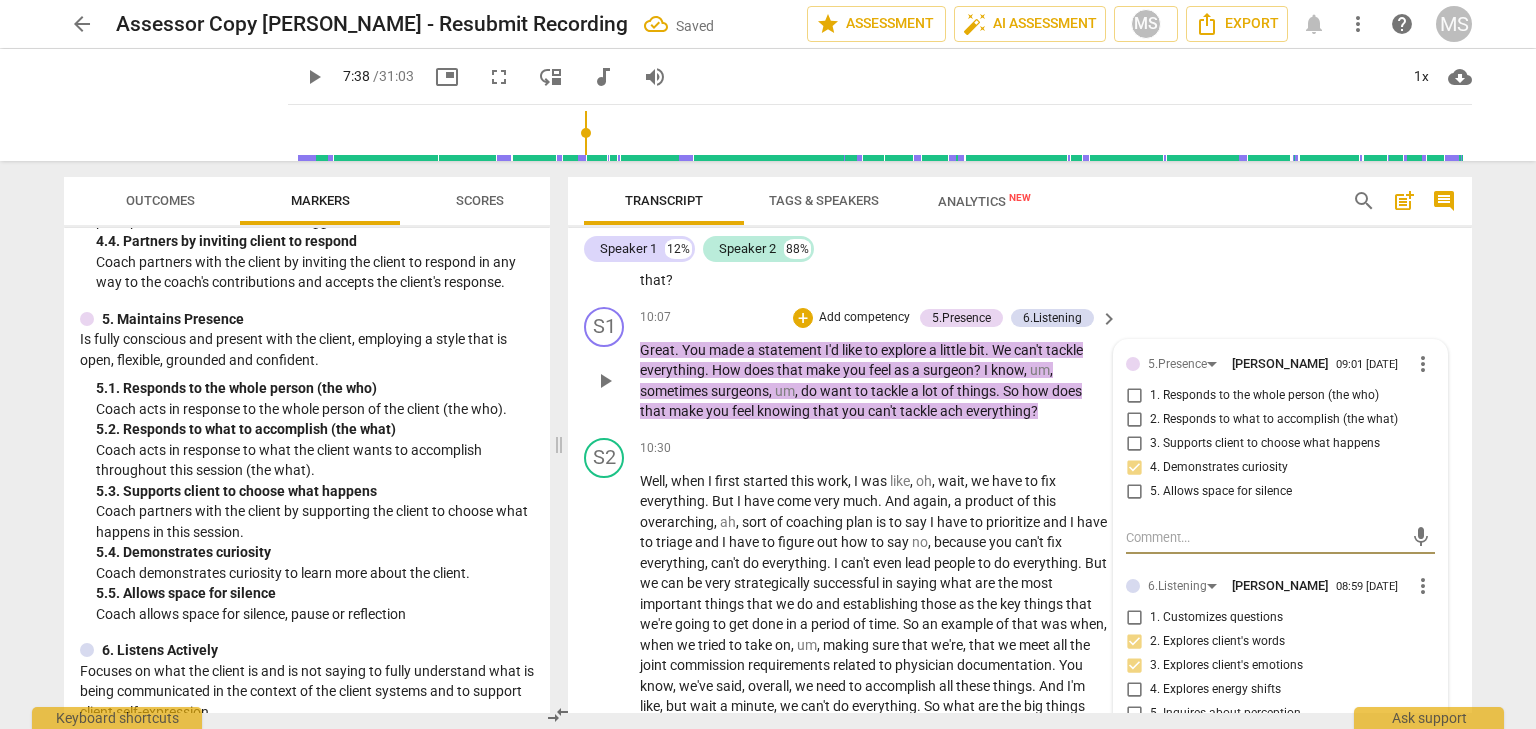 click at bounding box center (1264, 537) 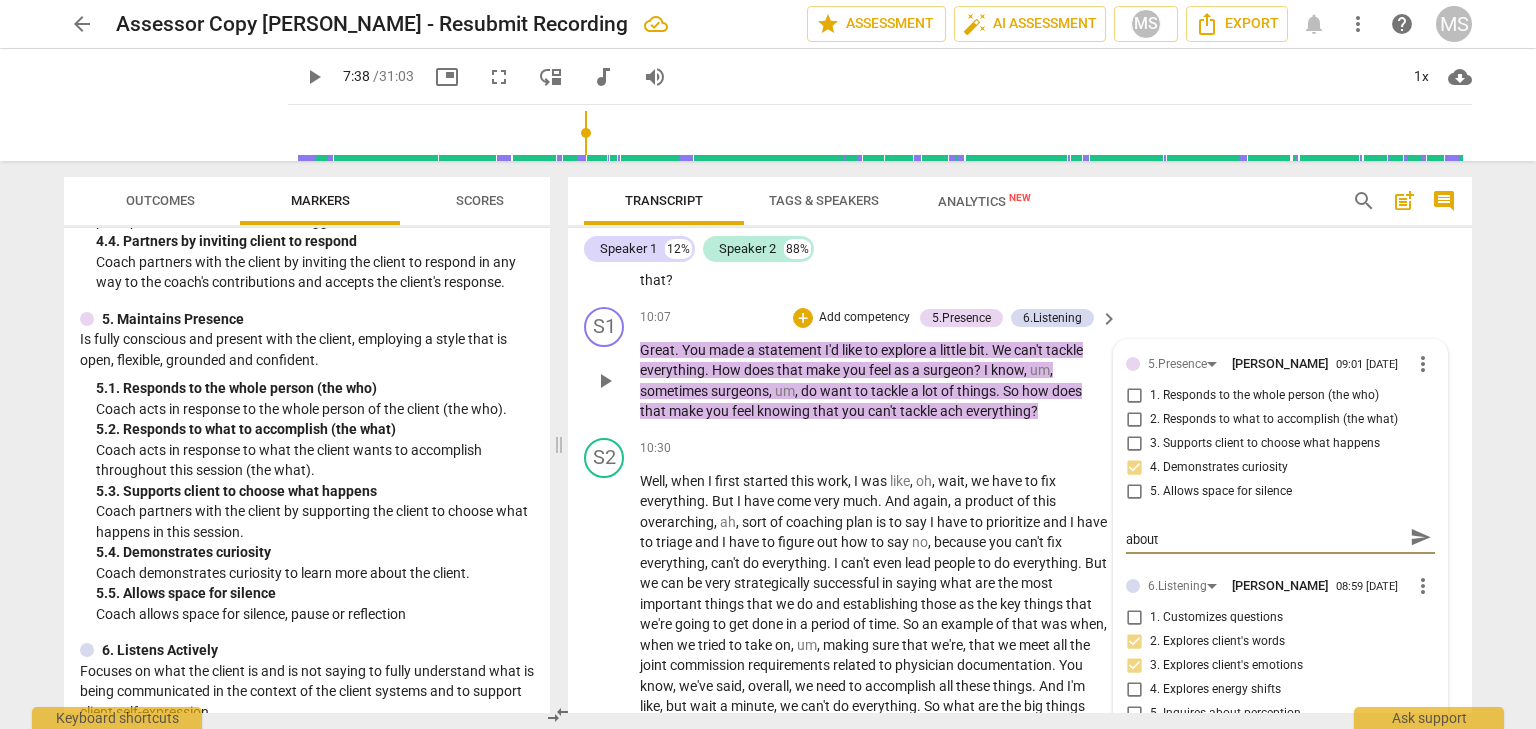 scroll, scrollTop: 0, scrollLeft: 0, axis: both 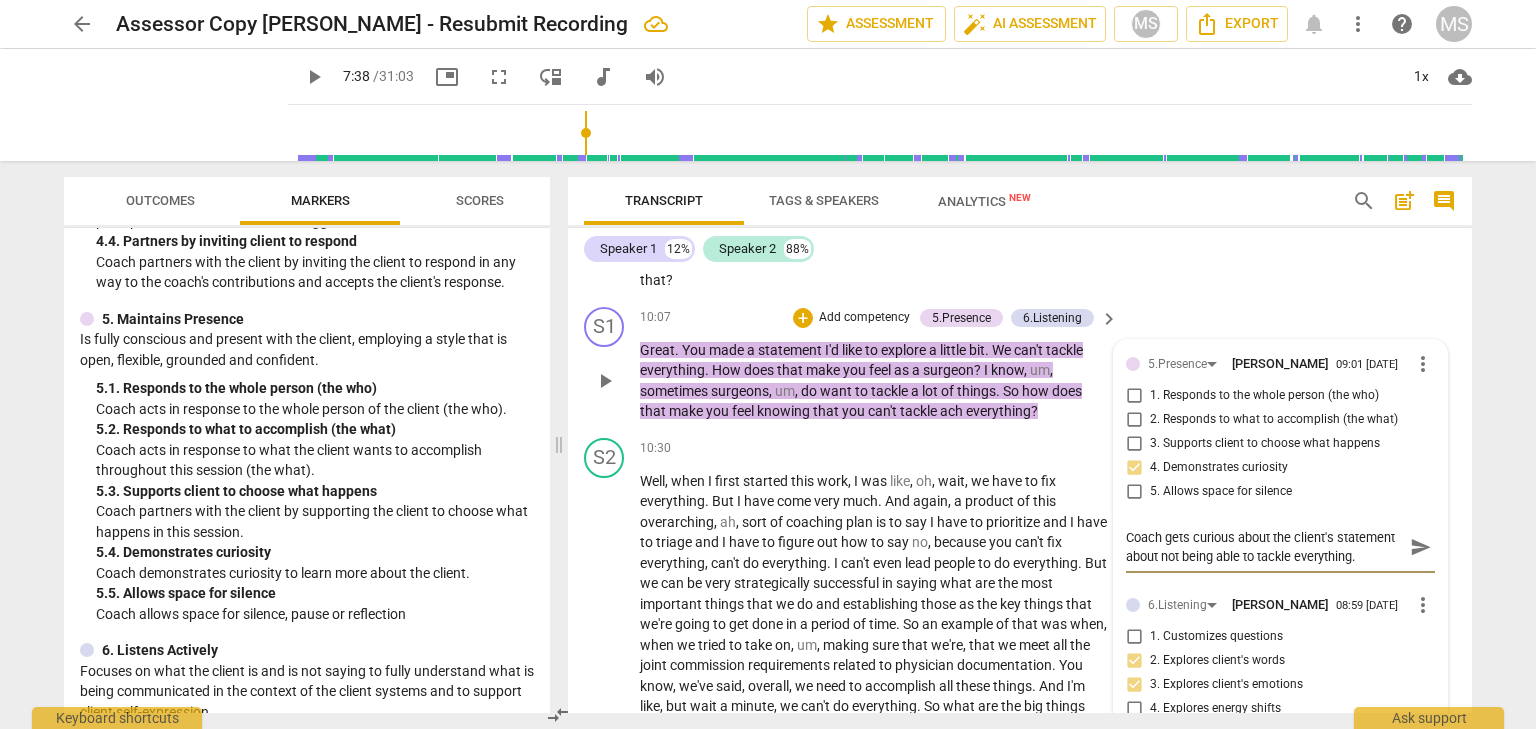 click on "send" at bounding box center (1421, 547) 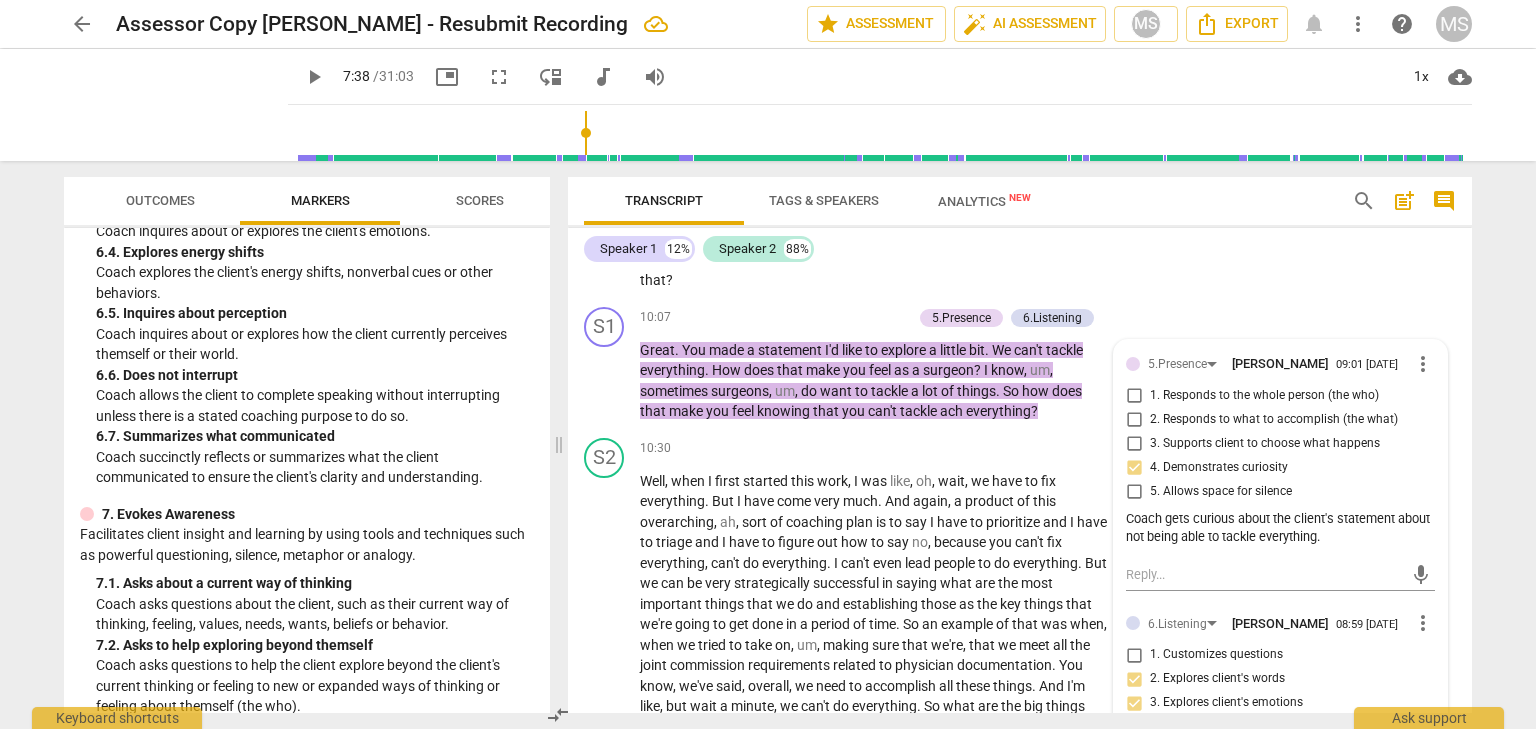 scroll, scrollTop: 1702, scrollLeft: 0, axis: vertical 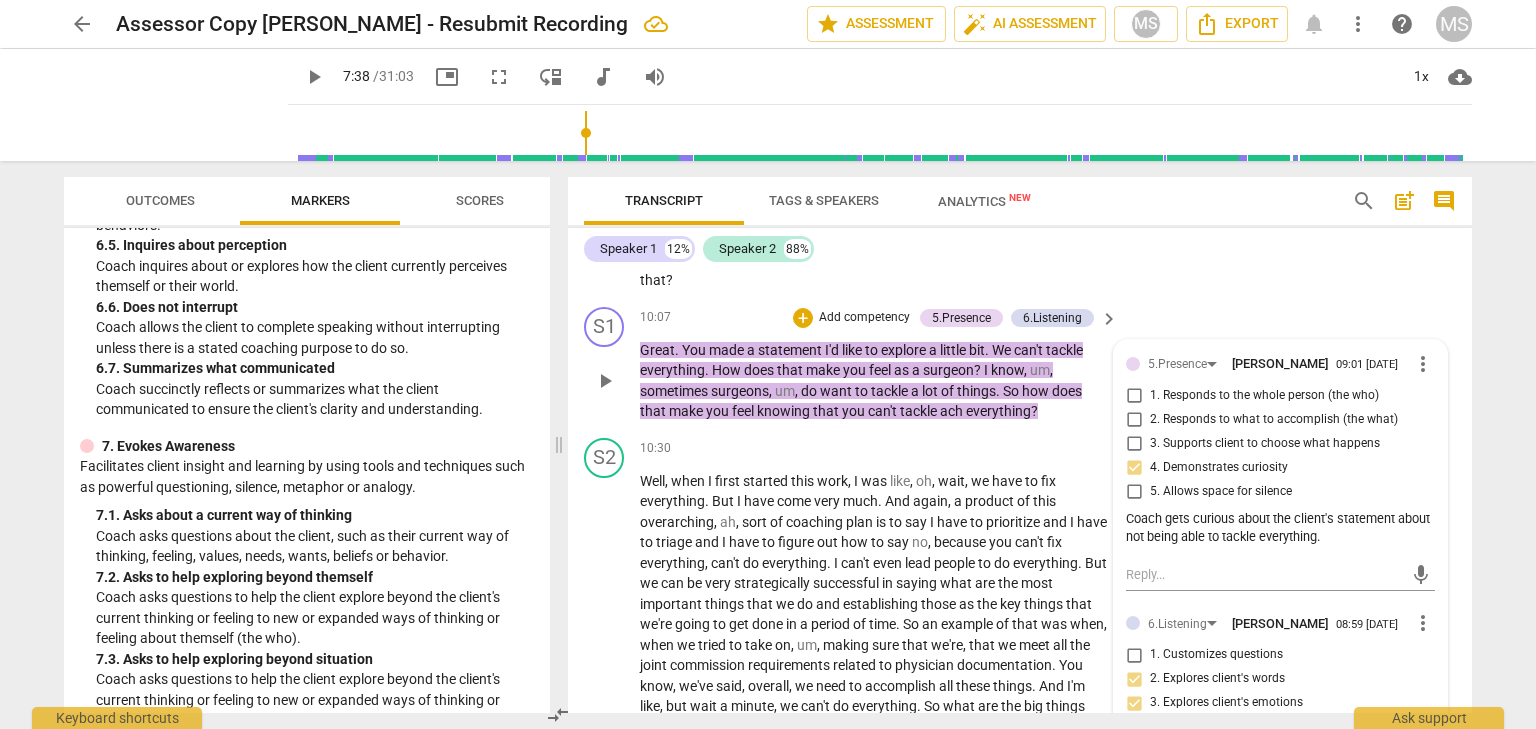 click on "Add competency" at bounding box center [864, 318] 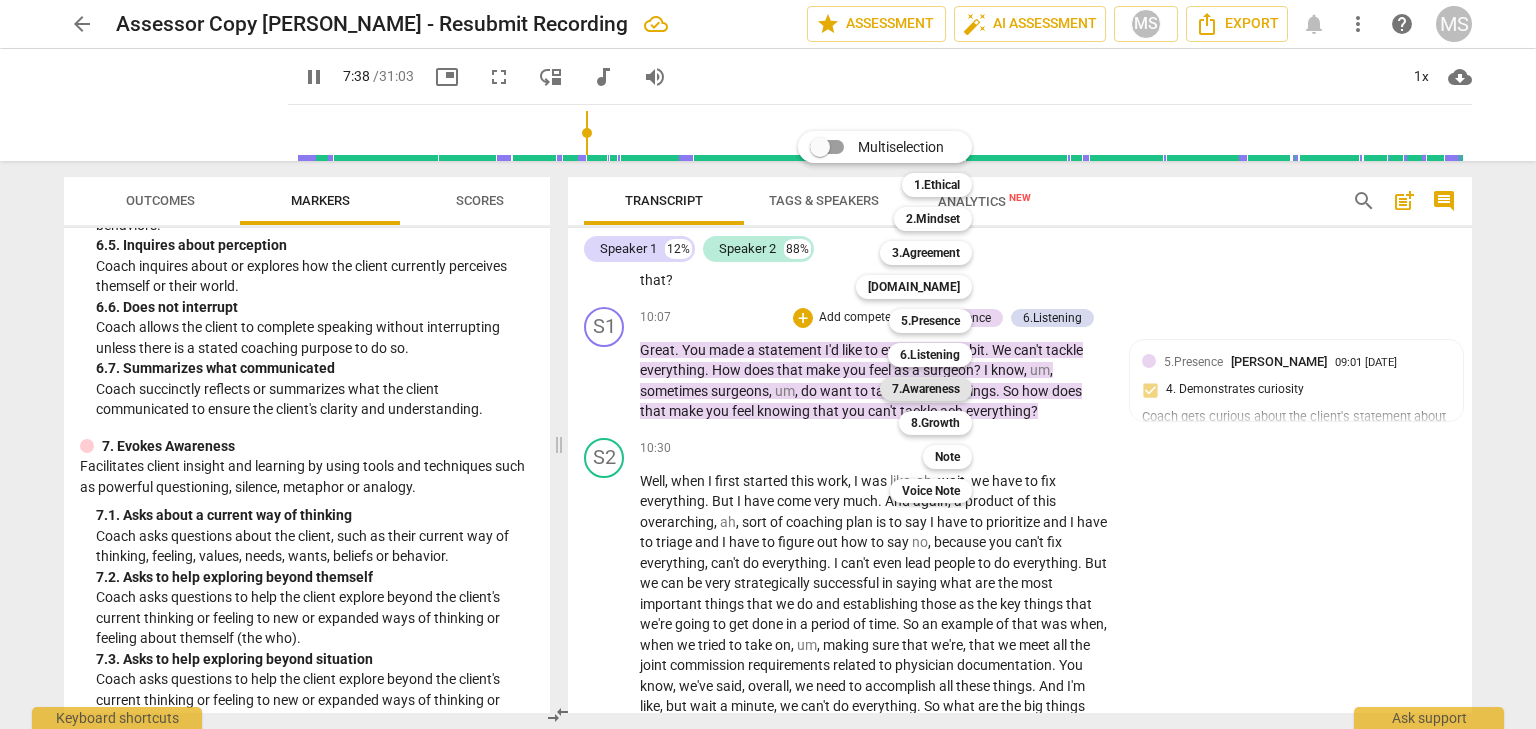 click on "7.Awareness" at bounding box center [926, 389] 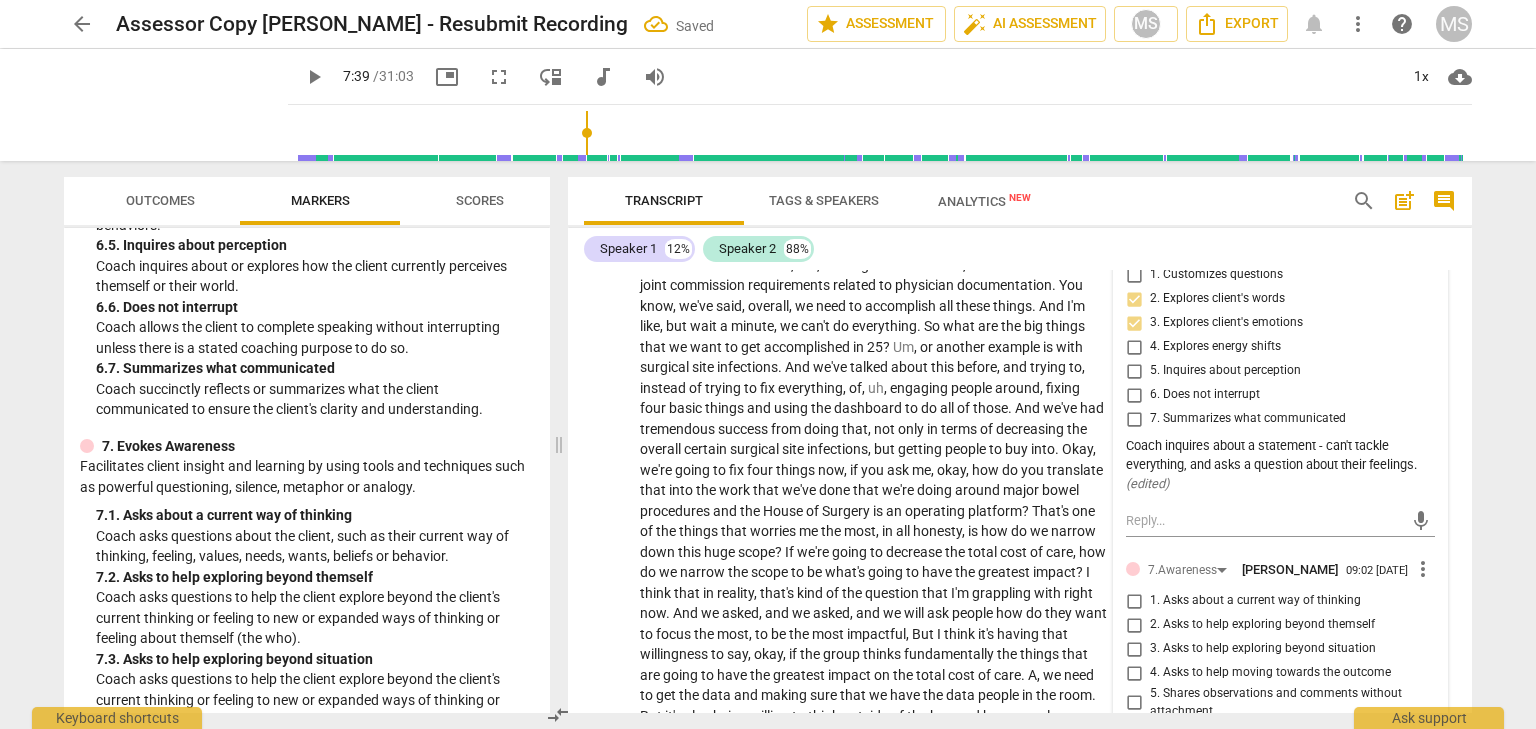 scroll, scrollTop: 3949, scrollLeft: 0, axis: vertical 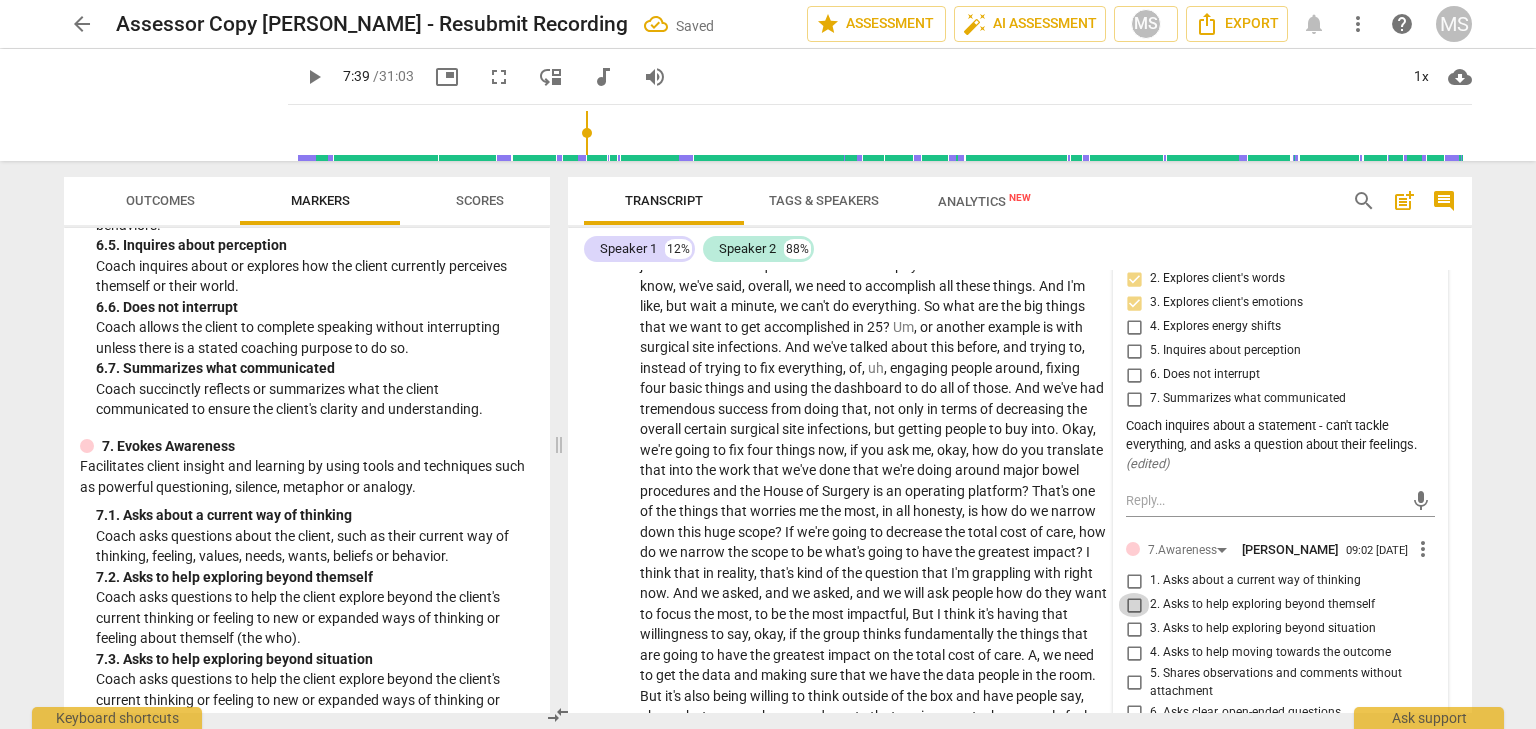 click on "2. Asks to help exploring beyond themself" at bounding box center [1134, 605] 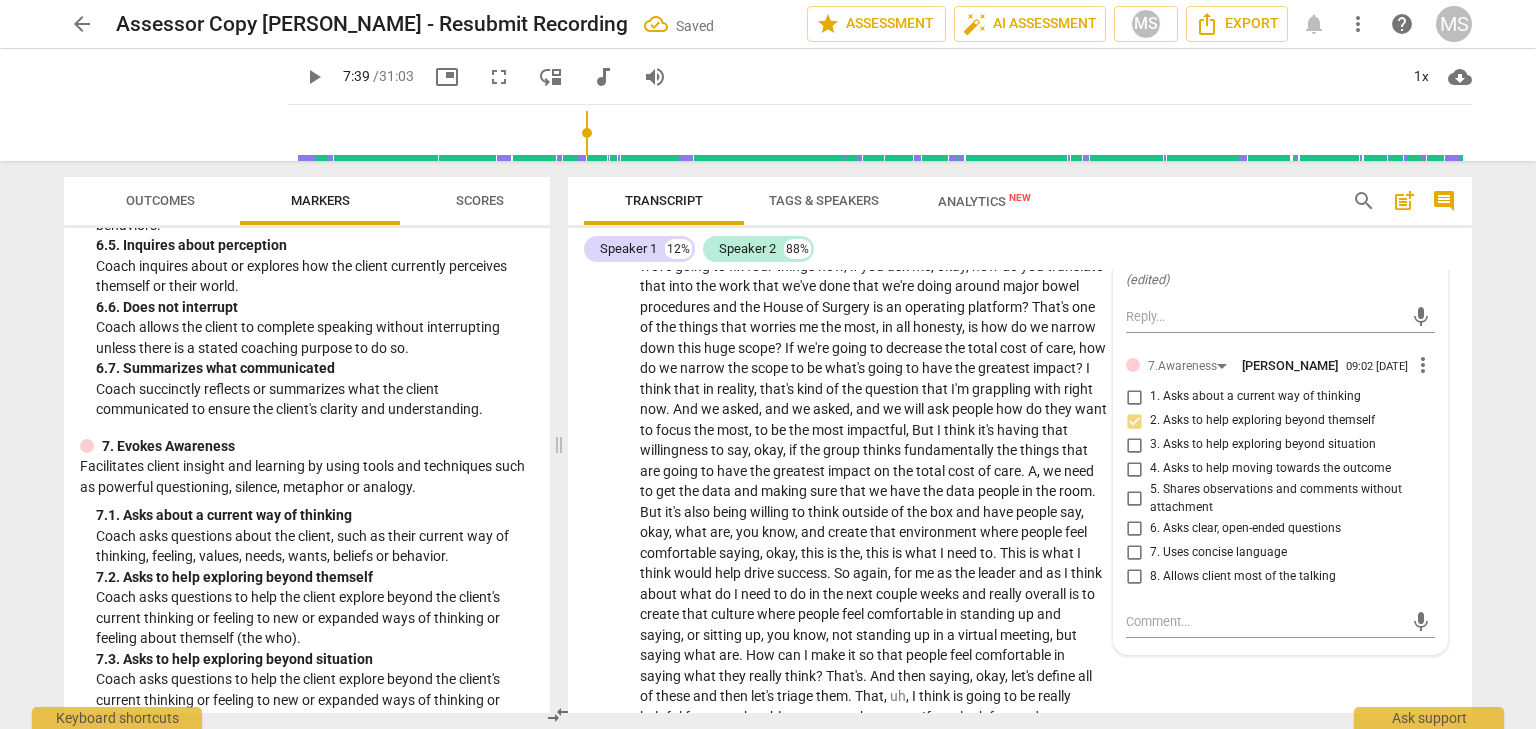 scroll, scrollTop: 4149, scrollLeft: 0, axis: vertical 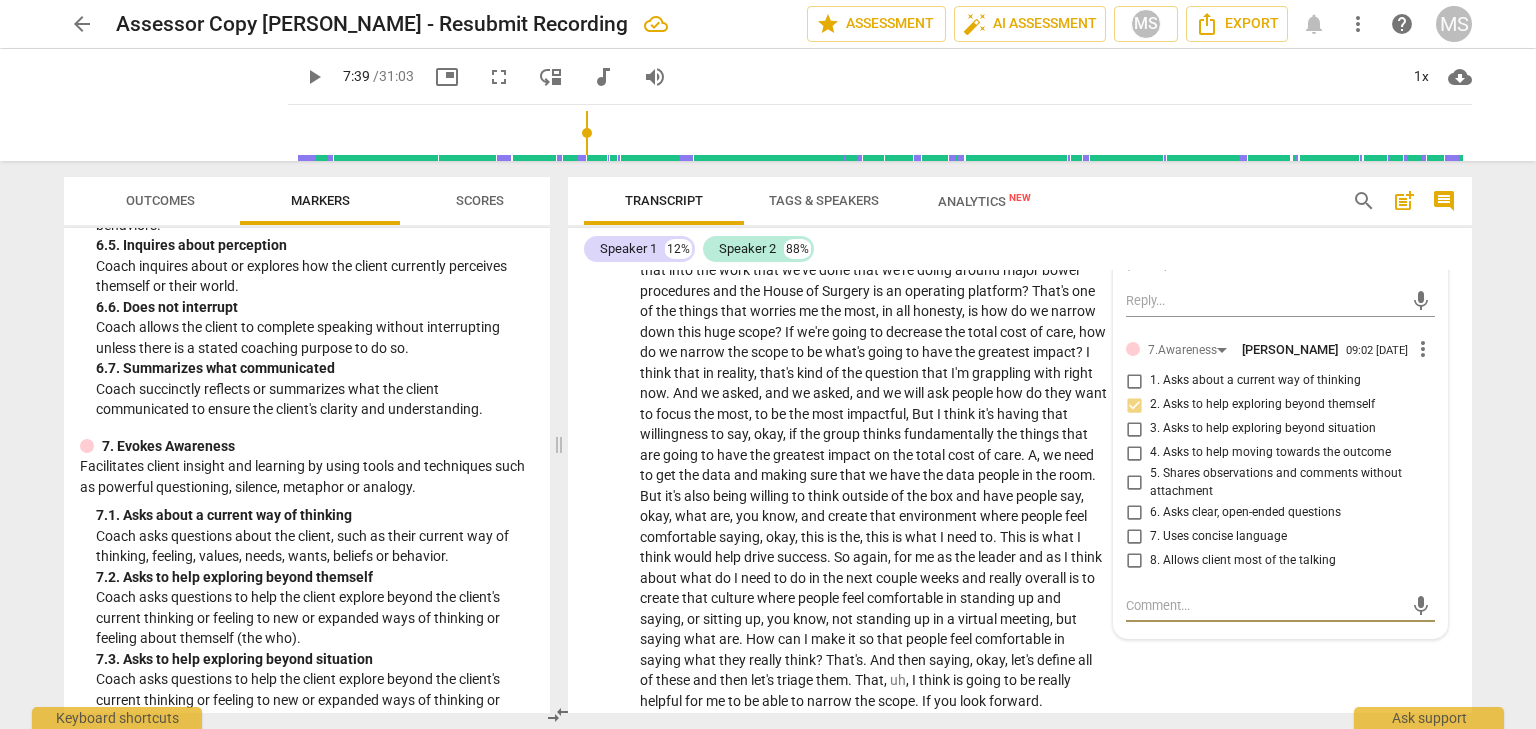 click at bounding box center (1264, 605) 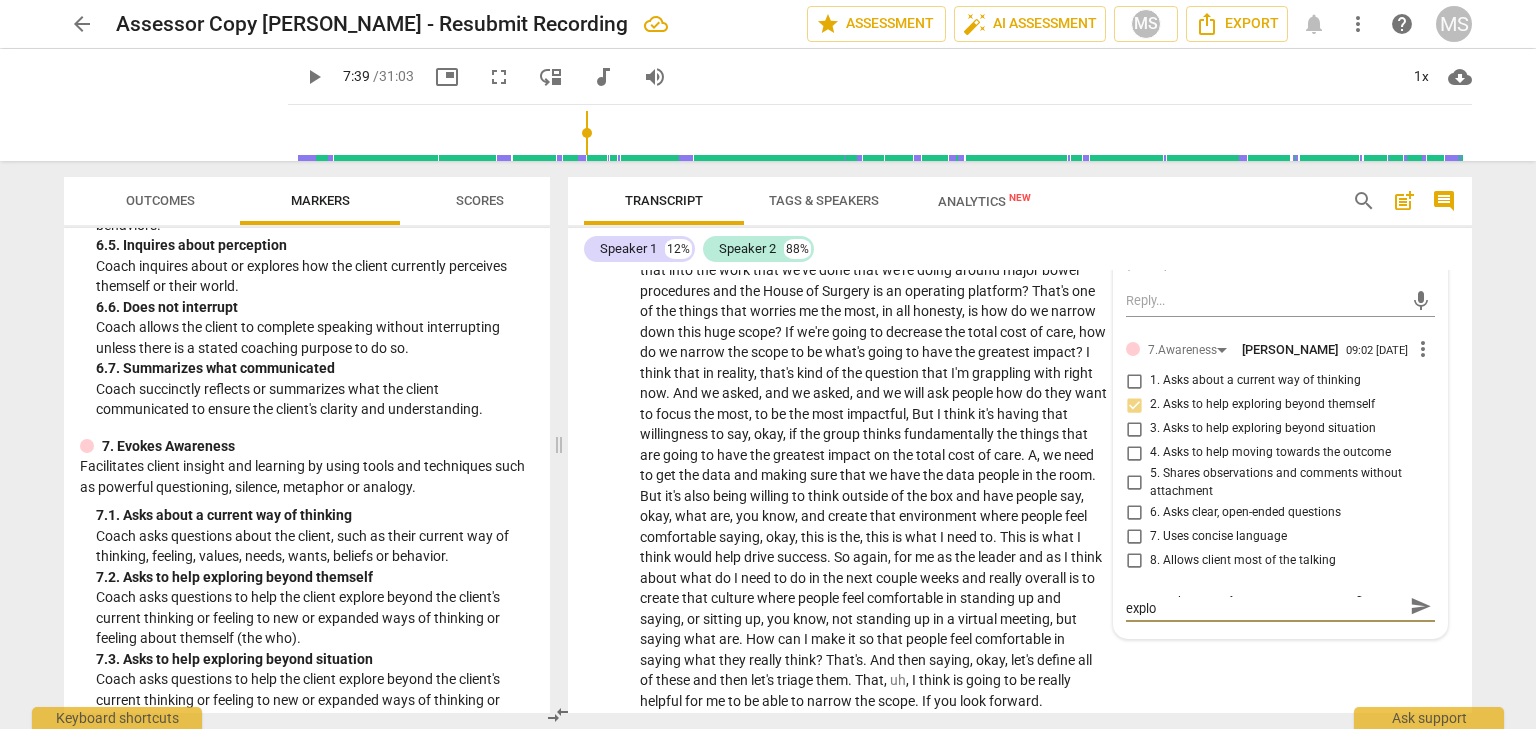 scroll, scrollTop: 0, scrollLeft: 0, axis: both 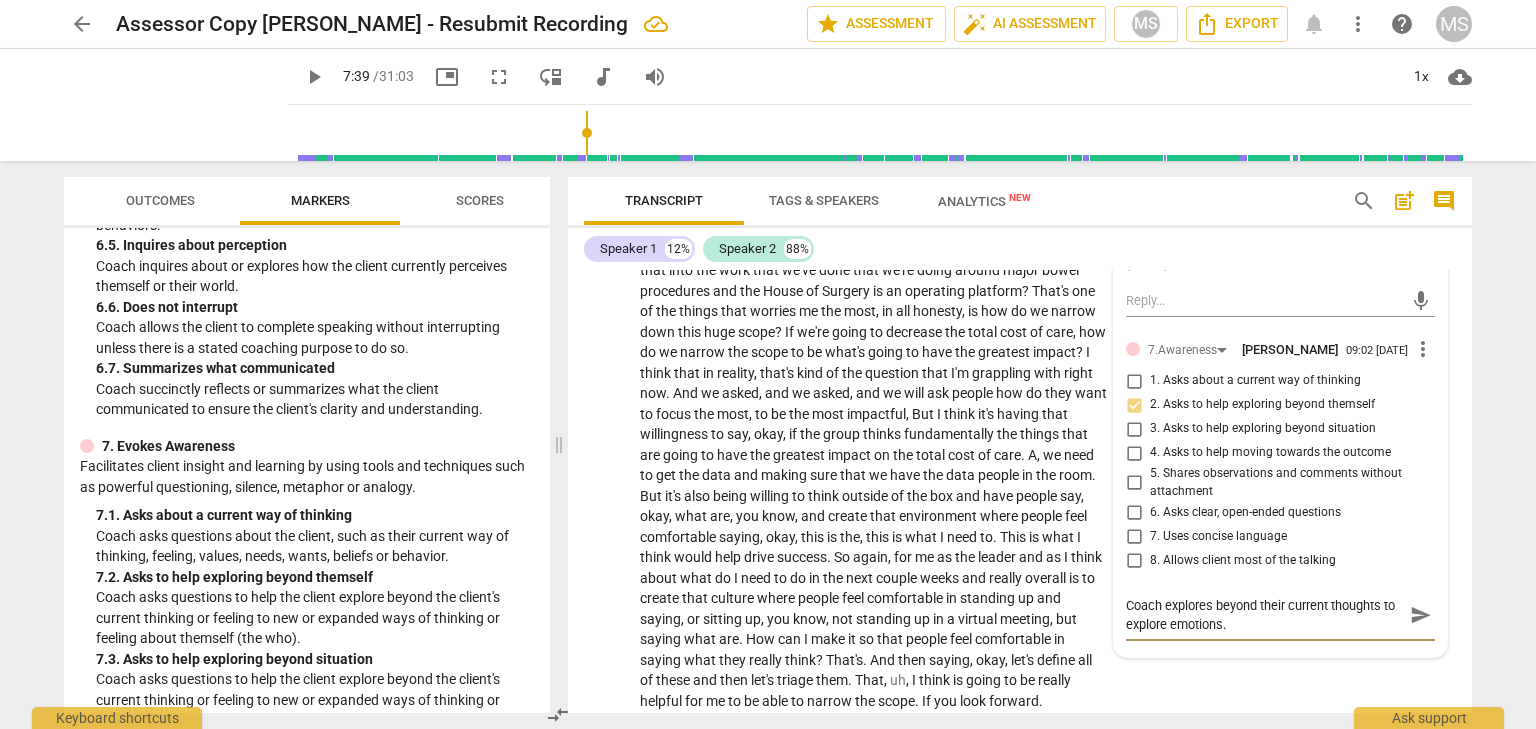 click on "send" at bounding box center [1421, 616] 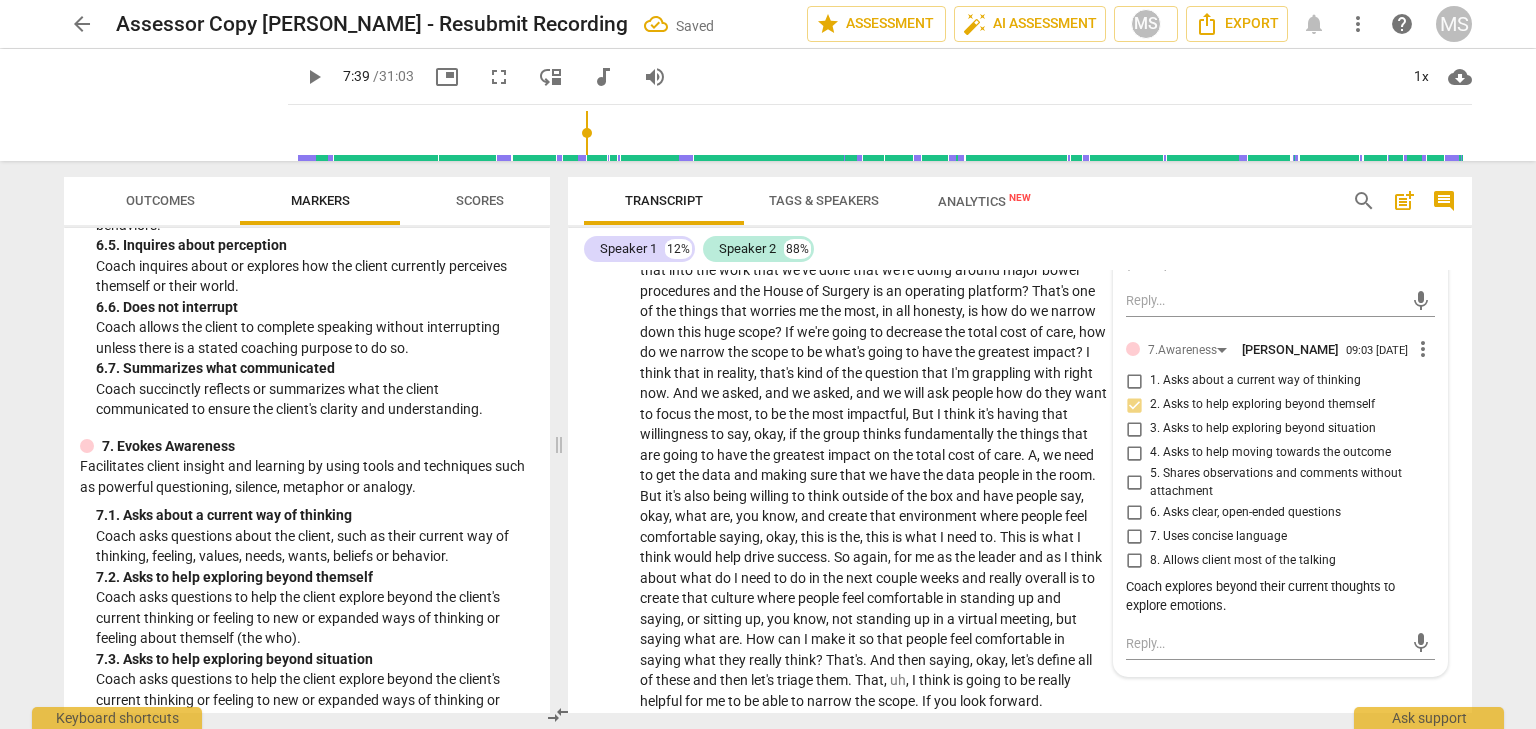 click on "play_arrow" at bounding box center [314, 77] 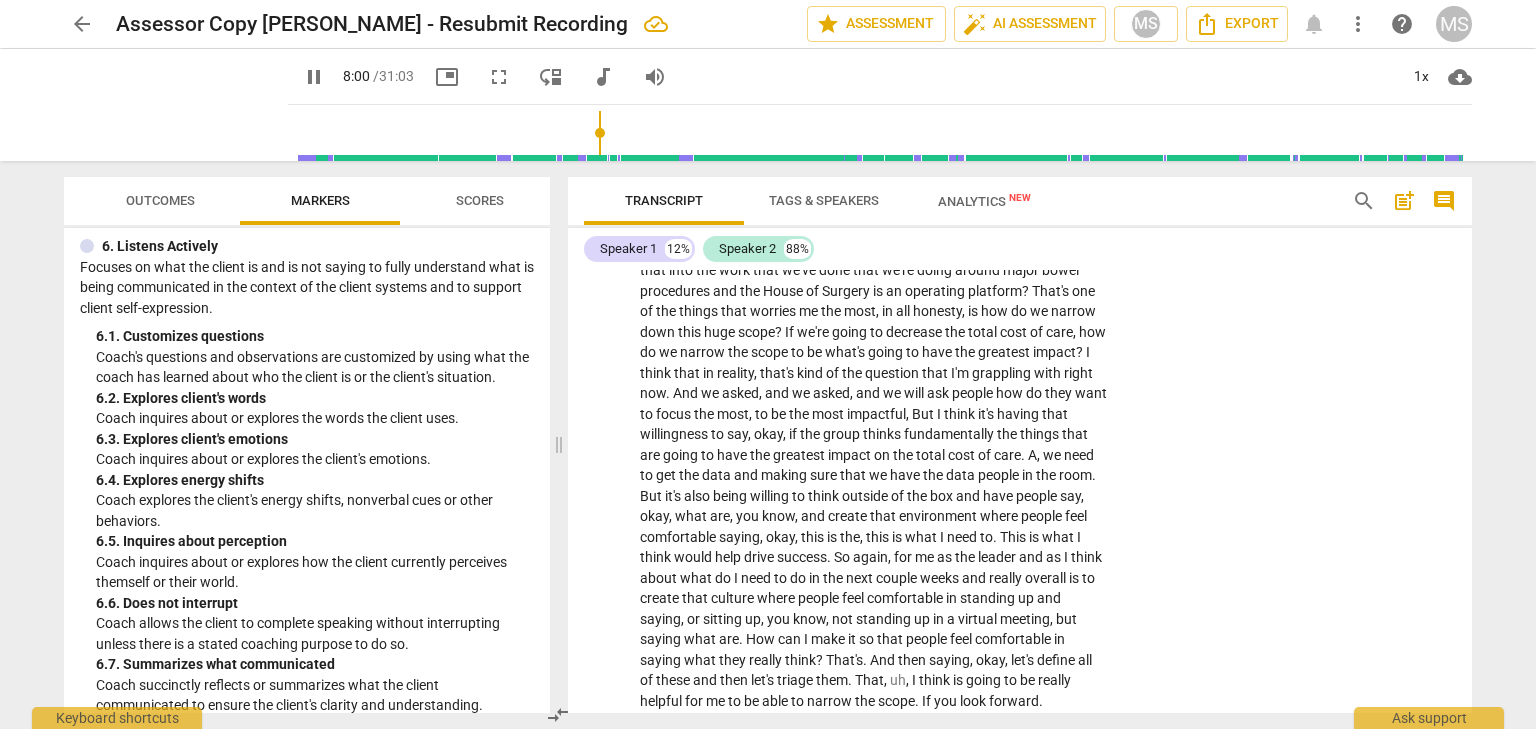 scroll, scrollTop: 1402, scrollLeft: 0, axis: vertical 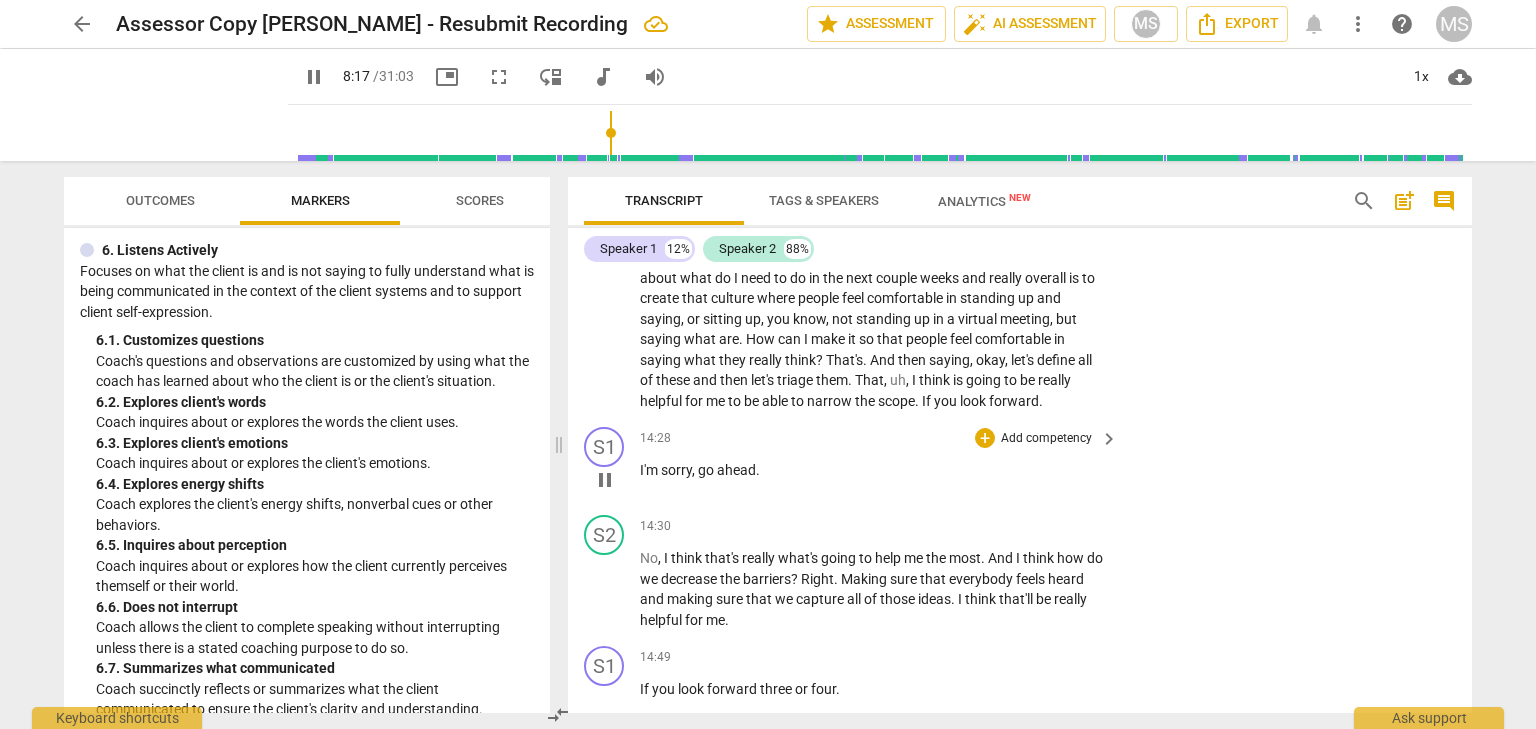 click on "Add competency" at bounding box center [1046, 439] 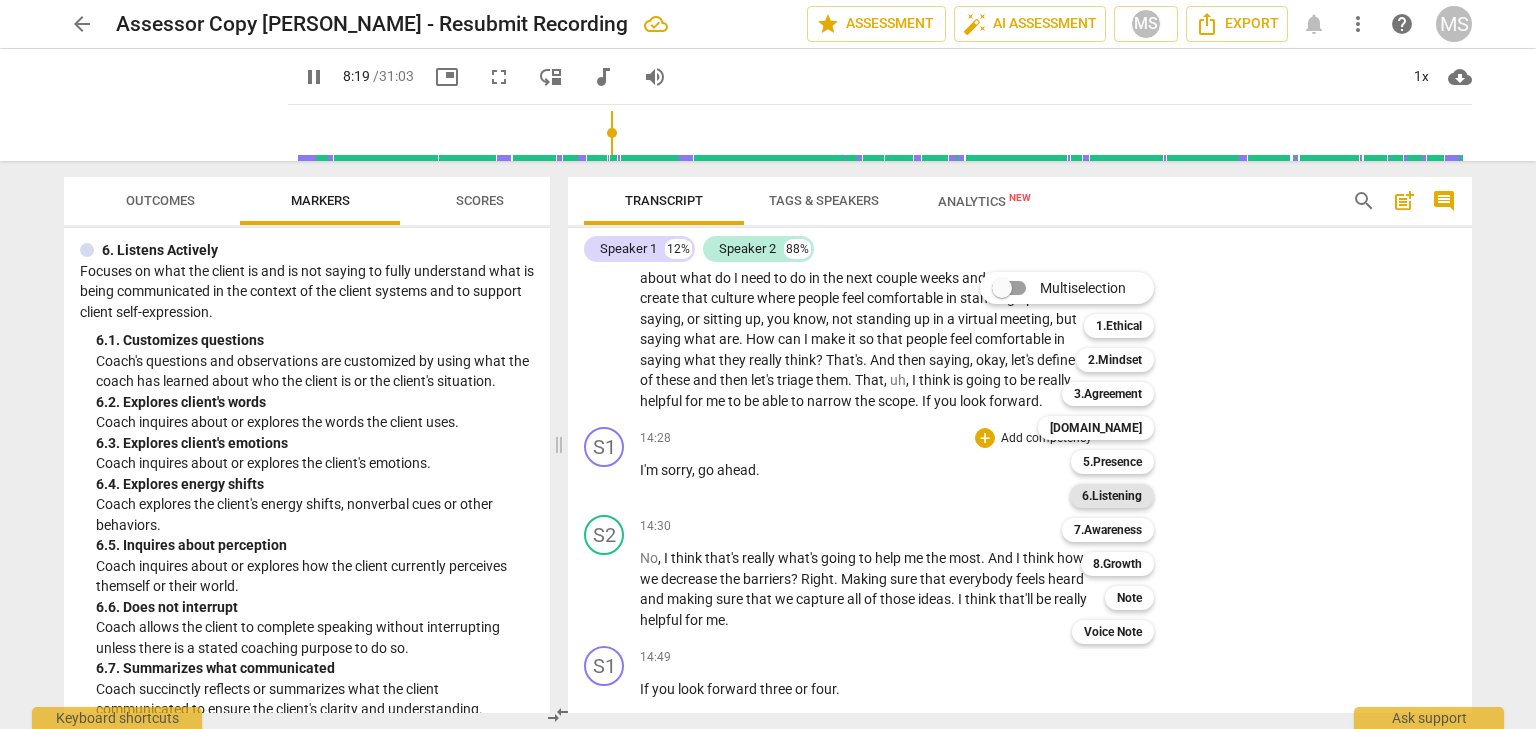 click on "6.Listening" at bounding box center [1112, 496] 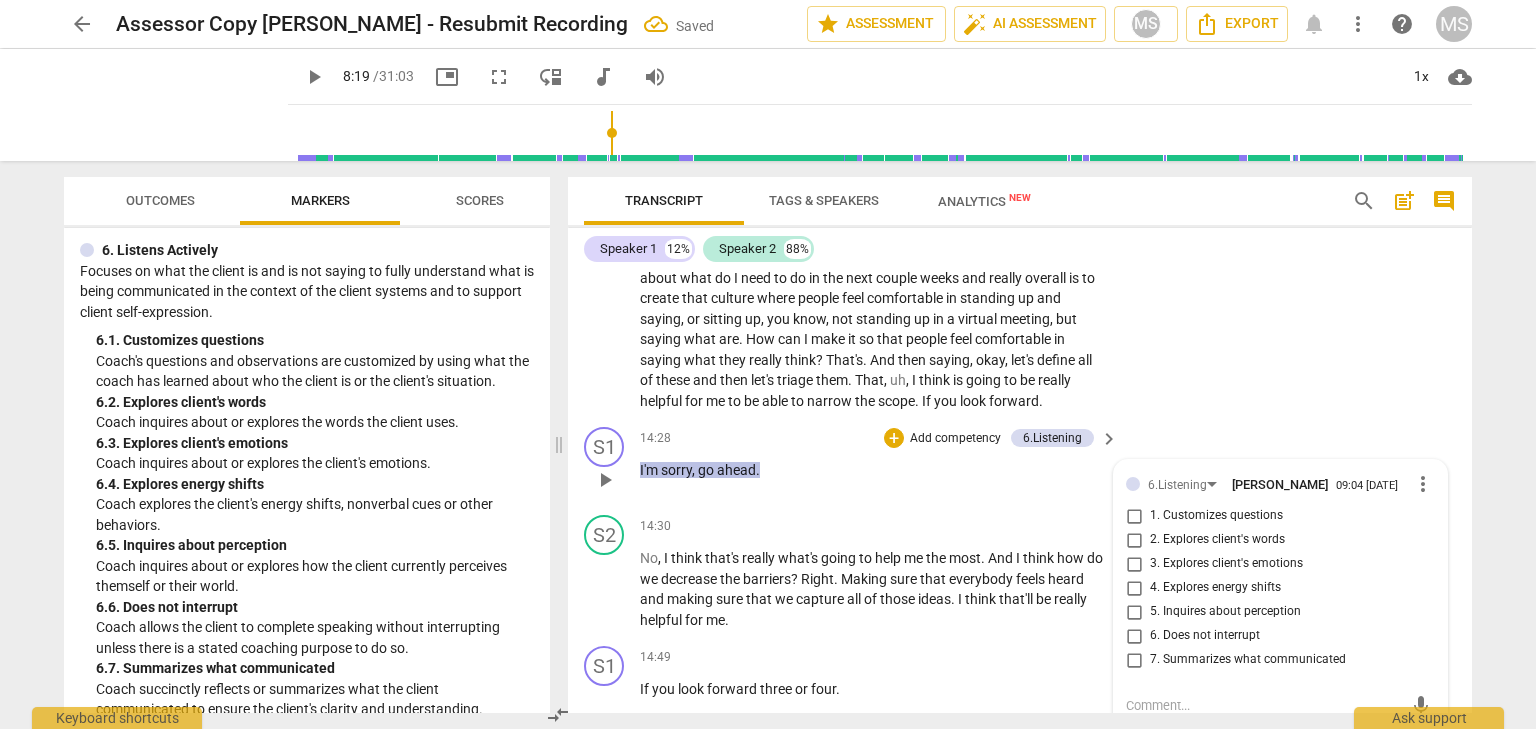 scroll, scrollTop: 4690, scrollLeft: 0, axis: vertical 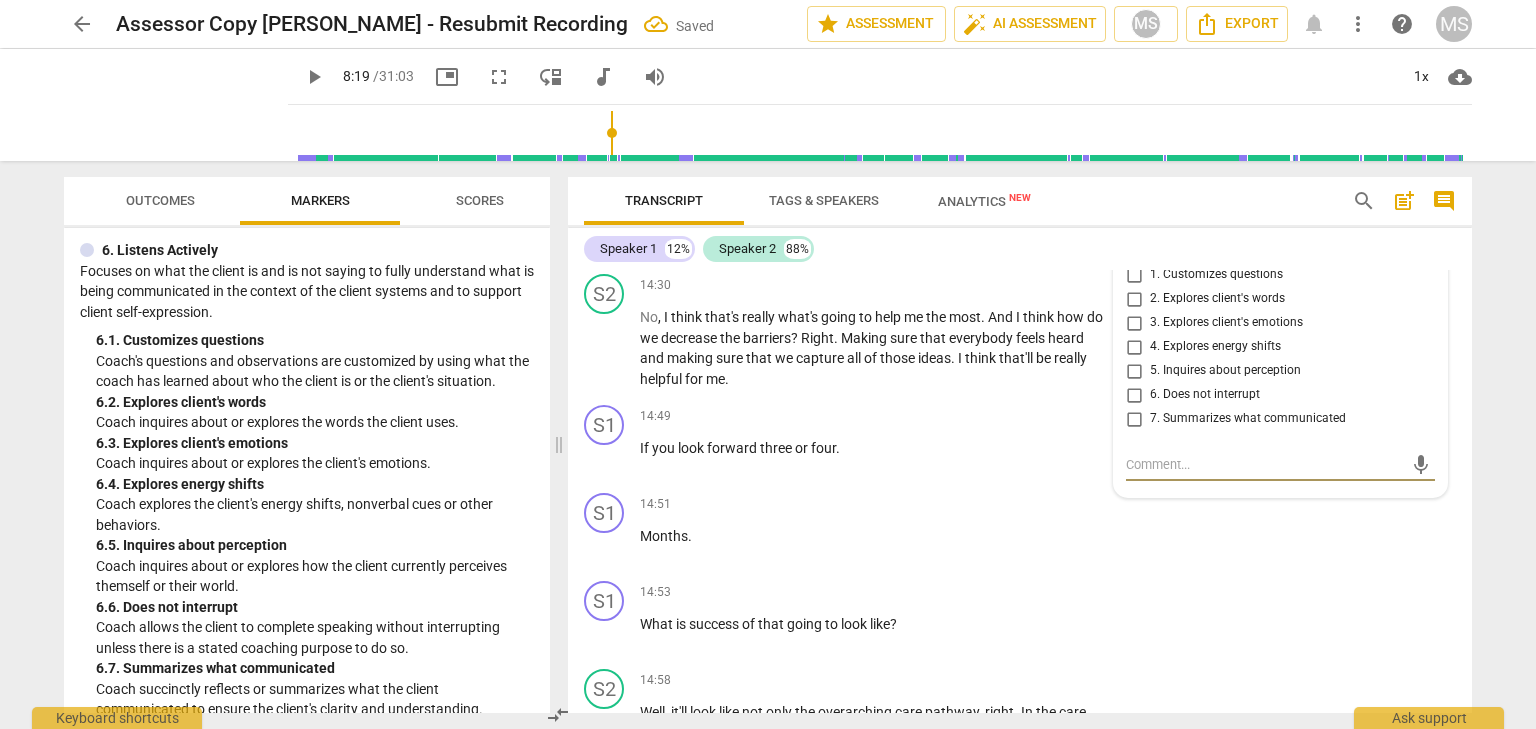 click on "6. Does not interrupt" at bounding box center [1134, 395] 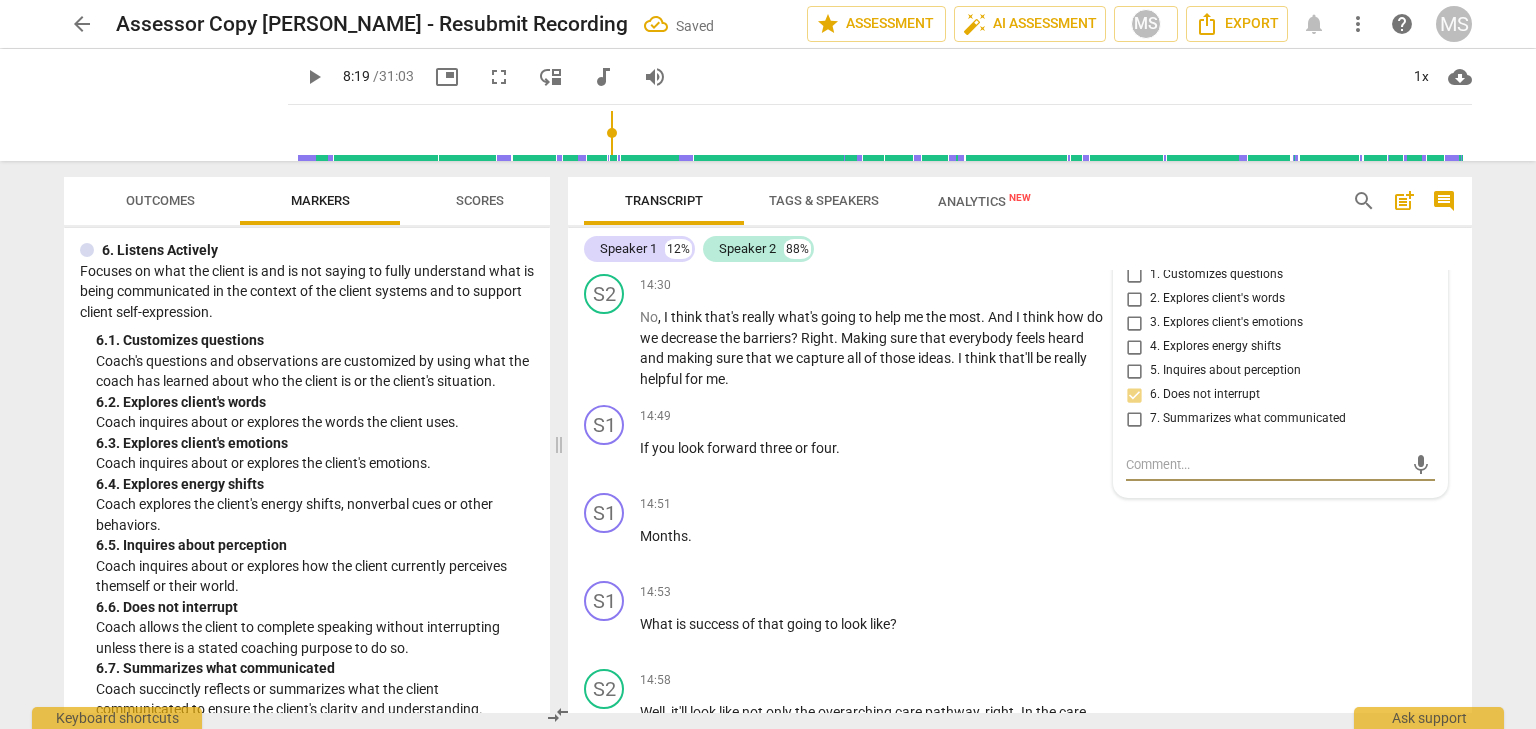 click at bounding box center [1264, 464] 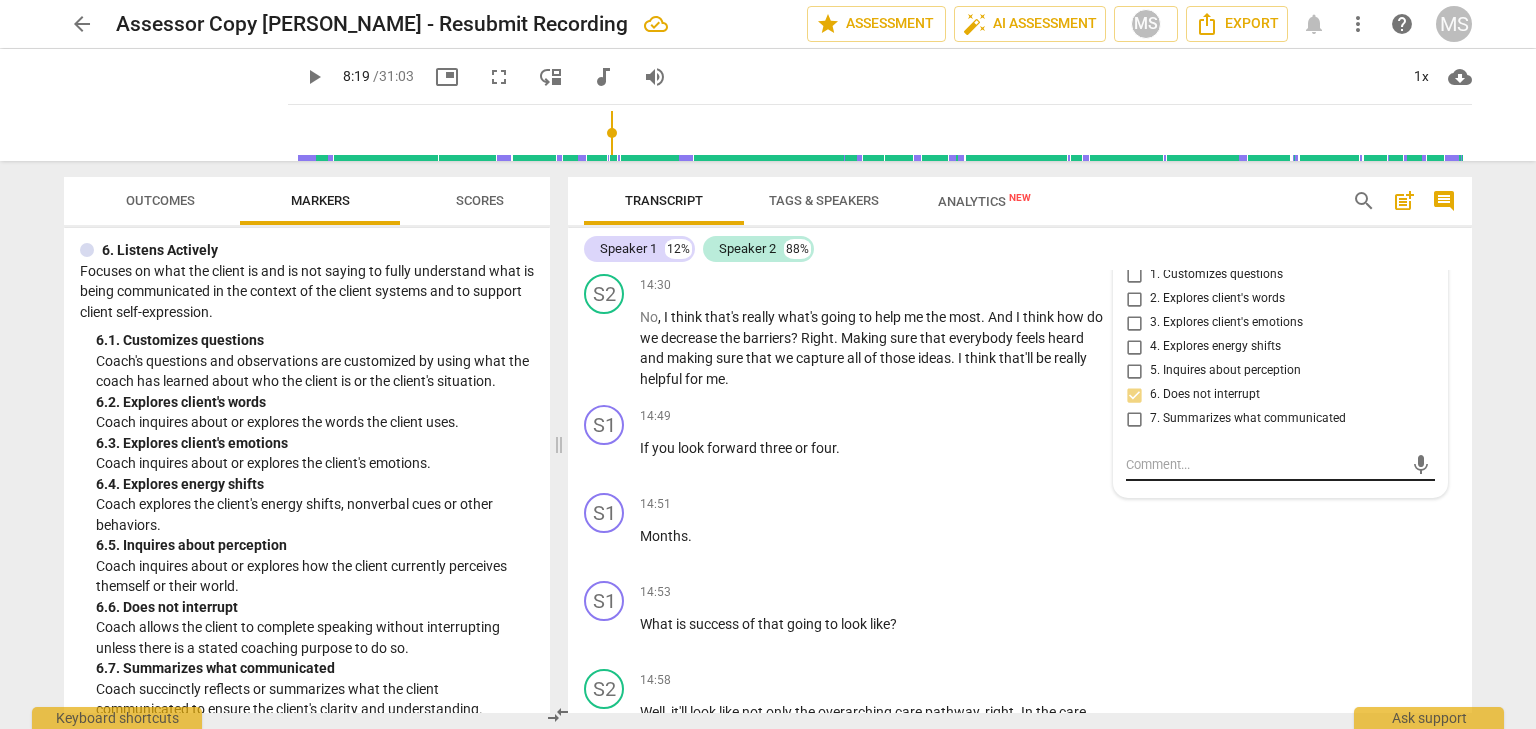click on "mic" at bounding box center (1280, 465) 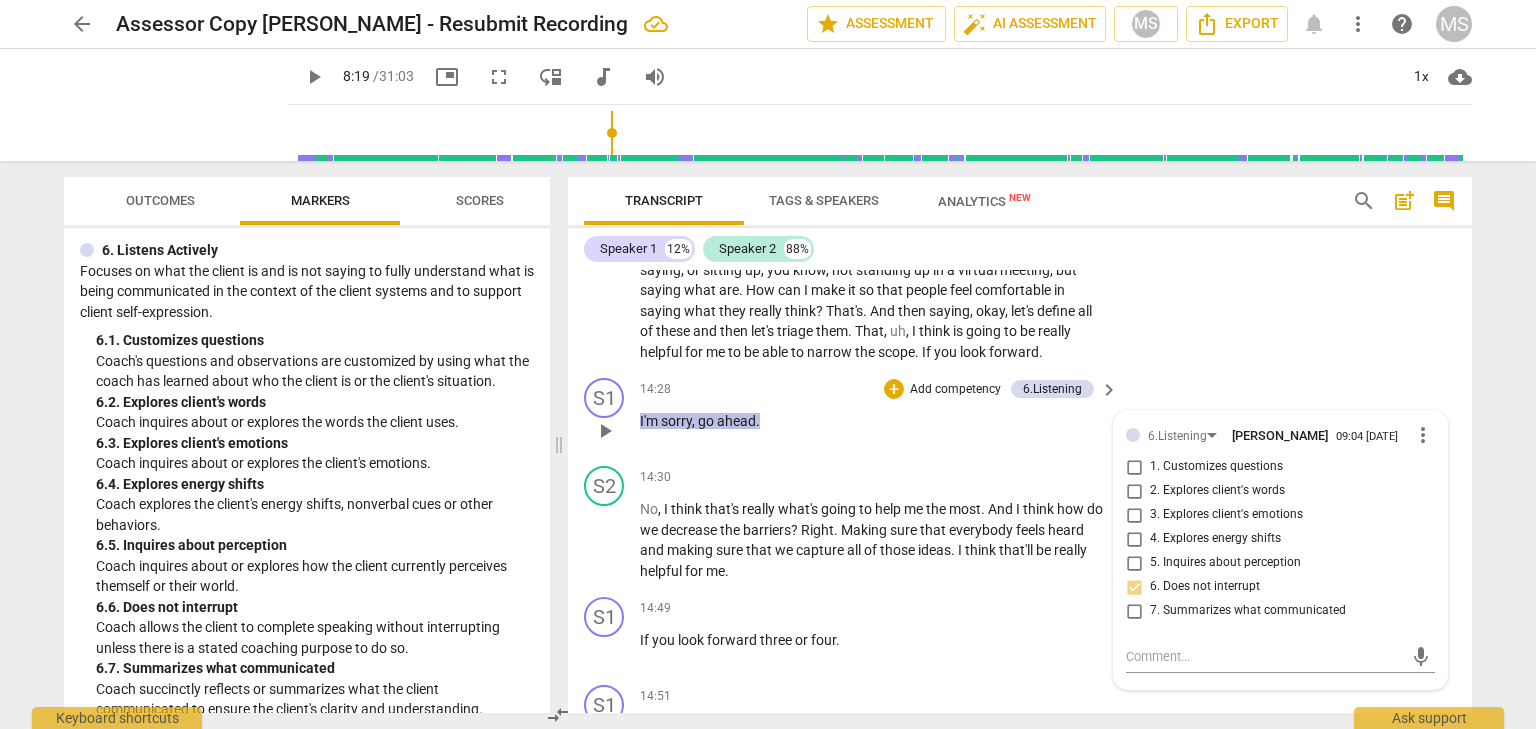 scroll, scrollTop: 4590, scrollLeft: 0, axis: vertical 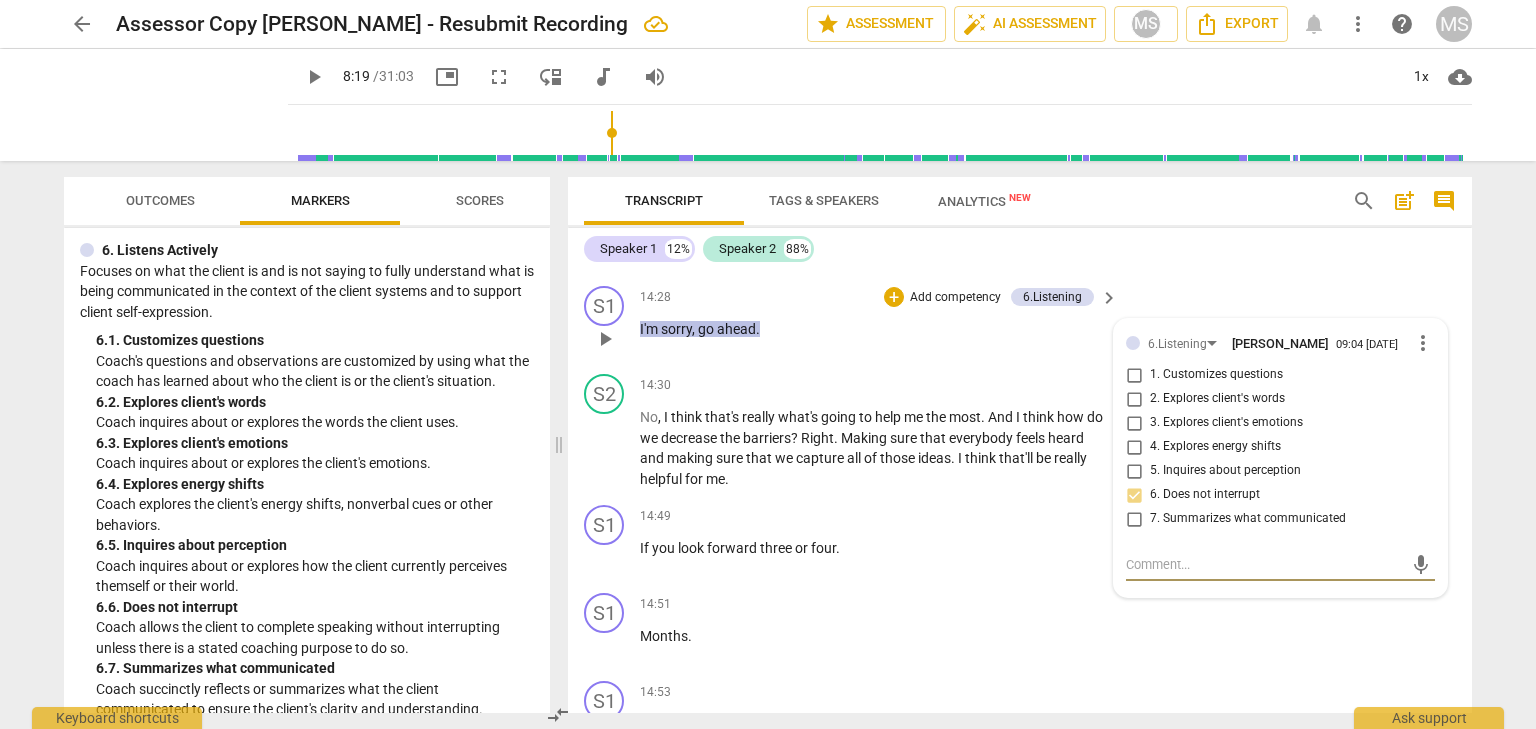 click at bounding box center [1264, 564] 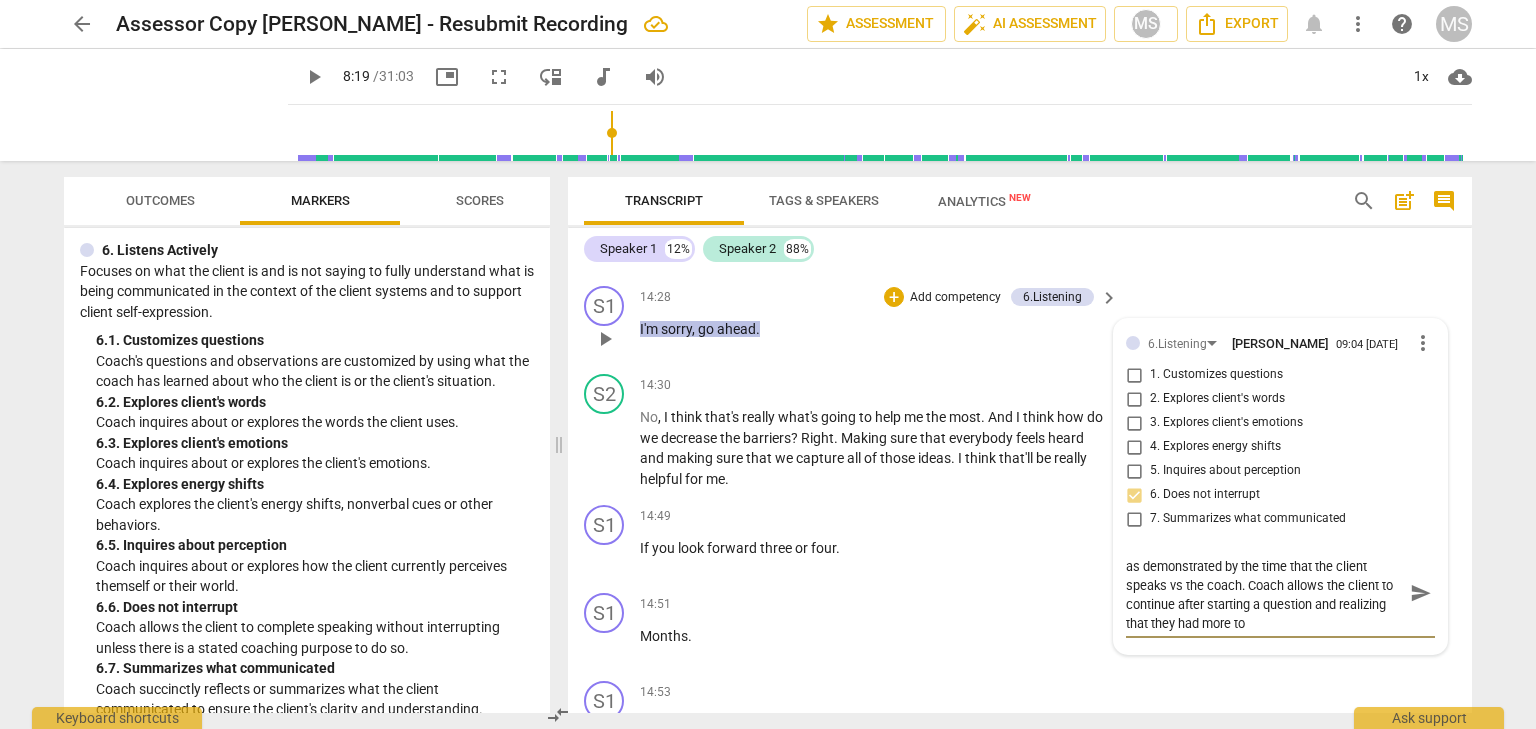 scroll, scrollTop: 0, scrollLeft: 0, axis: both 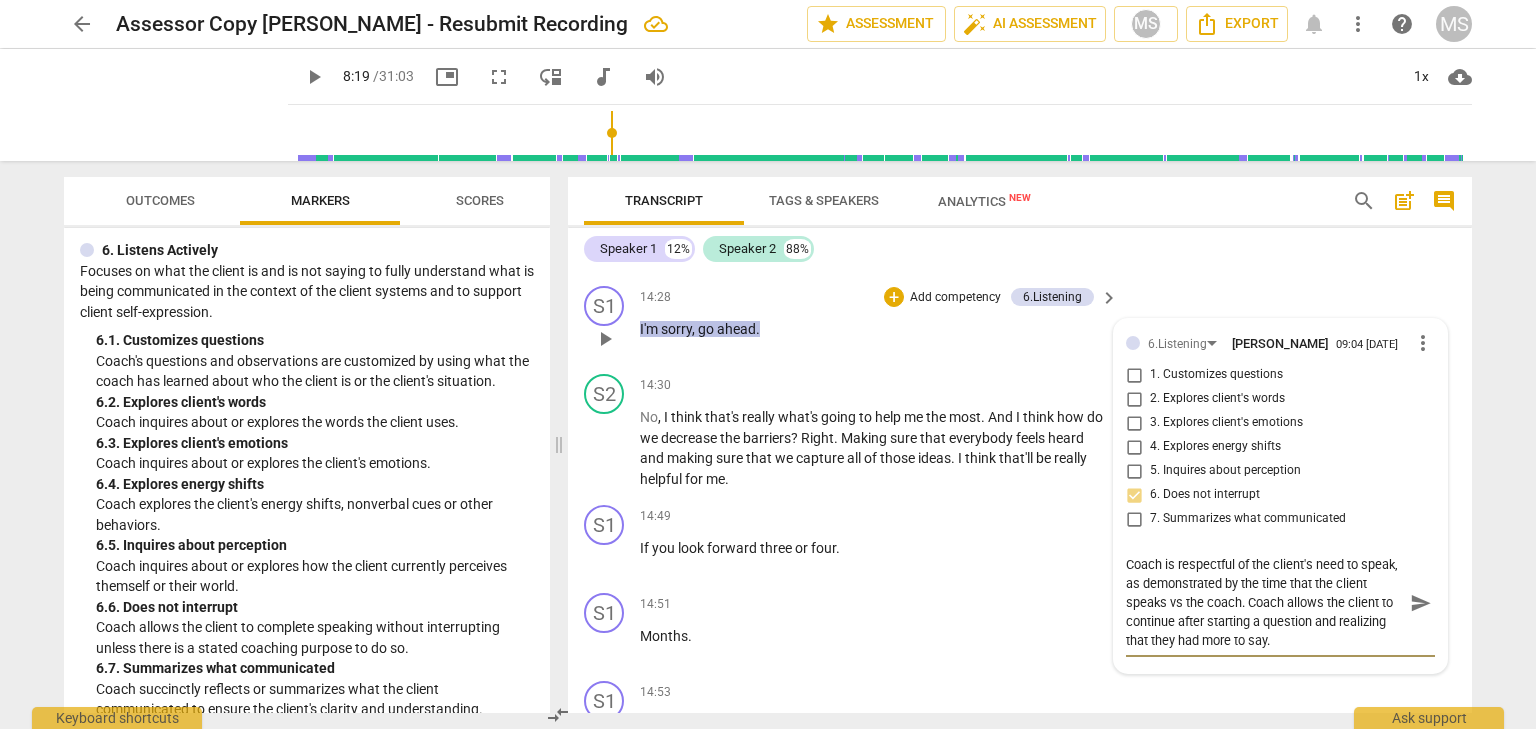 click on "send" at bounding box center [1421, 603] 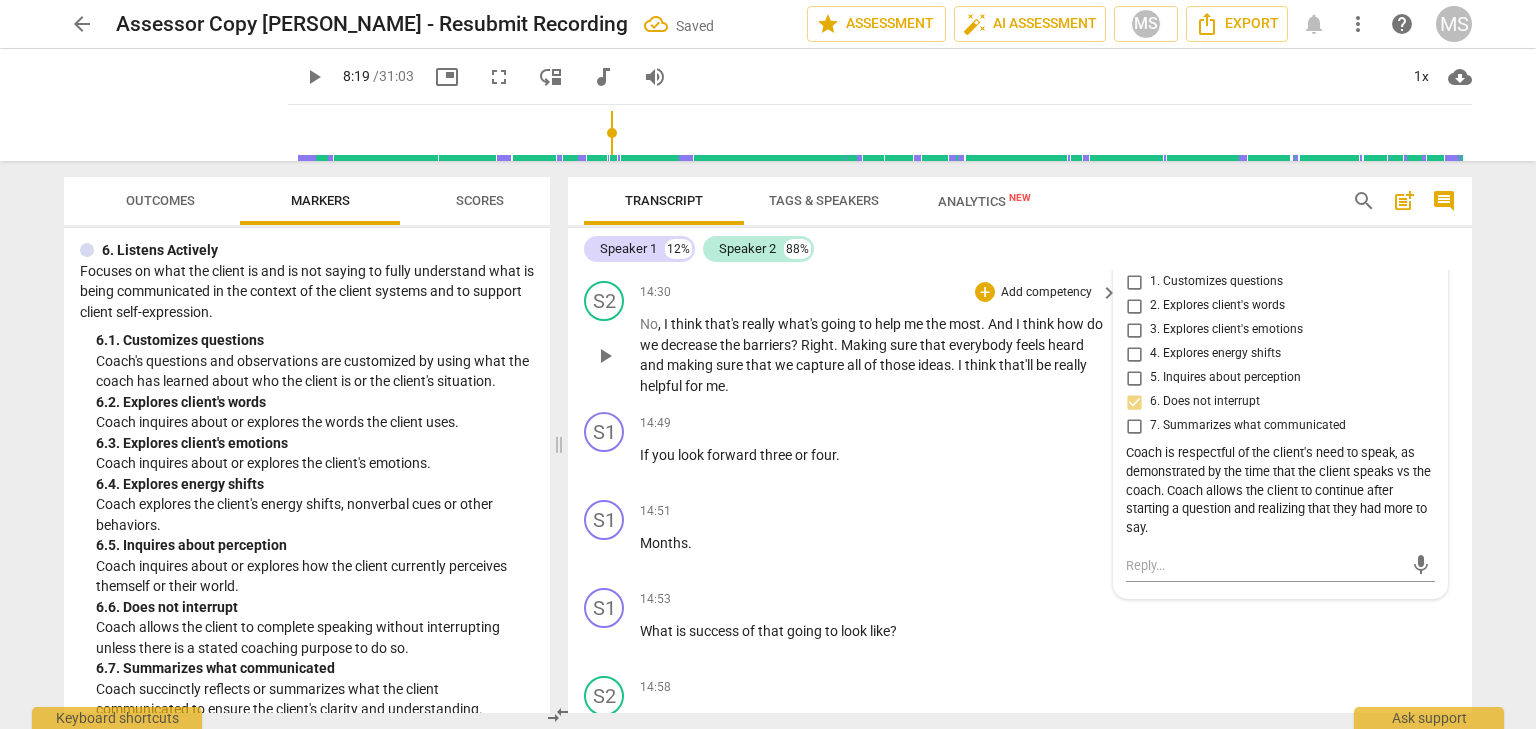 scroll, scrollTop: 4690, scrollLeft: 0, axis: vertical 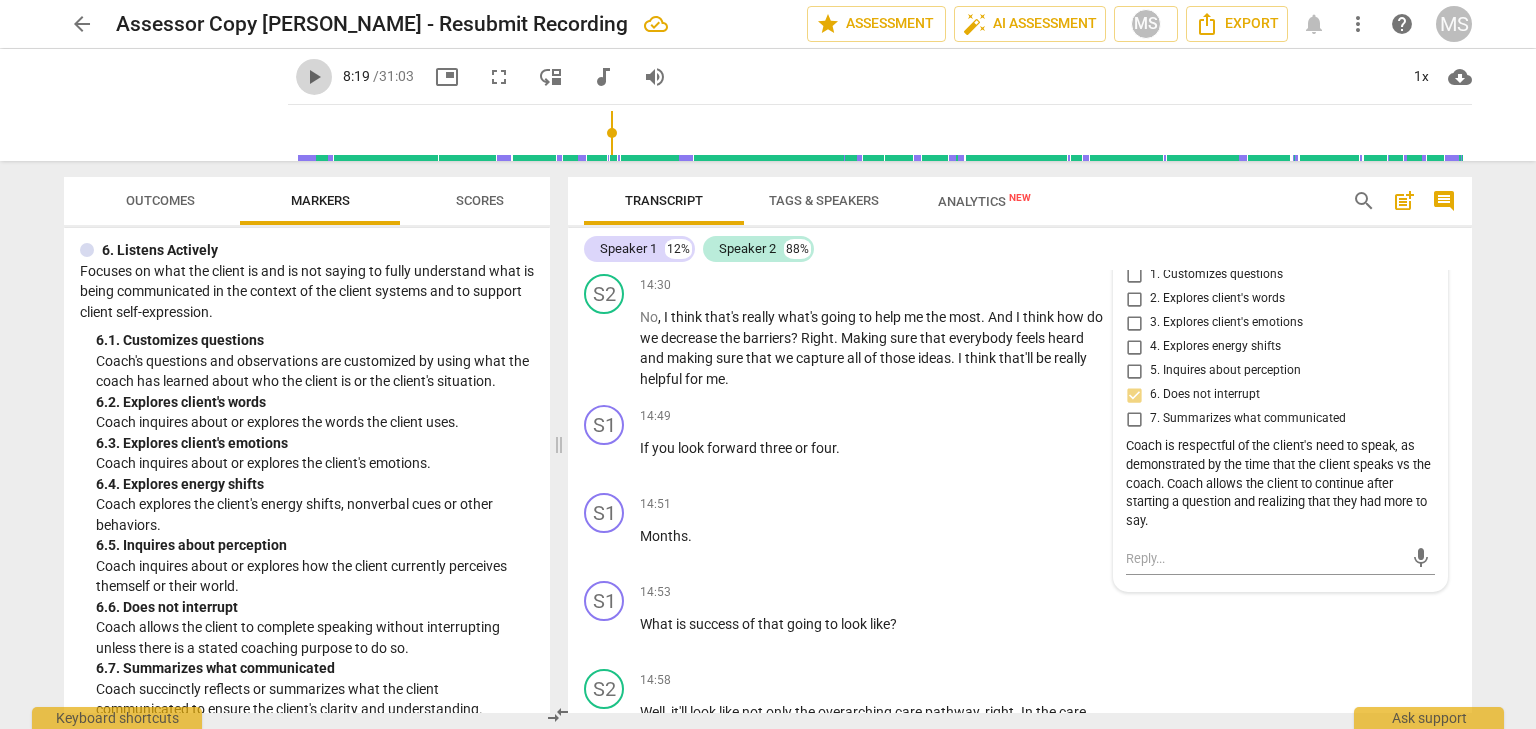 click on "play_arrow" at bounding box center (314, 77) 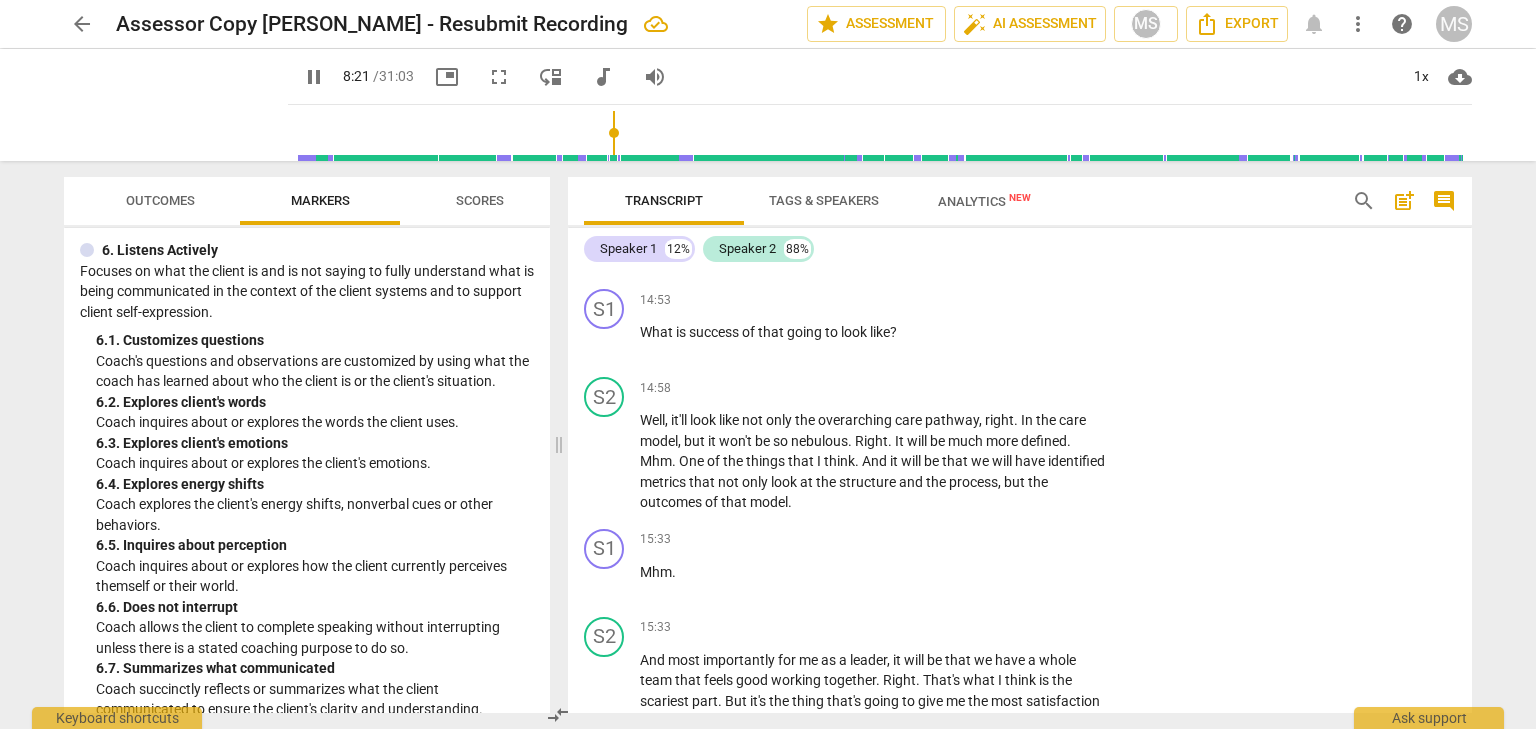 scroll, scrollTop: 4990, scrollLeft: 0, axis: vertical 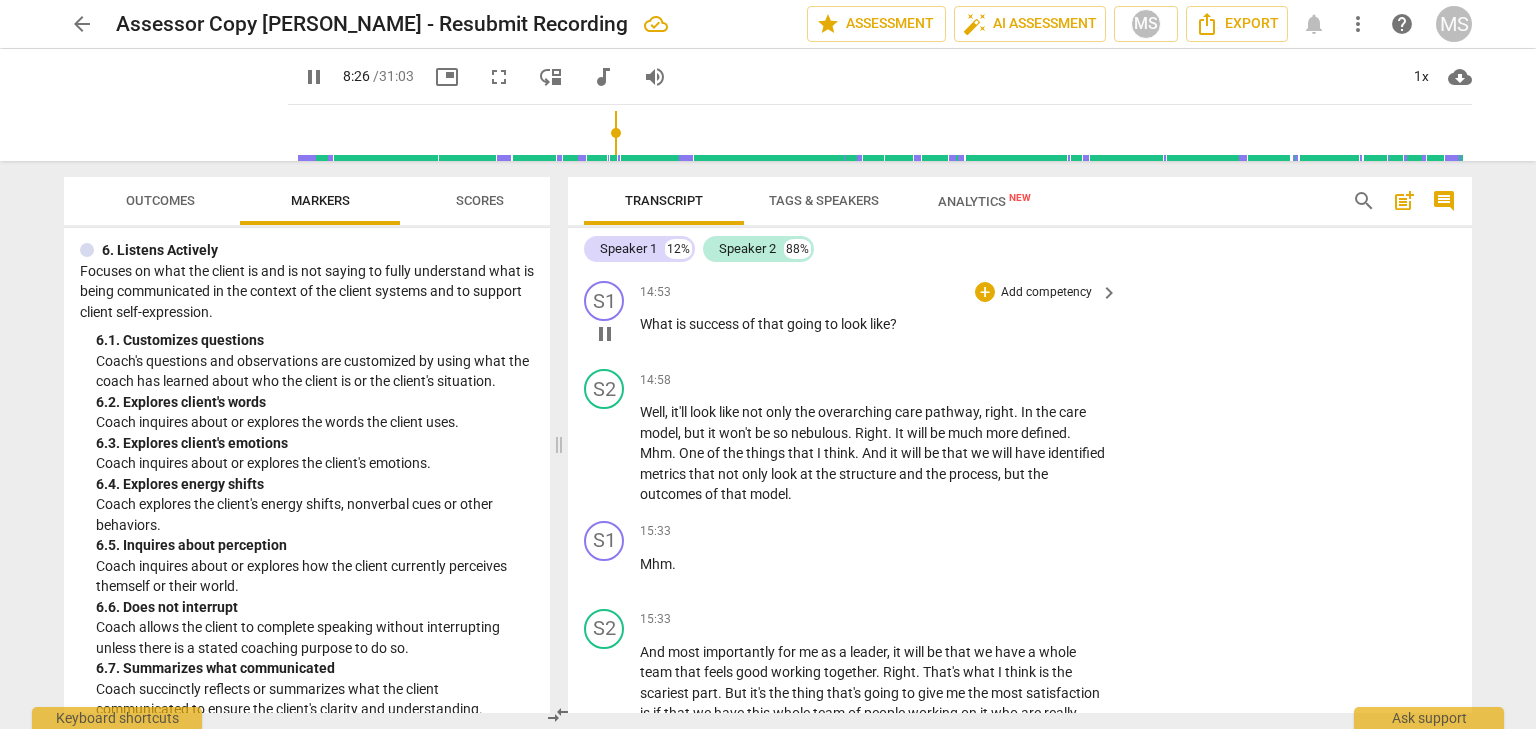 click on "Add competency" at bounding box center (1046, 293) 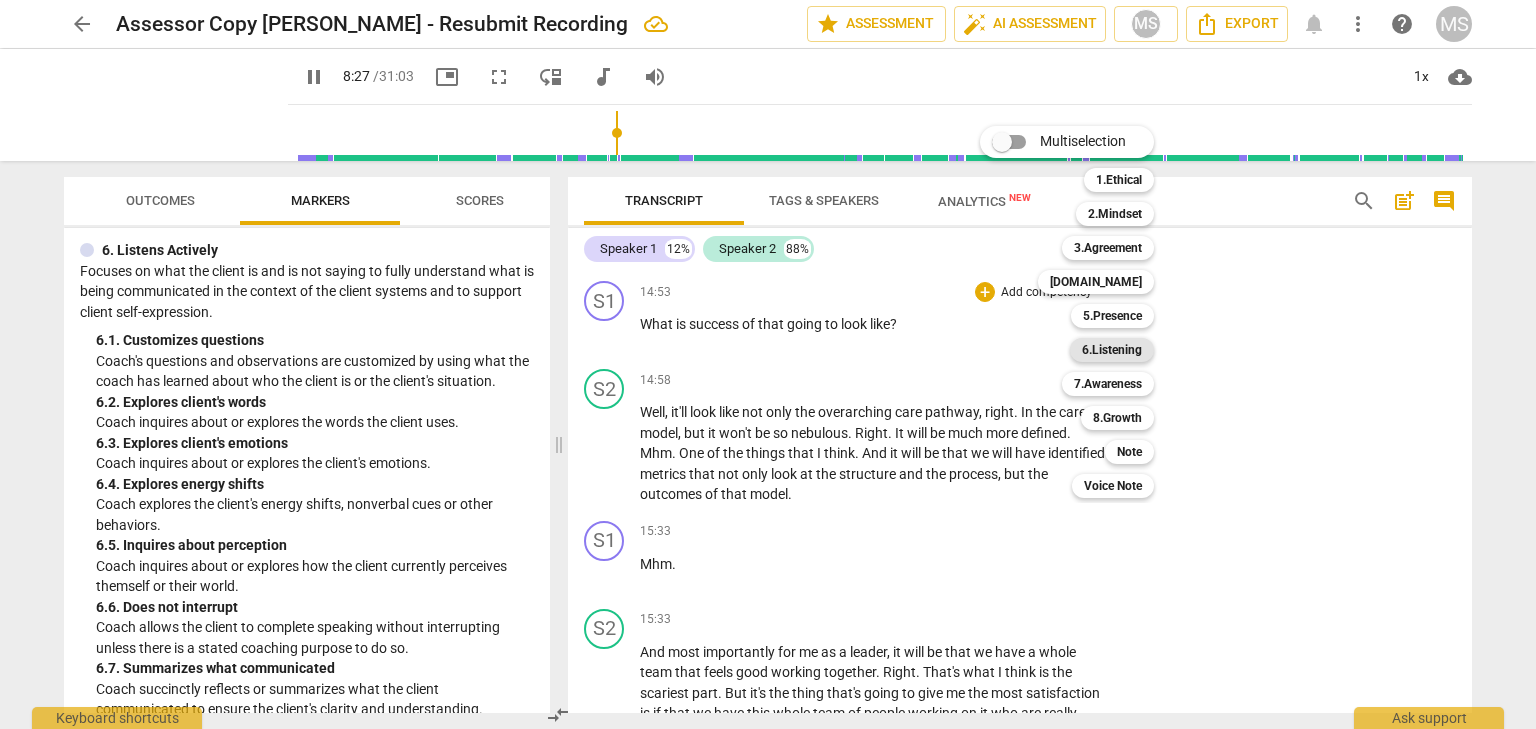 click on "6.Listening" at bounding box center [1112, 350] 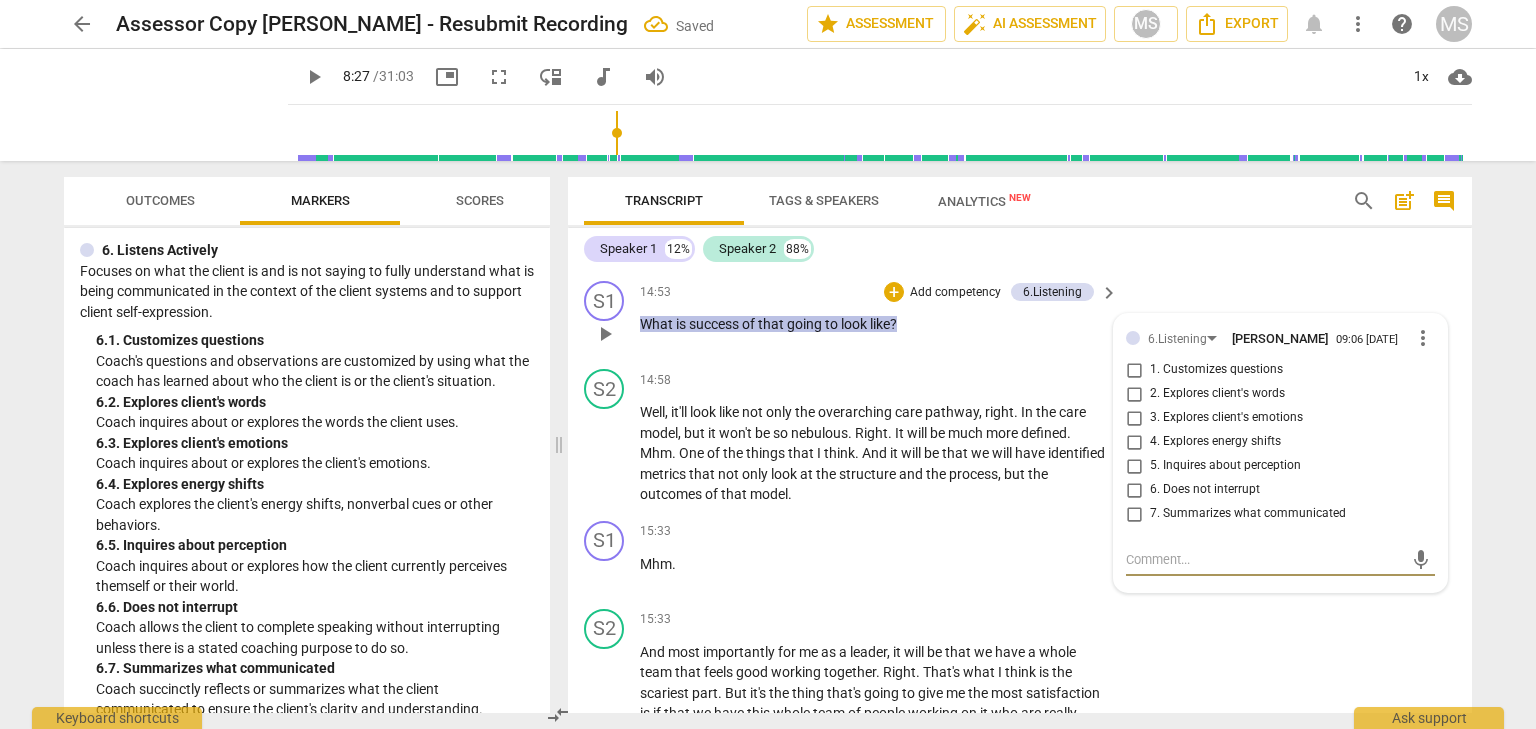 click on "2. Explores client's words" at bounding box center (1134, 394) 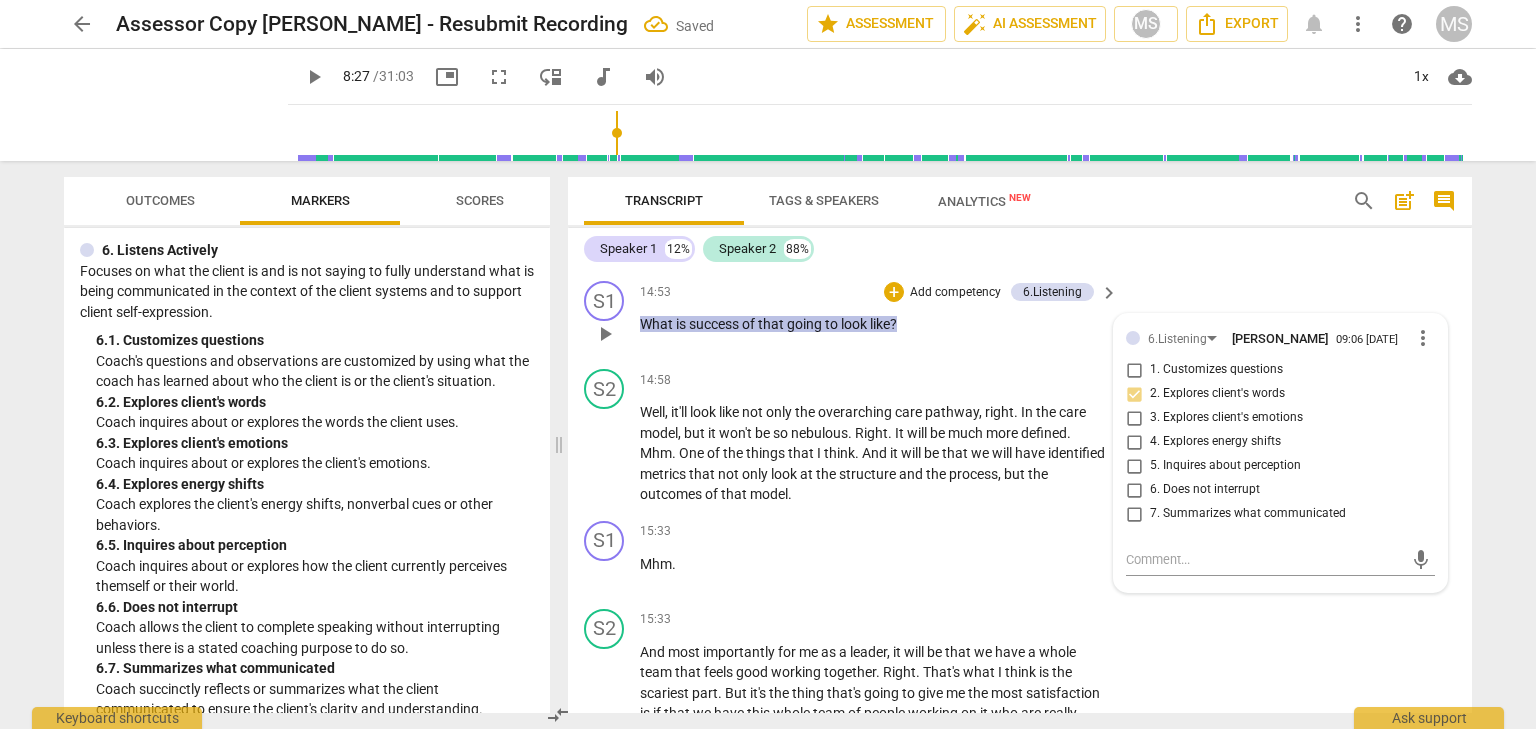 click on "Add competency" at bounding box center [955, 293] 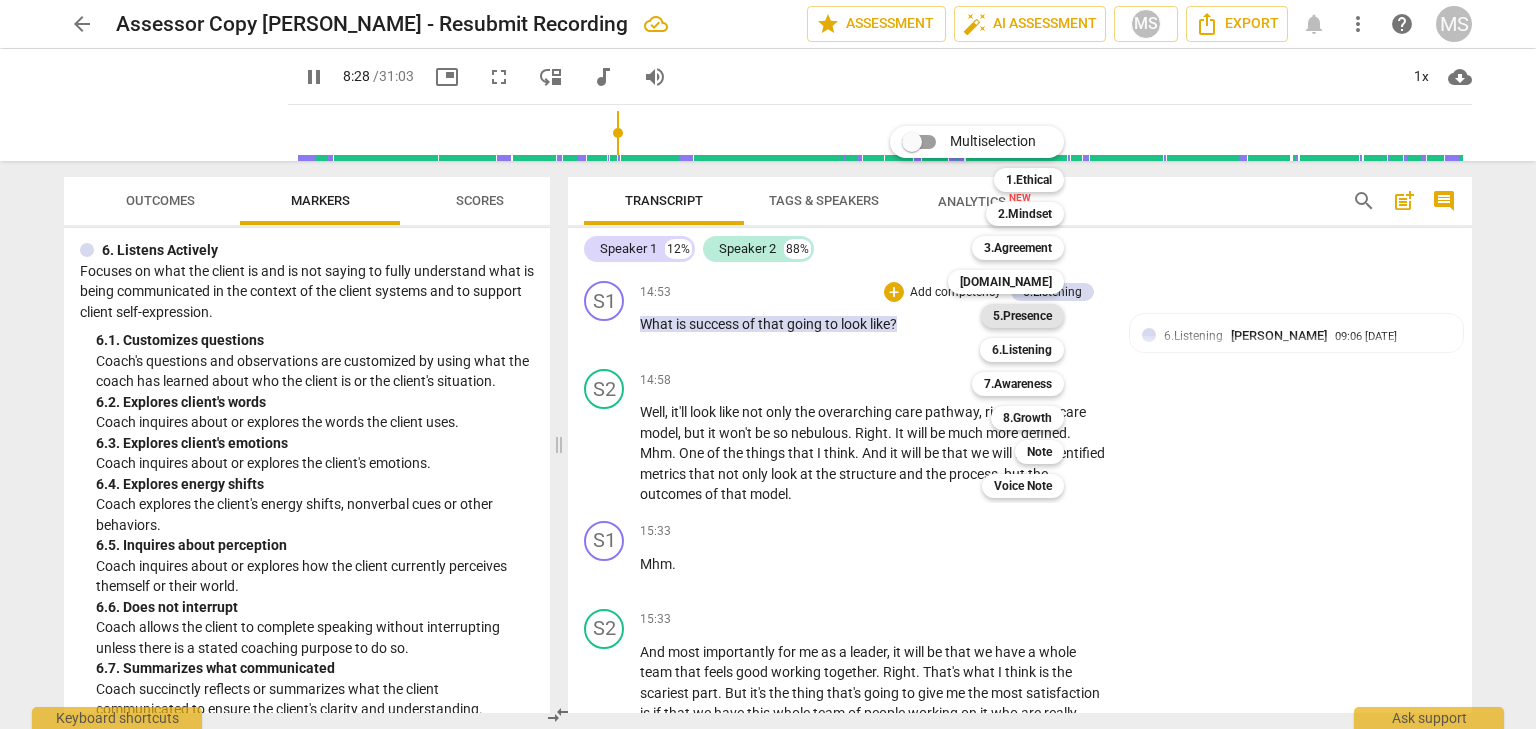 click on "5.Presence" at bounding box center [1022, 316] 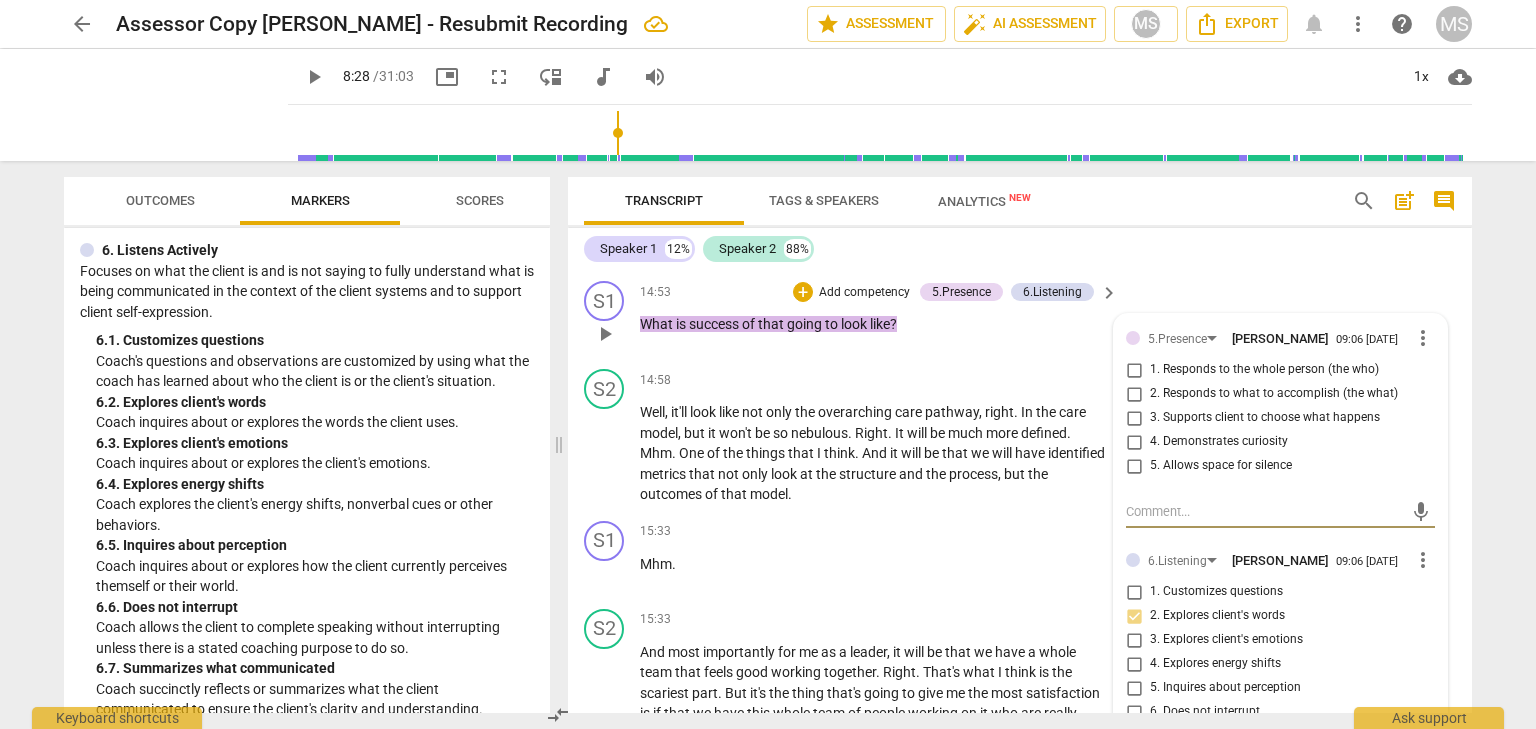 click on "4. Demonstrates curiosity" at bounding box center [1134, 442] 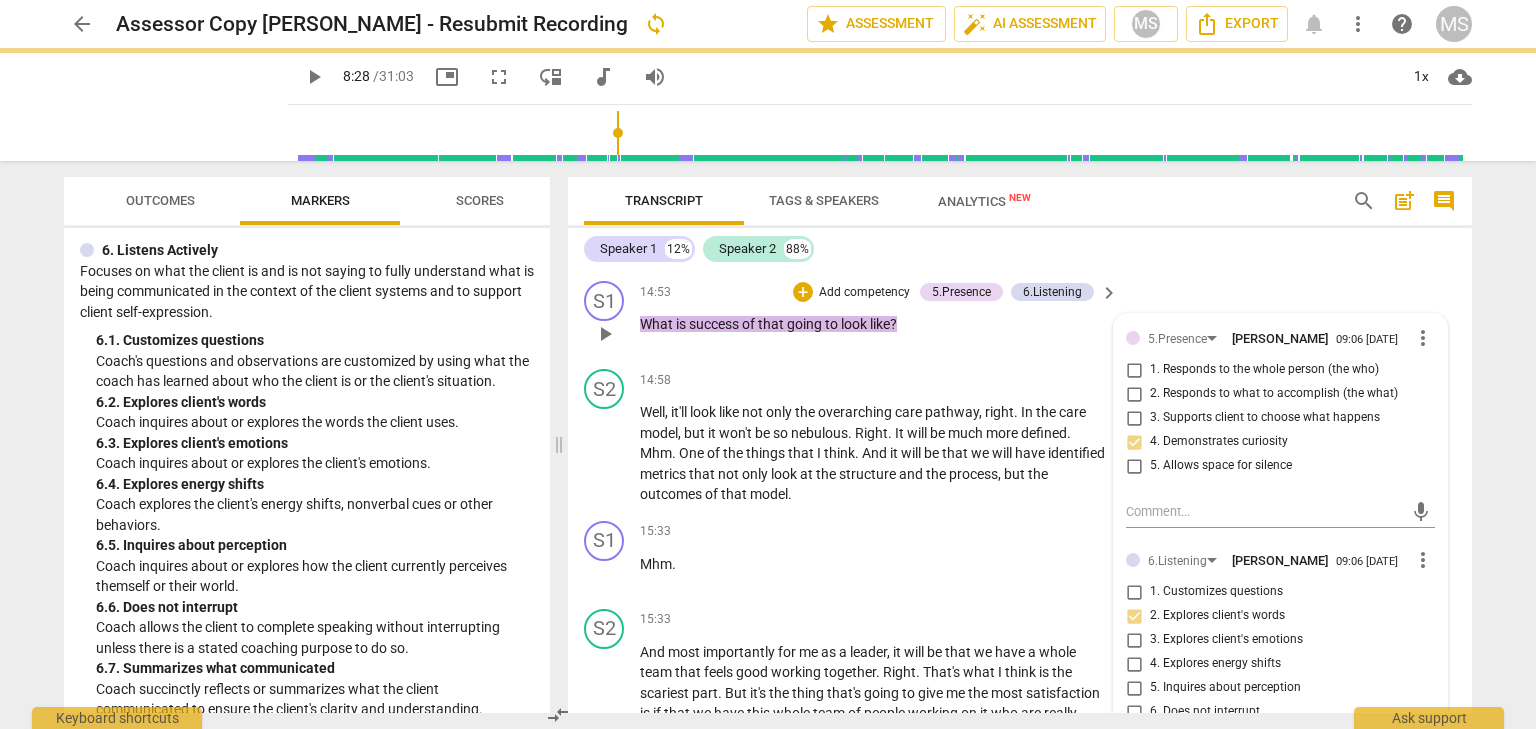 click on "Add competency" at bounding box center (864, 293) 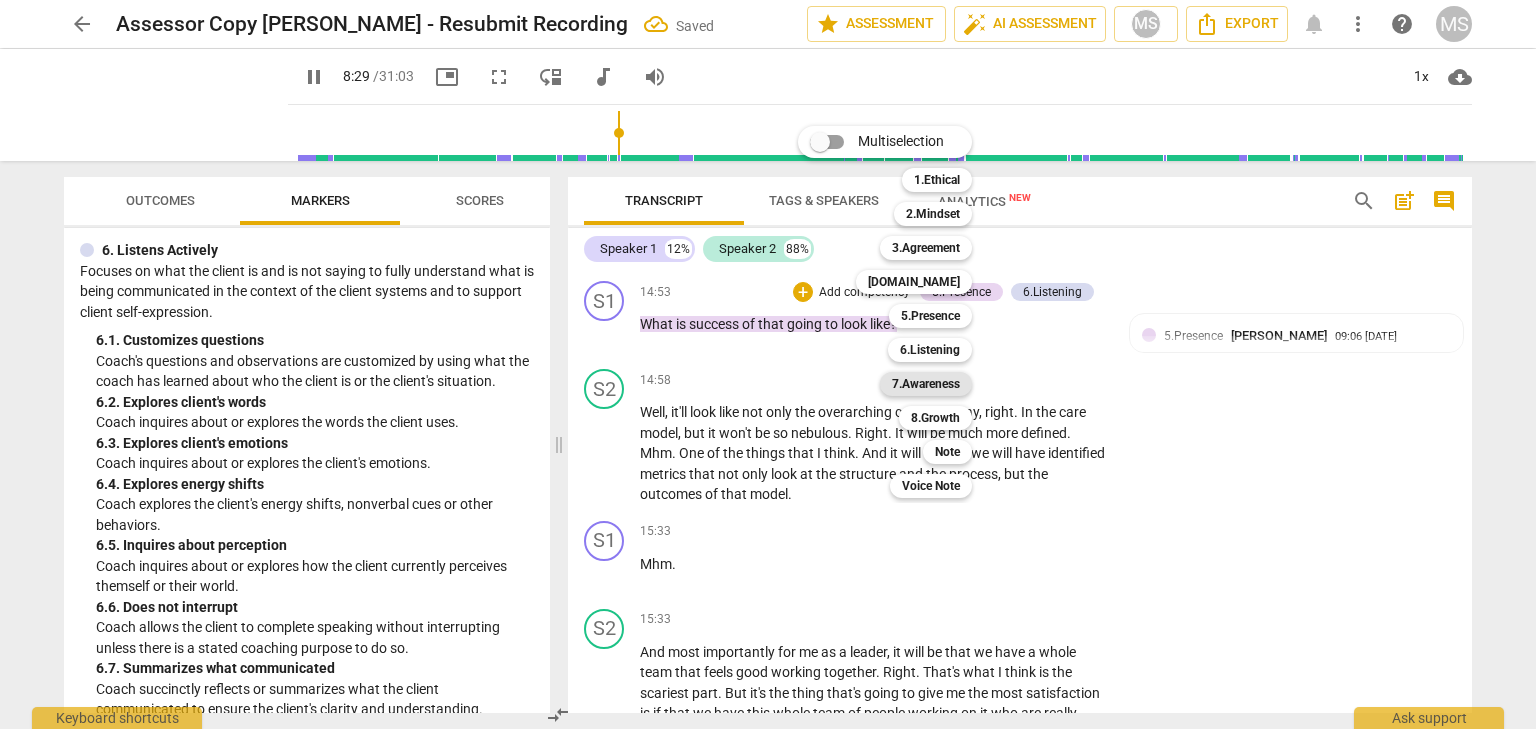 click on "7.Awareness" at bounding box center (926, 384) 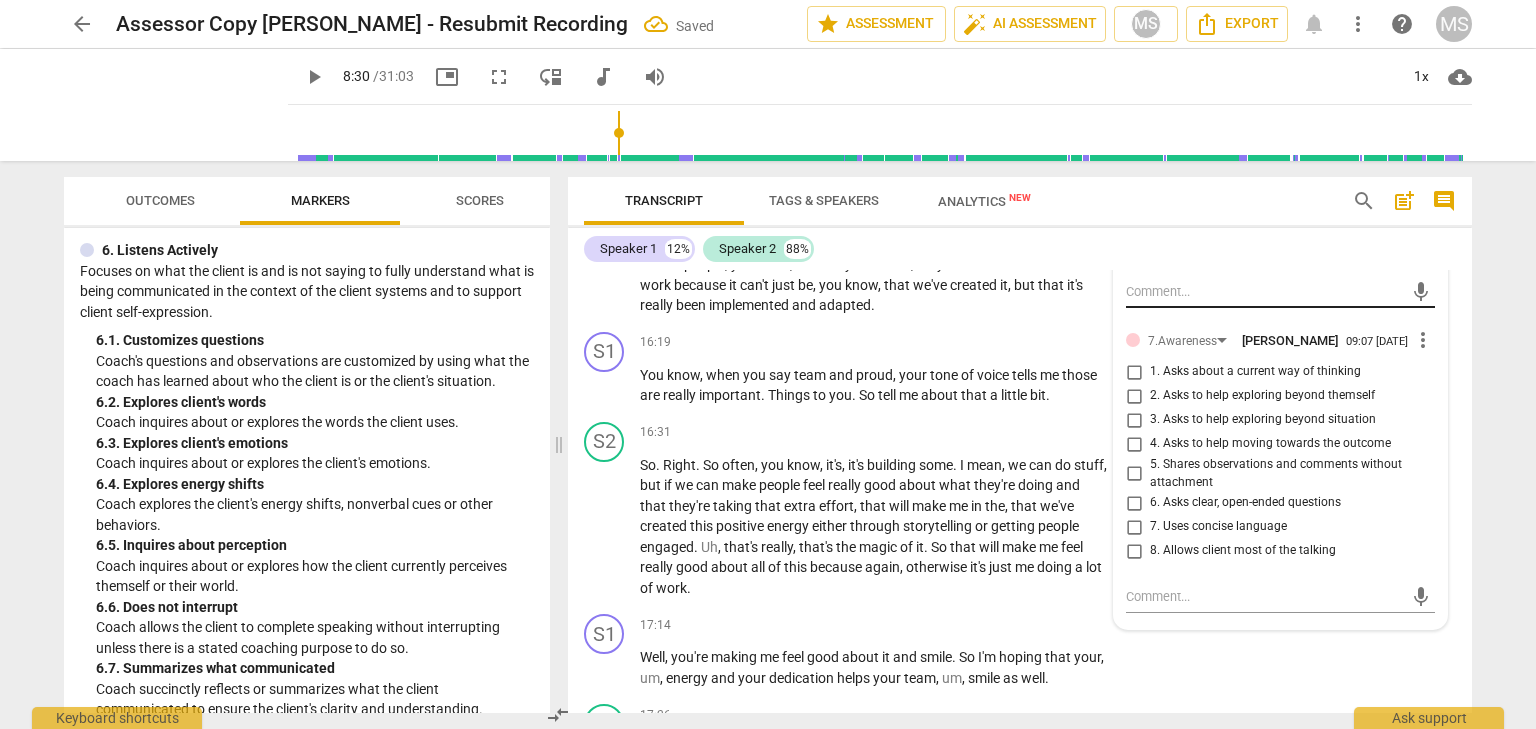 scroll, scrollTop: 5490, scrollLeft: 0, axis: vertical 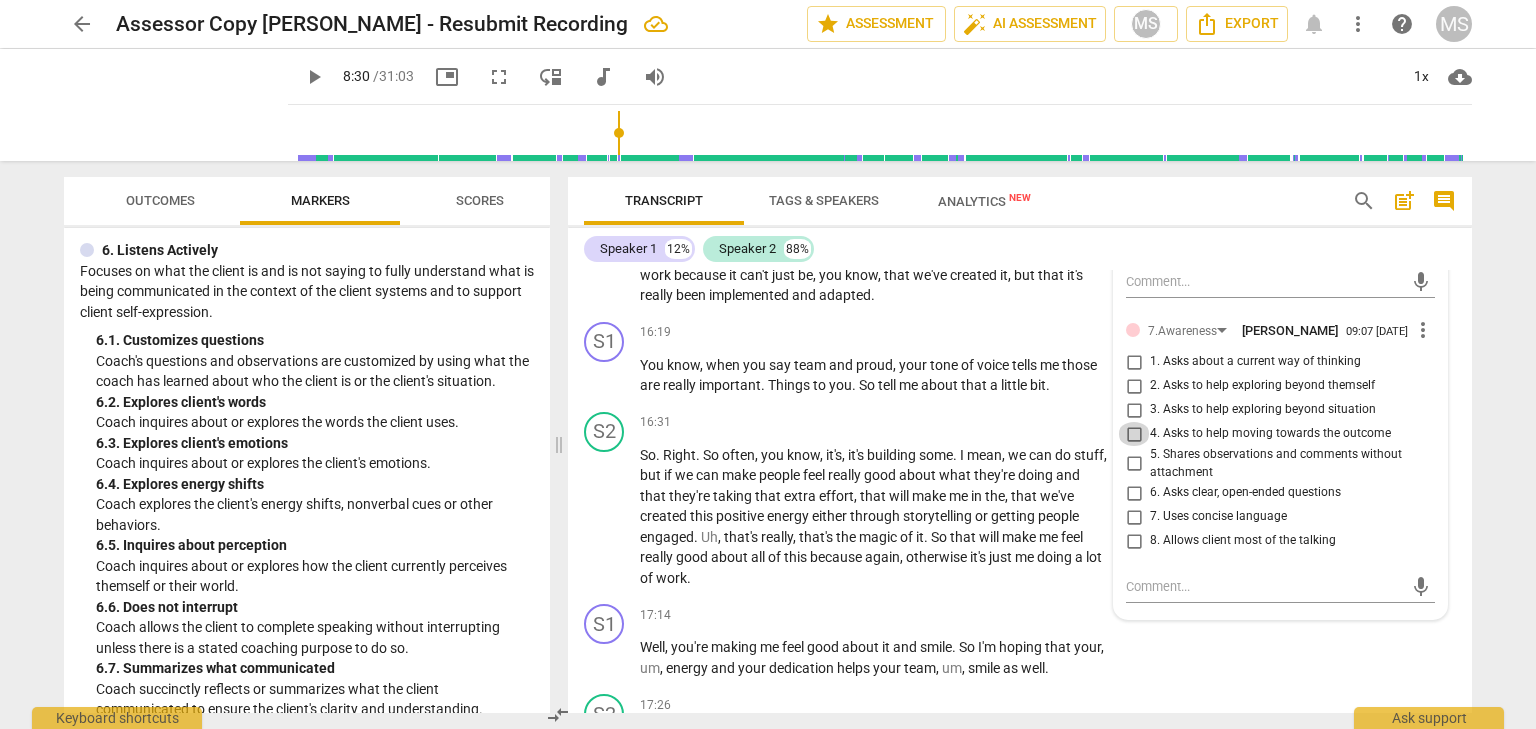 click on "4. Asks to help moving towards the outcome" at bounding box center (1134, 434) 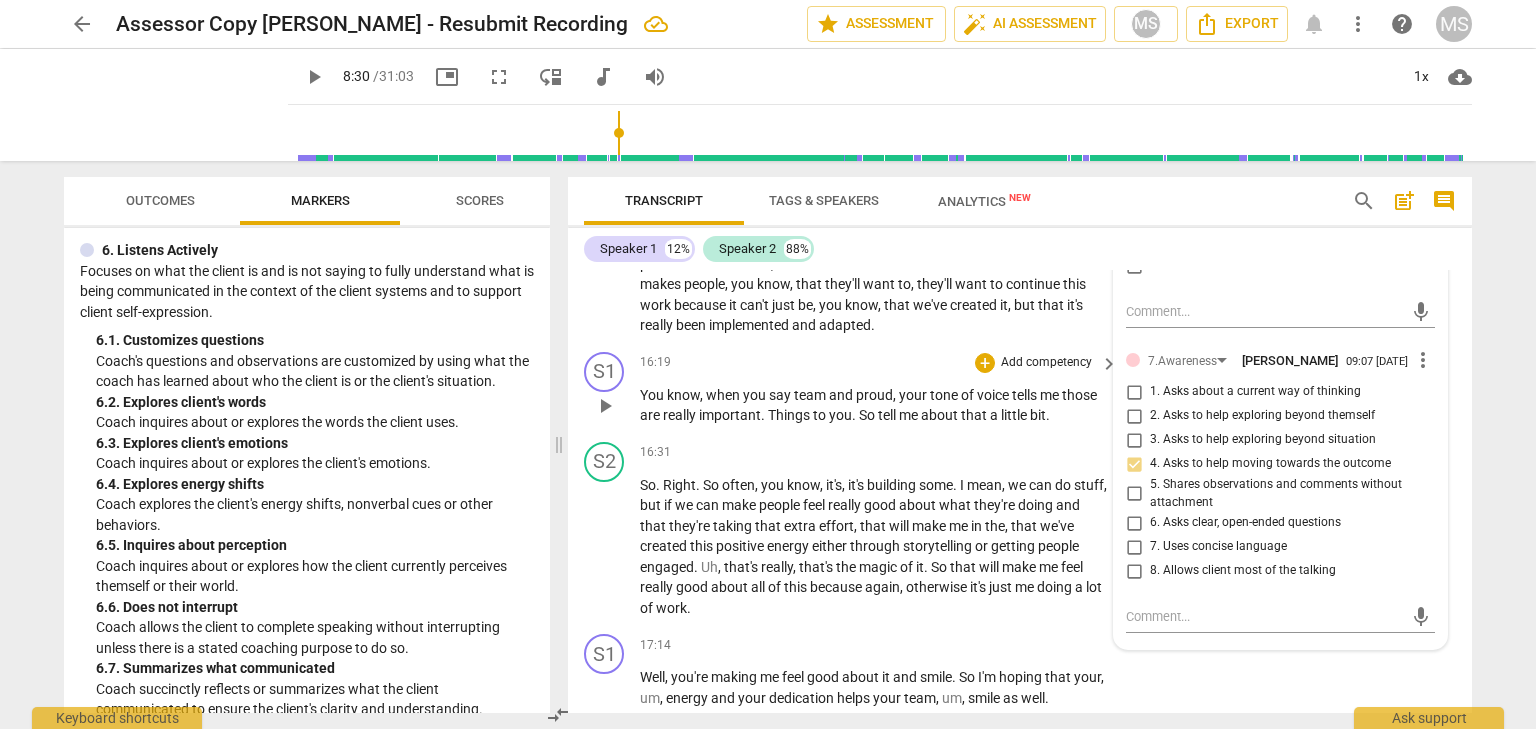 scroll, scrollTop: 5490, scrollLeft: 0, axis: vertical 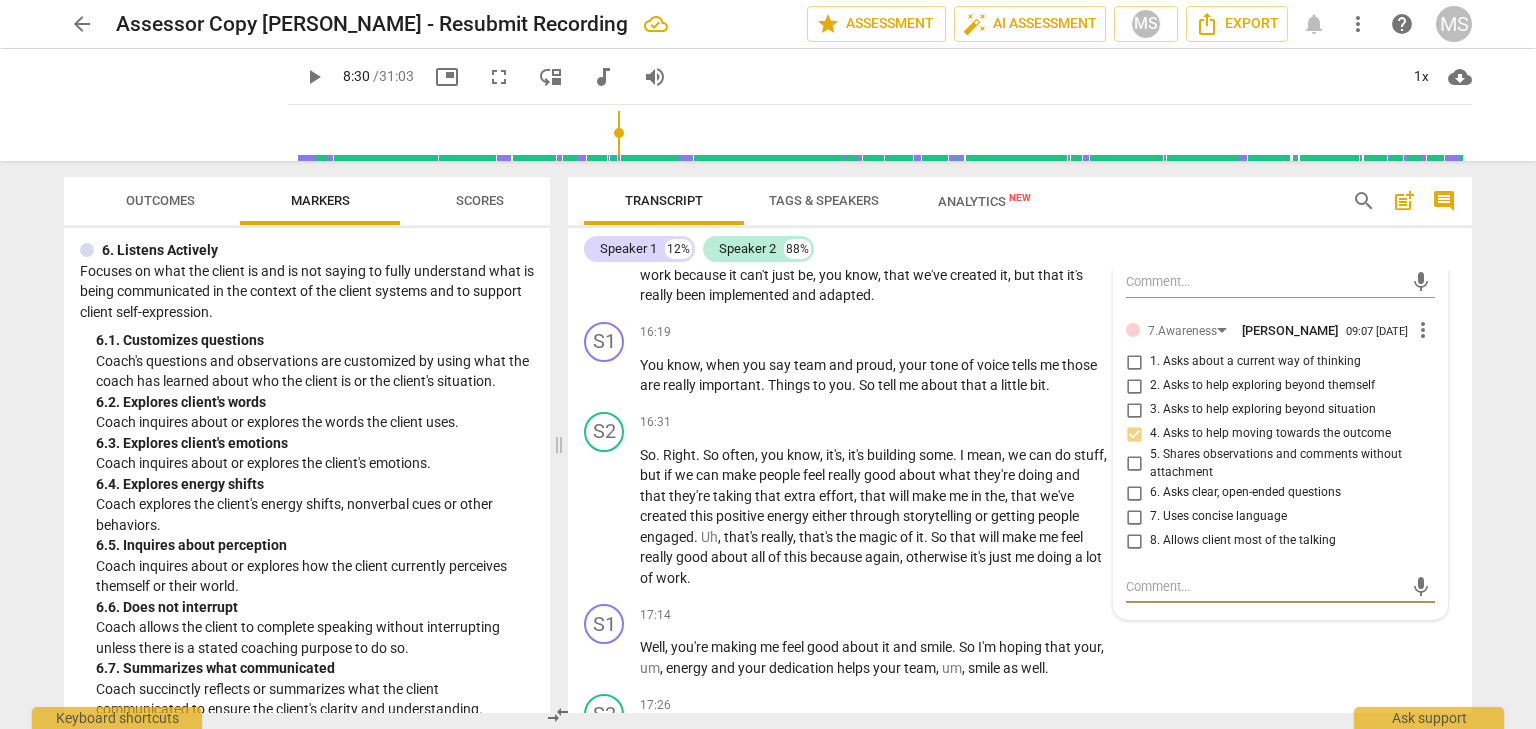 click at bounding box center (1264, 586) 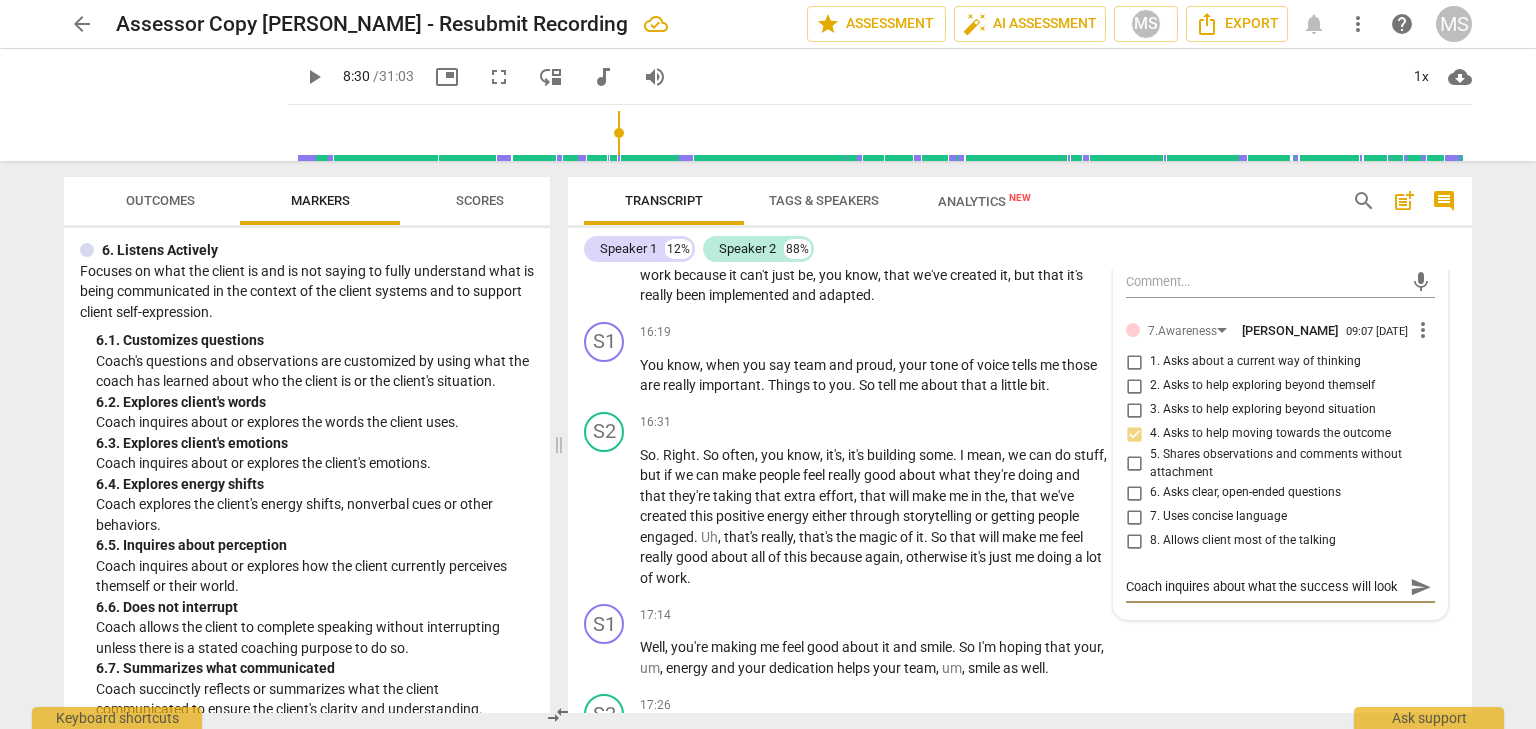 scroll, scrollTop: 16, scrollLeft: 0, axis: vertical 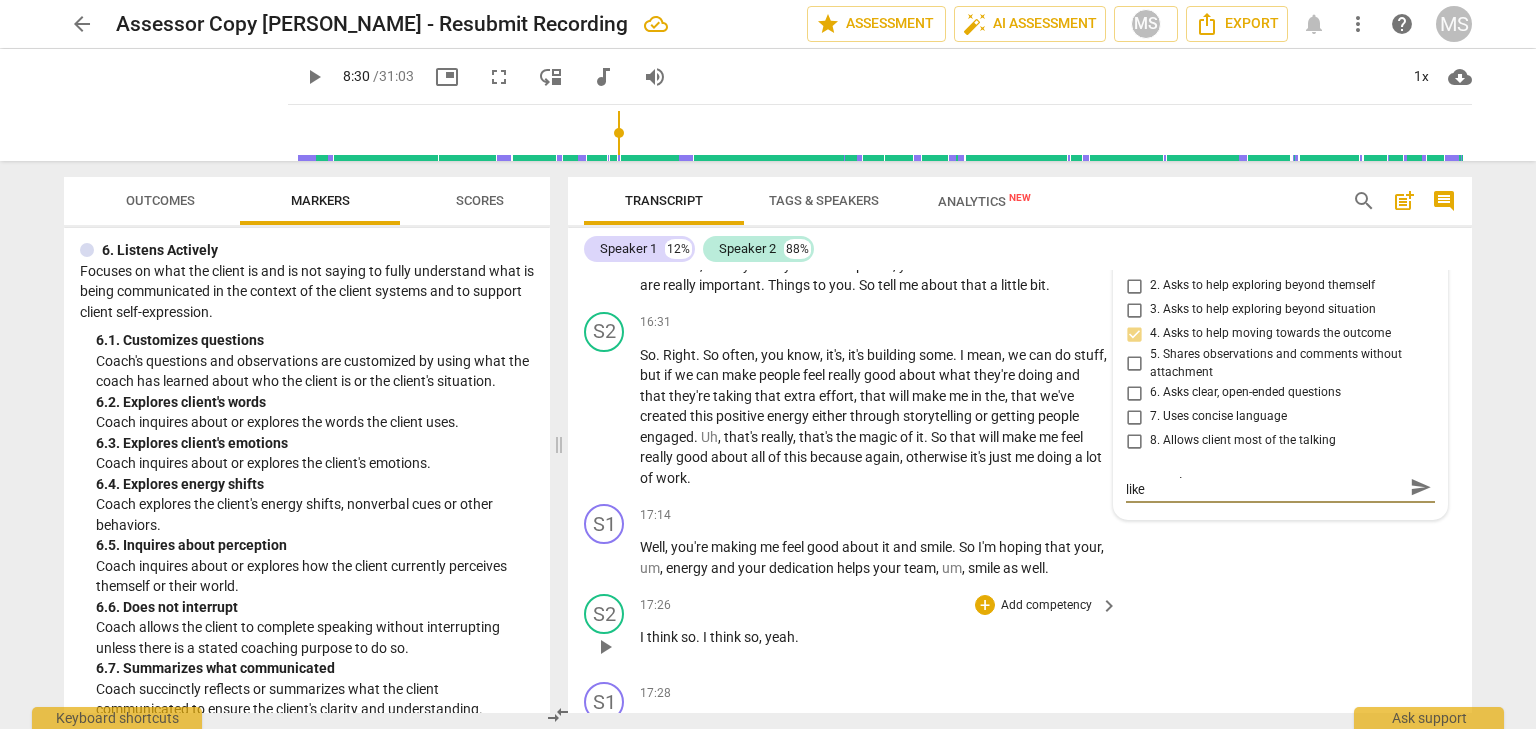 click on "S2 play_arrow pause 17:26 + Add competency keyboard_arrow_right I   think   so .   I   think   so ,   yeah ." at bounding box center [1020, 630] 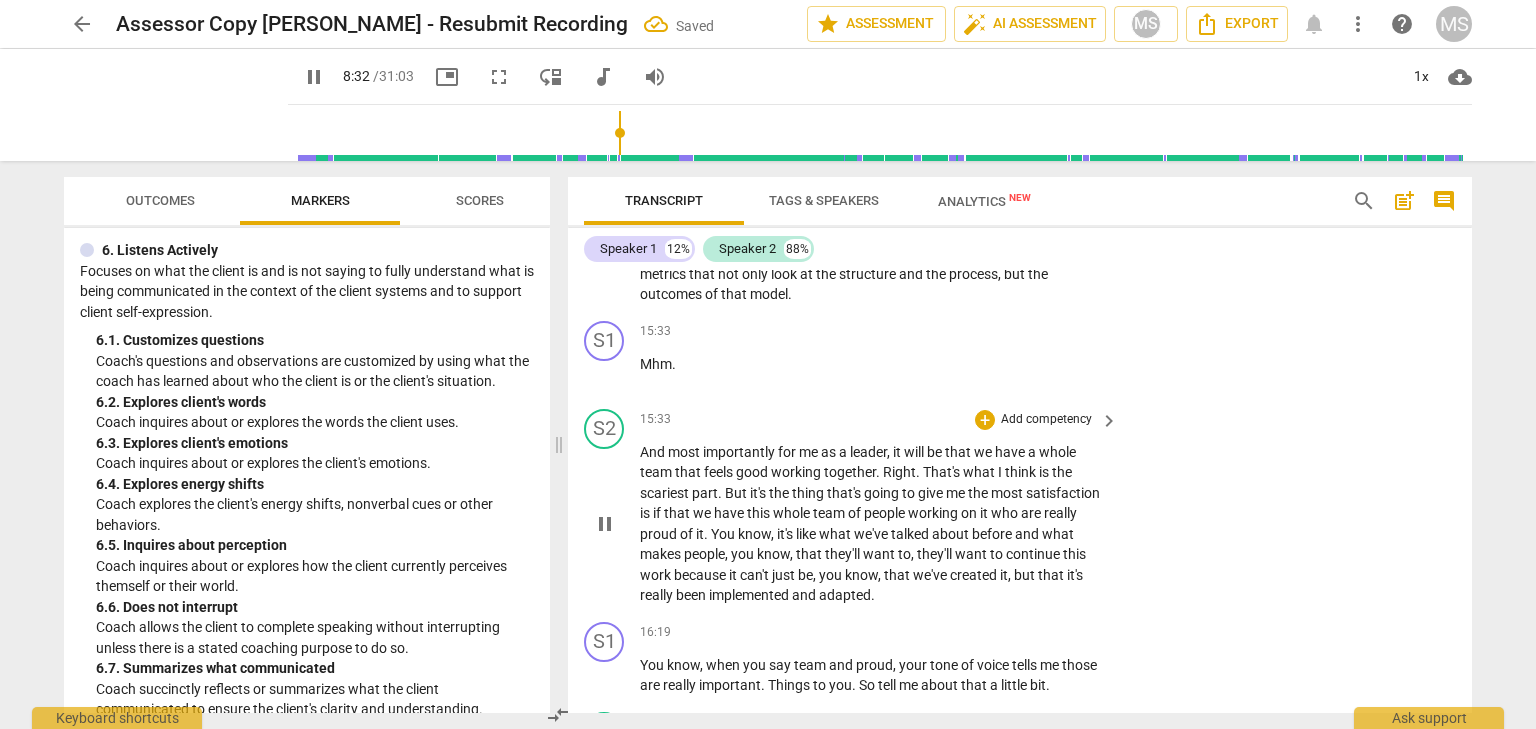 scroll, scrollTop: 4890, scrollLeft: 0, axis: vertical 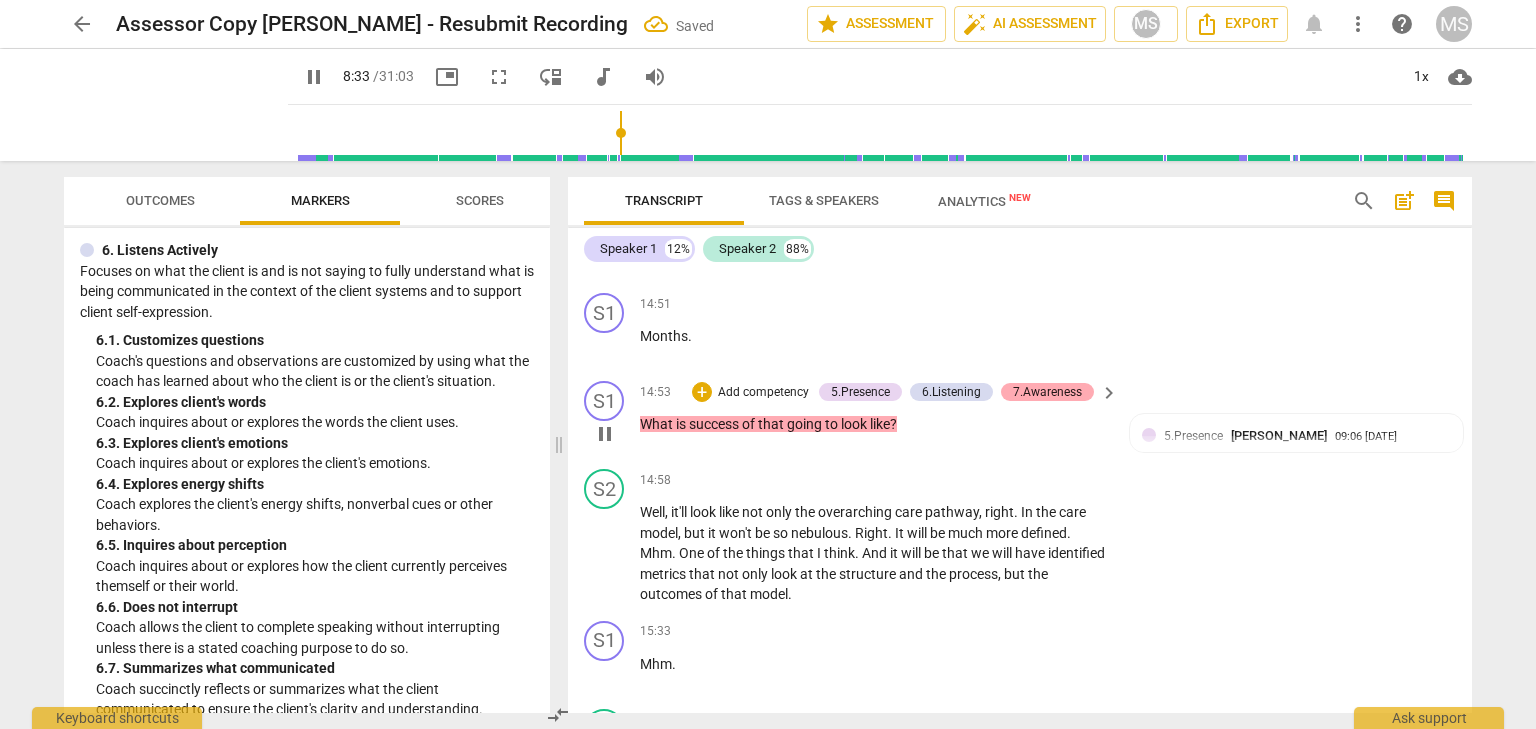 click on "7.Awareness" at bounding box center [1047, 392] 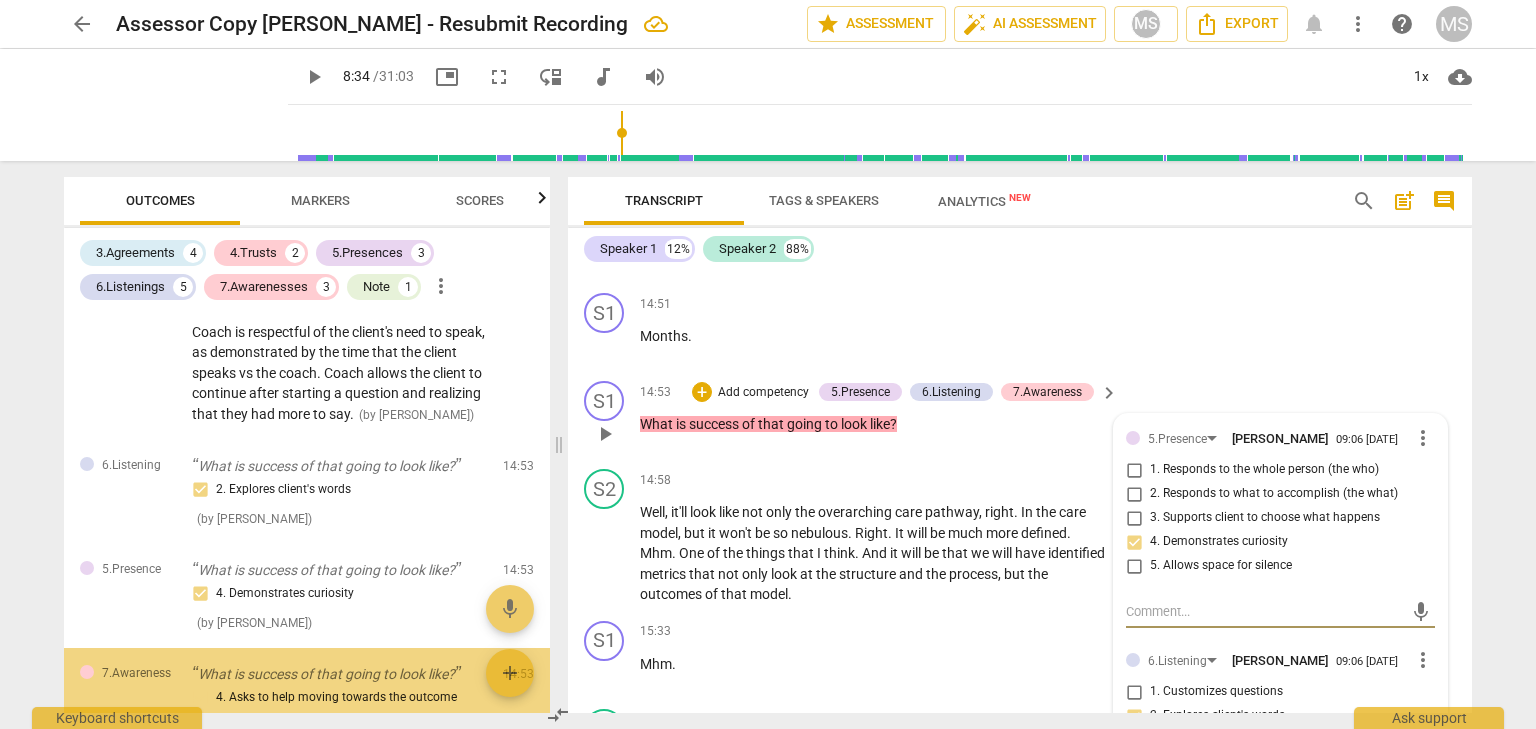scroll, scrollTop: 3266, scrollLeft: 0, axis: vertical 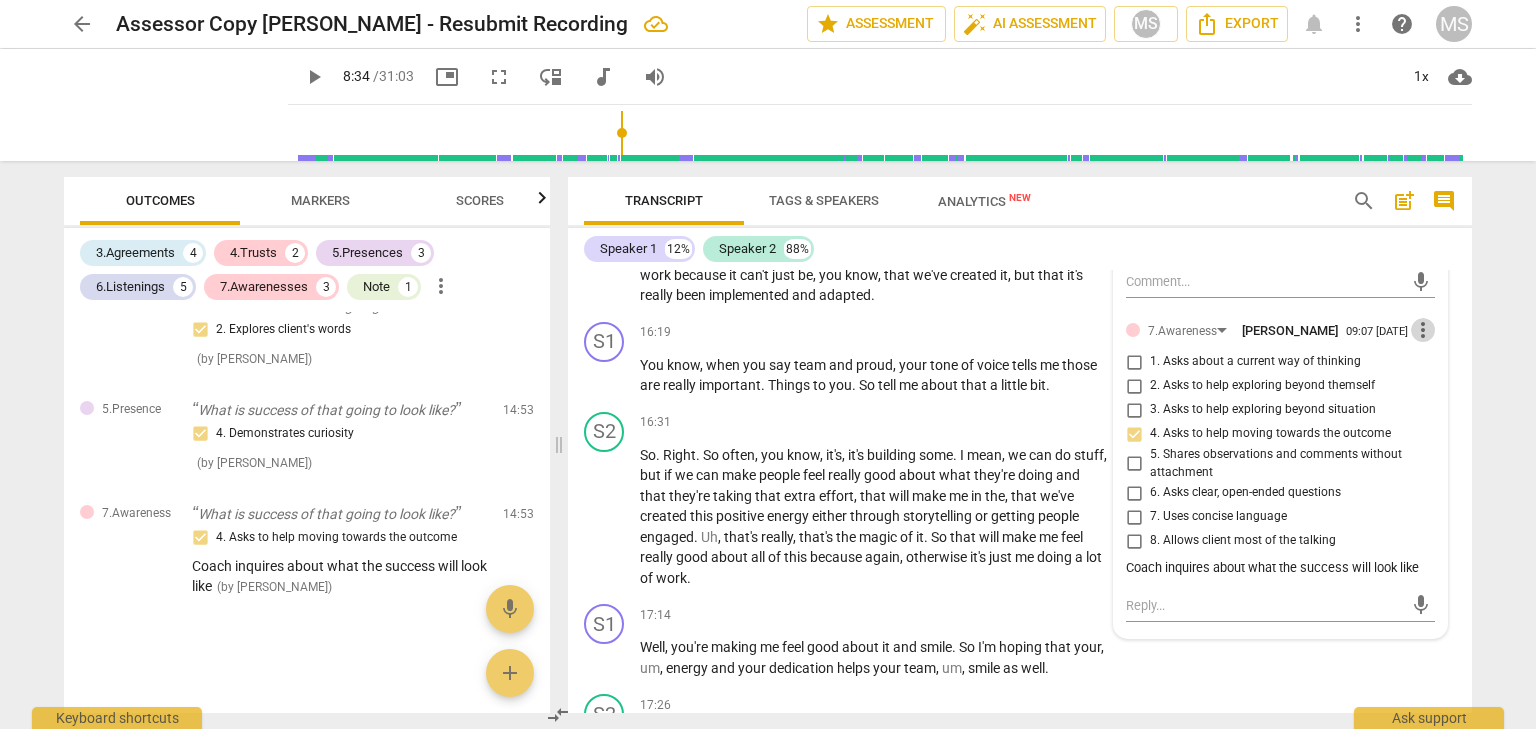click on "more_vert" at bounding box center (1423, 330) 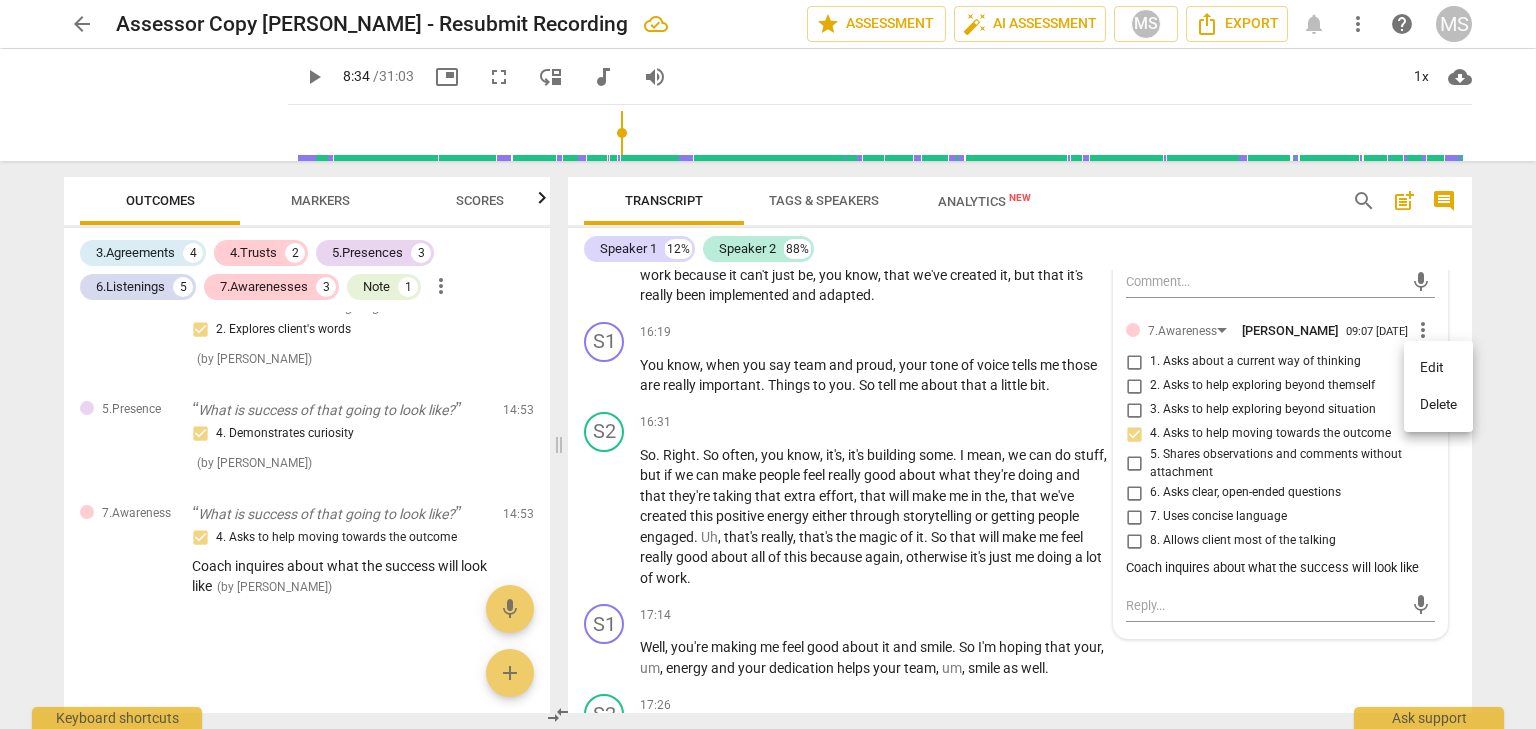click on "Edit" at bounding box center [1438, 368] 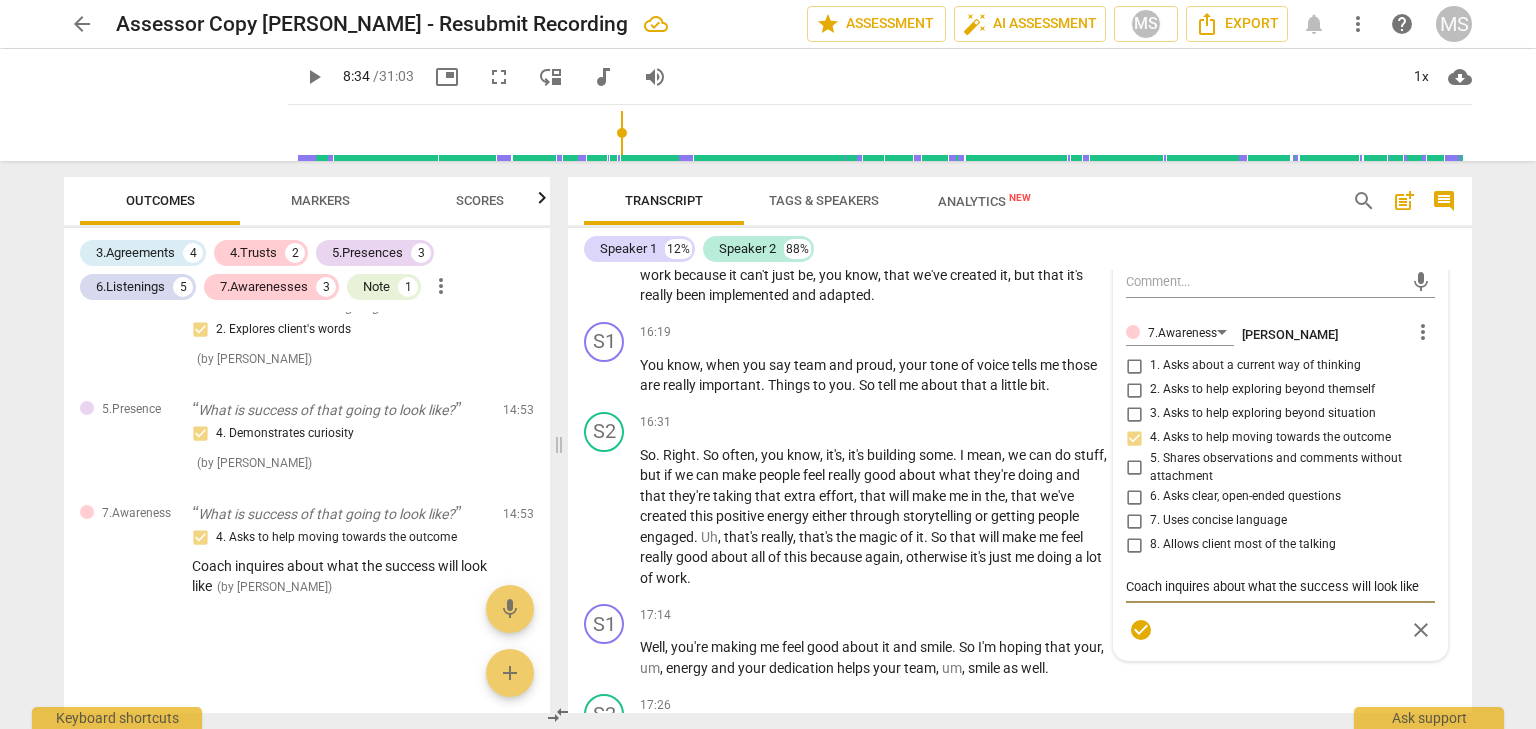 click on "Coach inquires about what the success will look like" at bounding box center (1280, 586) 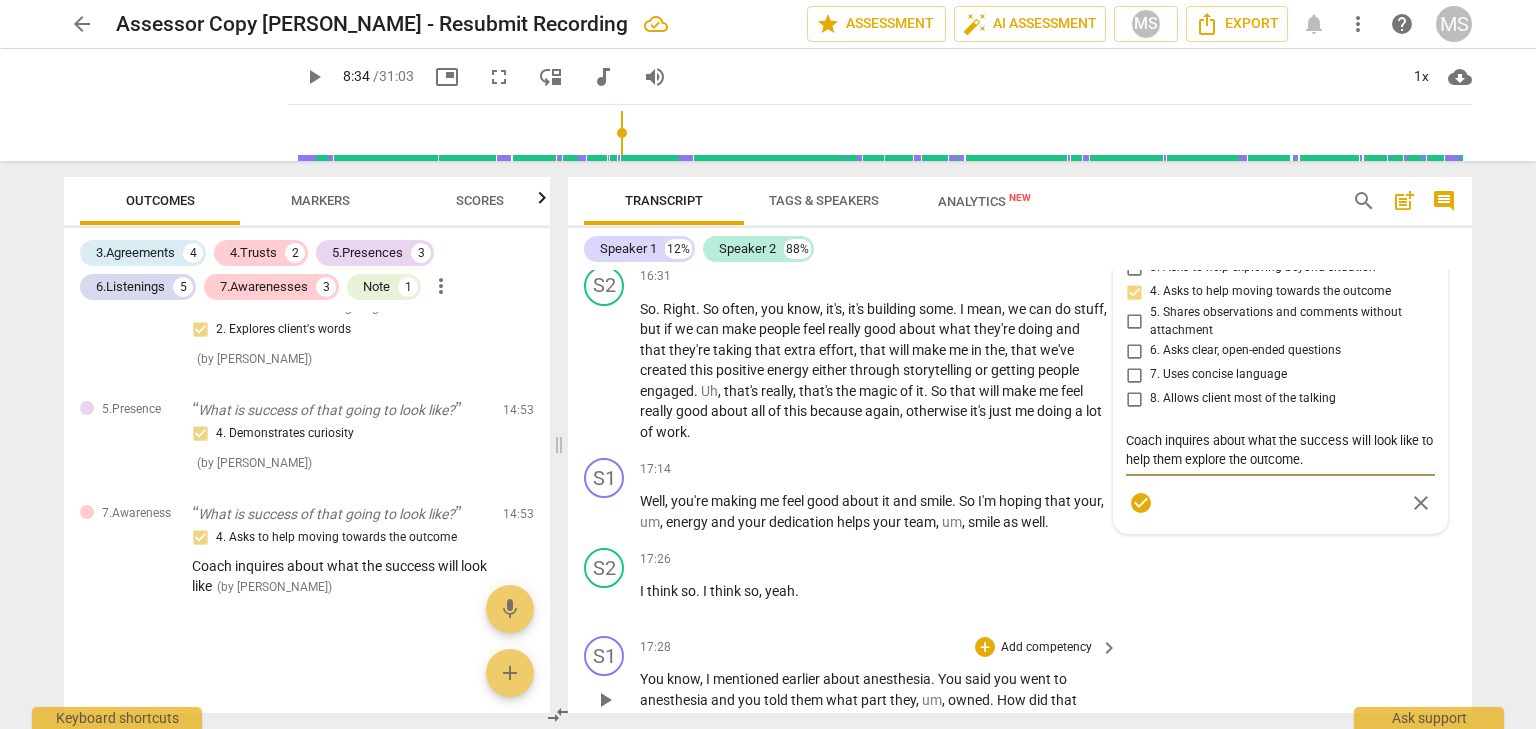scroll, scrollTop: 5690, scrollLeft: 0, axis: vertical 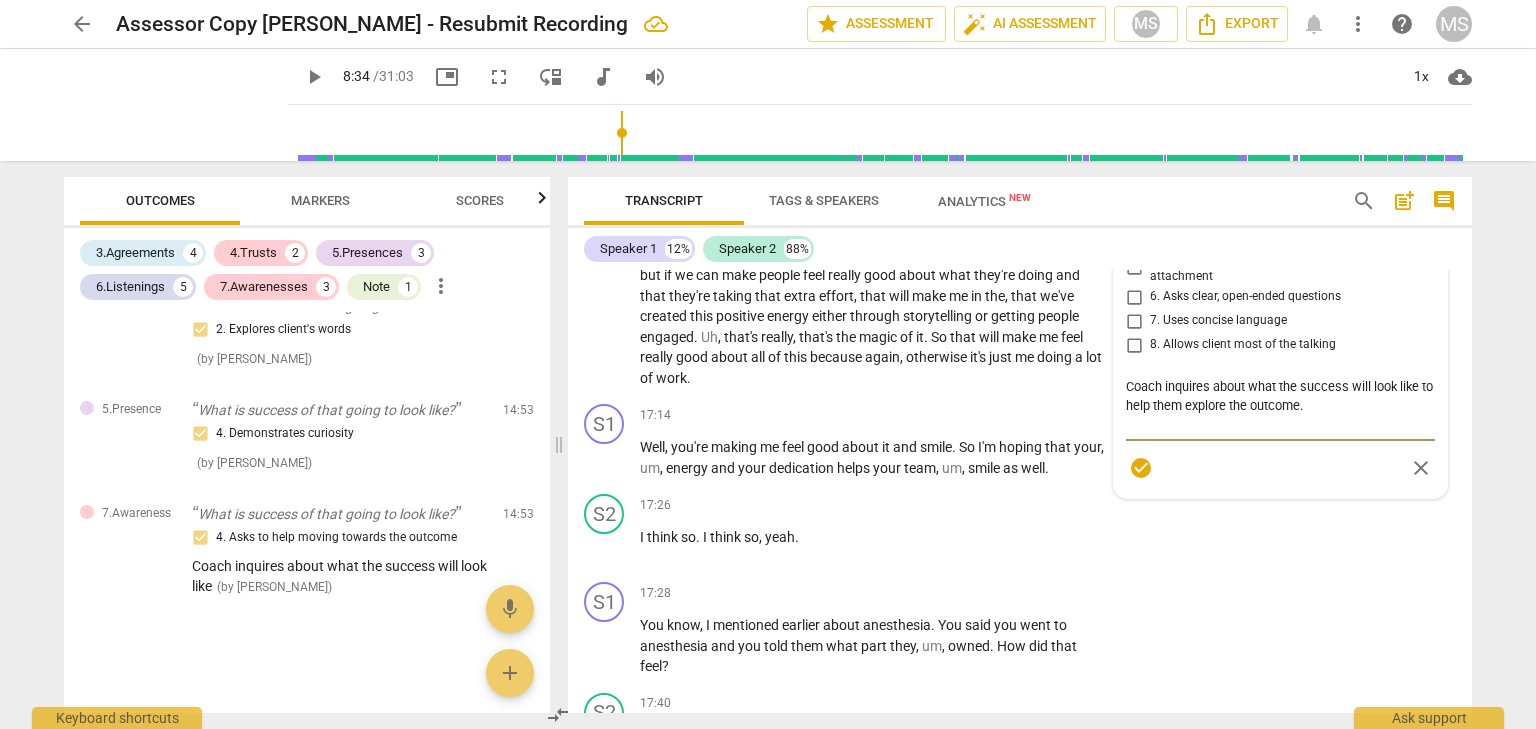 click on "play_arrow" at bounding box center (314, 77) 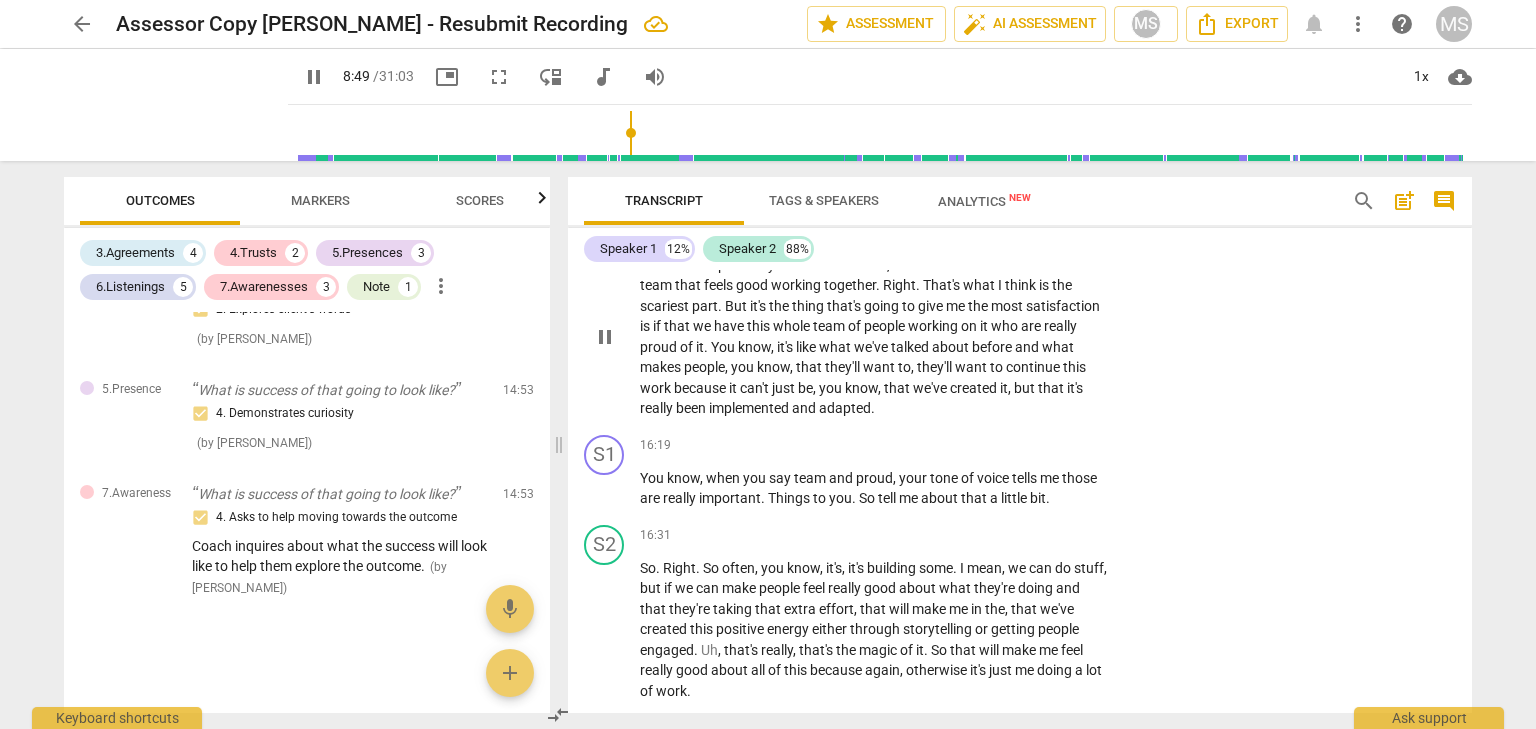 scroll, scrollTop: 5390, scrollLeft: 0, axis: vertical 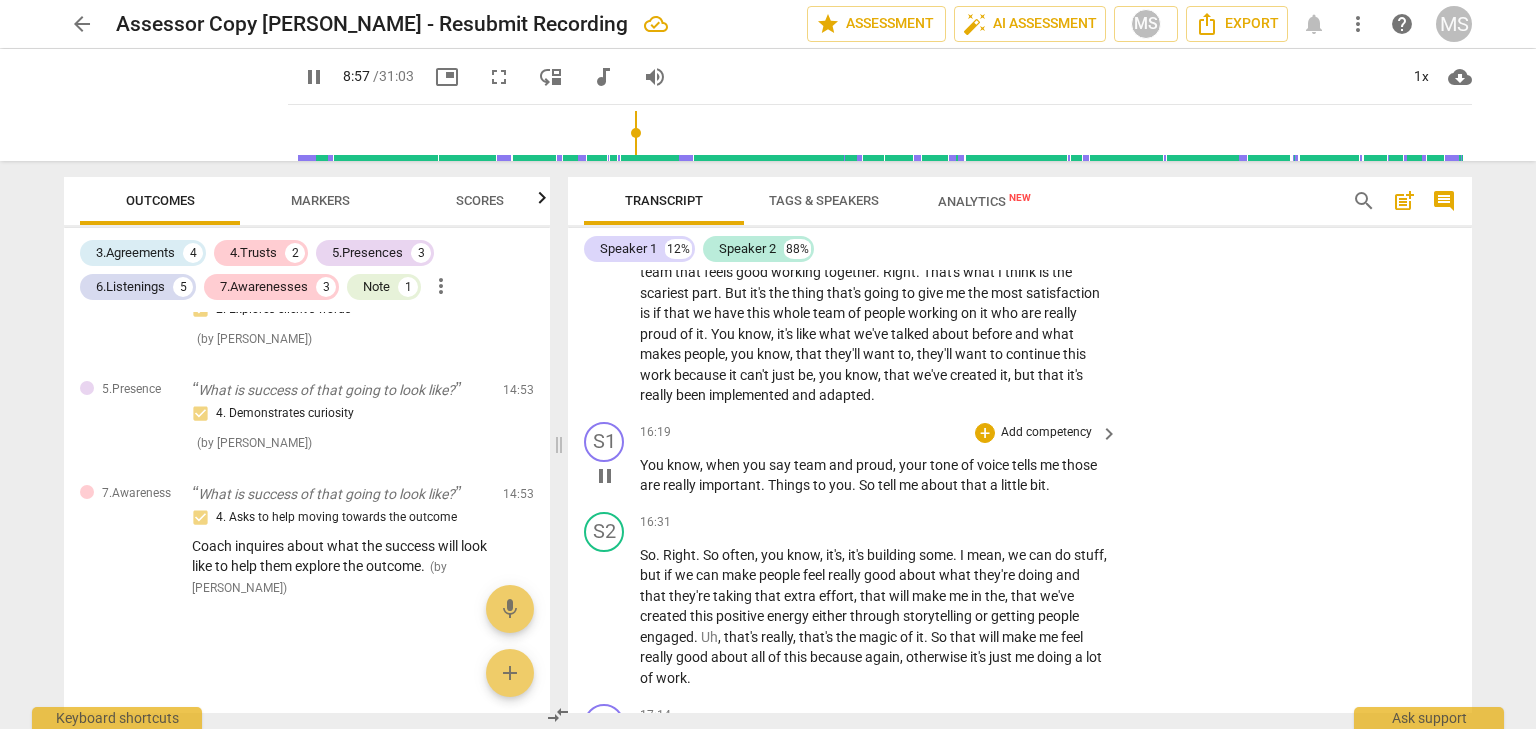 click on "Add competency" at bounding box center (1046, 433) 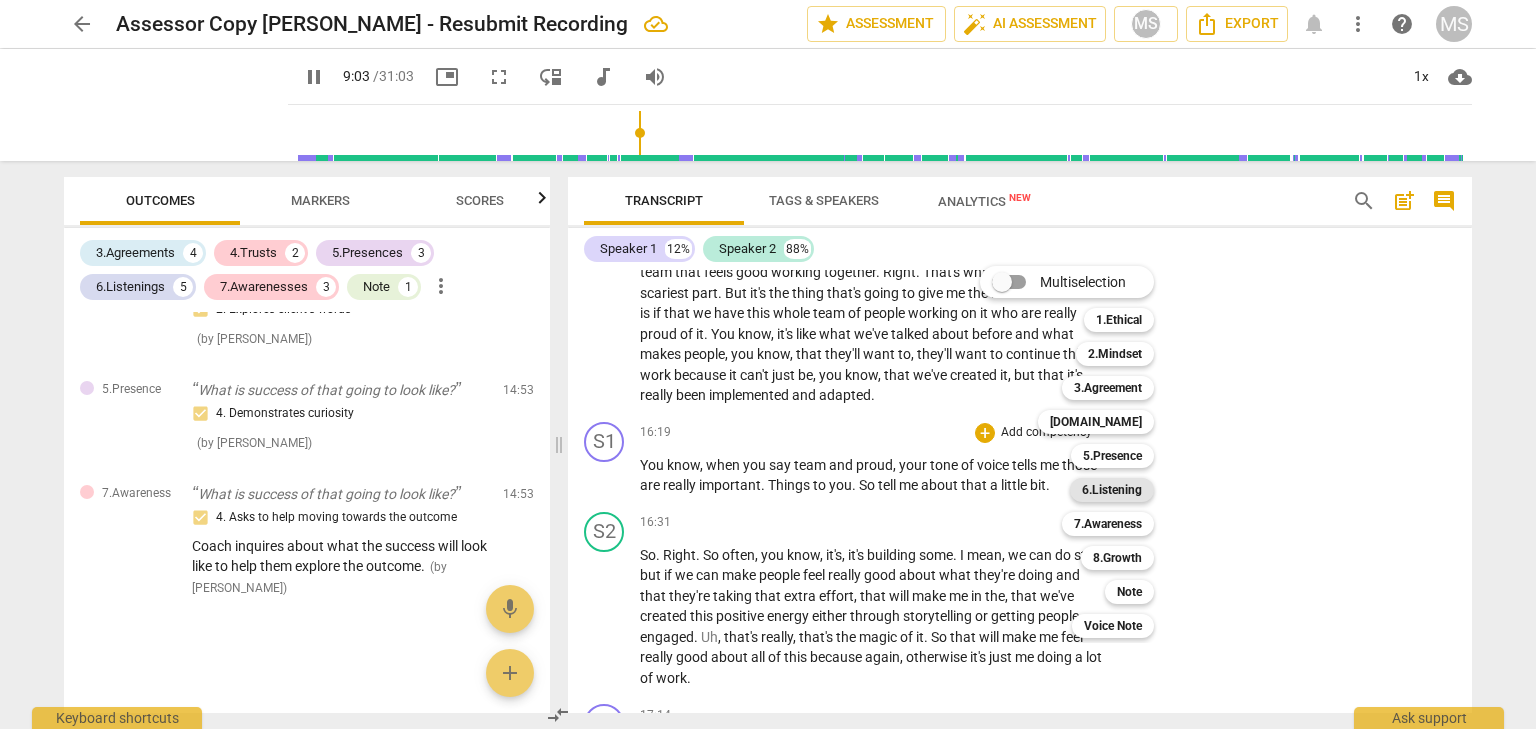 click on "6.Listening" at bounding box center [1112, 490] 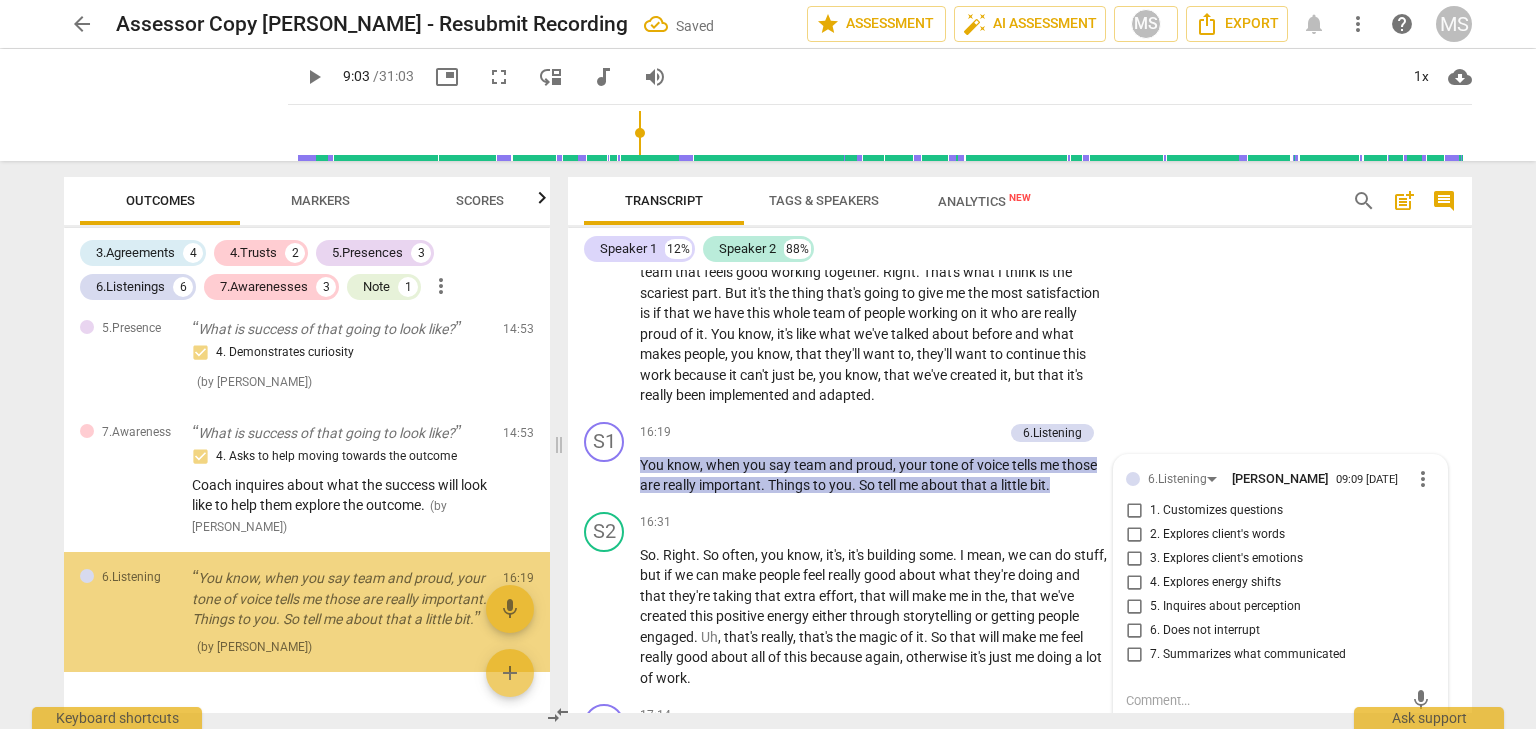 scroll, scrollTop: 5625, scrollLeft: 0, axis: vertical 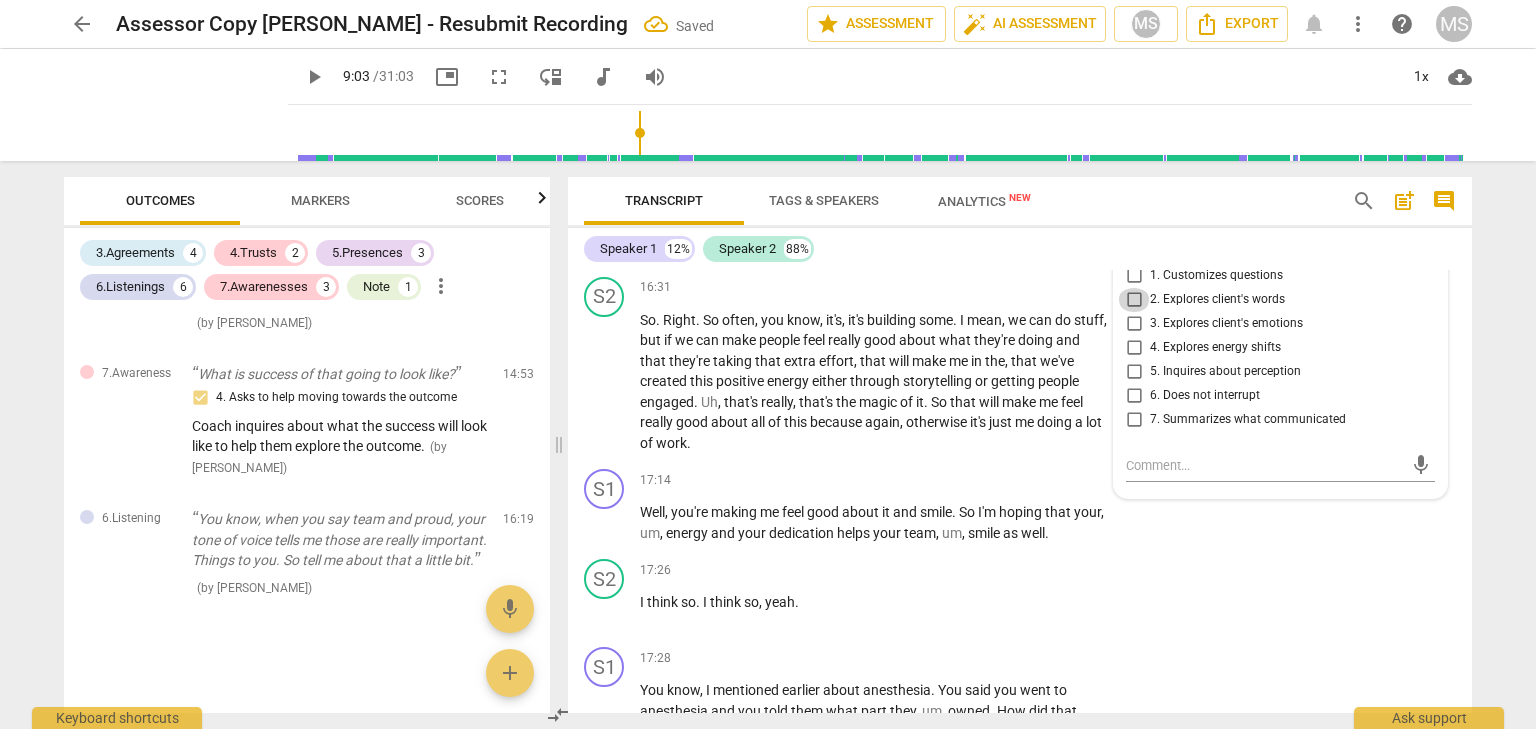click on "2. Explores client's words" at bounding box center [1134, 300] 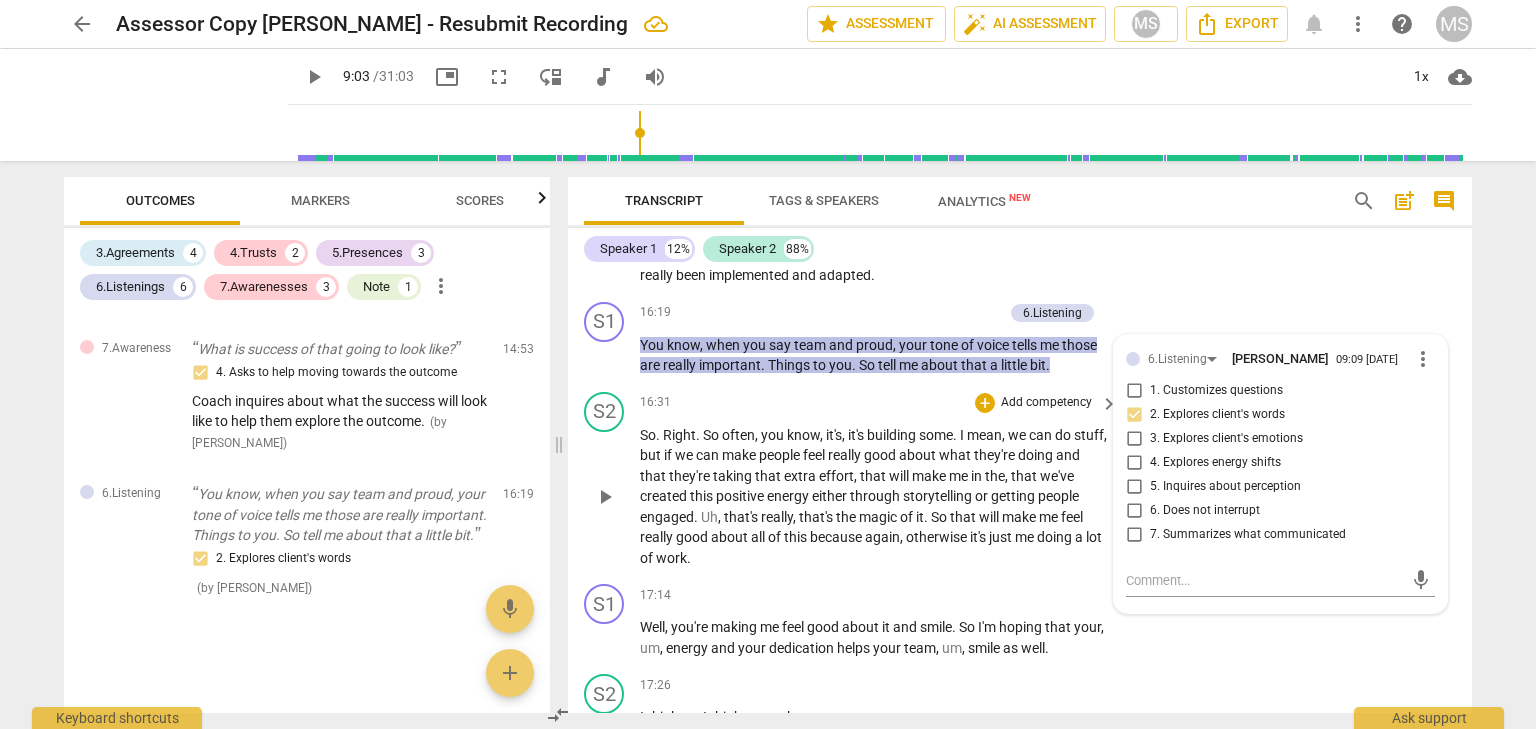 scroll, scrollTop: 5425, scrollLeft: 0, axis: vertical 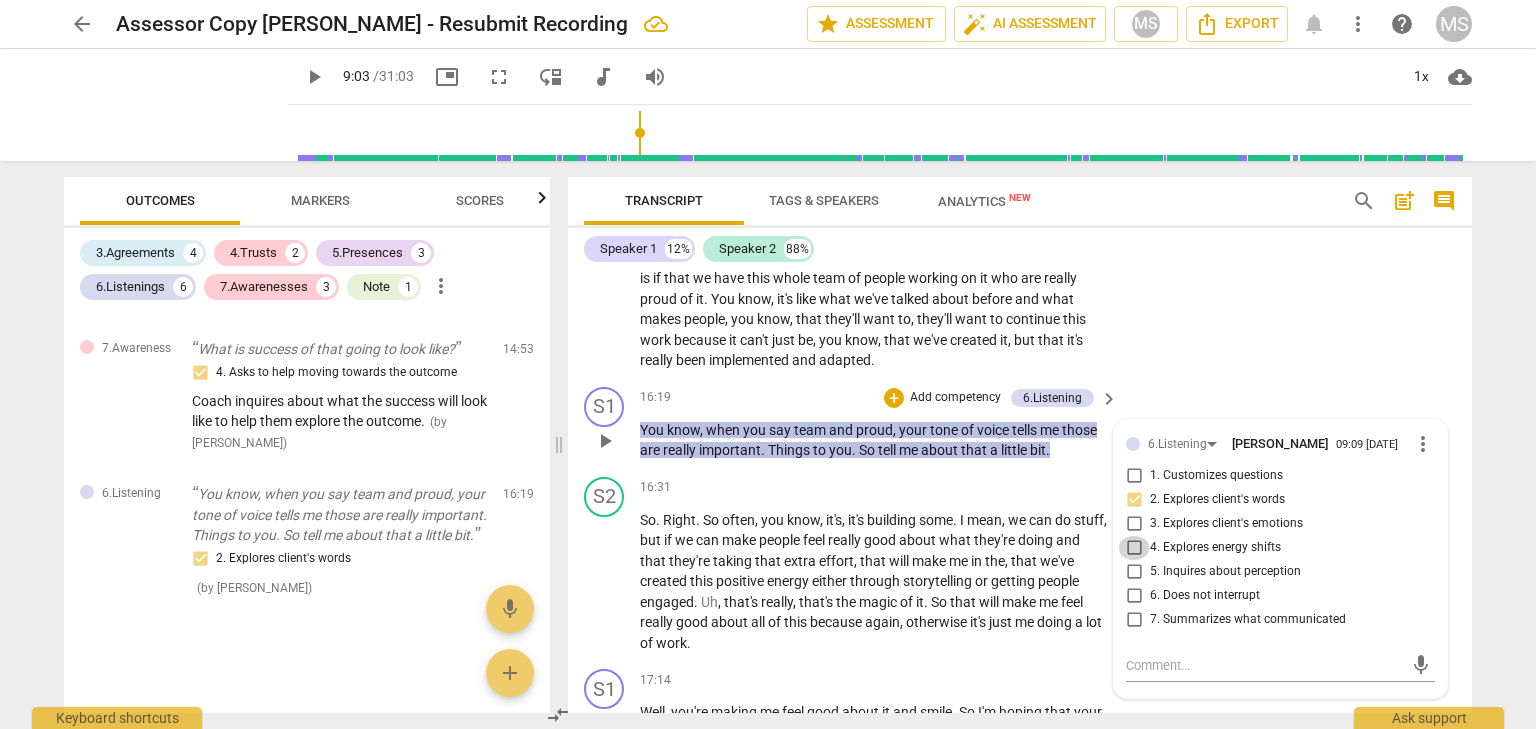 click on "4. Explores energy shifts" at bounding box center (1134, 548) 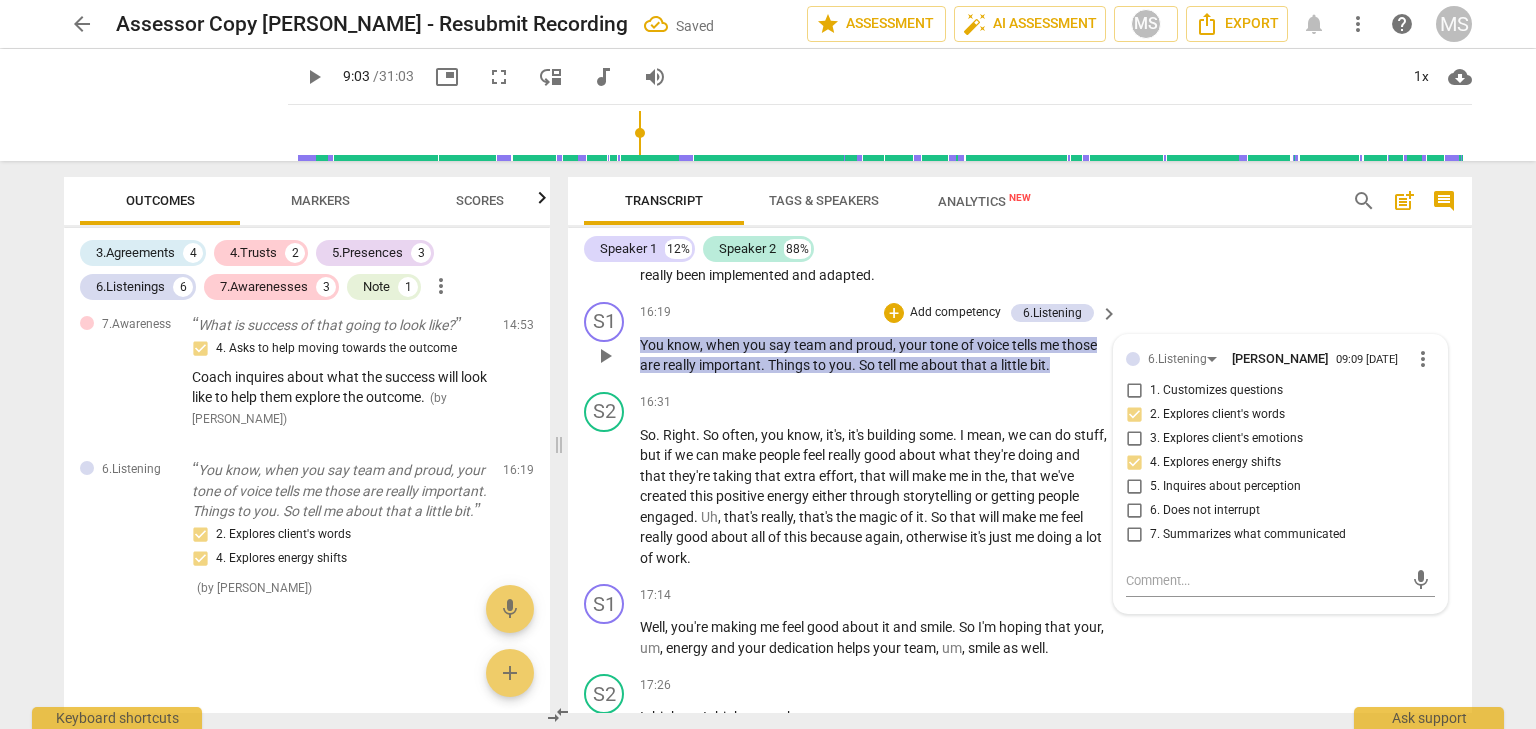 scroll, scrollTop: 5525, scrollLeft: 0, axis: vertical 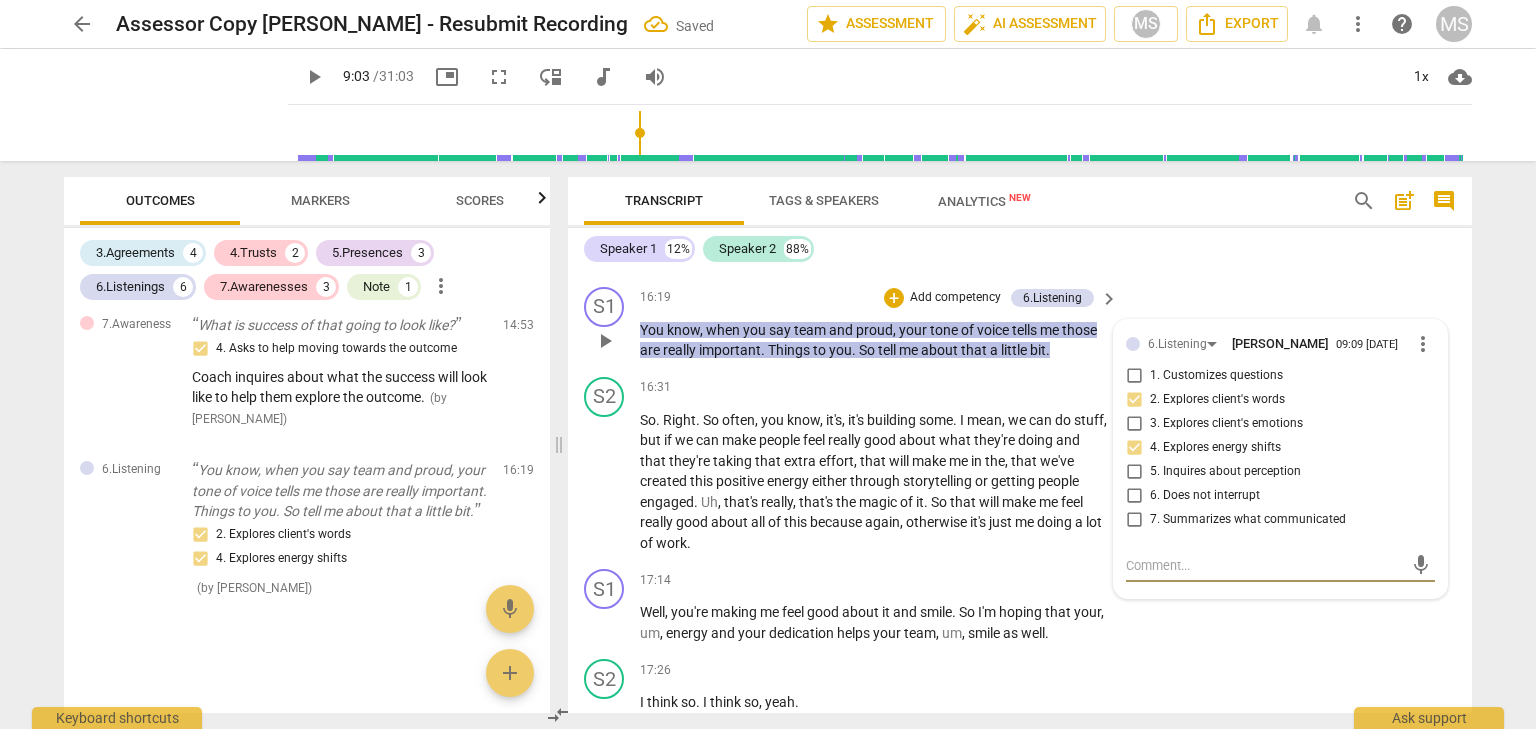 click at bounding box center [1264, 565] 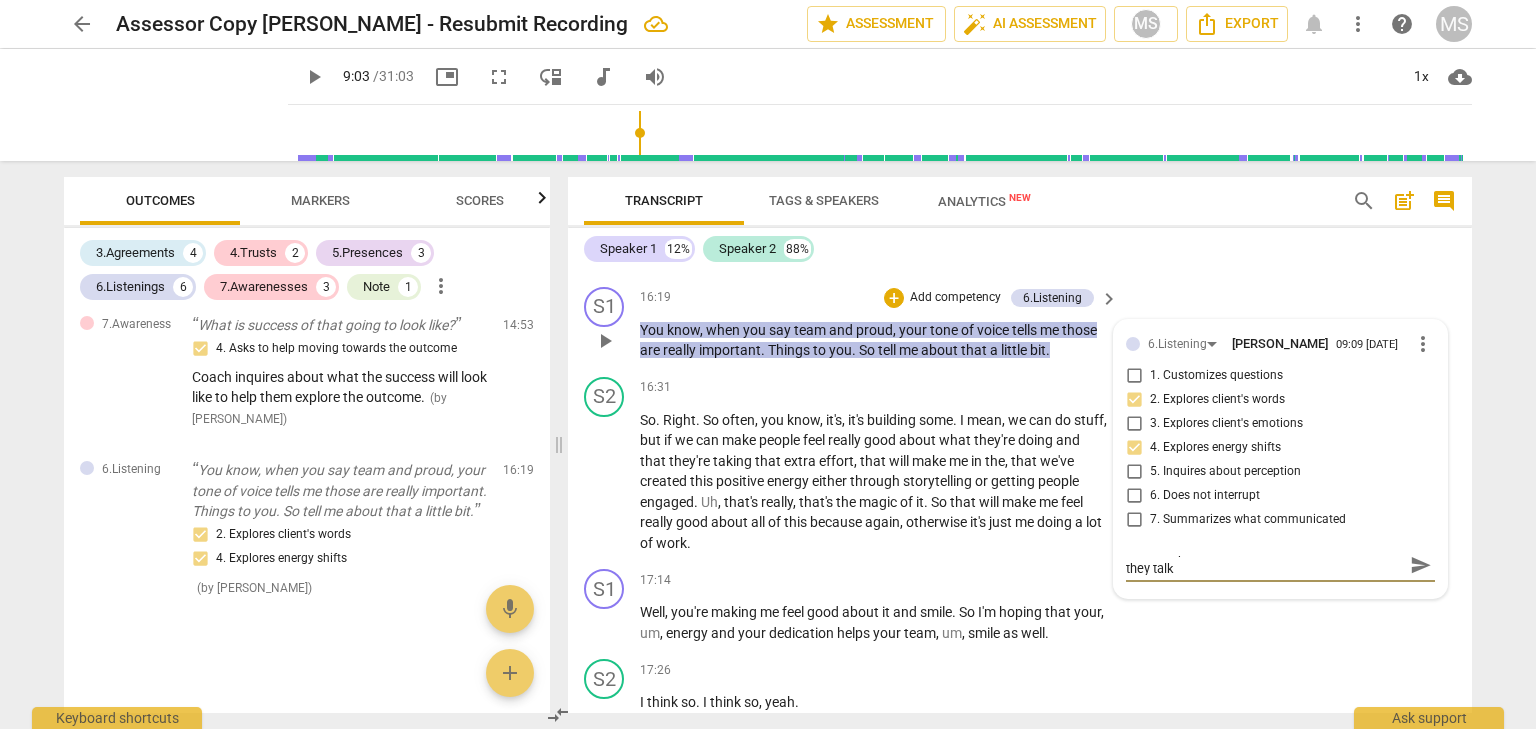 scroll, scrollTop: 0, scrollLeft: 0, axis: both 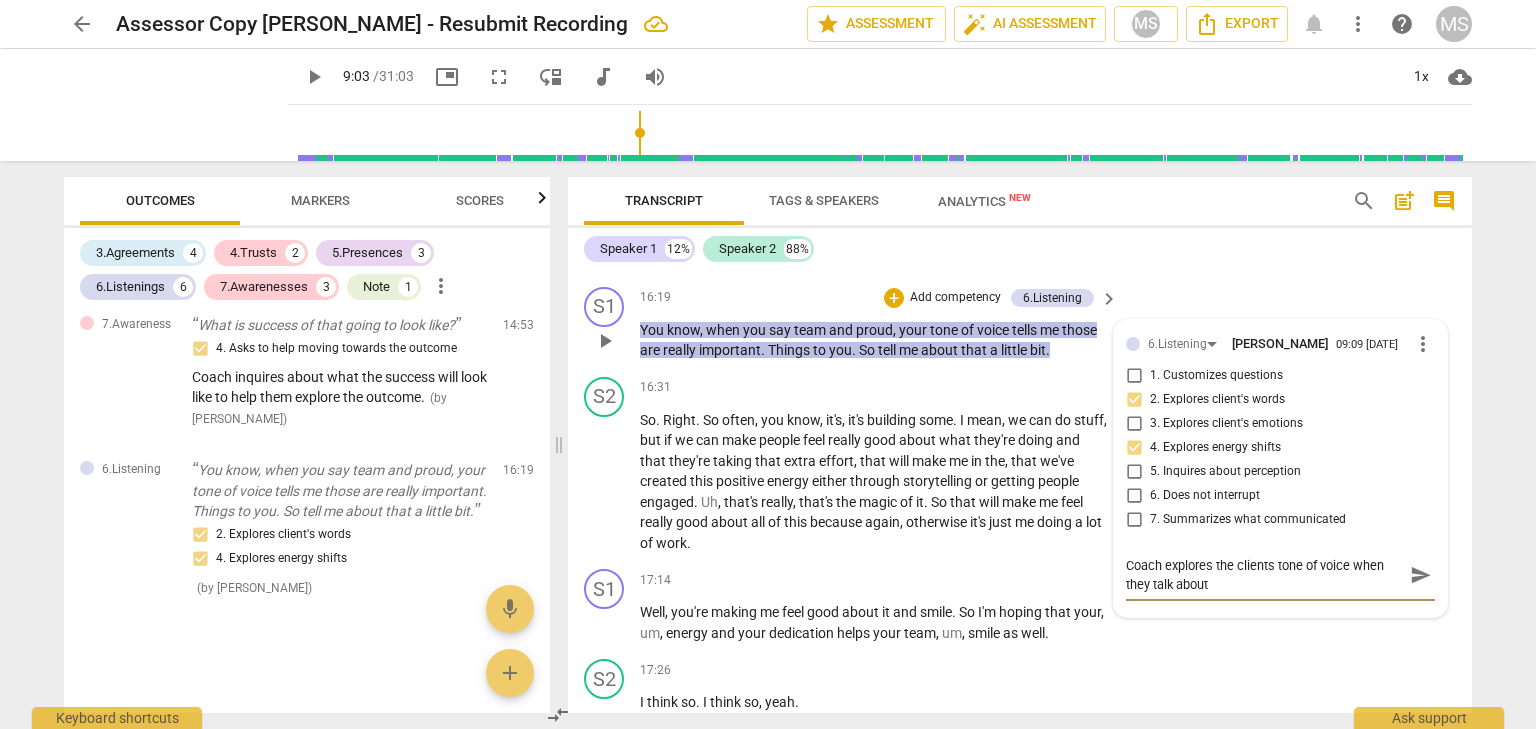 click on "Coach explores the clients tone of voice when they talk about" at bounding box center [1264, 575] 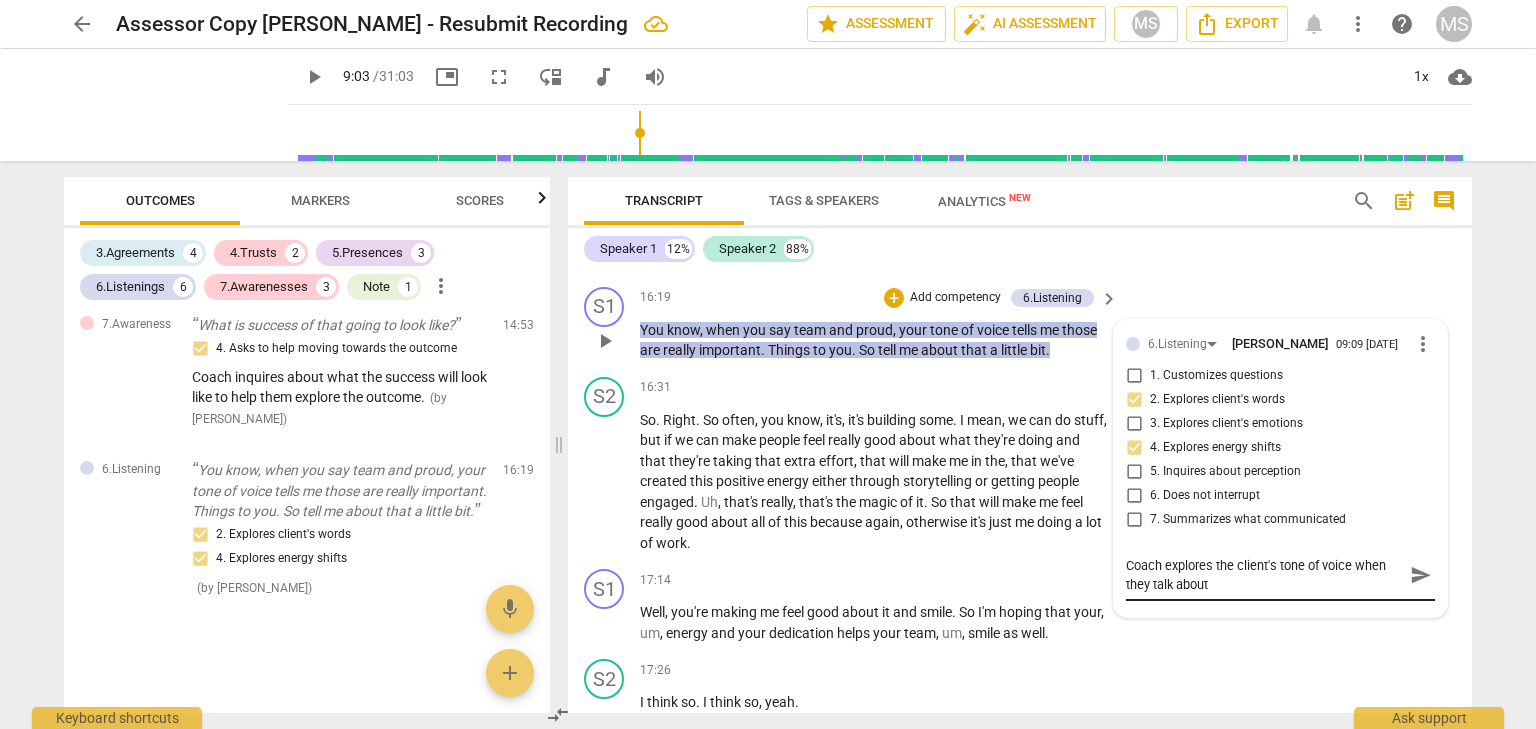 click on "Coach explores the client's tone of voice when they talk about  Coach explores the client's tone of voice when they talk about  send" at bounding box center [1280, 575] 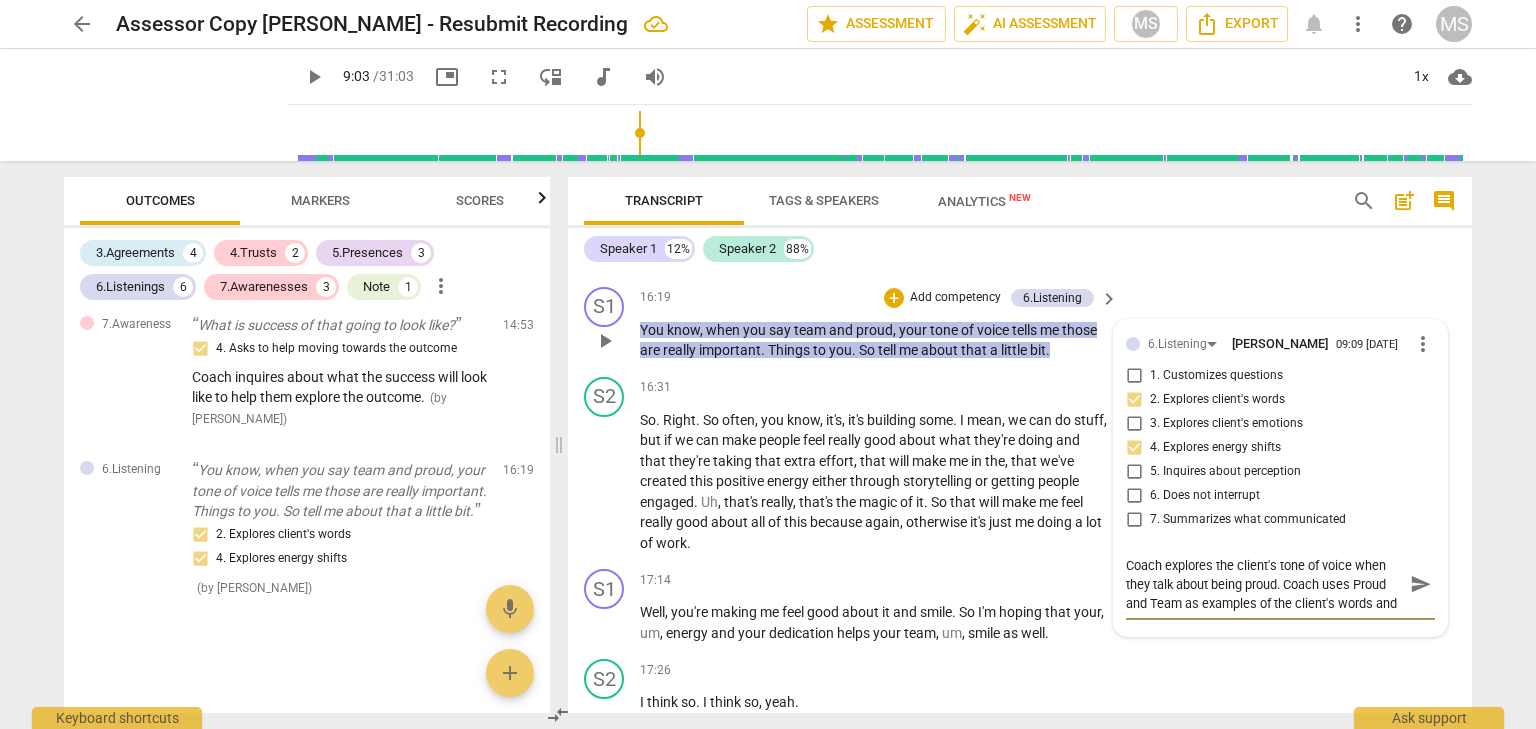 scroll, scrollTop: 16, scrollLeft: 0, axis: vertical 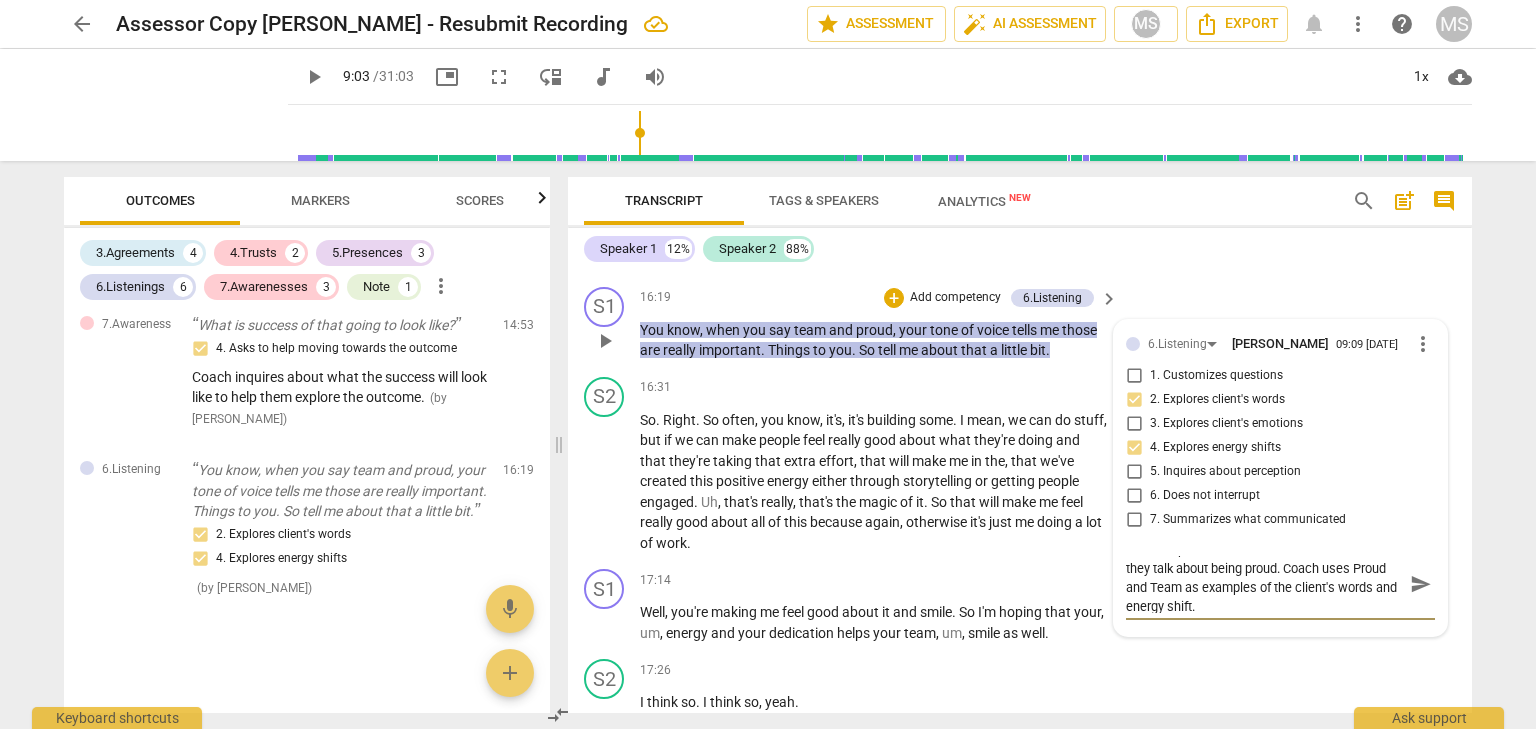 click on "Coach explores the client's tone of voice when they talk about being proud. Coach uses Proud and Team as examples of the client's words and energy shift." at bounding box center [1264, 584] 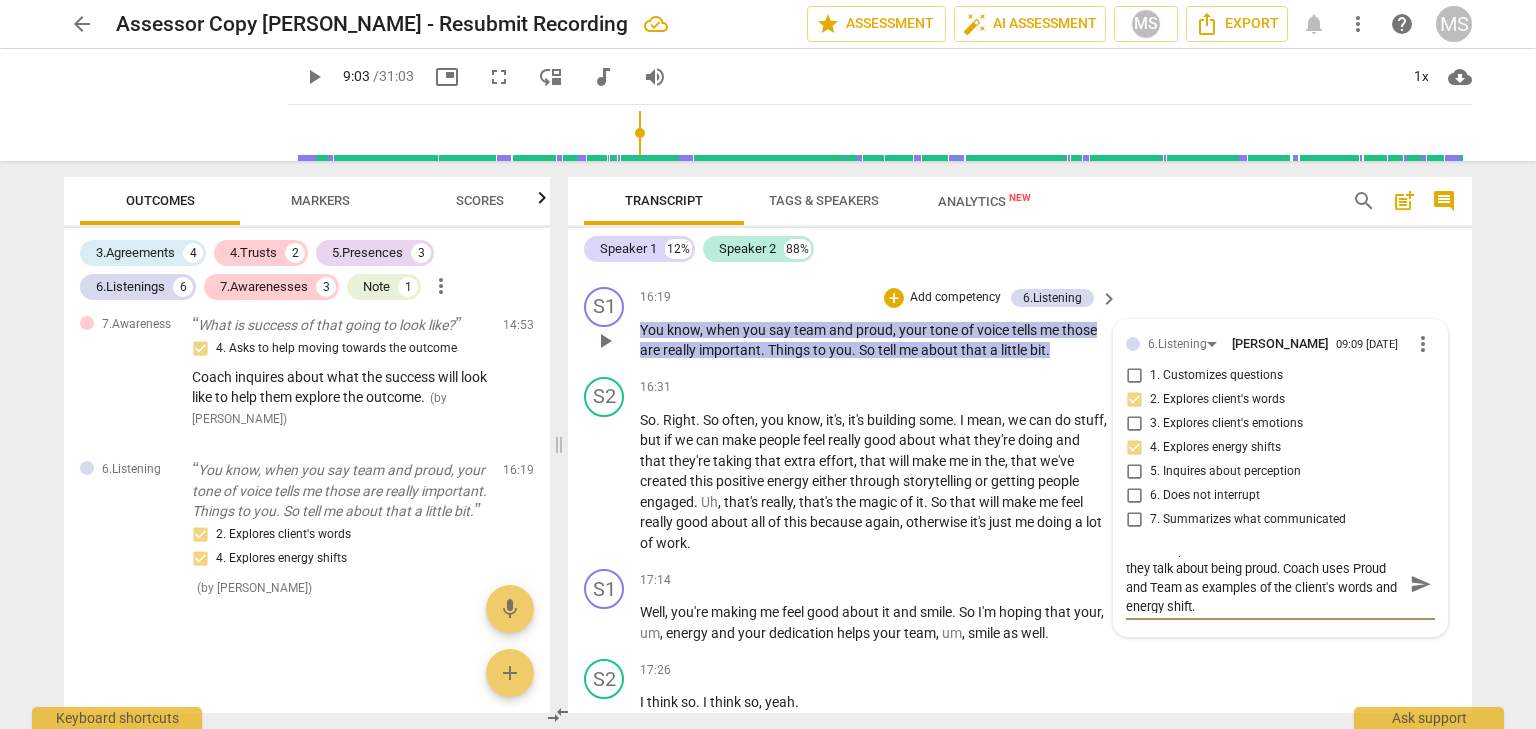 click on "Coach explores the client's tone of voice when they talk about being proud. Coach uses Proud and Team as examples of the client's words and energy shift." at bounding box center [1264, 584] 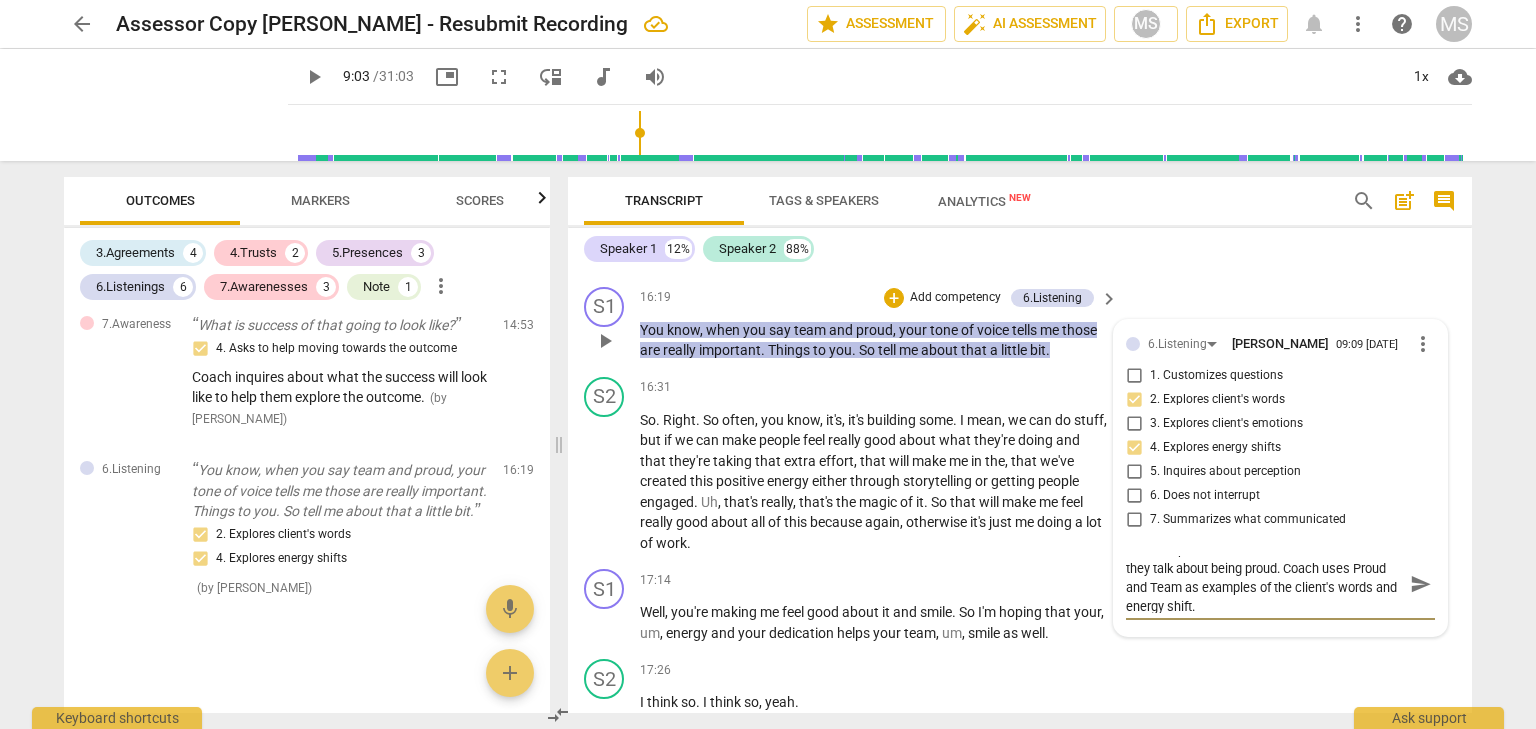 click on "Coach explores the client's tone of voice when they talk about being proud. Coach uses Proud and Team as examples of the client's words and energy shift." at bounding box center (1264, 584) 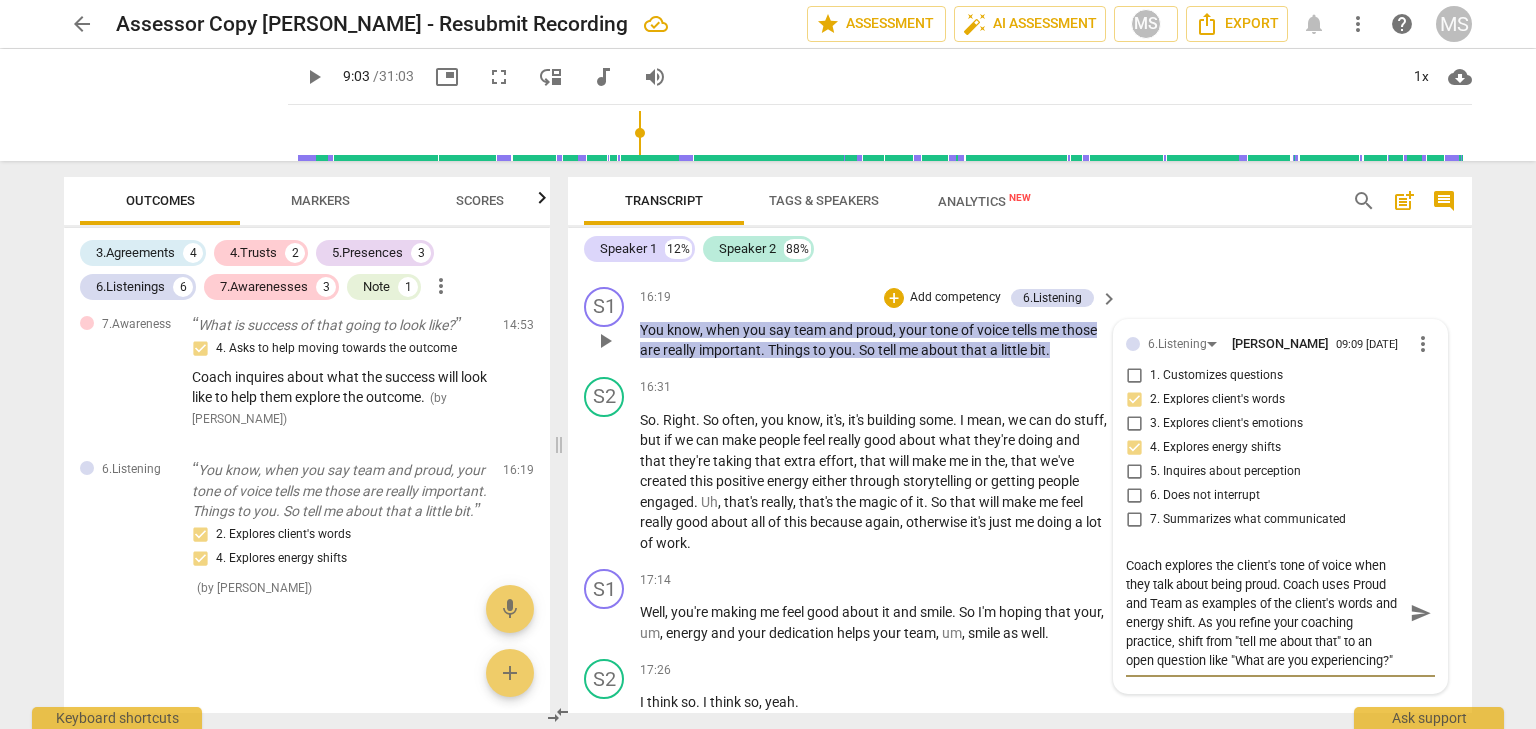 scroll, scrollTop: 17, scrollLeft: 0, axis: vertical 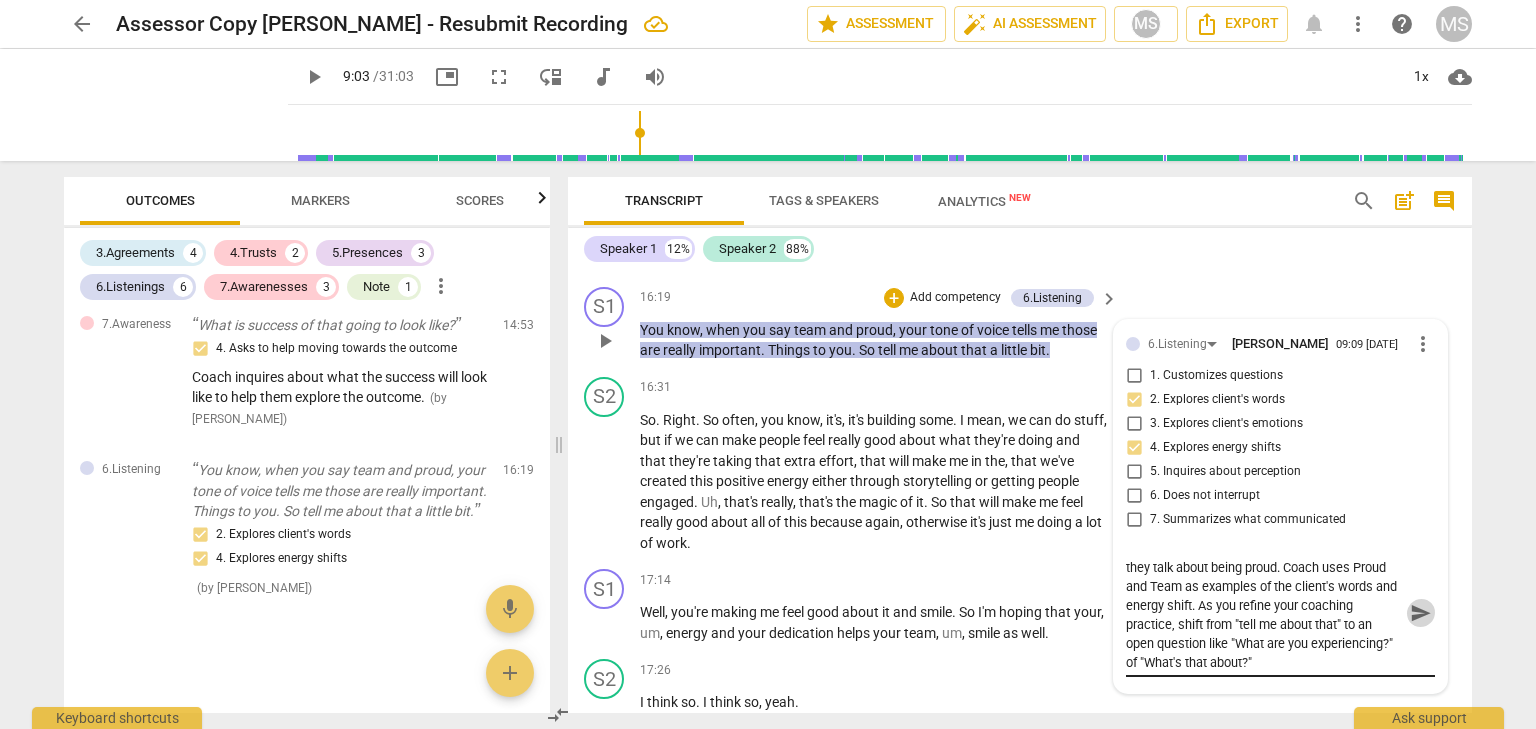 click on "send" at bounding box center (1421, 613) 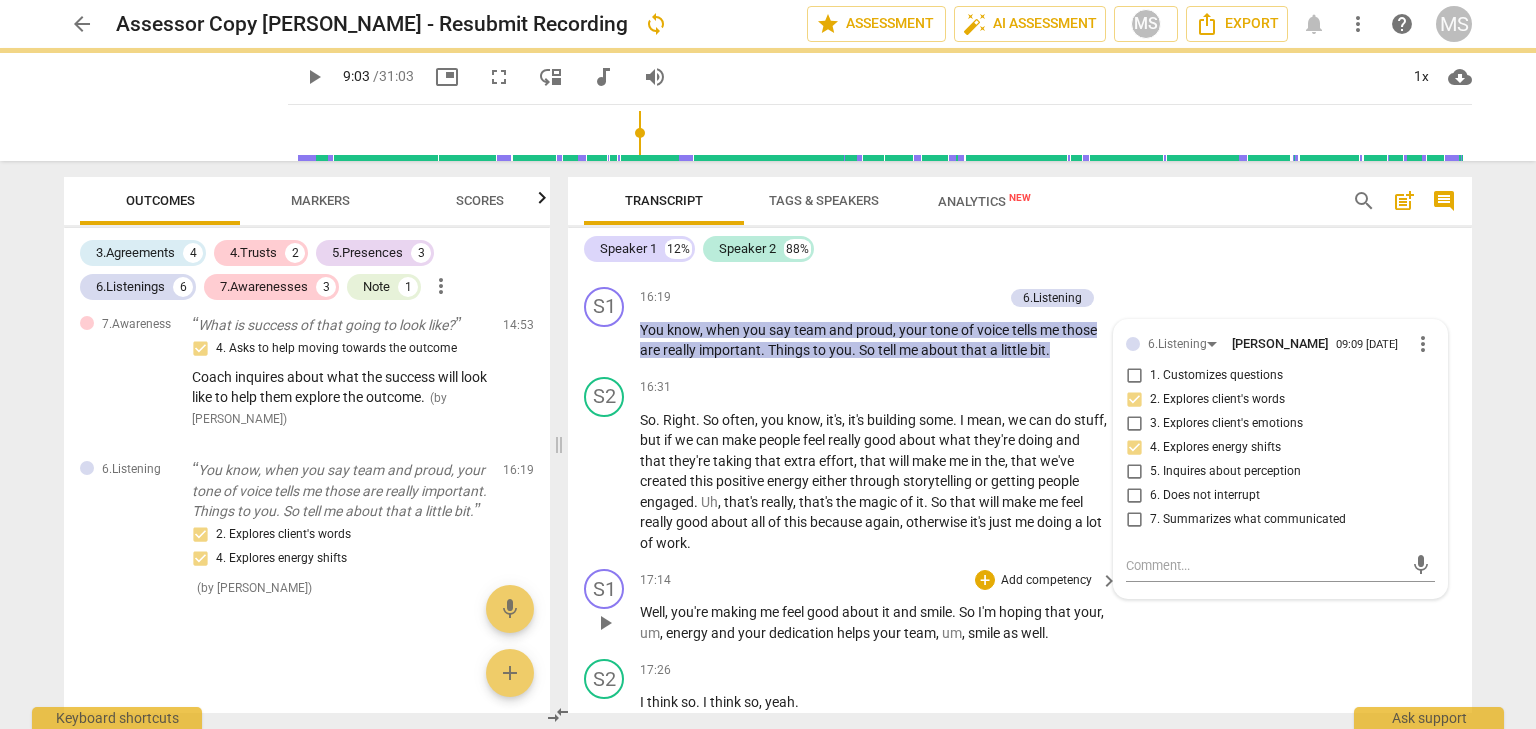 scroll, scrollTop: 0, scrollLeft: 0, axis: both 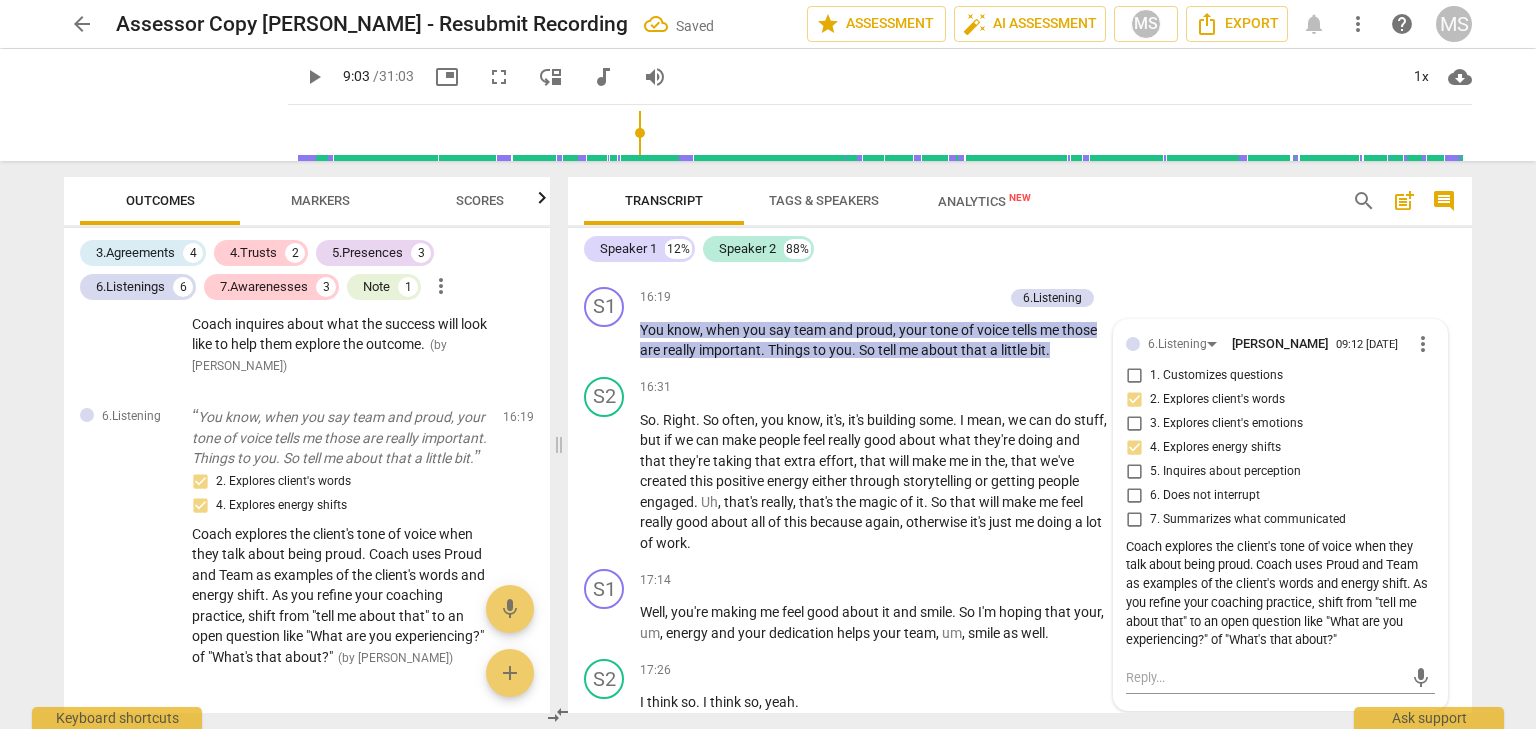 click on "play_arrow" at bounding box center [314, 77] 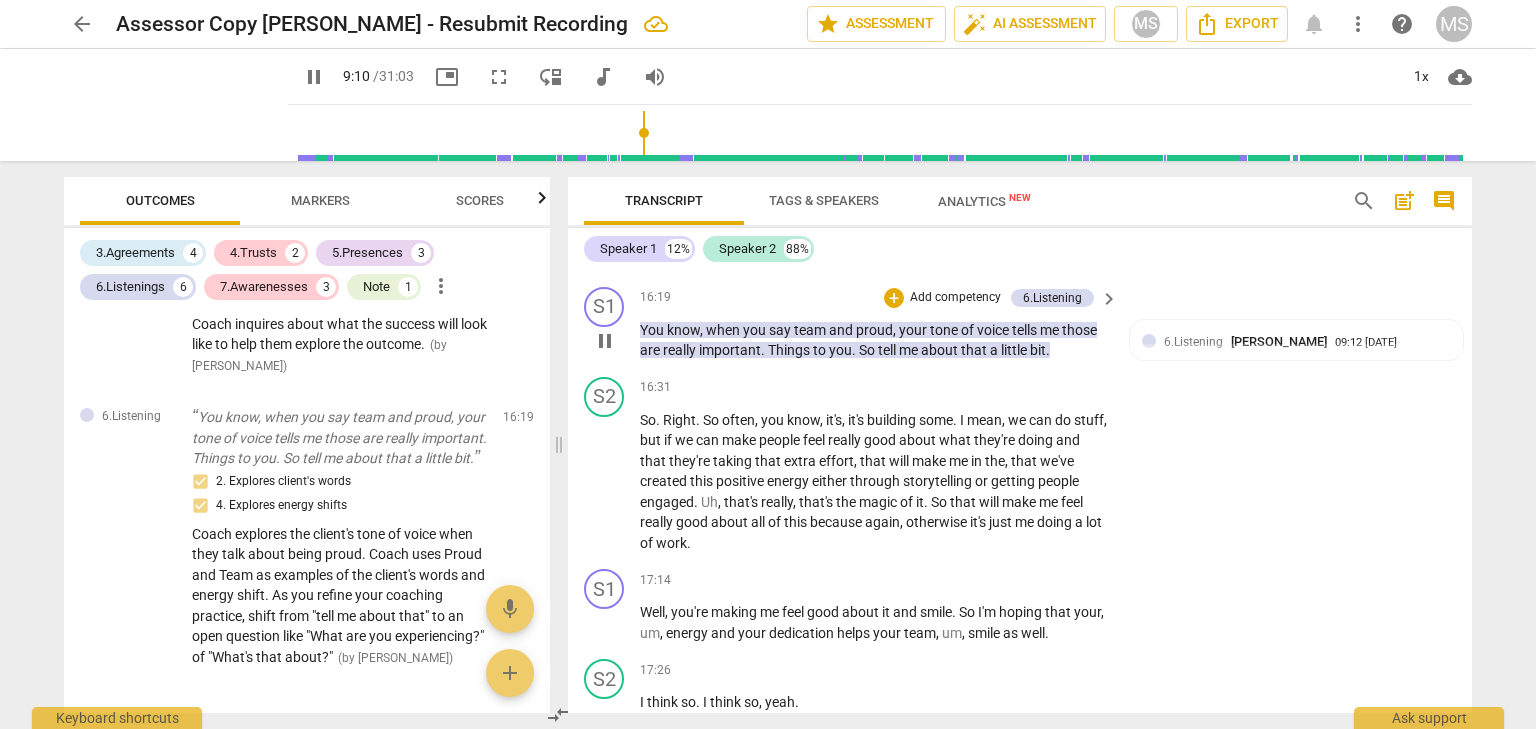 click on "Add competency" at bounding box center (955, 298) 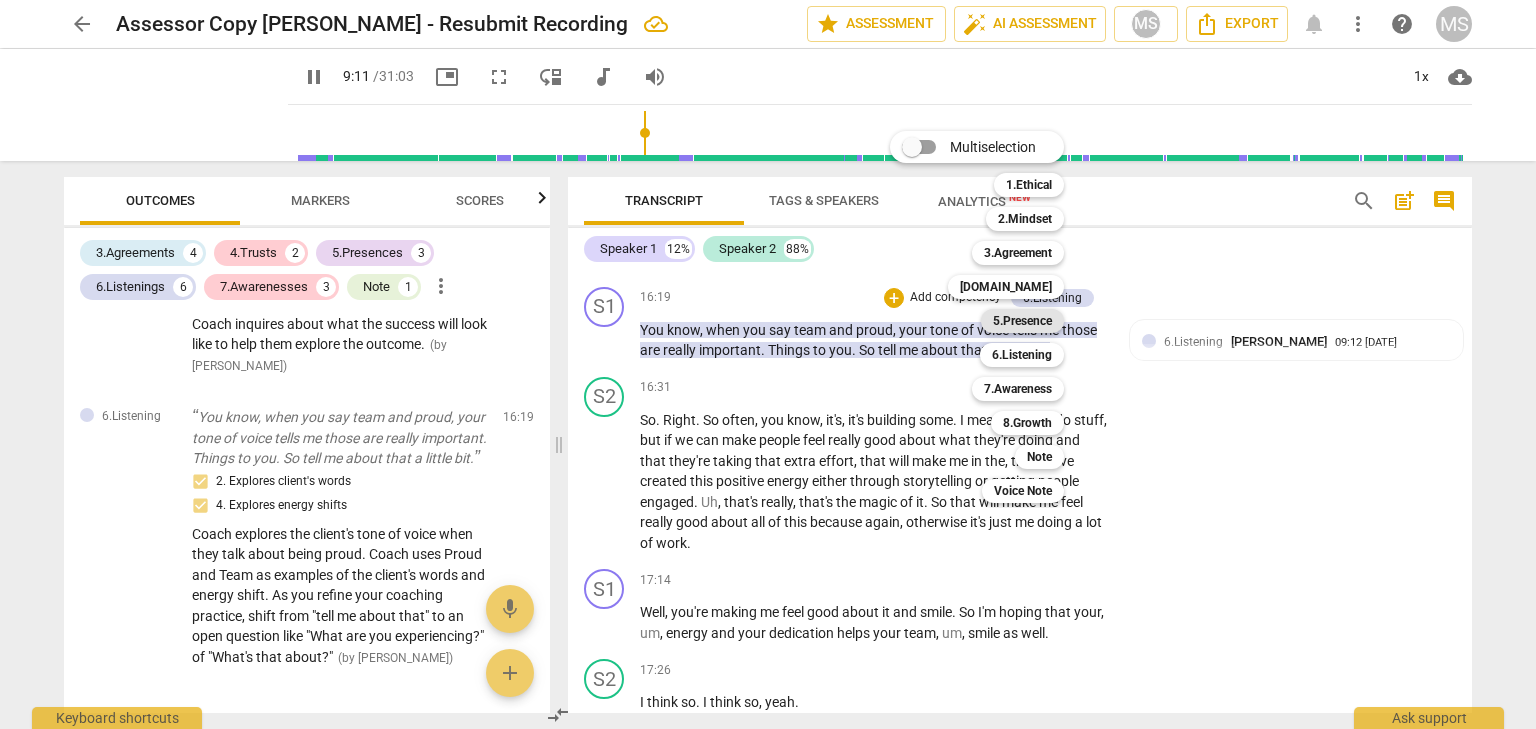 click on "5.Presence" at bounding box center [1022, 321] 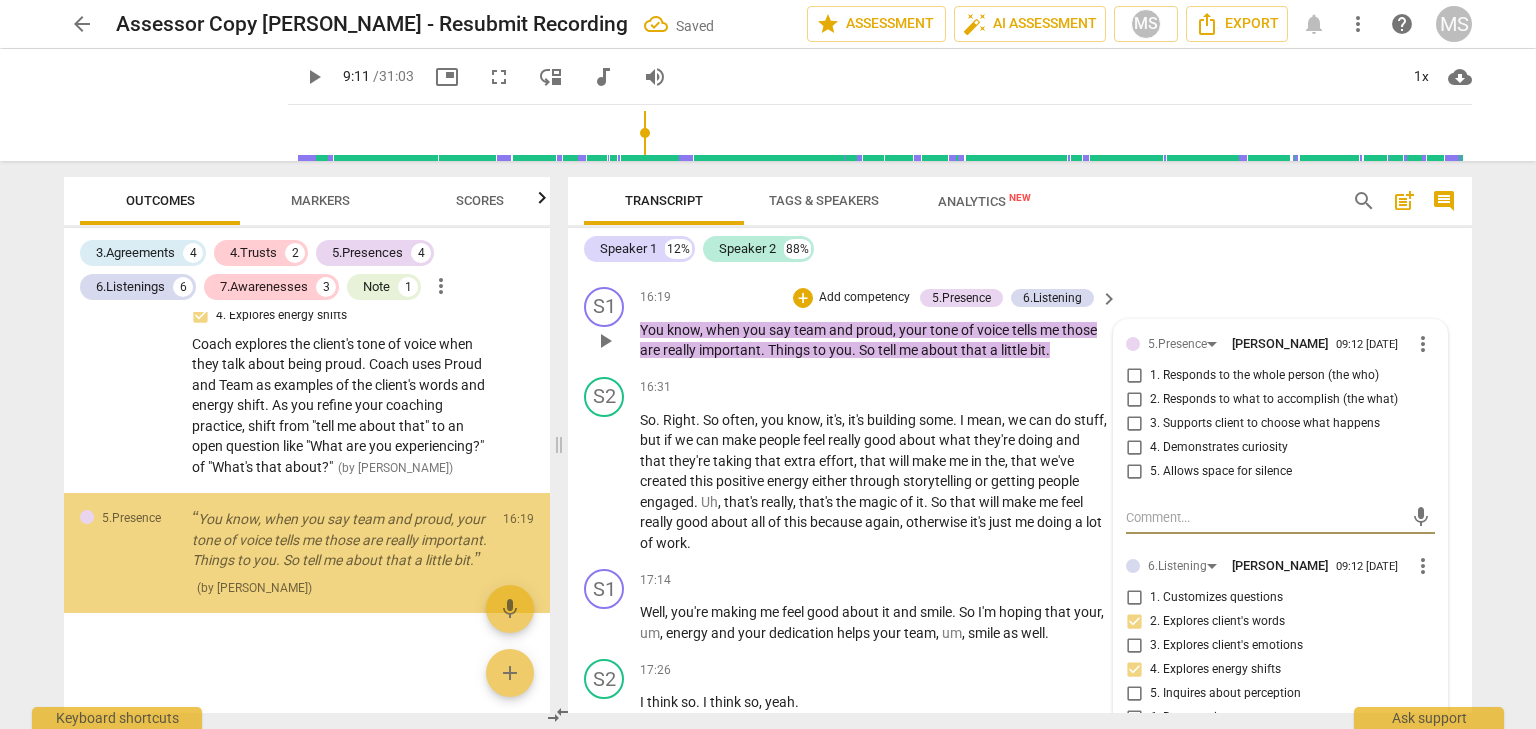scroll, scrollTop: 3760, scrollLeft: 0, axis: vertical 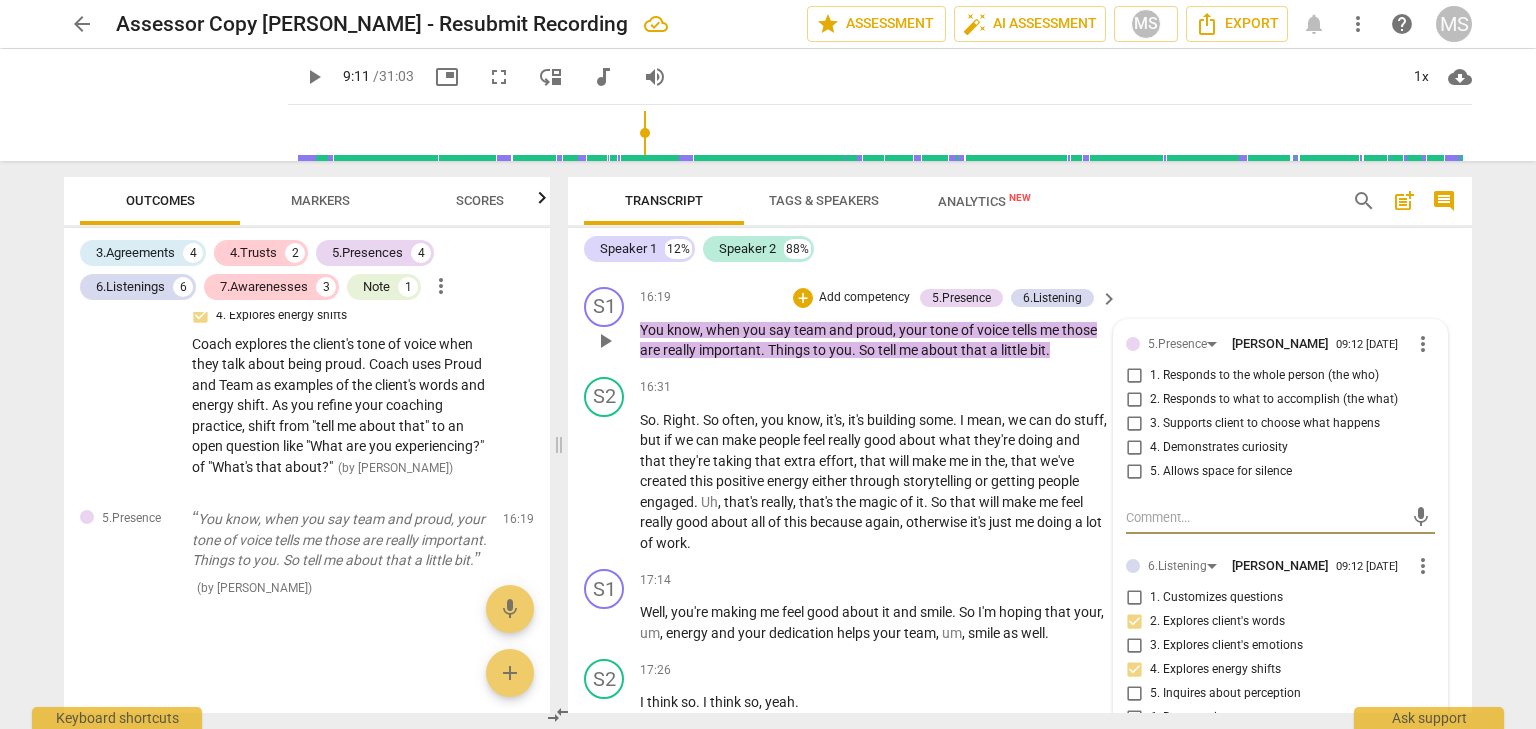 click on "4. Demonstrates curiosity" at bounding box center (1134, 448) 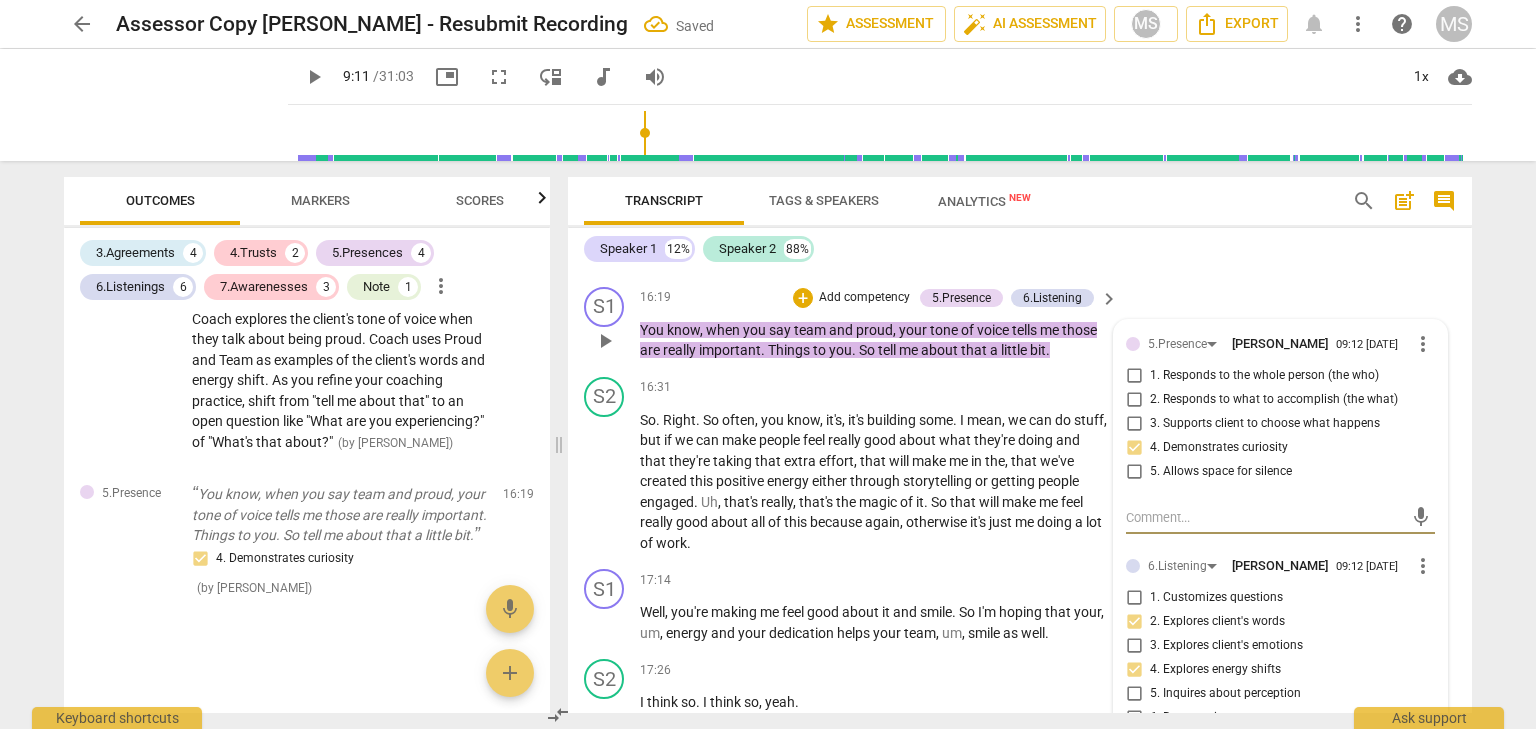 click at bounding box center (1264, 517) 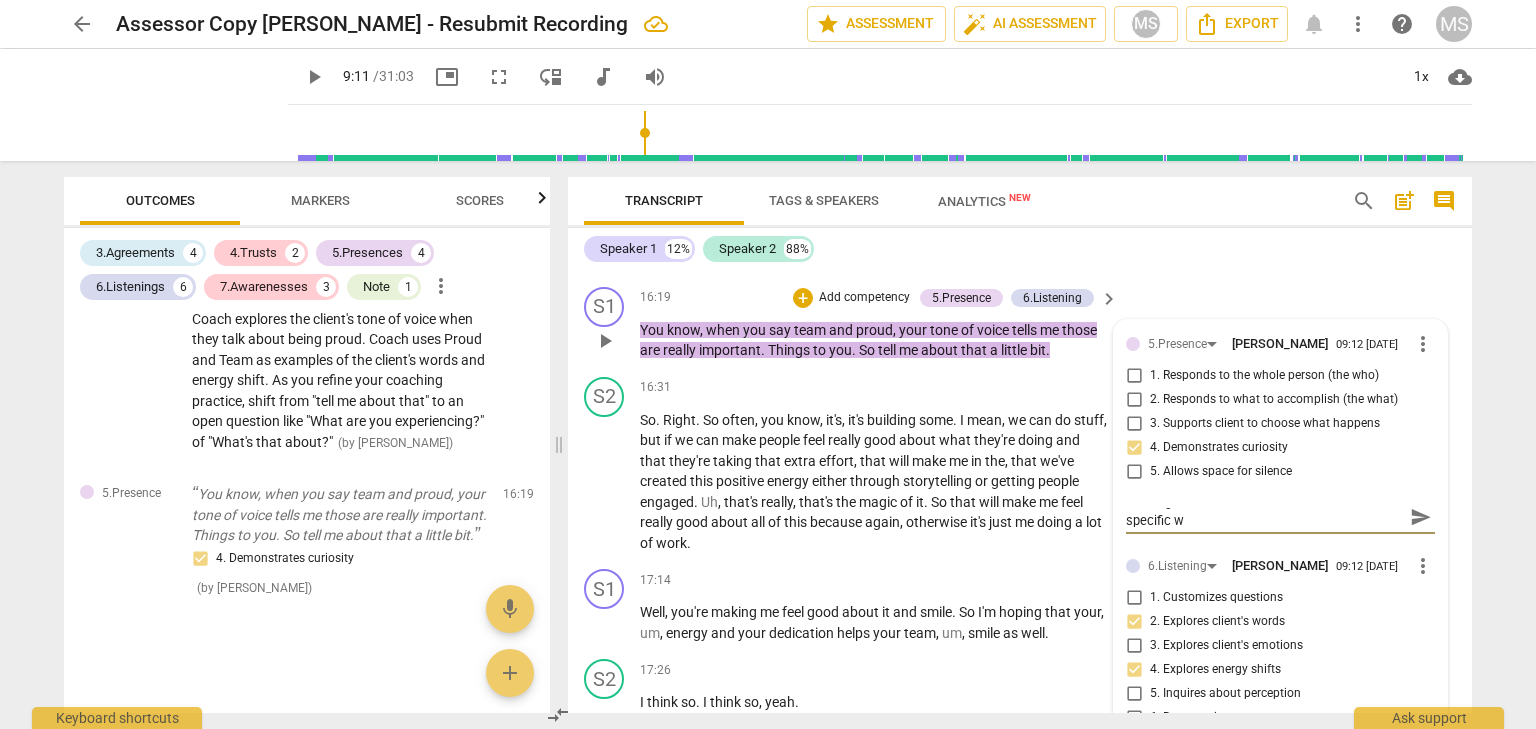 scroll, scrollTop: 0, scrollLeft: 0, axis: both 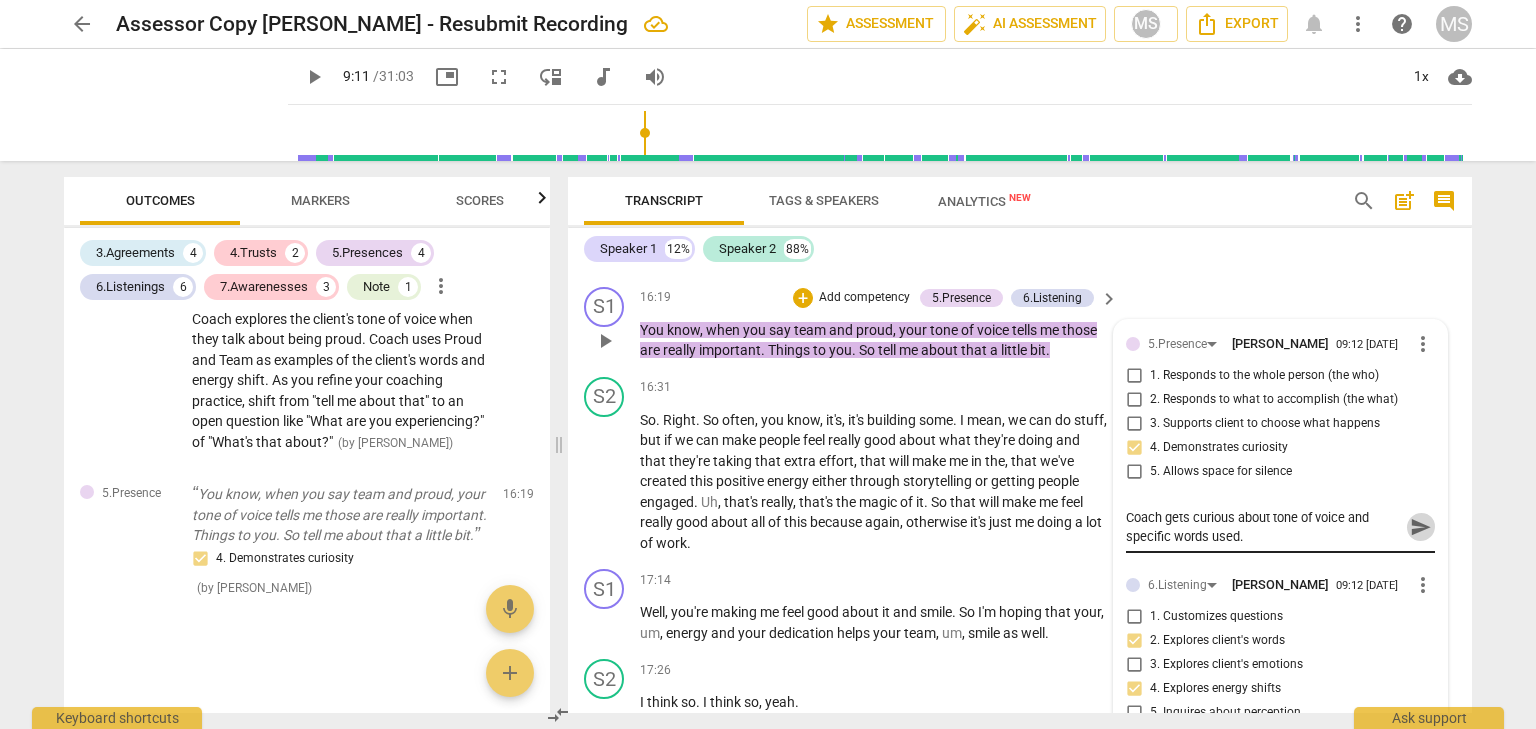 click on "send" at bounding box center [1421, 527] 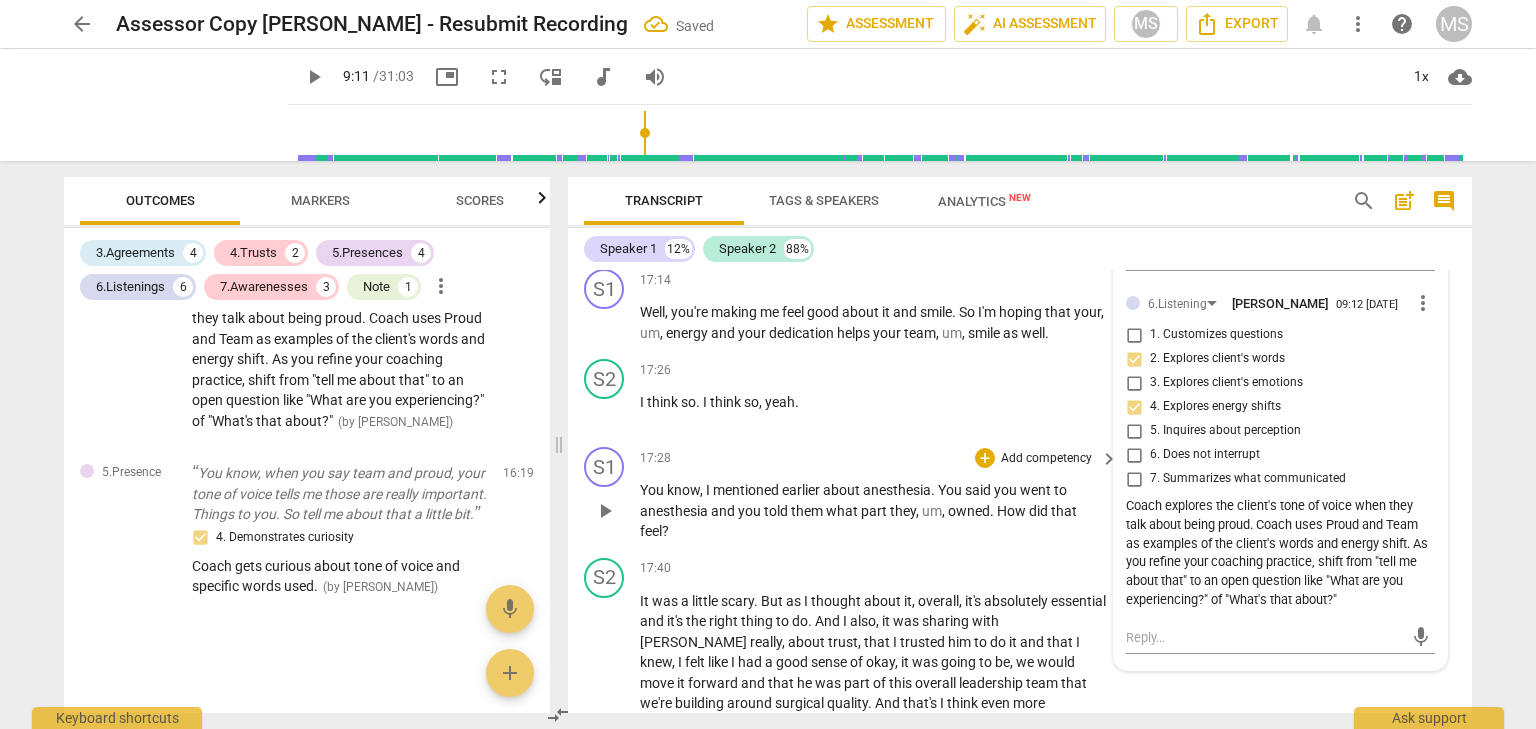 scroll, scrollTop: 5625, scrollLeft: 0, axis: vertical 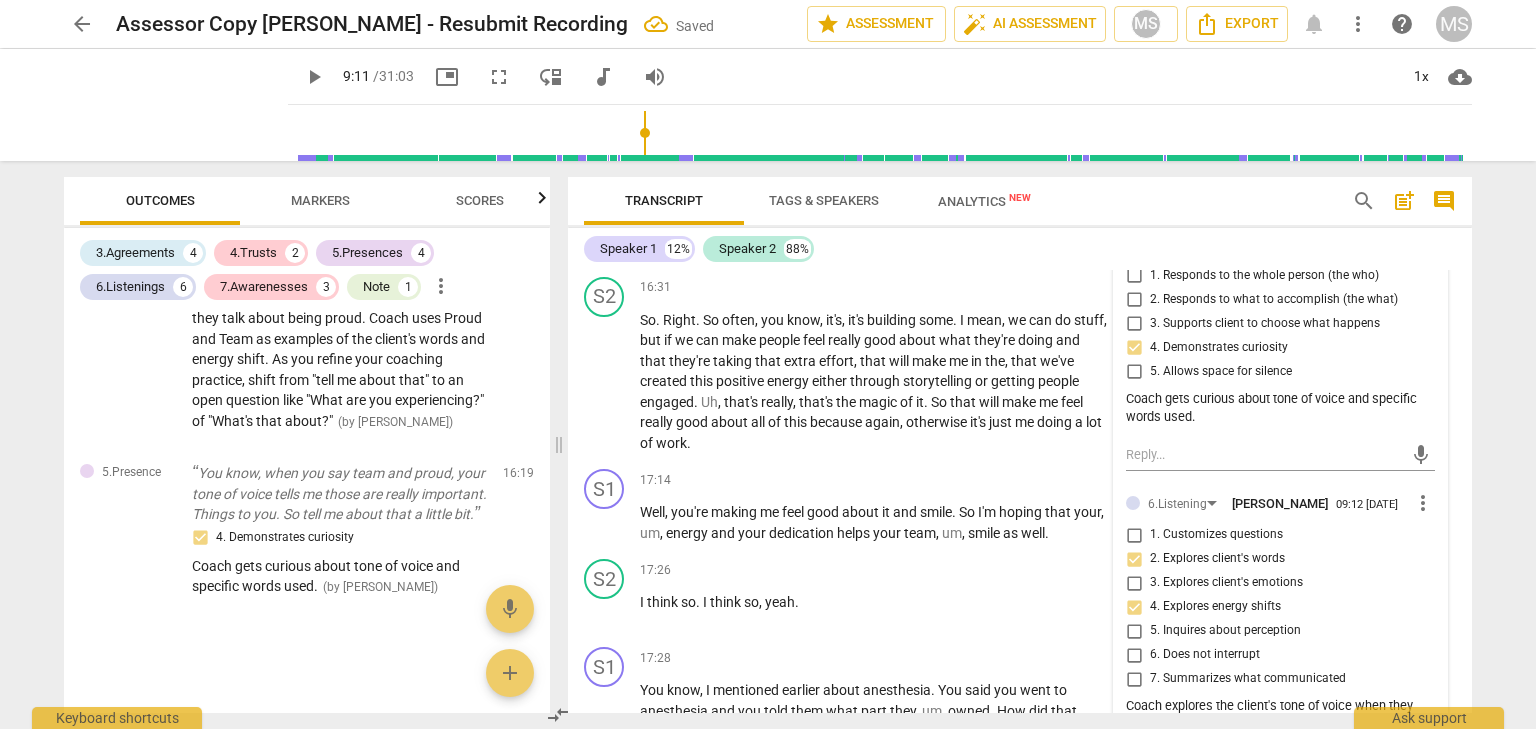 click on "play_arrow" at bounding box center (314, 77) 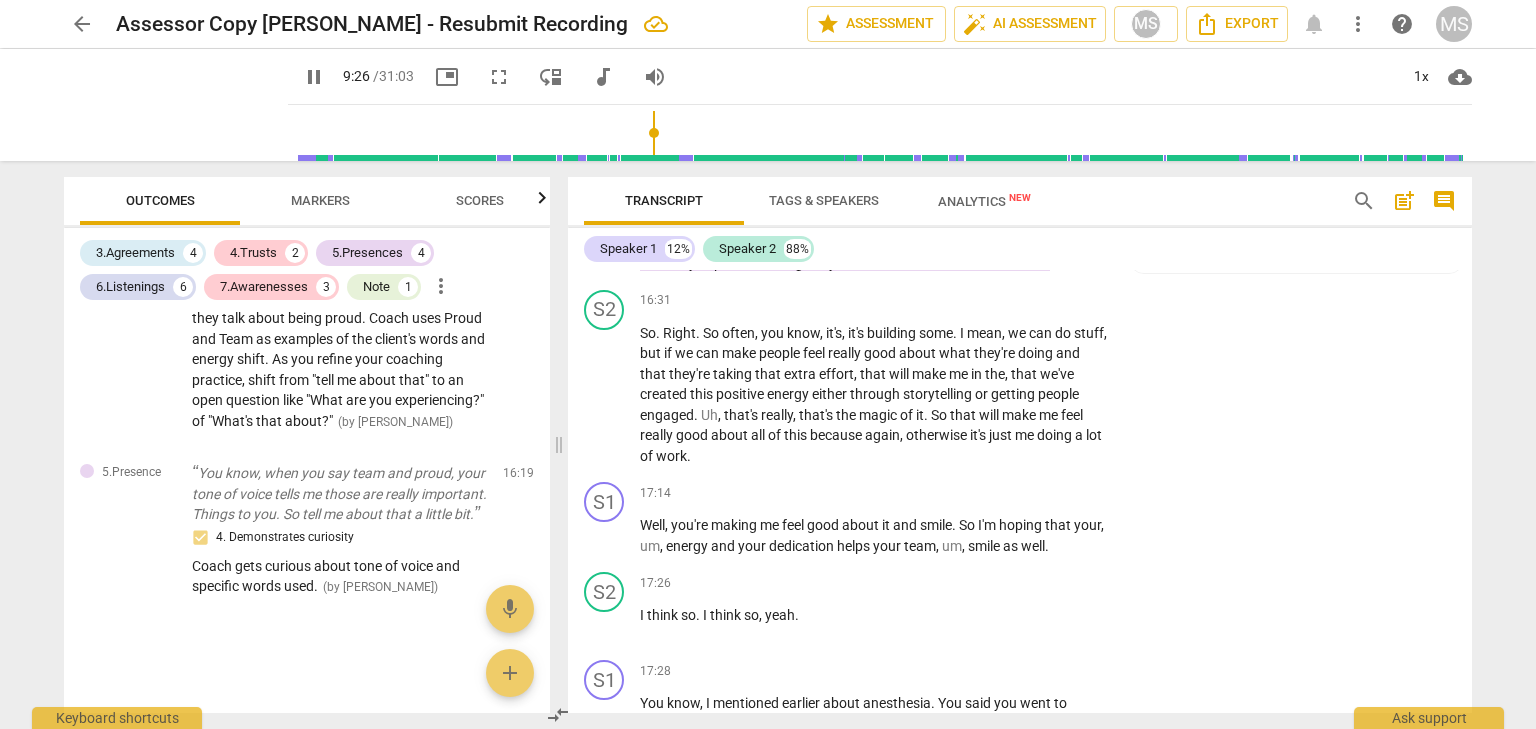 scroll, scrollTop: 5625, scrollLeft: 0, axis: vertical 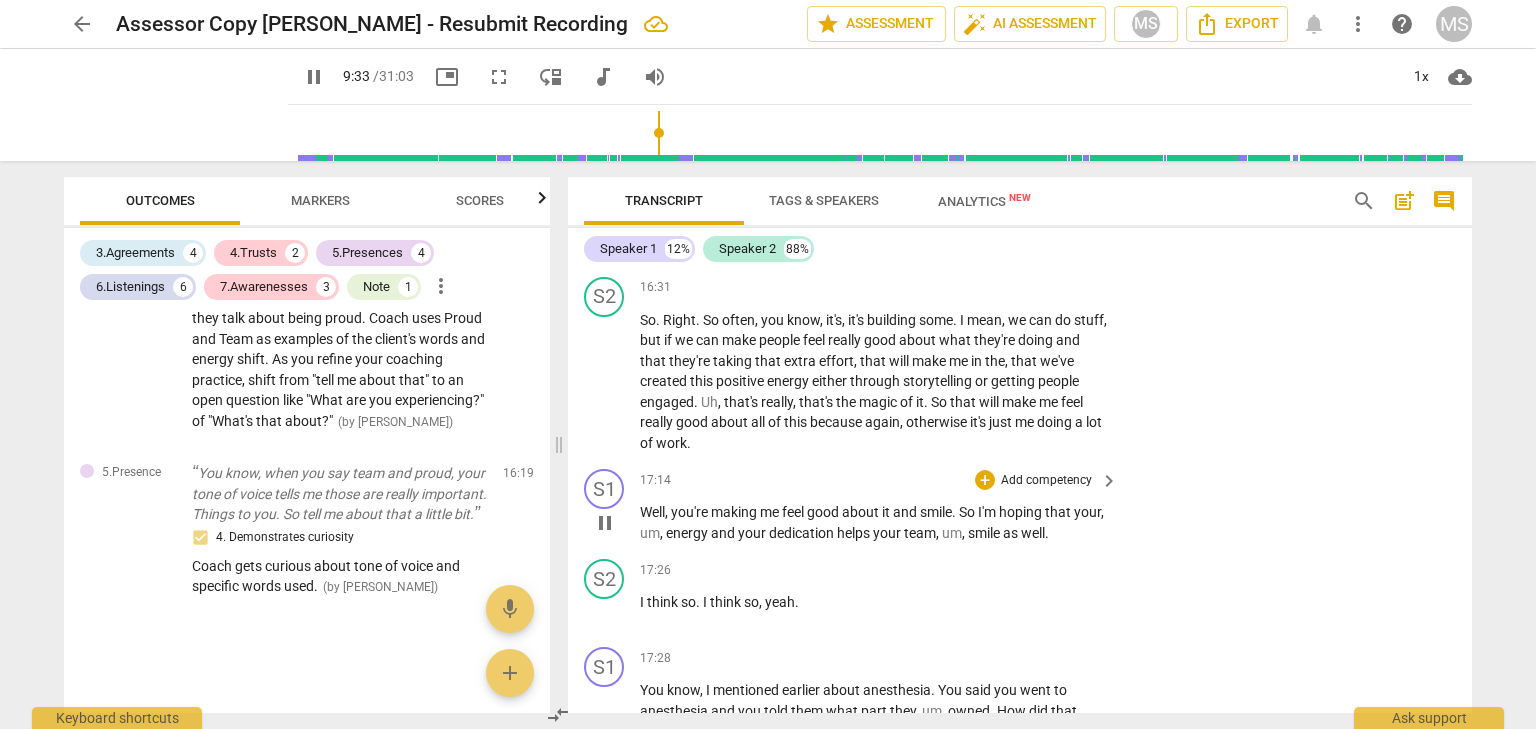 click on "helps" at bounding box center (855, 533) 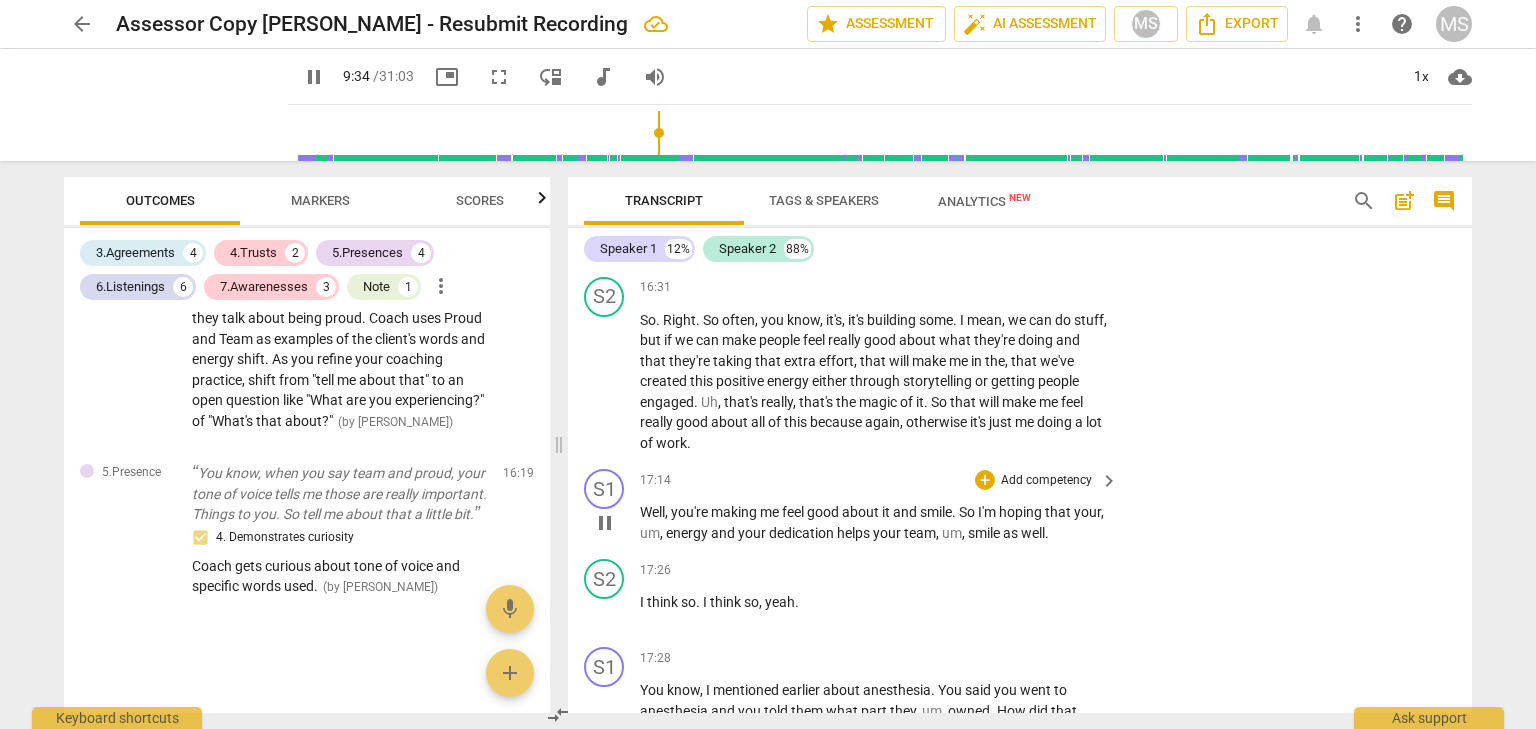click on "Add competency" at bounding box center (1046, 481) 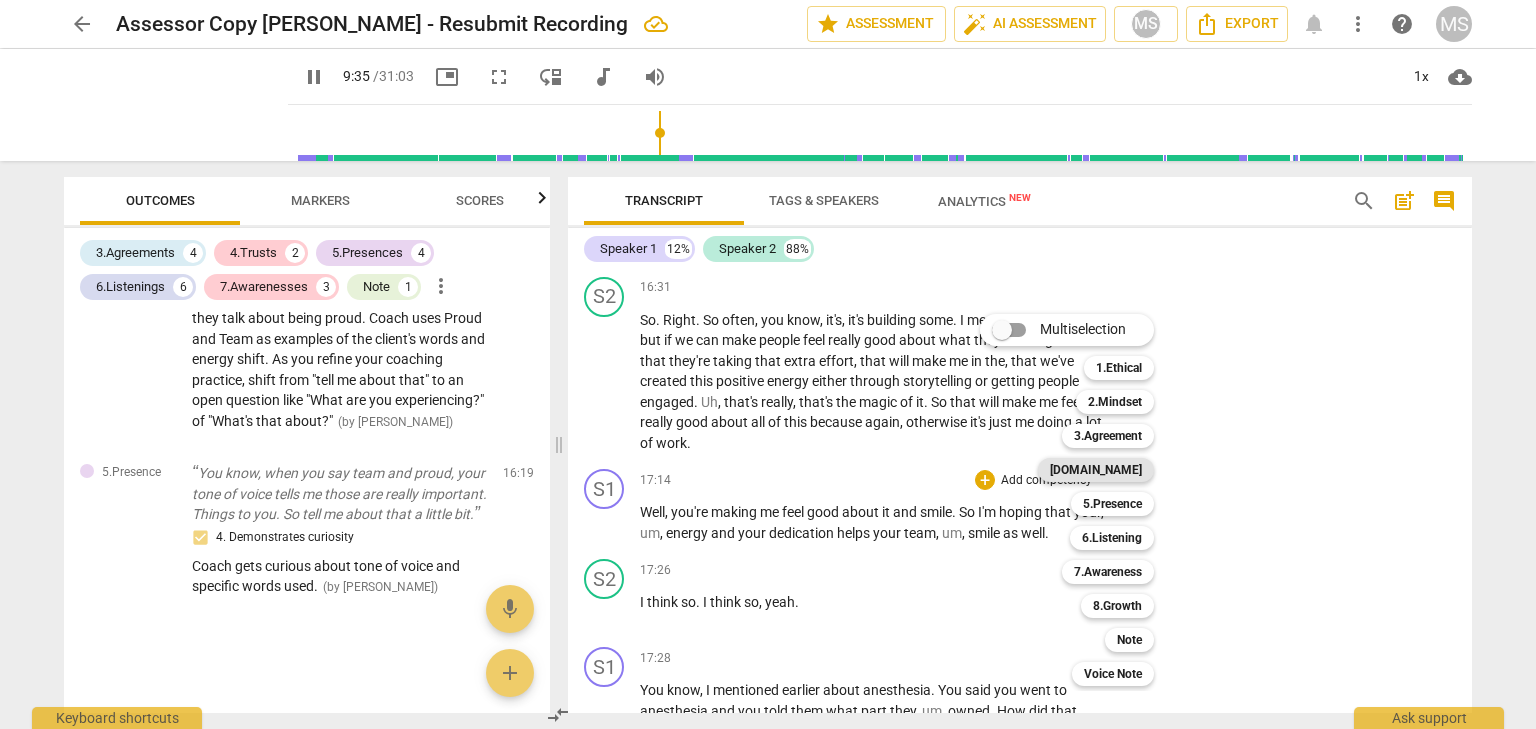 click on "[DOMAIN_NAME]" at bounding box center (1096, 470) 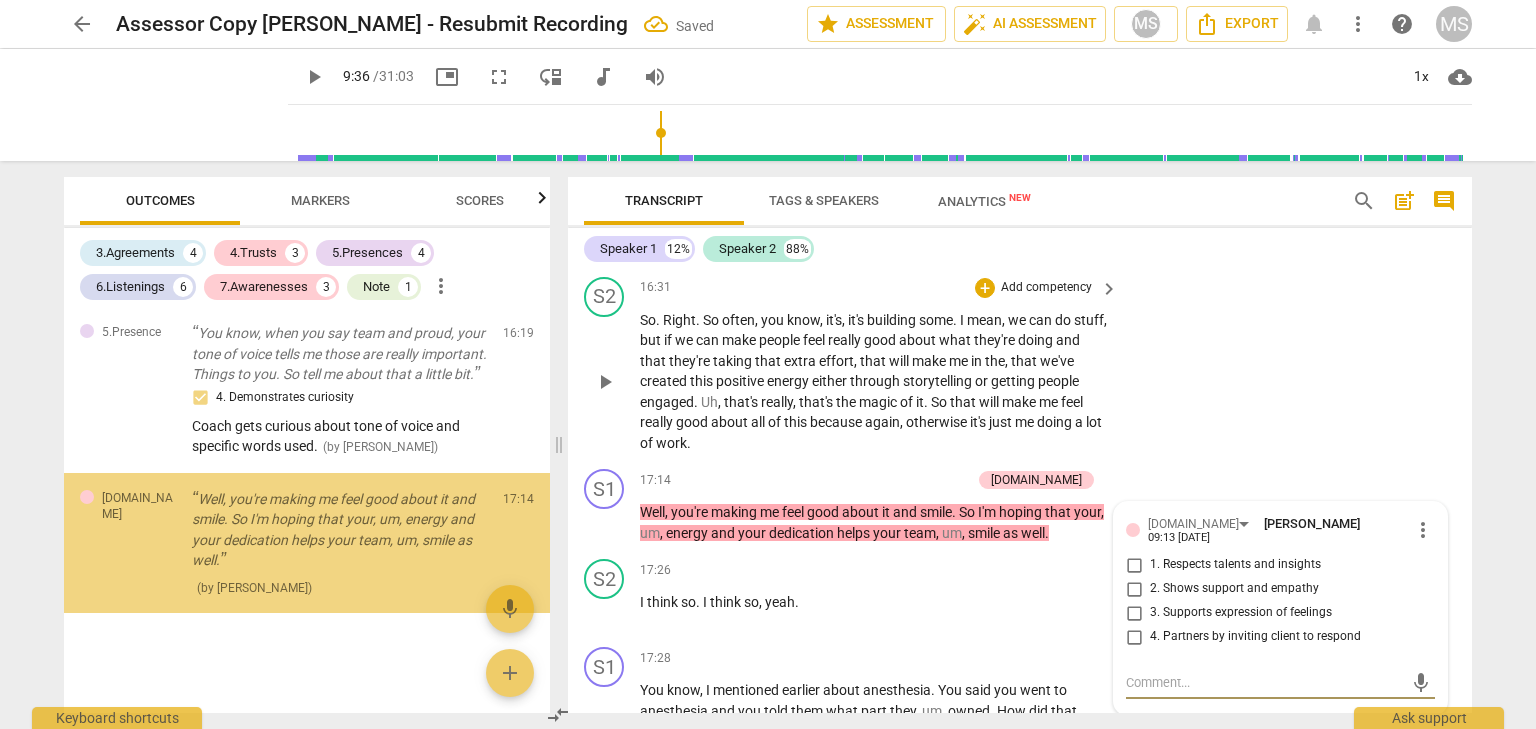 scroll, scrollTop: 3946, scrollLeft: 0, axis: vertical 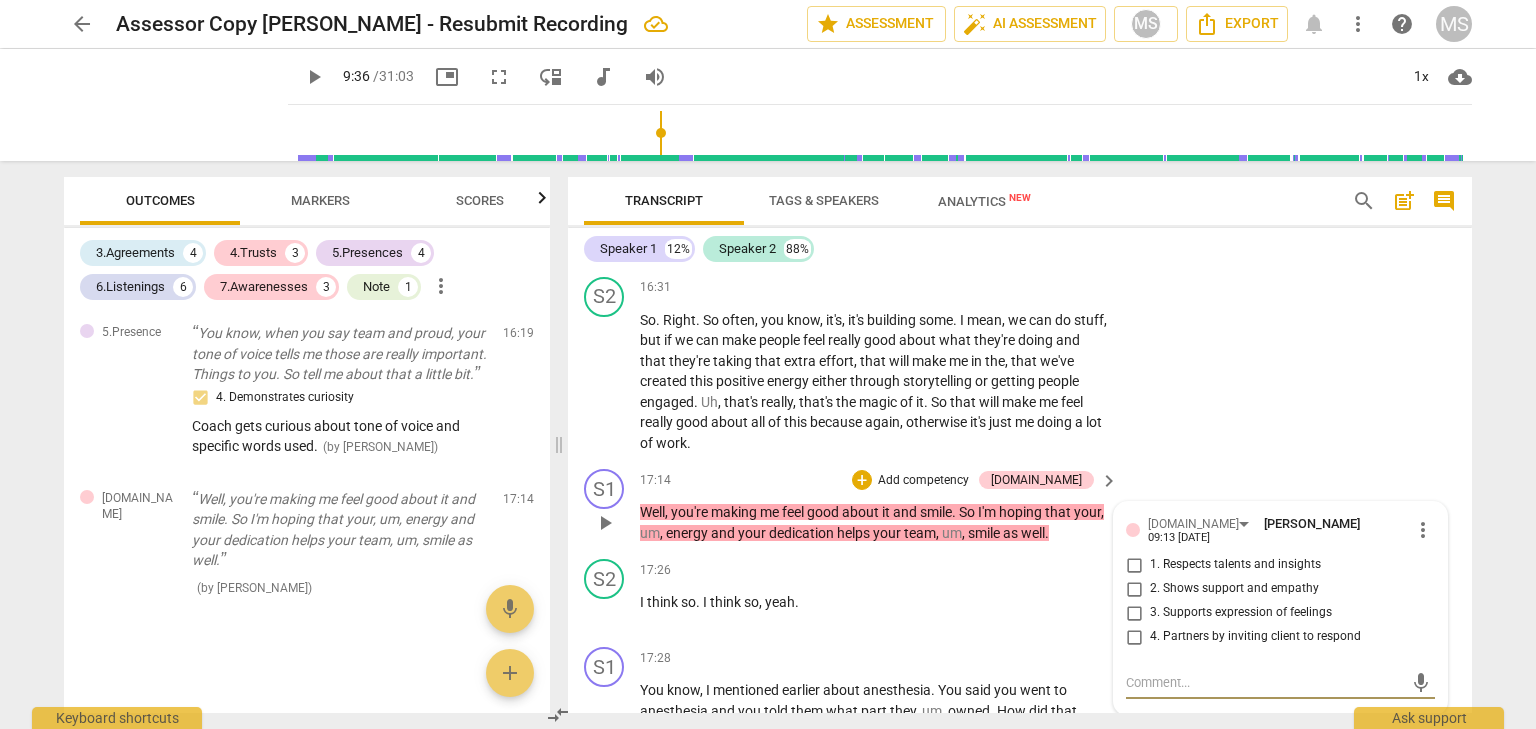 click on "3. Supports expression of feelings" at bounding box center [1134, 613] 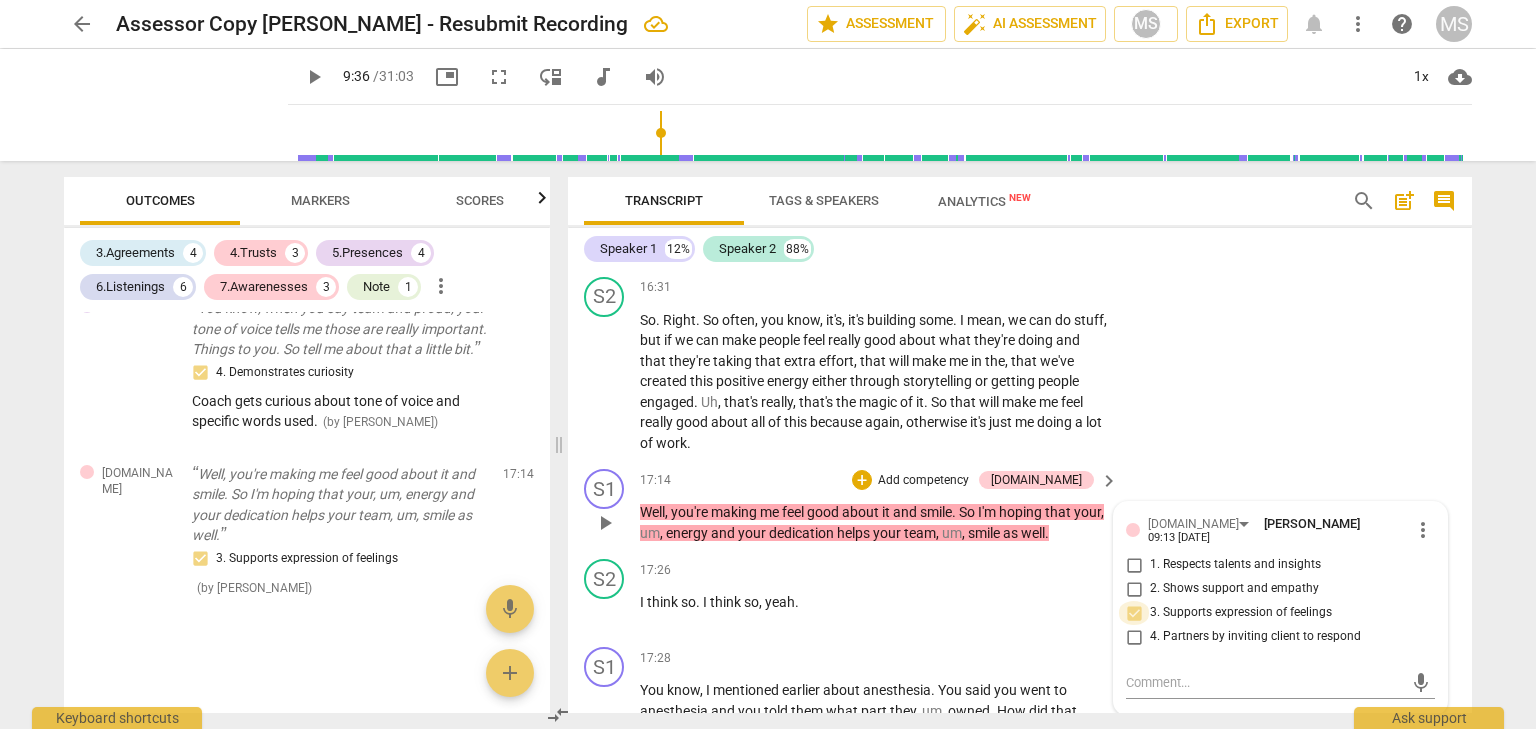 click on "3. Supports expression of feelings" at bounding box center [1134, 613] 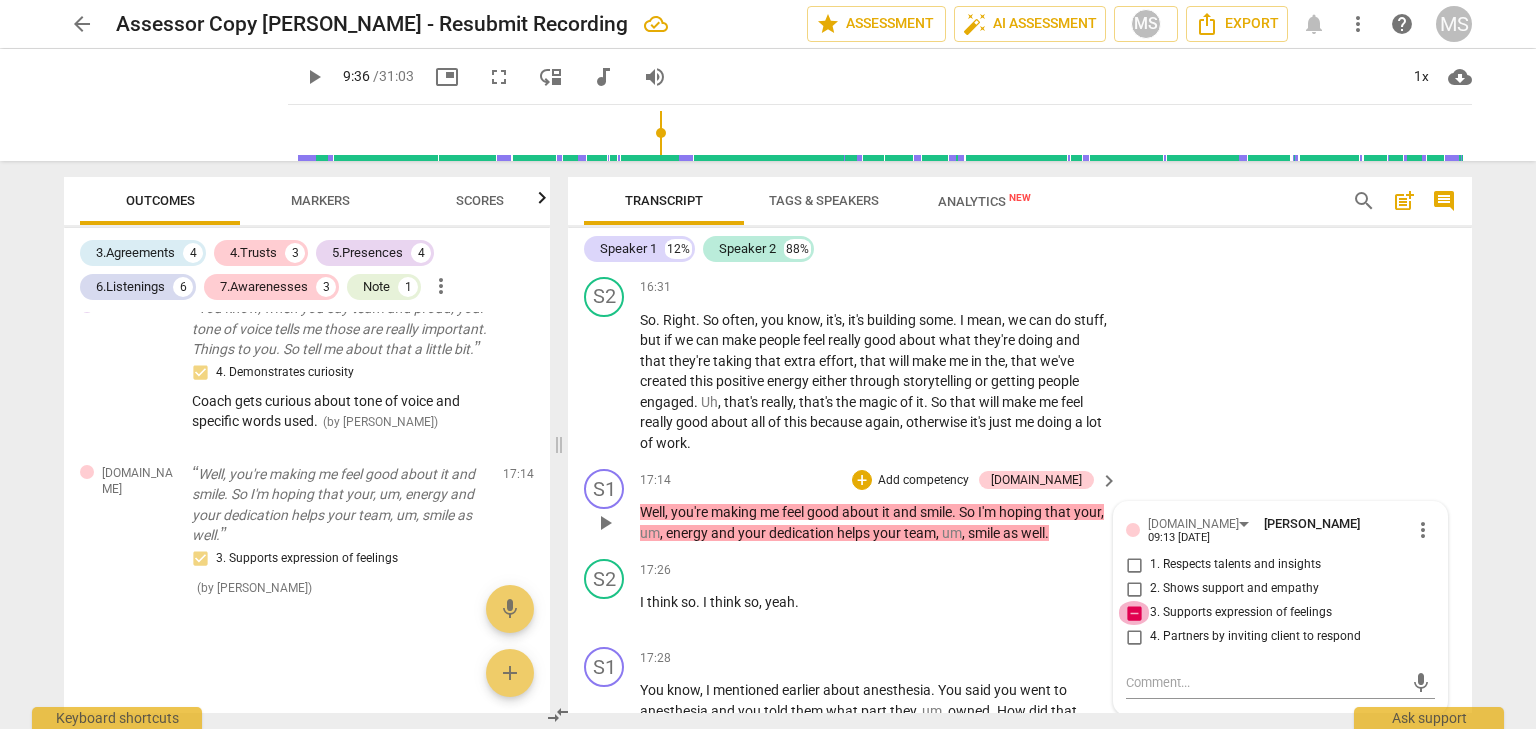 click on "3. Supports expression of feelings" at bounding box center (1134, 613) 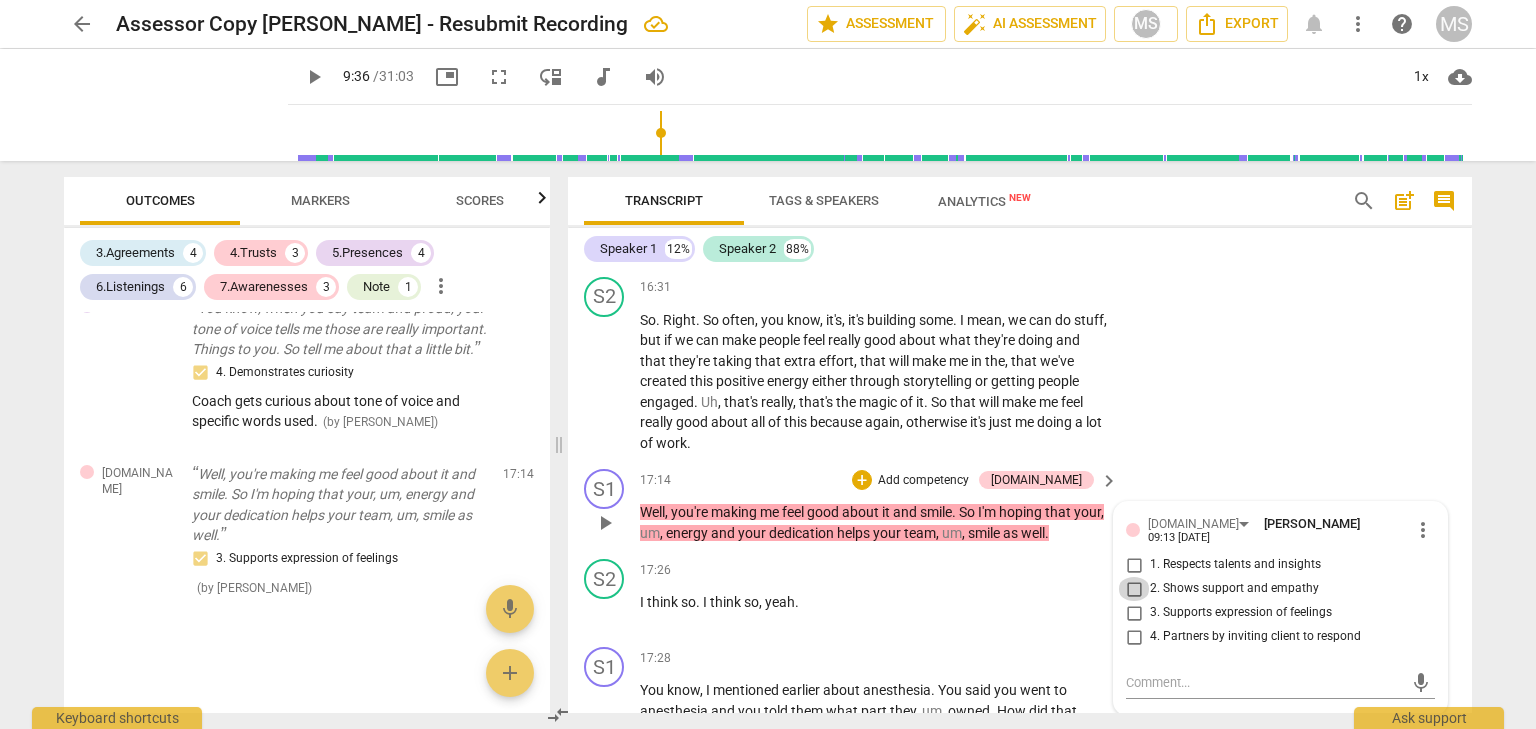 click on "2. Shows support and empathy" at bounding box center [1134, 589] 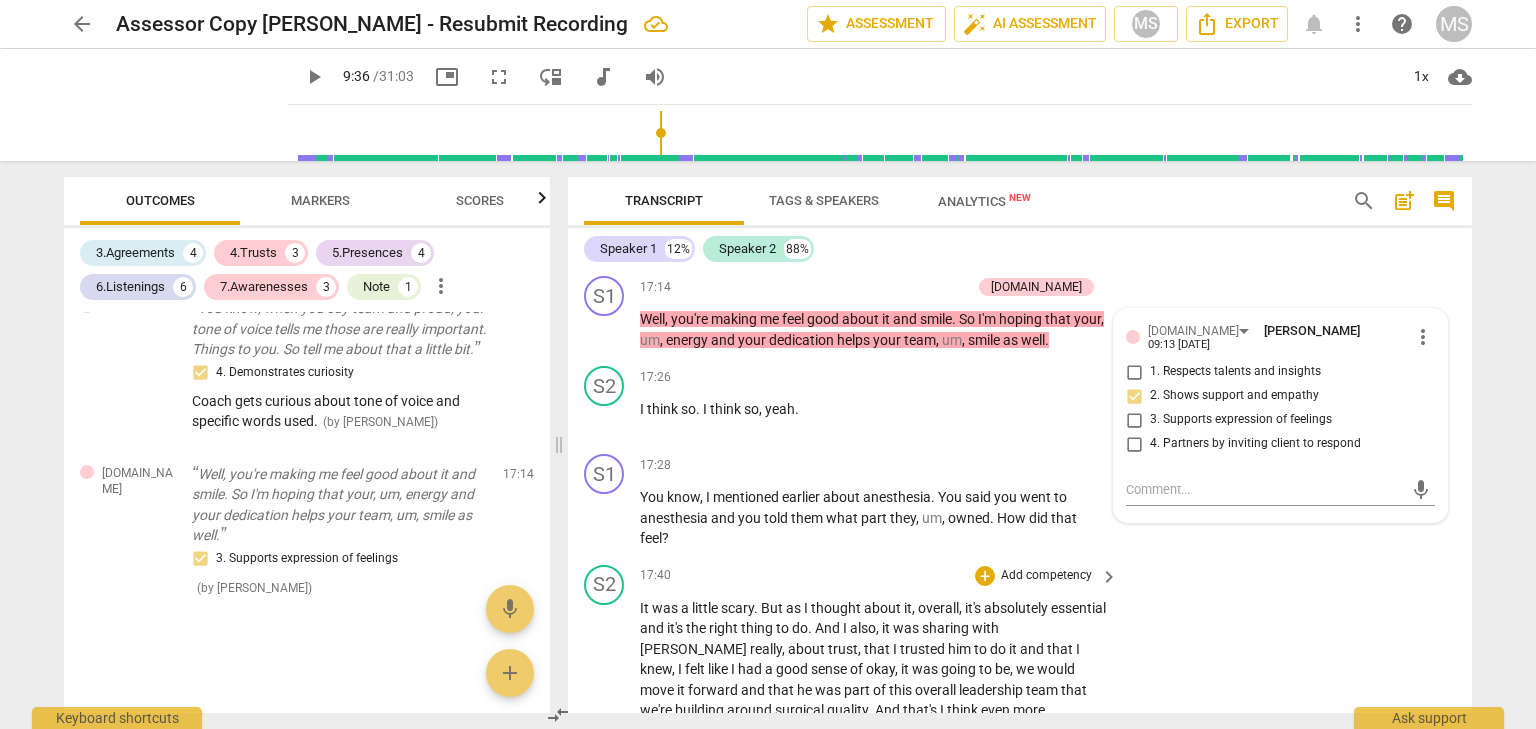 scroll, scrollTop: 5825, scrollLeft: 0, axis: vertical 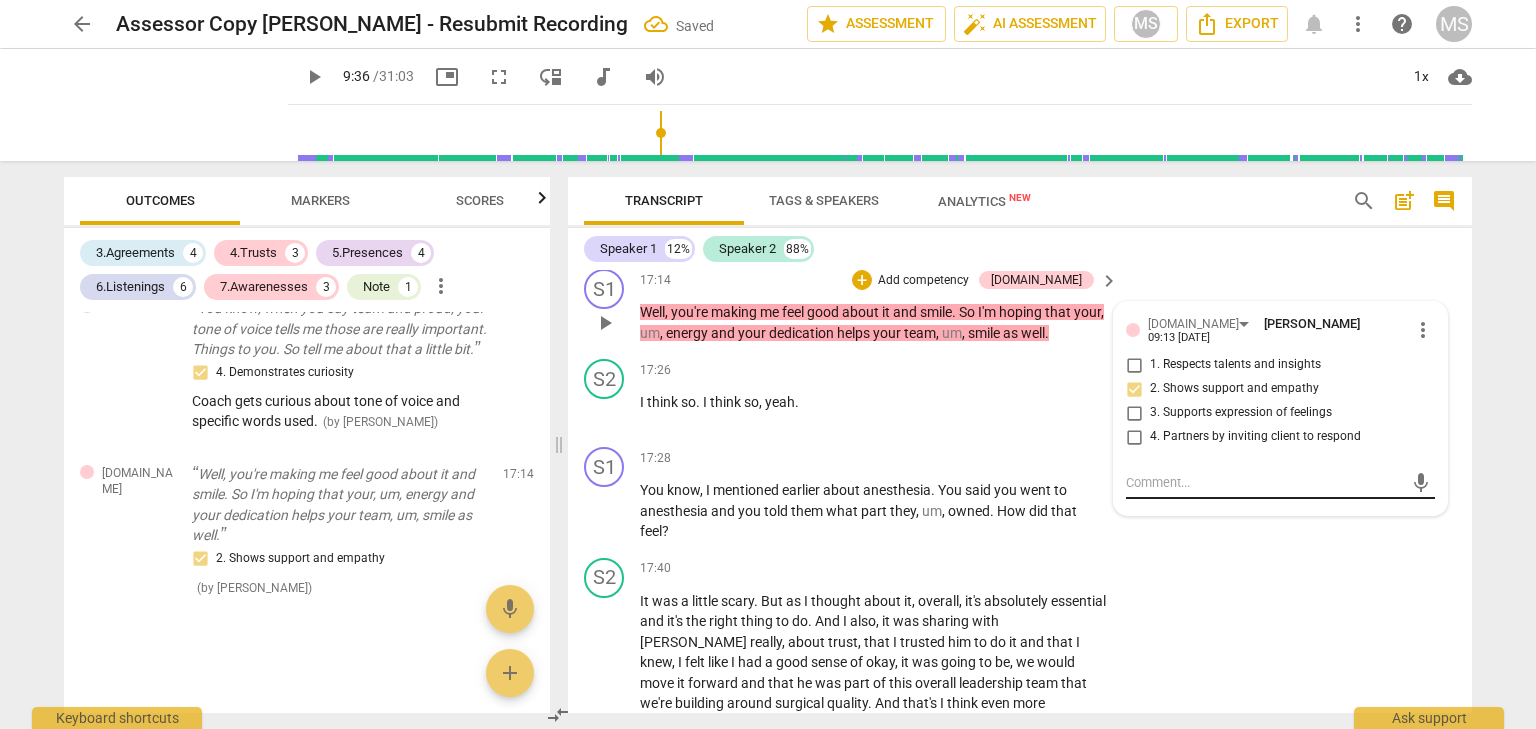 click at bounding box center [1264, 482] 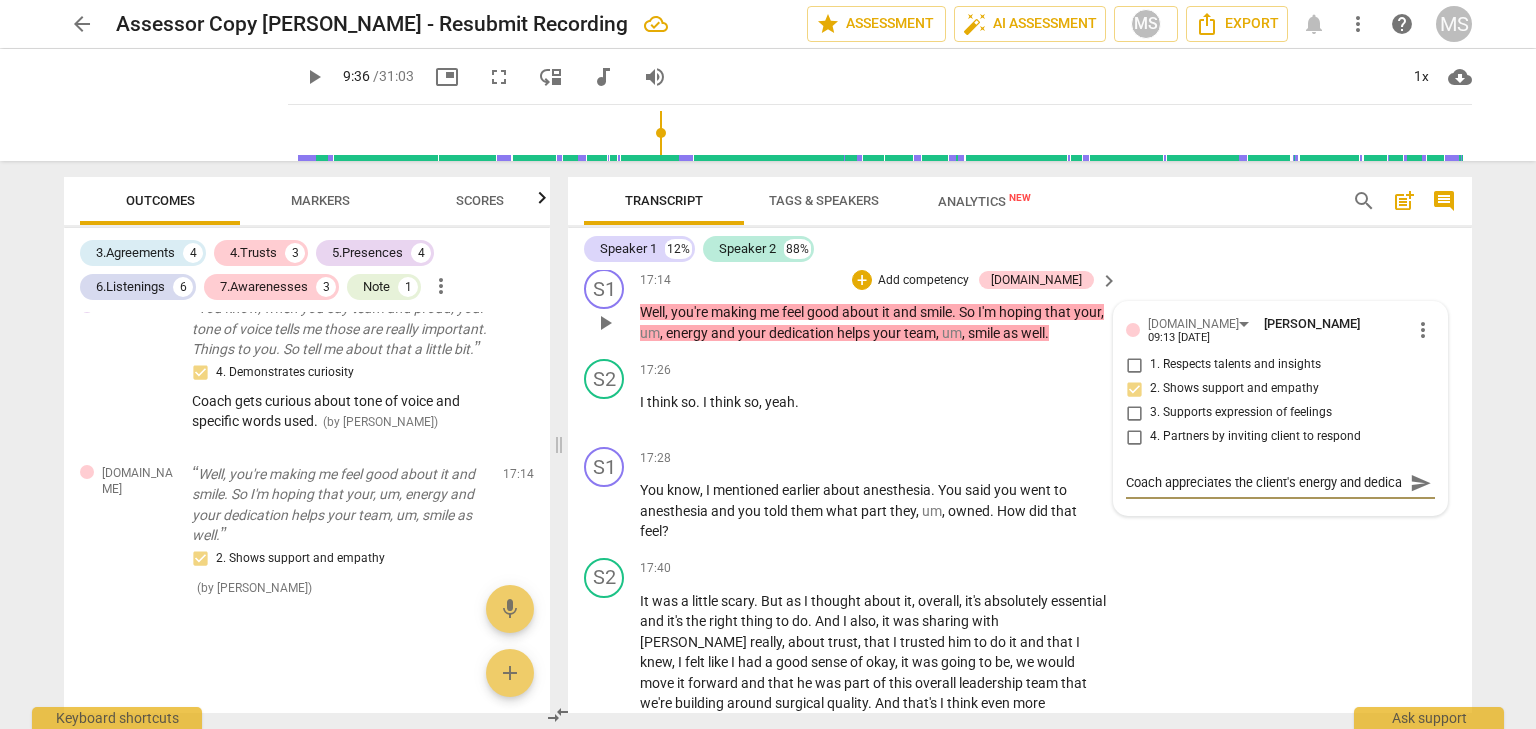 scroll, scrollTop: 16, scrollLeft: 0, axis: vertical 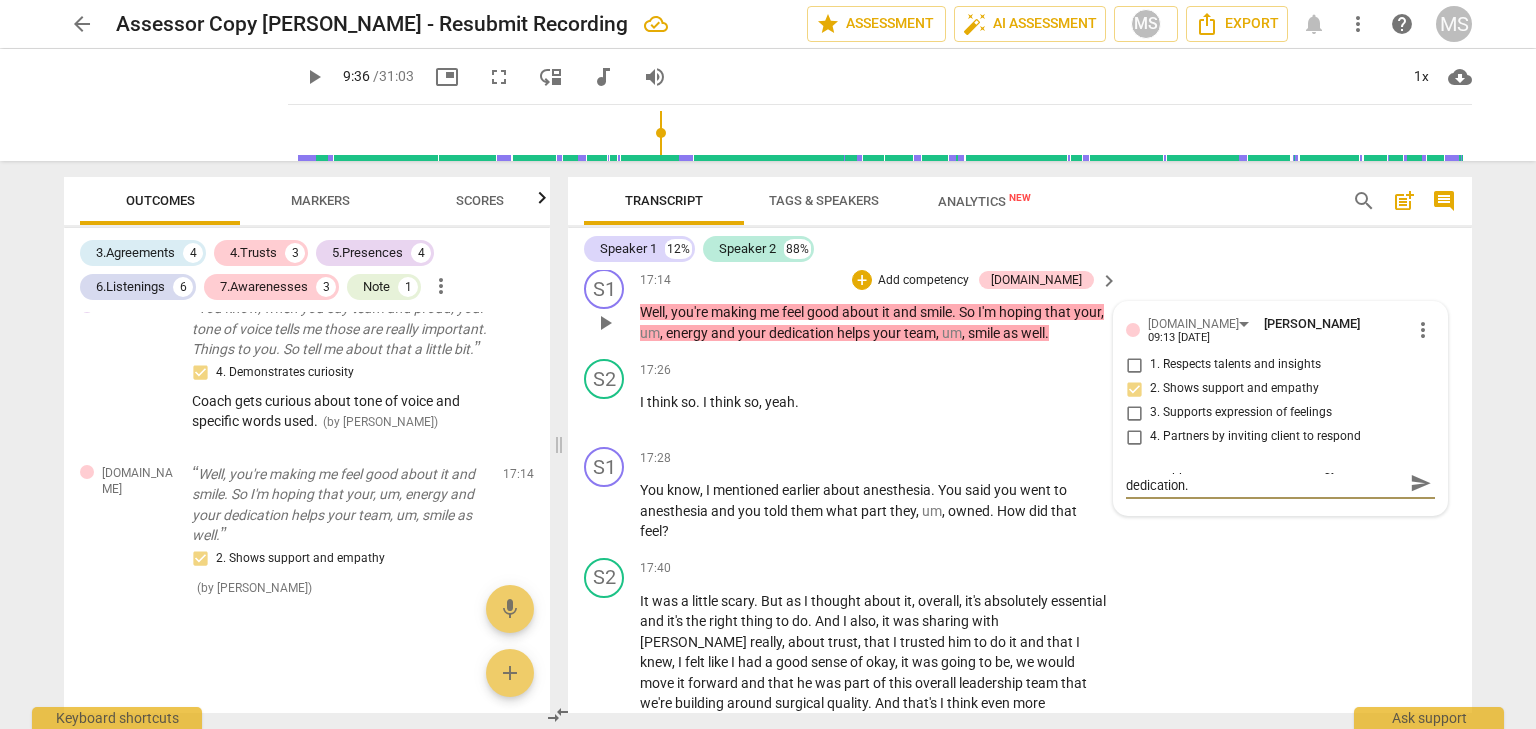 click on "send" at bounding box center (1421, 483) 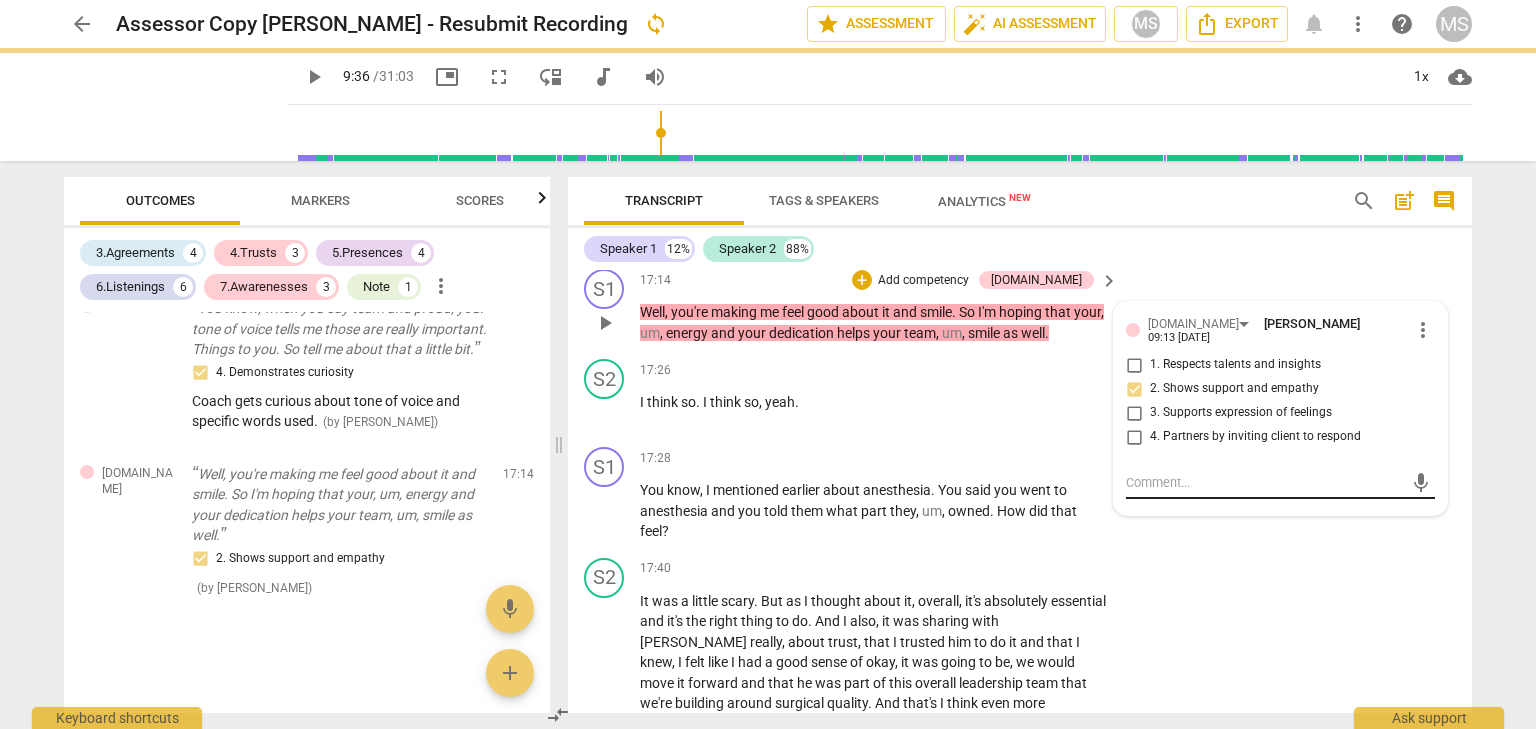 scroll, scrollTop: 0, scrollLeft: 0, axis: both 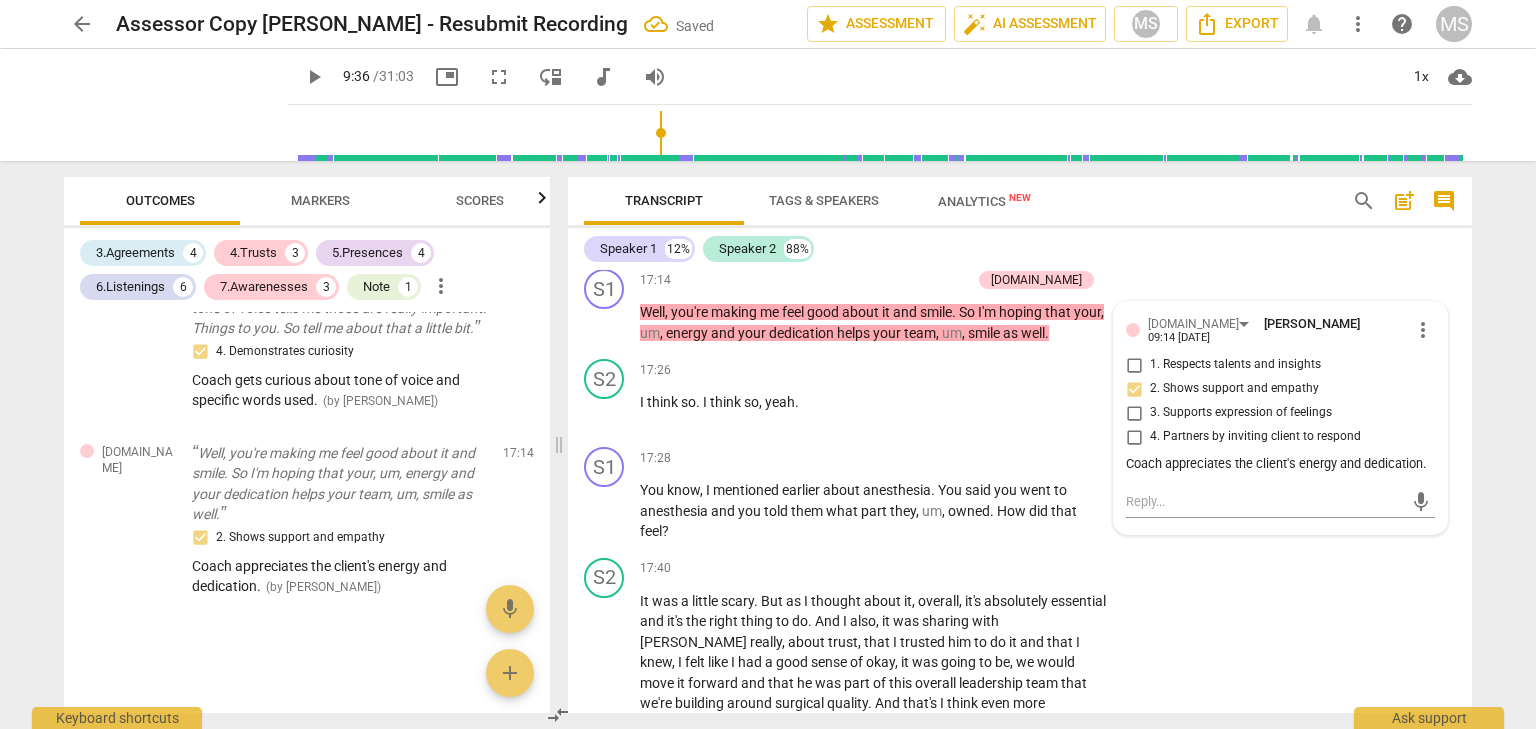 click on "play_arrow" at bounding box center (314, 77) 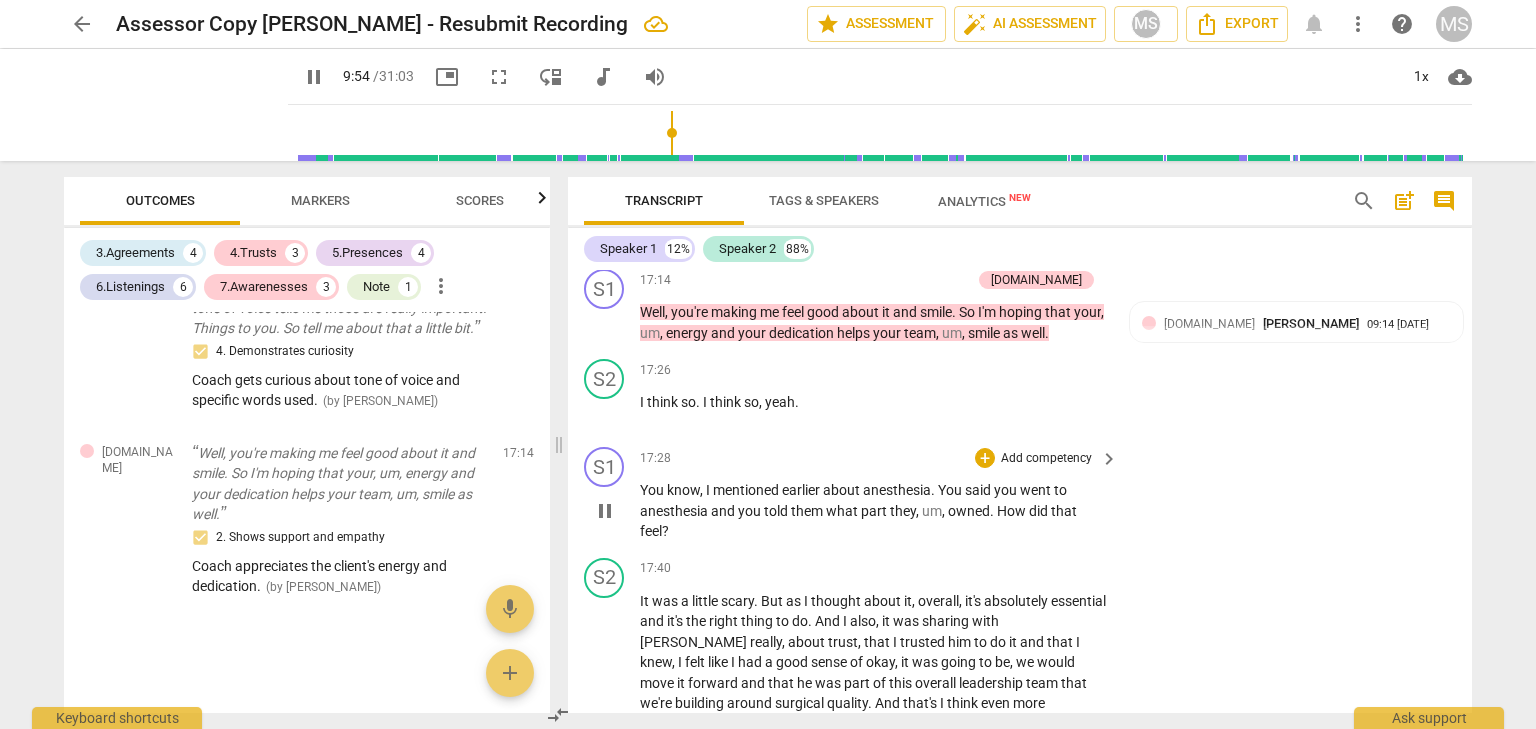 scroll, scrollTop: 5925, scrollLeft: 0, axis: vertical 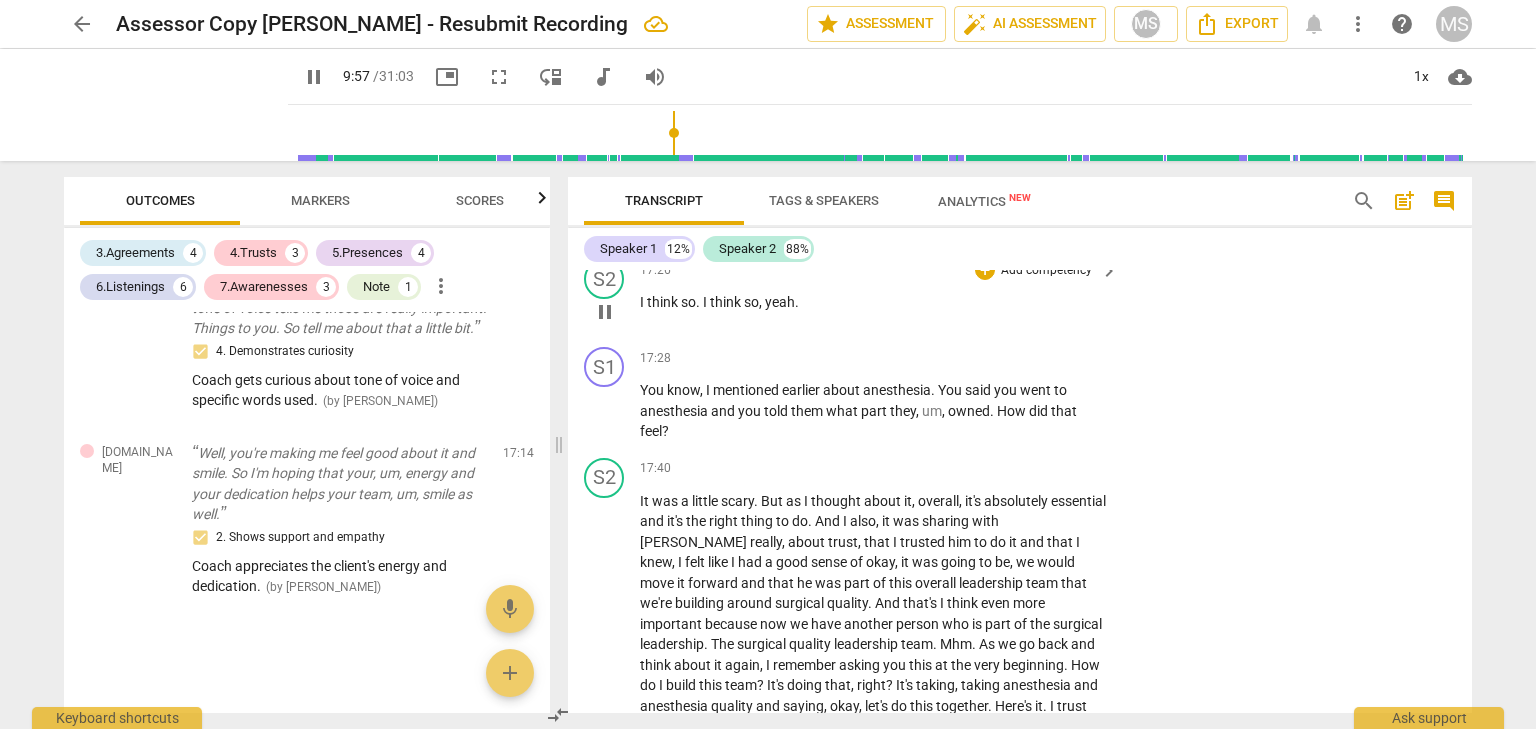 click on "think" at bounding box center [727, 302] 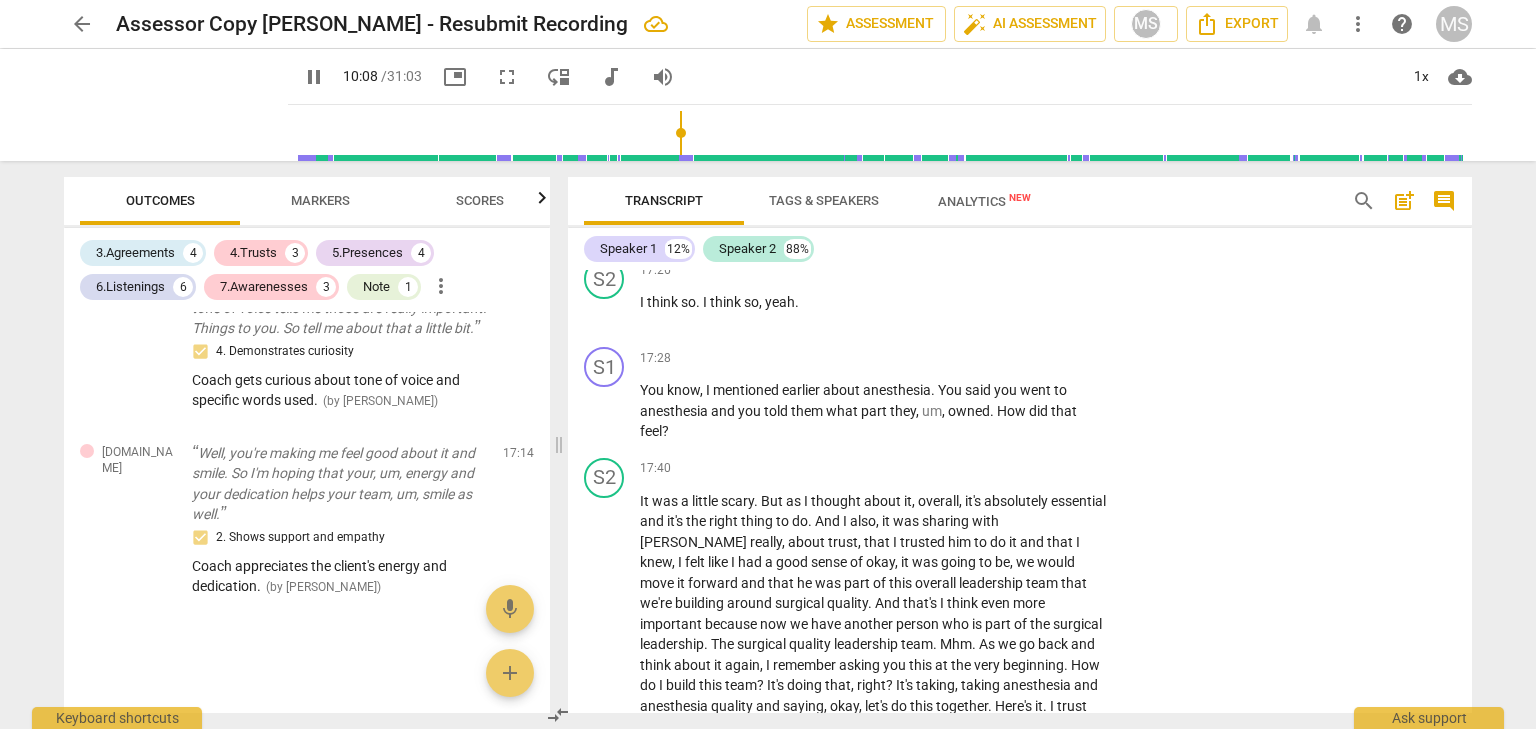 click at bounding box center (884, 133) 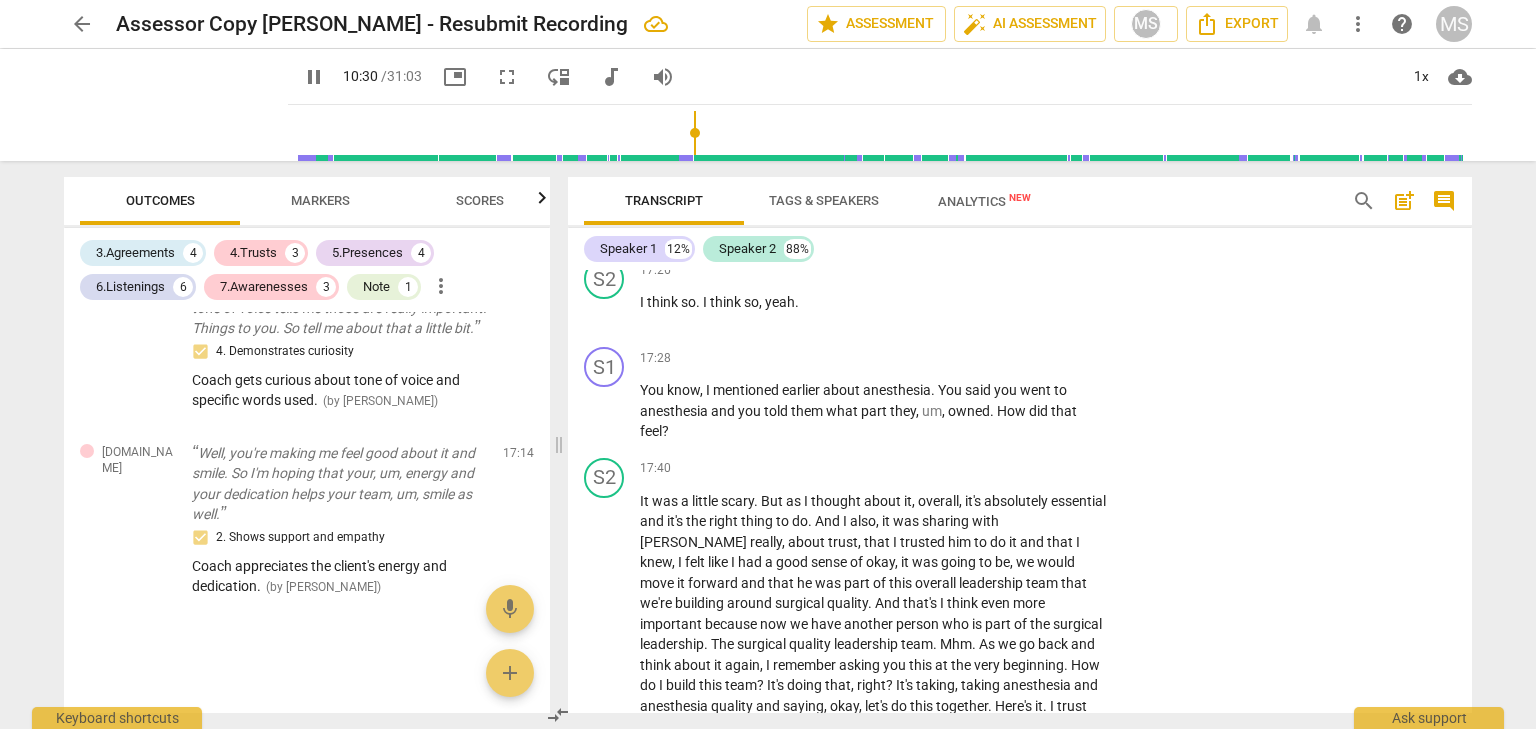 click at bounding box center [884, 133] 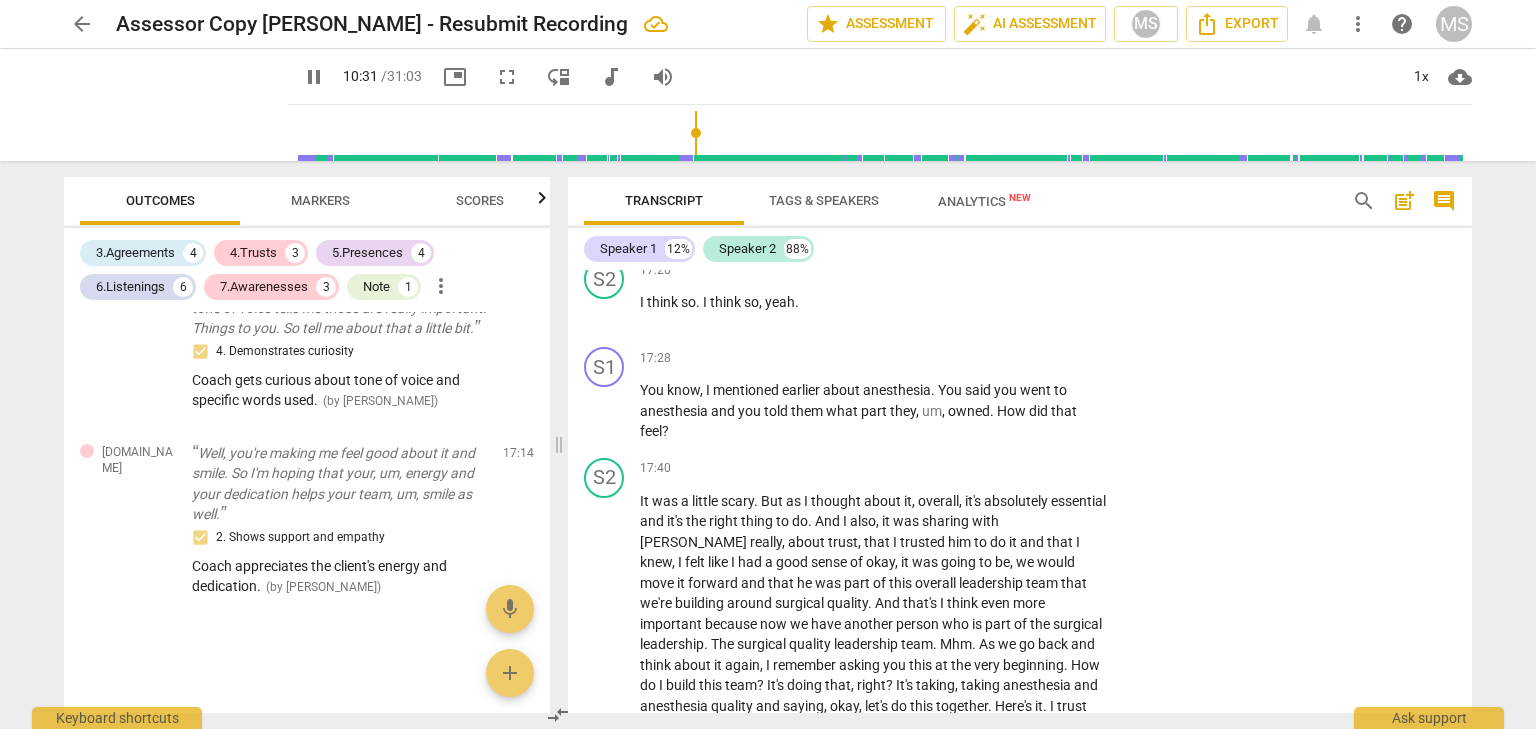 click at bounding box center (884, 133) 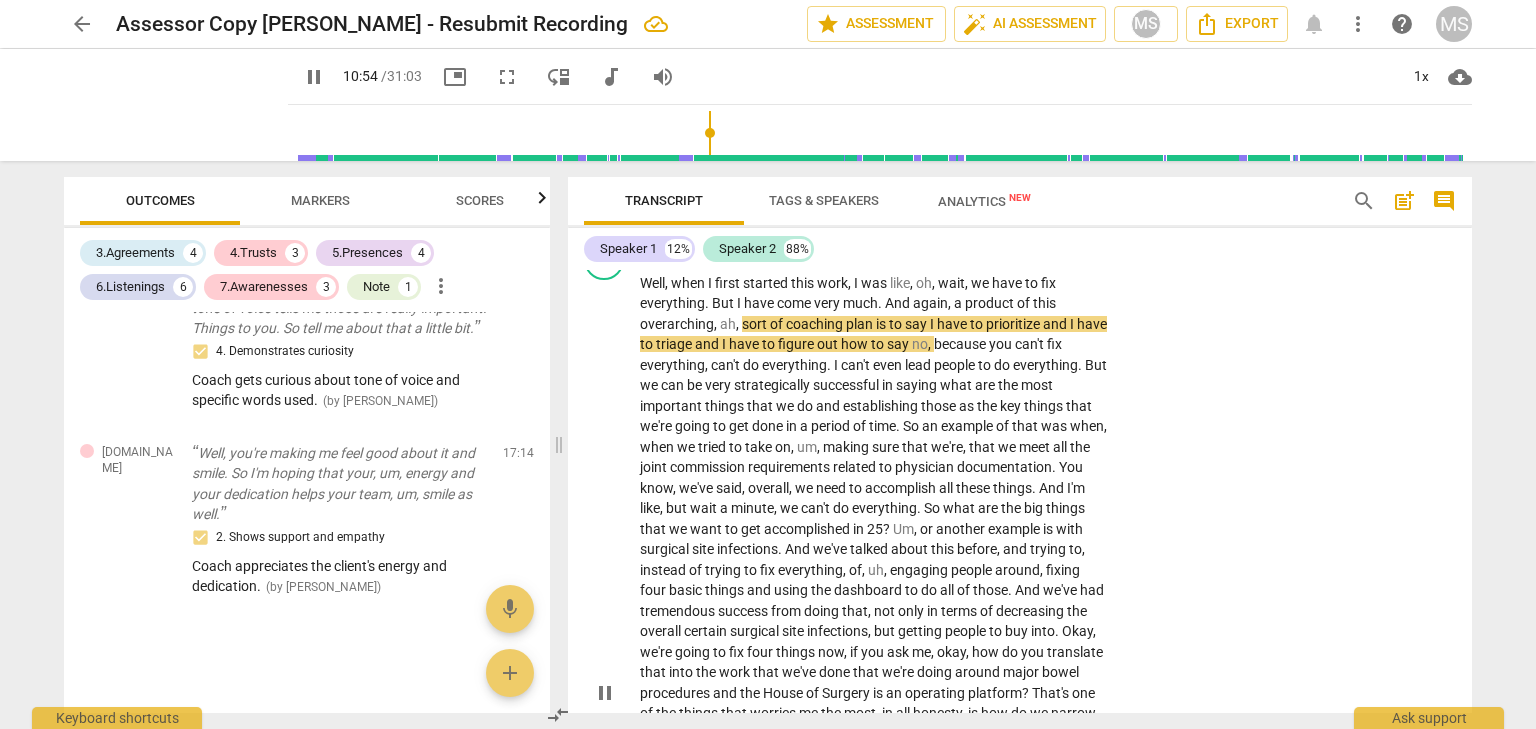 scroll, scrollTop: 3825, scrollLeft: 0, axis: vertical 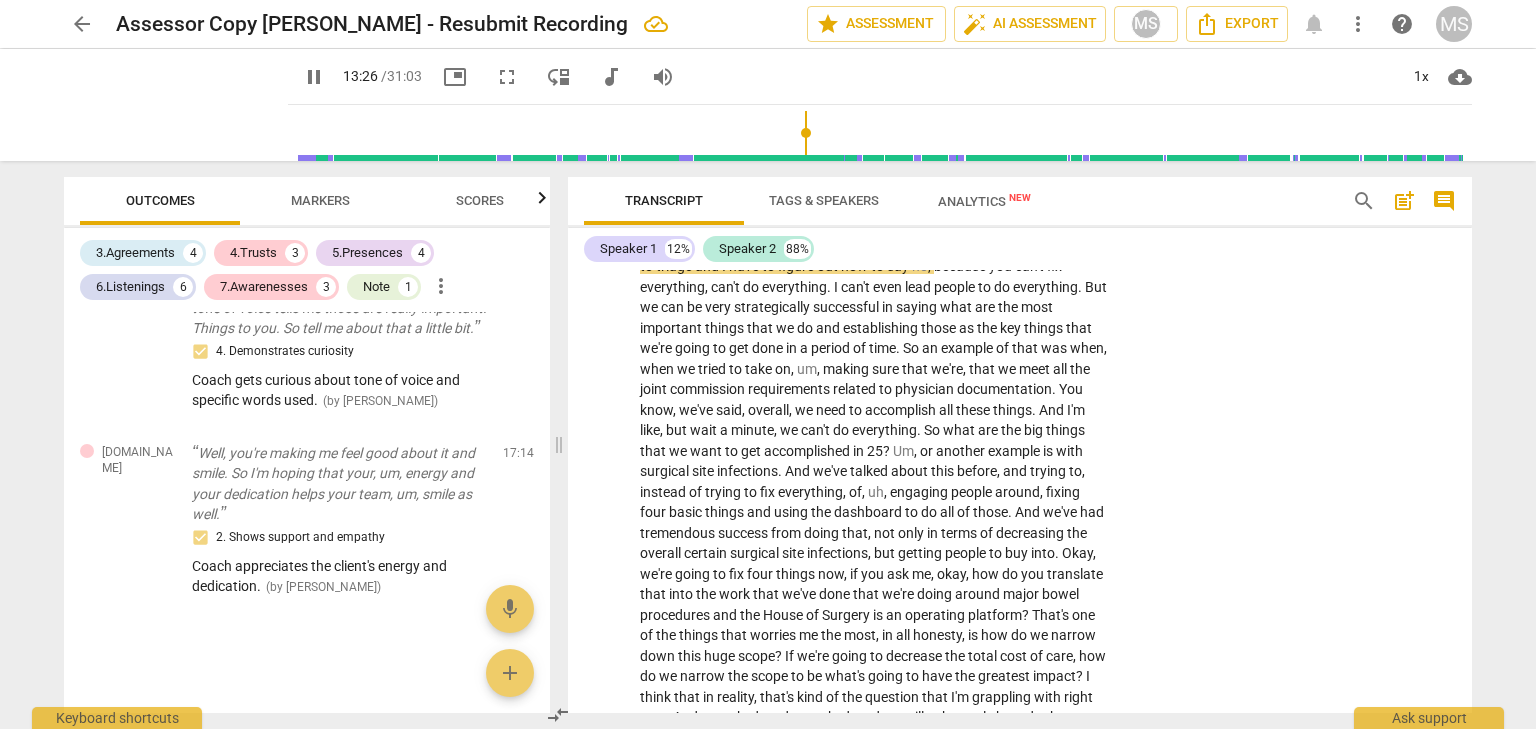 click at bounding box center (884, 133) 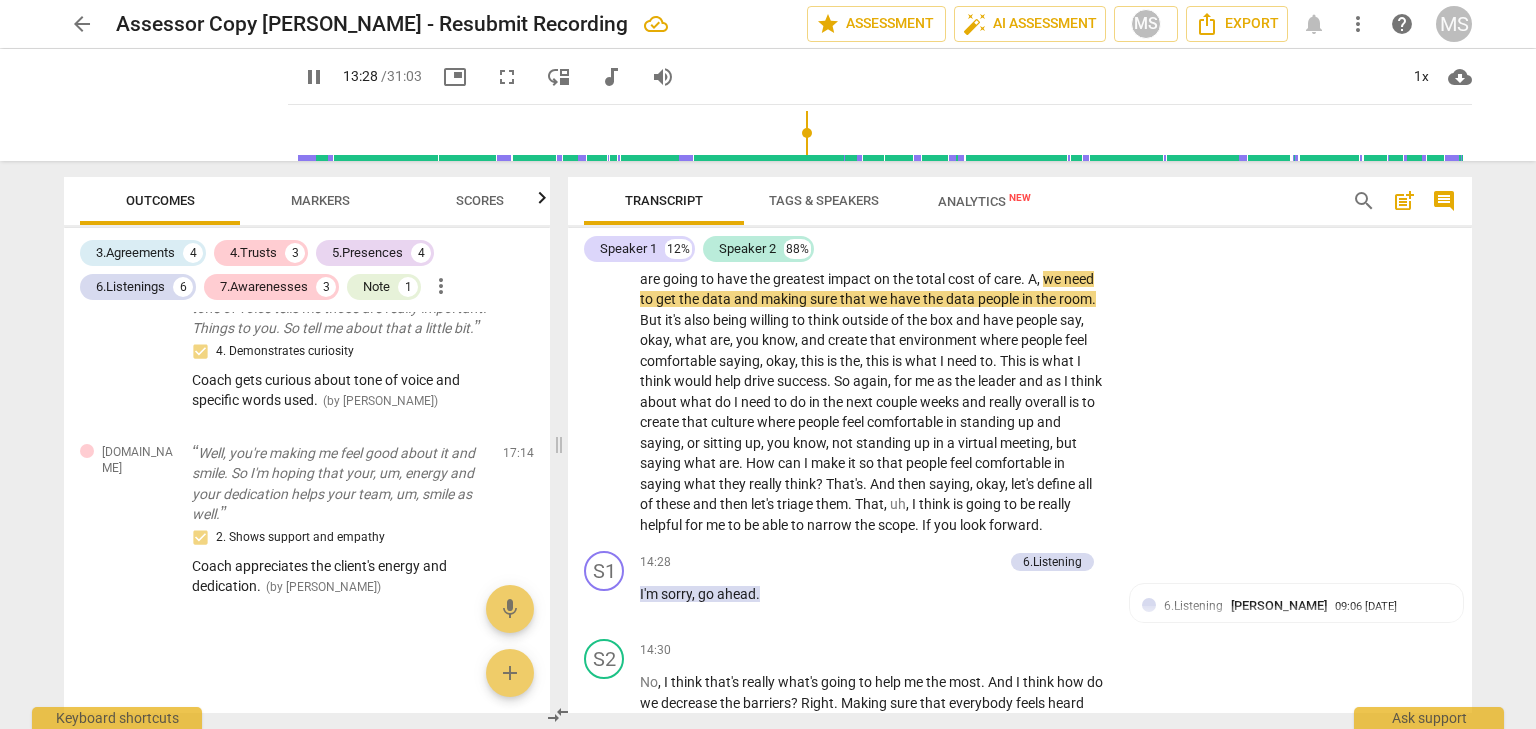 scroll, scrollTop: 4625, scrollLeft: 0, axis: vertical 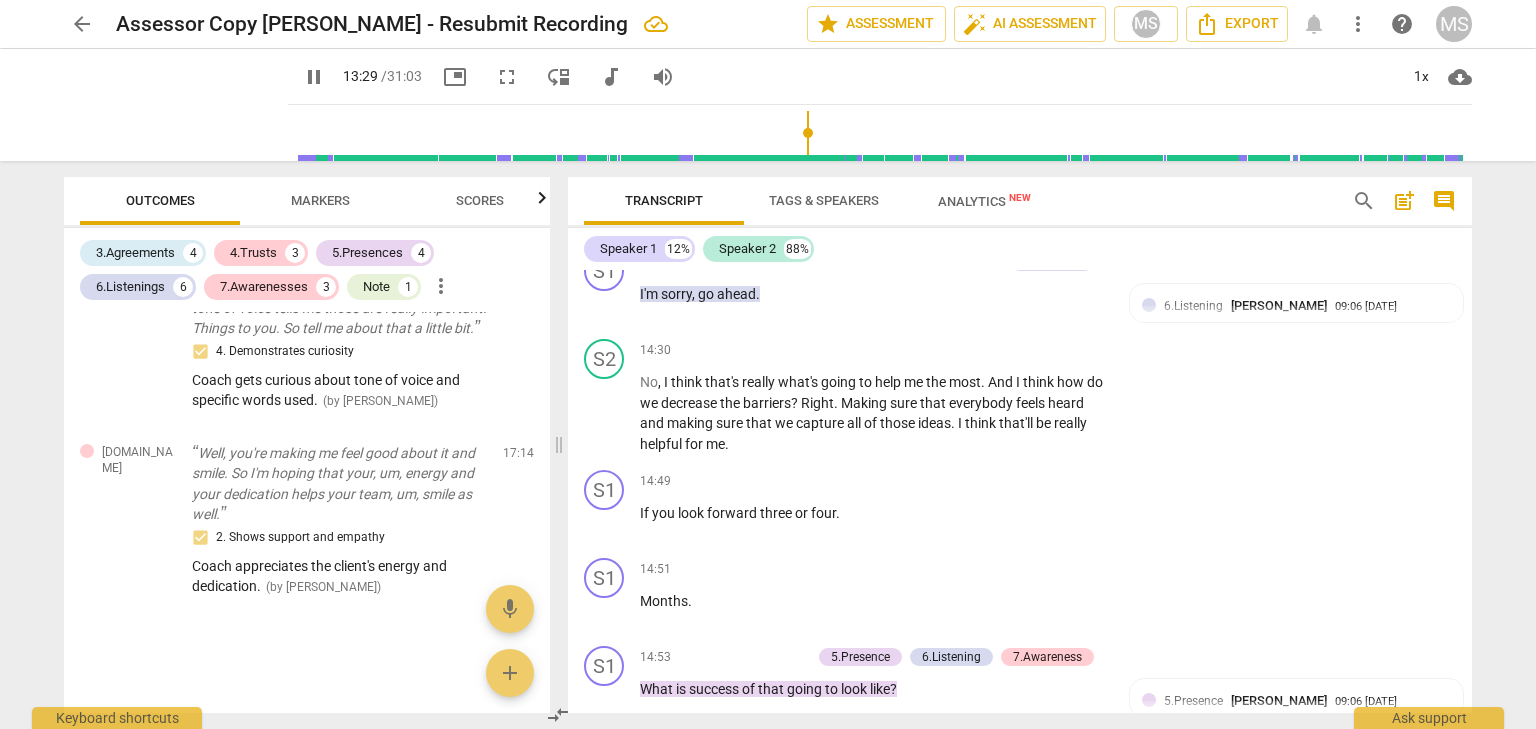 click at bounding box center [884, 133] 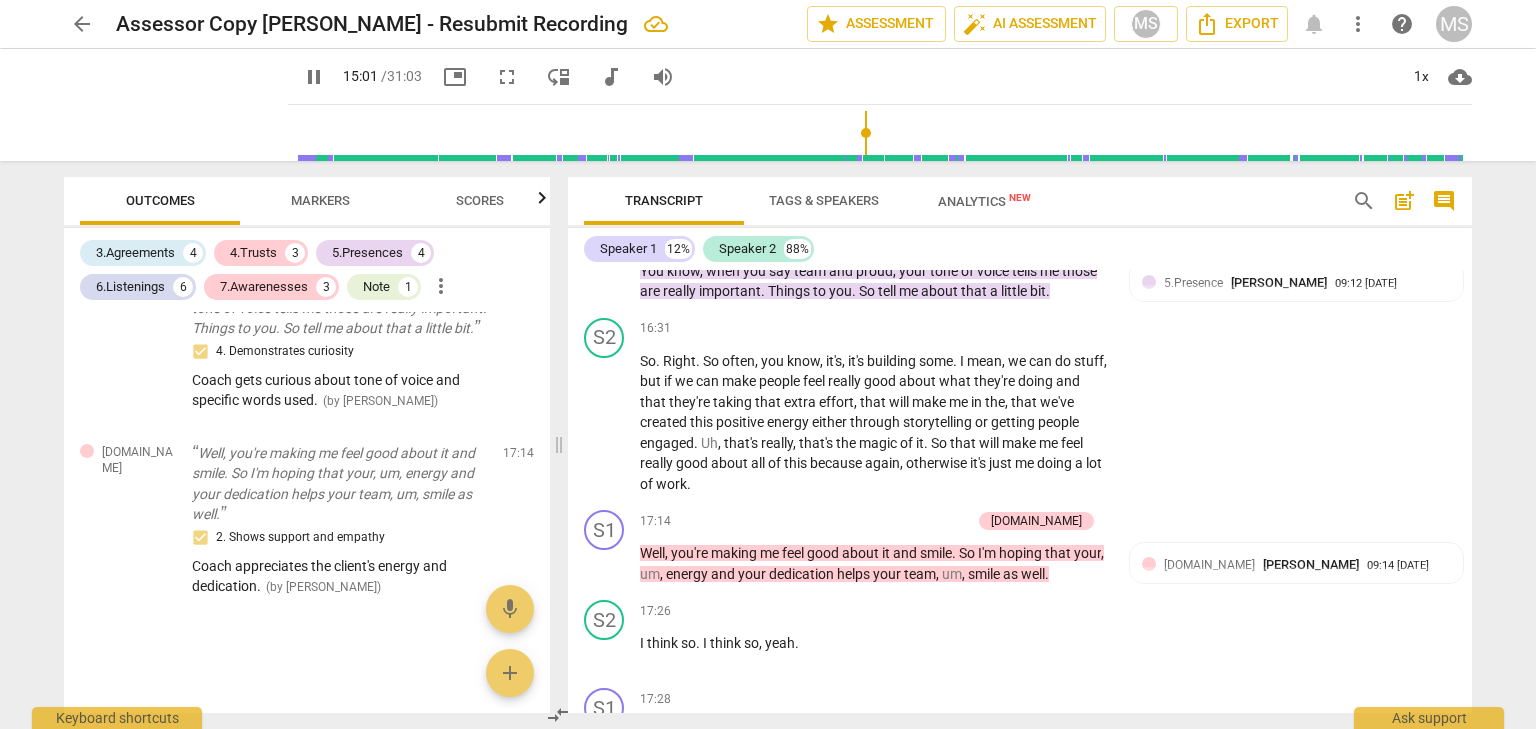 scroll, scrollTop: 5425, scrollLeft: 0, axis: vertical 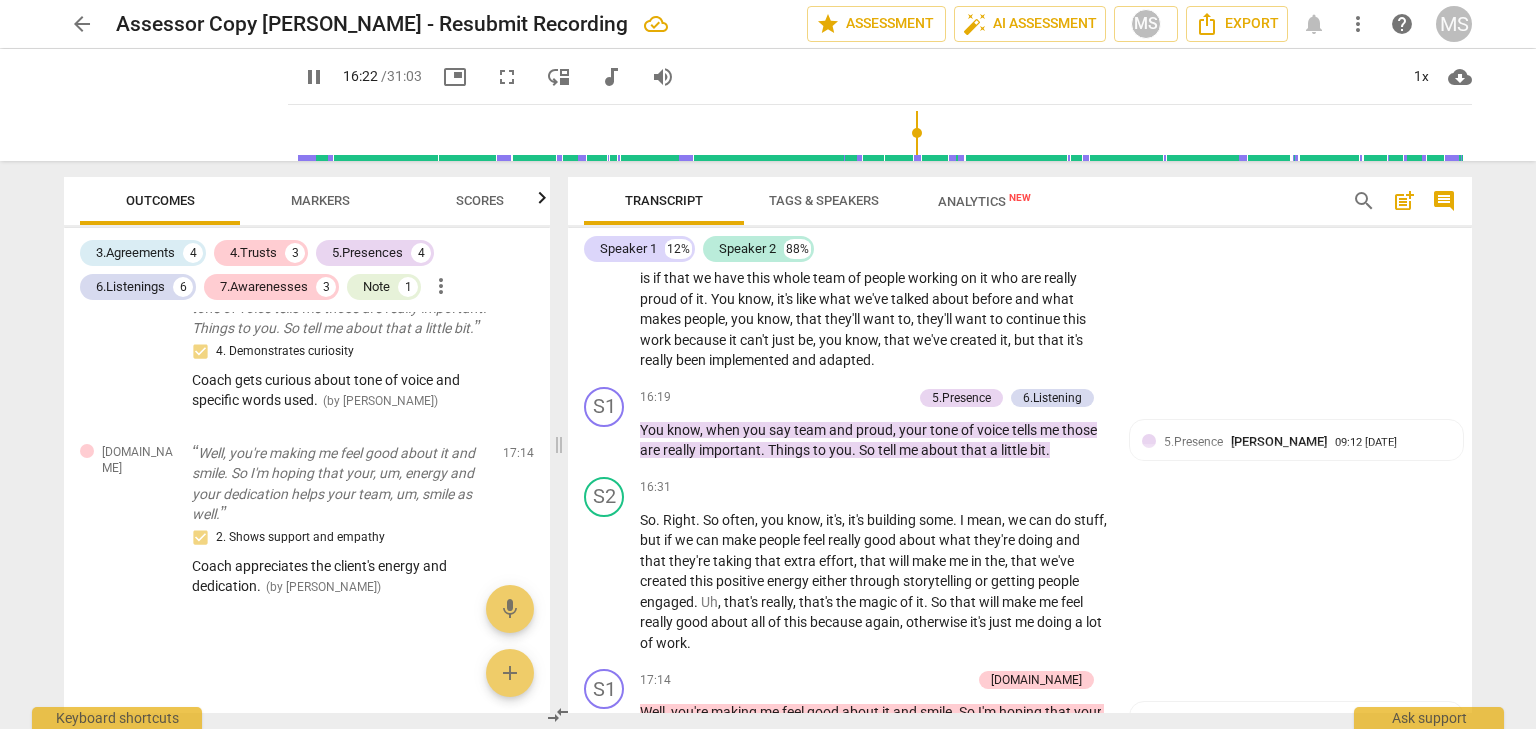 click at bounding box center [884, 133] 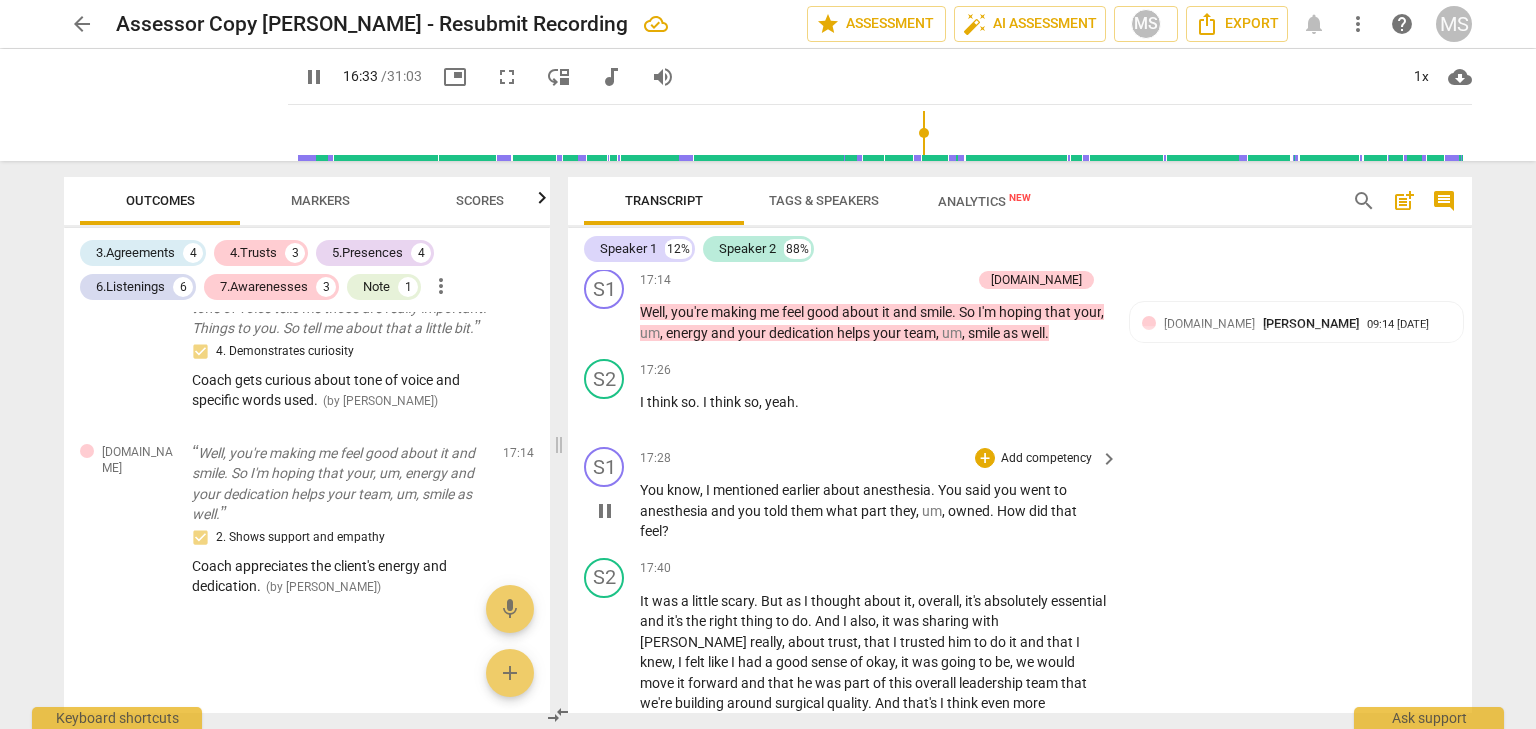 scroll, scrollTop: 5825, scrollLeft: 0, axis: vertical 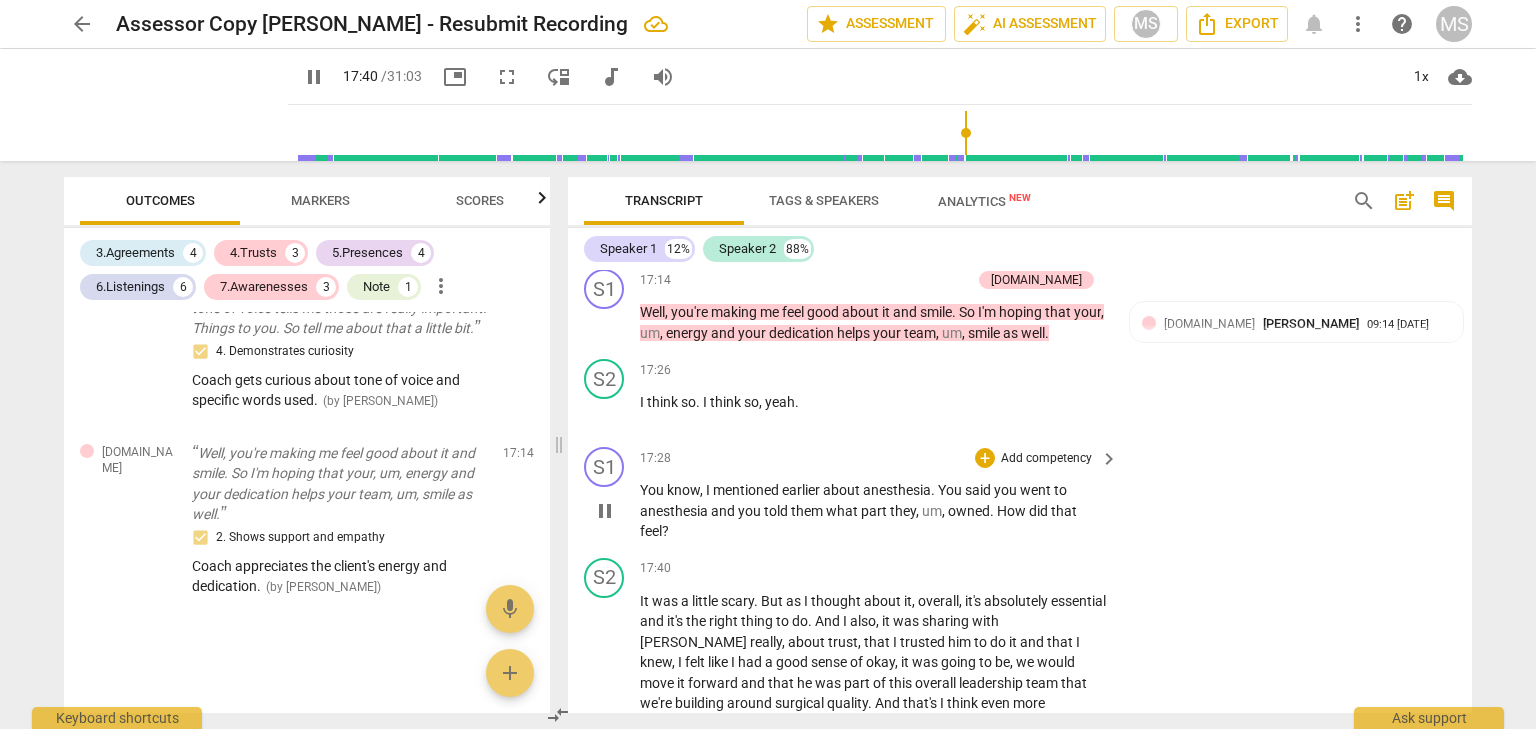 click on "Add competency" at bounding box center [1046, 459] 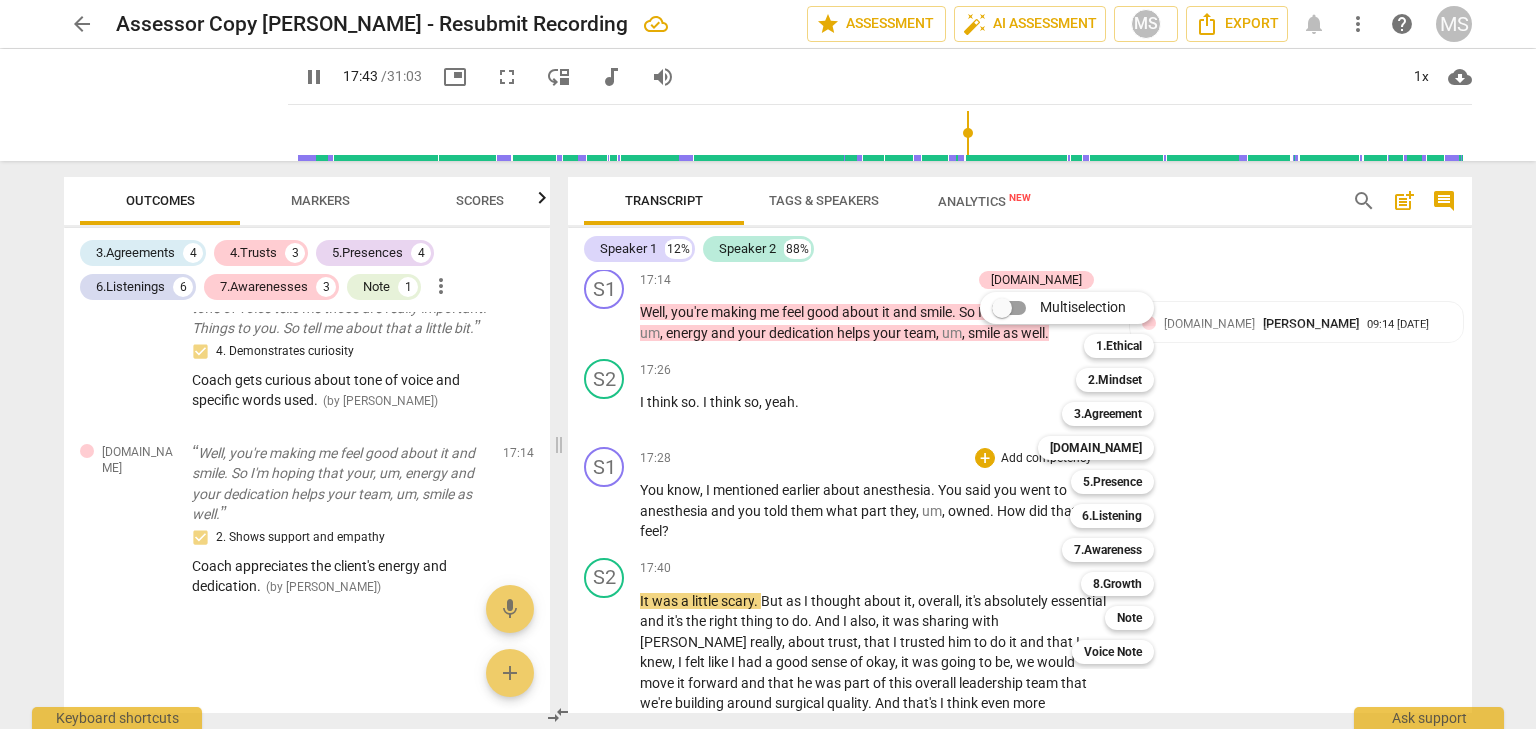 click on "Multiselection m 1.Ethical 1 2.Mindset 2 3.Agreement 3 [DOMAIN_NAME] 4 5.Presence 5 6.Listening 6 7.Awareness 7 8.Growth 8 Note 9 Voice Note 0" at bounding box center [1082, 478] 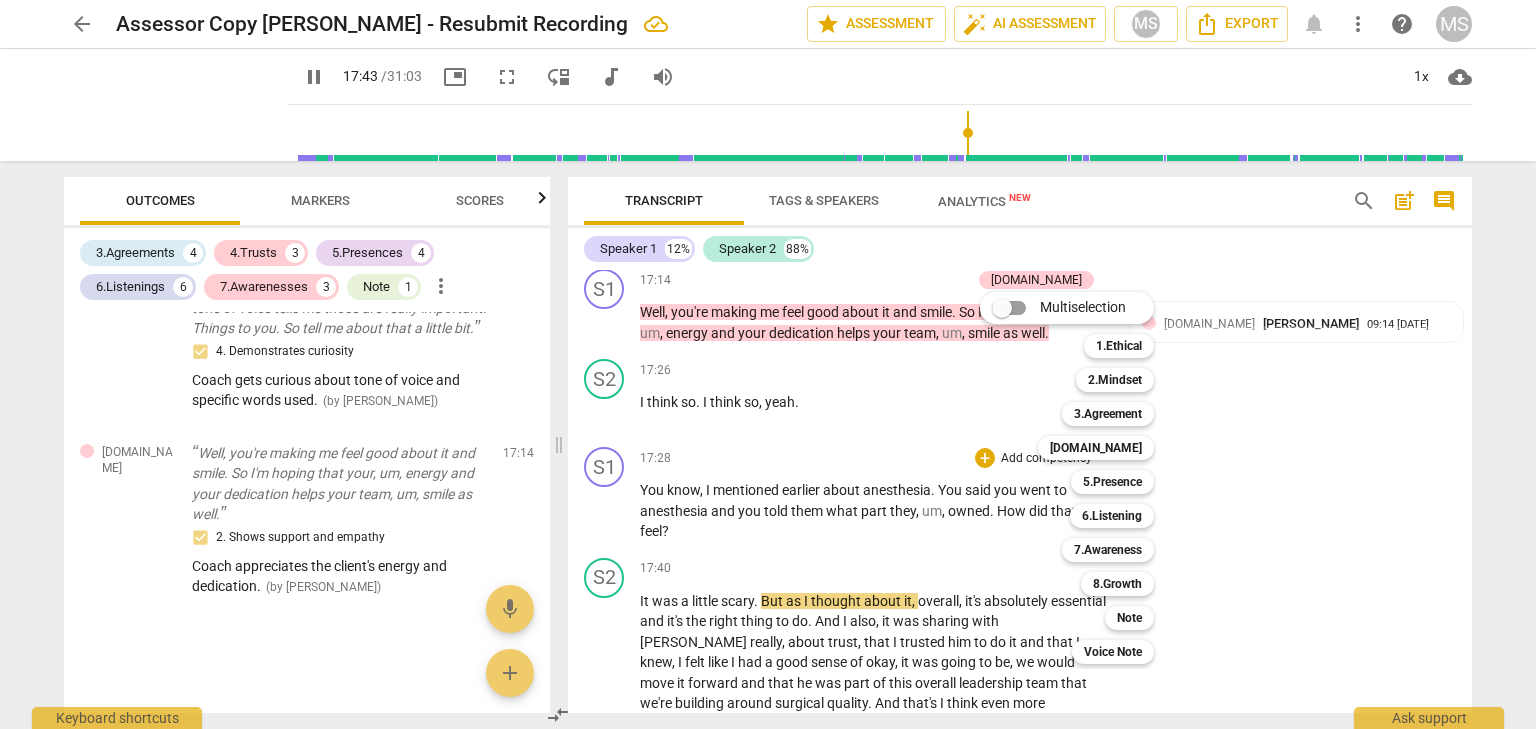 click on "Multiselection m 1.Ethical 1 2.Mindset 2 3.Agreement 3 [DOMAIN_NAME] 4 5.Presence 5 6.Listening 6 7.Awareness 7 8.Growth 8 Note 9 Voice Note 0" at bounding box center (1082, 478) 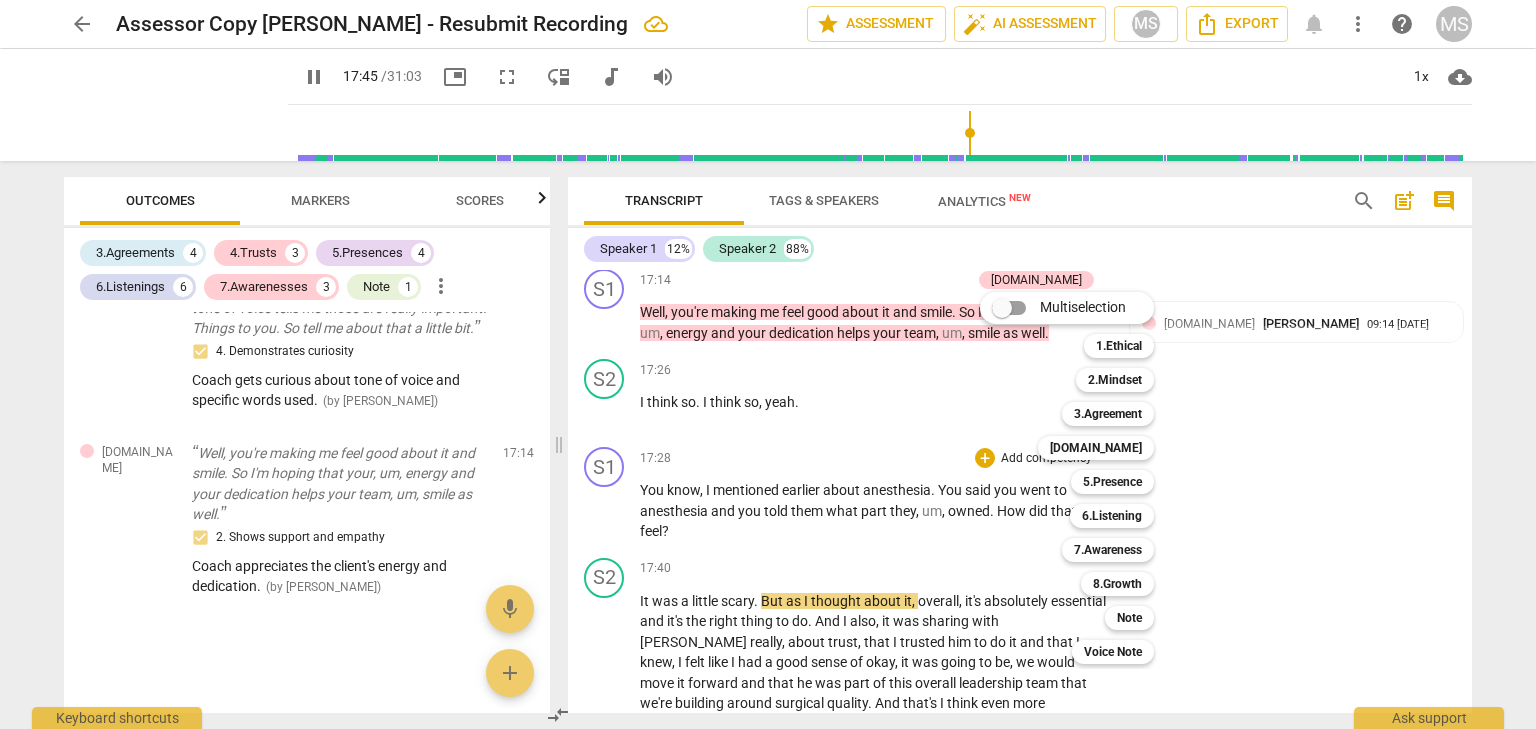 click at bounding box center (768, 364) 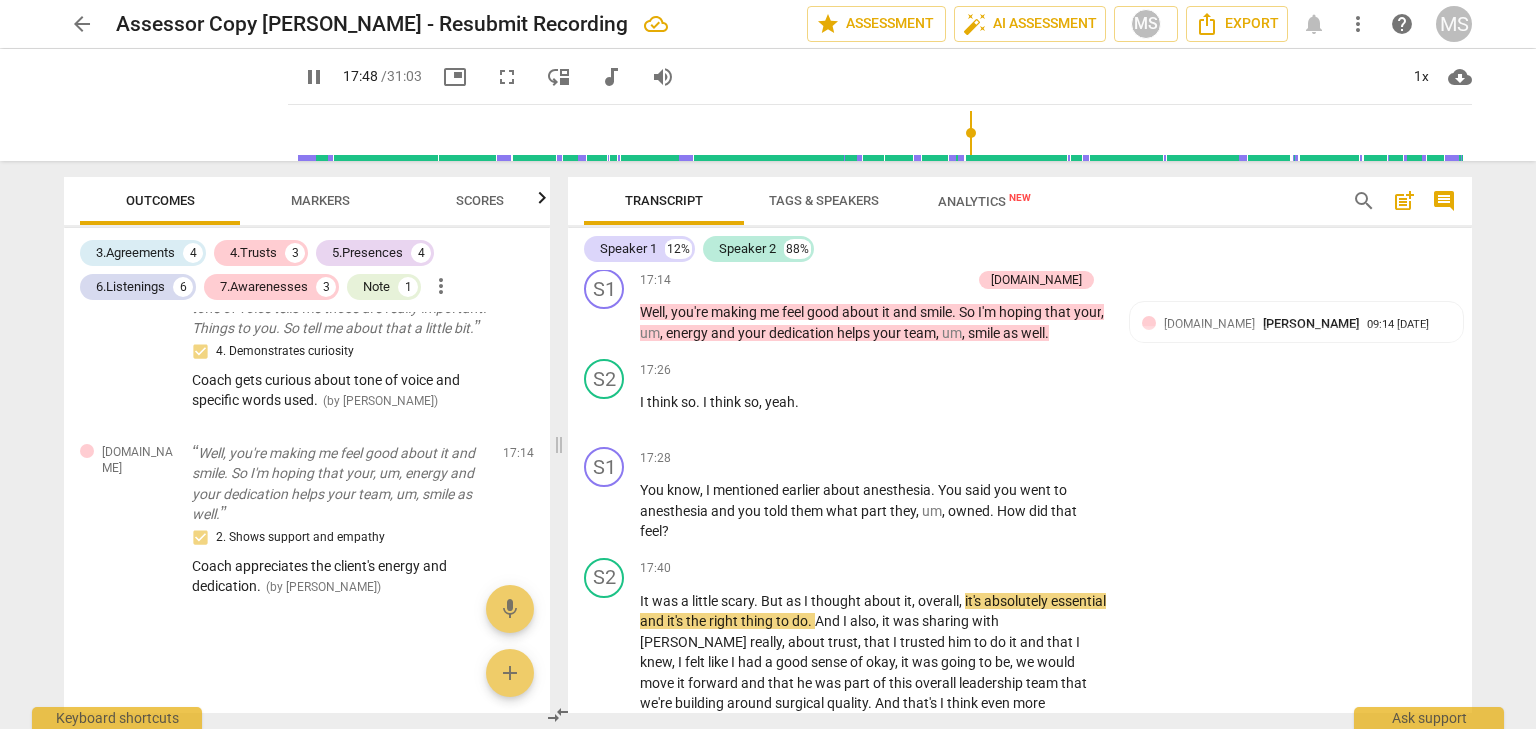 click on "pause" at bounding box center (314, 77) 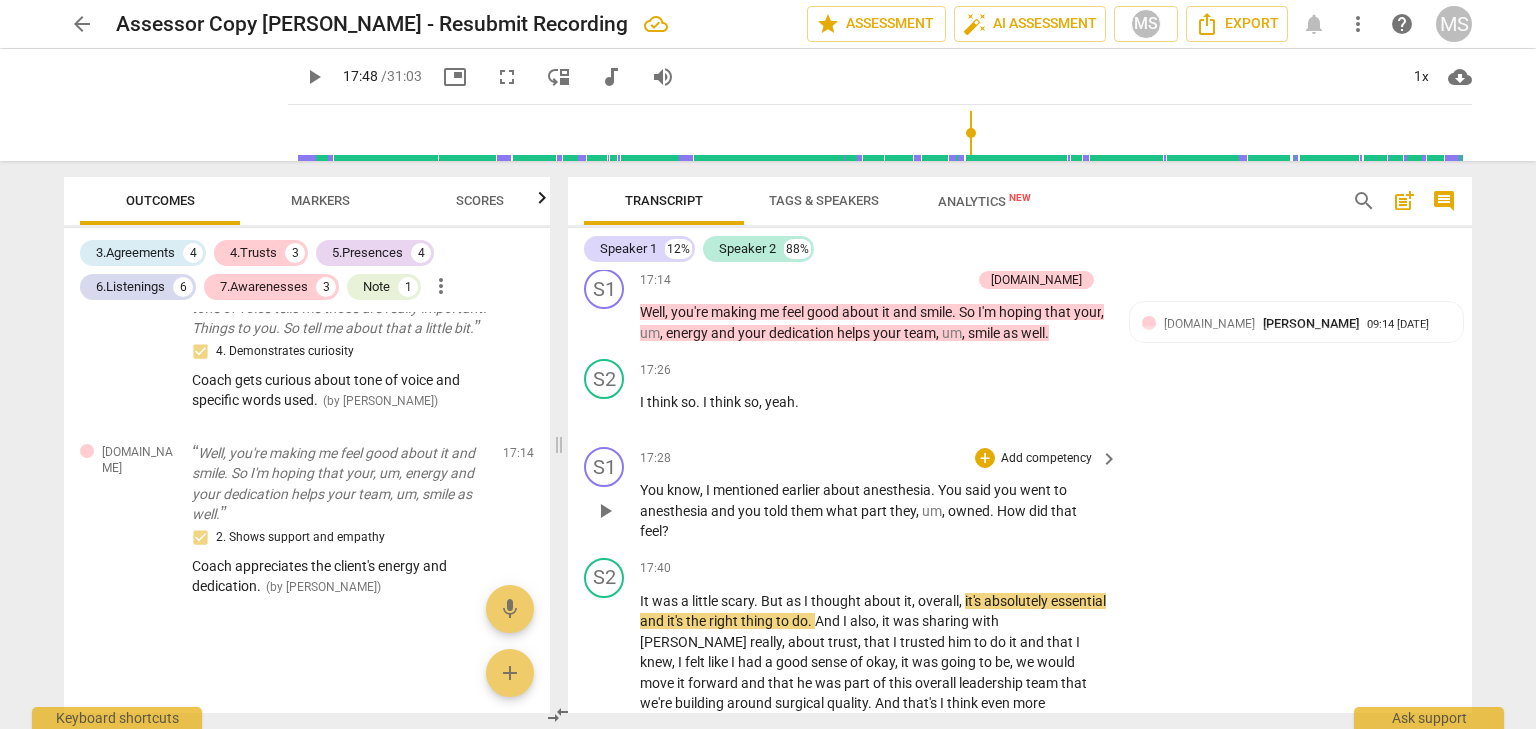 click on "Add competency" at bounding box center (1046, 459) 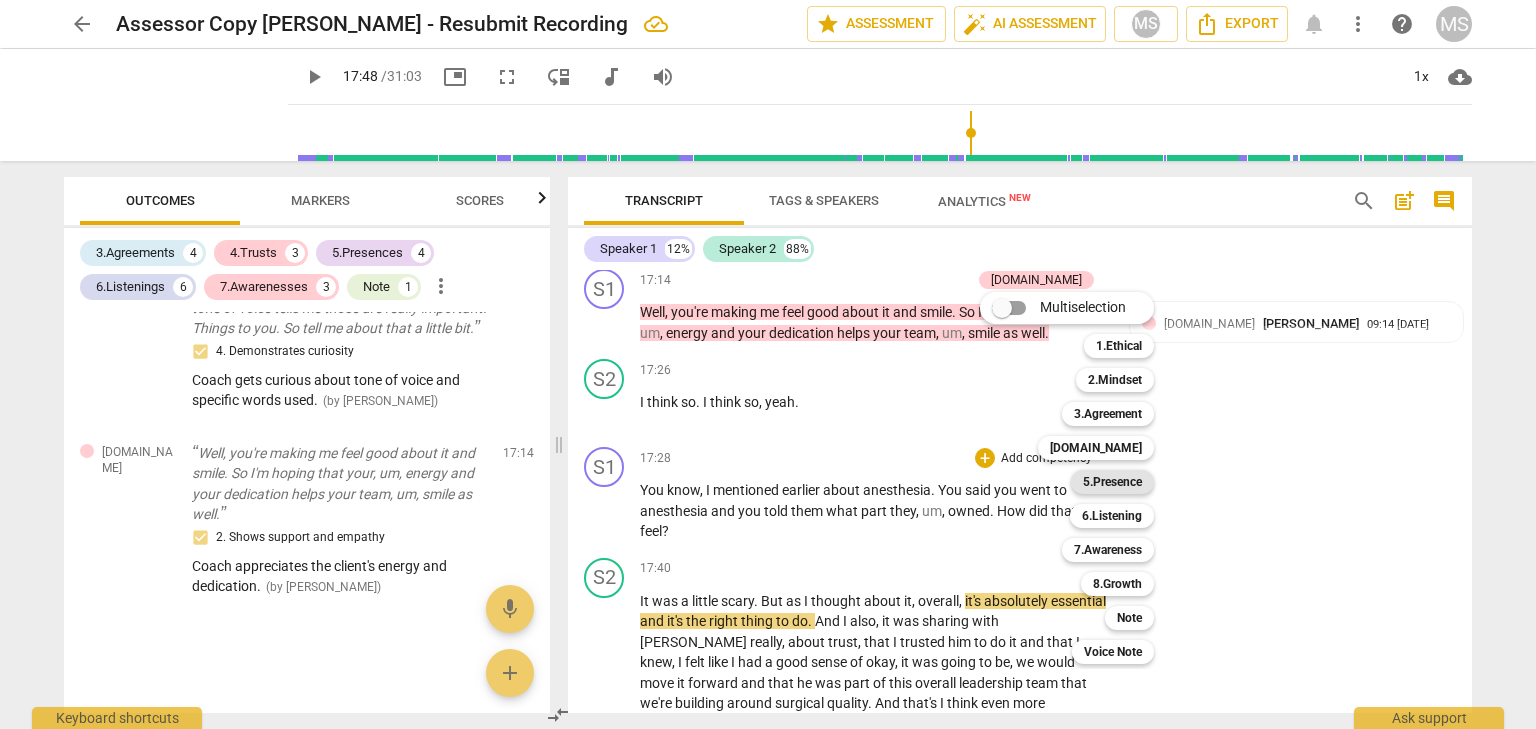 click on "5.Presence" at bounding box center [1112, 482] 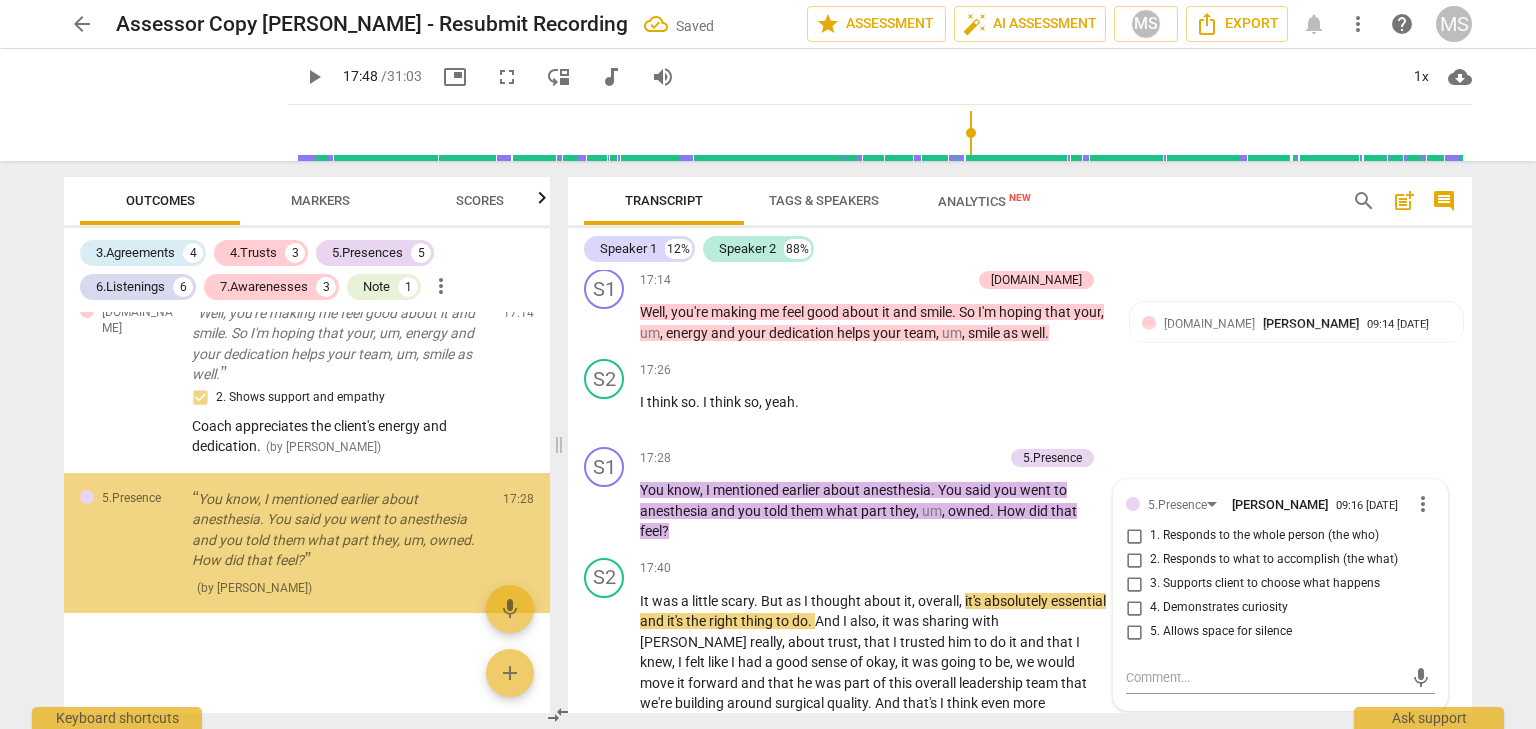 scroll, scrollTop: 4132, scrollLeft: 0, axis: vertical 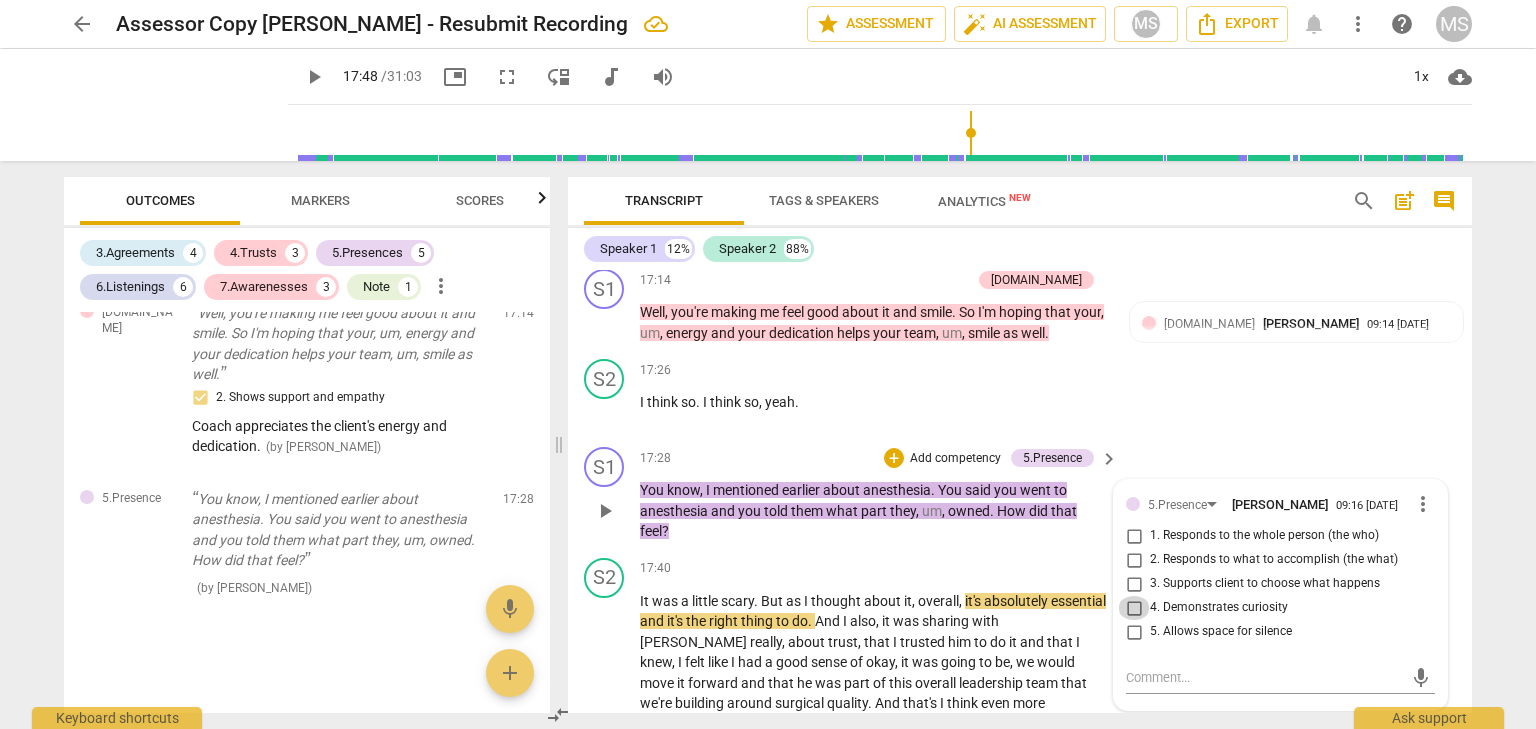 click on "4. Demonstrates curiosity" at bounding box center [1134, 608] 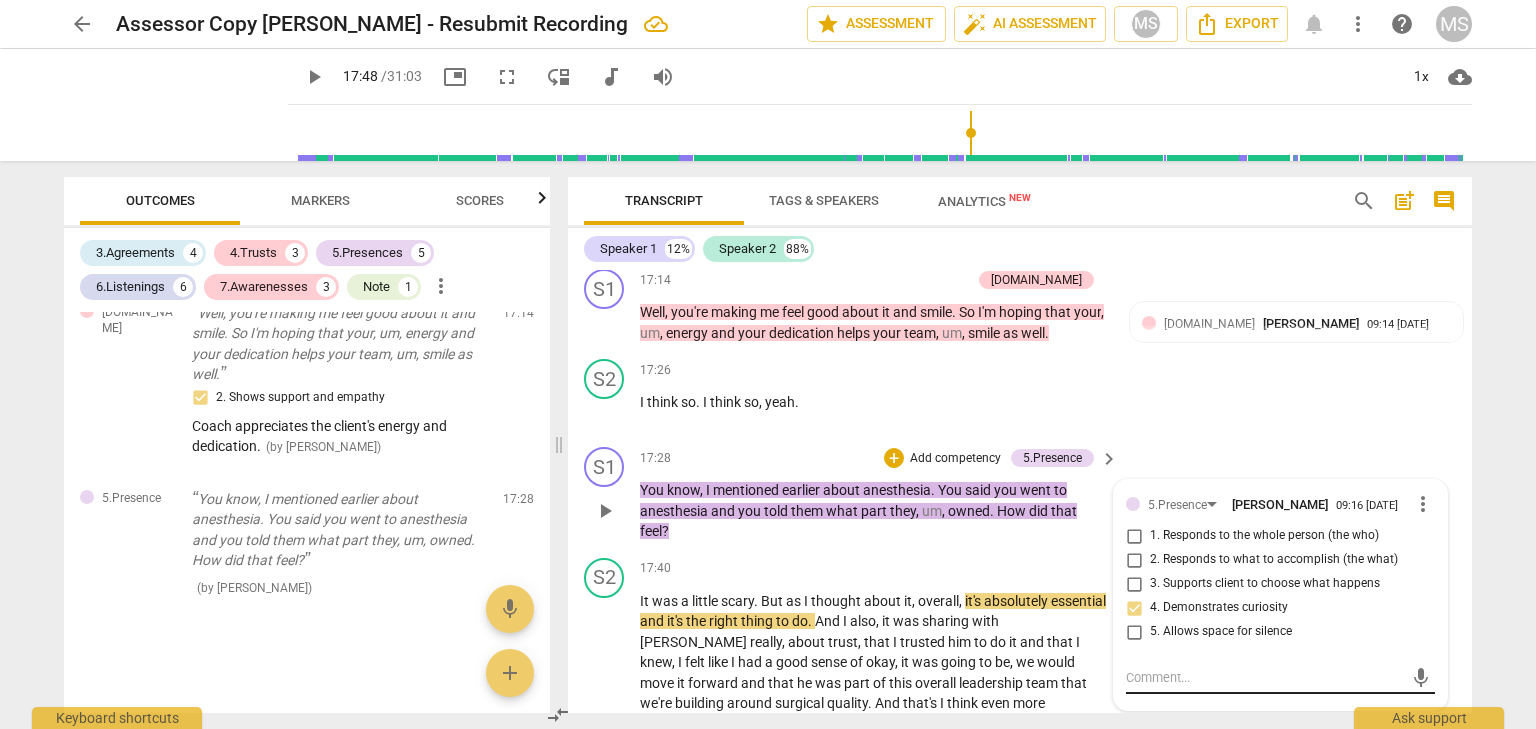 click at bounding box center [1264, 677] 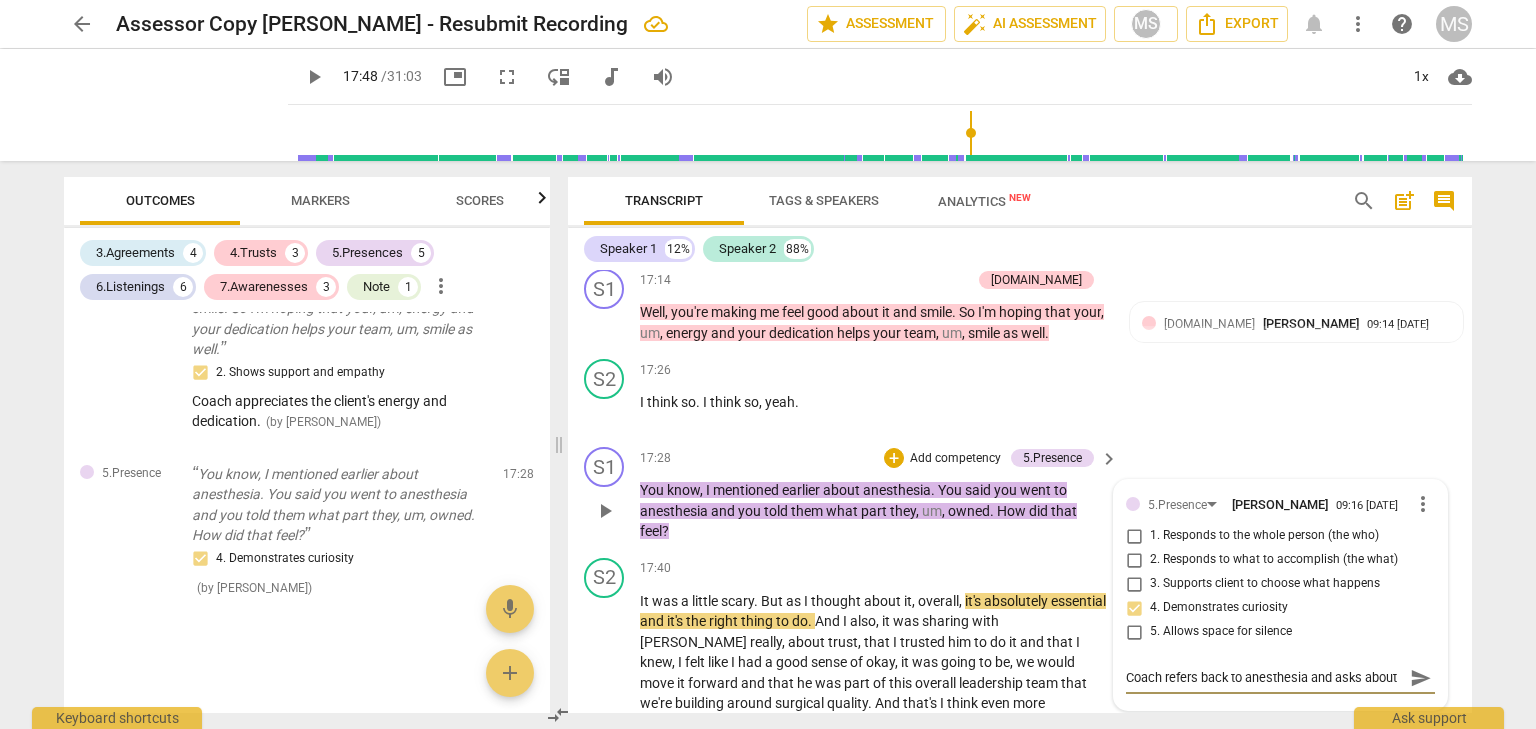 scroll, scrollTop: 16, scrollLeft: 0, axis: vertical 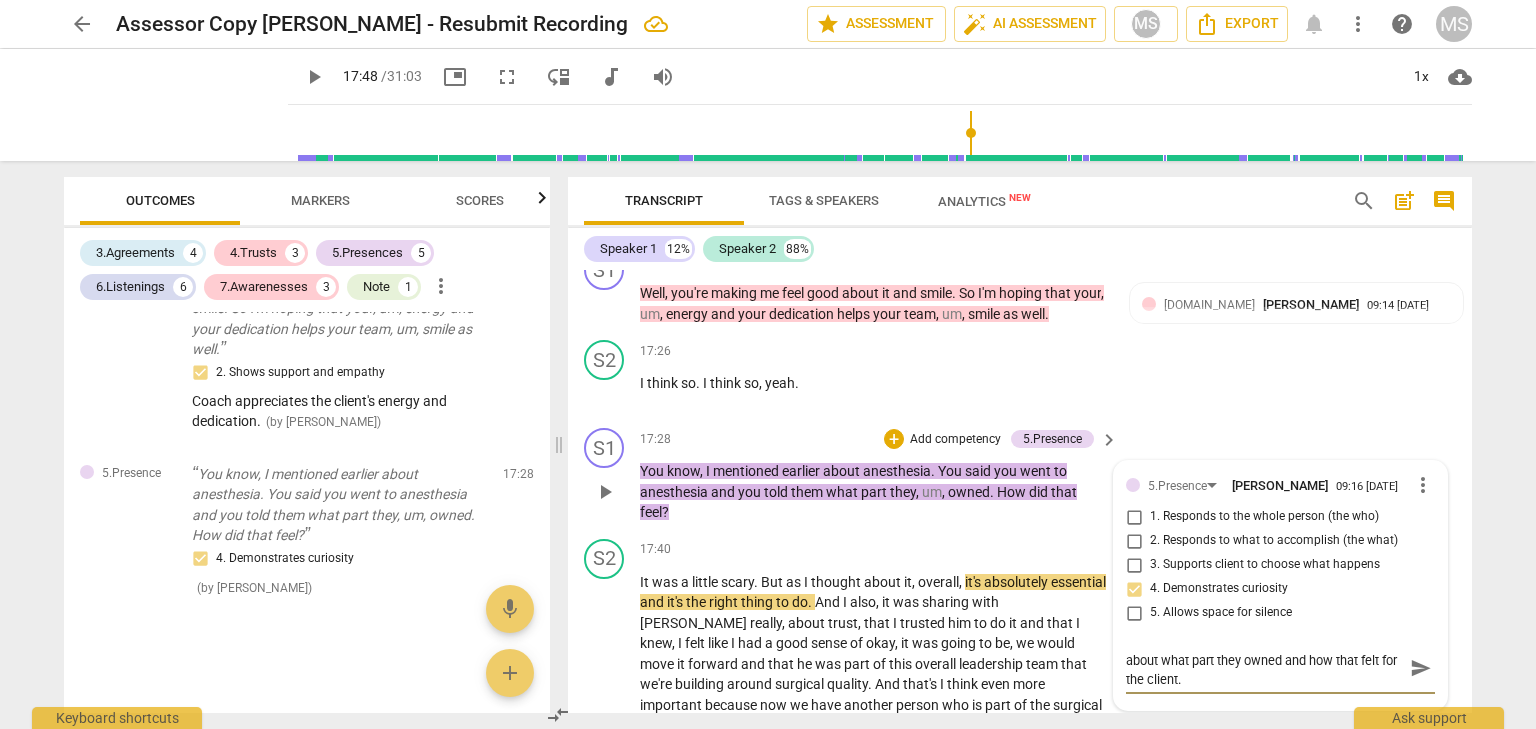 click on "send" at bounding box center (1421, 668) 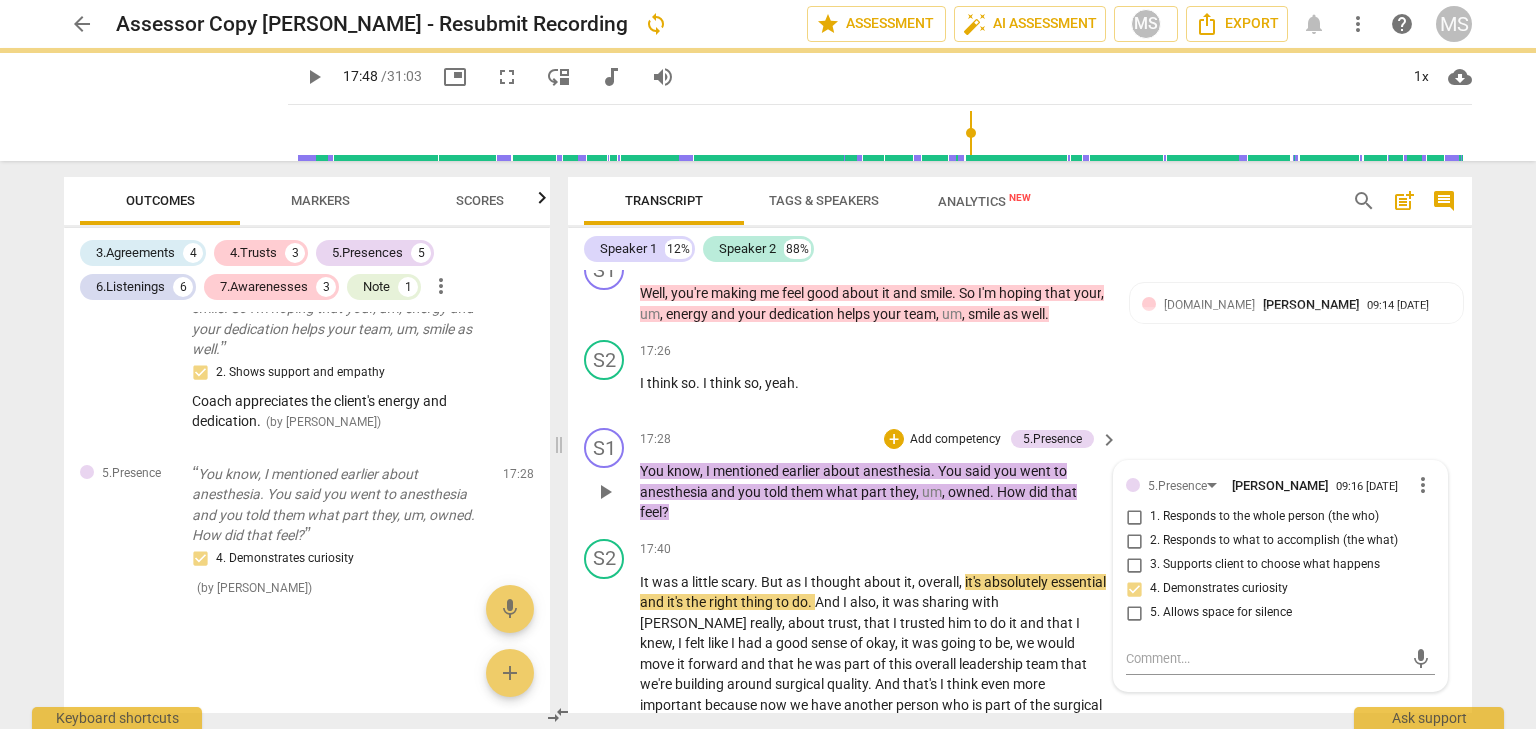 scroll, scrollTop: 0, scrollLeft: 0, axis: both 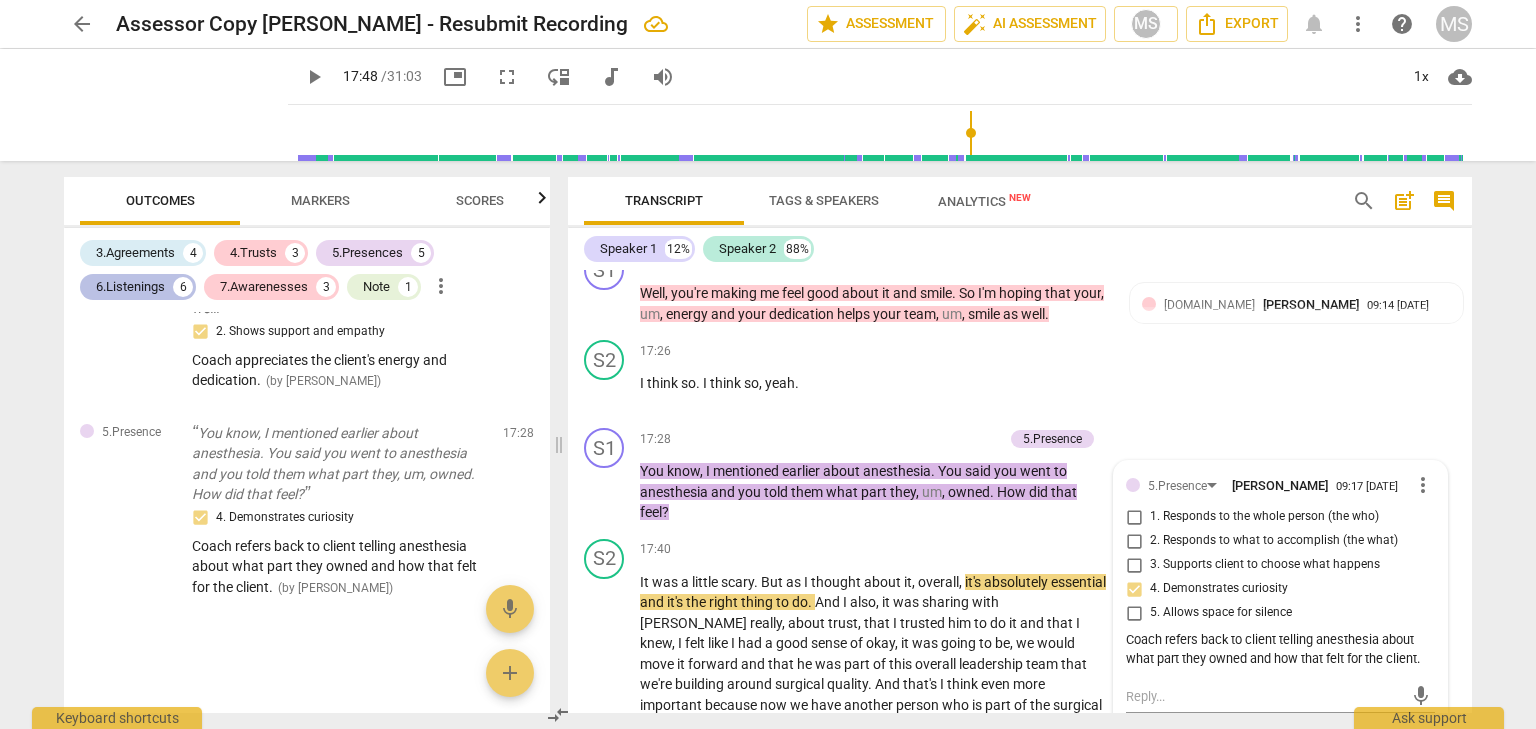 click on "6.Listenings" at bounding box center (130, 287) 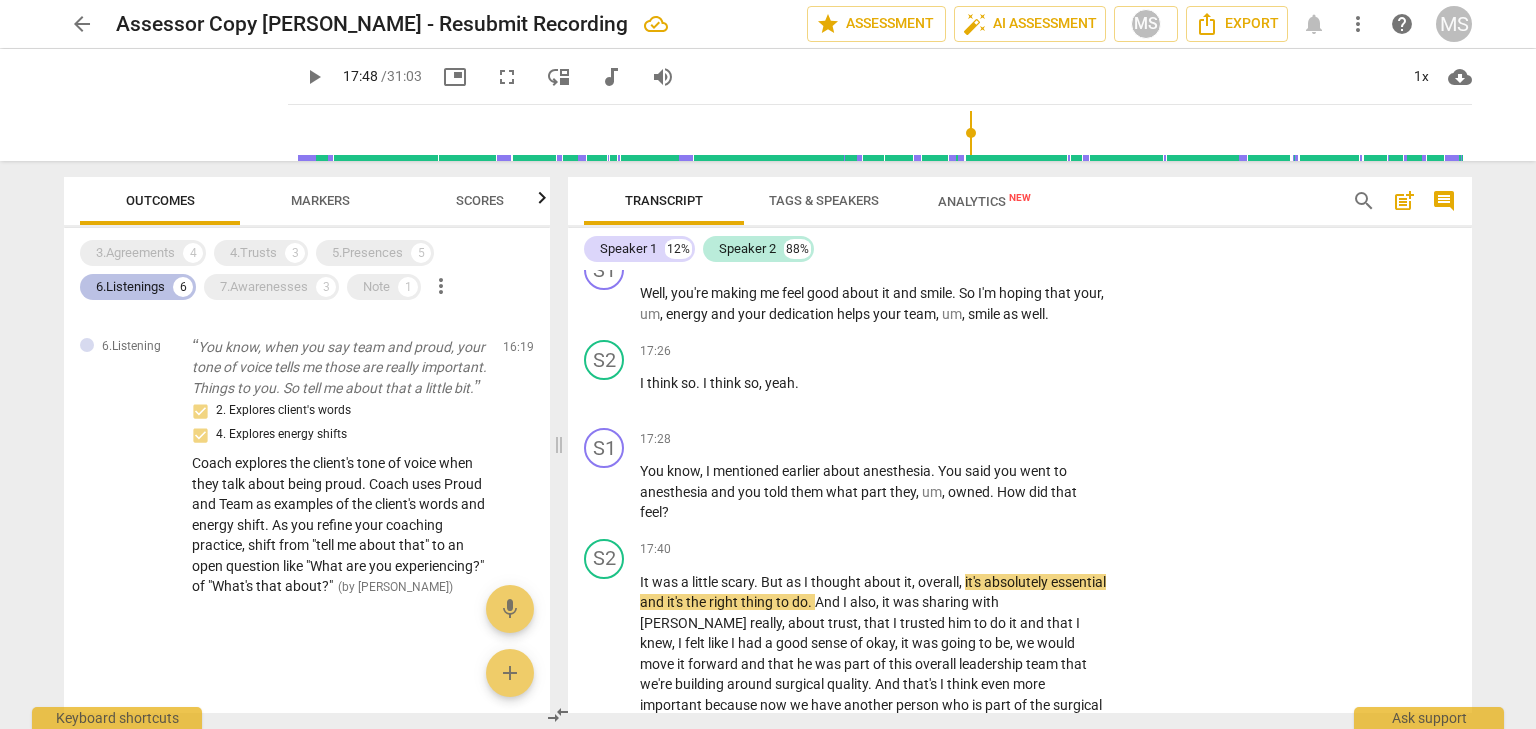 scroll, scrollTop: 899, scrollLeft: 0, axis: vertical 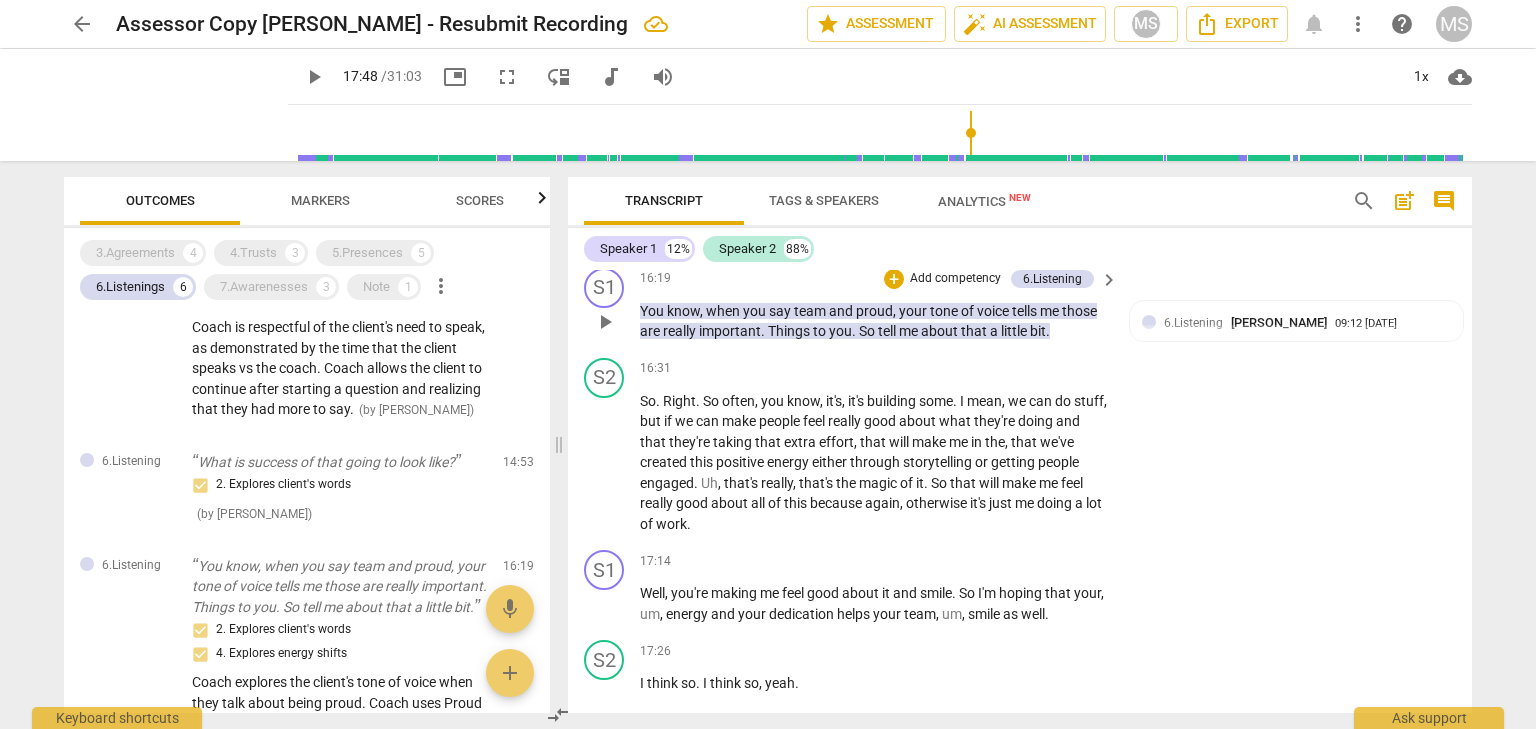 click on "Add competency" at bounding box center (955, 279) 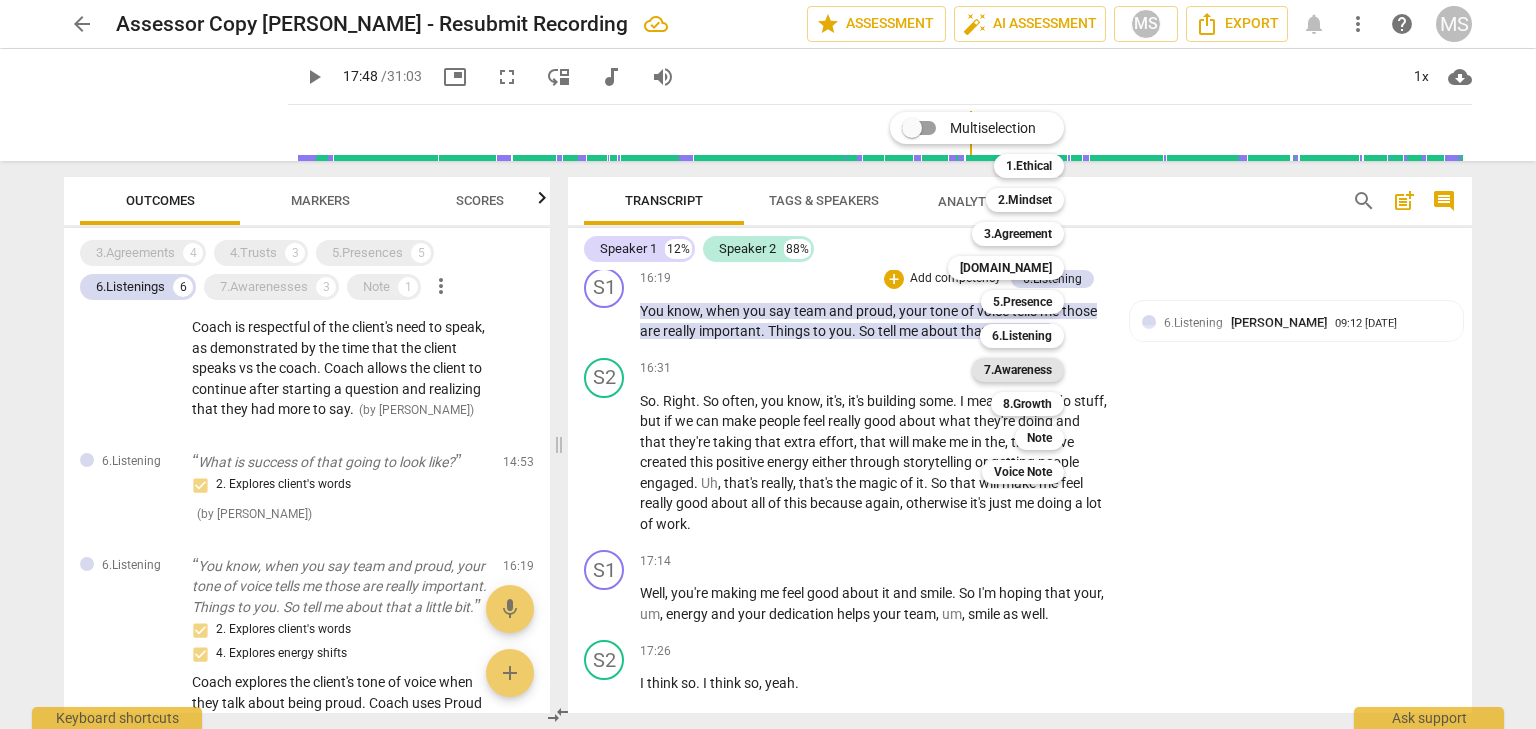 click on "7.Awareness" at bounding box center [1018, 370] 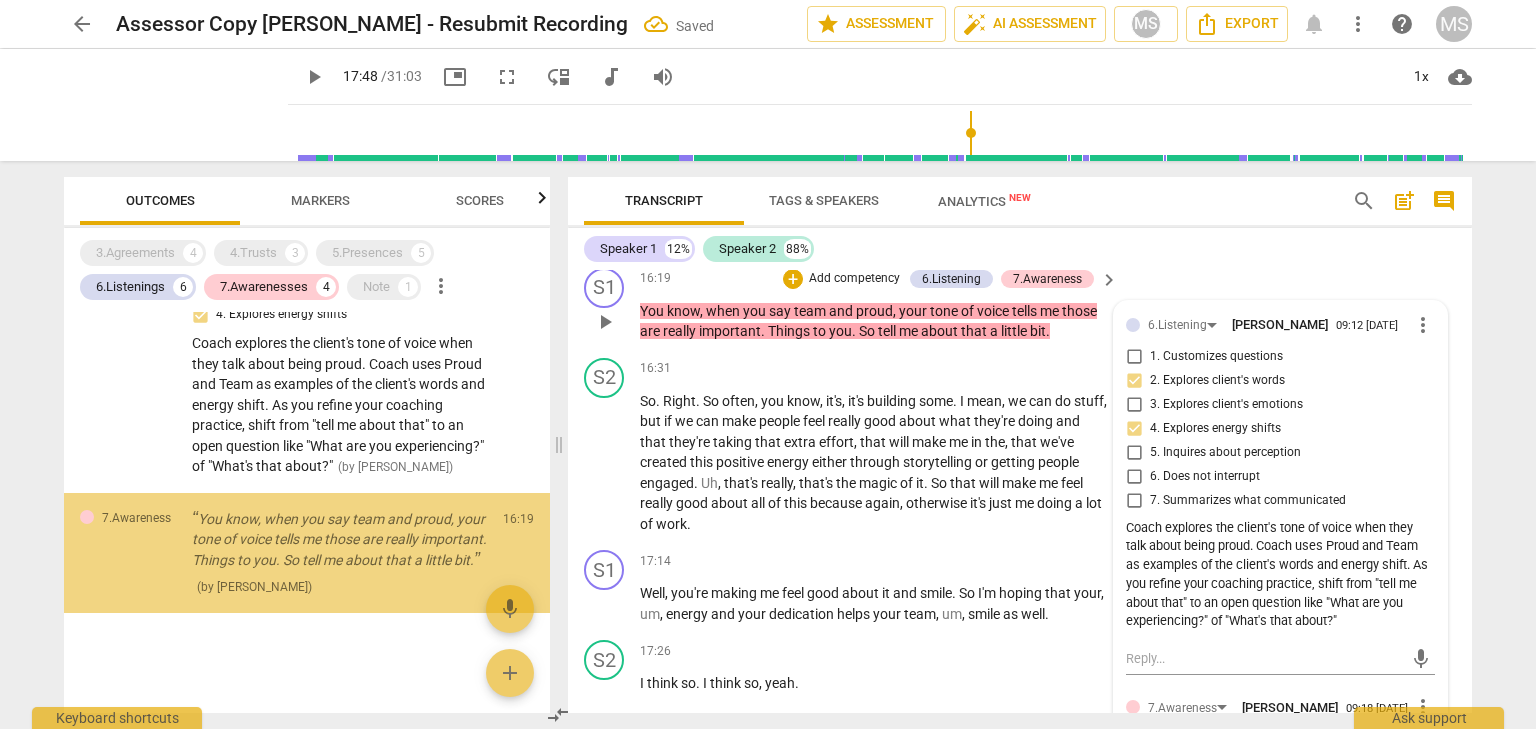 scroll, scrollTop: 1643, scrollLeft: 0, axis: vertical 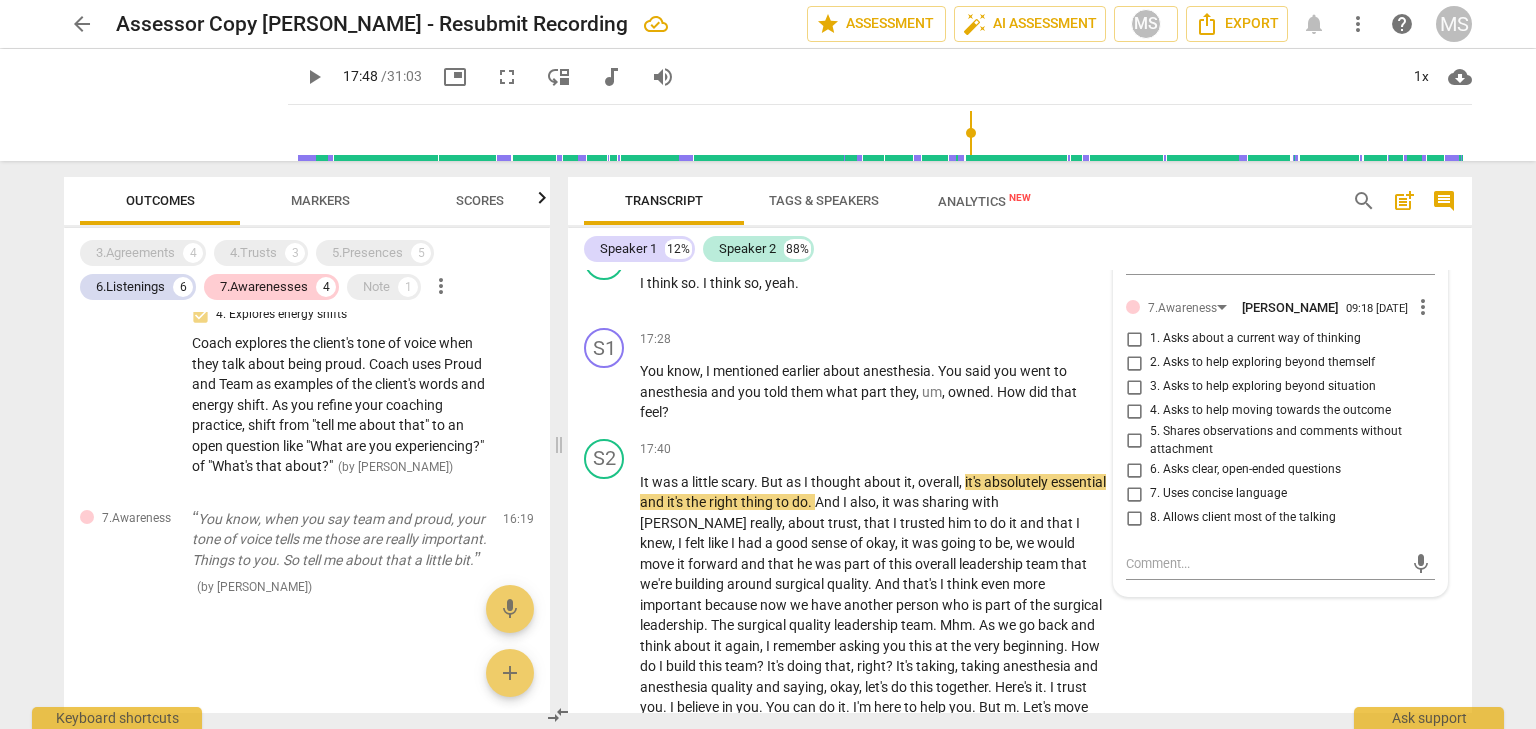 click on "1. Asks about a current way of thinking" at bounding box center [1134, 339] 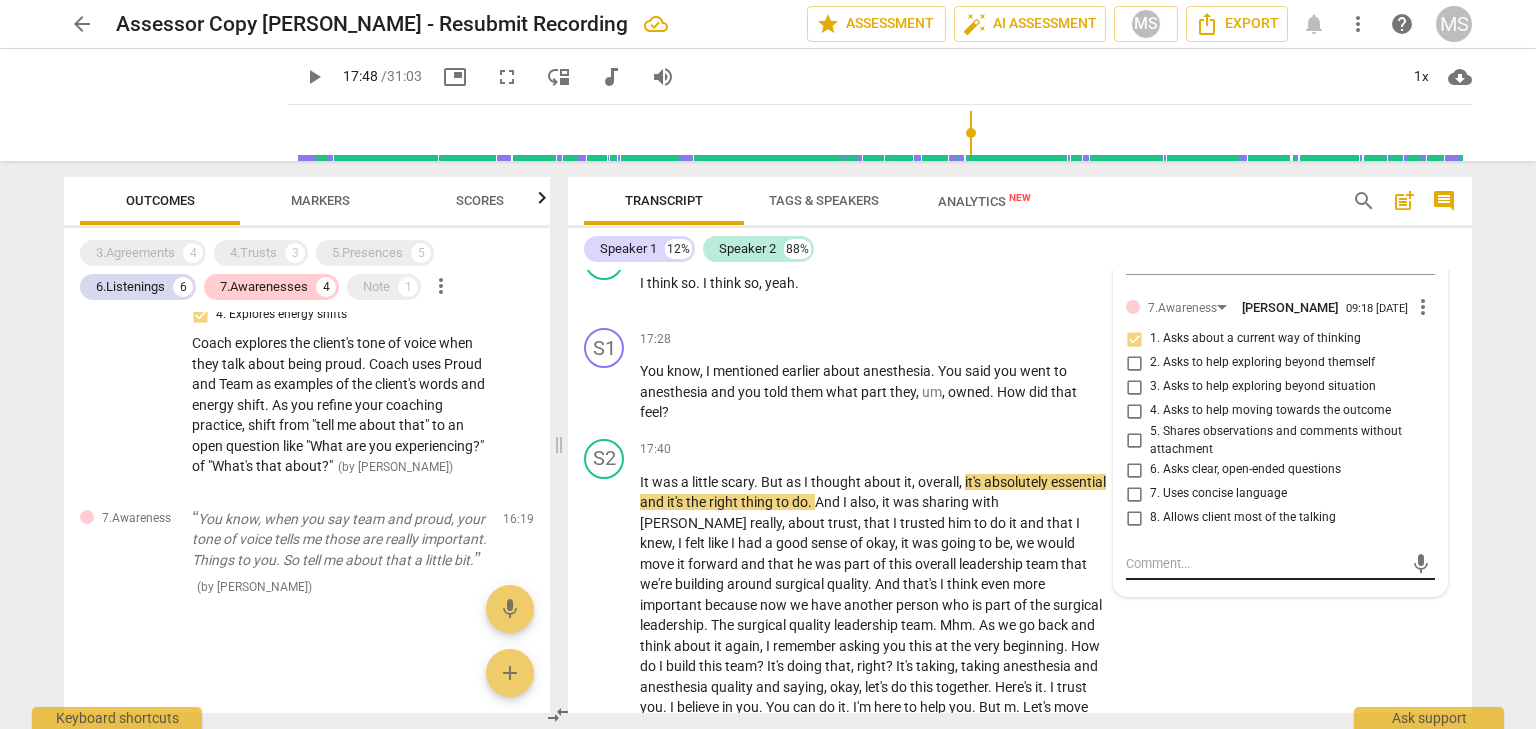click at bounding box center [1264, 563] 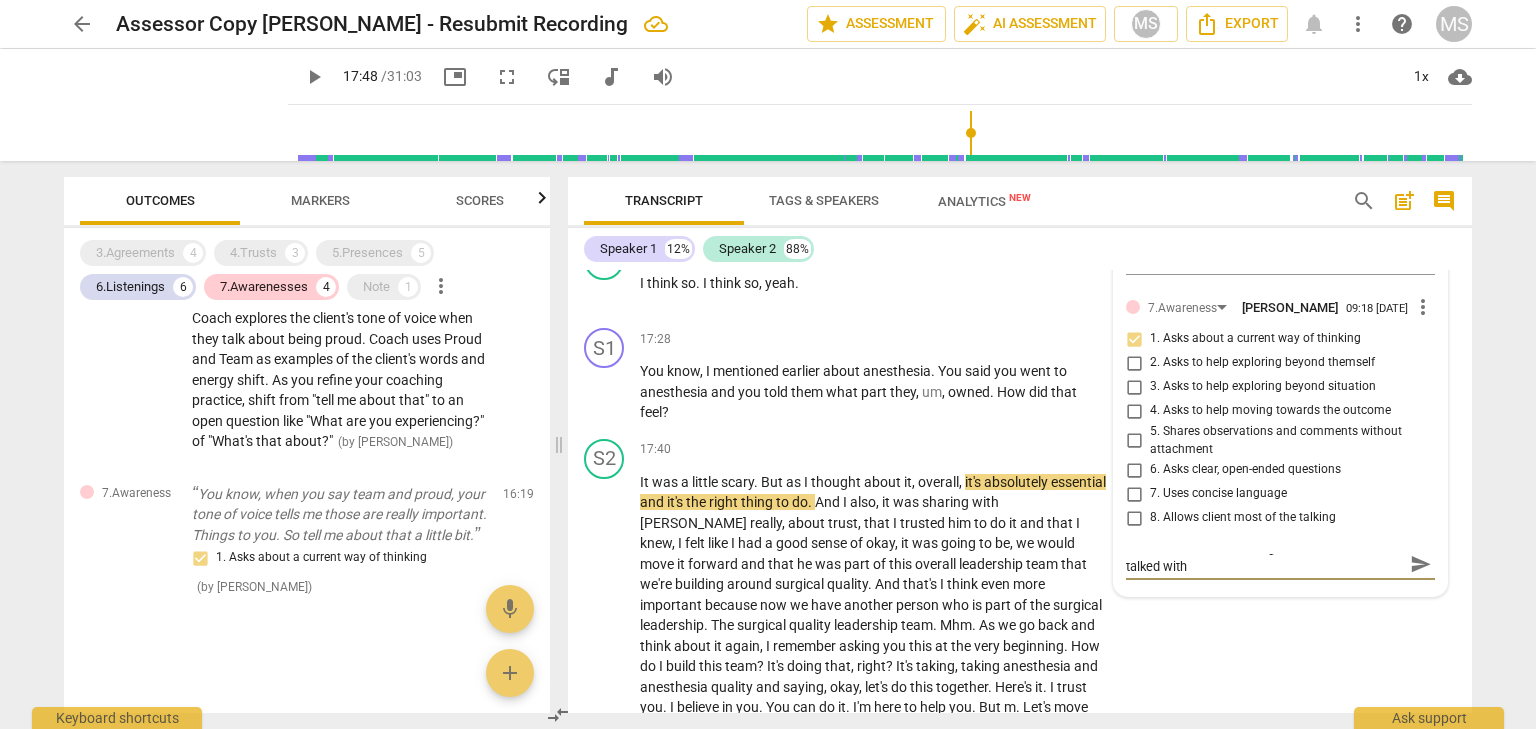 scroll, scrollTop: 0, scrollLeft: 0, axis: both 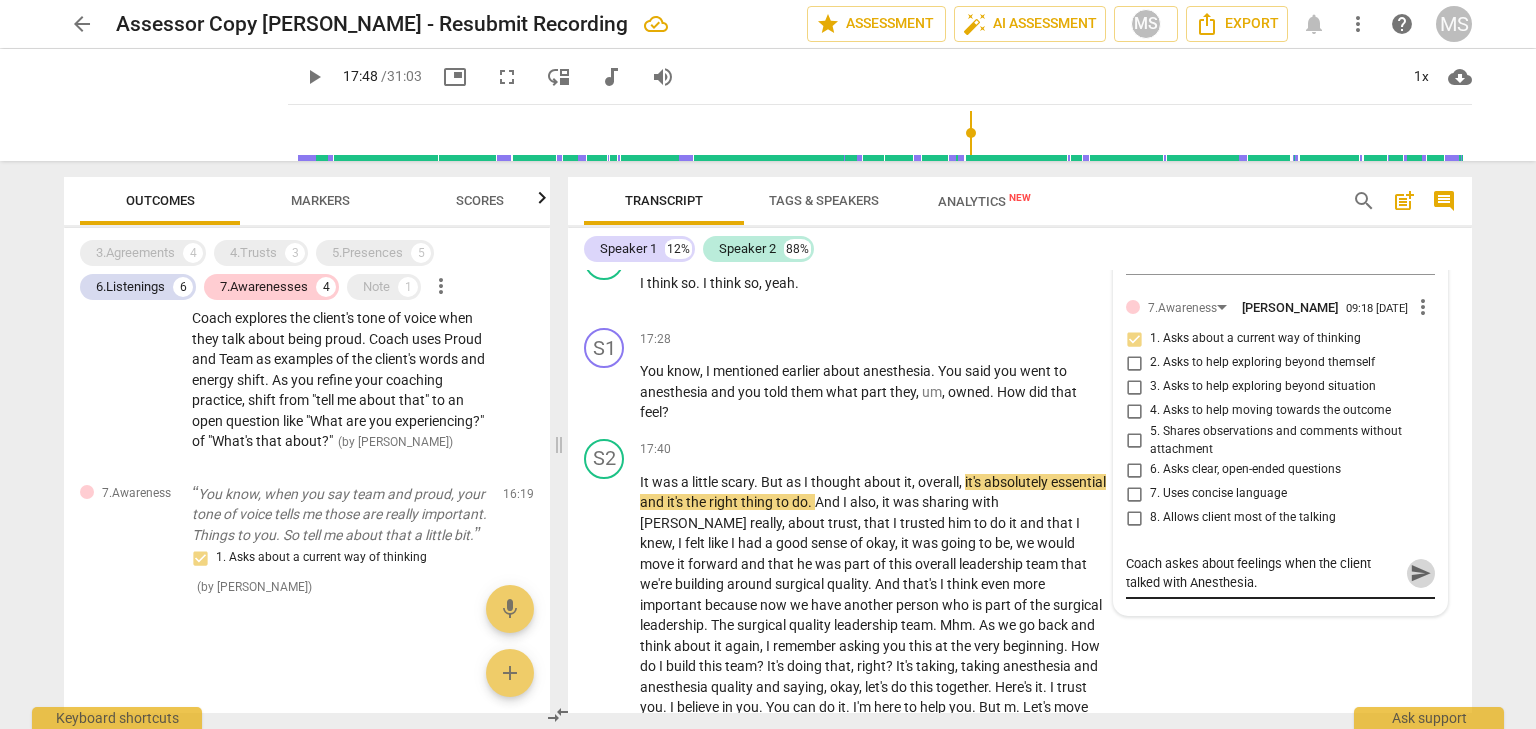 click on "send" at bounding box center (1421, 573) 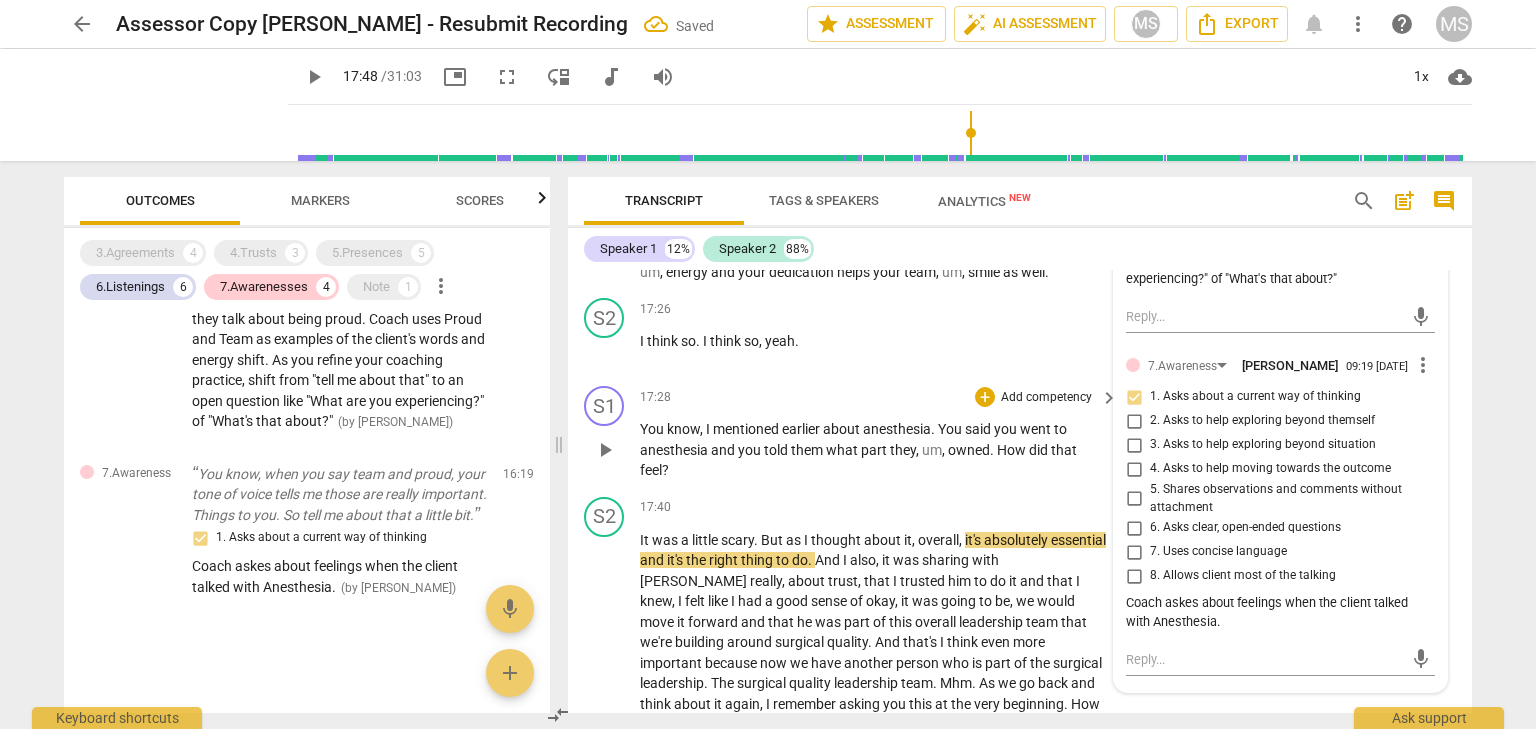 scroll, scrollTop: 5844, scrollLeft: 0, axis: vertical 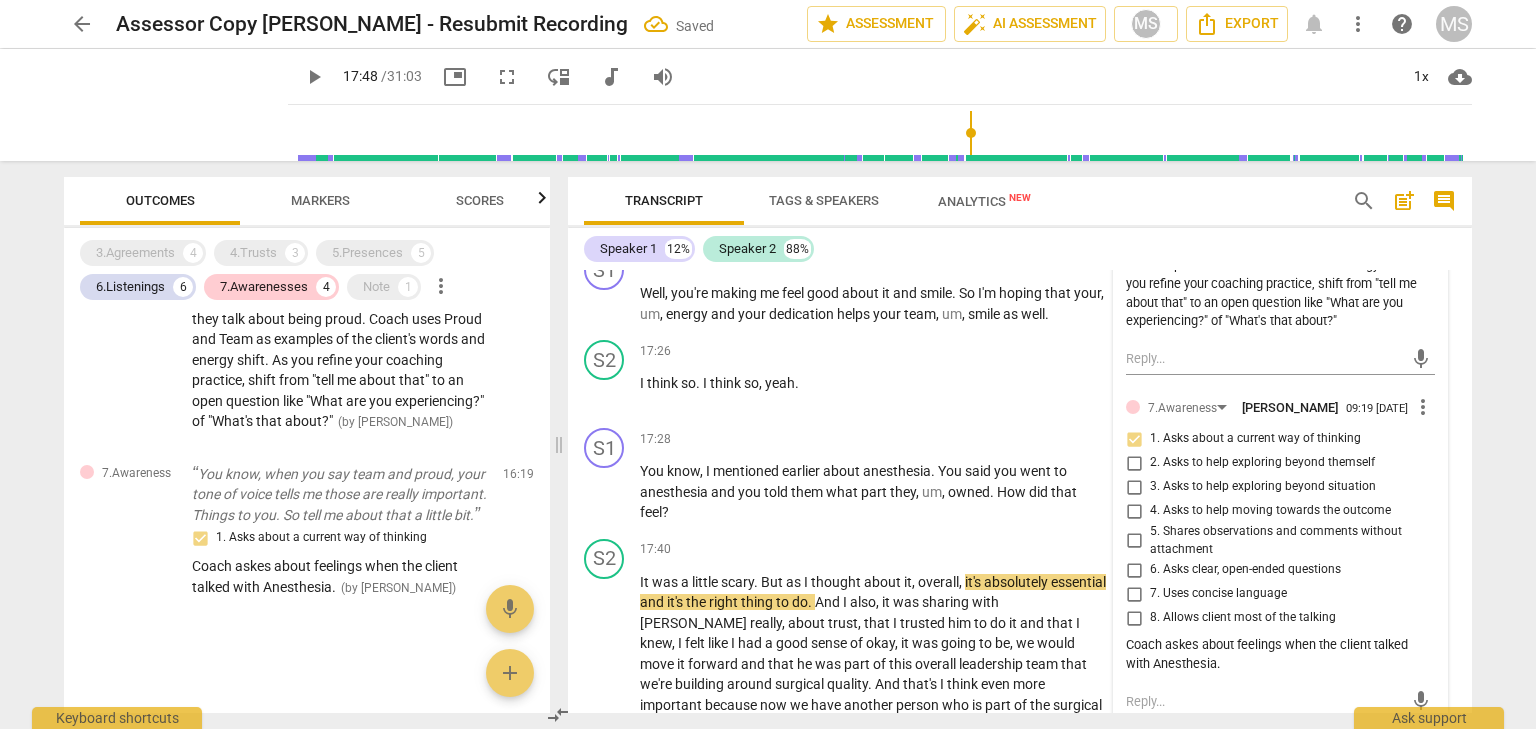 click on "play_arrow" at bounding box center (314, 77) 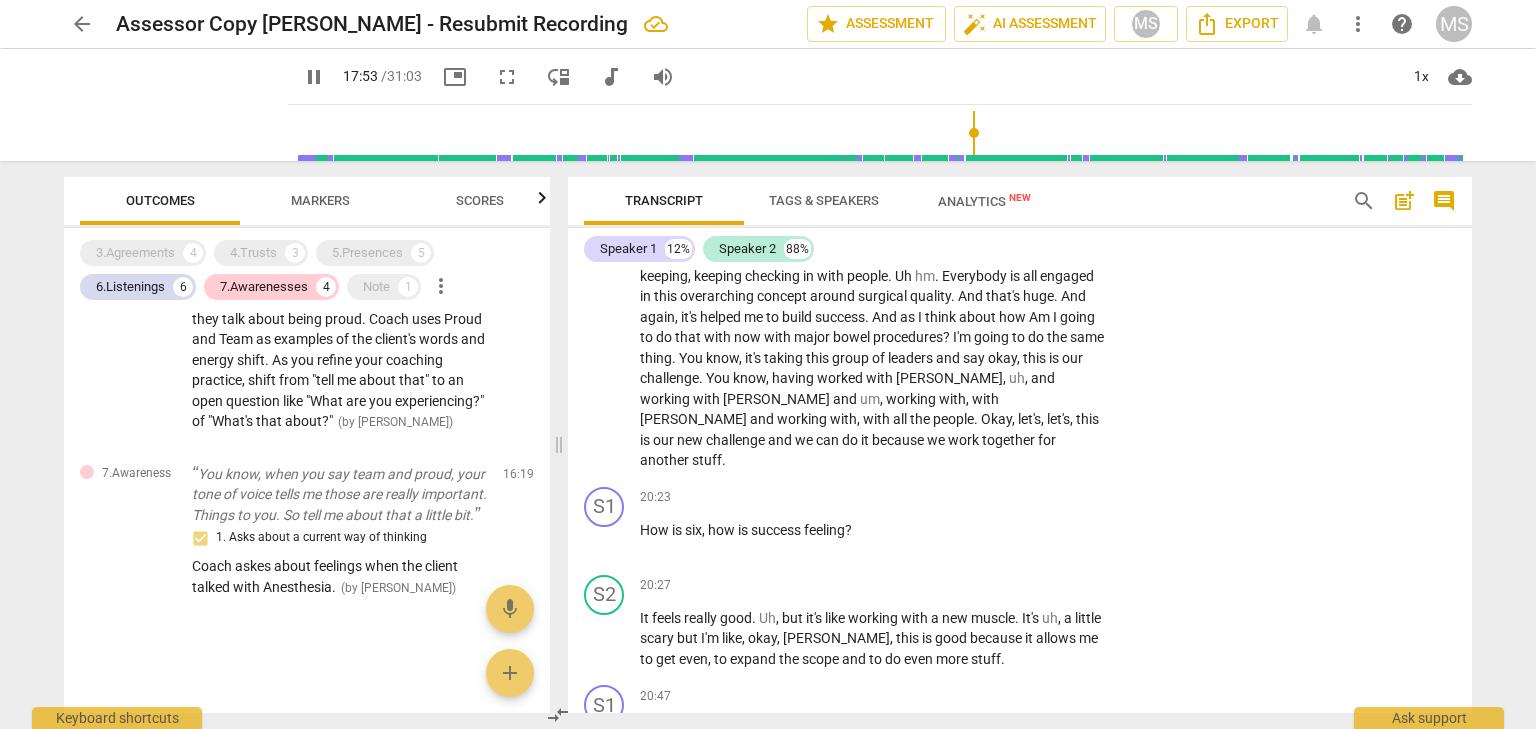 scroll, scrollTop: 6544, scrollLeft: 0, axis: vertical 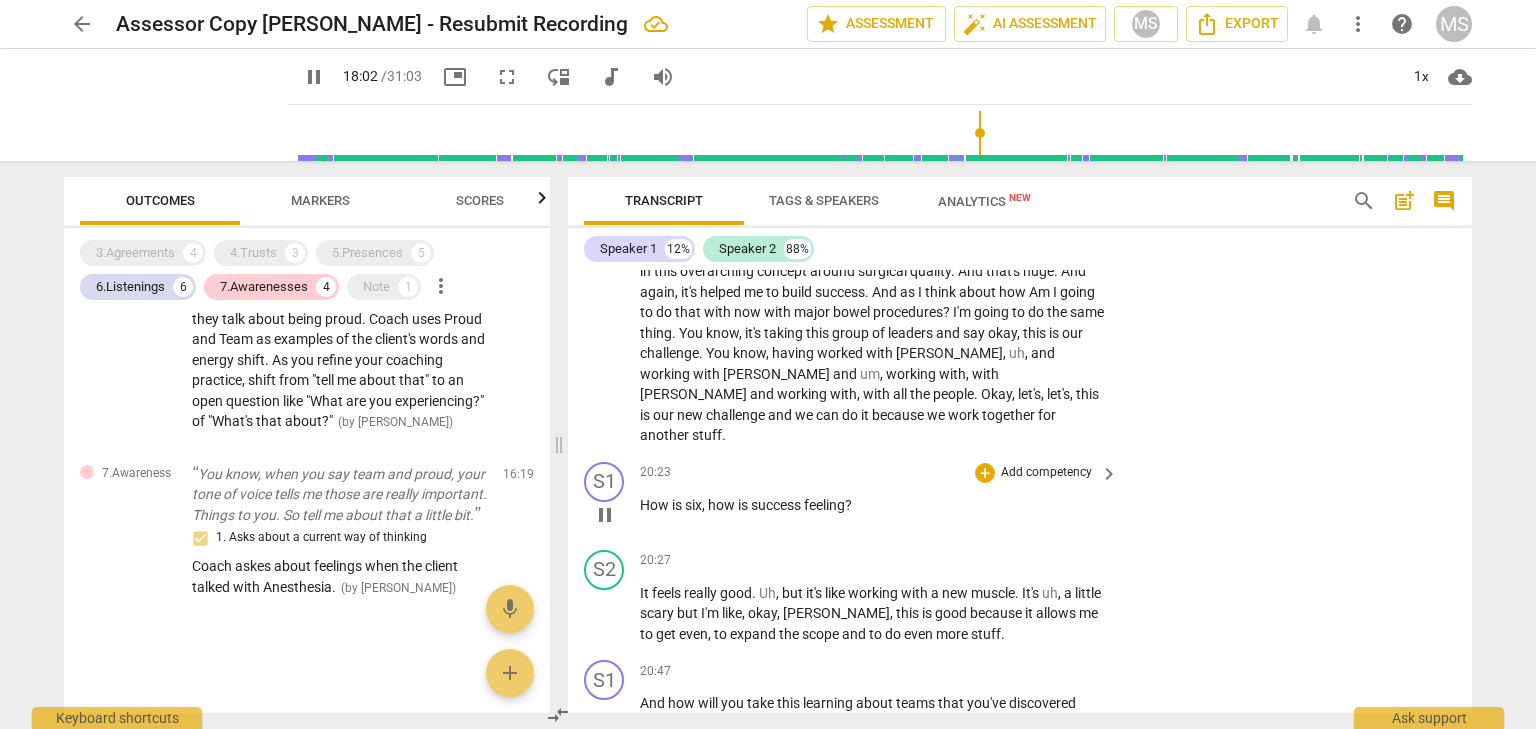 click on "Add competency" at bounding box center [1046, 473] 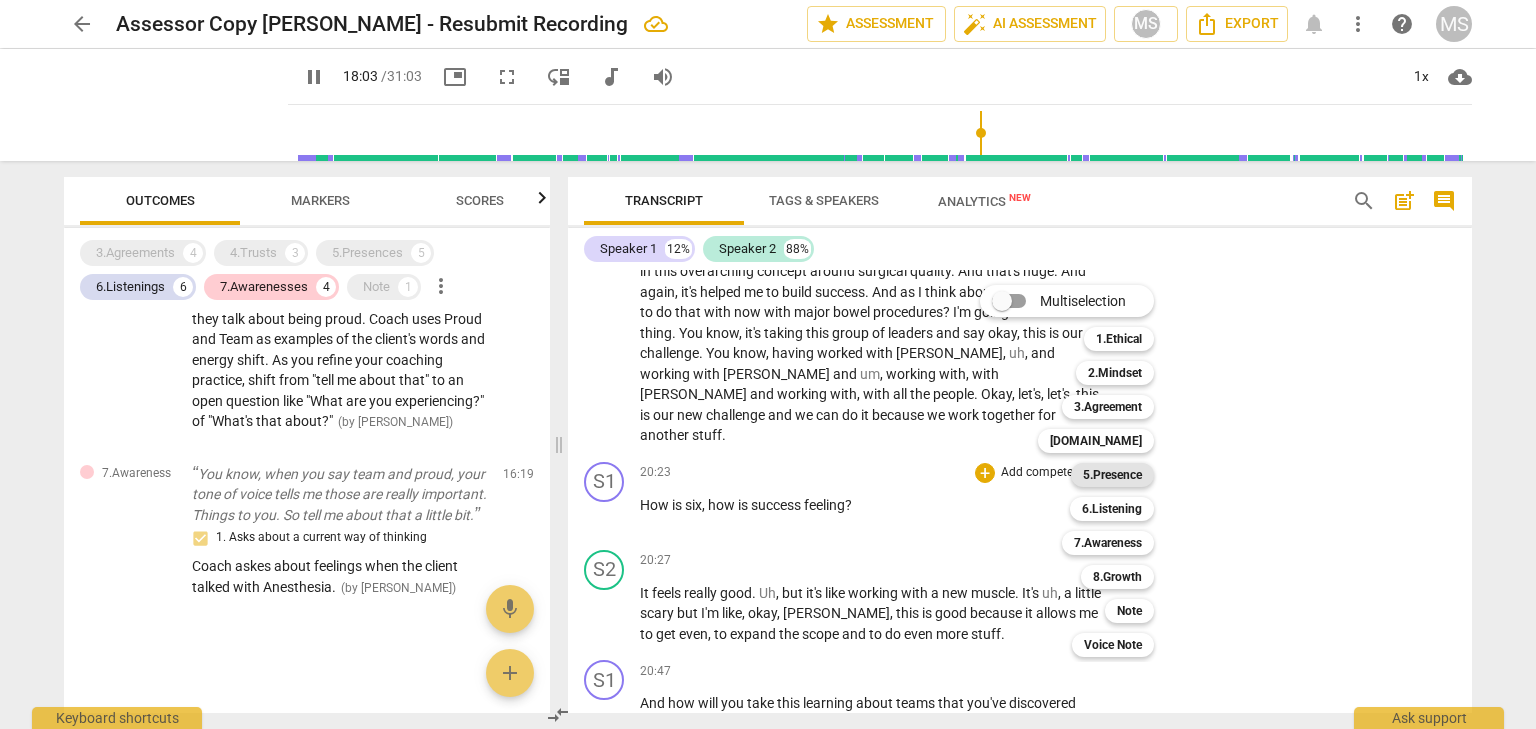 click on "5.Presence" at bounding box center (1112, 475) 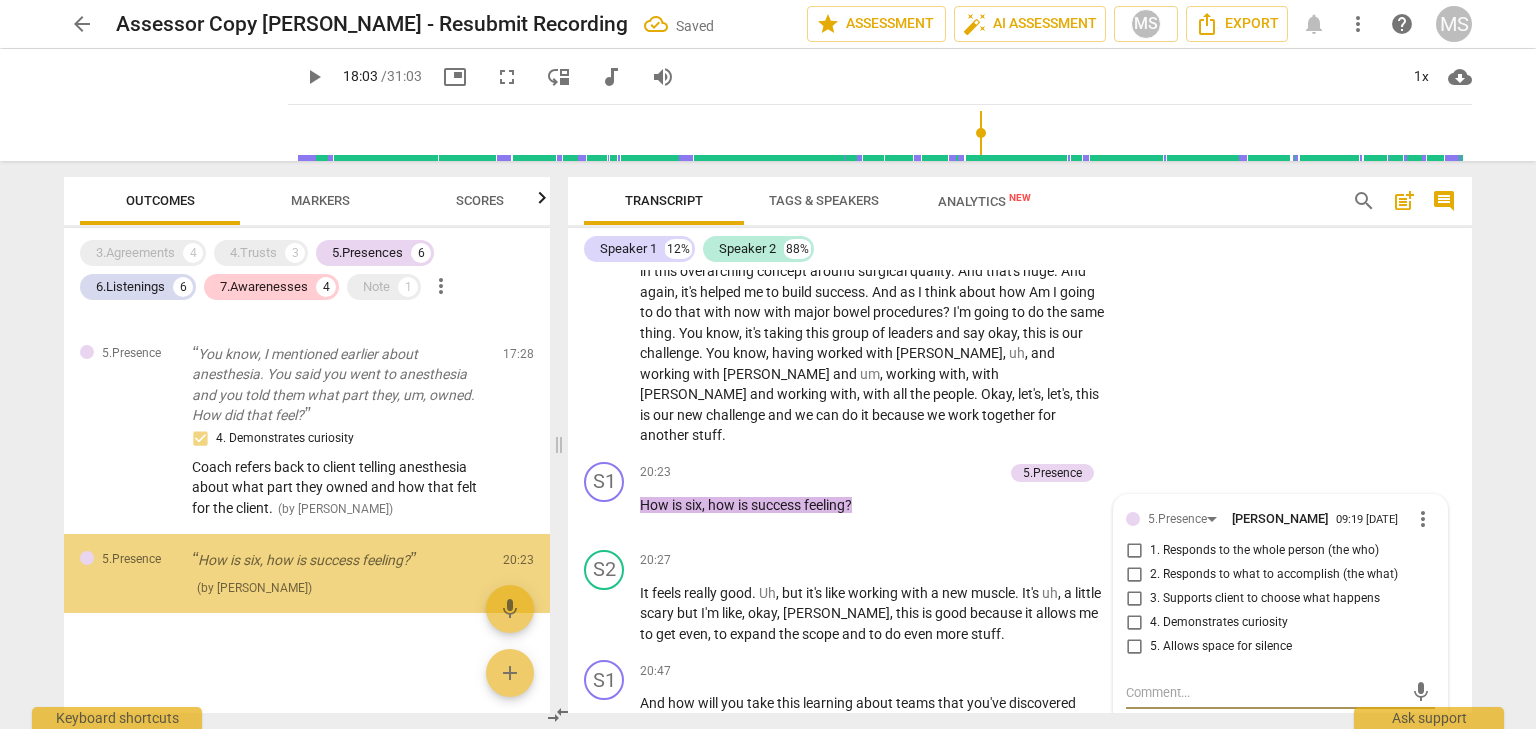 scroll, scrollTop: 2698, scrollLeft: 0, axis: vertical 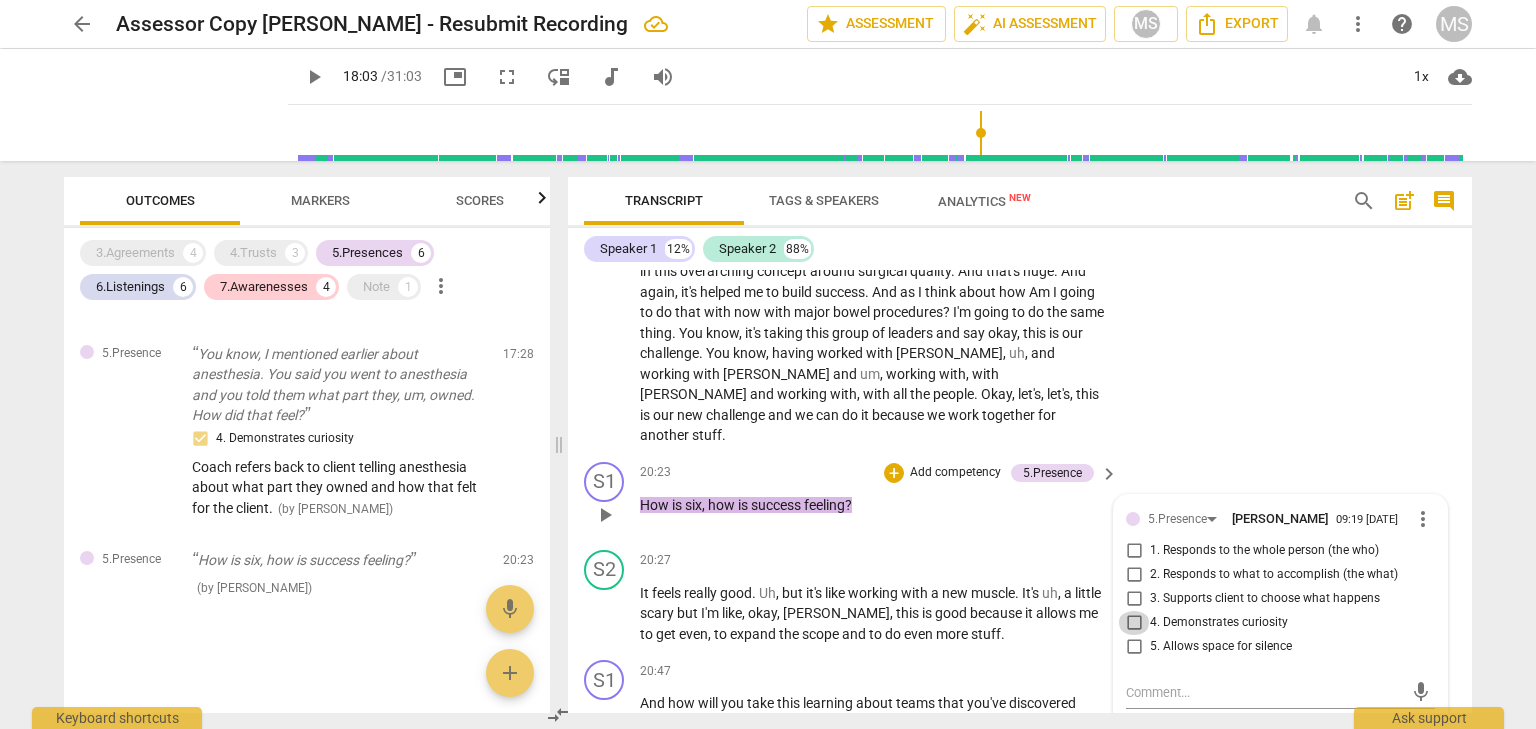 click on "4. Demonstrates curiosity" at bounding box center (1134, 623) 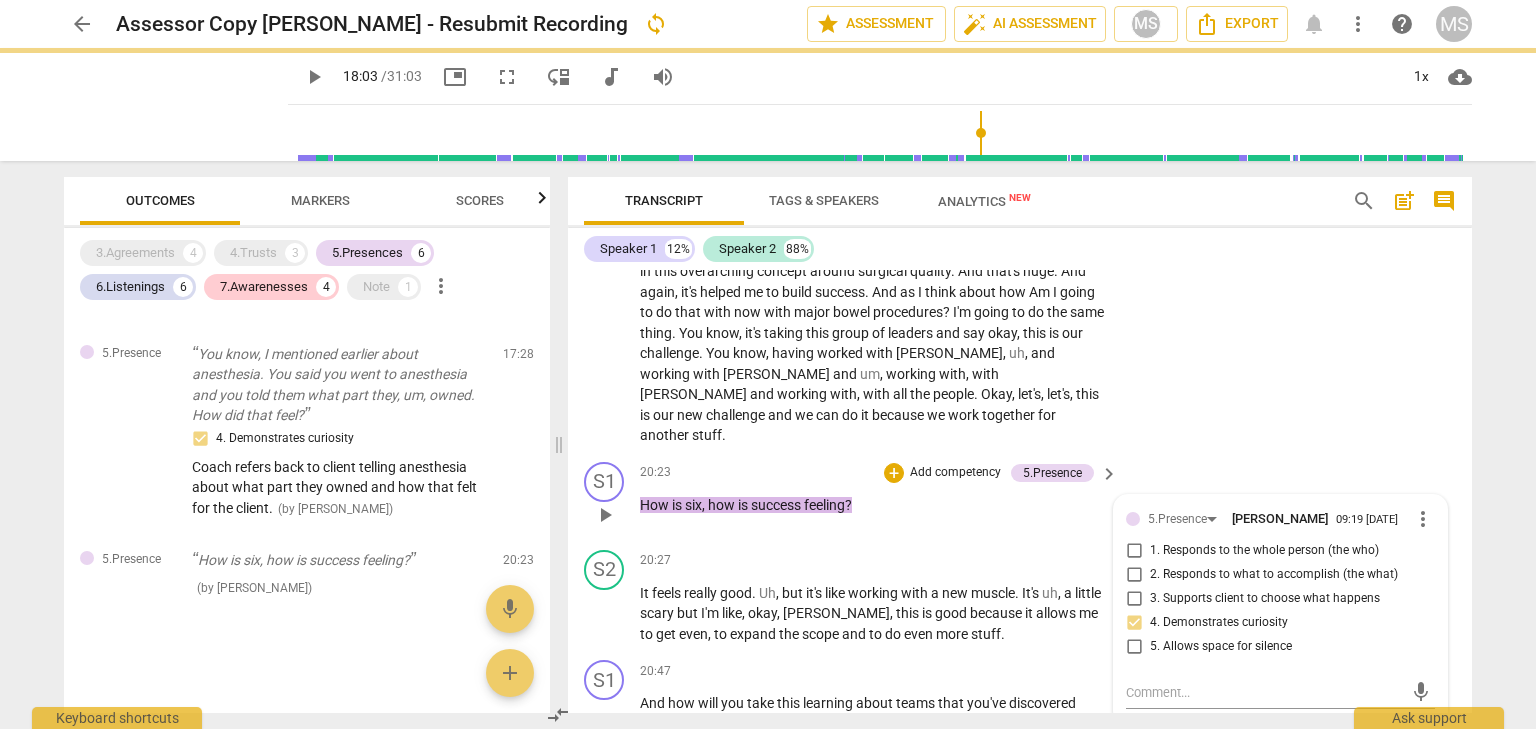 click on "Add competency" at bounding box center (955, 473) 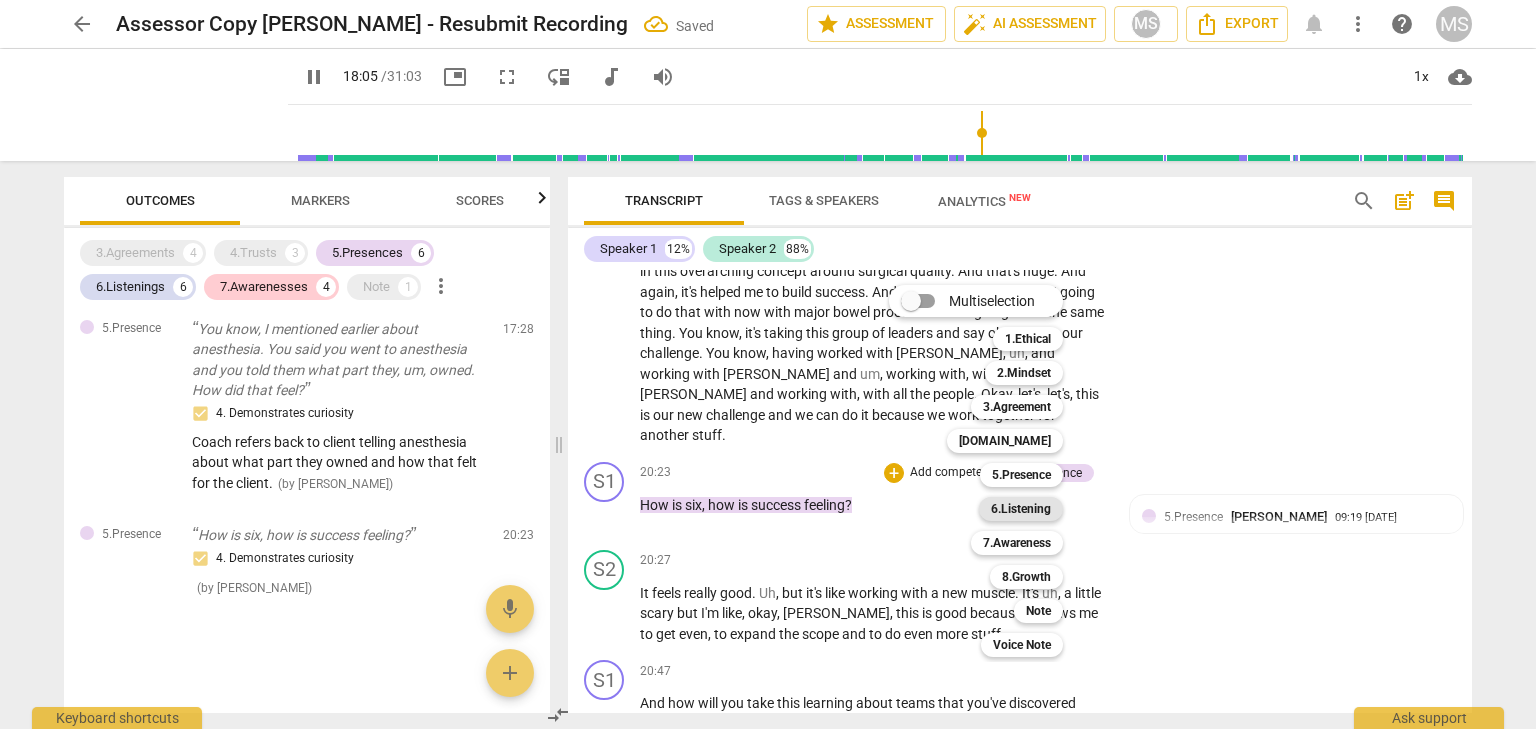 click on "6.Listening" at bounding box center [1021, 509] 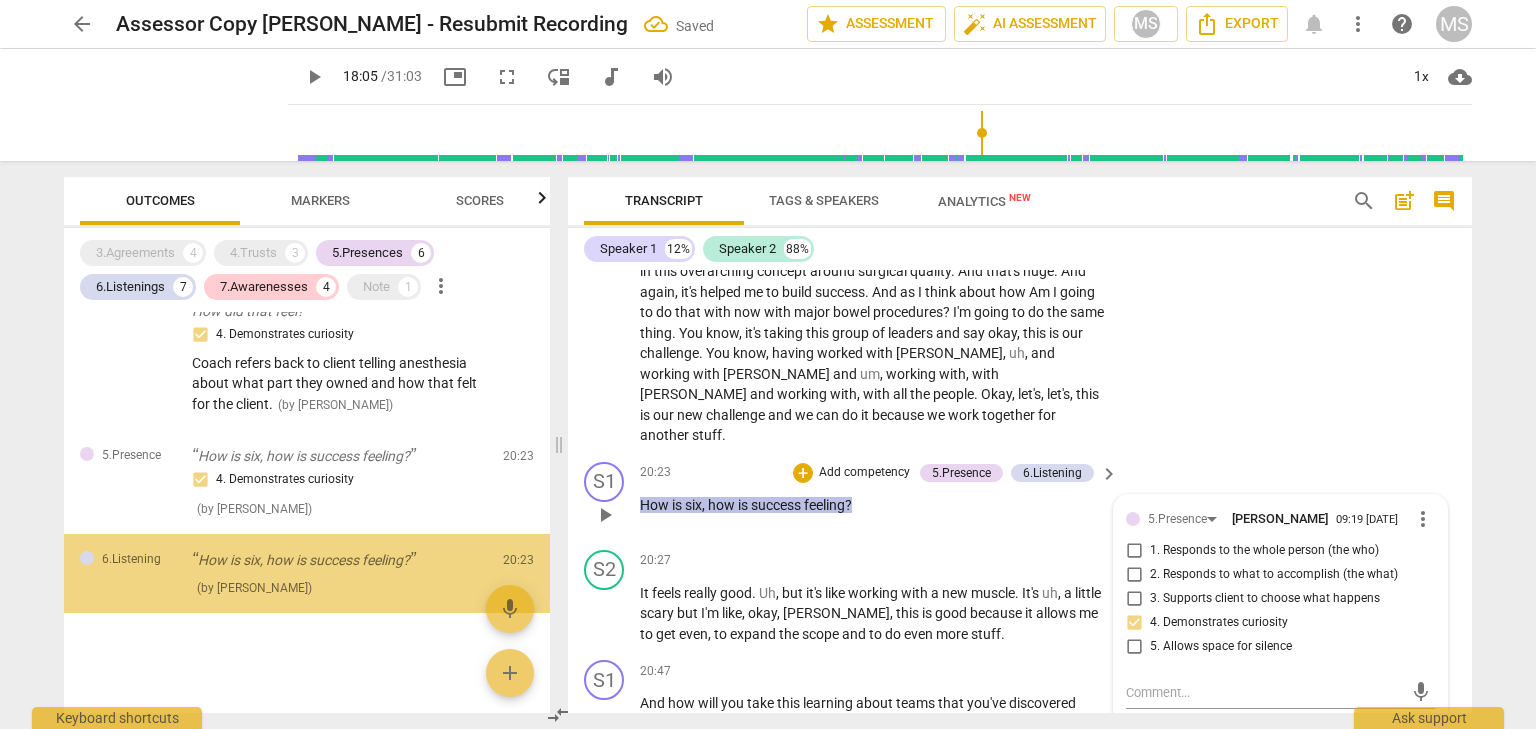 scroll, scrollTop: 2802, scrollLeft: 0, axis: vertical 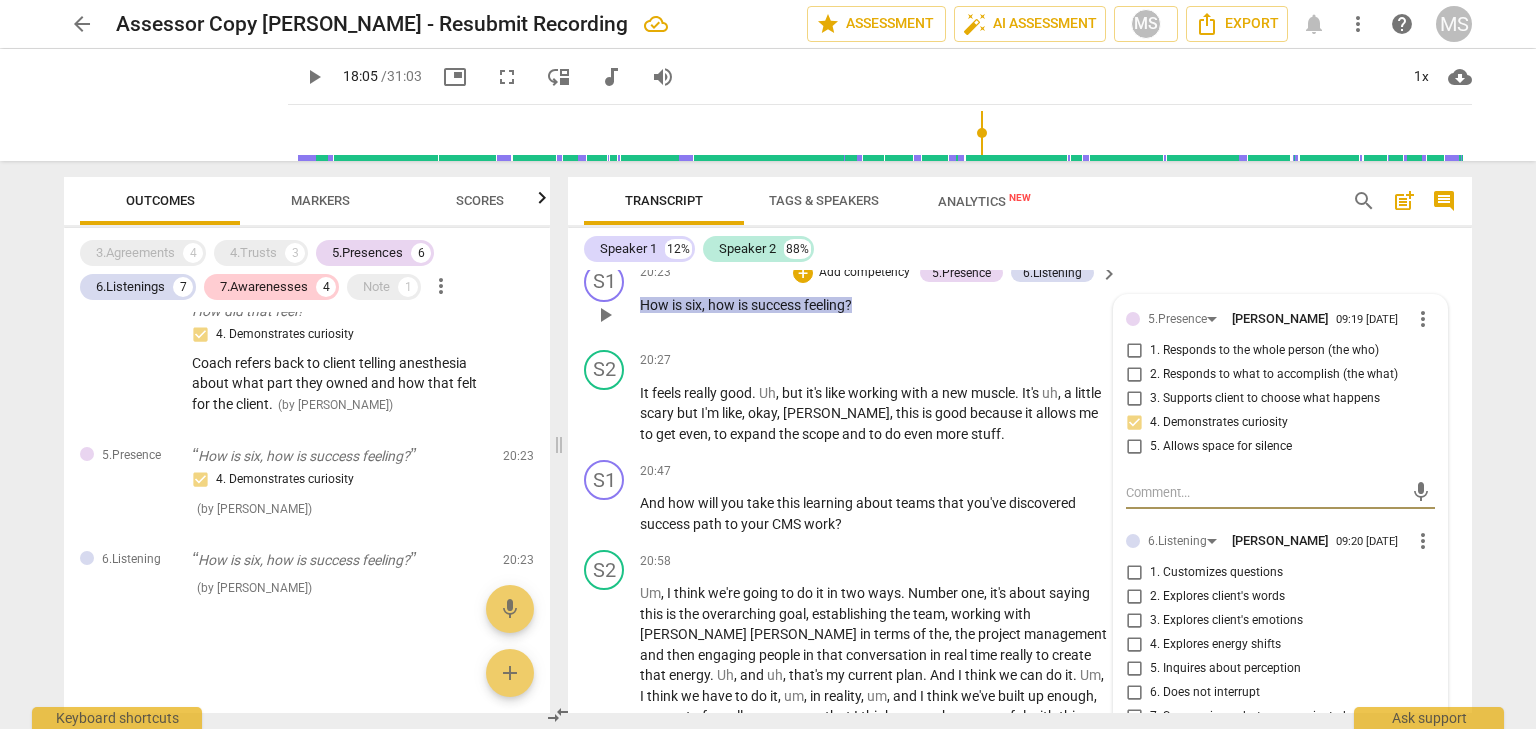 click on "more_vert" at bounding box center [1423, 541] 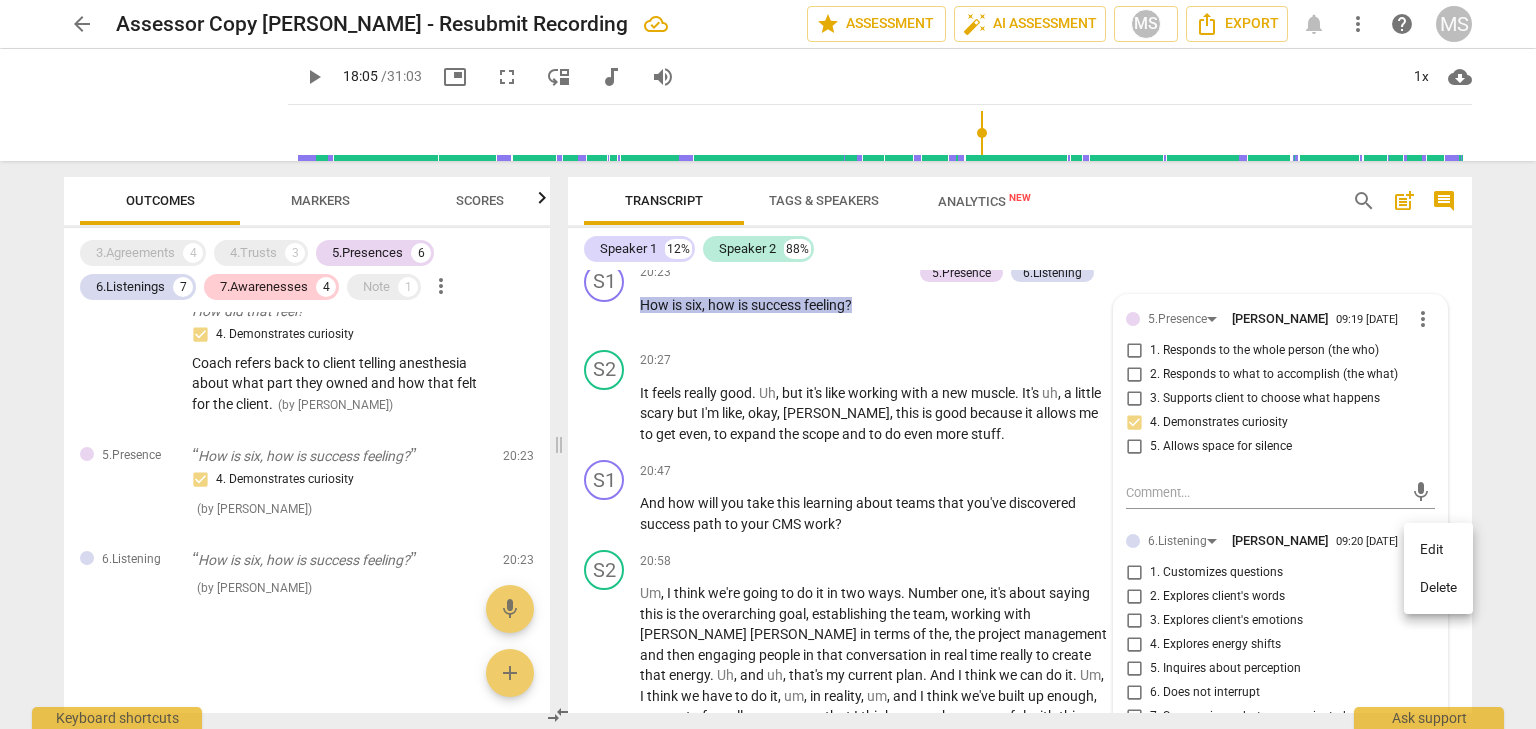 drag, startPoint x: 1425, startPoint y: 586, endPoint x: 858, endPoint y: 107, distance: 742.2466 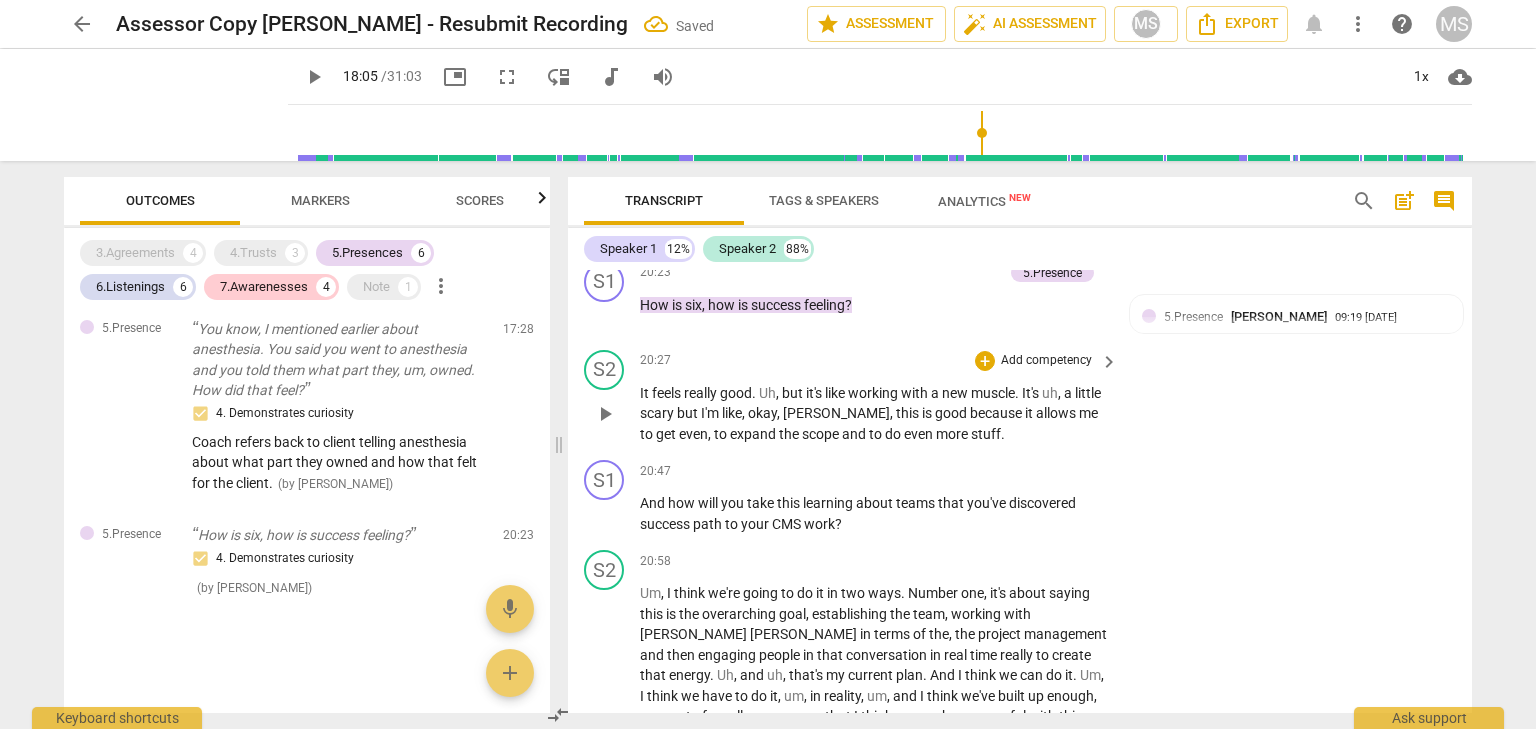 scroll, scrollTop: 2722, scrollLeft: 0, axis: vertical 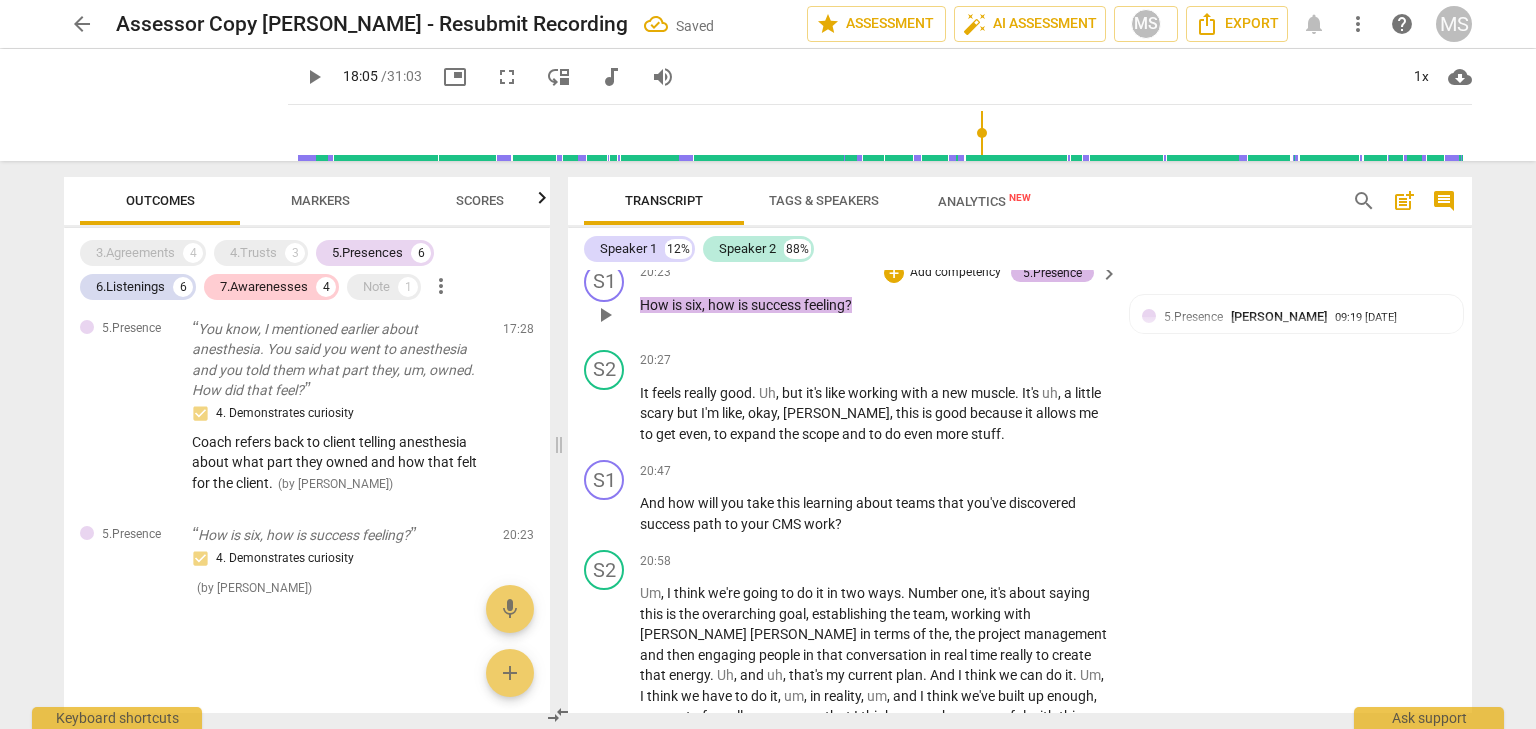 click on "5.Presence" at bounding box center (1052, 273) 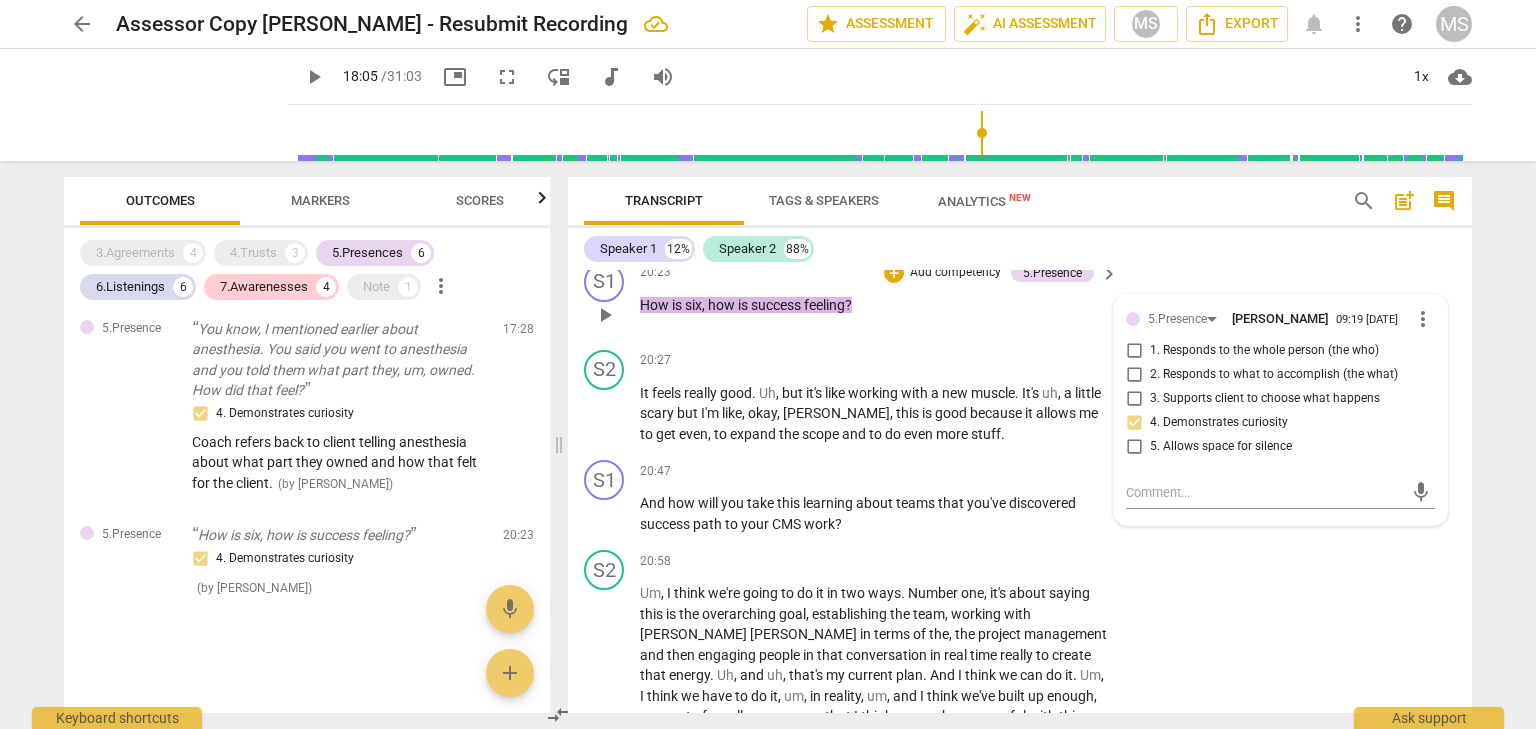 click on "Add competency" at bounding box center (955, 273) 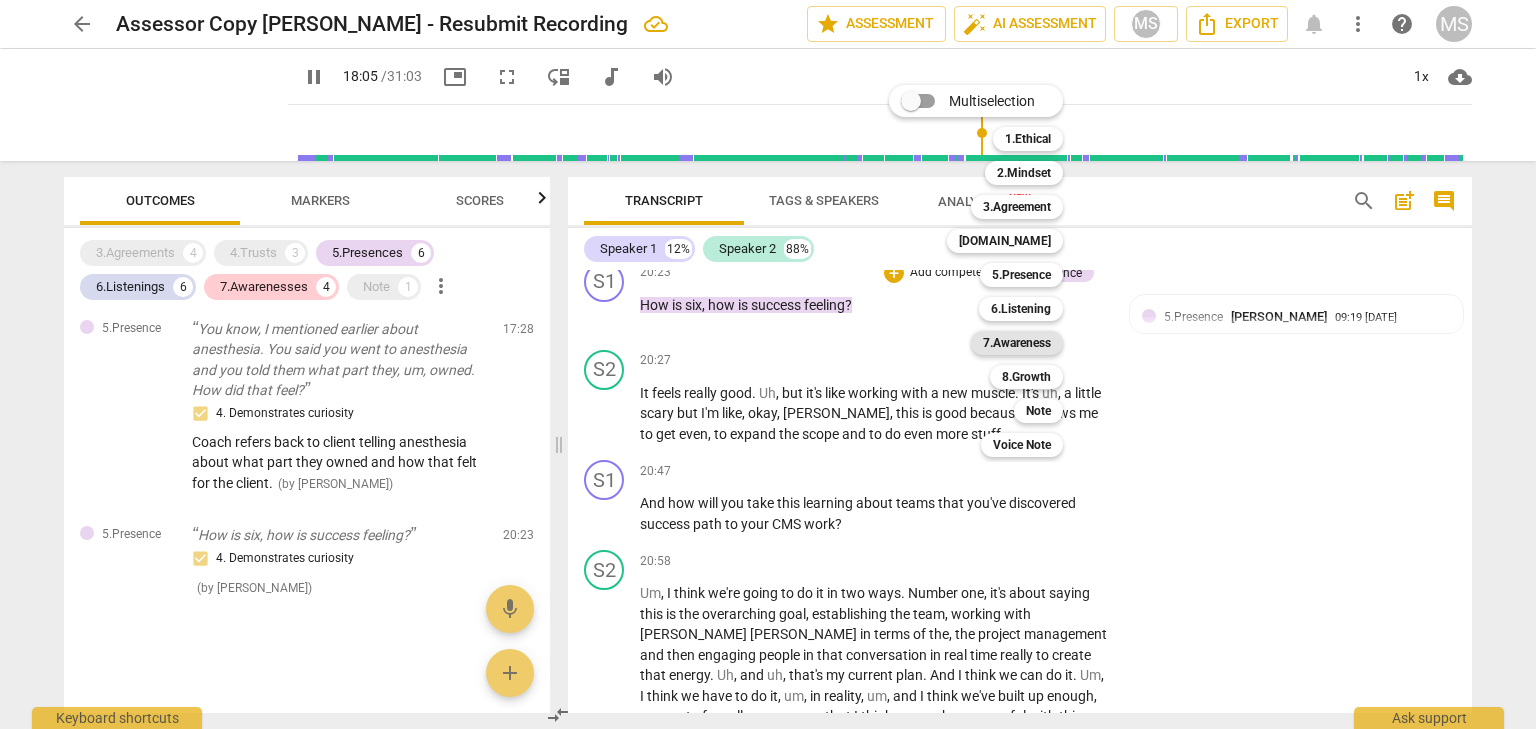 click on "7.Awareness" at bounding box center [1017, 343] 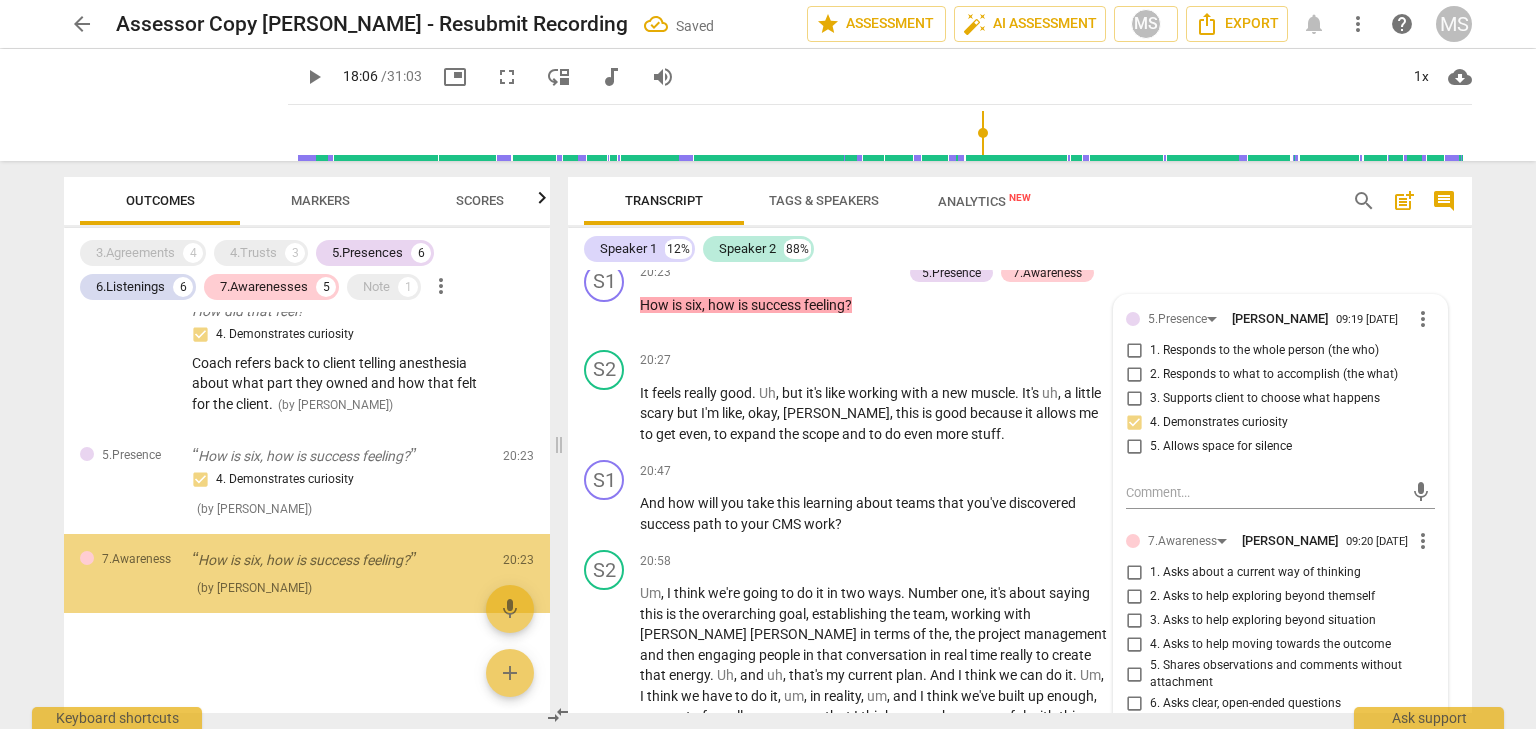scroll, scrollTop: 2802, scrollLeft: 0, axis: vertical 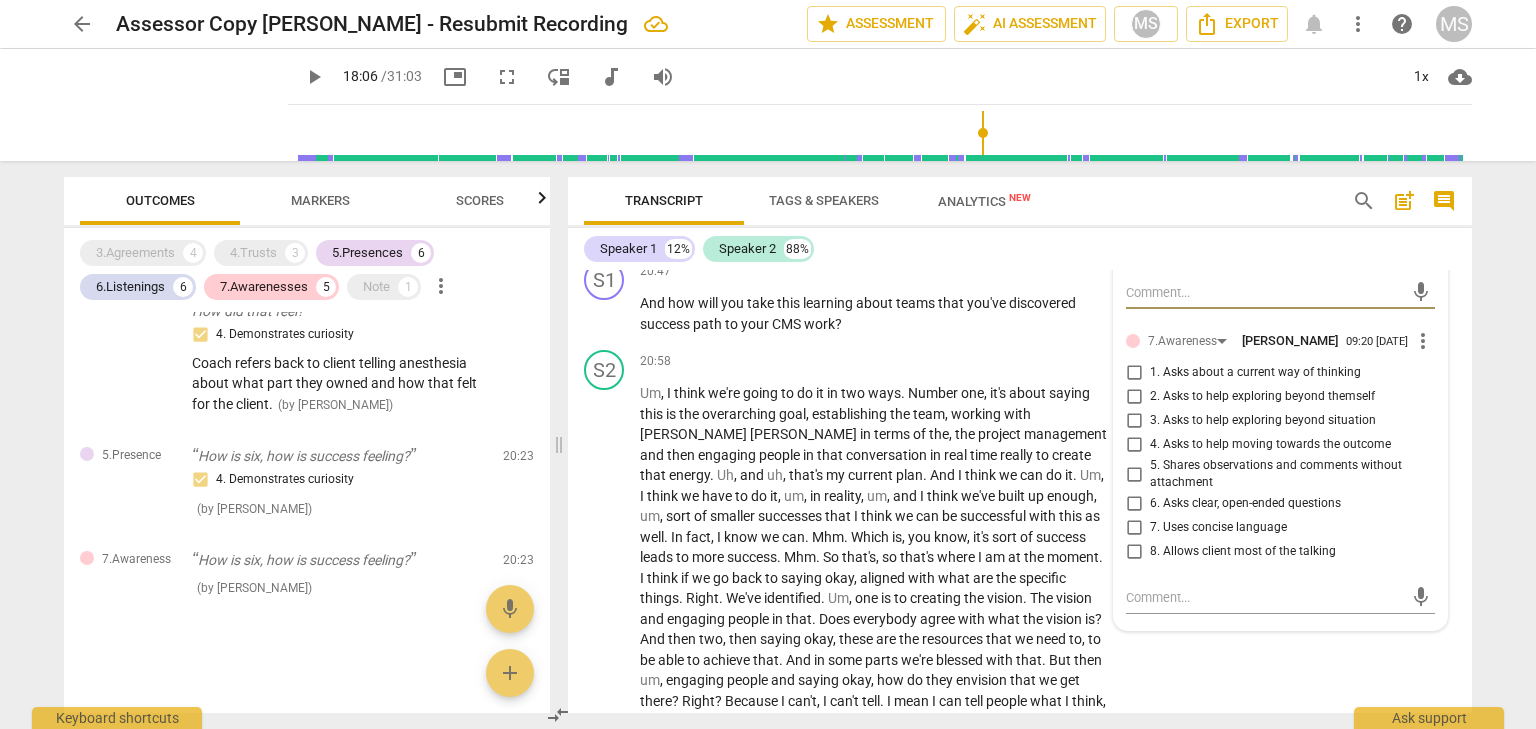 click on "4. Asks to help moving towards the outcome" at bounding box center (1134, 445) 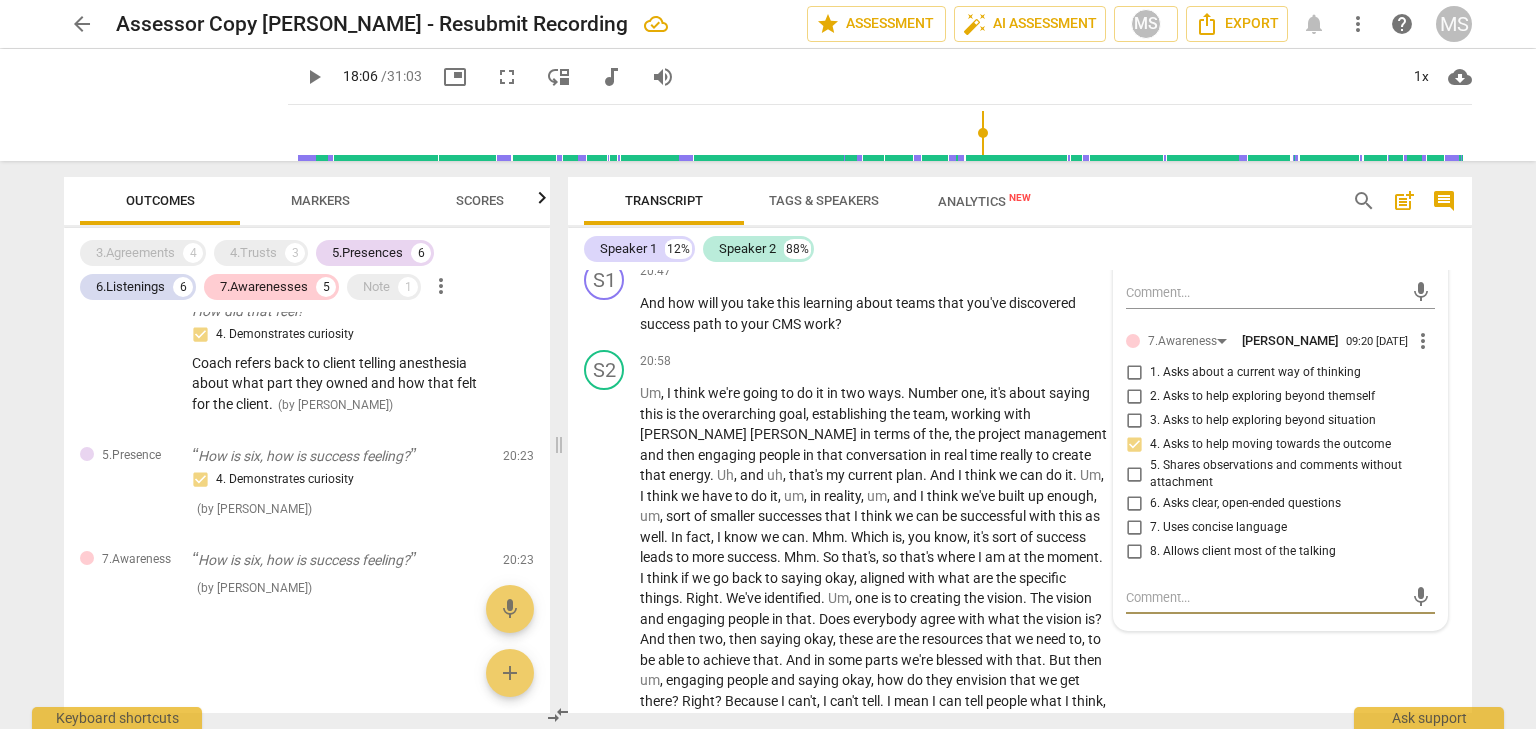 click at bounding box center (1264, 597) 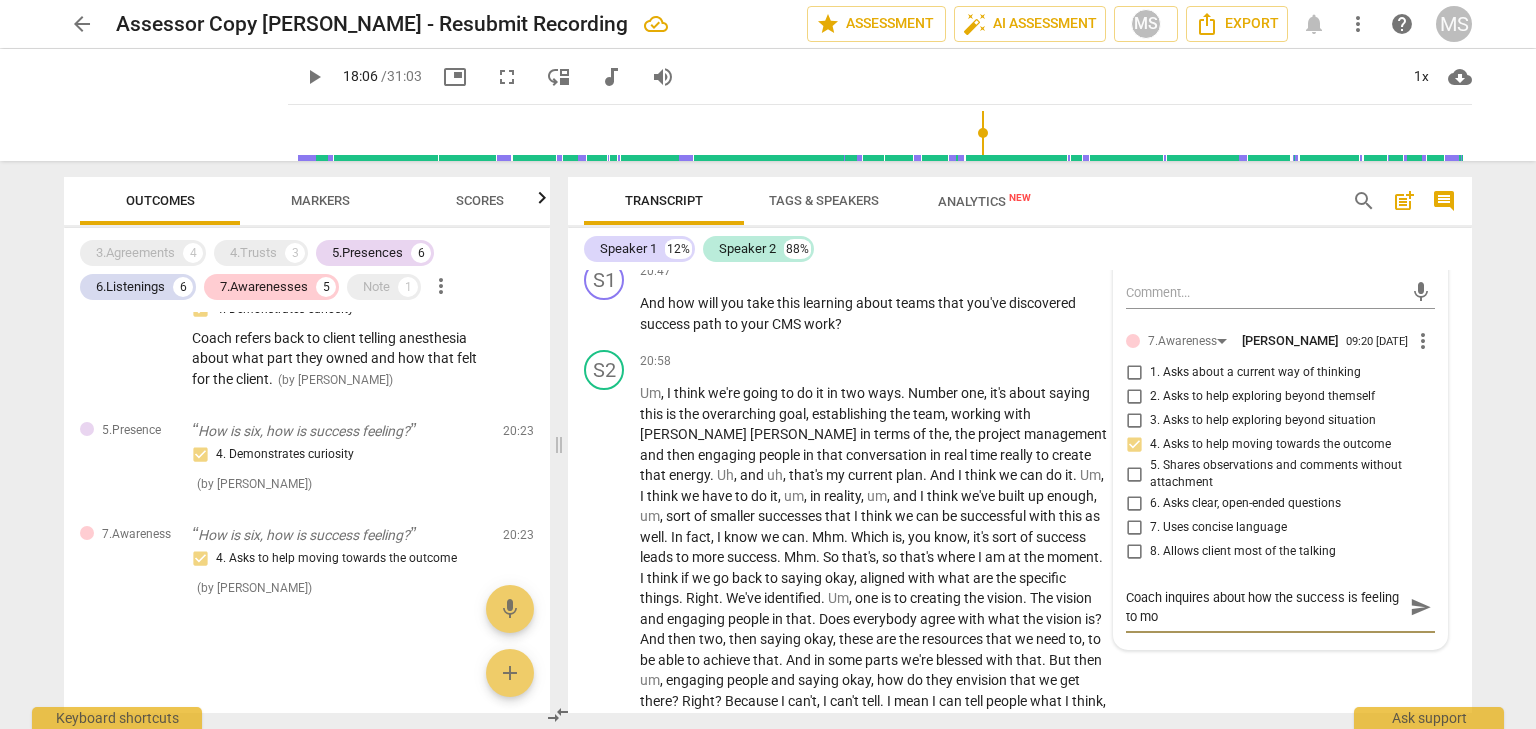 scroll, scrollTop: 0, scrollLeft: 0, axis: both 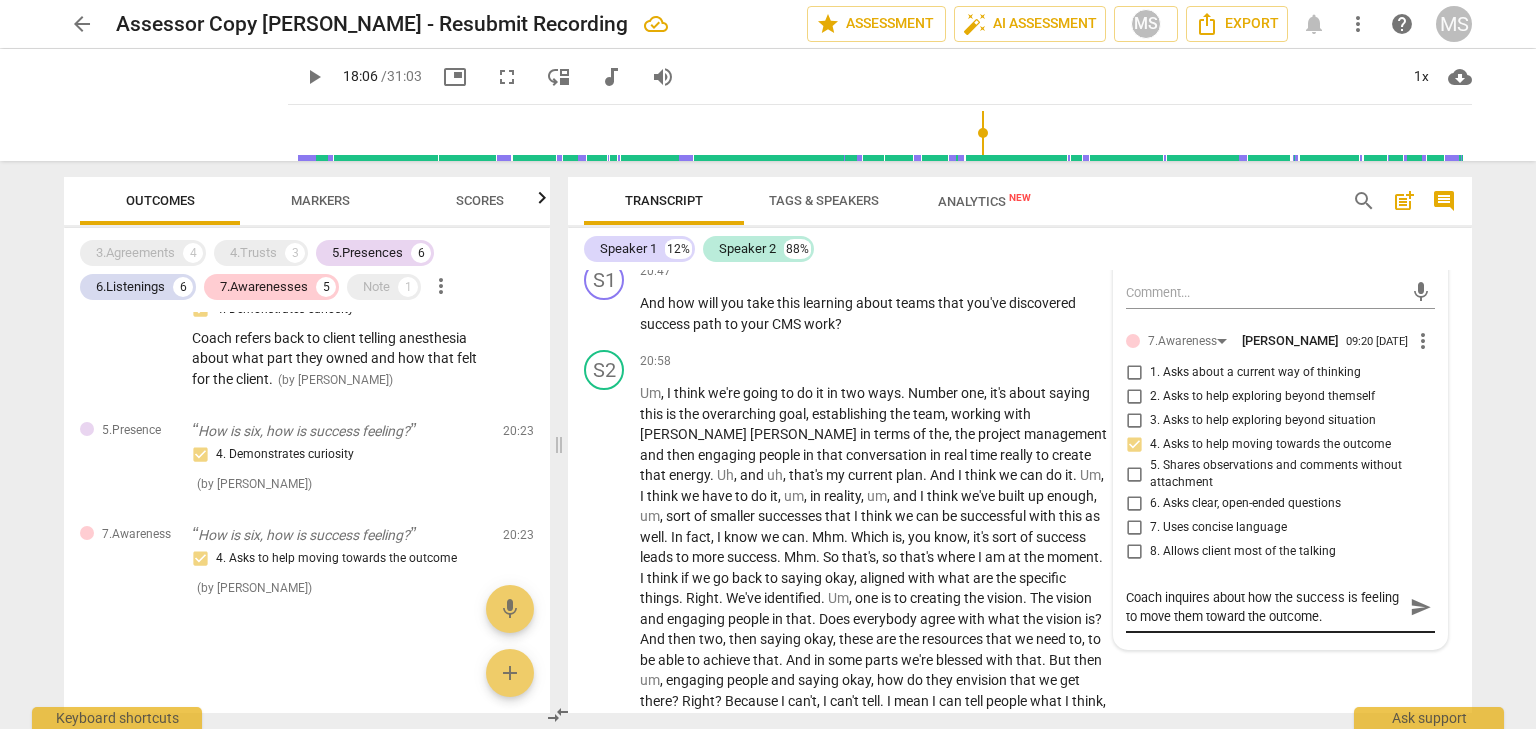 drag, startPoint x: 1412, startPoint y: 620, endPoint x: 1269, endPoint y: 633, distance: 143.58969 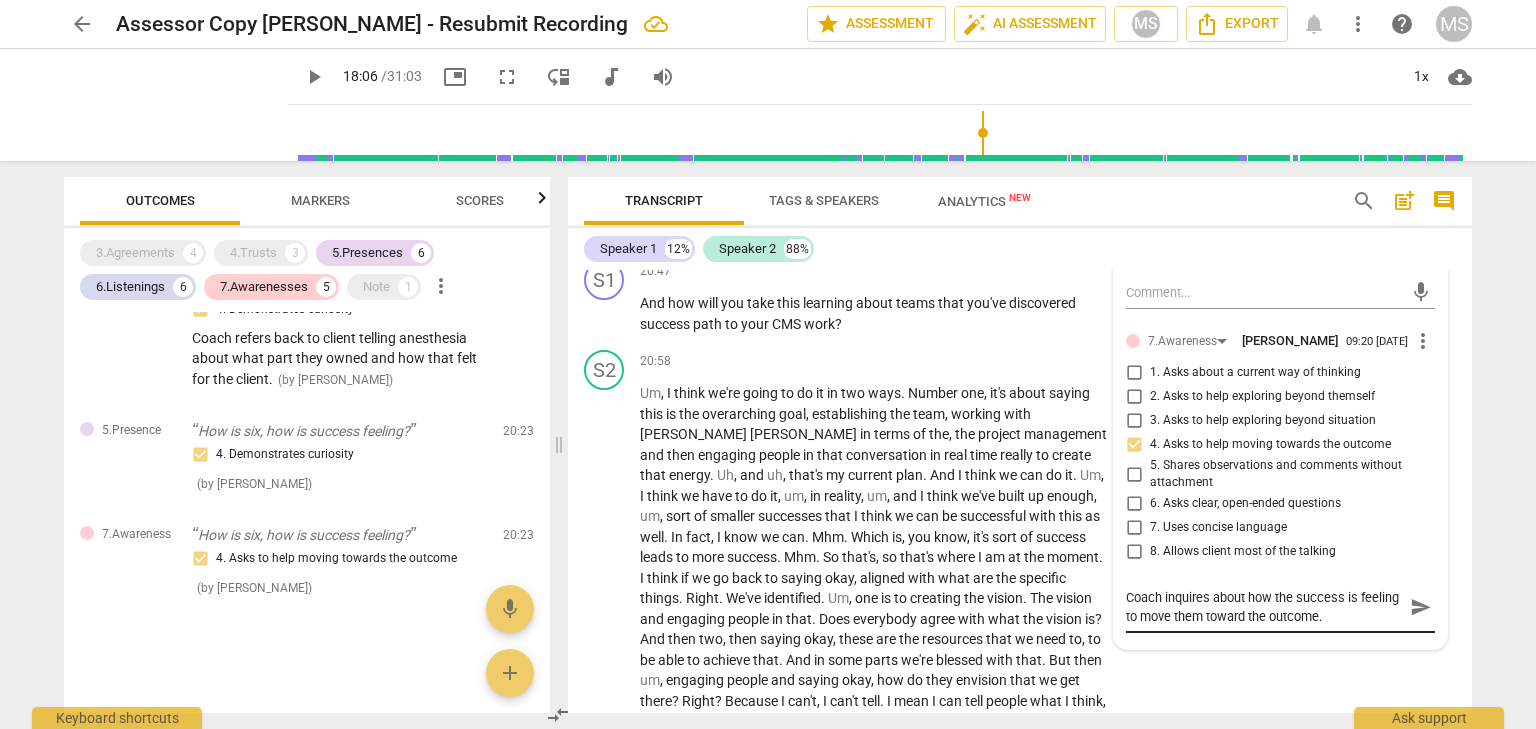 click on "Coach inquires about how the success is feeling to move them toward the outcome. Coach inquires about how the success is feeling to move them toward the outcome. send" at bounding box center [1280, 607] 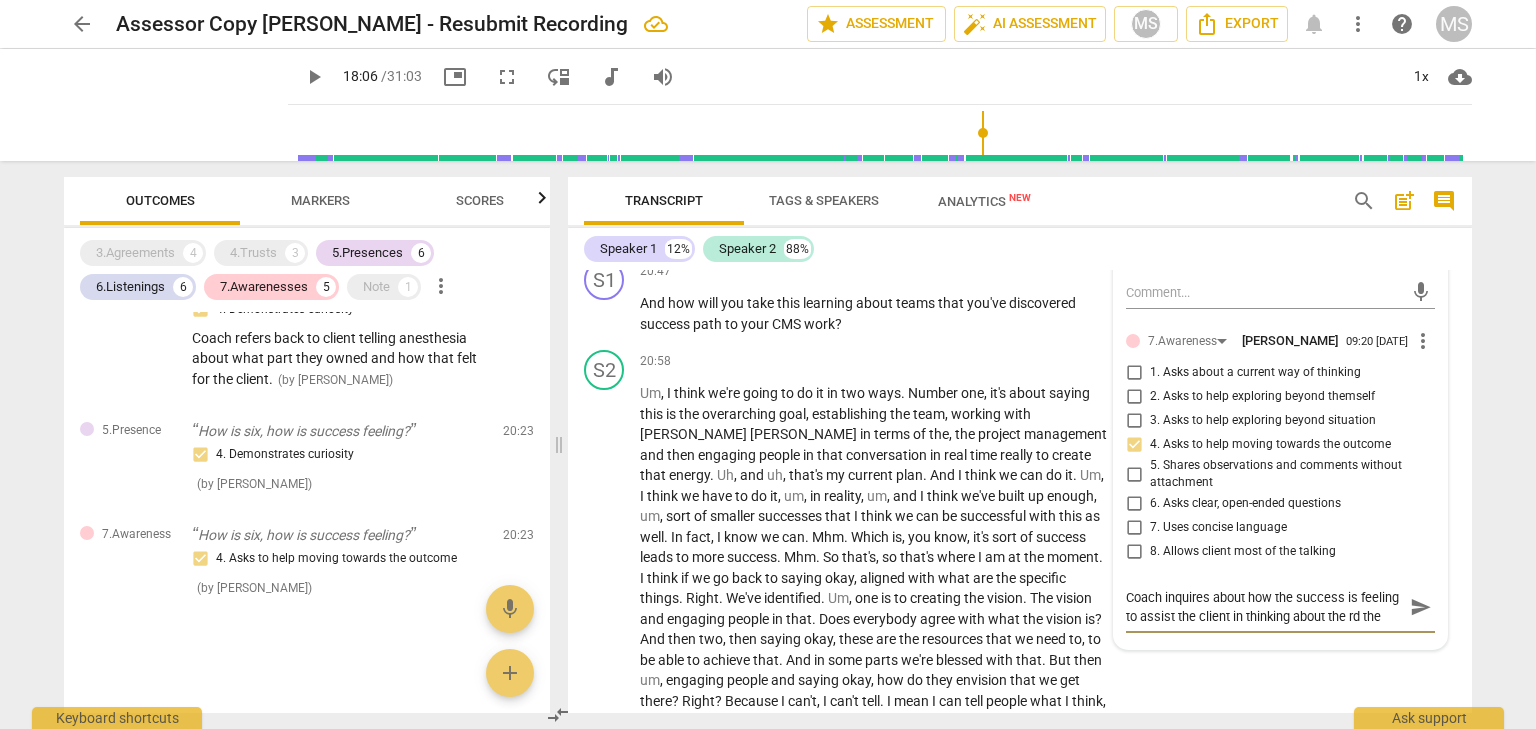 scroll, scrollTop: 16, scrollLeft: 0, axis: vertical 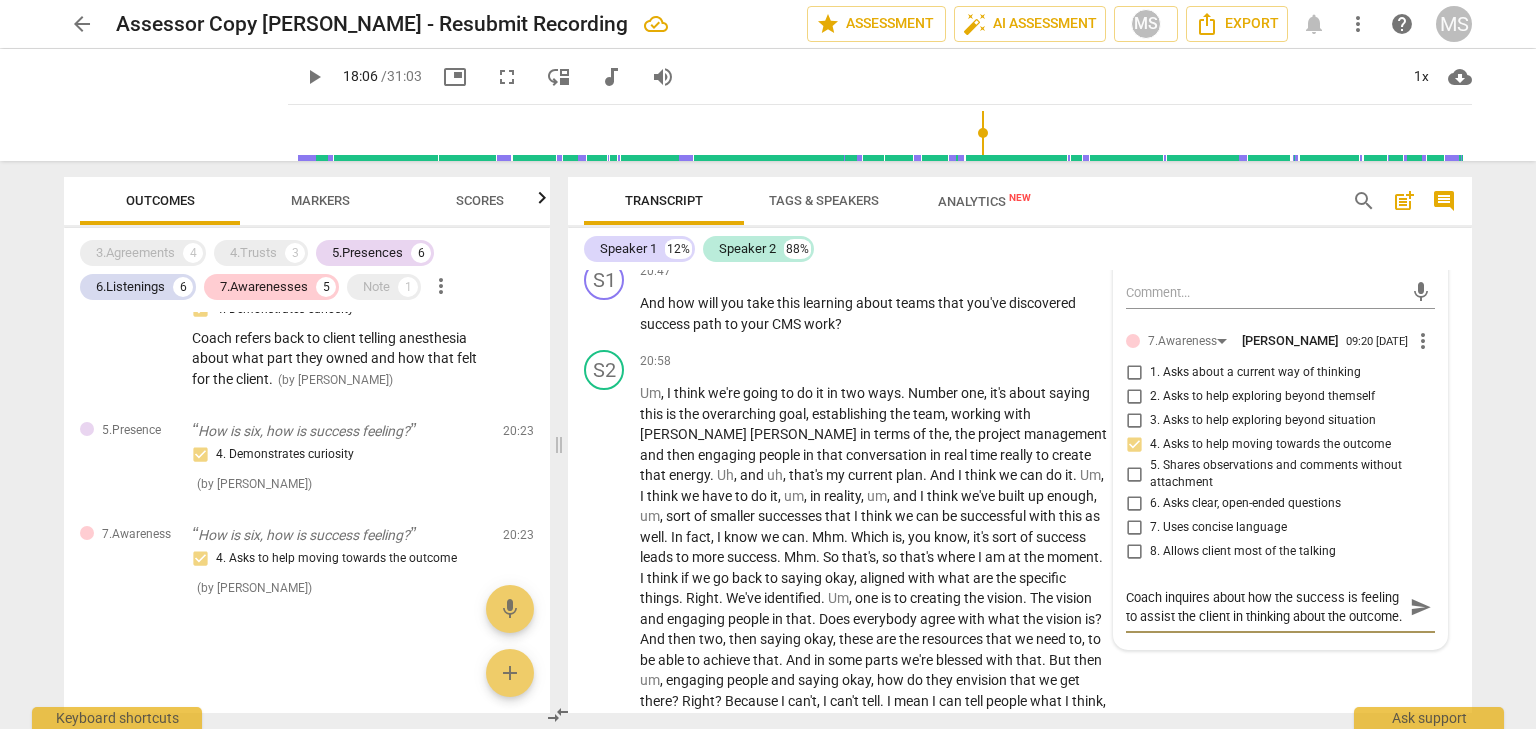 click on "send" at bounding box center (1421, 607) 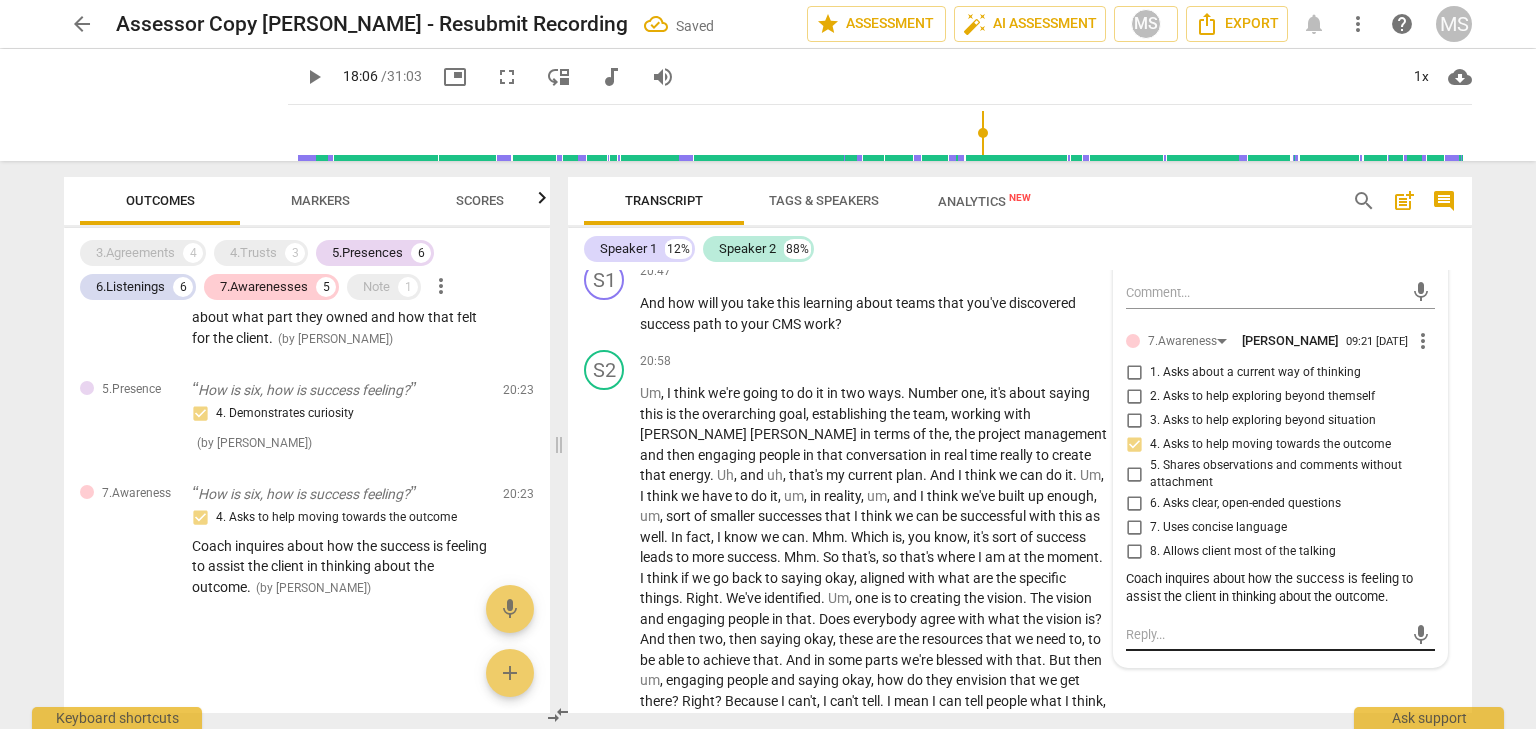 scroll, scrollTop: 0, scrollLeft: 0, axis: both 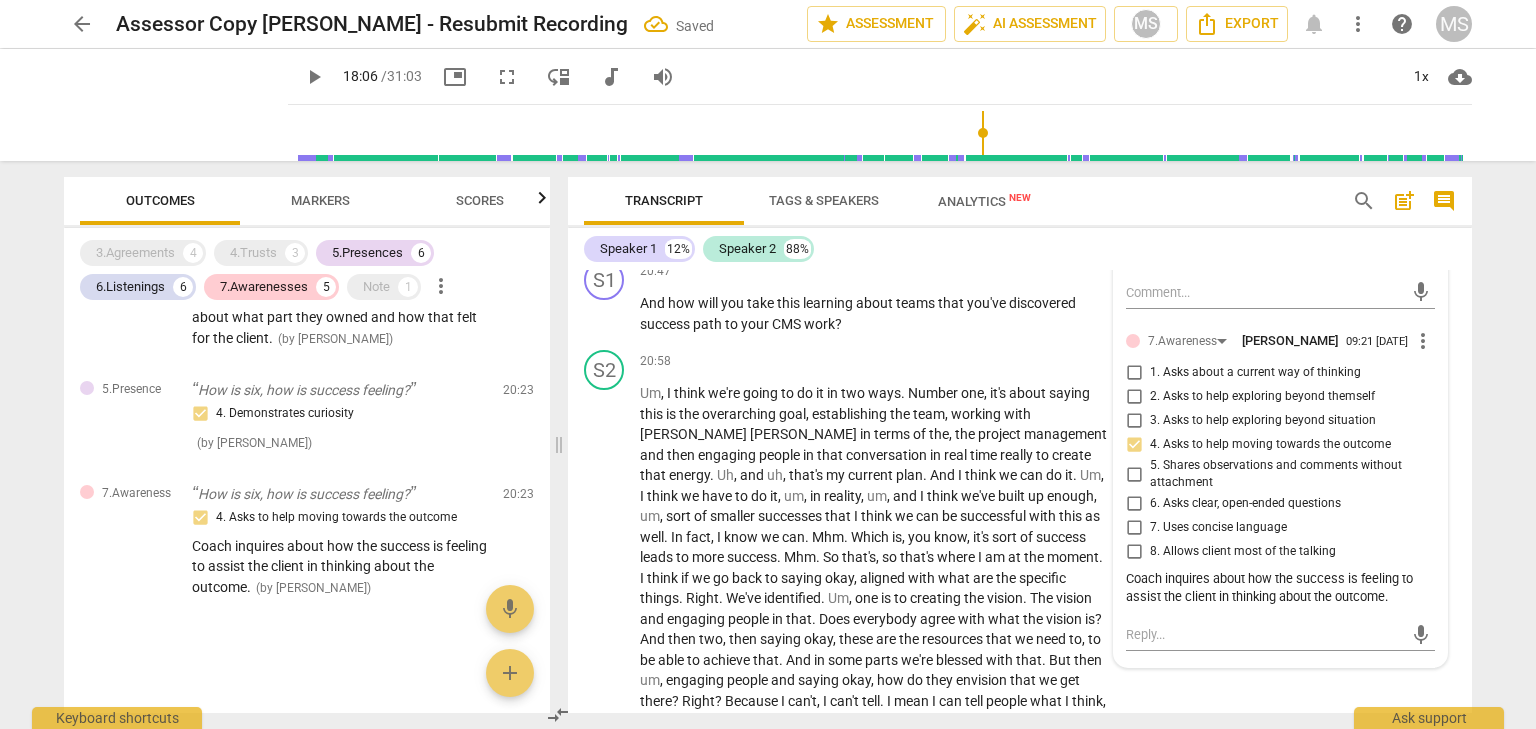 click on "play_arrow" at bounding box center [314, 77] 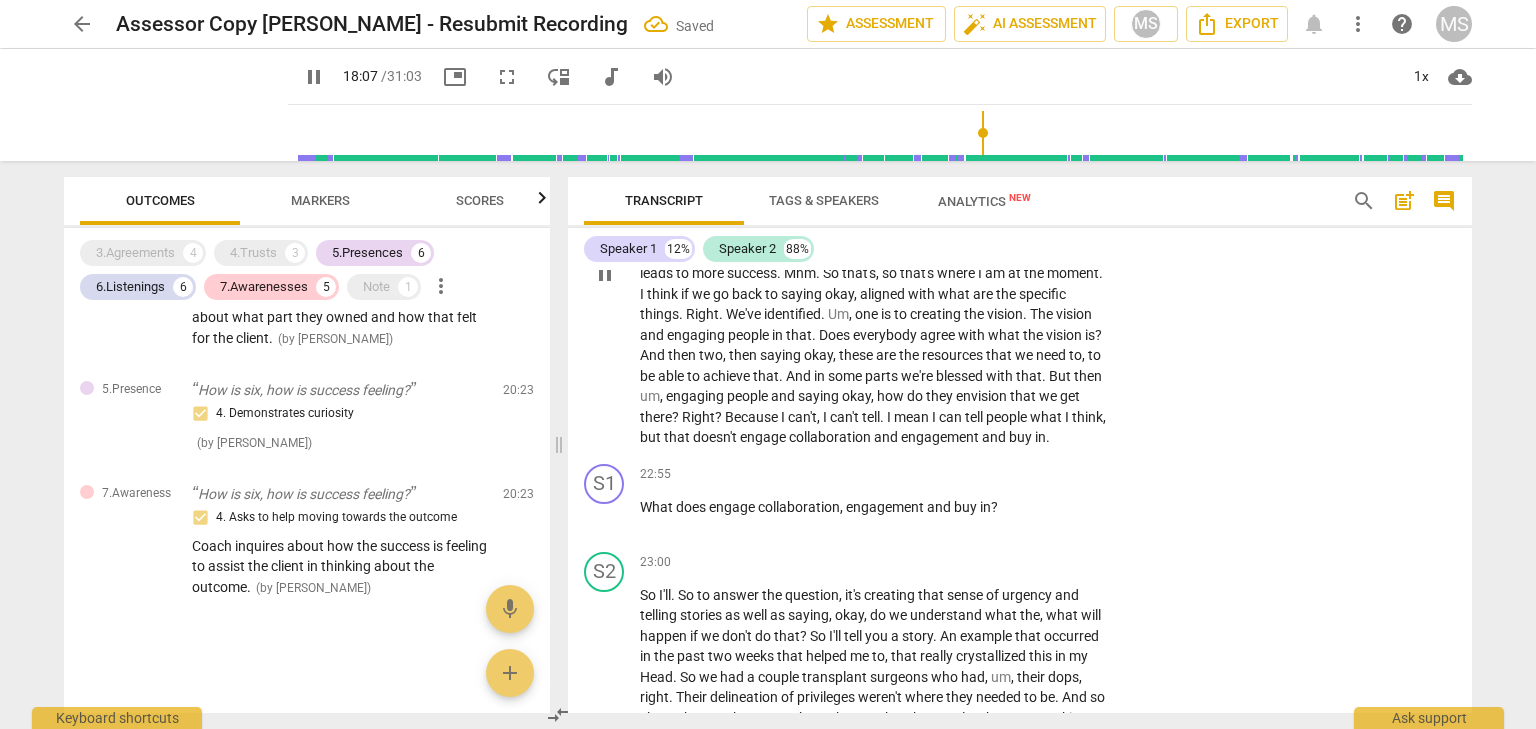 scroll, scrollTop: 7244, scrollLeft: 0, axis: vertical 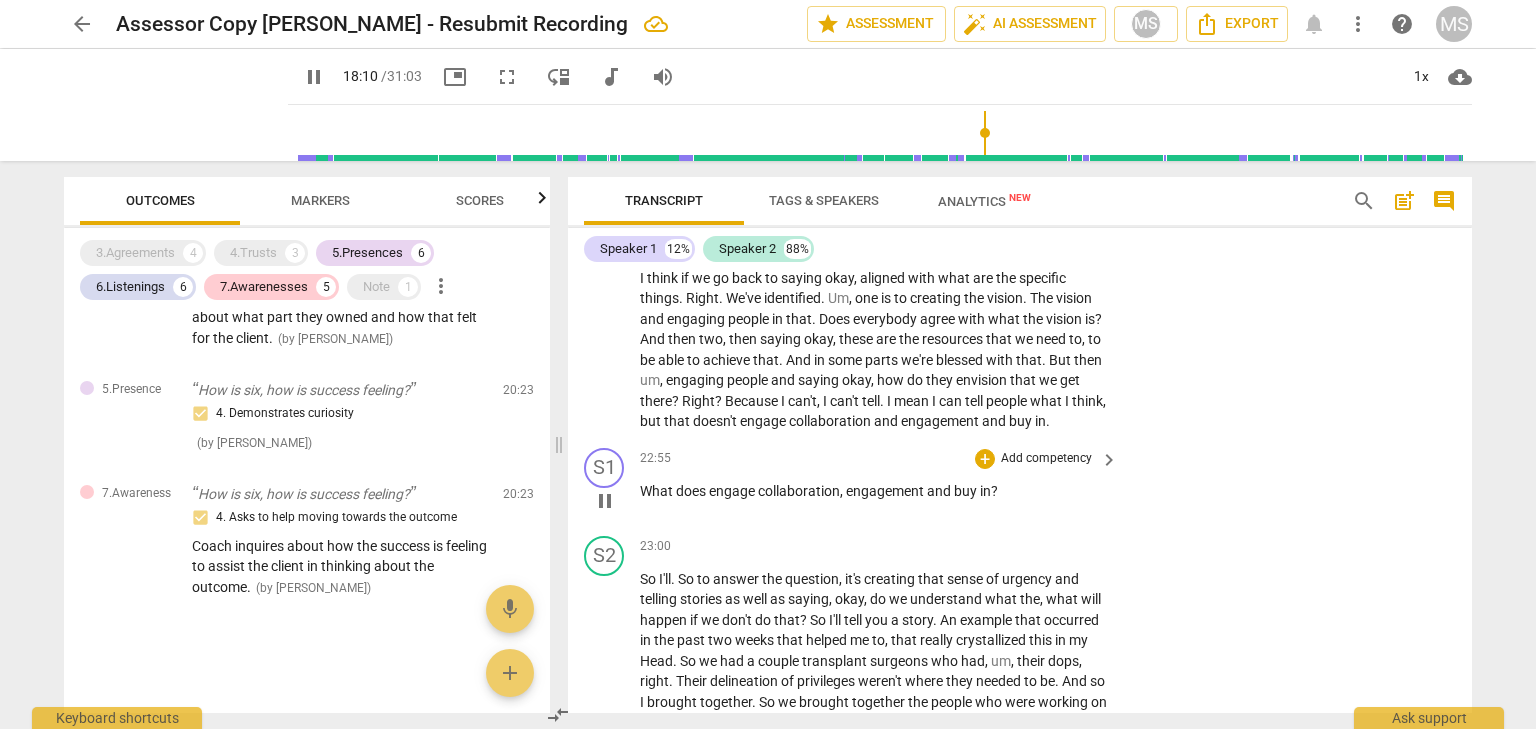 click on "engagement" at bounding box center [886, 491] 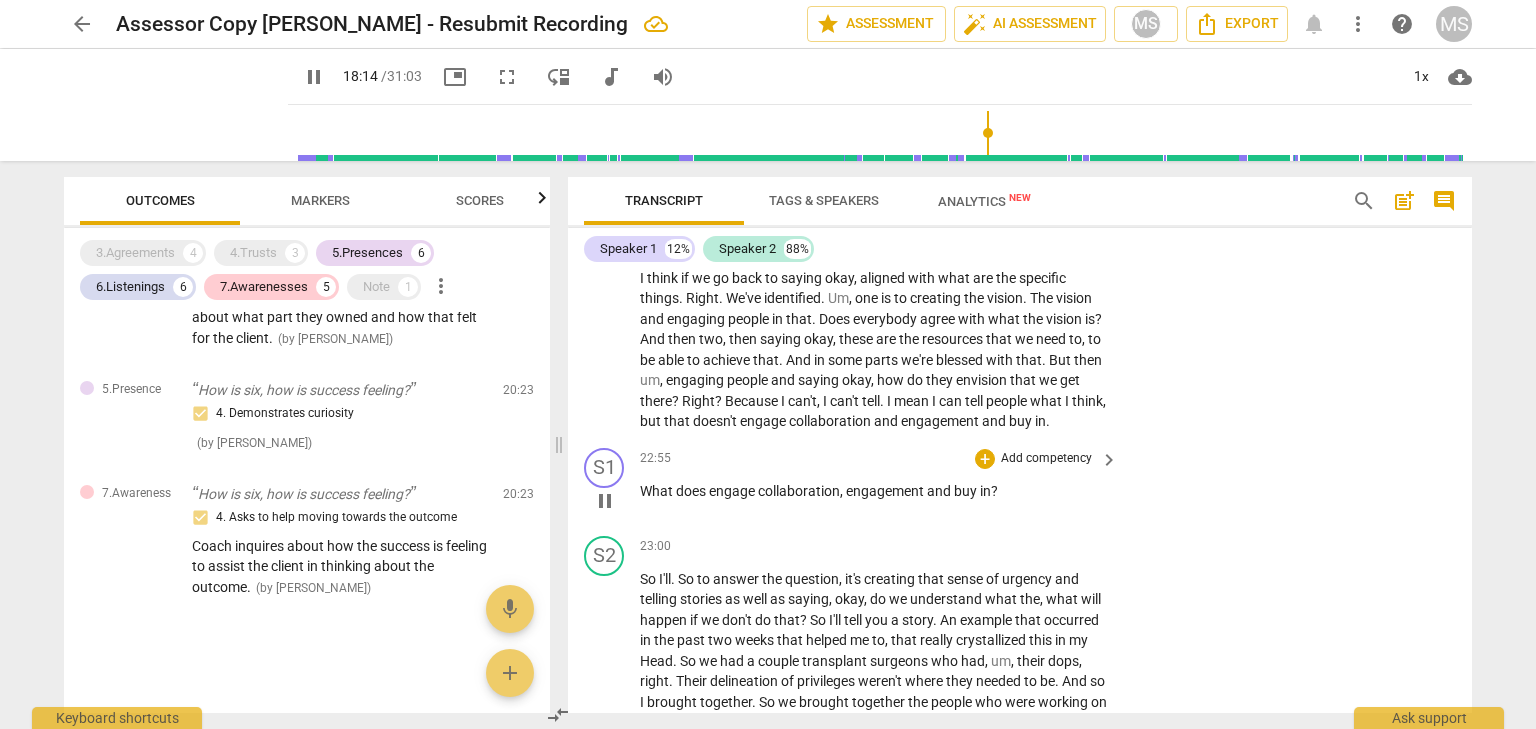 click on "Add competency" at bounding box center (1046, 459) 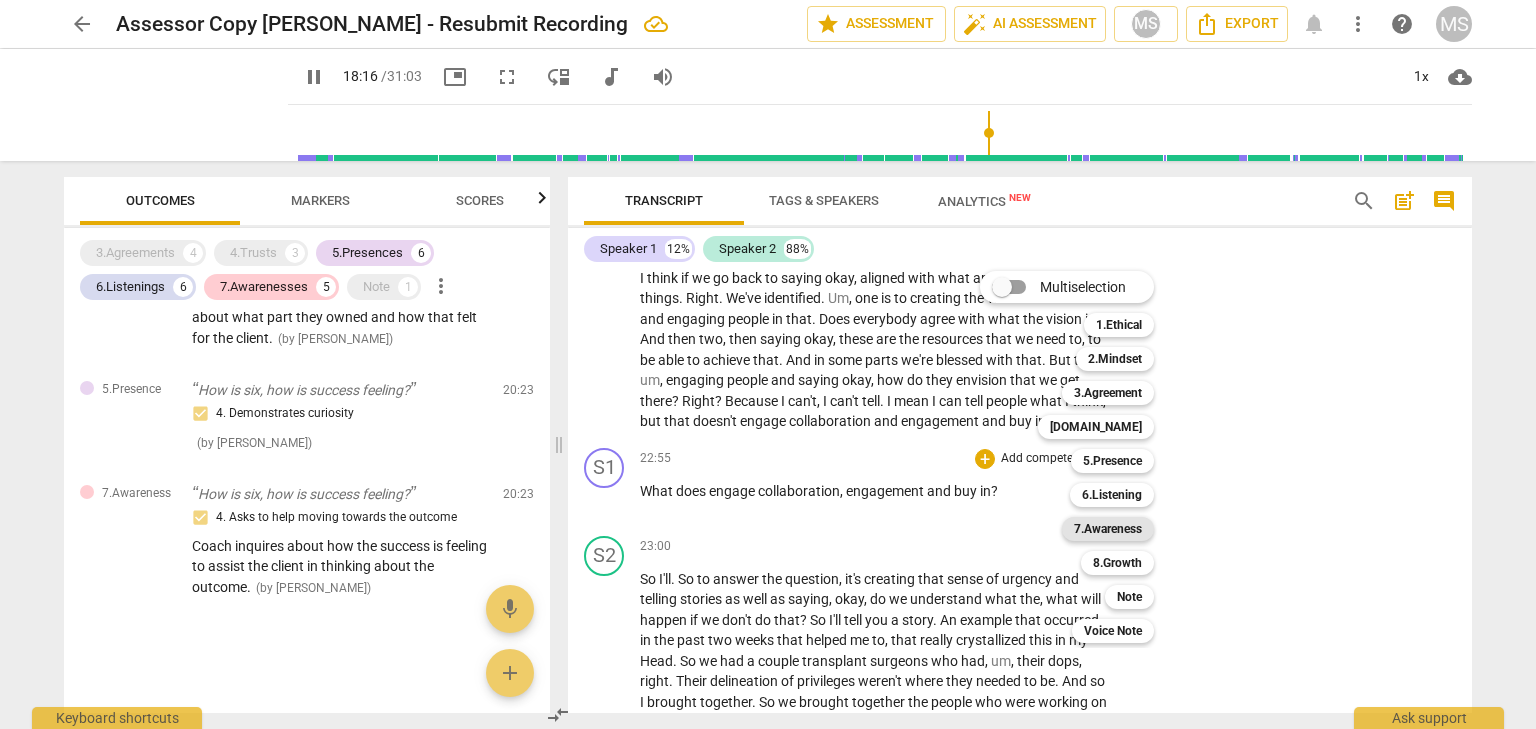 click on "7.Awareness" at bounding box center [1108, 529] 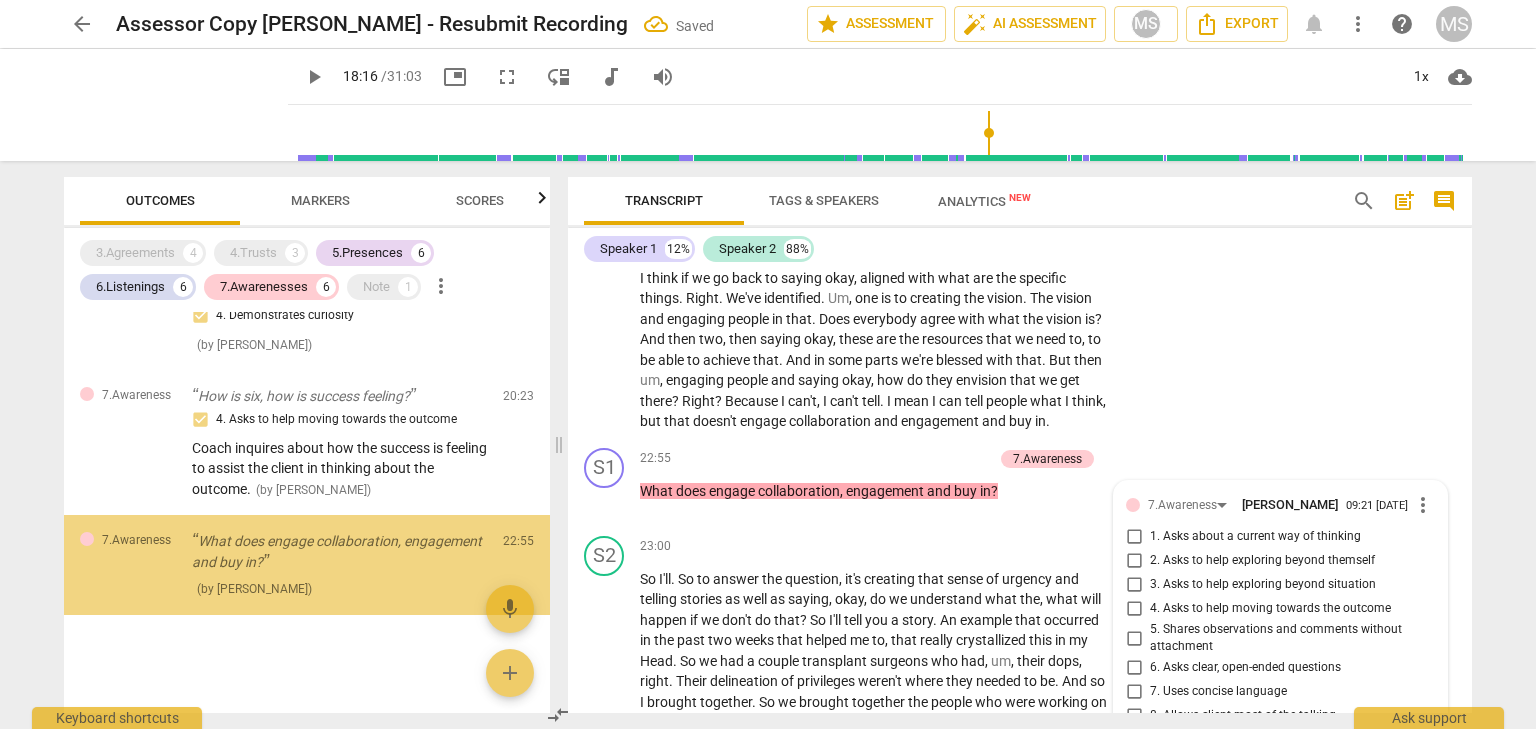 scroll, scrollTop: 7520, scrollLeft: 0, axis: vertical 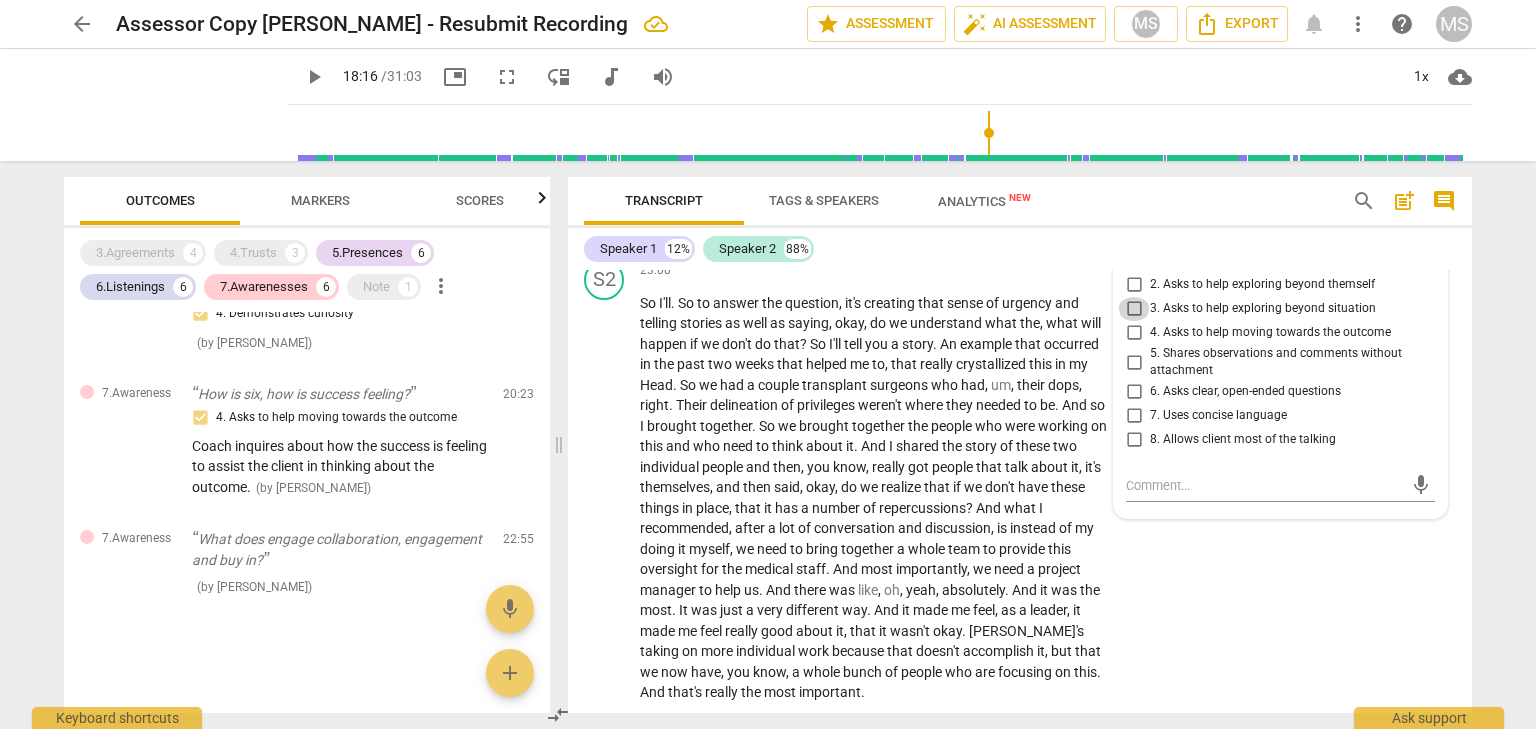 click on "3. Asks to help exploring beyond situation" at bounding box center [1134, 309] 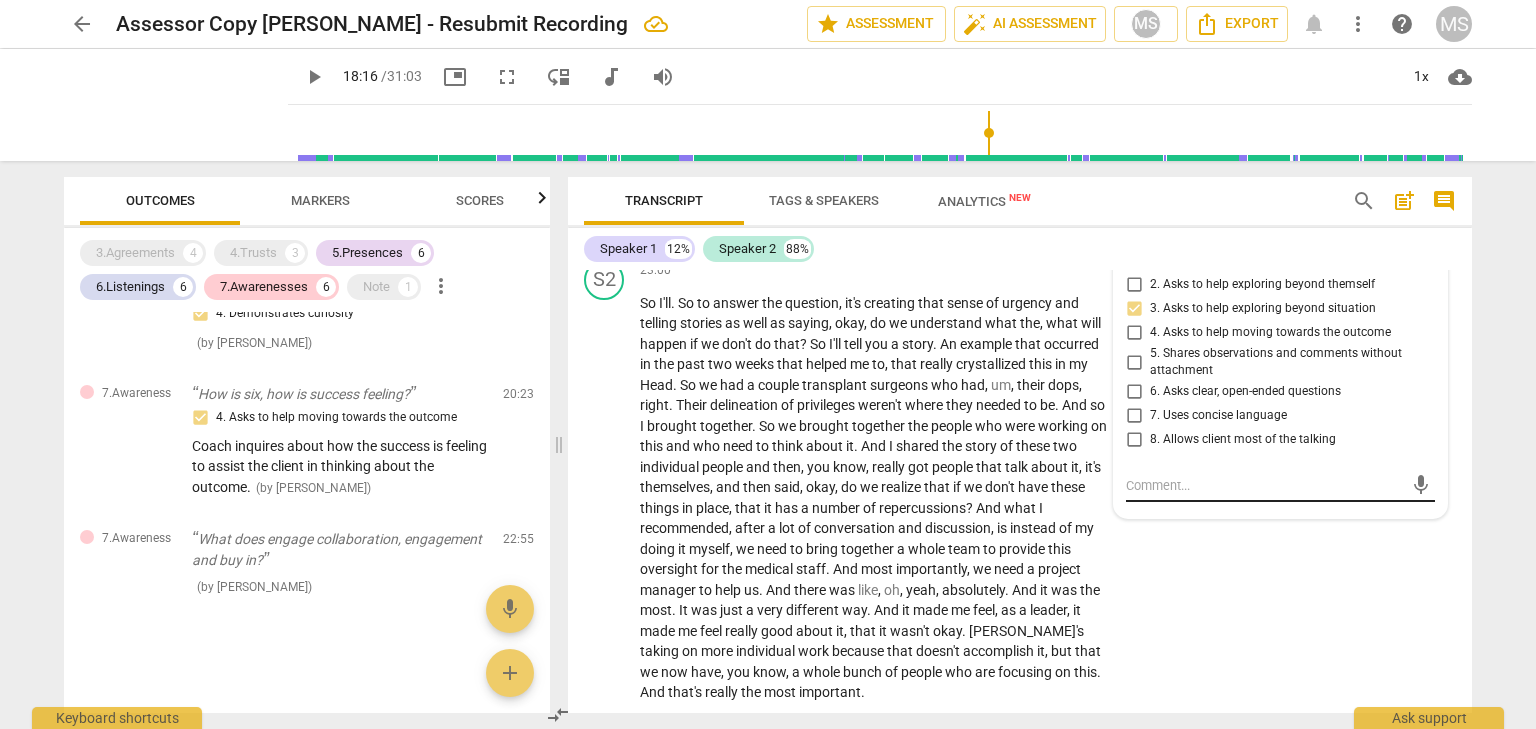 click at bounding box center (1264, 485) 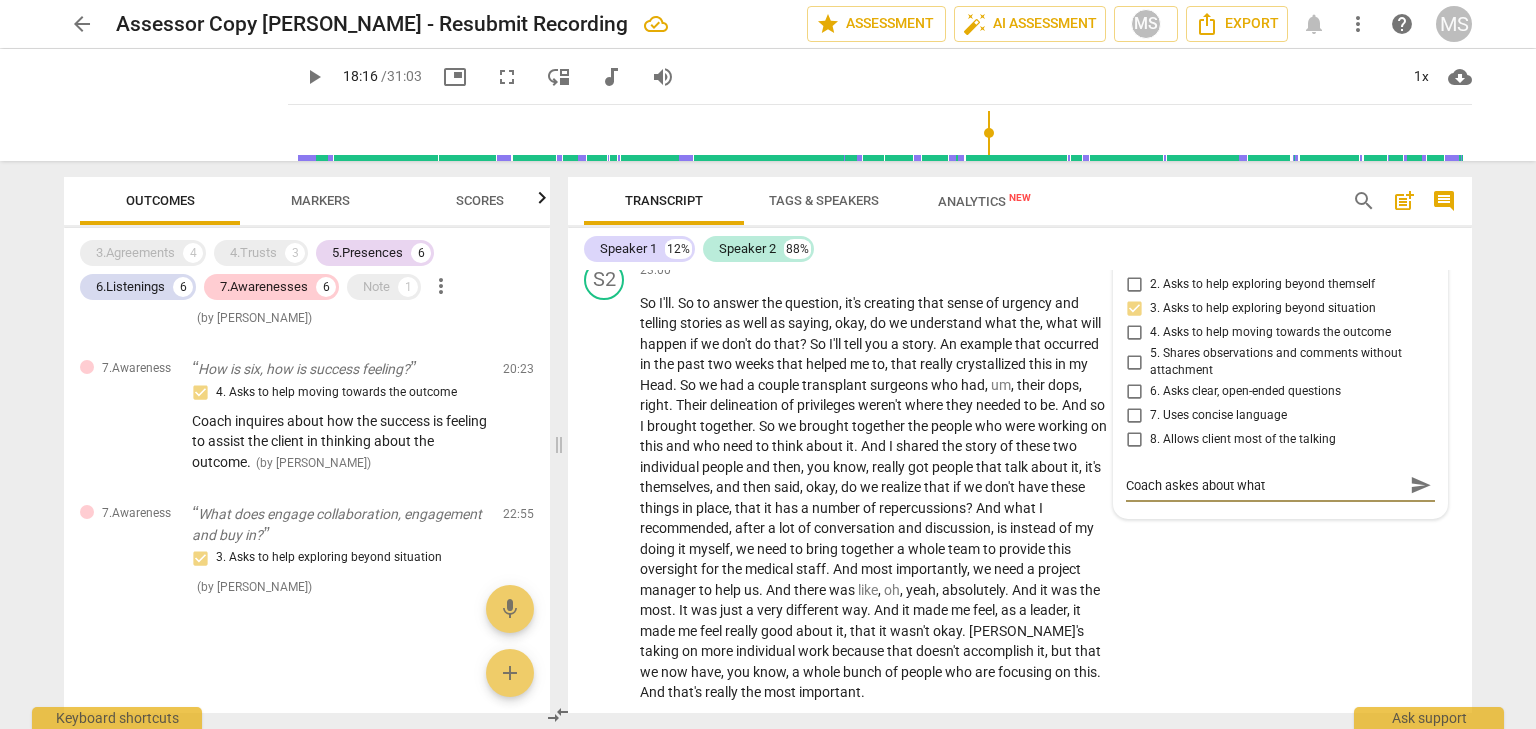 click on "Coach askes about what" at bounding box center (1264, 485) 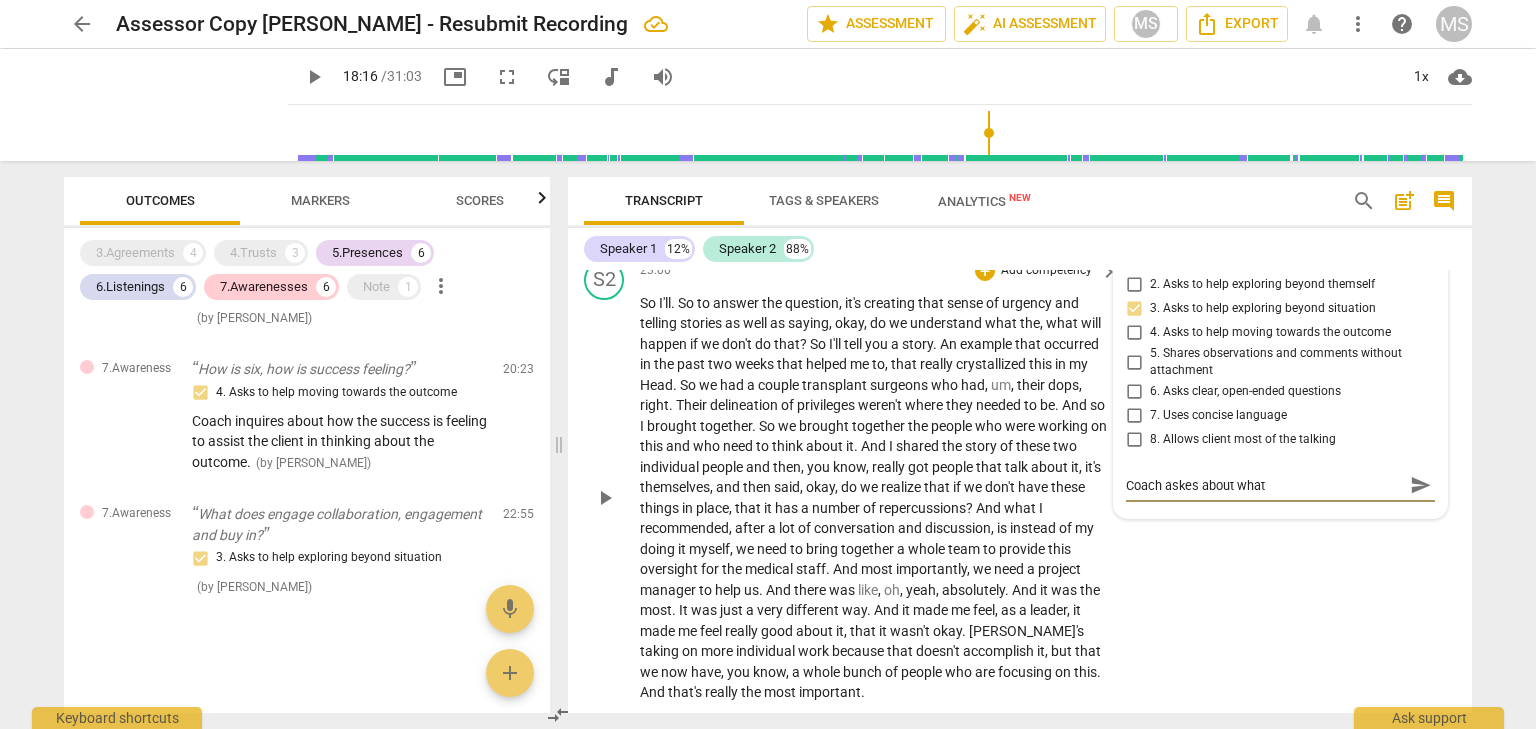 drag, startPoint x: 1139, startPoint y: 490, endPoint x: 1087, endPoint y: 414, distance: 92.086914 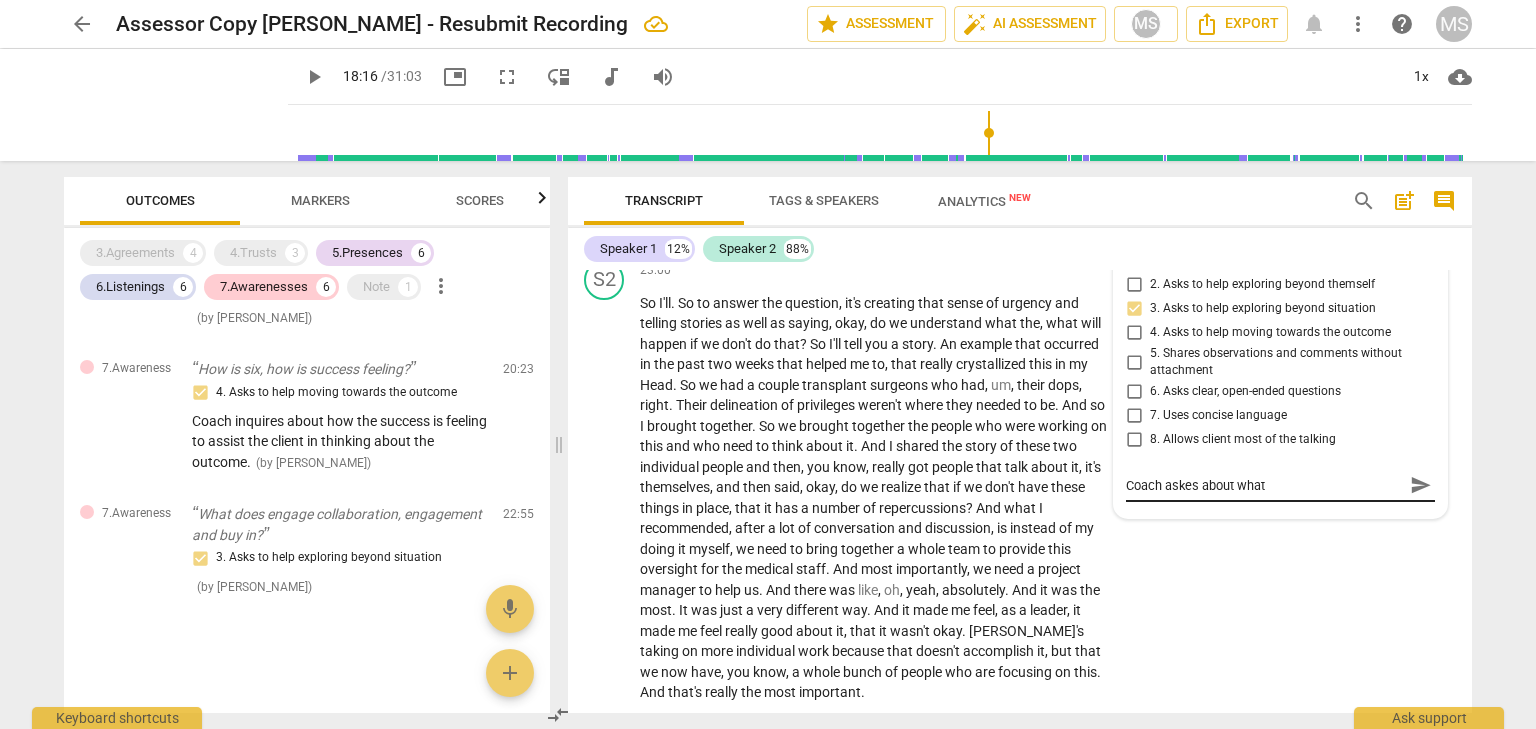 click on "Coach askes about what  Coach askes about what  send" at bounding box center (1280, 486) 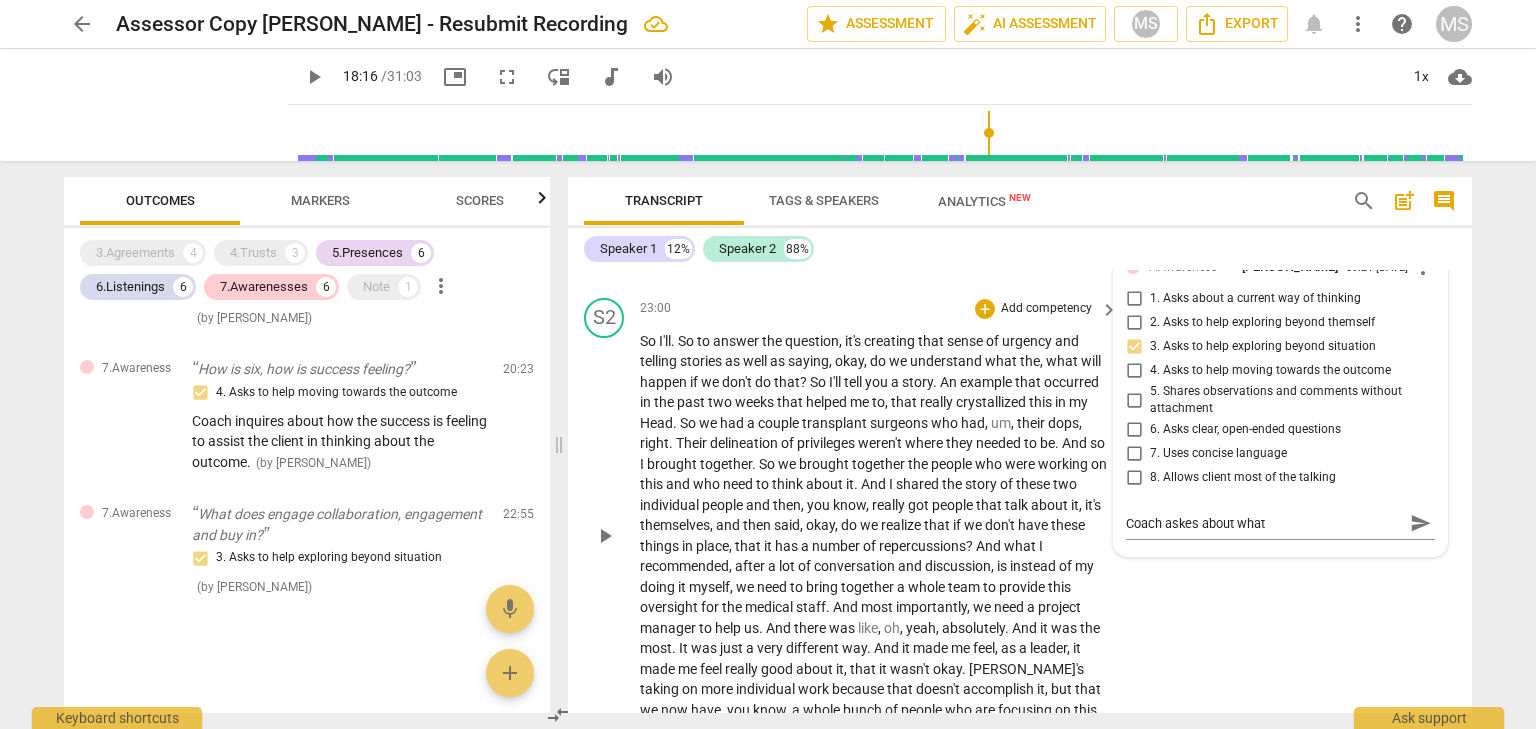 scroll, scrollTop: 7520, scrollLeft: 0, axis: vertical 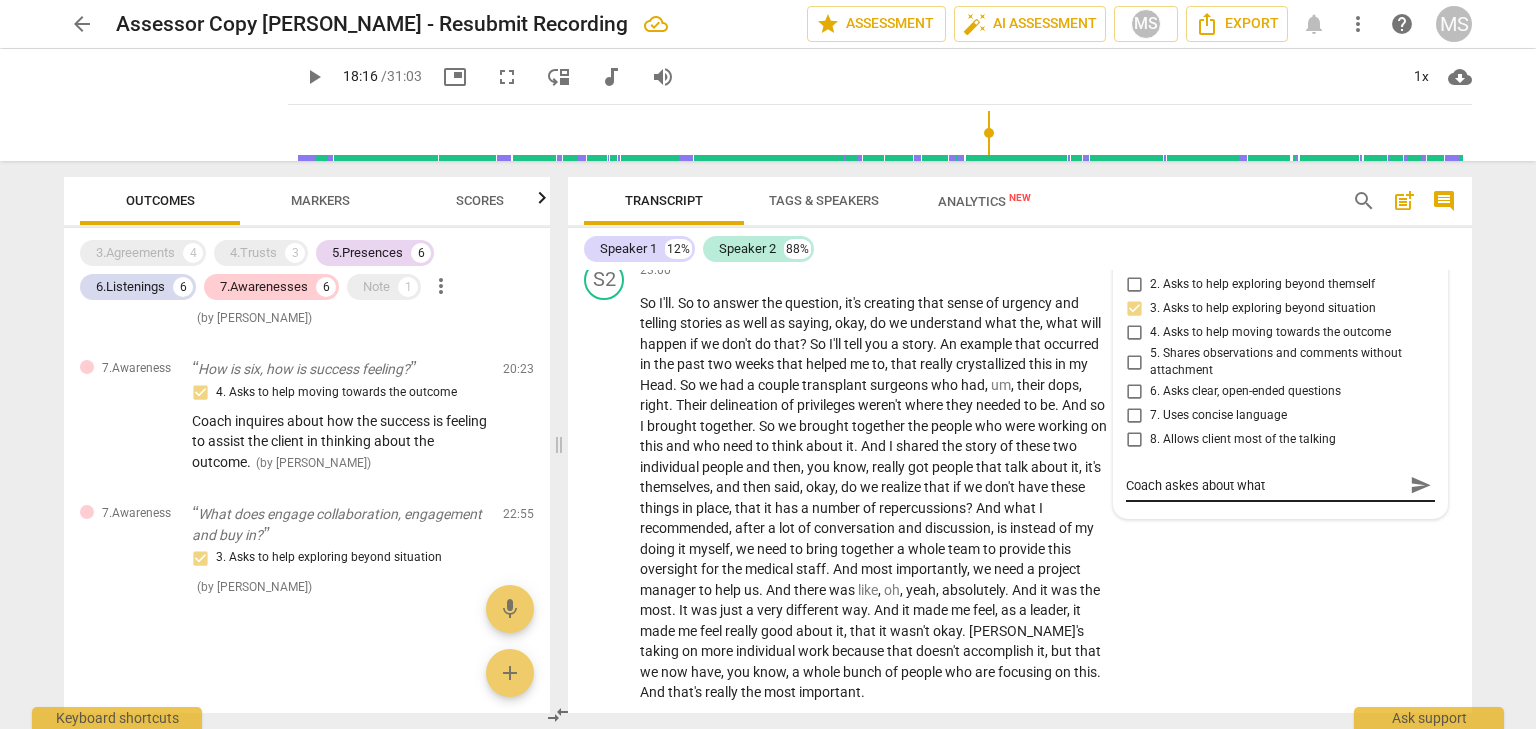 click on "Coach askes about what" at bounding box center [1264, 485] 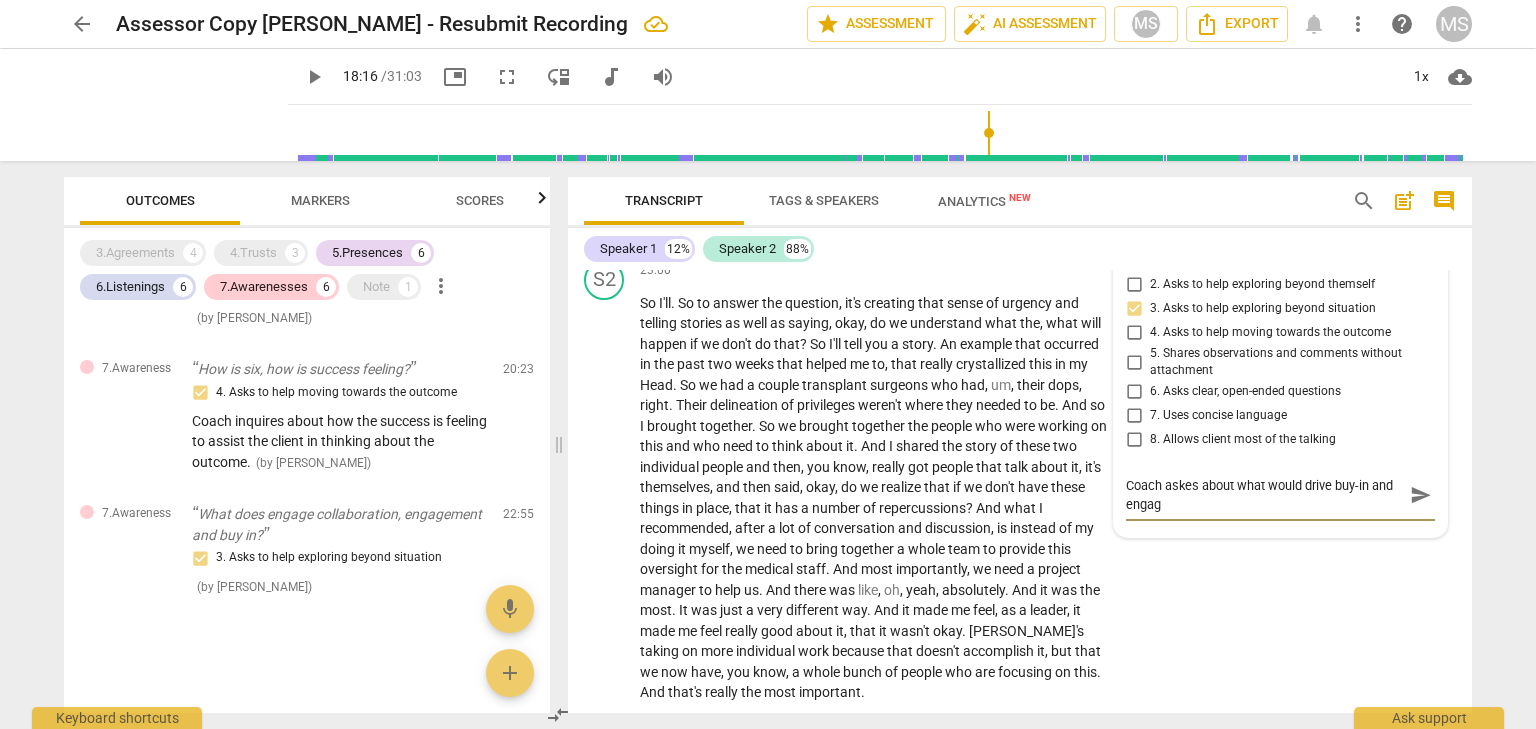 scroll, scrollTop: 0, scrollLeft: 0, axis: both 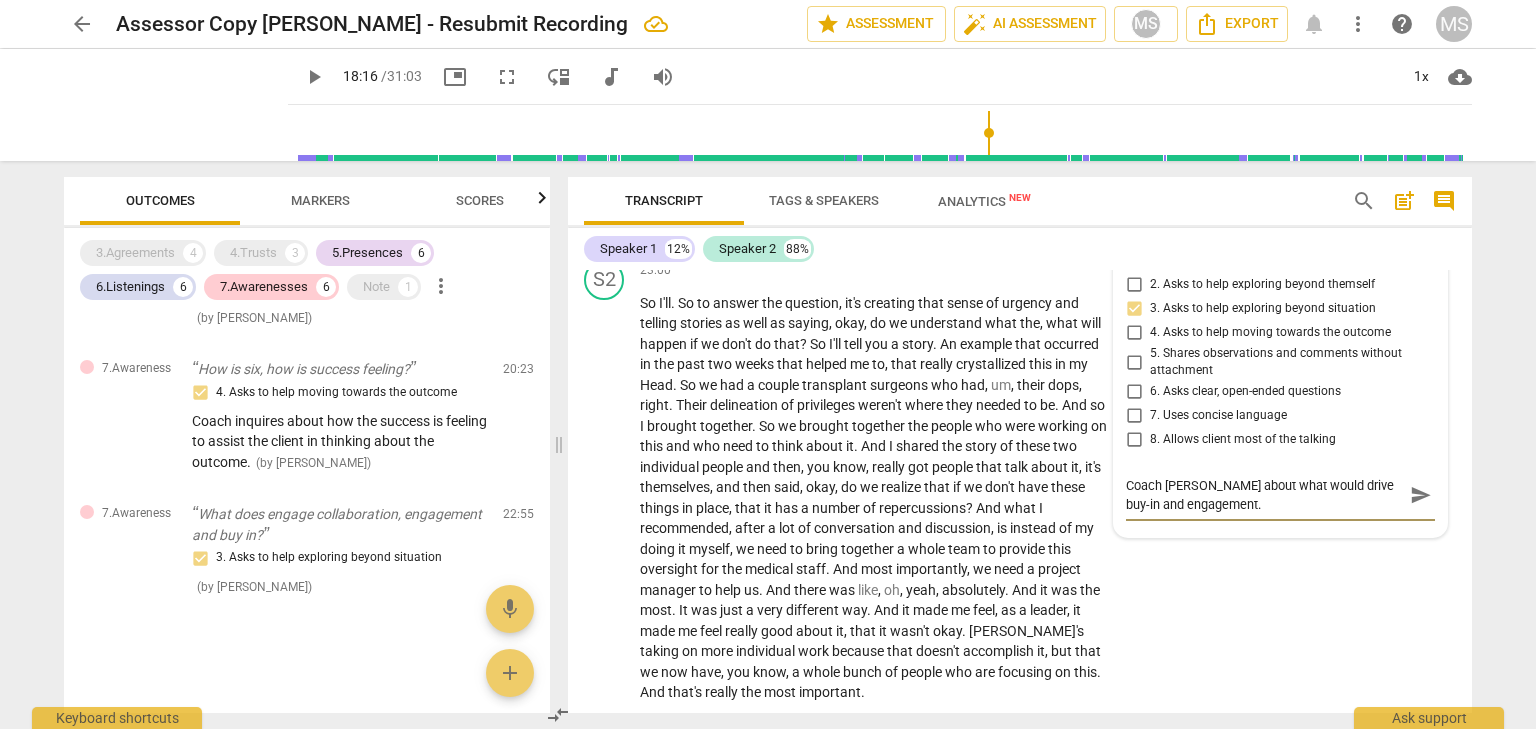 click on "send" at bounding box center [1421, 495] 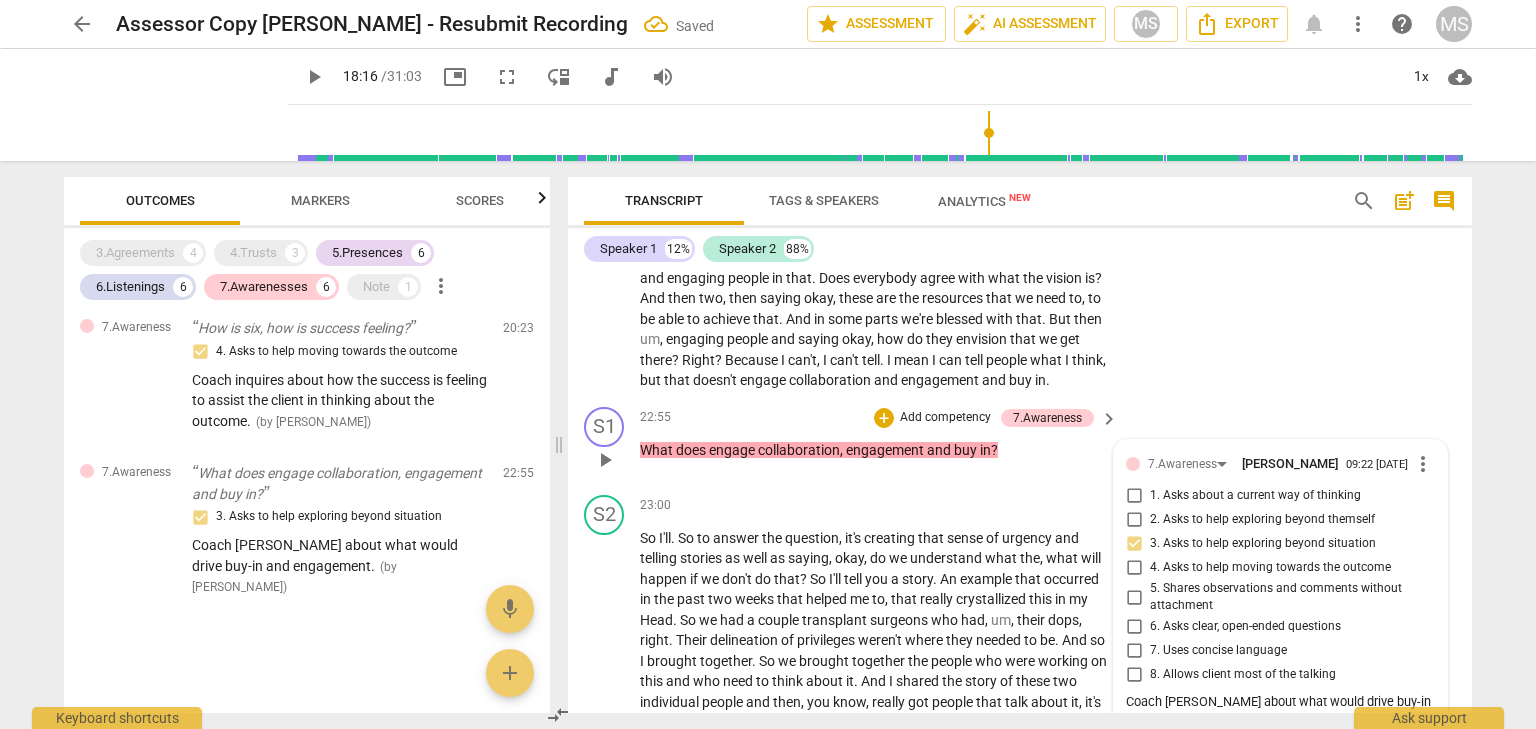 scroll, scrollTop: 7220, scrollLeft: 0, axis: vertical 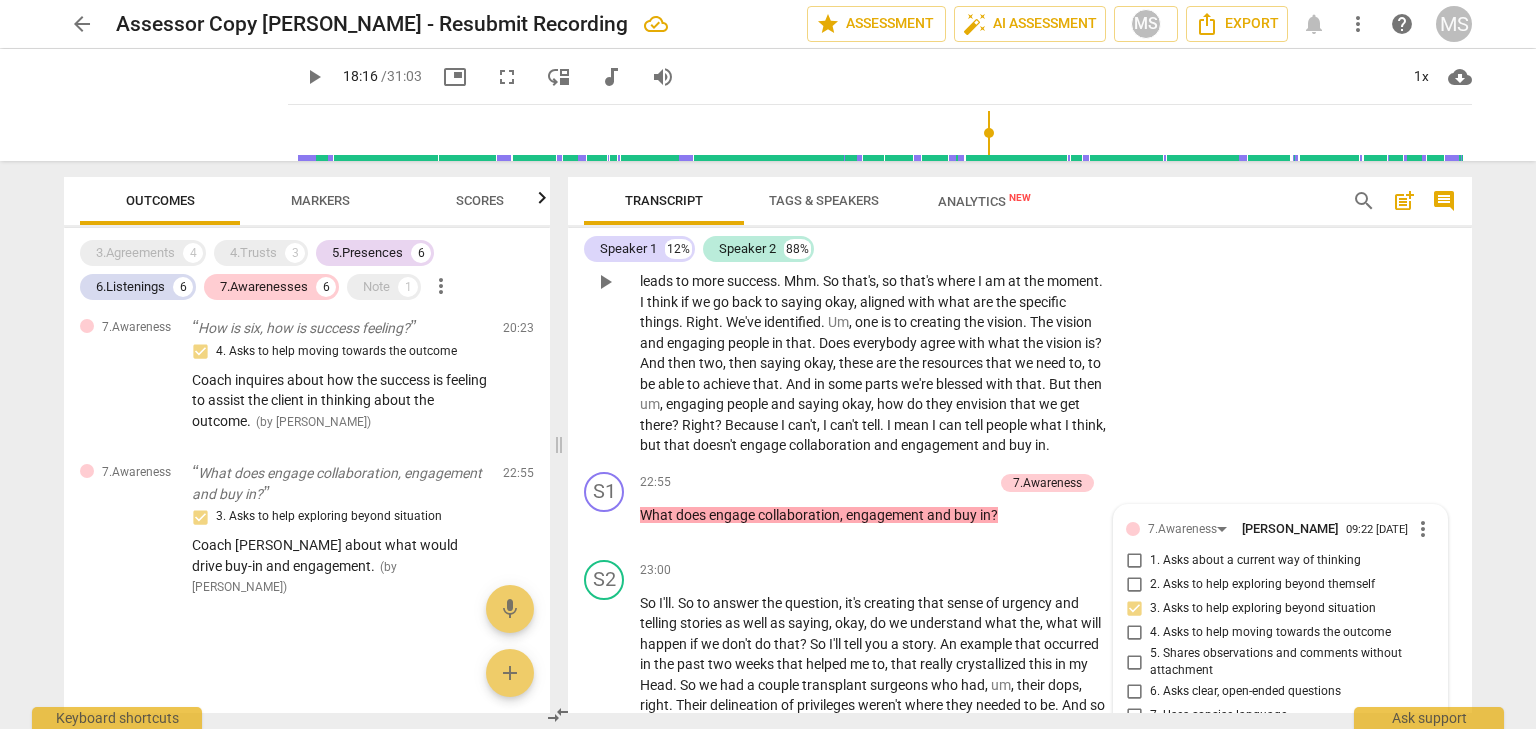 click on "engagement" at bounding box center [941, 445] 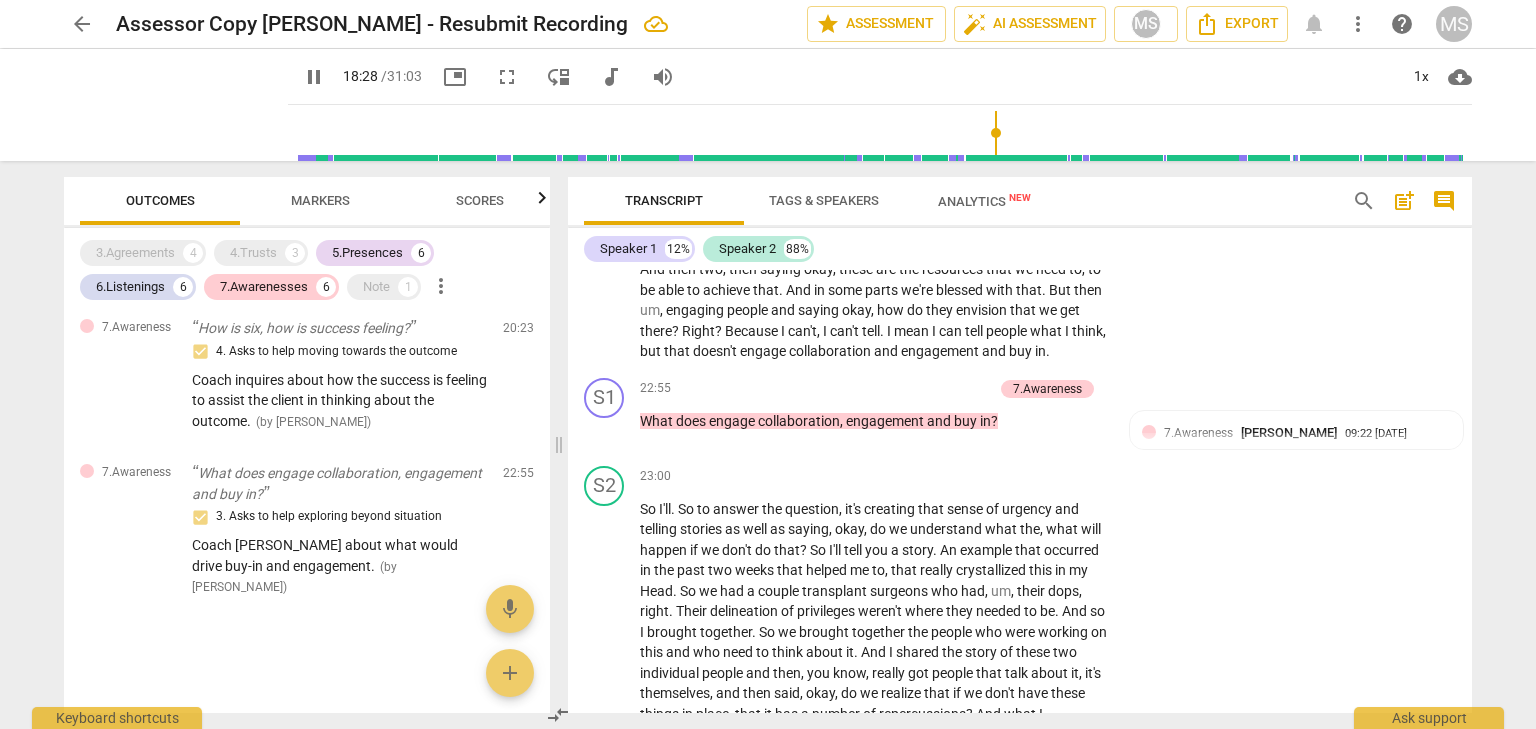 scroll, scrollTop: 7320, scrollLeft: 0, axis: vertical 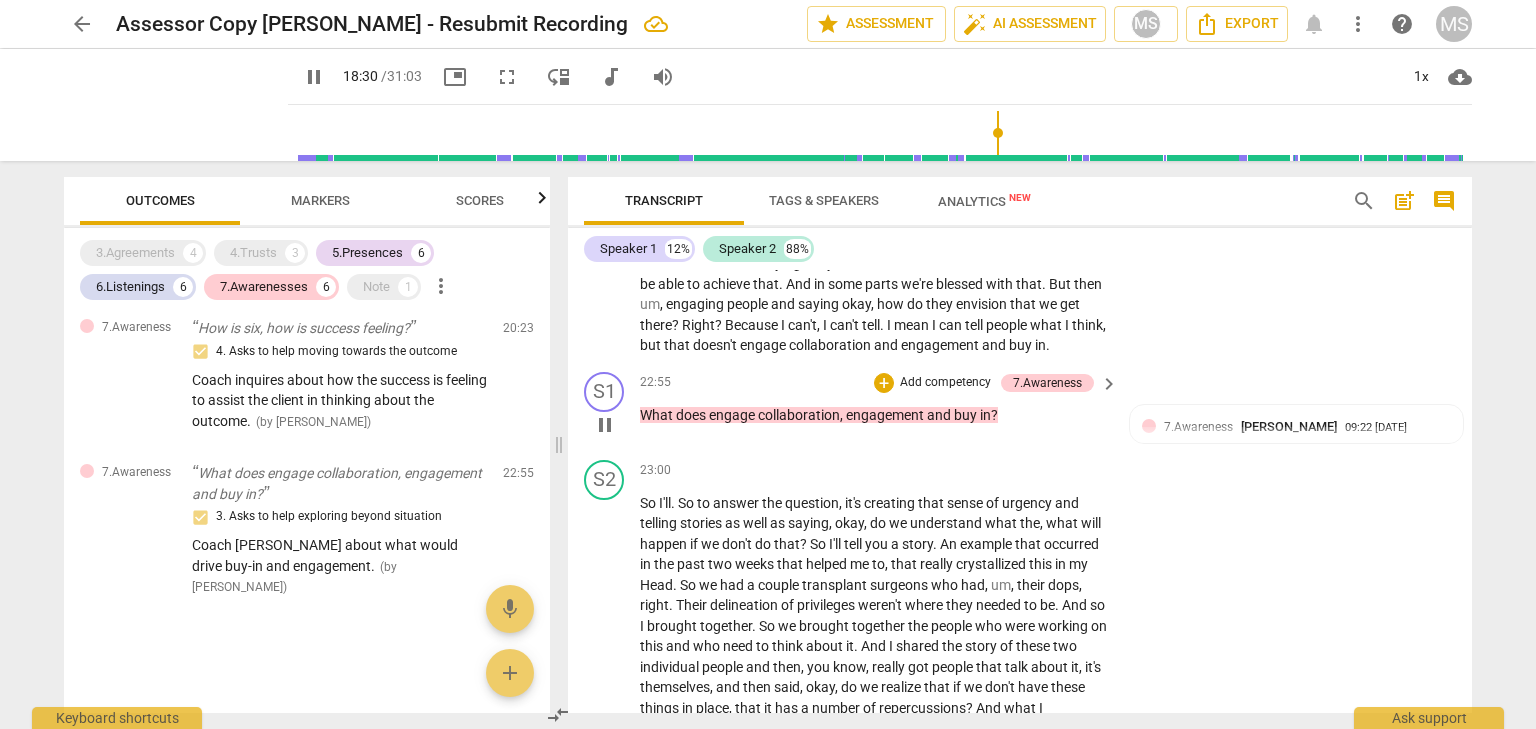click on "Add competency" at bounding box center (945, 383) 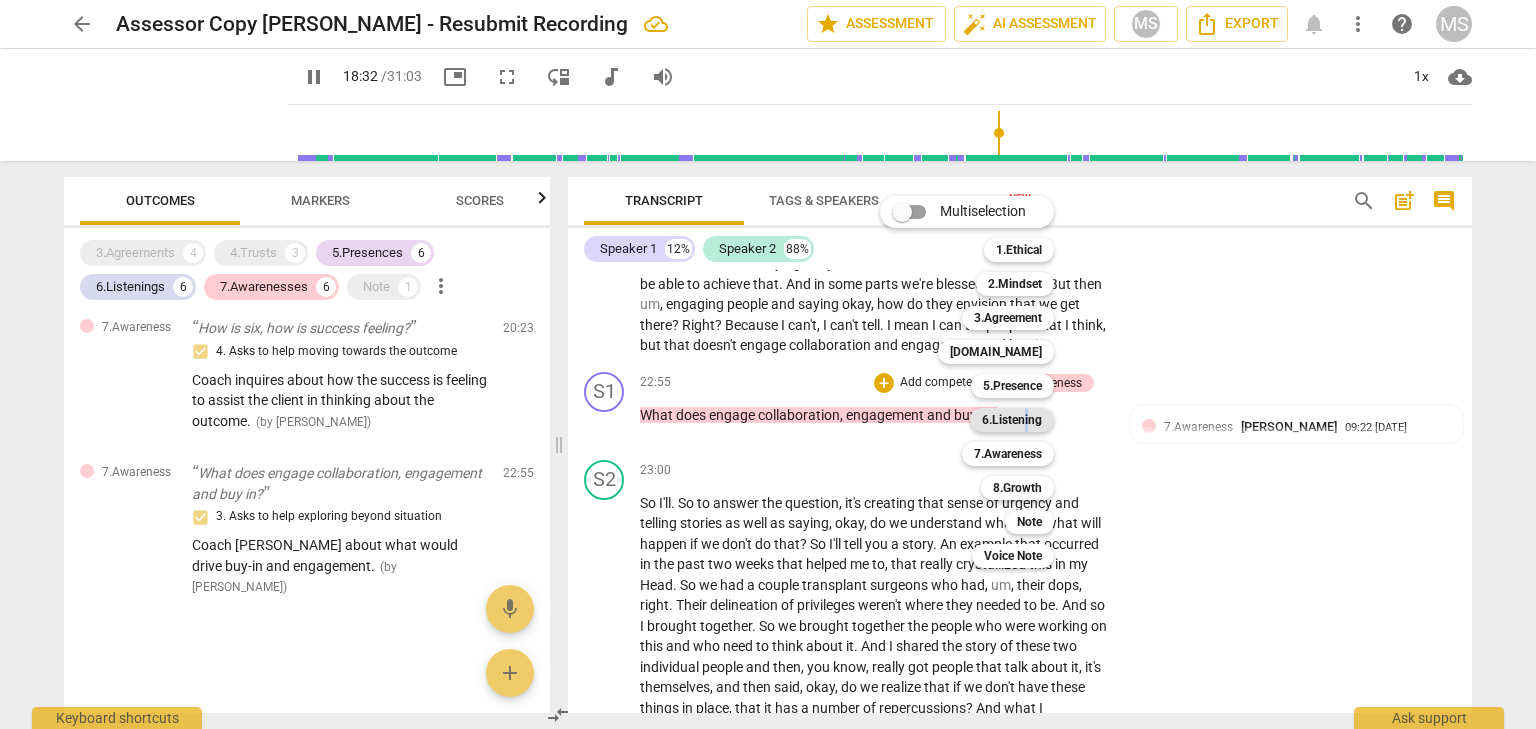 click on "6.Listening" at bounding box center [1012, 420] 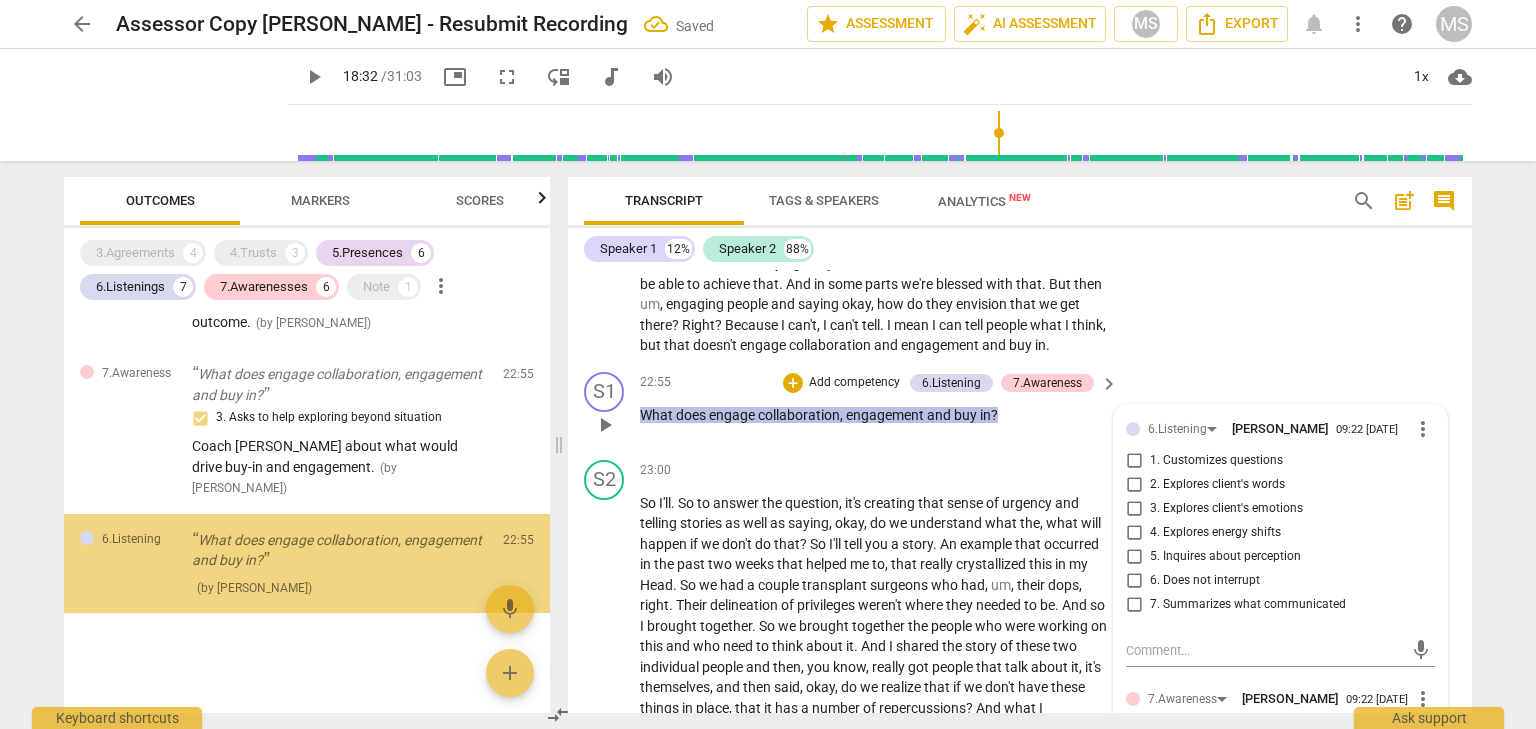 scroll, scrollTop: 3112, scrollLeft: 0, axis: vertical 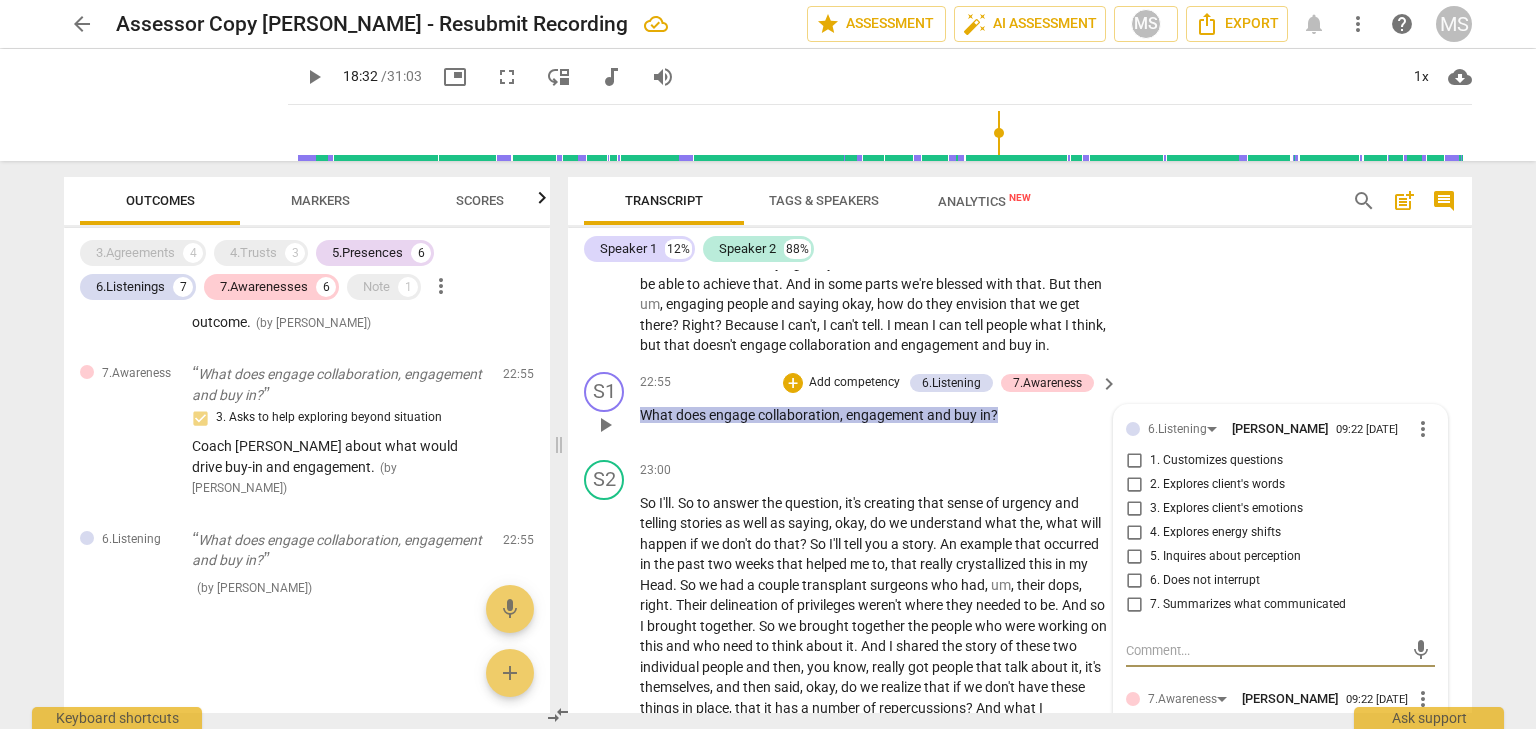 click on "5. Inquires about perception" at bounding box center (1134, 557) 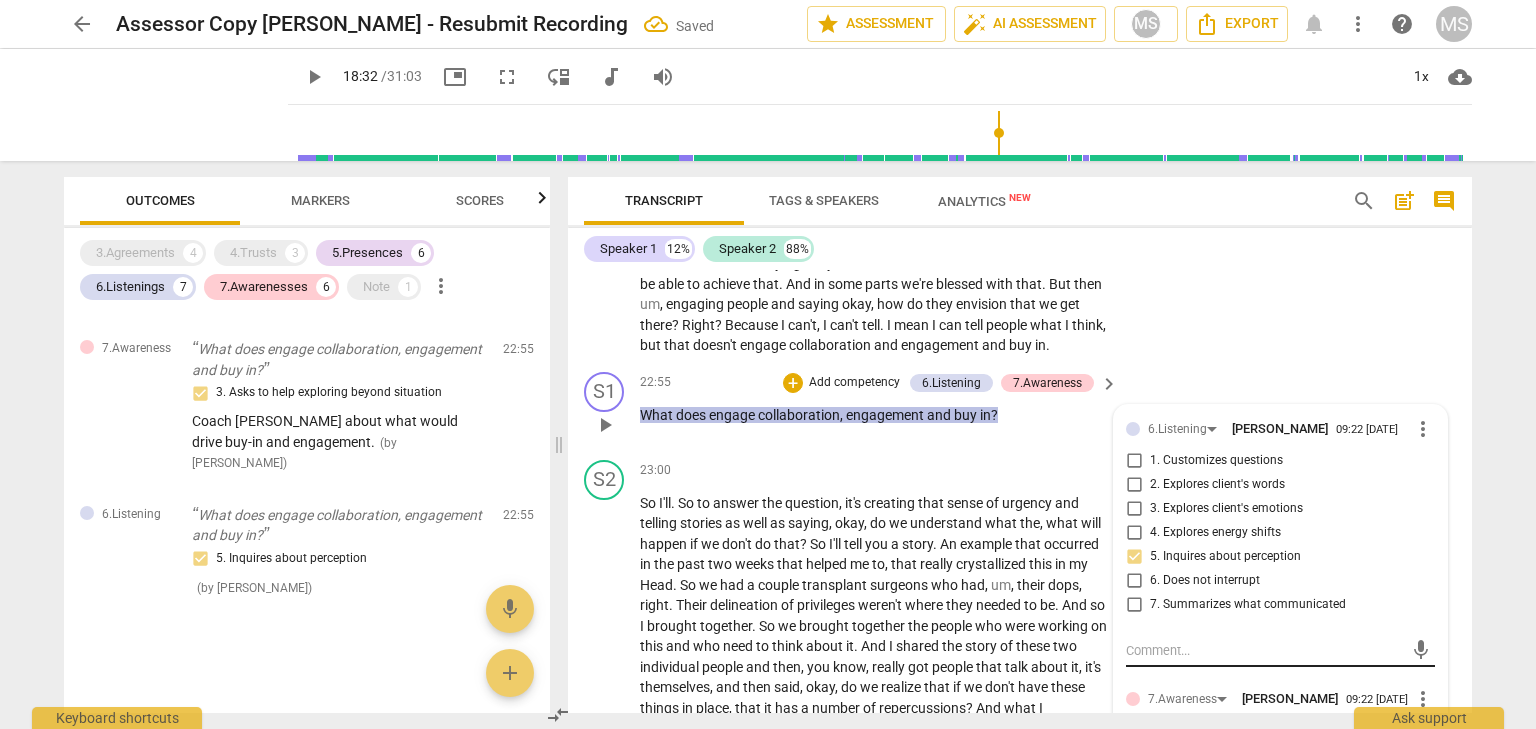 click at bounding box center [1264, 650] 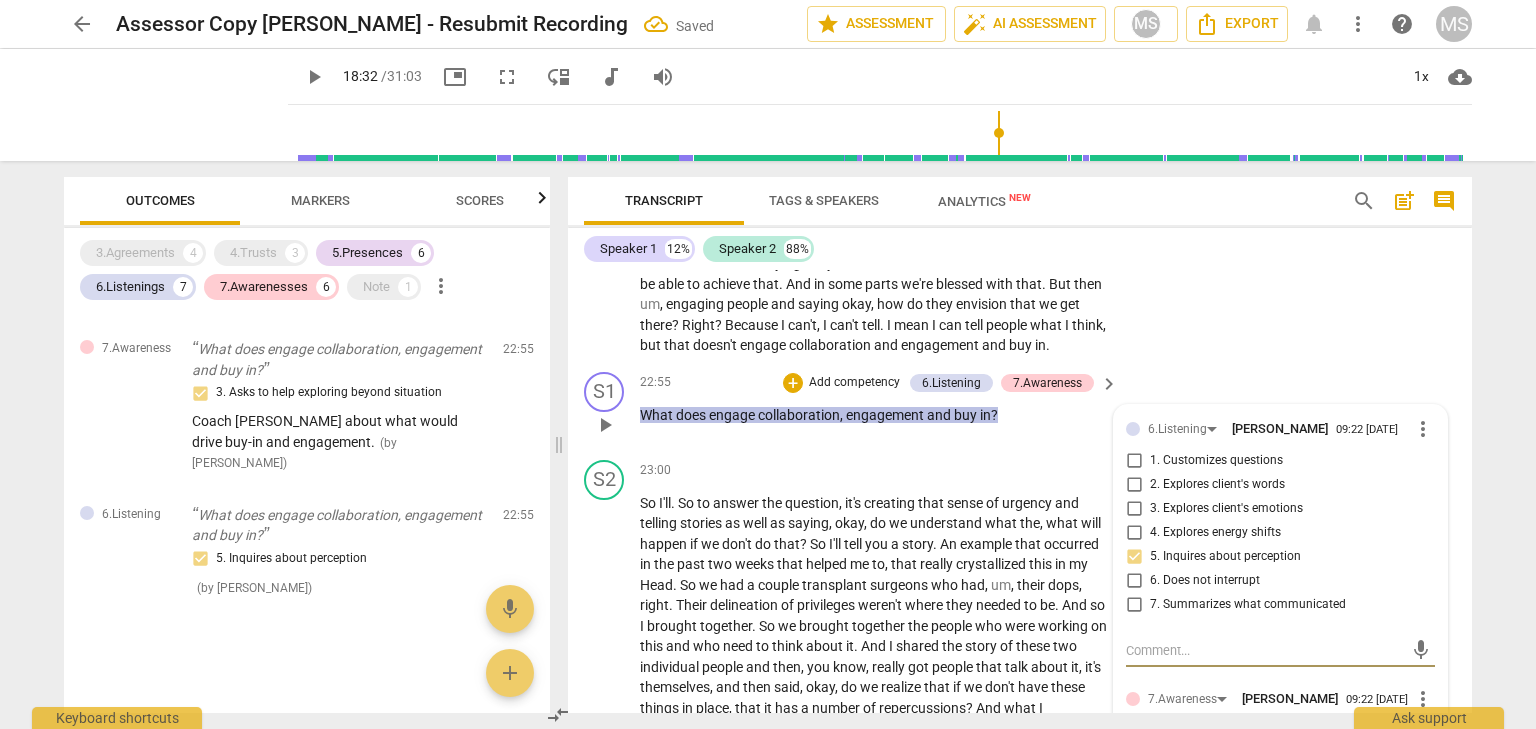 click on "2. Explores client's words" at bounding box center [1134, 485] 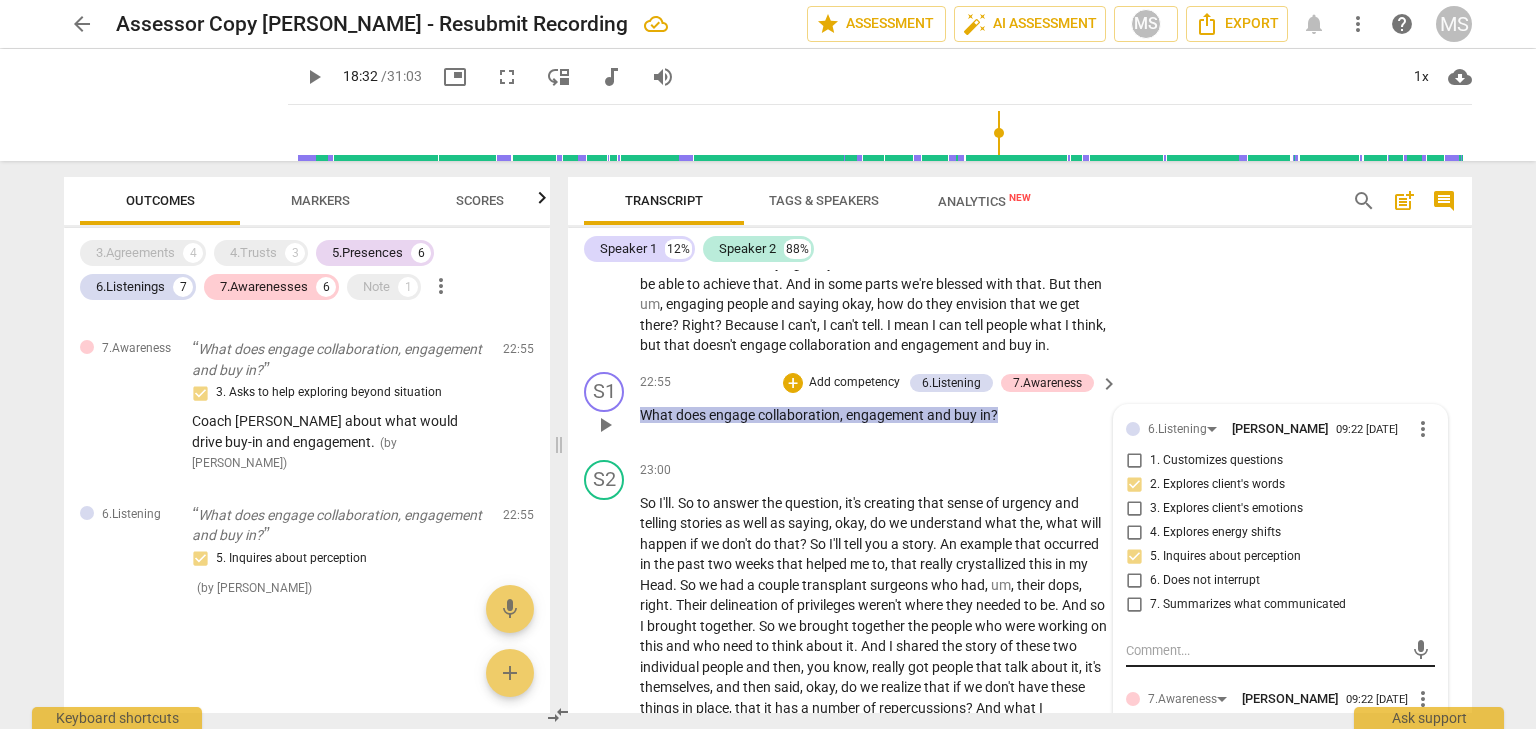 click at bounding box center (1264, 650) 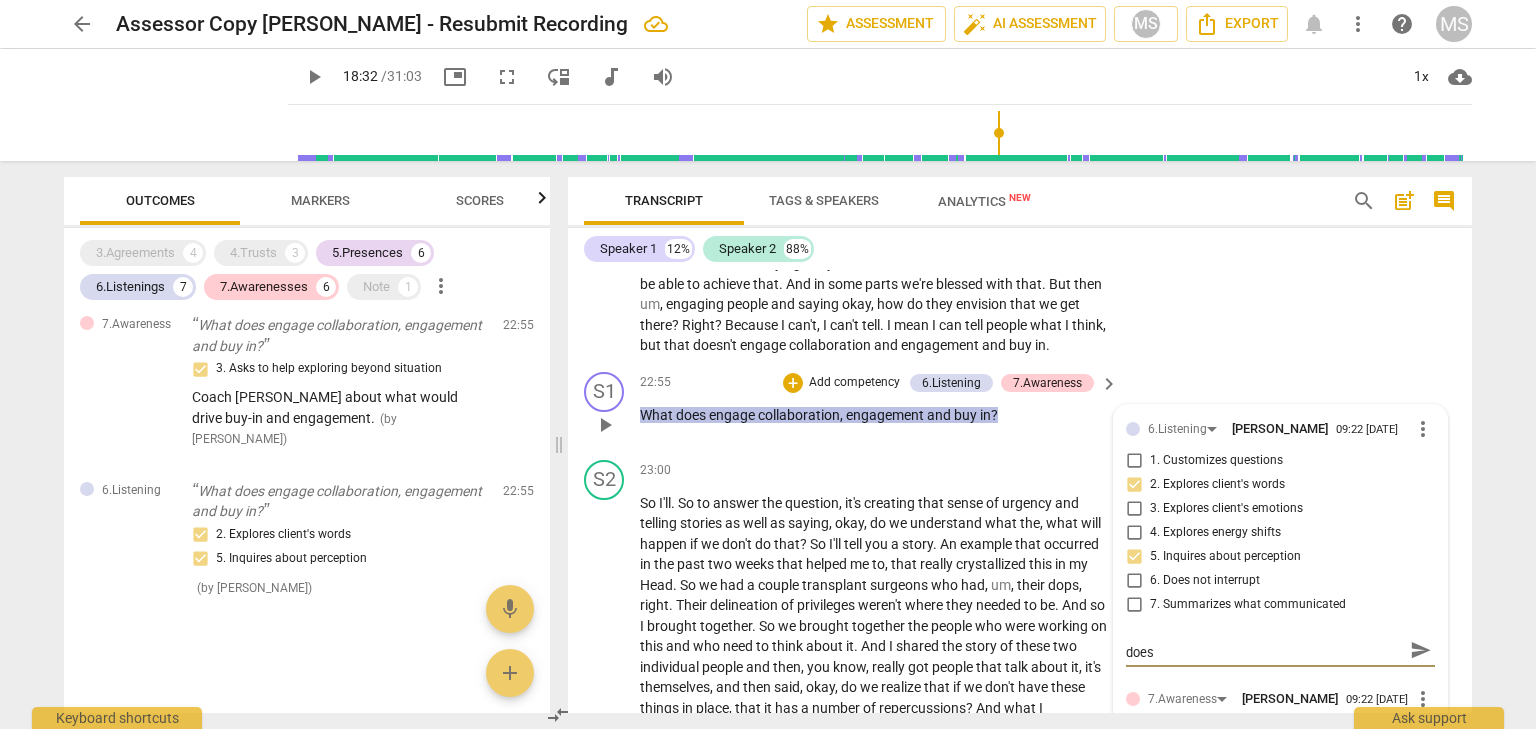 scroll, scrollTop: 0, scrollLeft: 0, axis: both 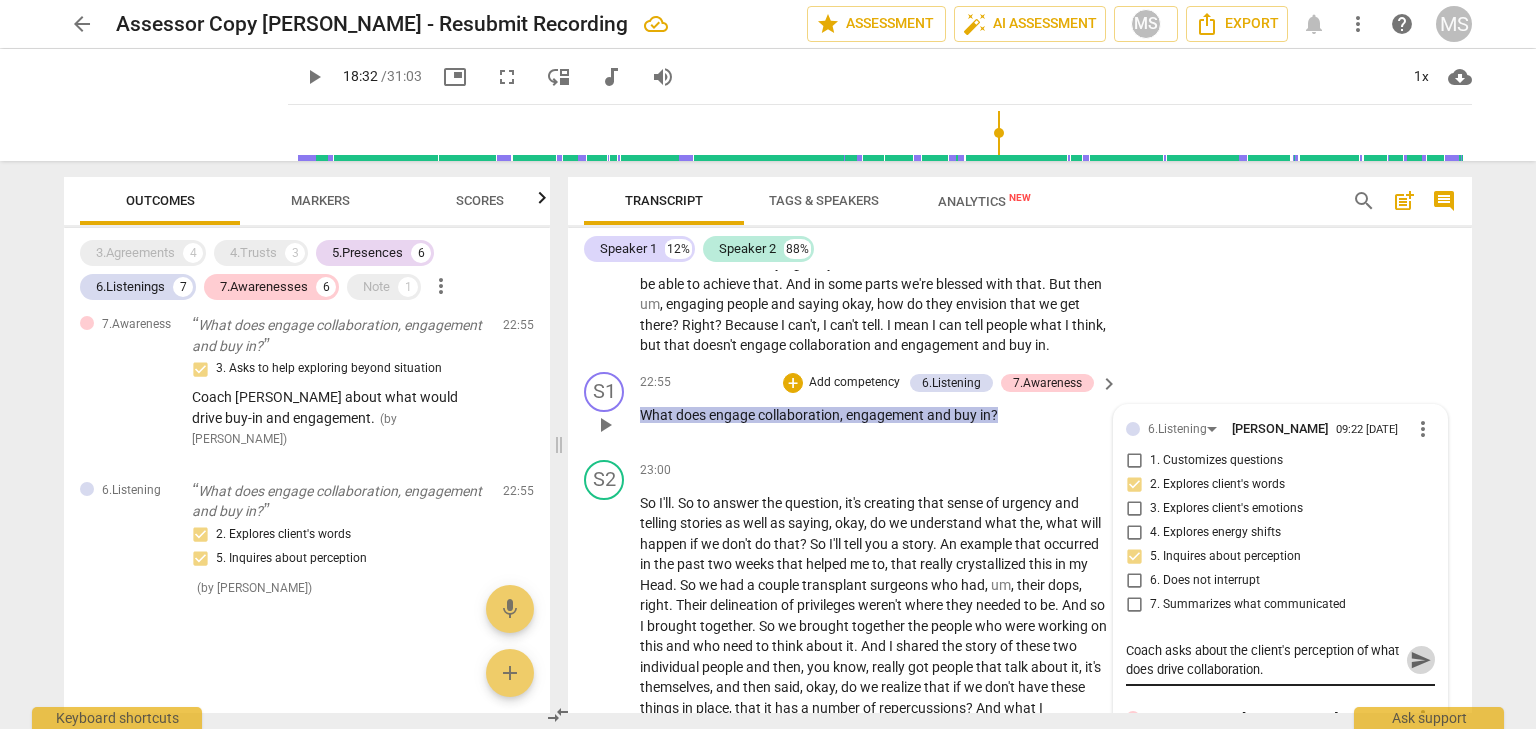 click on "send" at bounding box center [1421, 660] 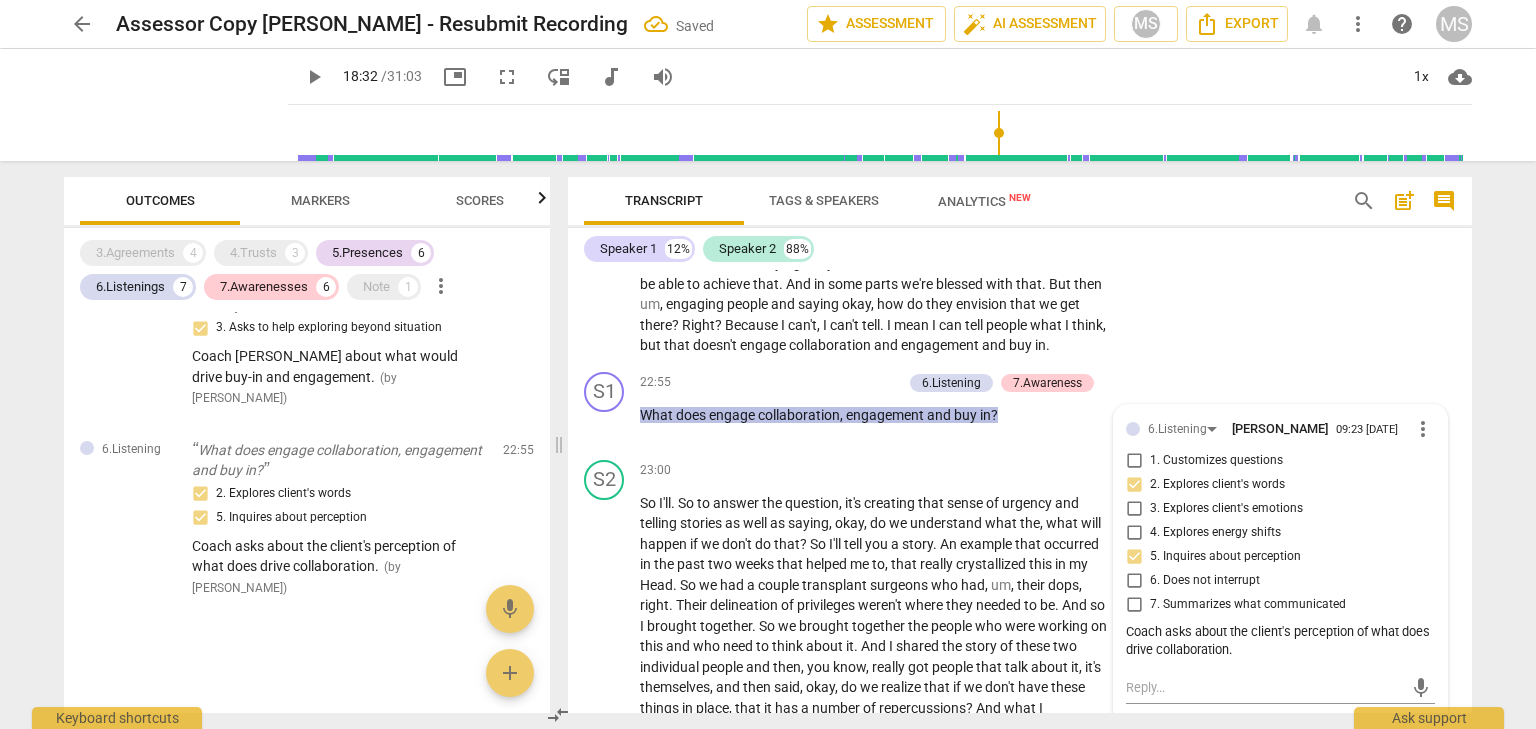 click on "play_arrow" at bounding box center [314, 77] 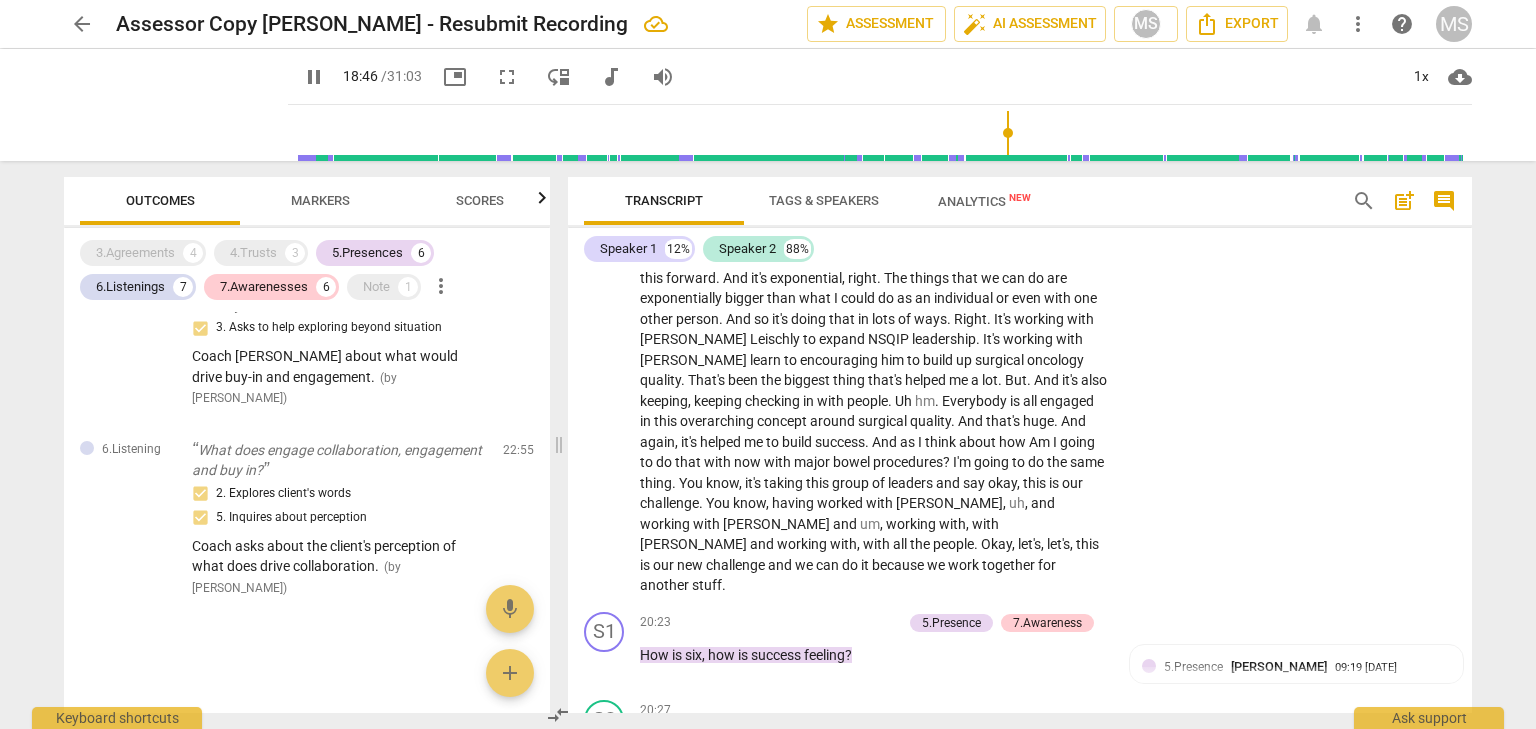 scroll, scrollTop: 6420, scrollLeft: 0, axis: vertical 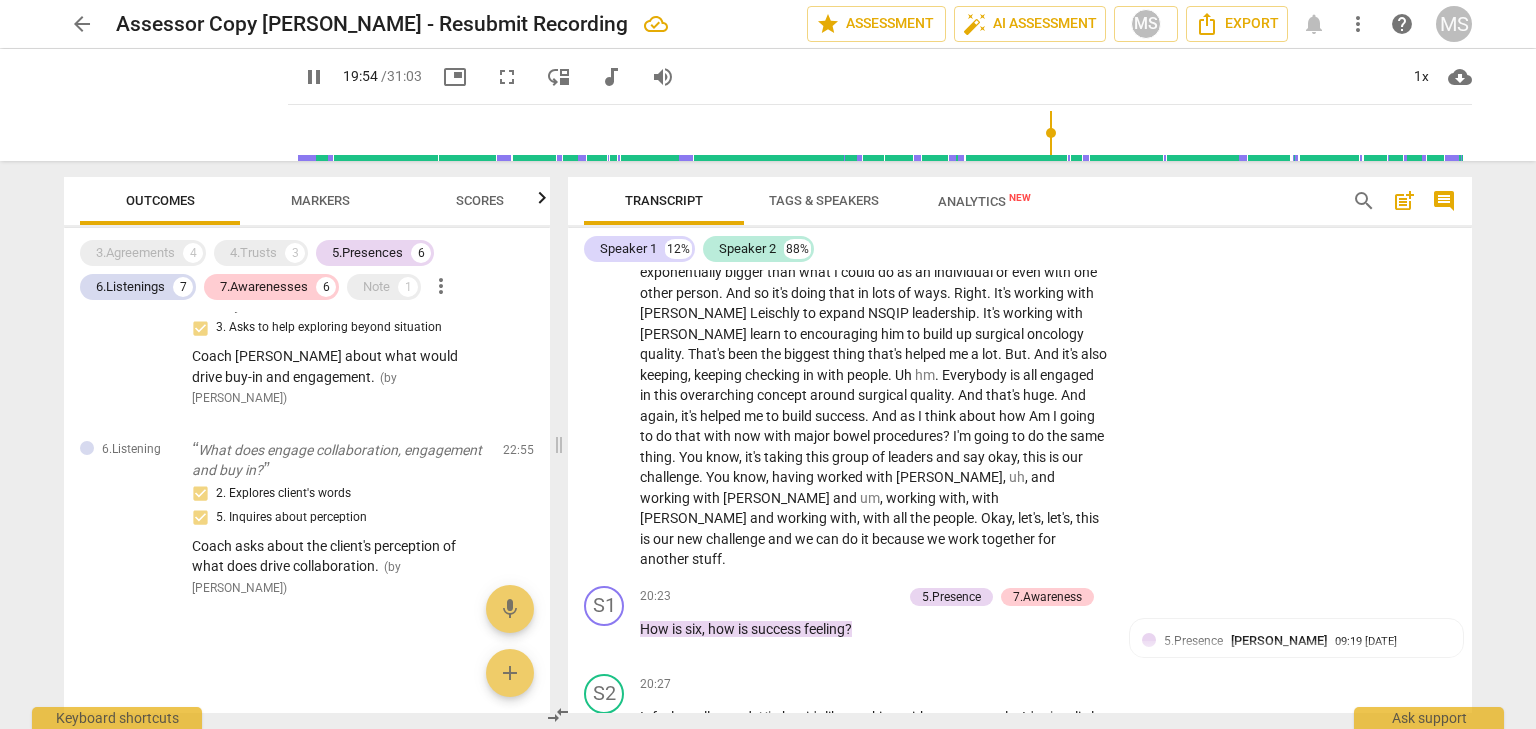 click at bounding box center (884, 133) 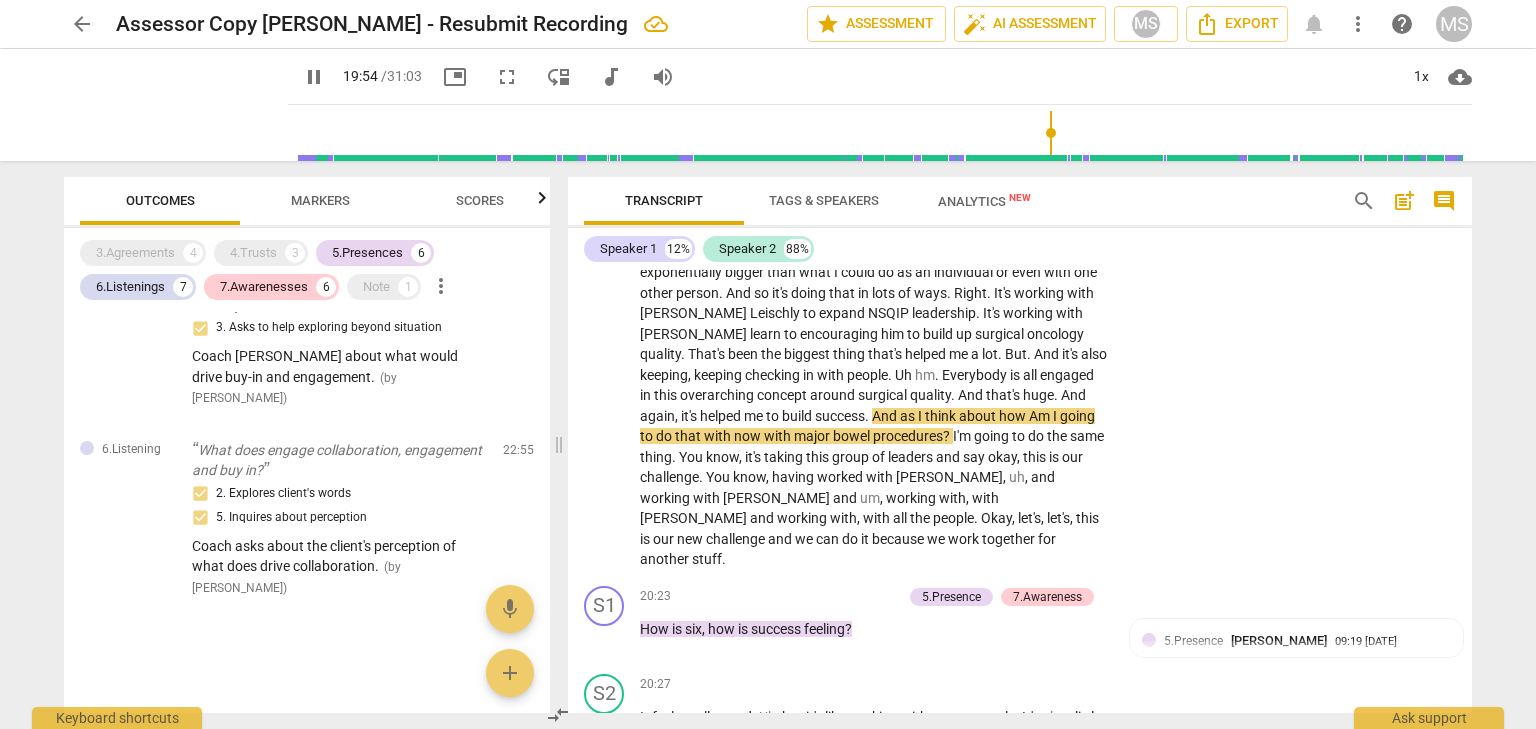 click at bounding box center (884, 133) 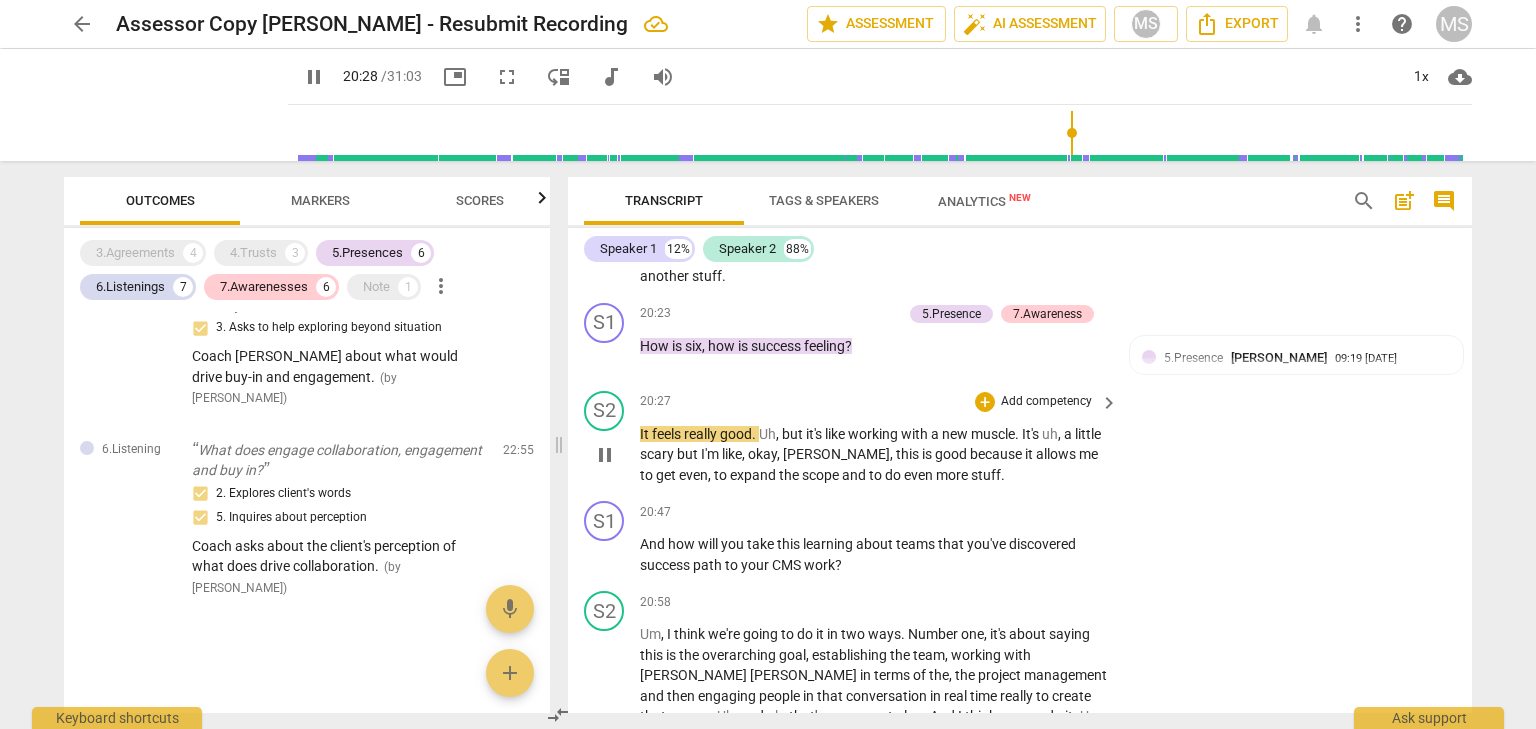 scroll, scrollTop: 6720, scrollLeft: 0, axis: vertical 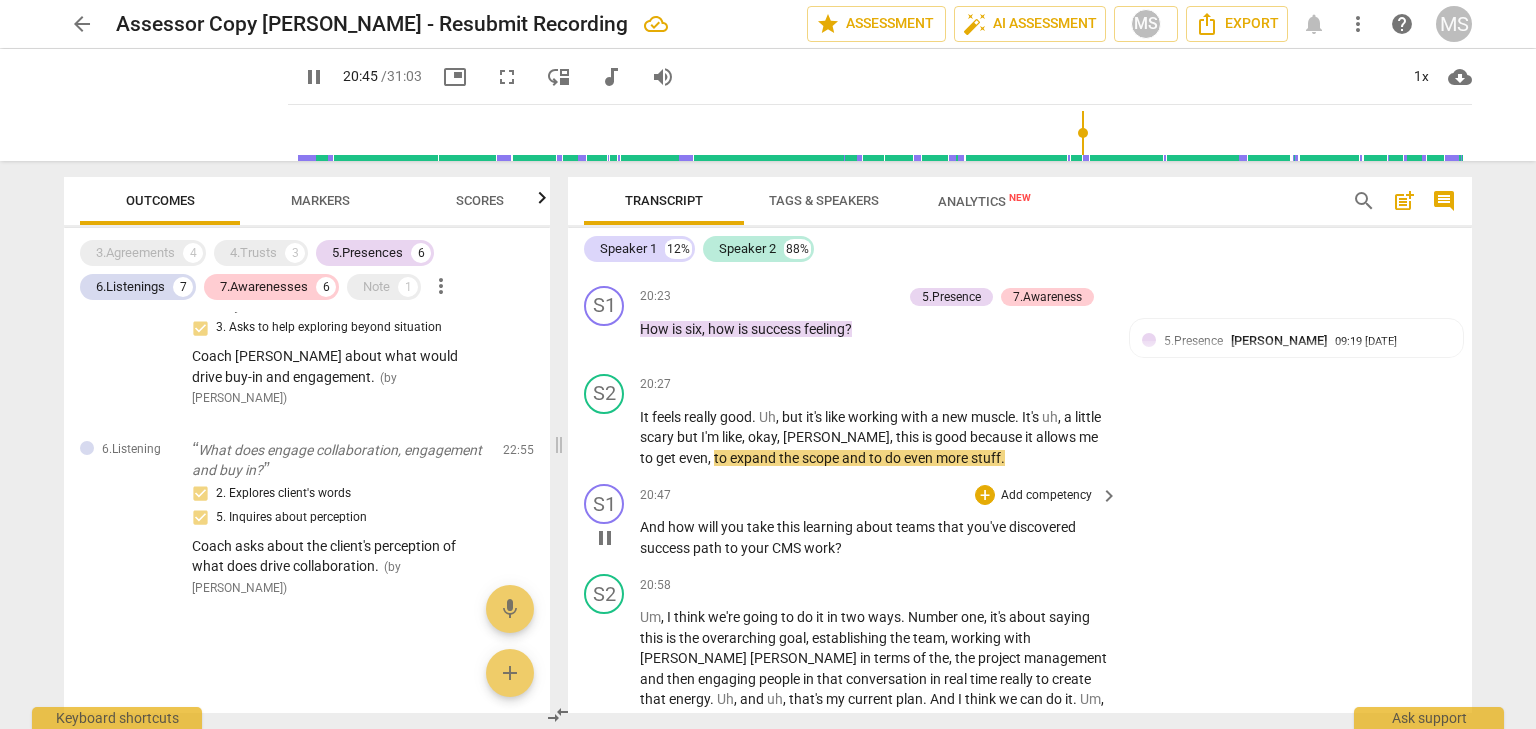 click on "Add competency" at bounding box center (1046, 496) 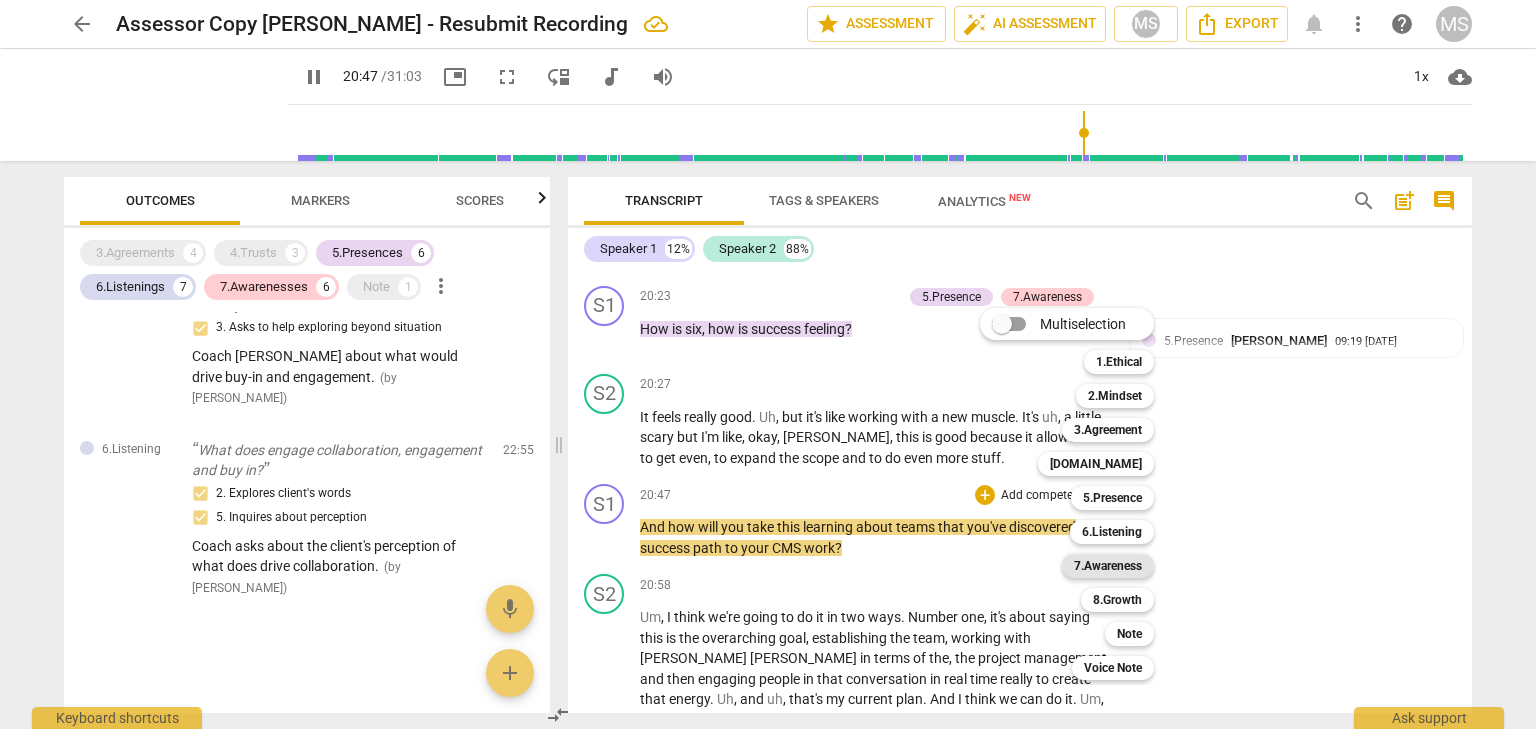 click on "7.Awareness" at bounding box center (1108, 566) 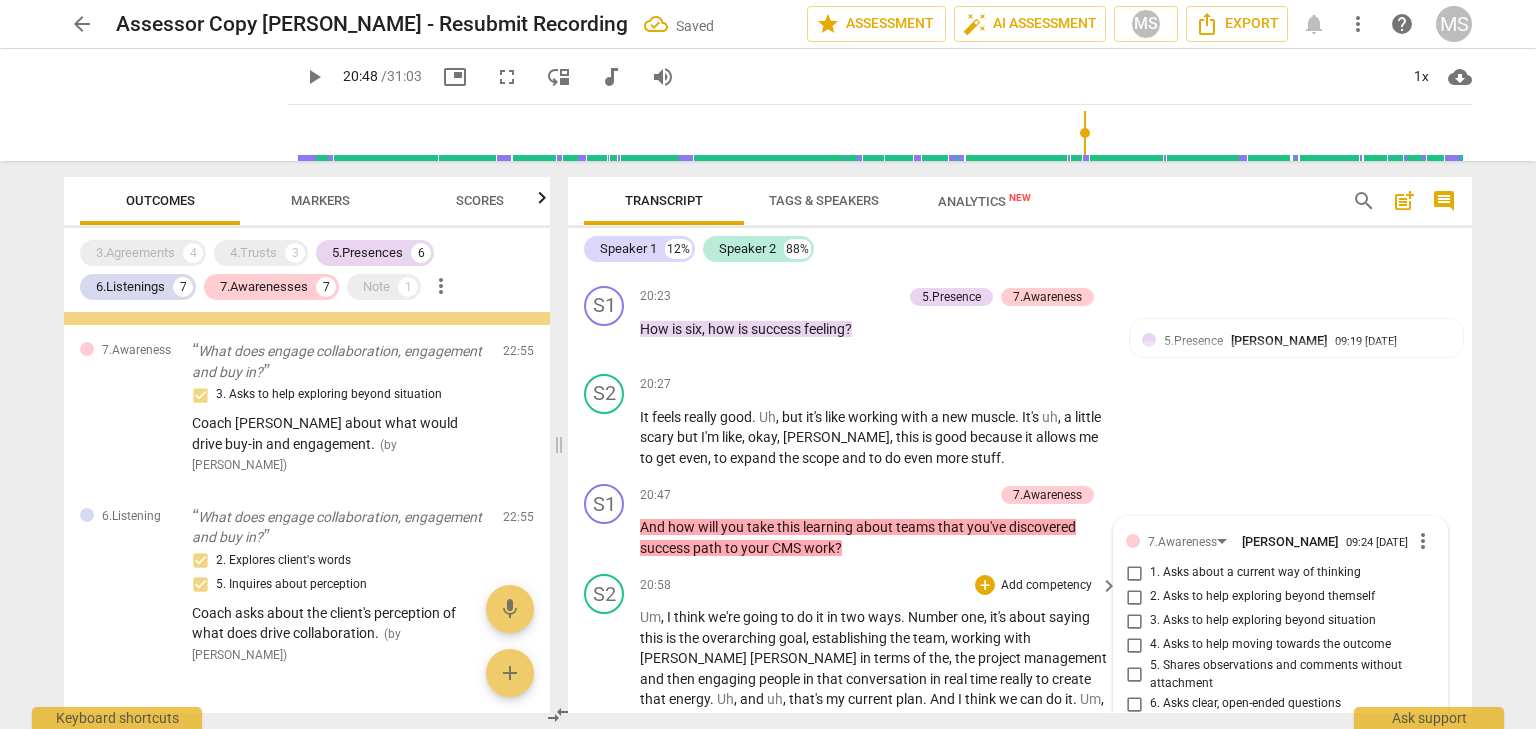 scroll, scrollTop: 7032, scrollLeft: 0, axis: vertical 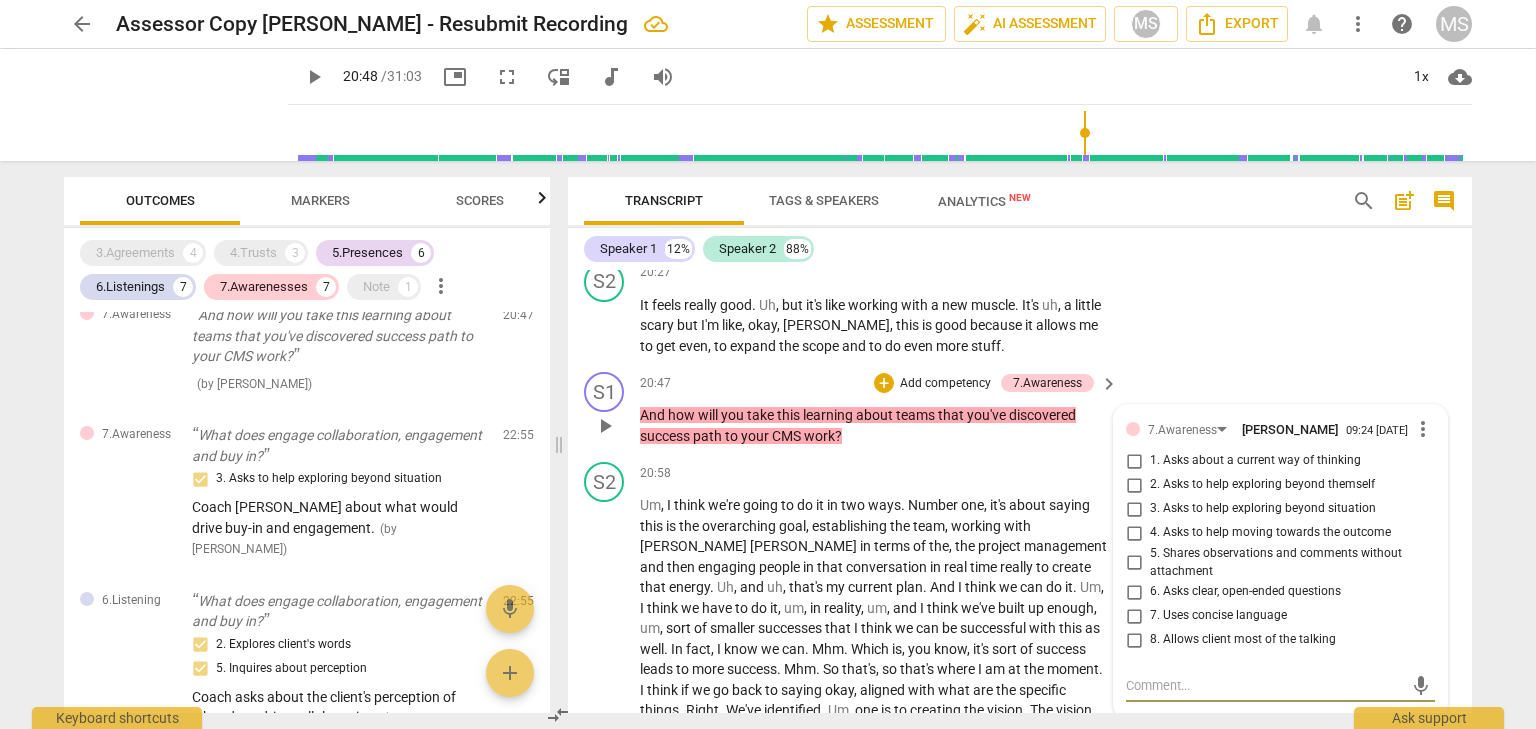 click on "more_vert" at bounding box center (1423, 429) 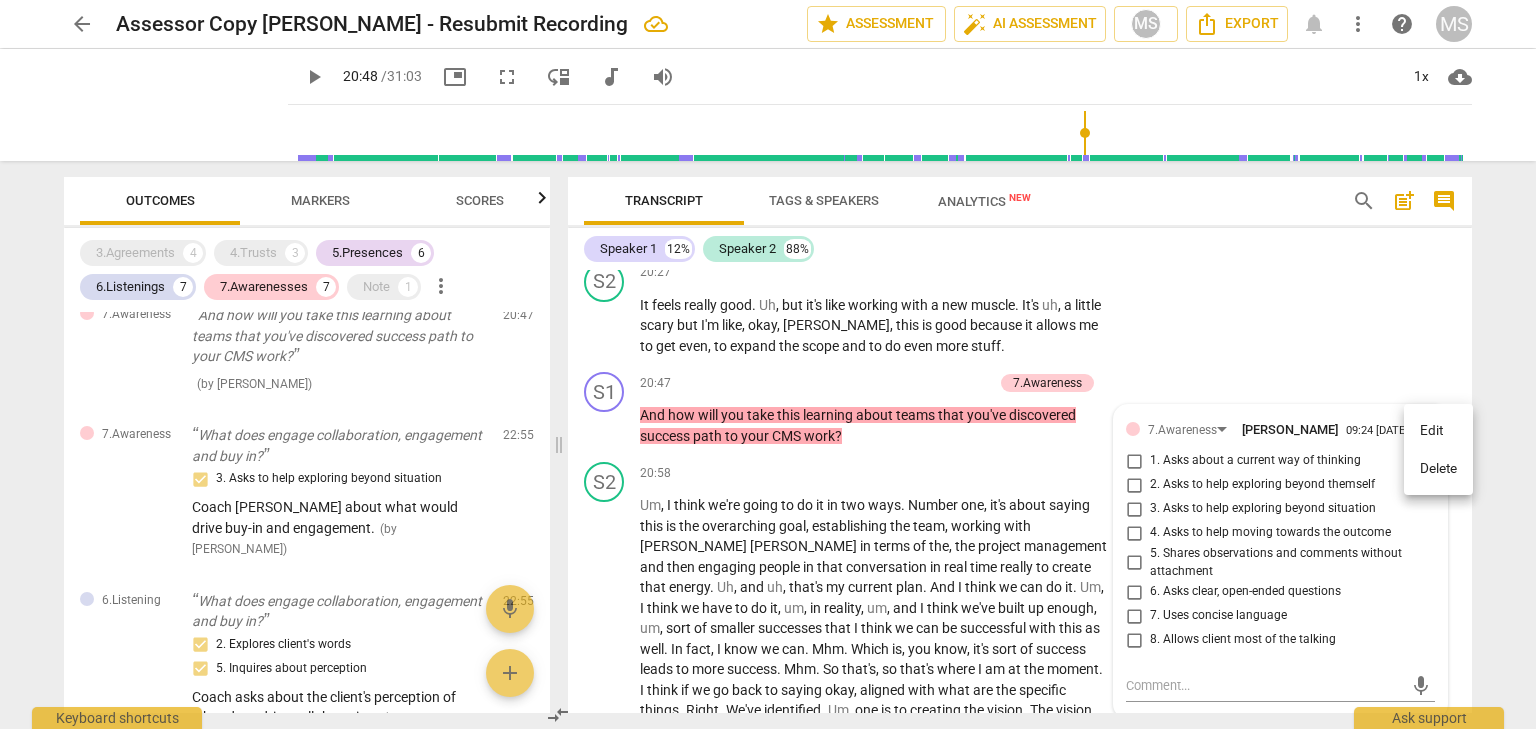 click on "Delete" at bounding box center [1438, 469] 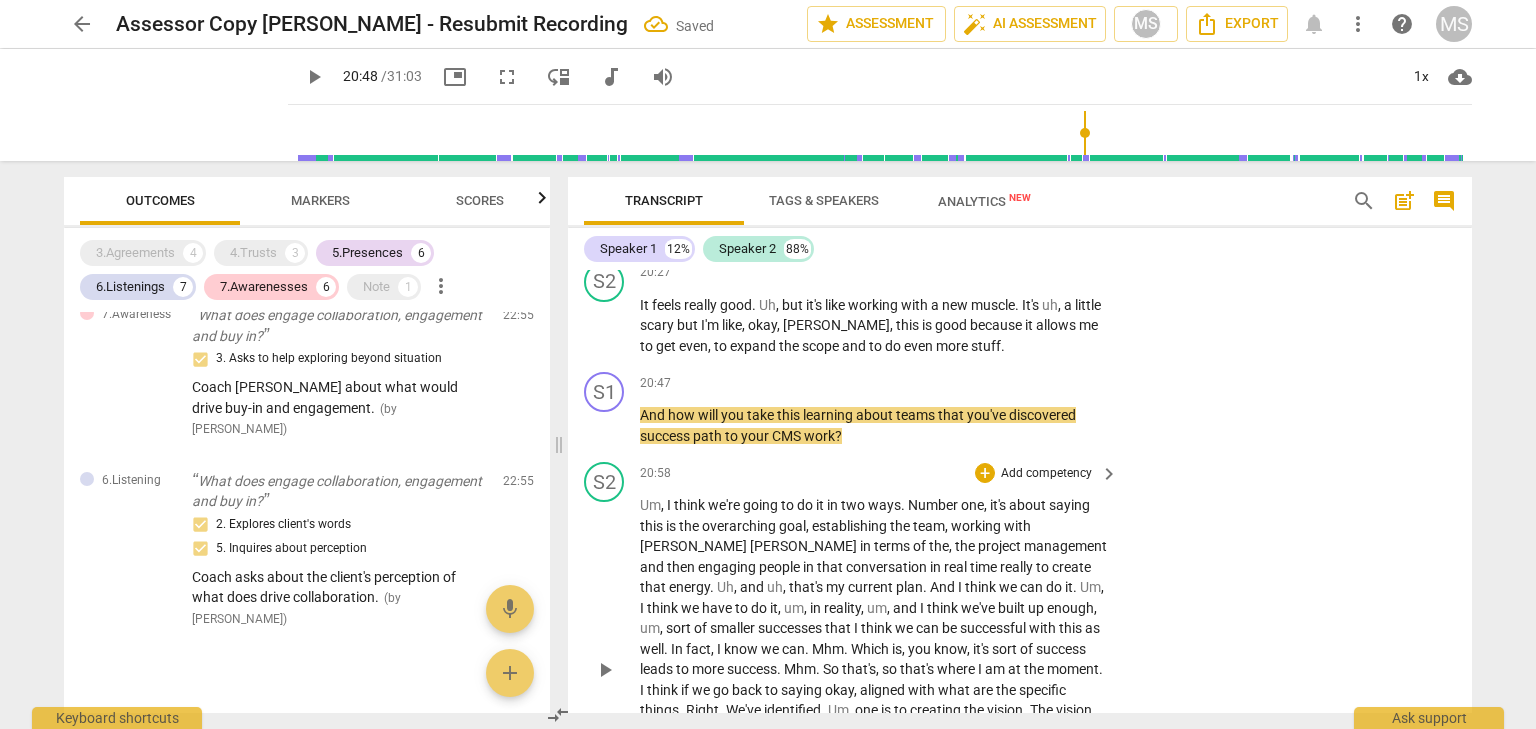 click on "Add competency" at bounding box center [1046, 474] 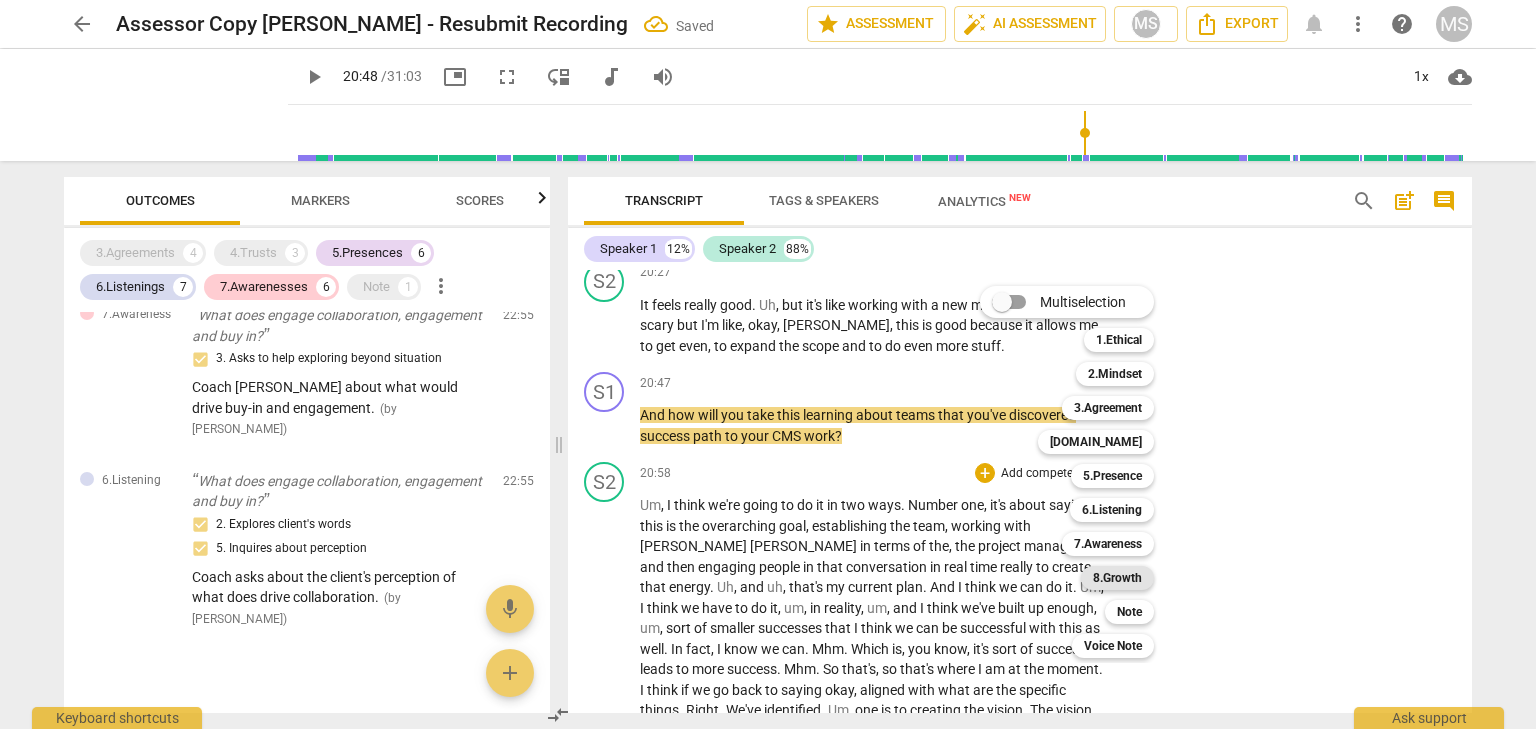 click on "8.Growth" at bounding box center [1117, 578] 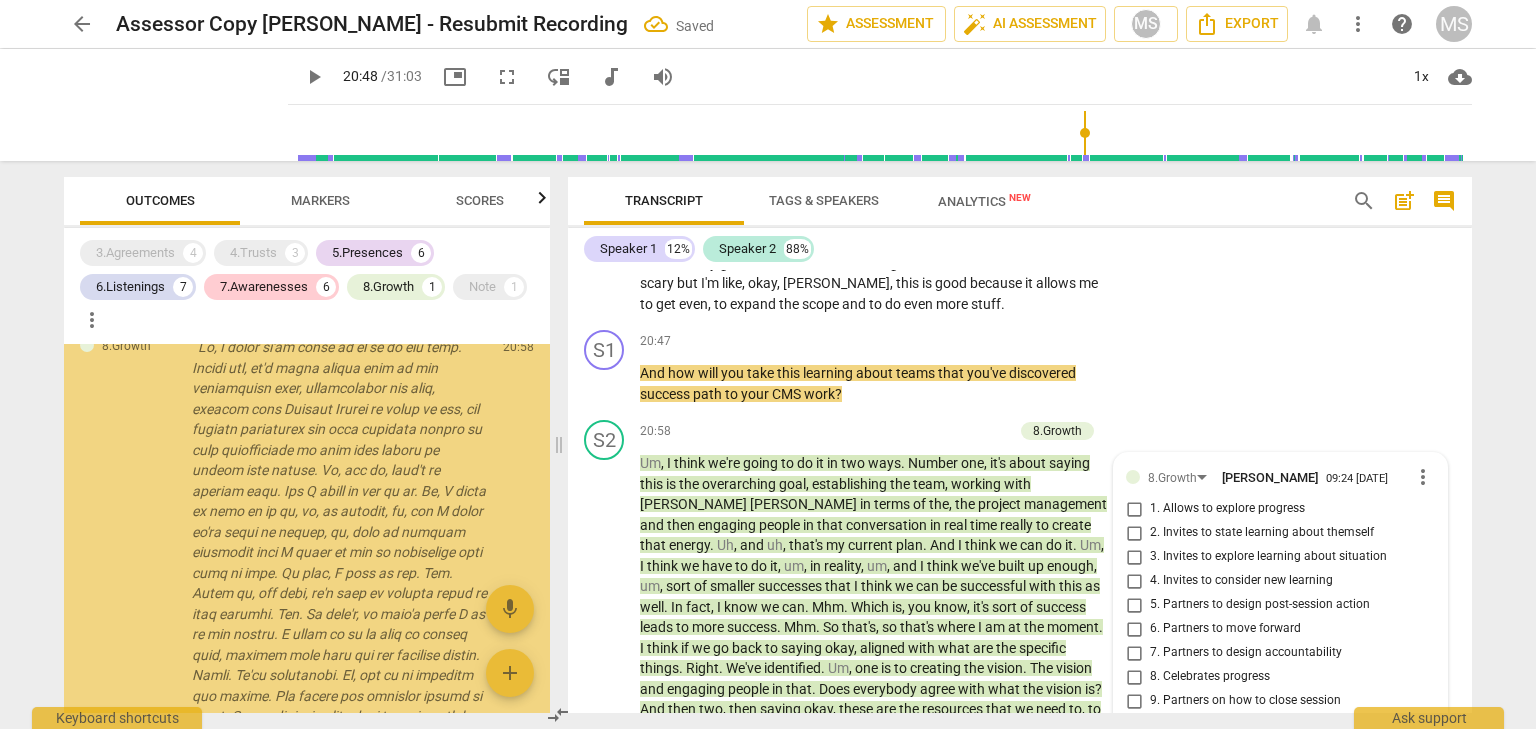 scroll, scrollTop: 6928, scrollLeft: 0, axis: vertical 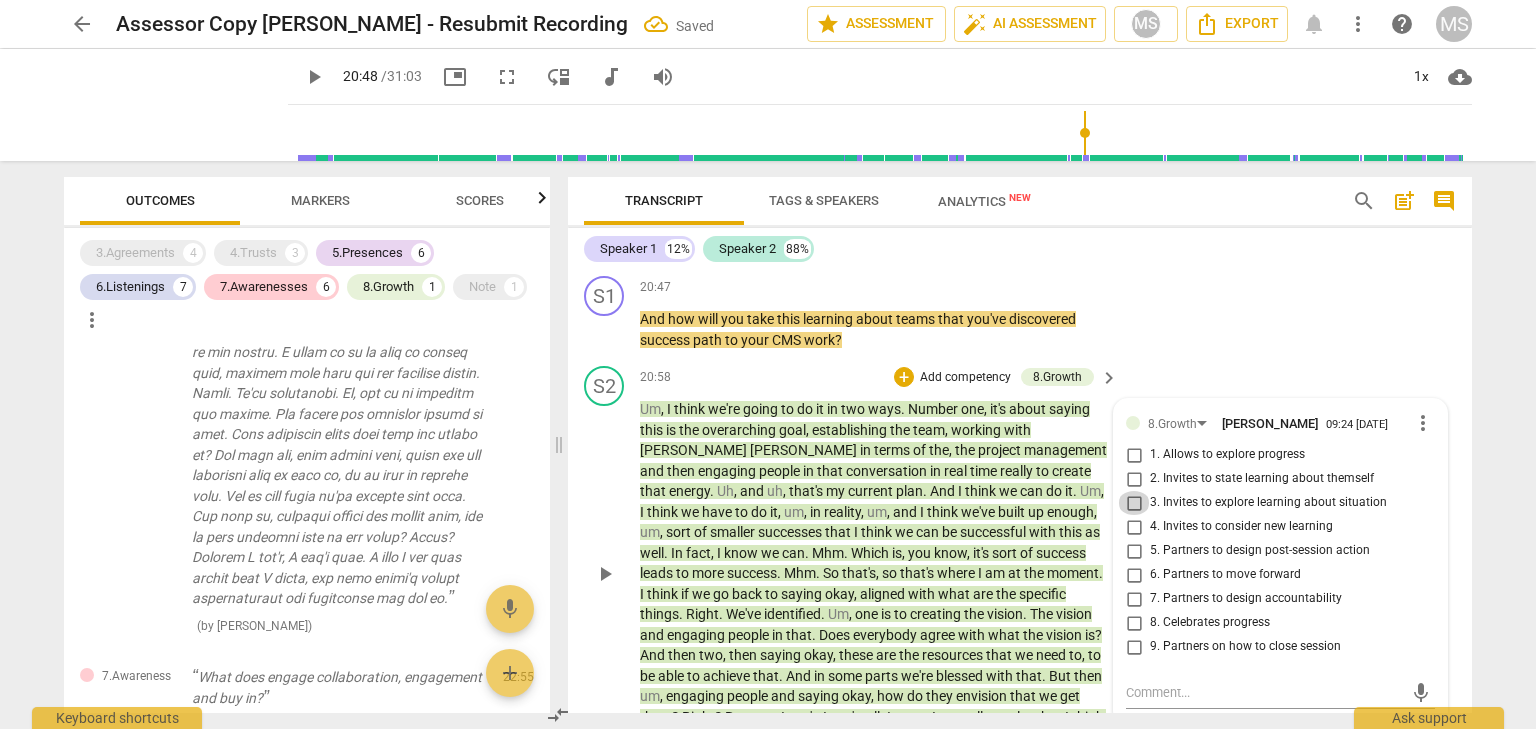 click on "3. Invites to explore learning about situation" at bounding box center (1134, 503) 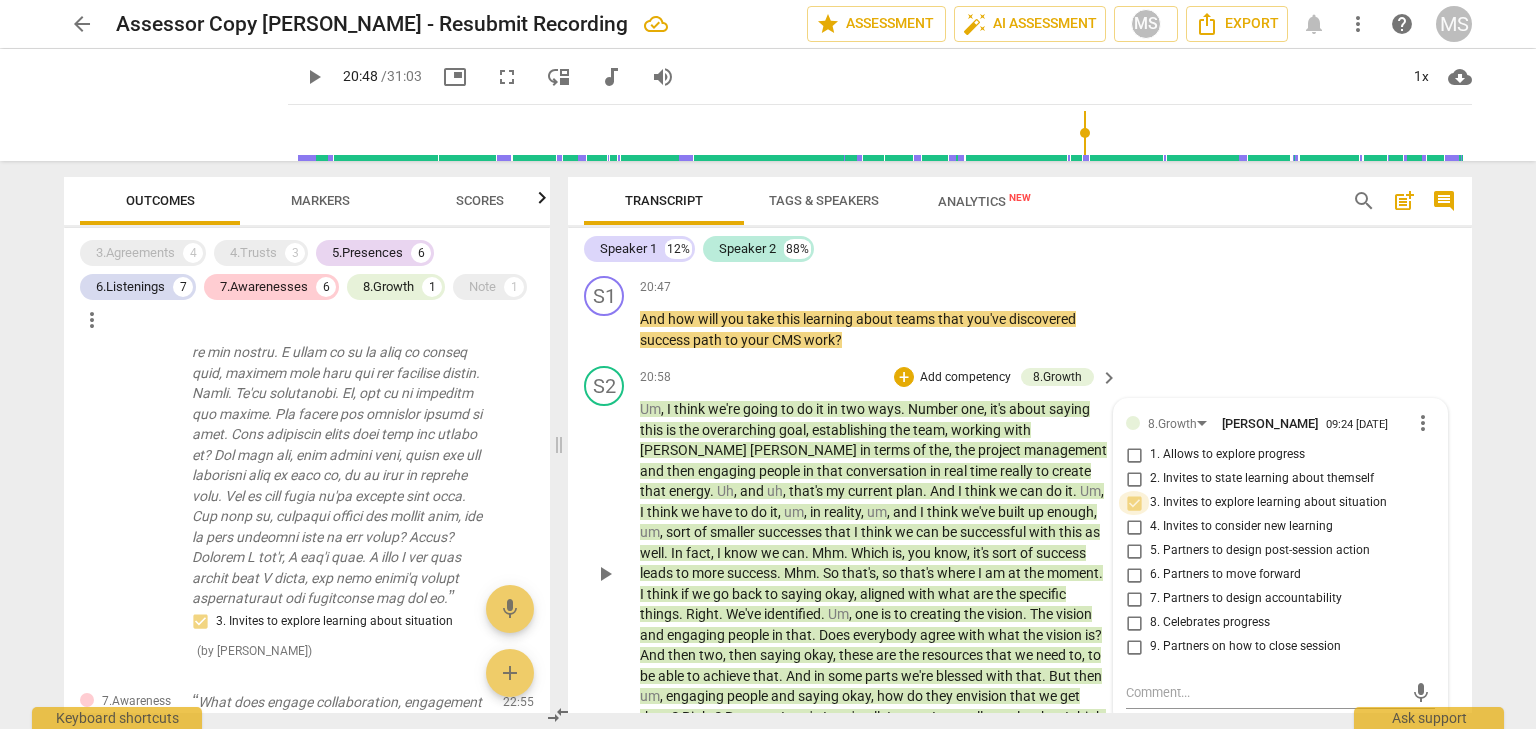 click on "3. Invites to explore learning about situation" at bounding box center [1134, 503] 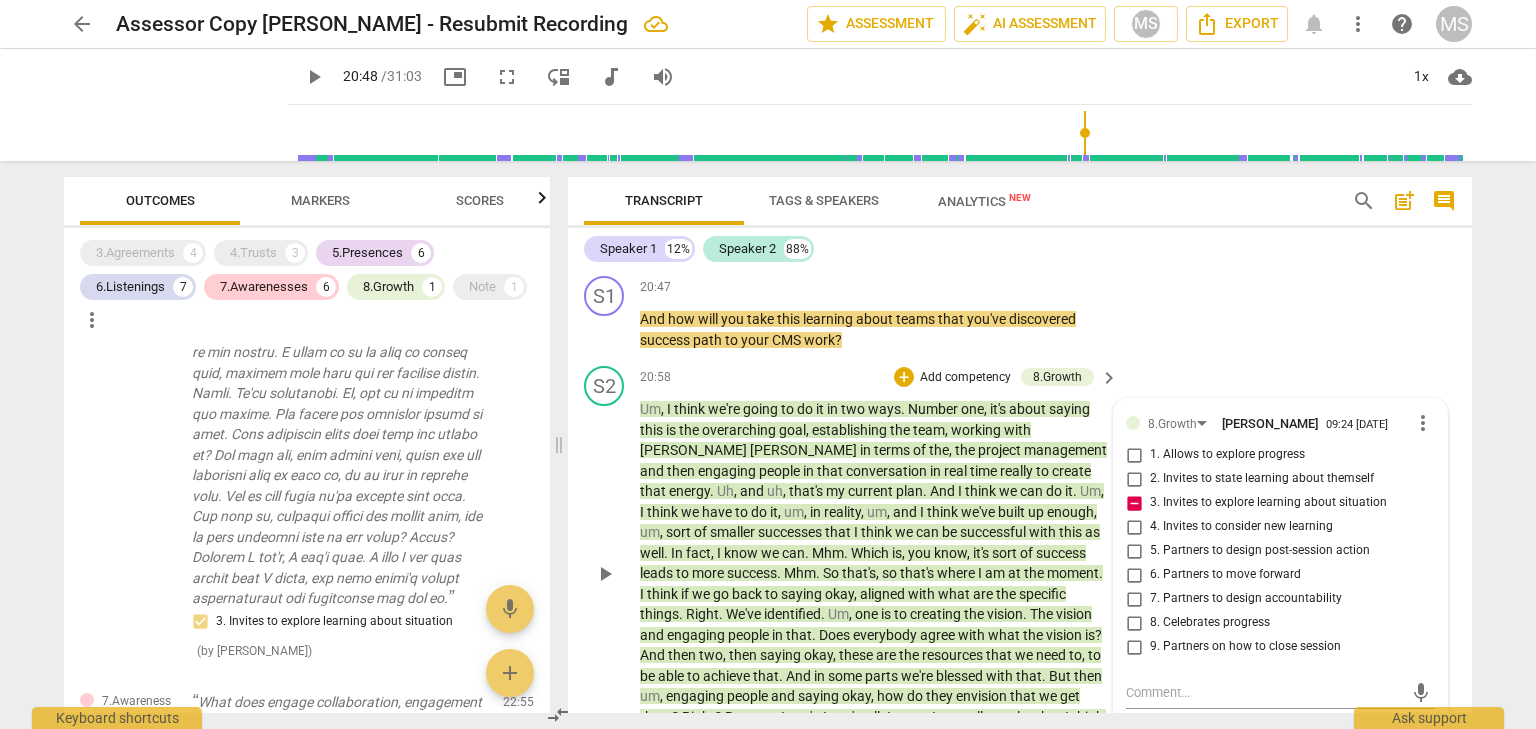 click on "3. Invites to explore learning about situation" at bounding box center [1134, 503] 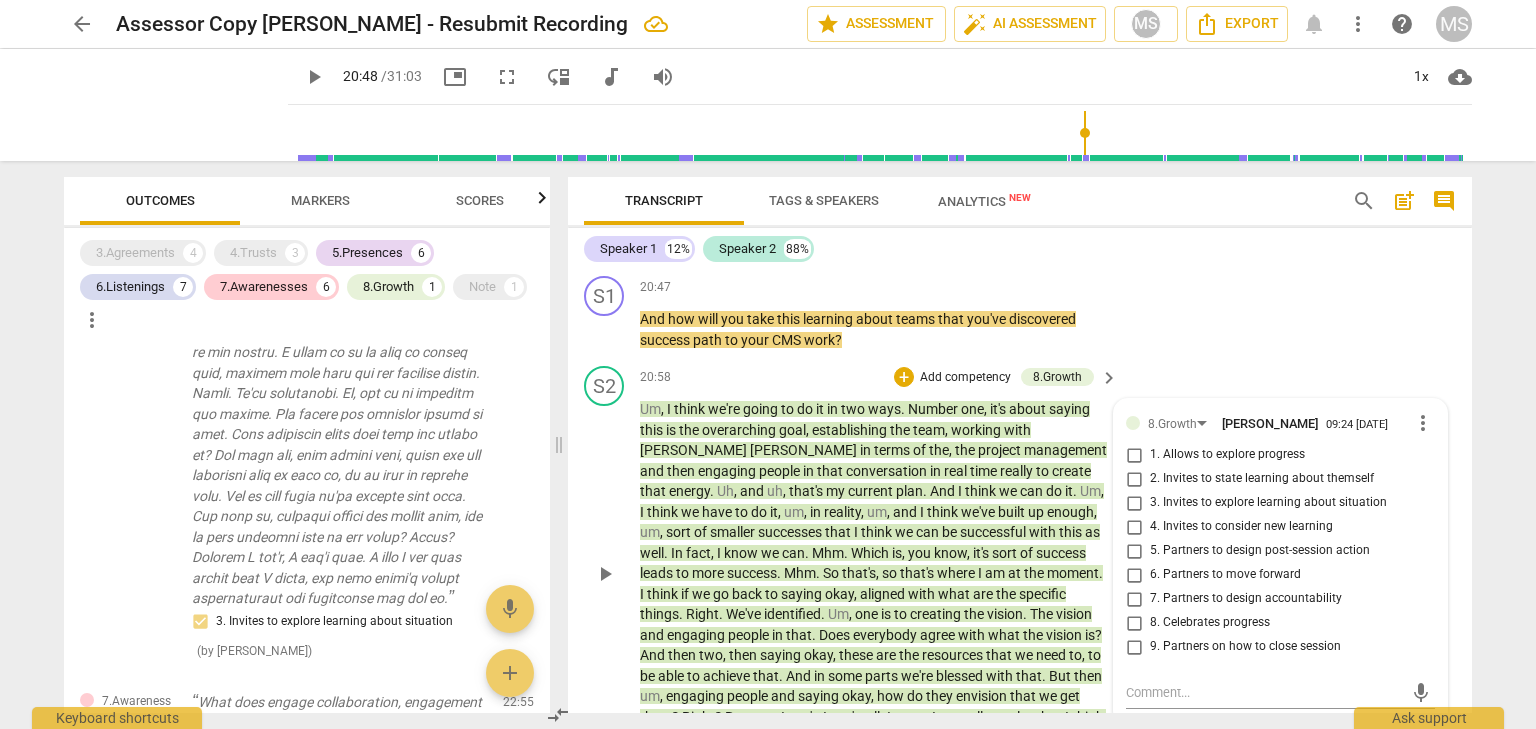 click on "4. Invites to consider new learning" at bounding box center (1134, 527) 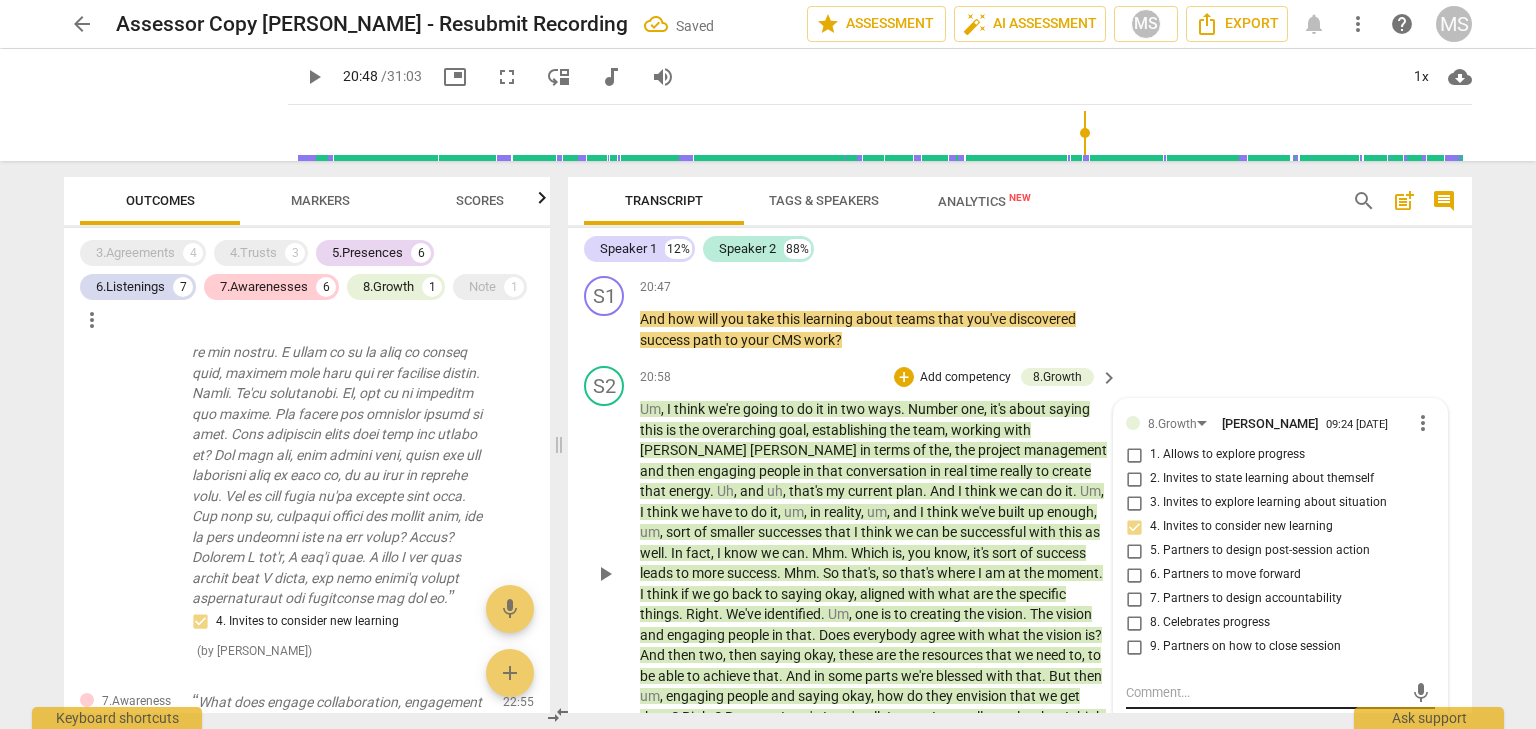 click at bounding box center [1264, 692] 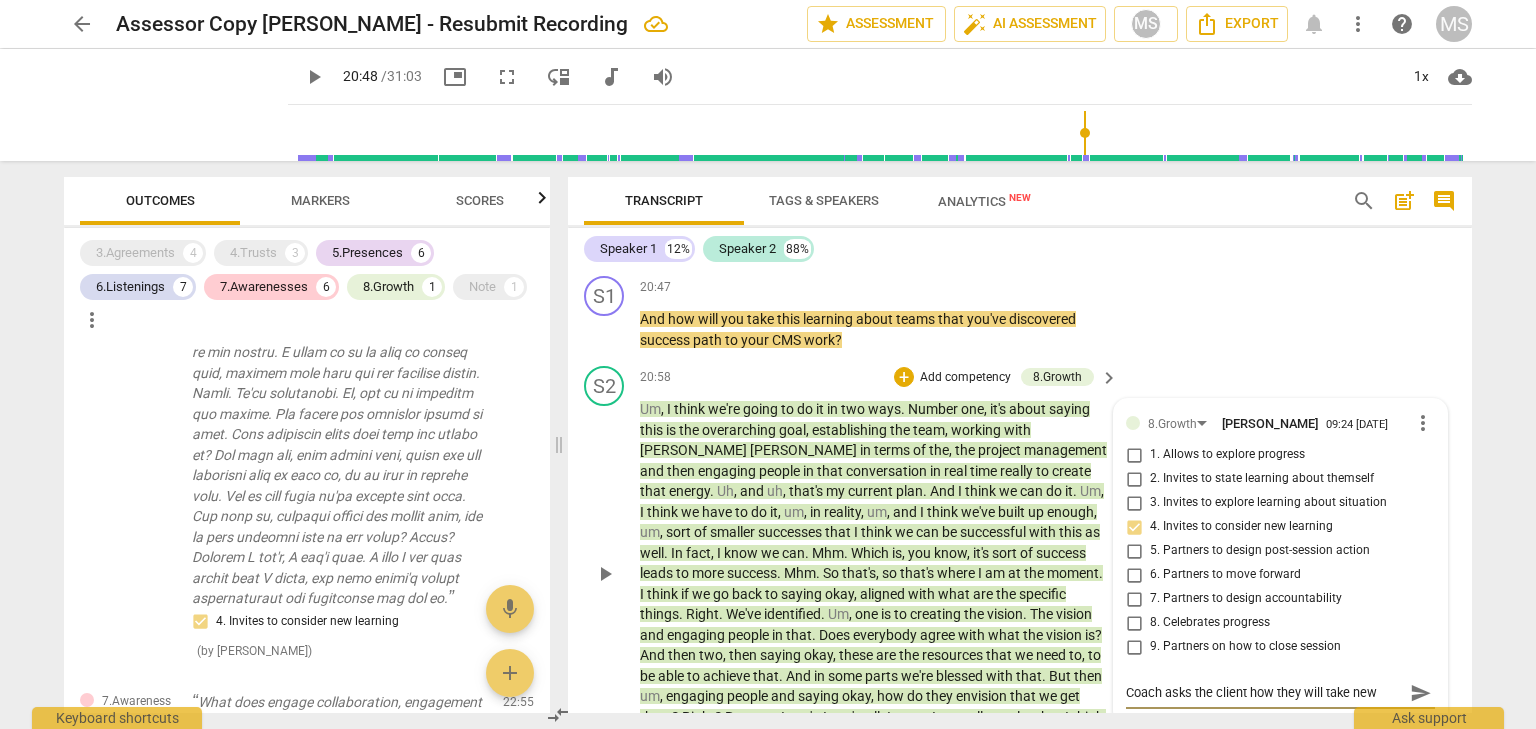 scroll, scrollTop: 17, scrollLeft: 0, axis: vertical 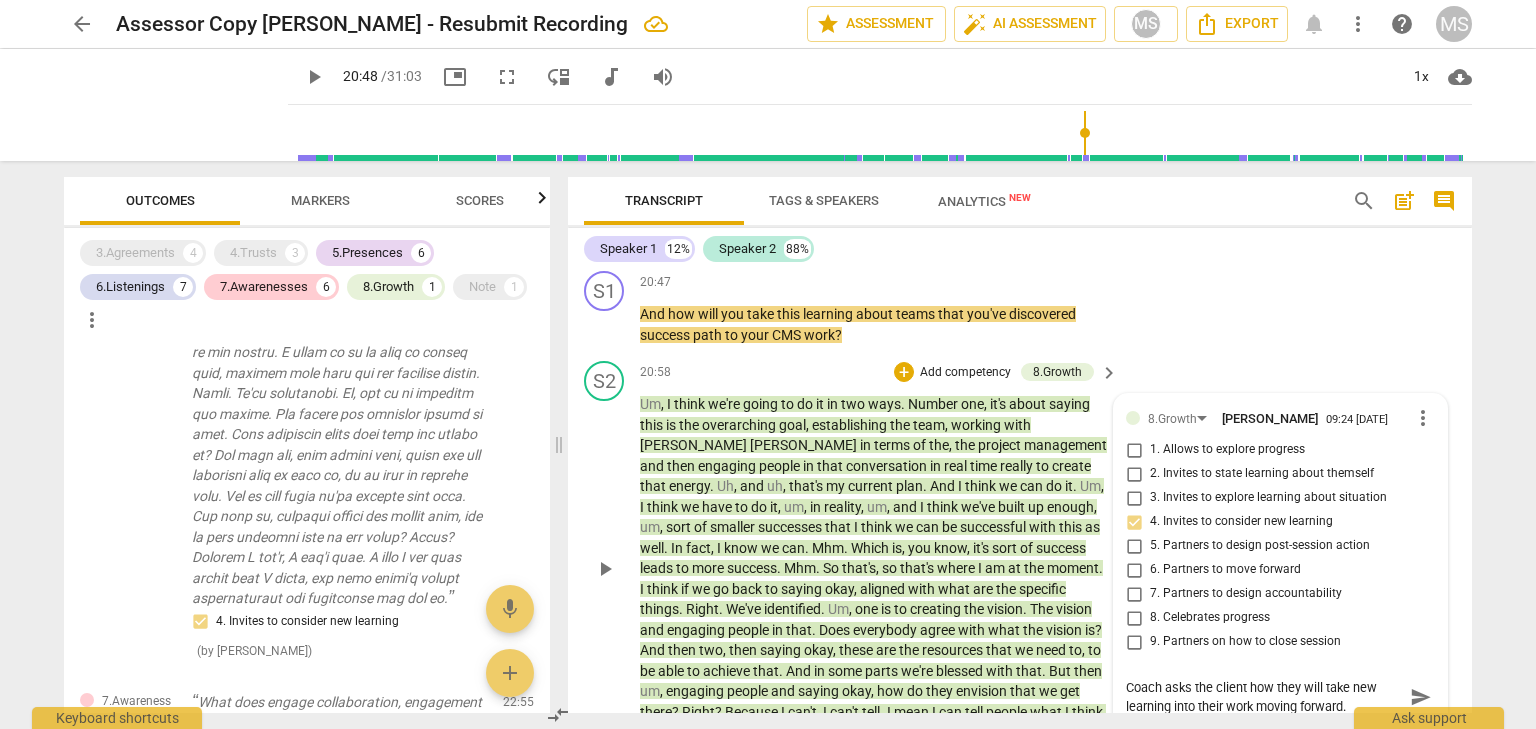 click on "send" at bounding box center (1421, 697) 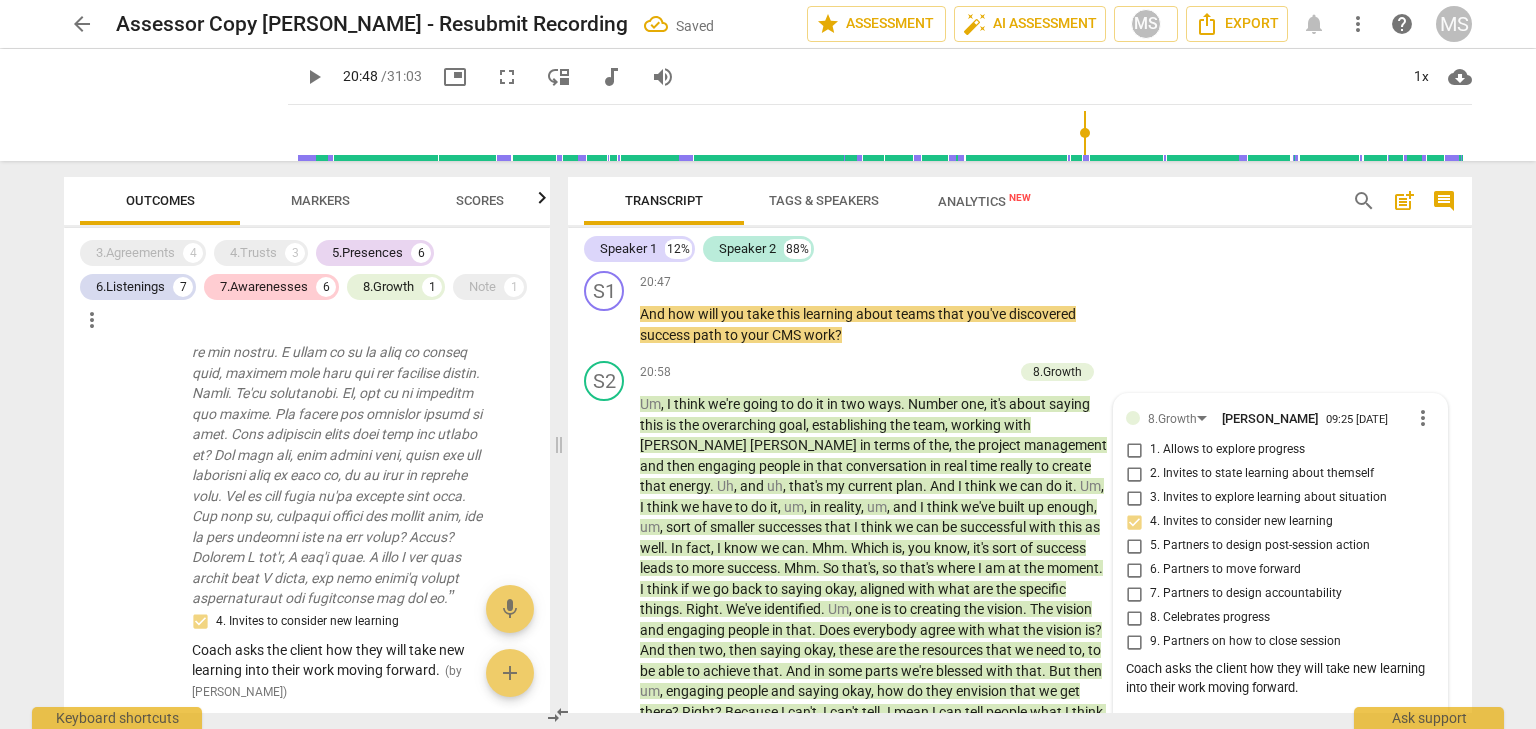 click on "play_arrow" at bounding box center [314, 77] 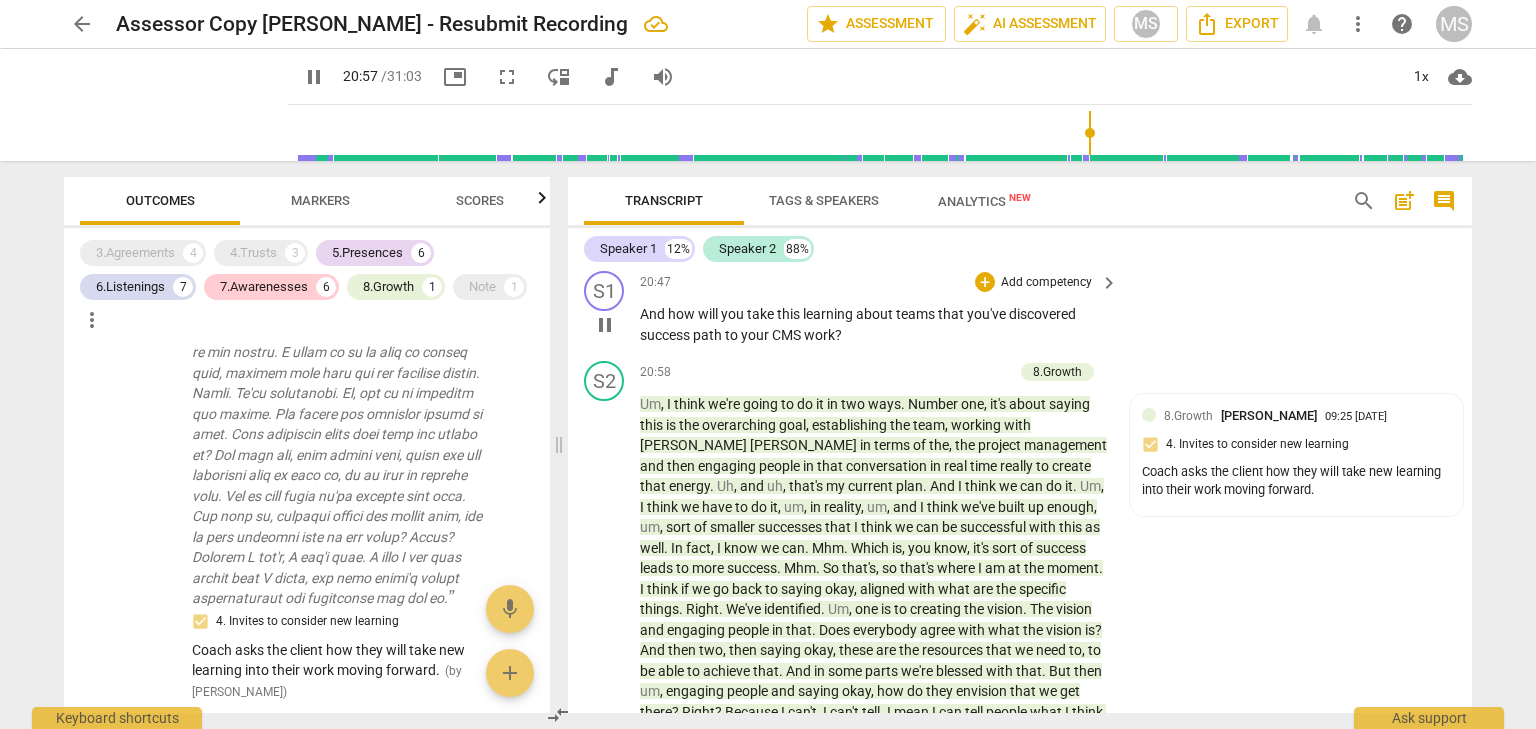 click on "Add competency" at bounding box center (1046, 283) 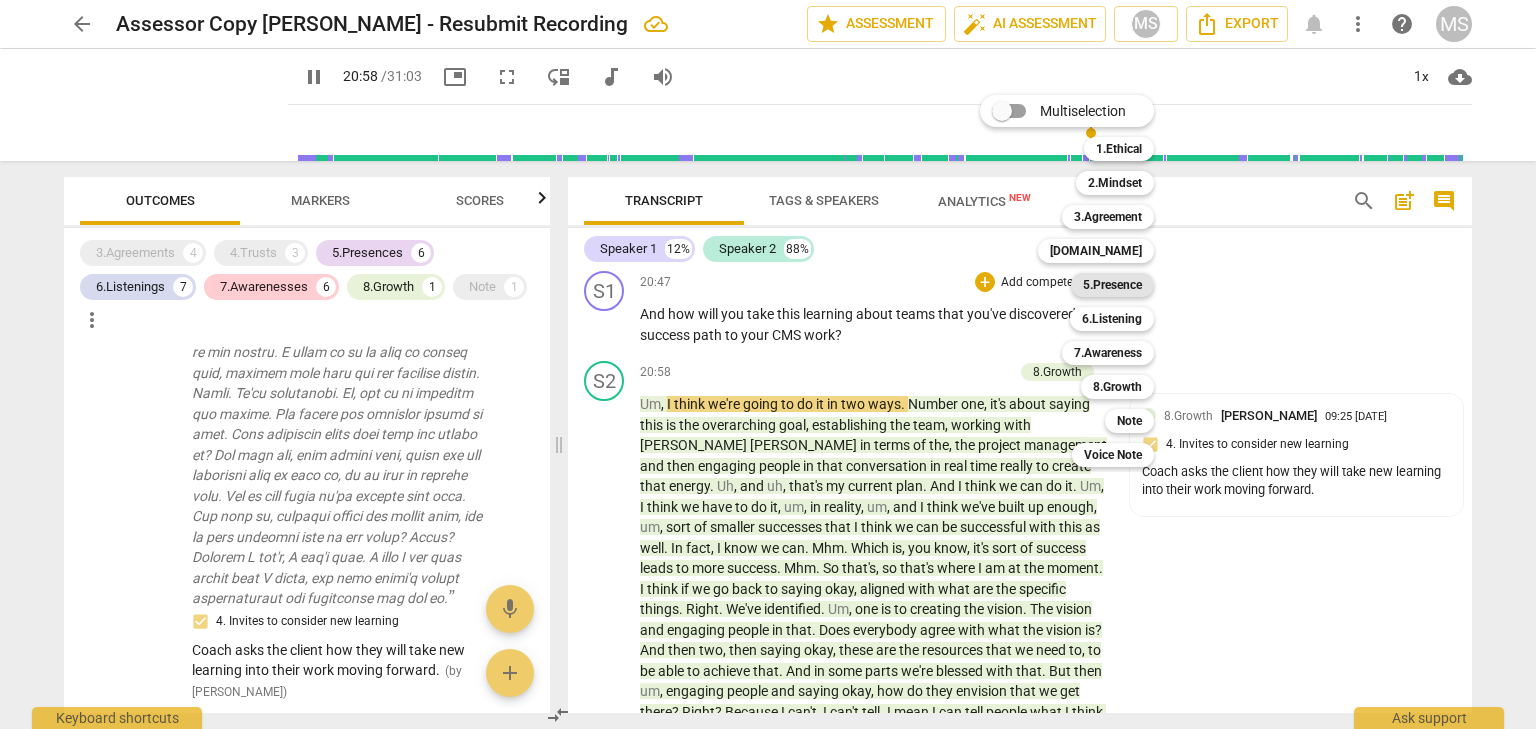 click on "5.Presence" at bounding box center (1112, 285) 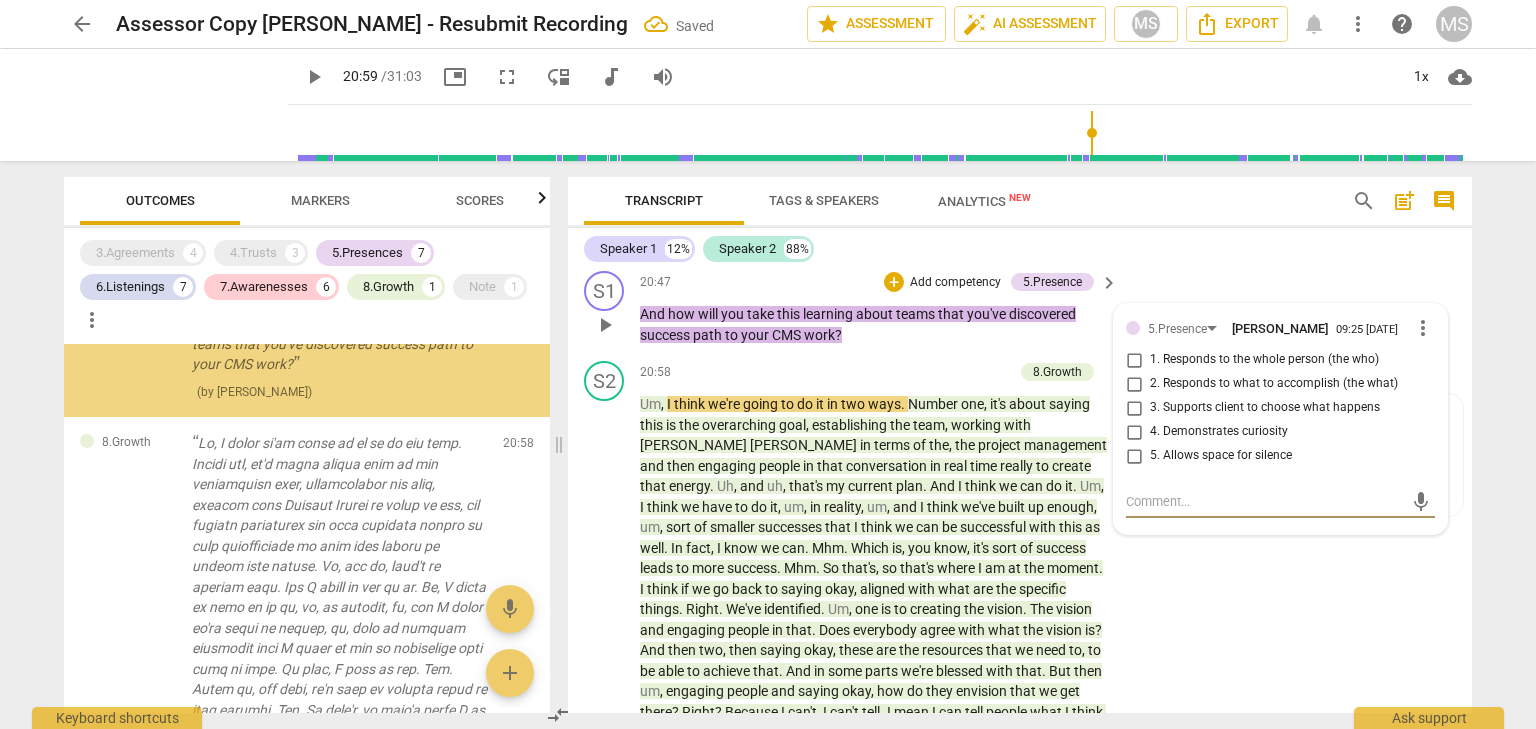 scroll, scrollTop: 3044, scrollLeft: 0, axis: vertical 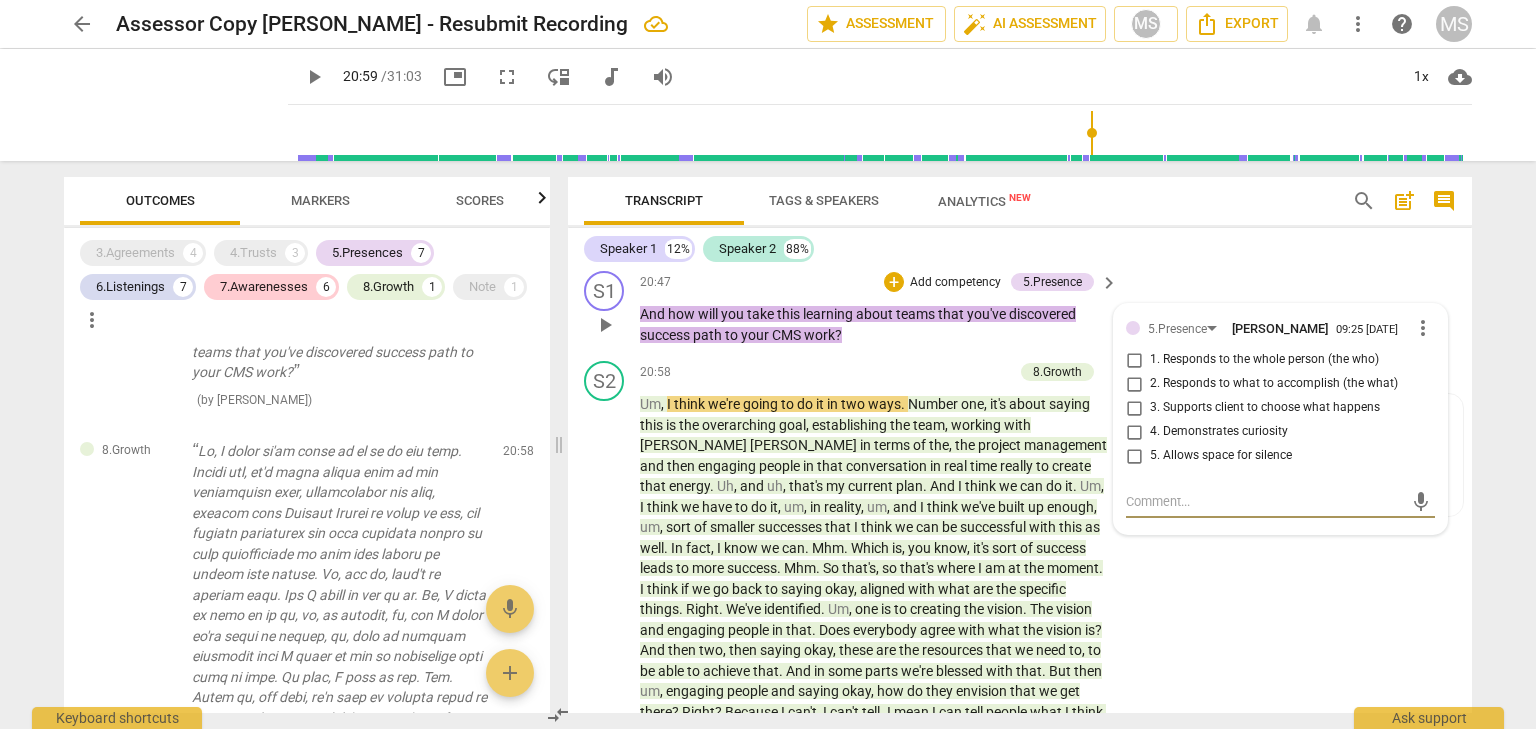 click on "more_vert" at bounding box center [1423, 328] 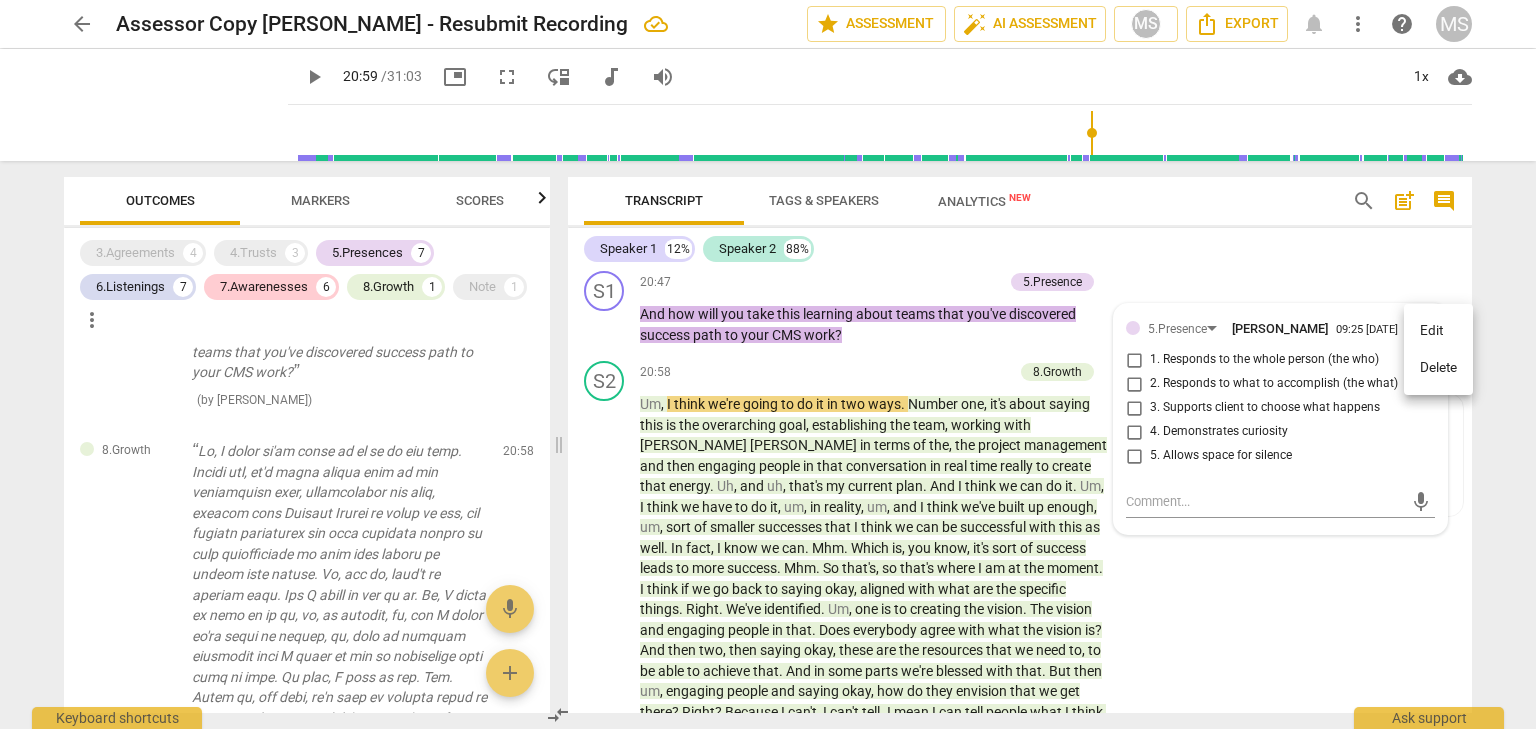 drag, startPoint x: 1132, startPoint y: 389, endPoint x: 1366, endPoint y: 389, distance: 234 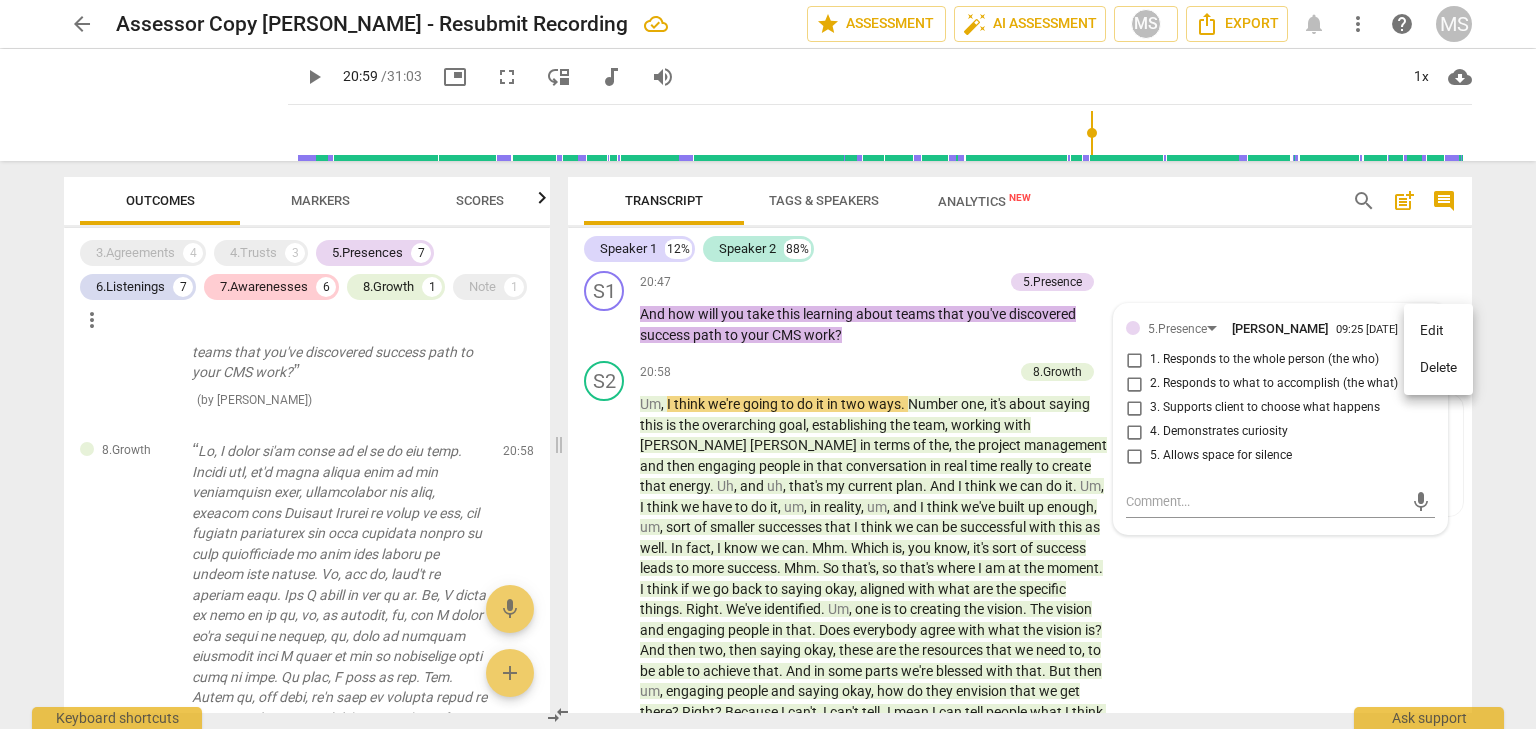click at bounding box center [768, 364] 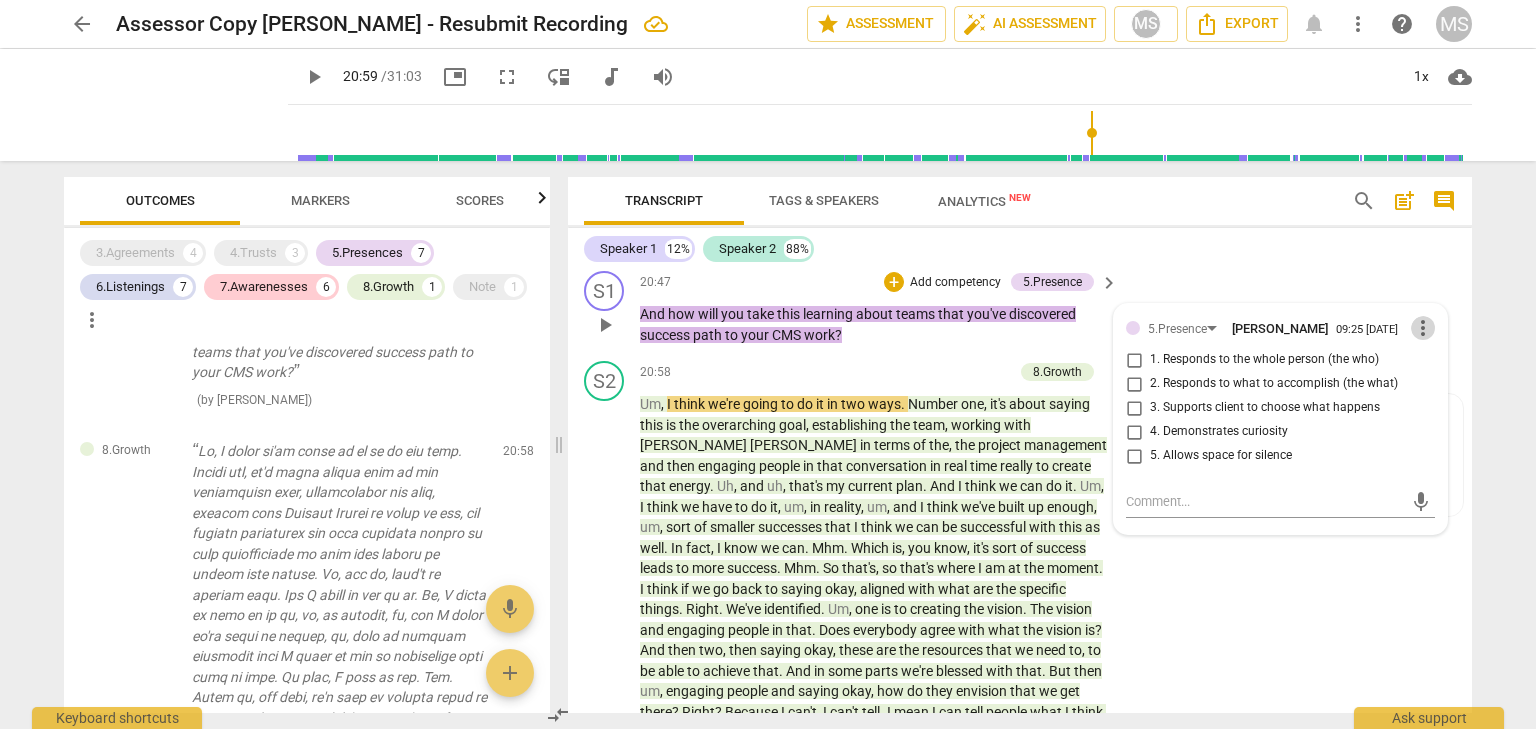 click on "more_vert" at bounding box center [1423, 328] 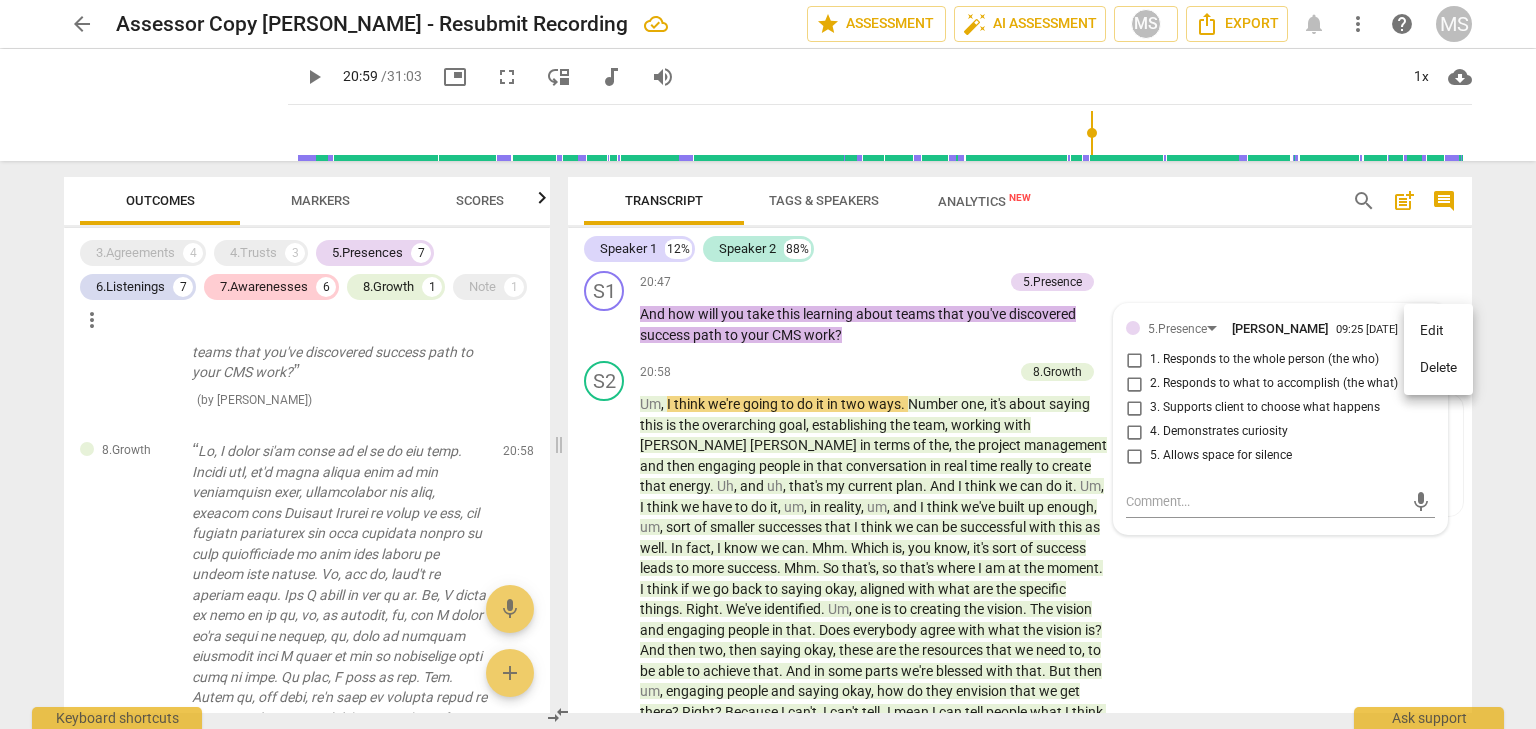 click on "Delete" at bounding box center (1438, 368) 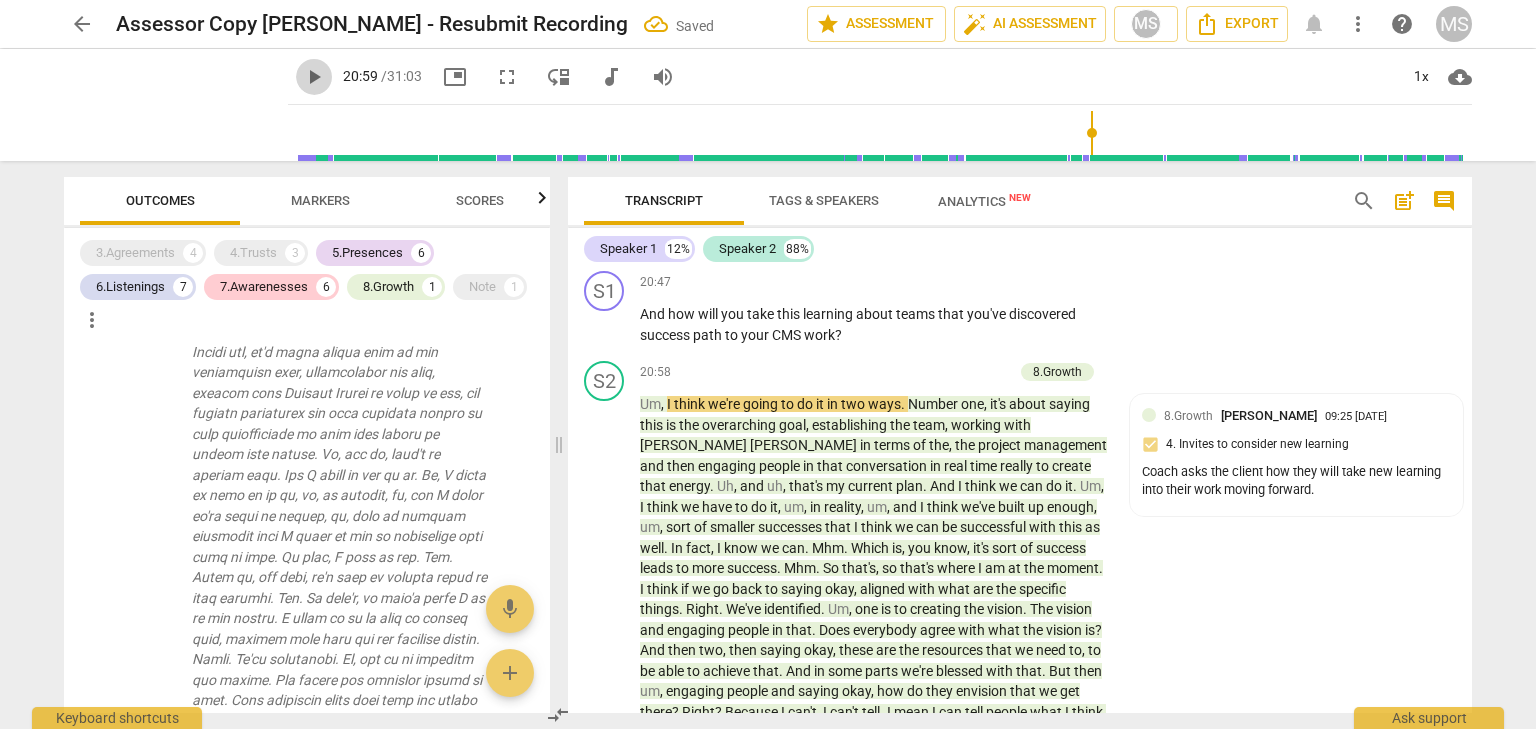 click on "play_arrow" at bounding box center (314, 77) 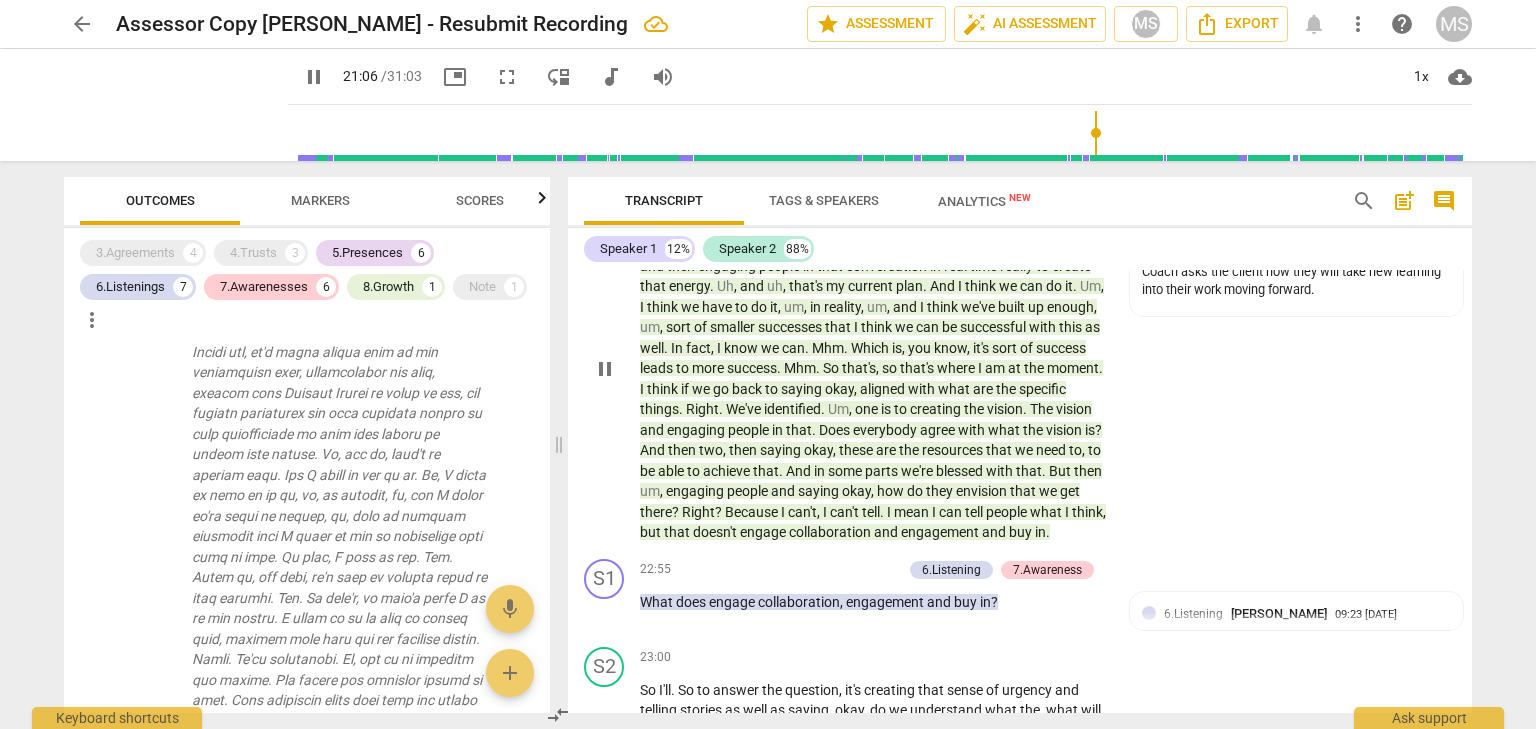 scroll, scrollTop: 6933, scrollLeft: 0, axis: vertical 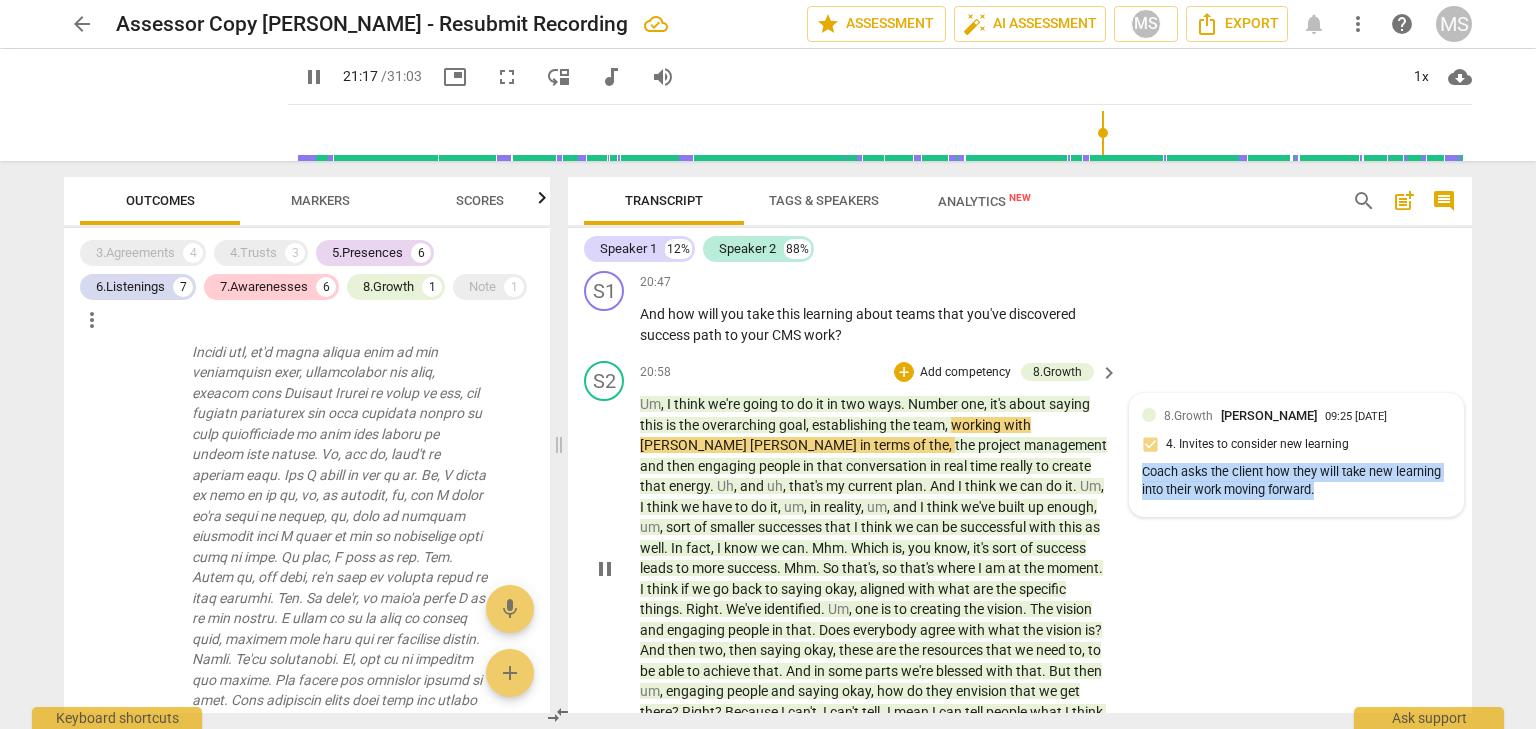 drag, startPoint x: 1138, startPoint y: 469, endPoint x: 1346, endPoint y: 495, distance: 209.6187 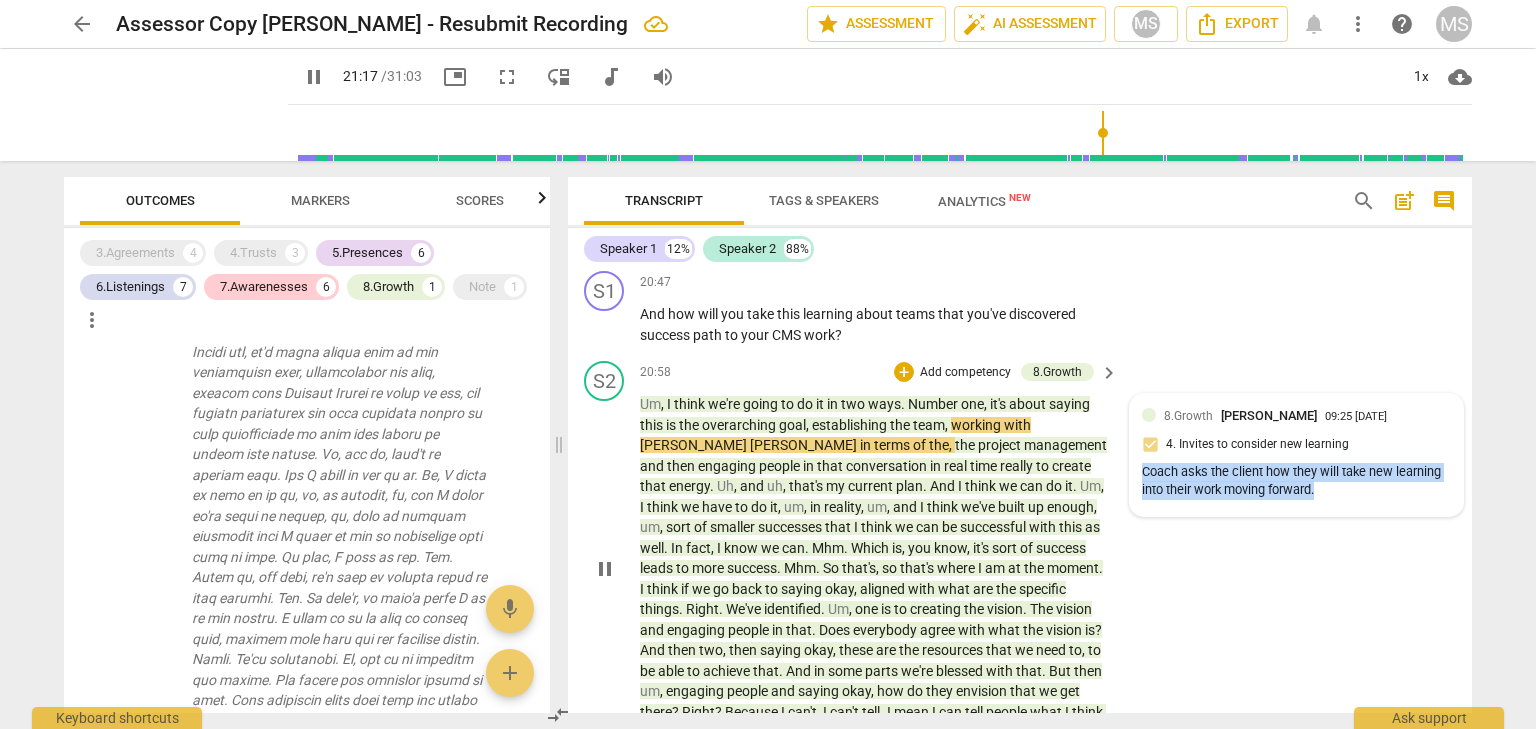 click on "Coach asks the client how they will take new learning into their work moving forward." at bounding box center [1296, 482] 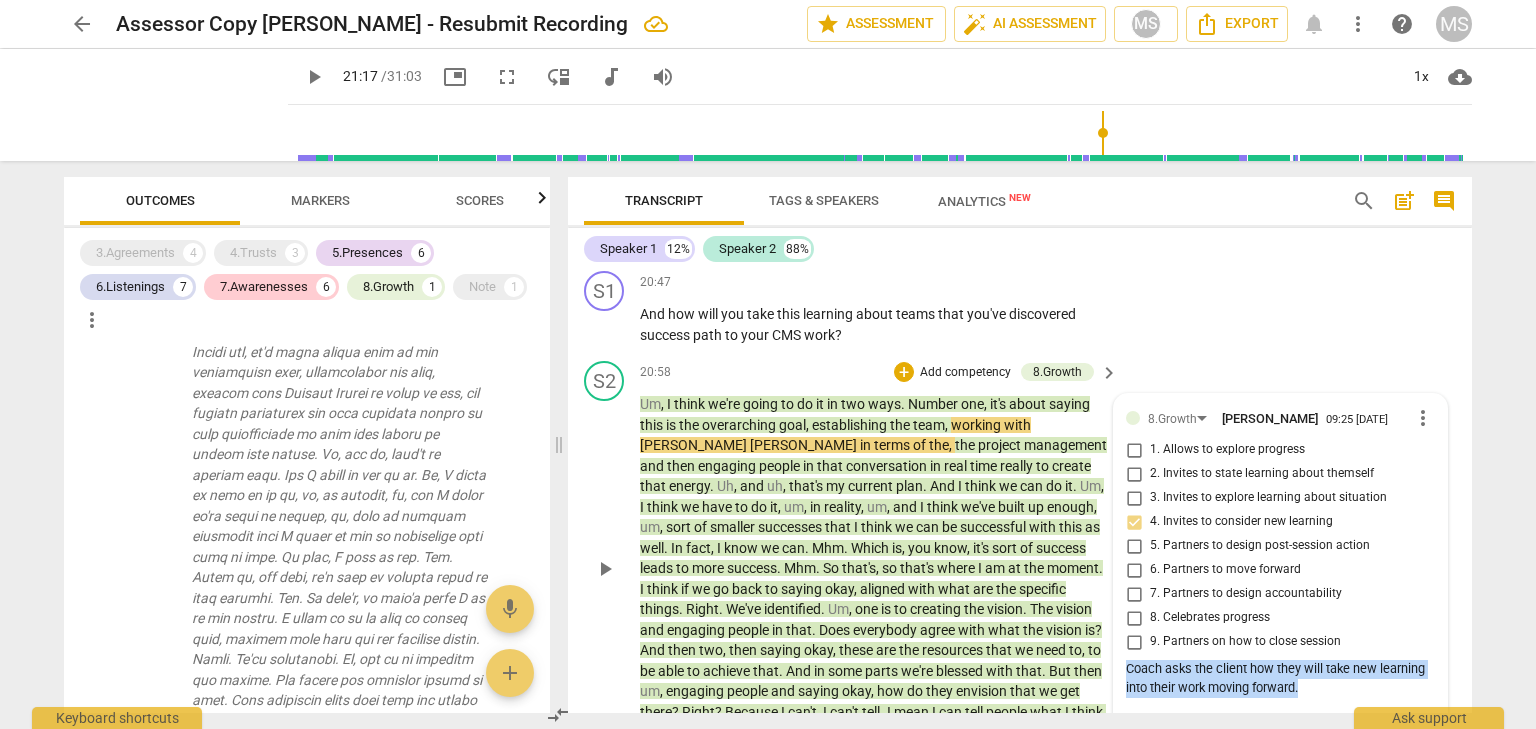 copy on "Coach asks the client how they will take new learning into their work moving forward." 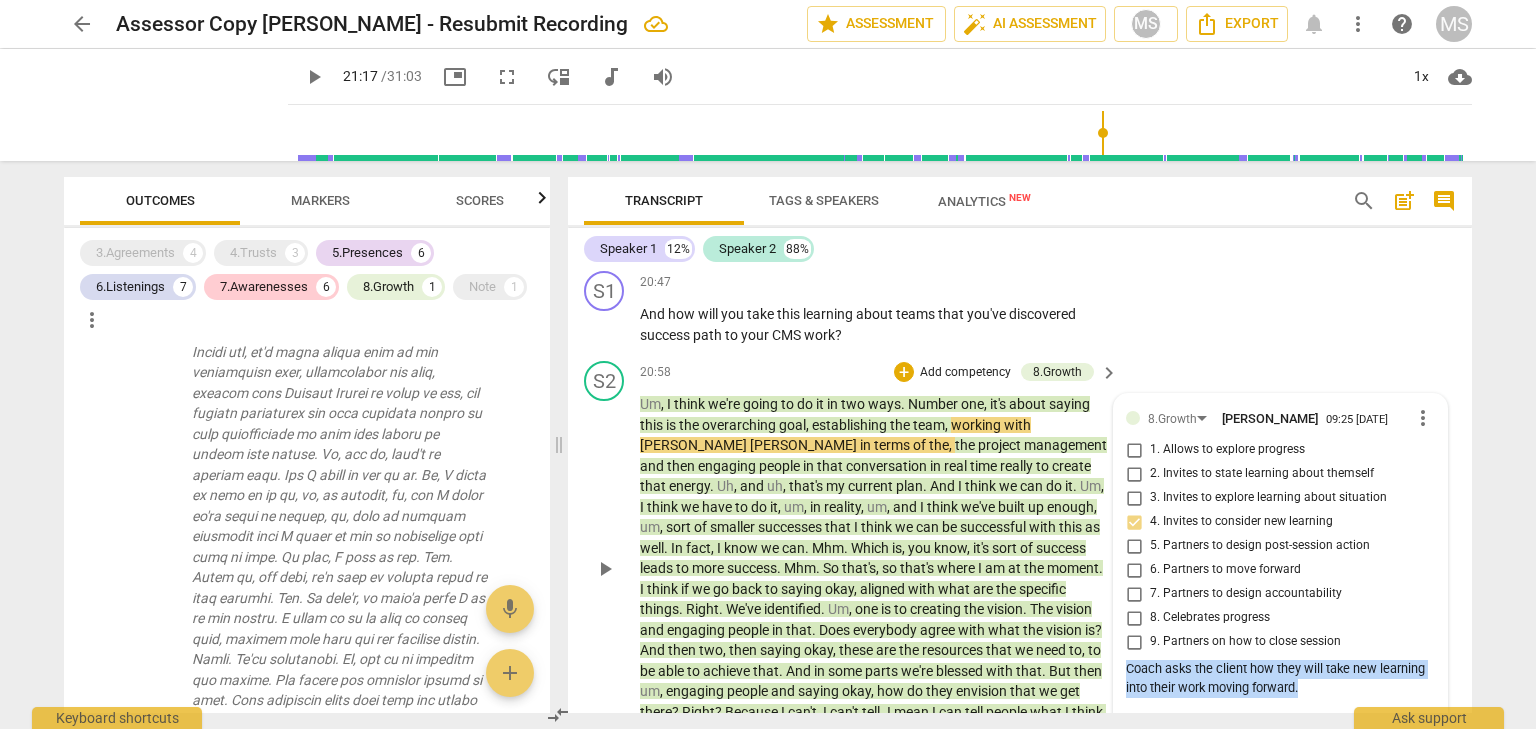 click on "more_vert" at bounding box center (1423, 418) 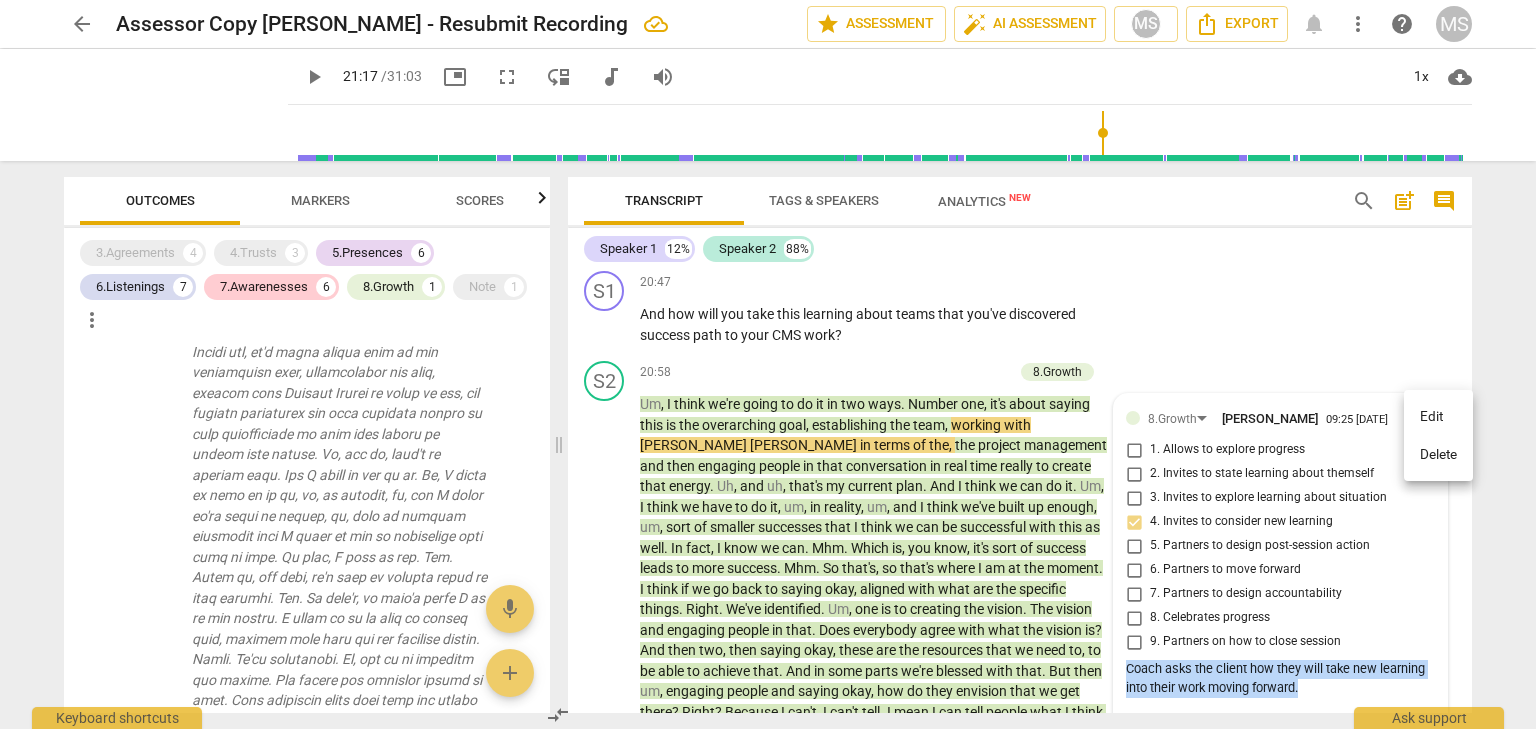 click on "Delete" at bounding box center (1438, 455) 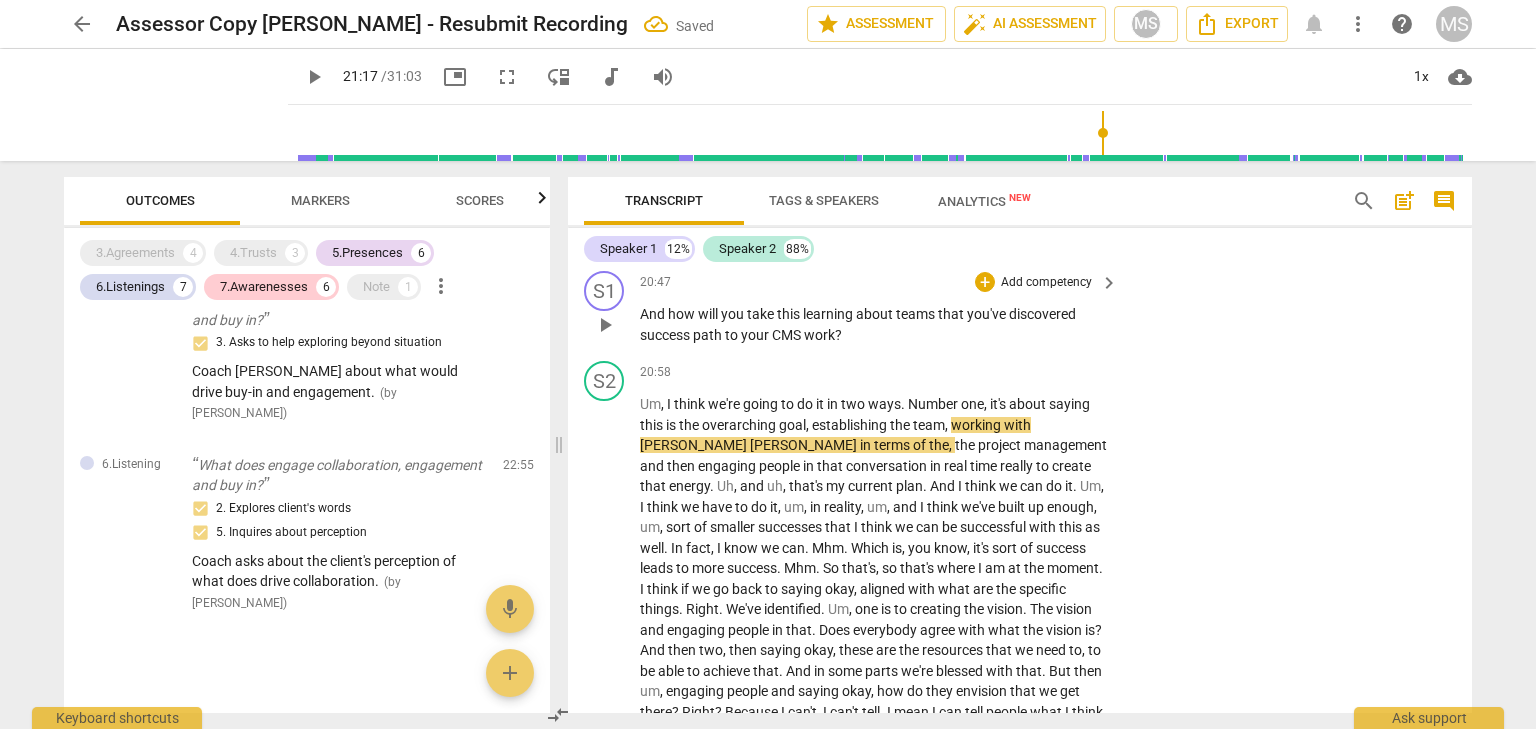 click on "Add competency" at bounding box center [1046, 283] 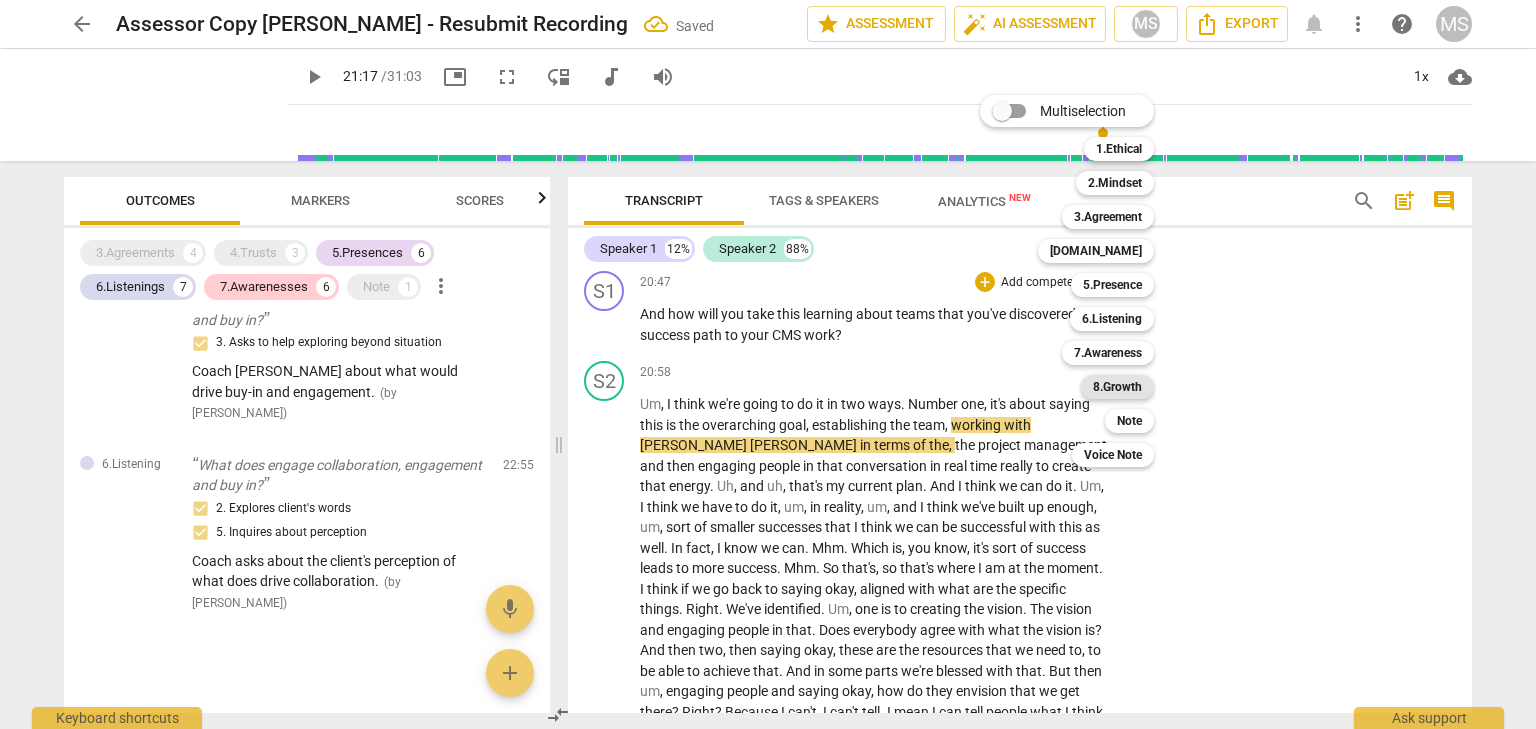 click on "8.Growth" at bounding box center [1117, 387] 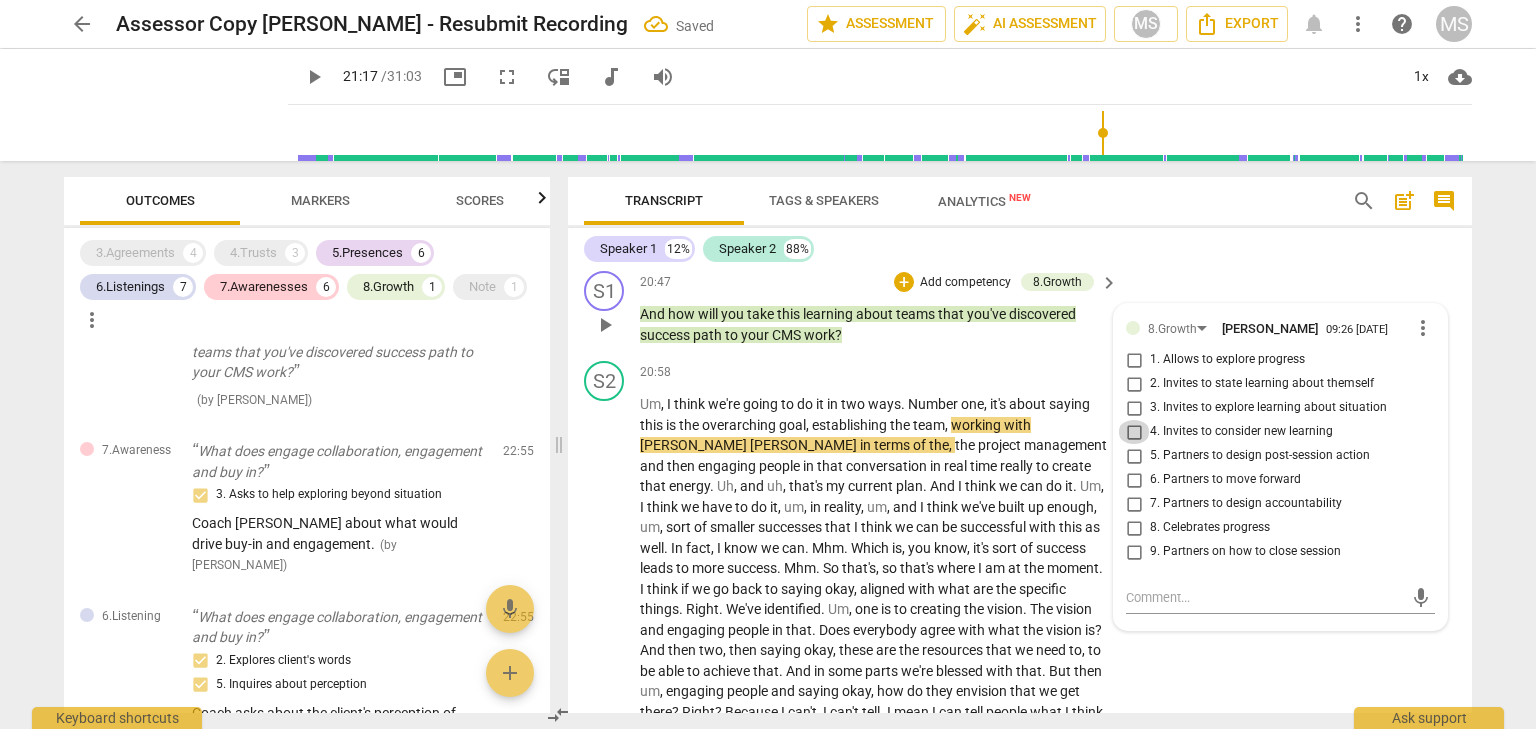 click on "4. Invites to consider new learning" at bounding box center [1134, 432] 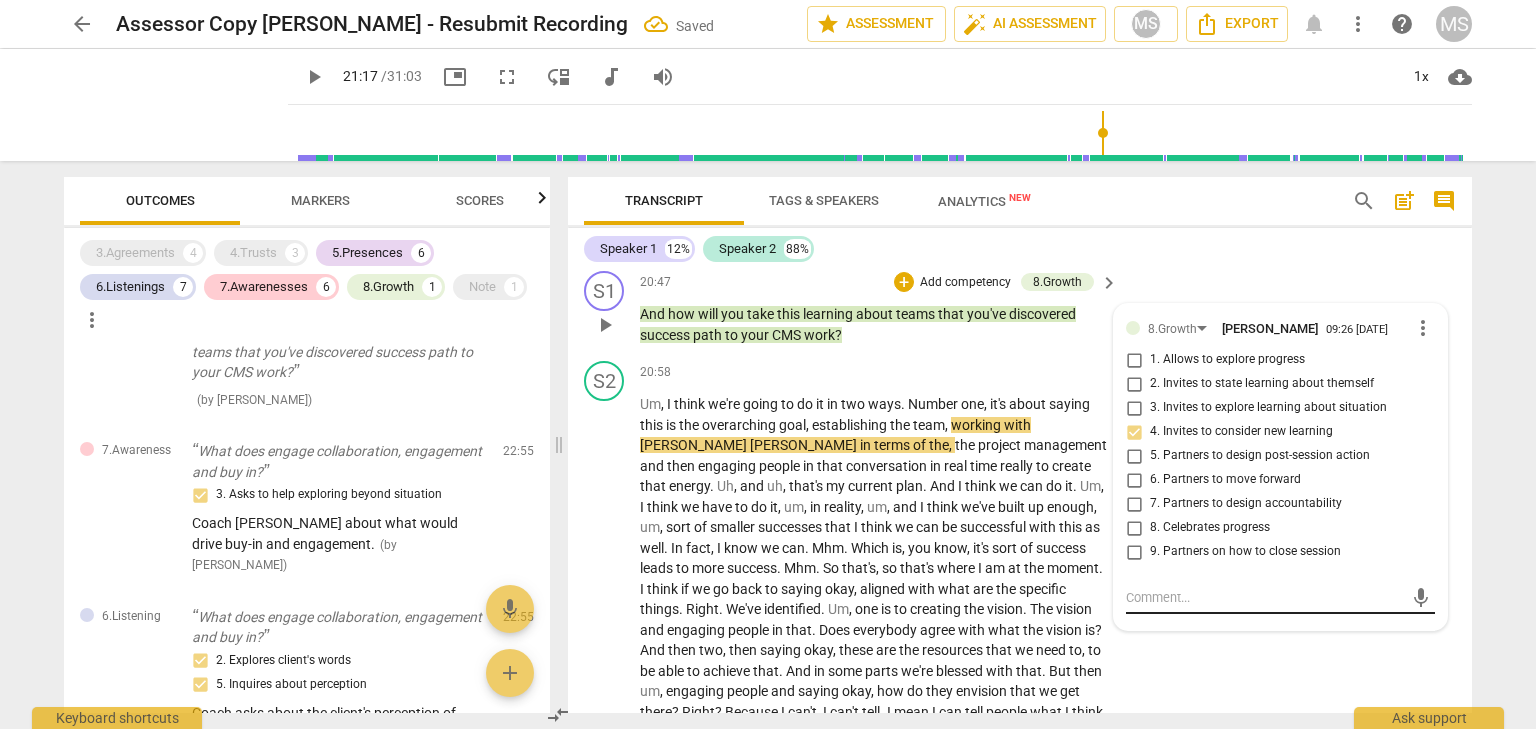 click at bounding box center (1264, 597) 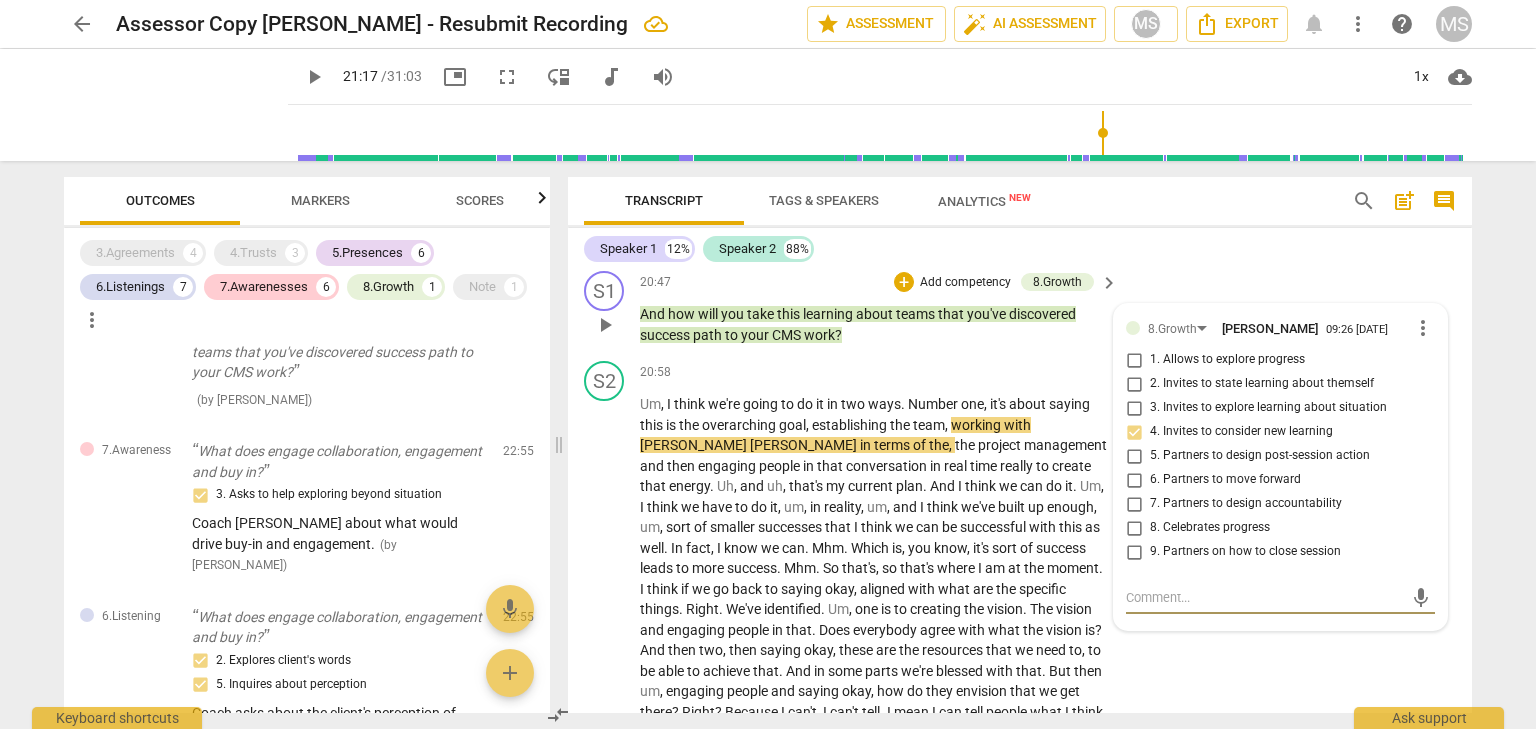 paste on "Coach asks the client how they will take new learning into their work moving forward." 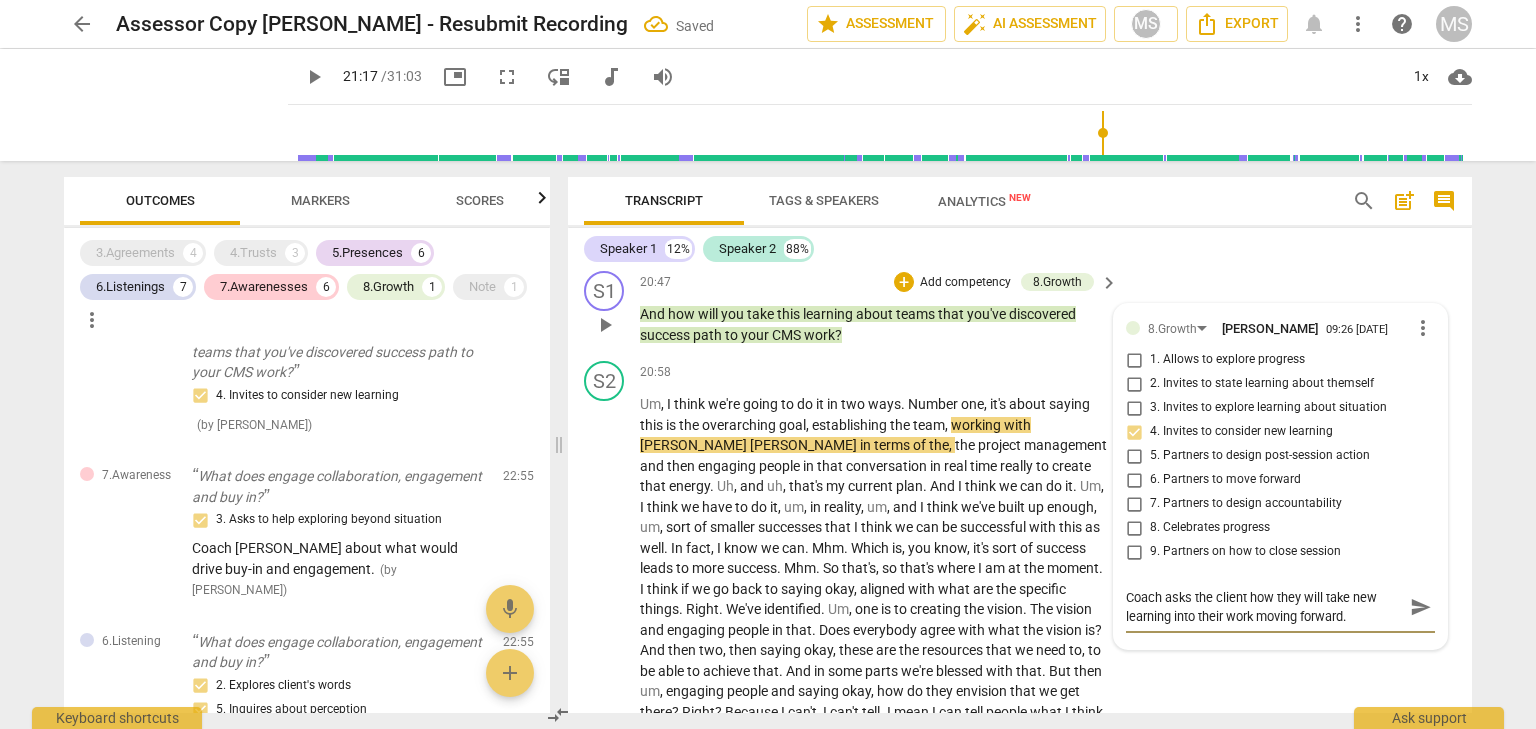 click on "send" at bounding box center [1420, 607] 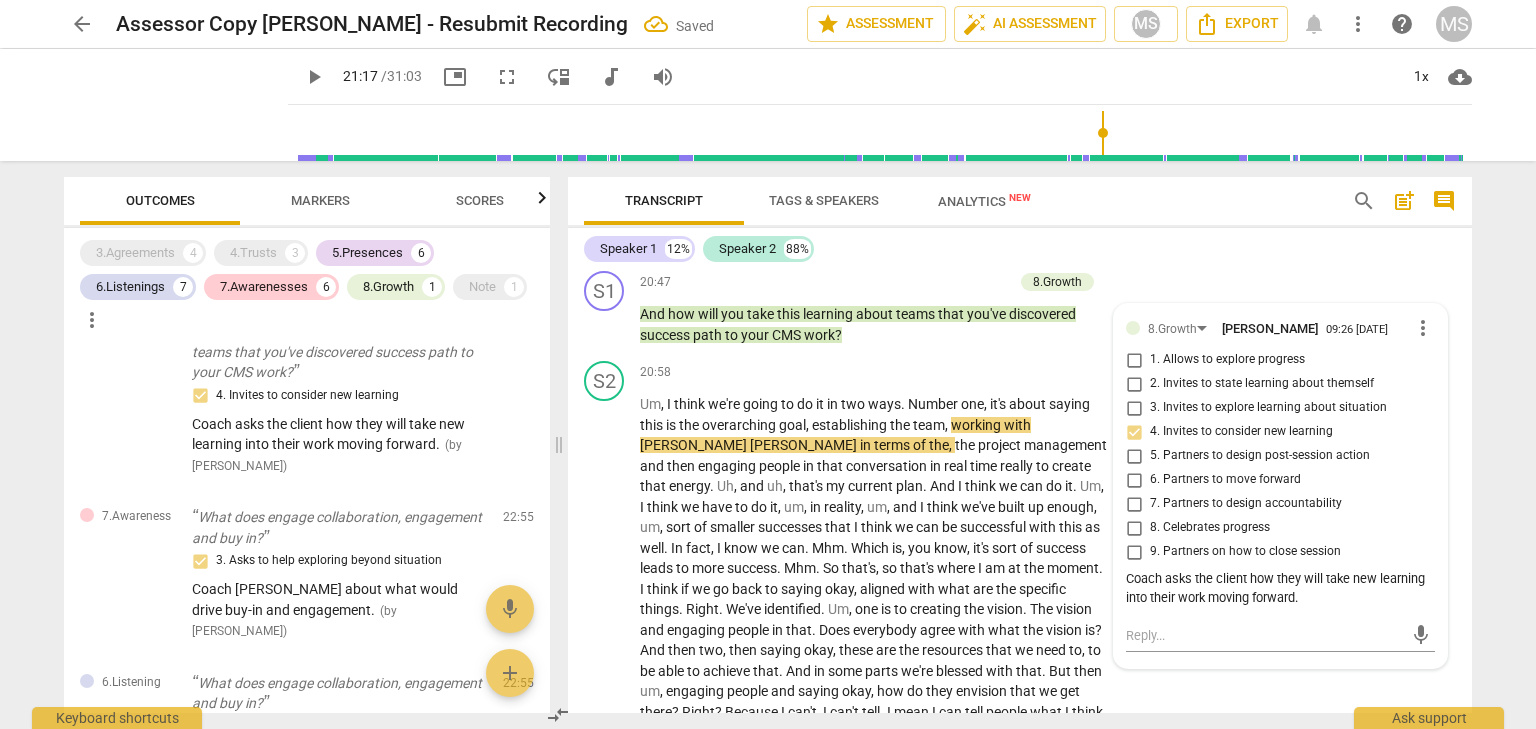 click on "play_arrow" at bounding box center [314, 77] 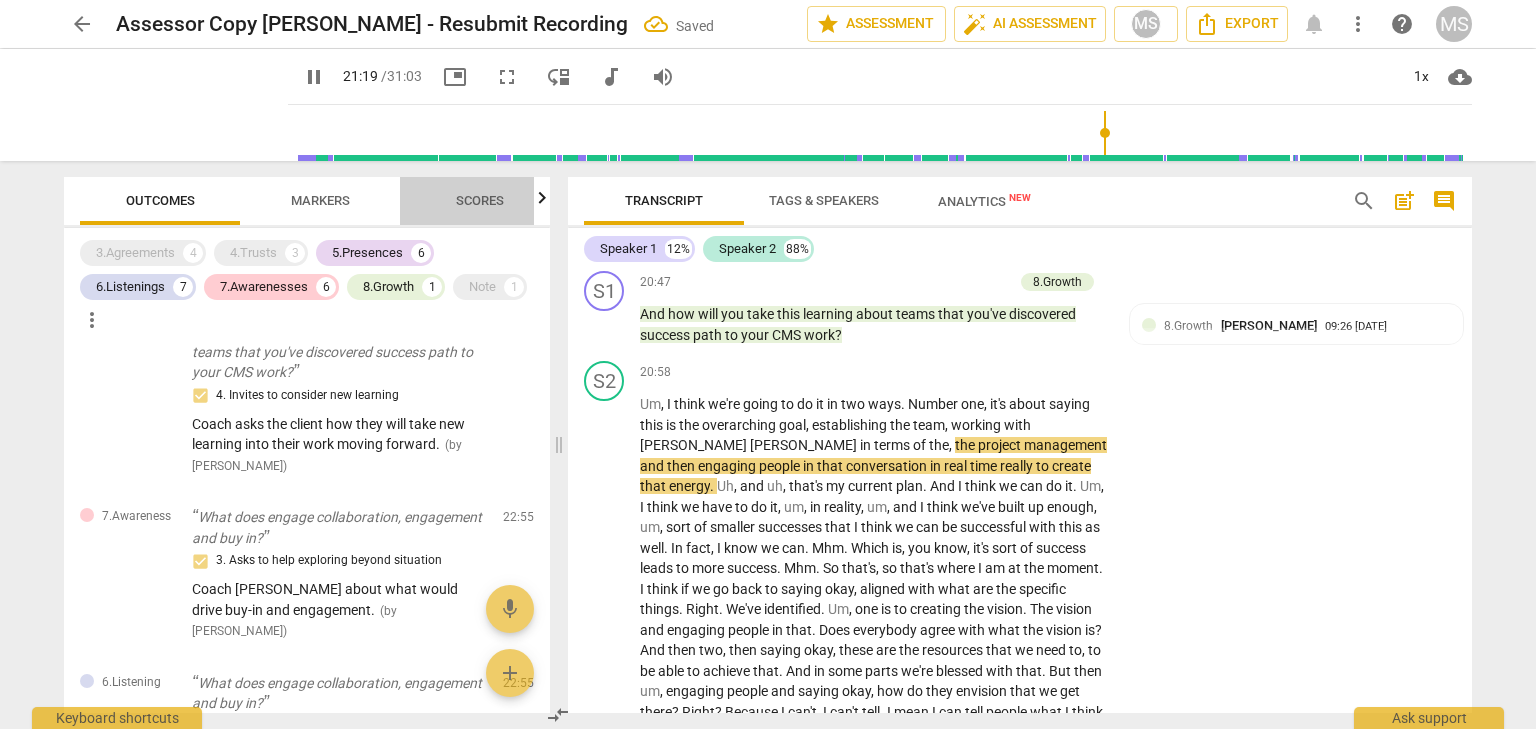 drag, startPoint x: 433, startPoint y: 182, endPoint x: 490, endPoint y: 5, distance: 185.9516 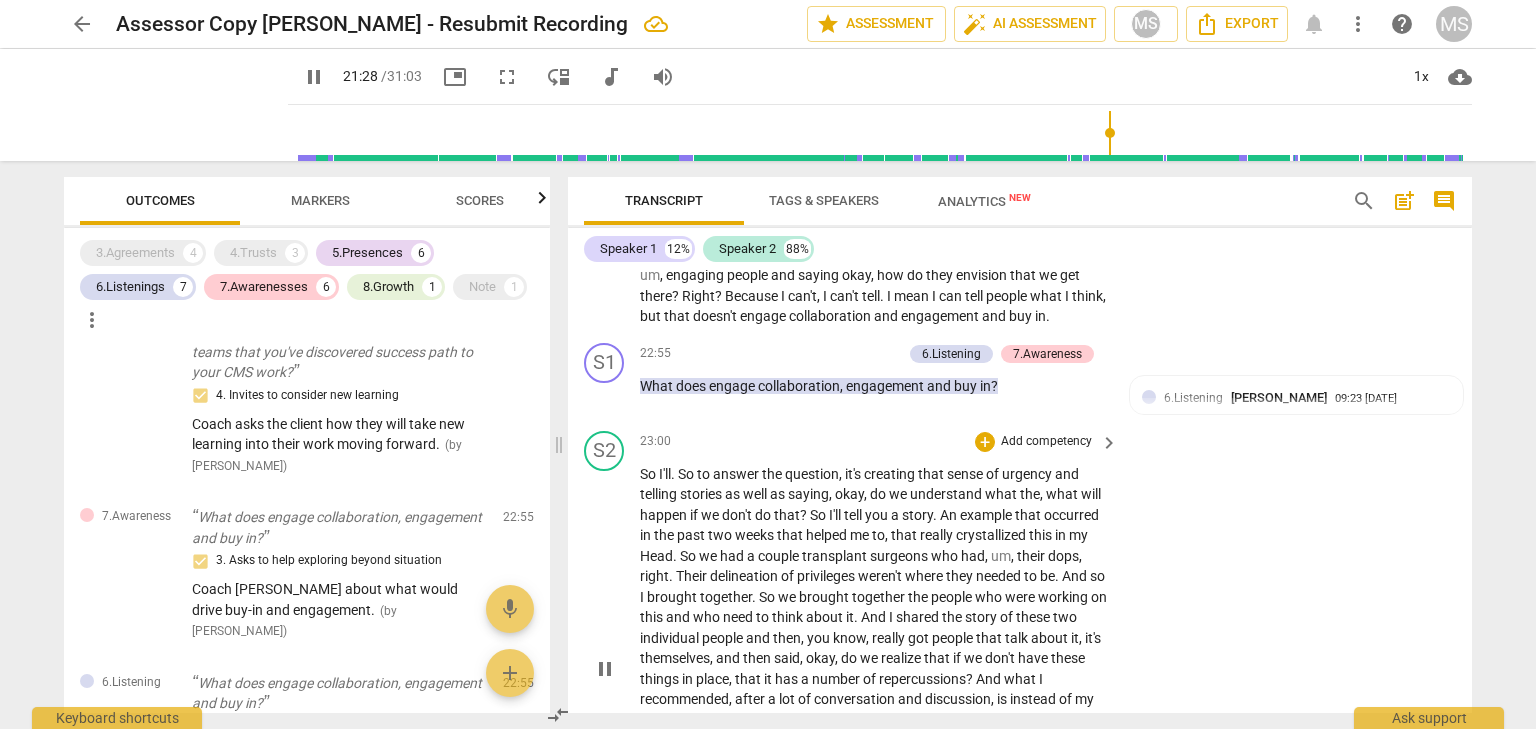 scroll, scrollTop: 7333, scrollLeft: 0, axis: vertical 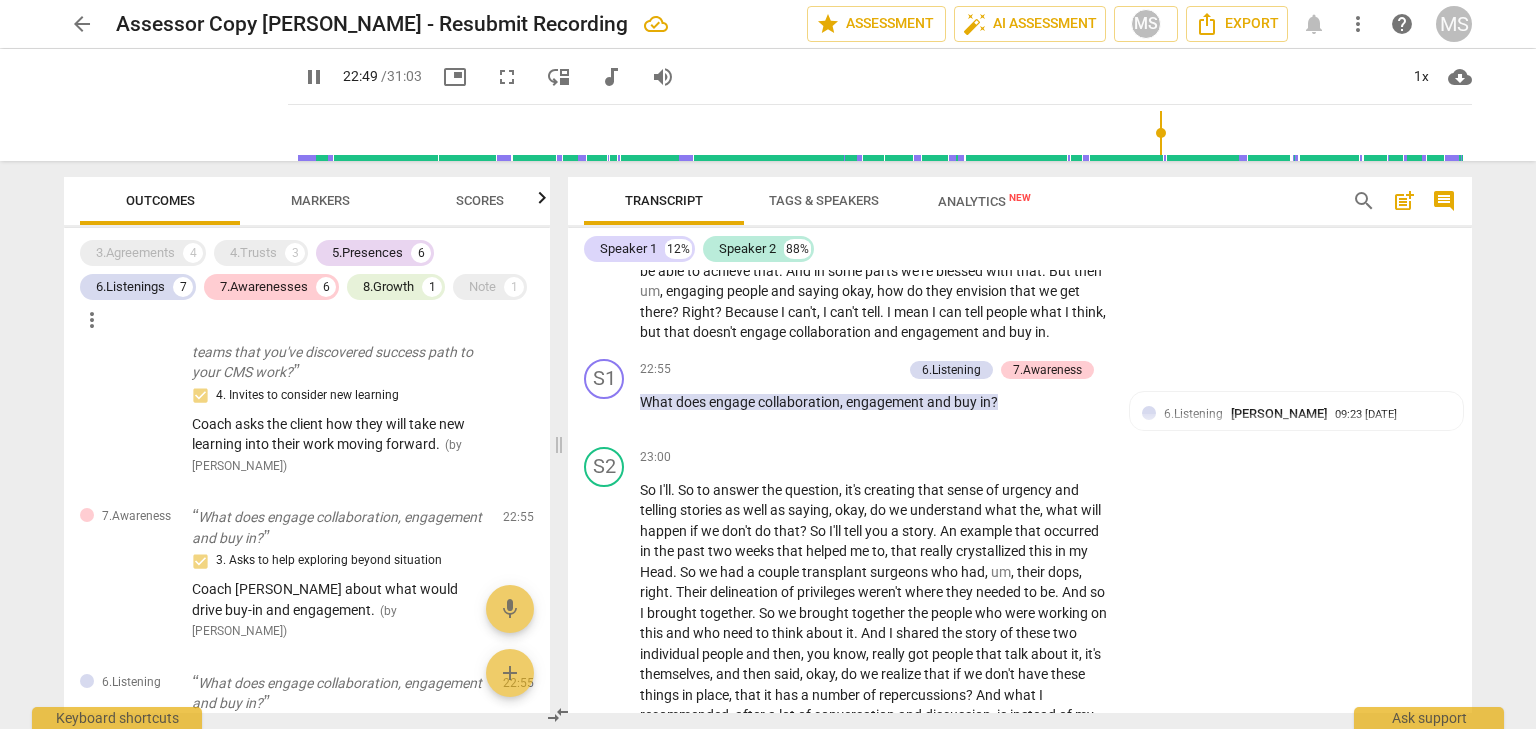 click at bounding box center [884, 133] 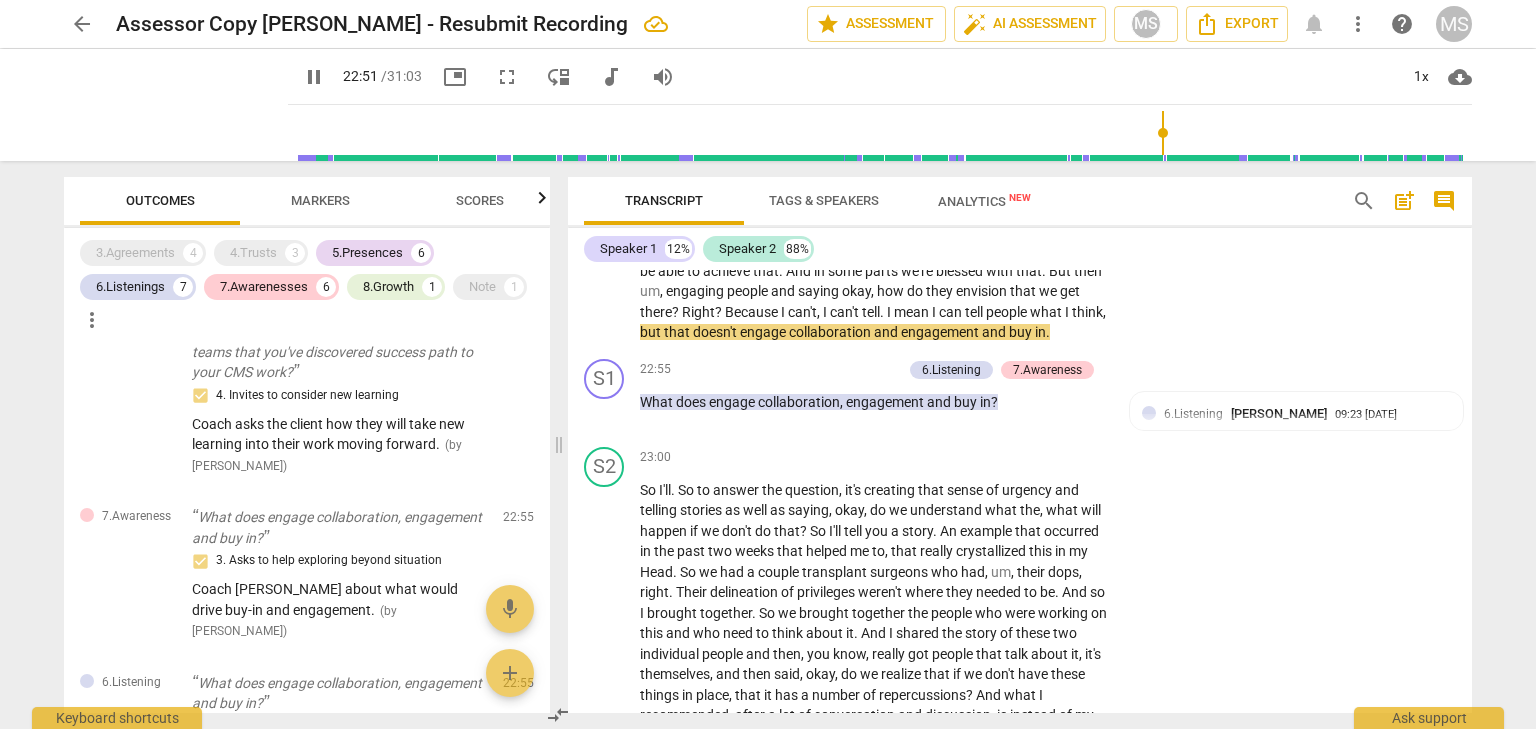 click at bounding box center [884, 133] 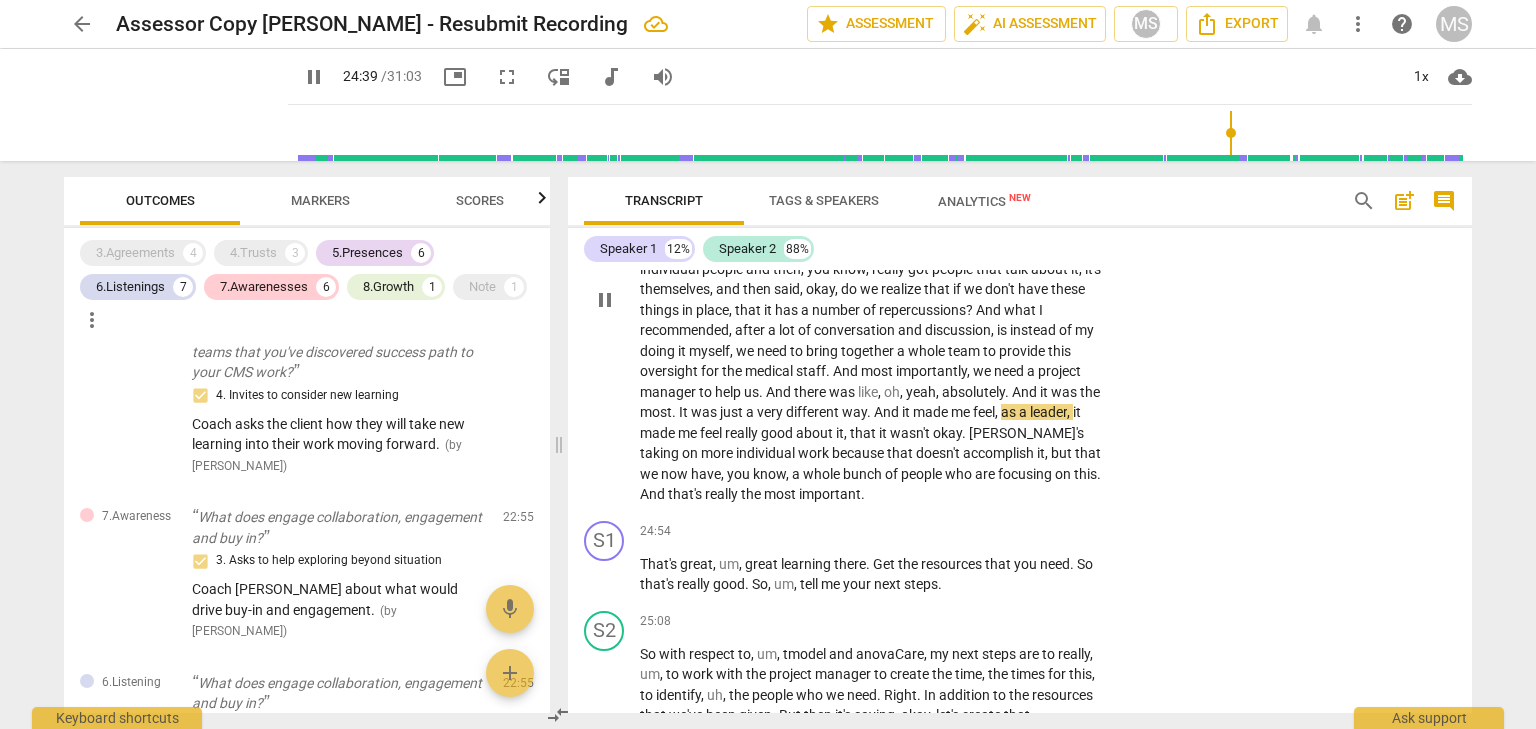scroll, scrollTop: 7733, scrollLeft: 0, axis: vertical 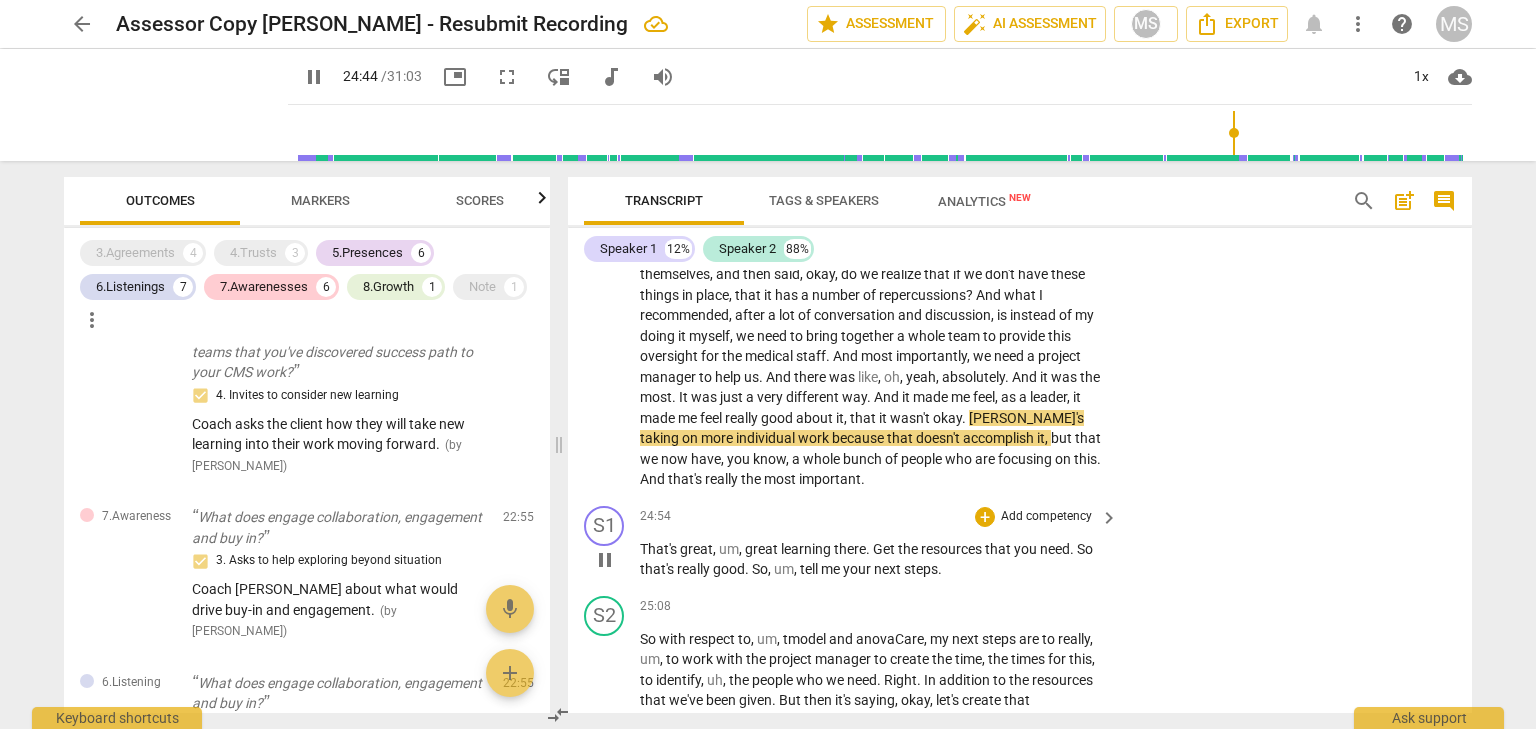 click on "Add competency" at bounding box center [1046, 517] 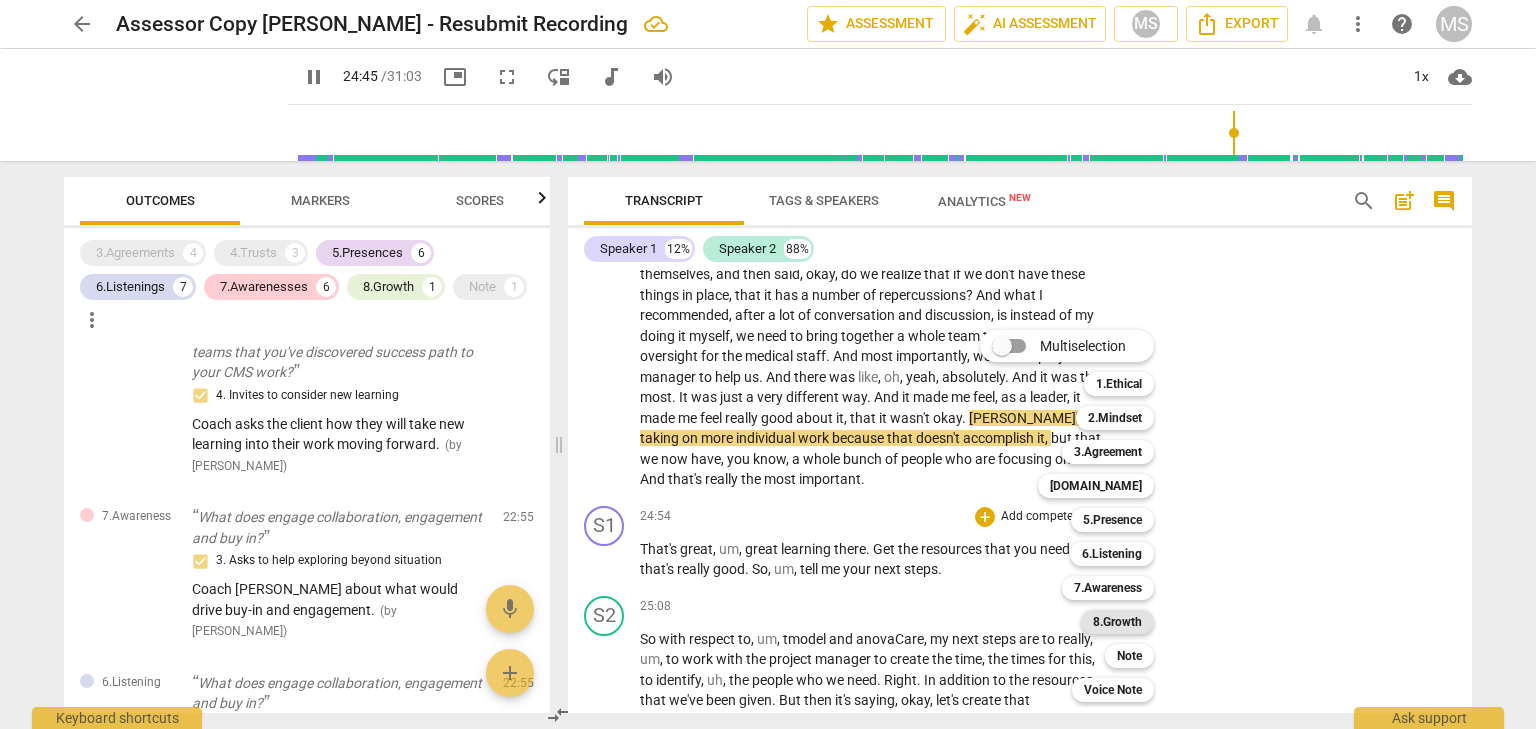 click on "8.Growth" at bounding box center [1117, 622] 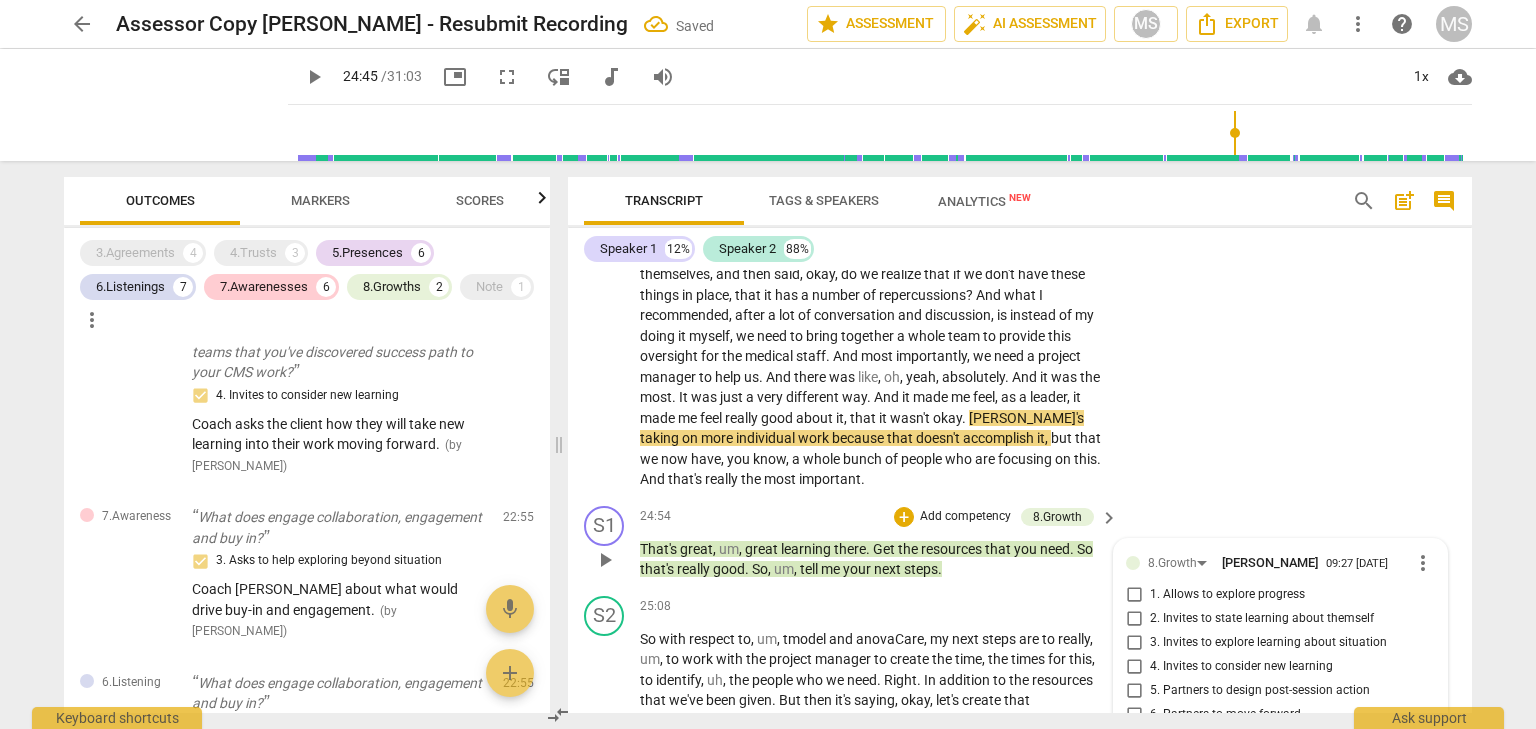 scroll, scrollTop: 8072, scrollLeft: 0, axis: vertical 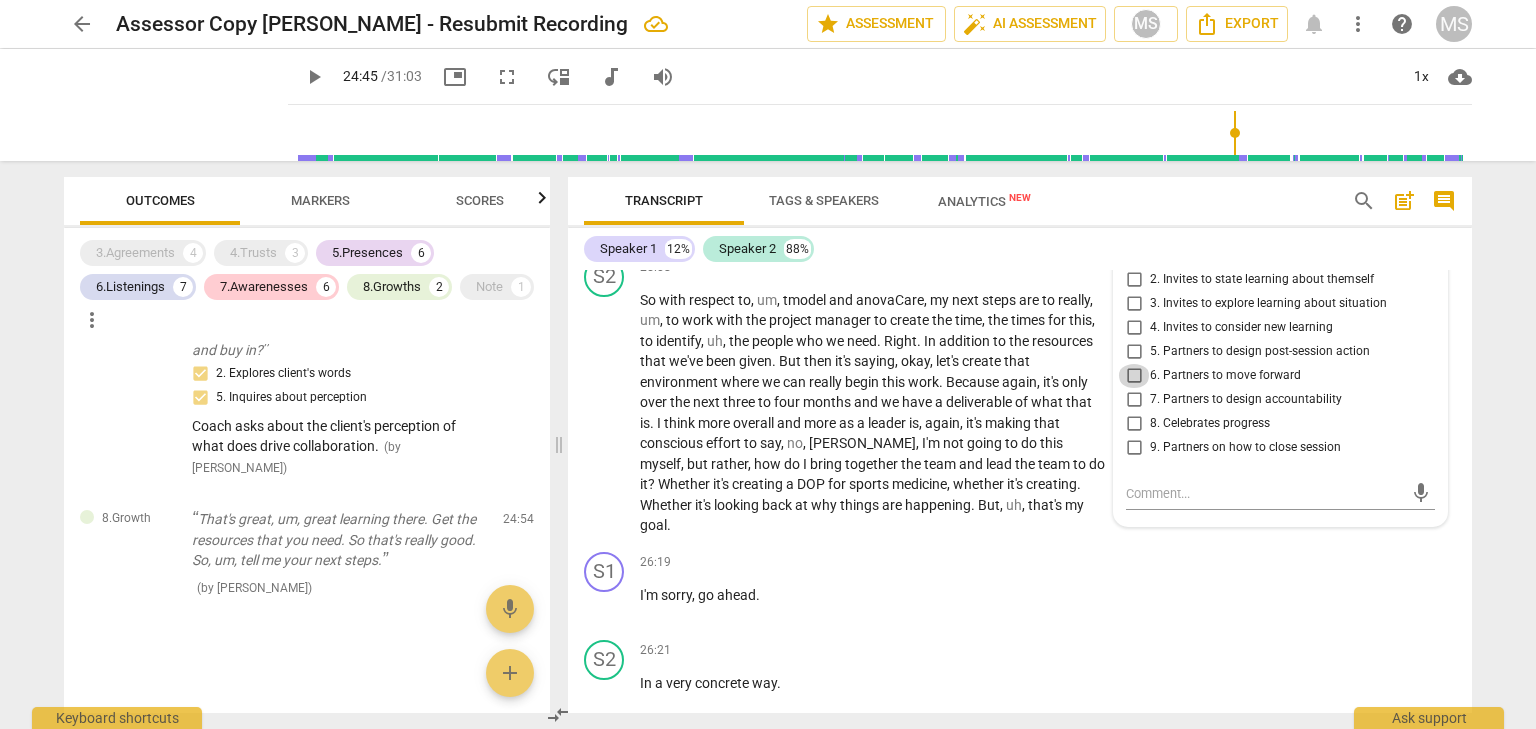 click on "6. Partners to move forward" at bounding box center (1134, 376) 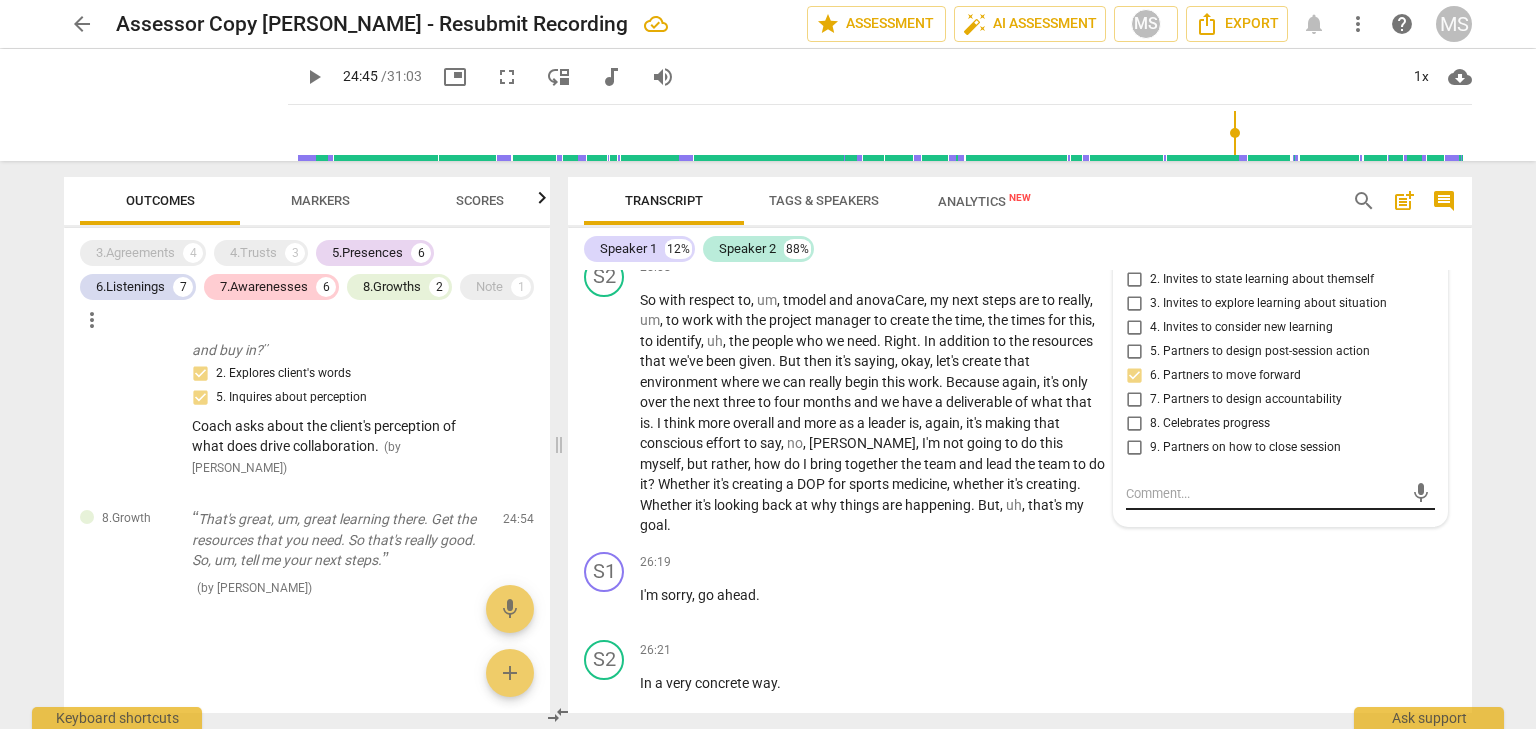 click at bounding box center [1264, 493] 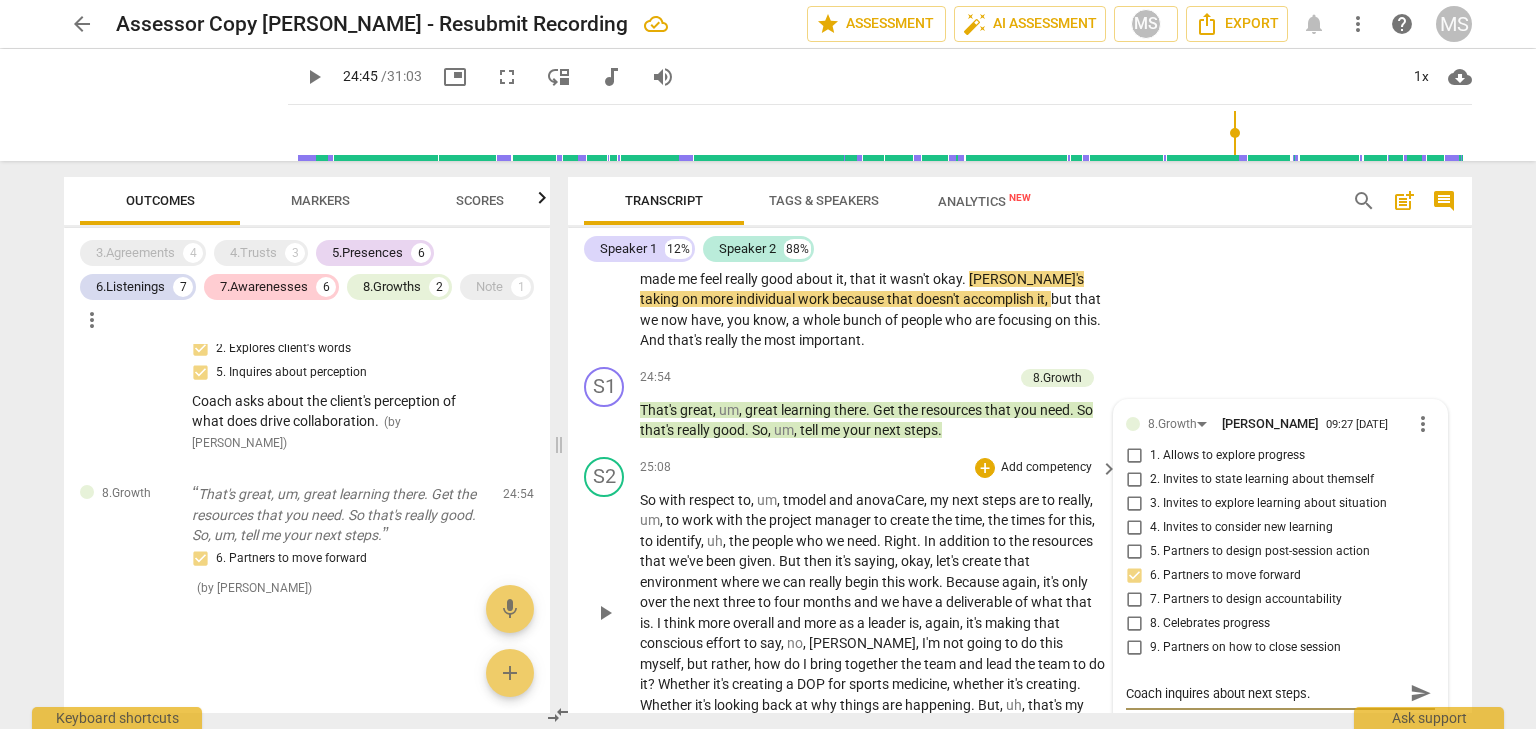 scroll, scrollTop: 7972, scrollLeft: 0, axis: vertical 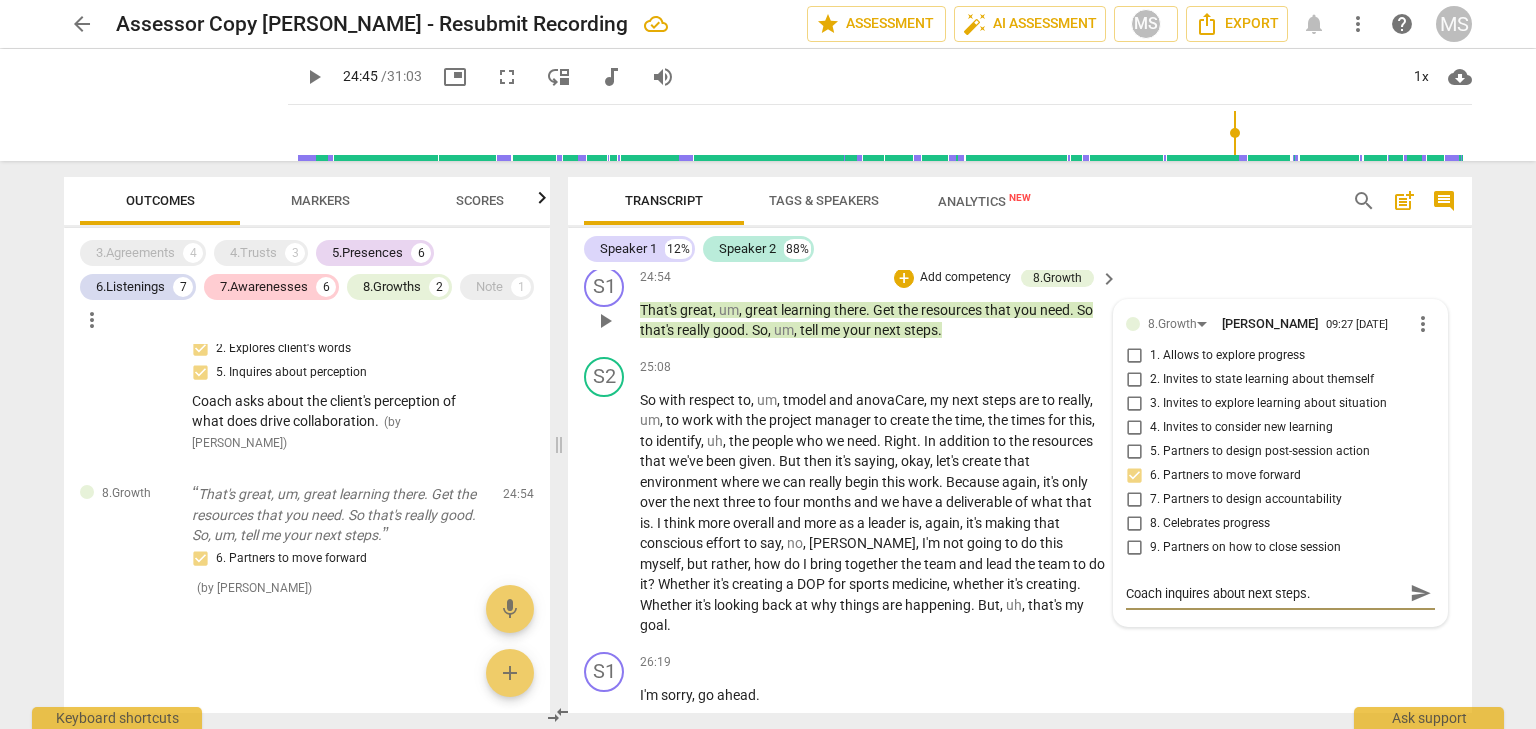 click on "Coach inquires about next steps." at bounding box center (1264, 593) 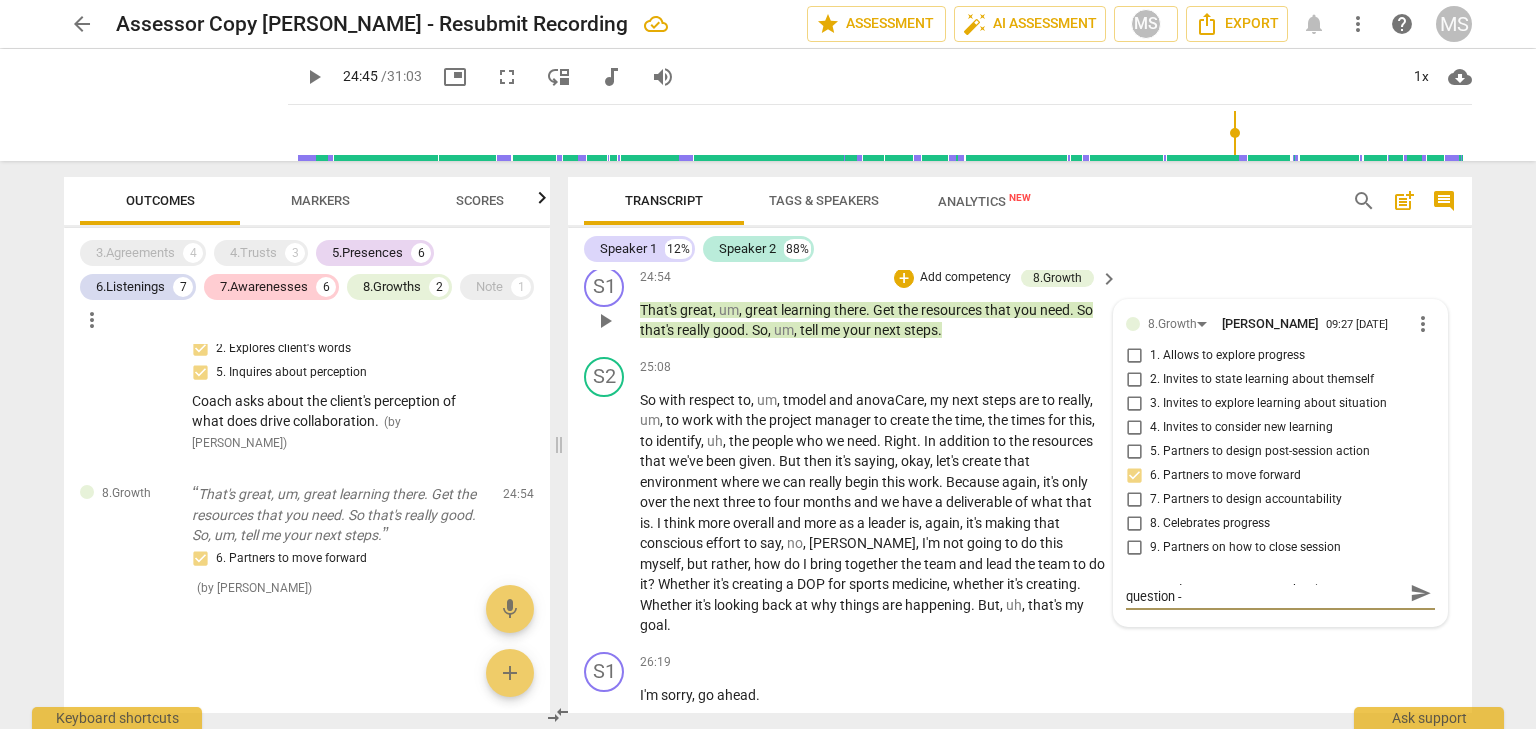 scroll, scrollTop: 0, scrollLeft: 0, axis: both 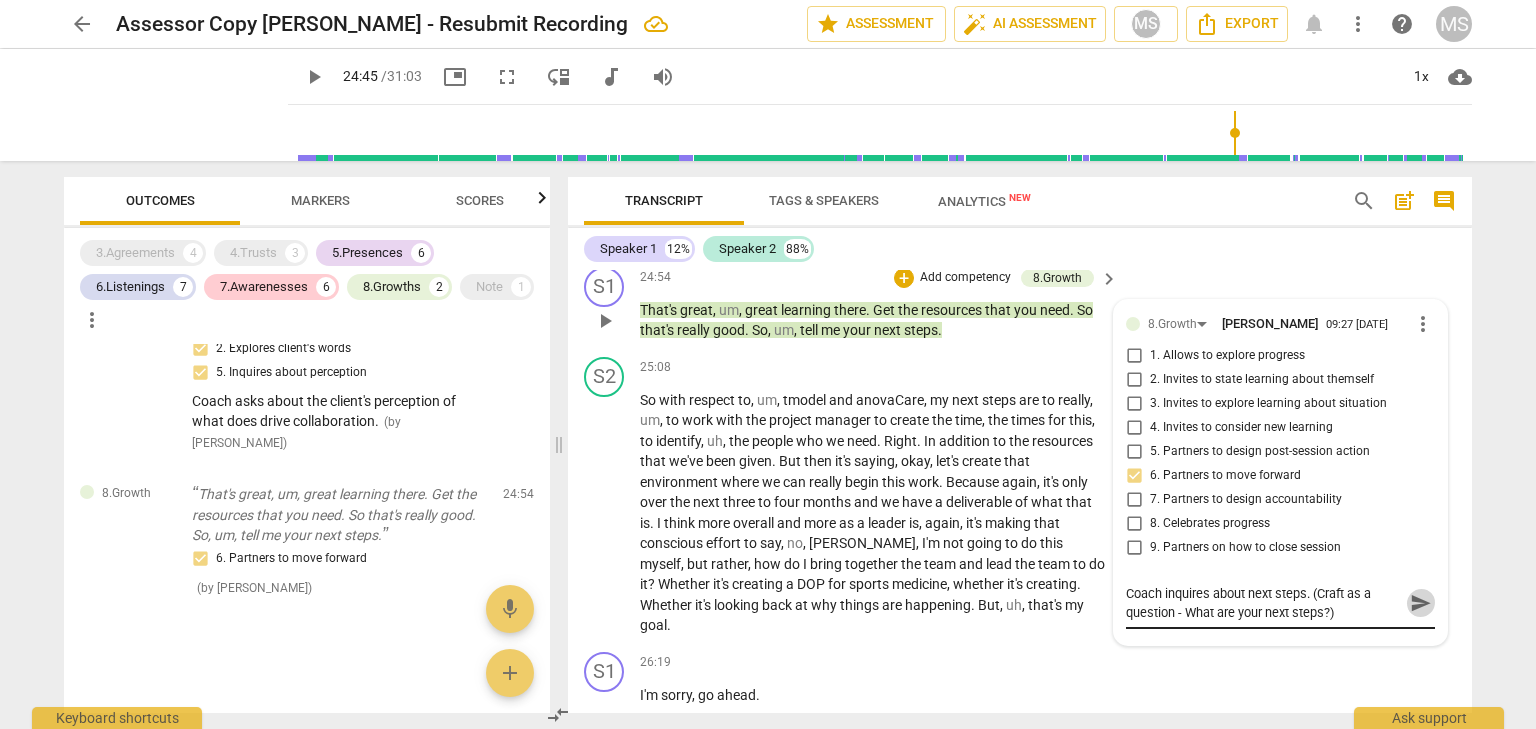 click on "send" at bounding box center (1421, 603) 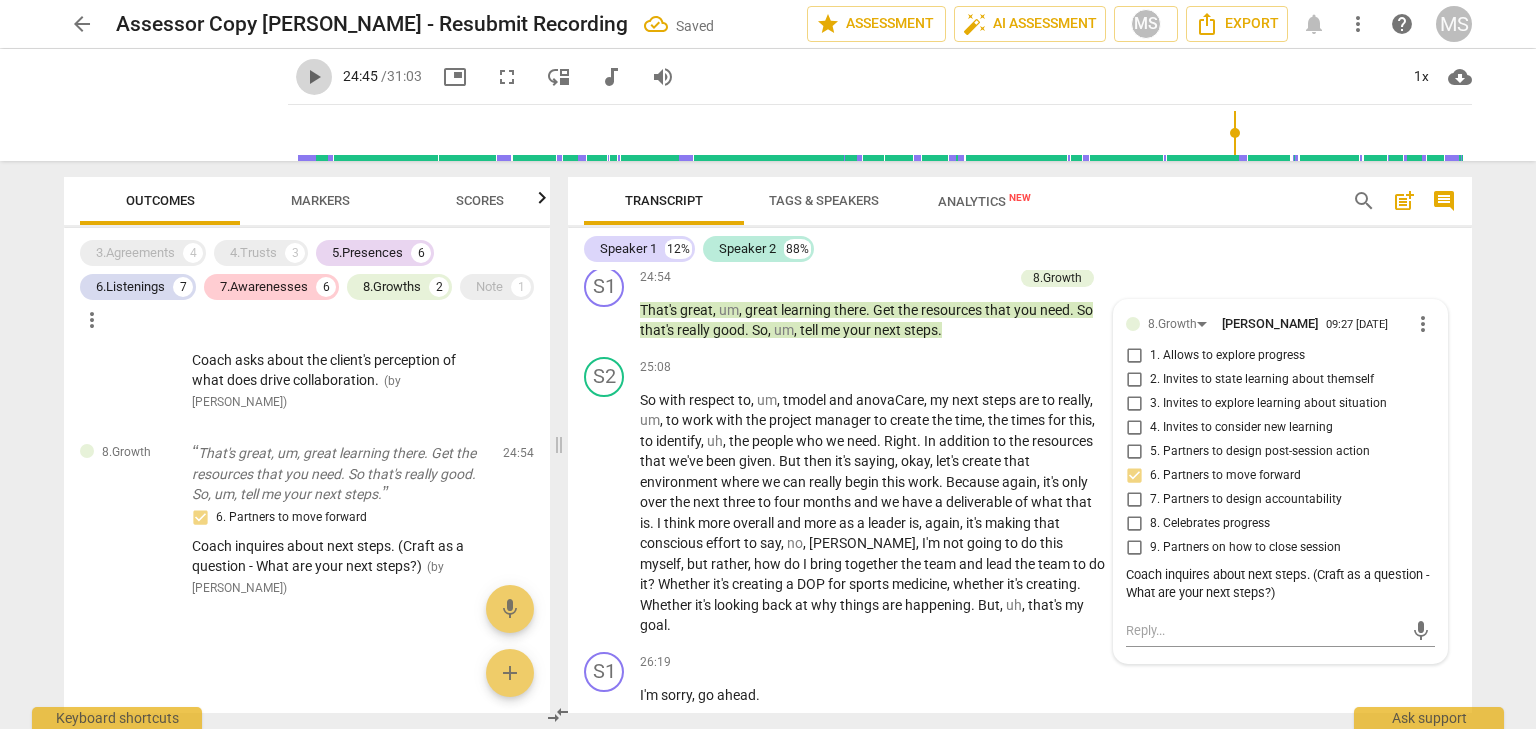 click on "play_arrow" at bounding box center (314, 77) 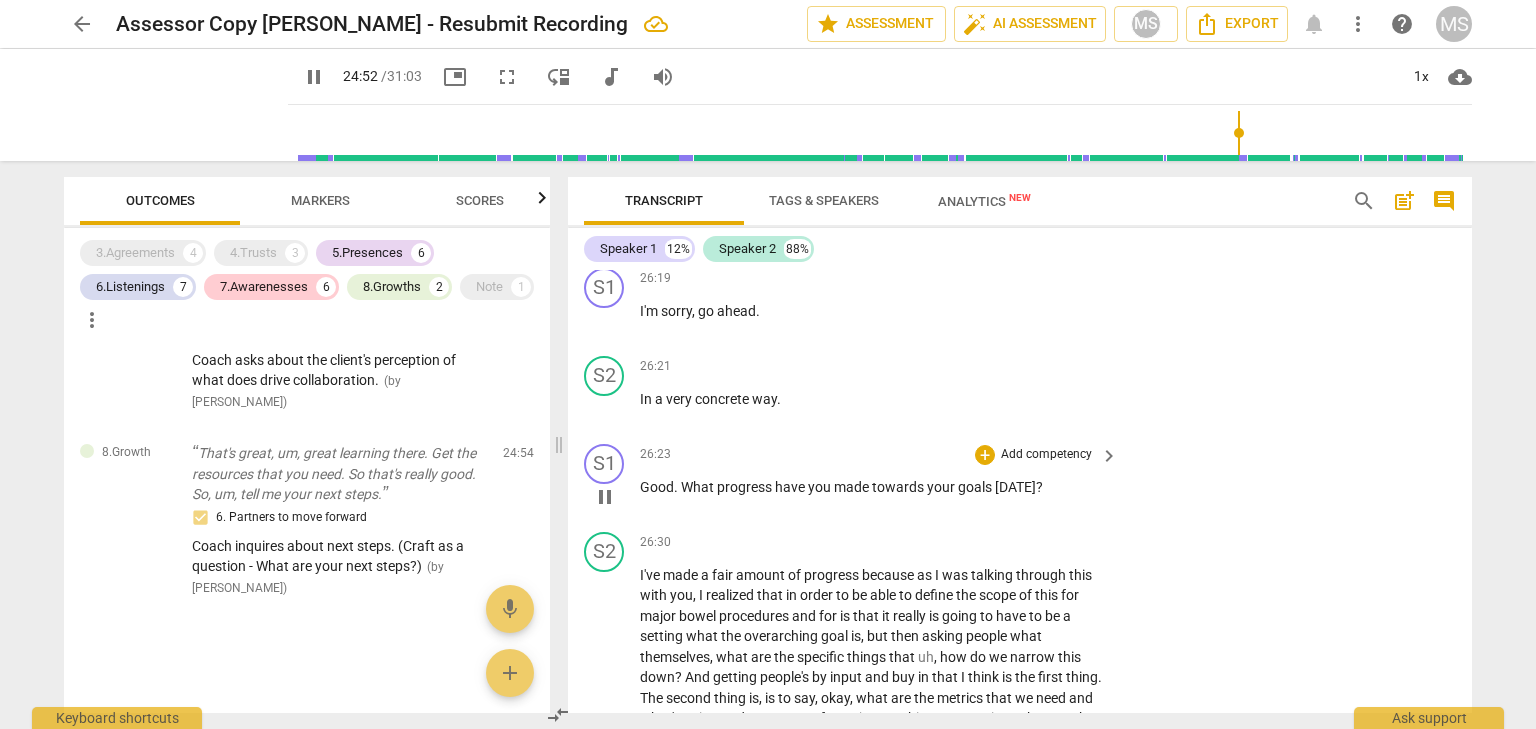 scroll, scrollTop: 8372, scrollLeft: 0, axis: vertical 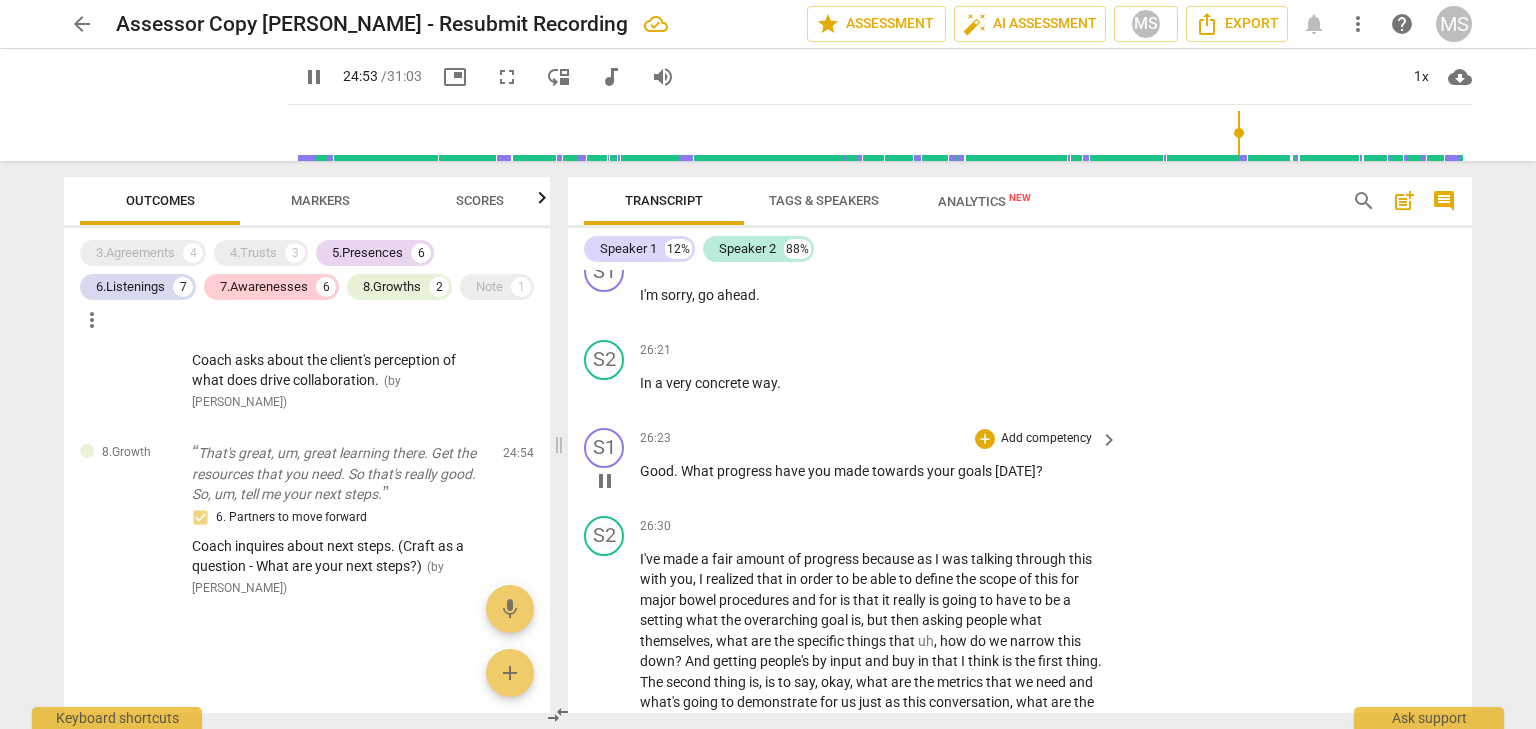 click on "Add competency" at bounding box center [1046, 439] 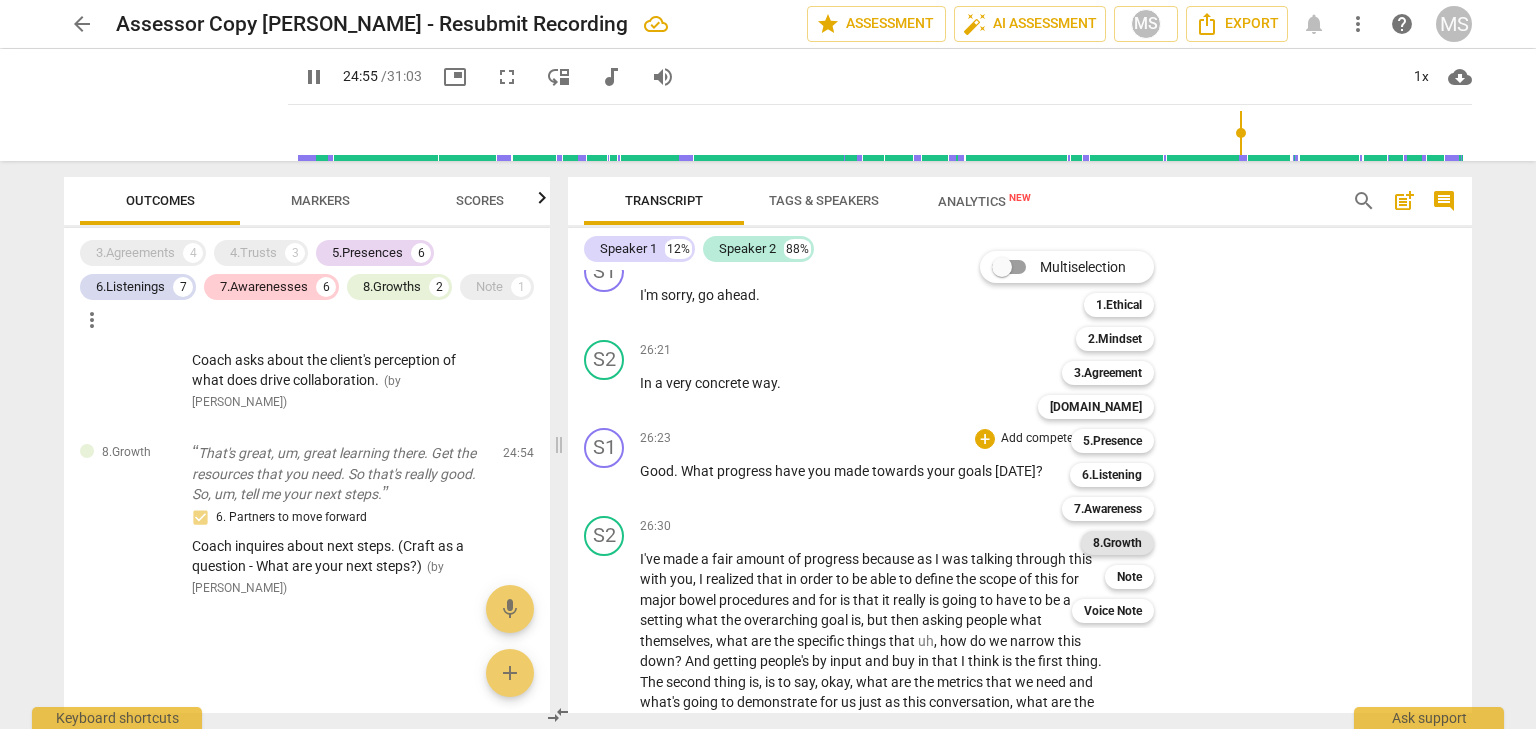 click on "8.Growth" at bounding box center (1117, 543) 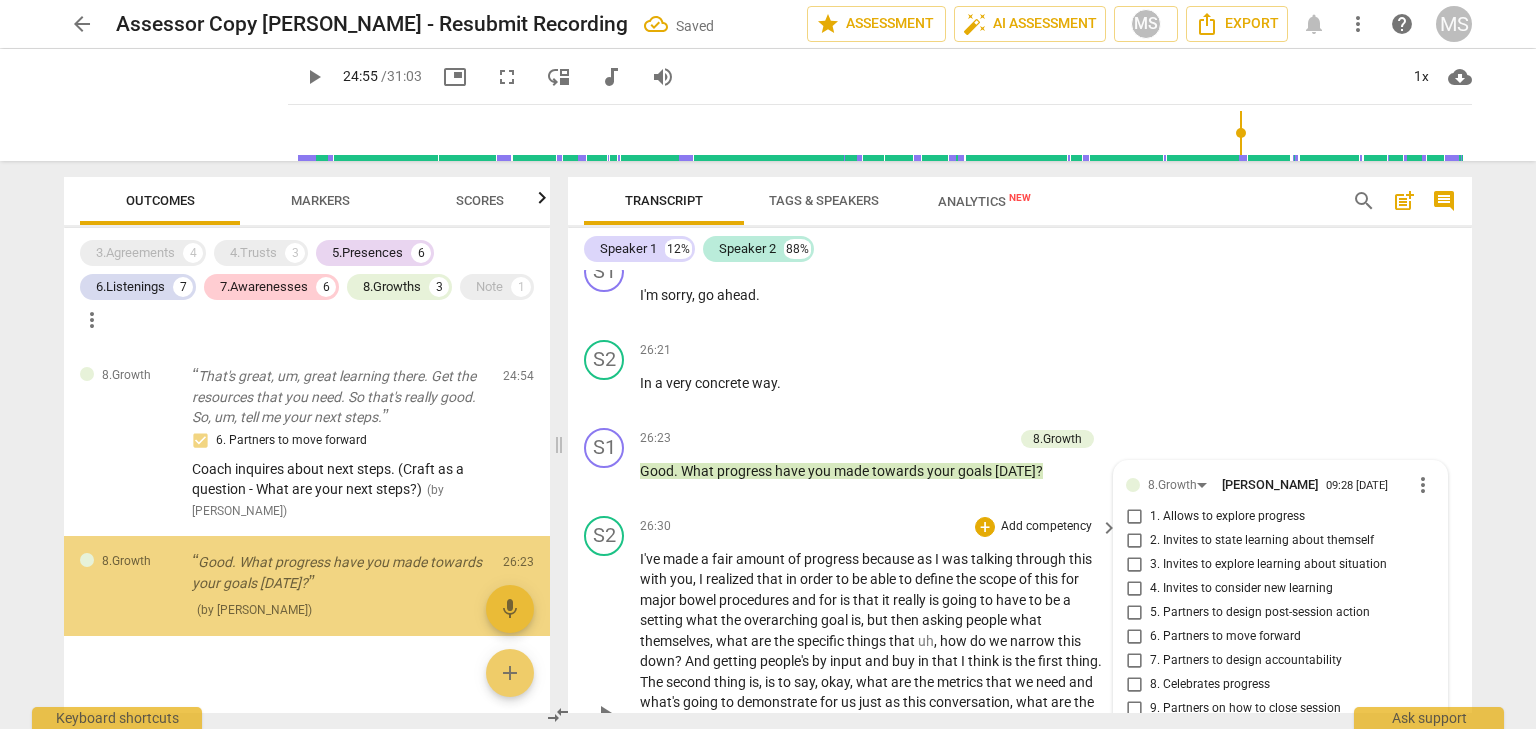 scroll, scrollTop: 8634, scrollLeft: 0, axis: vertical 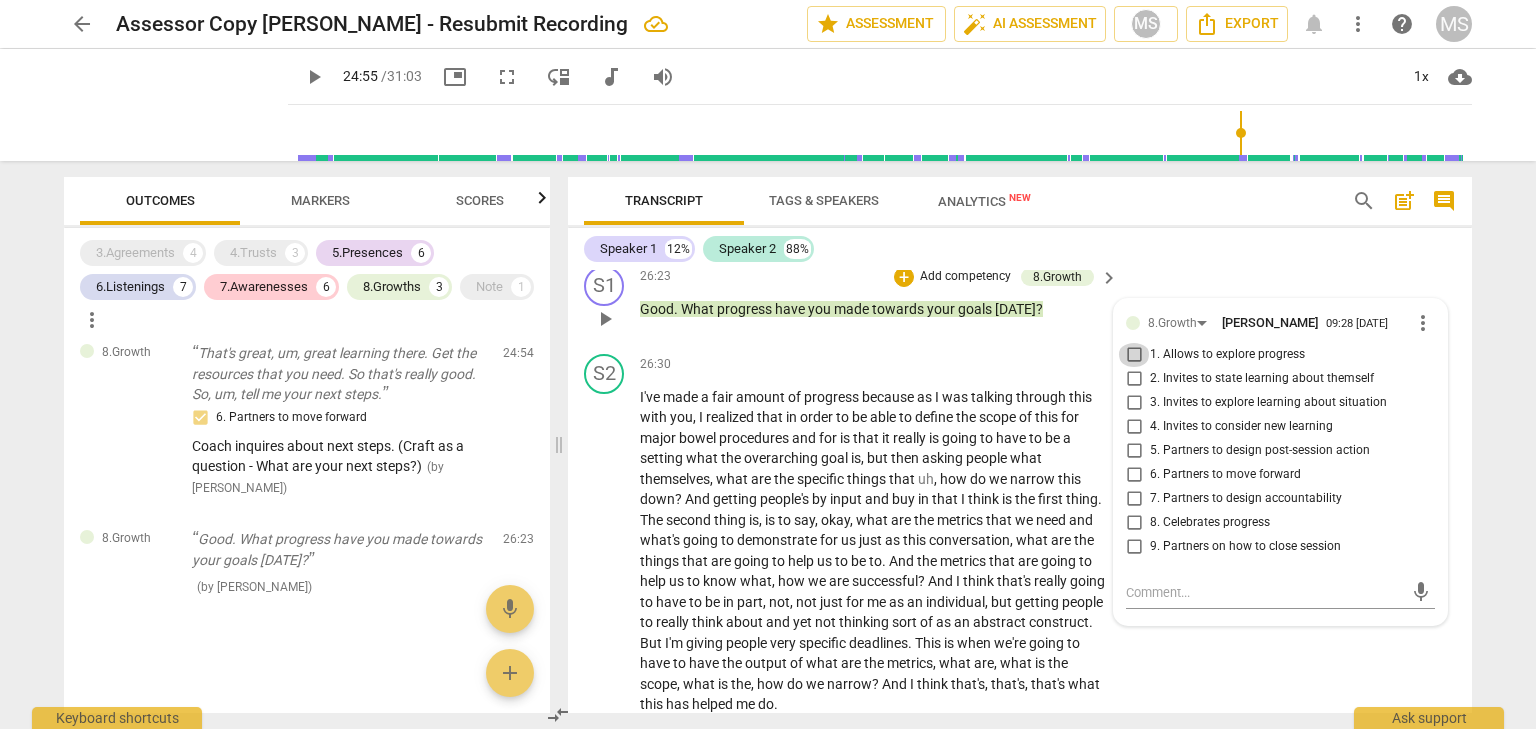 click on "1. Allows to explore progress" at bounding box center (1134, 355) 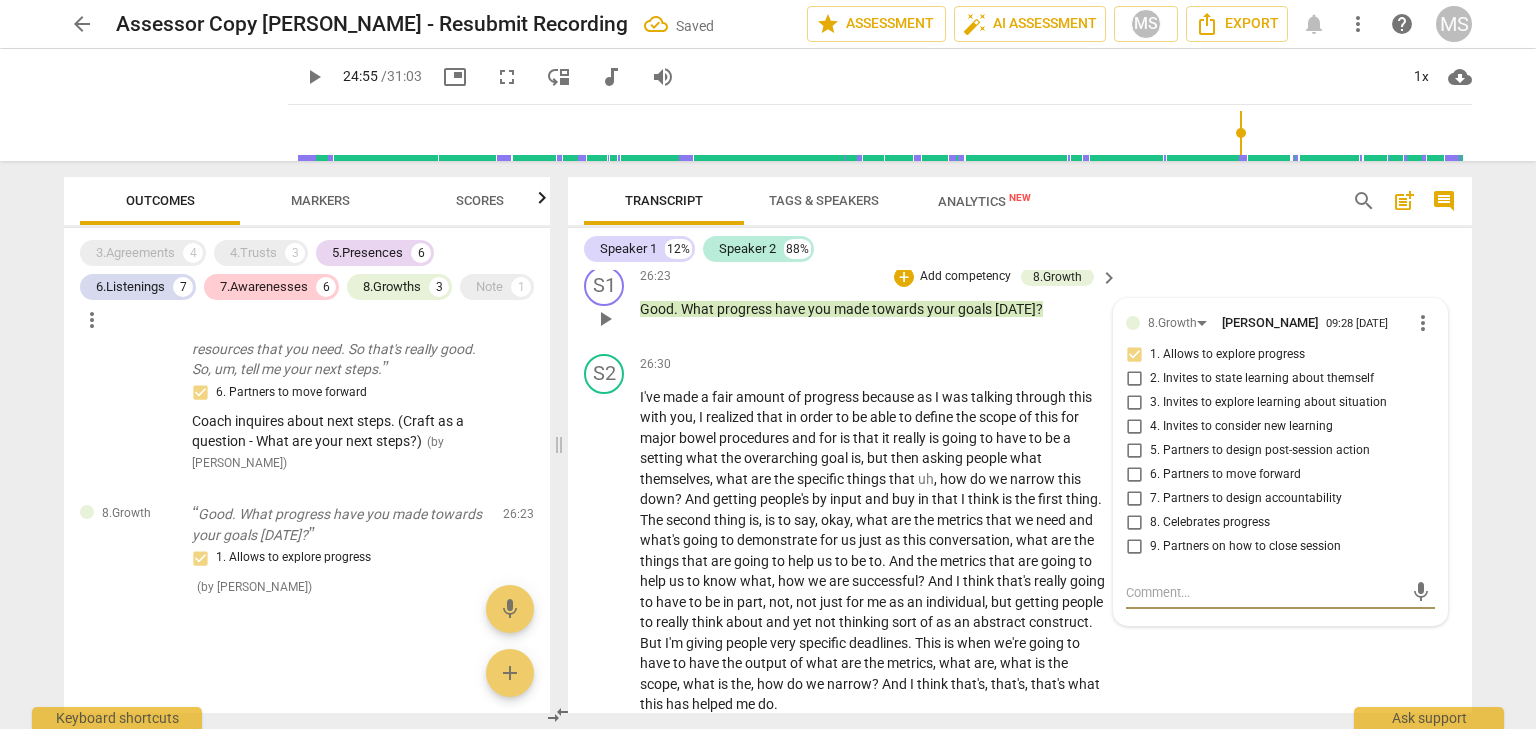 click at bounding box center [1264, 592] 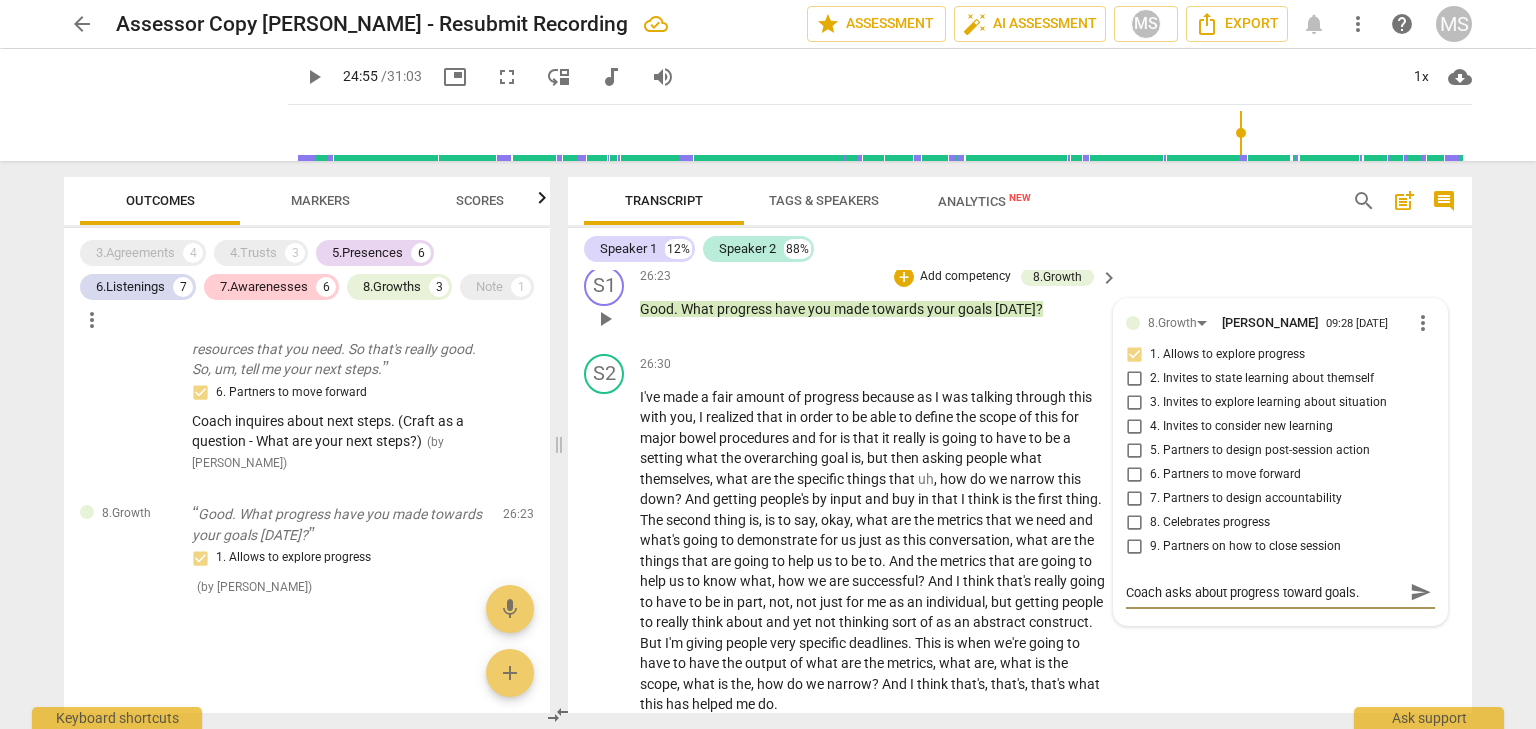 click on "send" at bounding box center (1421, 592) 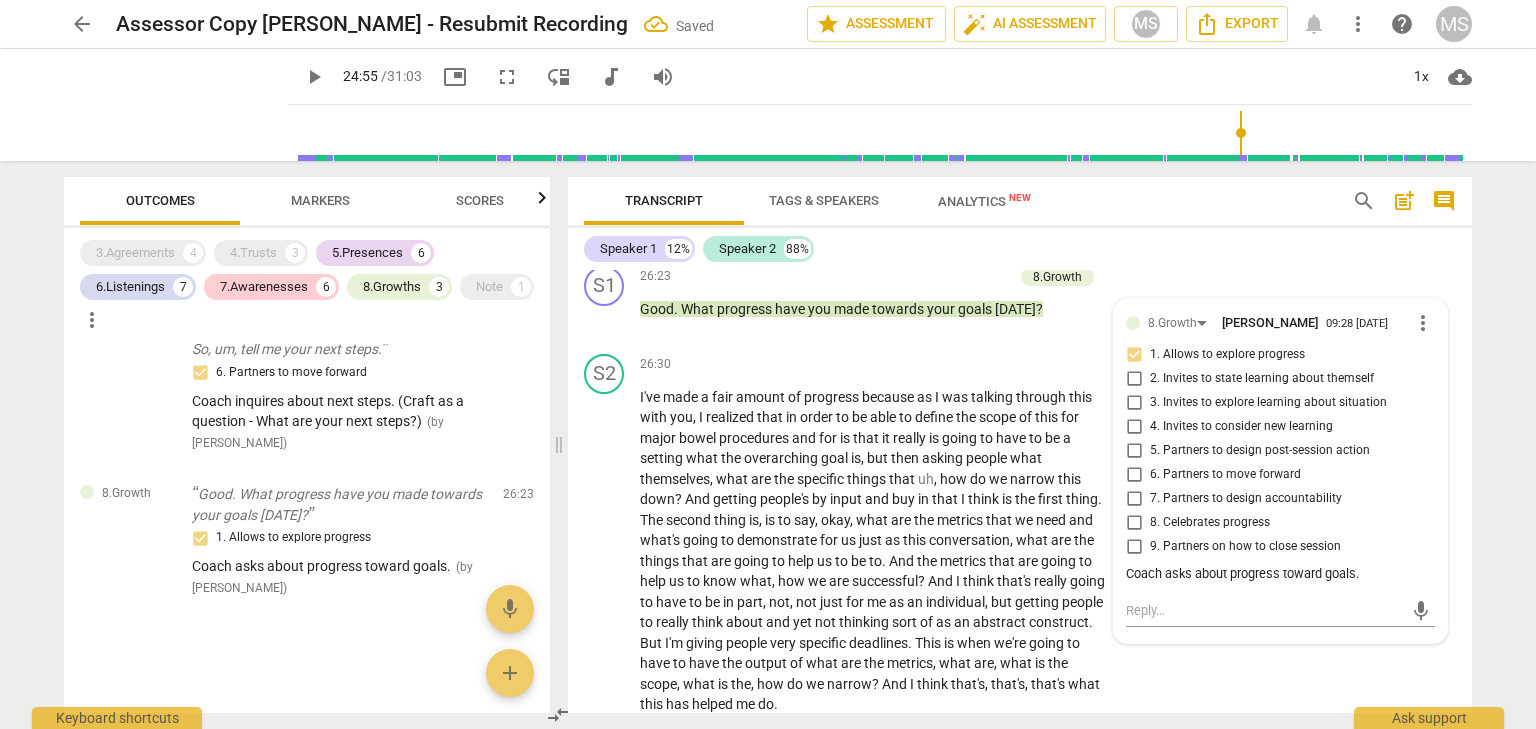 click on "play_arrow" at bounding box center [314, 77] 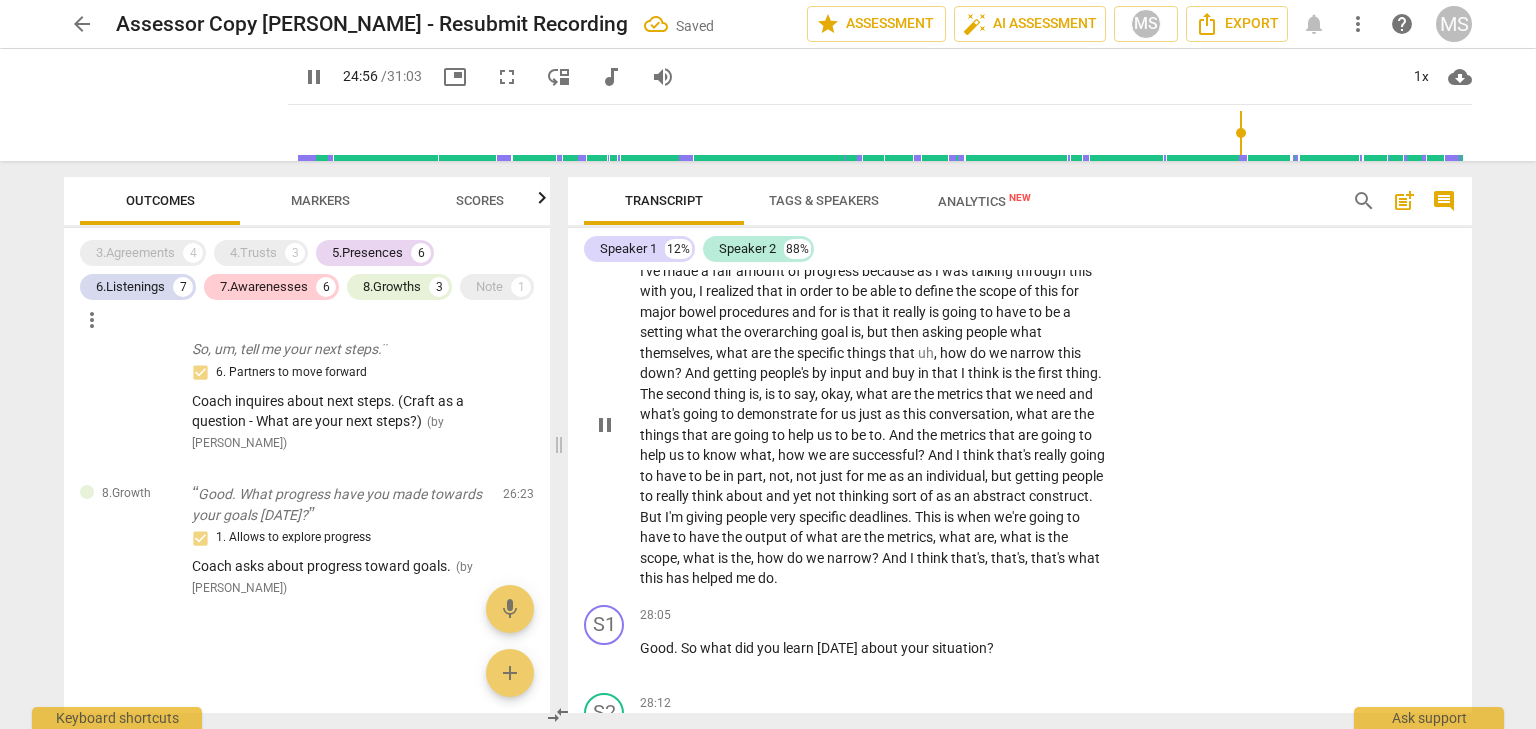 scroll, scrollTop: 8734, scrollLeft: 0, axis: vertical 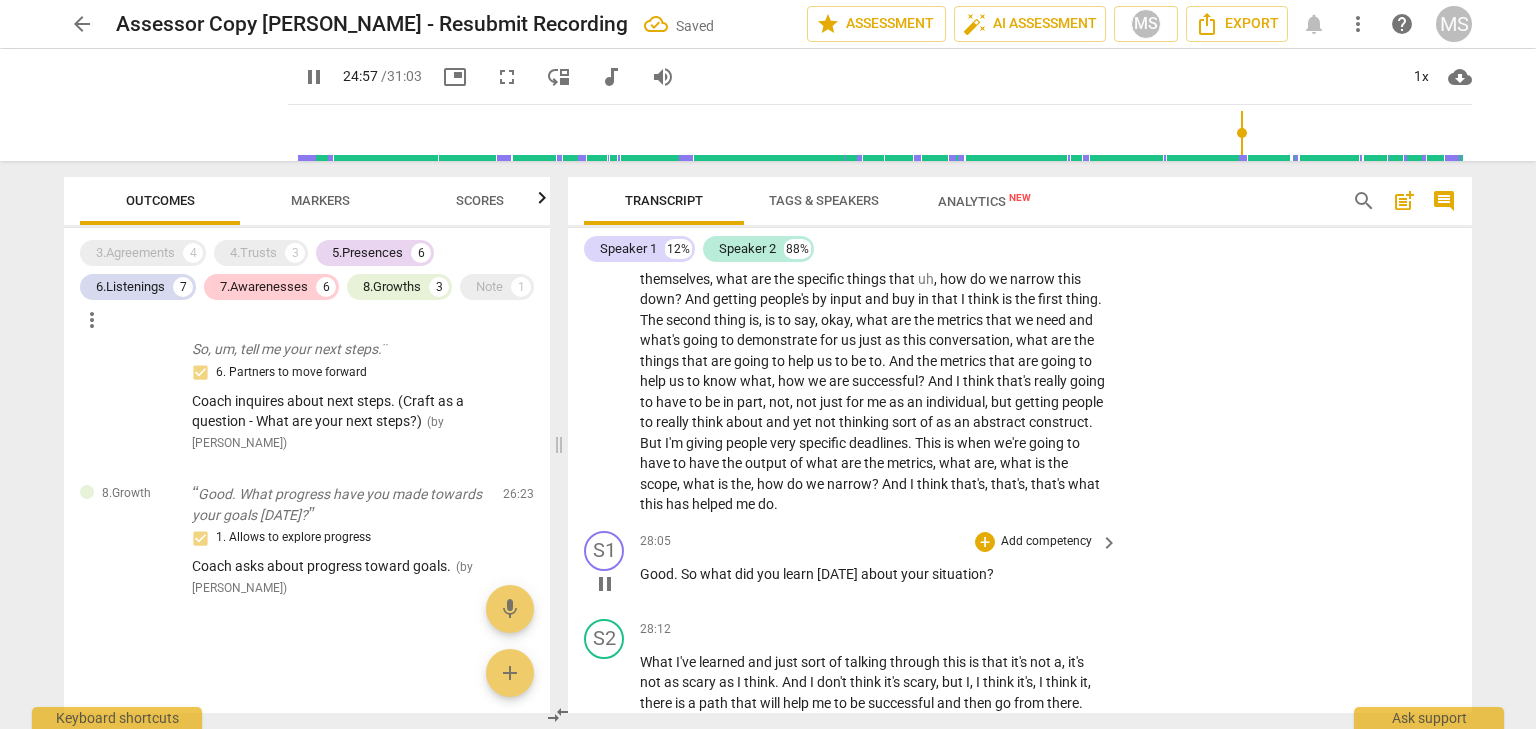 click on "learn" at bounding box center (800, 574) 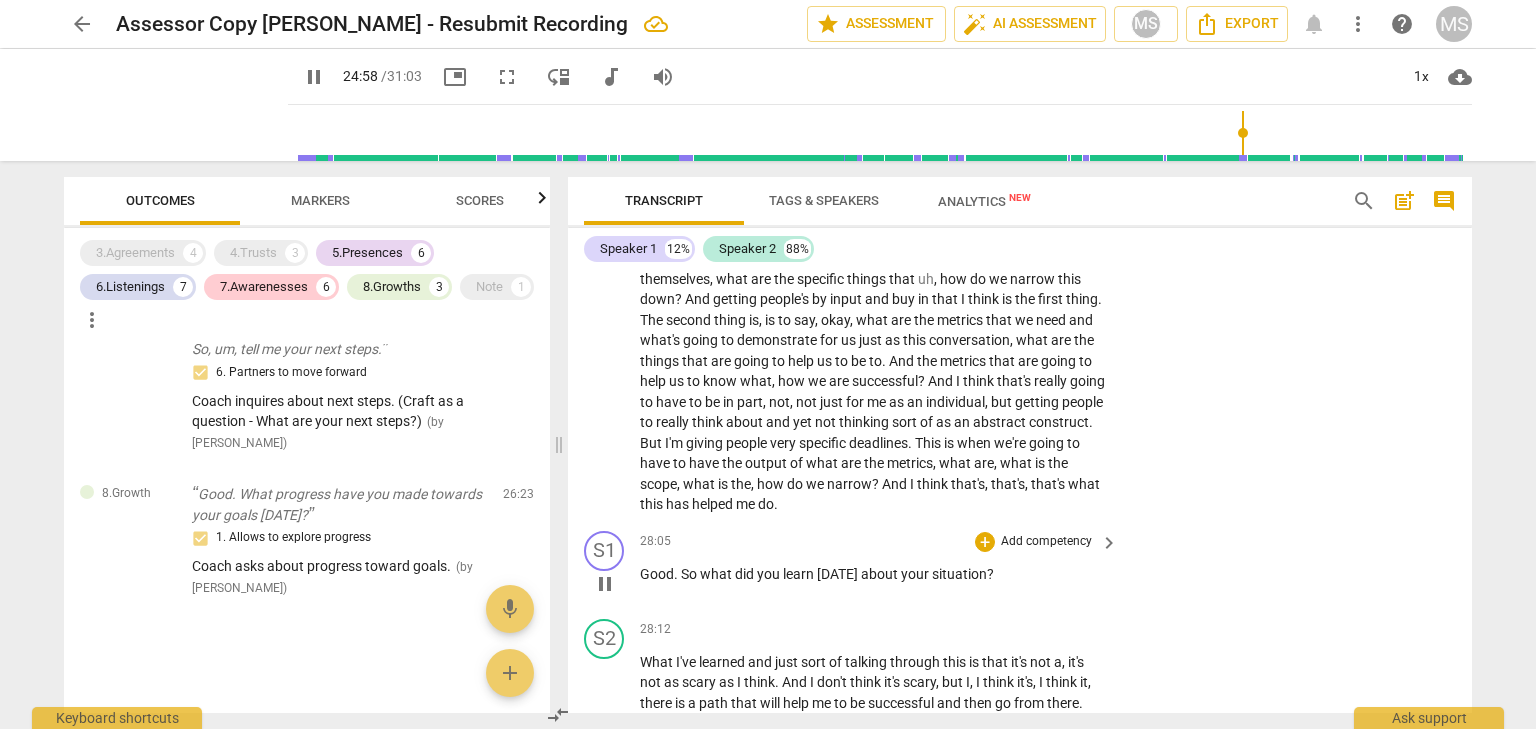 click on "Add competency" at bounding box center [1046, 542] 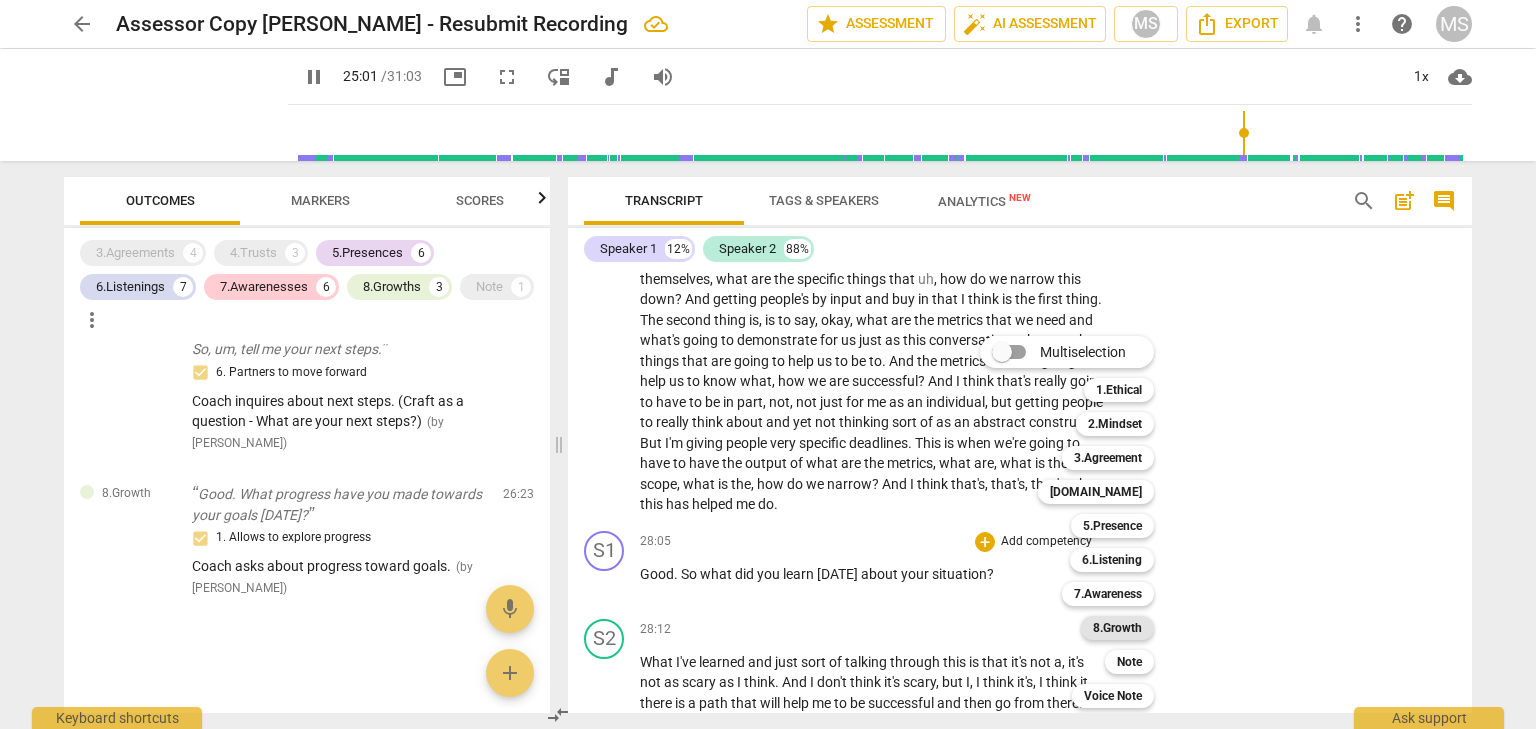 click on "8.Growth" at bounding box center [1117, 628] 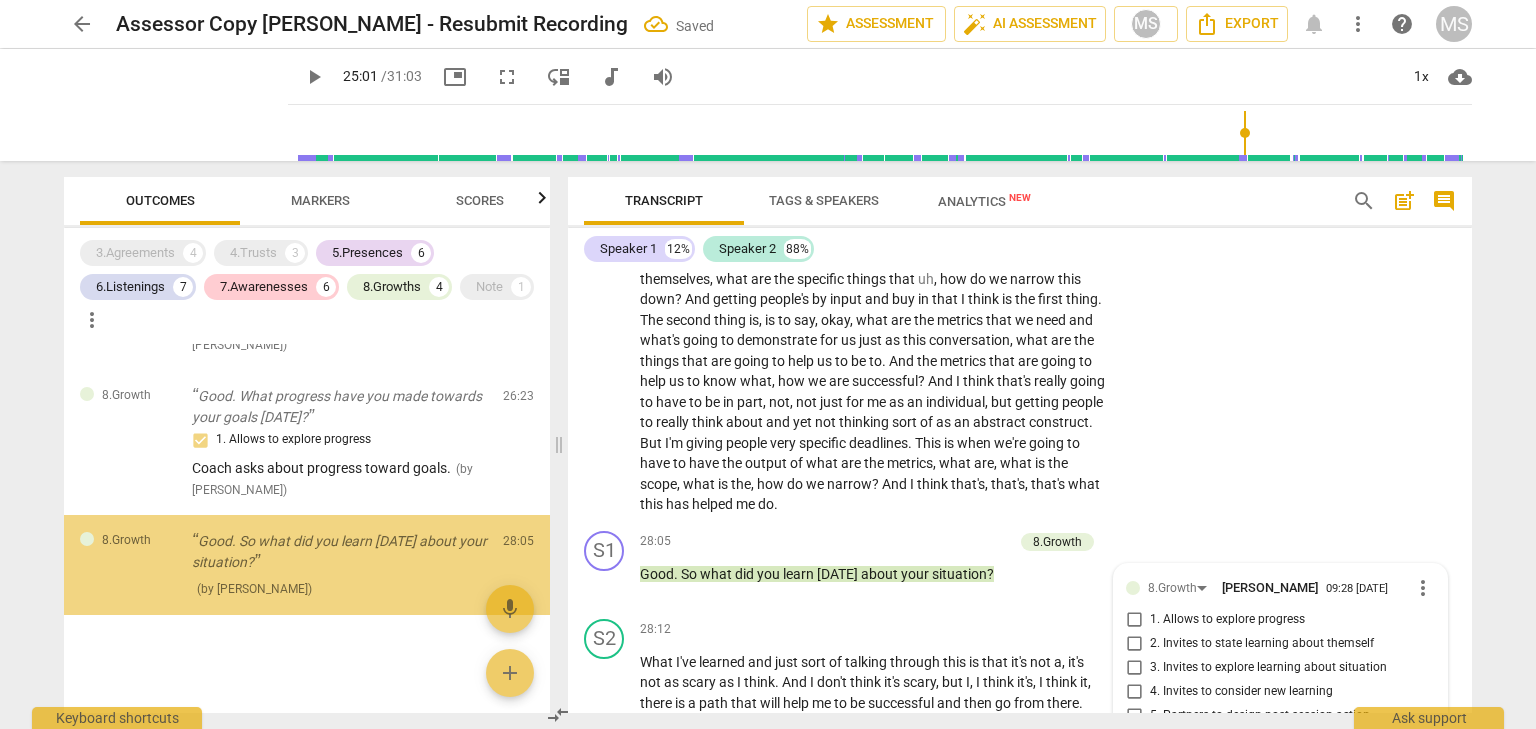 scroll, scrollTop: 9098, scrollLeft: 0, axis: vertical 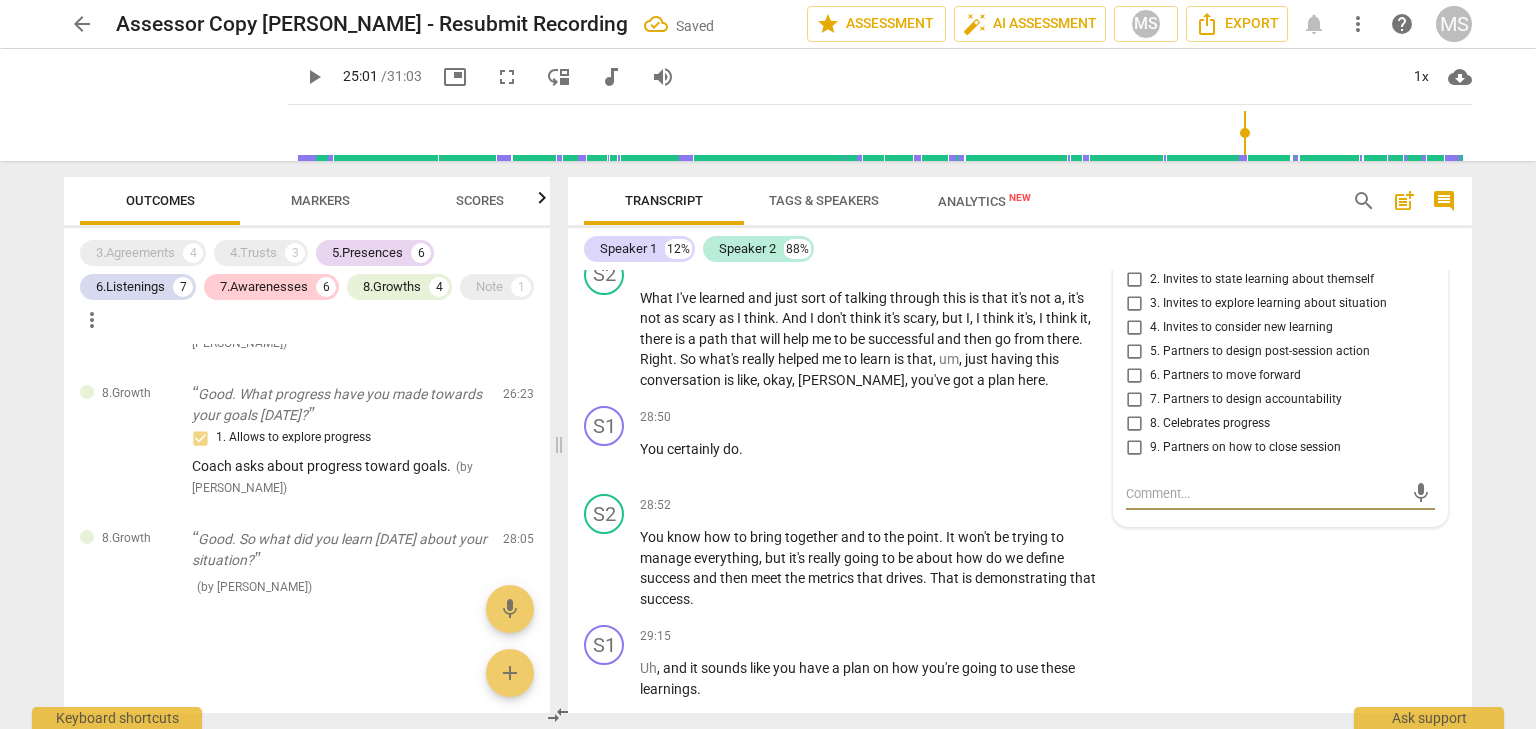 click on "3. Invites to explore learning about situation" at bounding box center [1134, 304] 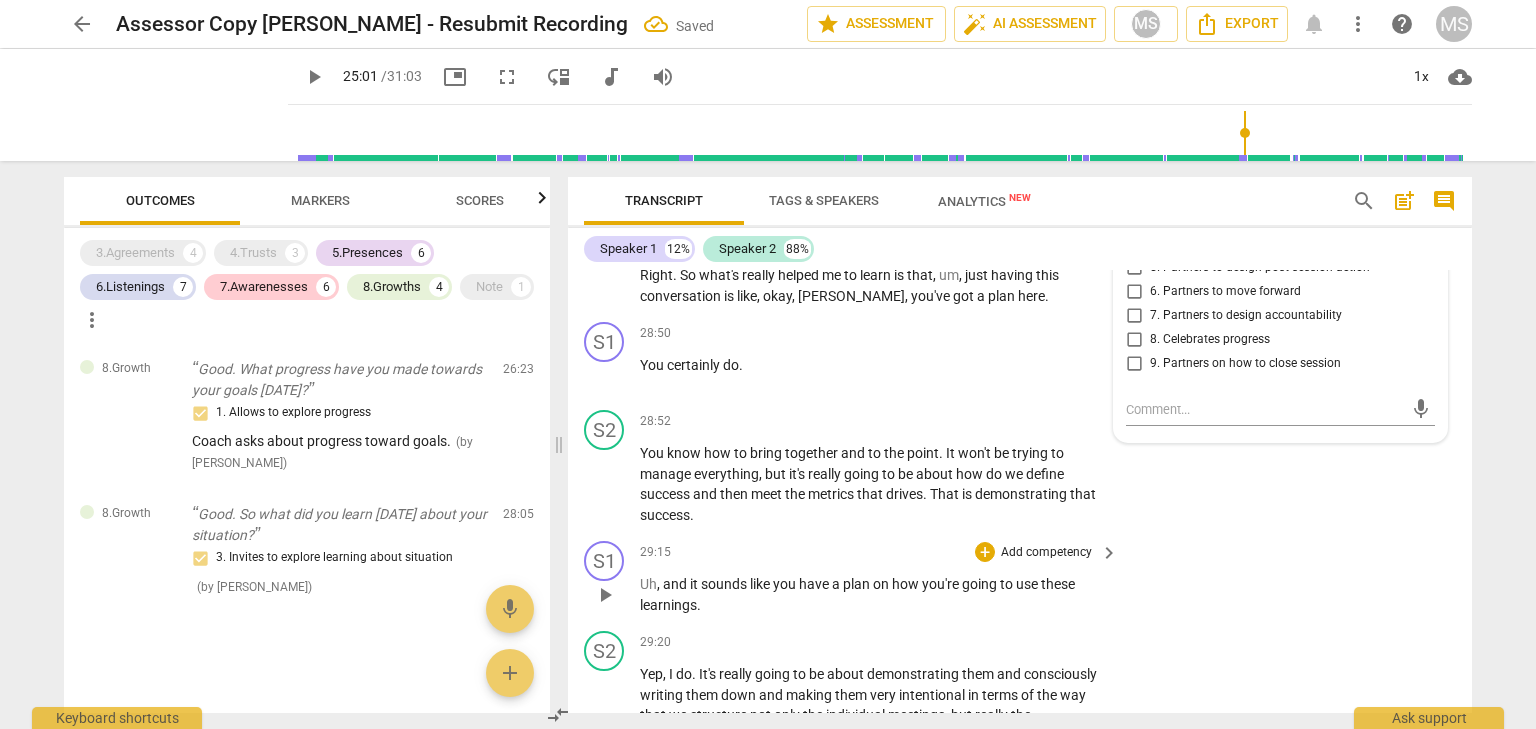 scroll, scrollTop: 9198, scrollLeft: 0, axis: vertical 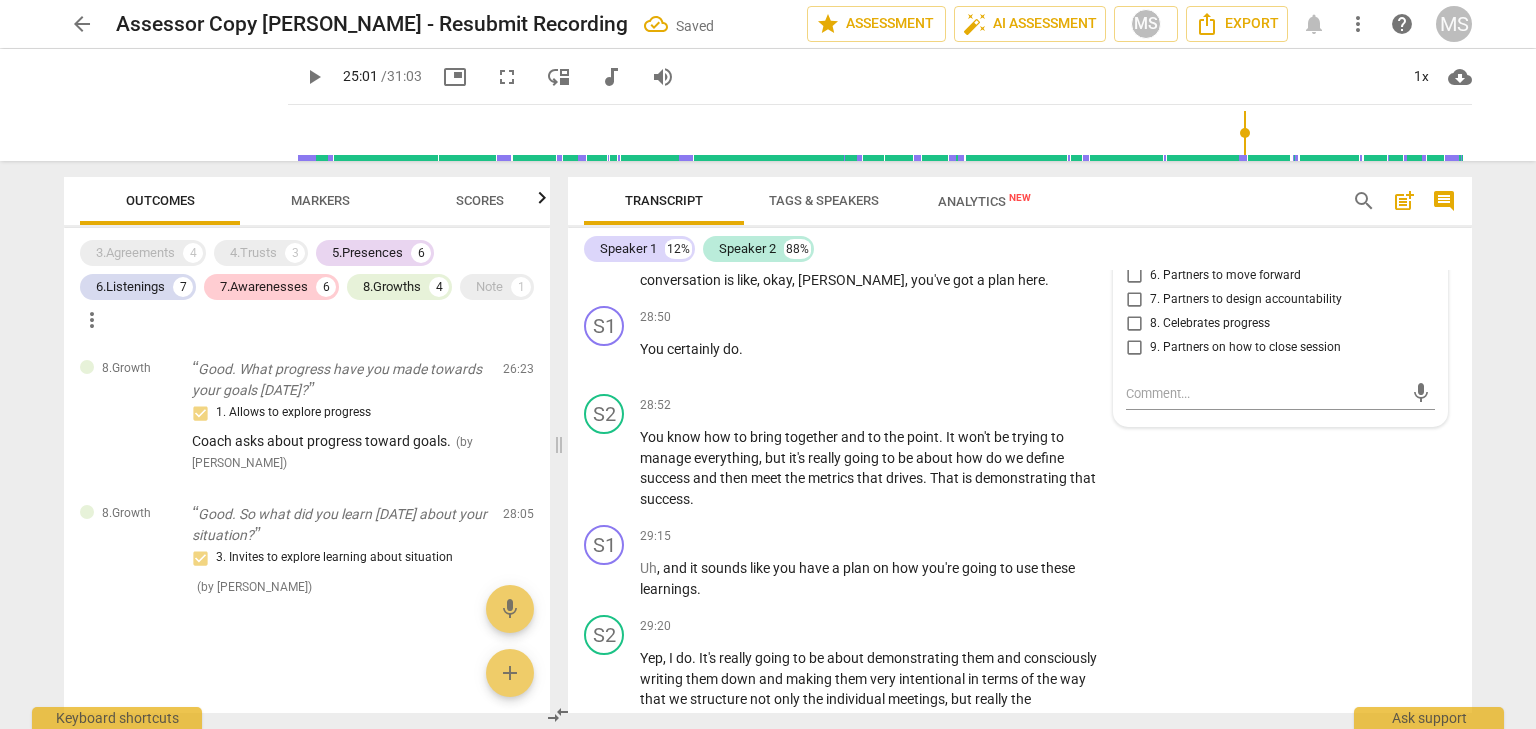 click on "play_arrow" at bounding box center [314, 77] 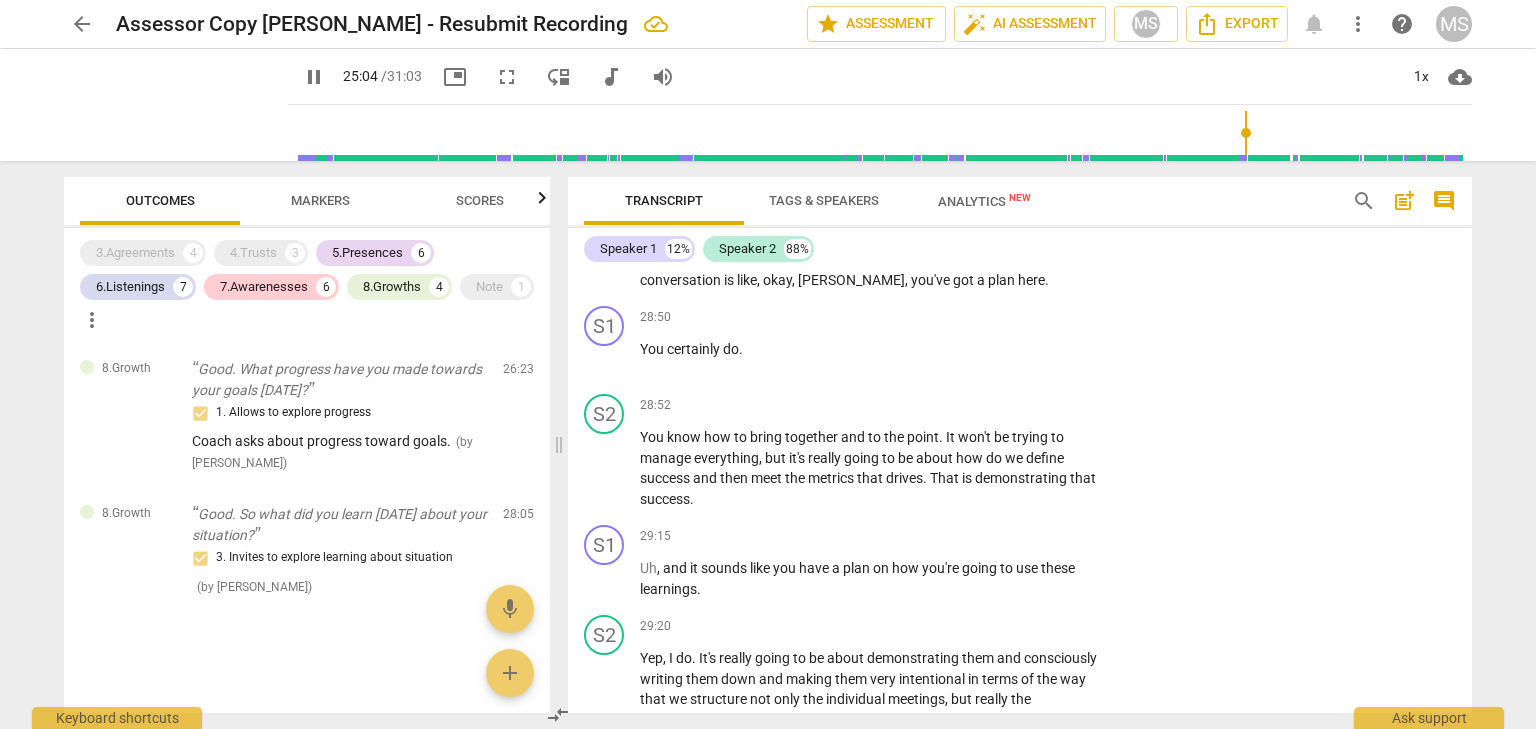 click at bounding box center (884, 133) 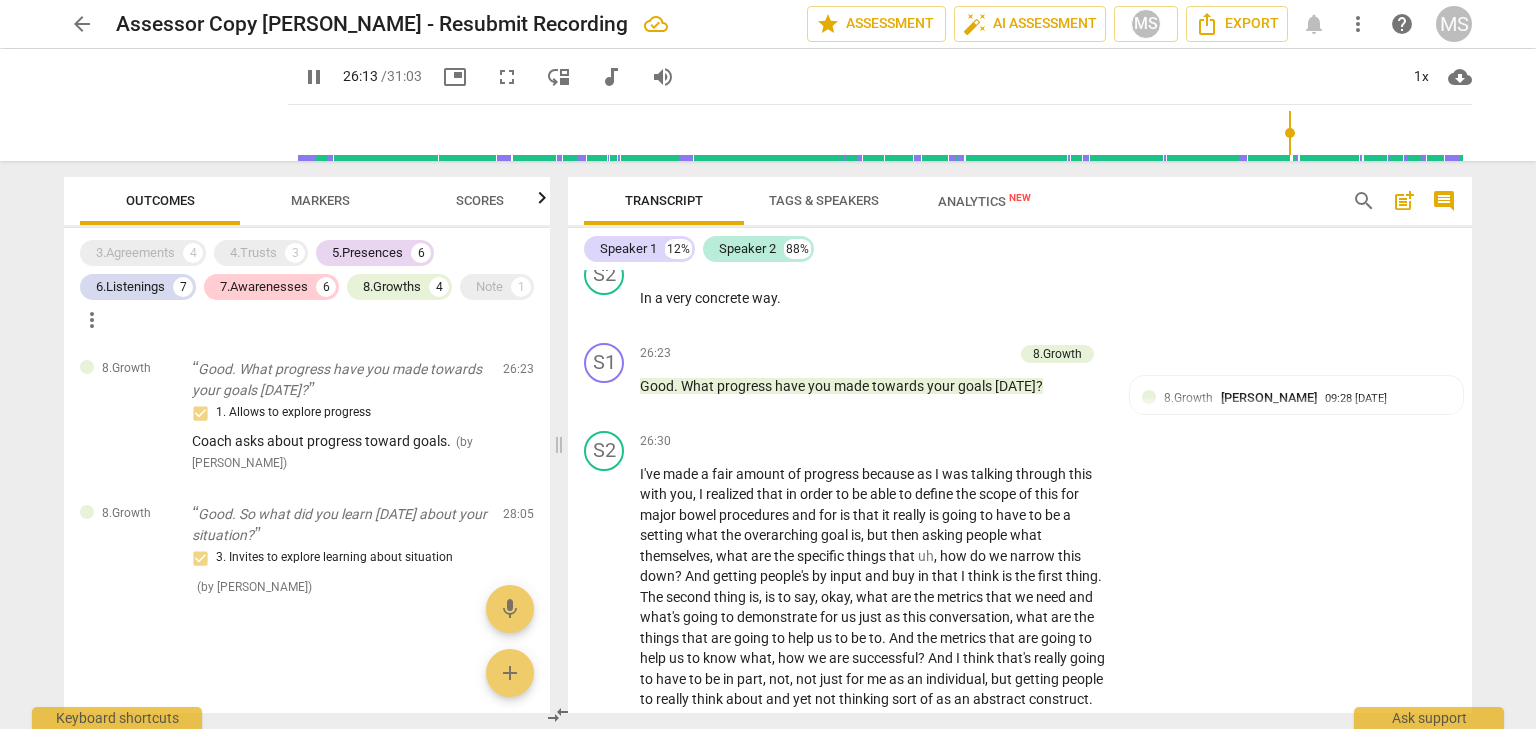 scroll, scrollTop: 8498, scrollLeft: 0, axis: vertical 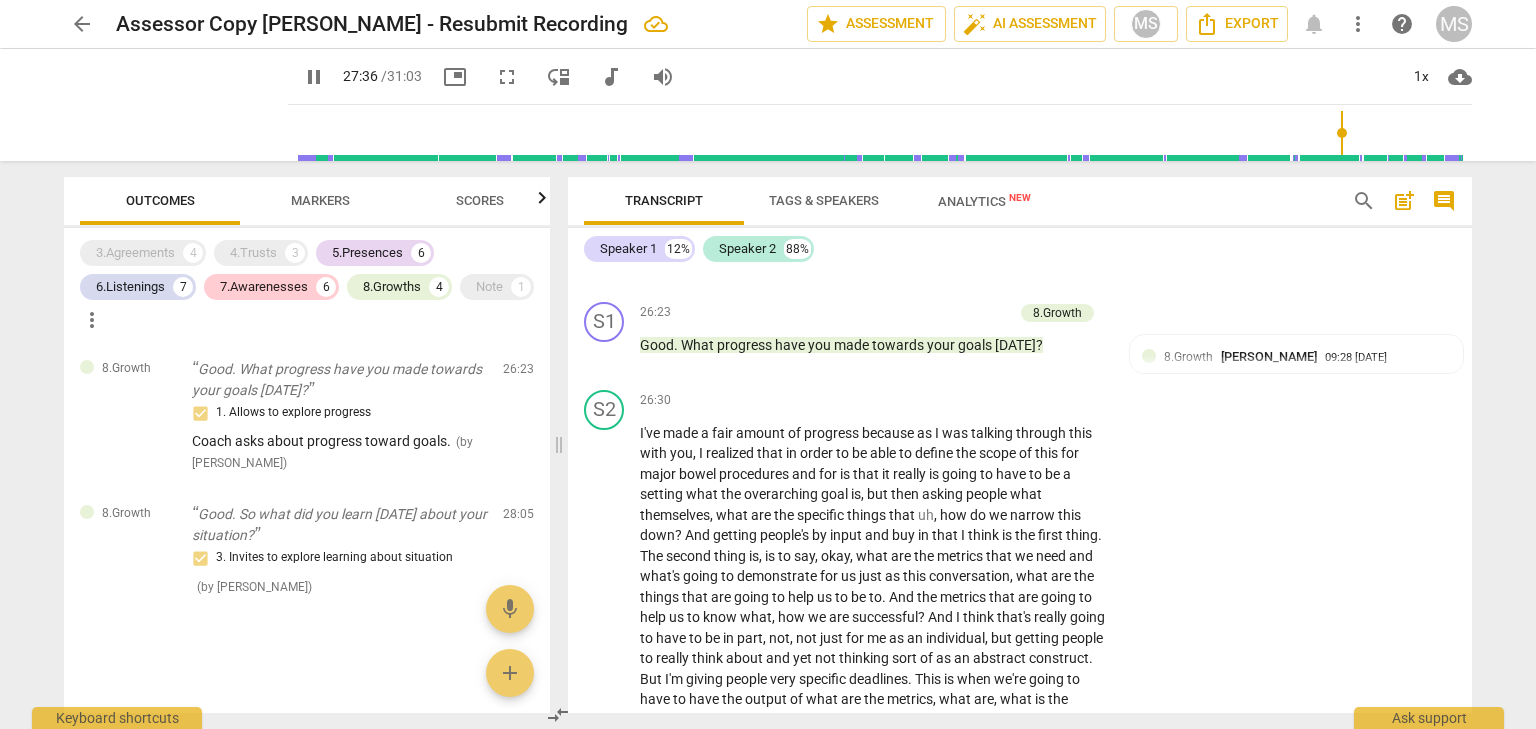 click at bounding box center [884, 133] 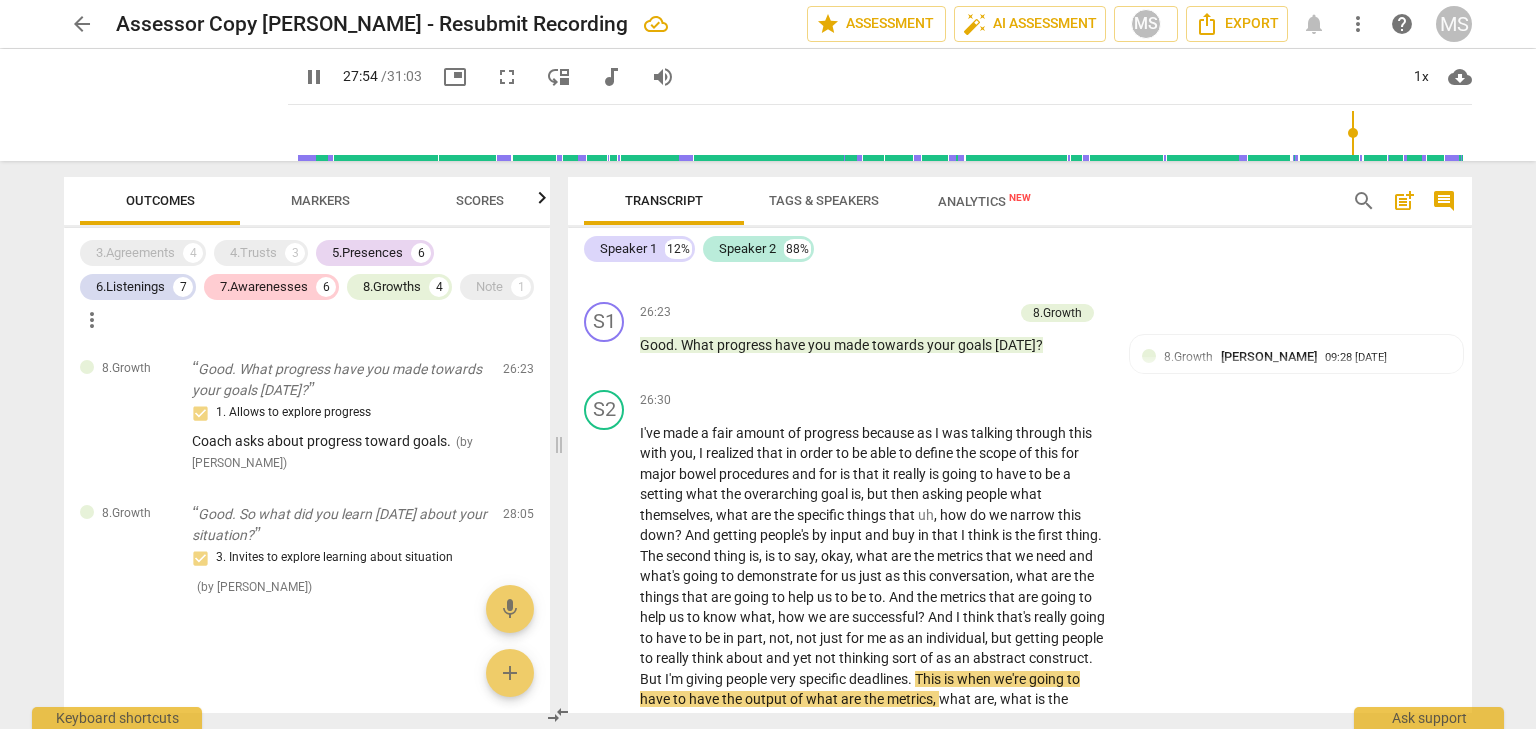 click at bounding box center [884, 133] 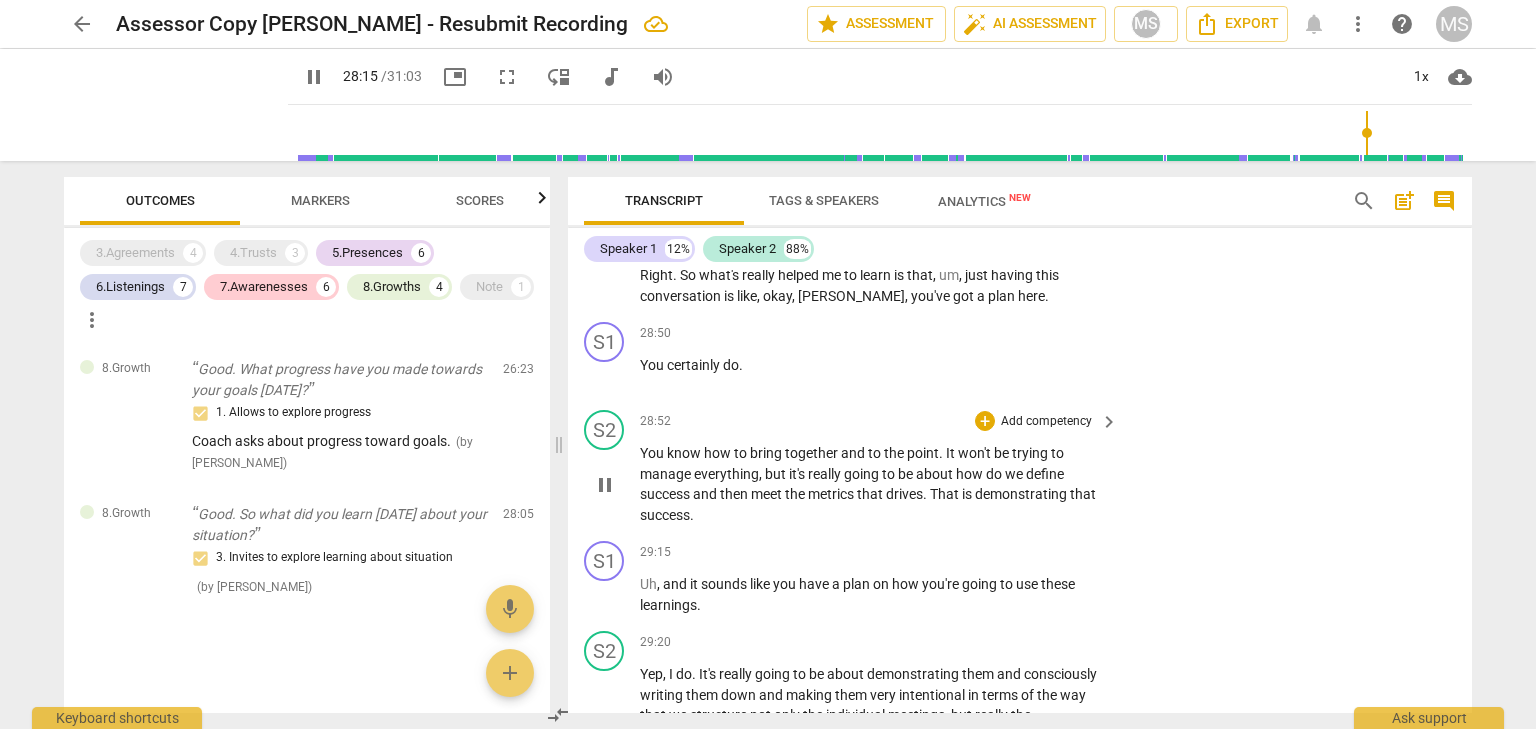 scroll, scrollTop: 9198, scrollLeft: 0, axis: vertical 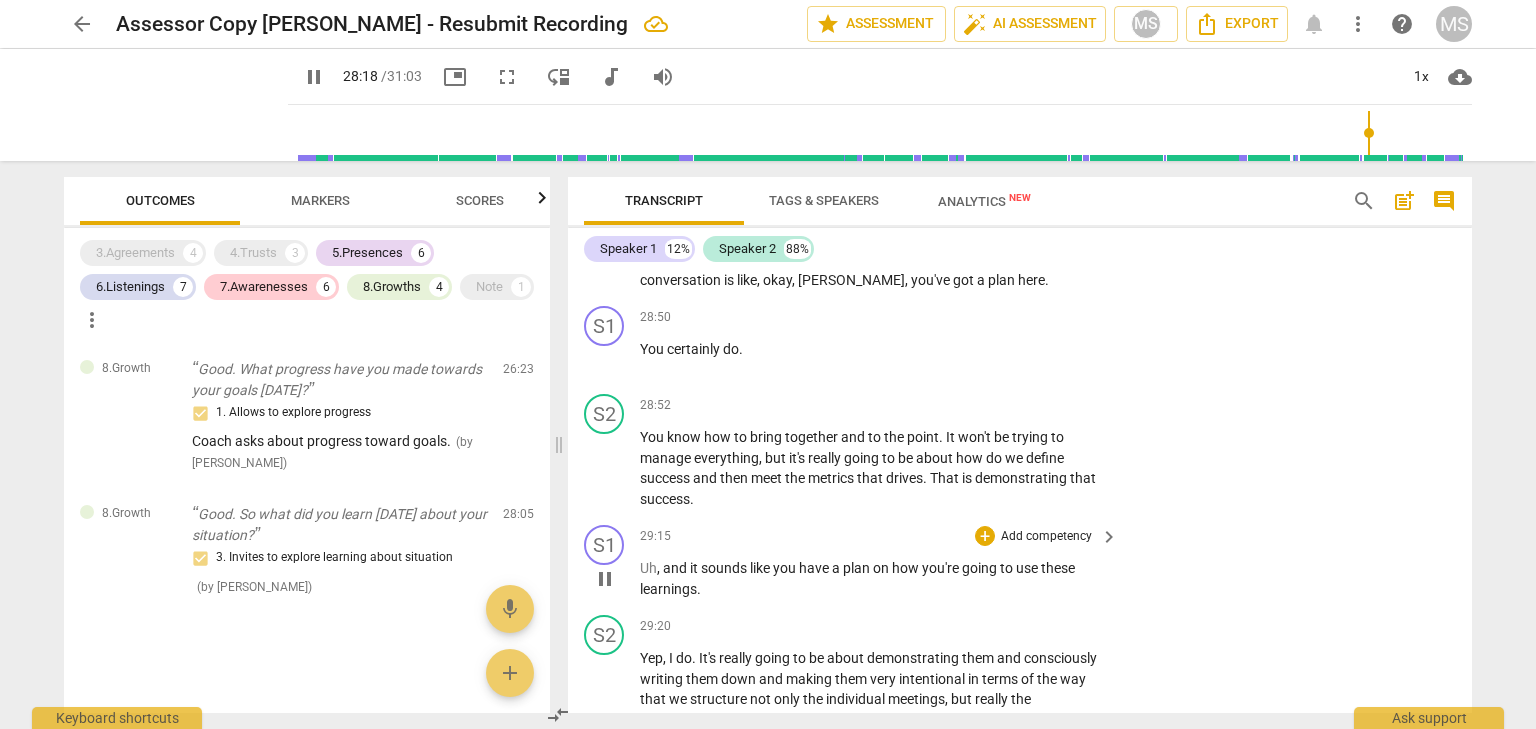click on "Add competency" at bounding box center (1046, 537) 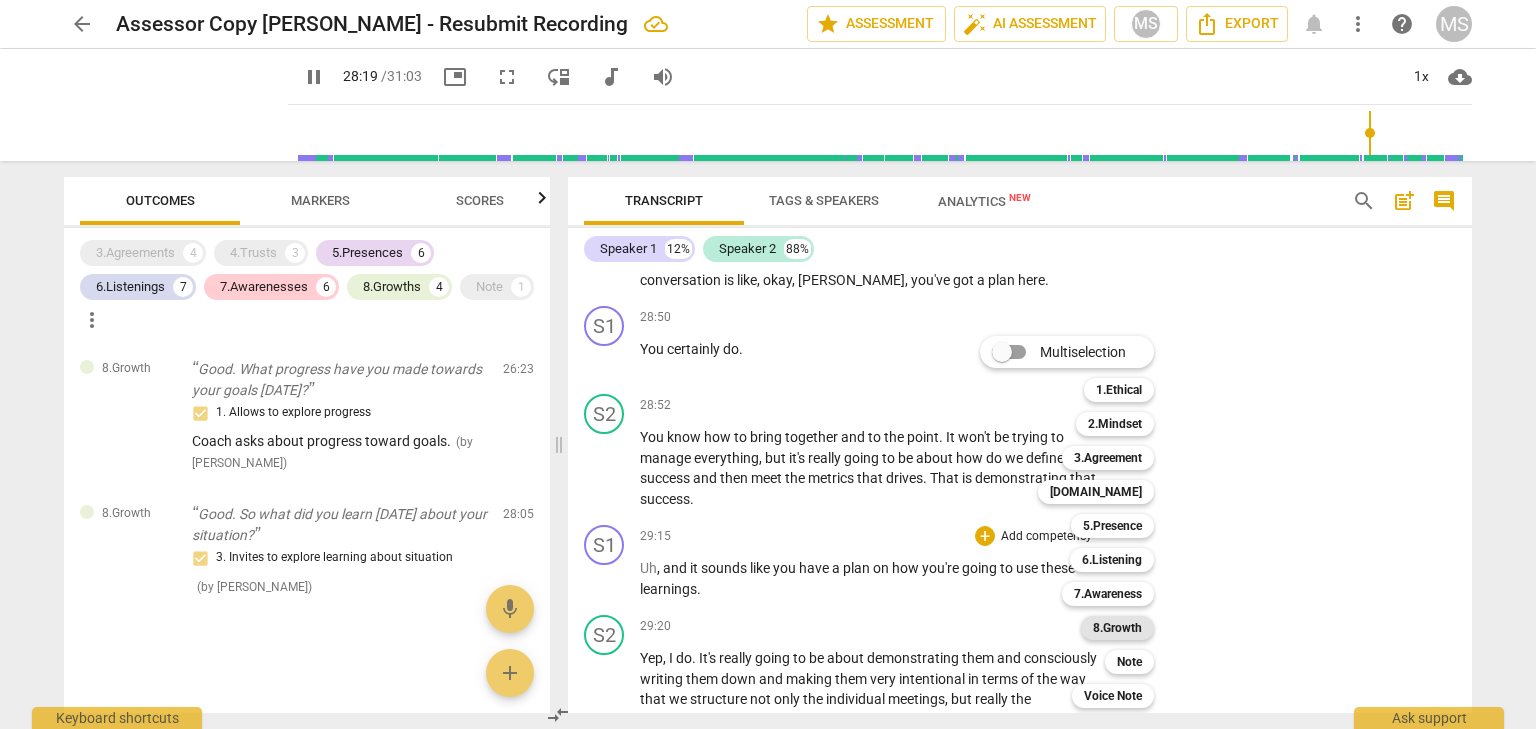 click on "8.Growth" at bounding box center (1117, 628) 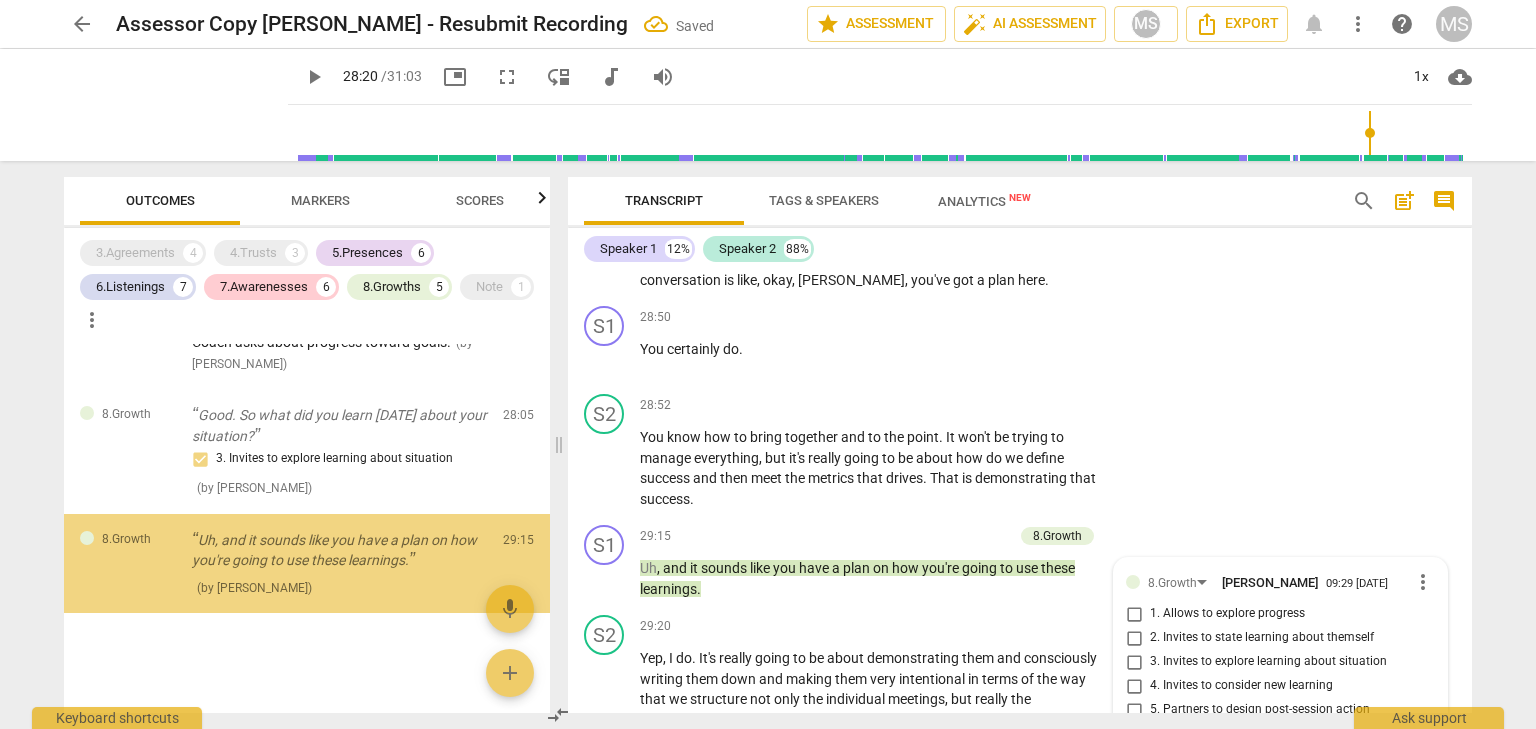scroll, scrollTop: 9557, scrollLeft: 0, axis: vertical 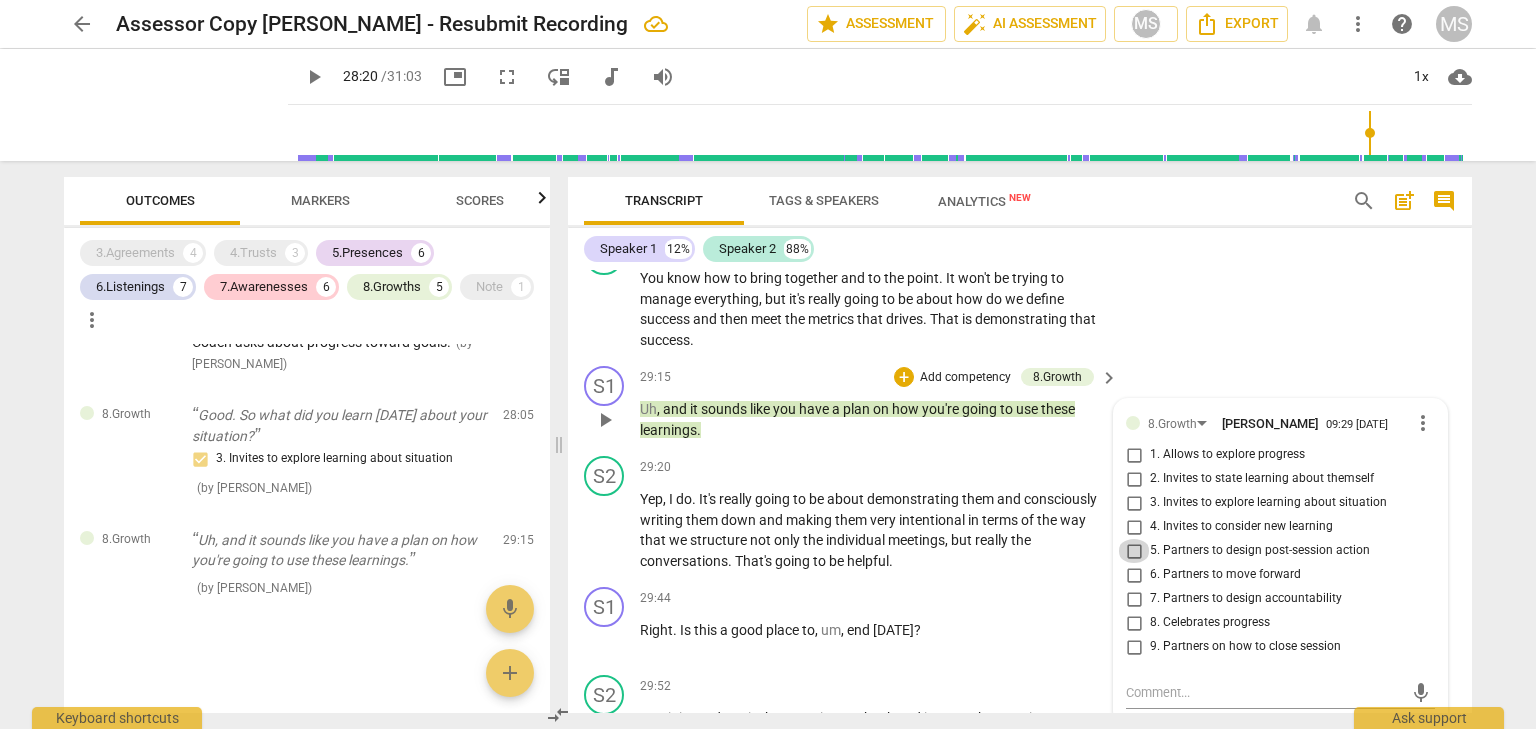 click on "5. Partners to design post-session action" at bounding box center [1134, 551] 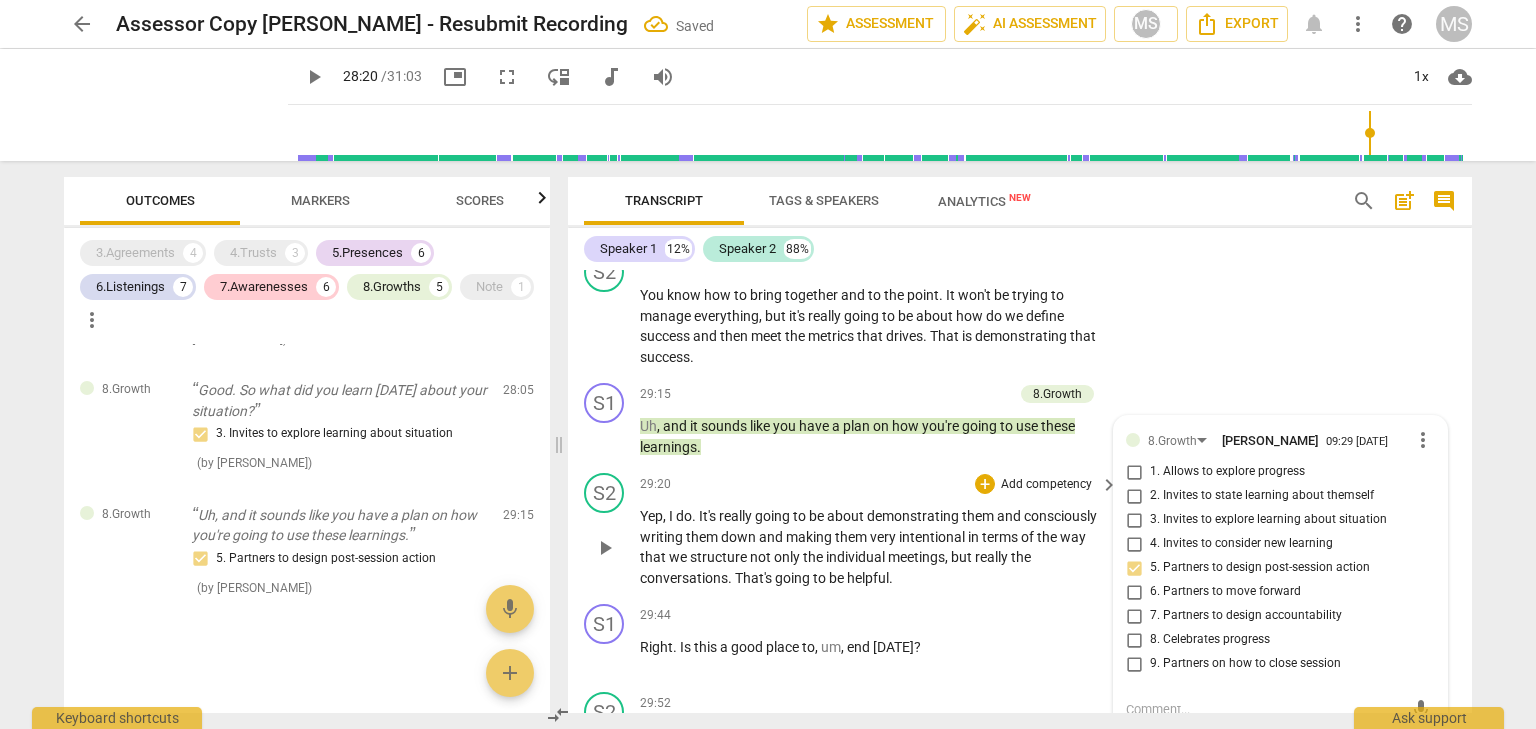 scroll, scrollTop: 9357, scrollLeft: 0, axis: vertical 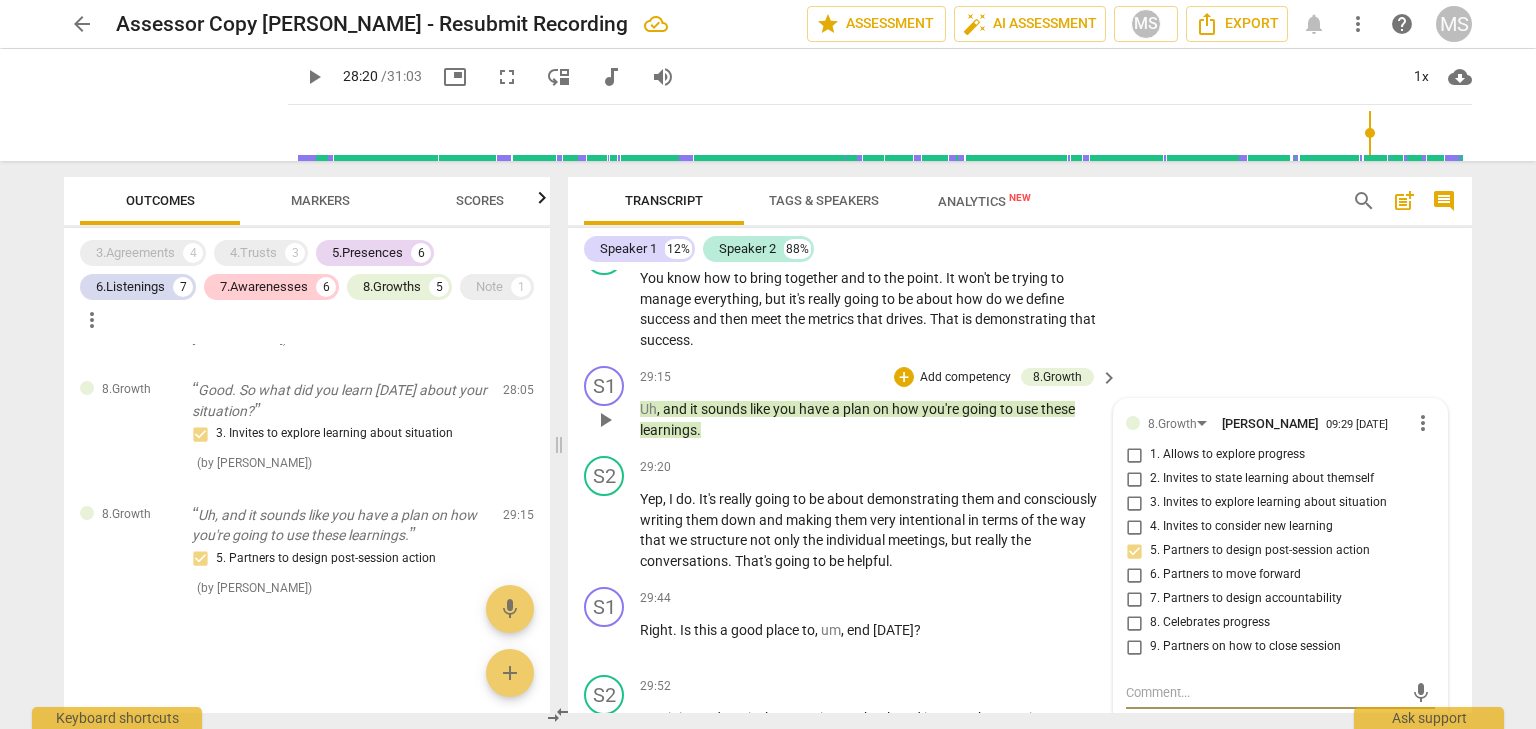 click at bounding box center (1264, 692) 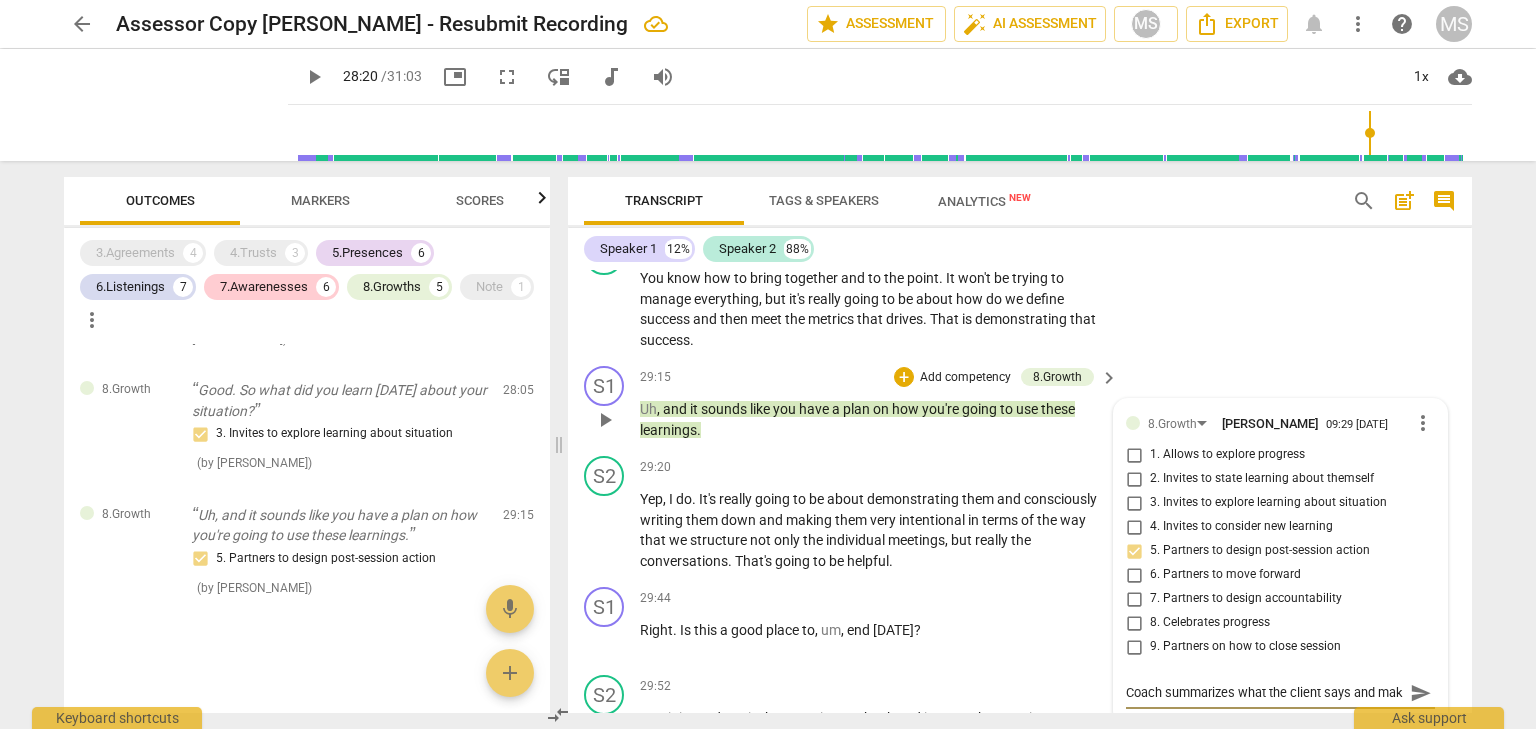 scroll, scrollTop: 16, scrollLeft: 0, axis: vertical 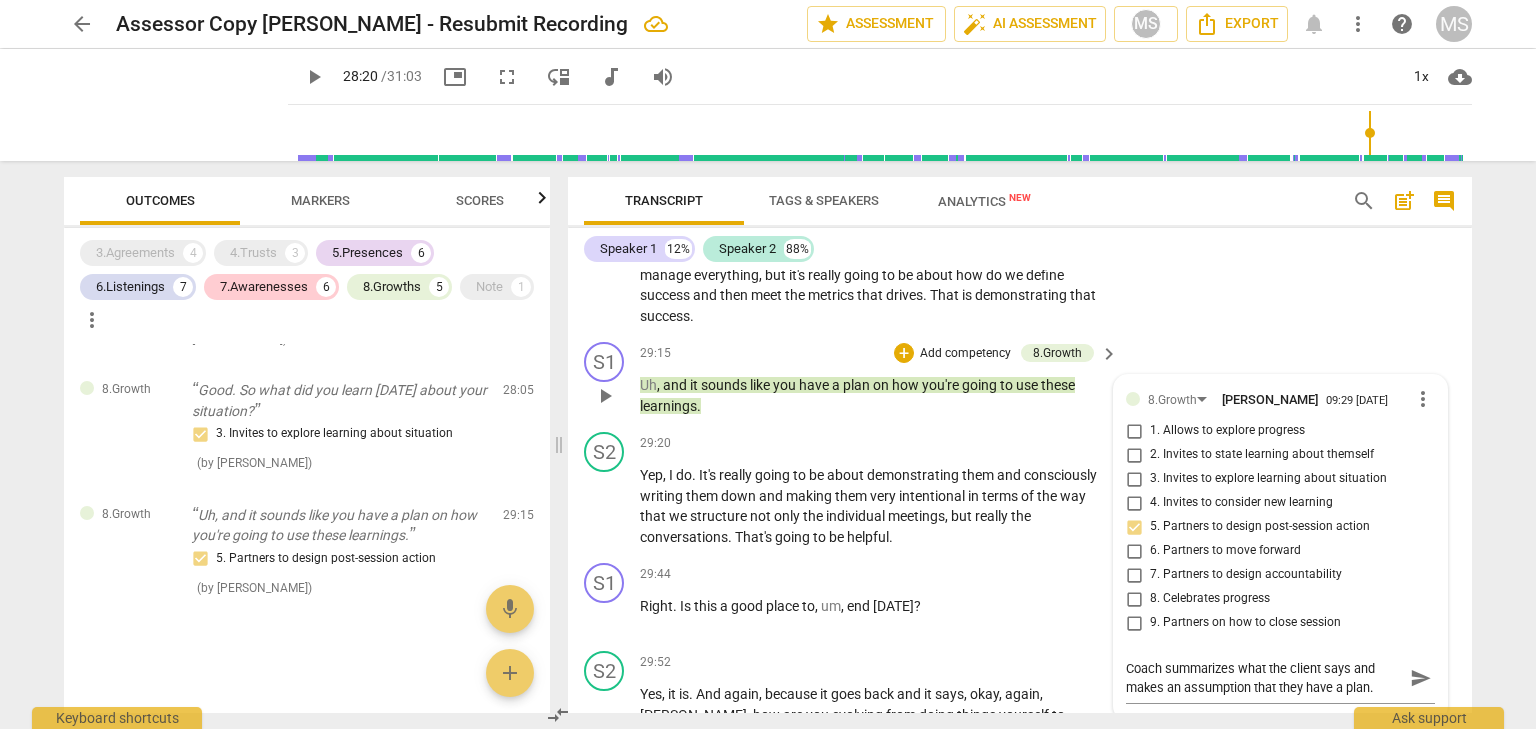 click on "8.Growth Mary Shaffran 09:29 07-19-2025 more_vert 1. Allows to explore progress 2. Invites to state learning about themself 3. Invites to explore learning about situation 4. Invites to consider new learning 5. Partners to design post-session action 6. Partners to move forward 7. Partners to design accountability 8. Celebrates progress 9. Partners on how to close session Coach summarizes what the client says and makes an assumption that they have a plan.  Coach summarizes what the client says and makes an assumption that they have a plan.  send" at bounding box center (1280, 547) 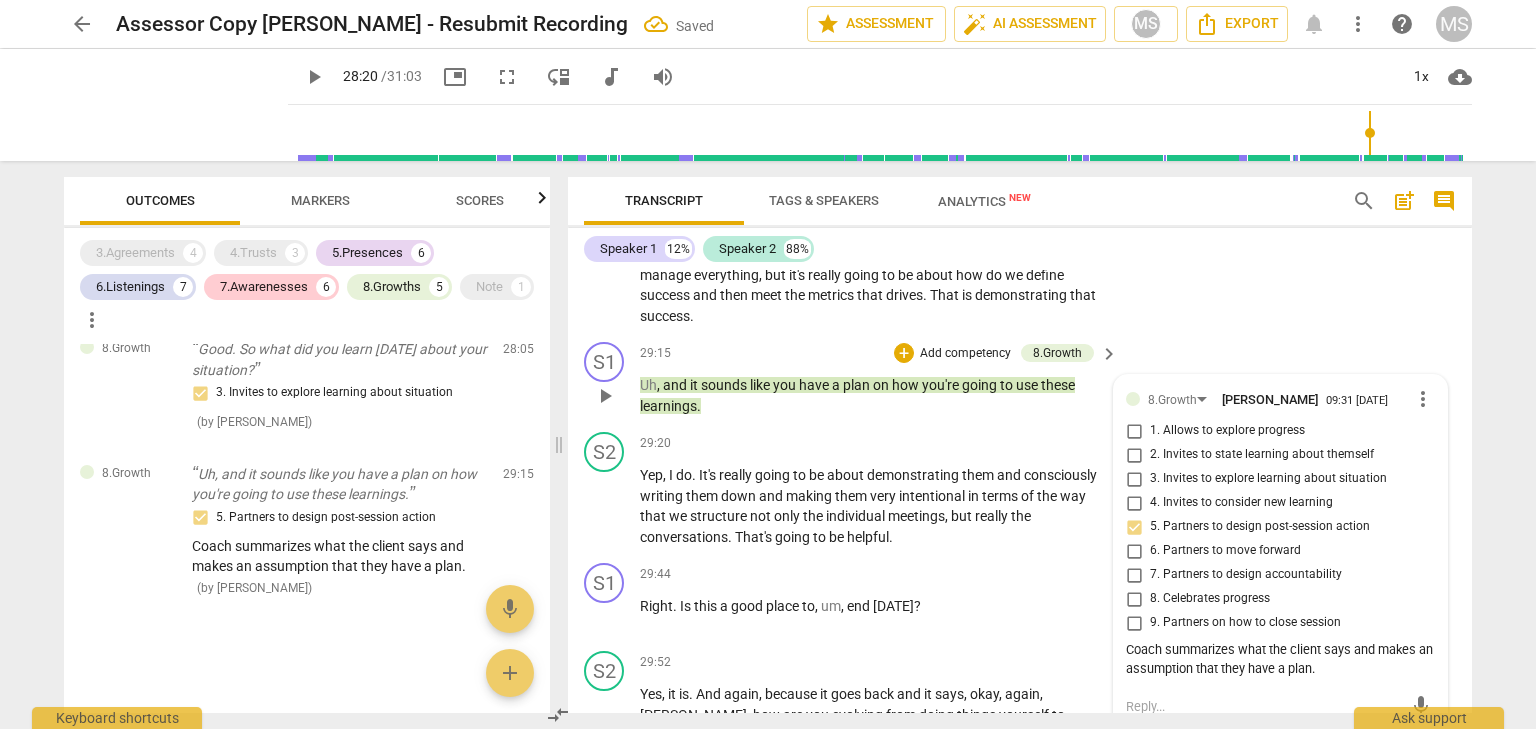 click on "Coach summarizes what the client says and makes an assumption that they have a plan." at bounding box center (1280, 660) 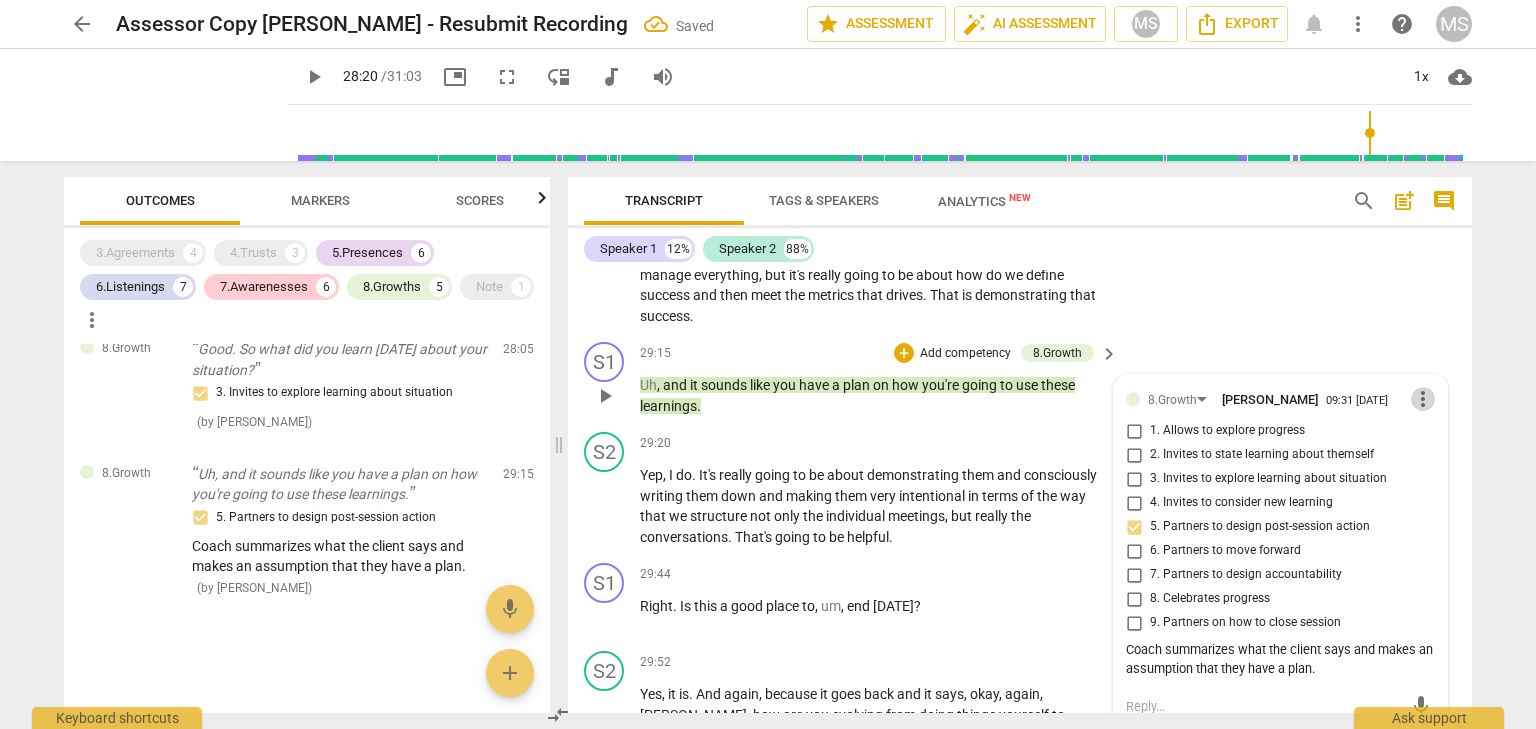 click on "more_vert" at bounding box center (1423, 399) 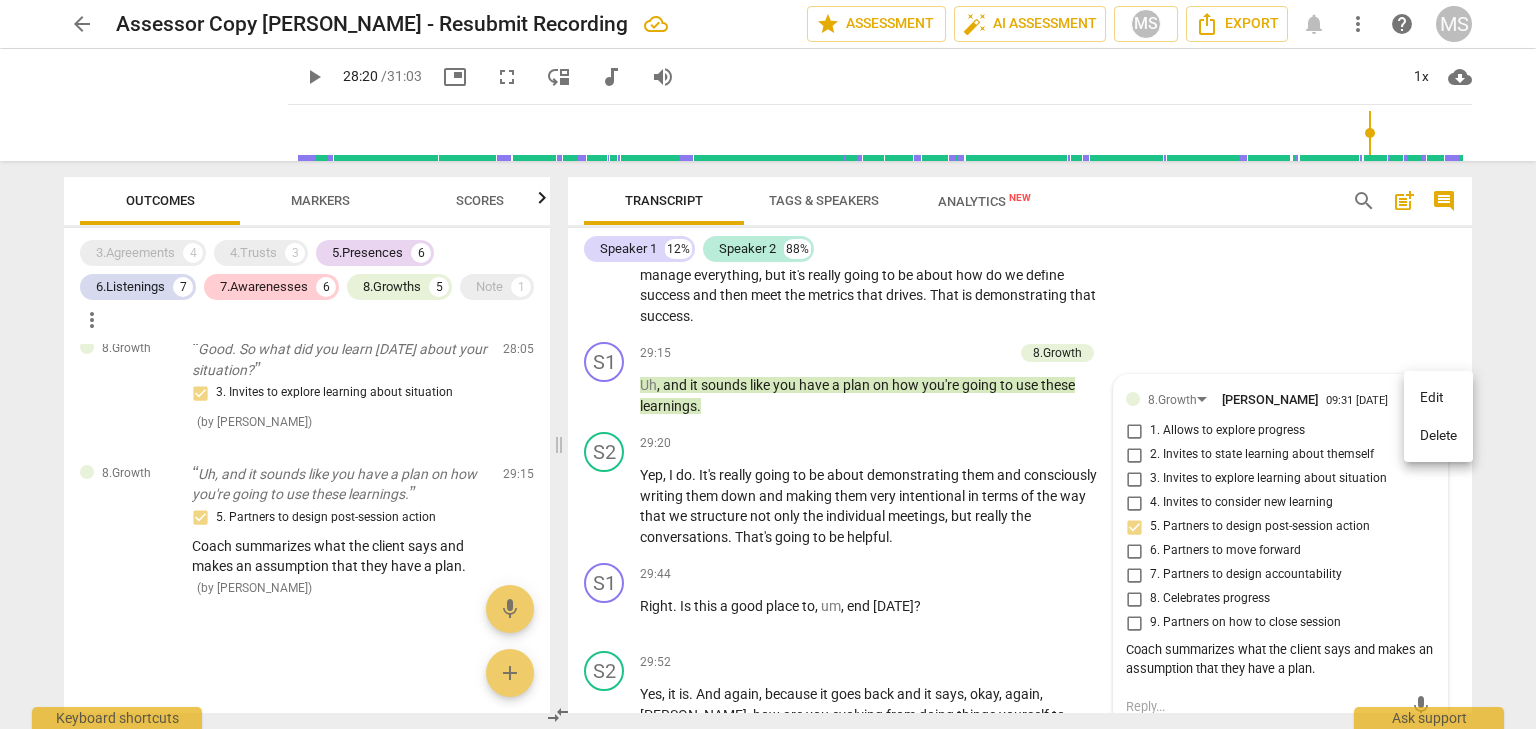 click on "Edit" at bounding box center (1438, 398) 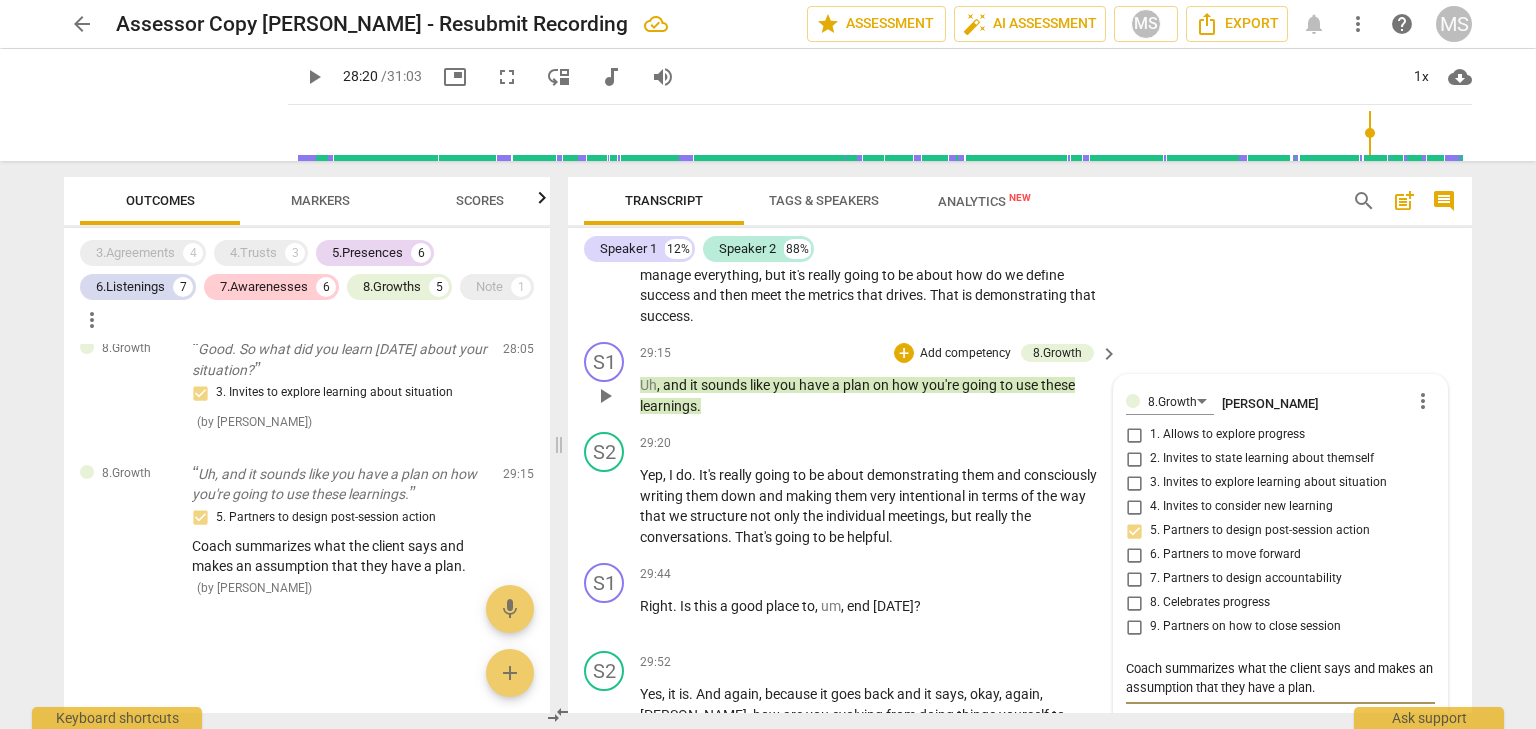 click on "Coach summarizes what the client says and makes an assumption that they have a plan." at bounding box center [1280, 678] 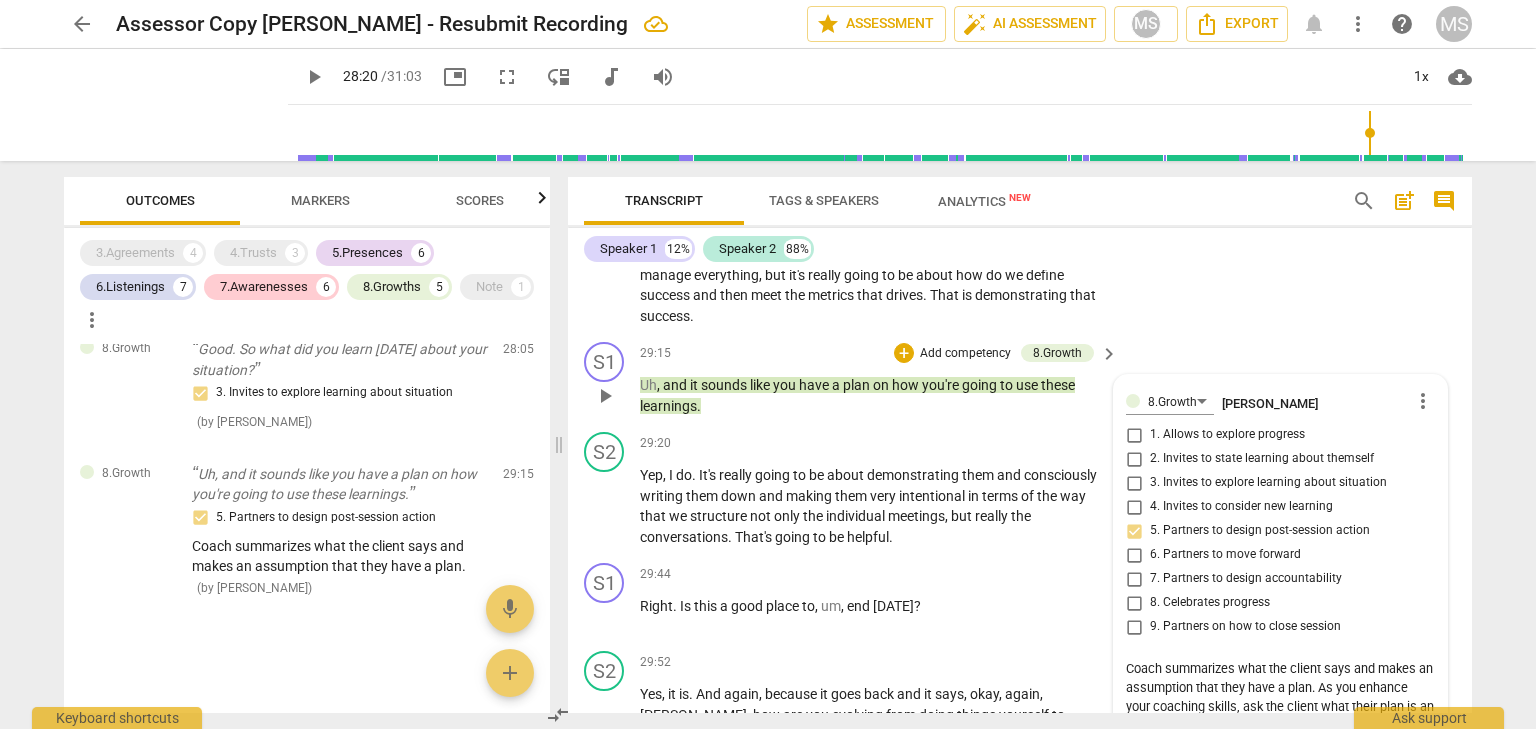 scroll, scrollTop: 9400, scrollLeft: 0, axis: vertical 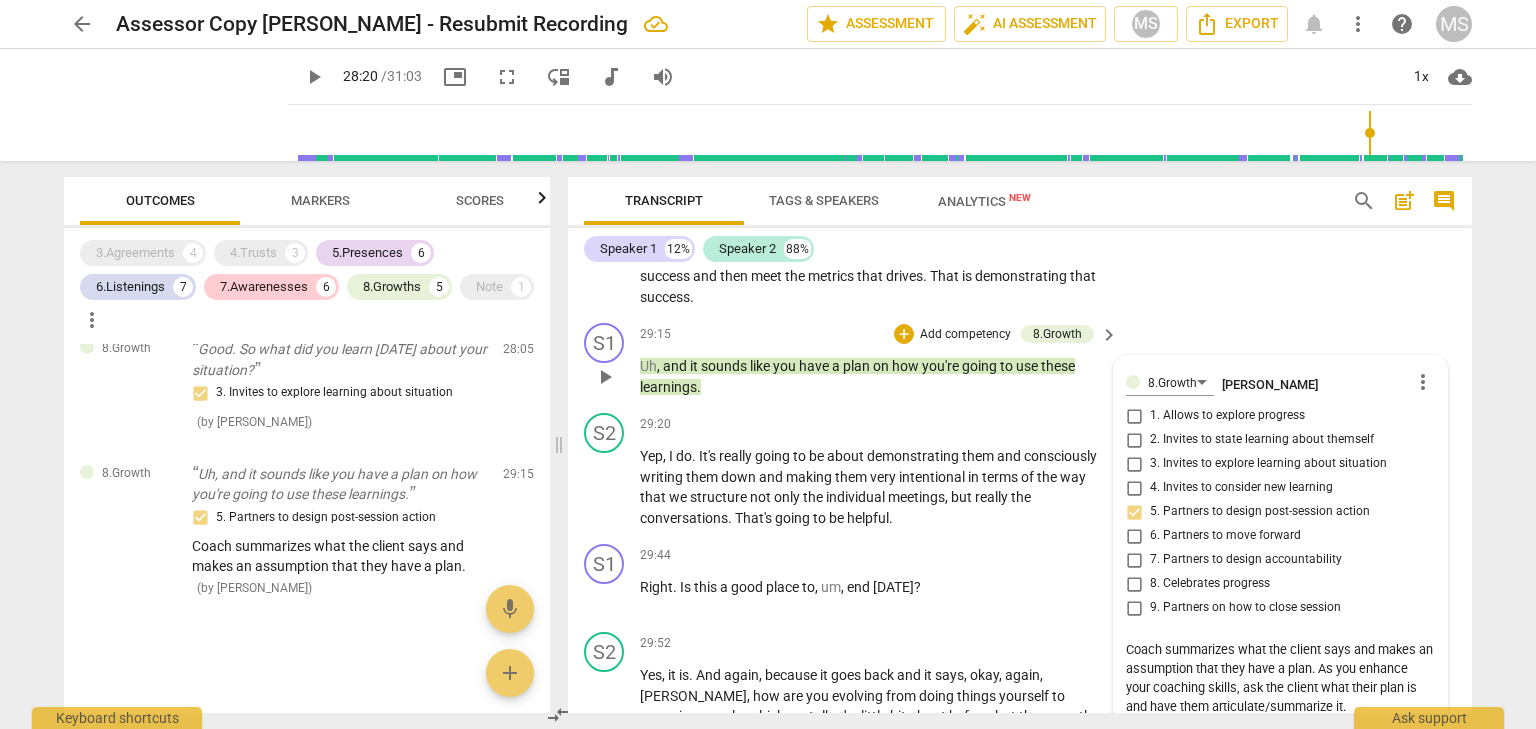 click on "Coach summarizes what the client says and makes an assumption that they have a plan. As you enhance your coaching skills, ask the client what their plan is and have them articulate/summarize it." at bounding box center (1280, 678) 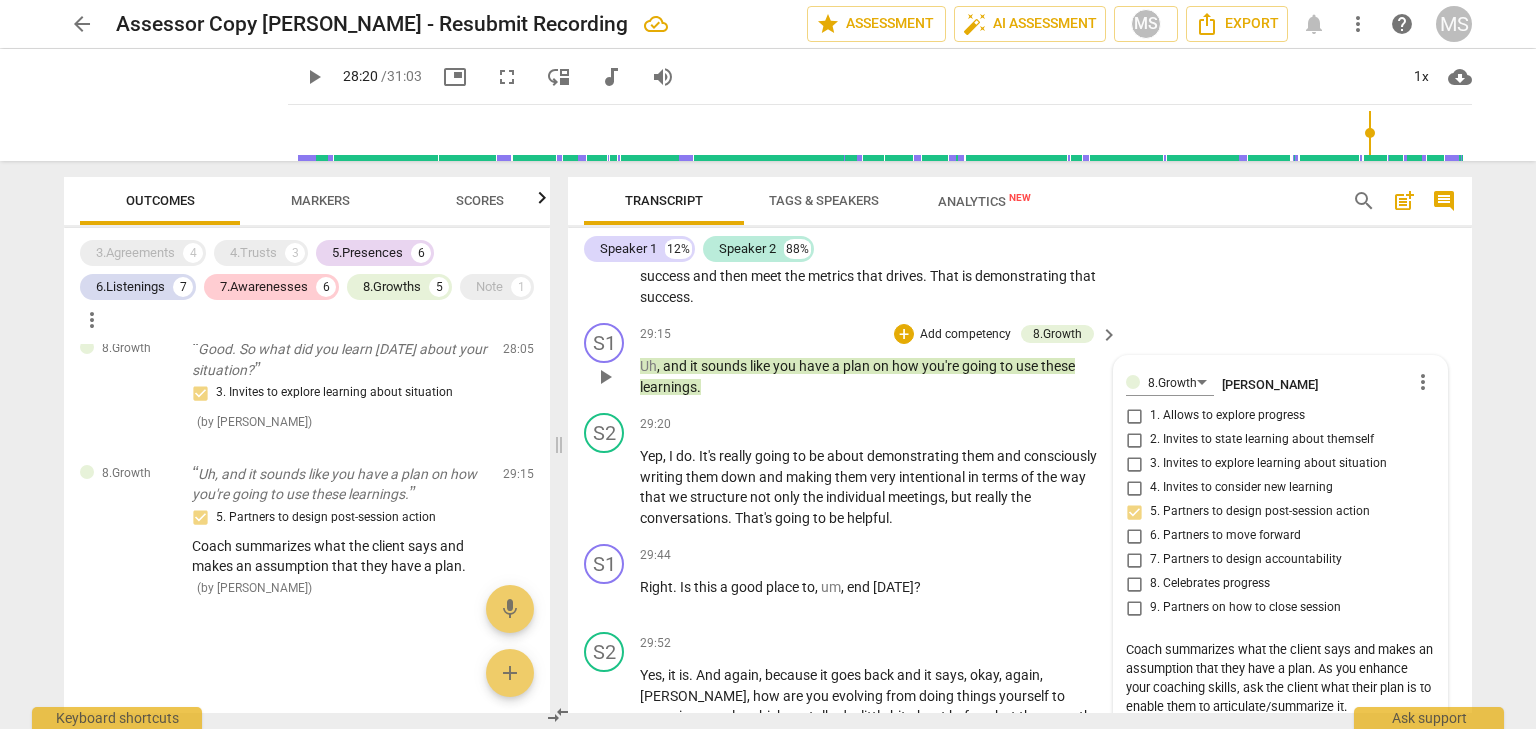 scroll, scrollTop: 9500, scrollLeft: 0, axis: vertical 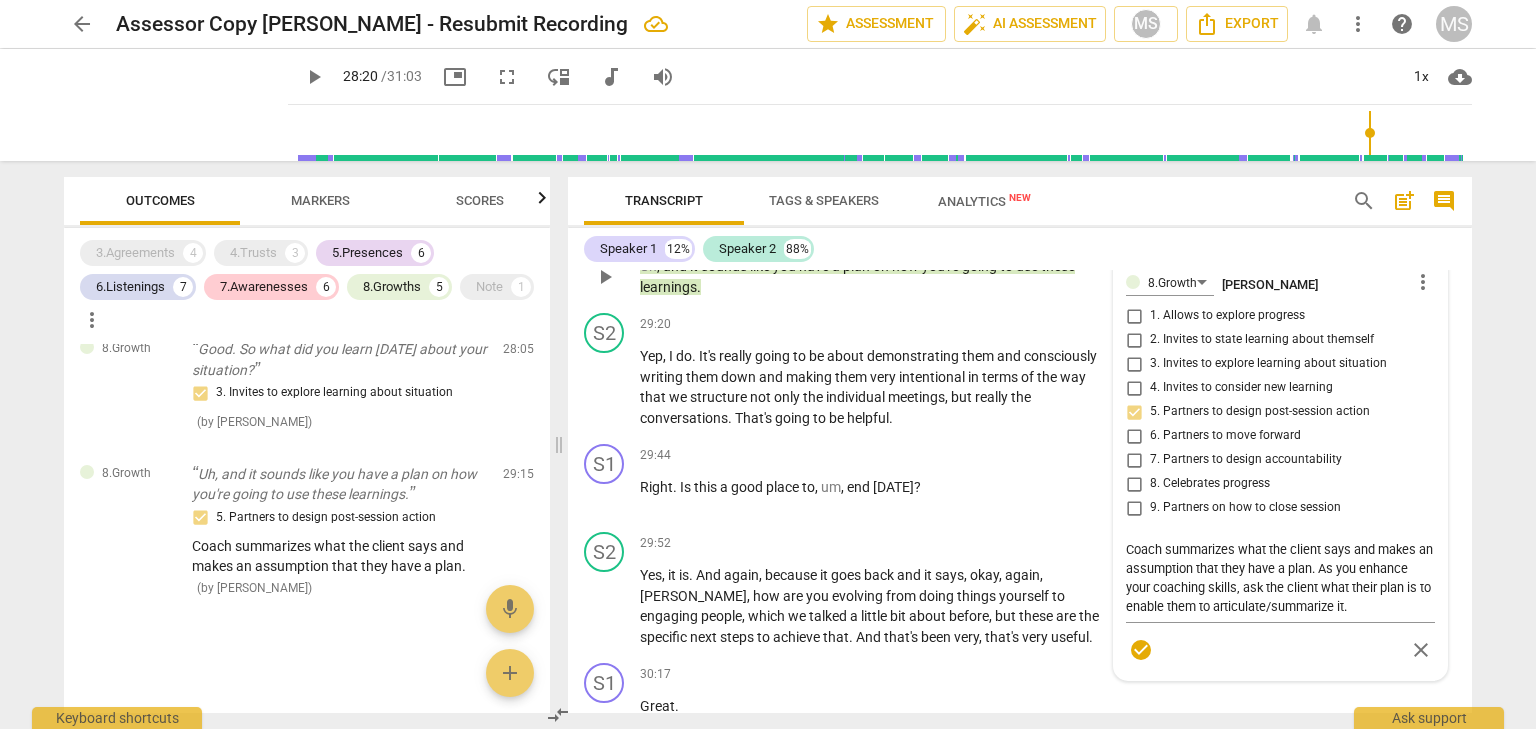 click on "8.Growth Mary Shaffran more_vert 1. Allows to explore progress 2. Invites to state learning about themself 3. Invites to explore learning about situation 4. Invites to consider new learning 5. Partners to design post-session action 6. Partners to move forward 7. Partners to design accountability 8. Celebrates progress 9. Partners on how to close session Coach summarizes what the client says and makes an assumption that they have a plan. As you enhance your coaching skills, ask the client what their plan is to enable them to articulate/summarize it. Coach summarizes what the client says and makes an assumption that they have a plan. As you enhance your coaching skills, ask the client what their plan is to enable them to articulate/summarize it. check_circle close" at bounding box center (1280, 468) 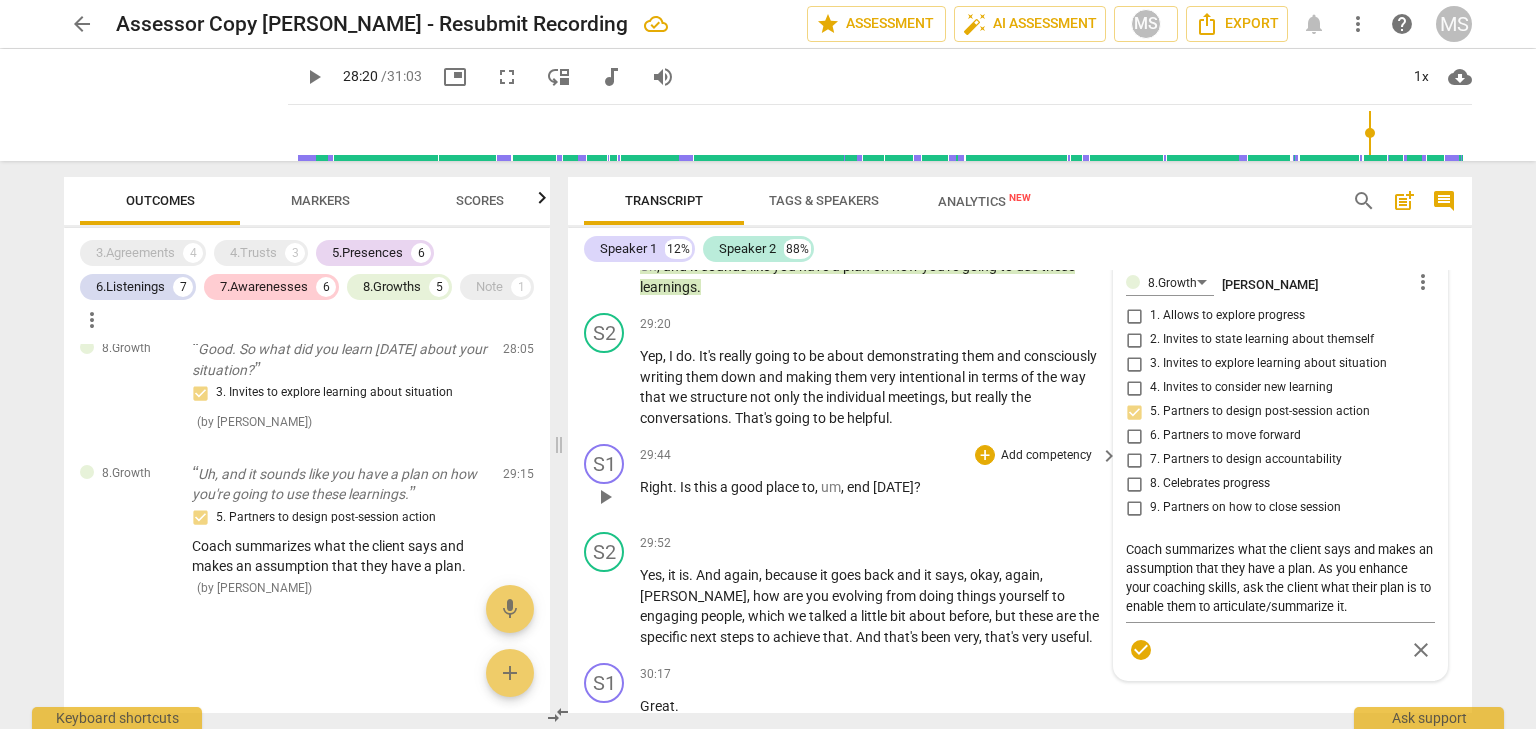 click on "Add competency" at bounding box center (1046, 456) 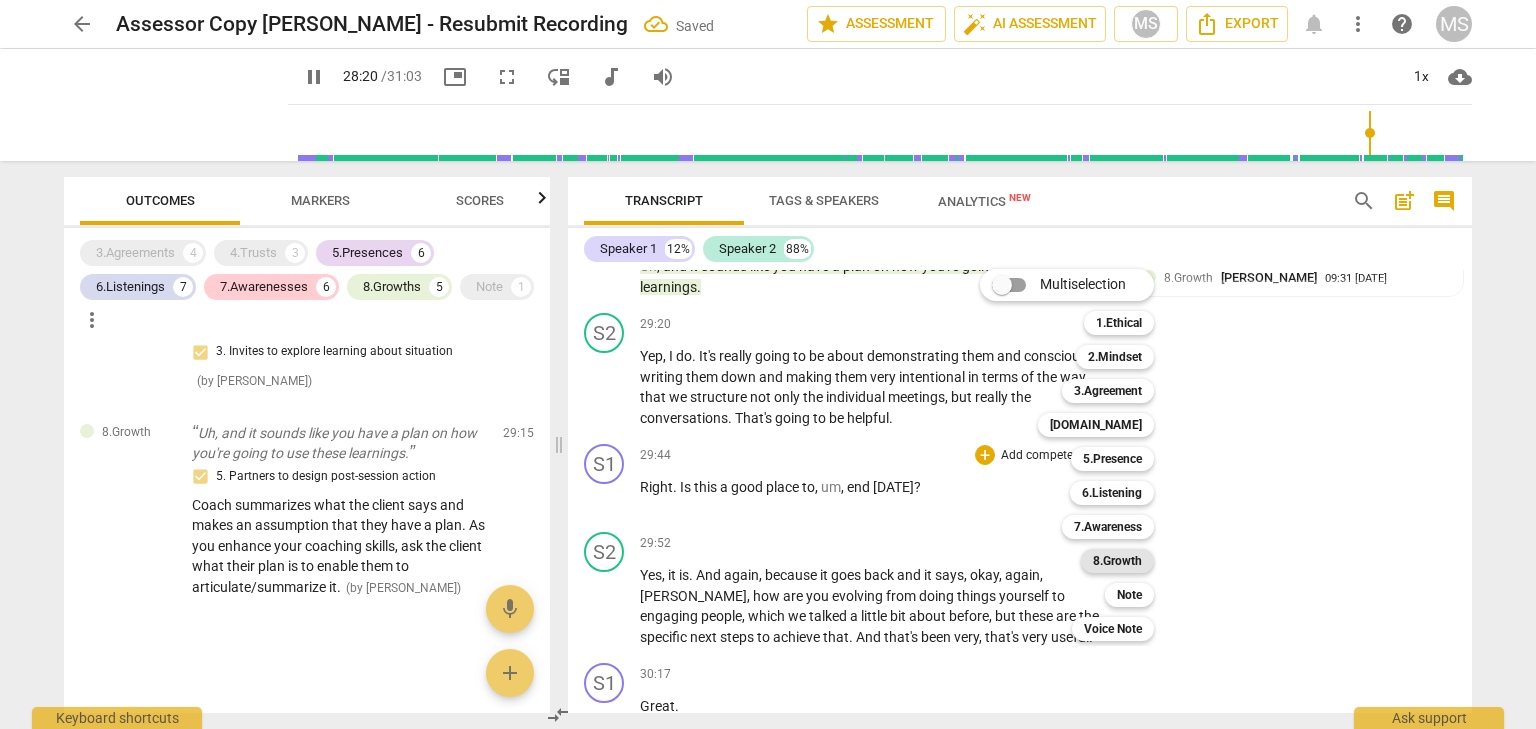 click on "8.Growth" at bounding box center [1117, 561] 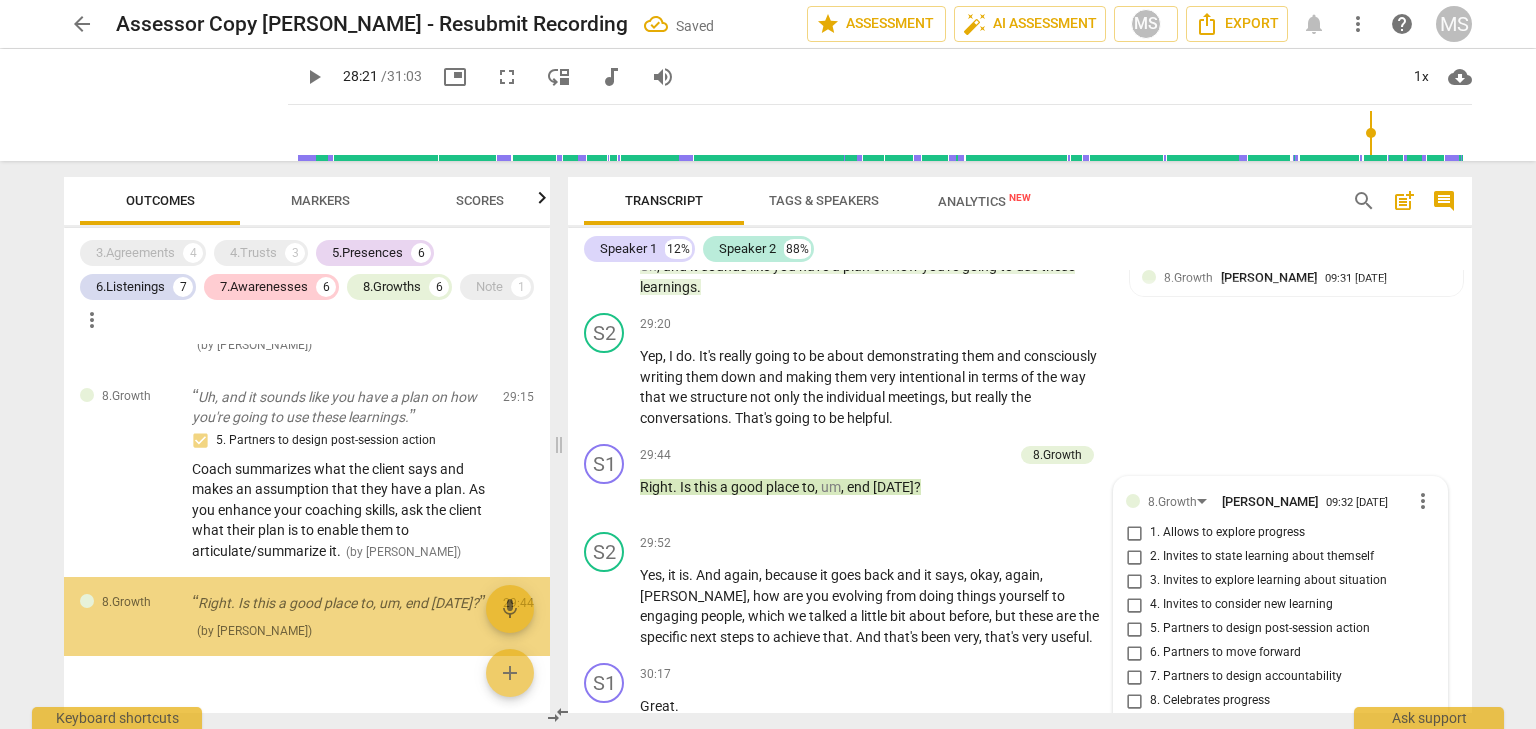 scroll, scrollTop: 9778, scrollLeft: 0, axis: vertical 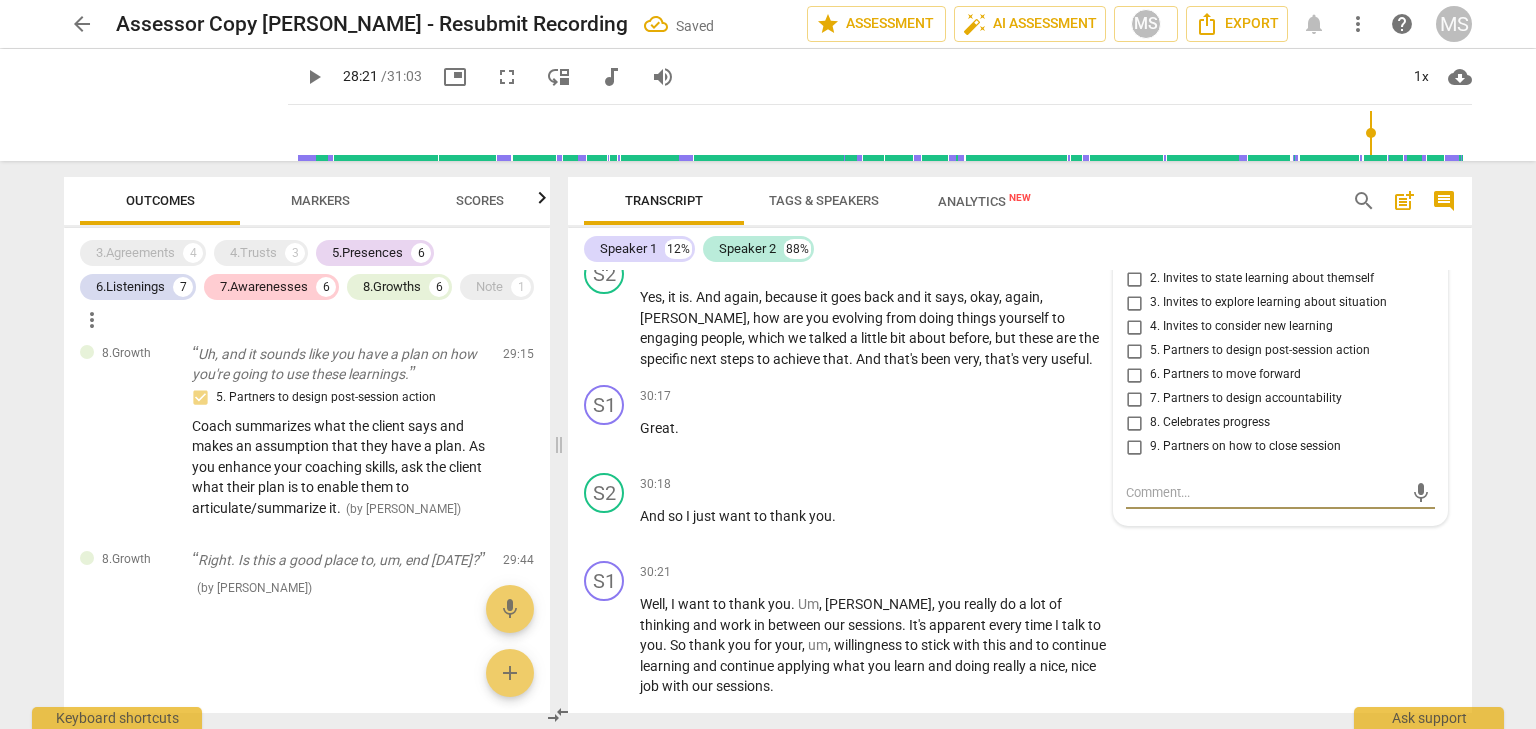 click on "9. Partners on how to close session" at bounding box center [1134, 447] 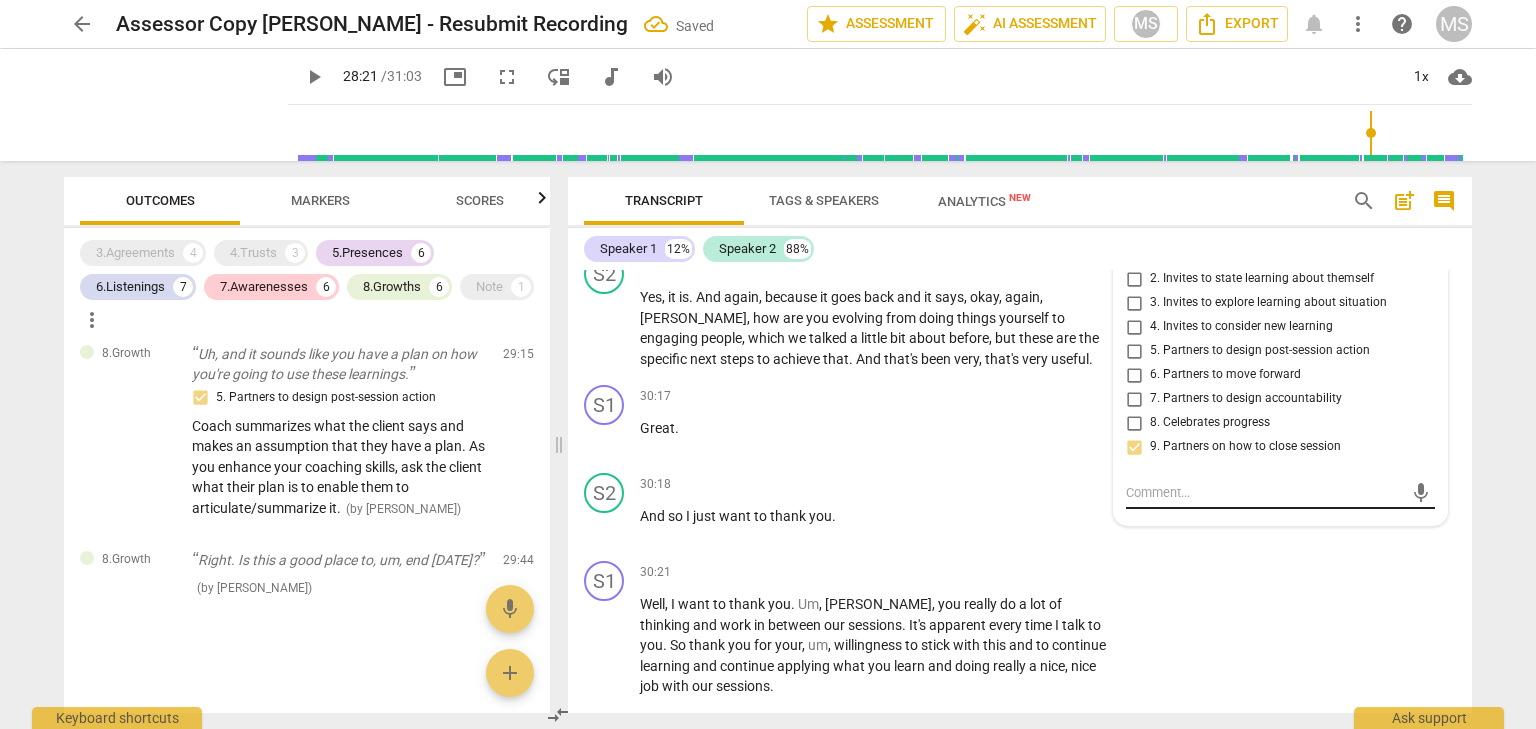 click at bounding box center [1264, 492] 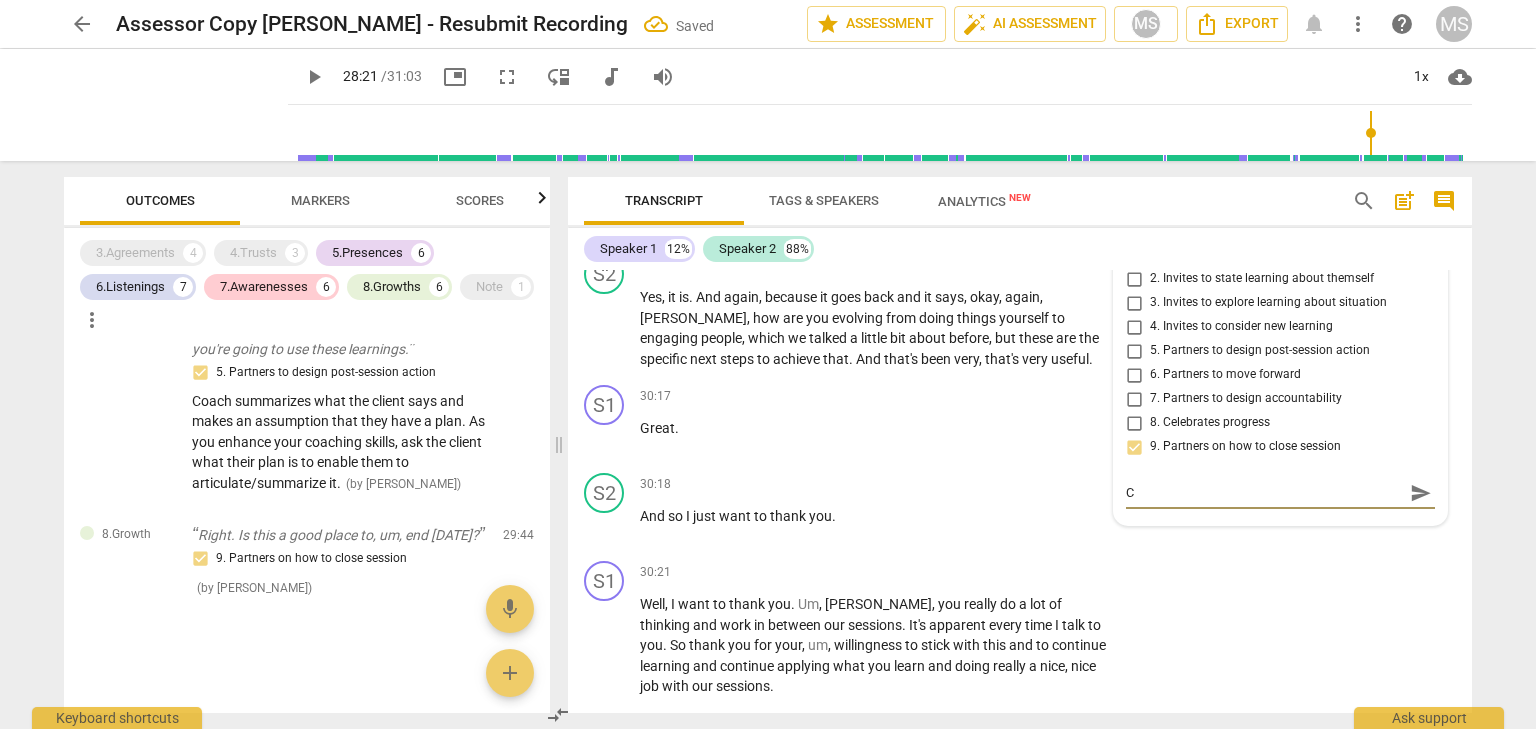 click on "C" at bounding box center (1264, 492) 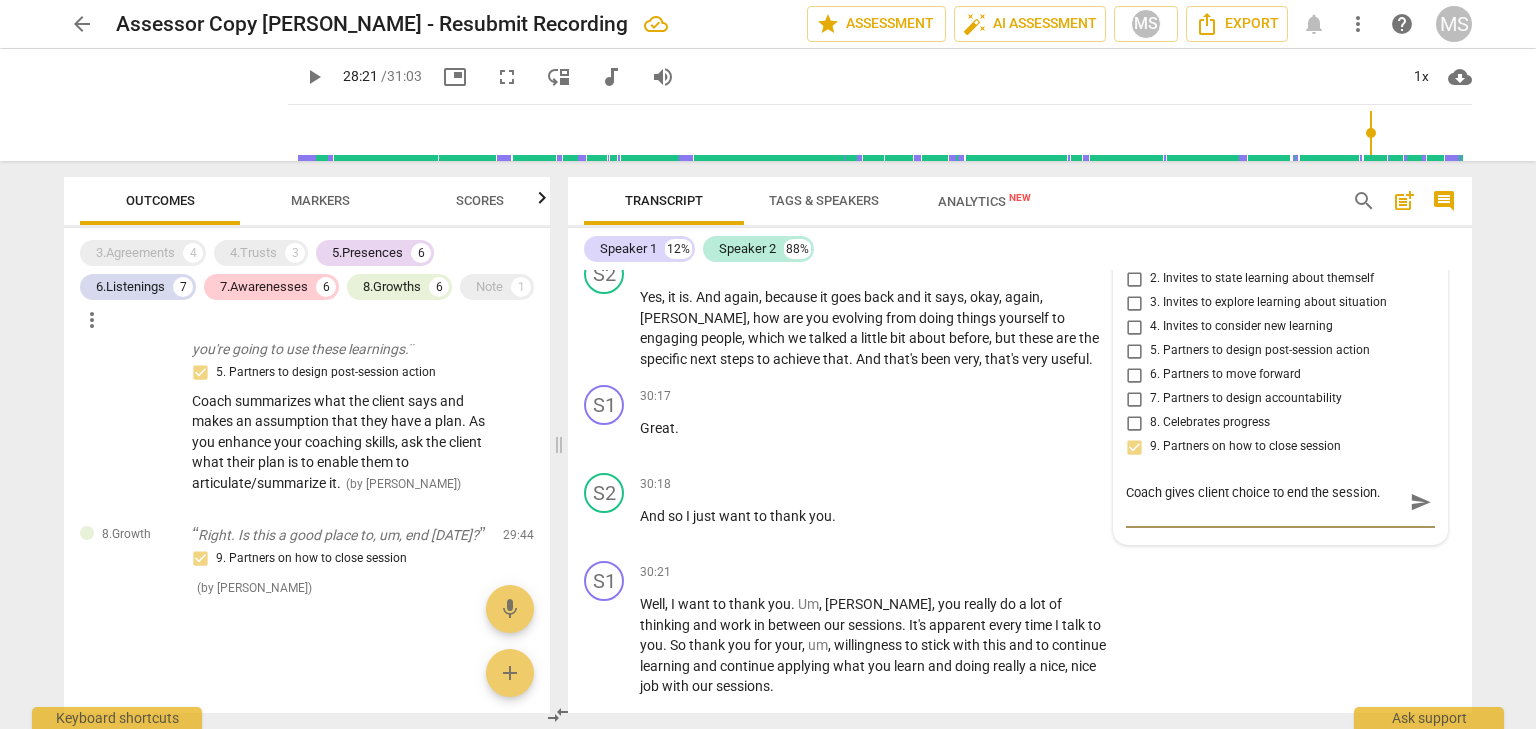 click on "send" at bounding box center [1421, 502] 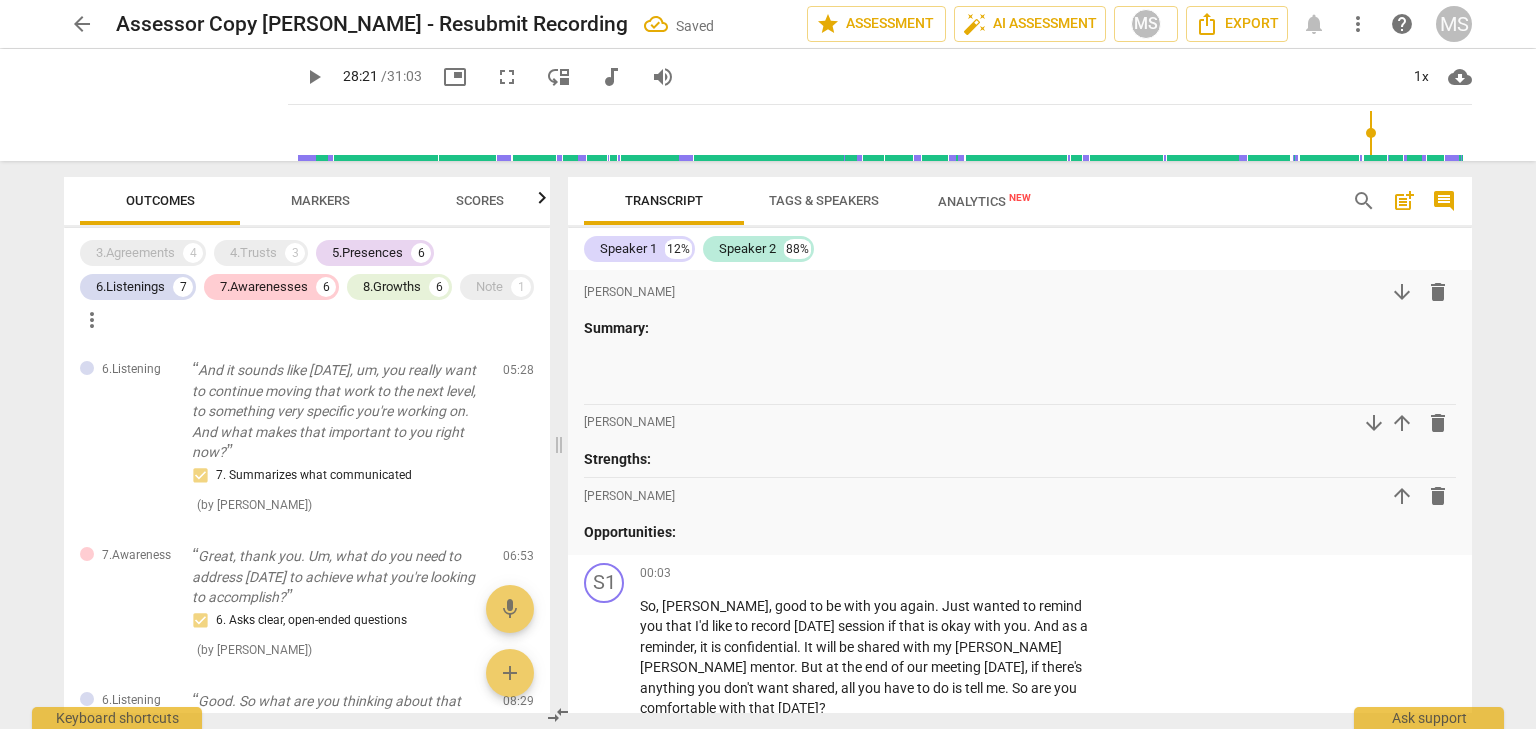 scroll, scrollTop: 0, scrollLeft: 0, axis: both 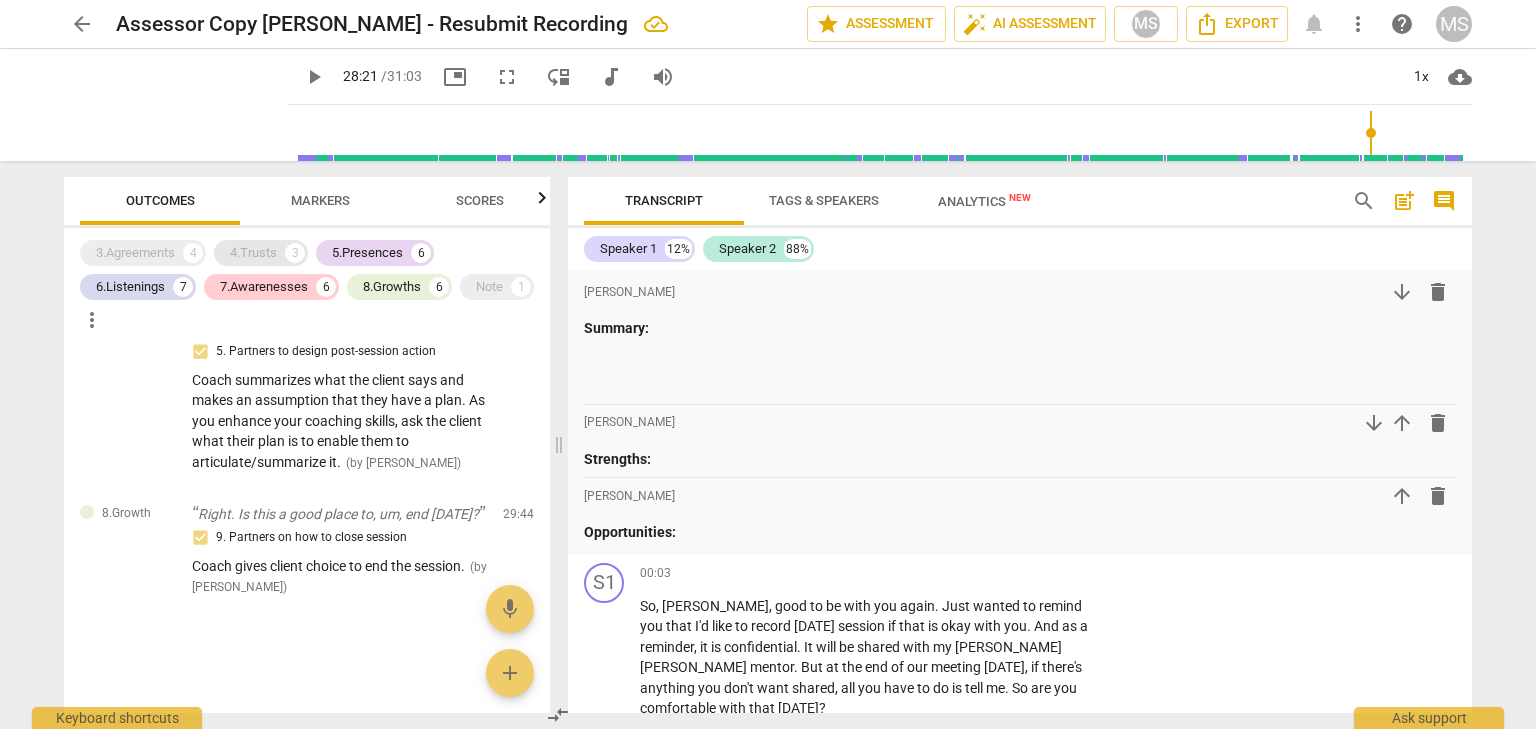 click on "4.Trusts" at bounding box center (253, 253) 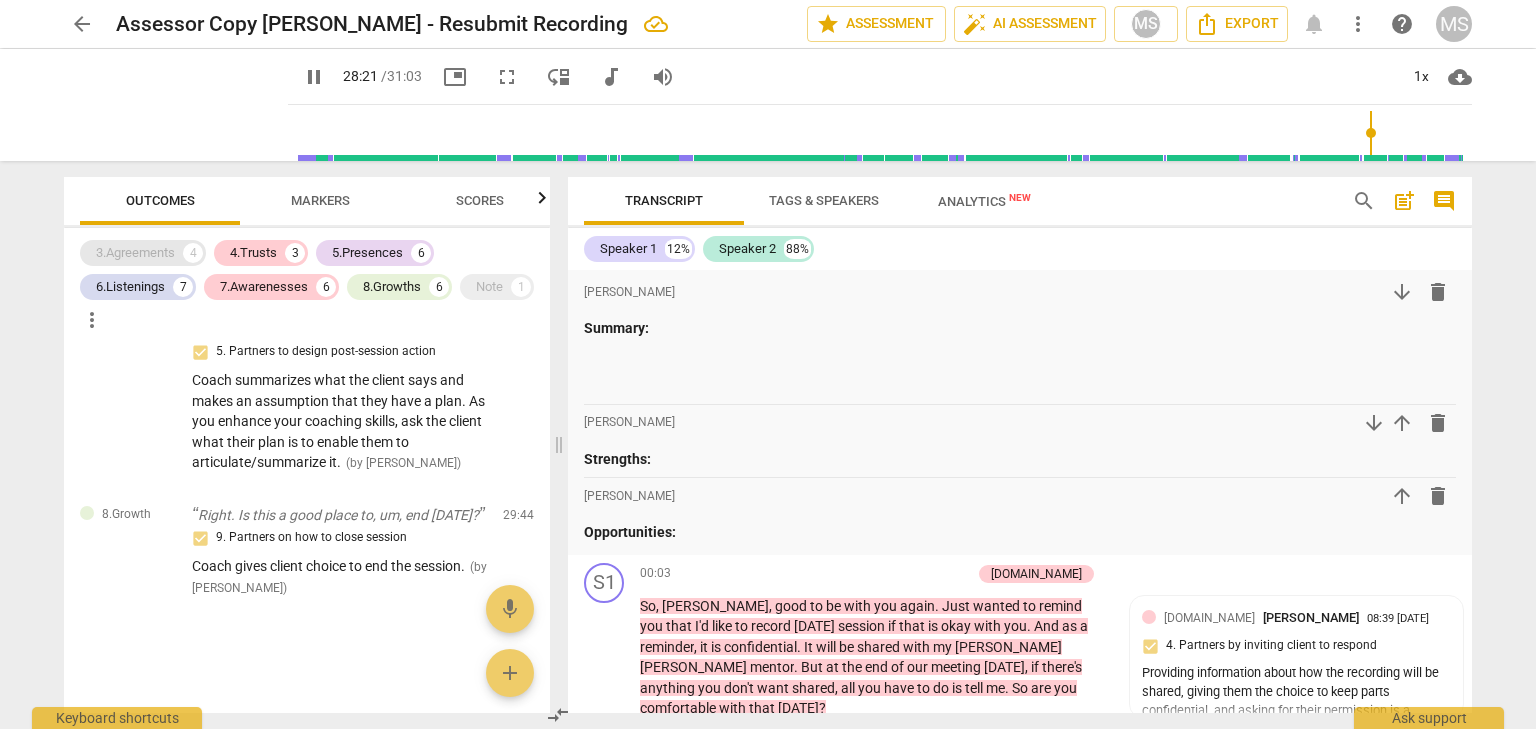 click on "3.Agreements" at bounding box center (135, 253) 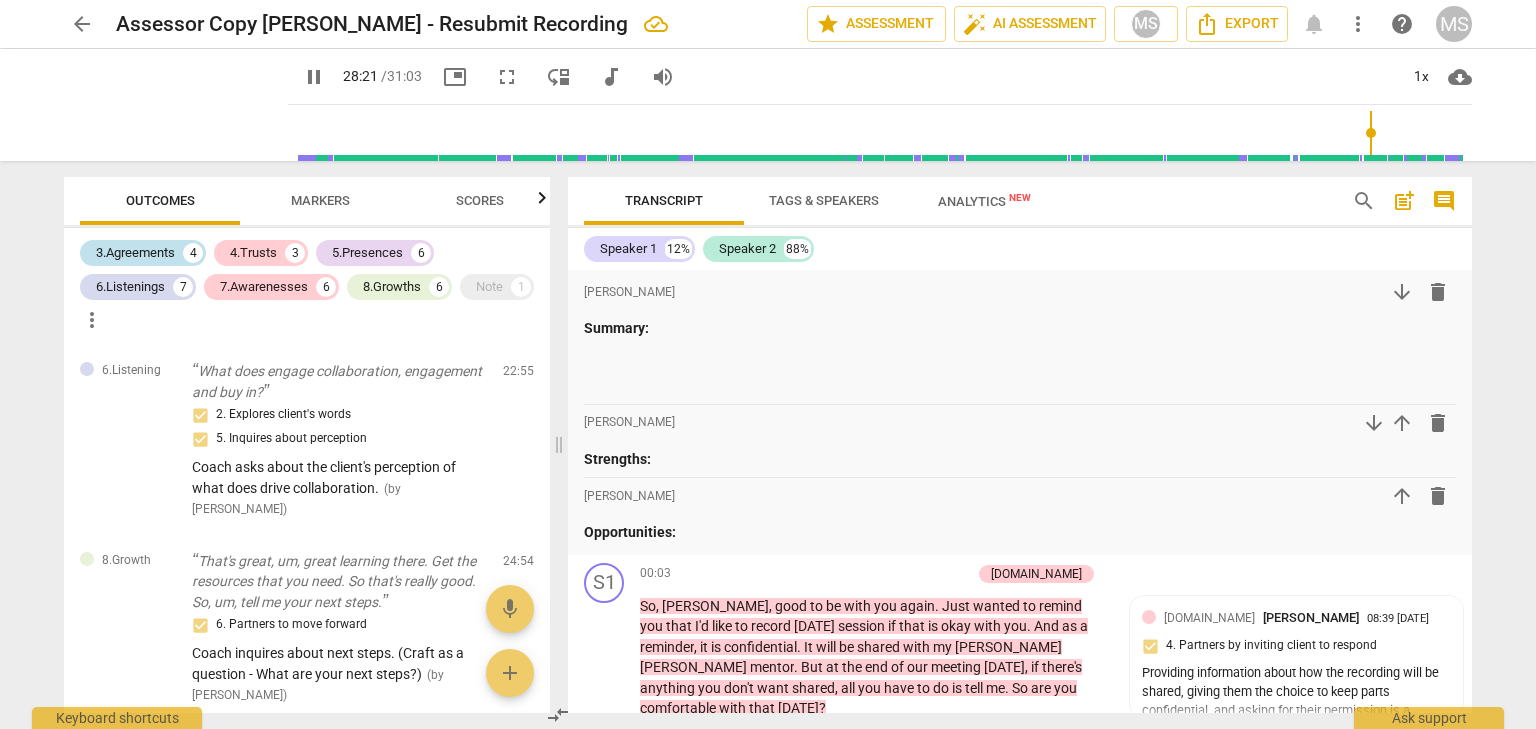 scroll, scrollTop: 5688, scrollLeft: 0, axis: vertical 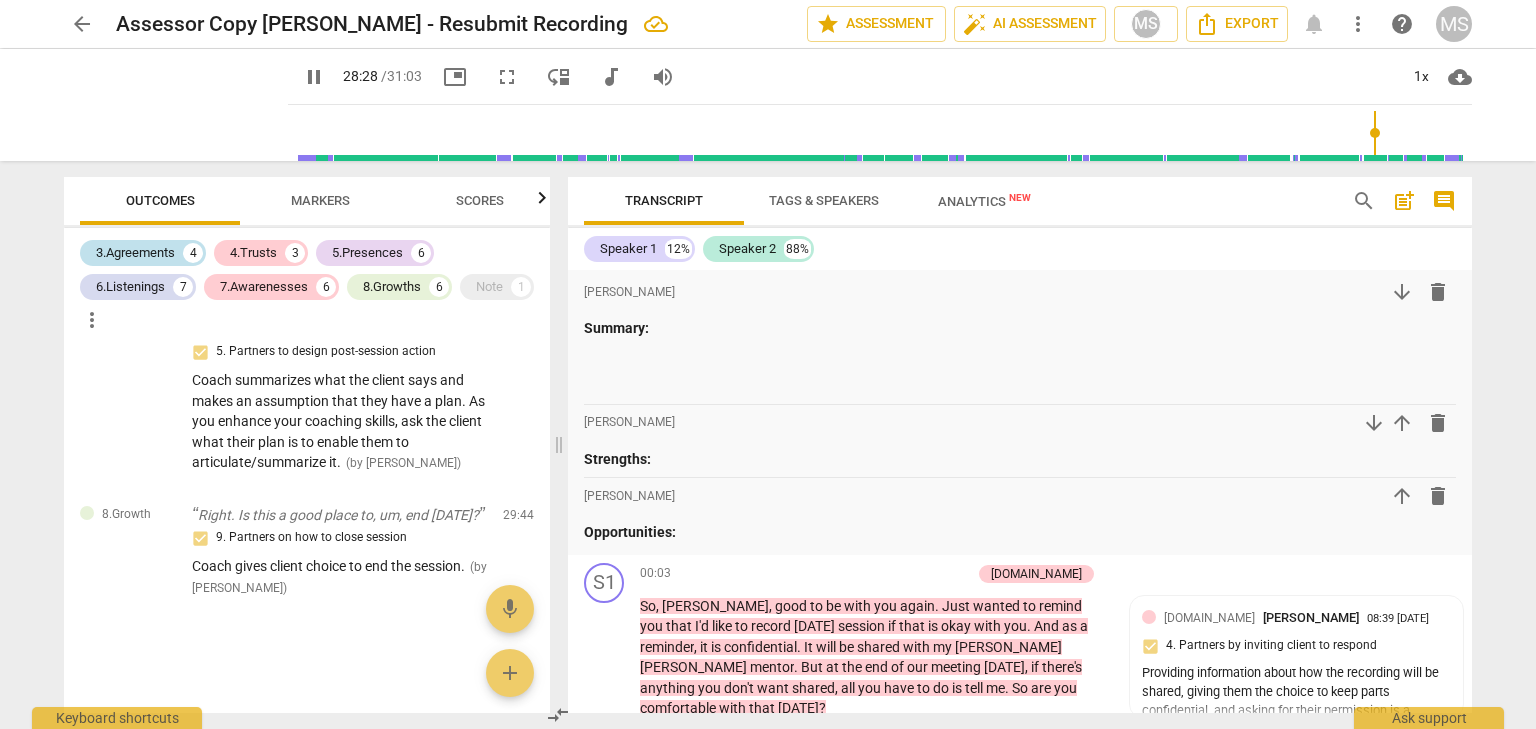 click on "3.Agreements" at bounding box center (135, 253) 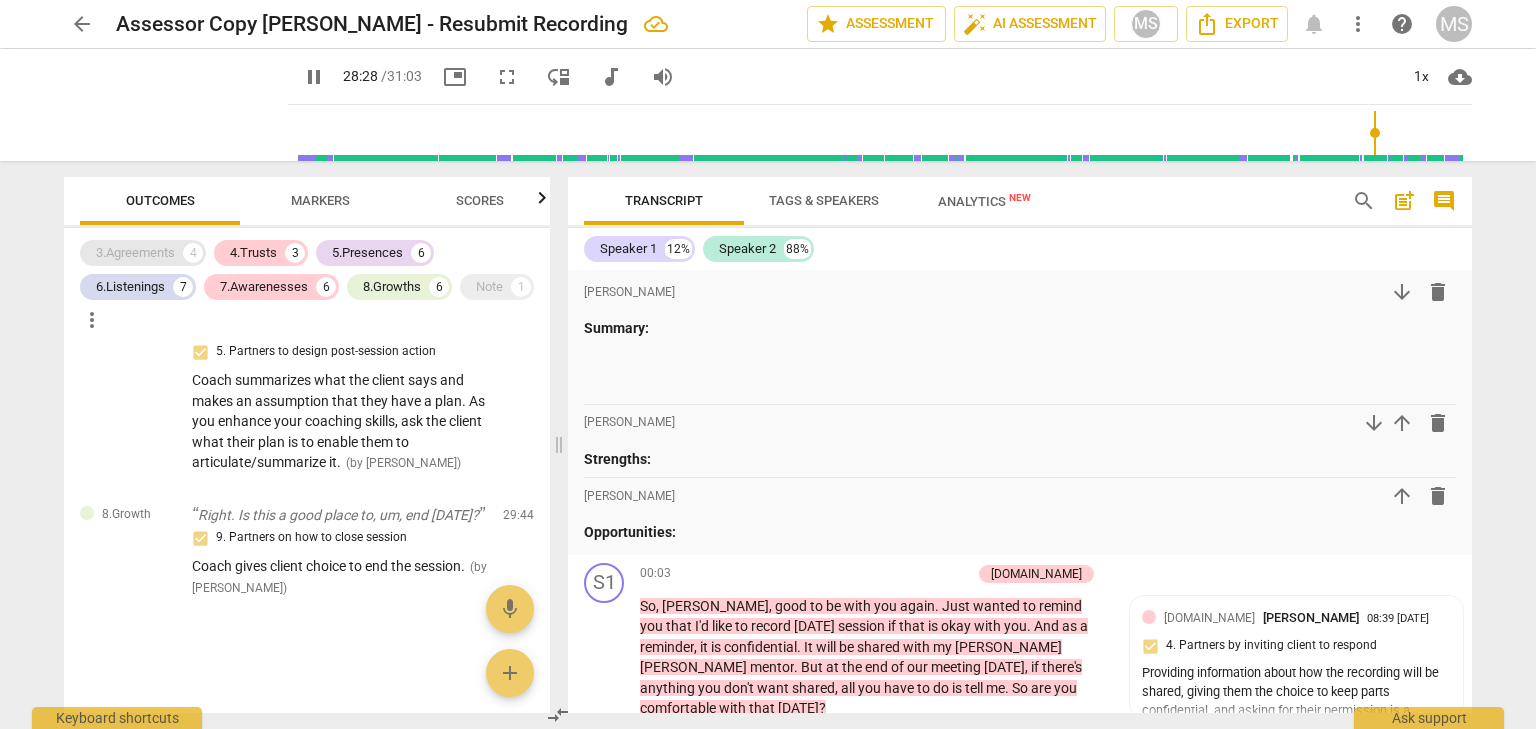 click on "3.Agreements" at bounding box center (135, 253) 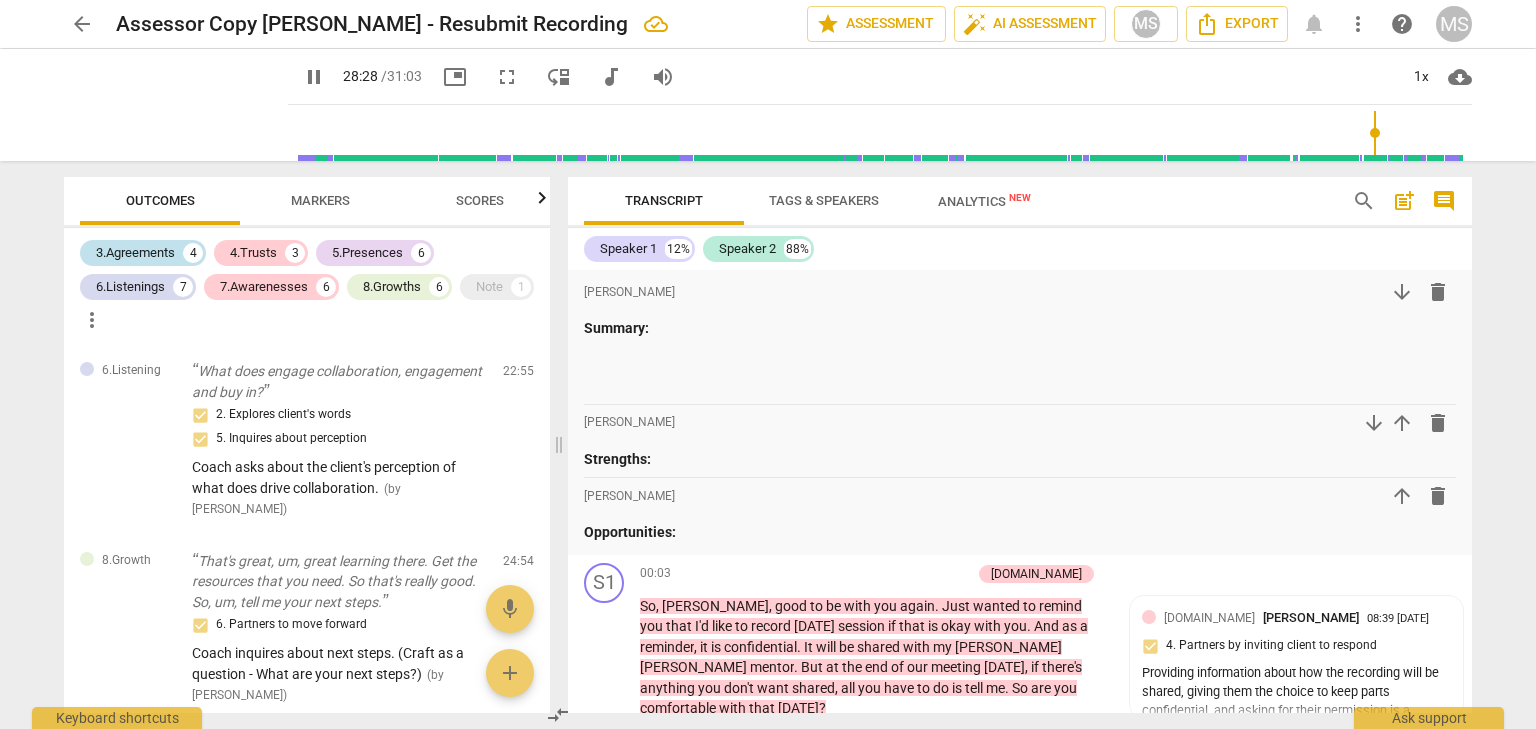 scroll, scrollTop: 5688, scrollLeft: 0, axis: vertical 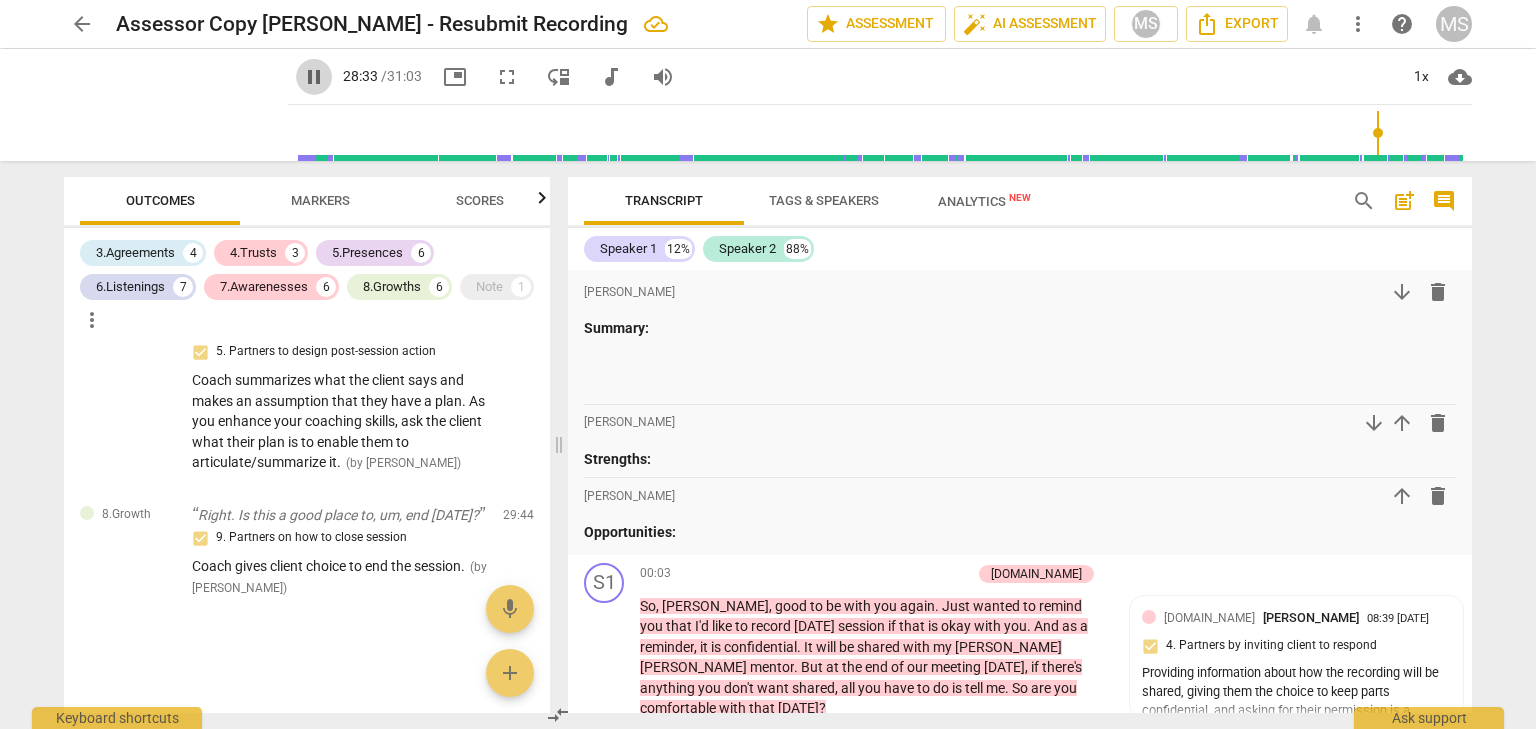 click on "pause" at bounding box center [314, 77] 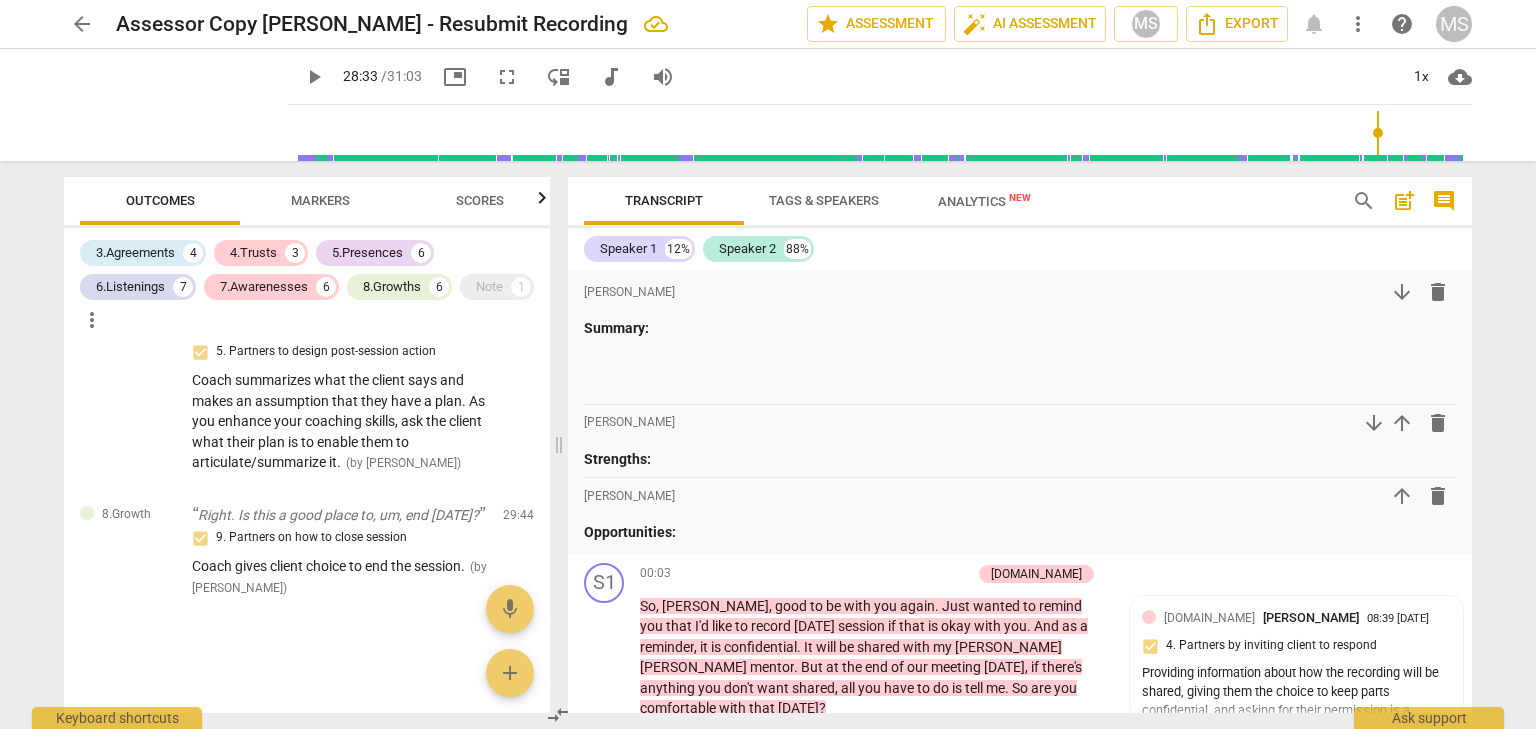 type on "1713" 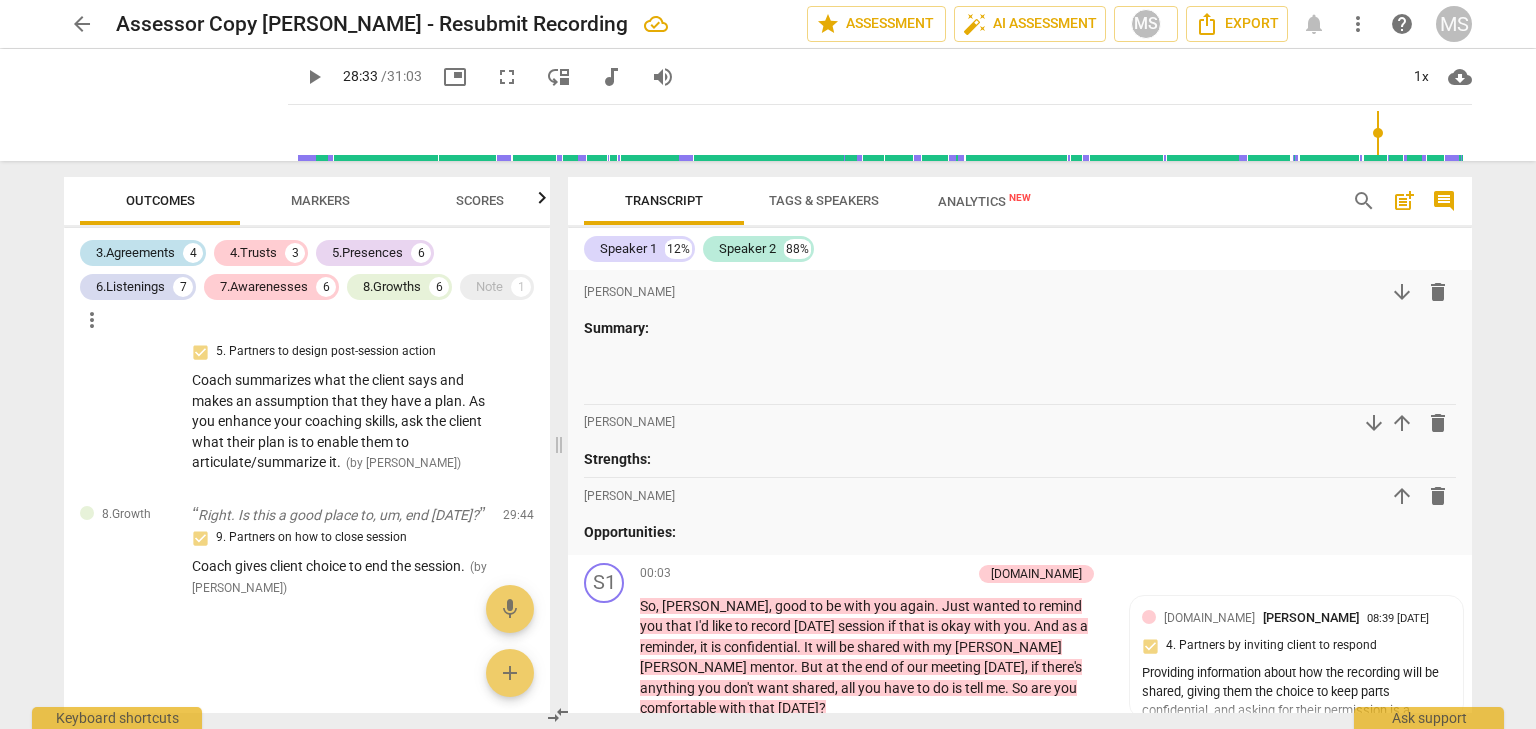 click on "3.Agreements" at bounding box center (135, 253) 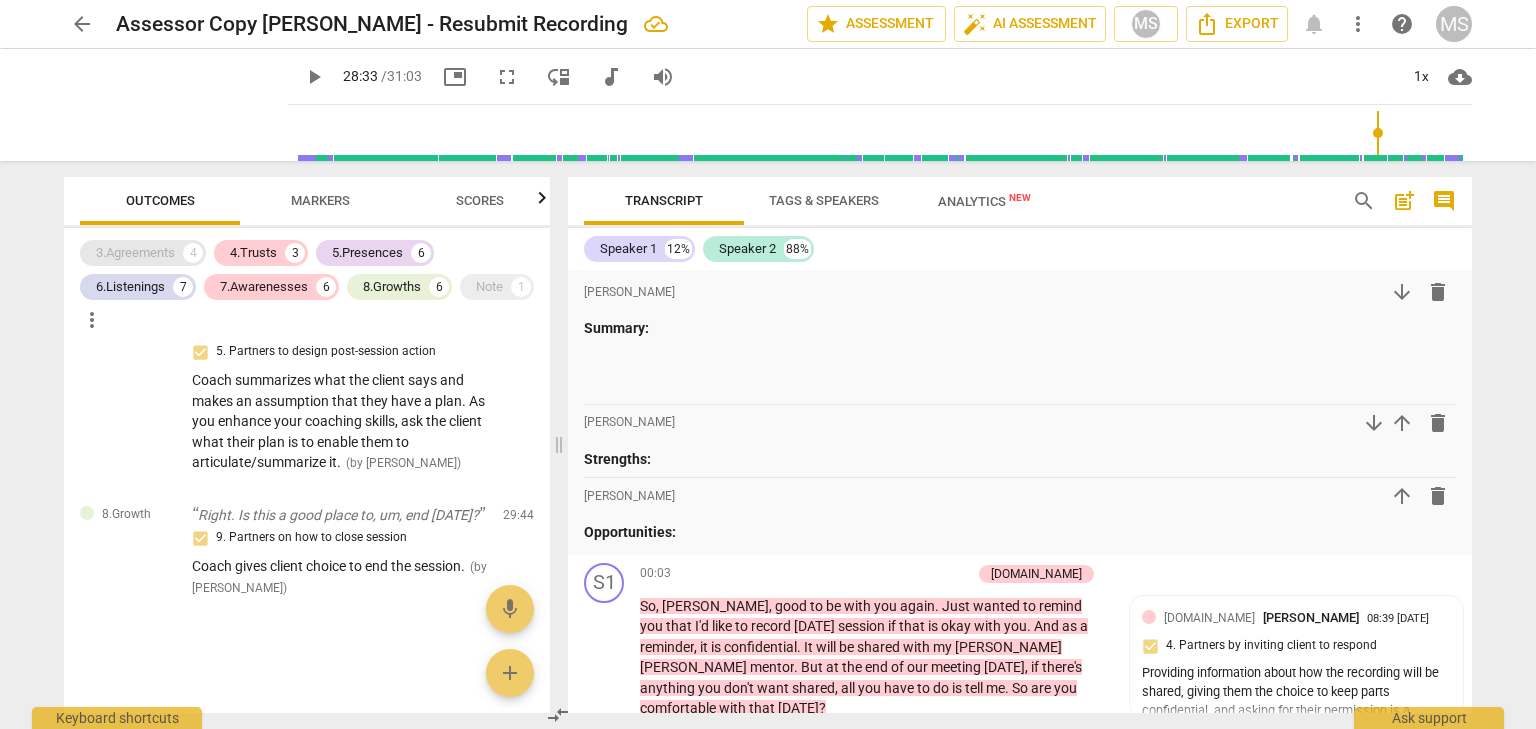 scroll, scrollTop: 4883, scrollLeft: 0, axis: vertical 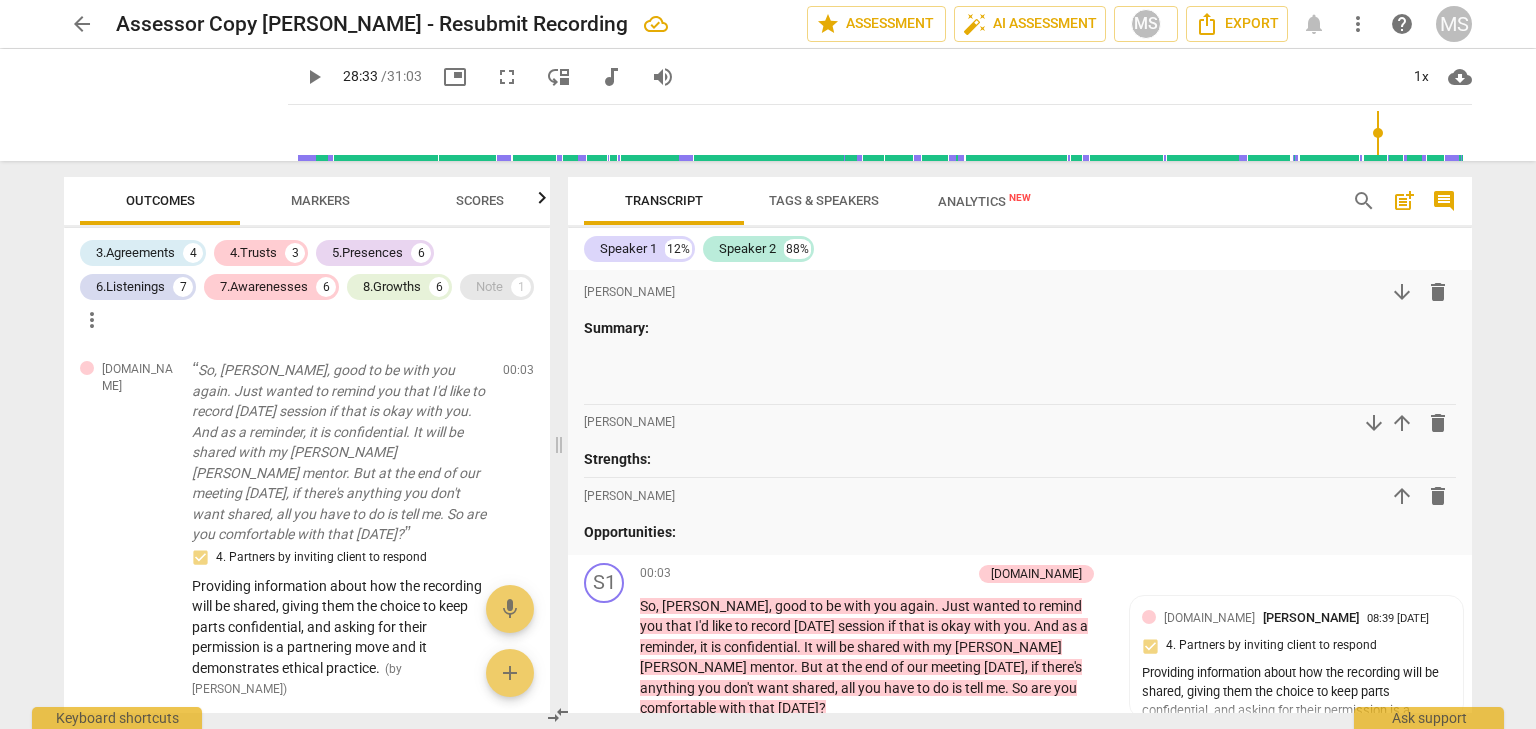 click on "Note" at bounding box center (489, 287) 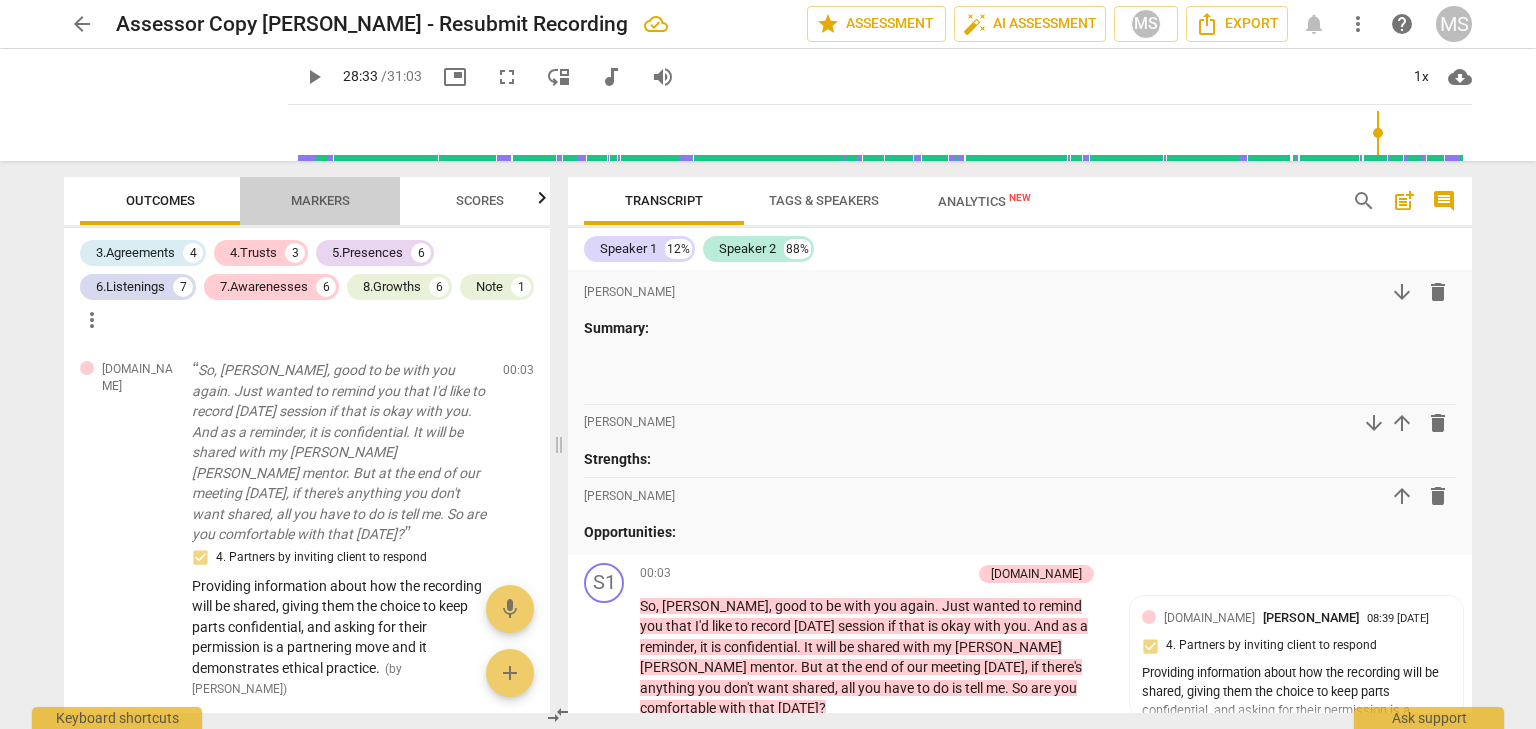 click on "Markers" at bounding box center (320, 200) 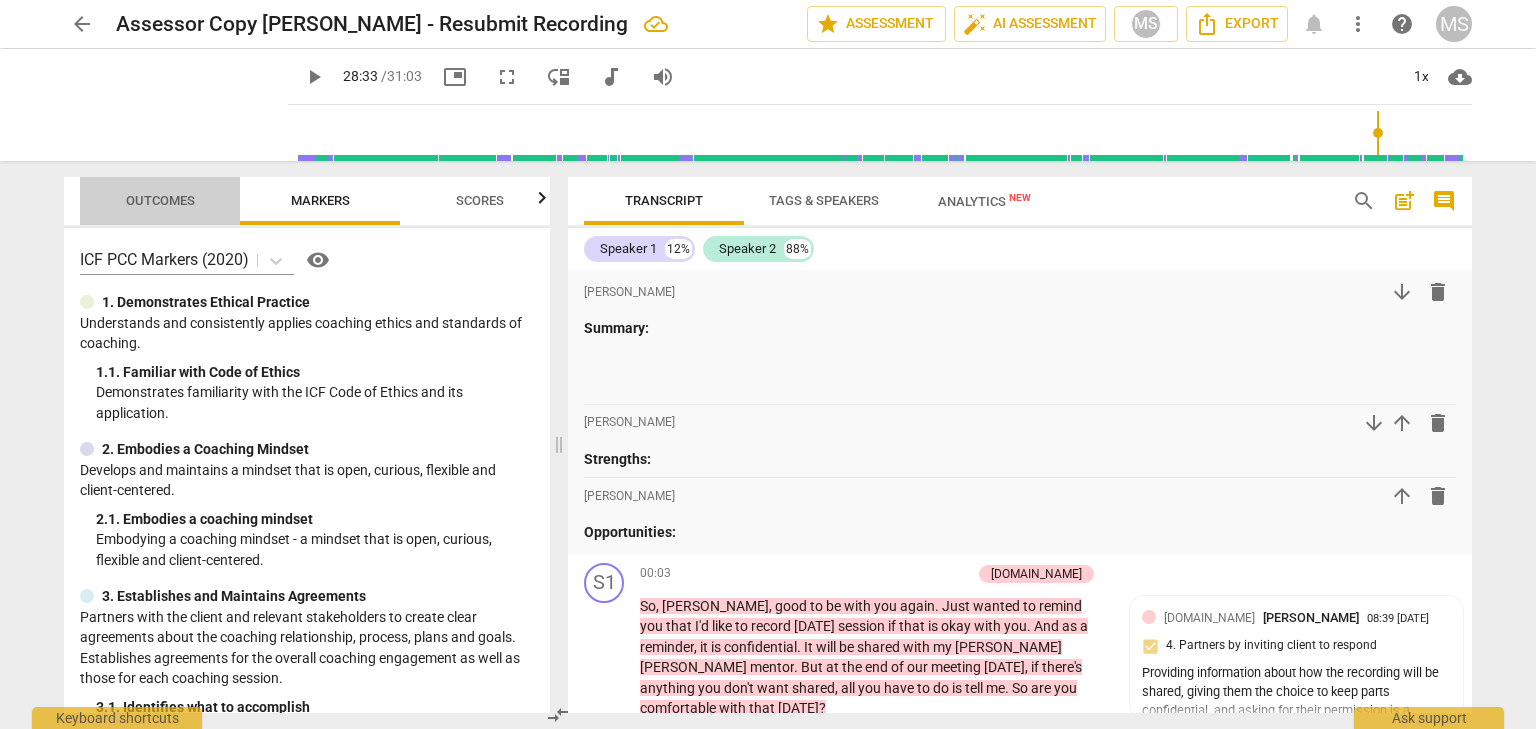 click on "Outcomes" at bounding box center [160, 200] 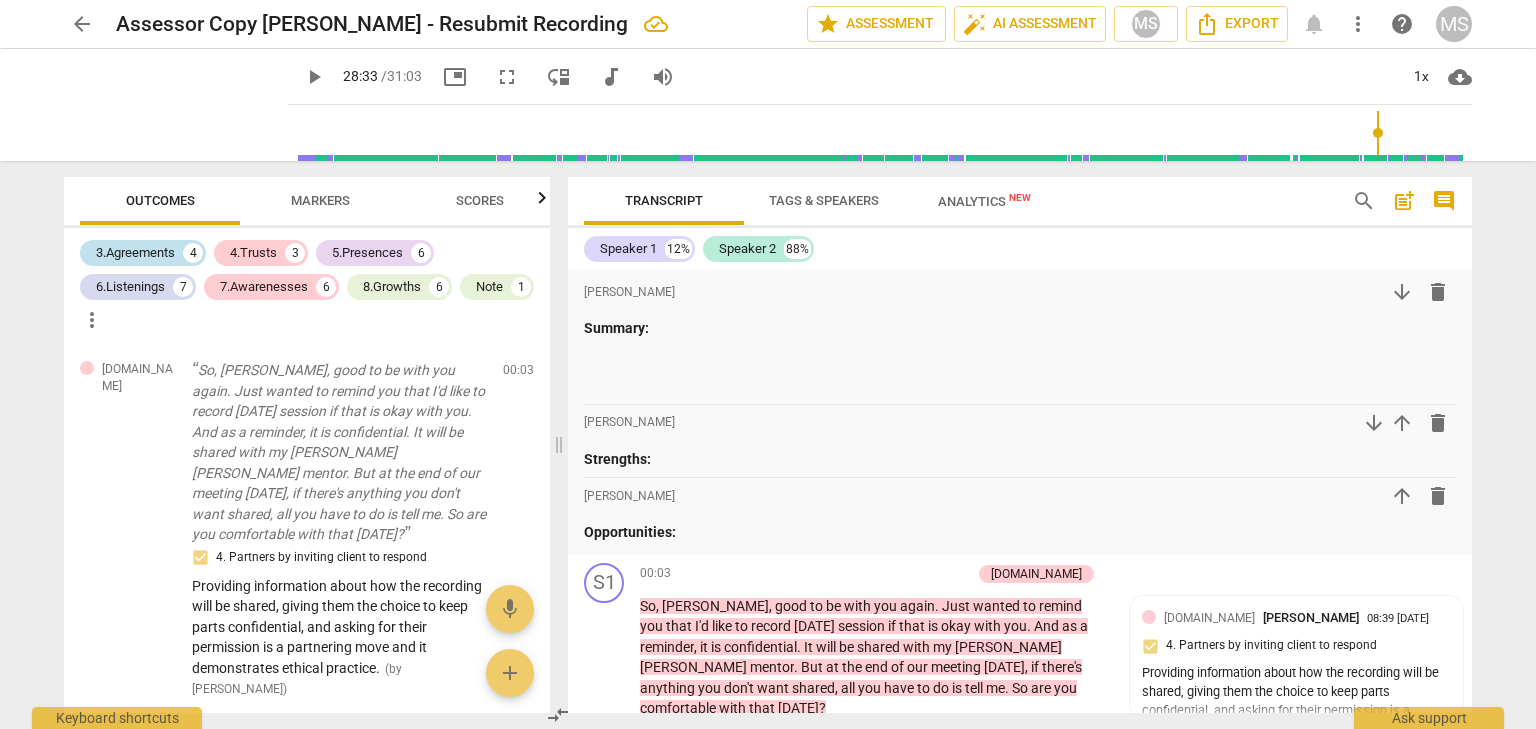 click on "3.Agreements" at bounding box center (135, 253) 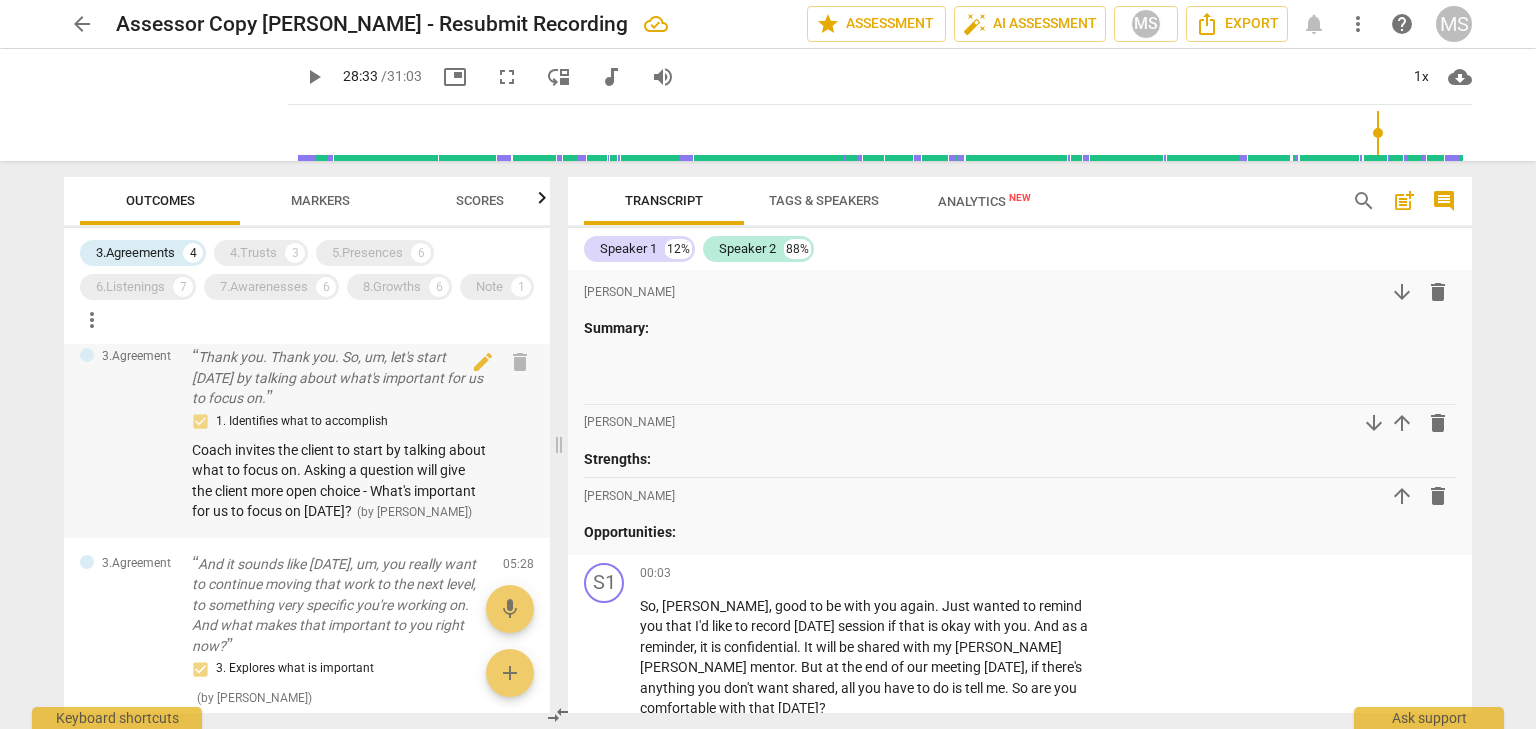 scroll, scrollTop: 0, scrollLeft: 0, axis: both 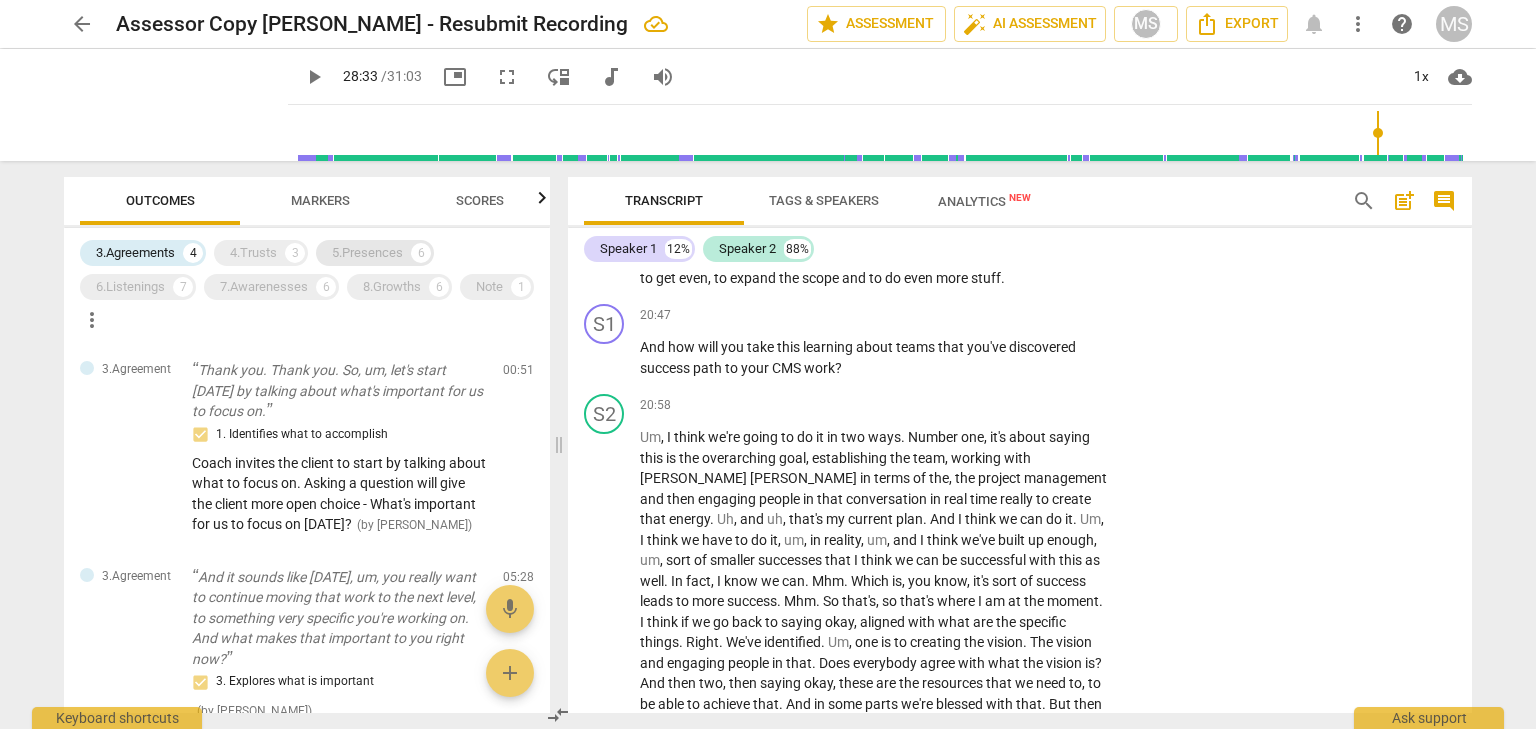 click on "5.Presences" at bounding box center [367, 253] 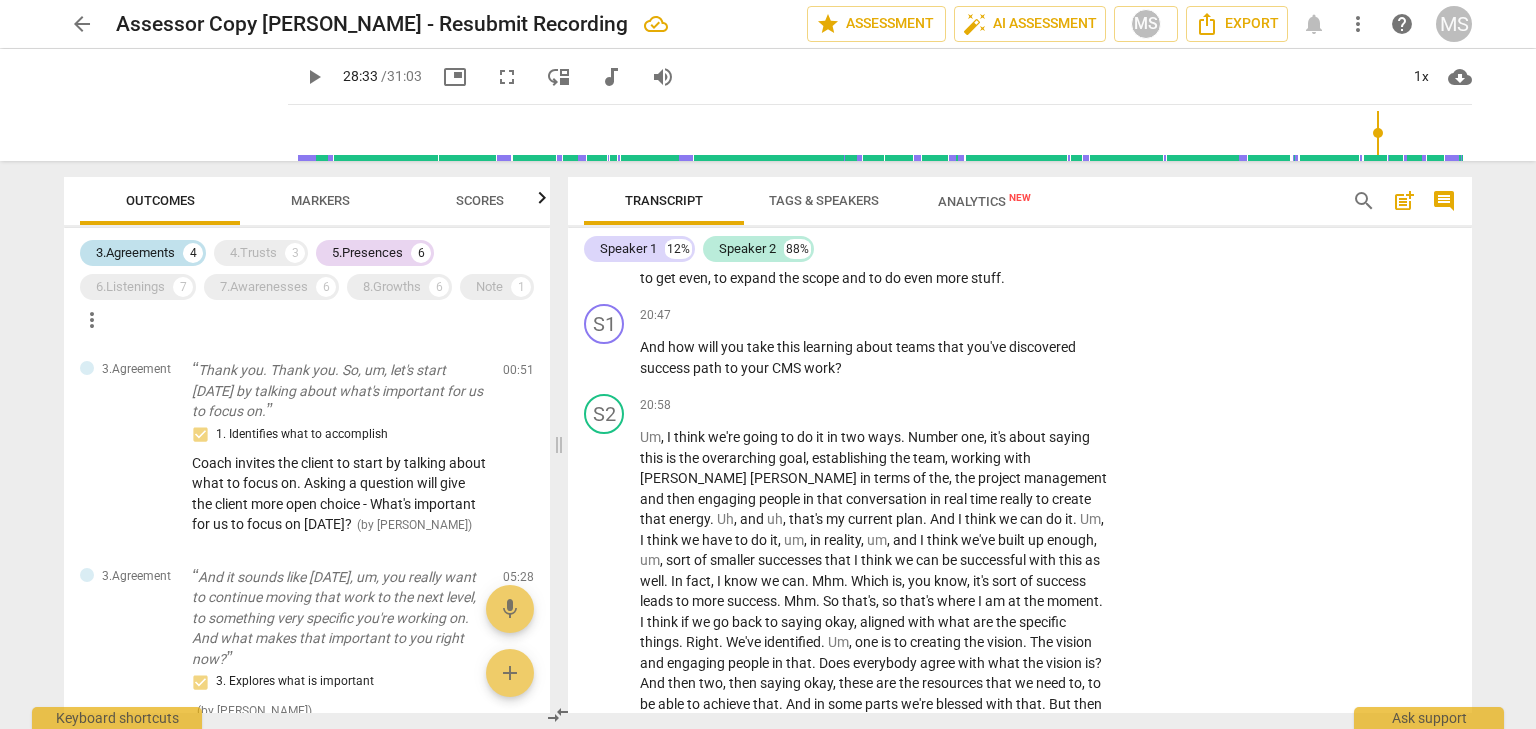 click on "3.Agreements" at bounding box center [135, 253] 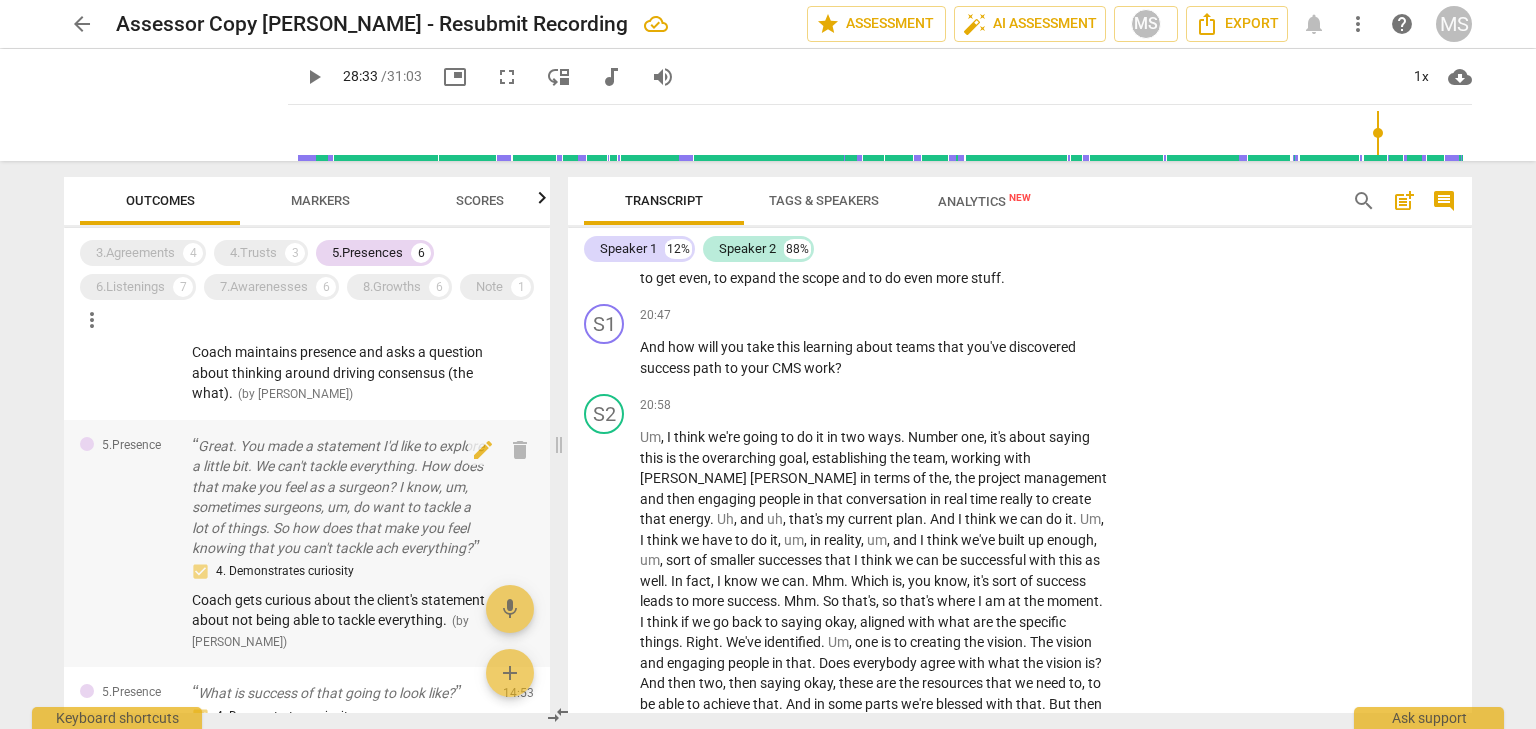 scroll, scrollTop: 0, scrollLeft: 0, axis: both 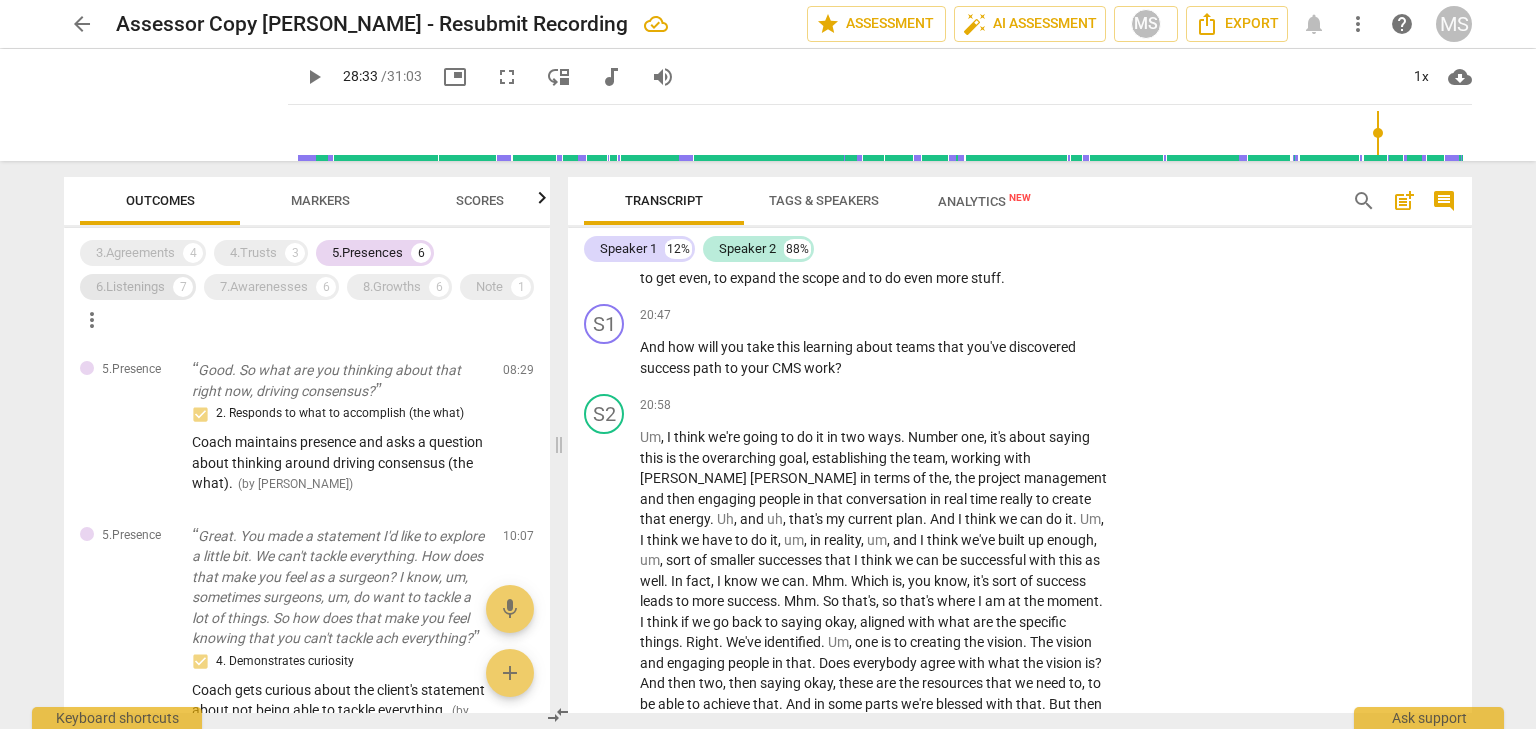 click on "6.Listenings" at bounding box center (130, 287) 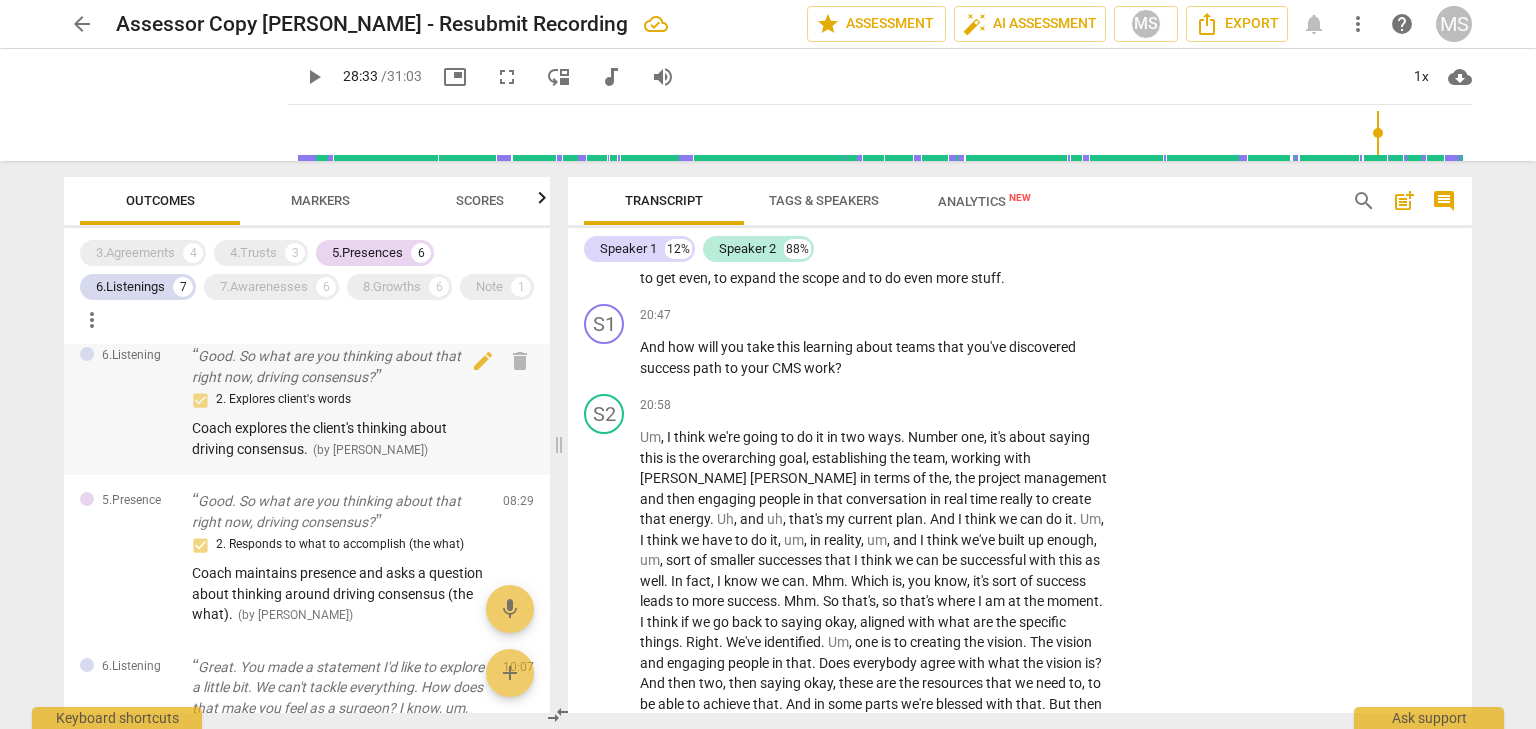 scroll, scrollTop: 300, scrollLeft: 0, axis: vertical 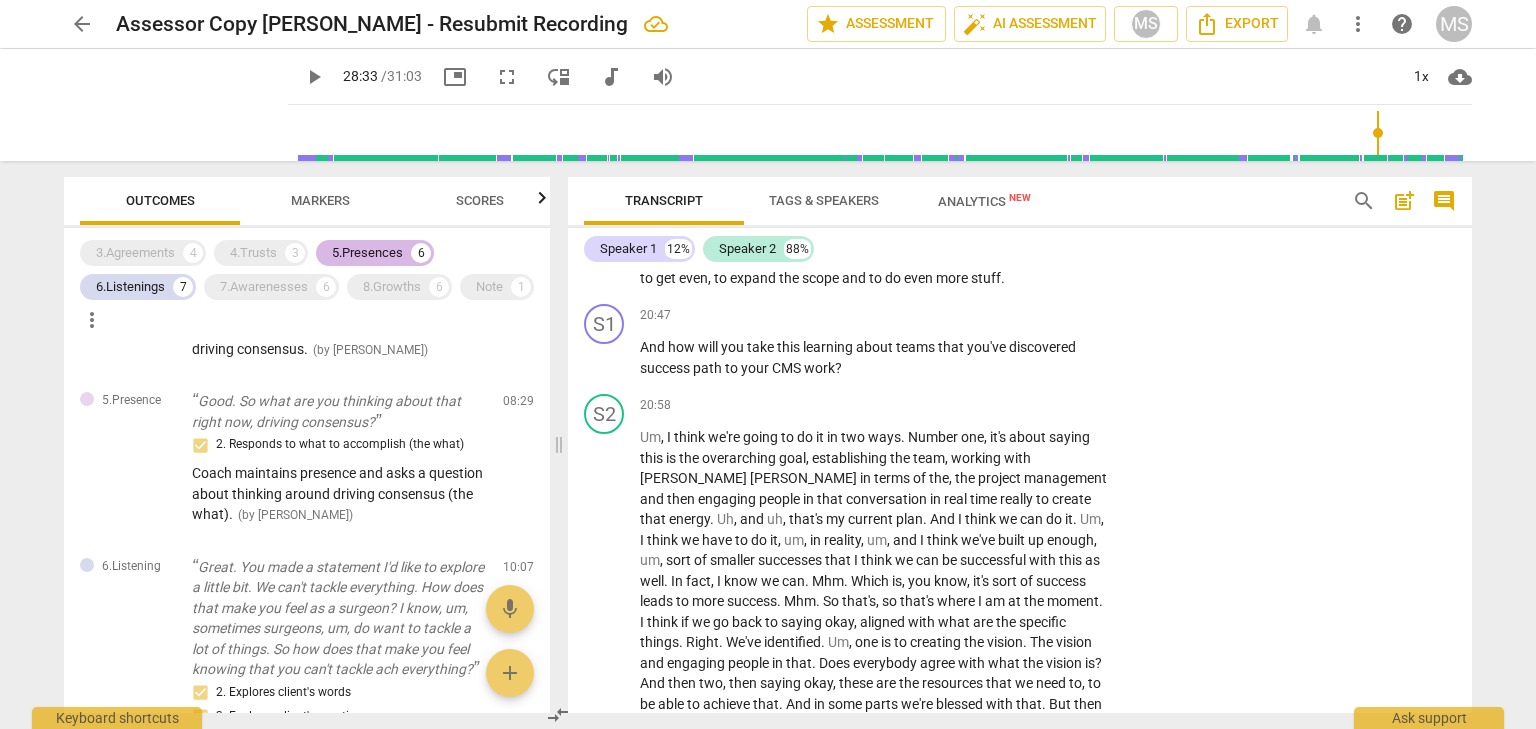 click on "5.Presences" at bounding box center (367, 253) 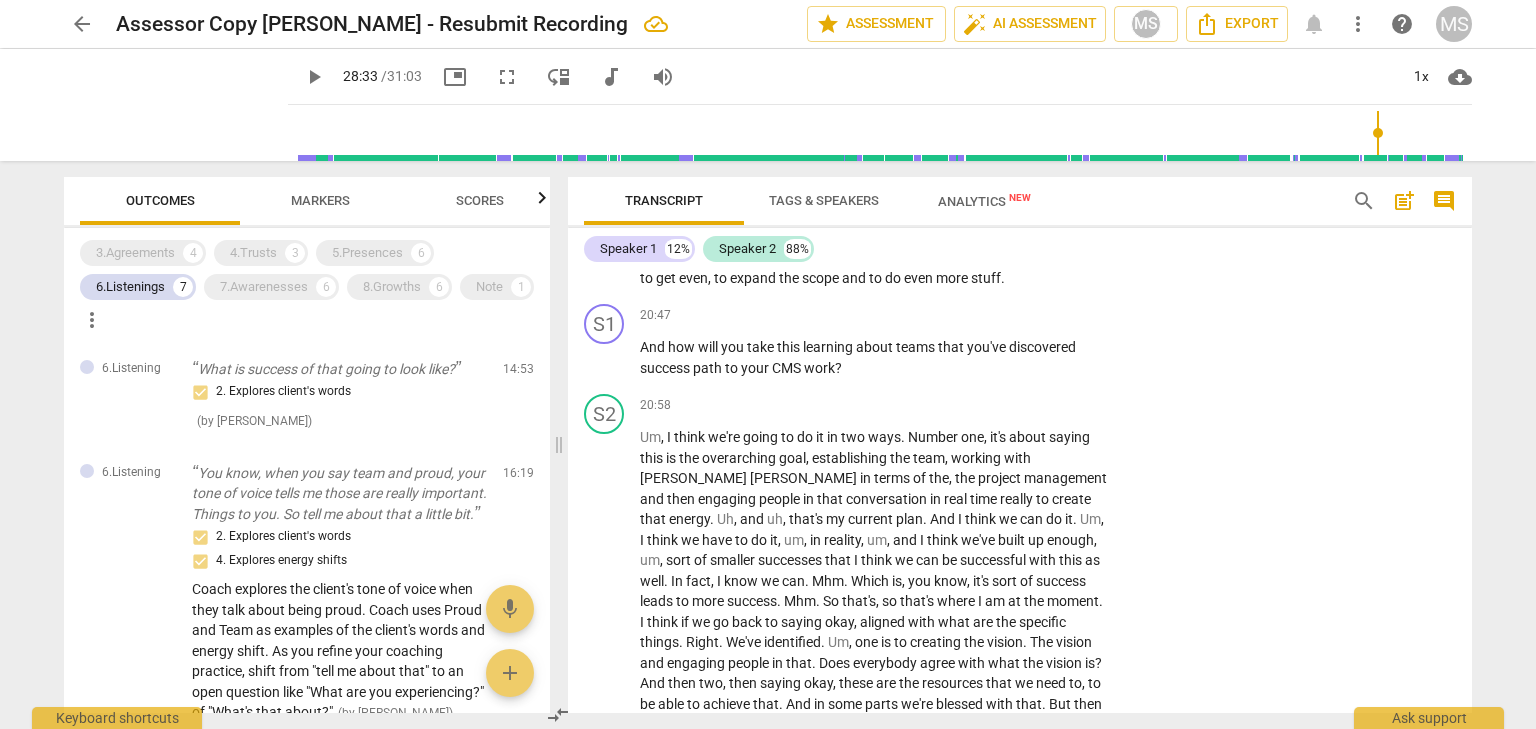 scroll, scrollTop: 786, scrollLeft: 0, axis: vertical 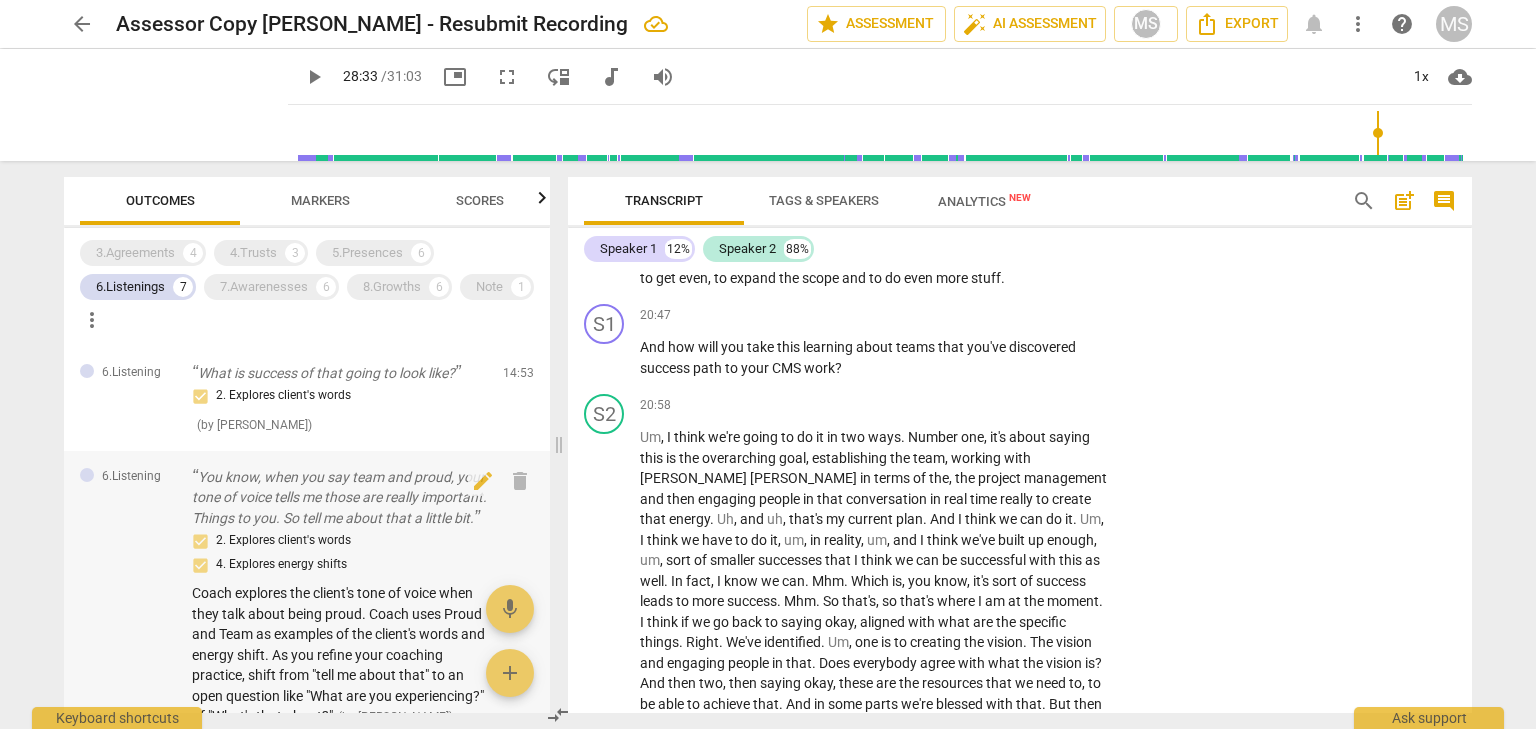 click on "6.Listening" at bounding box center [131, 476] 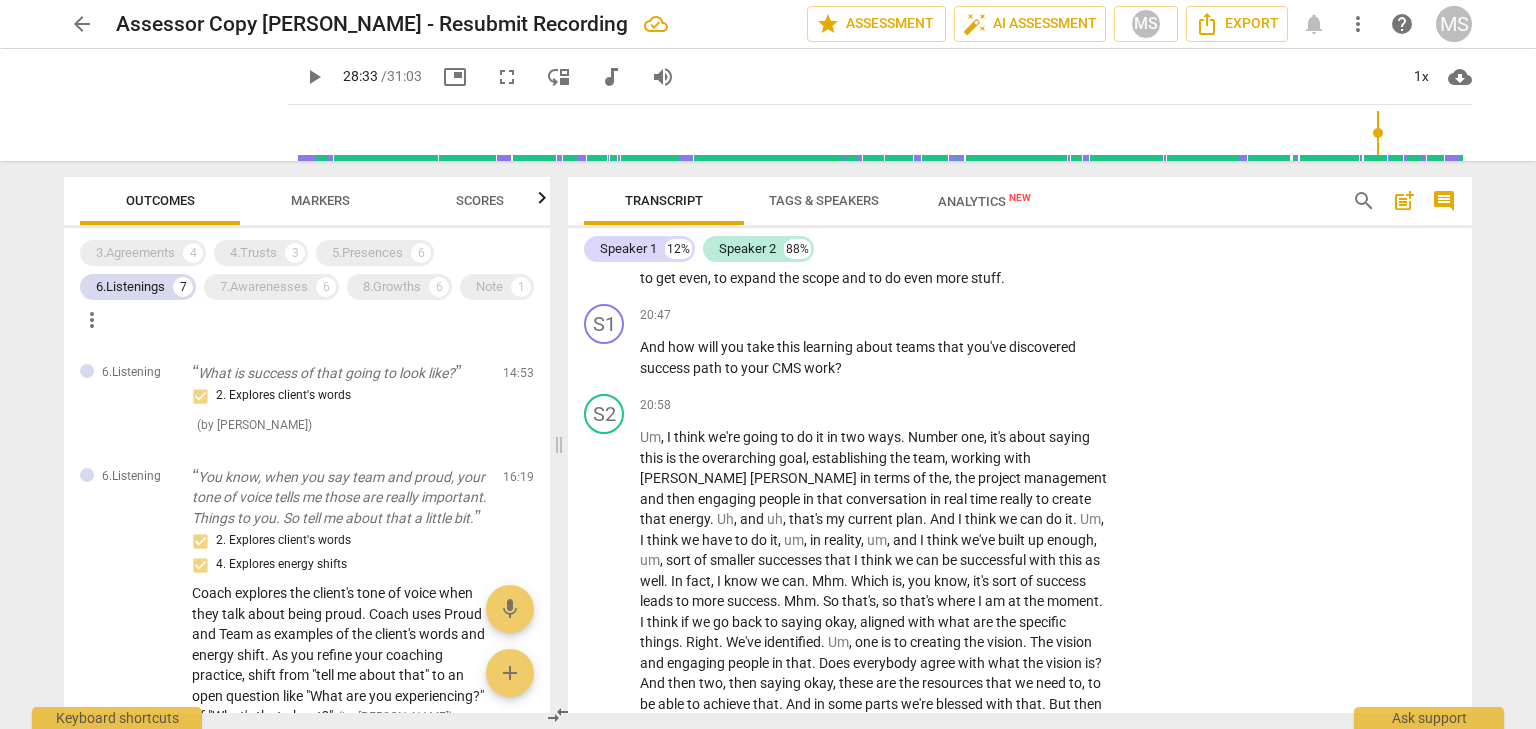 click on "arrow_back" at bounding box center [82, 24] 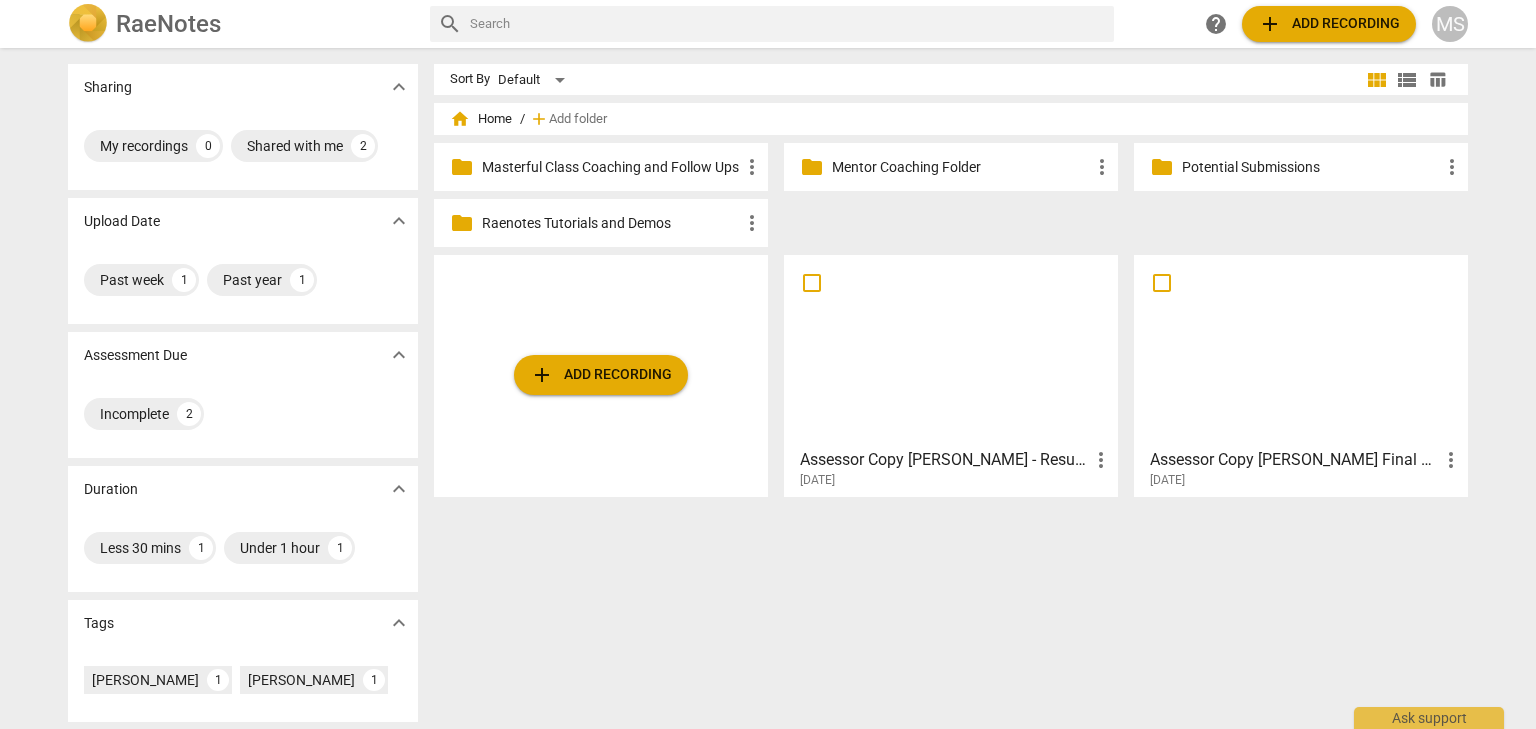 click at bounding box center [1301, 350] 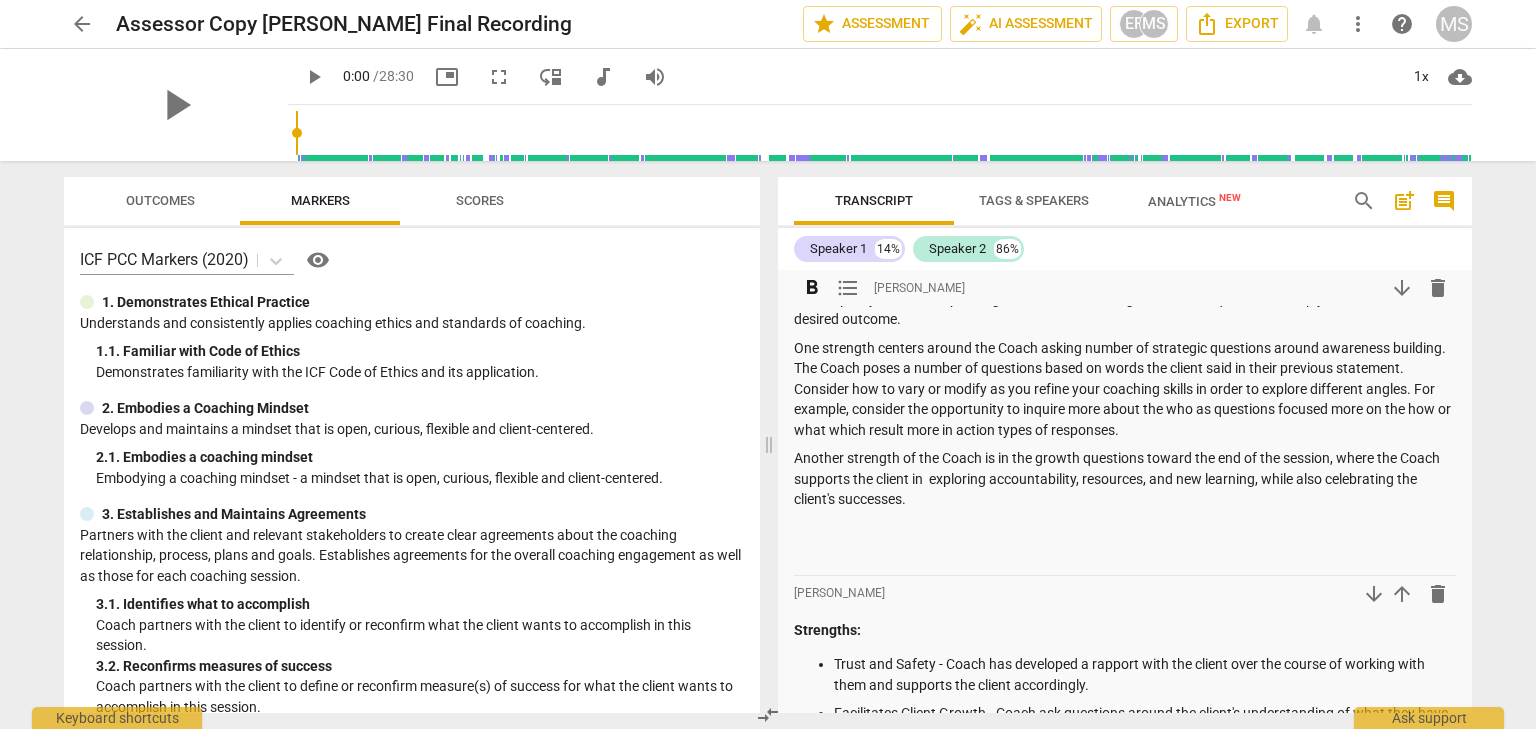scroll, scrollTop: 0, scrollLeft: 0, axis: both 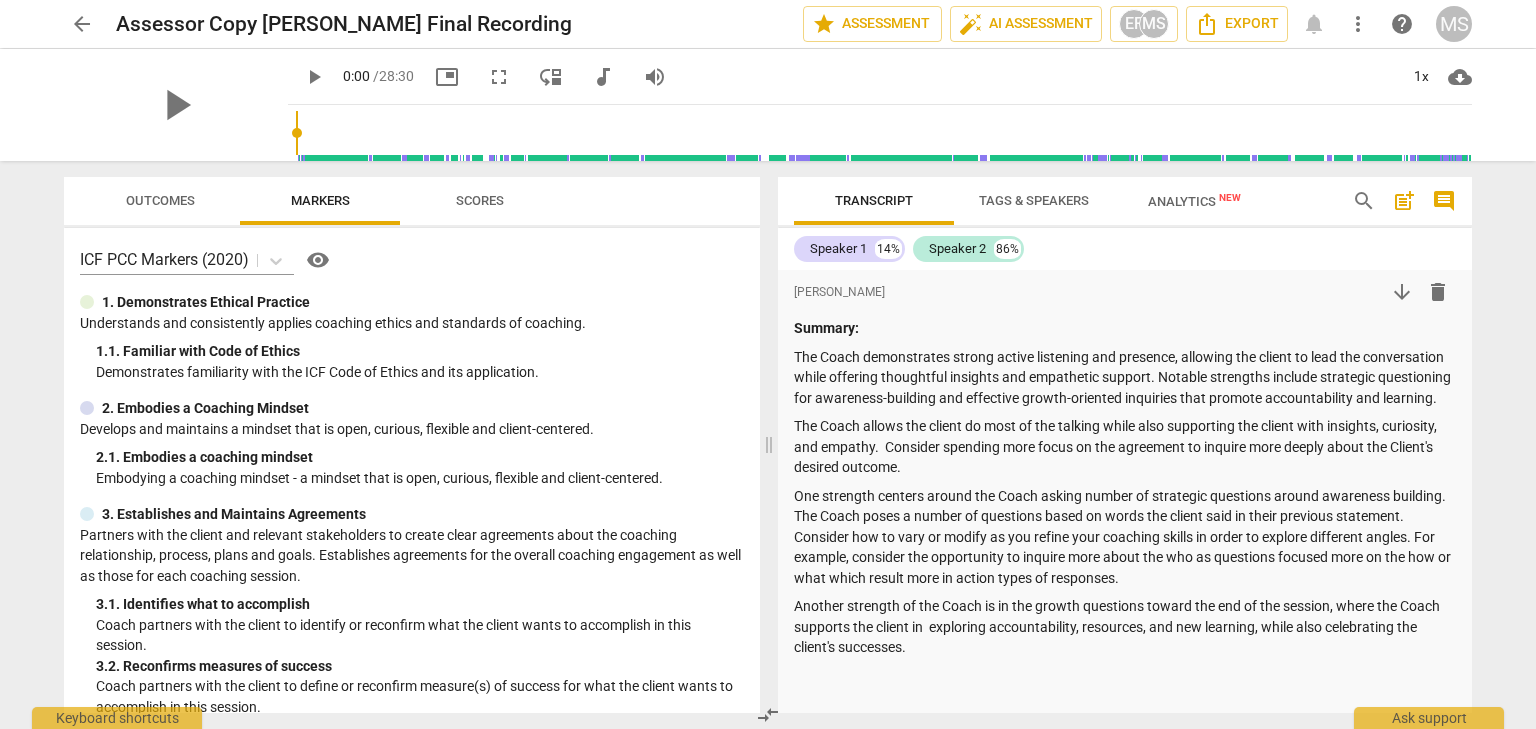 click on "arrow_back" at bounding box center [82, 24] 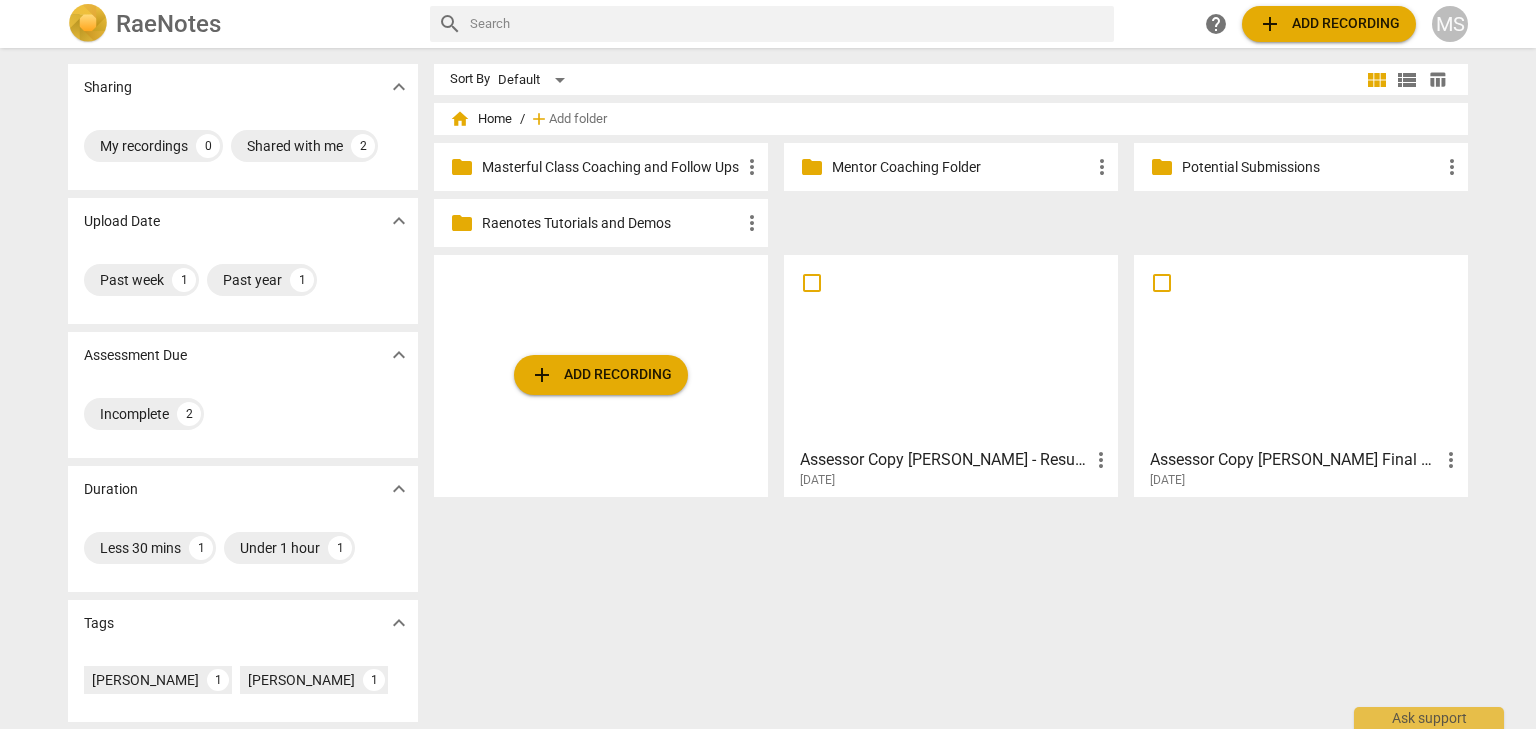 click at bounding box center (951, 350) 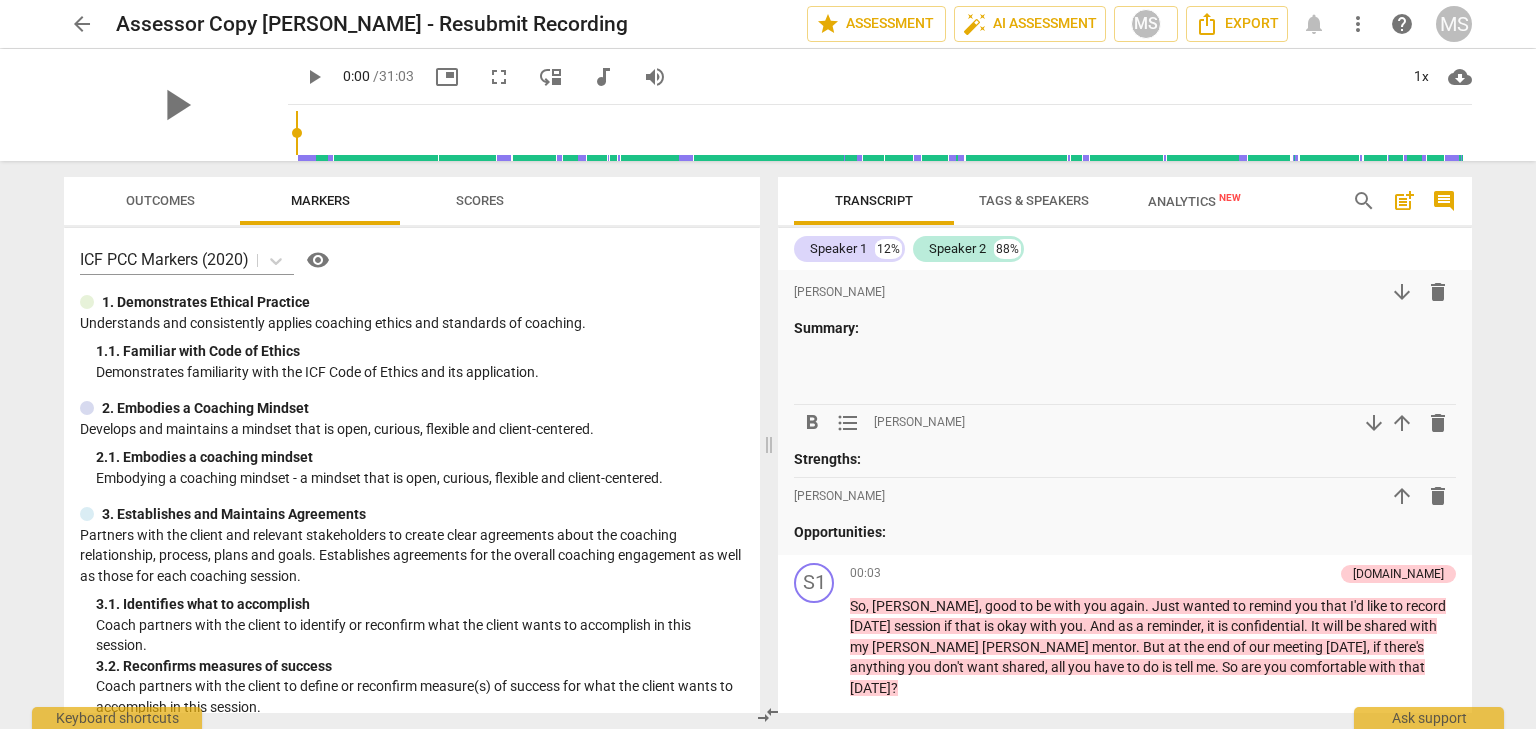 click on "Strengths:" at bounding box center (1125, 459) 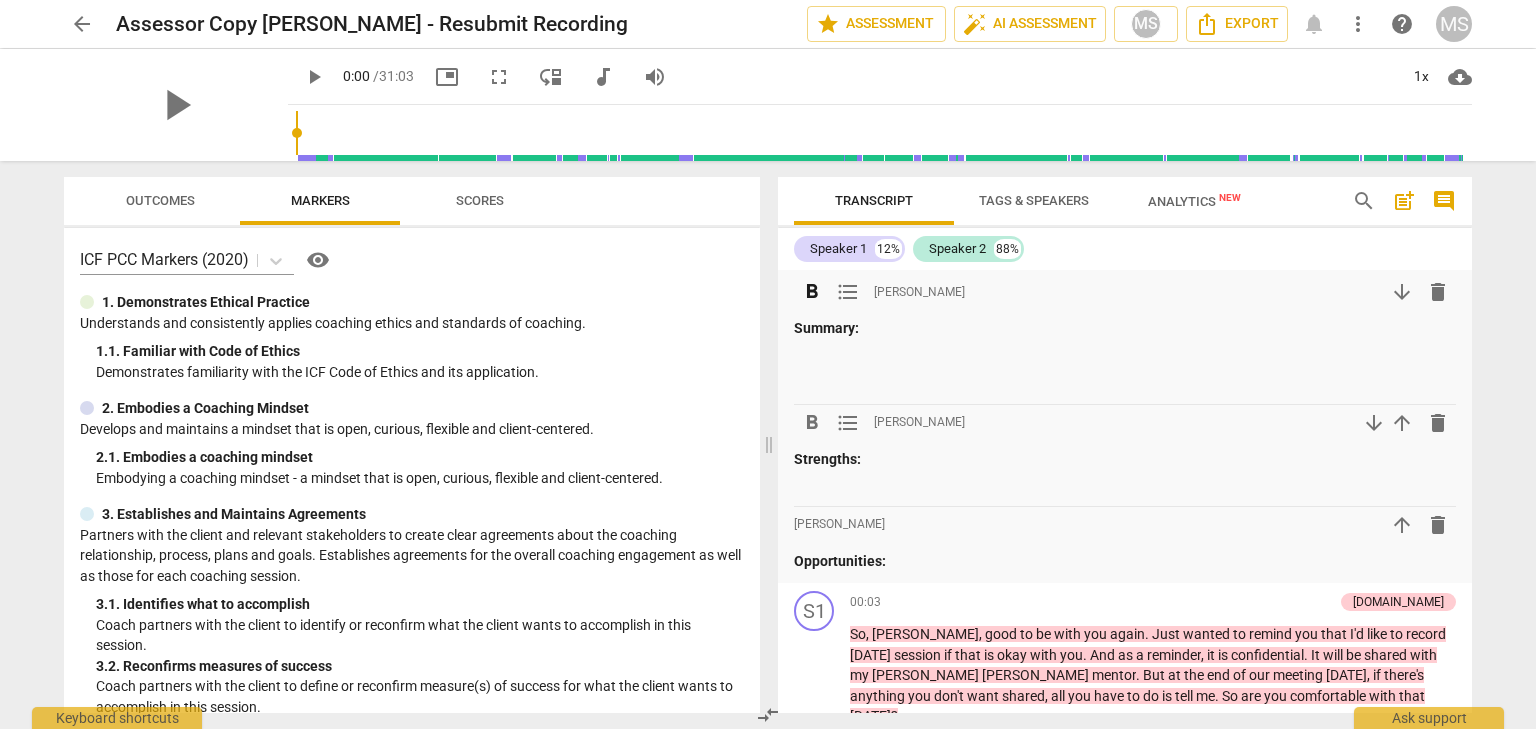 type 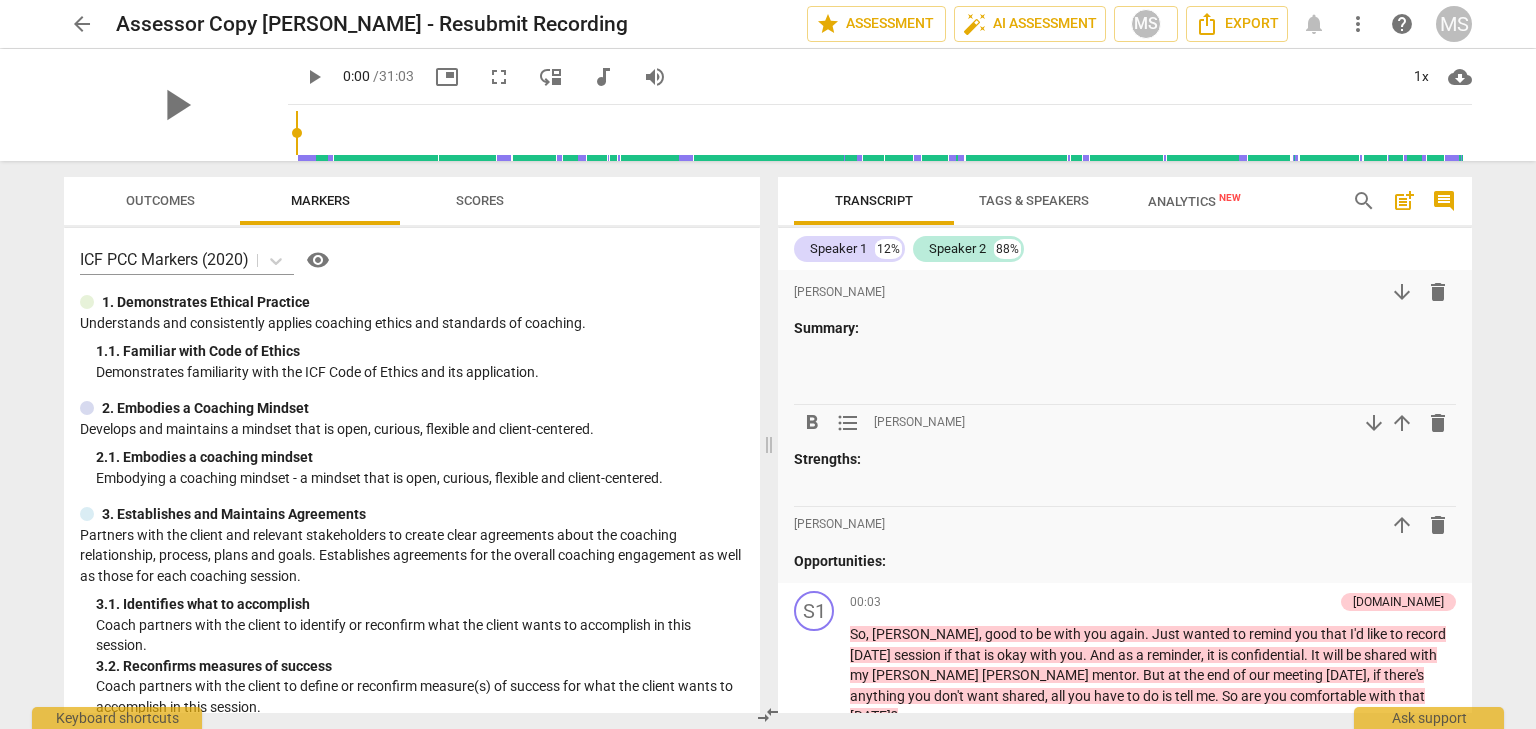 click on "format_list_bulleted" at bounding box center (848, 423) 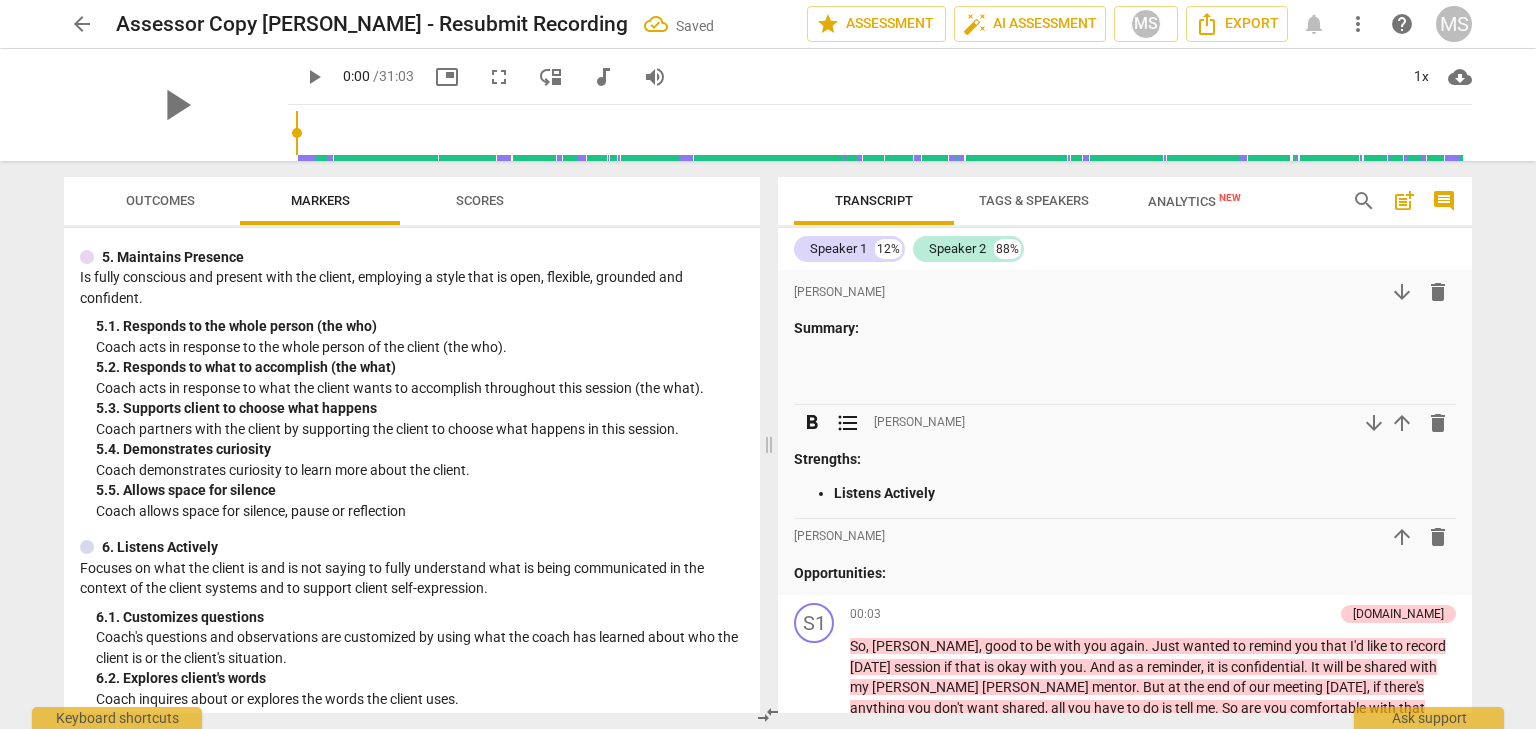 scroll, scrollTop: 1000, scrollLeft: 0, axis: vertical 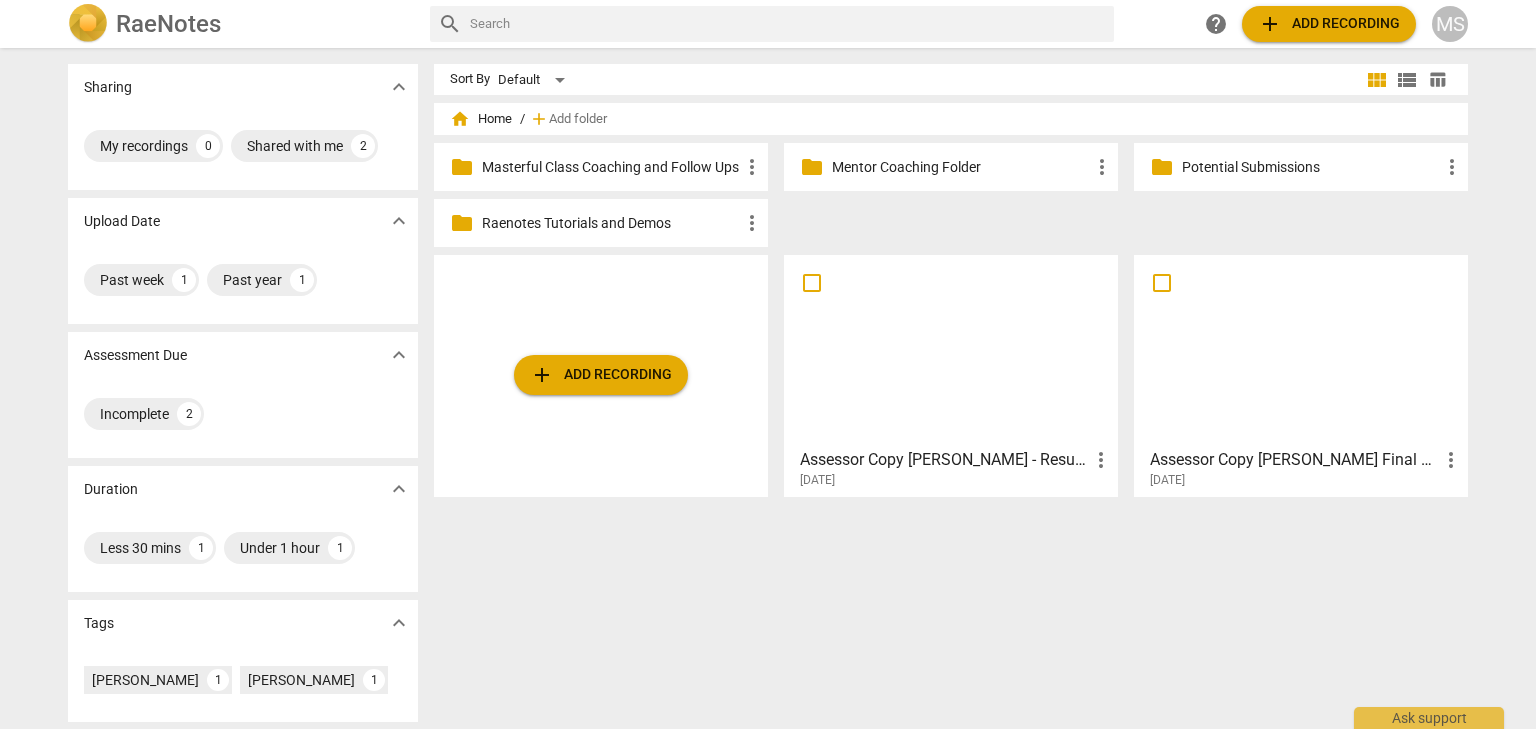 click at bounding box center [951, 350] 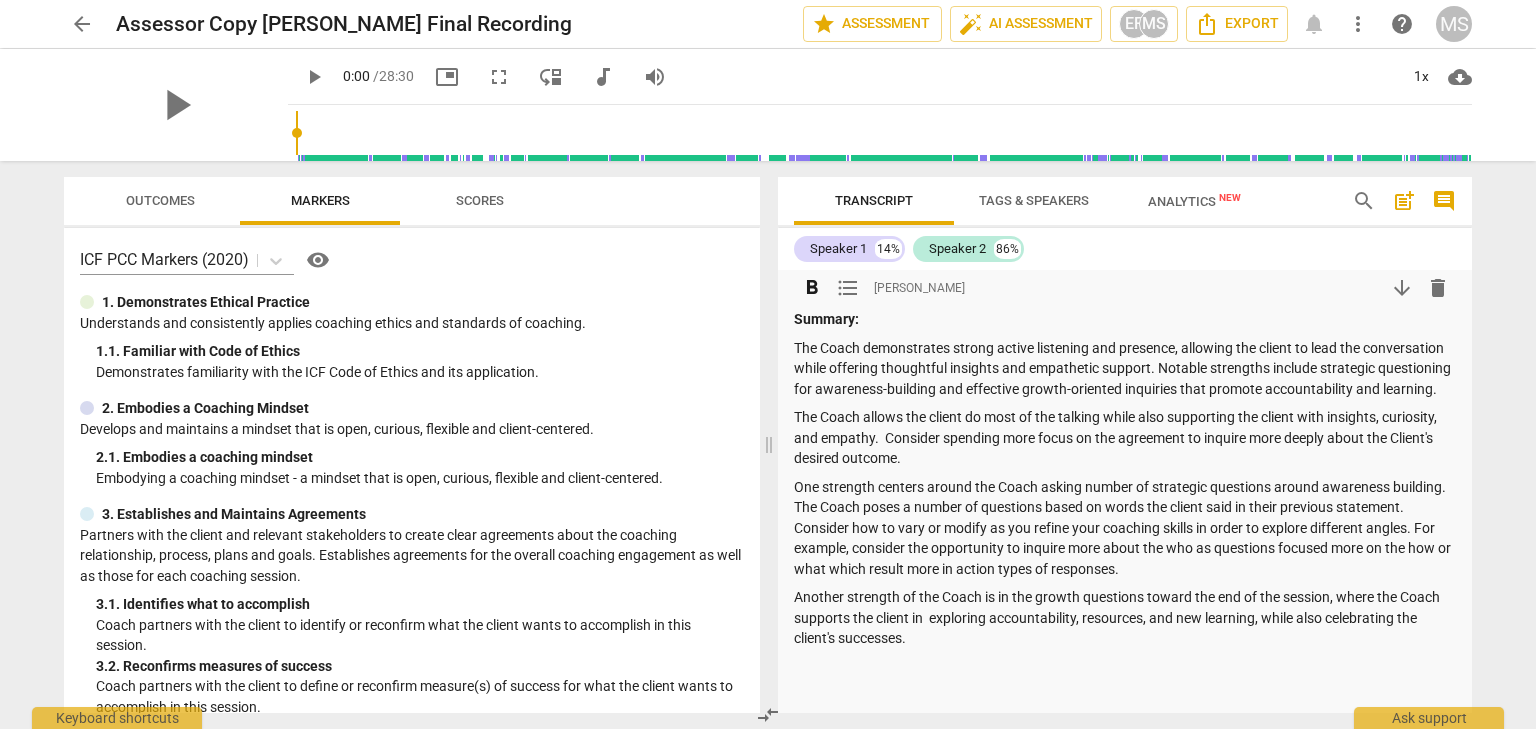 scroll, scrollTop: 0, scrollLeft: 0, axis: both 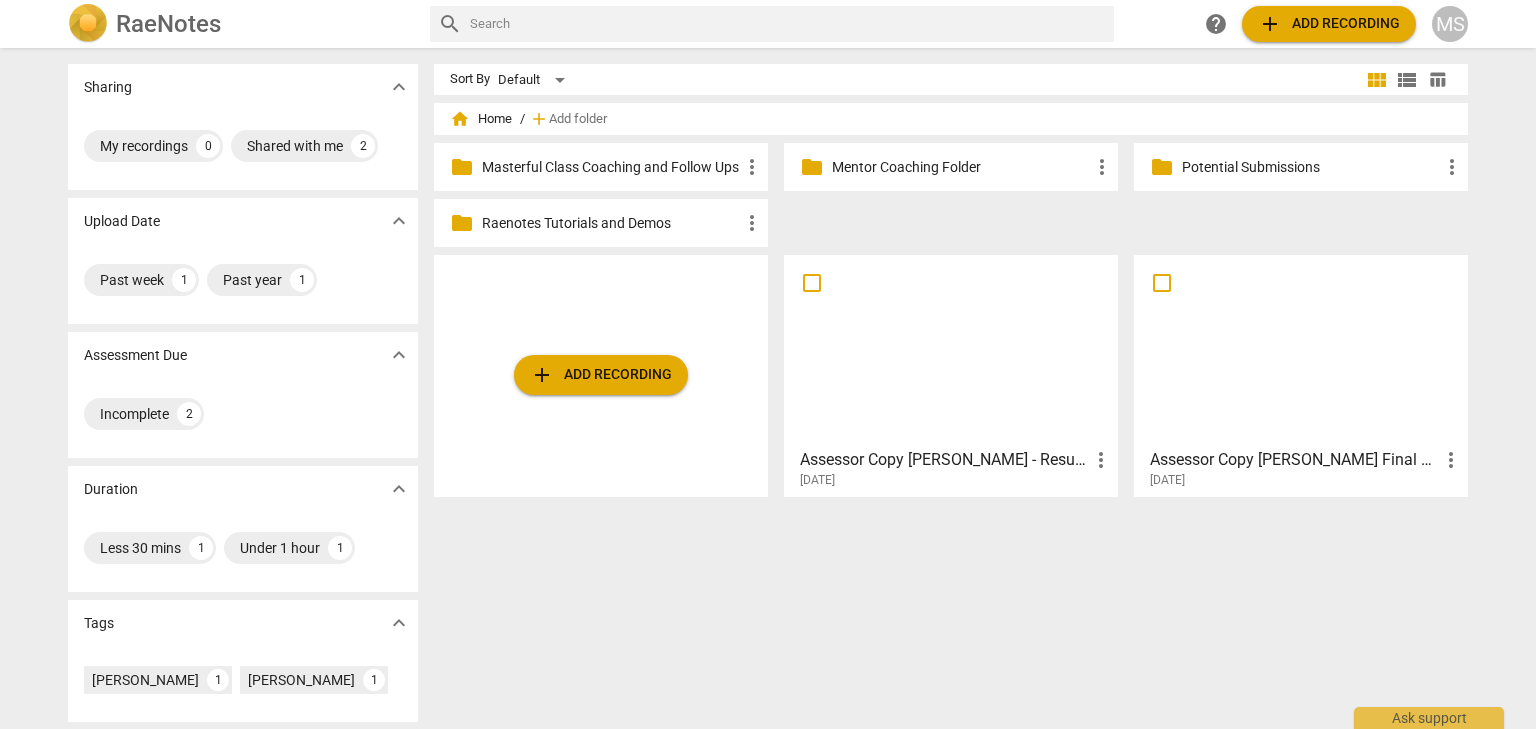 click at bounding box center [951, 350] 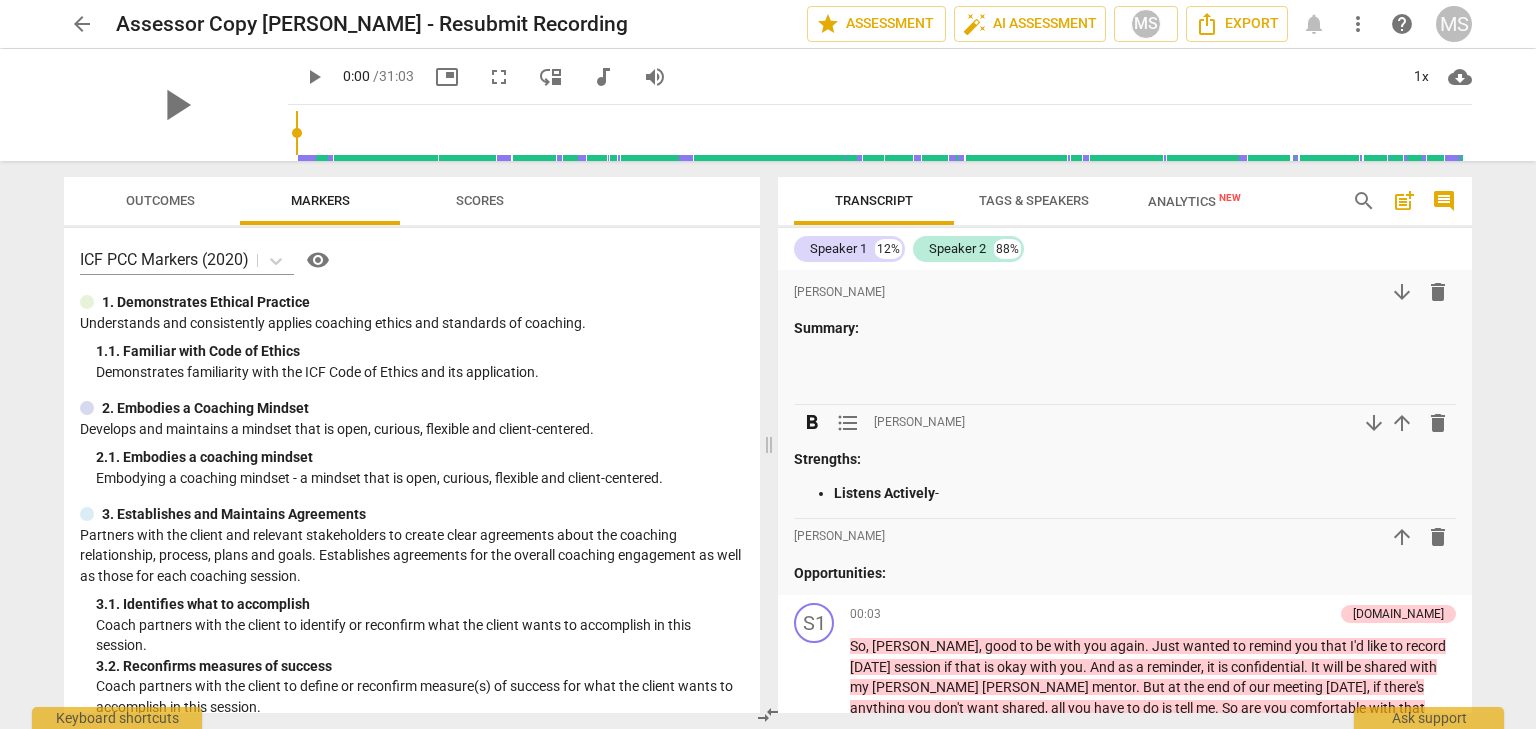 click on "Listens Actively  -" at bounding box center [1145, 493] 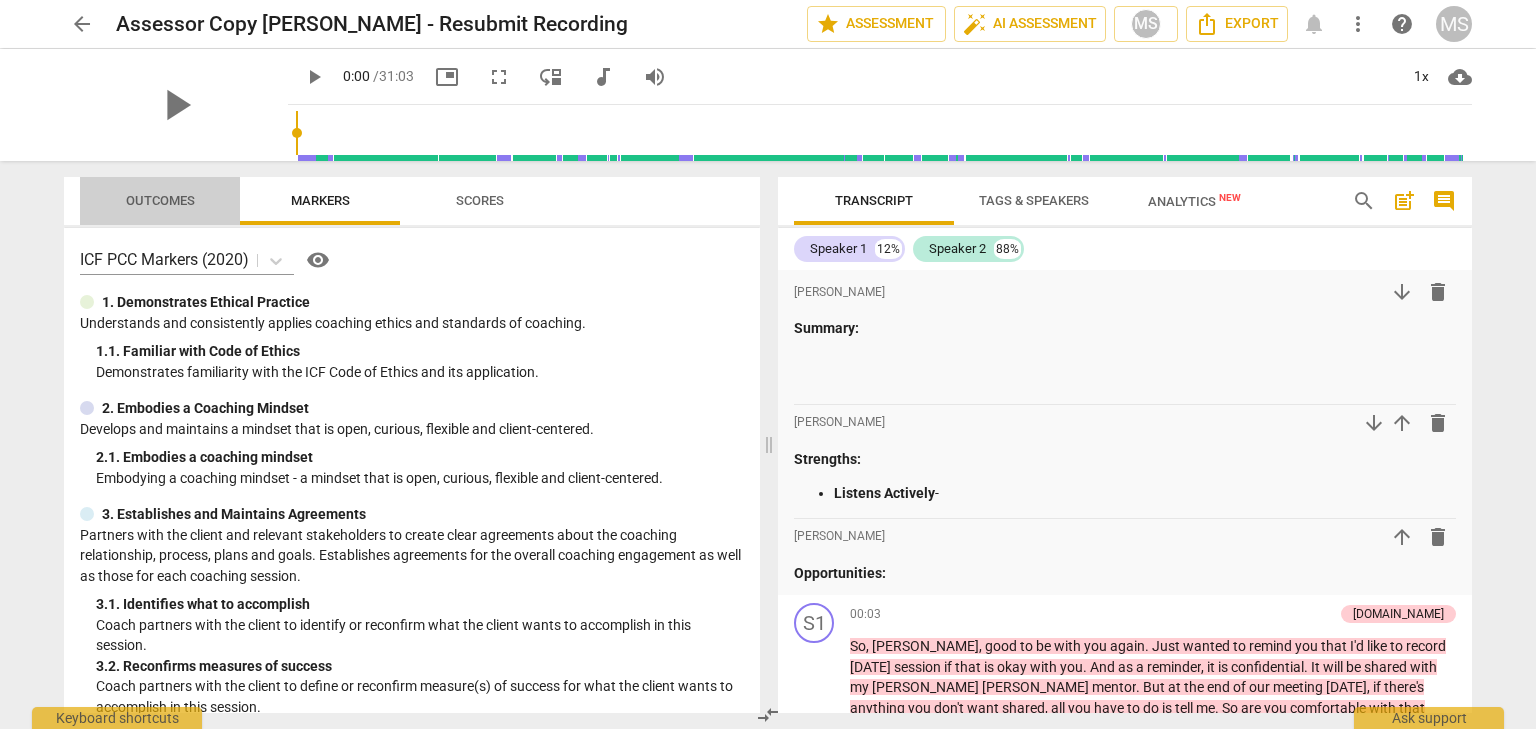 click on "Outcomes" at bounding box center [160, 200] 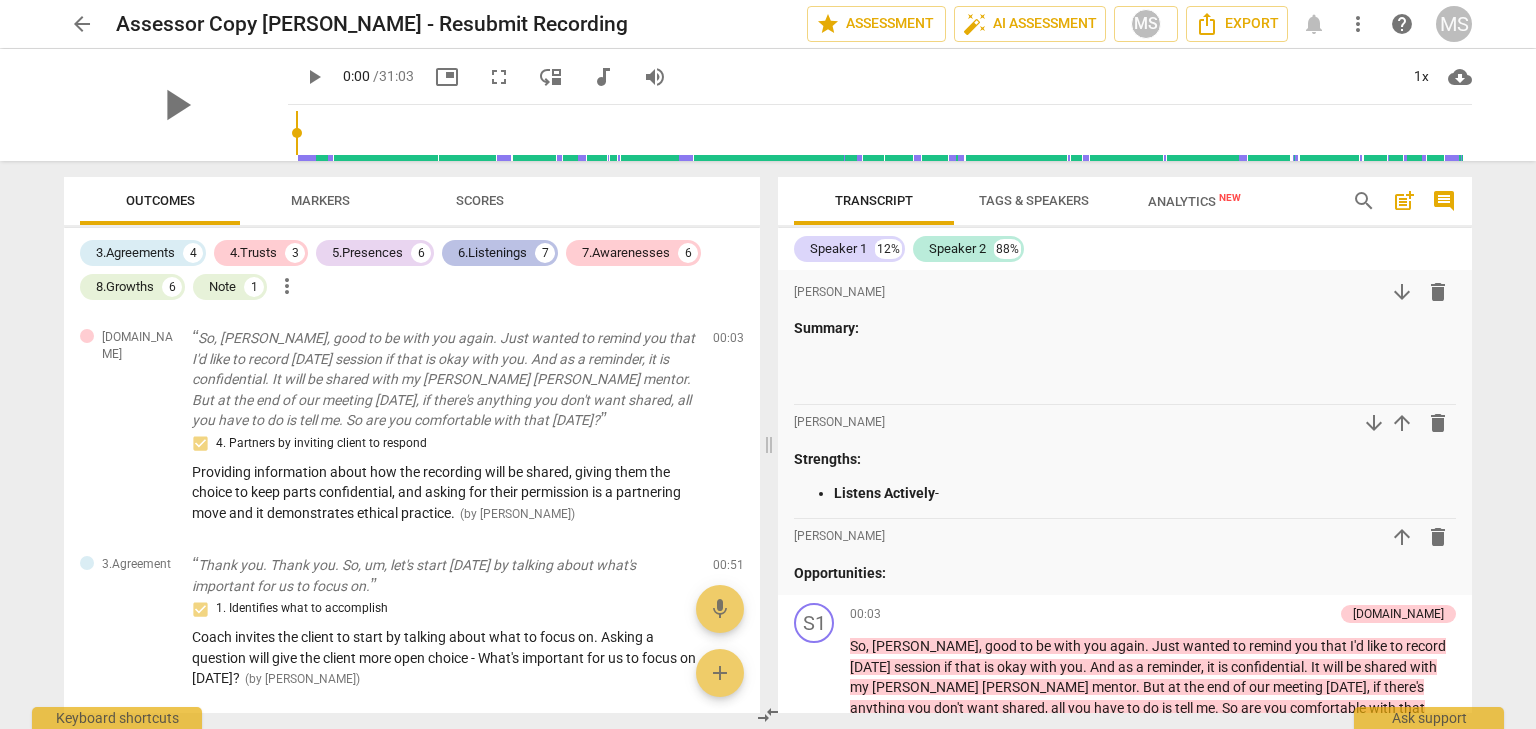 click on "6.Listenings" at bounding box center [492, 253] 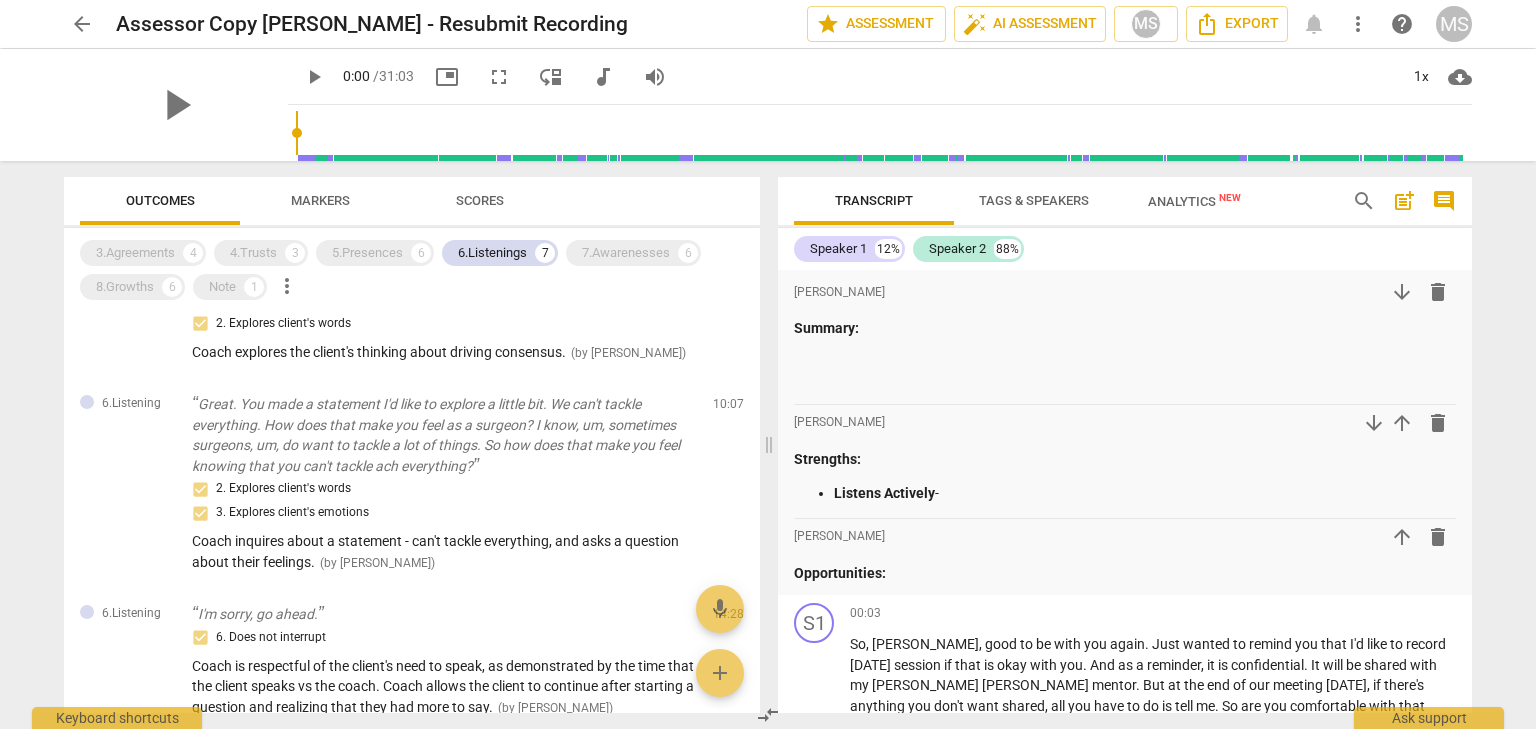 scroll, scrollTop: 200, scrollLeft: 0, axis: vertical 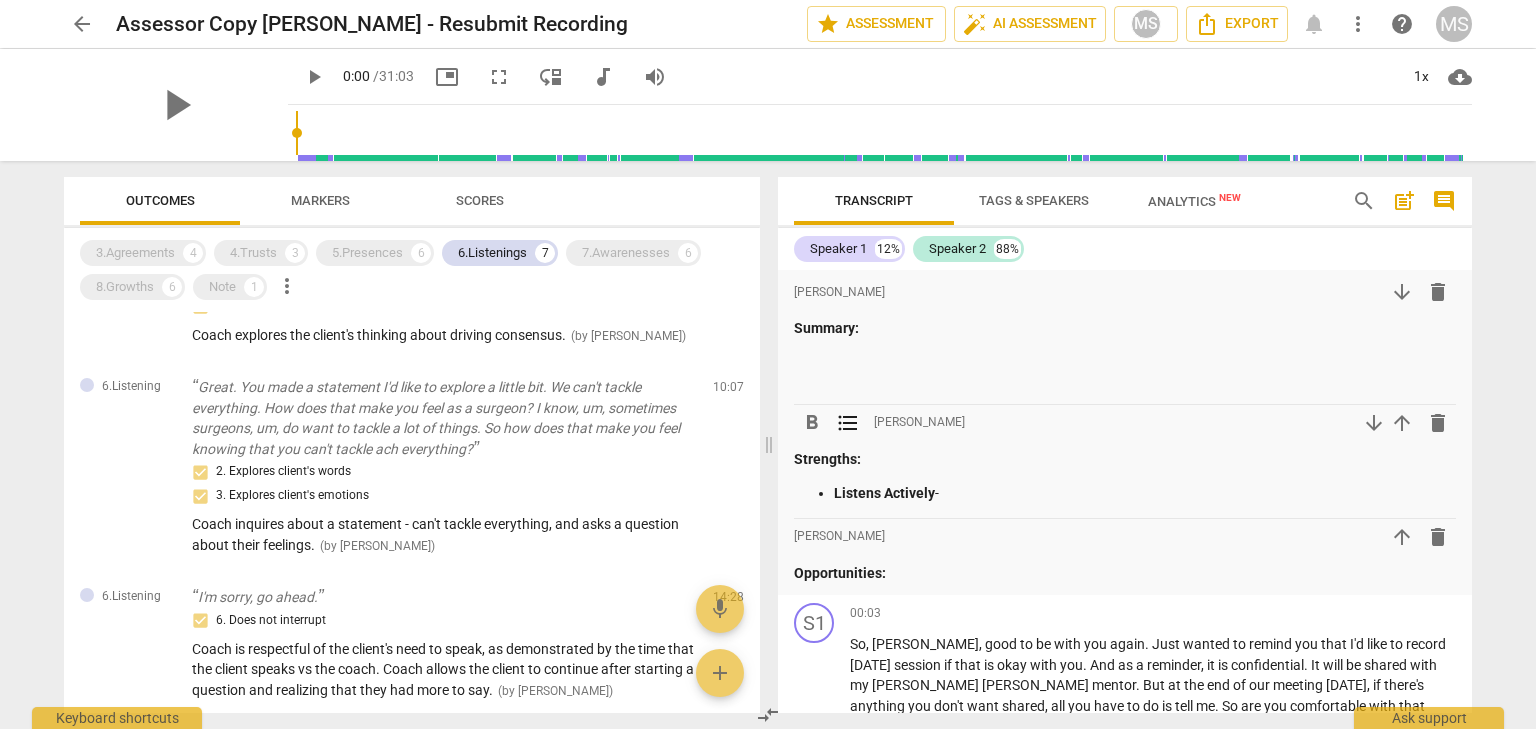 click on "Listens Actively  -" at bounding box center [1145, 493] 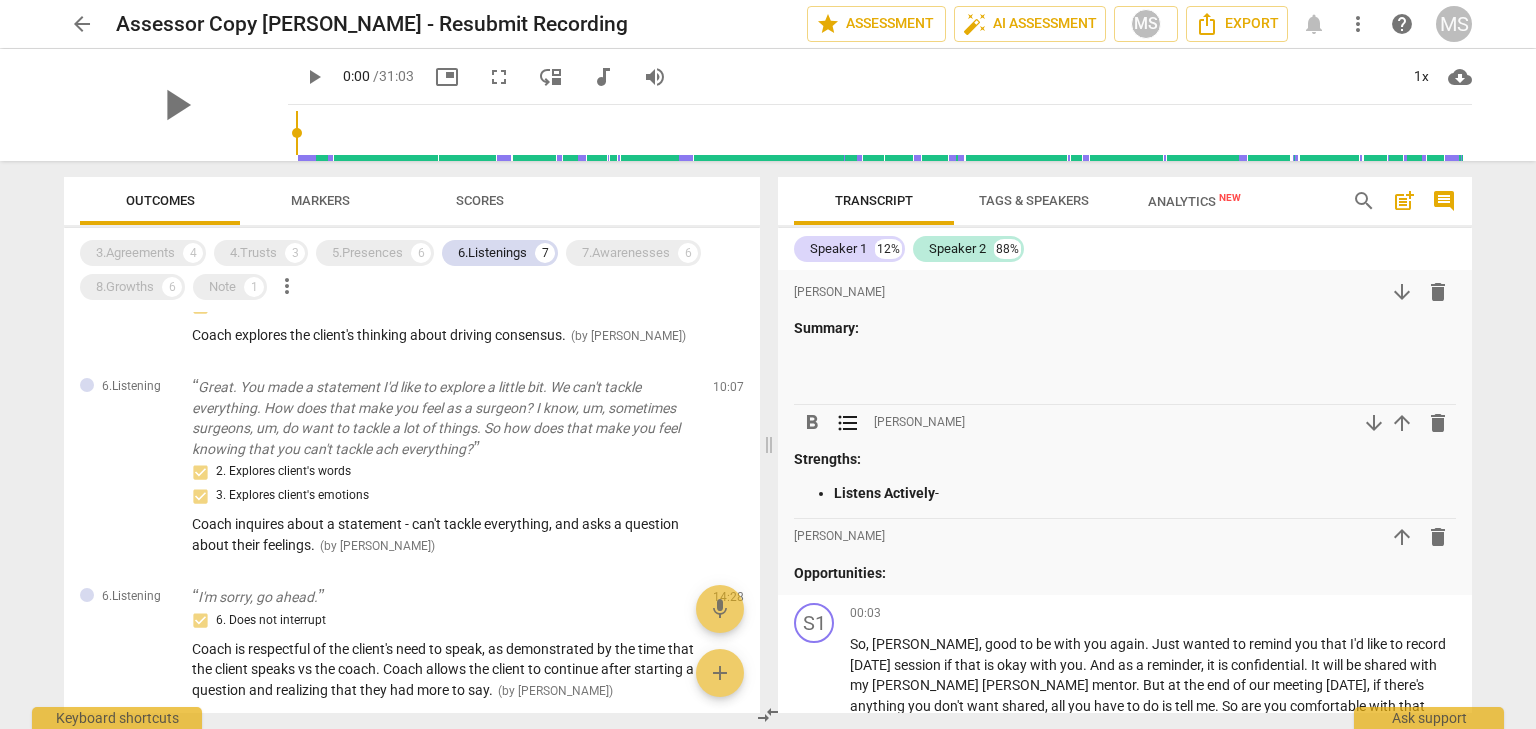 type 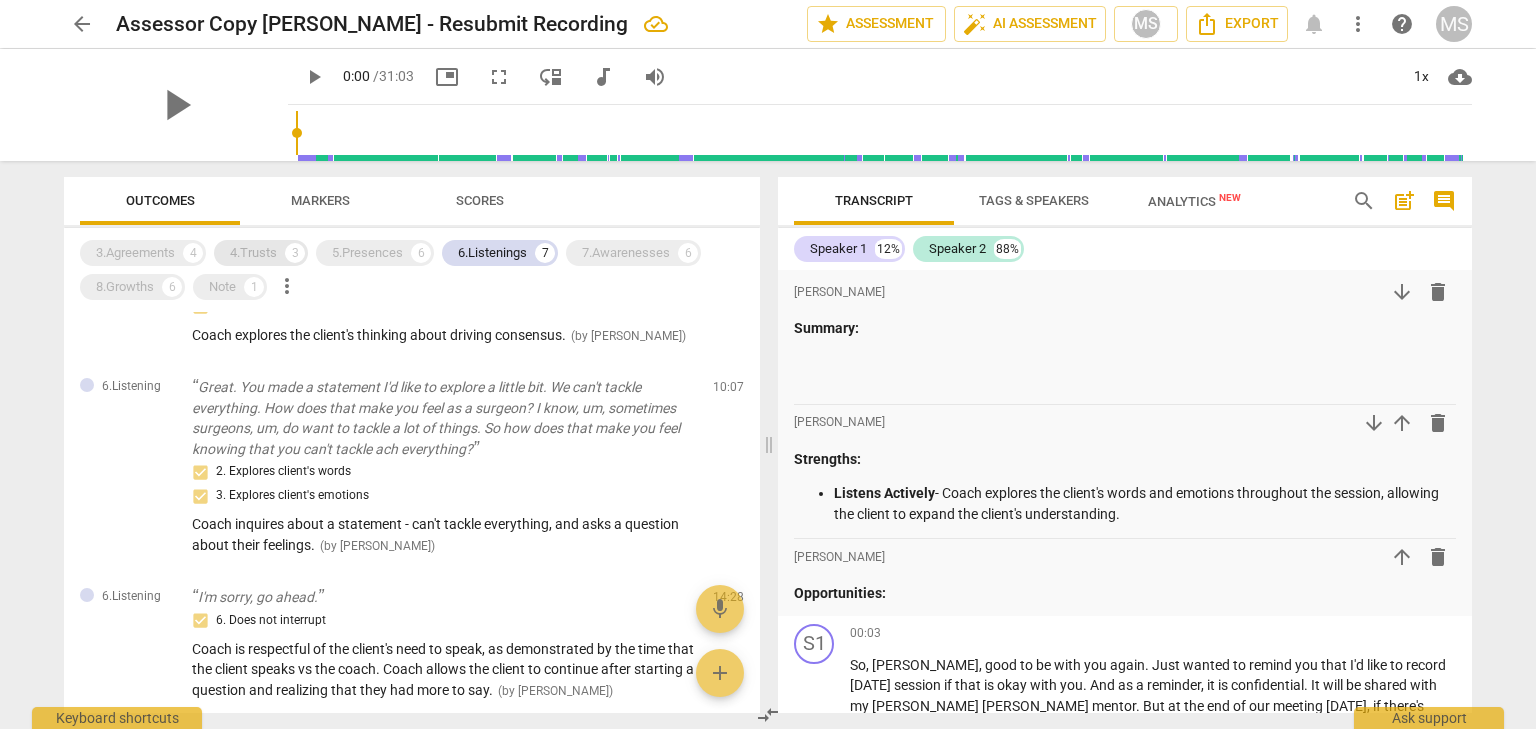 click on "4.Trusts" at bounding box center [253, 253] 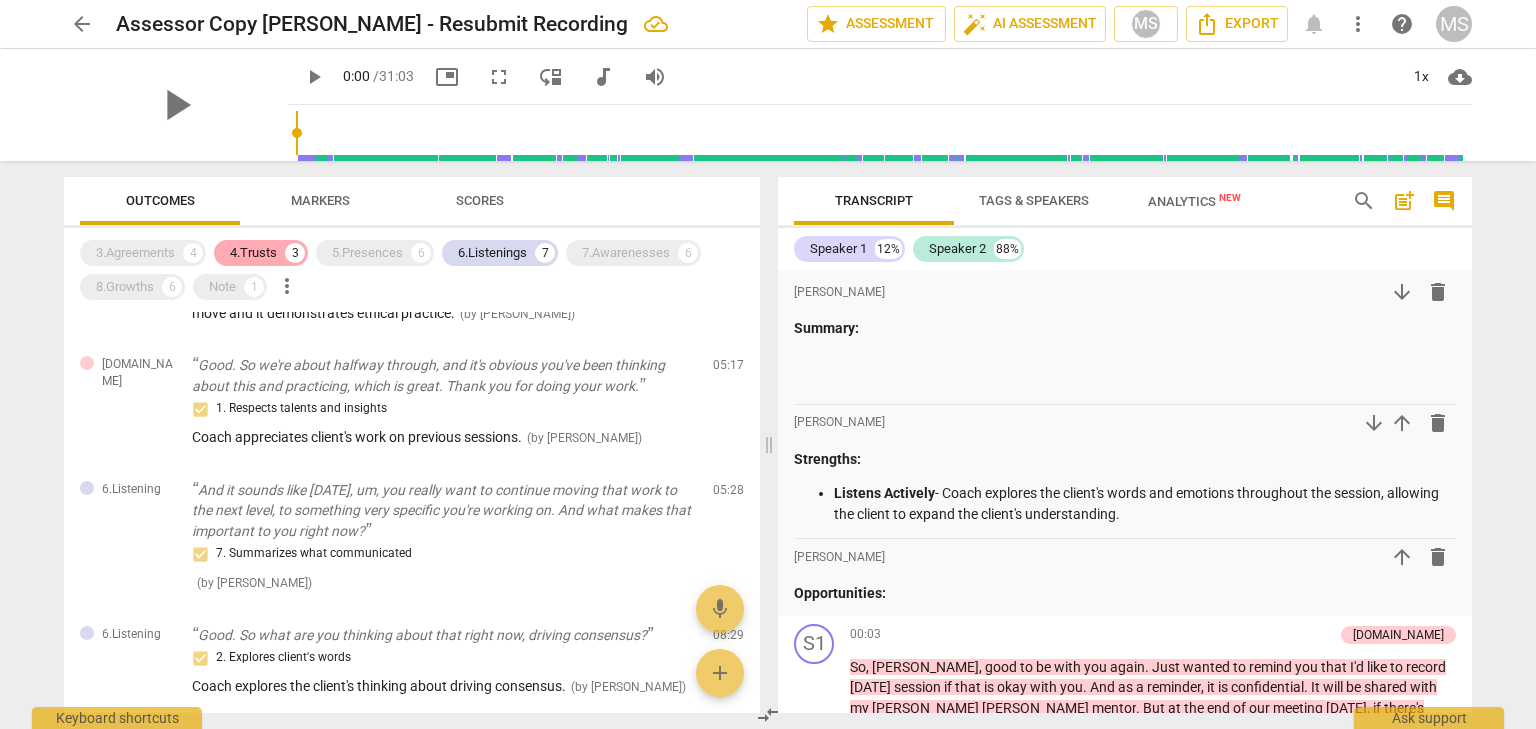 scroll, scrollTop: 551, scrollLeft: 0, axis: vertical 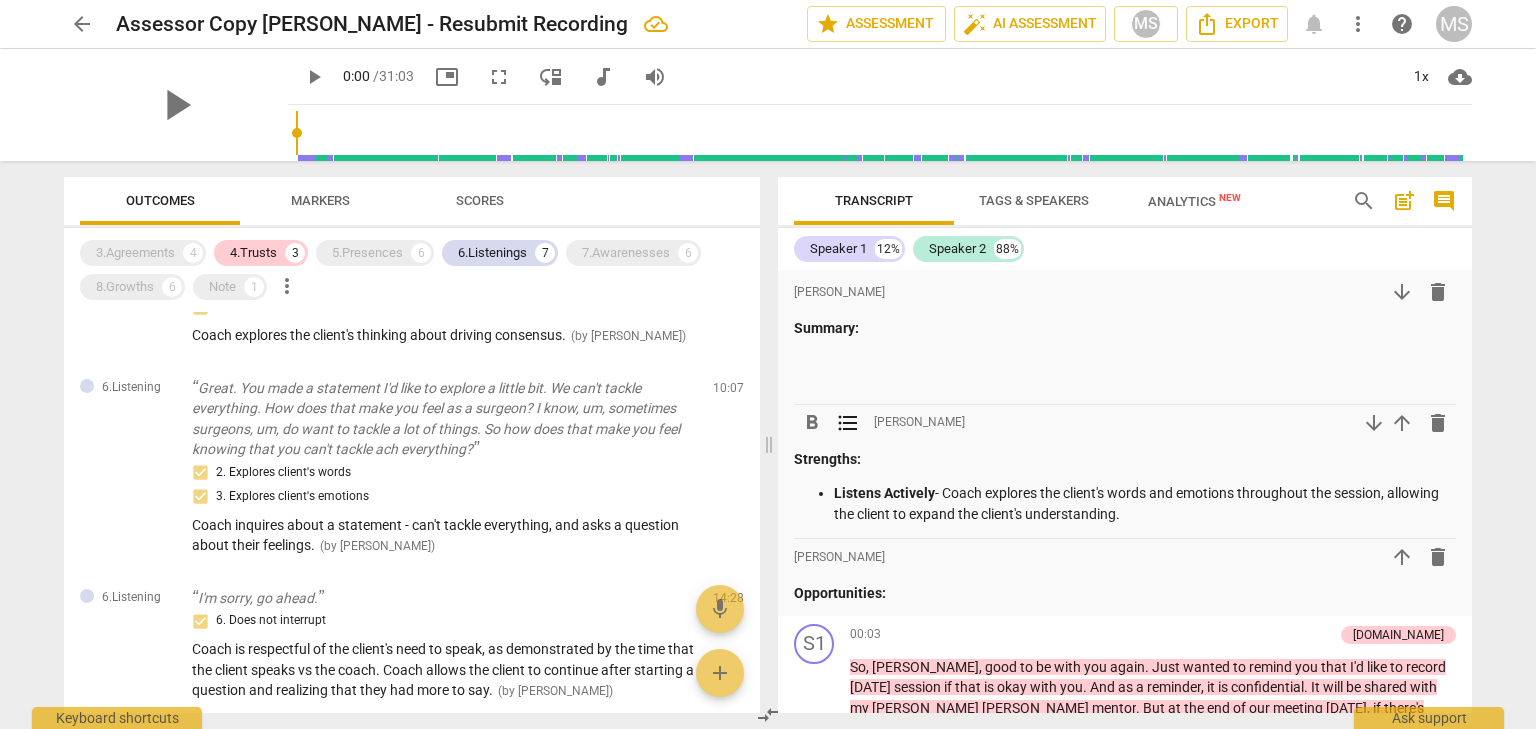 click on "Listens Actively  - Coach explores the client's words and emotions throughout the session, allowing the client to expand the client's understanding." at bounding box center [1145, 503] 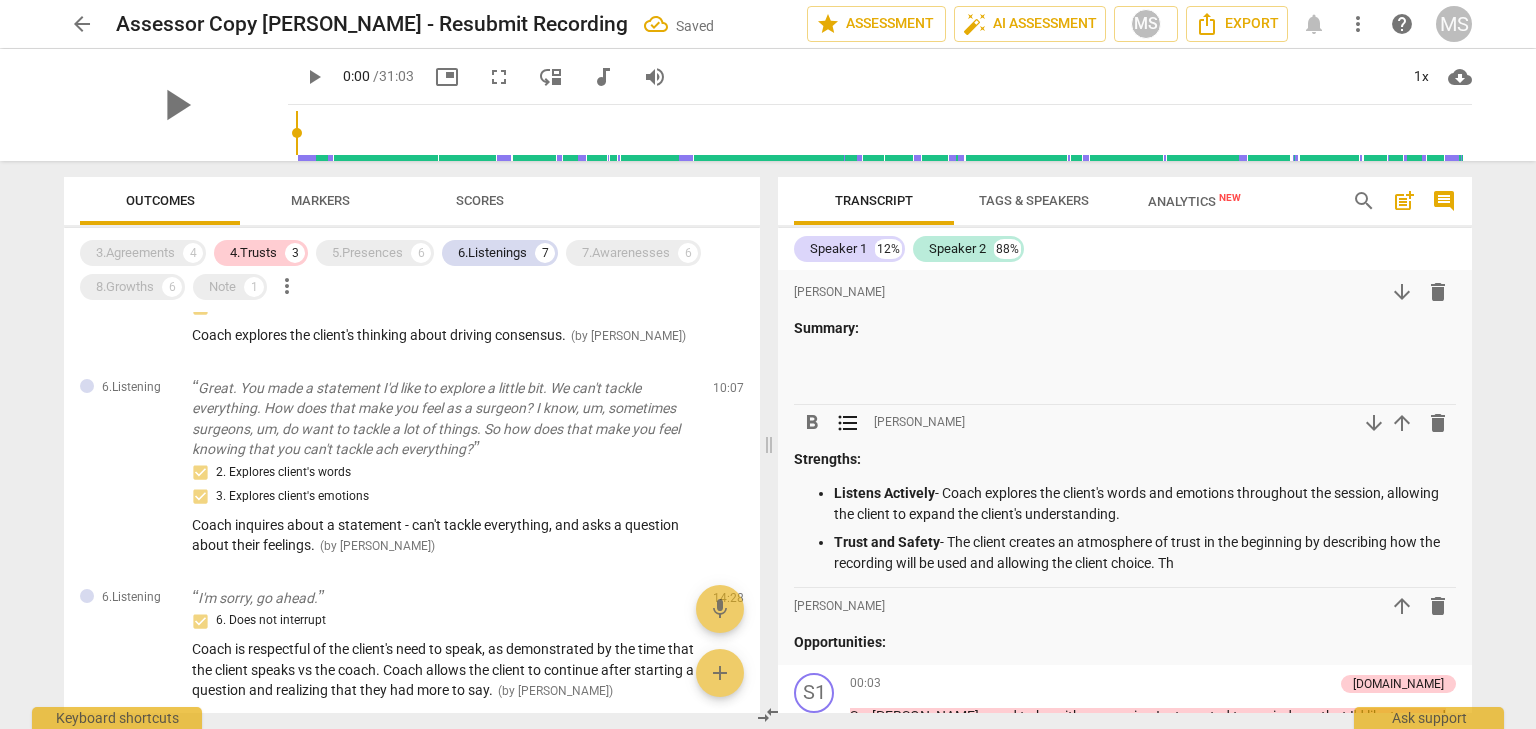 click on "Listens Actively  - Coach explores the client's words and emotions throughout the session, allowing the client to expand the client's understanding." at bounding box center [1145, 503] 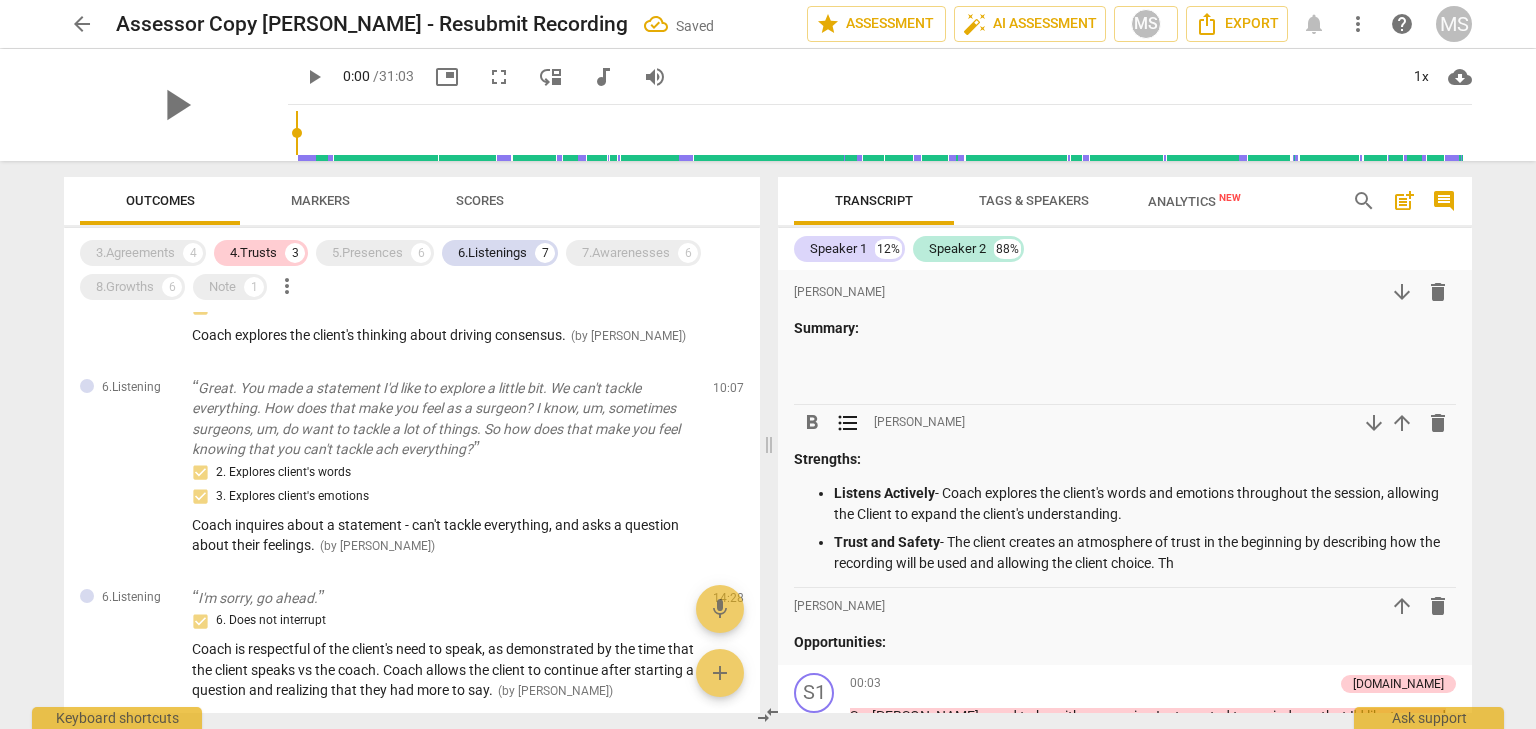 click on "Trust and Safety  - The client creates an atmosphere of trust in the beginning by describing how the recording will be used and allowing the client choice. Th" at bounding box center [1145, 552] 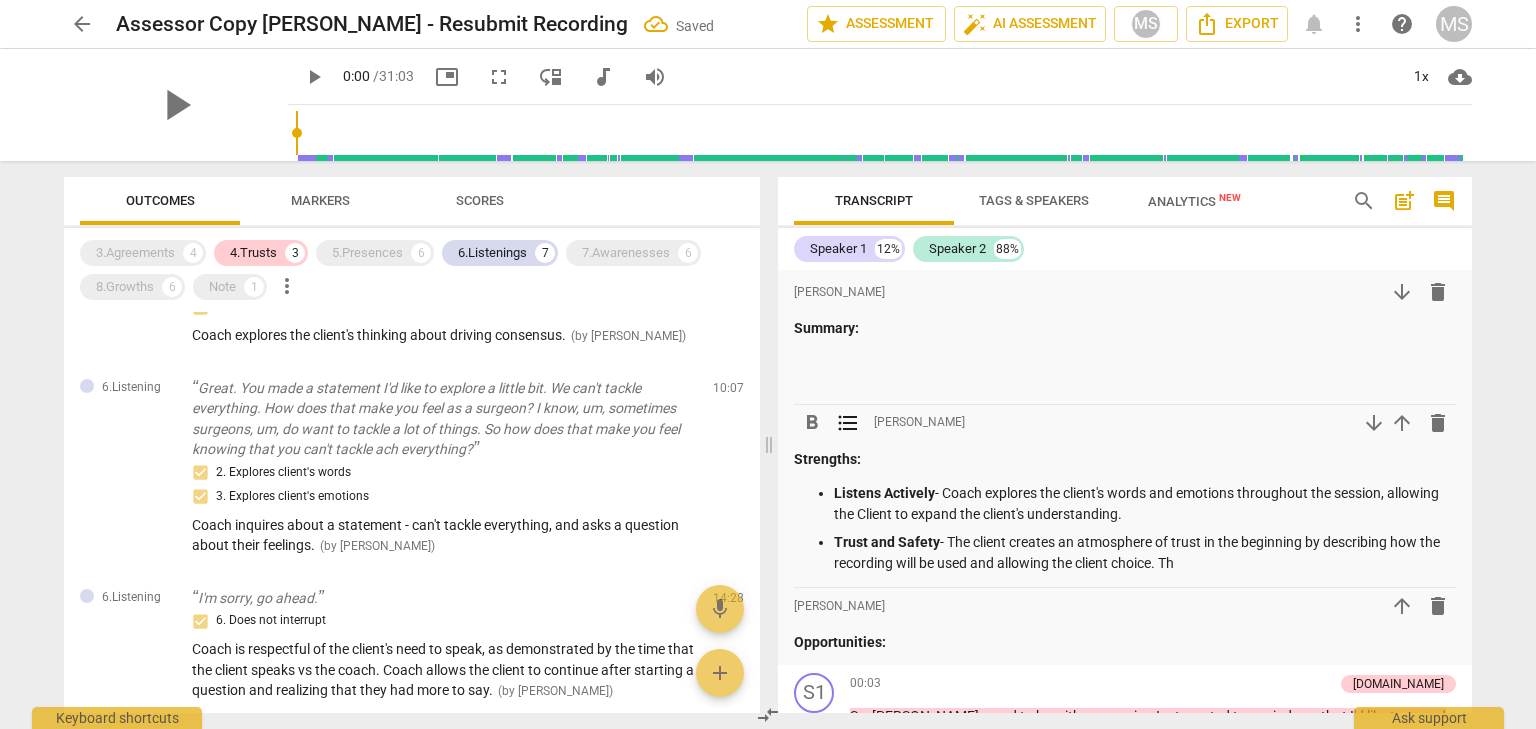 click on "Trust and Safety  - The client creates an atmosphere of trust in the beginning by describing how the recording will be used and allowing the client choice. Th" at bounding box center (1145, 552) 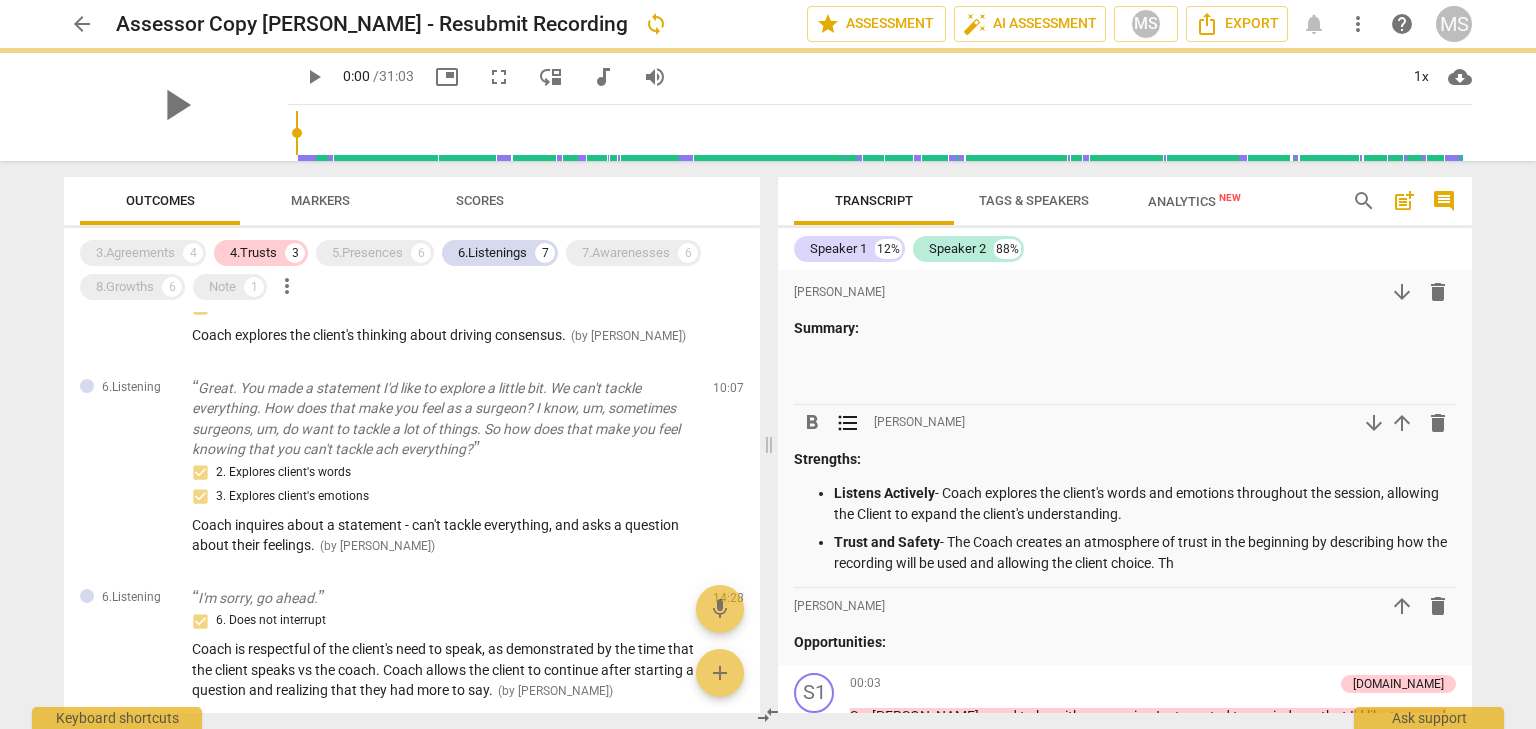 click on "Trust and Safety  - The Coach creates an atmosphere of trust in the beginning by describing how the recording will be used and allowing the client choice. Th" at bounding box center (1145, 552) 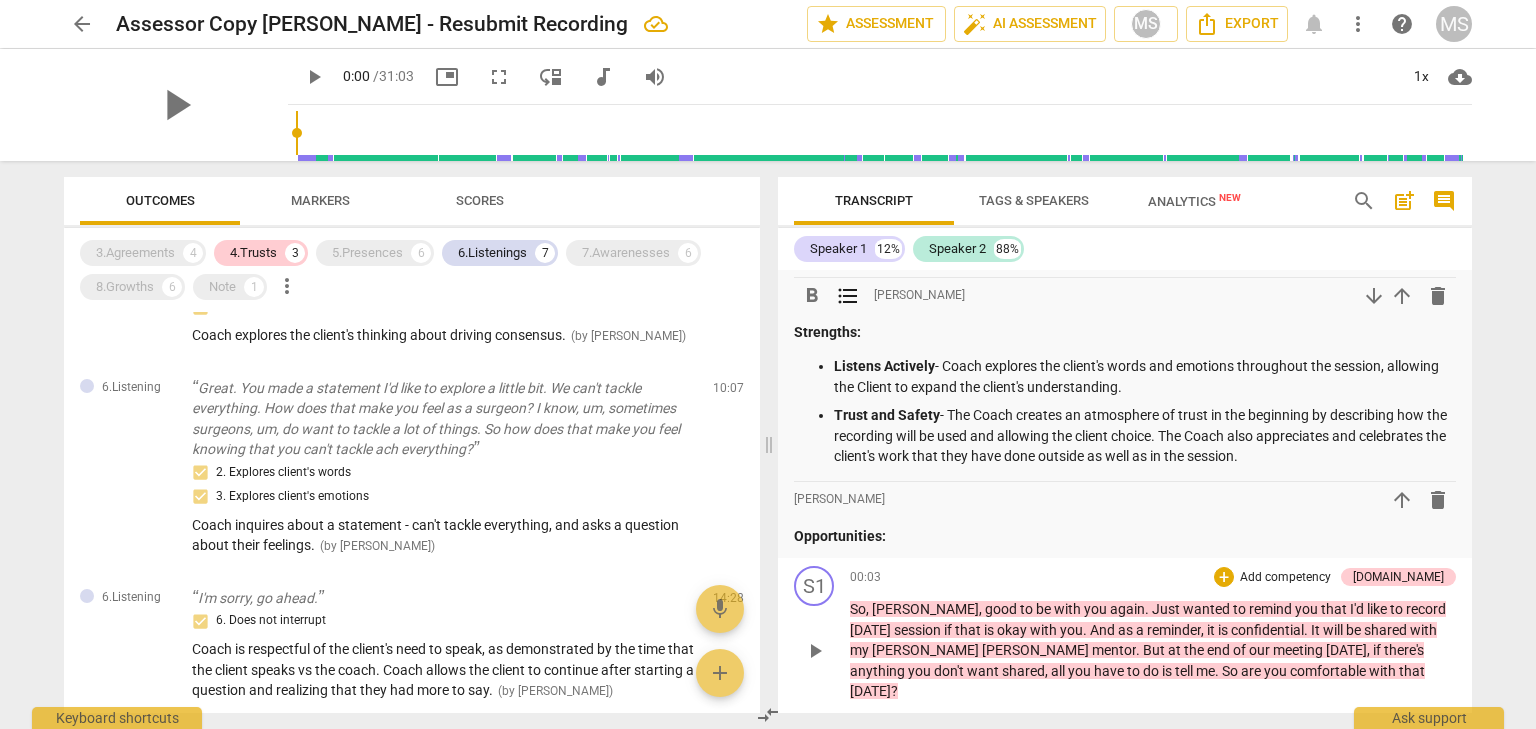 scroll, scrollTop: 100, scrollLeft: 0, axis: vertical 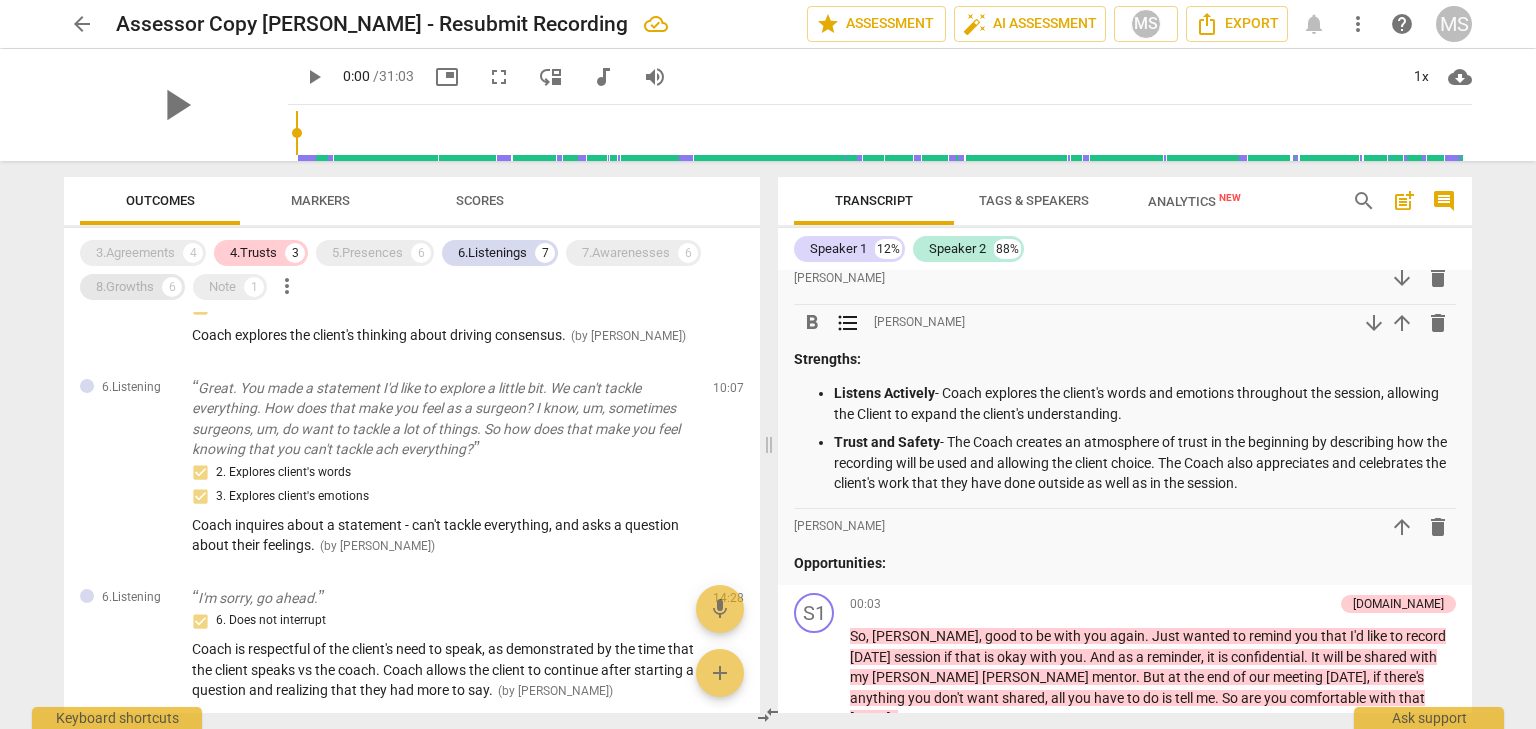 click on "8.Growths" at bounding box center (125, 287) 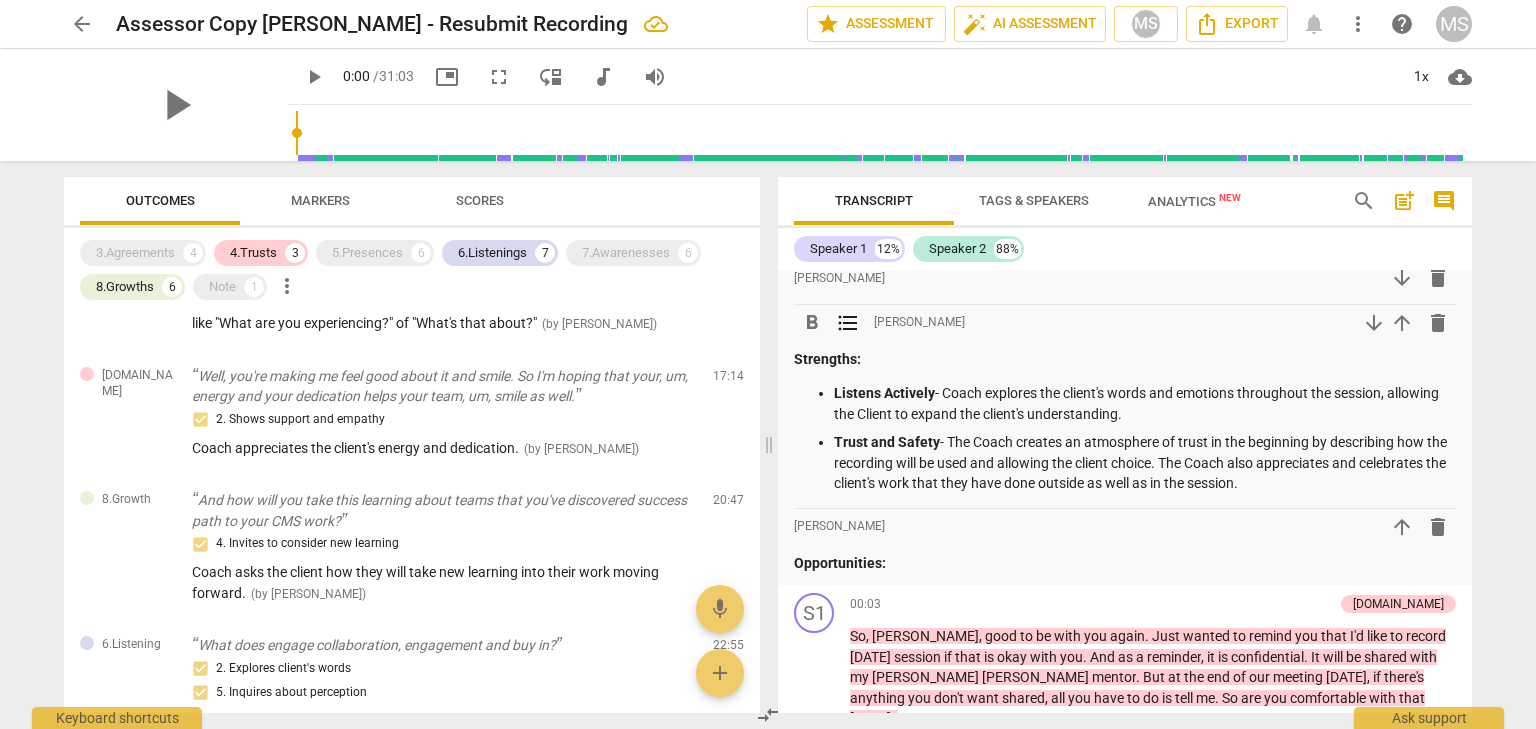 scroll, scrollTop: 1129, scrollLeft: 0, axis: vertical 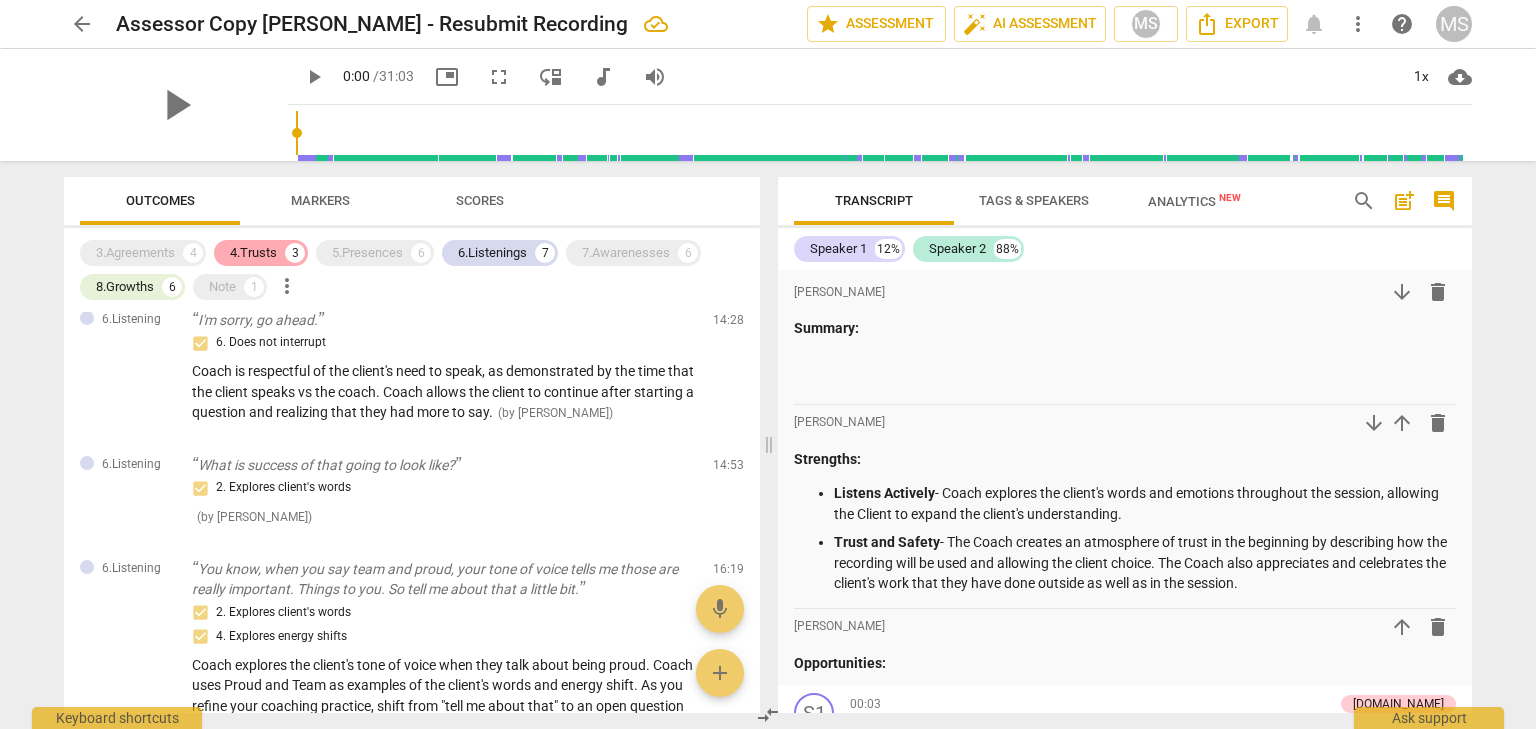 click on "4.Trusts" at bounding box center (253, 253) 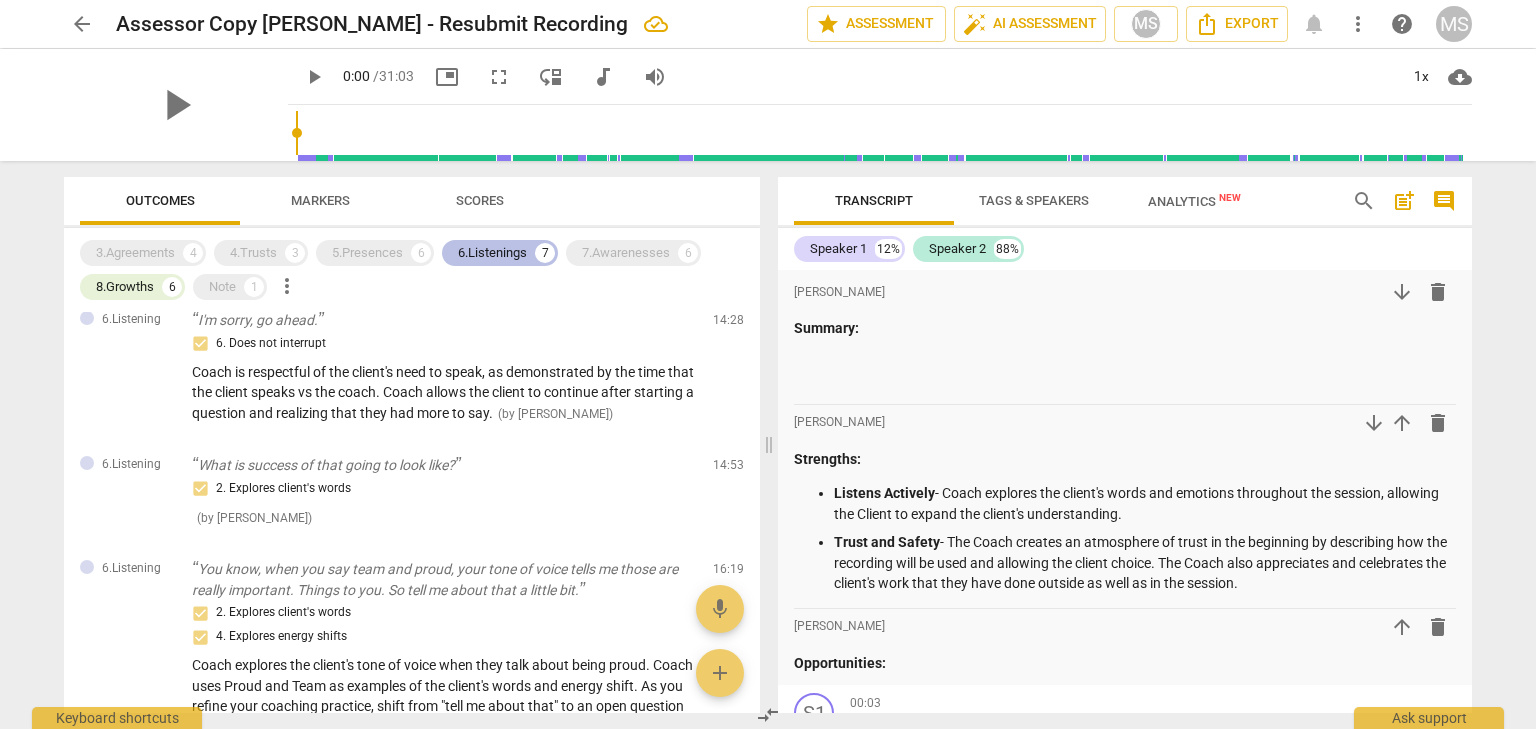 click on "6.Listenings" at bounding box center [492, 253] 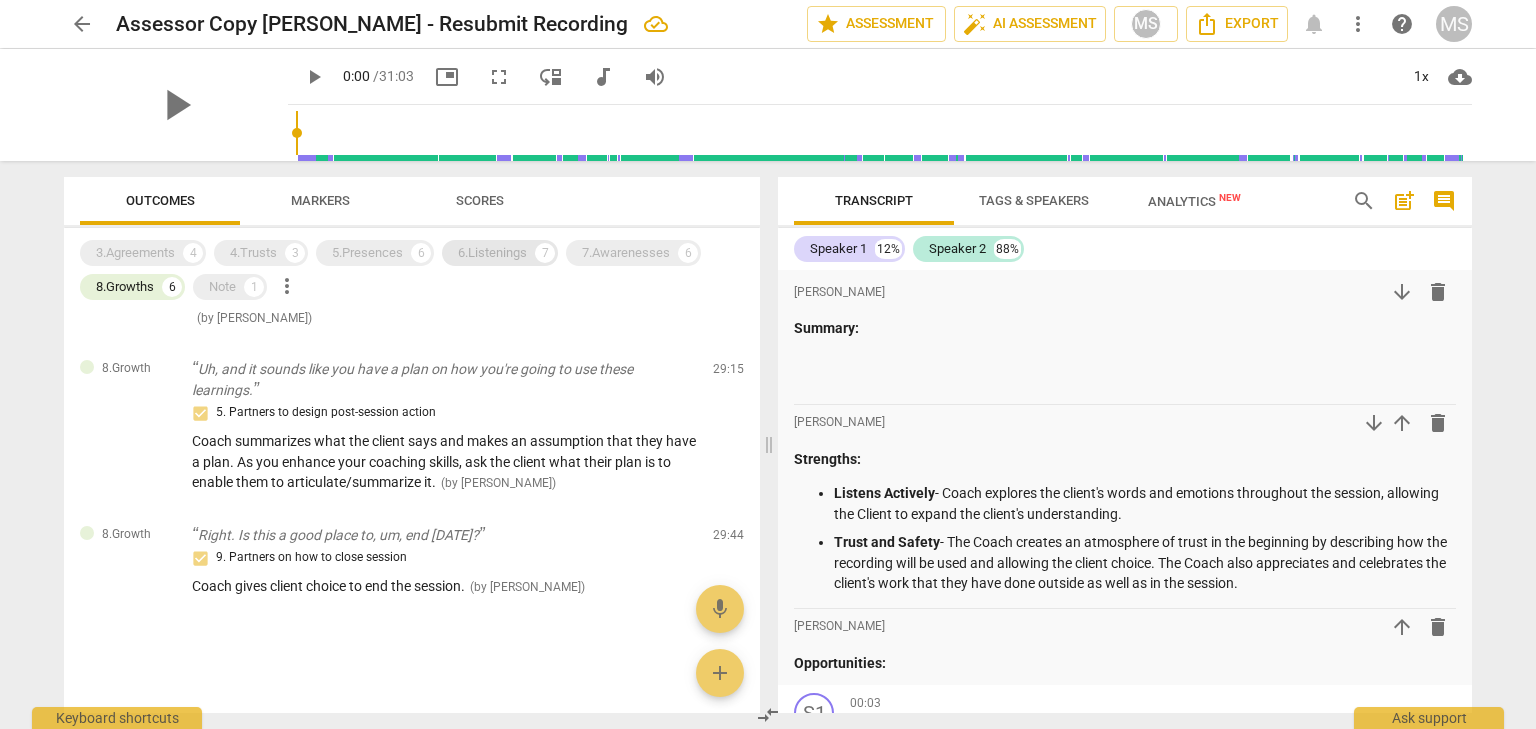 scroll, scrollTop: 466, scrollLeft: 0, axis: vertical 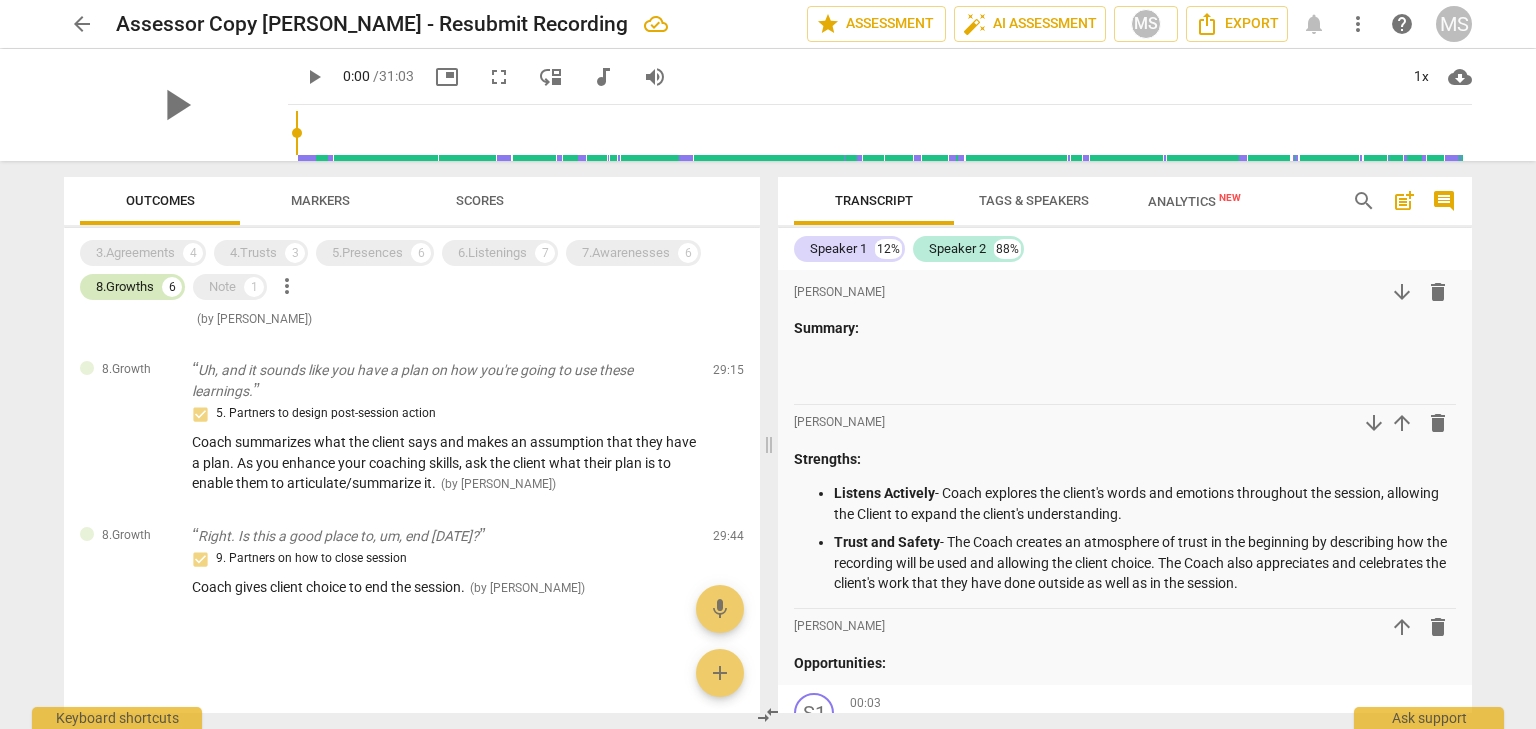 click on "8.Growths" at bounding box center [125, 287] 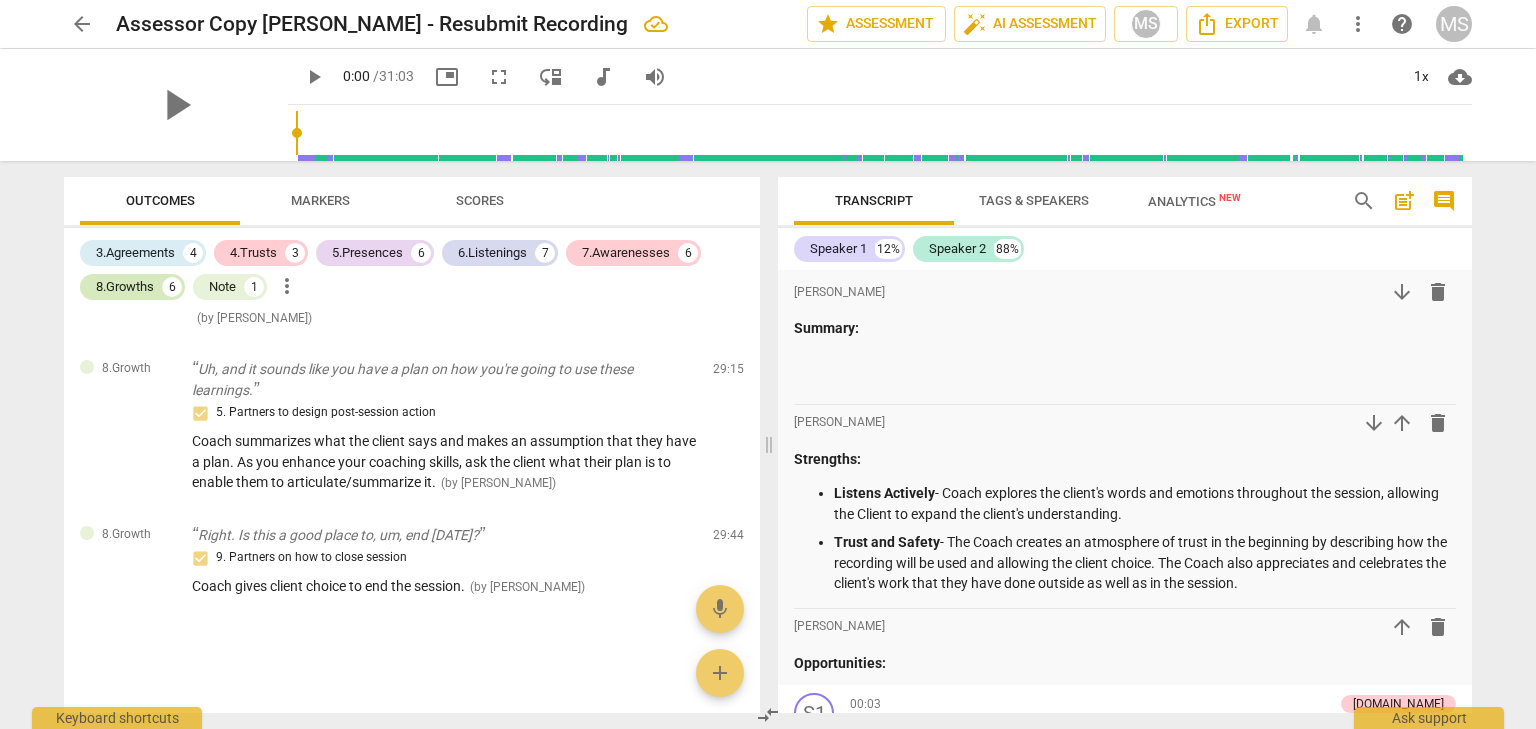 click on "8.Growths" at bounding box center [125, 287] 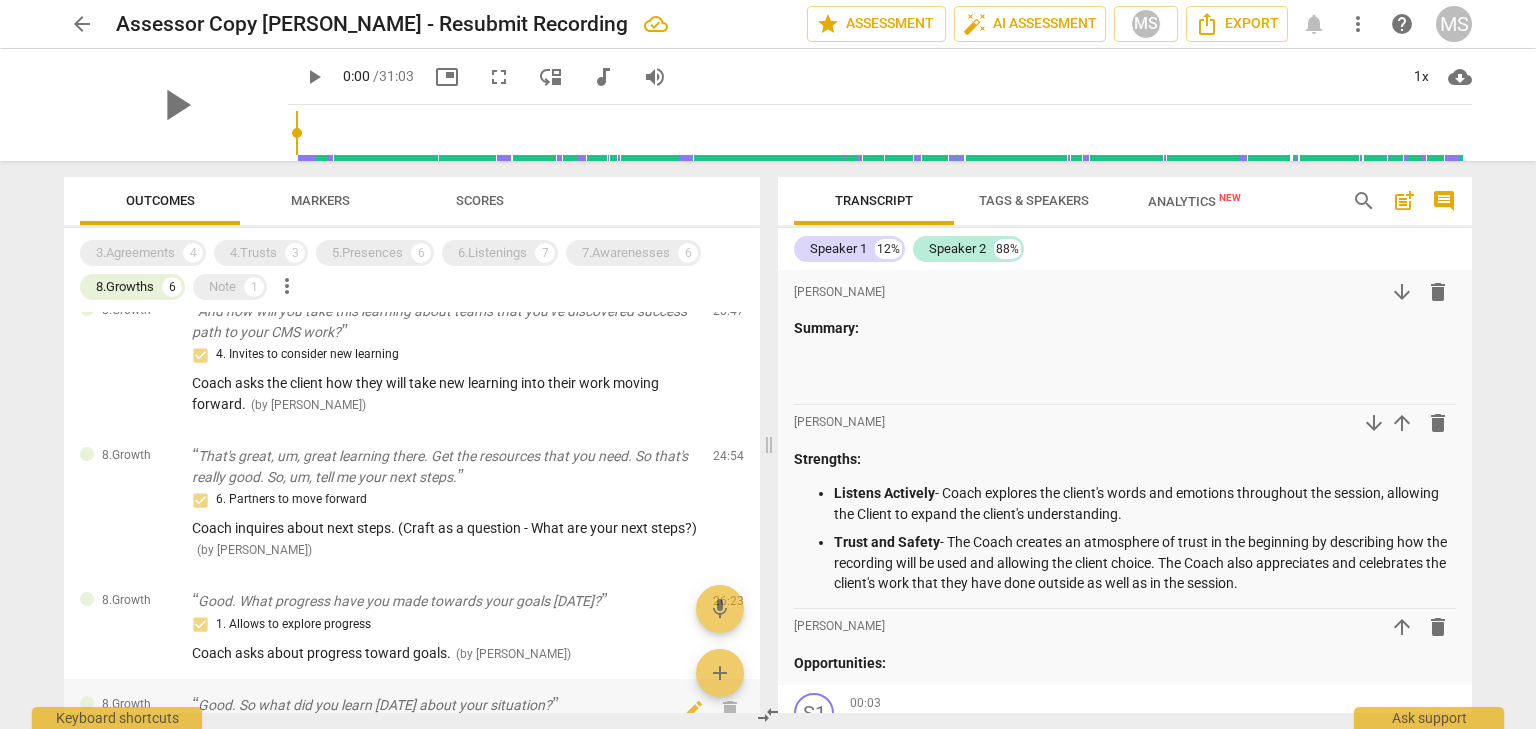 scroll, scrollTop: 0, scrollLeft: 0, axis: both 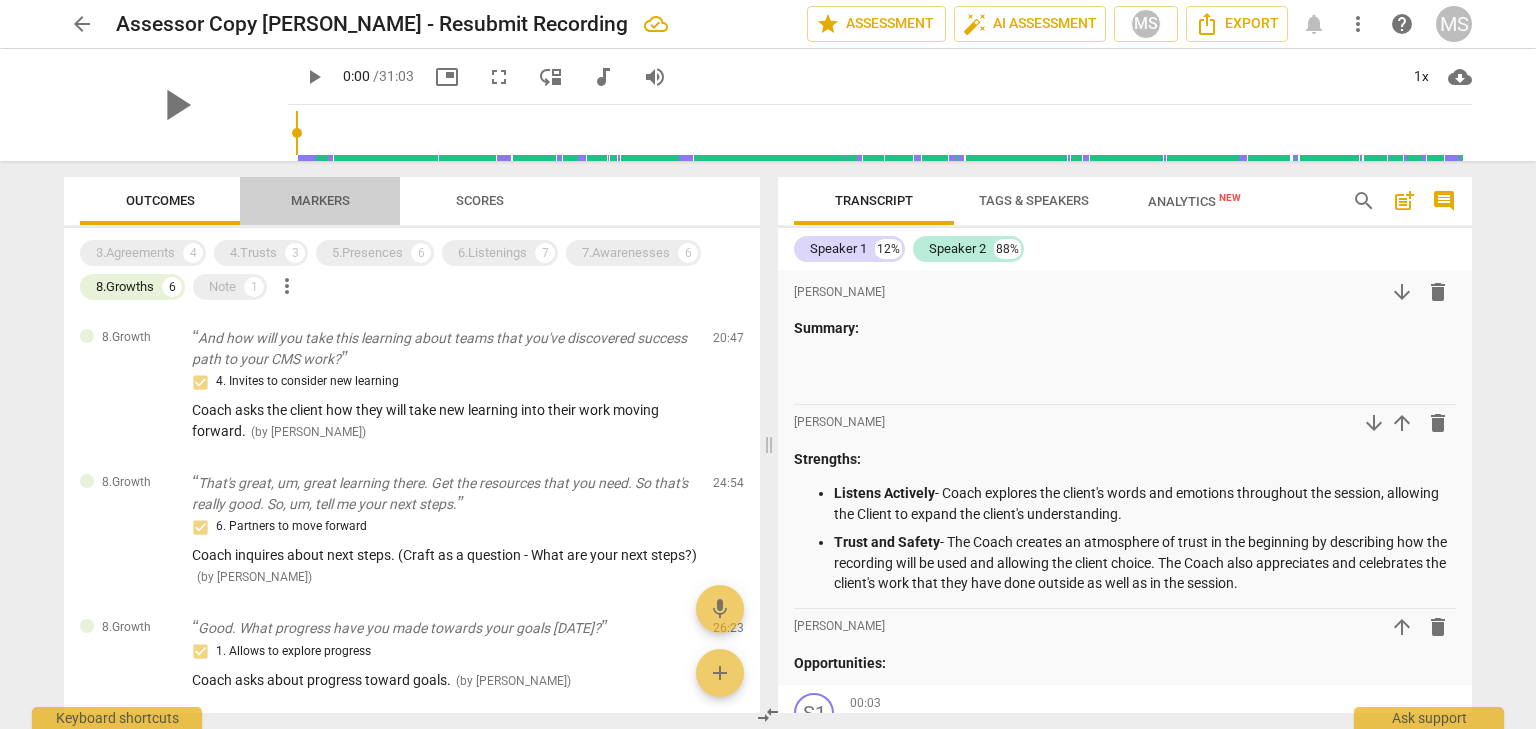 click on "Markers" at bounding box center (320, 200) 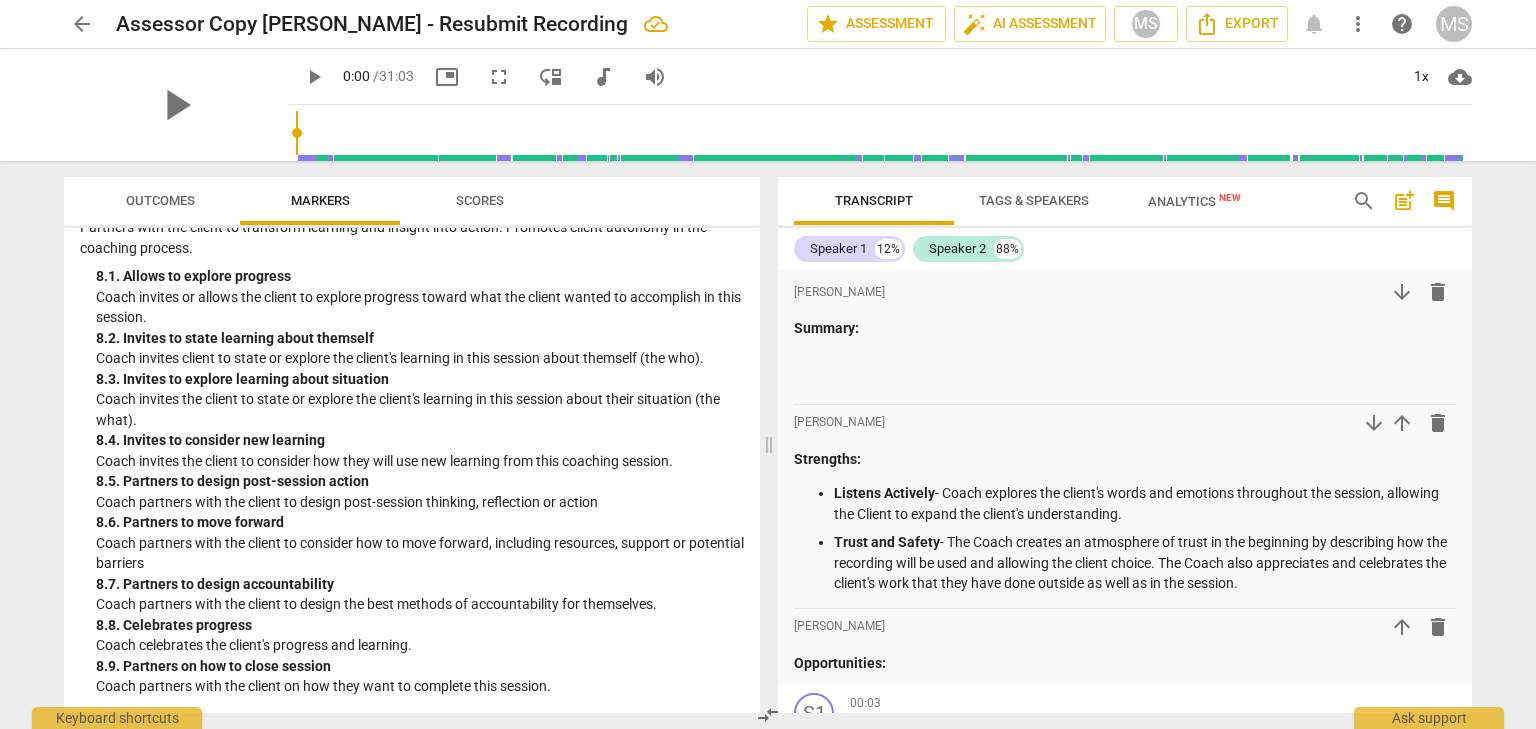 scroll, scrollTop: 2130, scrollLeft: 0, axis: vertical 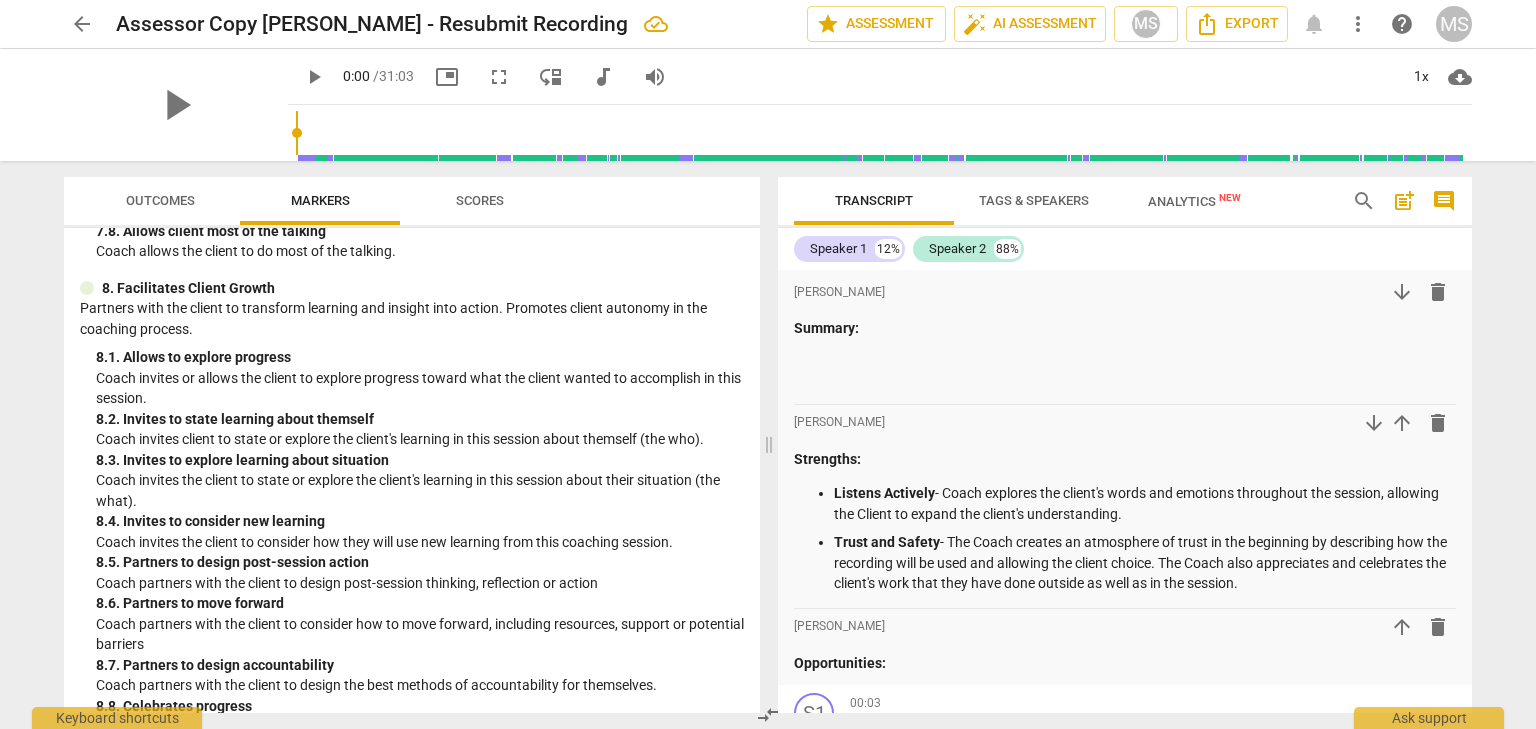click on "Outcomes" at bounding box center [160, 200] 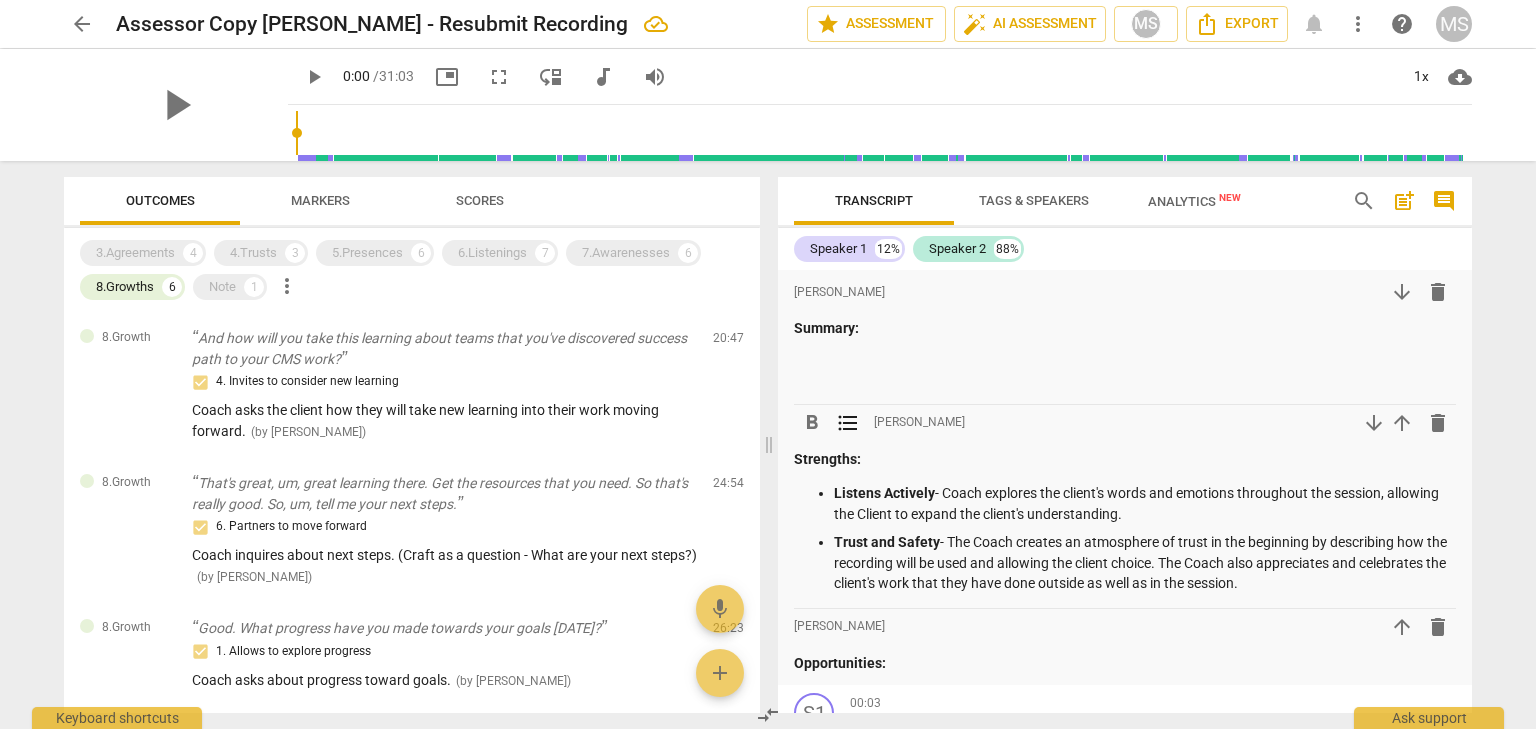 click on "Trust and Safety  - The Coach creates an atmosphere of trust in the beginning by describing how the recording will be used and allowing the client choice. The Coach also appreciates and celebrates the client's work that they have done outside as well as in the session." at bounding box center [1145, 563] 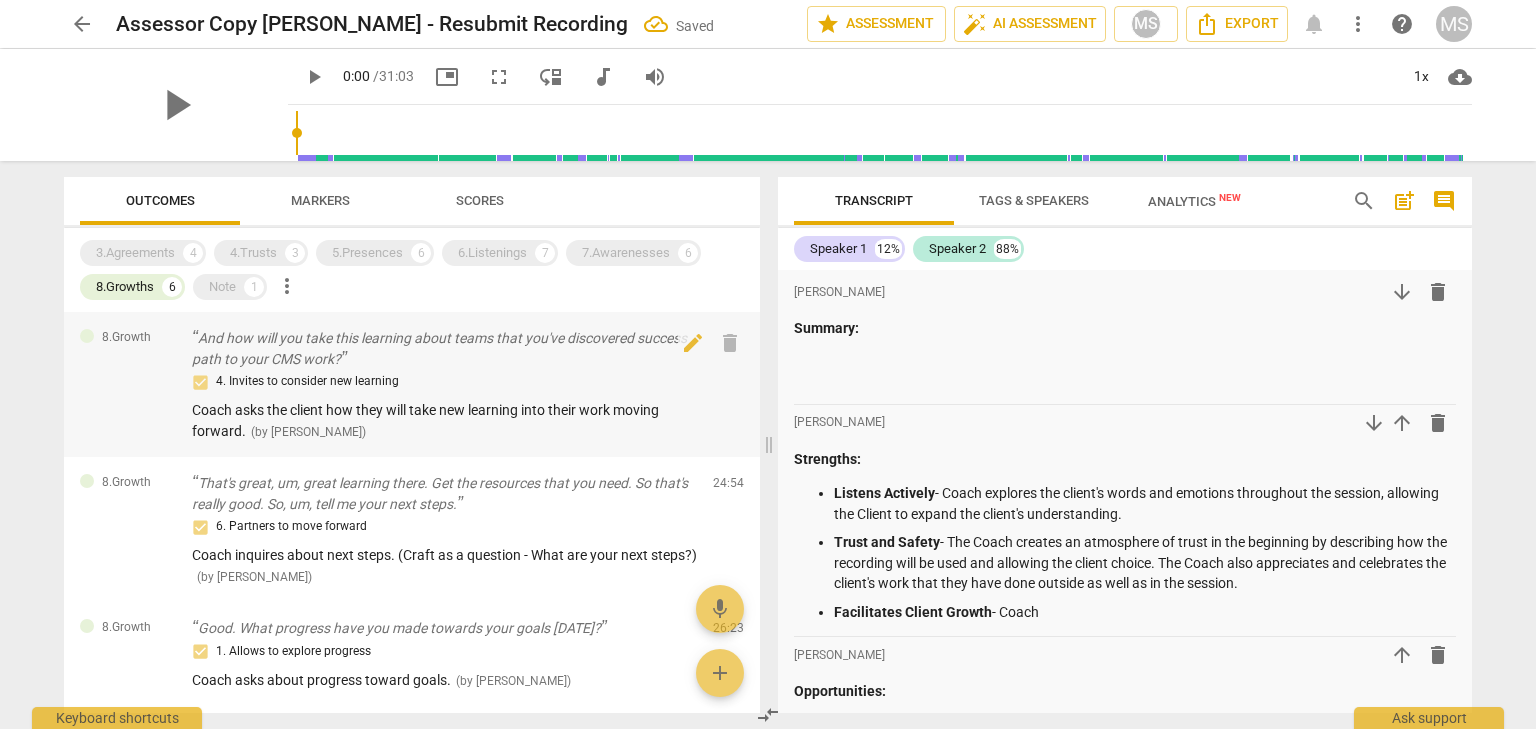 click on "4. Invites to consider new learning Coach asks the client how they will take new learning into their work moving forward. ( by [PERSON_NAME] )" at bounding box center [444, 405] 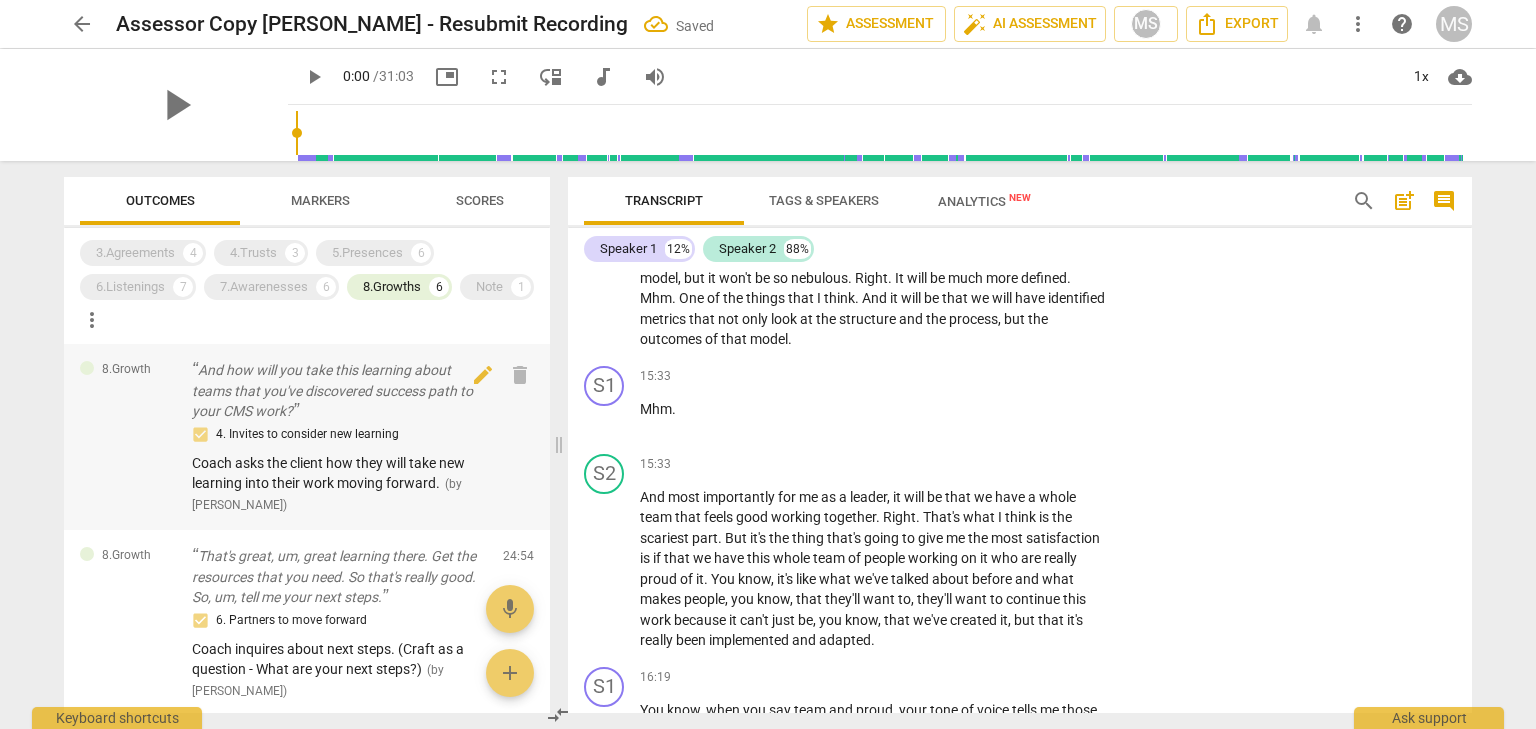 scroll, scrollTop: 6908, scrollLeft: 0, axis: vertical 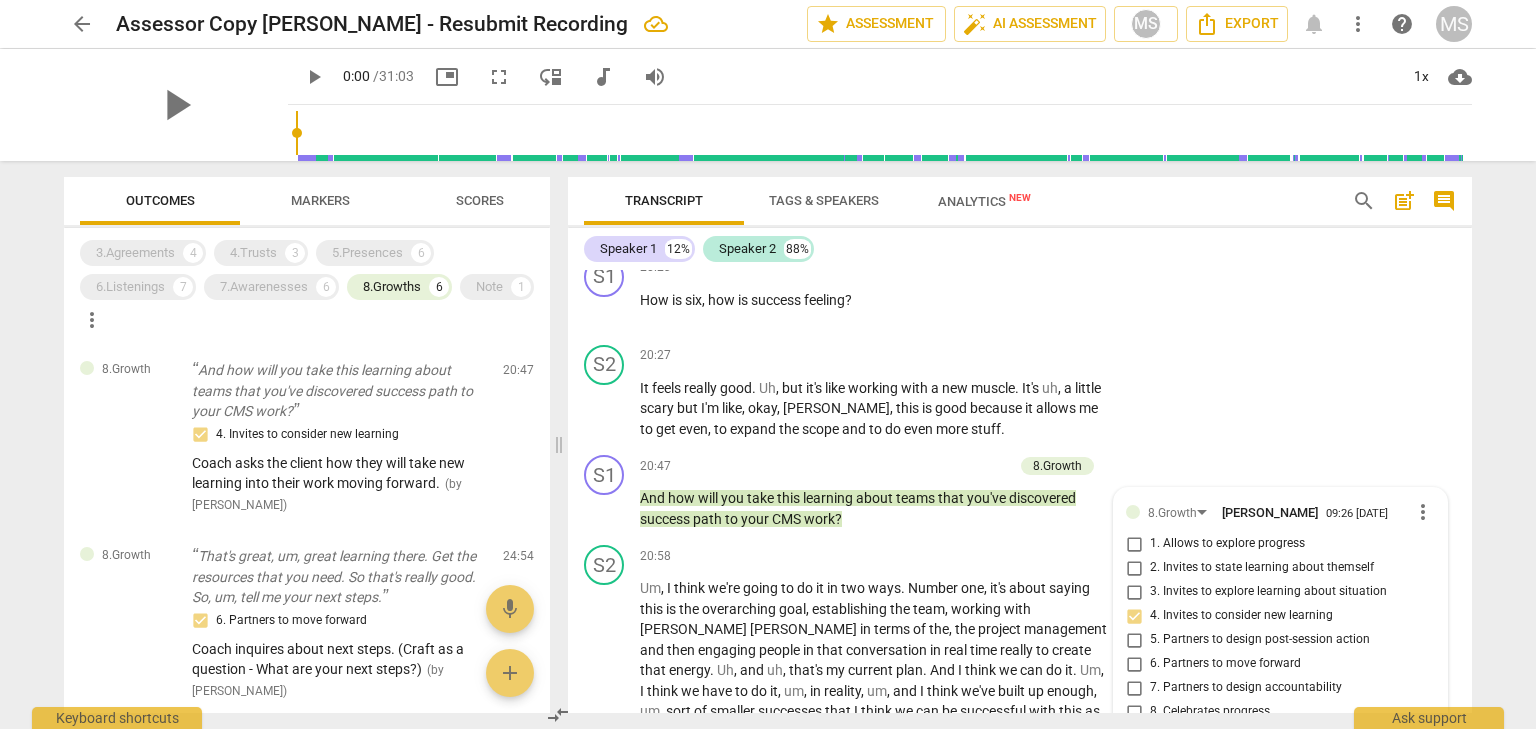 click on "post_add" at bounding box center [1404, 201] 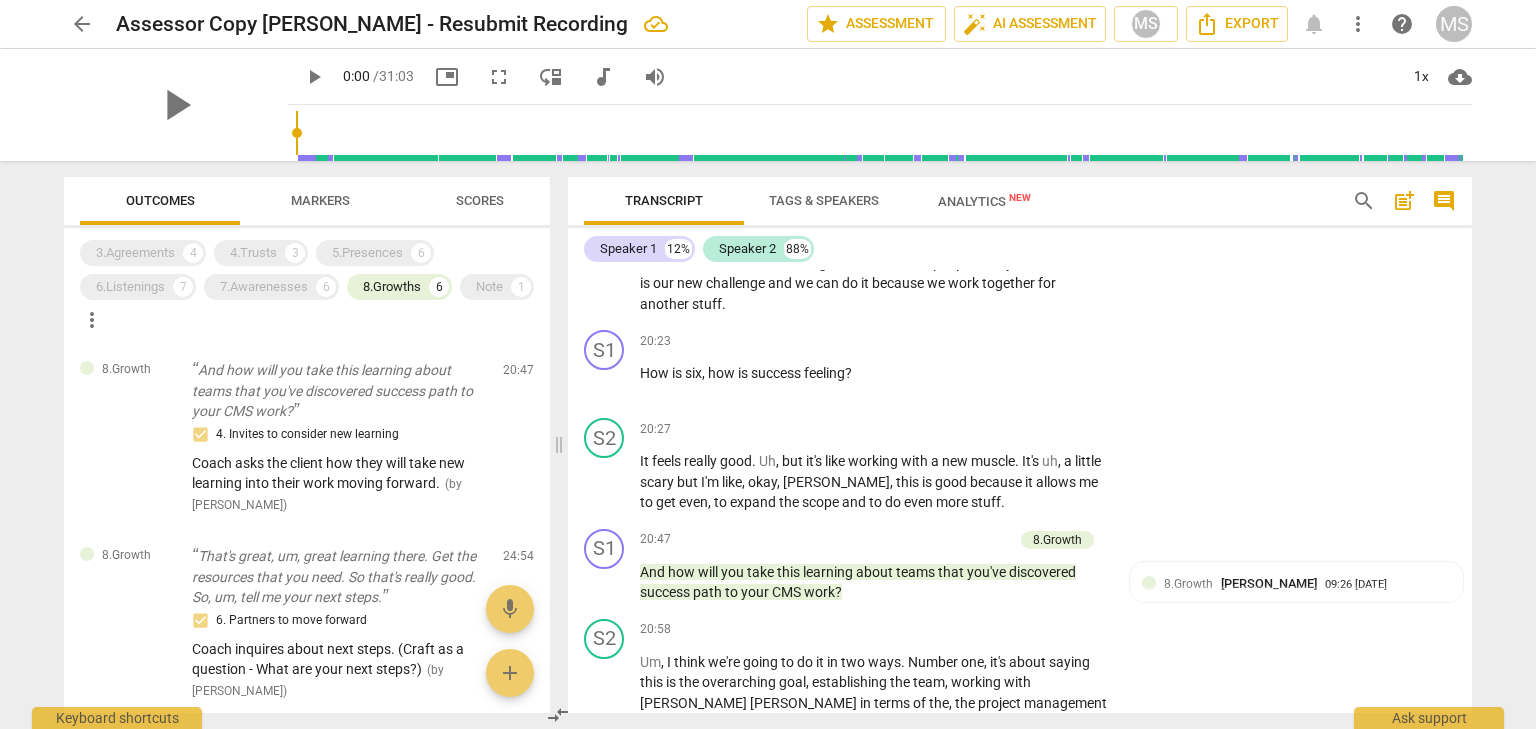scroll, scrollTop: 480, scrollLeft: 0, axis: vertical 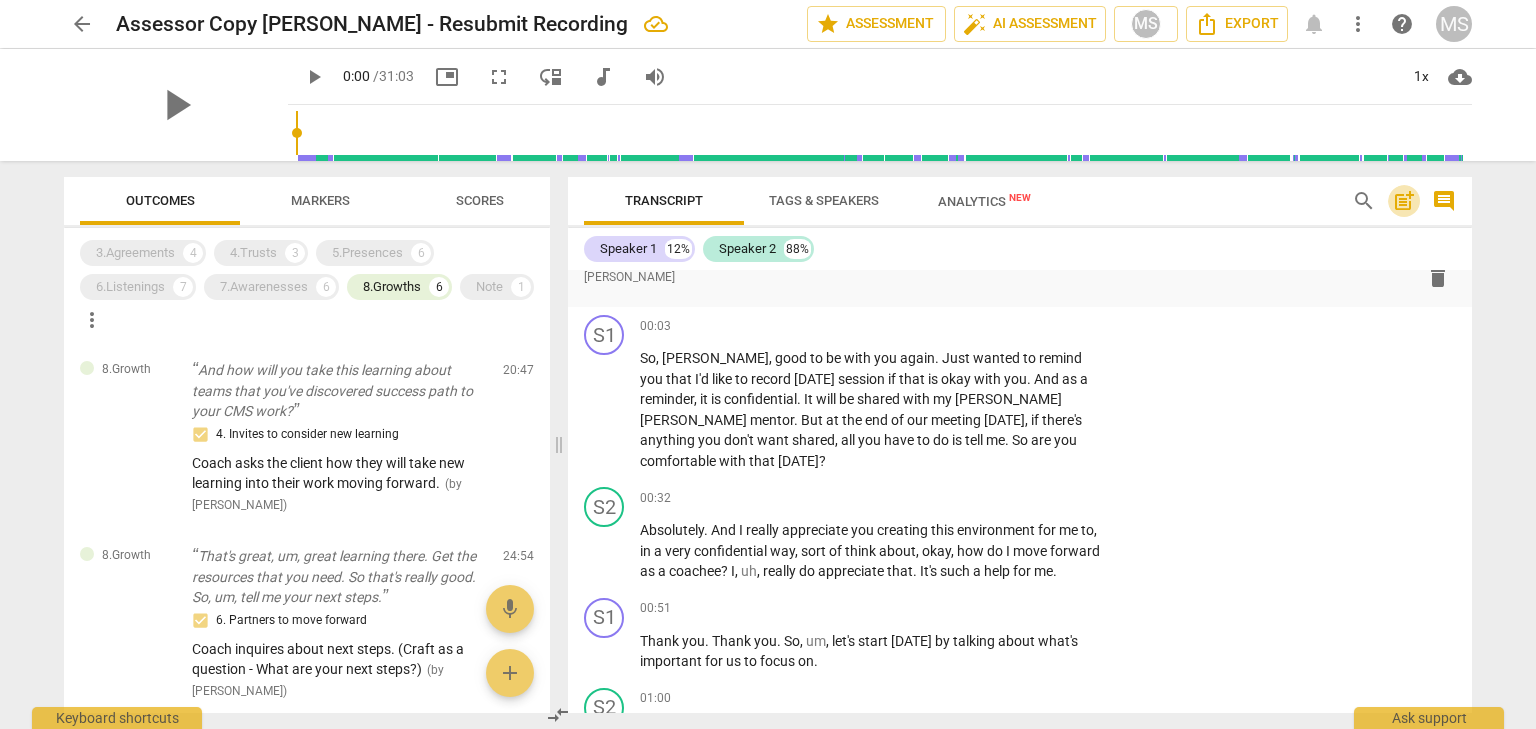 click on "post_add" at bounding box center [1404, 201] 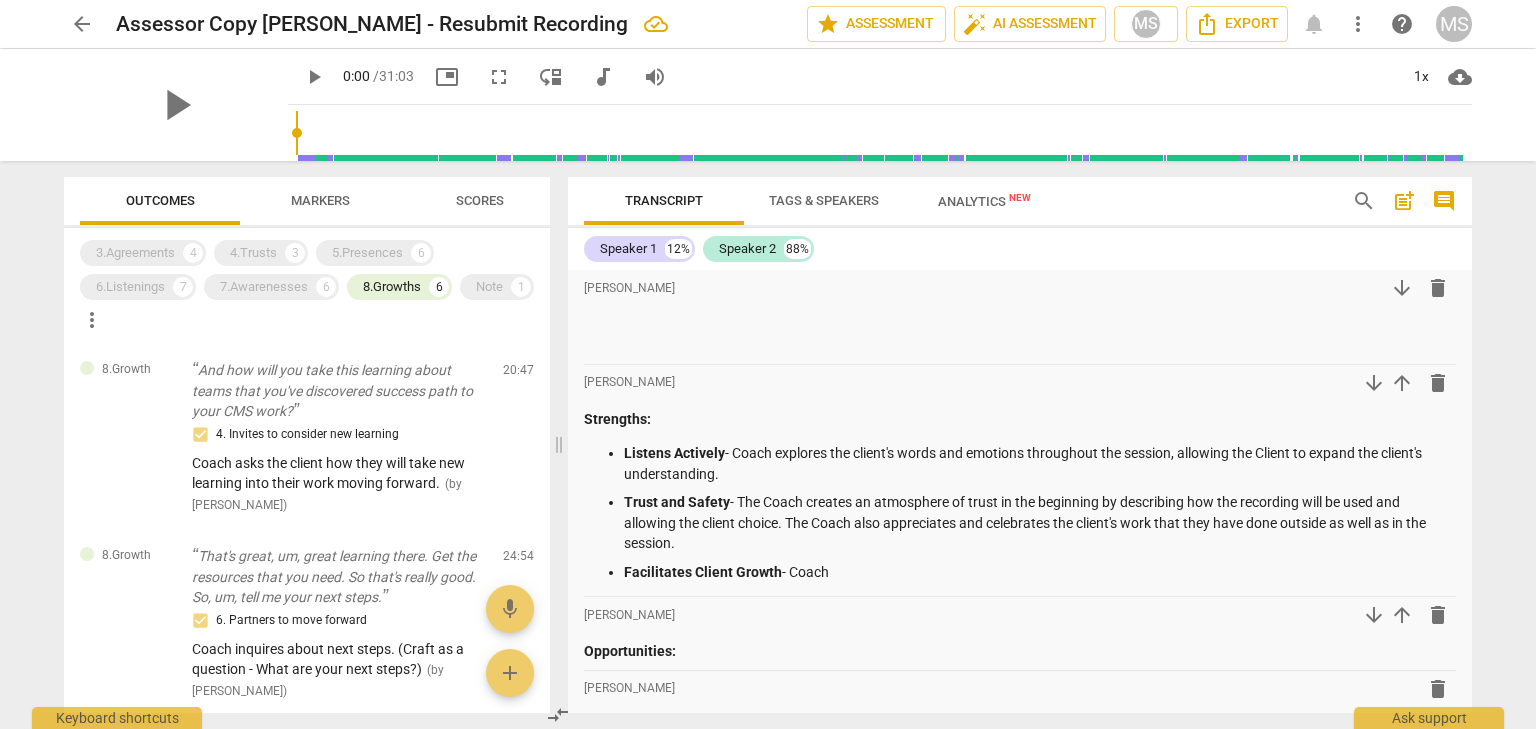 scroll, scrollTop: 0, scrollLeft: 0, axis: both 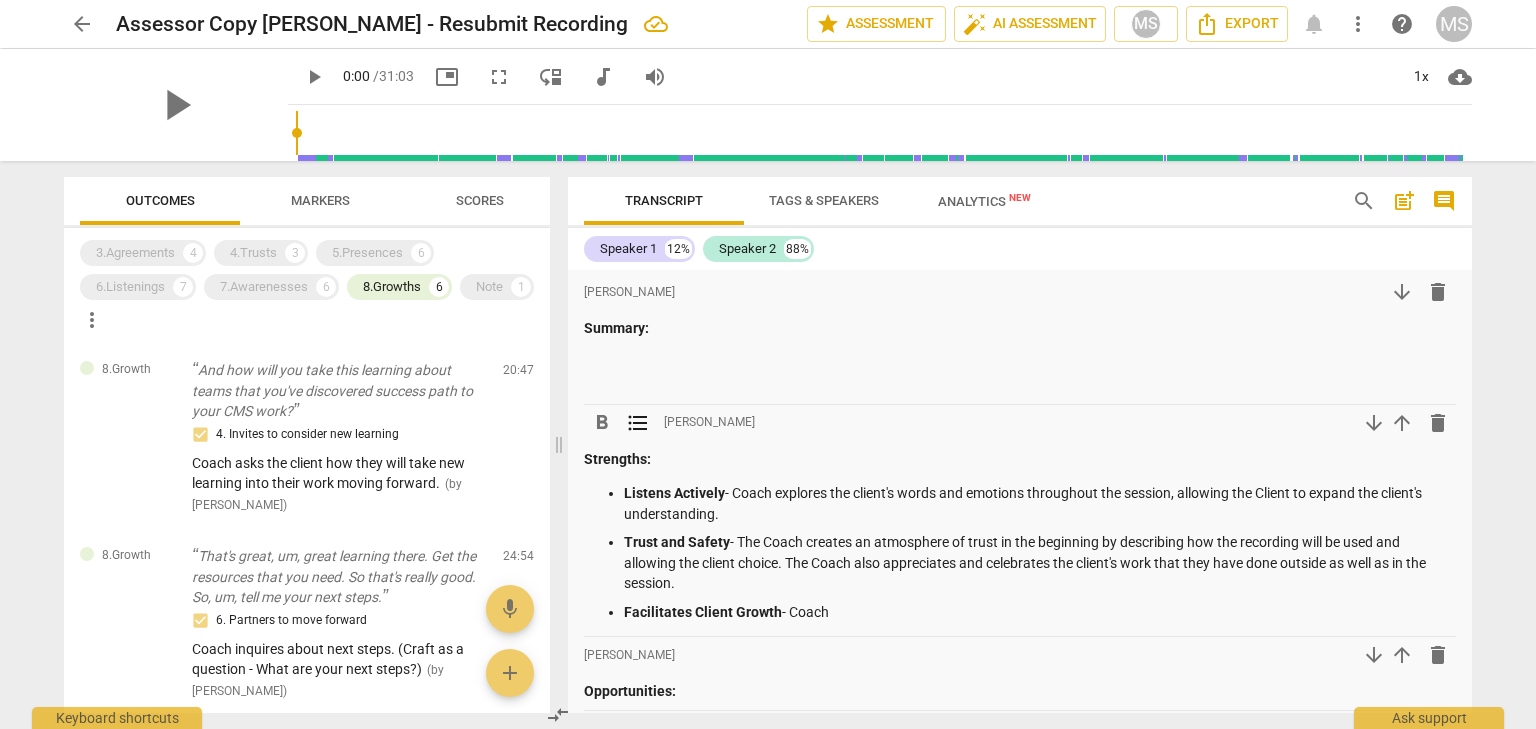 click on "Facilitates Client Growth  - Coach" at bounding box center (1040, 612) 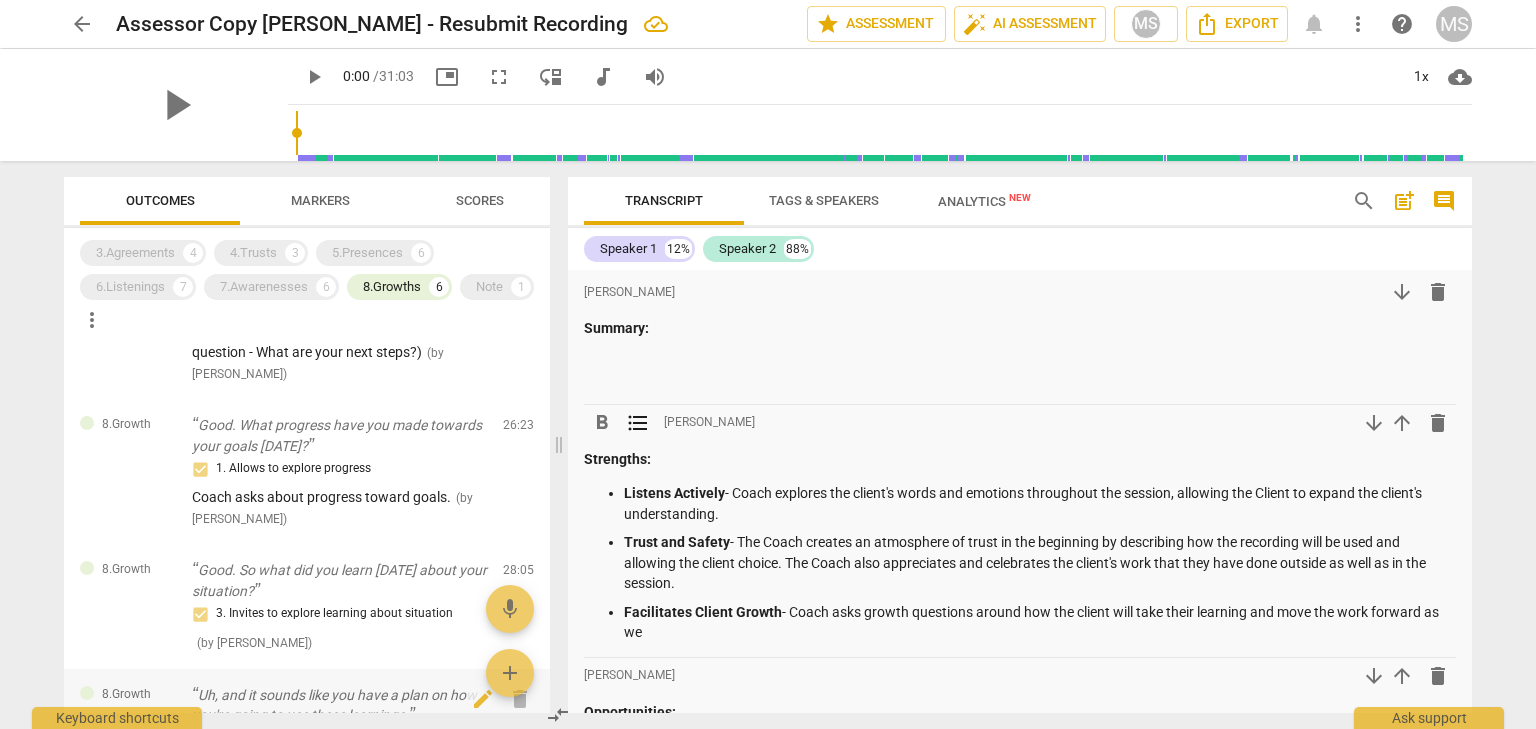 scroll, scrollTop: 300, scrollLeft: 0, axis: vertical 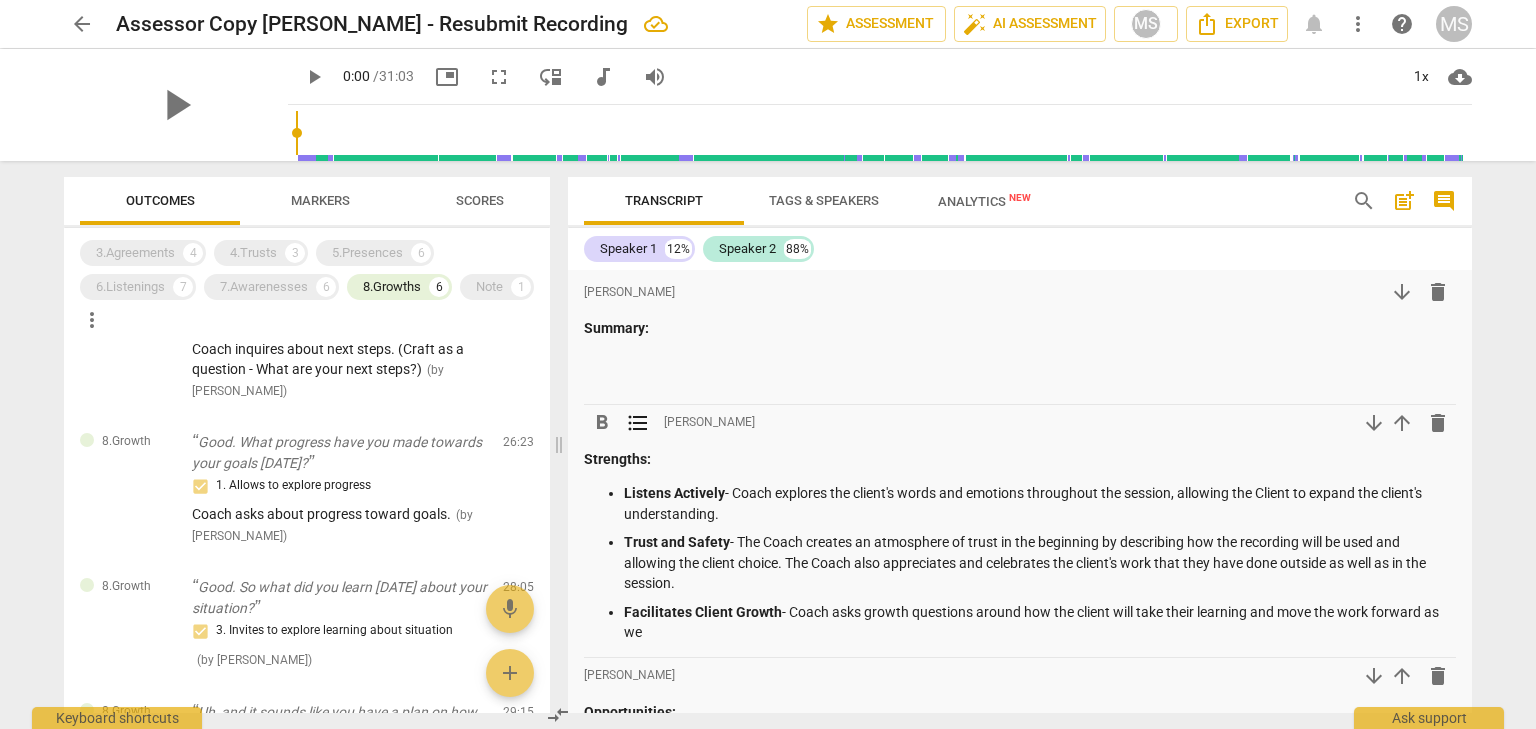 click on "Facilitates Client Growth  - Coach asks growth questions around how the client will take their learning and move the work forward as we" at bounding box center (1040, 622) 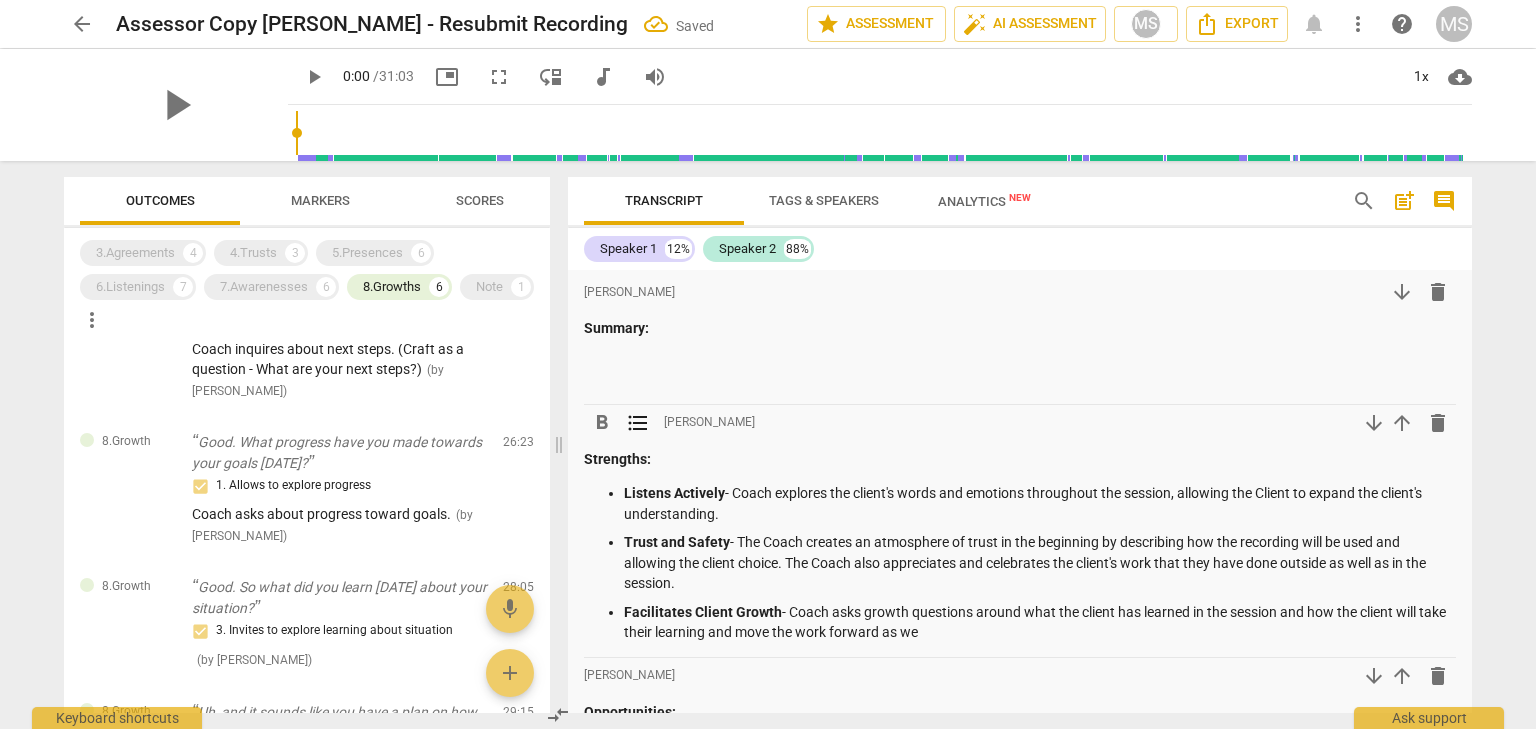 click on "Facilitates Client Growth  - Coach asks growth questions around what the client has learned in the session and how the client will take their learning and move the work forward as we" at bounding box center [1040, 622] 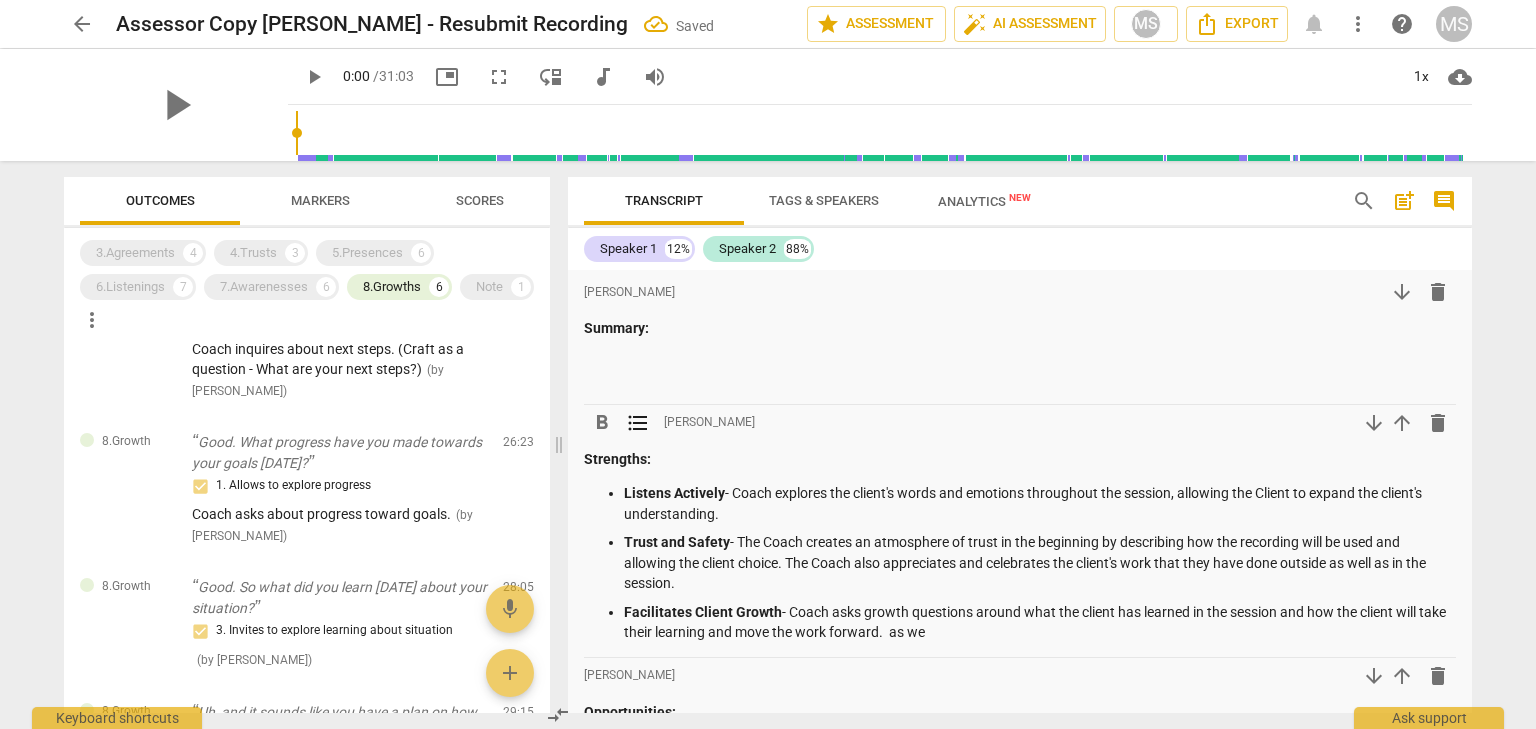 click on "Facilitates Client Growth  - Coach asks growth questions around what the client has learned in the session and how the client will take their learning and move the work forward.  as we" at bounding box center [1040, 622] 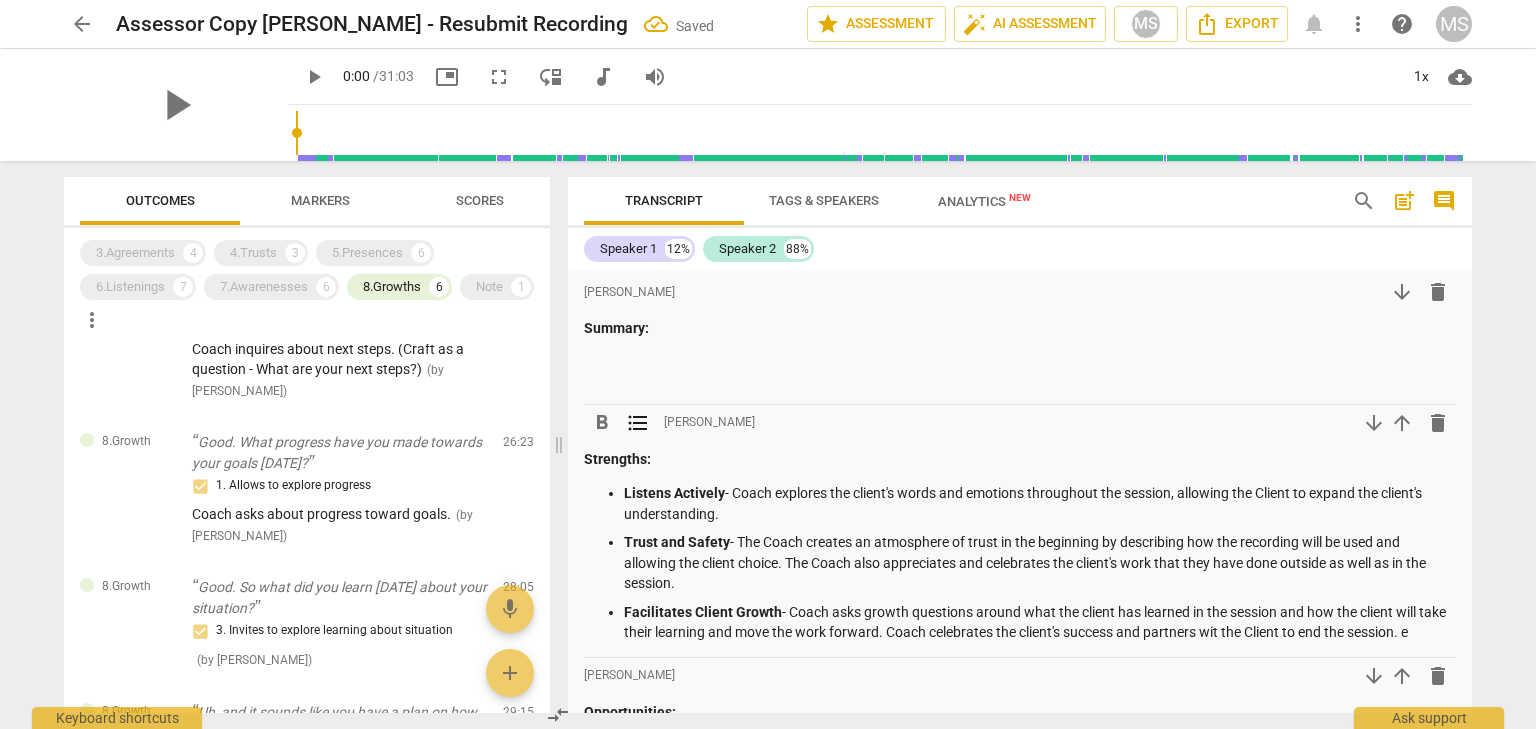 click on "Facilitates Client Growth  - Coach asks growth questions around what the client has learned in the session and how the client will take their learning and move the work forward. Coach celebrates the client's success and partners wit the Client to end the session. e" at bounding box center [1040, 622] 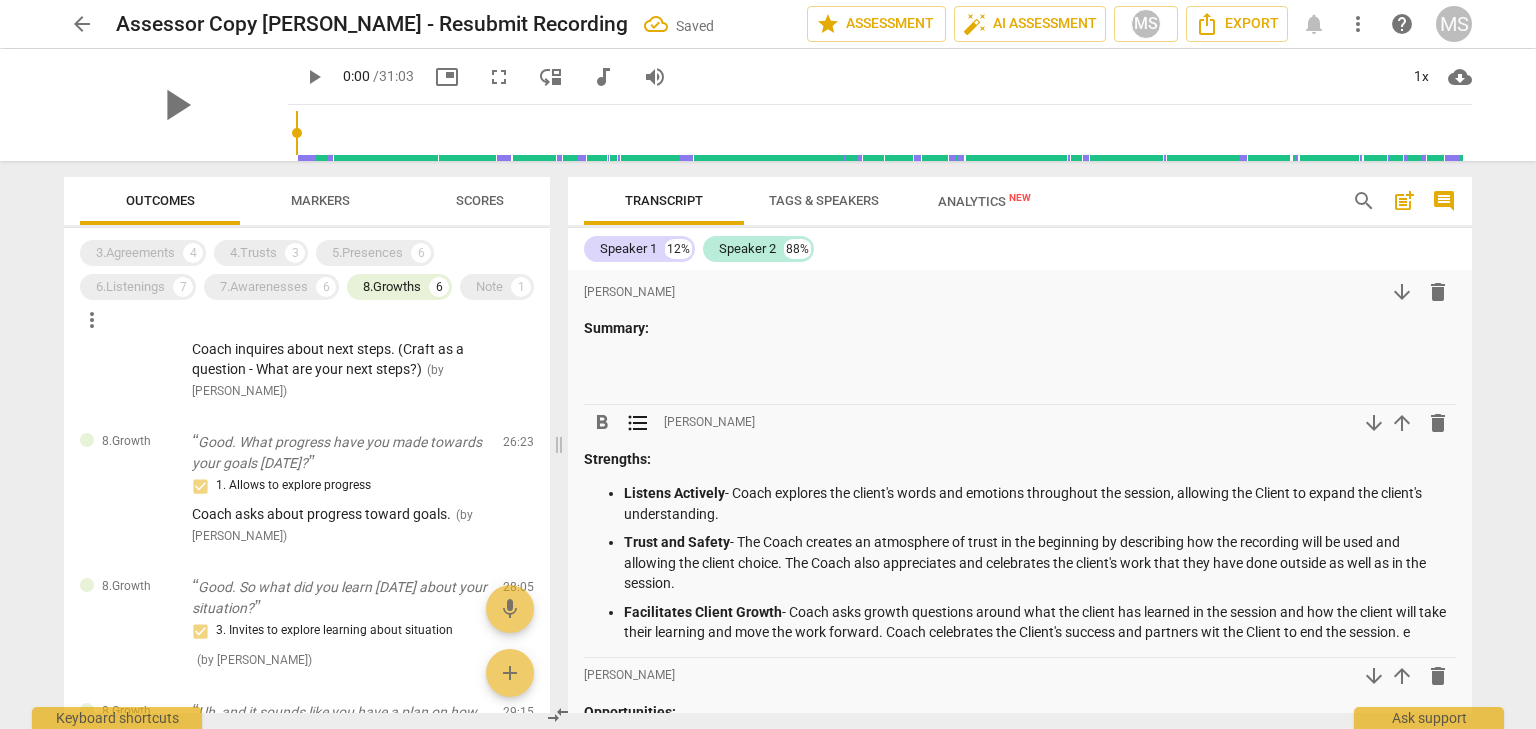 click on "Facilitates Client Growth  - Coach asks growth questions around what the client has learned in the session and how the client will take their learning and move the work forward. Coach celebrates the Client's success and partners wit the Client to end the session. e" at bounding box center [1040, 622] 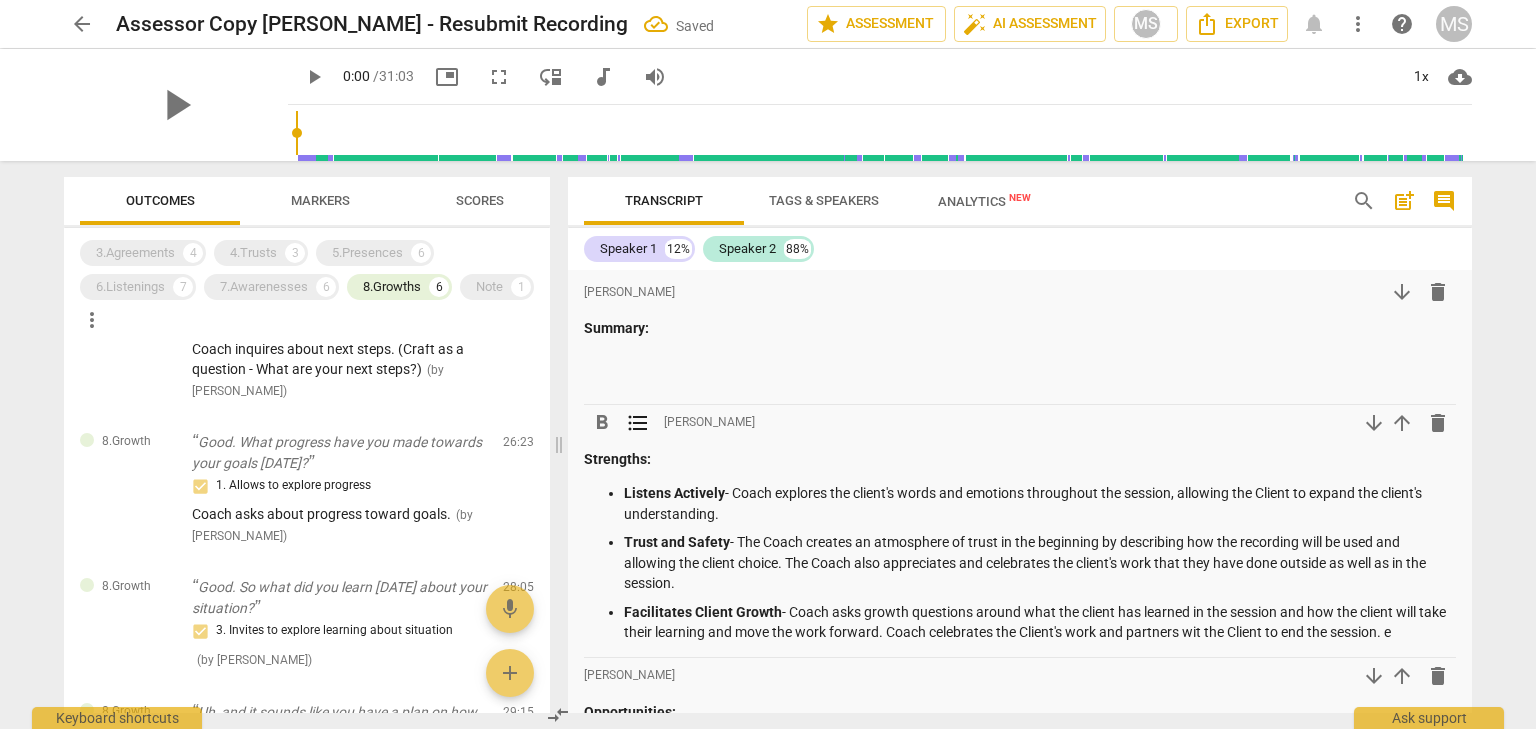 click on "Trust and Safety  - The Coach creates an atmosphere of trust in the beginning by describing how the recording will be used and allowing the client choice. The Coach also appreciates and celebrates the client's work that they have done outside as well as in the session." at bounding box center [1040, 563] 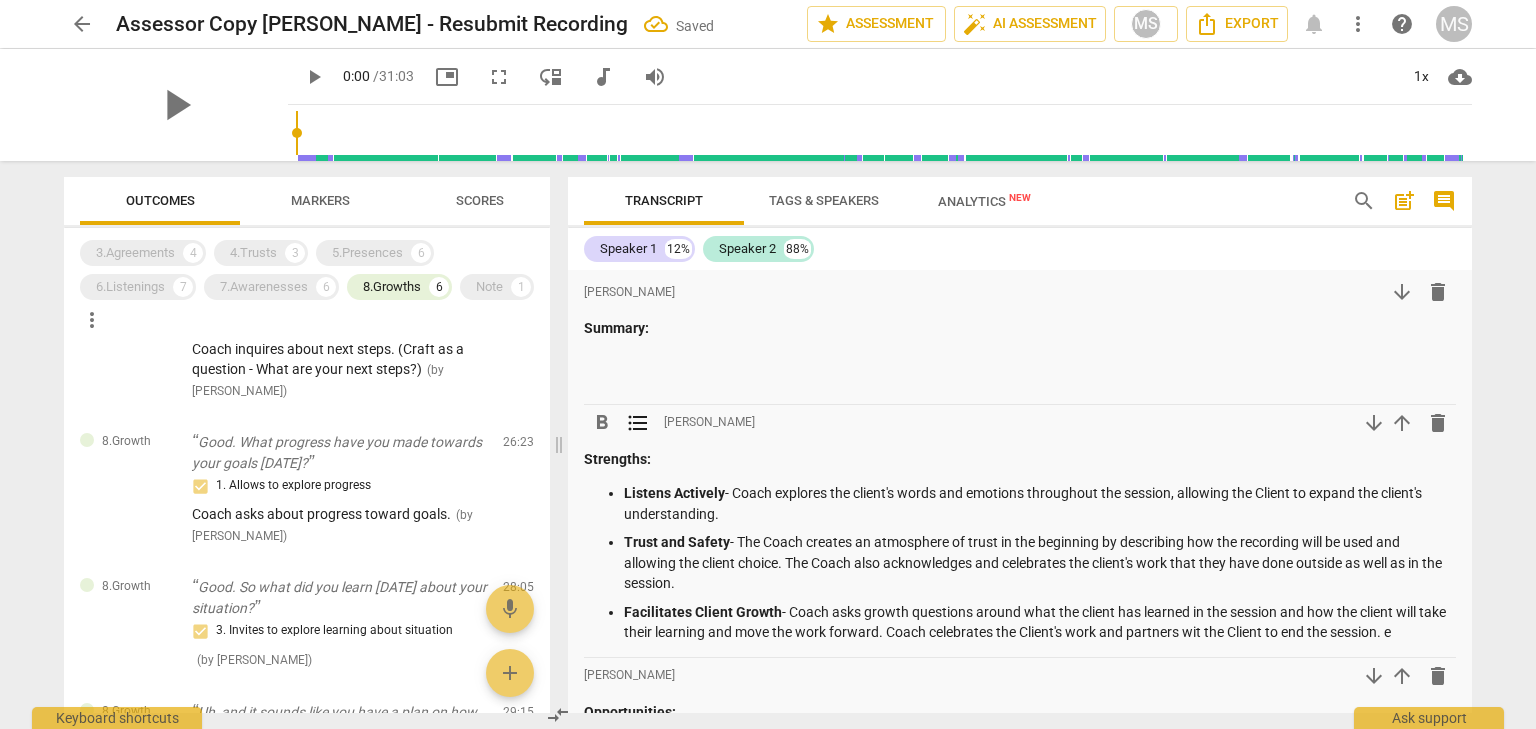 click on "Trust and Safety  - The Coach creates an atmosphere of trust in the beginning by describing how the recording will be used and allowing the client choice. The Coach also acknowledges and celebrates the client's work that they have done outside as well as in the session." at bounding box center (1040, 563) 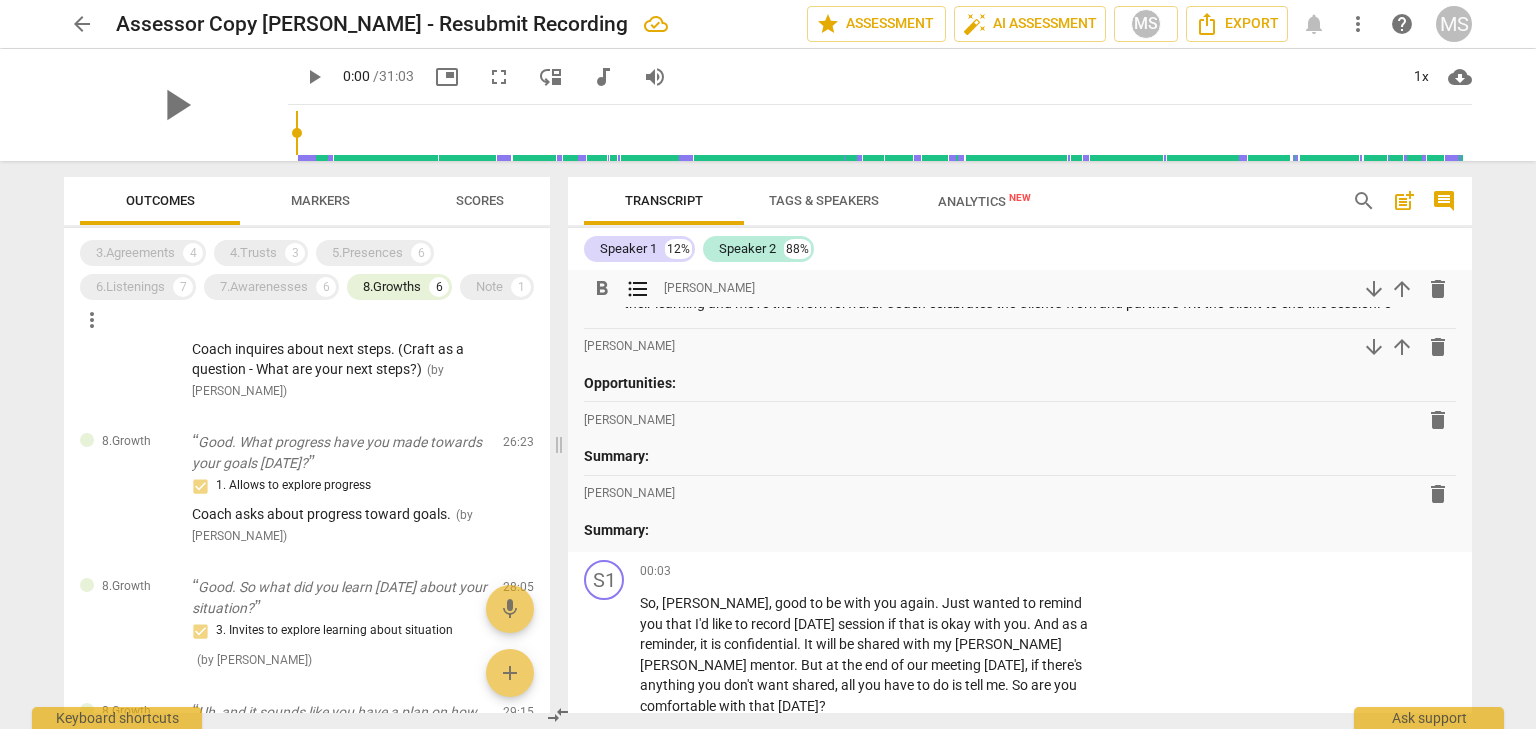 scroll, scrollTop: 200, scrollLeft: 0, axis: vertical 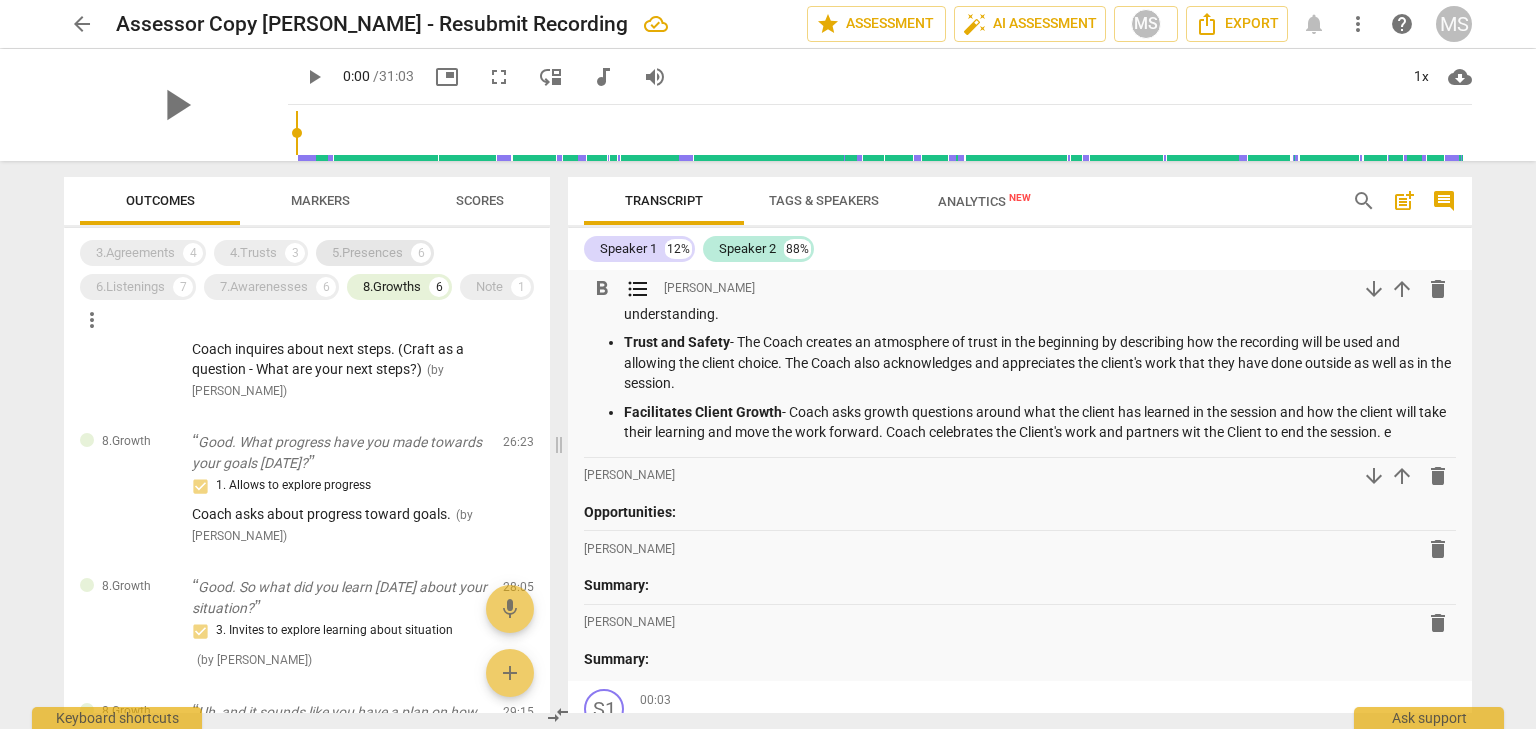 click on "5.Presences" at bounding box center [367, 253] 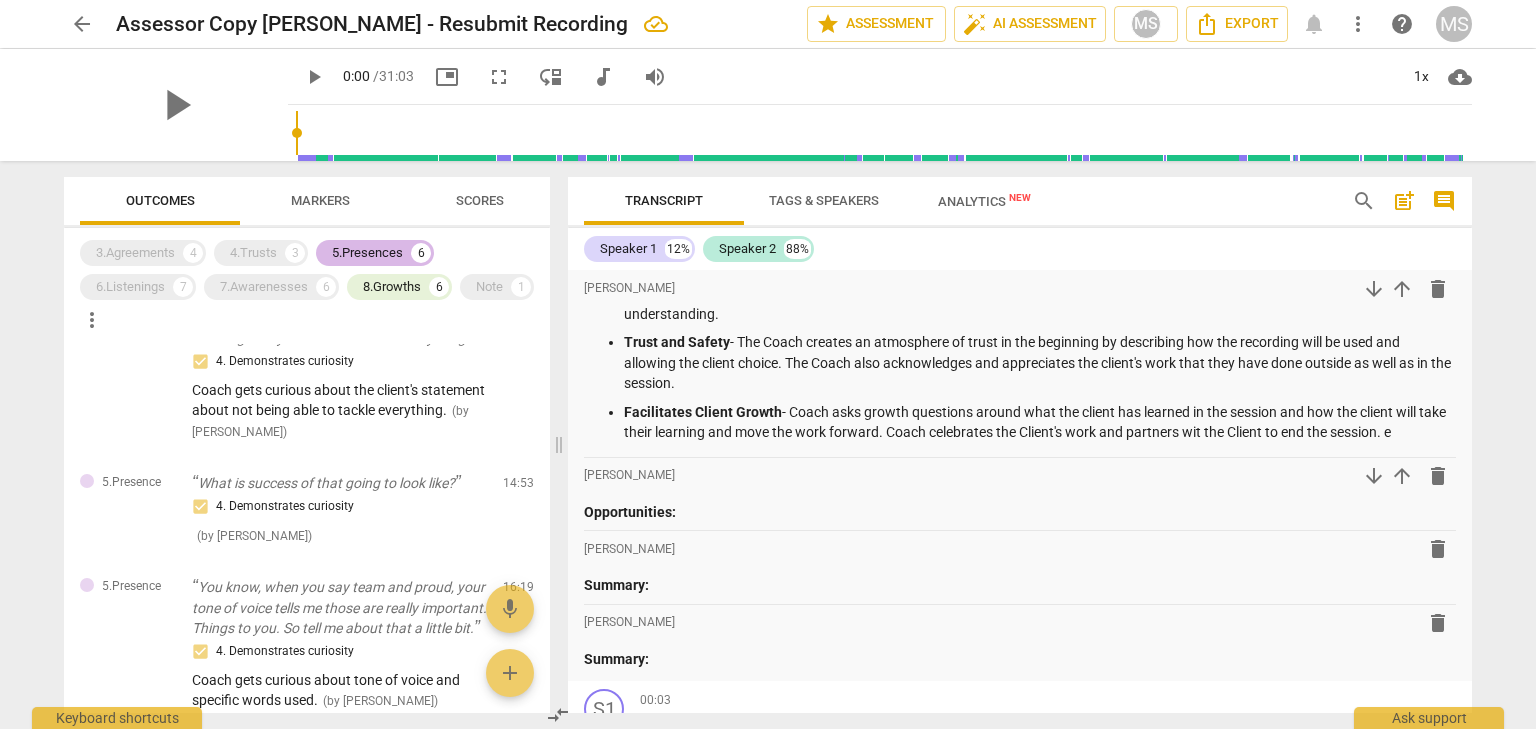 scroll, scrollTop: 1334, scrollLeft: 0, axis: vertical 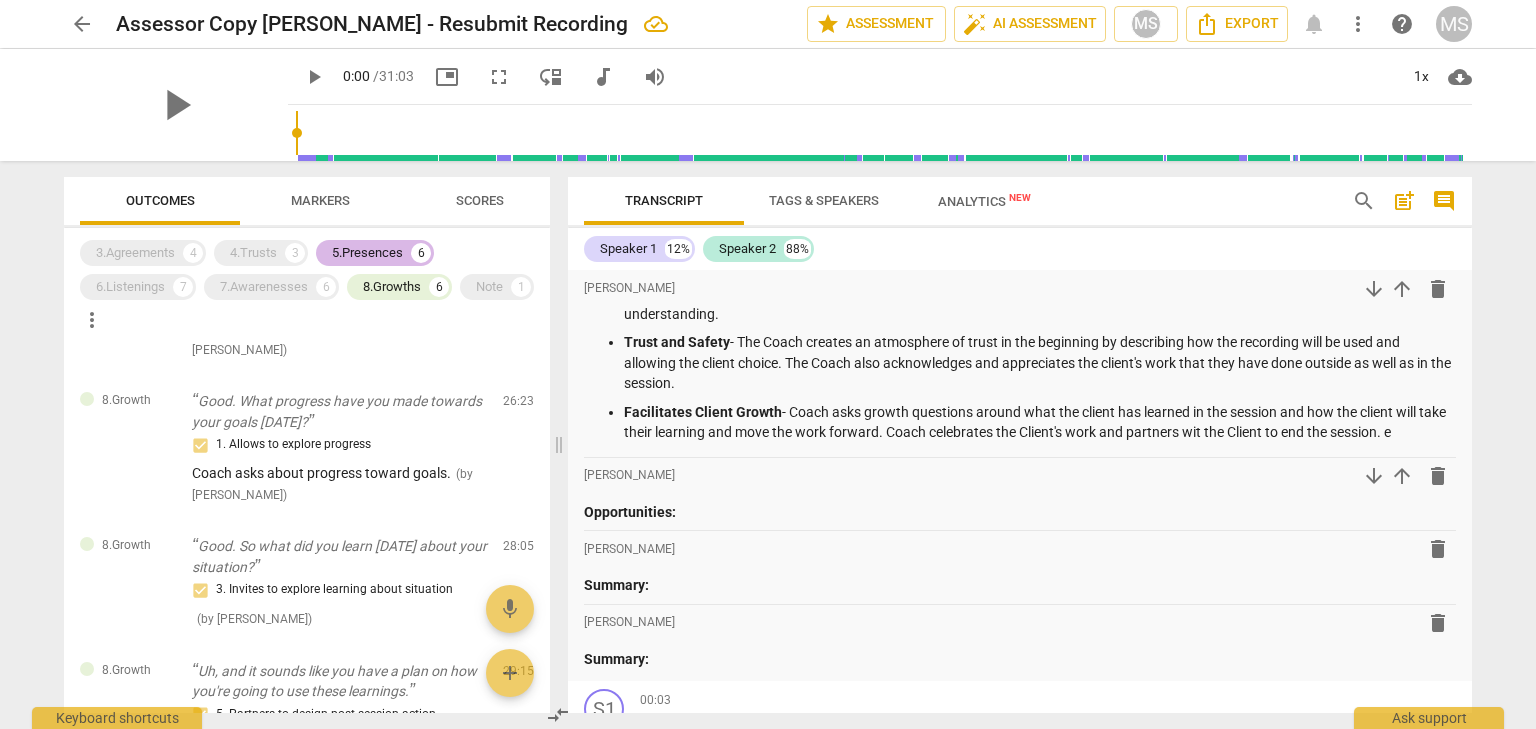 click on "5.Presences" at bounding box center [367, 253] 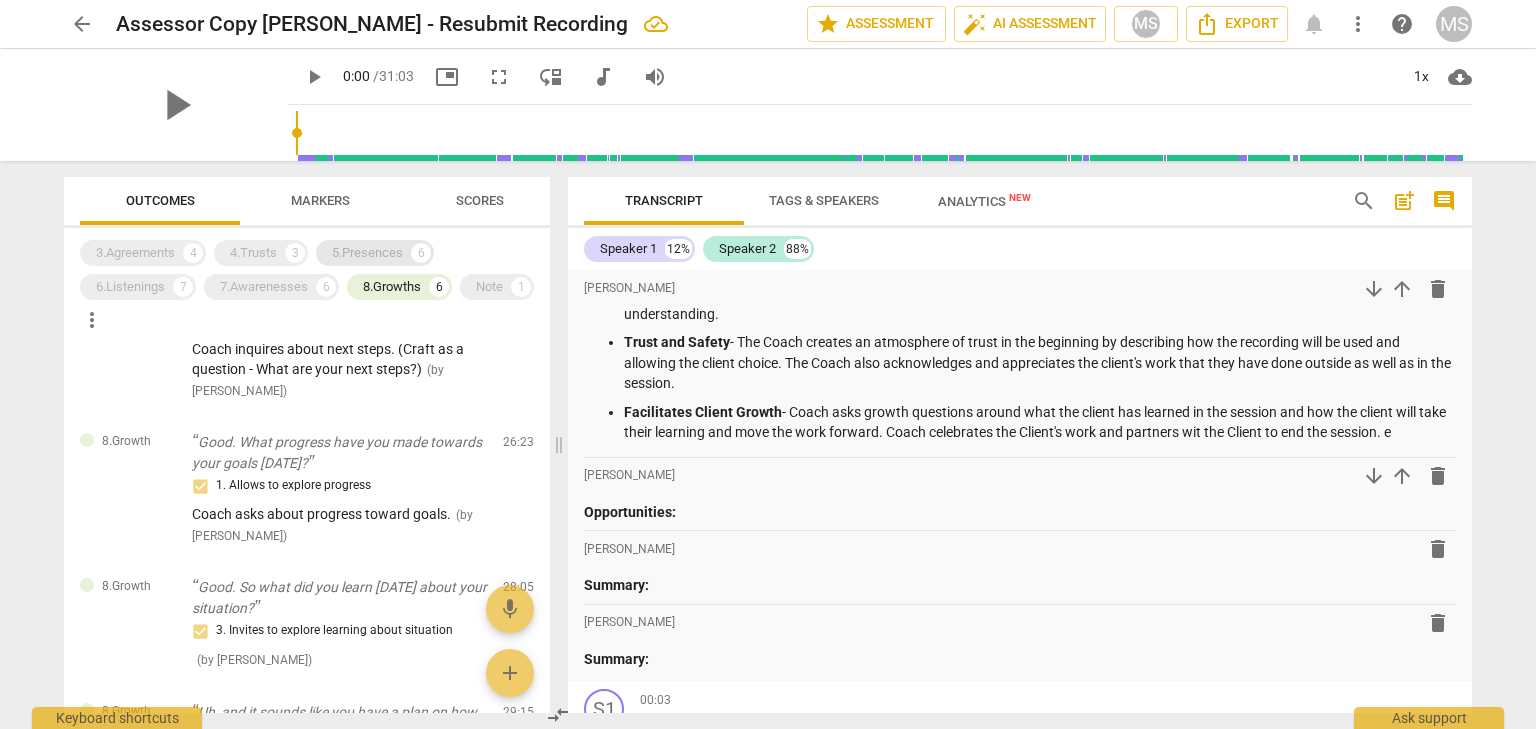 click on "5.Presences" at bounding box center [367, 253] 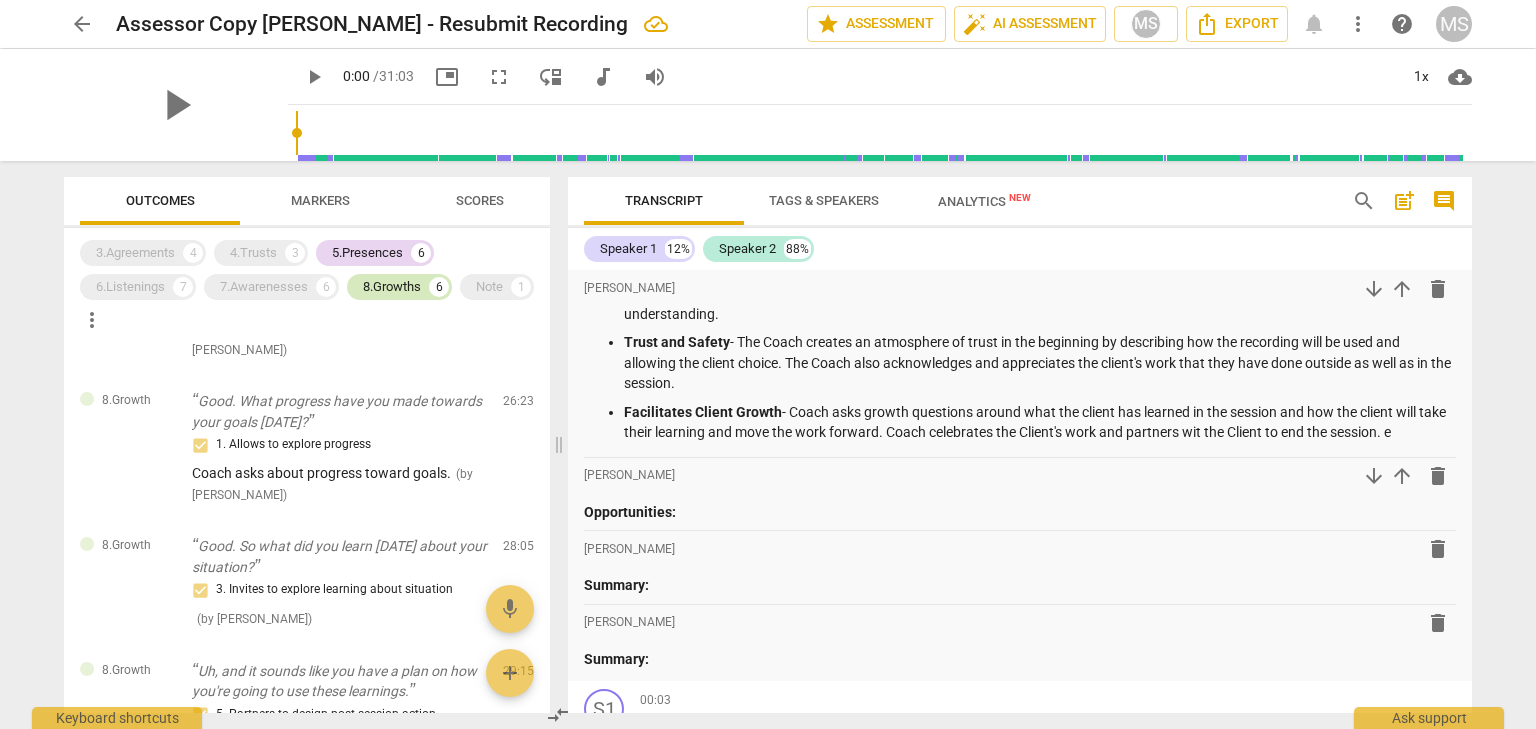 click on "8.Growths" at bounding box center (392, 287) 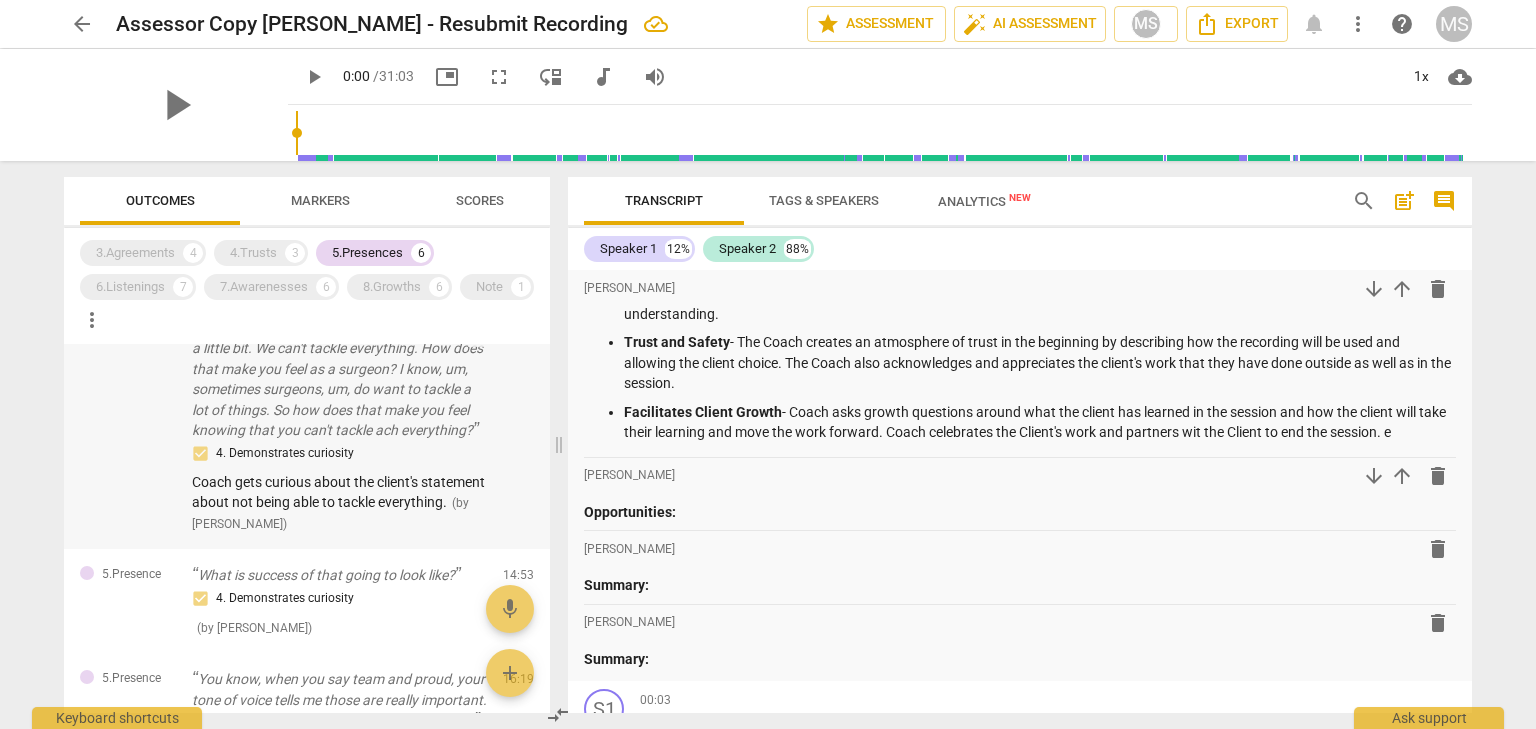 scroll, scrollTop: 0, scrollLeft: 0, axis: both 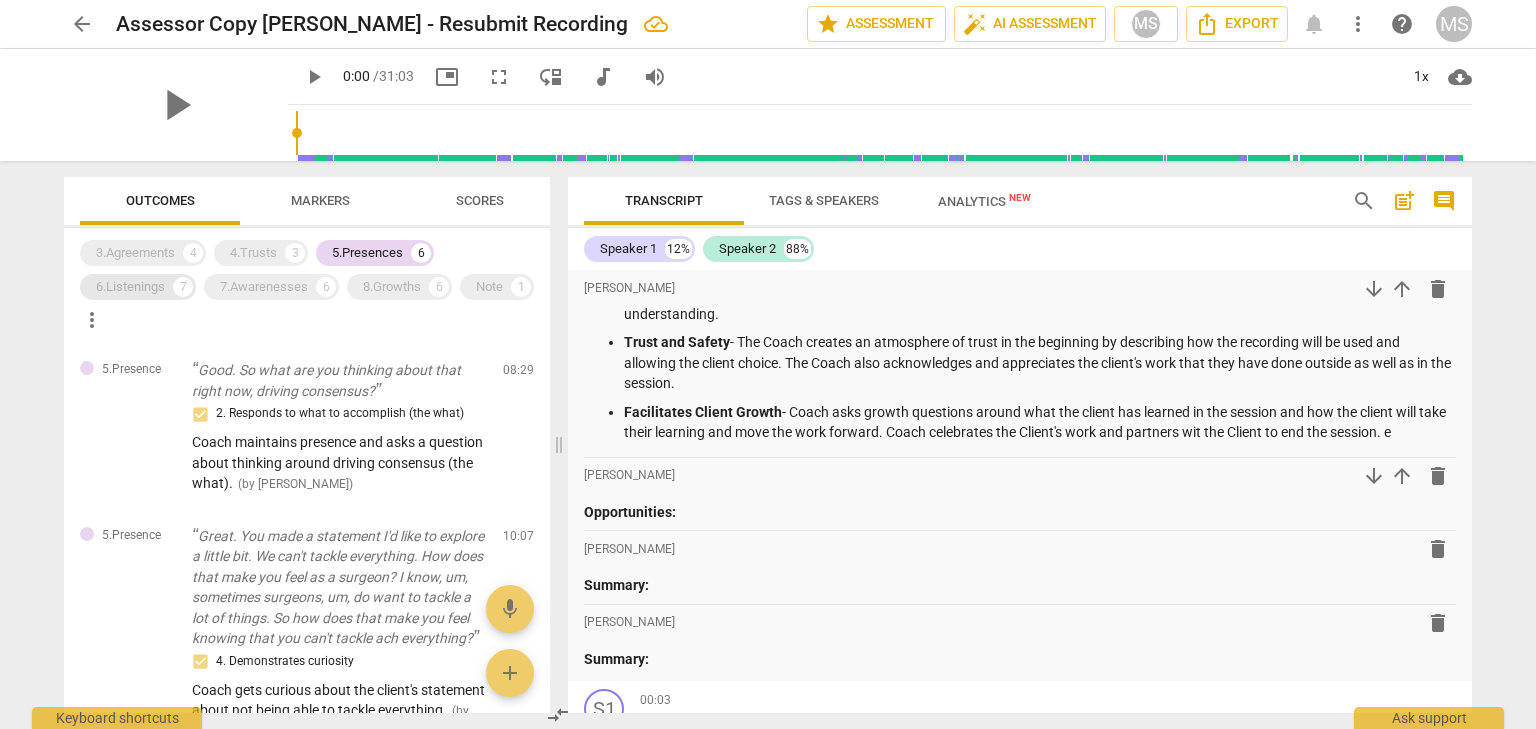 click on "6.Listenings" at bounding box center [130, 287] 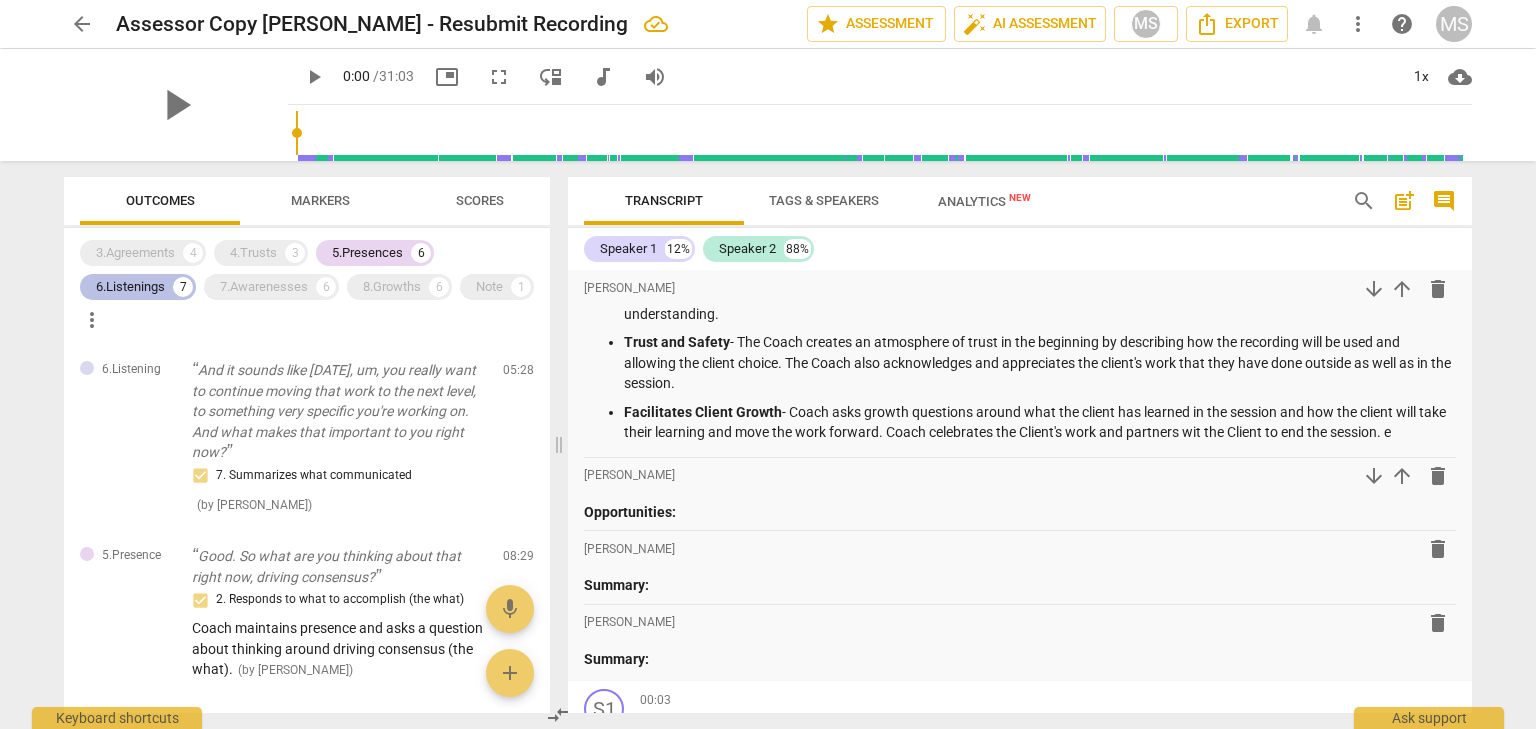click on "6.Listenings" at bounding box center (130, 287) 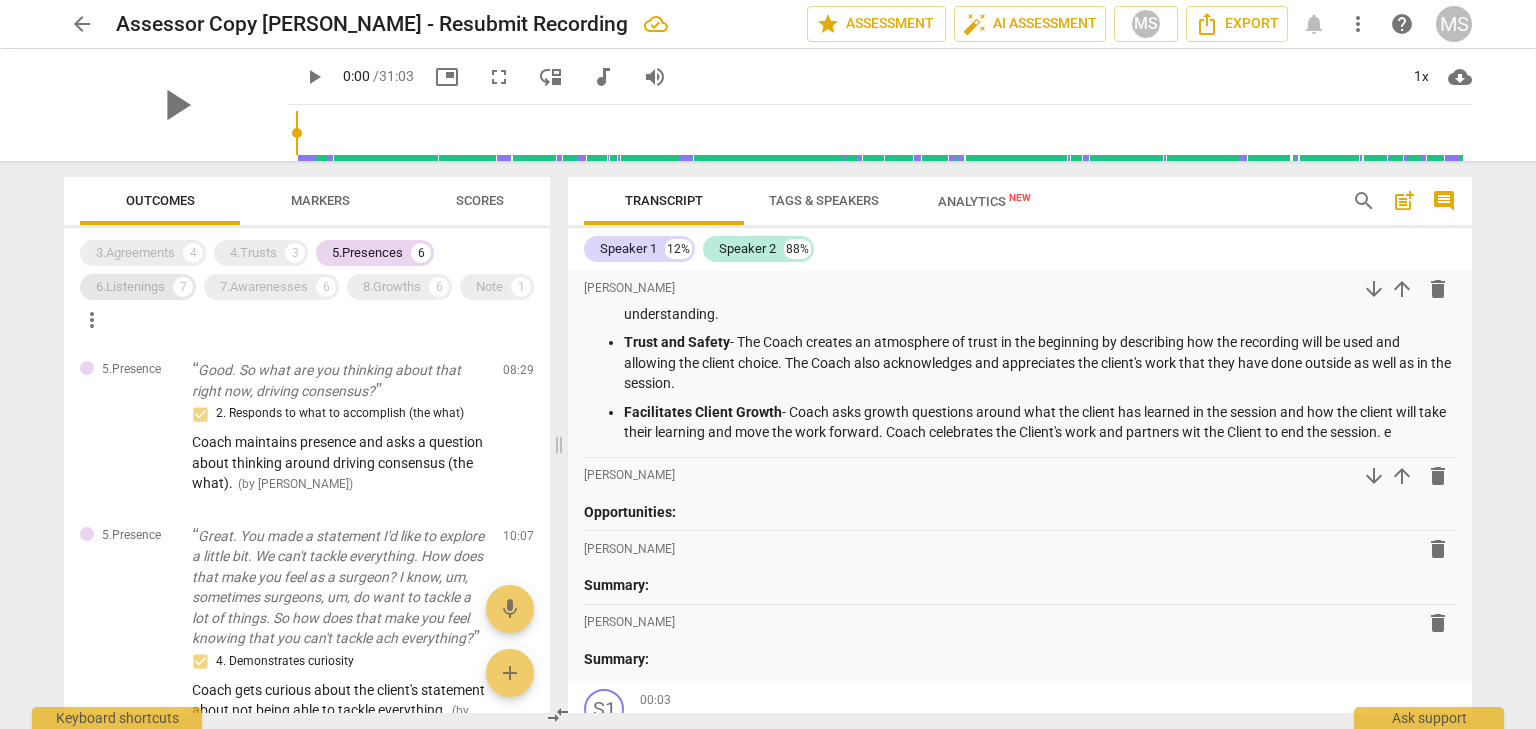 click on "6.Listenings" at bounding box center (130, 287) 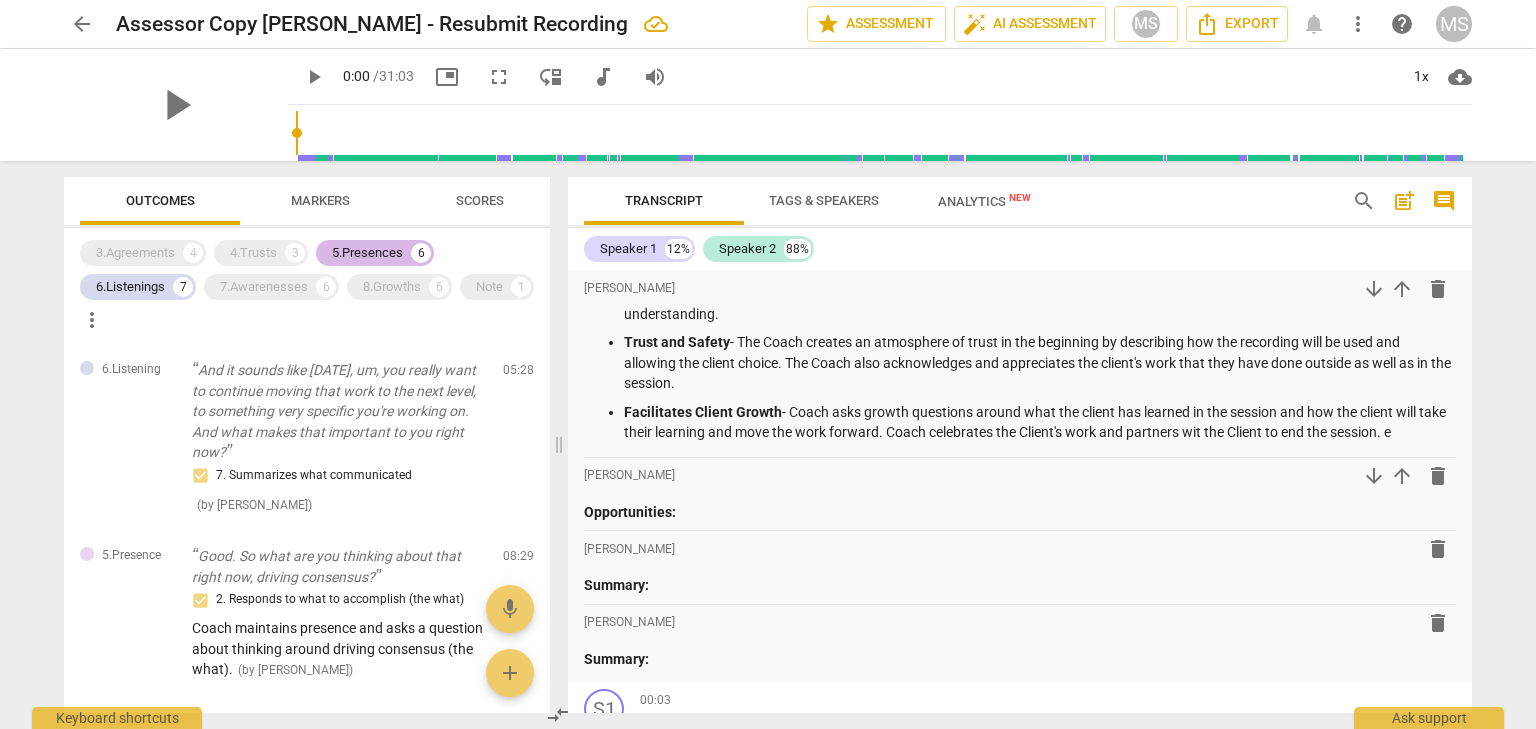 click on "5.Presences" at bounding box center (367, 253) 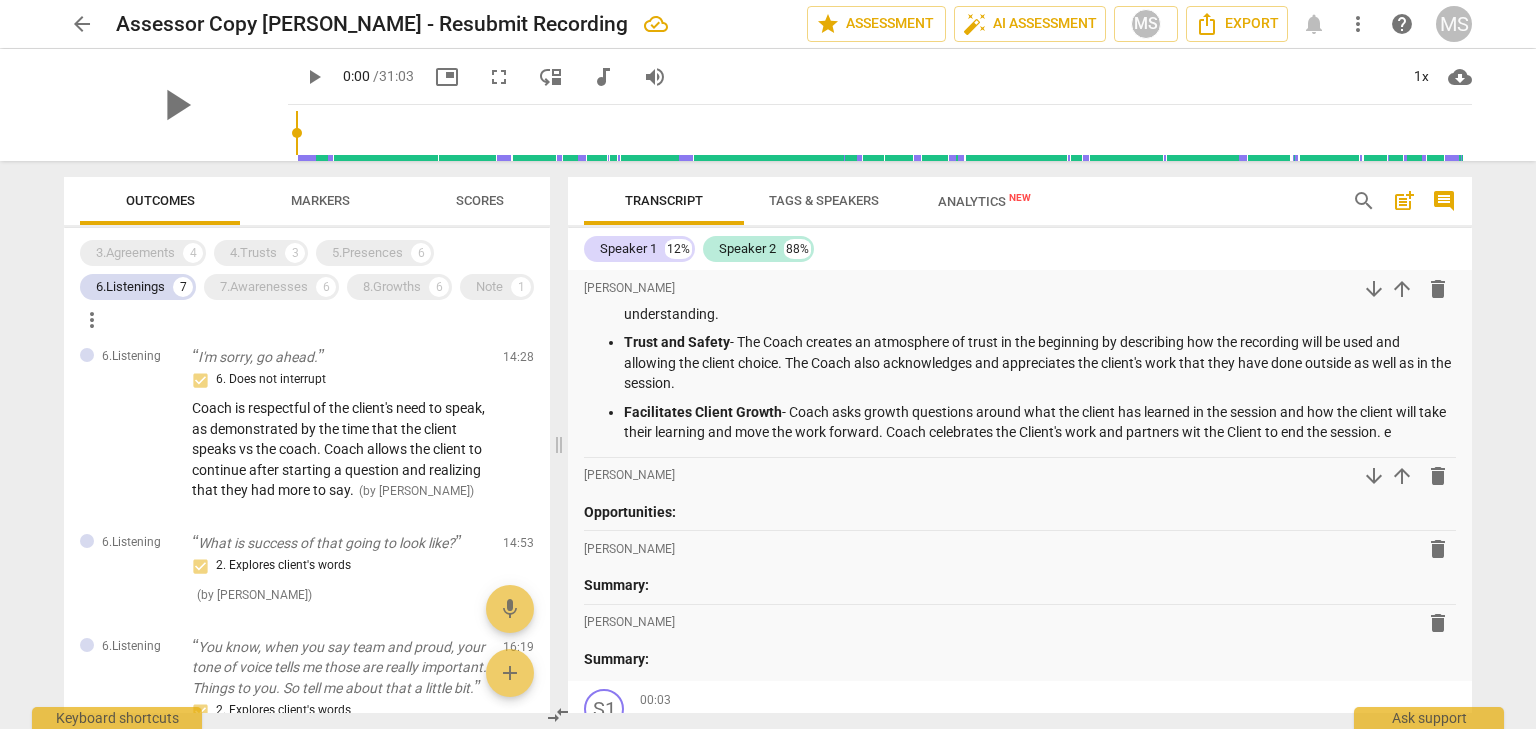 scroll, scrollTop: 600, scrollLeft: 0, axis: vertical 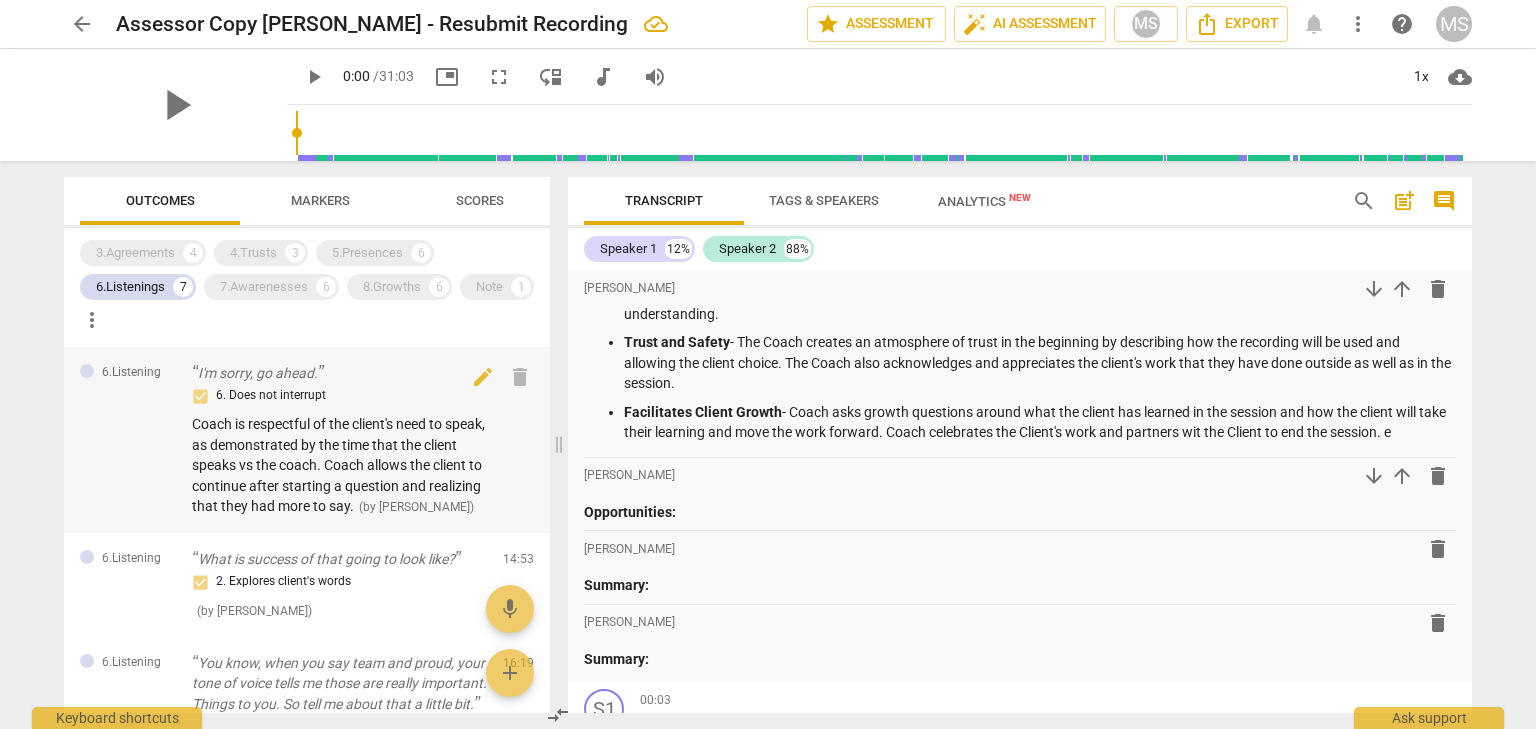 click on "Coach is respectful of the client's need to speak, as demonstrated by the time that the client speaks vs the coach. Coach allows the client to continue after starting a question and realizing that they had more to say." at bounding box center [338, 465] 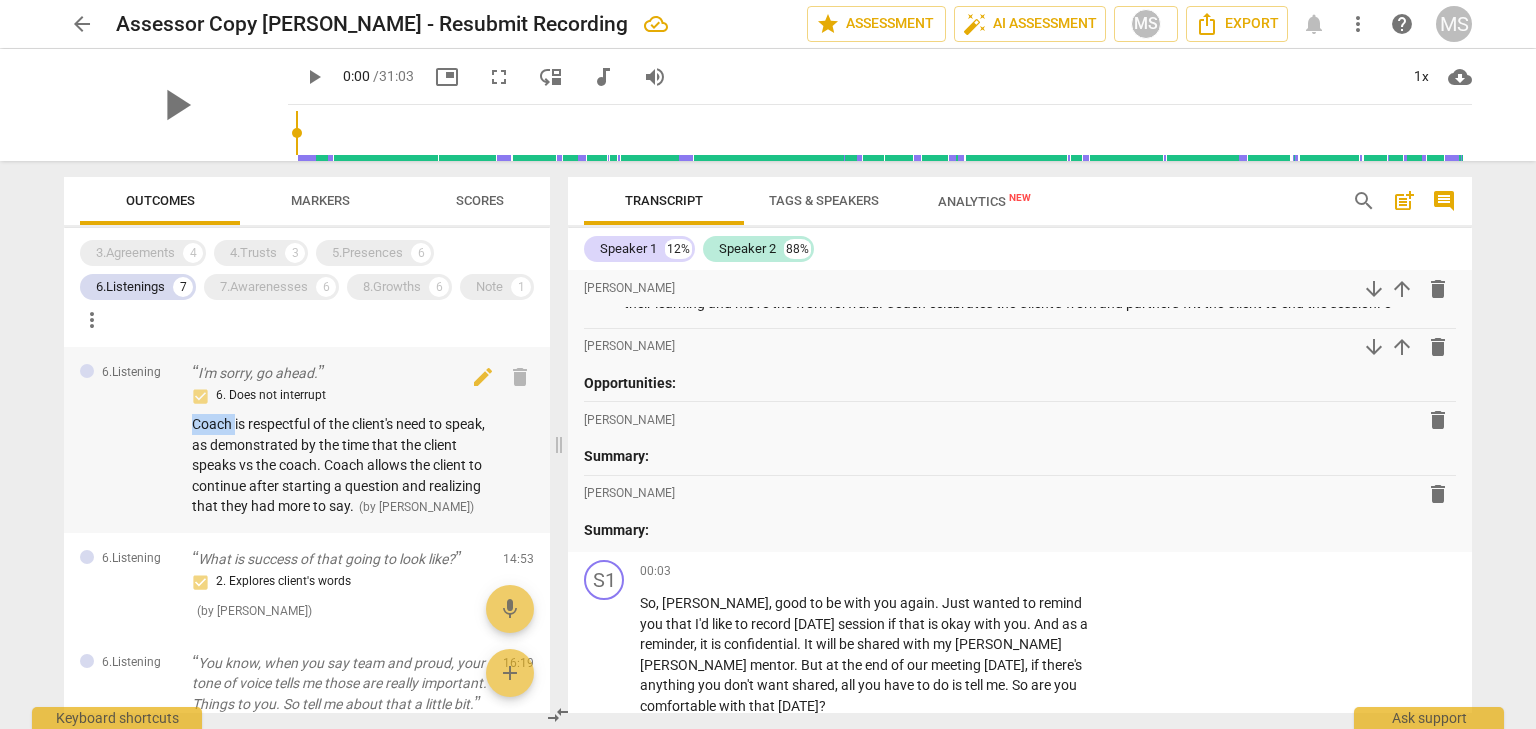 click on "Coach is respectful of the client's need to speak, as demonstrated by the time that the client speaks vs the coach. Coach allows the client to continue after starting a question and realizing that they had more to say." at bounding box center (338, 465) 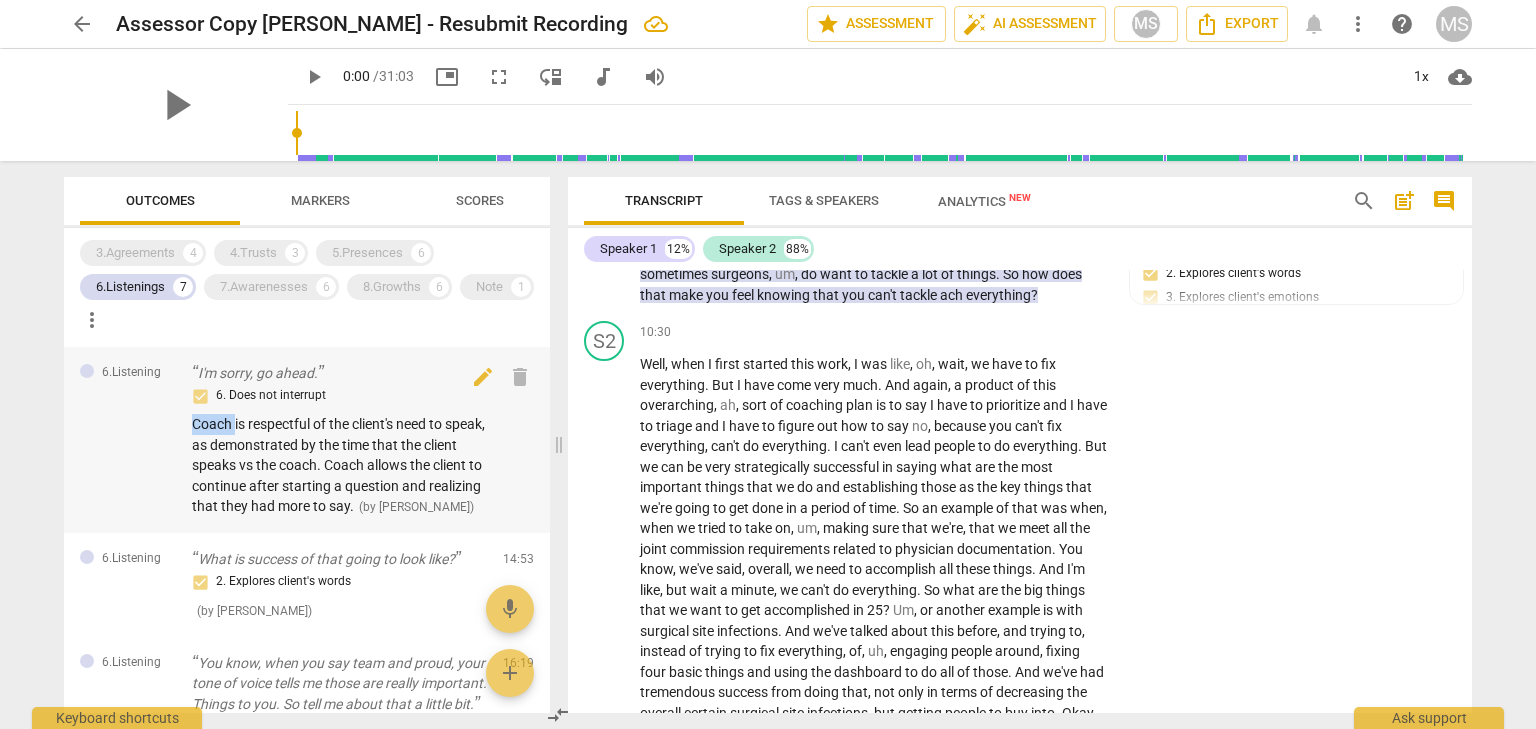 scroll, scrollTop: 4766, scrollLeft: 0, axis: vertical 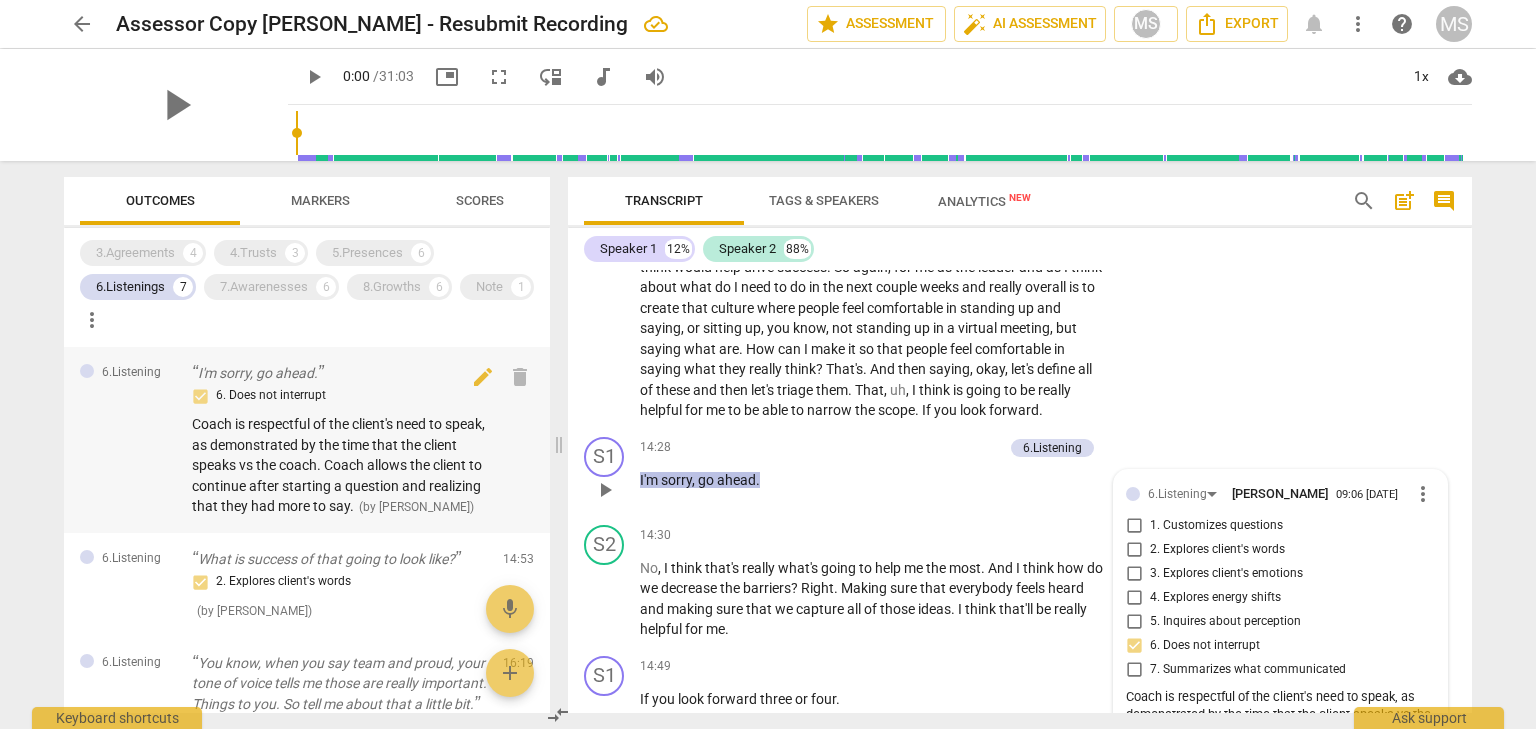 click on "Coach is respectful of the client's need to speak, as demonstrated by the time that the client speaks vs the coach. Coach allows the client to continue after starting a question and realizing that they had more to say." at bounding box center [338, 465] 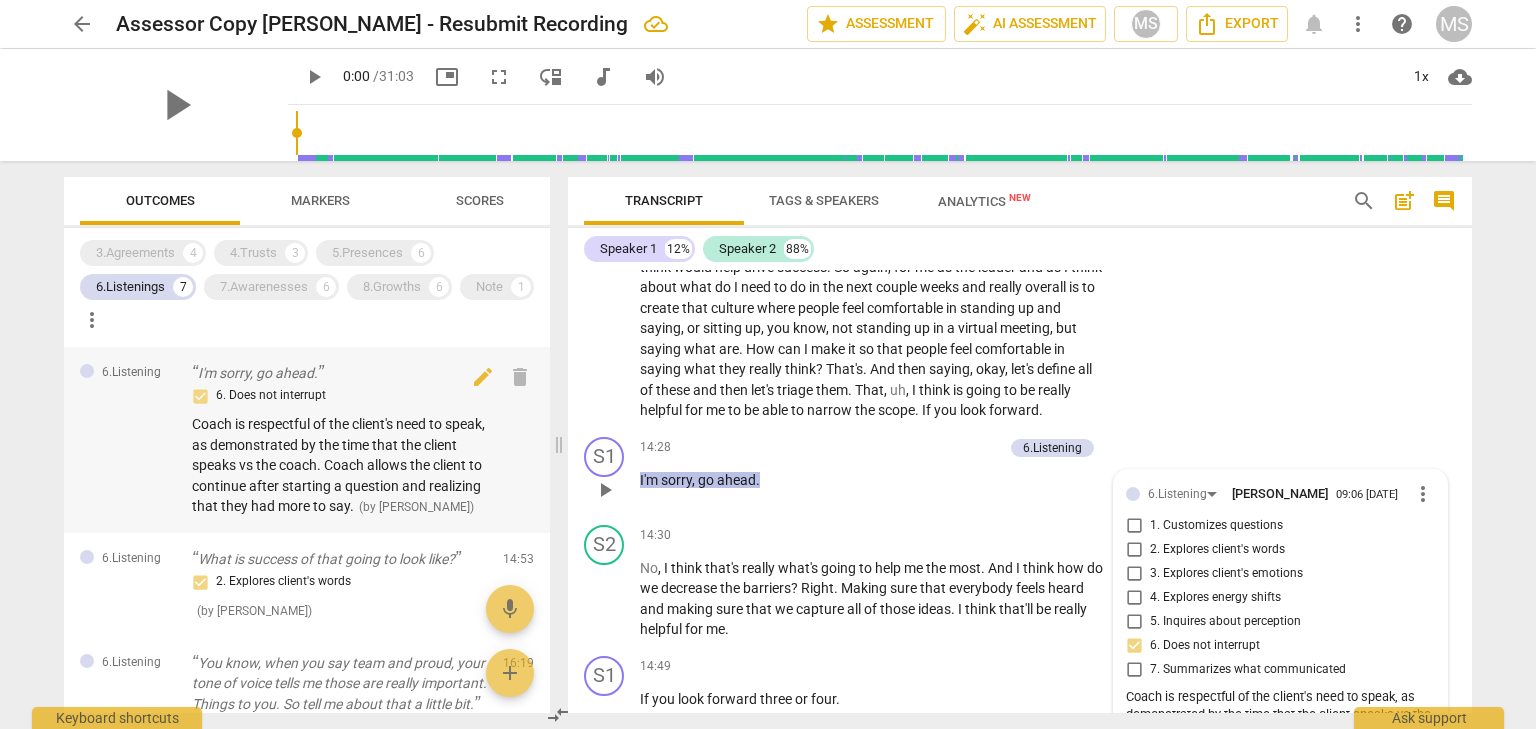 drag, startPoint x: 410, startPoint y: 524, endPoint x: 193, endPoint y: 439, distance: 233.05363 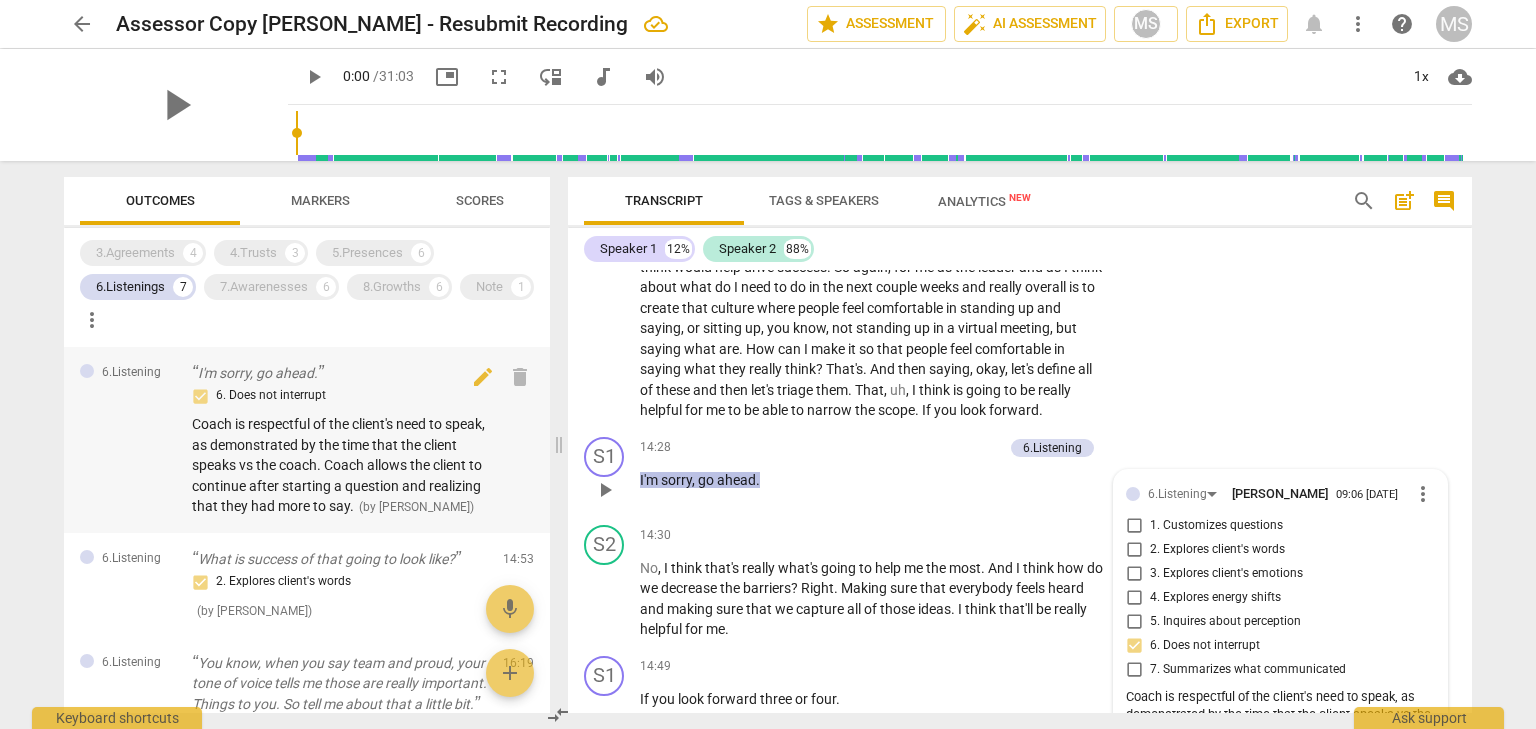 click on "Coach is respectful of the client's need to speak, as demonstrated by the time that the client speaks vs the coach. Coach allows the client to continue after starting a question and realizing that they had more to say." at bounding box center [338, 465] 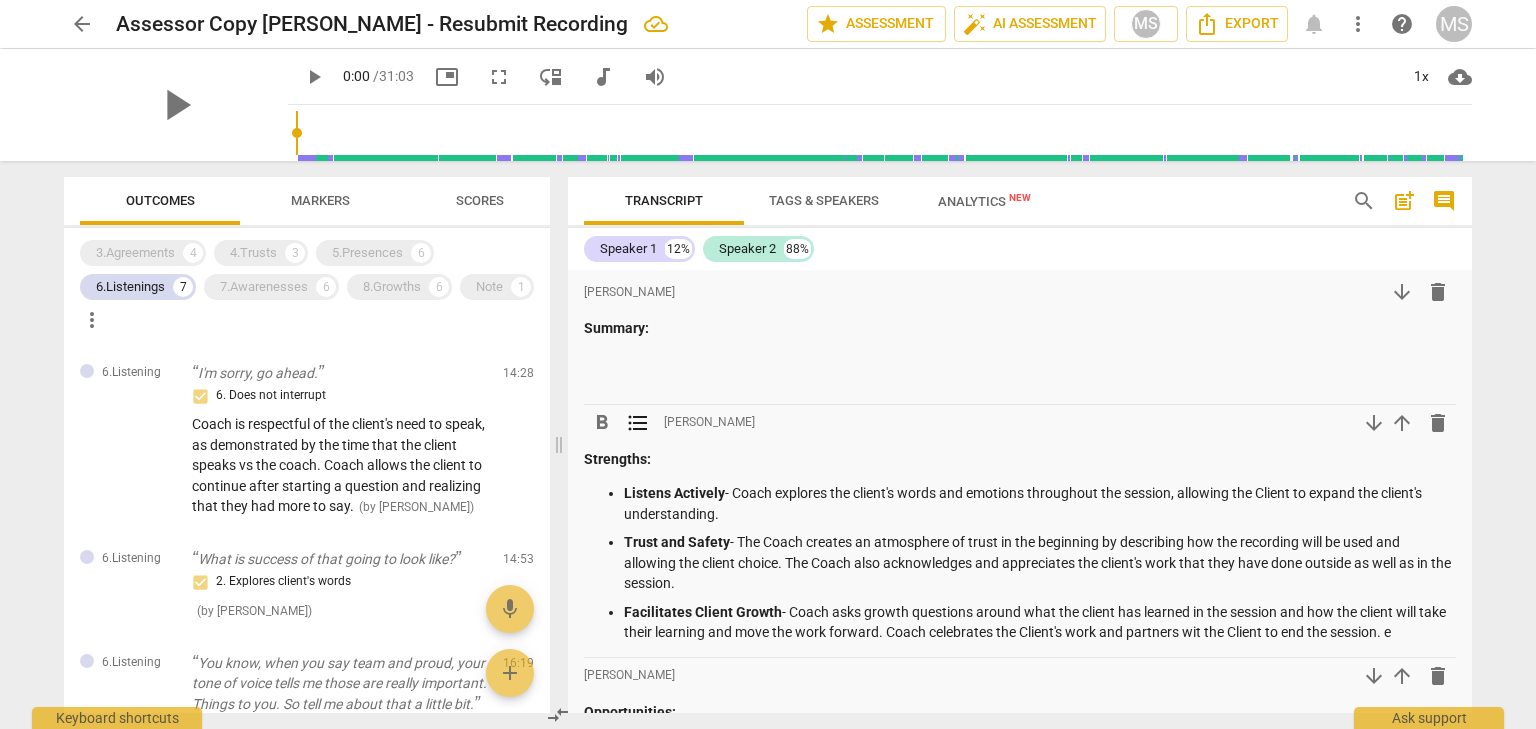 scroll, scrollTop: 100, scrollLeft: 0, axis: vertical 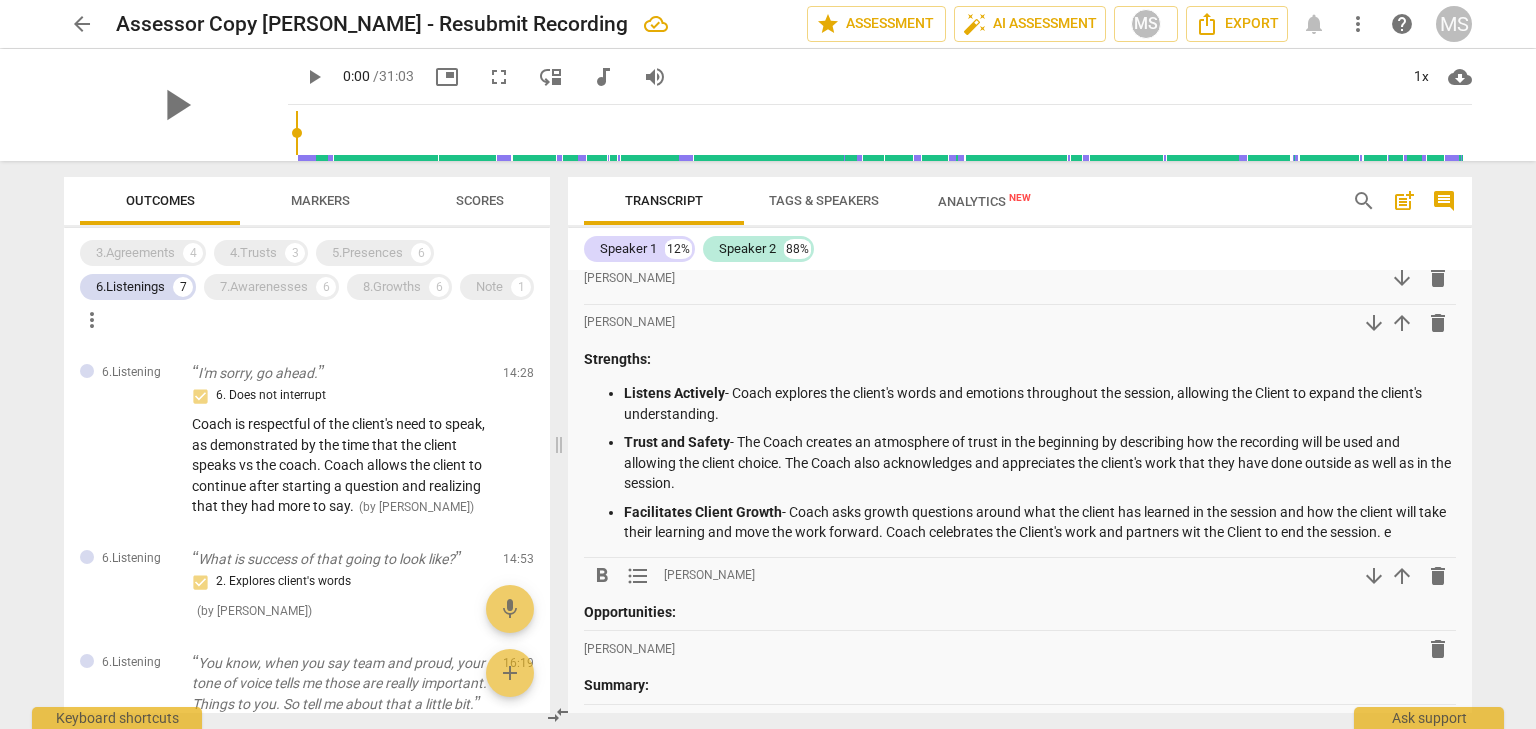 click on "Opportunities:" at bounding box center [1020, 612] 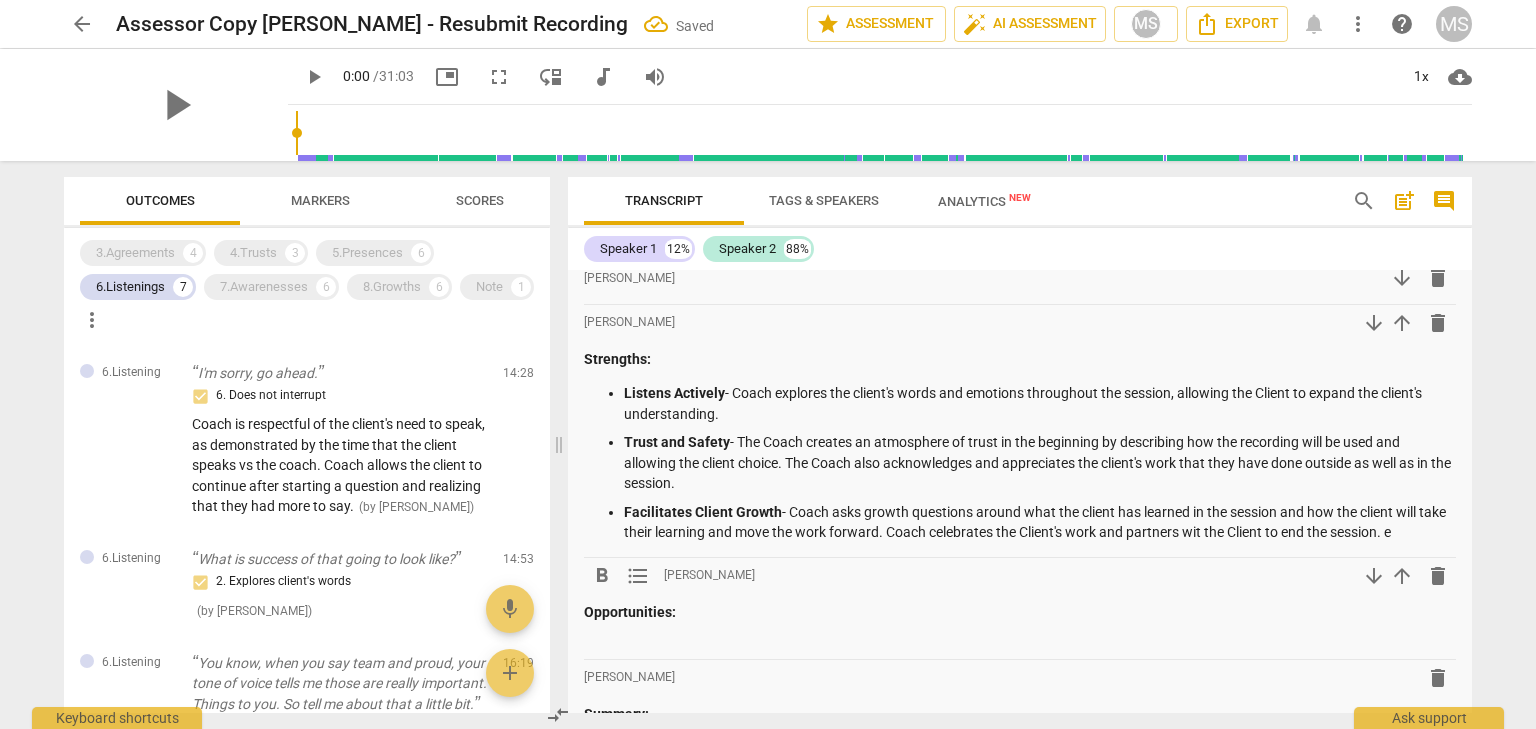click on "Markers" at bounding box center (320, 200) 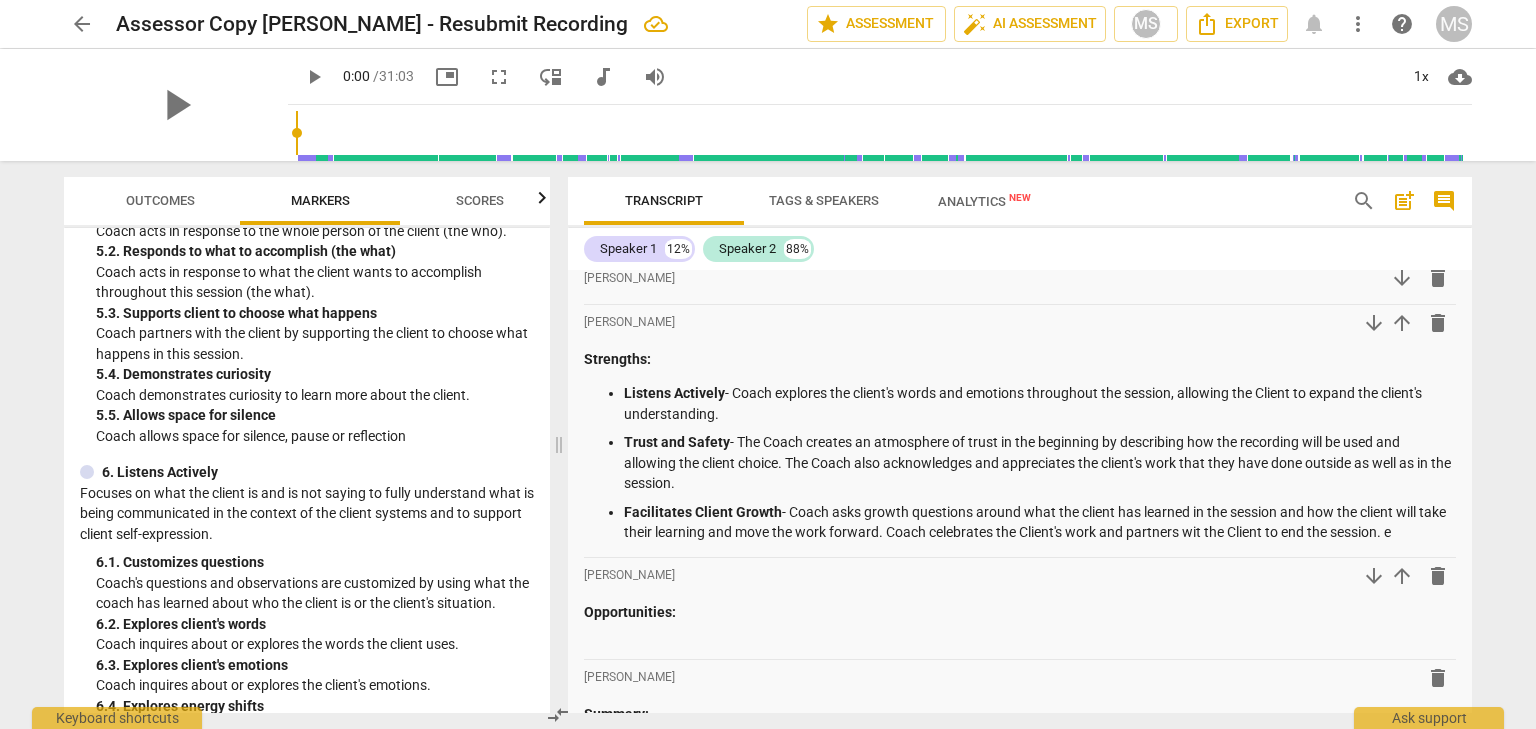 scroll, scrollTop: 1200, scrollLeft: 0, axis: vertical 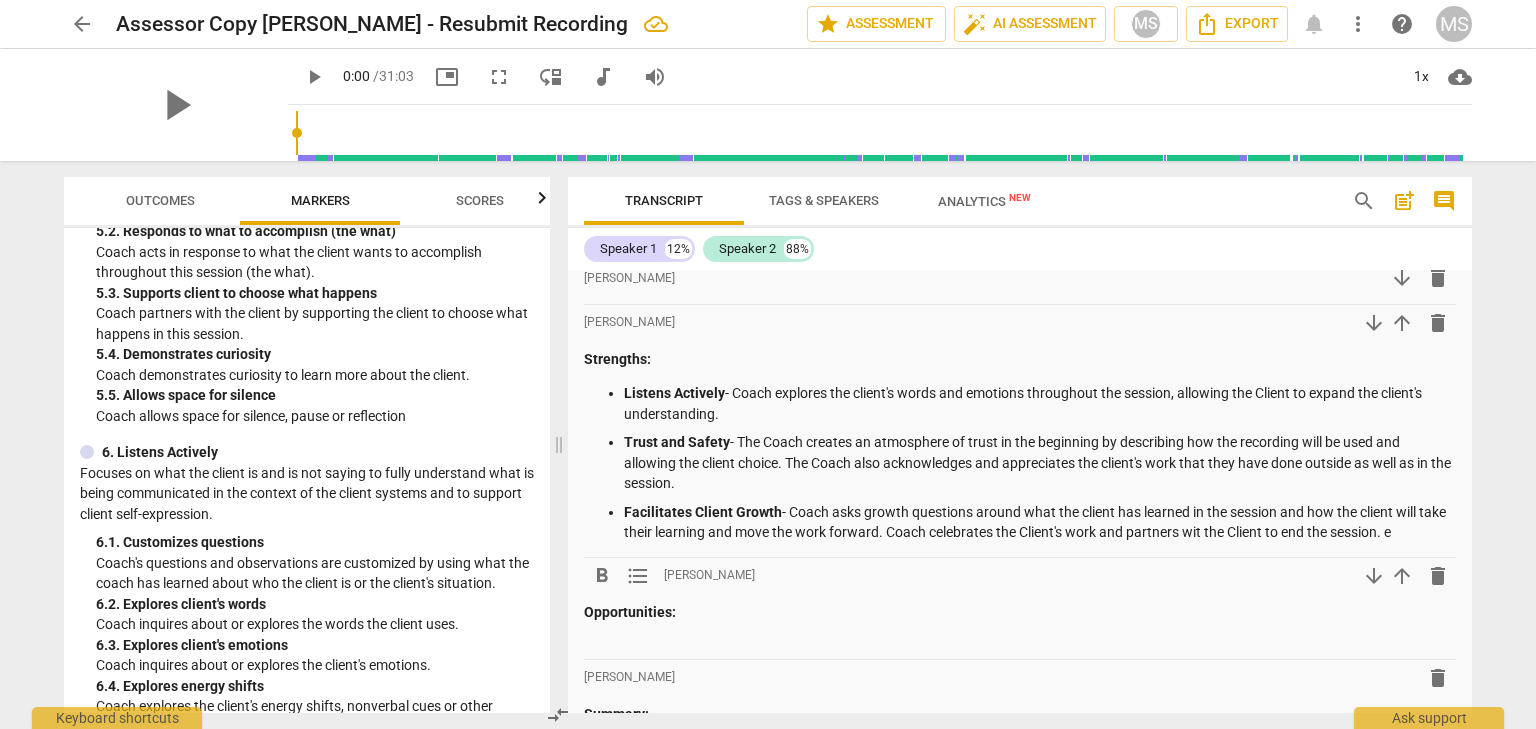 click on "Opportunities:" at bounding box center (1020, 612) 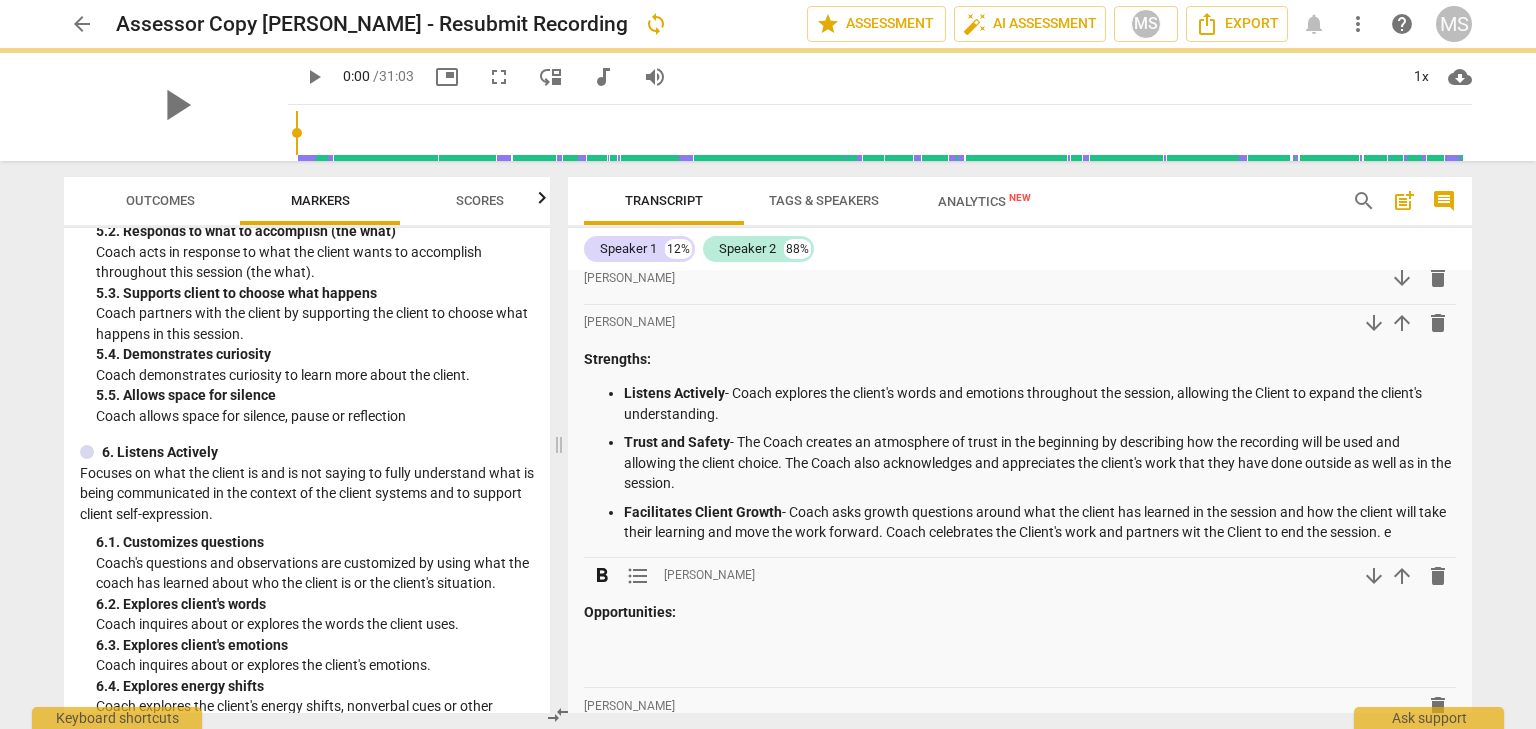 type 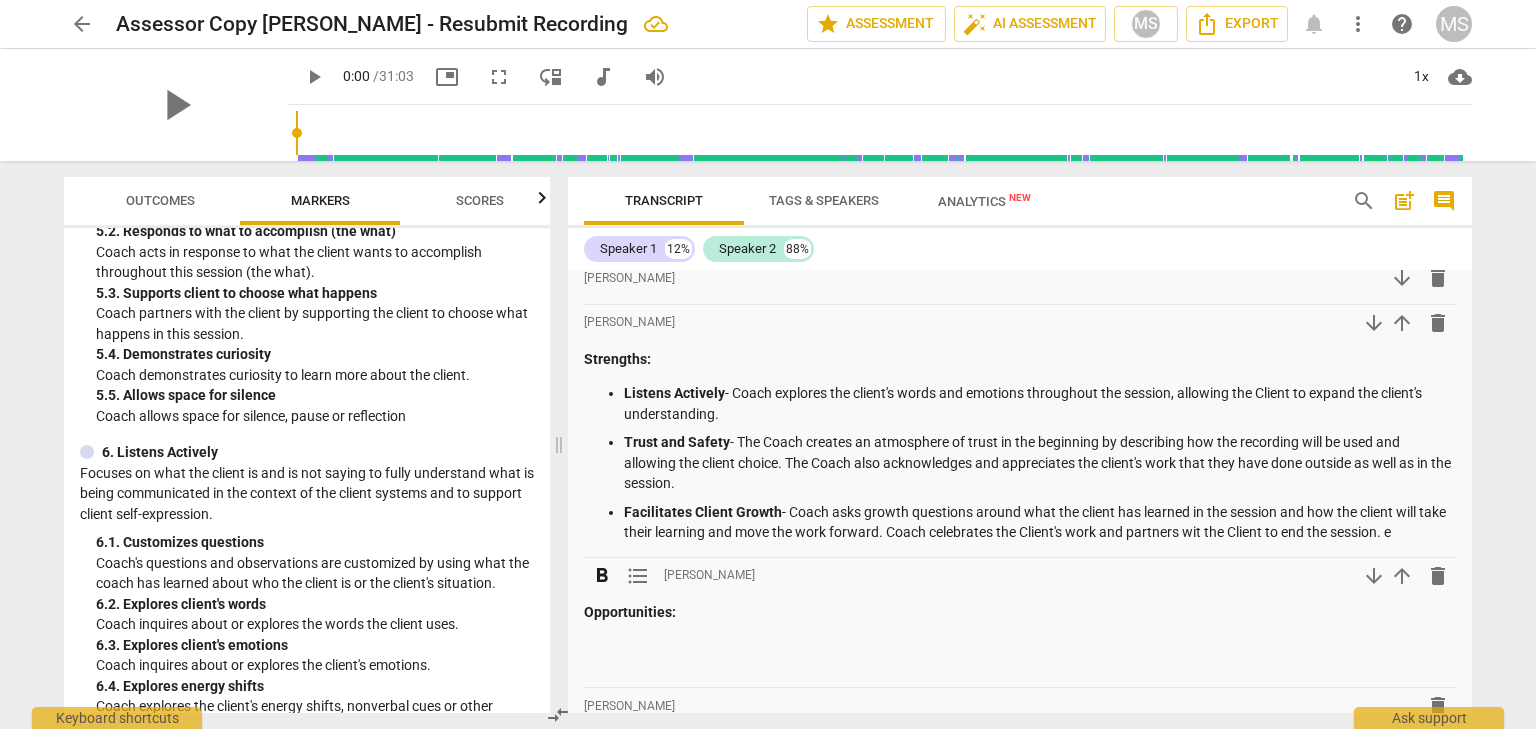 click on "format_list_bulleted" at bounding box center (638, 576) 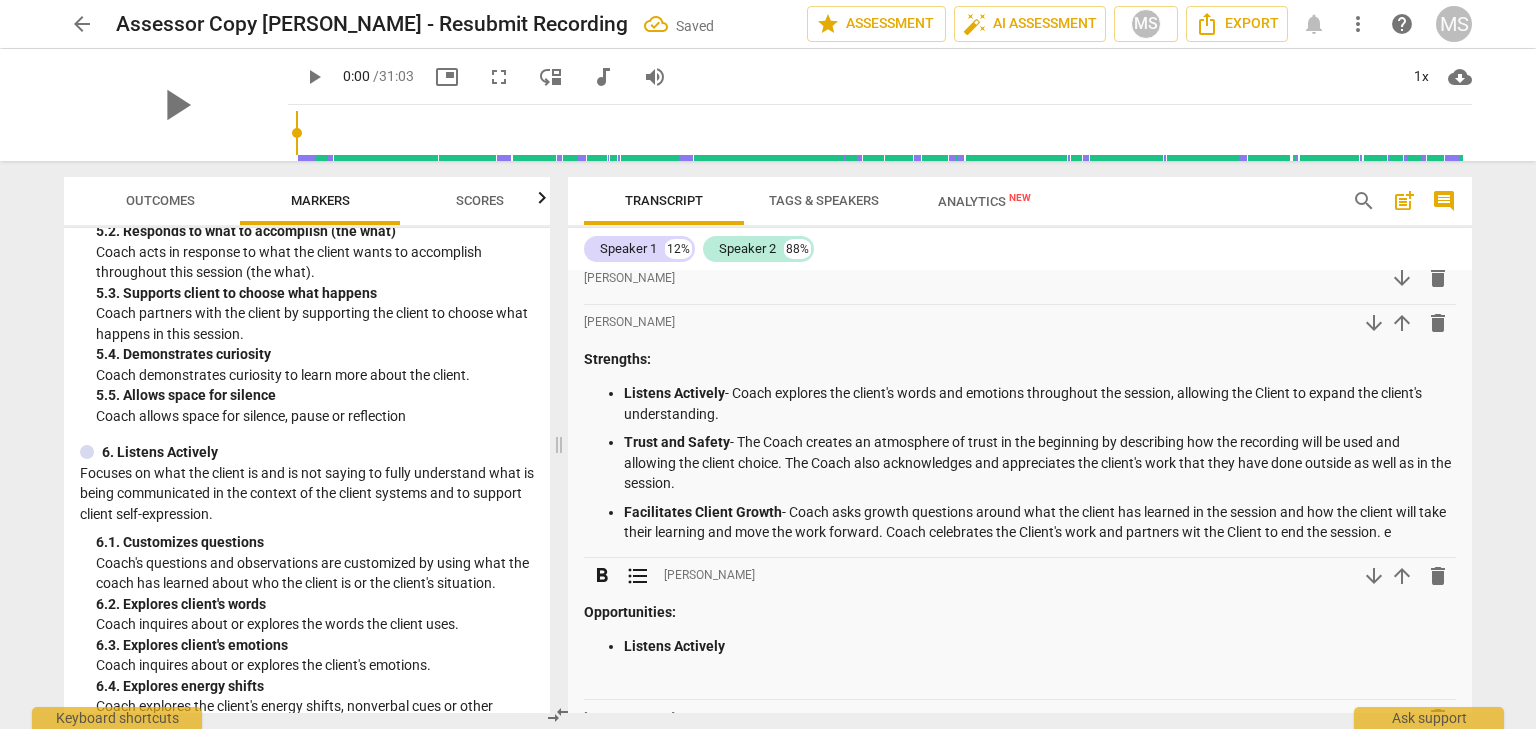 type 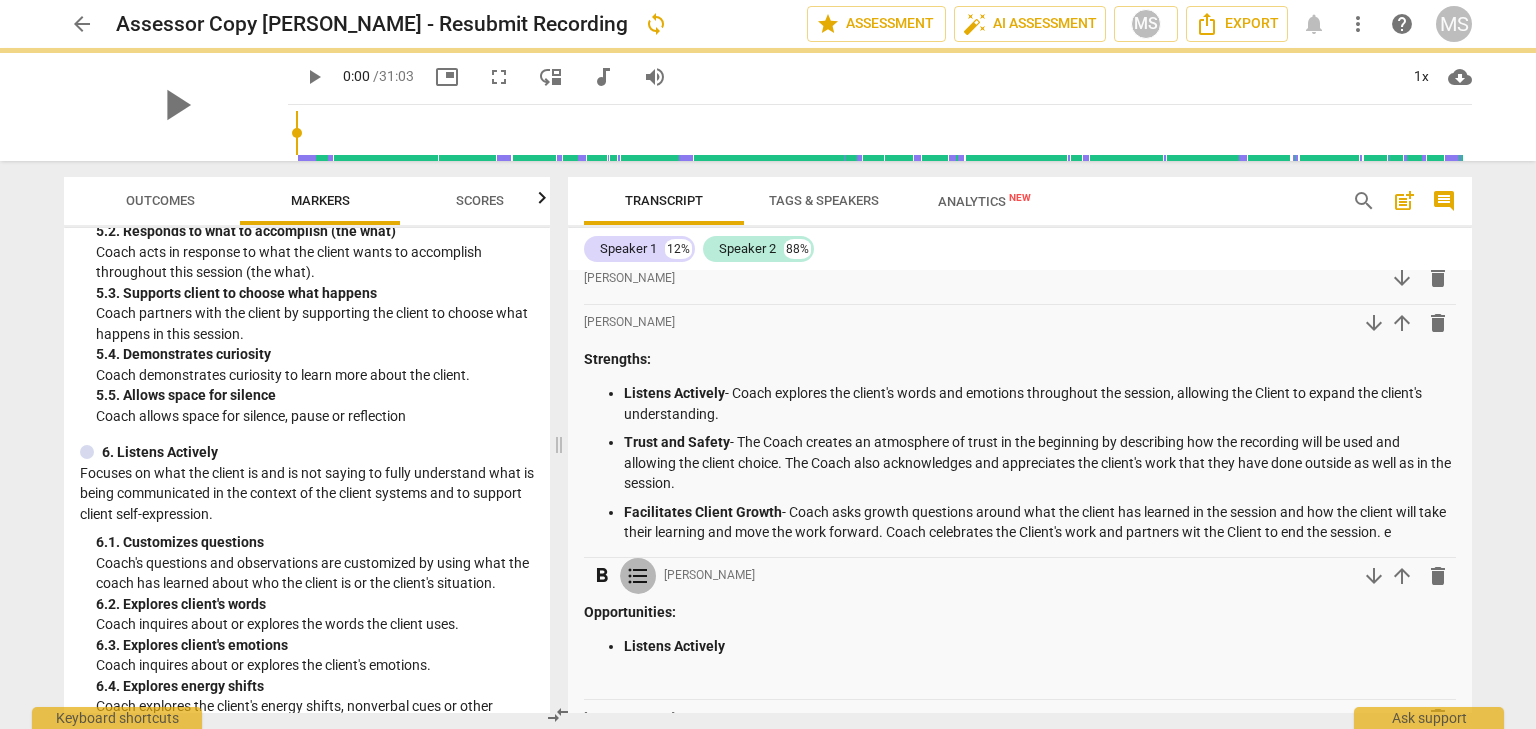 click on "format_list_bulleted" at bounding box center (638, 576) 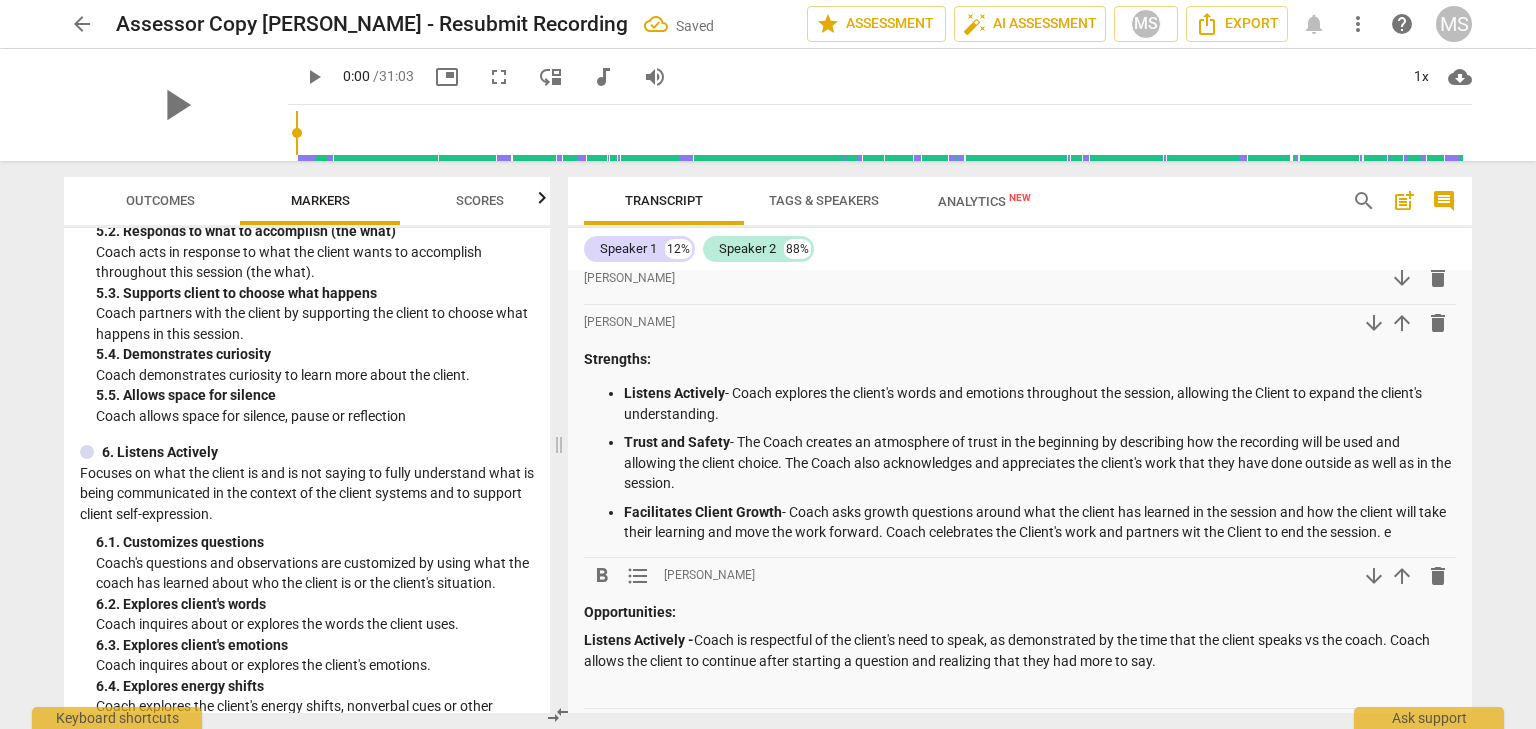 click on "Listens Actively -  Coach is respectful of the client's need to speak, as demonstrated by the time that the client speaks vs the coach. Coach allows the client to continue after starting a question and realizing that they had more to say." at bounding box center [1020, 650] 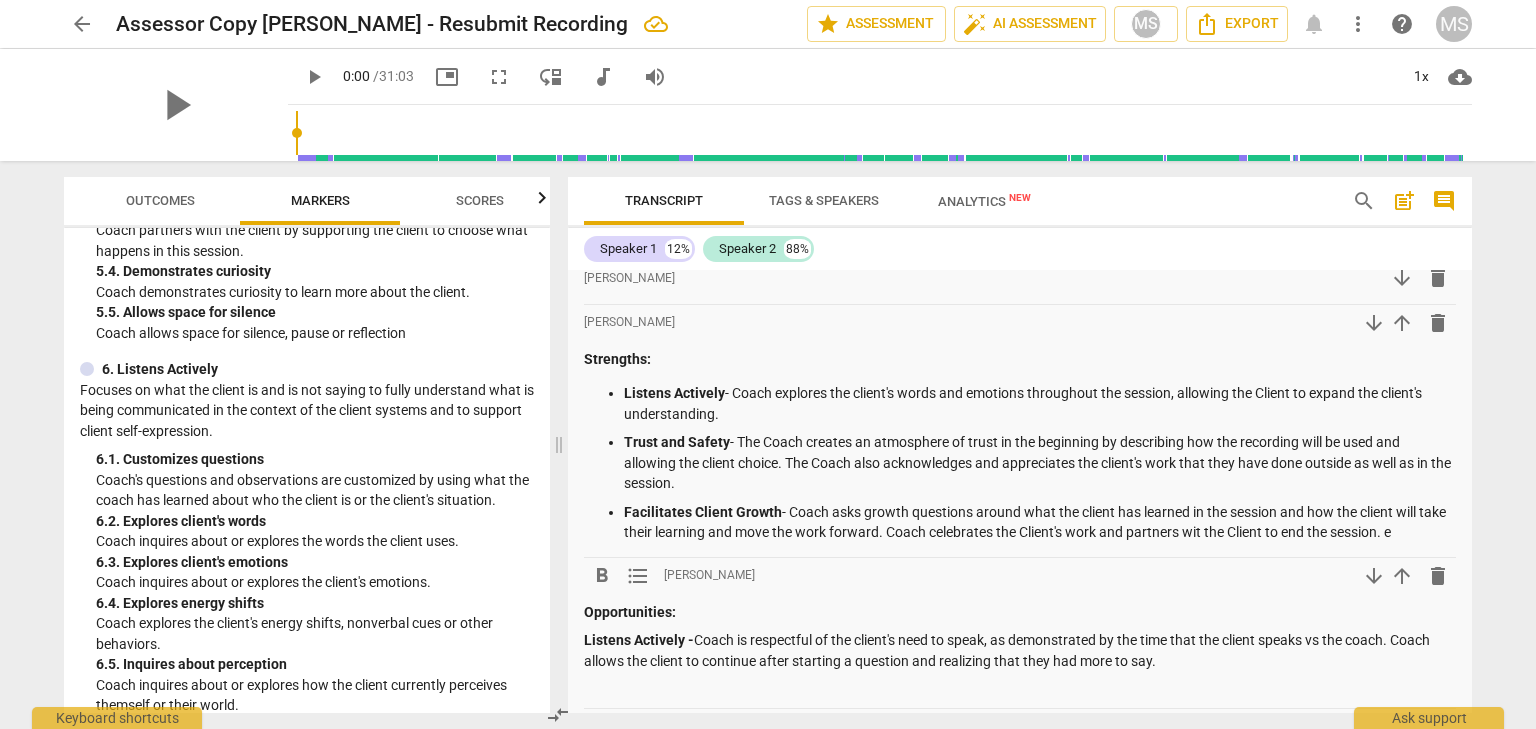 scroll, scrollTop: 1300, scrollLeft: 0, axis: vertical 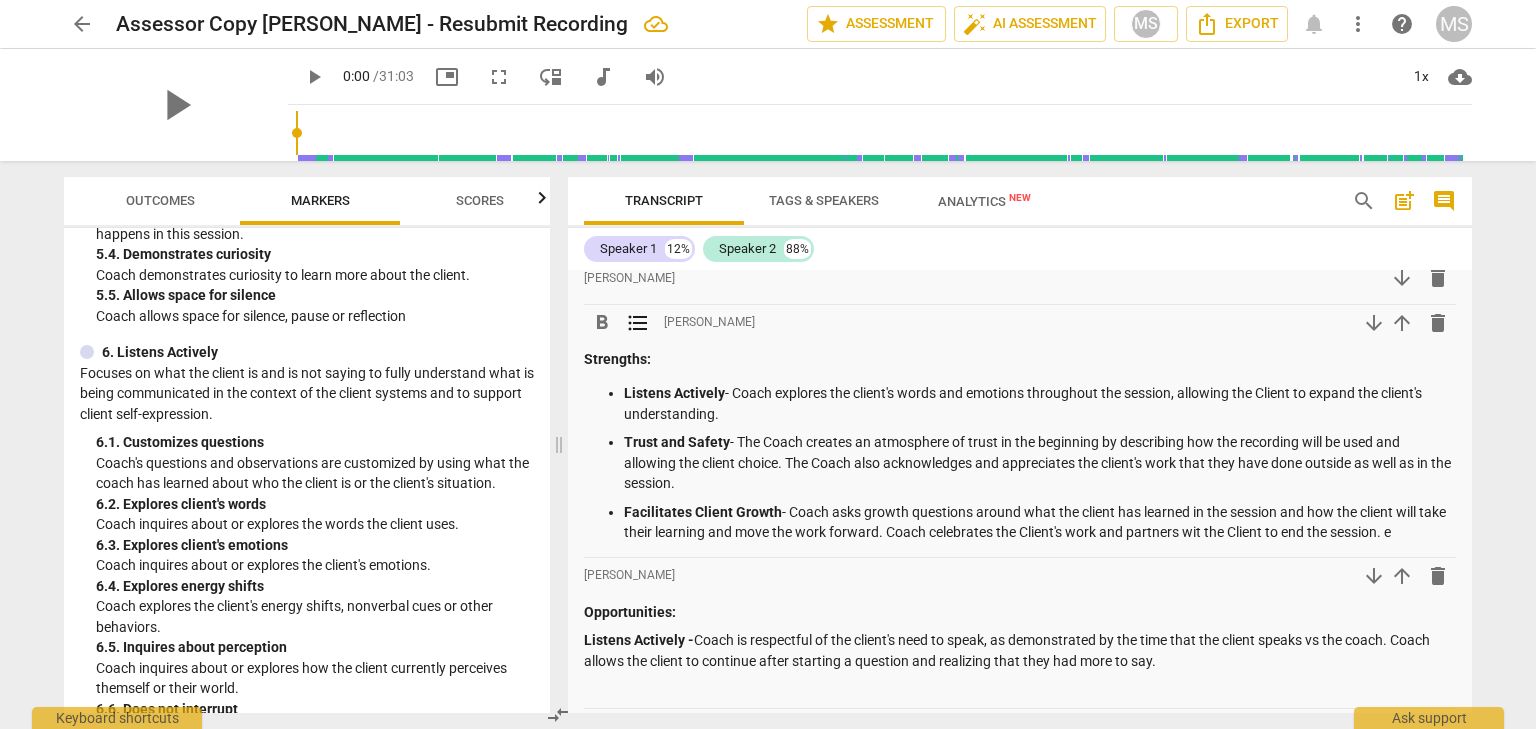 click on "Listens Actively  - Coach explores the client's words and emotions throughout the session, allowing the Client to expand the client's understanding." at bounding box center (1040, 403) 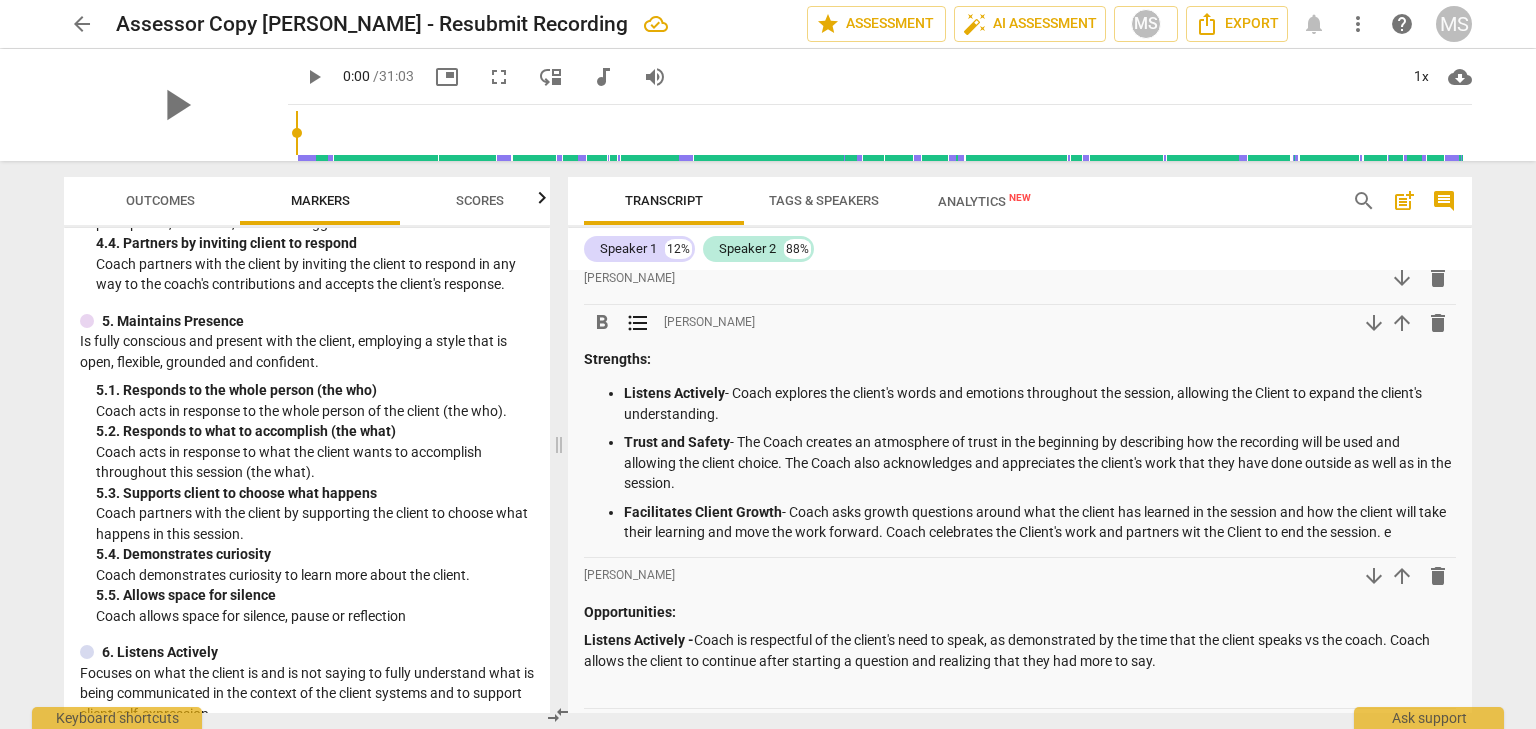 scroll, scrollTop: 1100, scrollLeft: 0, axis: vertical 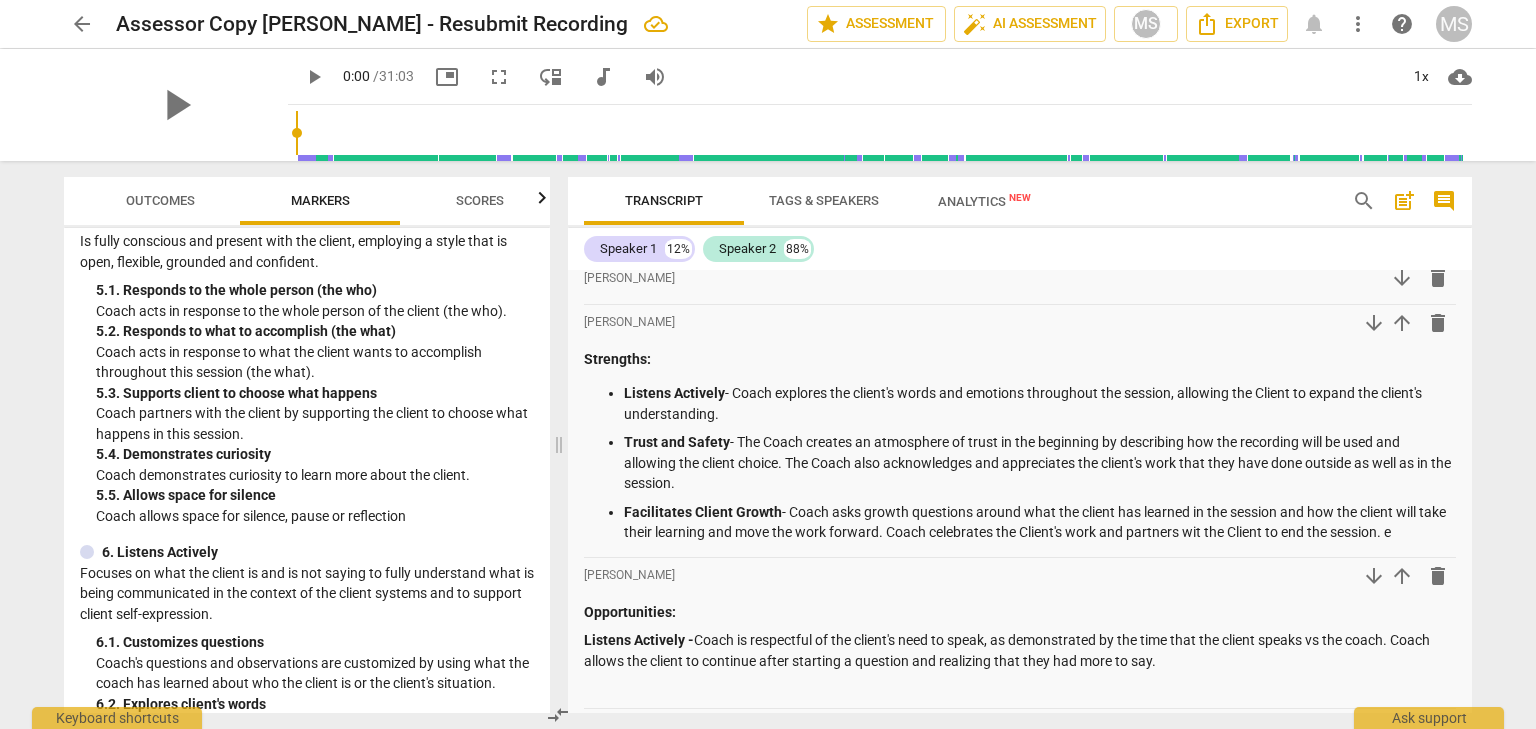 click on "5. 5. Allows space for silence" at bounding box center [315, 495] 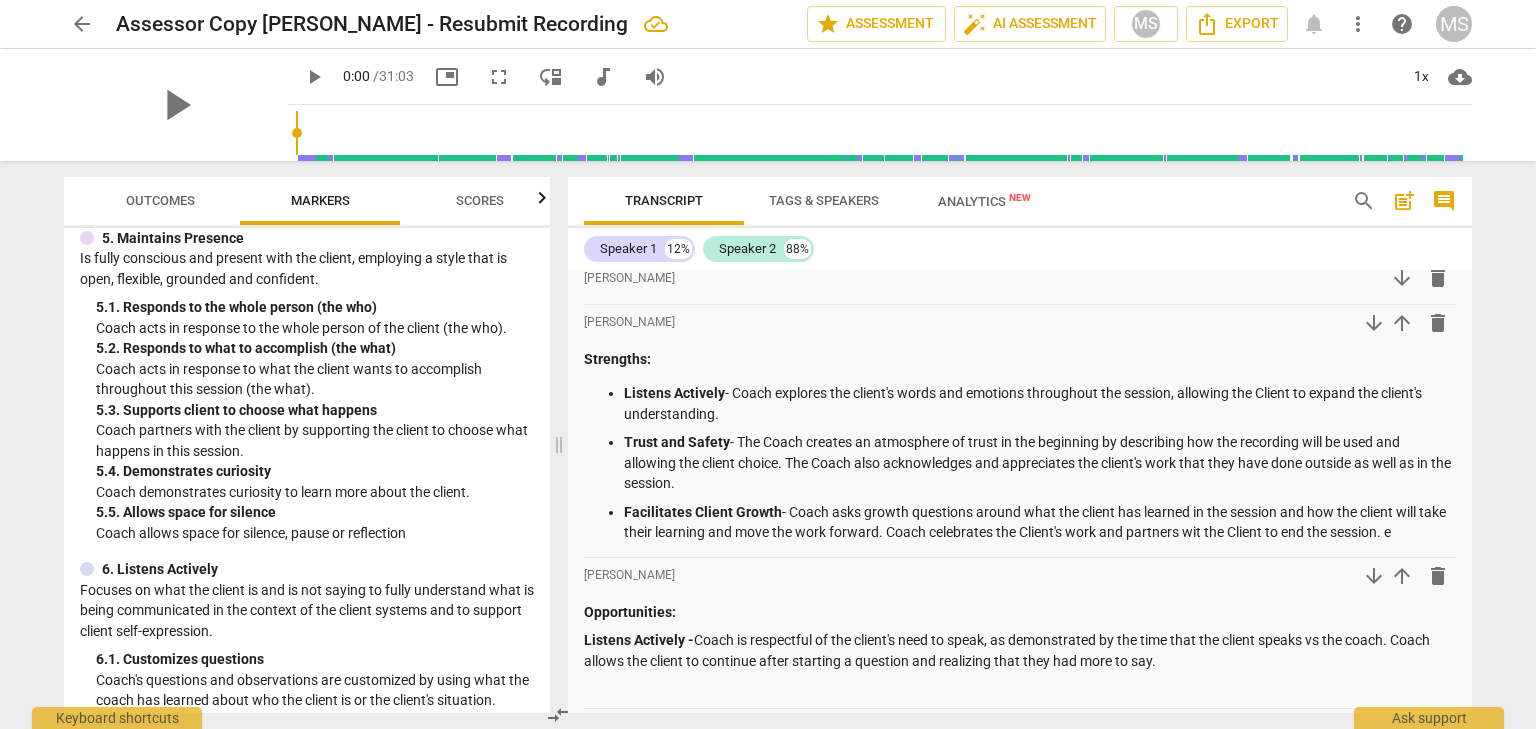 scroll, scrollTop: 1100, scrollLeft: 0, axis: vertical 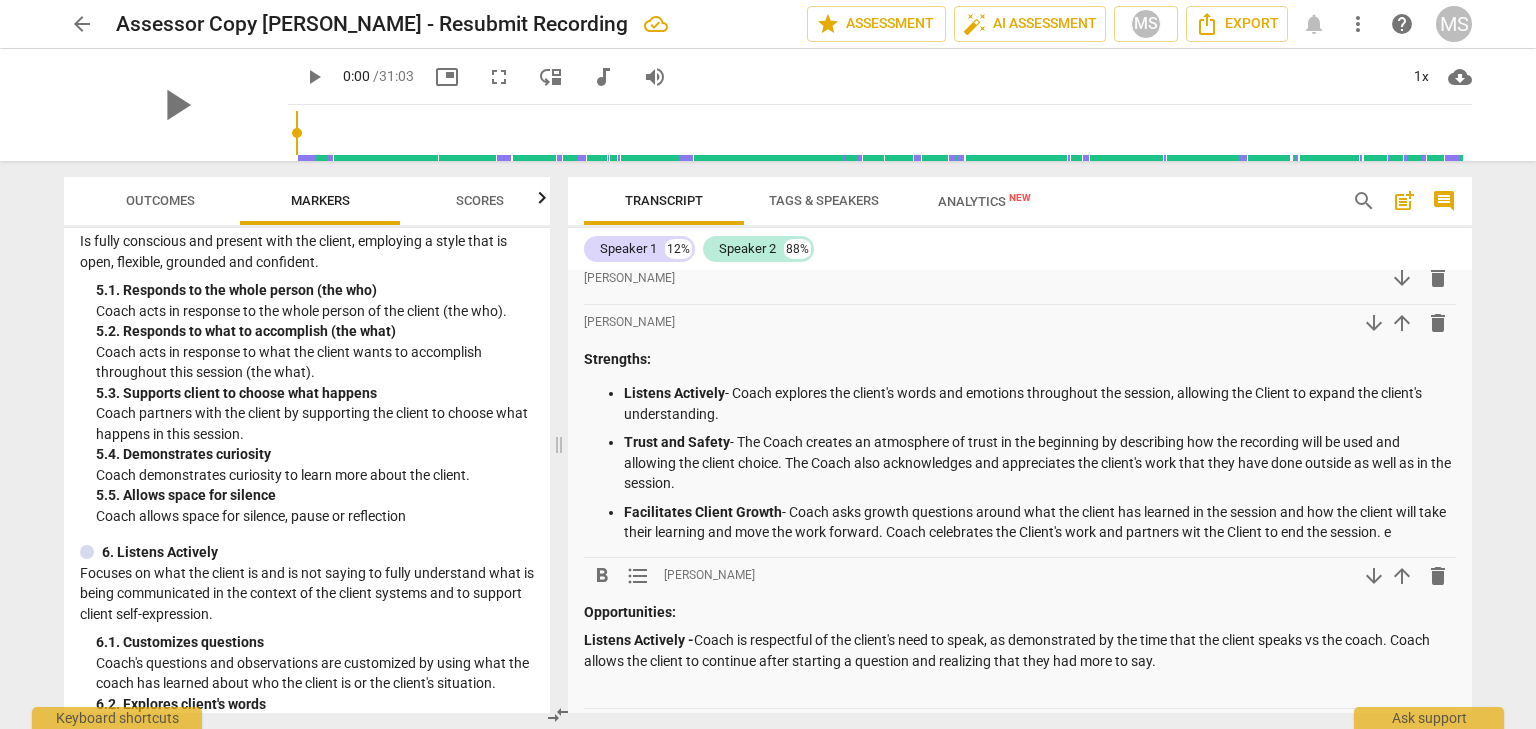 click on "Listens Actively -  Coach is respectful of the client's need to speak, as demonstrated by the time that the client speaks vs the coach. Coach allows the client to continue after starting a question and realizing that they had more to say." at bounding box center [1020, 650] 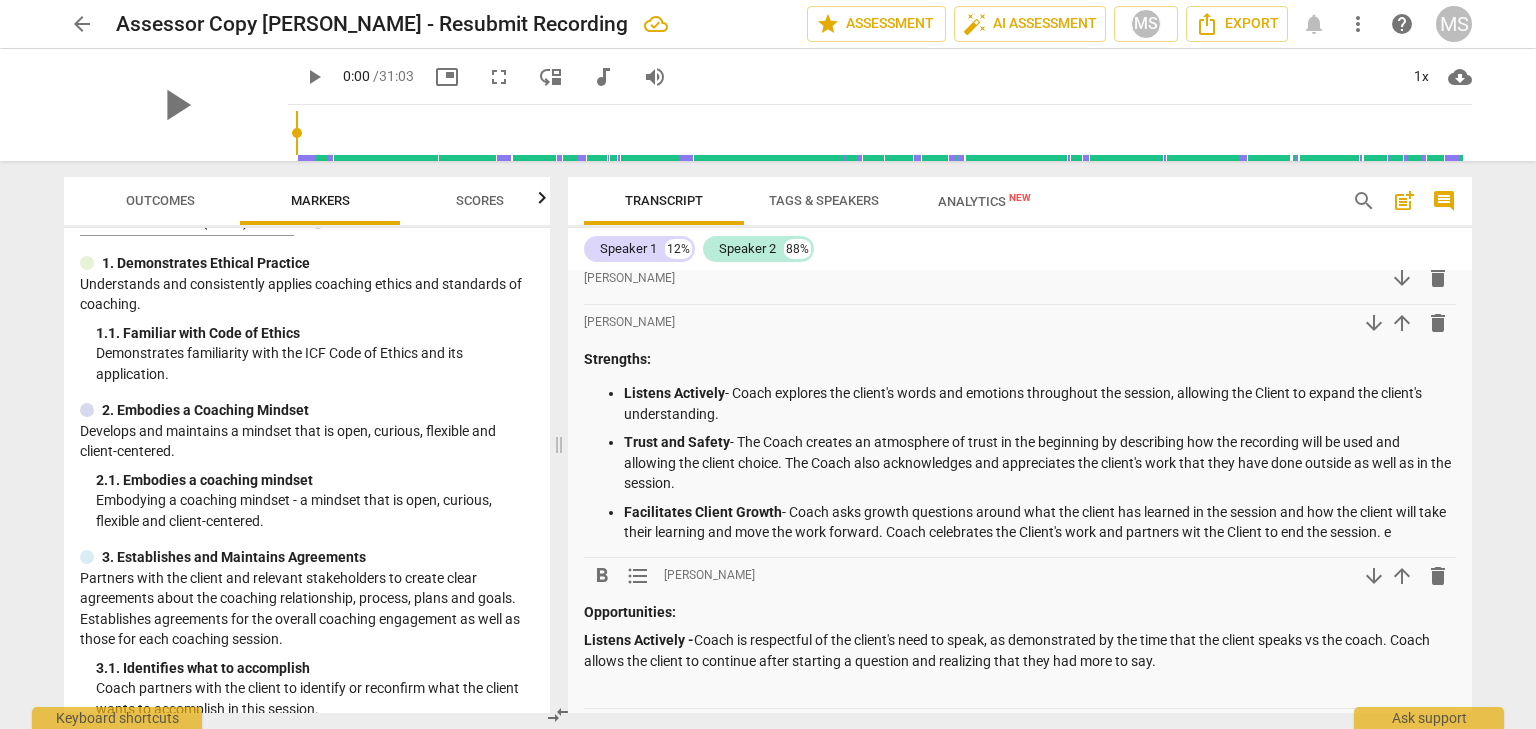 scroll, scrollTop: 0, scrollLeft: 0, axis: both 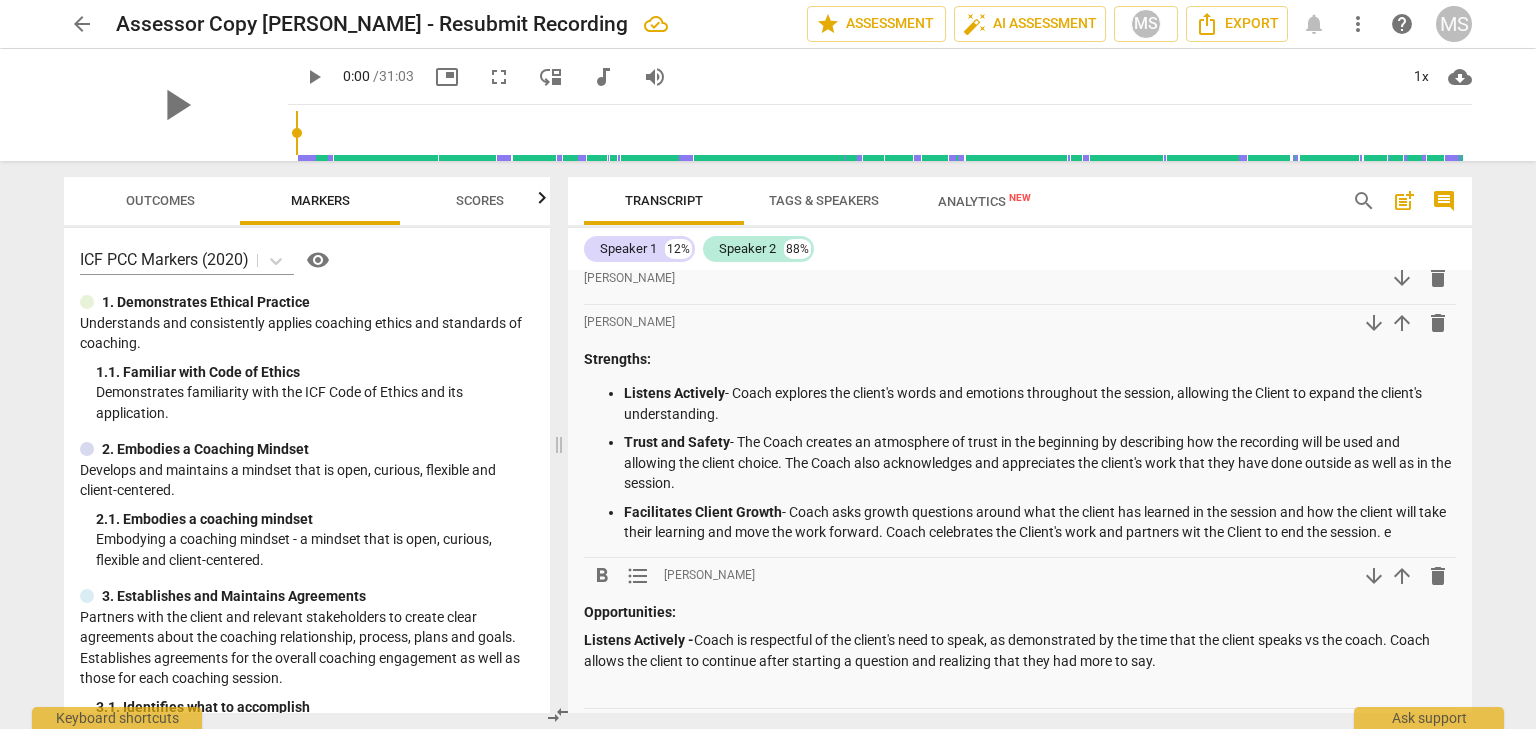 click on "Outcomes" at bounding box center [160, 200] 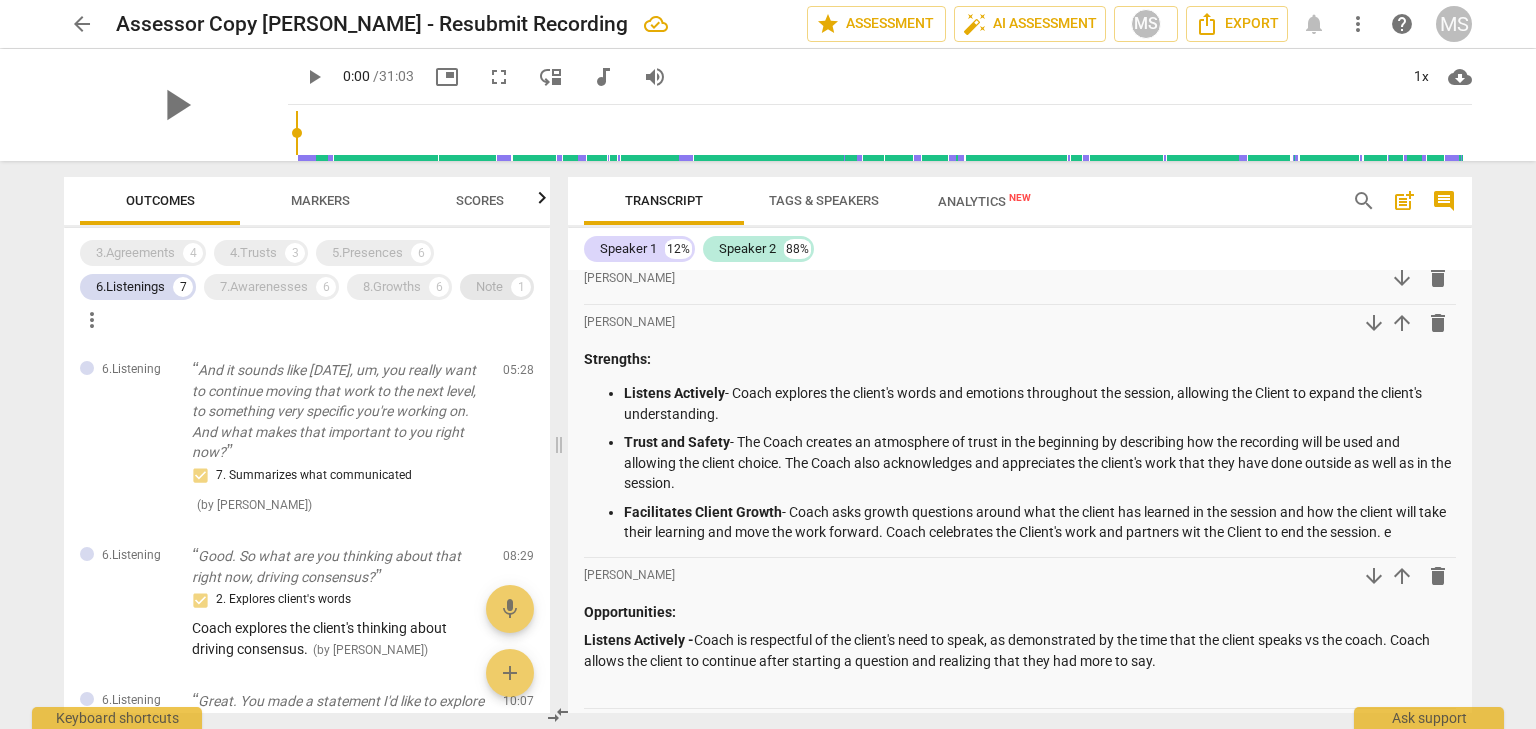 click on "Note" at bounding box center (489, 287) 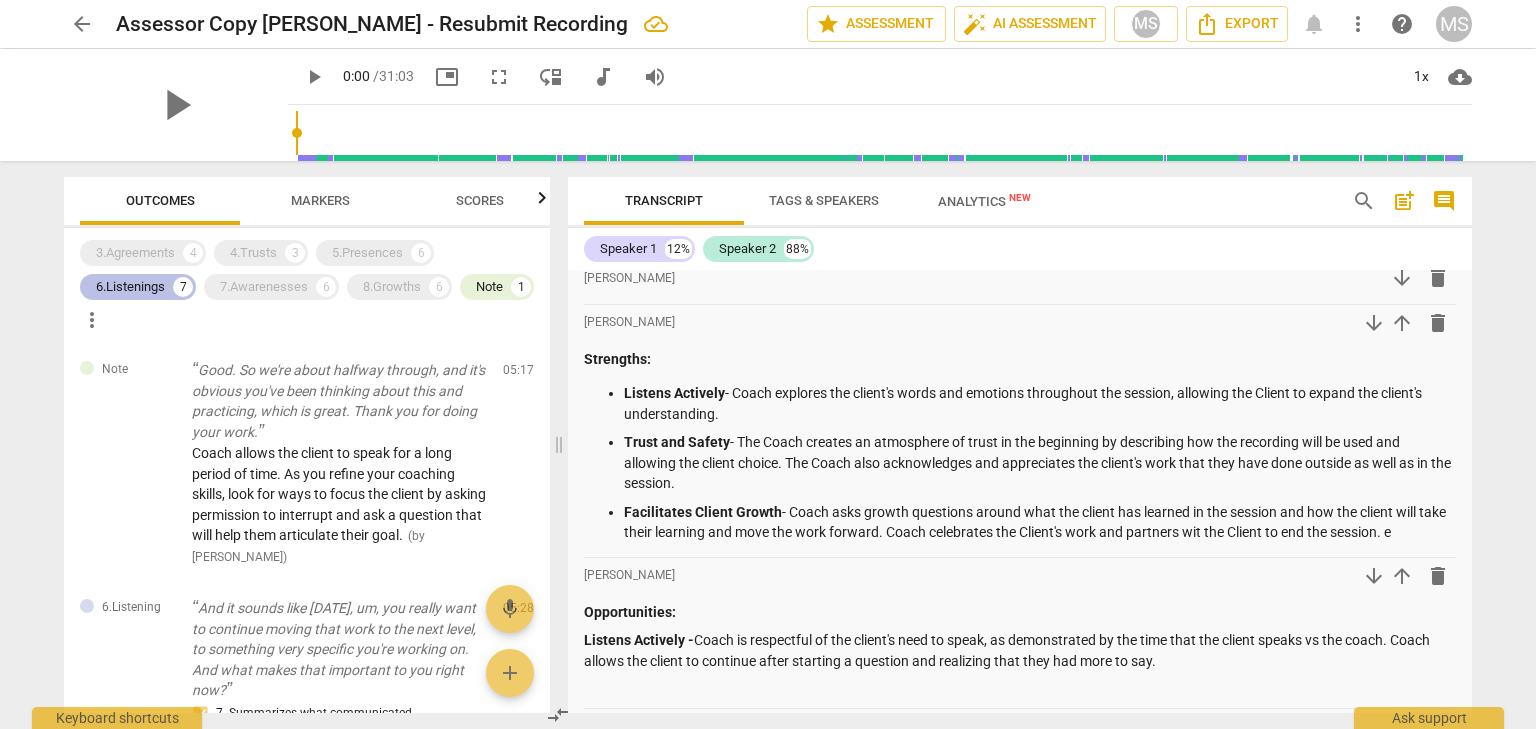 click on "6.Listenings" at bounding box center (130, 287) 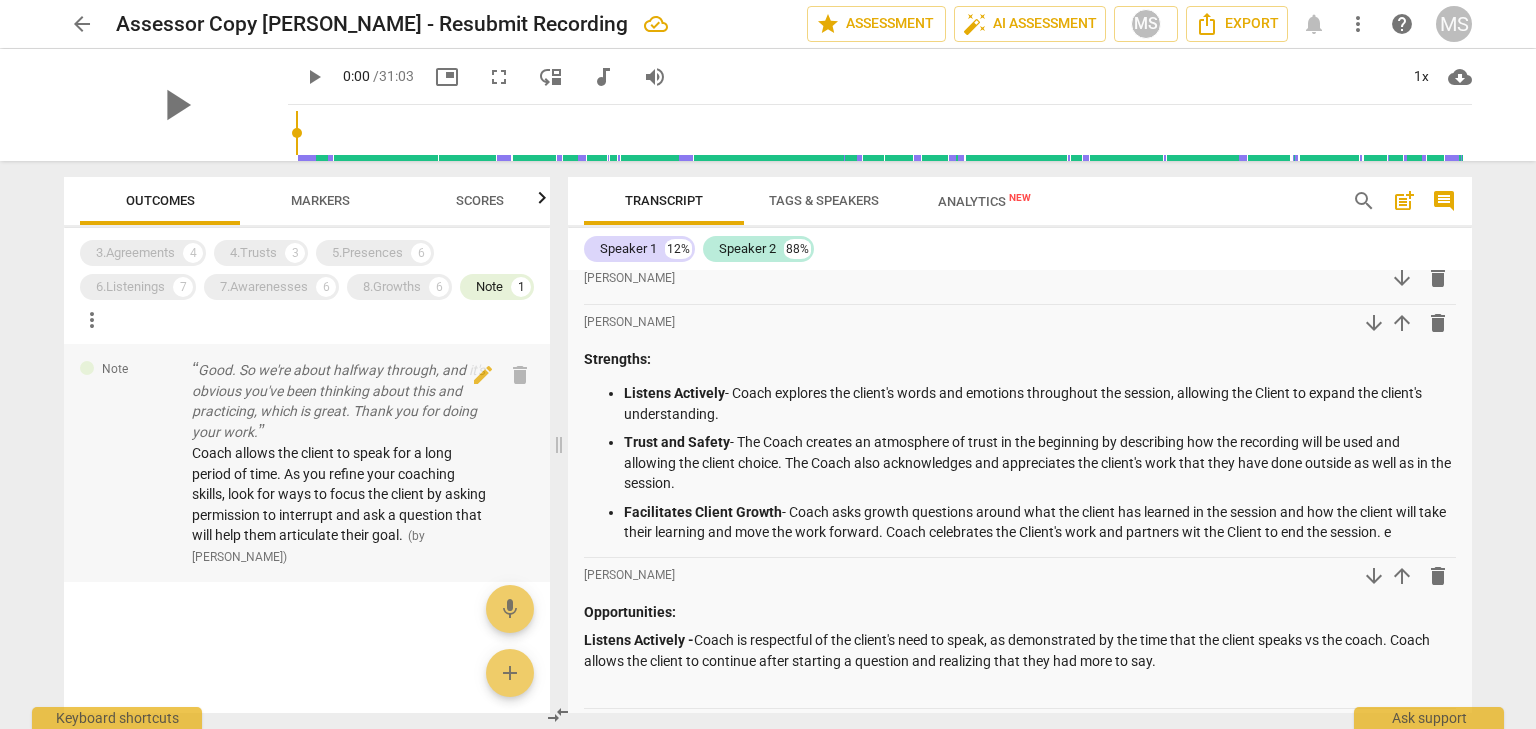 click on "Coach allows the client to speak for a long period of time. As you refine your coaching skills, look for ways to focus the client by asking permission to interrupt and ask a question that will help them articulate their goal." at bounding box center (339, 494) 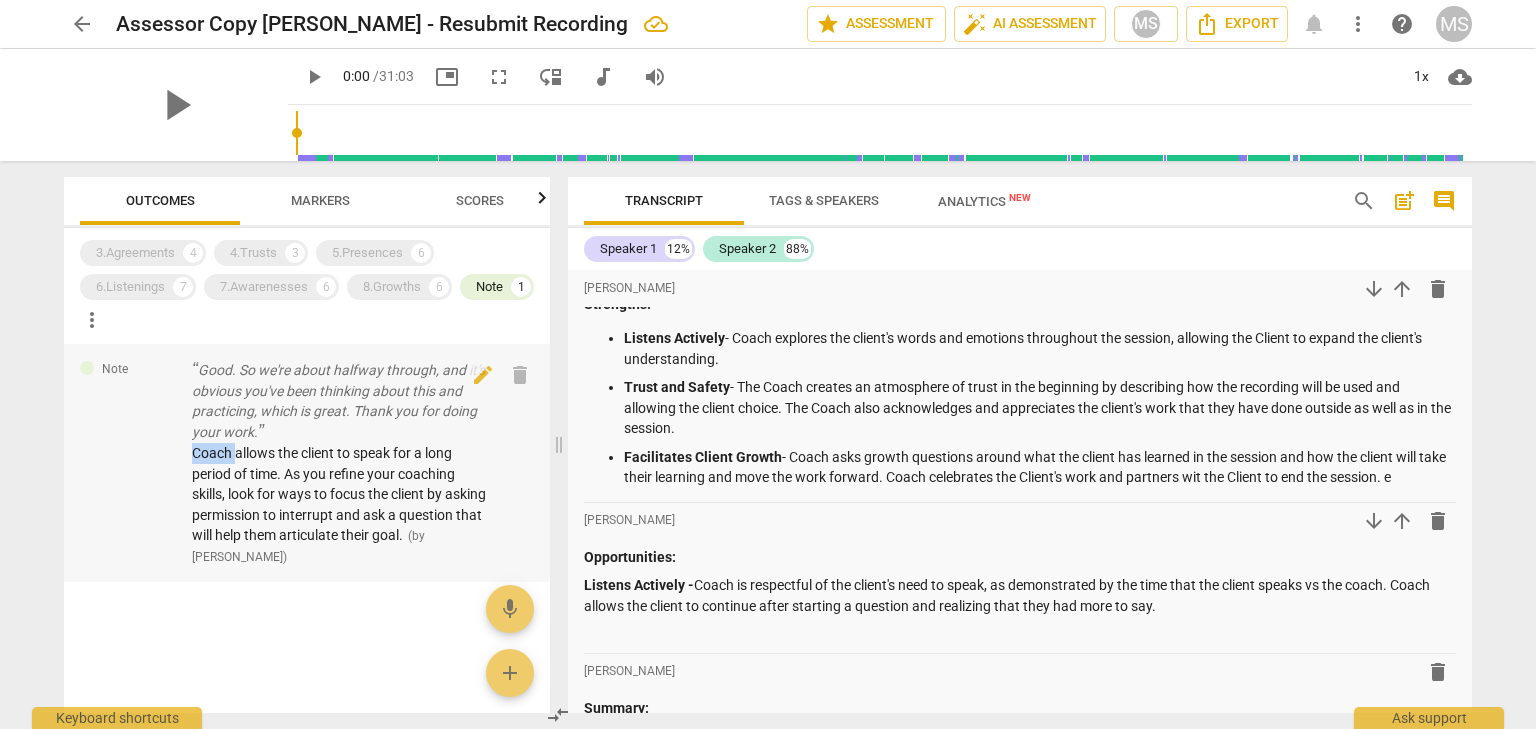 click on "Coach allows the client to speak for a long period of time. As you refine your coaching skills, look for ways to focus the client by asking permission to interrupt and ask a question that will help them articulate their goal." at bounding box center [339, 494] 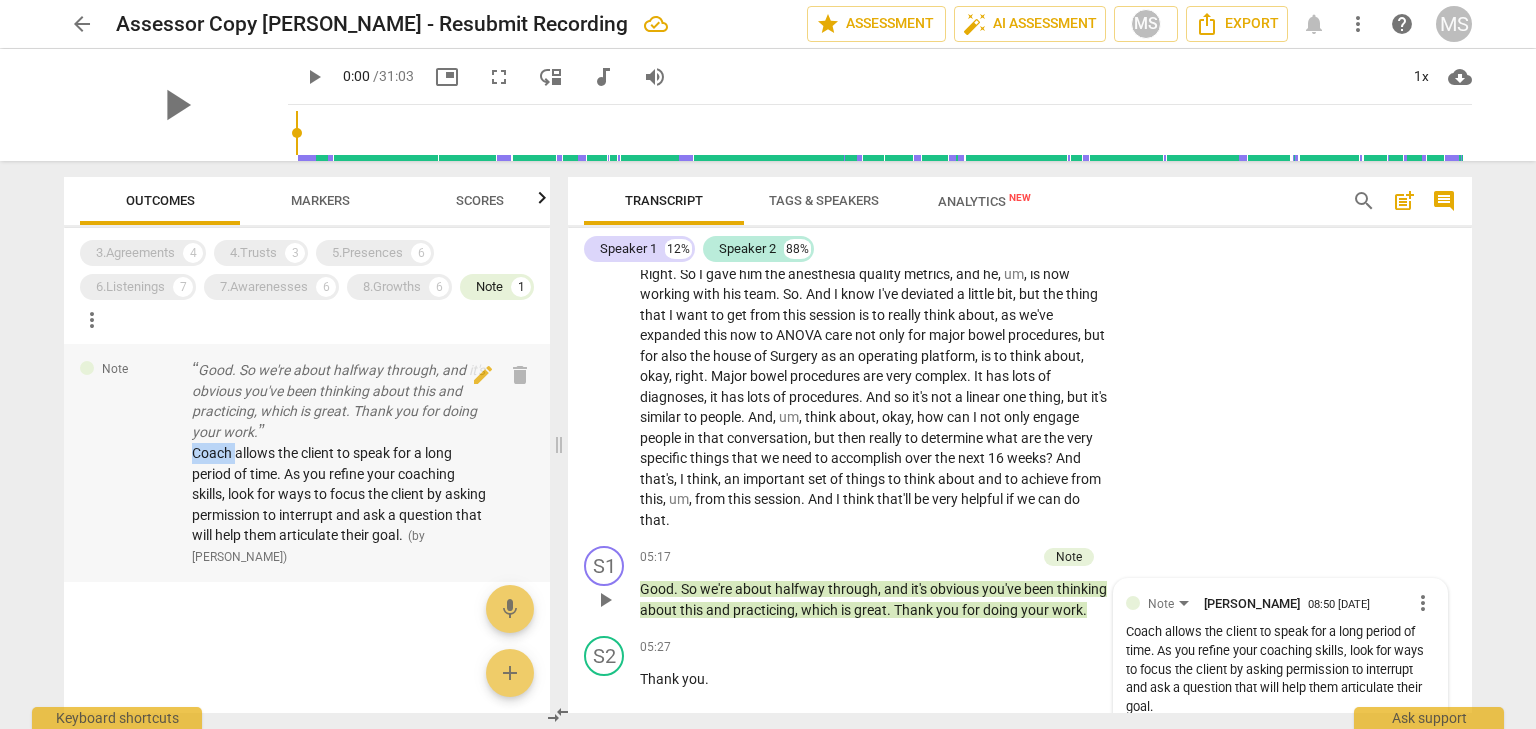 scroll, scrollTop: 2043, scrollLeft: 0, axis: vertical 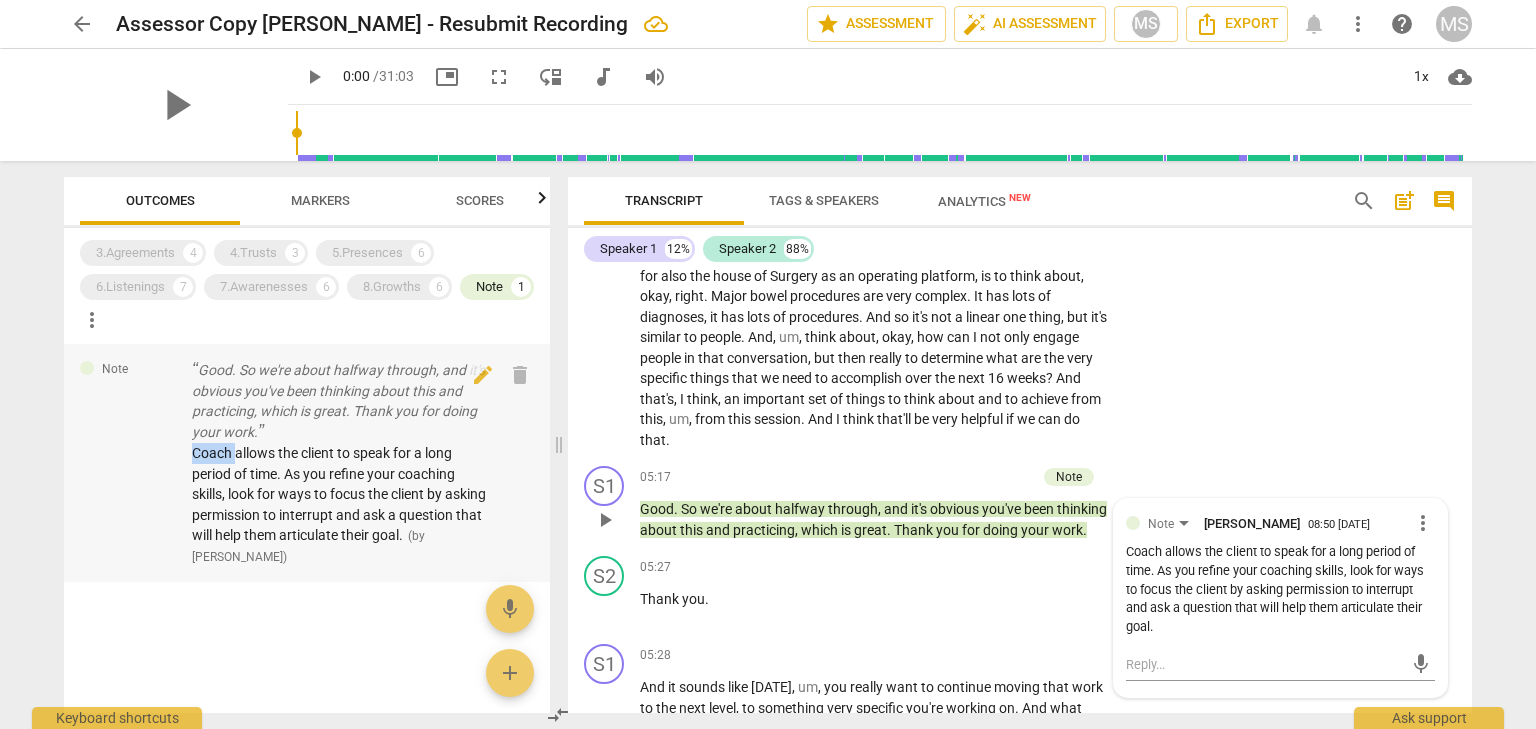 click on "Coach allows the client to speak for a long period of time. As you refine your coaching skills, look for ways to focus the client by asking permission to interrupt and ask a question that will help them articulate their goal." at bounding box center (339, 494) 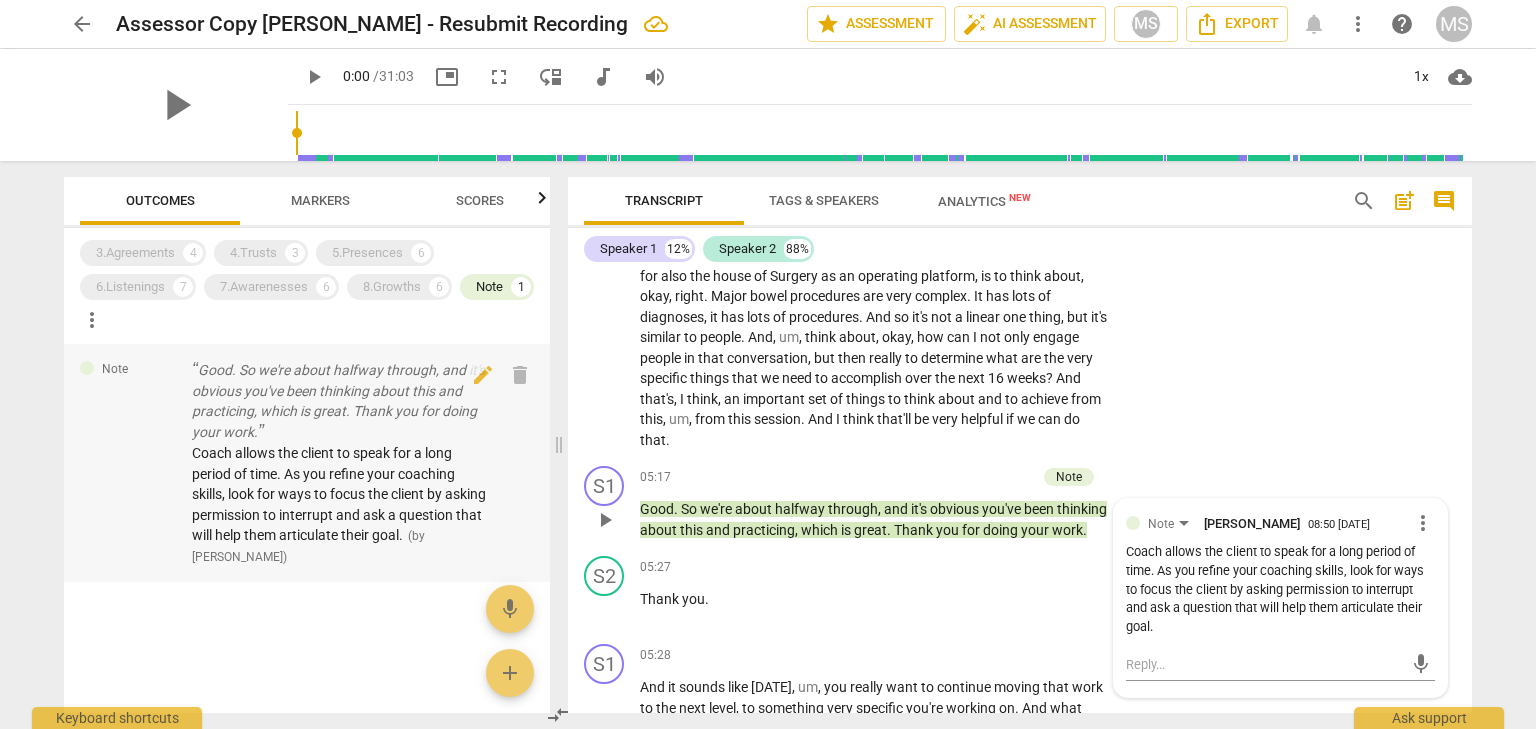 drag, startPoint x: 198, startPoint y: 450, endPoint x: 228, endPoint y: 555, distance: 109.201645 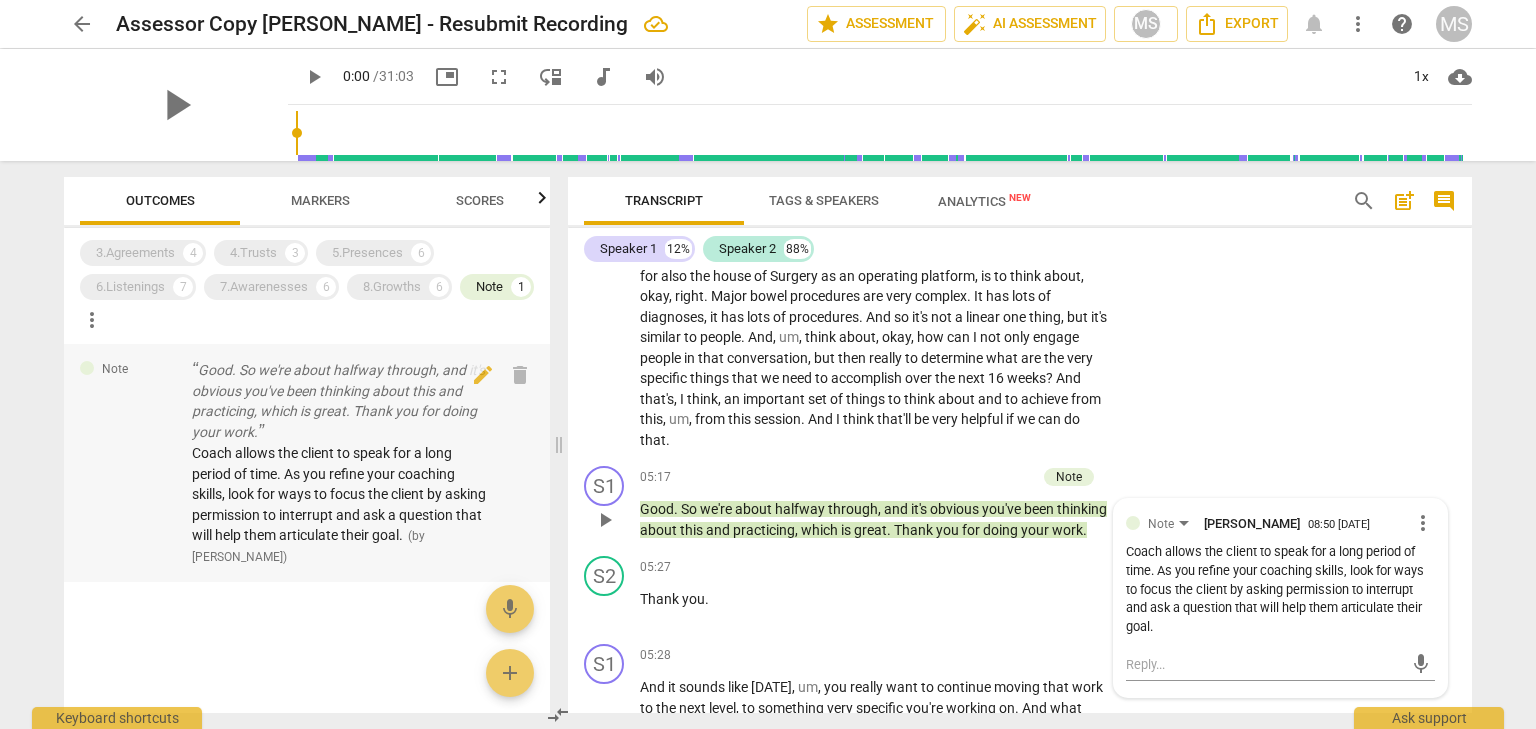 click on "Coach allows the client to speak for a long period of time. As you refine your coaching skills, look for ways to focus the client by asking permission to interrupt and ask a question that will help them articulate their goal.  ( by [PERSON_NAME] )" at bounding box center (339, 504) 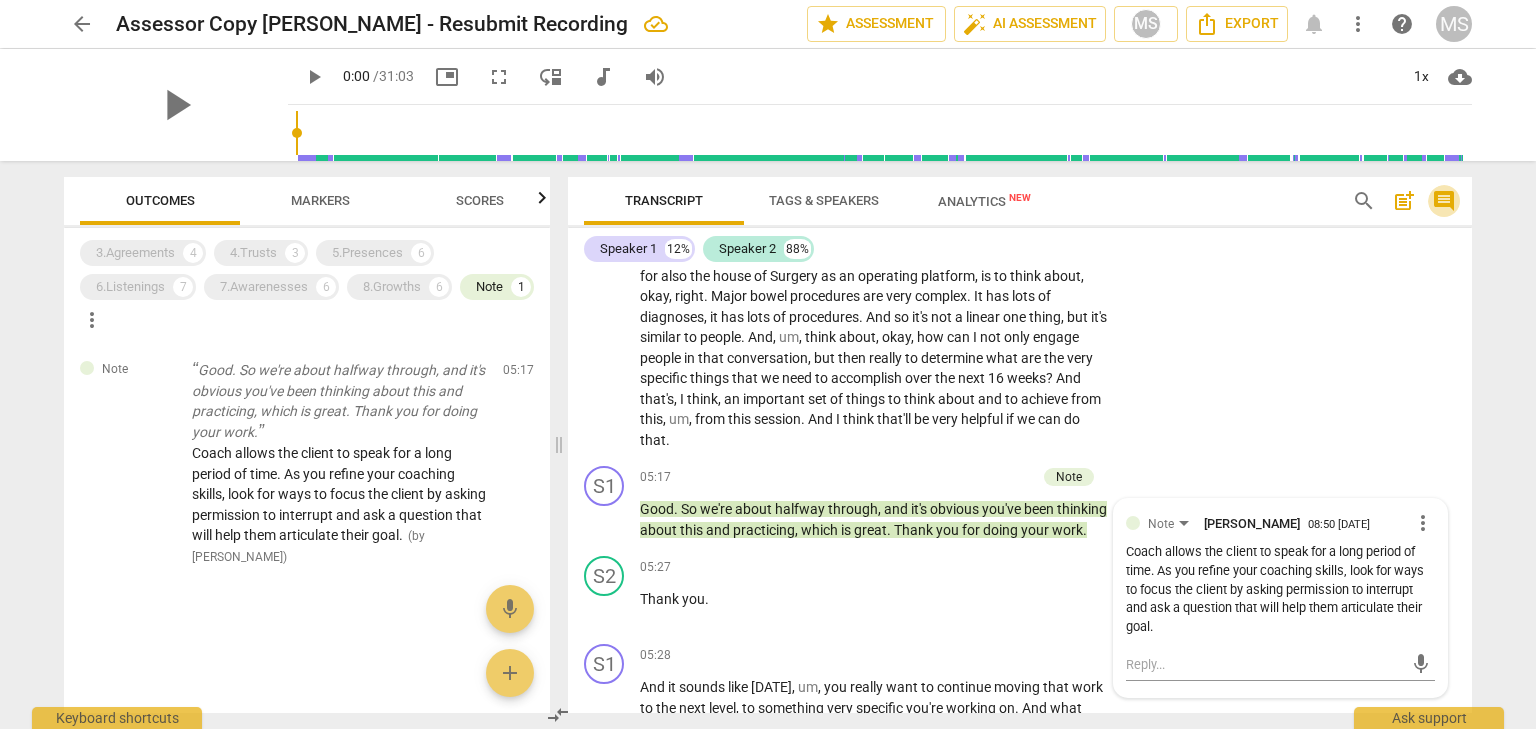 click on "comment" at bounding box center (1444, 201) 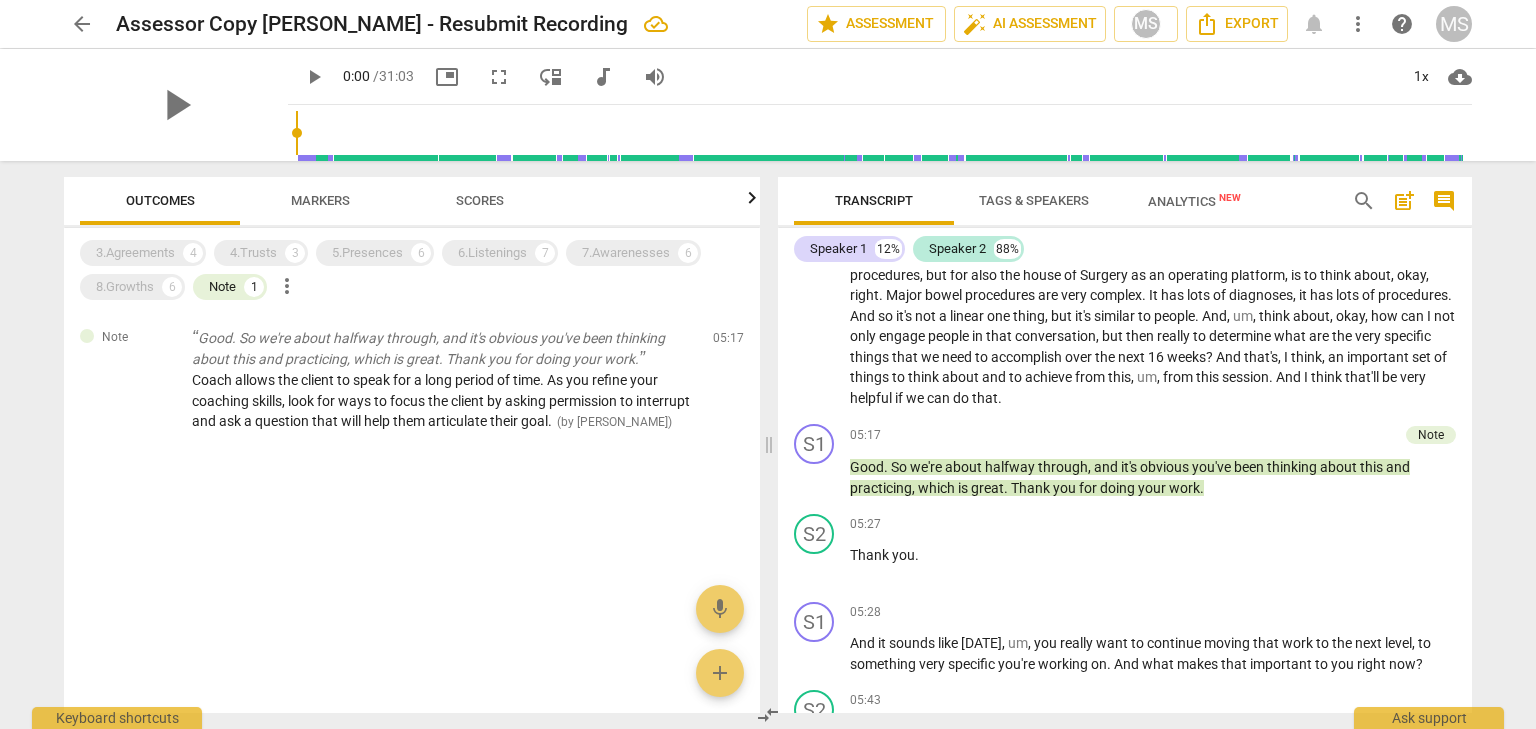 click on "post_add" at bounding box center [1404, 201] 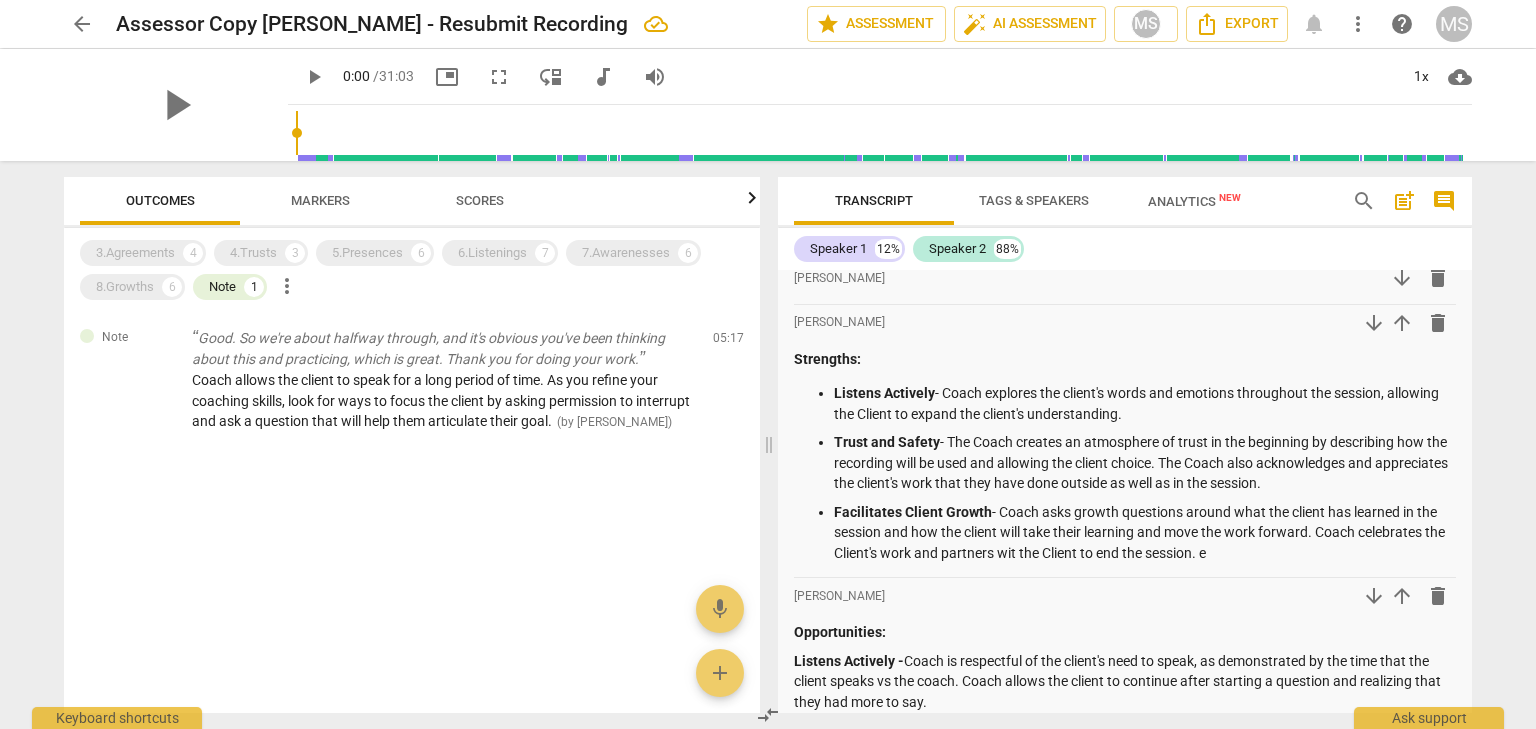 scroll, scrollTop: 300, scrollLeft: 0, axis: vertical 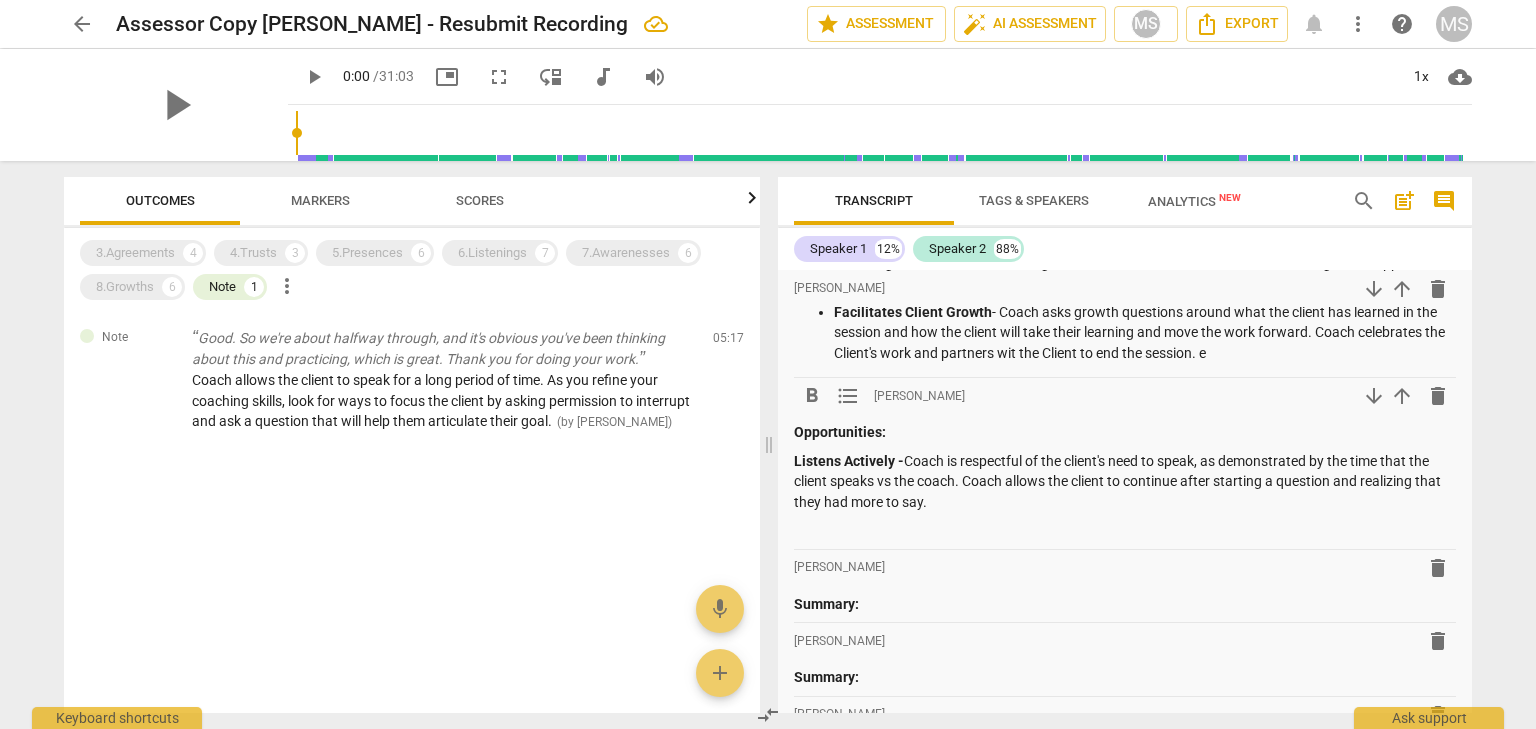 click on "Listens Actively -  Coach is respectful of the client's need to speak, as demonstrated by the time that the client speaks vs the coach. Coach allows the client to continue after starting a question and realizing that they had more to say." at bounding box center [1125, 482] 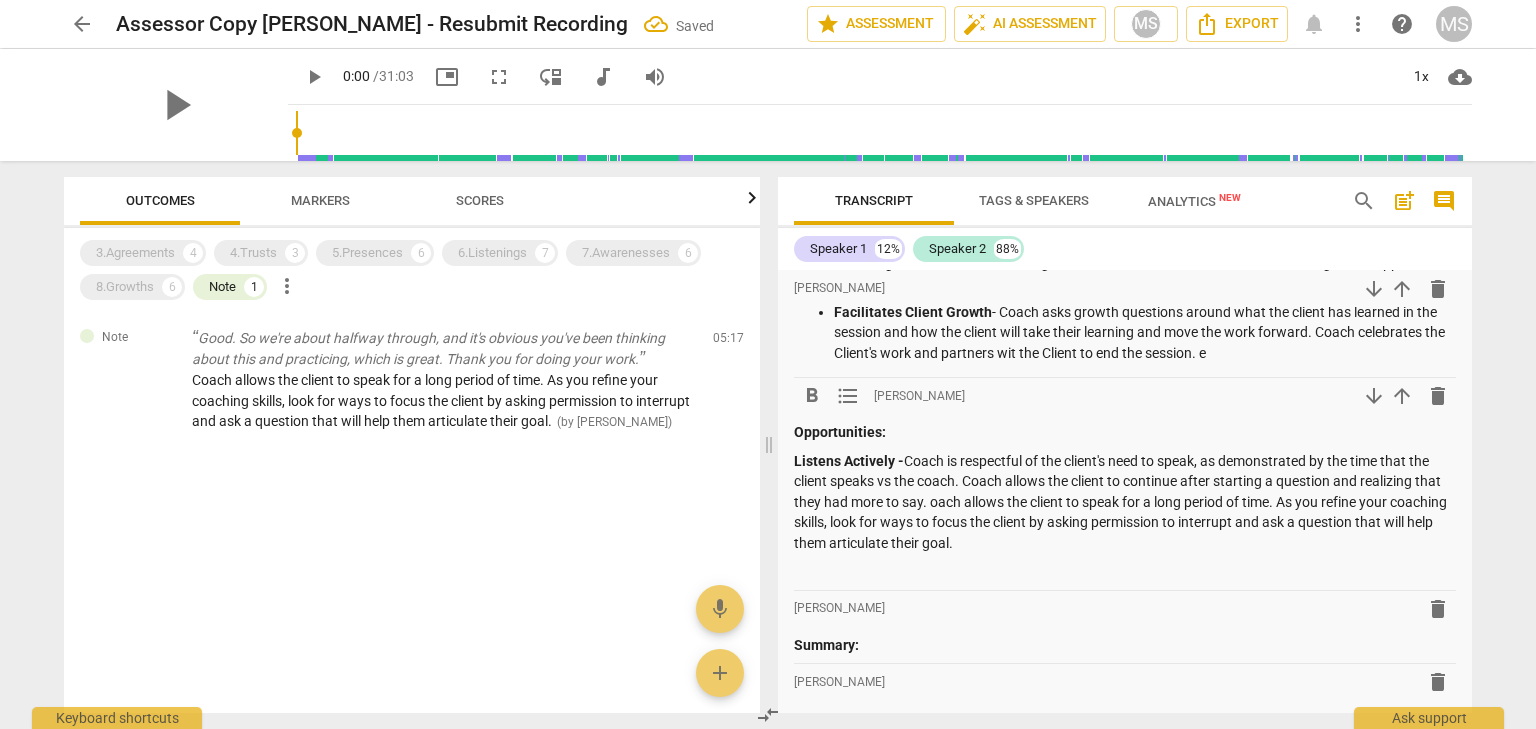 click on "Listens Actively -  Coach is respectful of the client's need to speak, as demonstrated by the time that the client speaks vs the coach. Coach allows the client to continue after starting a question and realizing that they had more to say. oach allows the client to speak for a long period of time. As you refine your coaching skills, look for ways to focus the client by asking permission to interrupt and ask a question that will help them articulate their goal." at bounding box center [1125, 502] 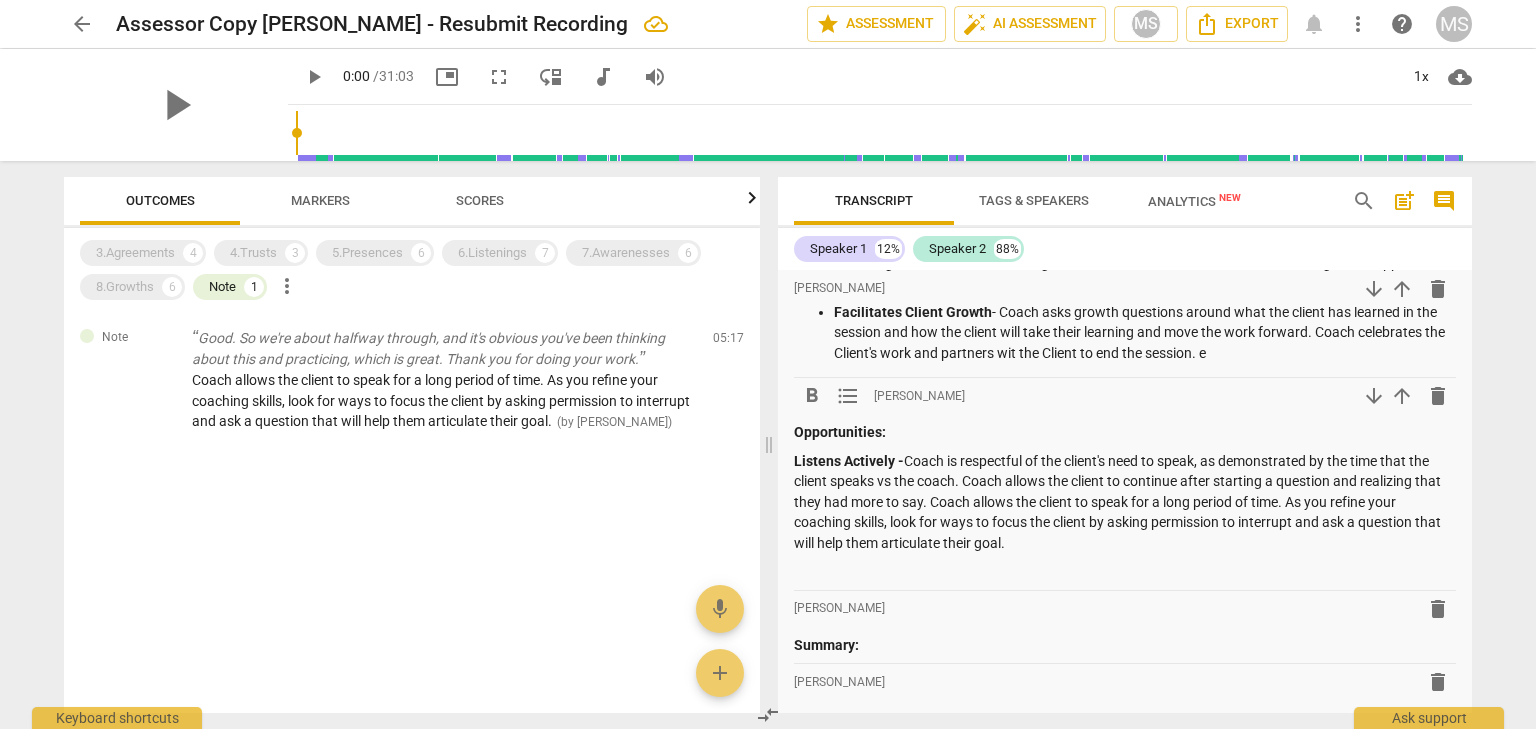 click on "Listens Actively -  Coach is respectful of the client's need to speak, as demonstrated by the time that the client speaks vs the coach. Coach allows the client to continue after starting a question and realizing that they had more to say. Coach allows the client to speak for a long period of time. As you refine your coaching skills, look for ways to focus the client by asking permission to interrupt and ask a question that will help them articulate their goal." at bounding box center (1125, 502) 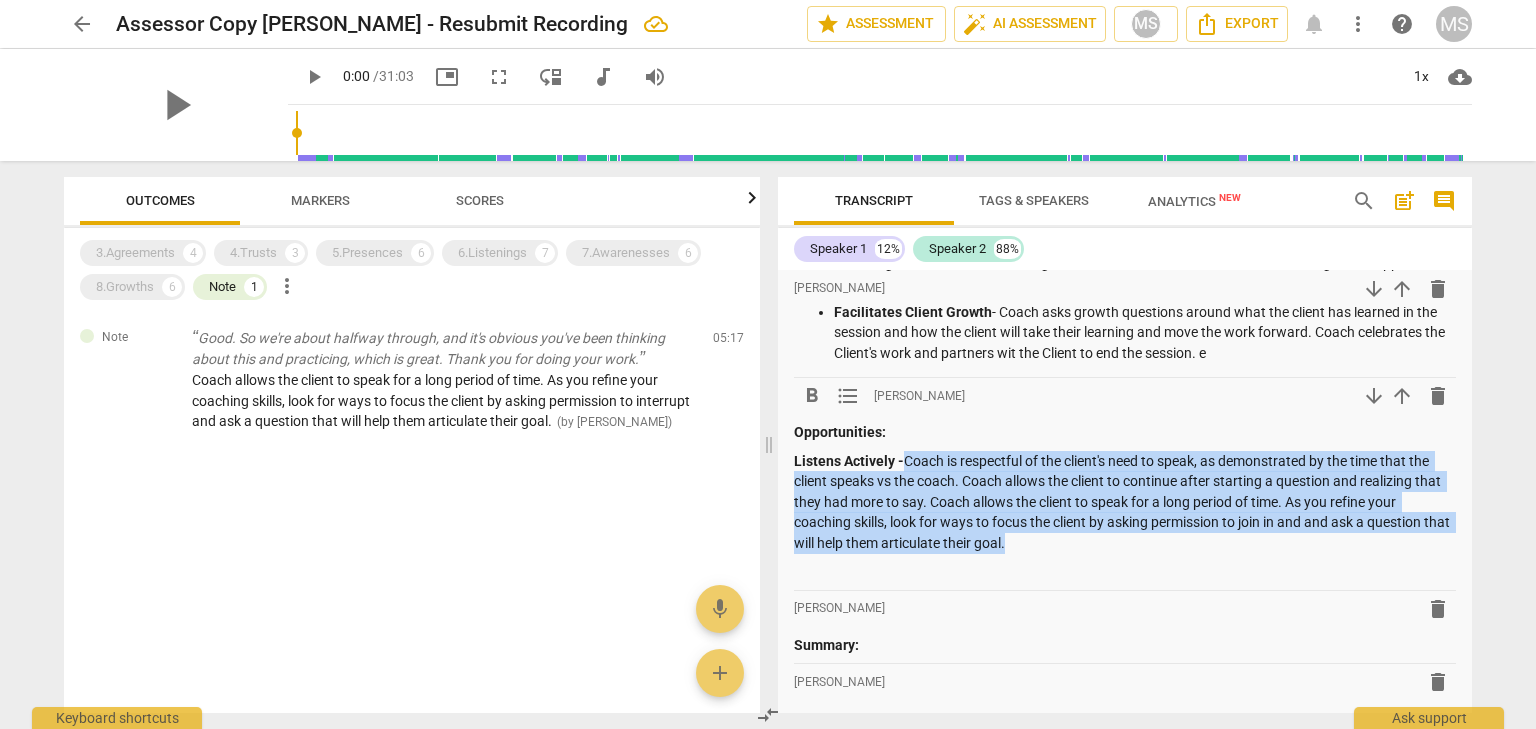 drag, startPoint x: 910, startPoint y: 466, endPoint x: 1042, endPoint y: 547, distance: 154.87091 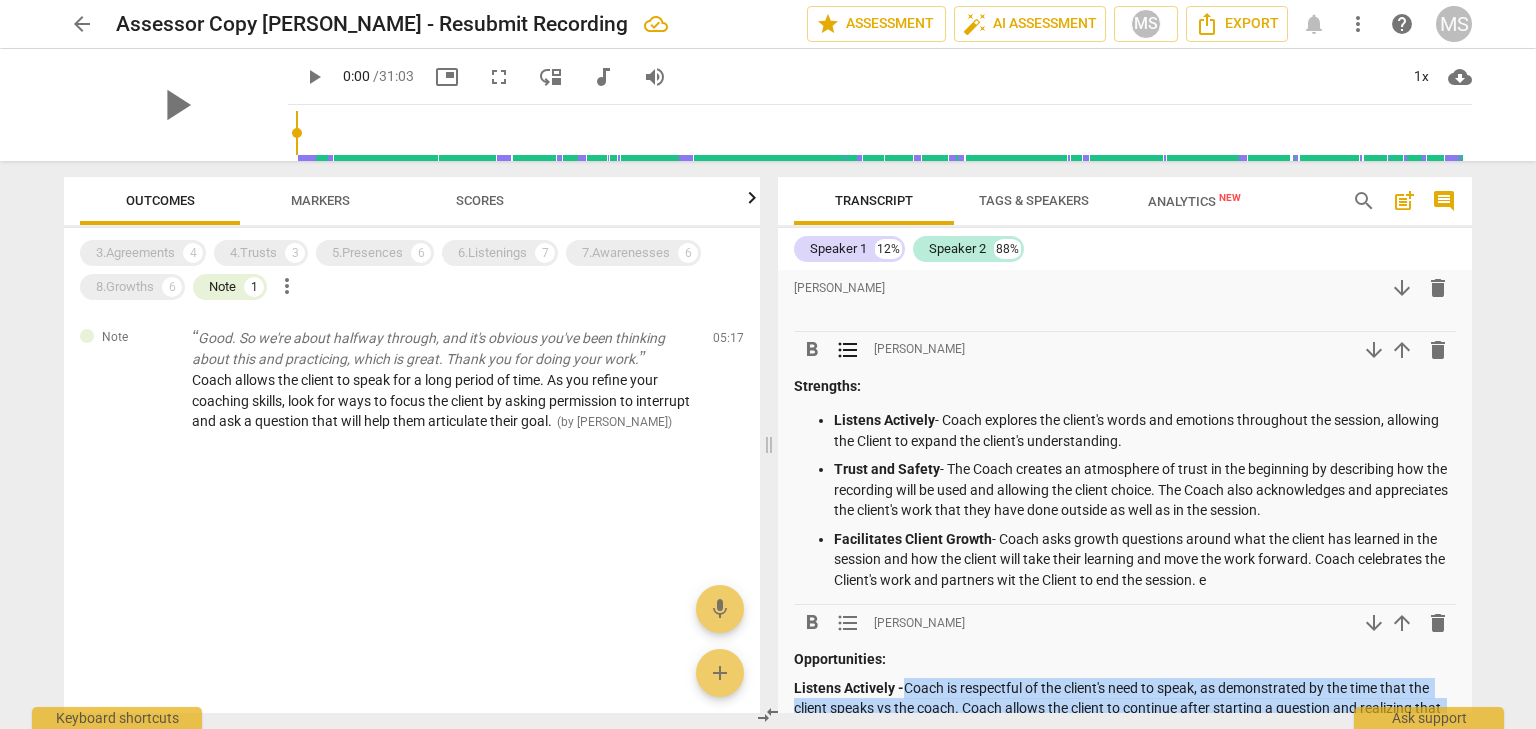 scroll, scrollTop: 0, scrollLeft: 0, axis: both 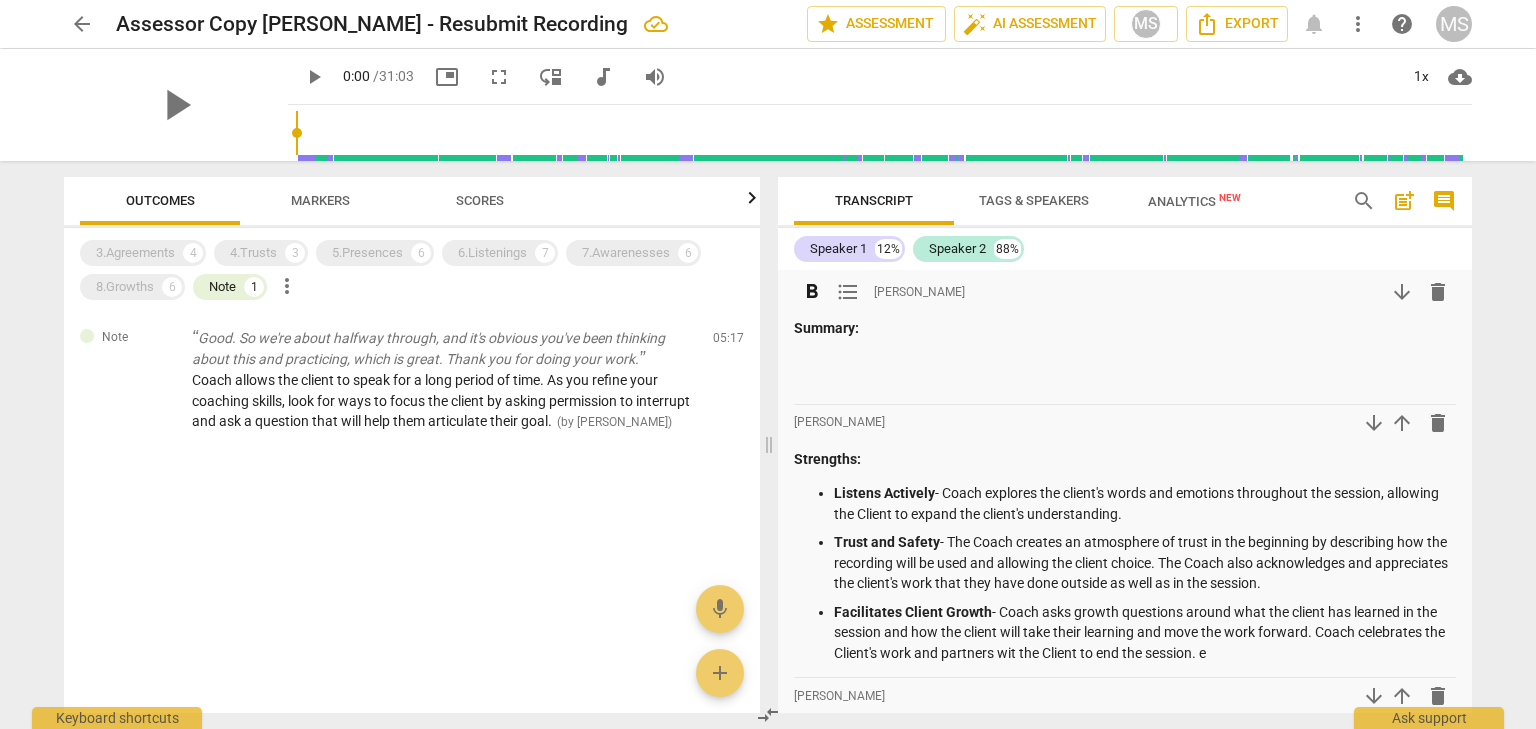 click at bounding box center [1125, 357] 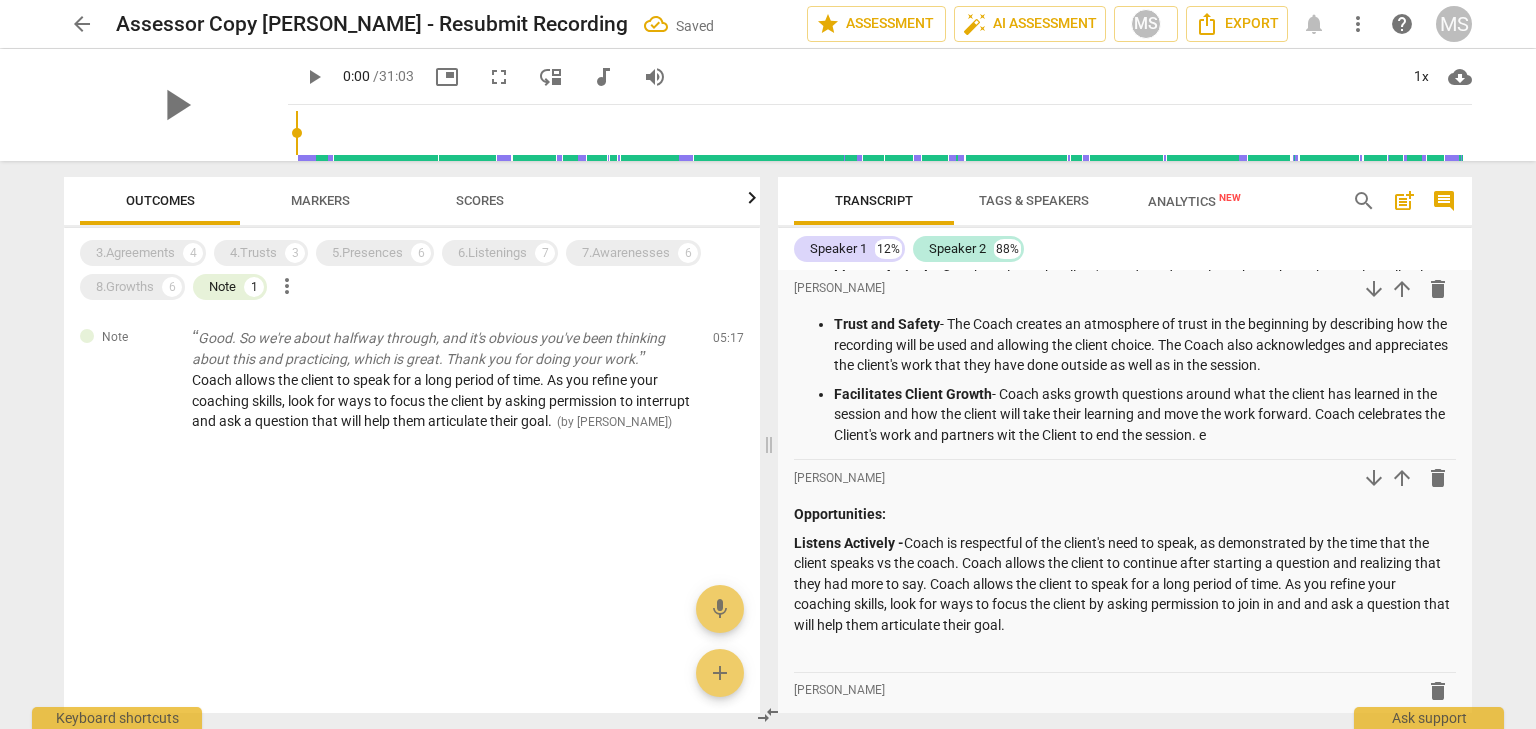 scroll, scrollTop: 300, scrollLeft: 0, axis: vertical 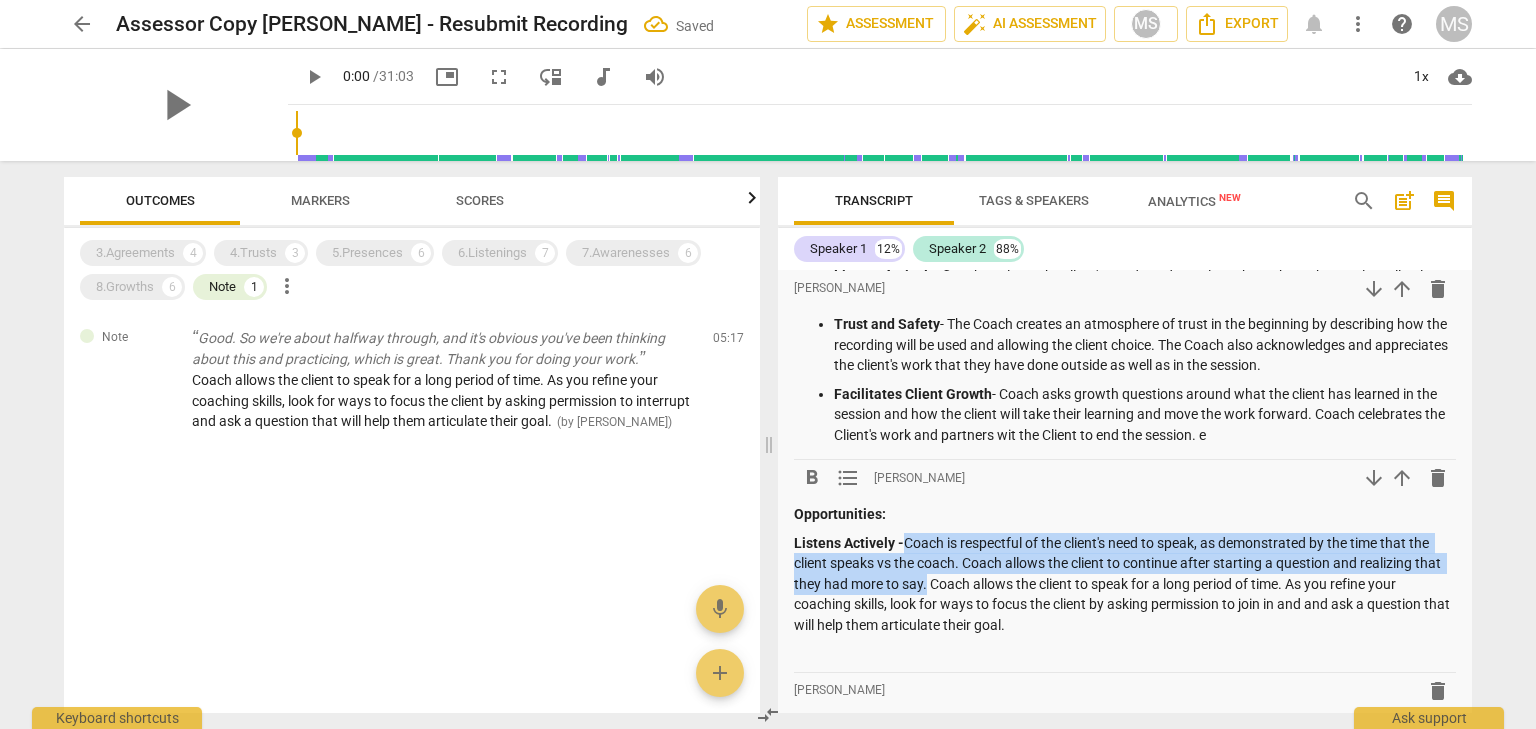 drag, startPoint x: 906, startPoint y: 537, endPoint x: 924, endPoint y: 574, distance: 41.14608 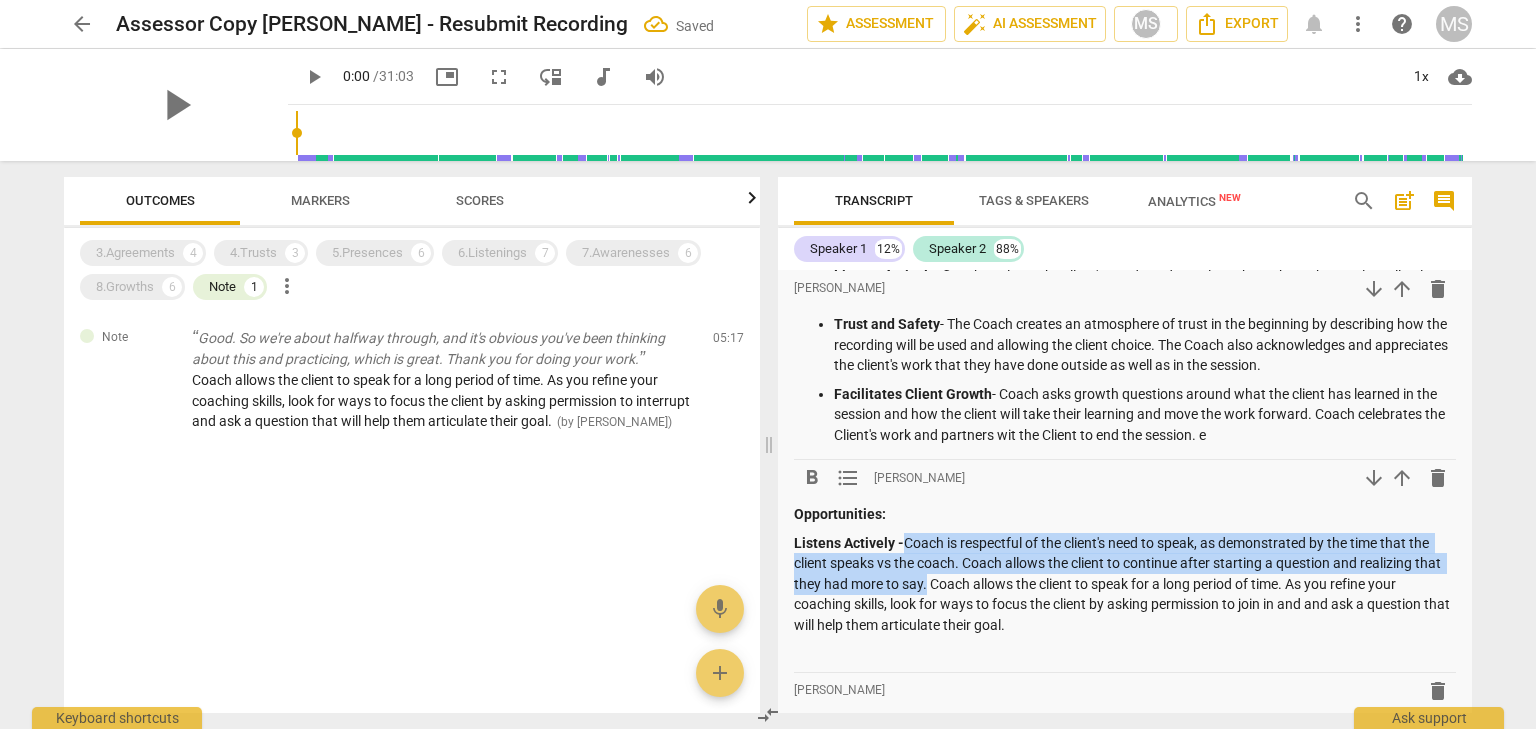 click on "Listens Actively -  Coach is respectful of the client's need to speak, as demonstrated by the time that the client speaks vs the coach. Coach allows the client to continue after starting a question and realizing that they had more to say. Coach allows the client to speak for a long period of time. As you refine your coaching skills, look for ways to focus the client by asking permission to join in and and ask a question that will help them articulate their goal." at bounding box center [1125, 584] 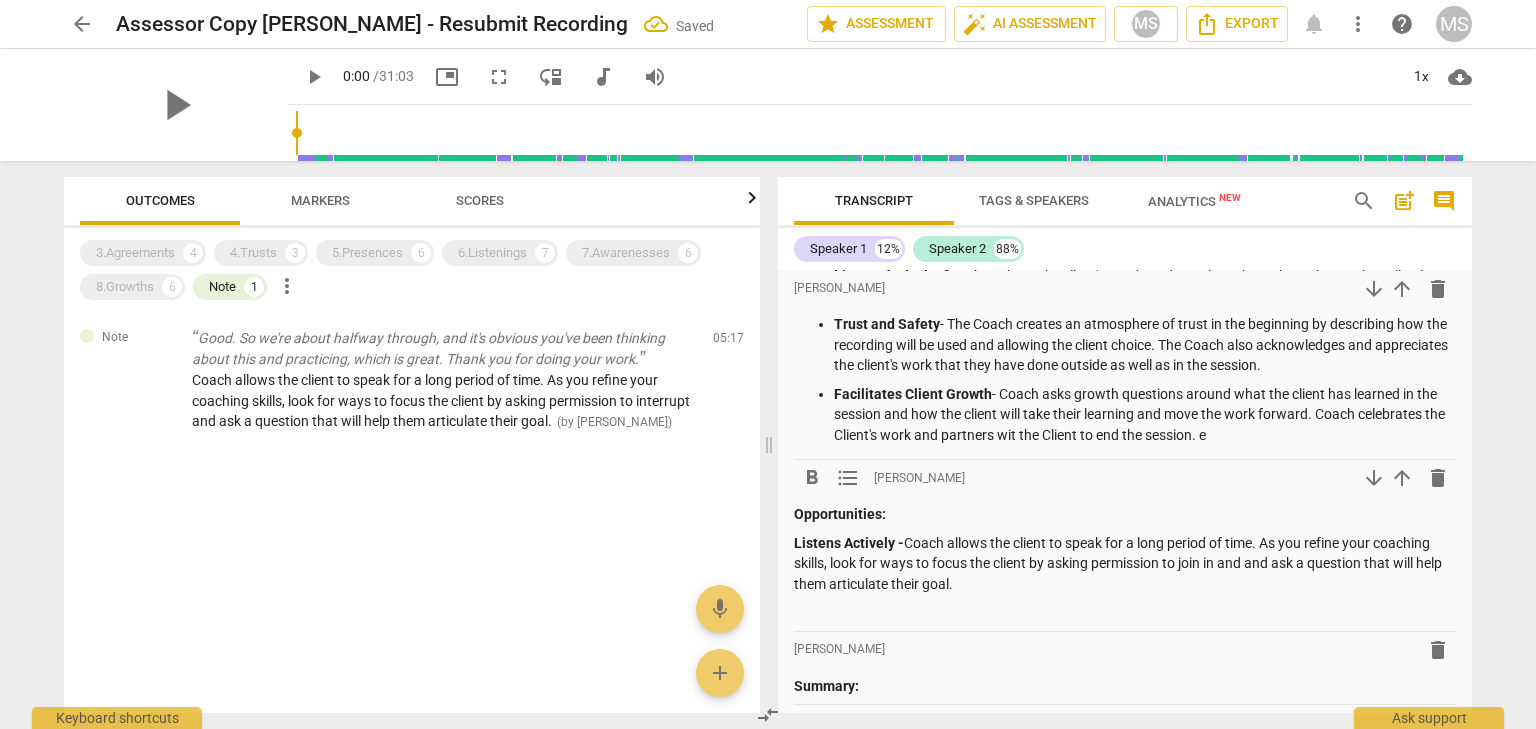 click on "Listens Actively -  Coach allows the client to speak for a long period of time. As you refine your coaching skills, look for ways to focus the client by asking permission to join in and and ask a question that will help them articulate their goal." at bounding box center (1125, 564) 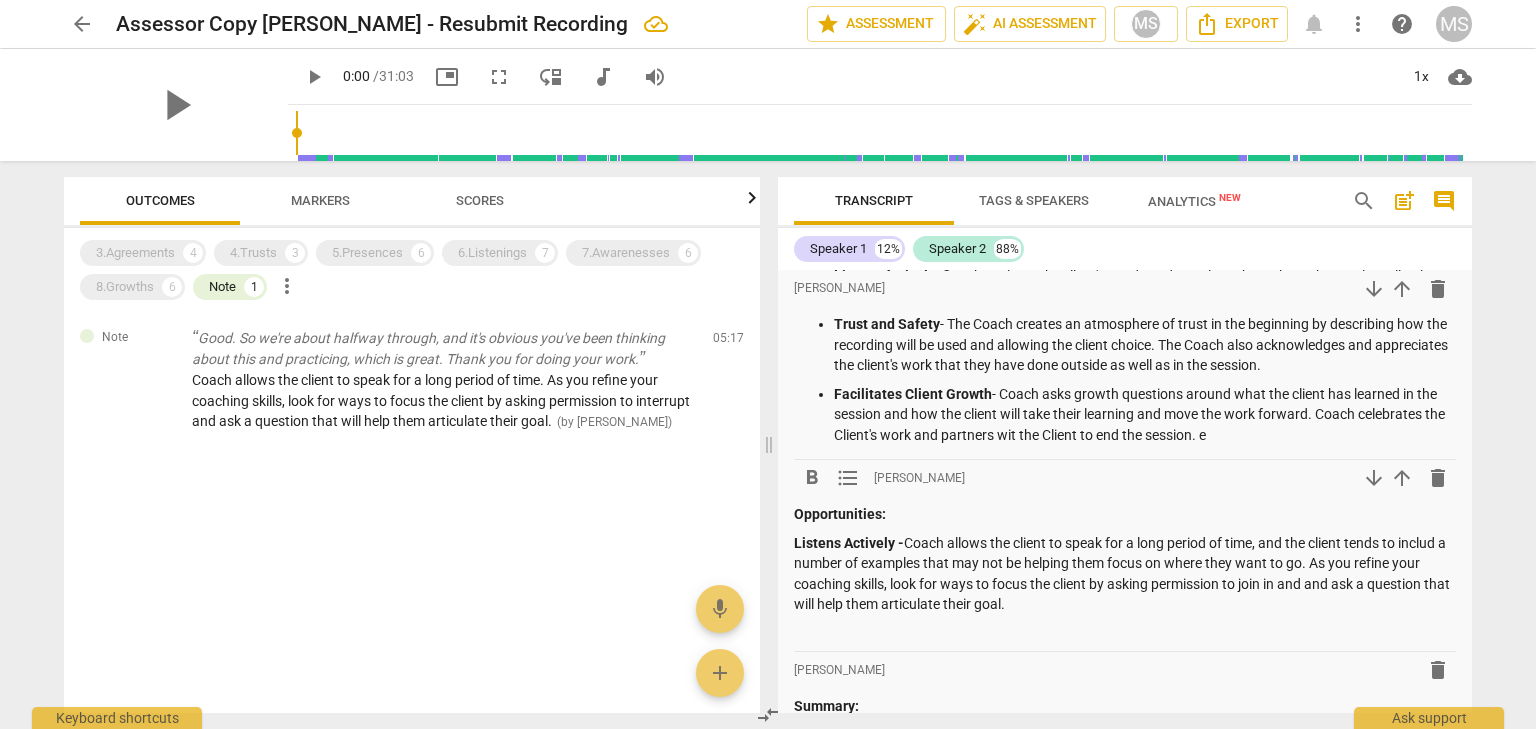 click on "Listens Actively -  Coach allows the client to speak for a long period of time, and the client tends to includ a number of examples that may not be helping them focus on where they want to go. As you refine your coaching skills, look for ways to focus the client by asking permission to join in and and ask a question that will help them articulate their goal." at bounding box center (1125, 574) 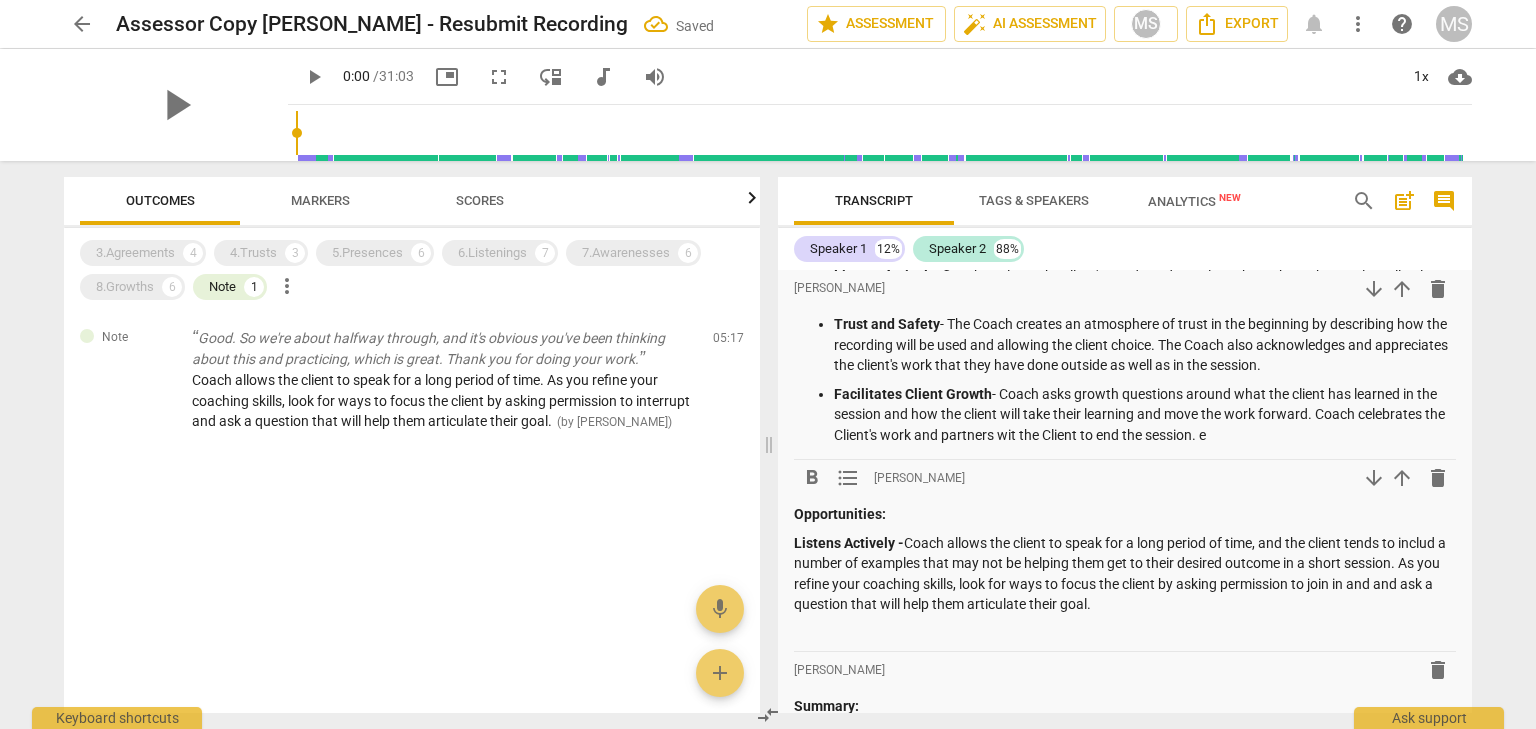 click on "Listens Actively -  Coach allows the client to speak for a long period of time, and the client tends to includ a number of examples that may not be helping them get to their desired outcome in a short session. As you refine your coaching skills, look for ways to focus the client by asking permission to join in and and ask a question that will help them articulate their goal." at bounding box center [1125, 574] 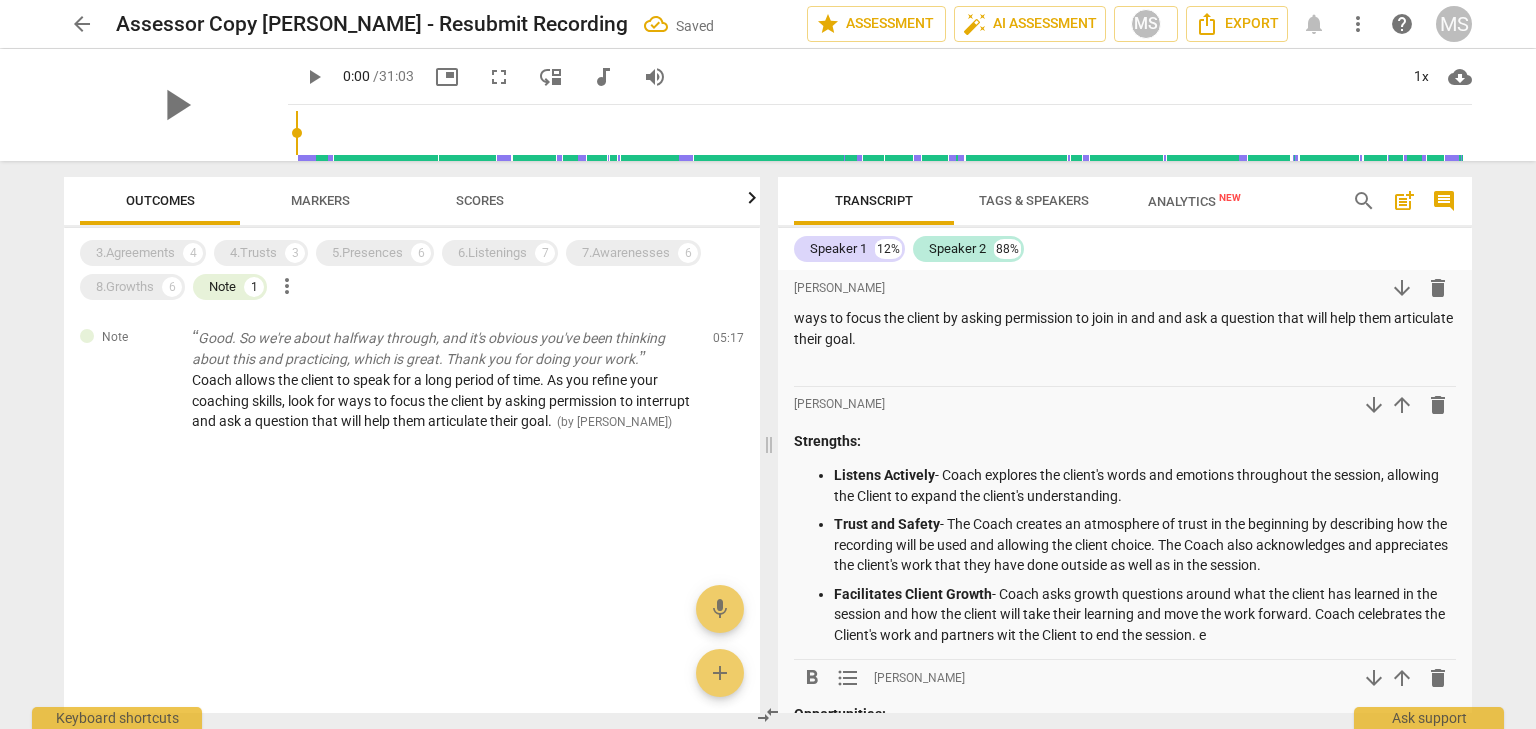 scroll, scrollTop: 300, scrollLeft: 0, axis: vertical 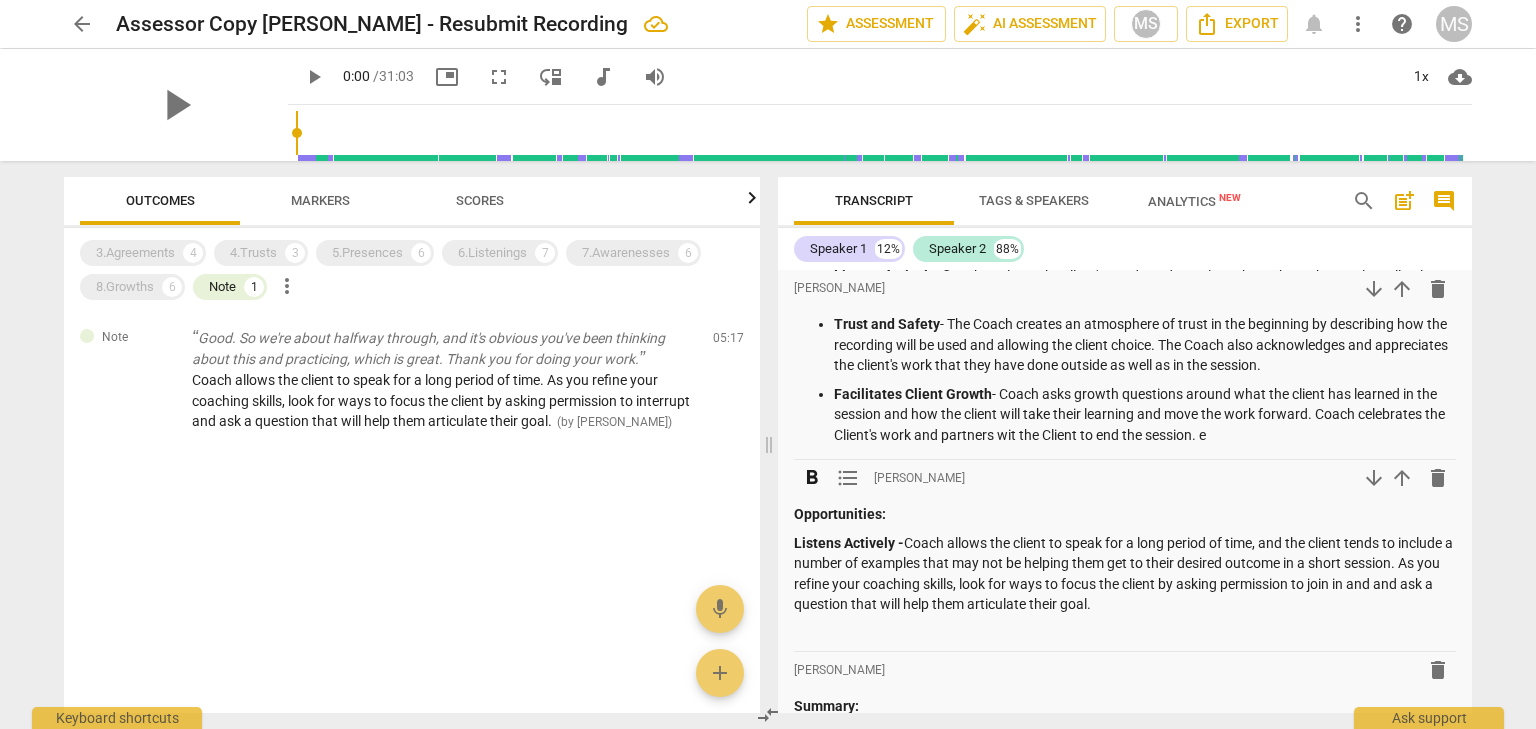 click on "Listens Actively -" at bounding box center (849, 543) 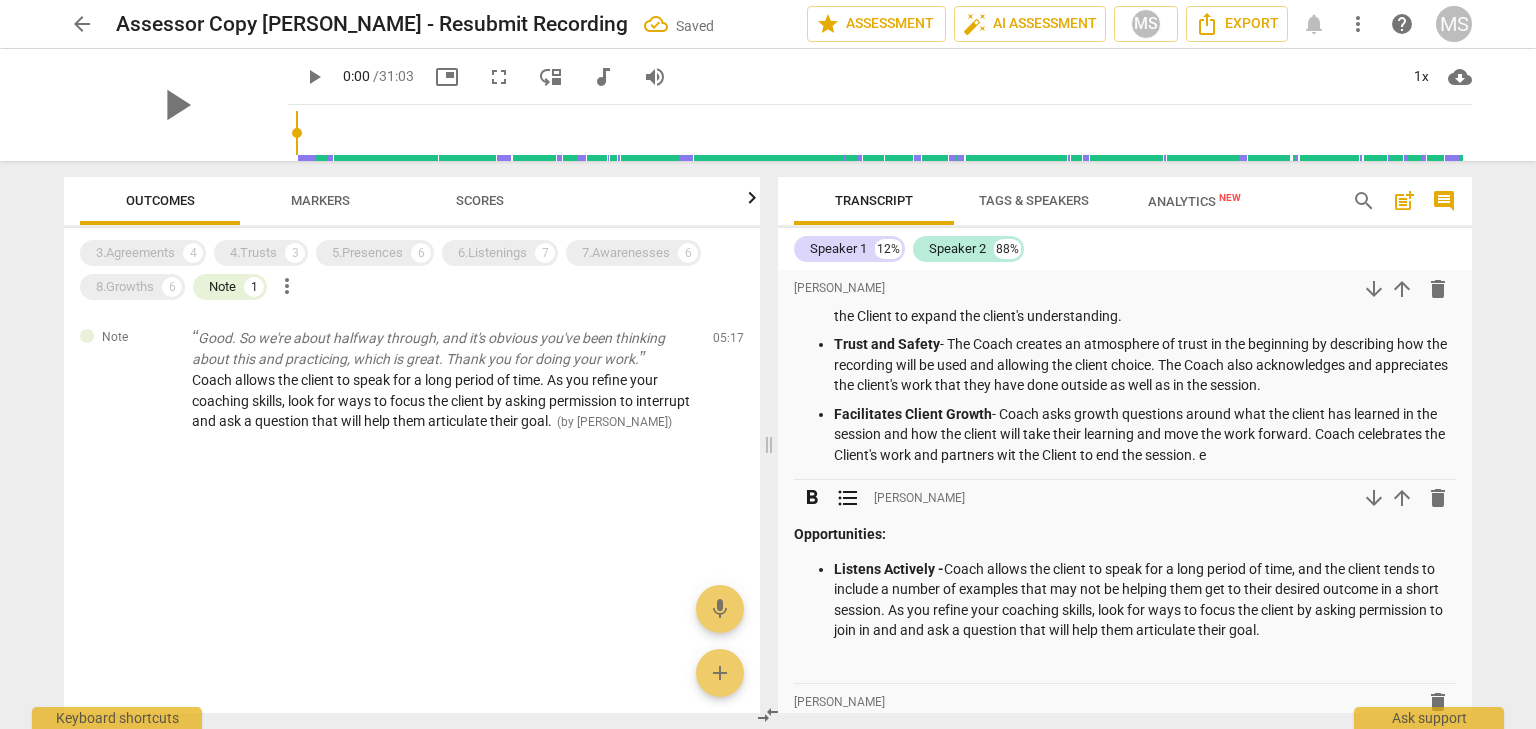 scroll, scrollTop: 200, scrollLeft: 0, axis: vertical 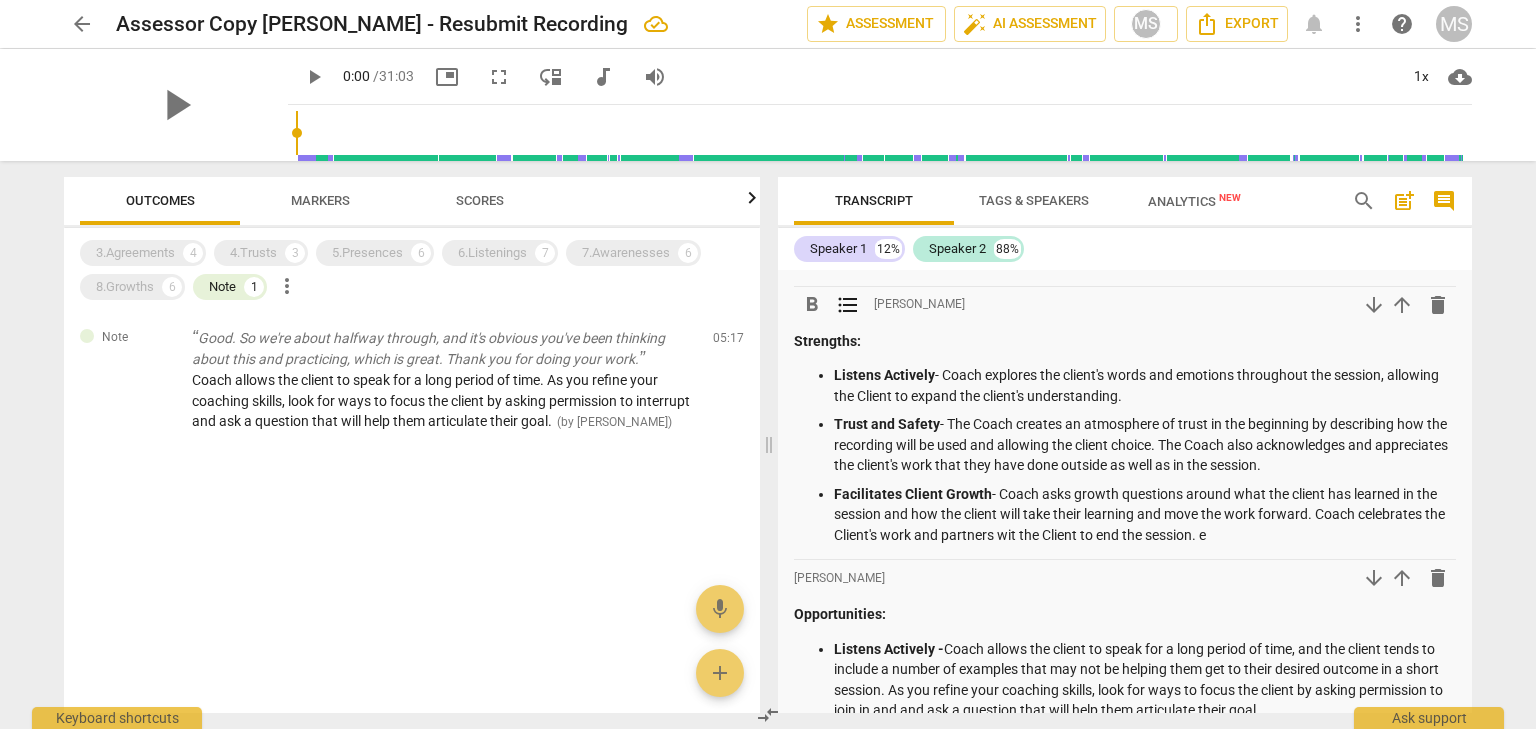 click on "Listens Actively  - Coach explores the client's words and emotions throughout the session, allowing the Client to expand the client's understanding." at bounding box center [1145, 385] 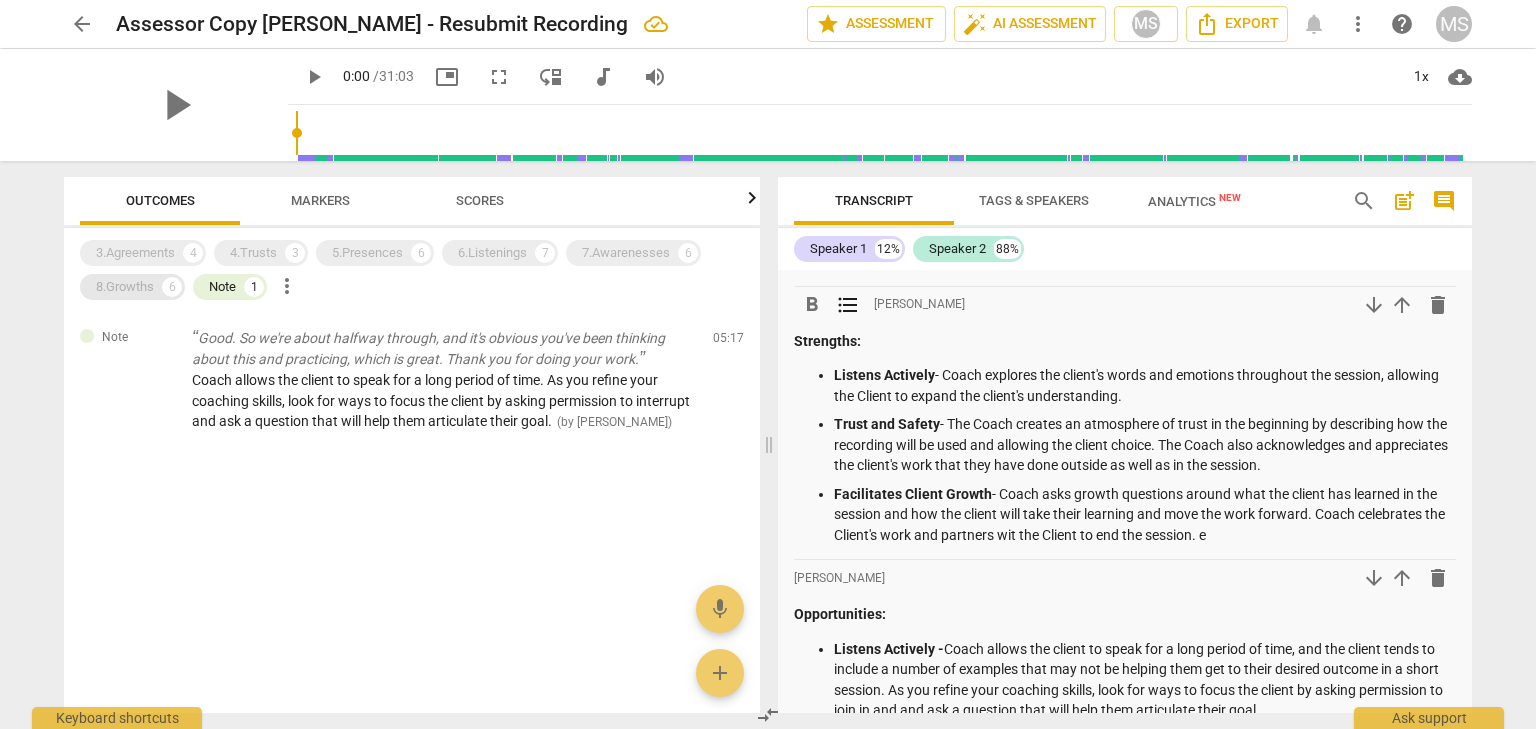 click on "8.Growths" at bounding box center (125, 287) 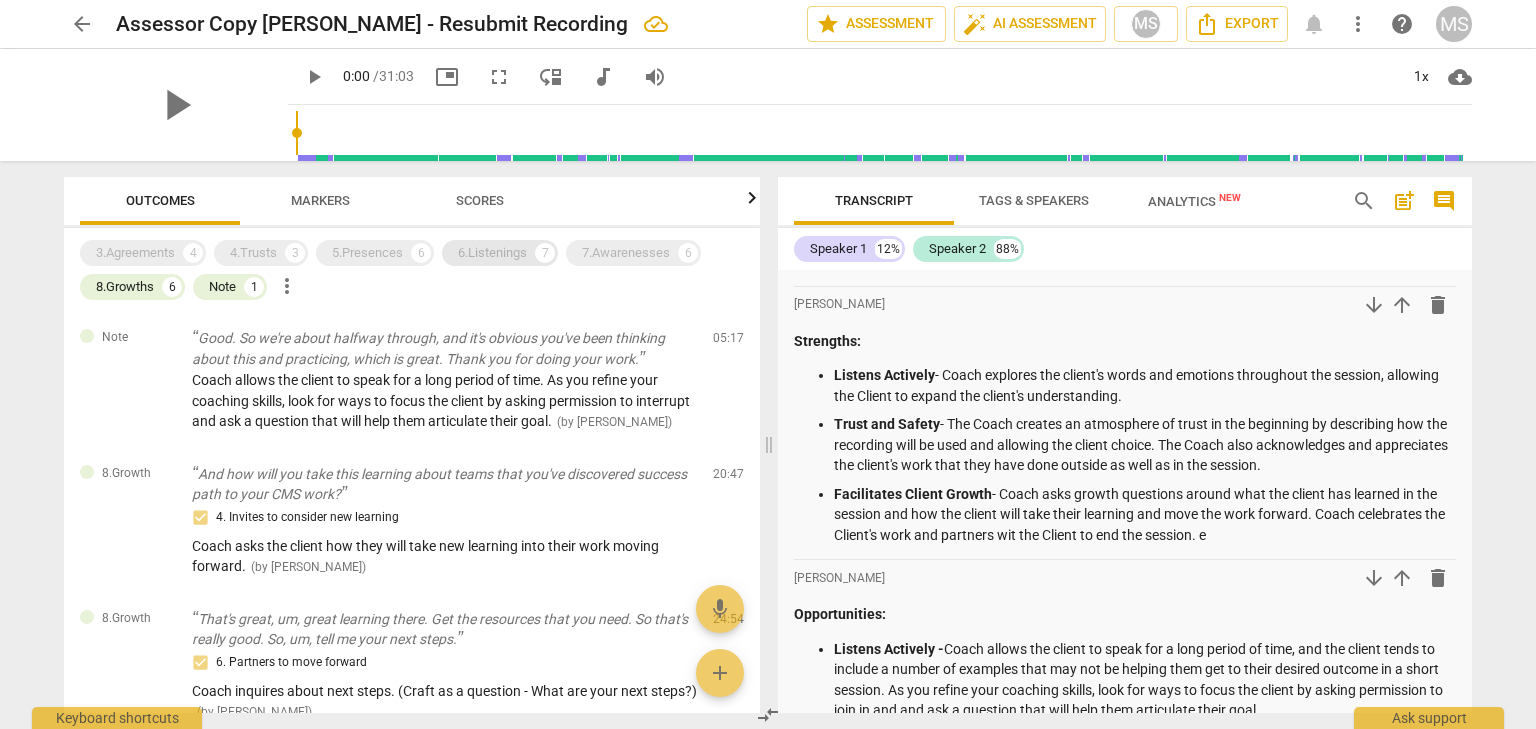 click on "6.Listenings" at bounding box center [492, 253] 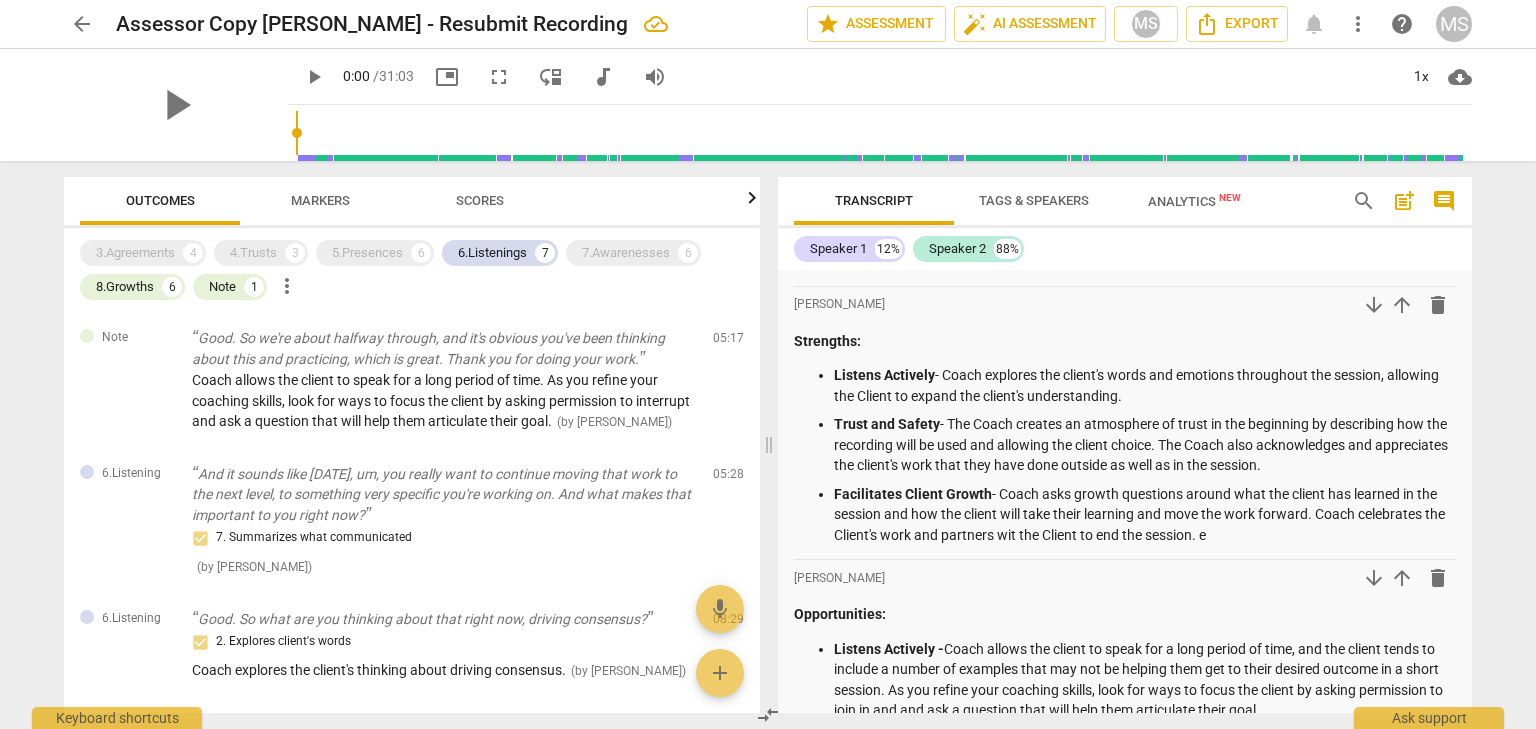click on "Markers" at bounding box center (320, 200) 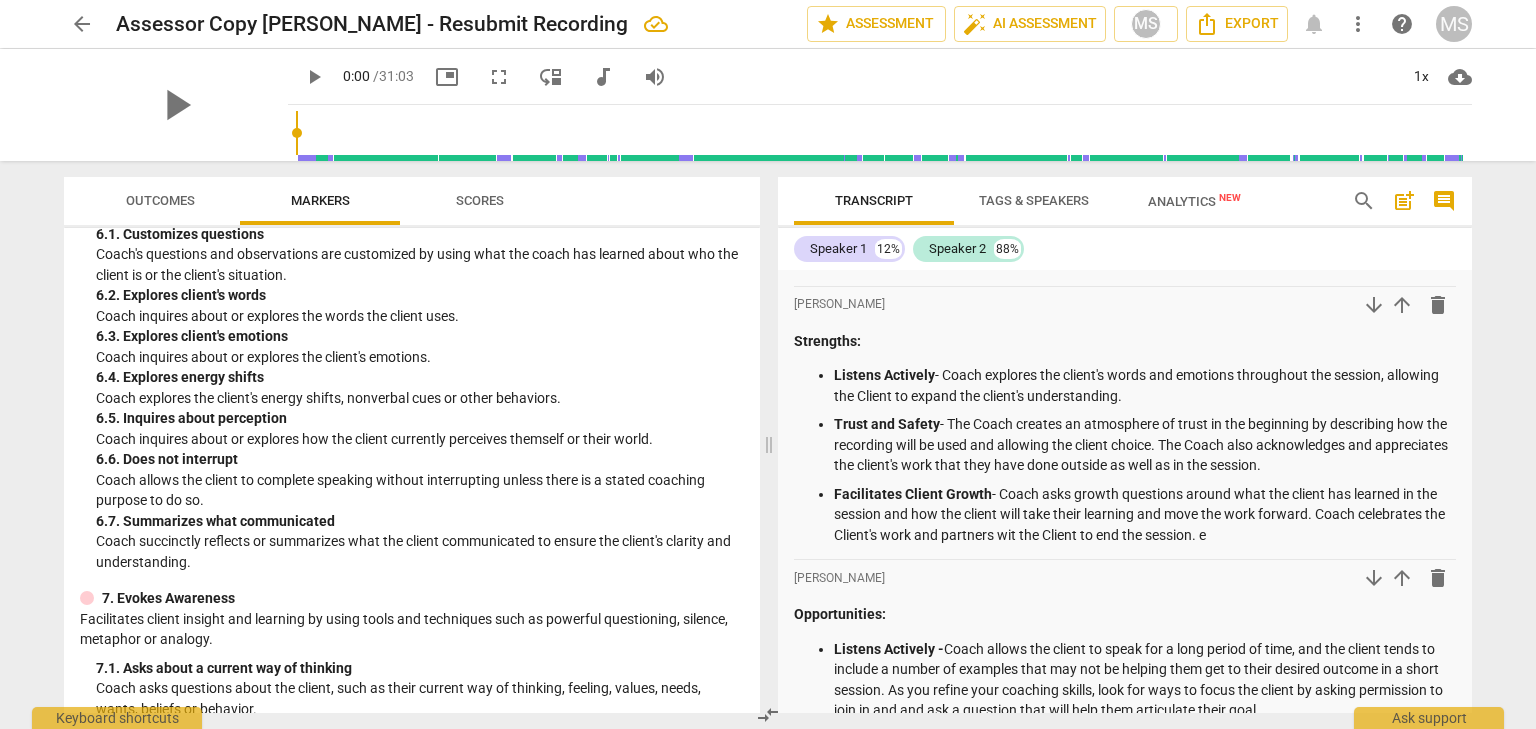 scroll, scrollTop: 1300, scrollLeft: 0, axis: vertical 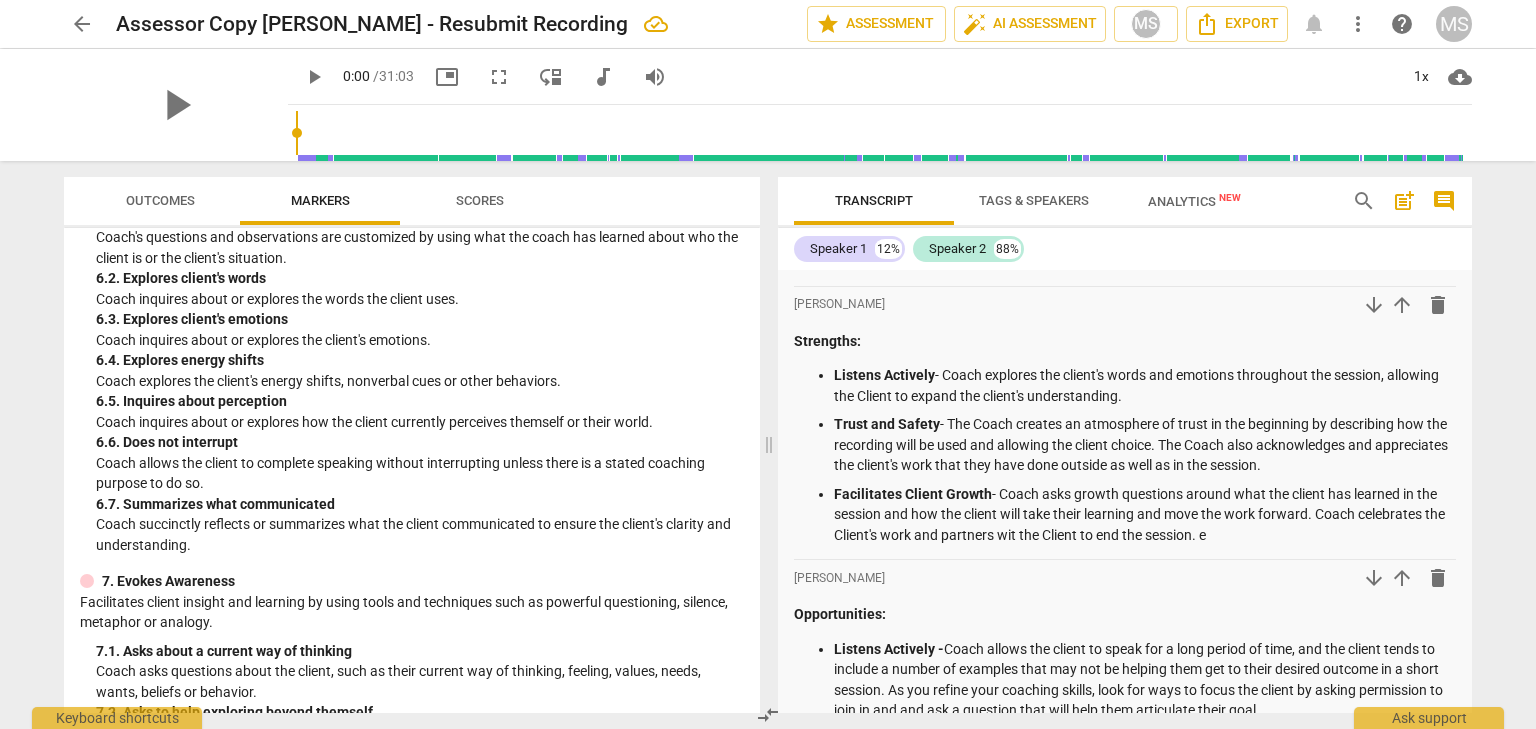 click on "6. 2. Explores client's words" at bounding box center (420, 278) 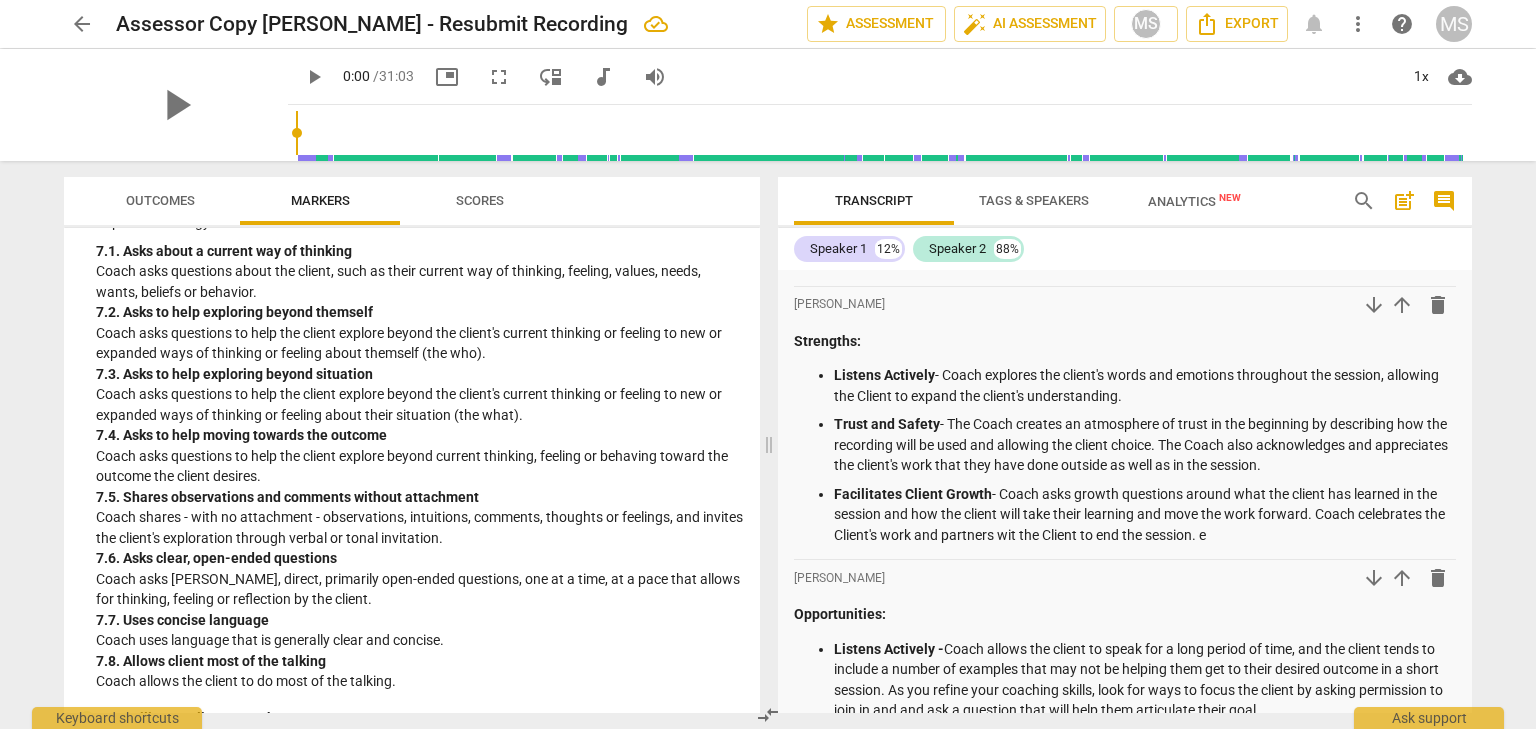scroll, scrollTop: 1800, scrollLeft: 0, axis: vertical 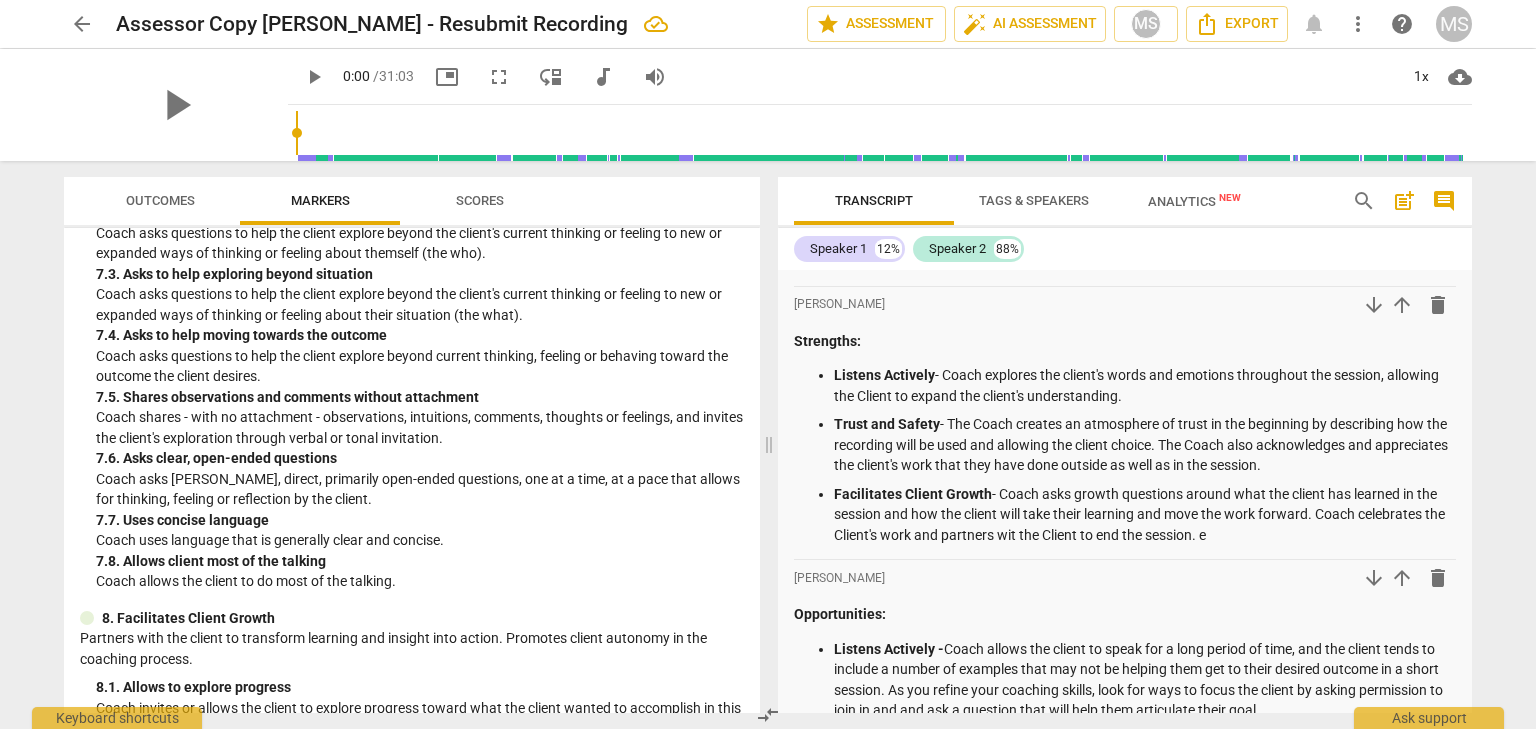 click on "7. 7. Uses concise language" at bounding box center [420, 520] 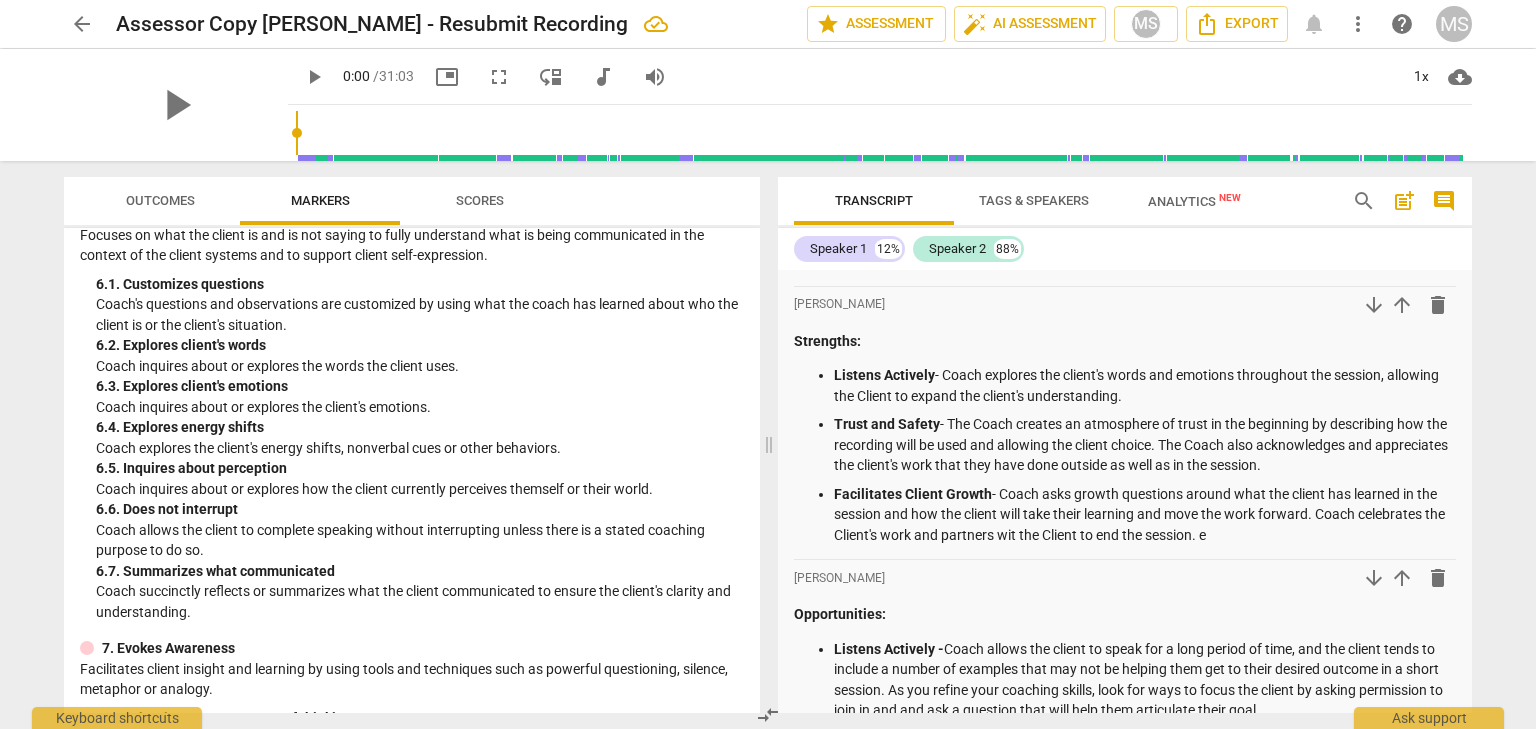 scroll, scrollTop: 1200, scrollLeft: 0, axis: vertical 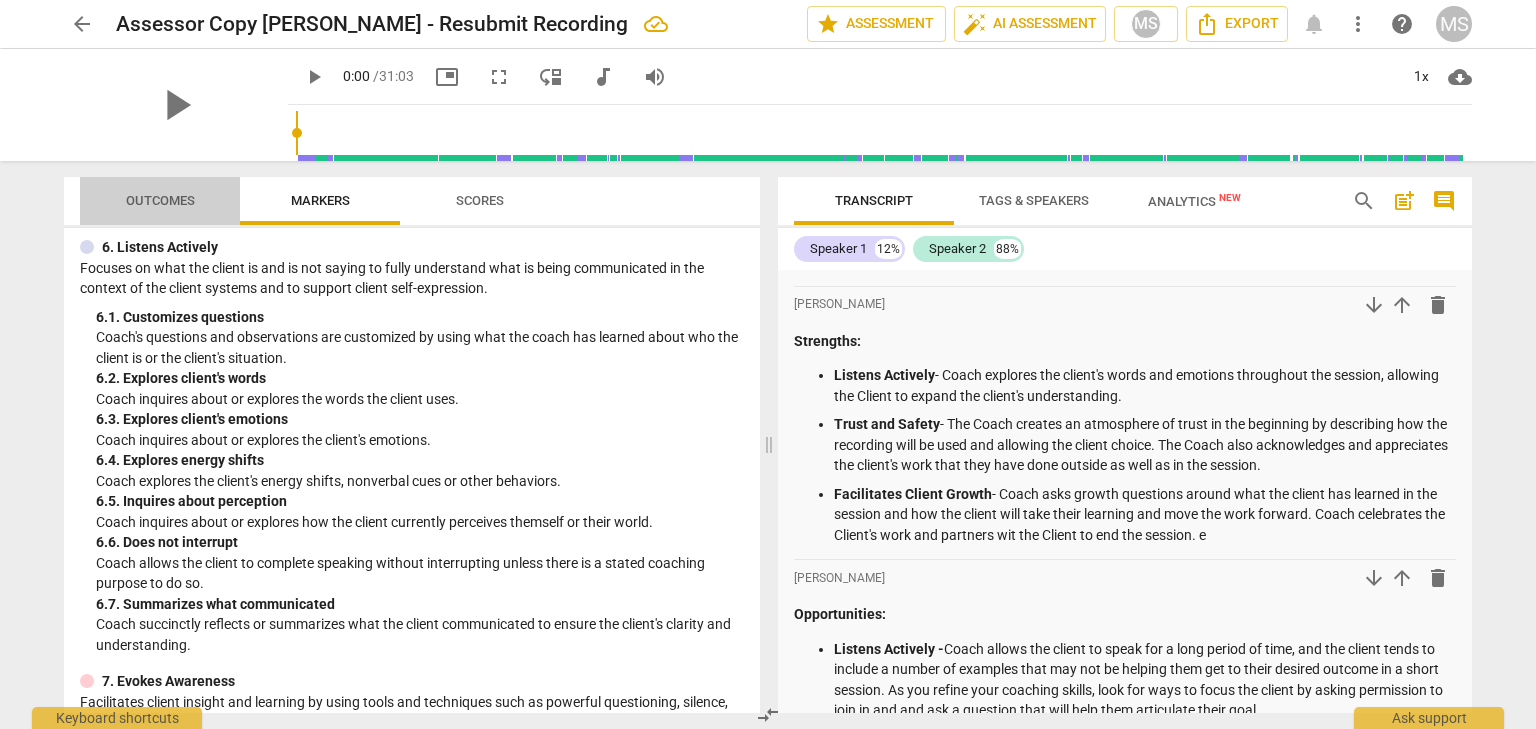 click on "Outcomes" at bounding box center [160, 200] 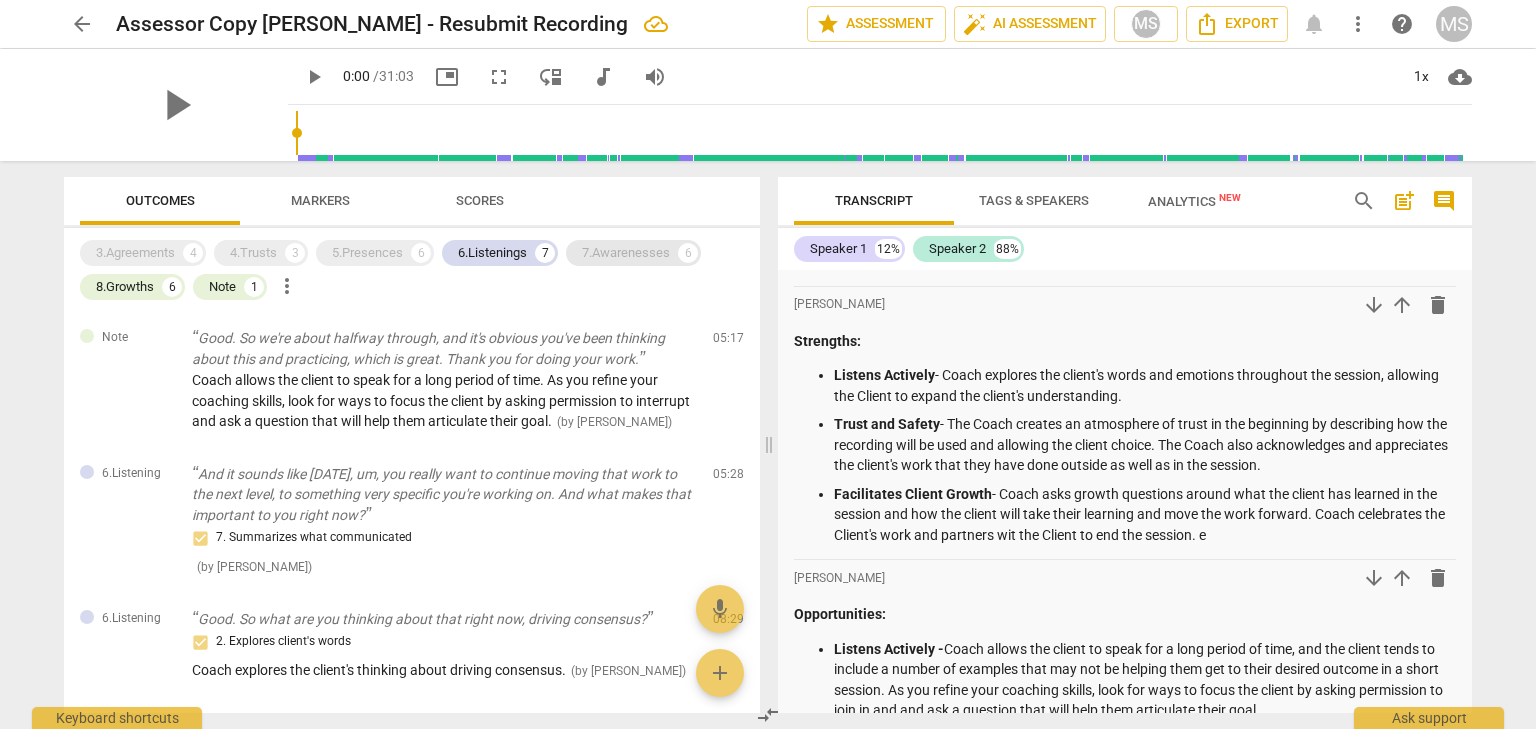 click on "7.Awarenesses" at bounding box center [626, 253] 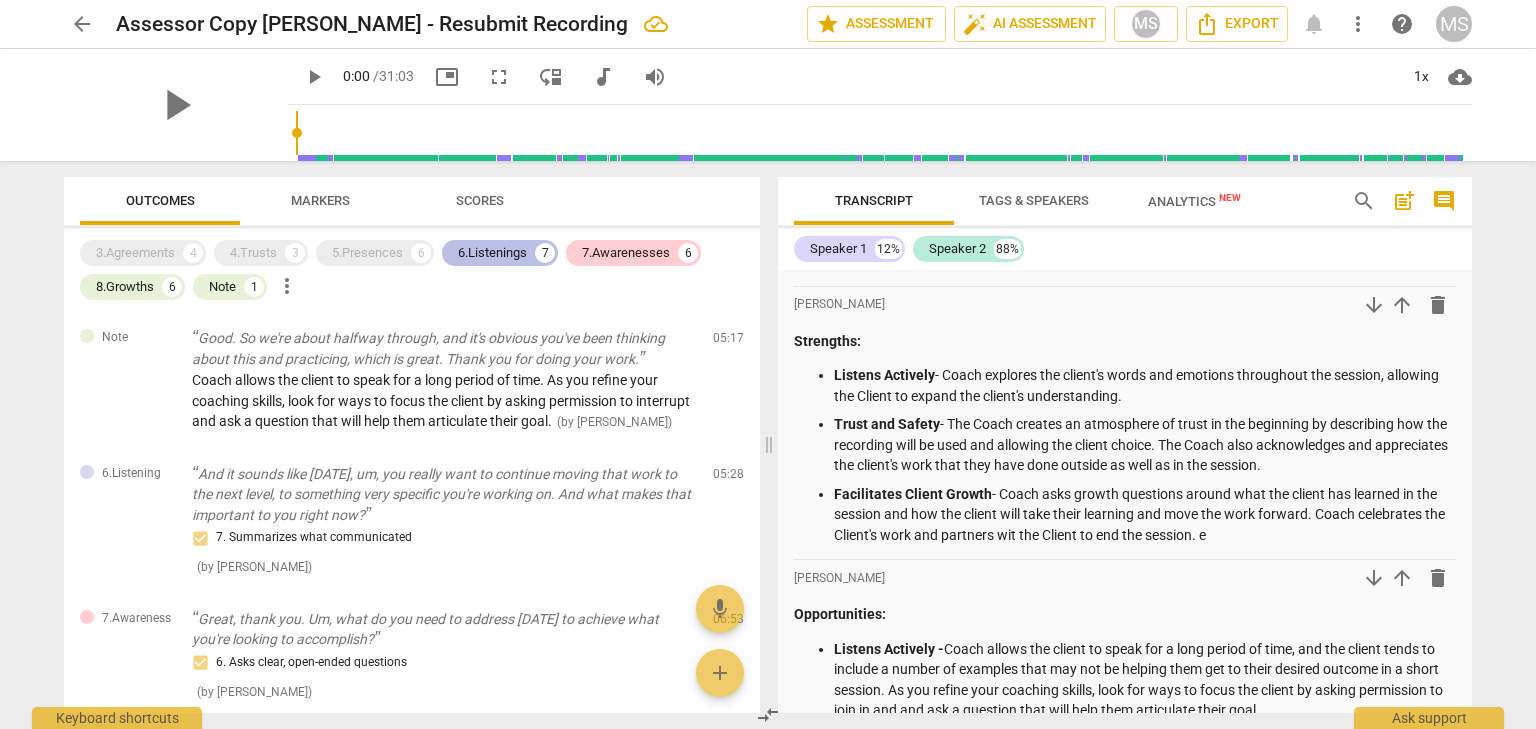 click on "6.Listenings" at bounding box center [492, 253] 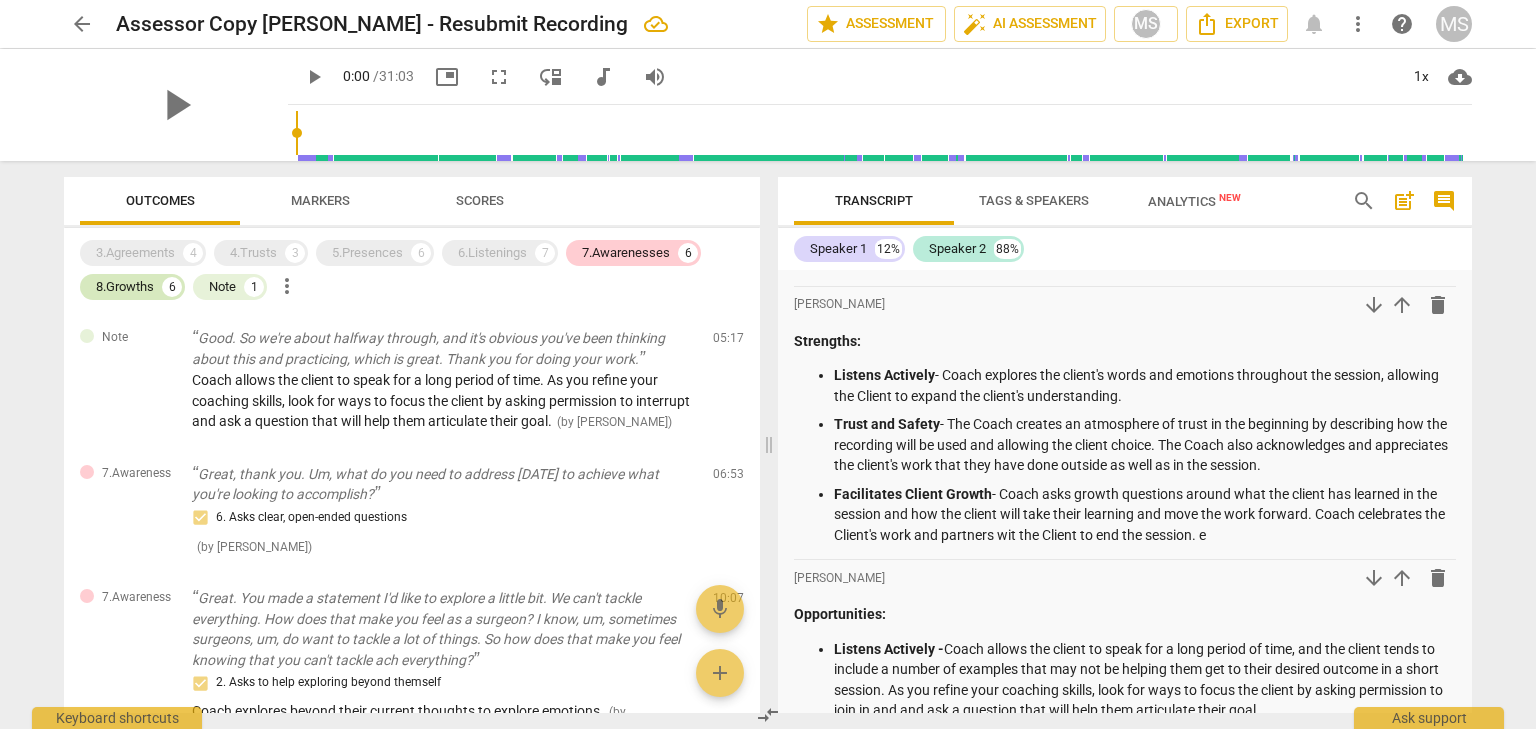 click on "8.Growths" at bounding box center (125, 287) 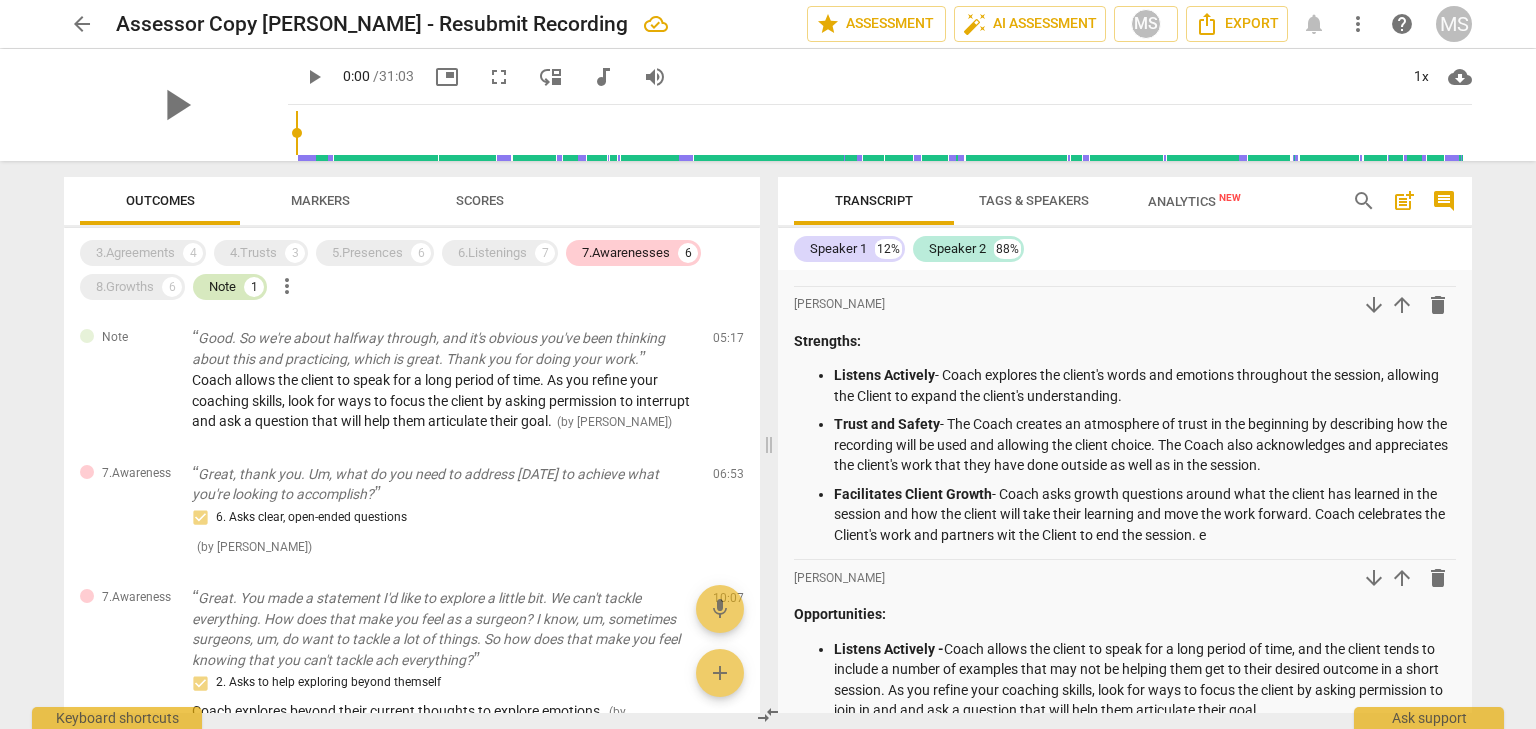 click on "Note 1" at bounding box center [230, 287] 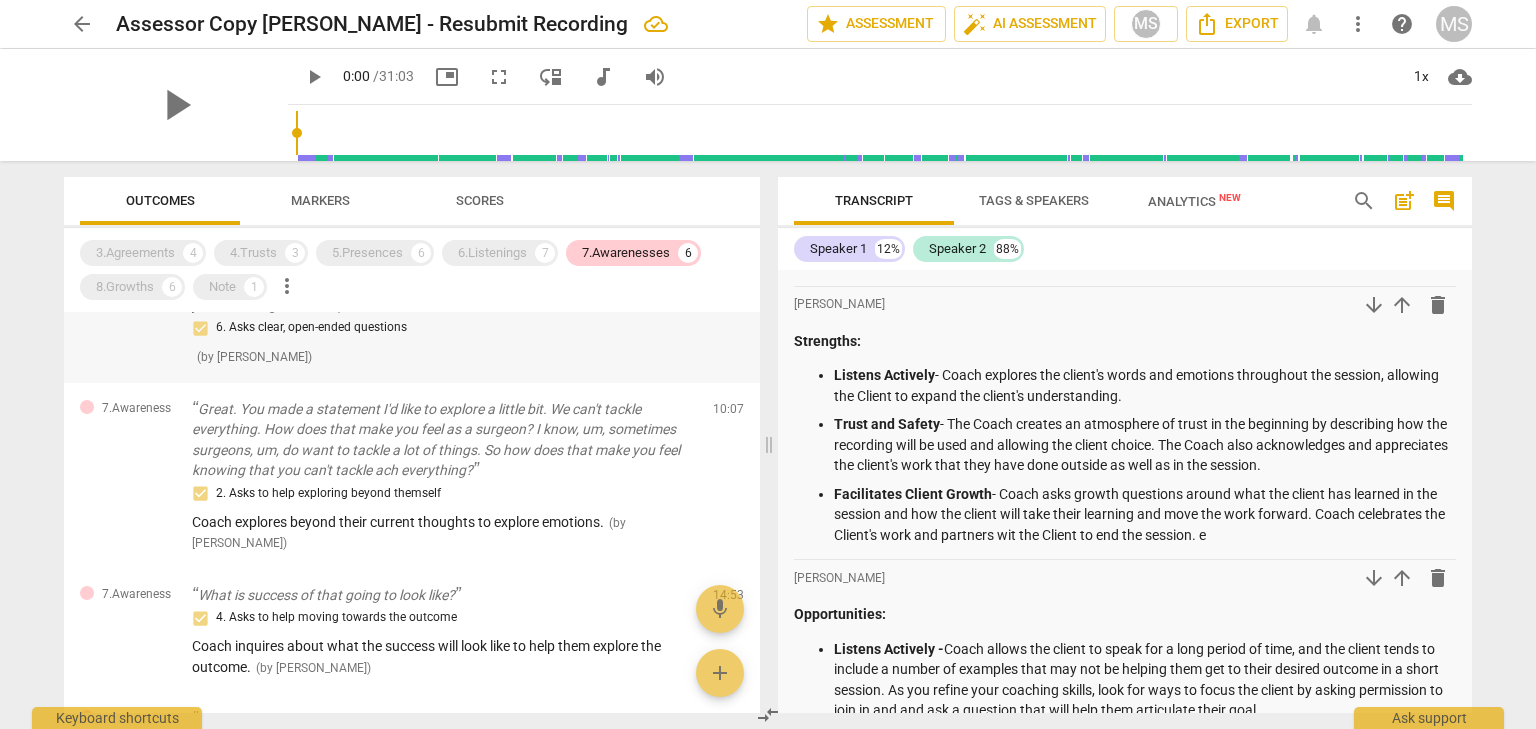 scroll, scrollTop: 0, scrollLeft: 0, axis: both 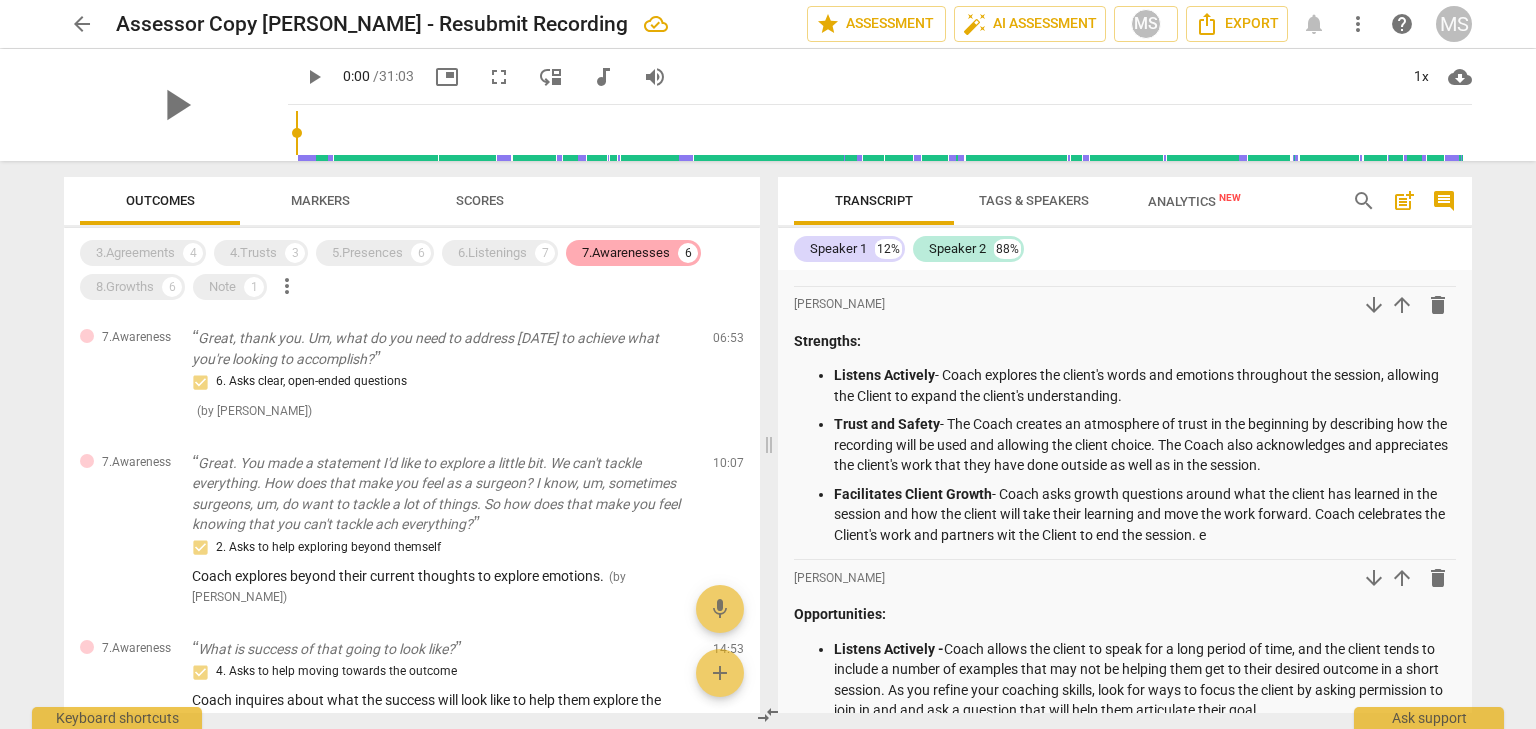 click on "7.Awarenesses" at bounding box center (626, 253) 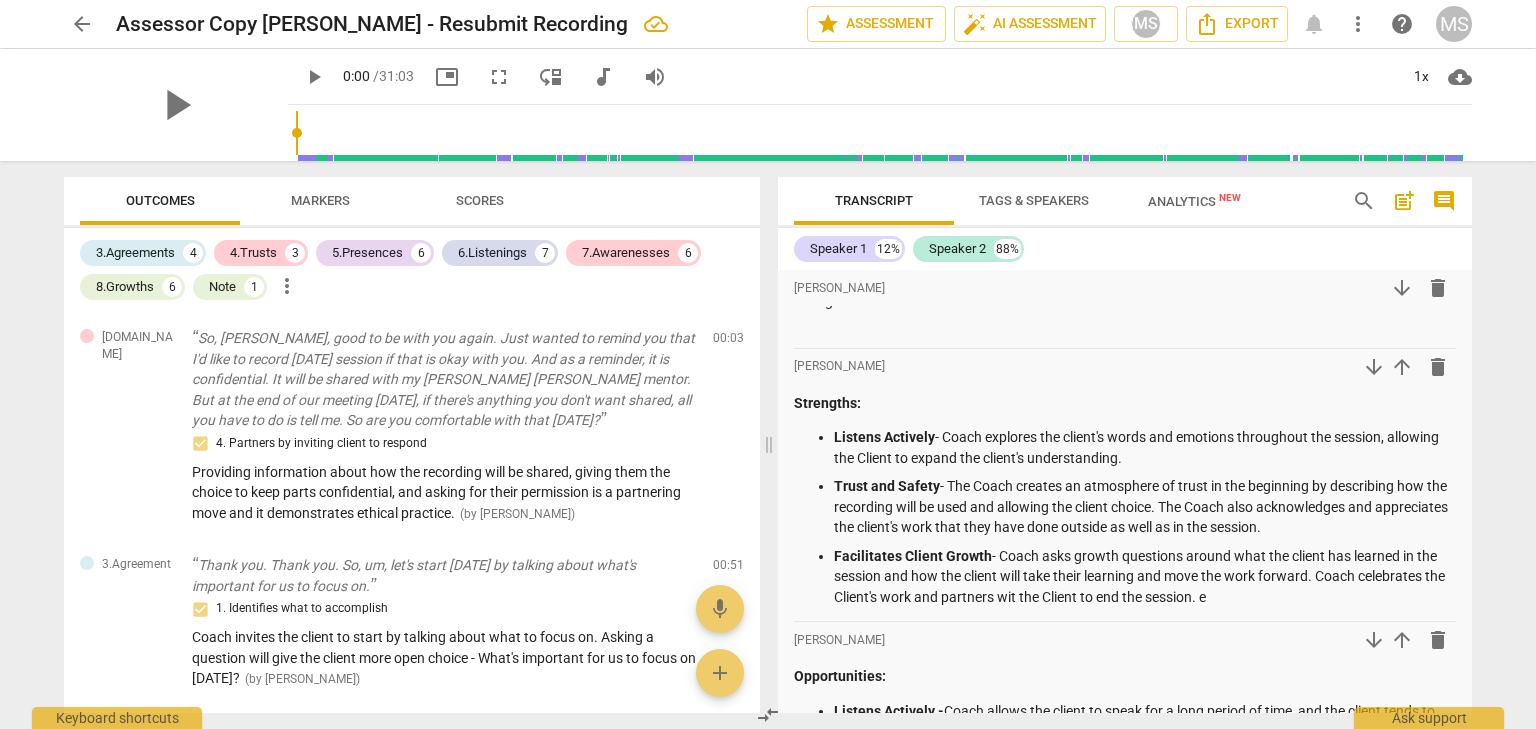 scroll, scrollTop: 100, scrollLeft: 0, axis: vertical 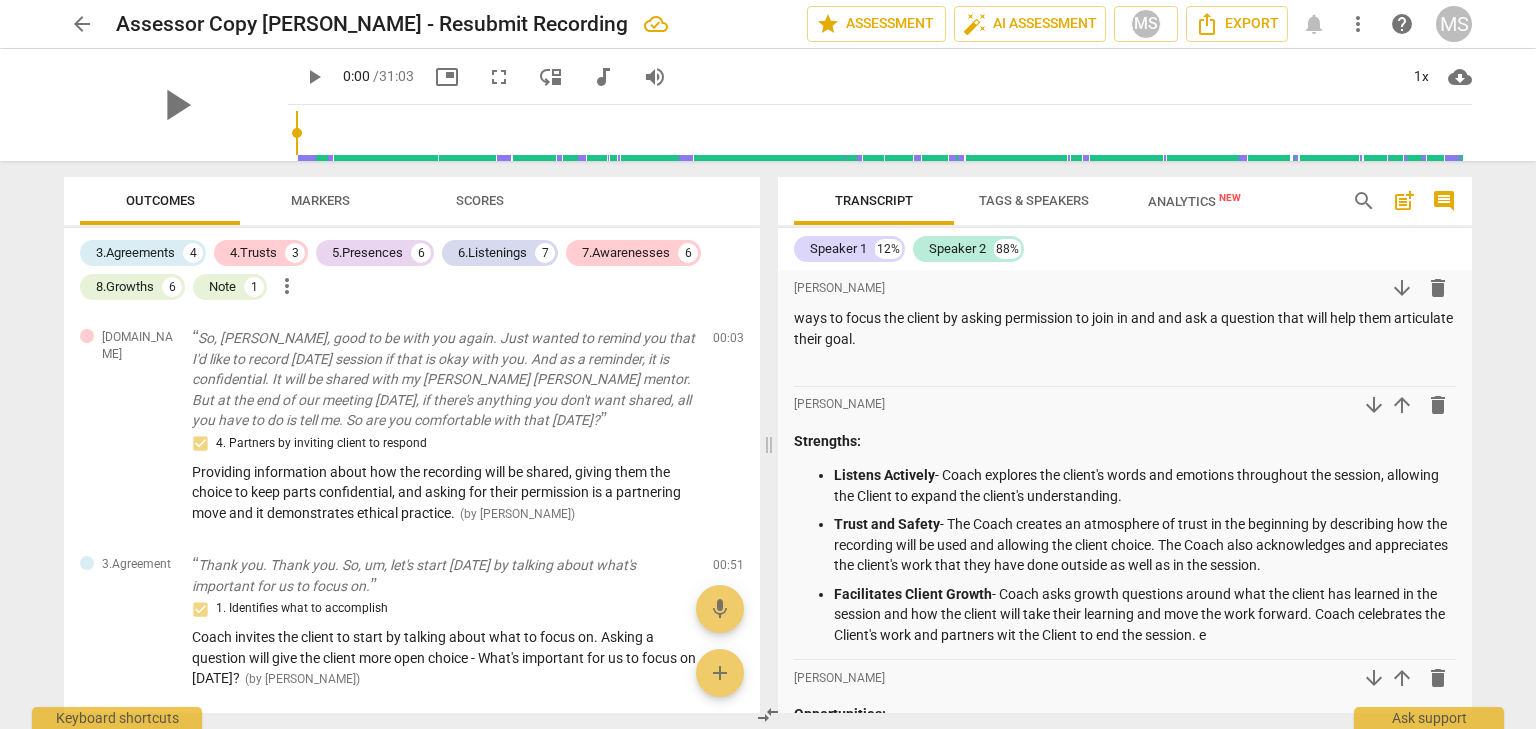click on "Transcript" at bounding box center (874, 200) 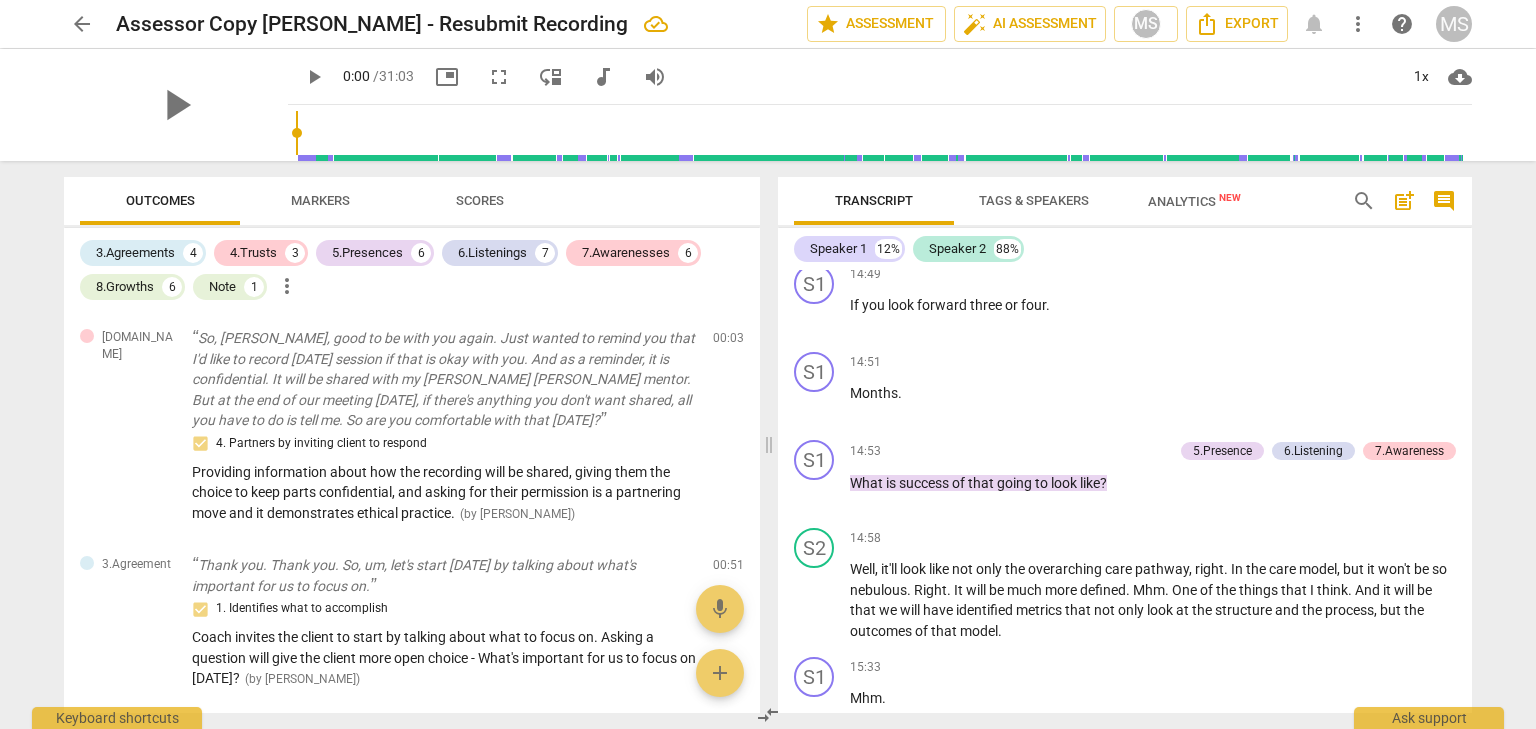 scroll, scrollTop: 4800, scrollLeft: 0, axis: vertical 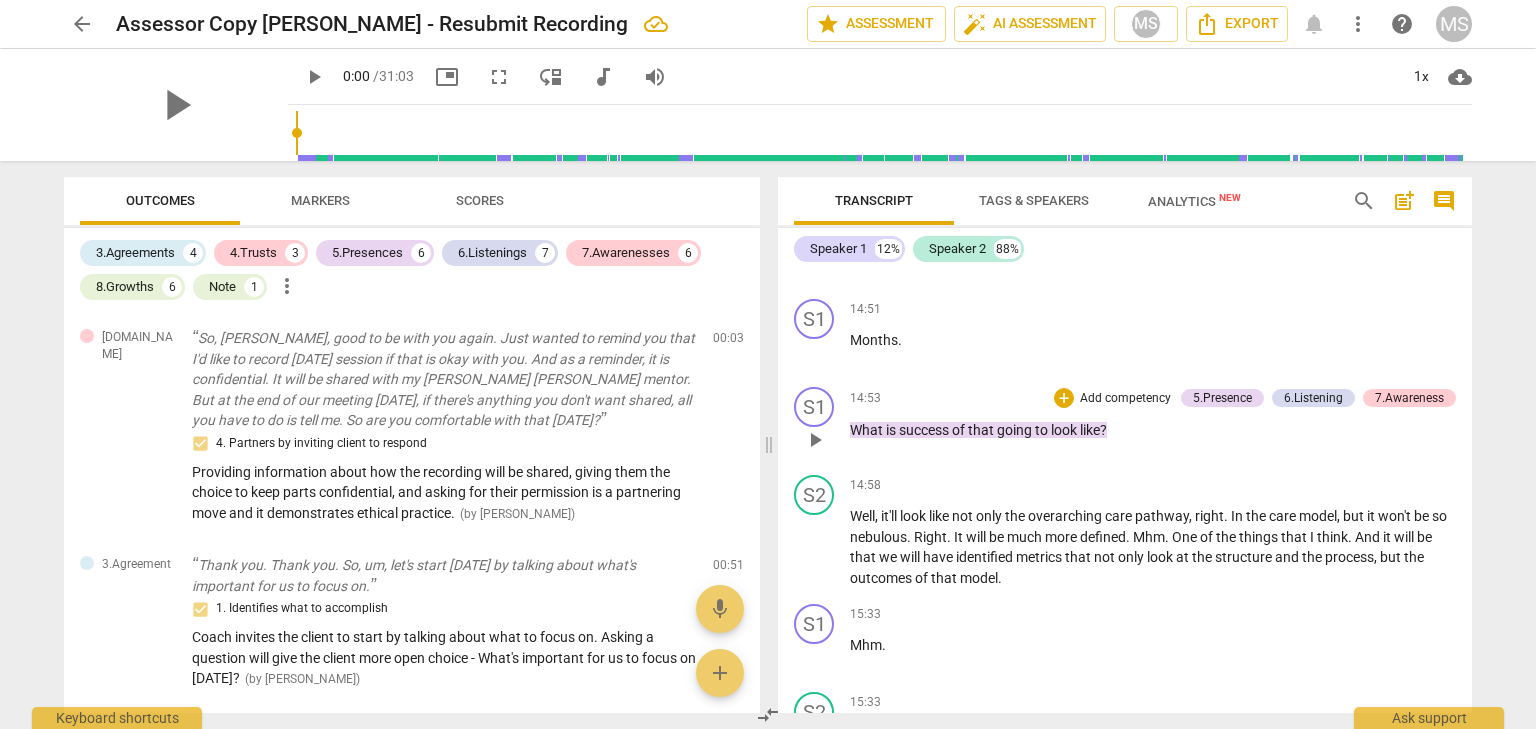click on "that" at bounding box center [982, 430] 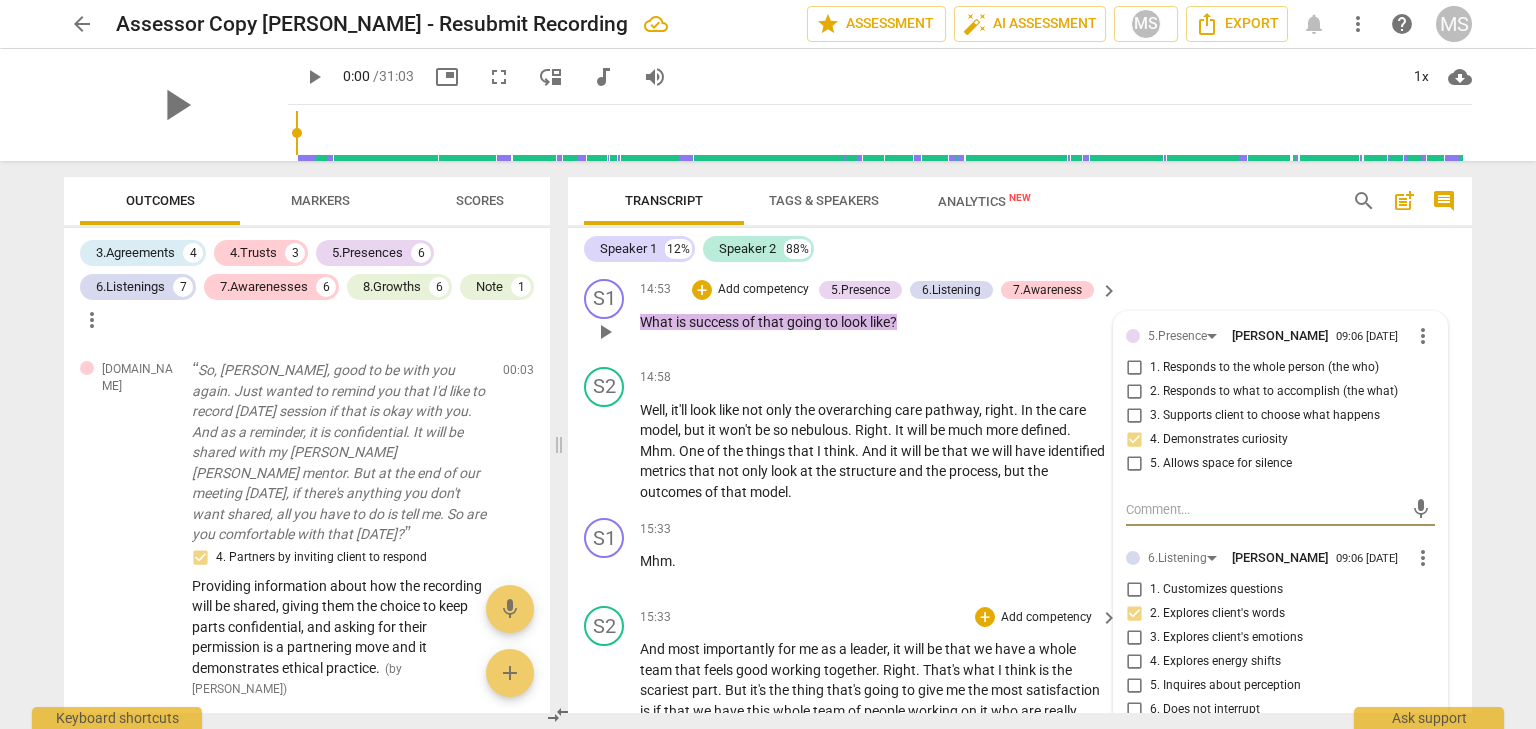 scroll, scrollTop: 5576, scrollLeft: 0, axis: vertical 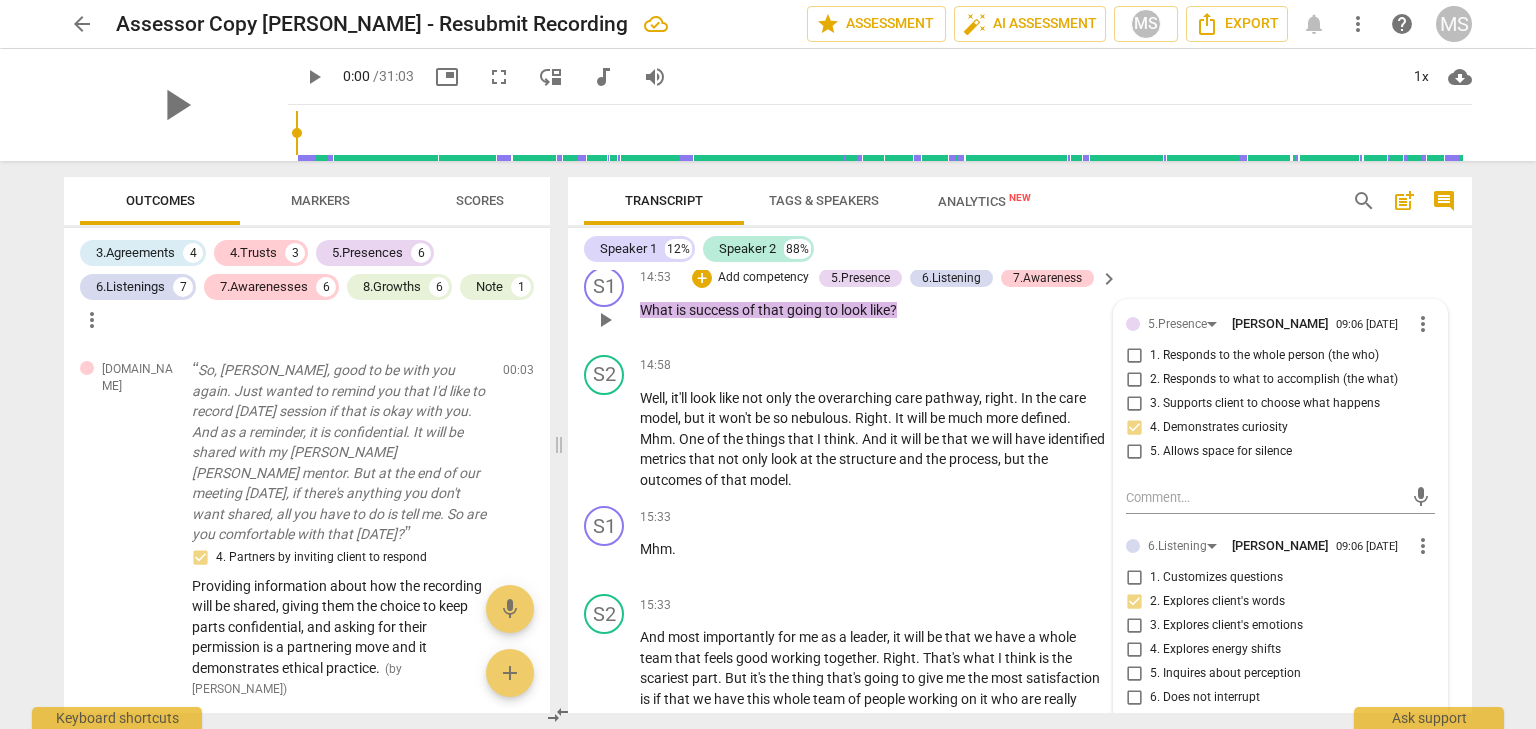 click on "look" at bounding box center [855, 310] 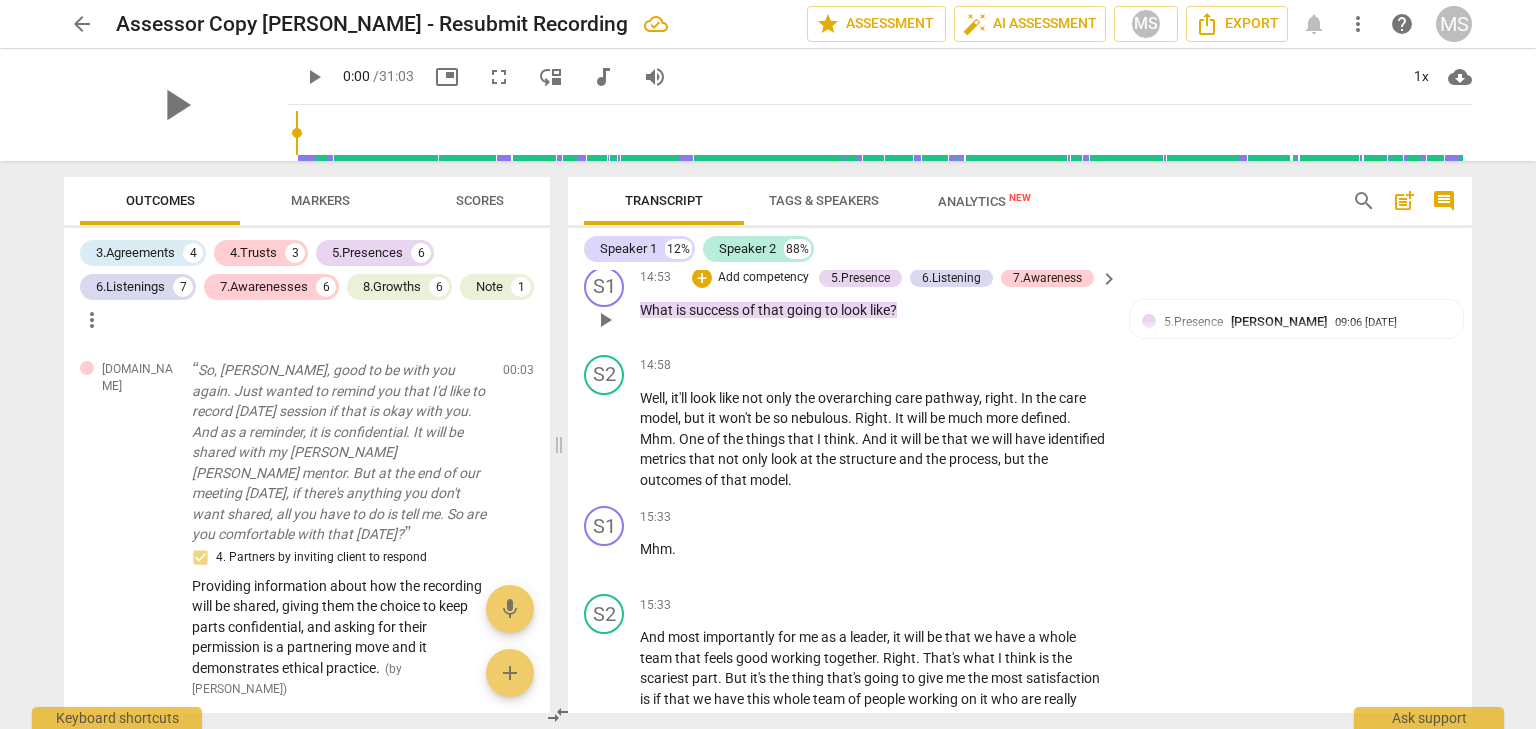 click on "?" at bounding box center [893, 310] 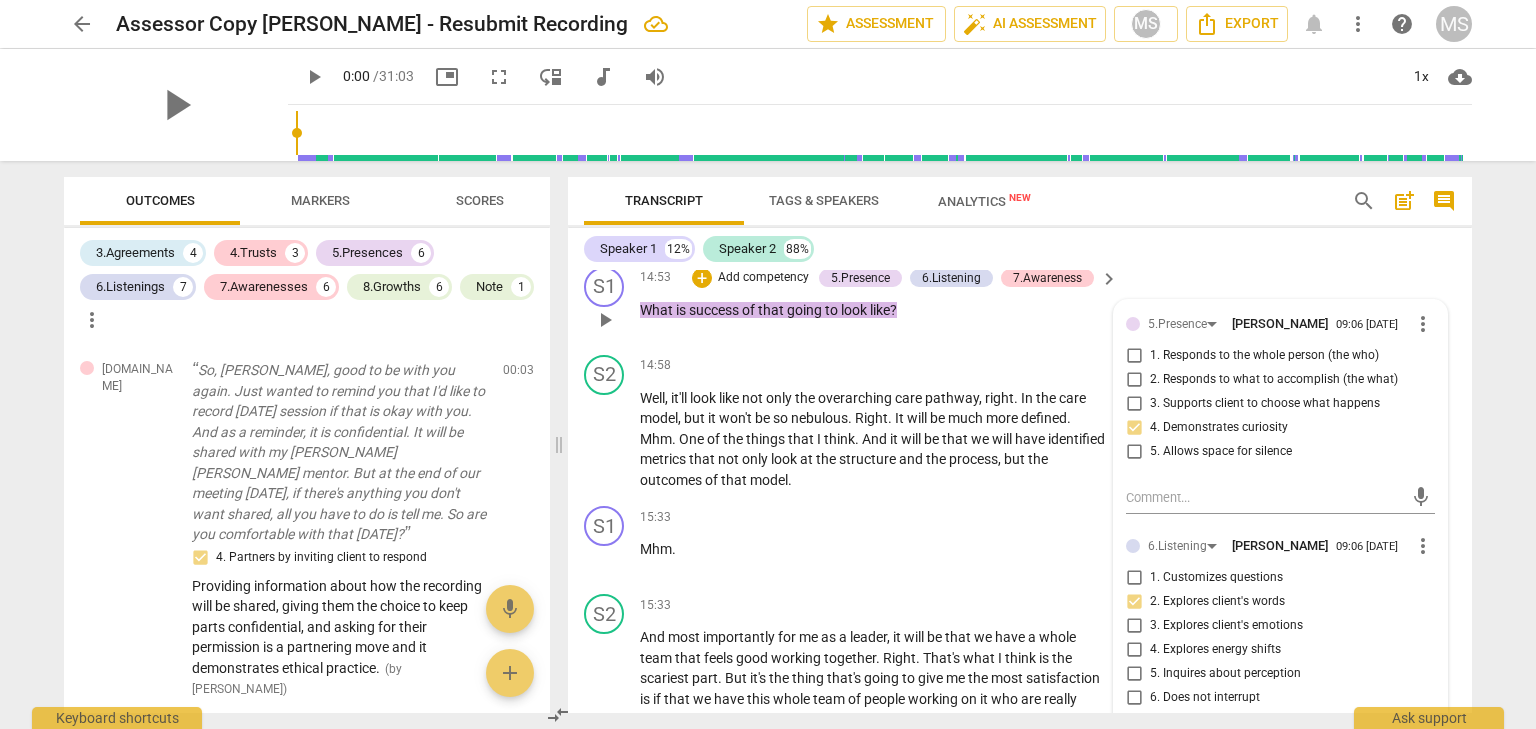 click on "What   is   success   of   that   going   to   look   like ?" at bounding box center (874, 310) 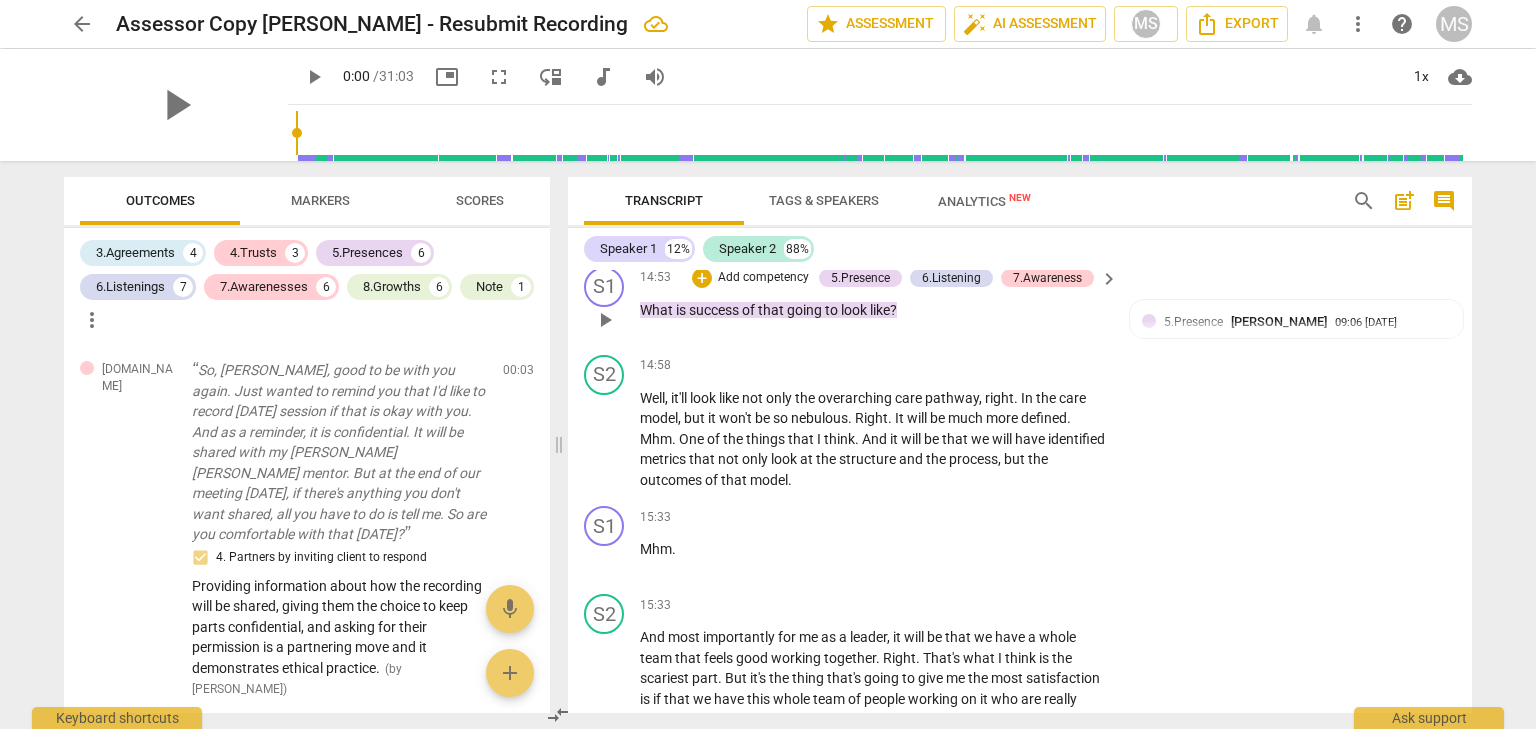 click on "Add competency" at bounding box center (763, 278) 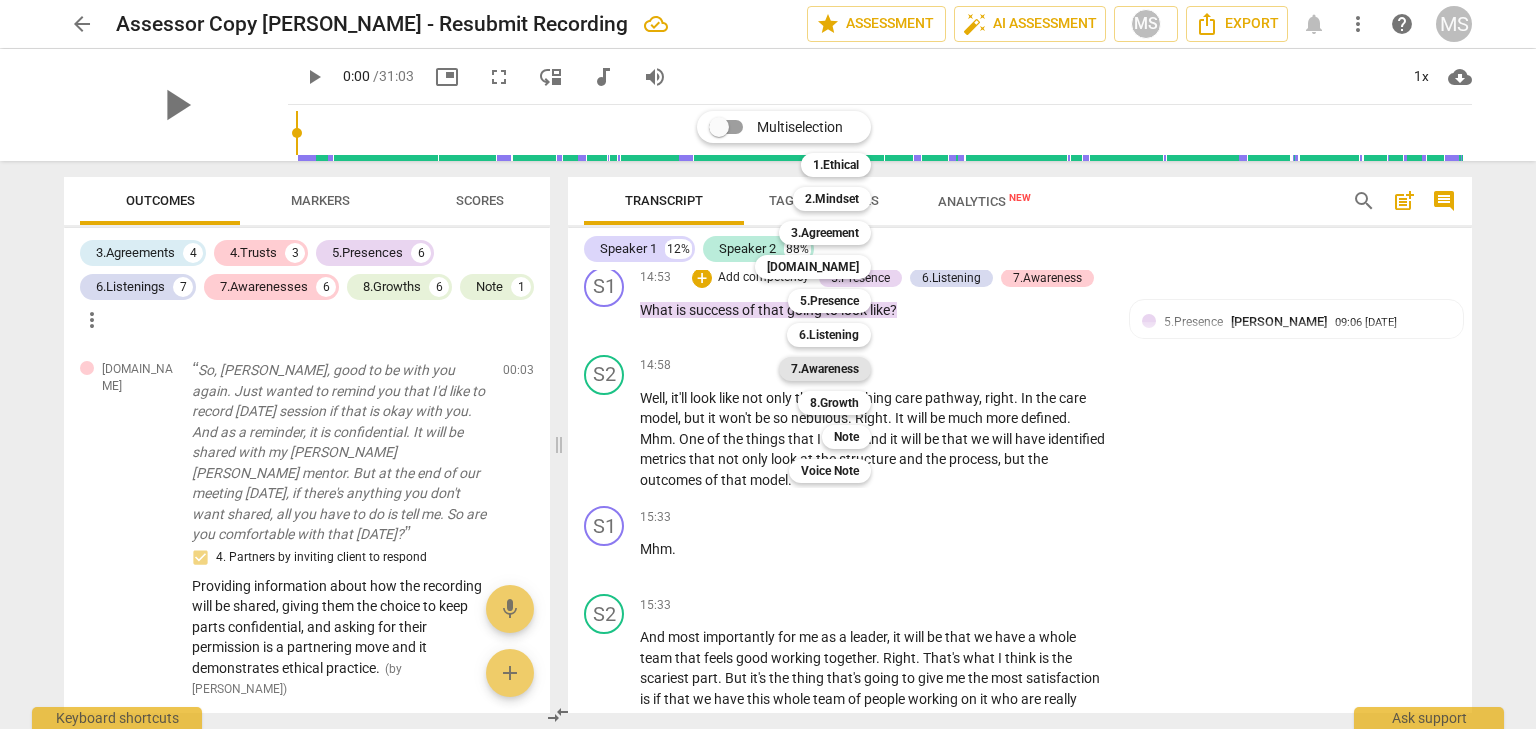 click on "7.Awareness" at bounding box center (825, 369) 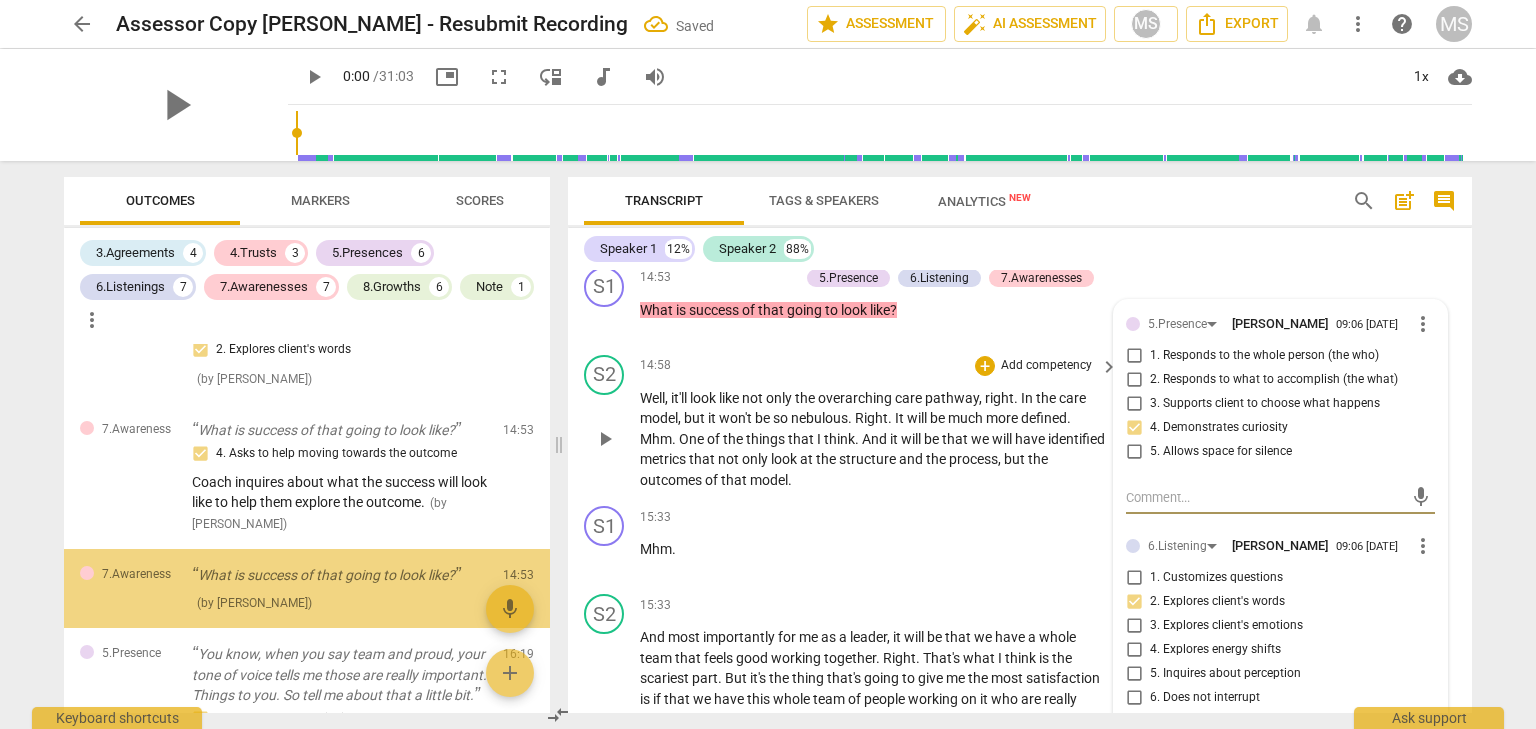 scroll, scrollTop: 3442, scrollLeft: 0, axis: vertical 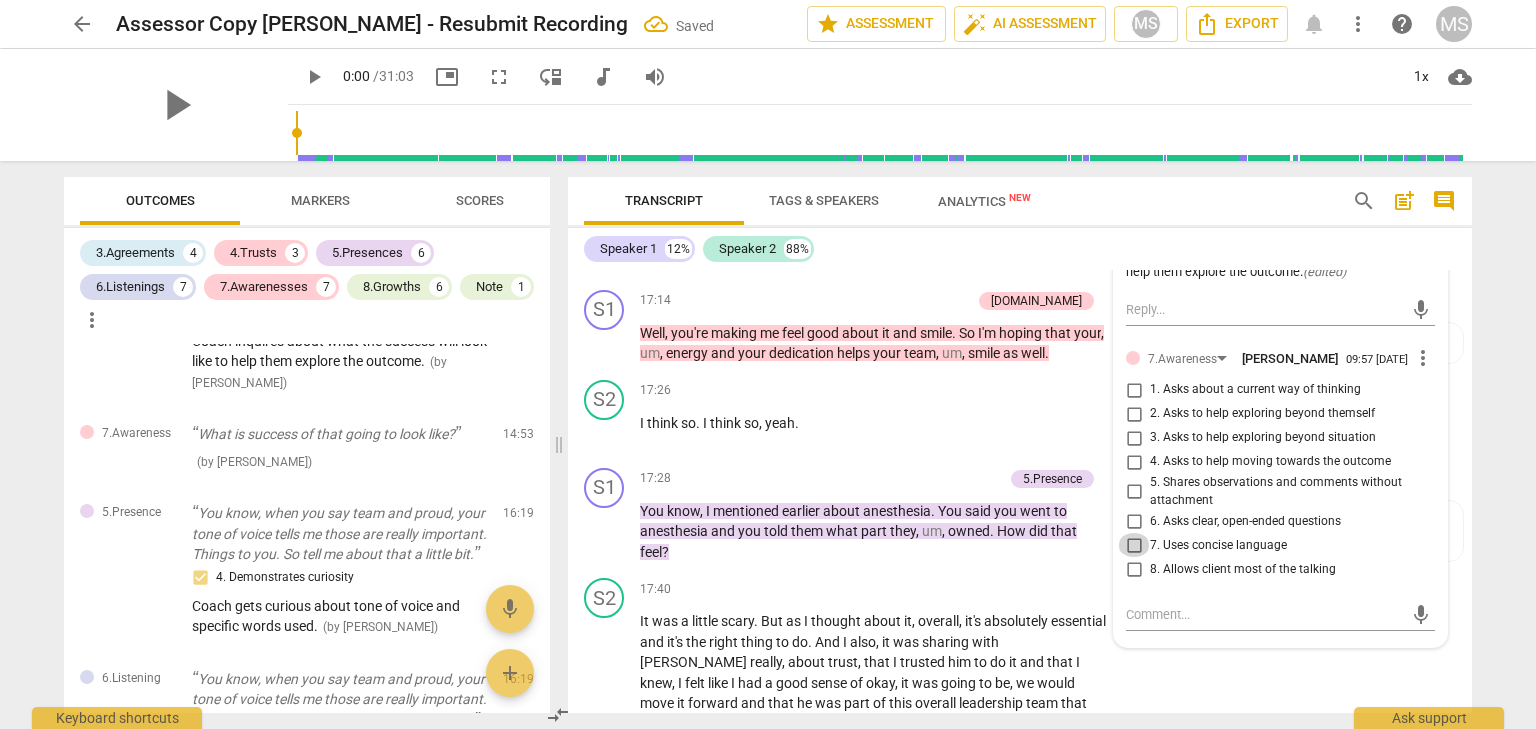 click on "7. Uses concise language" at bounding box center [1134, 545] 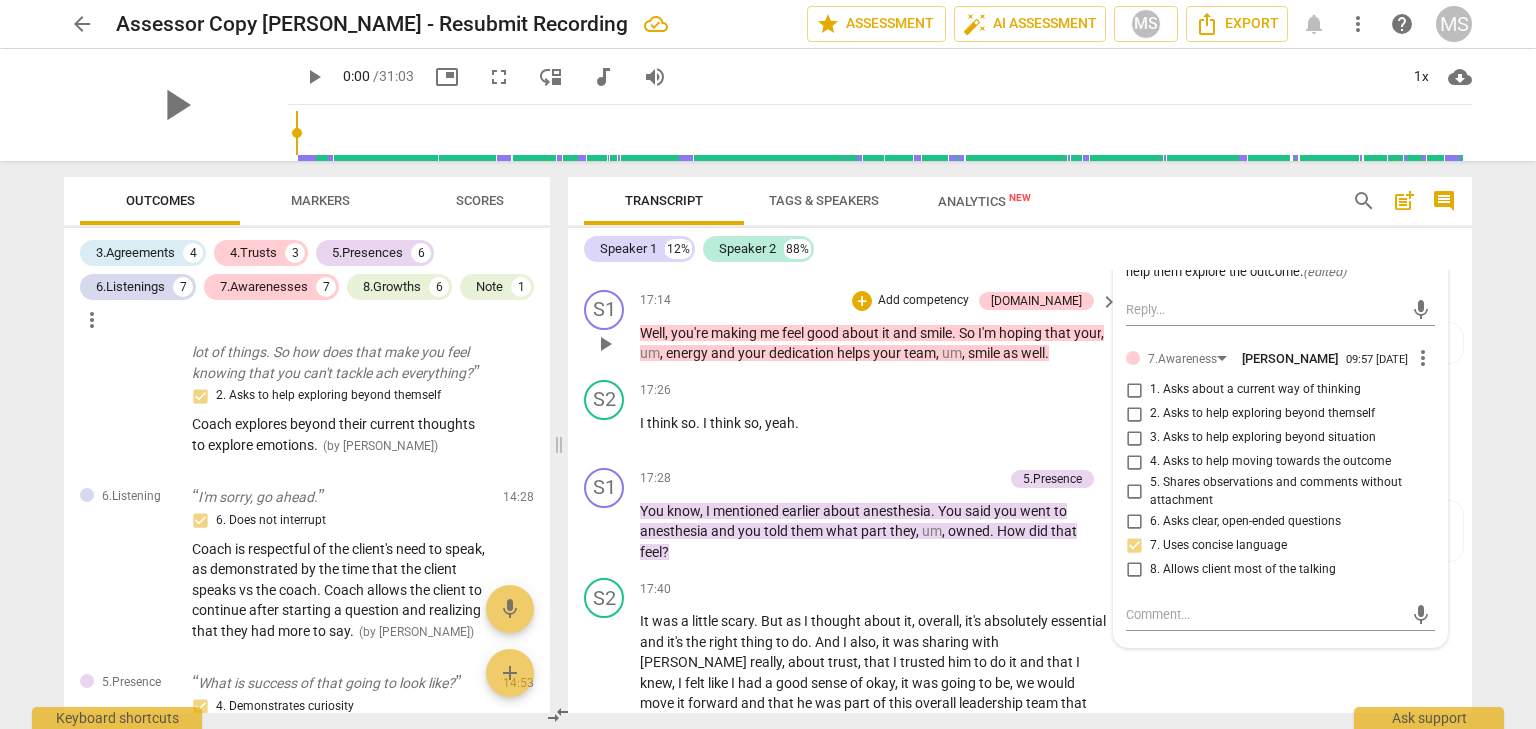 scroll, scrollTop: 2742, scrollLeft: 0, axis: vertical 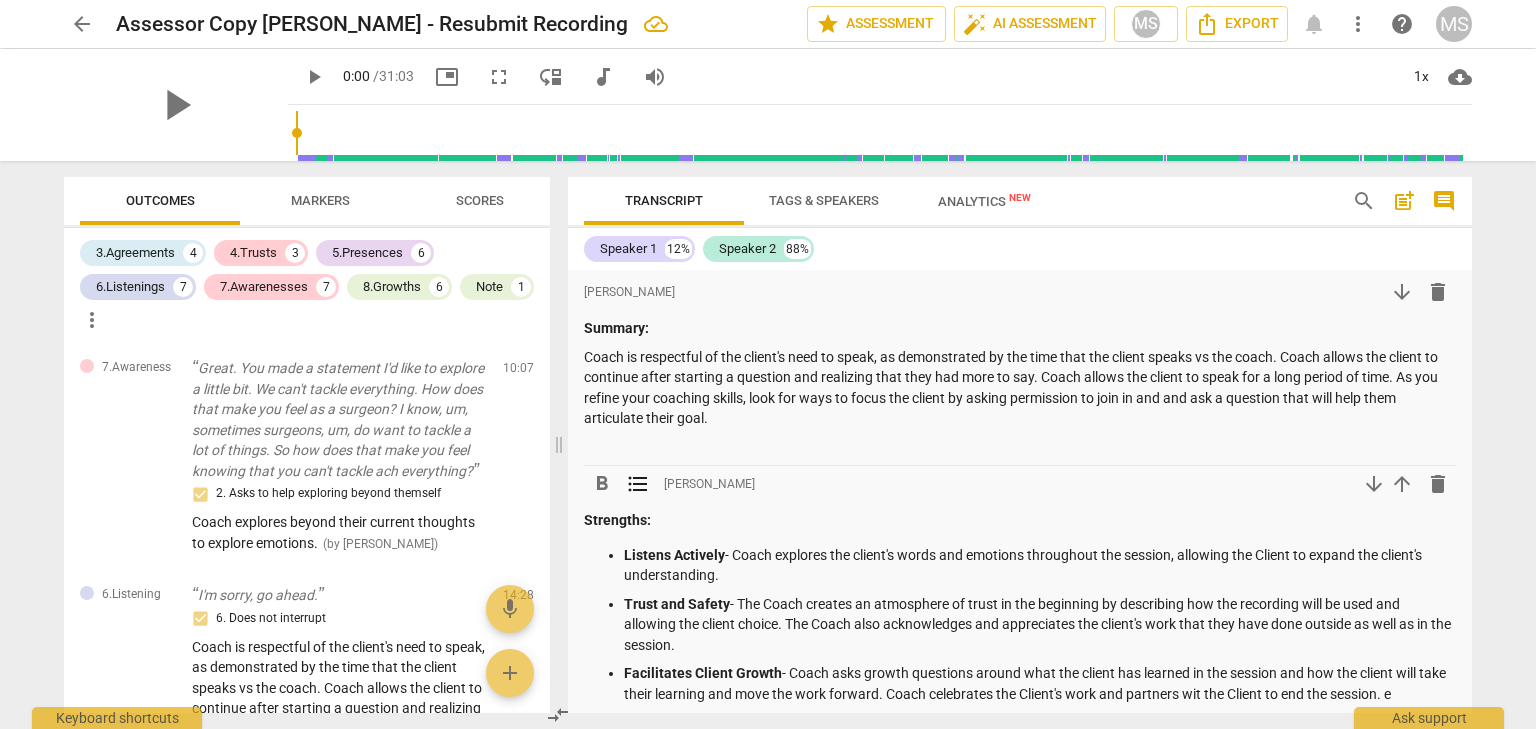 click on "Listens Actively  - Coach explores the client's words and emotions throughout the session, allowing the Client to expand the client's understanding." at bounding box center (1040, 565) 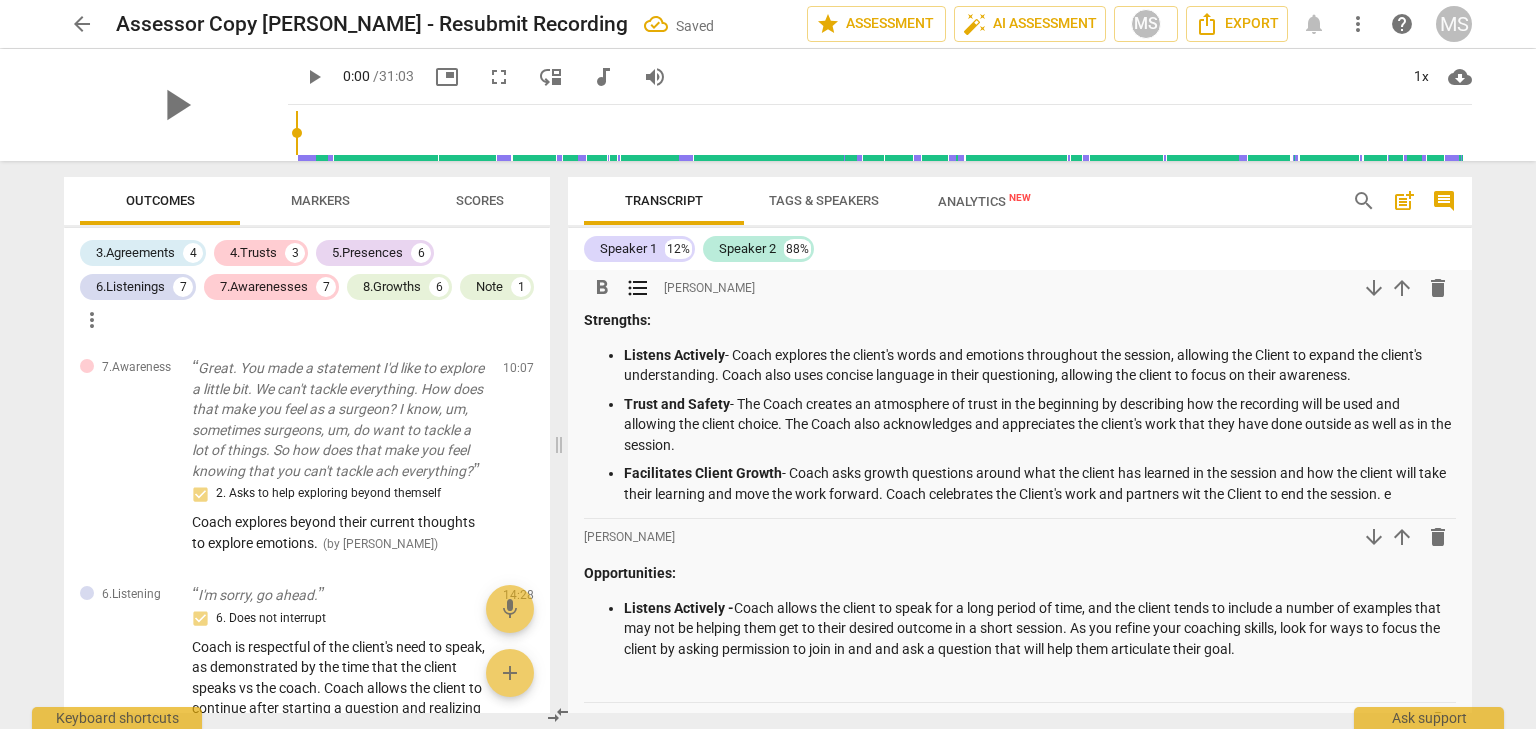 scroll, scrollTop: 400, scrollLeft: 0, axis: vertical 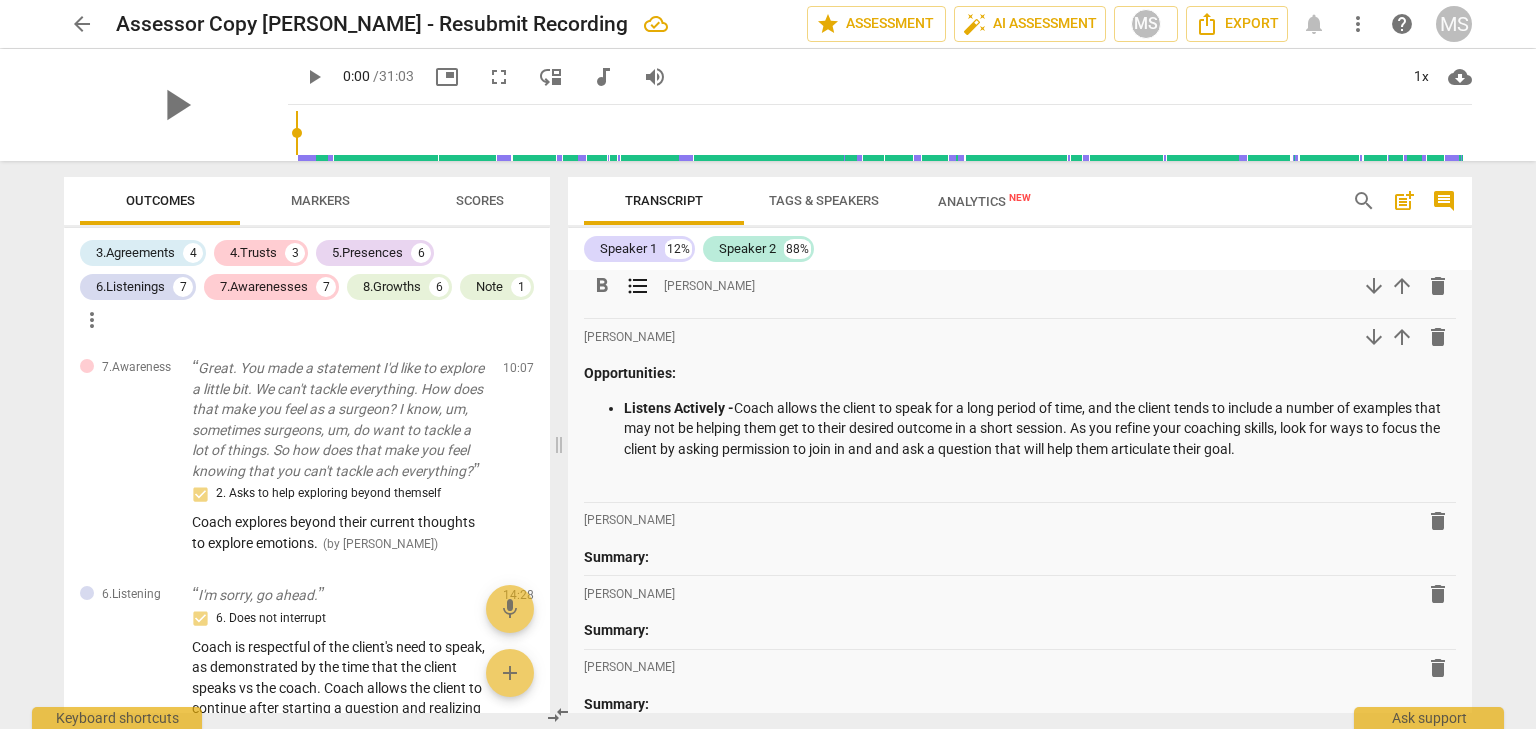 click on "Markers" at bounding box center (320, 201) 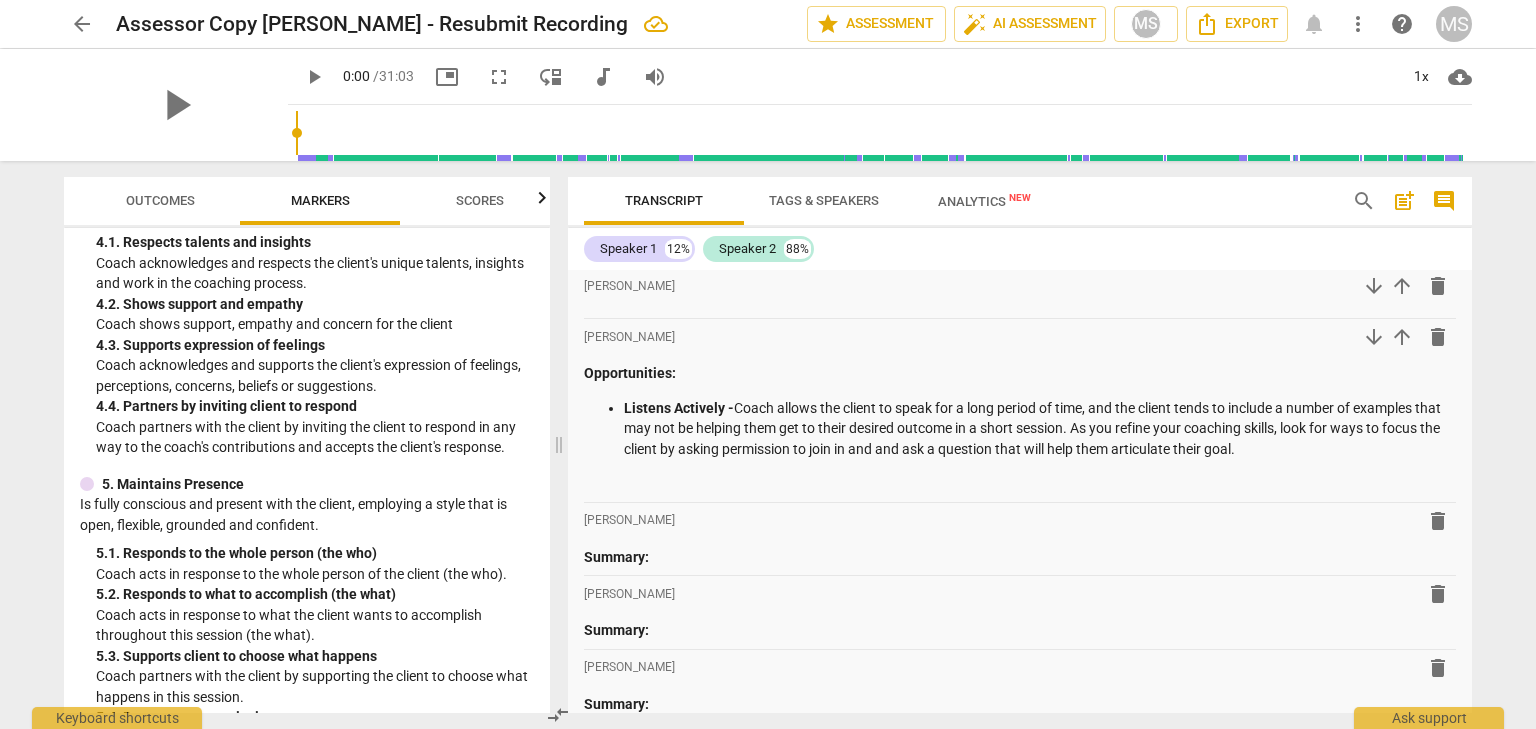 scroll, scrollTop: 900, scrollLeft: 0, axis: vertical 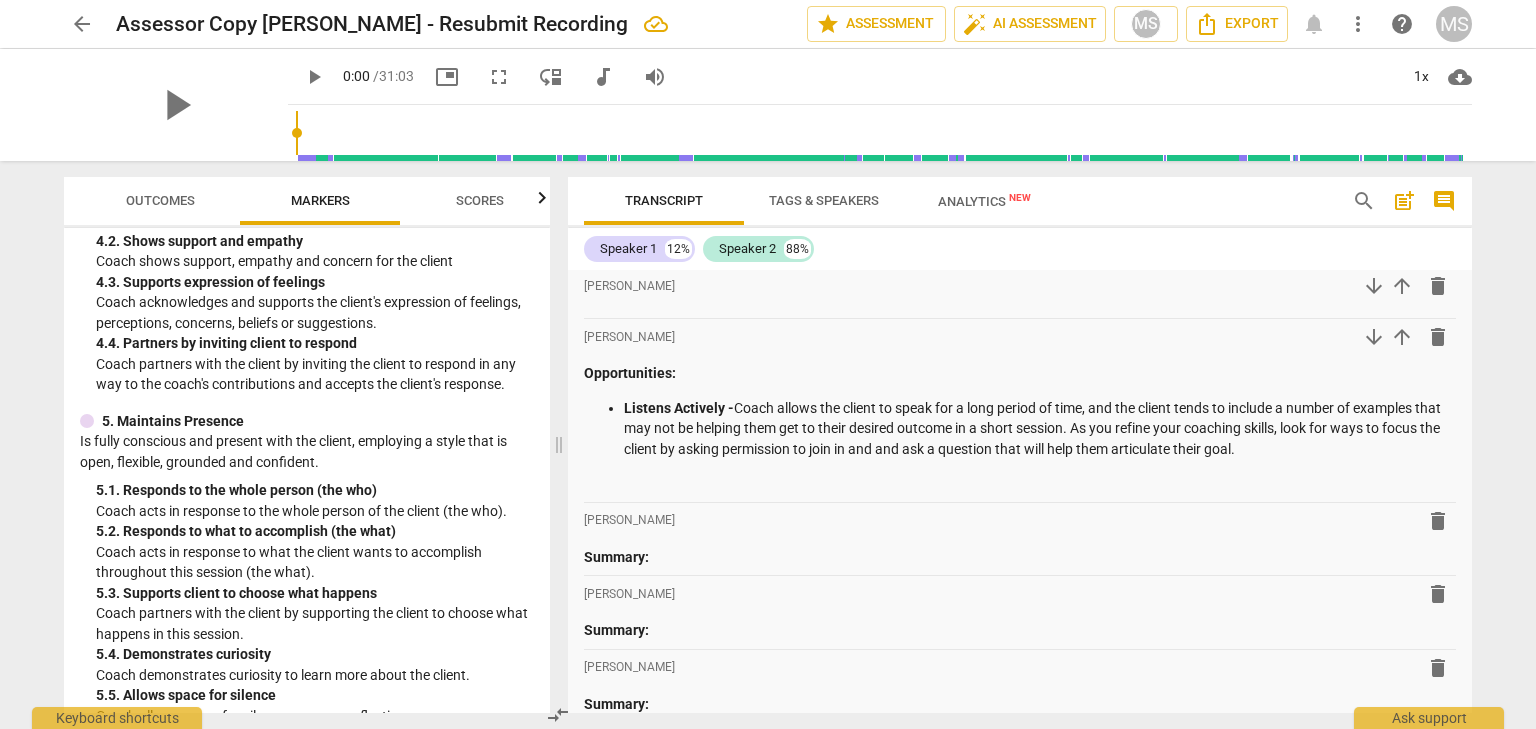 click on "4. 4. Partners by inviting client to respond" at bounding box center [315, 343] 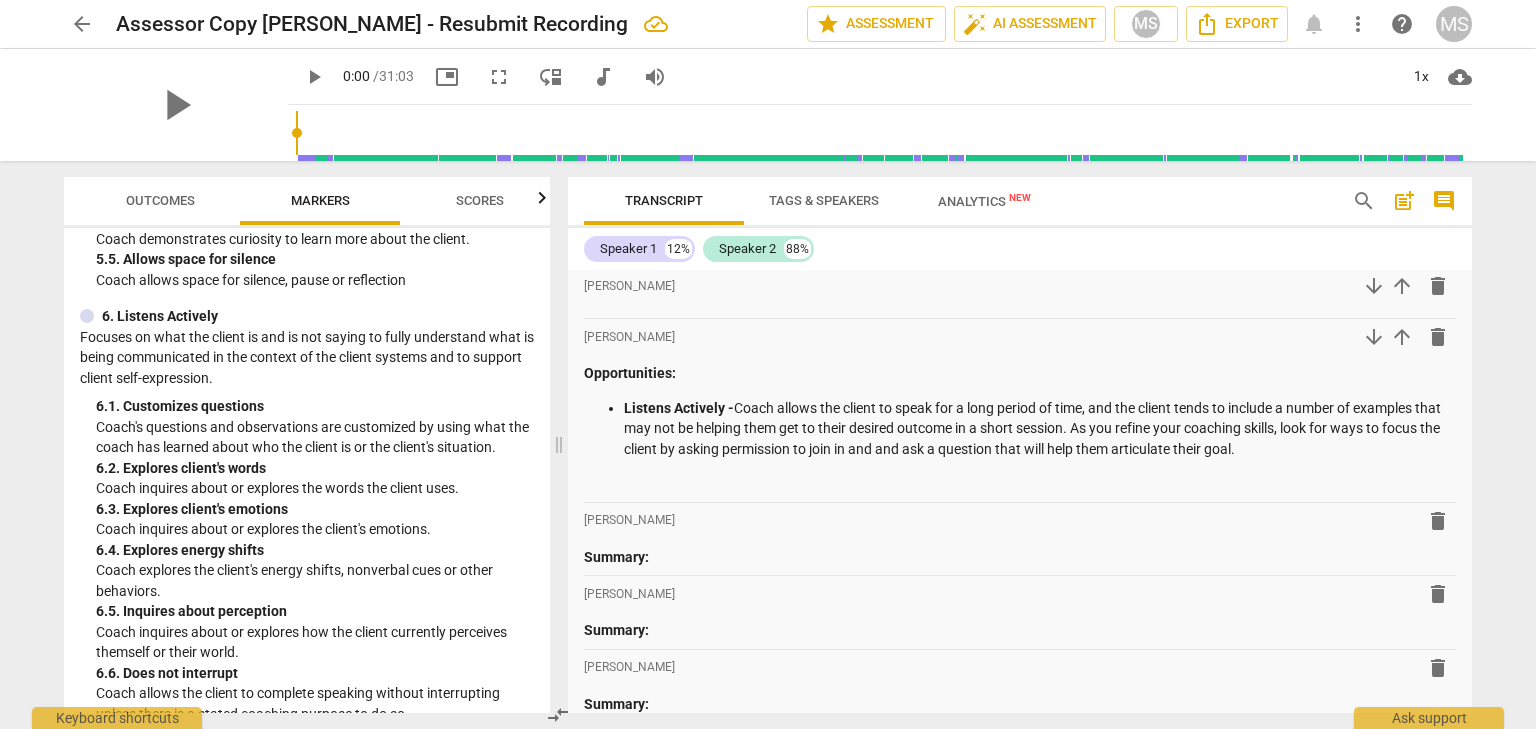 scroll, scrollTop: 1400, scrollLeft: 0, axis: vertical 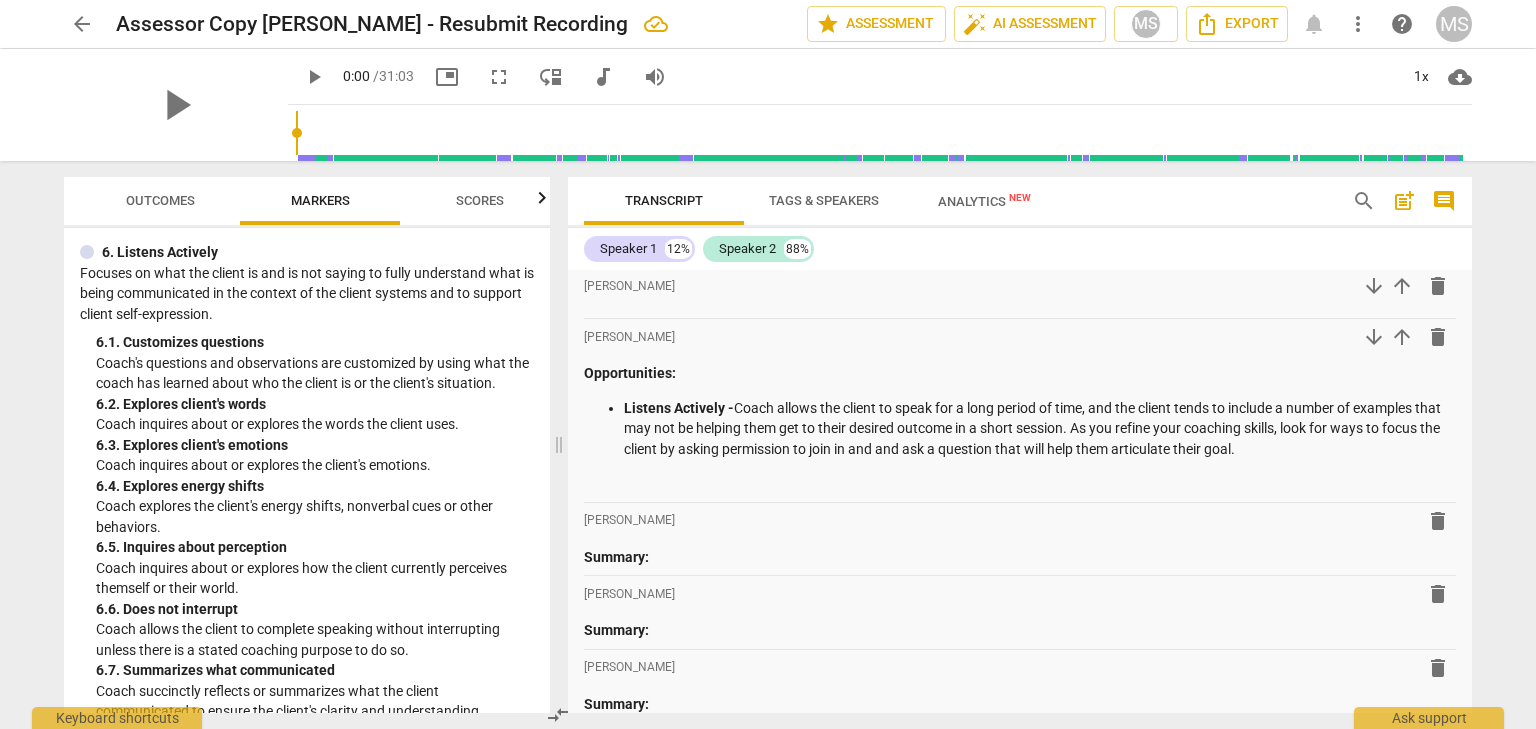 click on "6. 1. Customizes questions" at bounding box center [315, 342] 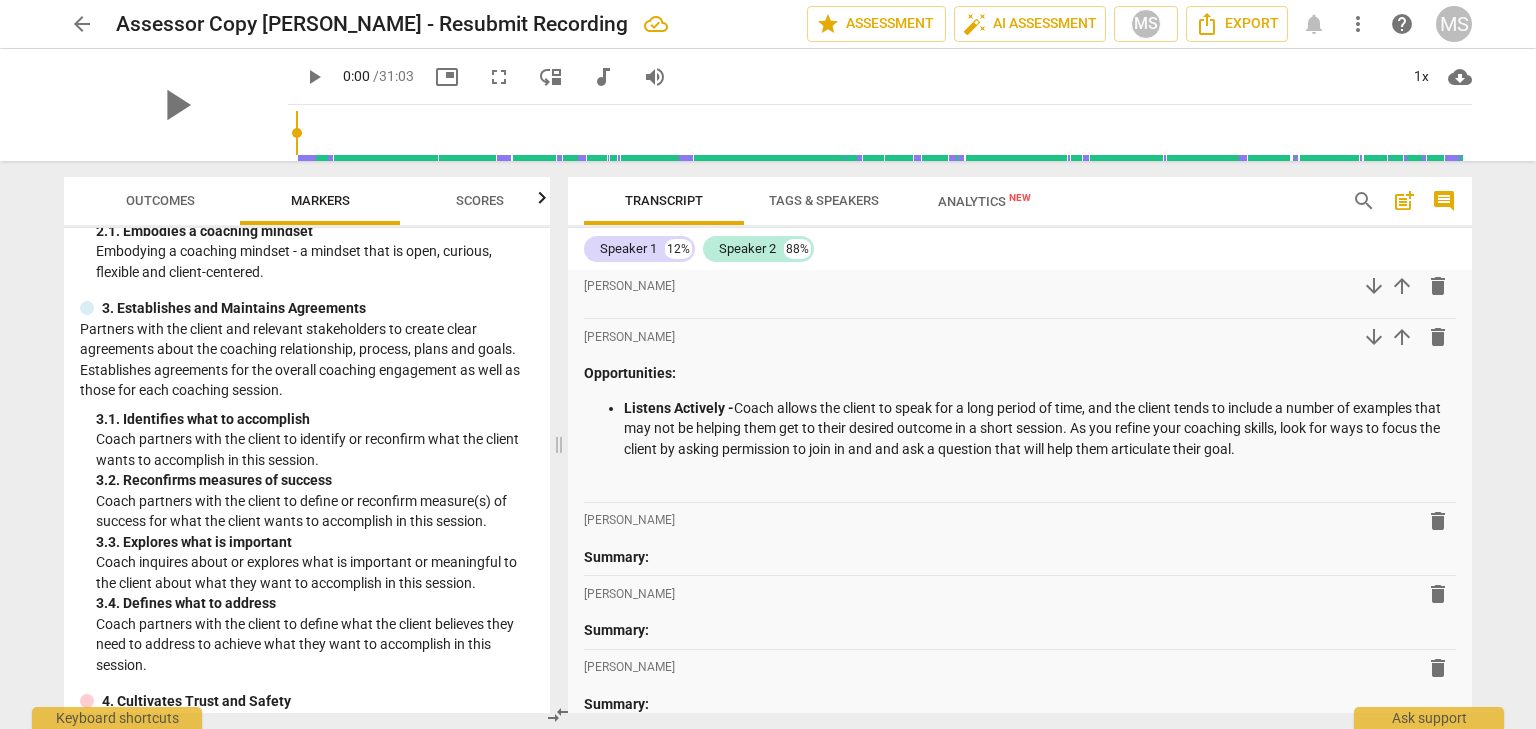 scroll, scrollTop: 300, scrollLeft: 0, axis: vertical 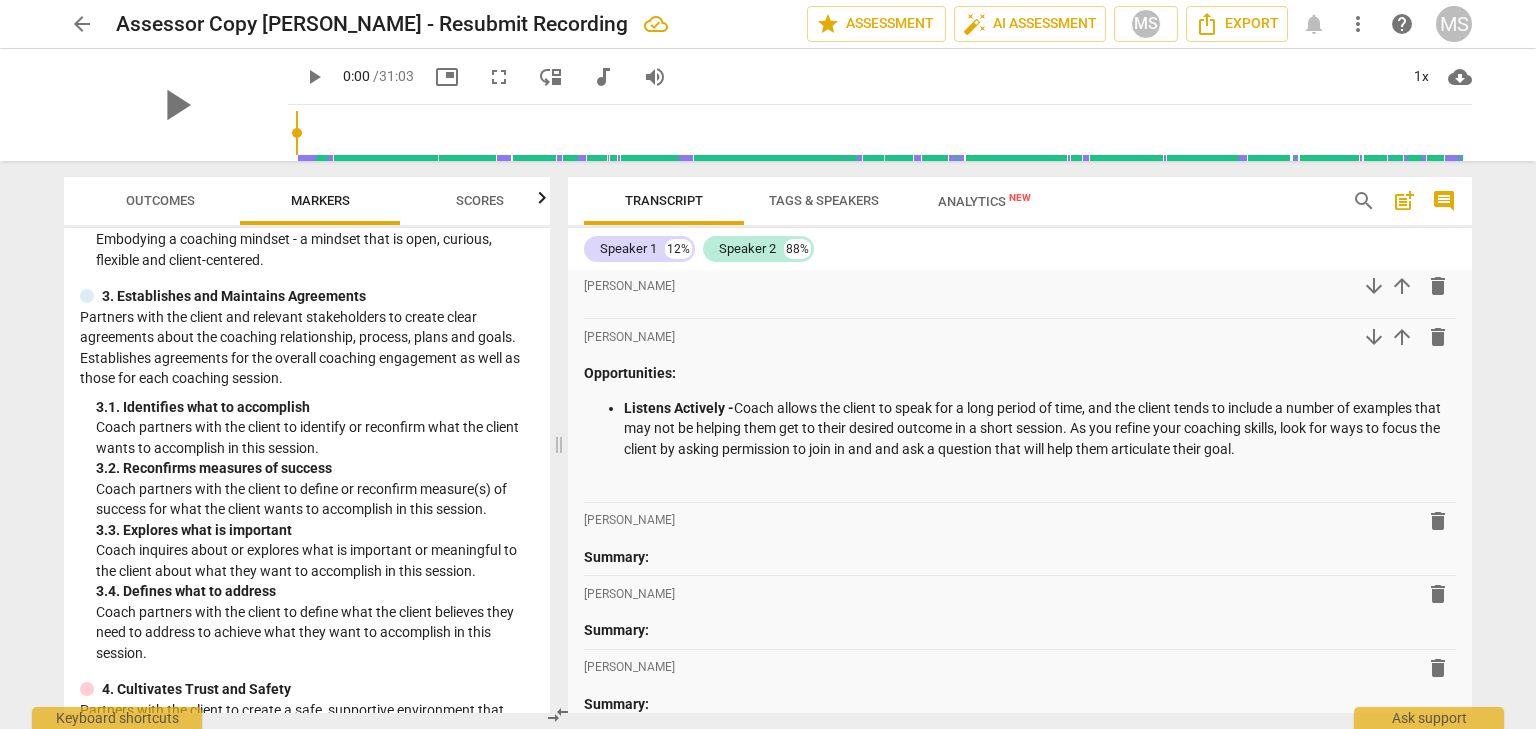 click on "3. 2. Reconfirms measures of success" at bounding box center (315, 468) 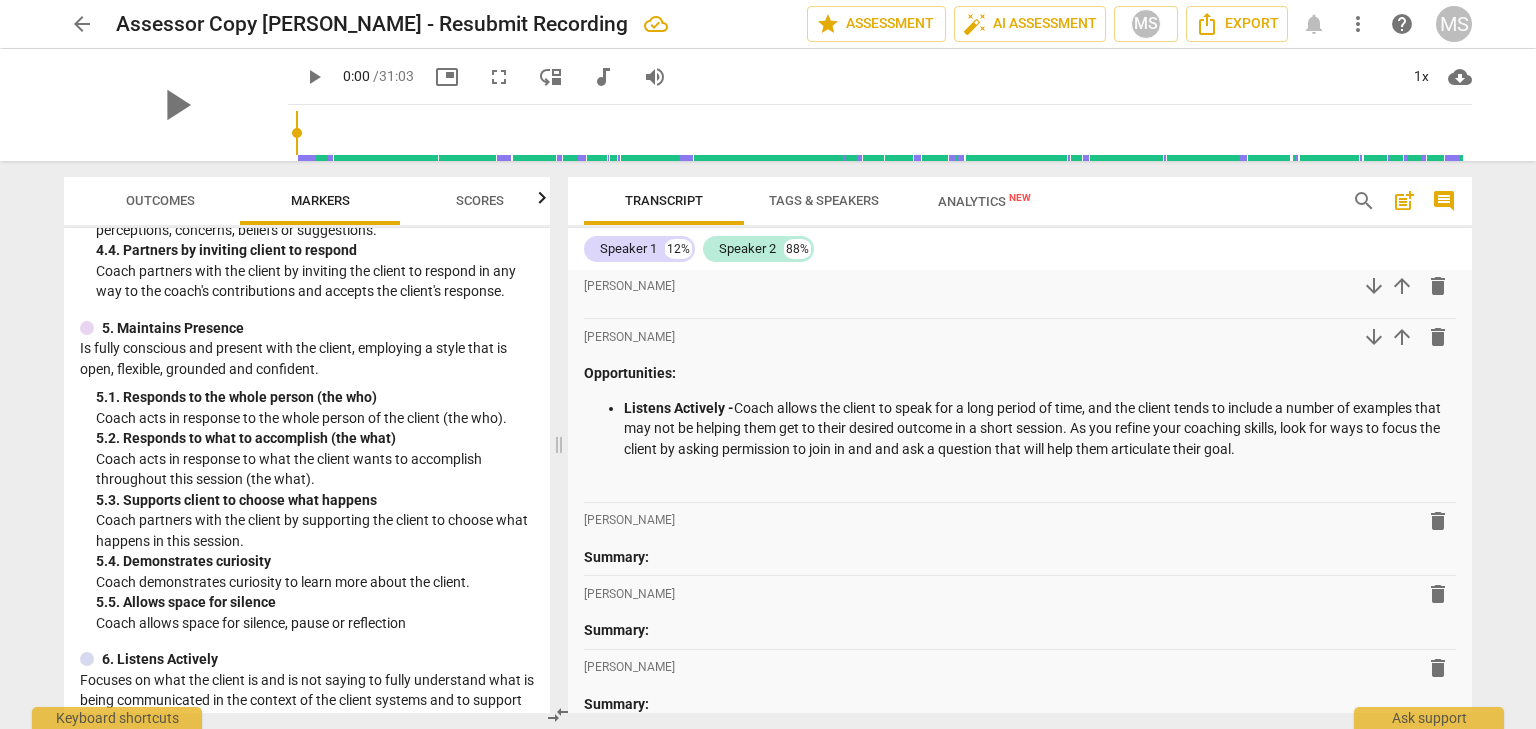 scroll, scrollTop: 1000, scrollLeft: 0, axis: vertical 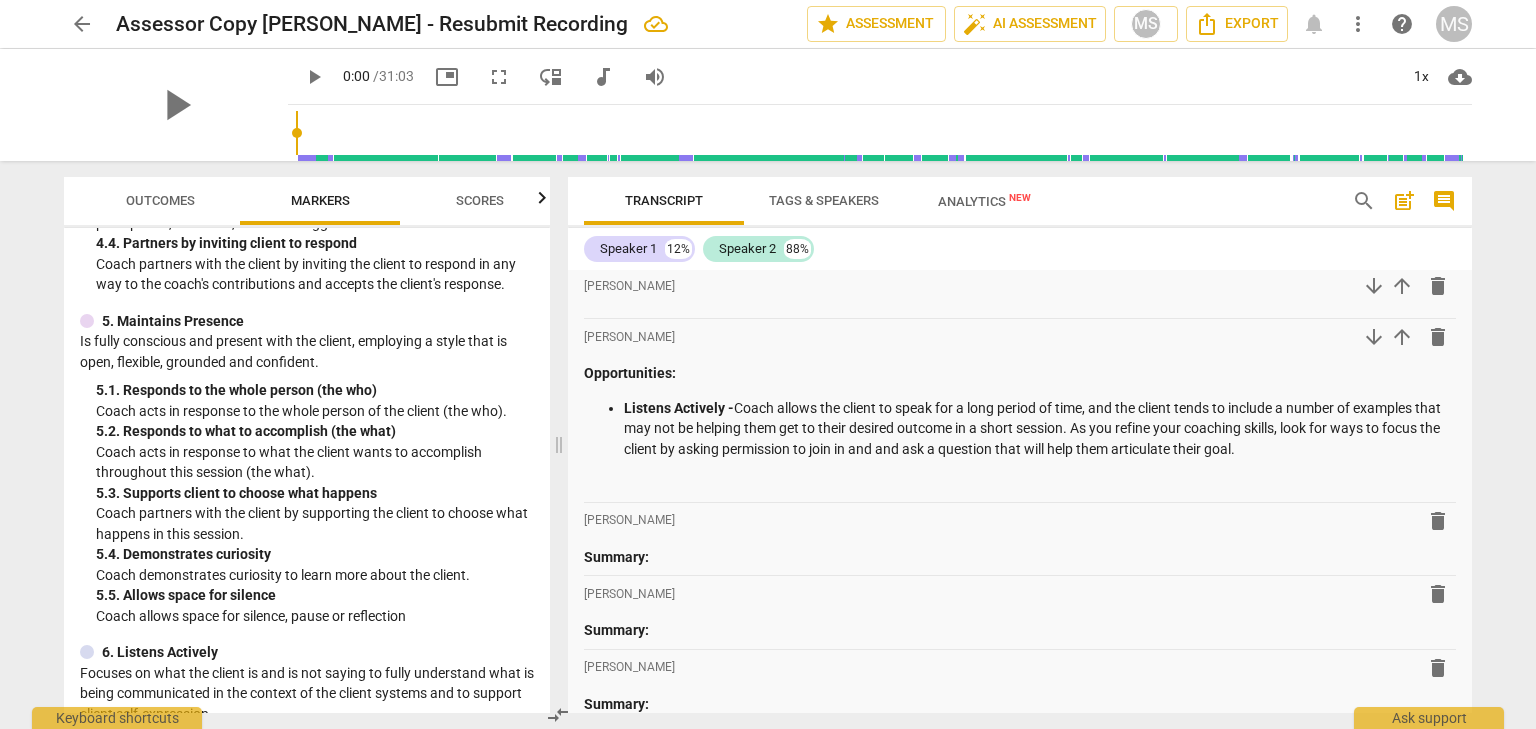 click on "5. 3. Supports client to choose what happens" at bounding box center [315, 493] 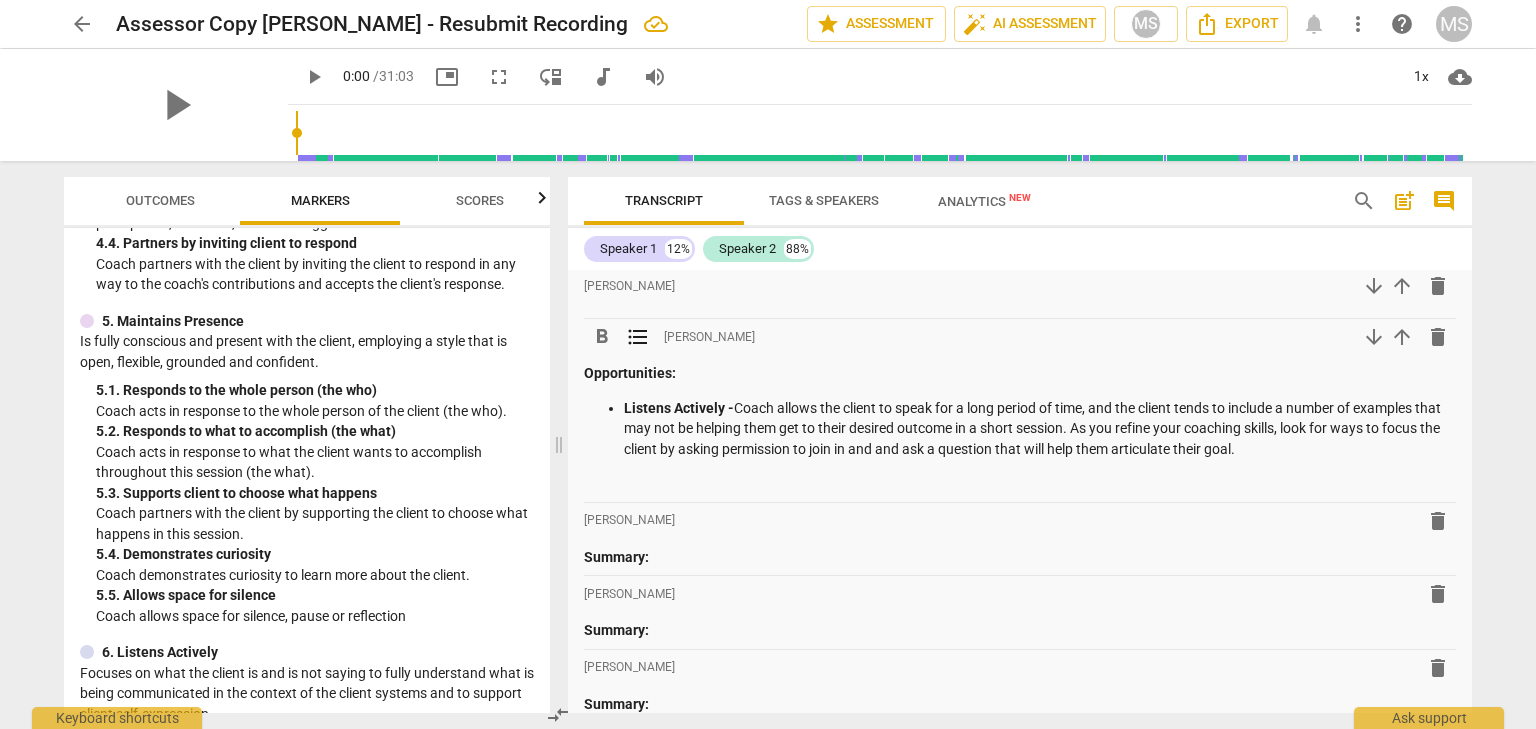 click on "Listens Actively -  Coach allows the client to speak for a long period of time, and the client tends to include a number of examples that may not be helping them get to their desired outcome in a short session. As you refine your coaching skills, look for ways to focus the client by asking permission to join in and and ask a question that will help them articulate their goal." at bounding box center (1040, 429) 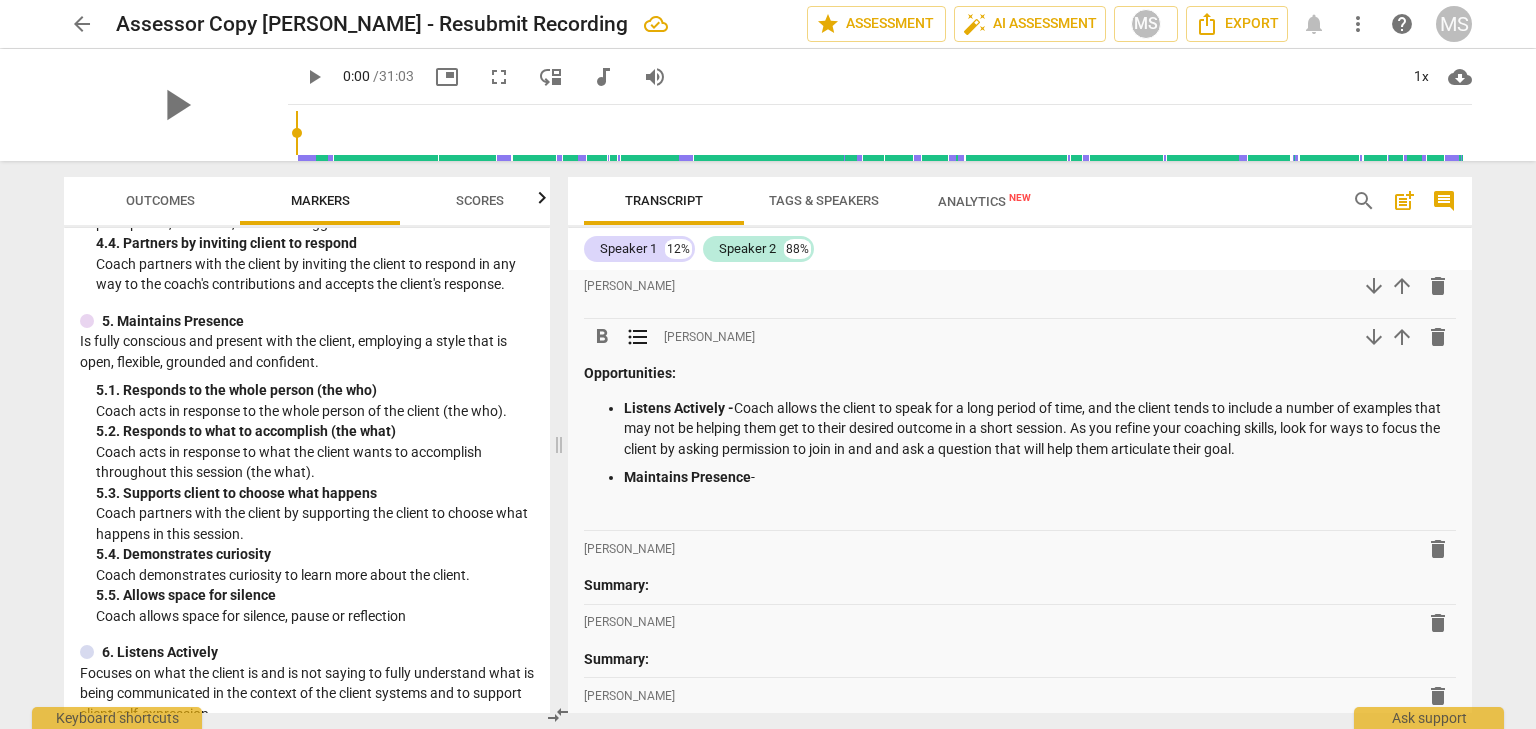 click on "Listens Actively -  Coach allows the client to speak for a long period of time, and the client tends to include a number of examples that may not be helping them get to their desired outcome in a short session. As you refine your coaching skills, look for ways to focus the client by asking permission to join in and and ask a question that will help them articulate their goal. Maintains Presence  -" at bounding box center (1020, 443) 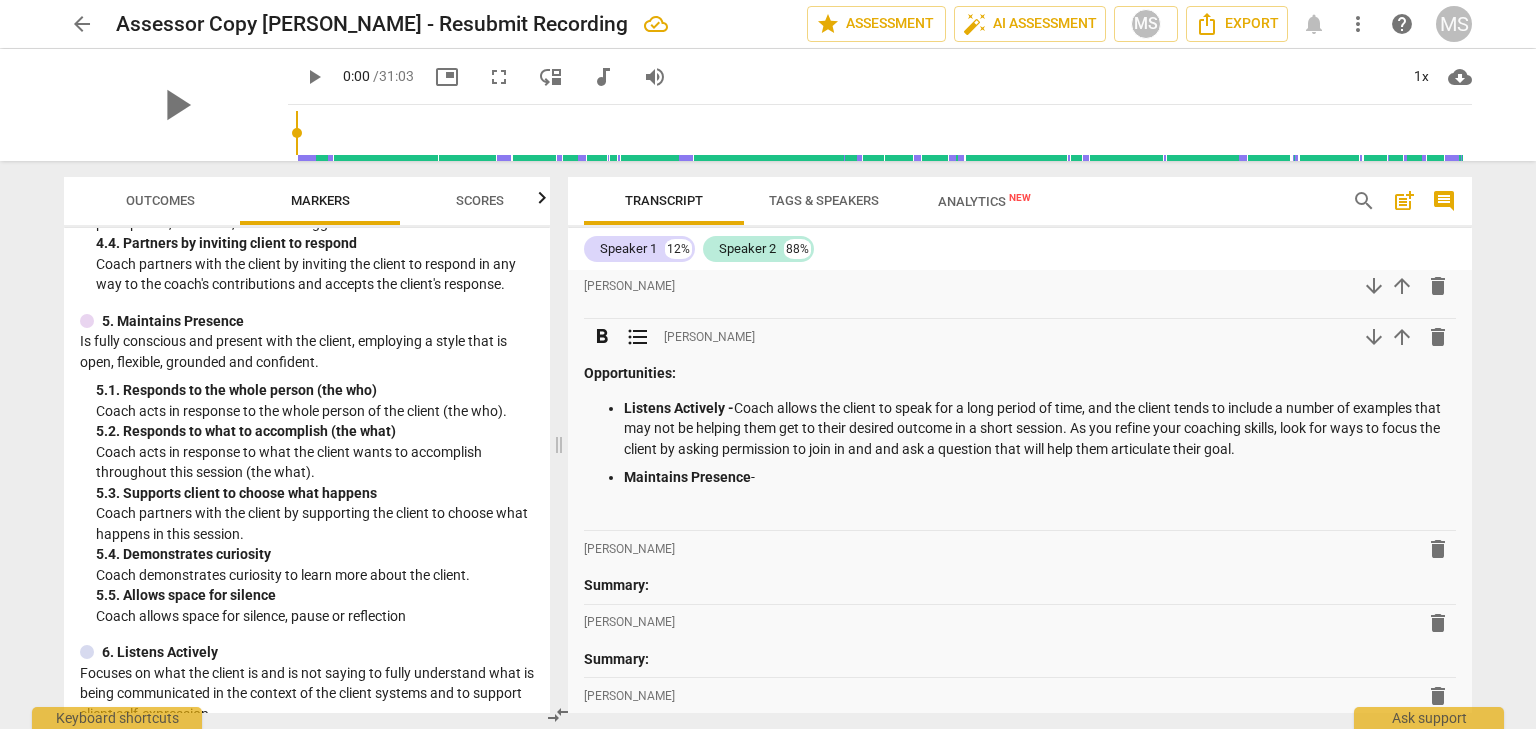 click on "Maintains Presence  -" at bounding box center (1040, 477) 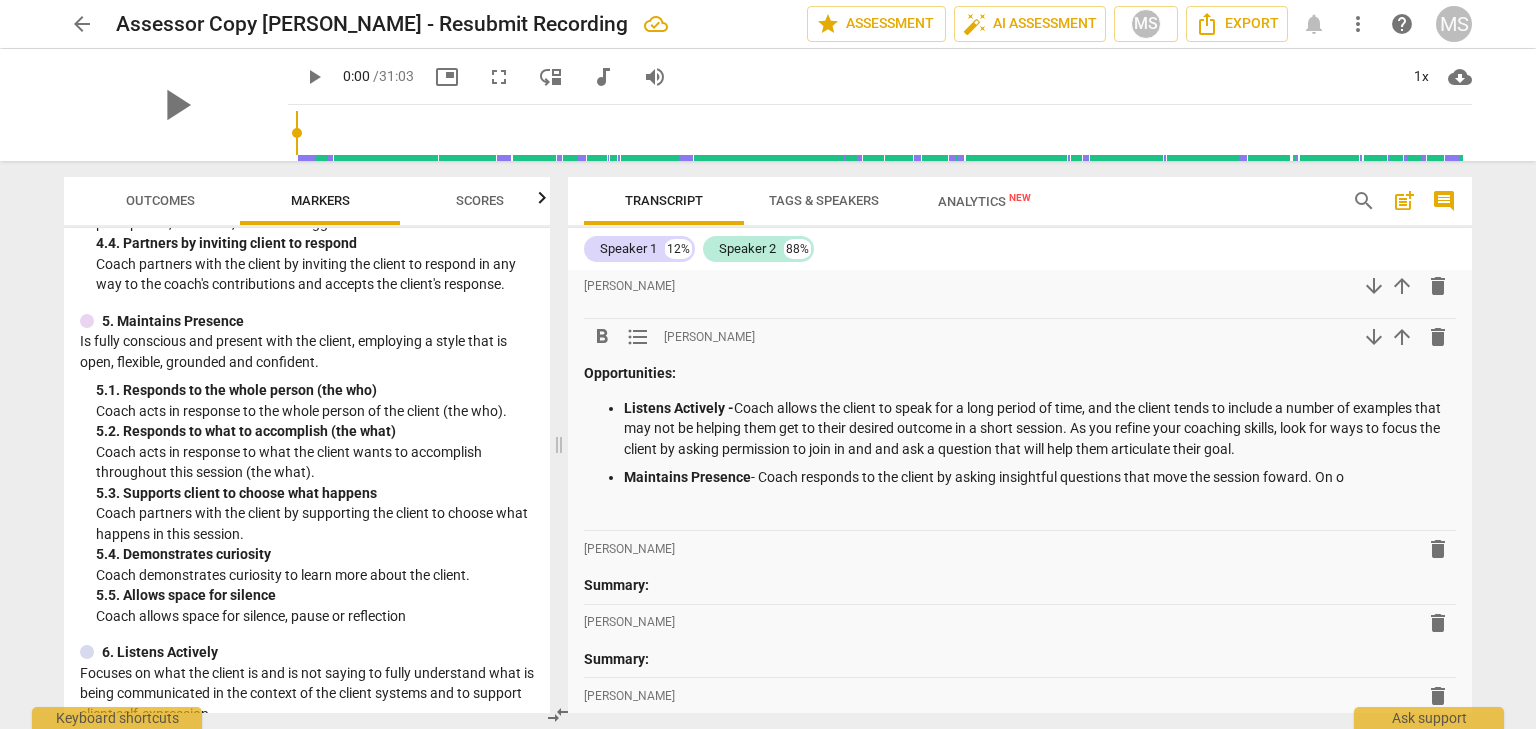 click on "Maintains Presence  - Coach responds to the client by asking insightful questions that move the session foward. On o" at bounding box center [1040, 477] 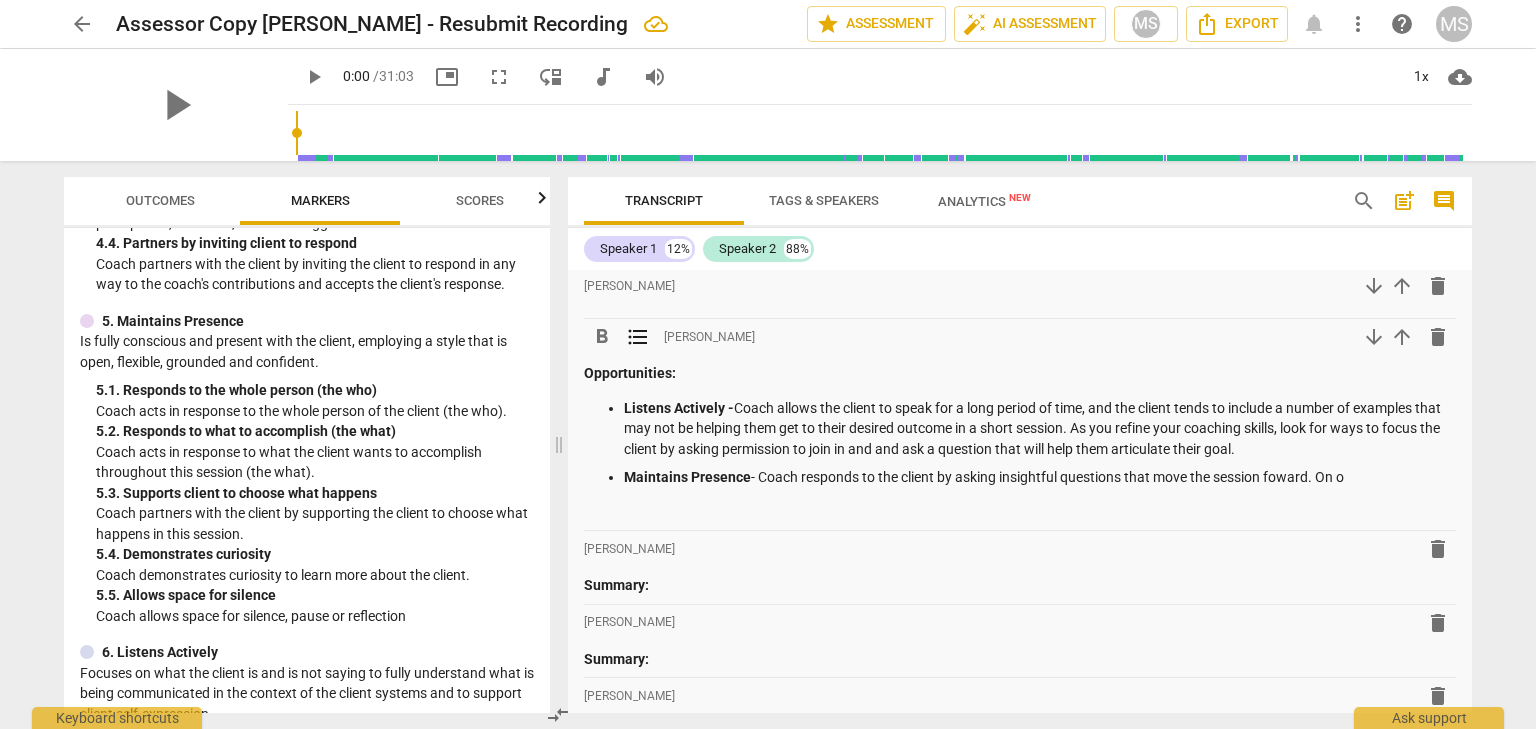 click on "Maintains Presence  - Coach responds to the client by asking insightful questions that move the session foward. On o" at bounding box center [1040, 477] 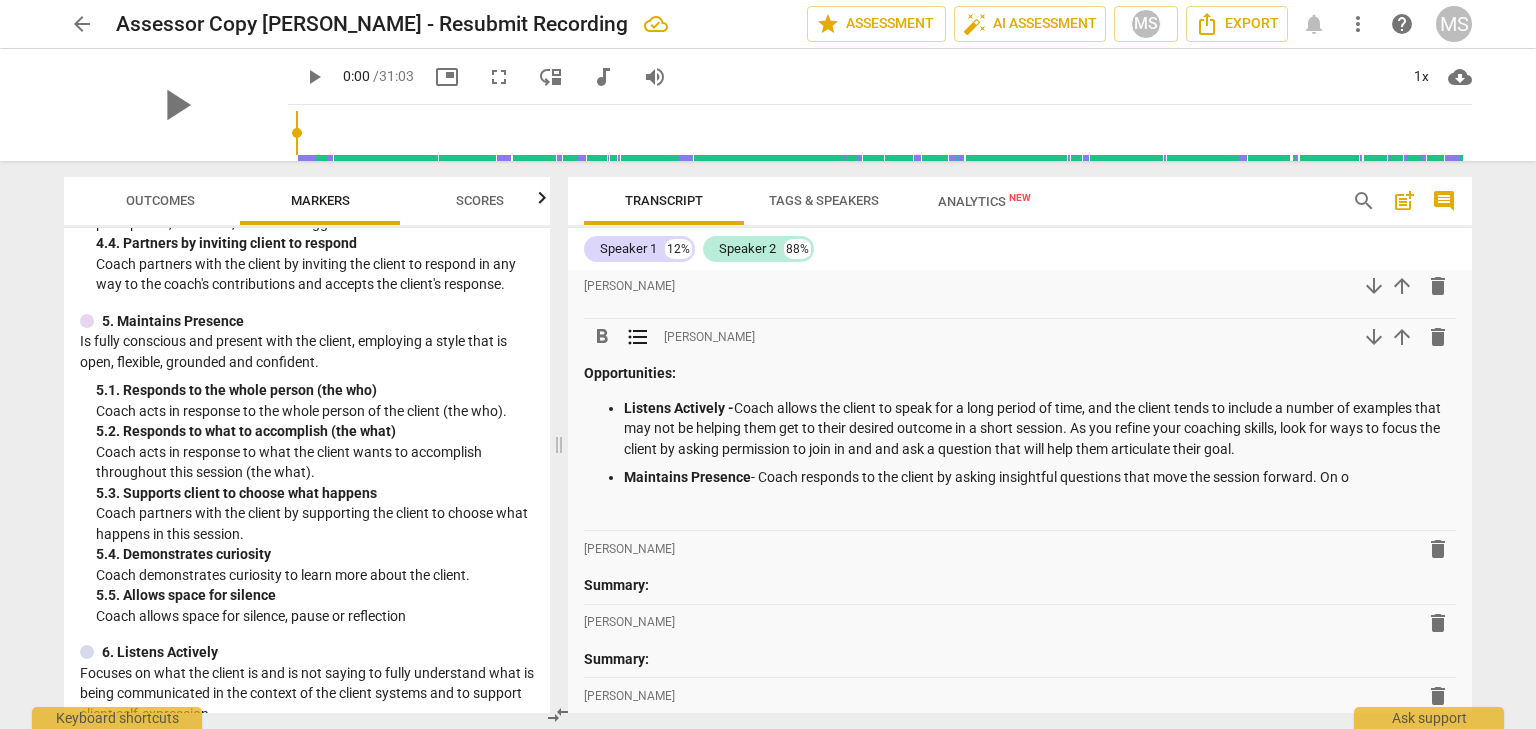 drag, startPoint x: 1362, startPoint y: 485, endPoint x: 1344, endPoint y: 475, distance: 20.59126 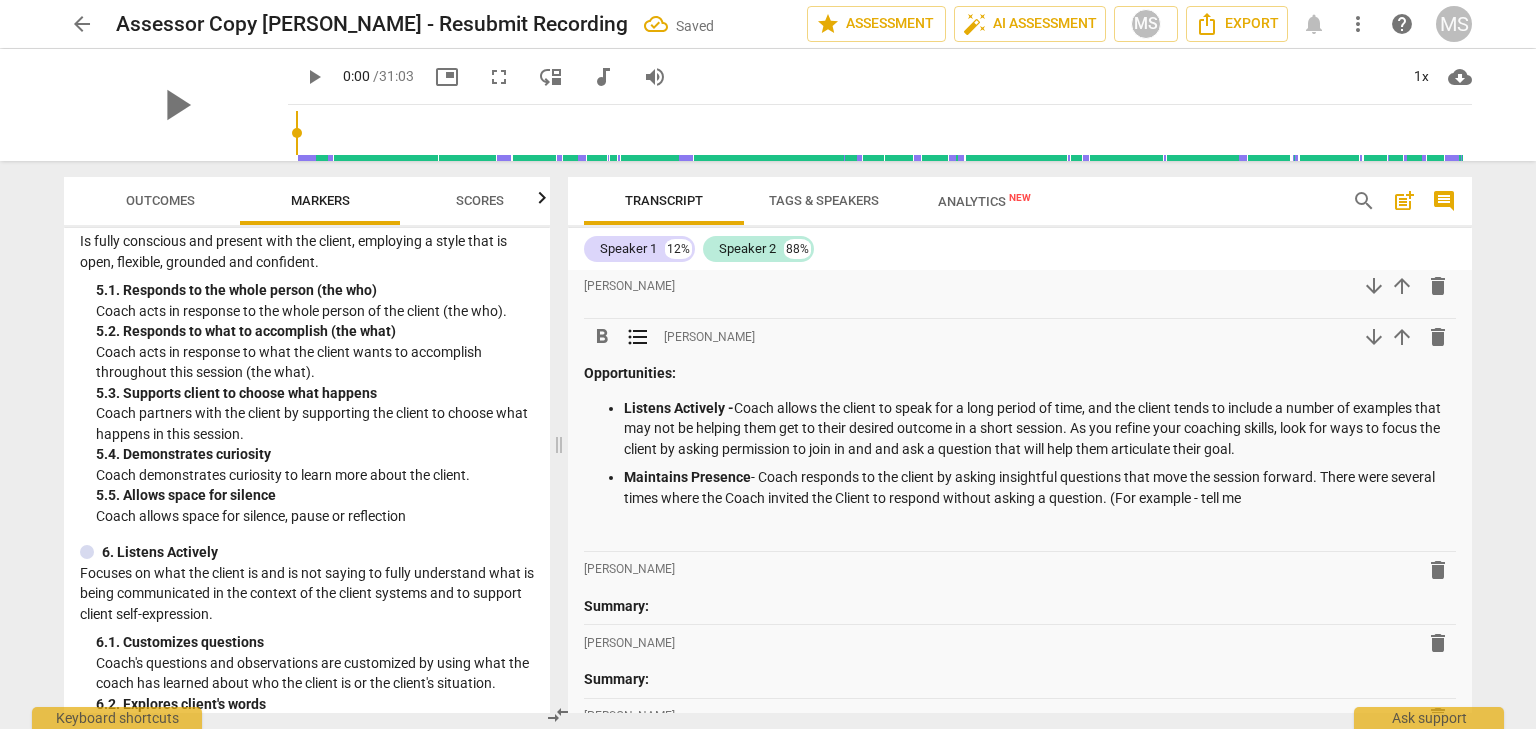 scroll, scrollTop: 800, scrollLeft: 0, axis: vertical 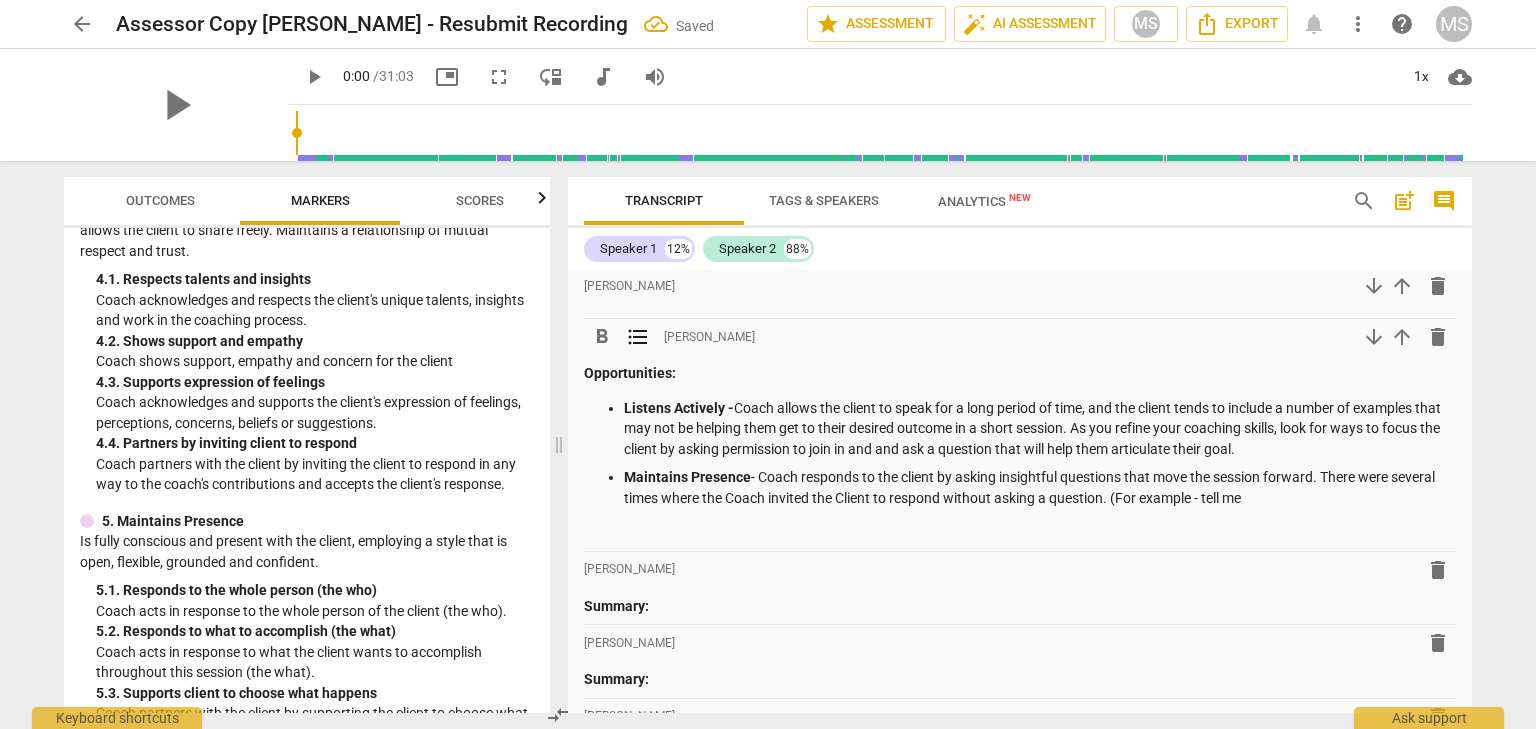 click on "Outcomes" at bounding box center (160, 200) 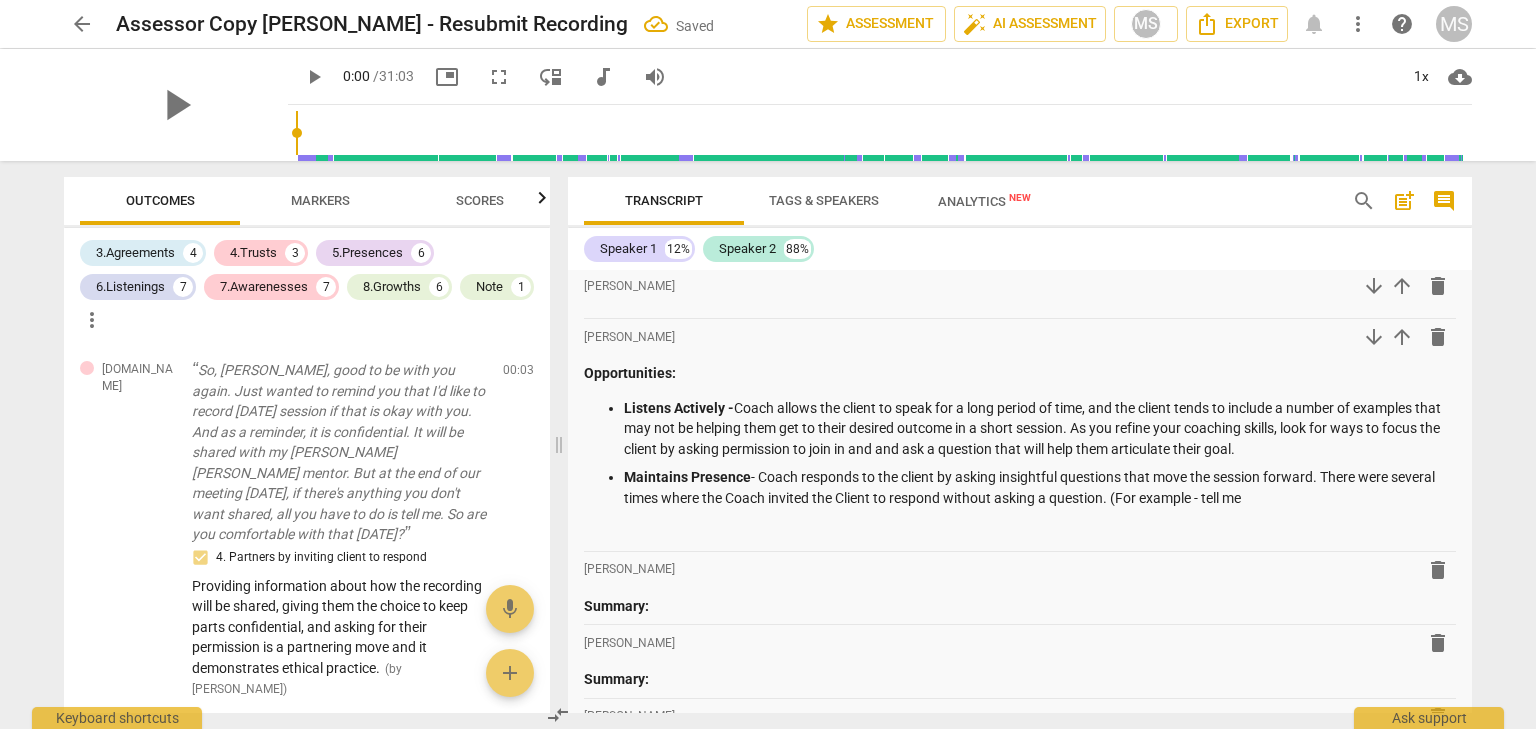 click on "Markers" at bounding box center [320, 200] 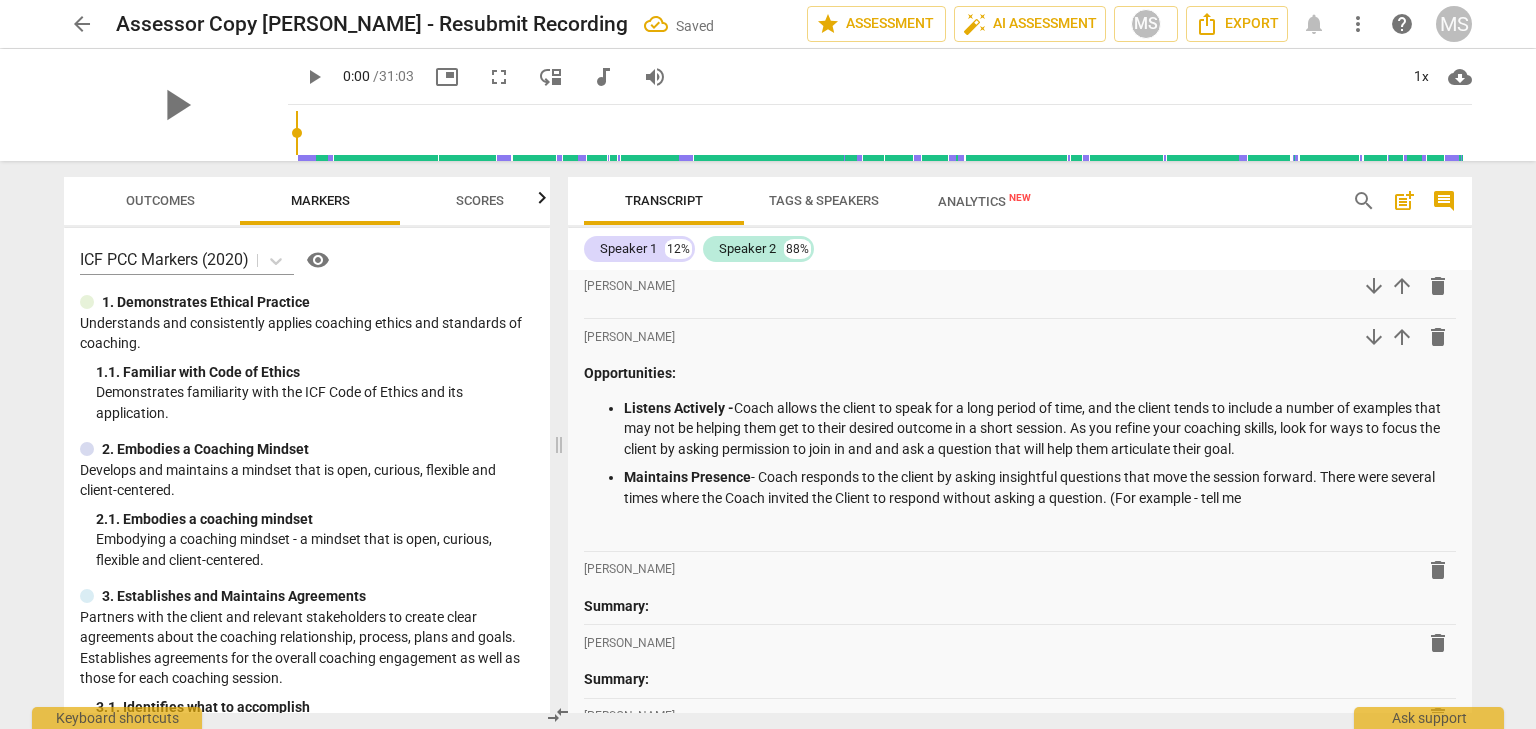 click on "Transcript" at bounding box center [664, 201] 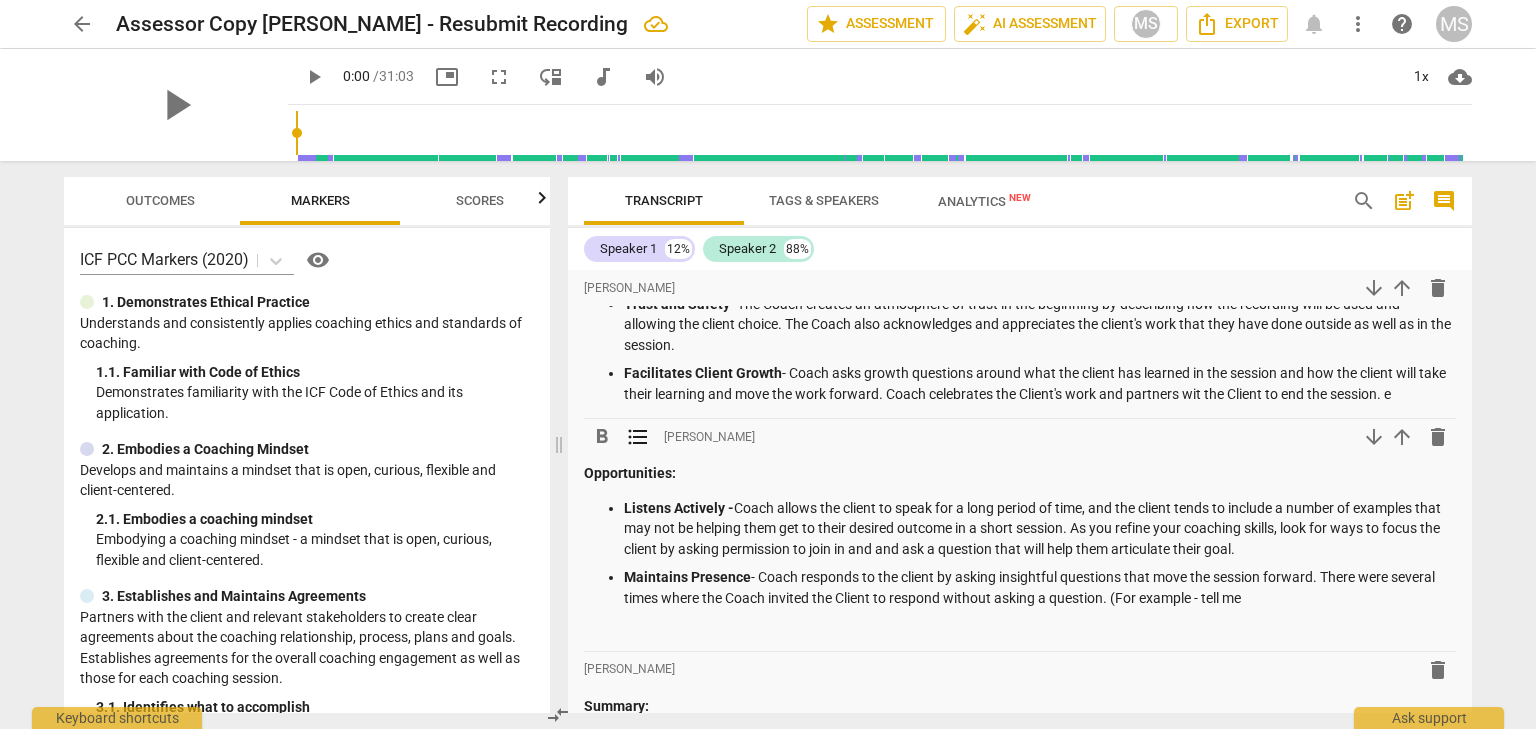 scroll, scrollTop: 400, scrollLeft: 0, axis: vertical 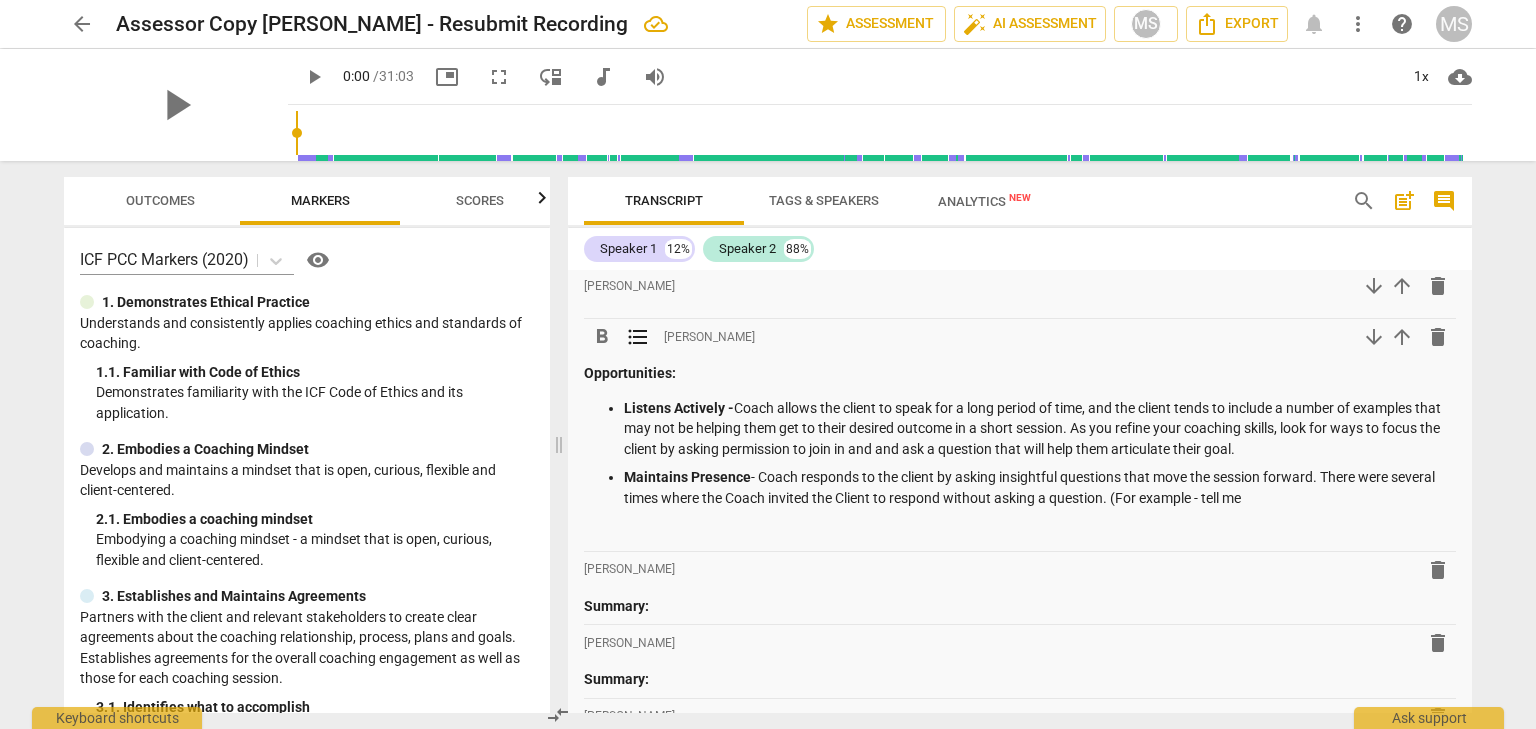 click on "Maintains Presence  - Coach responds to the client by asking insightful questions that move the session forward. There were several times where the Coach invited the Client to respond without asking a question. (For example - tell me" at bounding box center [1040, 487] 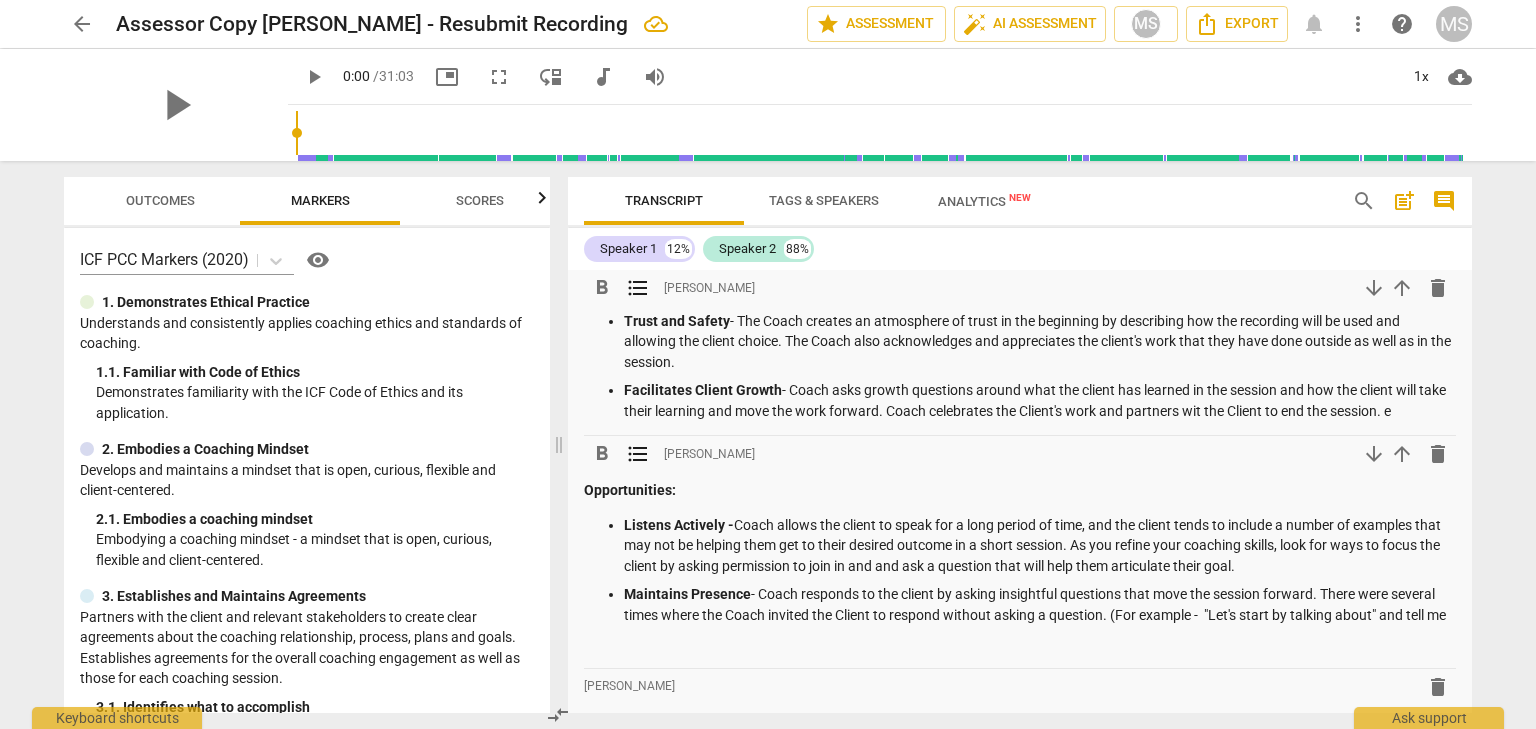 scroll, scrollTop: 300, scrollLeft: 0, axis: vertical 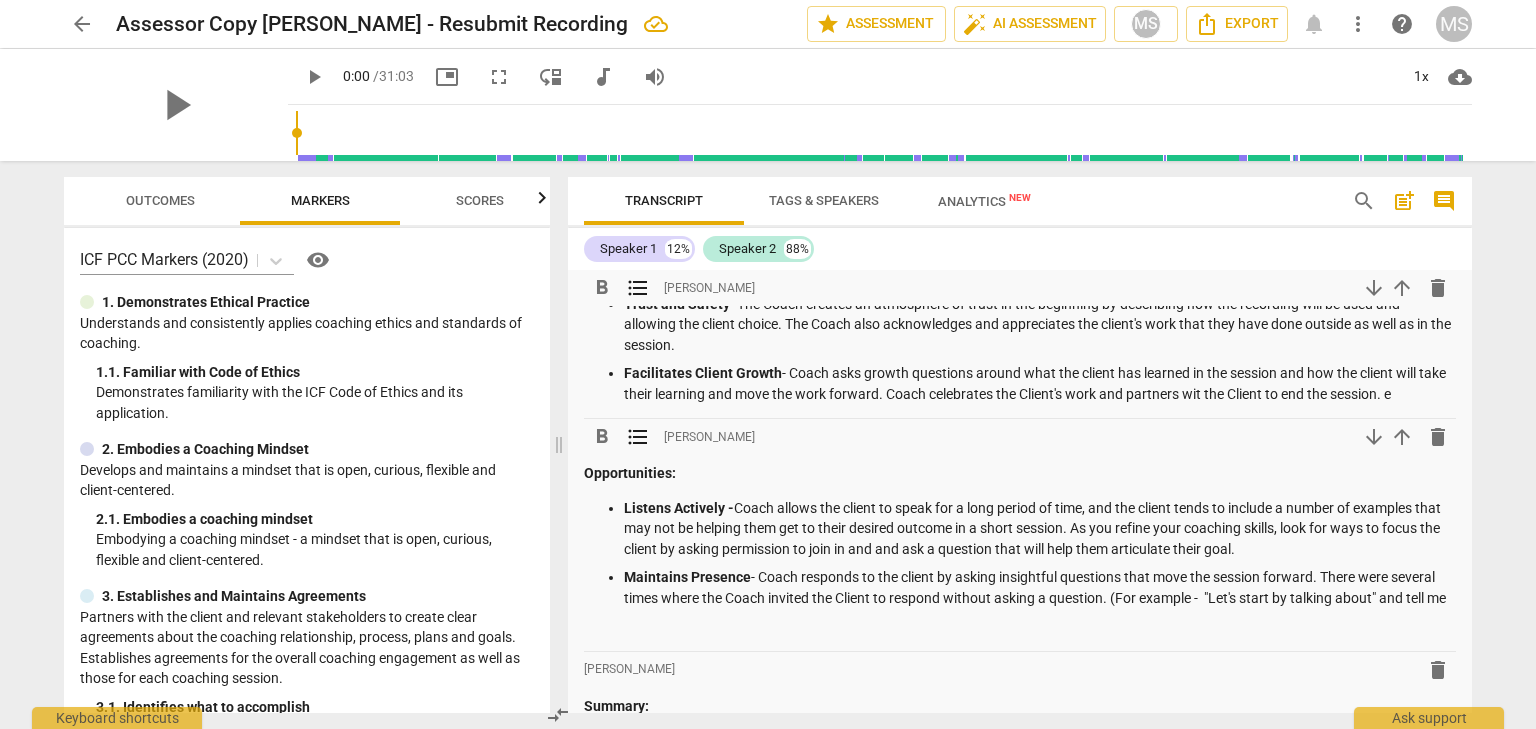 click on "Facilitates Client Growth  - Coach asks growth questions around what the client has learned in the session and how the client will take their learning and move the work forward. Coach celebrates the Client's work and partners wit the Client to end the session. e" at bounding box center [1040, 383] 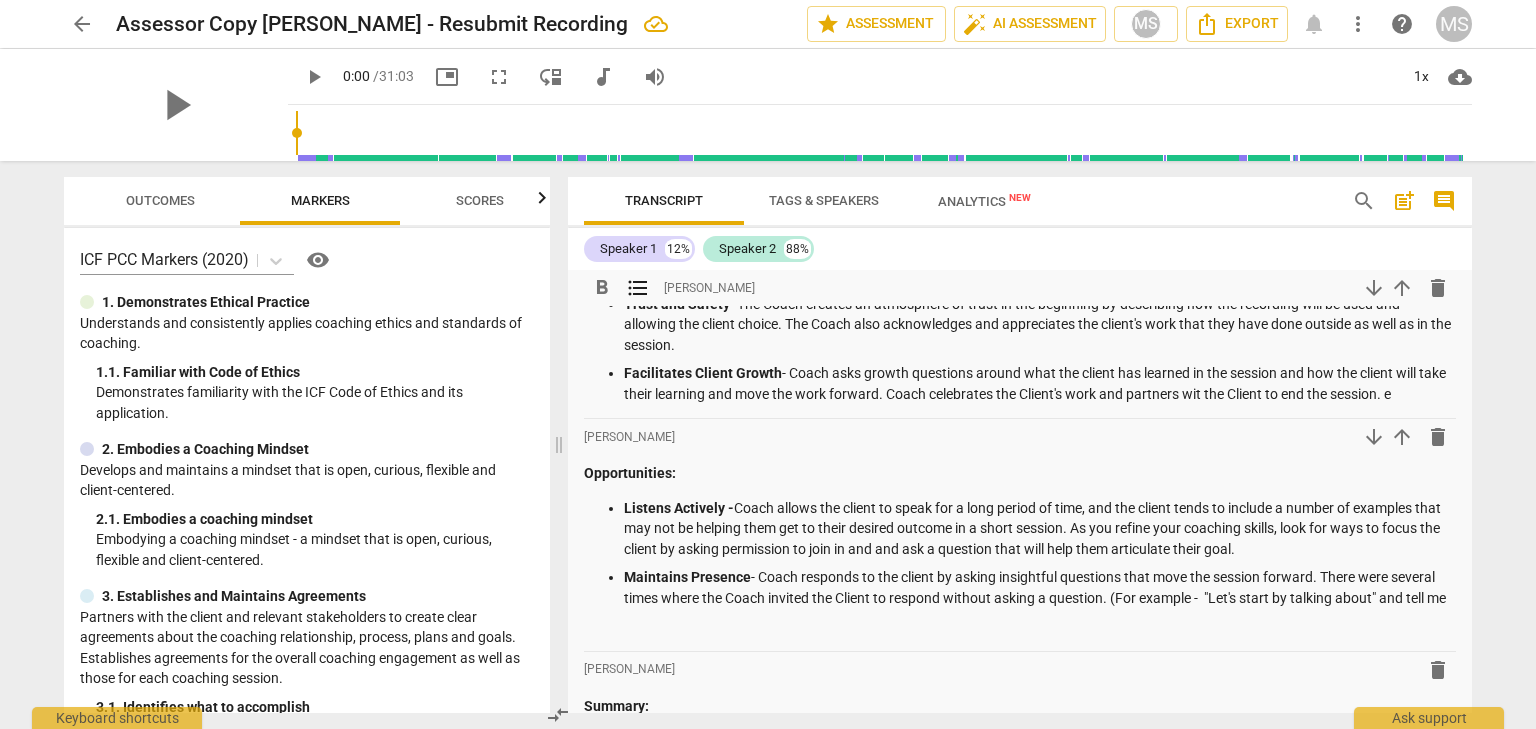 click on "Facilitates Client Growth  - Coach asks growth questions around what the client has learned in the session and how the client will take their learning and move the work forward. Coach celebrates the Client's work and partners wit the Client to end the session. e" at bounding box center [1040, 383] 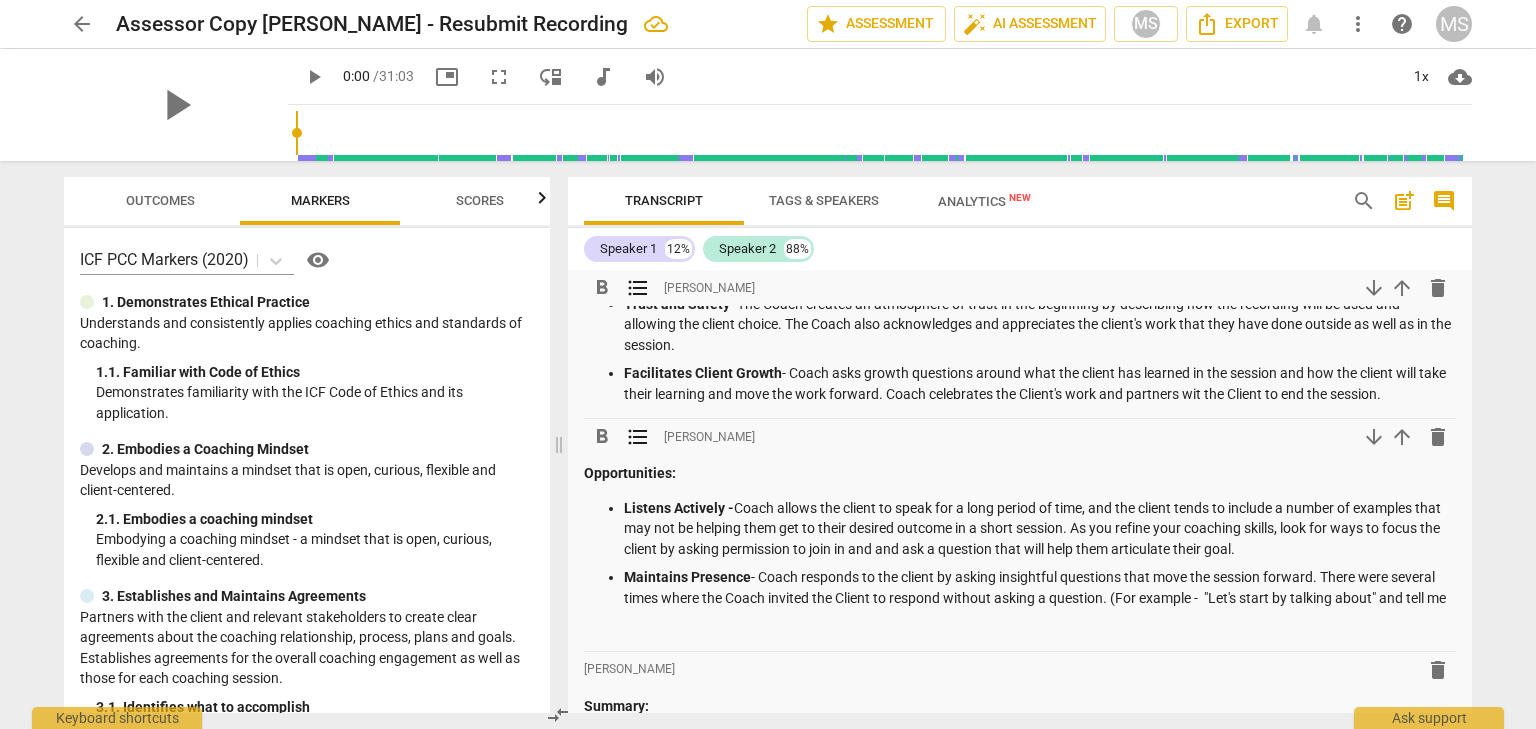 click on "Maintains Presence  - Coach responds to the client by asking insightful questions that move the session forward. There were several times where the Coach invited the Client to respond without asking a question. (For example -  "Let's start by talking about" and tell me" at bounding box center (1040, 587) 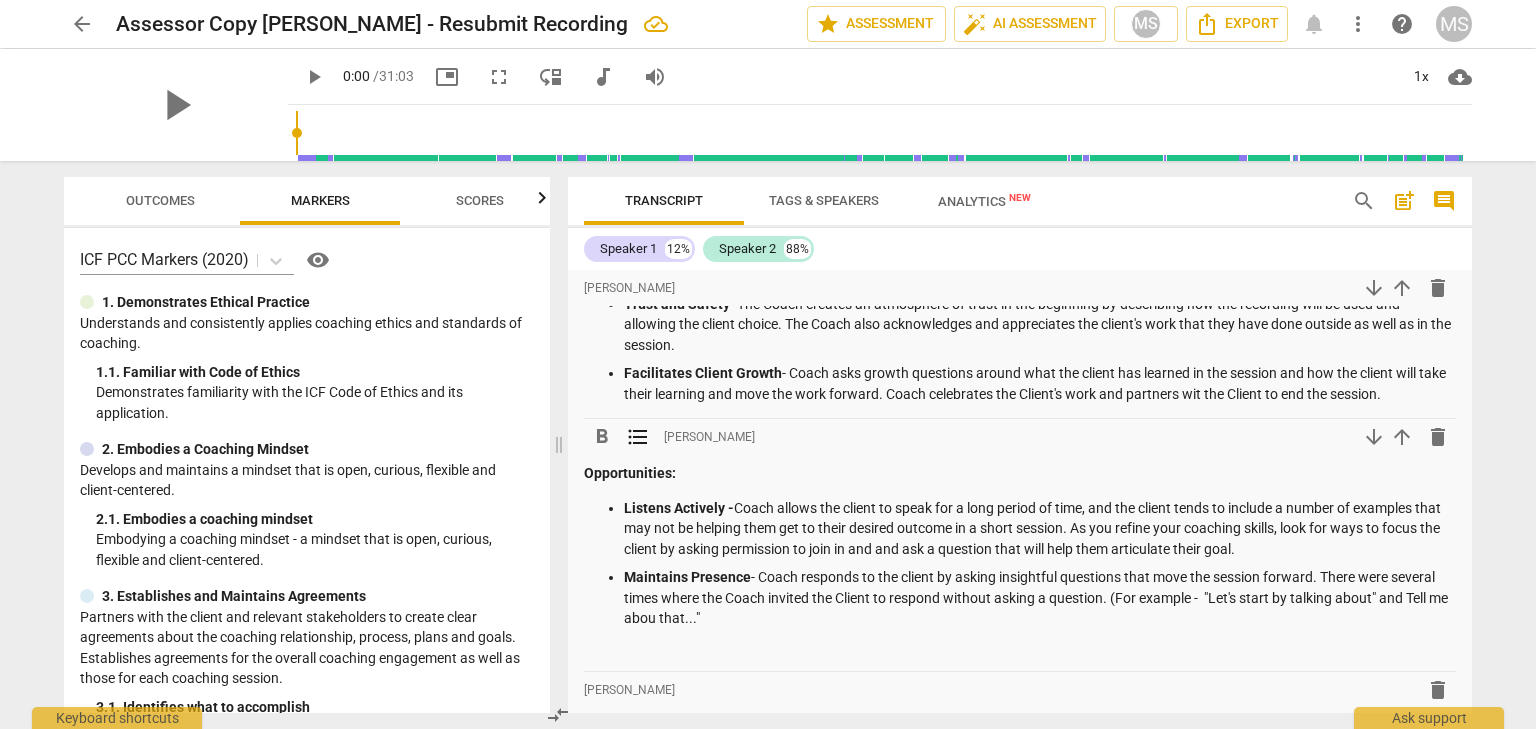 click on "Maintains Presence  - Coach responds to the client by asking insightful questions that move the session forward. There were several times where the Coach invited the Client to respond without asking a question. (For example -  "Let's start by talking about" and Tell me abou that..."" at bounding box center [1040, 598] 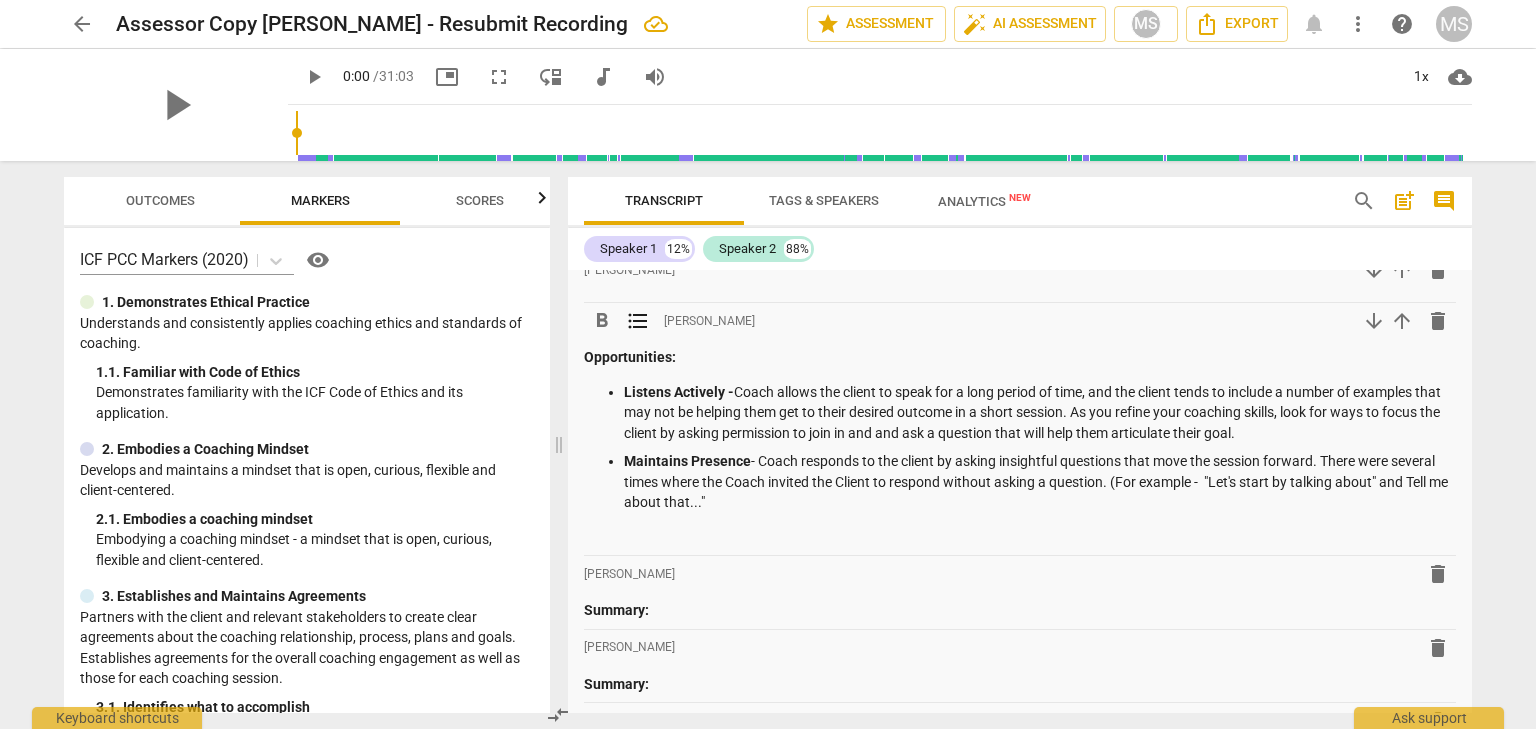 scroll, scrollTop: 400, scrollLeft: 0, axis: vertical 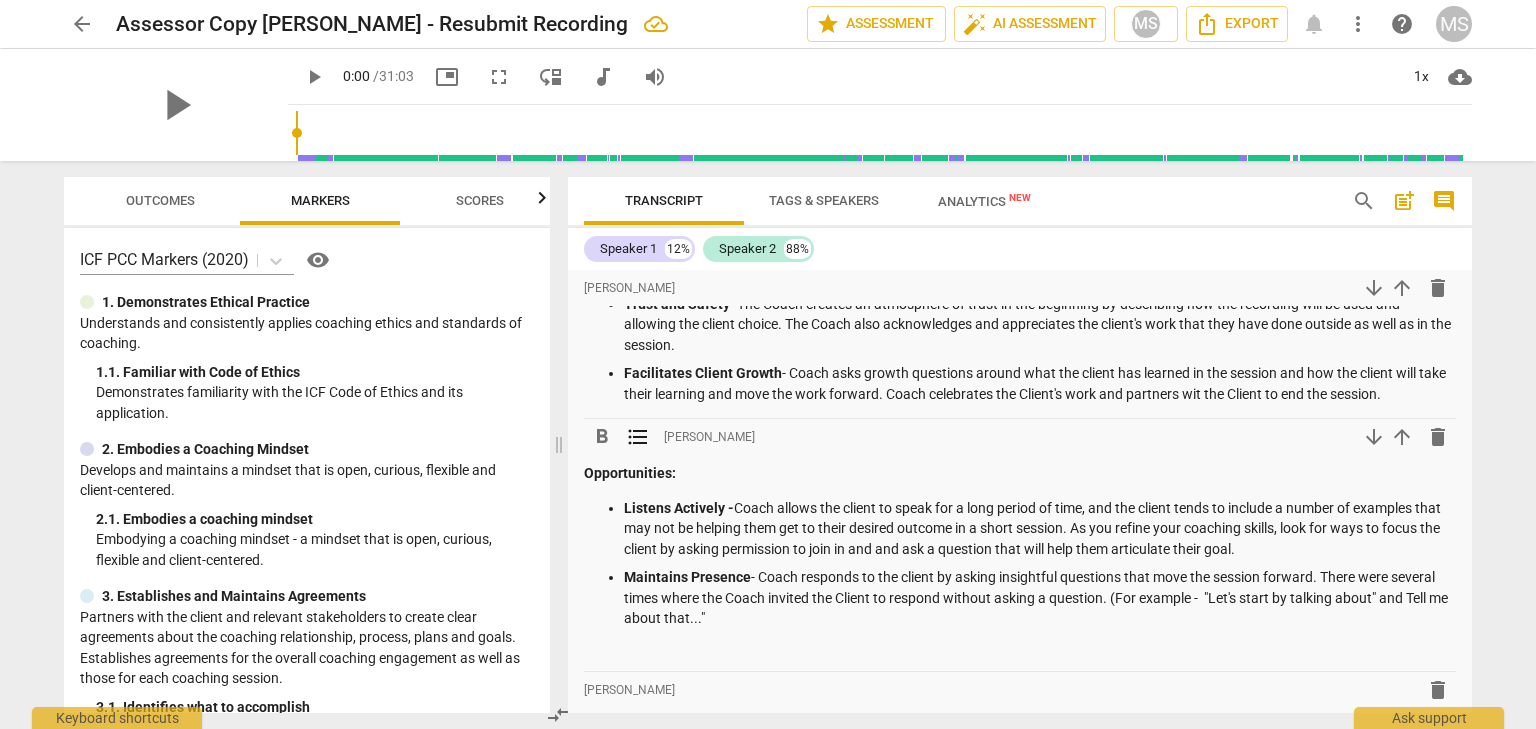 click on "Maintains Presence  - Coach responds to the client by asking insightful questions that move the session forward. There were several times where the Coach invited the Client to respond without asking a question. (For example -  "Let's start by talking about" and Tell me about that..."" at bounding box center (1040, 598) 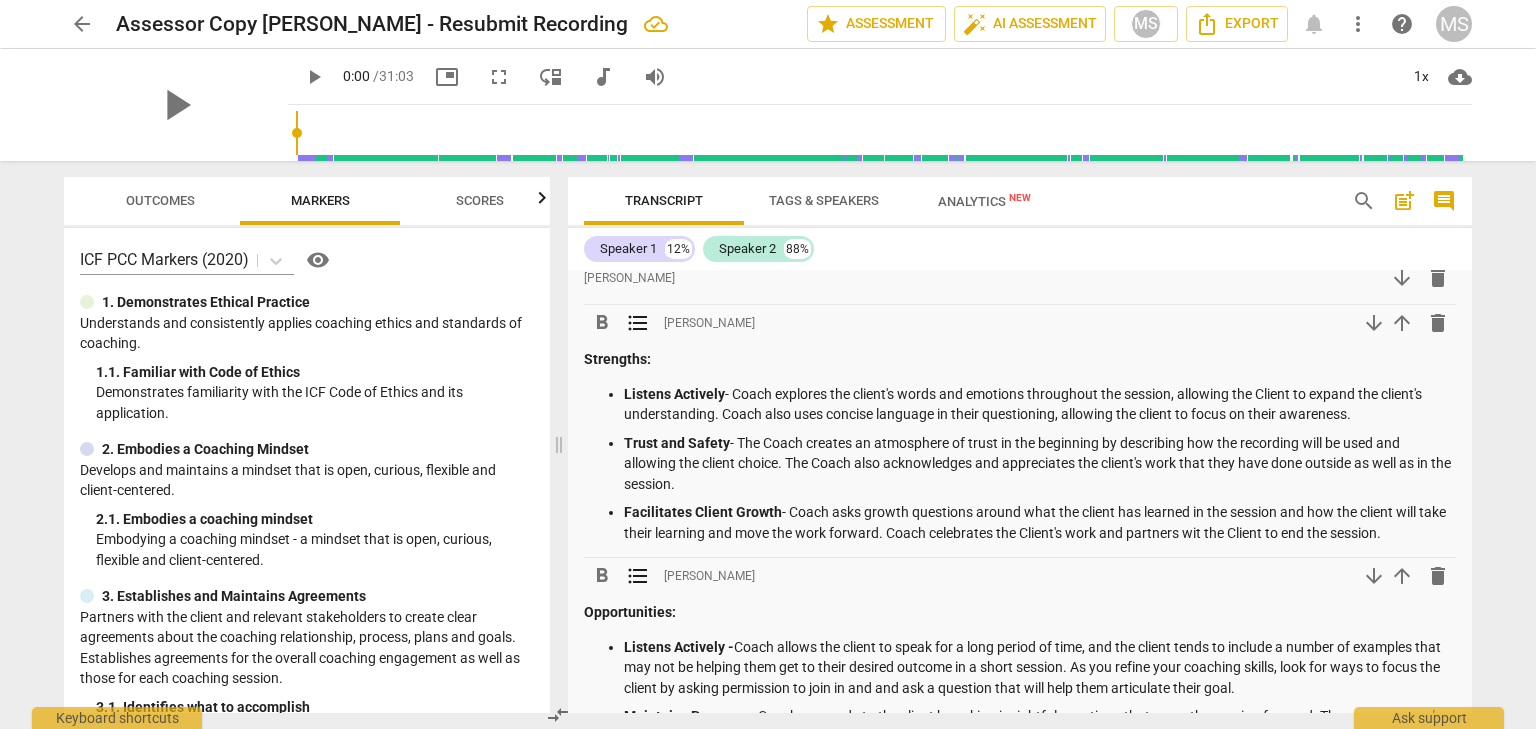scroll, scrollTop: 0, scrollLeft: 0, axis: both 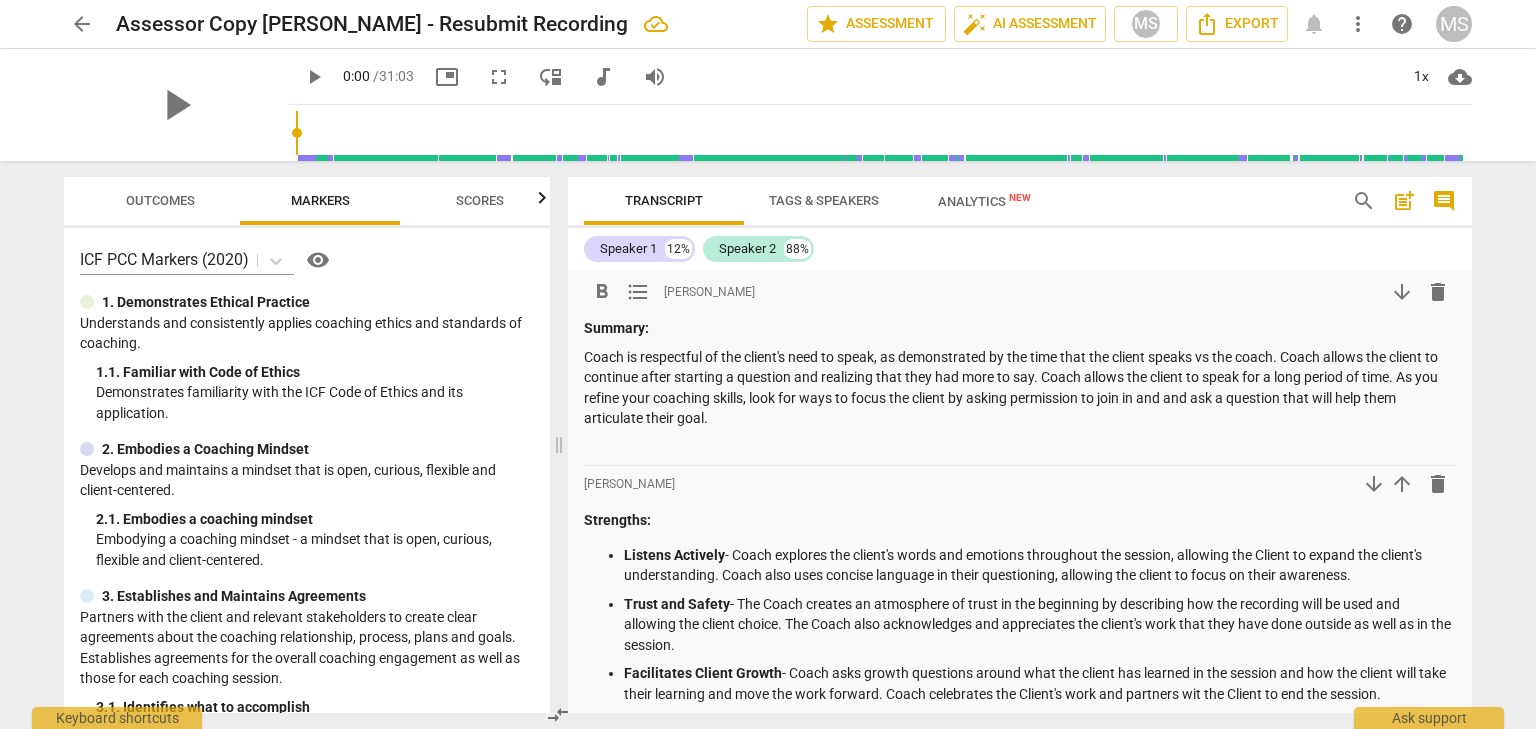 click on "Coach is respectful of the client's need to speak, as demonstrated by the time that the client speaks vs the coach. Coach allows the client to continue after starting a question and realizing that they had more to say. Coach allows the client to speak for a long period of time. As you refine your coaching skills, look for ways to focus the client by asking permission to join in and and ask a question that will help them articulate their goal." at bounding box center (1020, 388) 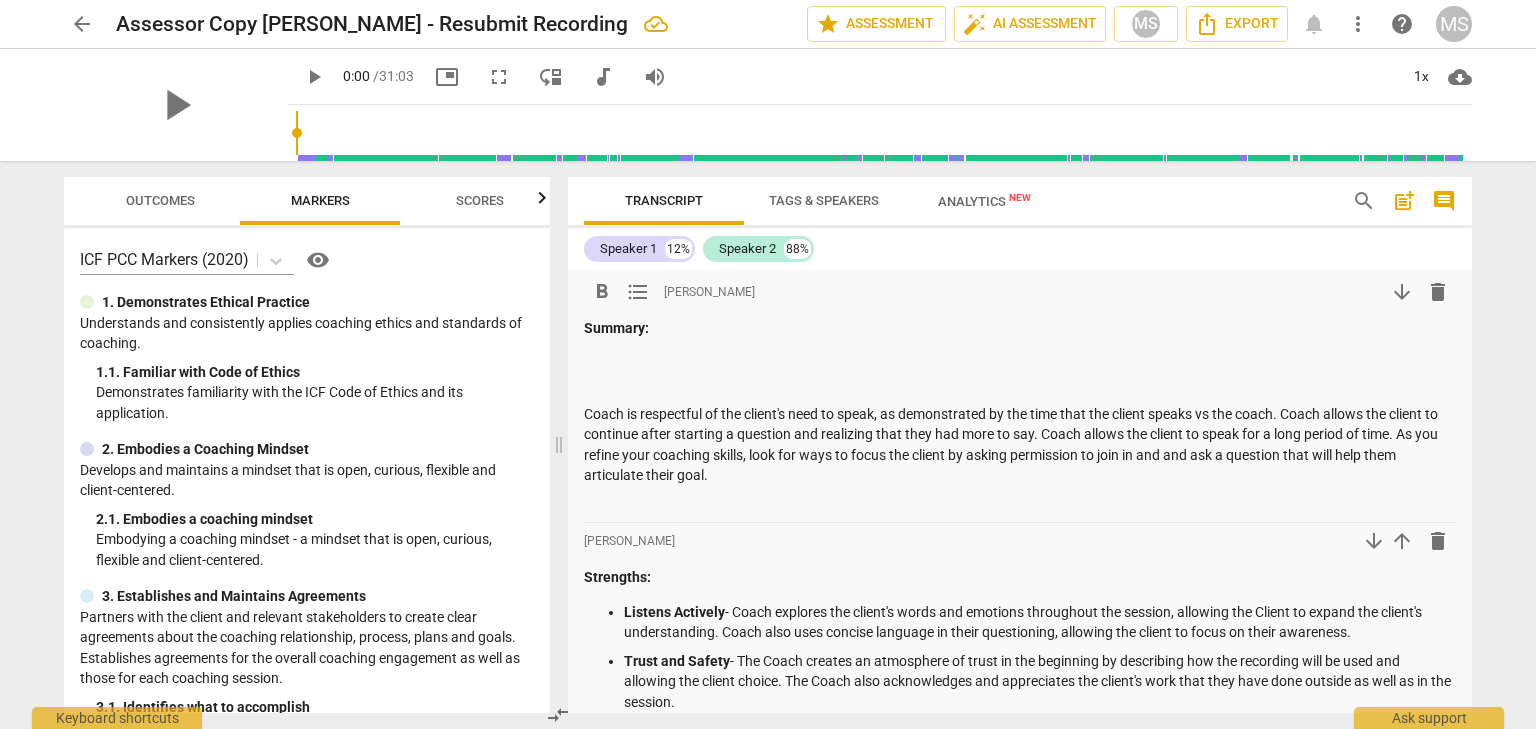 click at bounding box center [1020, 357] 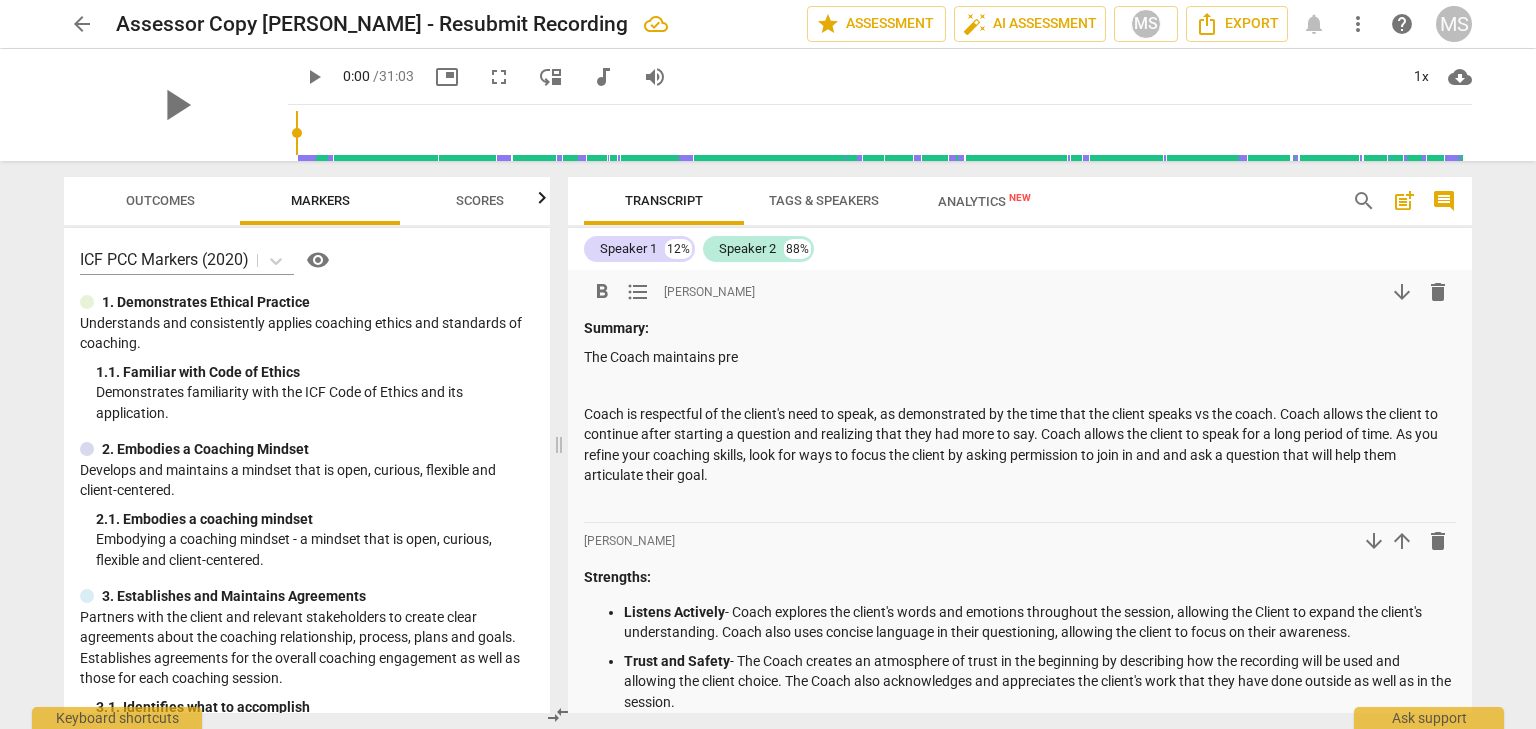 click on "format_bold format_list_bulleted [PERSON_NAME] arrow_downward delete Summary:    The Coach maintains pre Coach is respectful of the client's need to speak, as demonstrated by the time that the client speaks vs the coach. Coach allows the client to continue after starting a question and realizing that they had more to say. Coach allows the client to speak for a long period of time. As you refine your coaching skills, look for ways to focus the client by asking permission to join in and and ask a question that will help them articulate their goal. format_bold format_list_bulleted [PERSON_NAME] arrow_downward arrow_upward delete Strengths:    Listens Actively  - Coach explores the client's words and emotions throughout the session, allowing the Client to expand the client's understanding. Coach also uses concise language in their questioning, allowing the client to focus on their awareness.  Trust and Safety  Facilitates Client Growth  format_bold format_list_bulleted [PERSON_NAME] arrow_downward arrow_upward" at bounding box center [1020, 771] 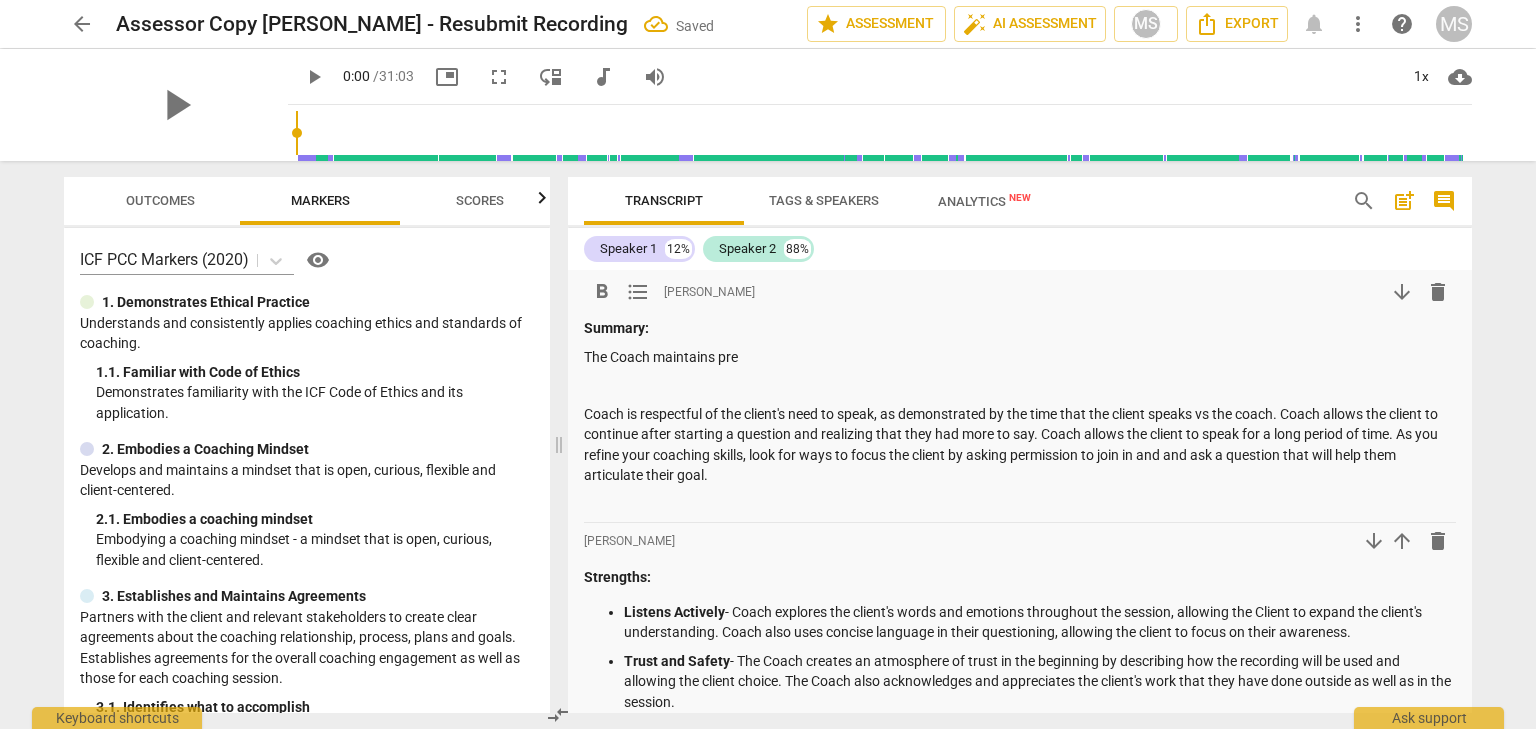 click on "The Coach maintains pre" at bounding box center [1020, 357] 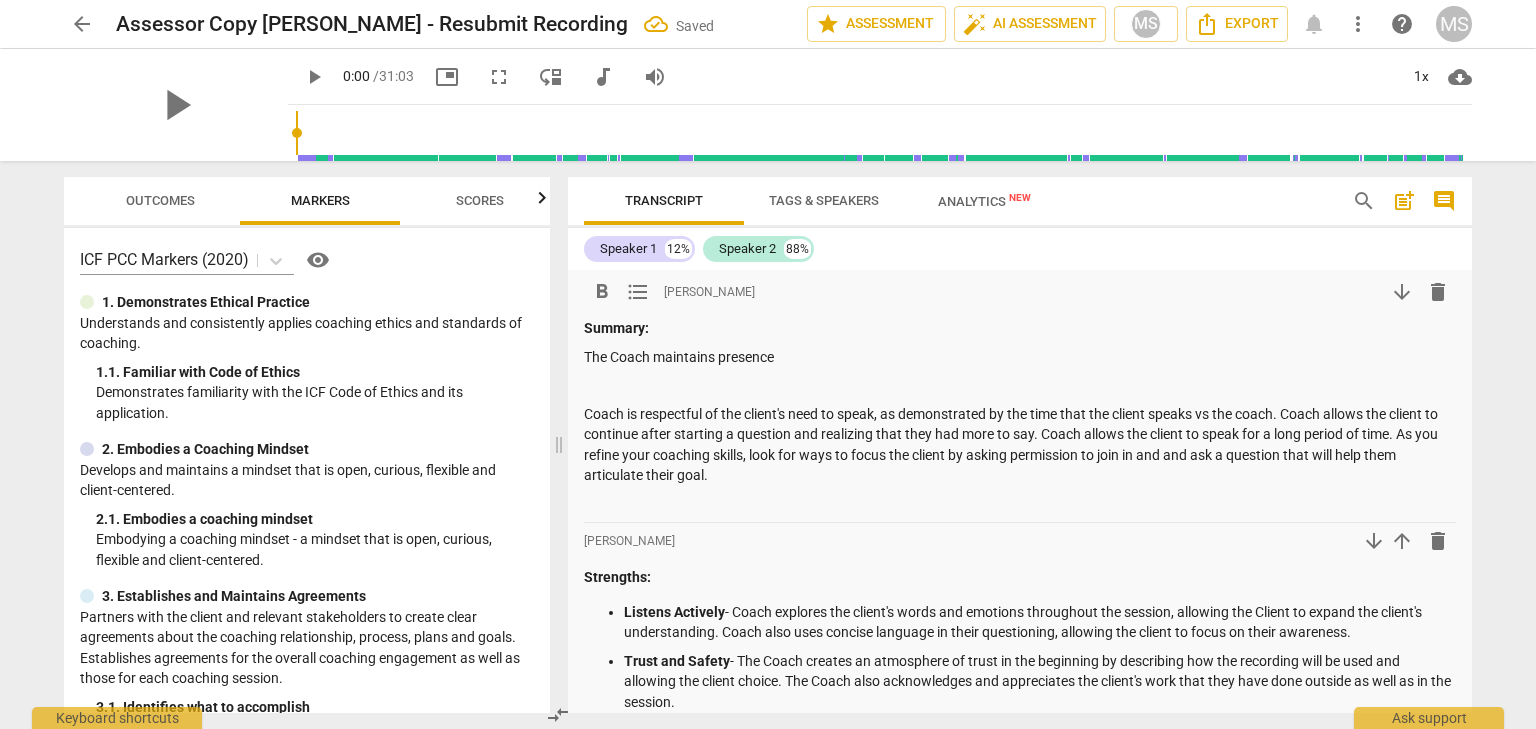click on "The Coach maintains presence" at bounding box center (1020, 357) 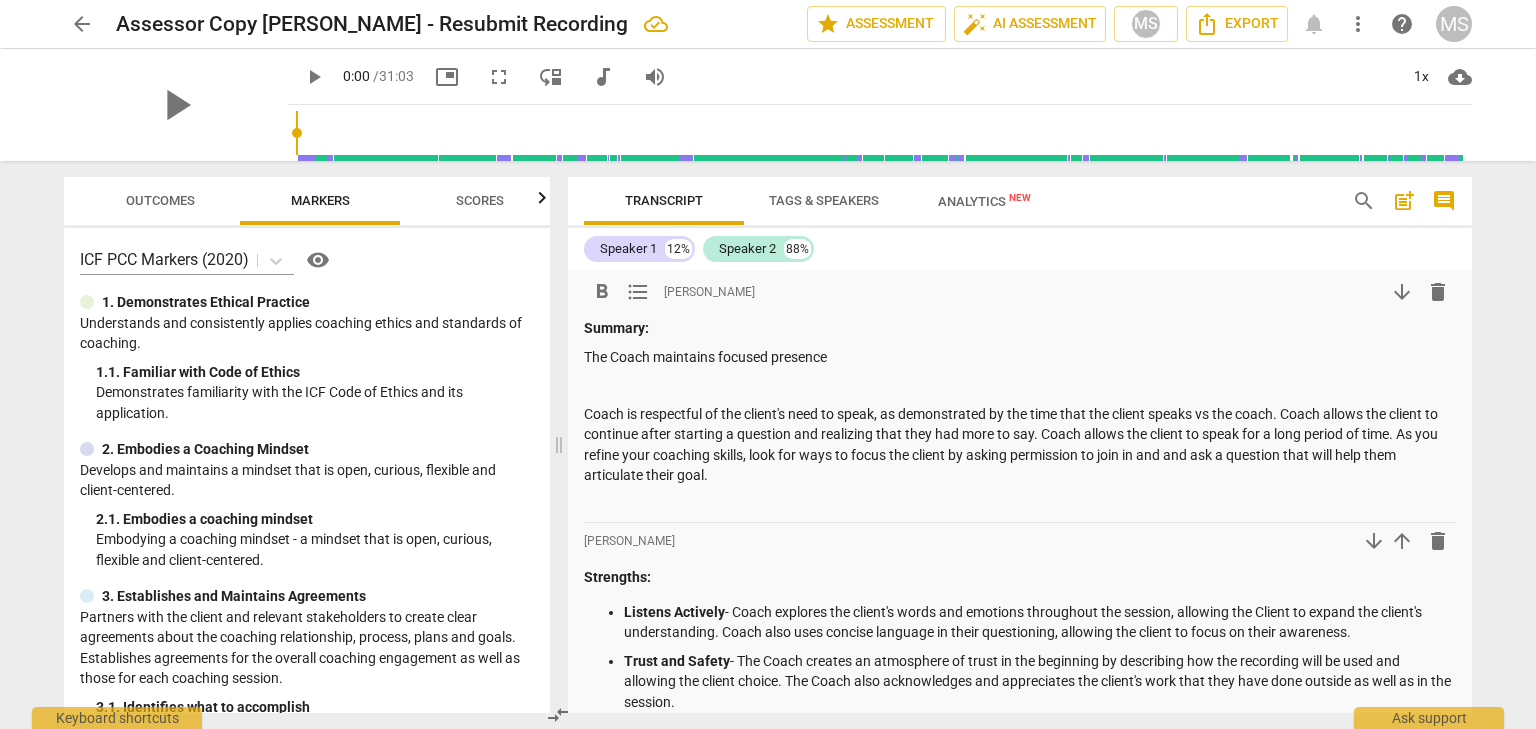 click on "The Coach maintains focused presence" at bounding box center (1020, 357) 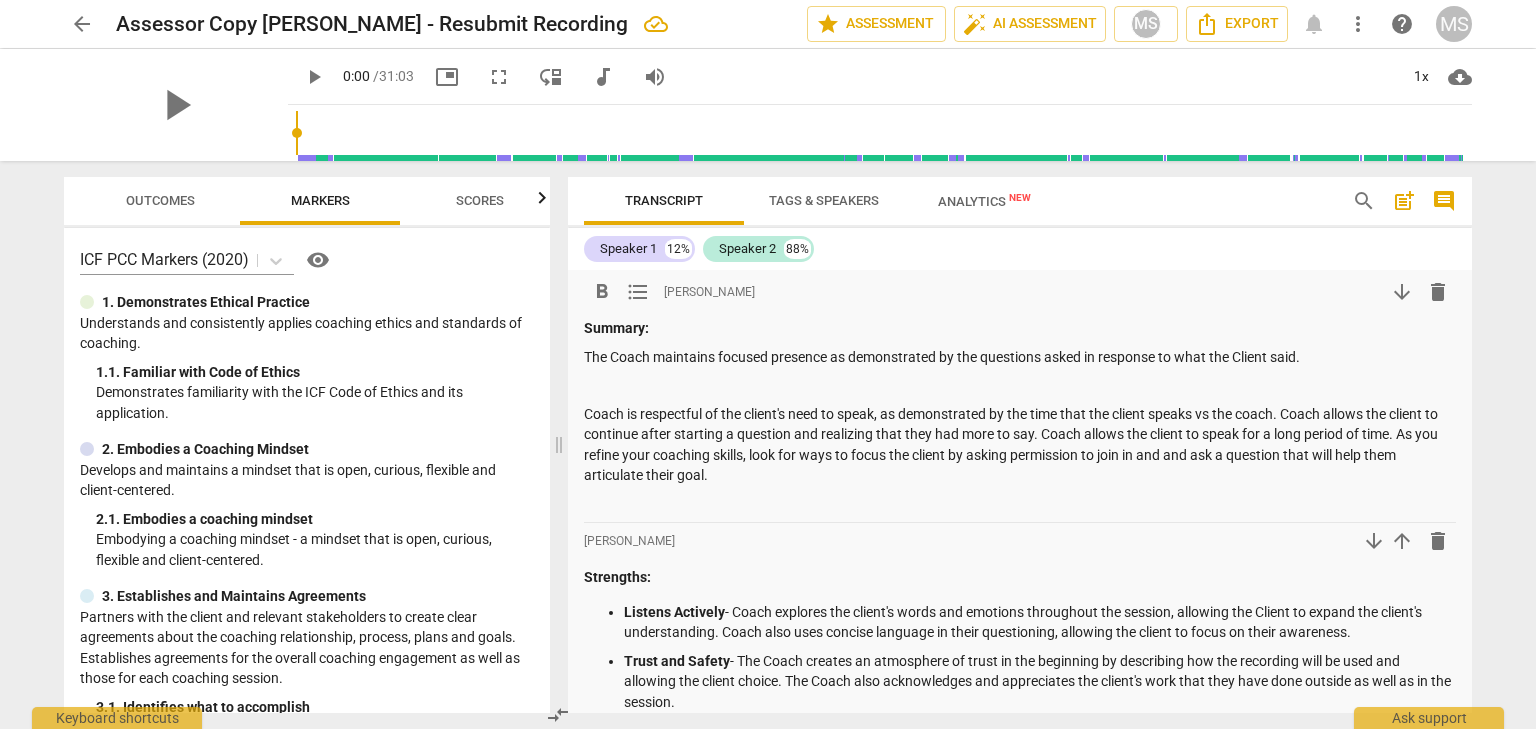 click on "The Coach maintains focused presence as demonstrated by the questions asked in response to what the Client said." at bounding box center (1020, 357) 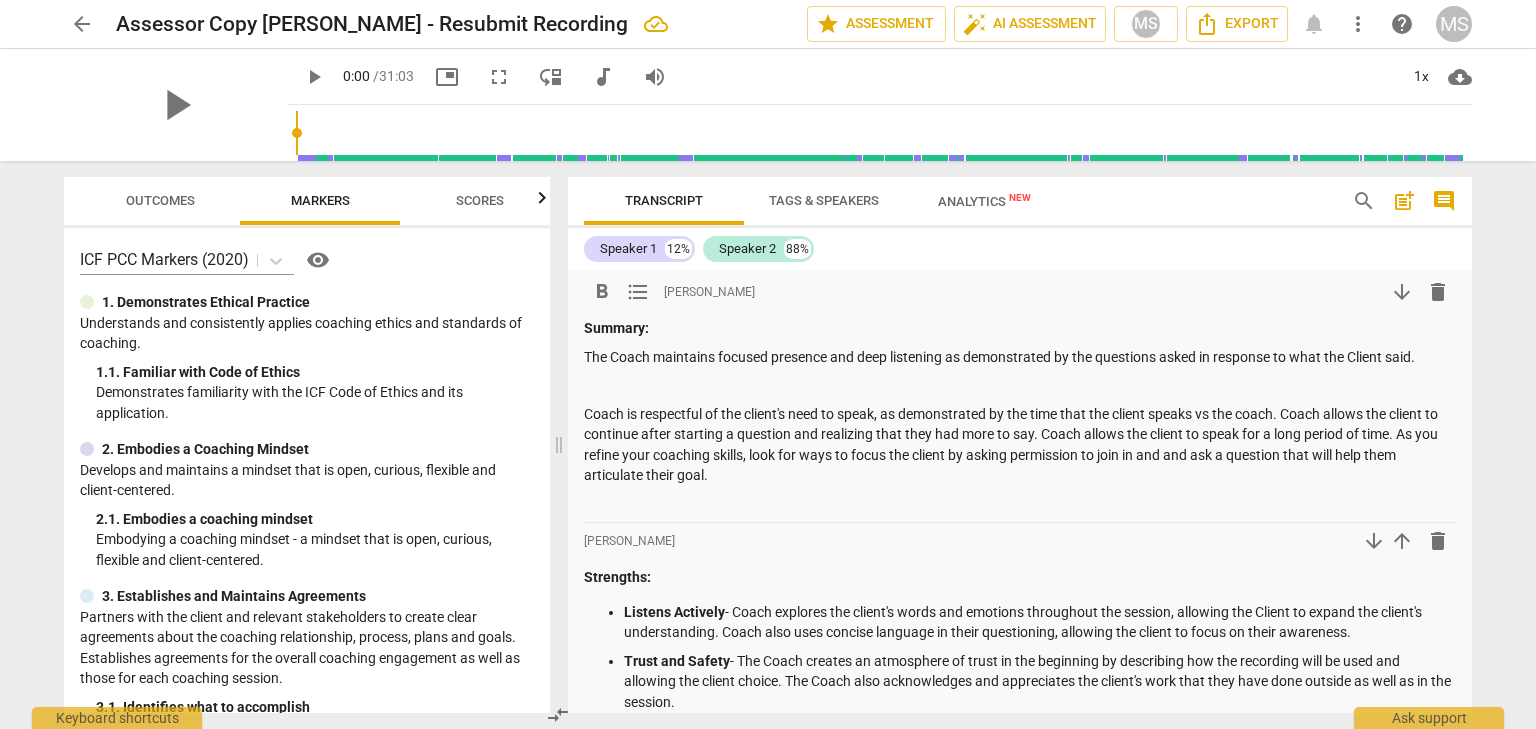 click on "The Coach maintains focused presence and deep listening as demonstrated by the questions asked in response to what the Client said." at bounding box center (1020, 357) 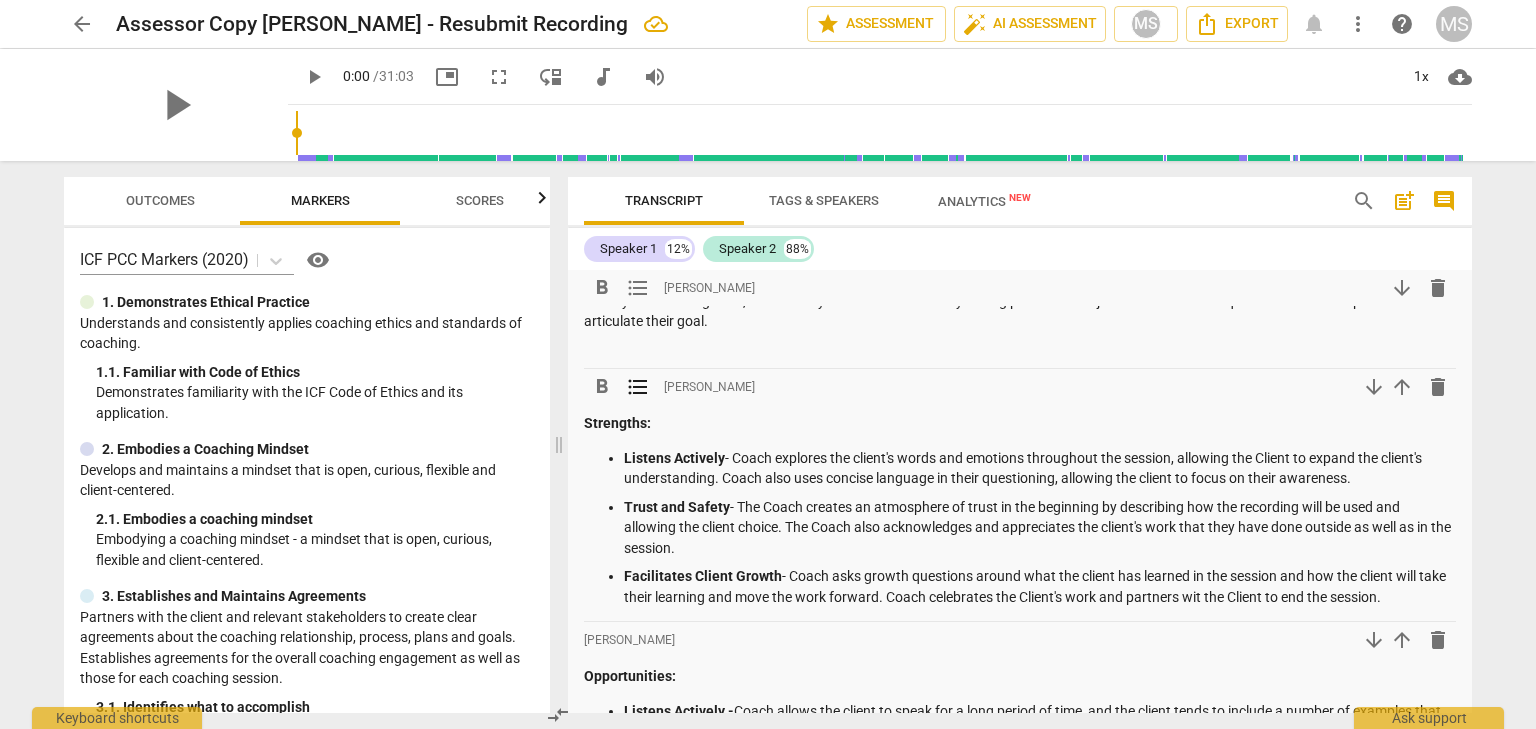 scroll, scrollTop: 200, scrollLeft: 0, axis: vertical 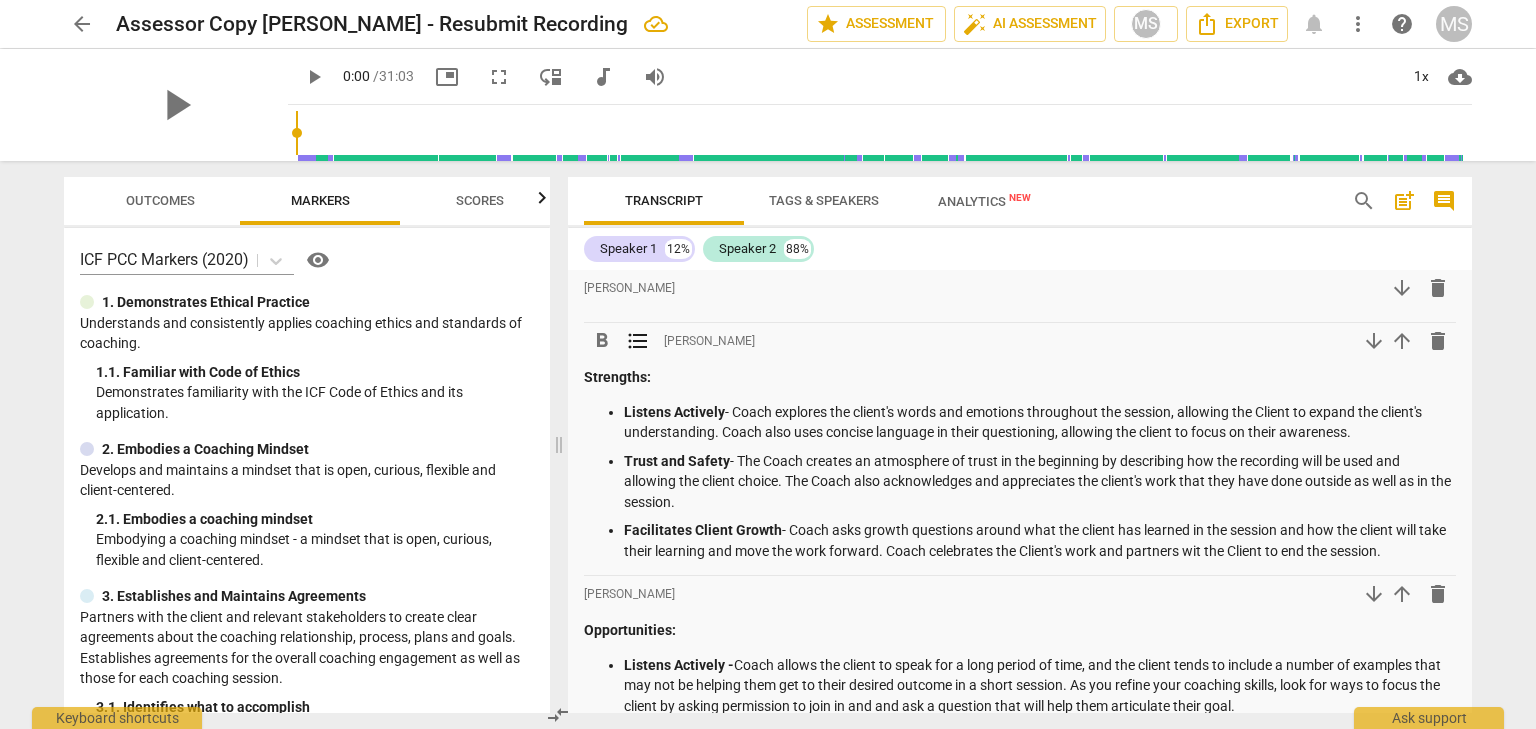 click on "Facilitates Client Growth  - Coach asks growth questions around what the client has learned in the session and how the client will take their learning and move the work forward. Coach celebrates the Client's work and partners wit the Client to end the session." at bounding box center [1040, 540] 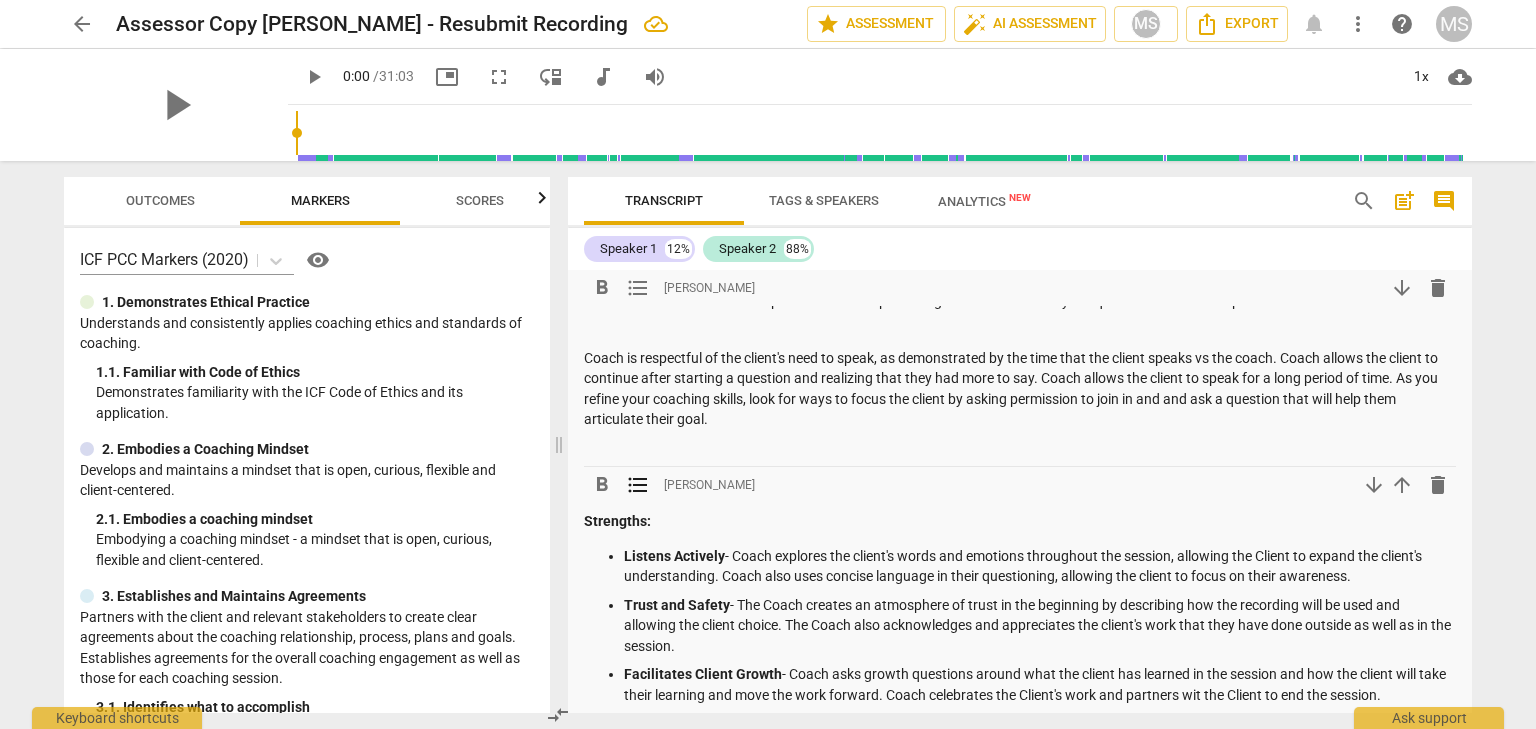 scroll, scrollTop: 0, scrollLeft: 0, axis: both 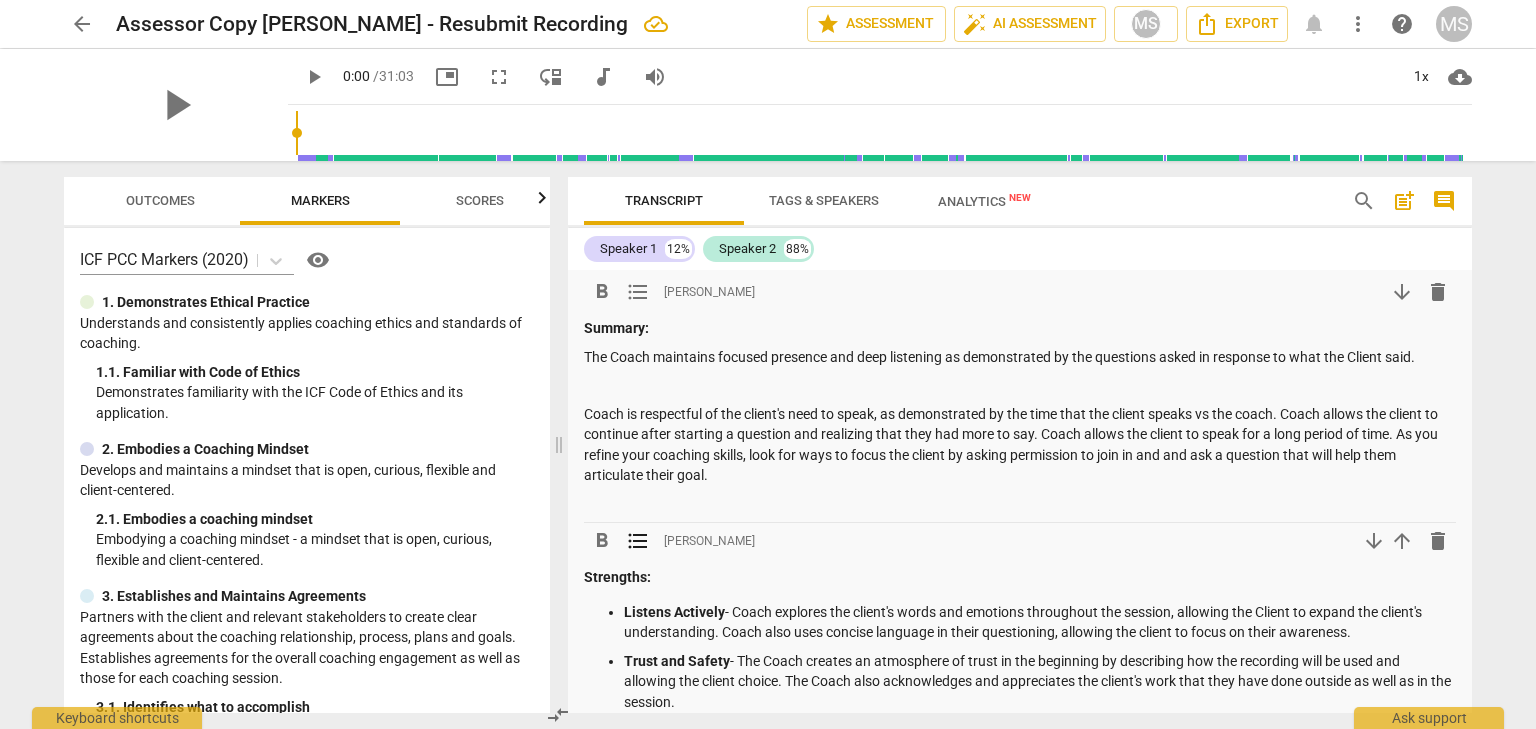 click on "The Coach maintains focused presence and deep listening as demonstrated by the questions asked in response to what the Client said." at bounding box center [1020, 357] 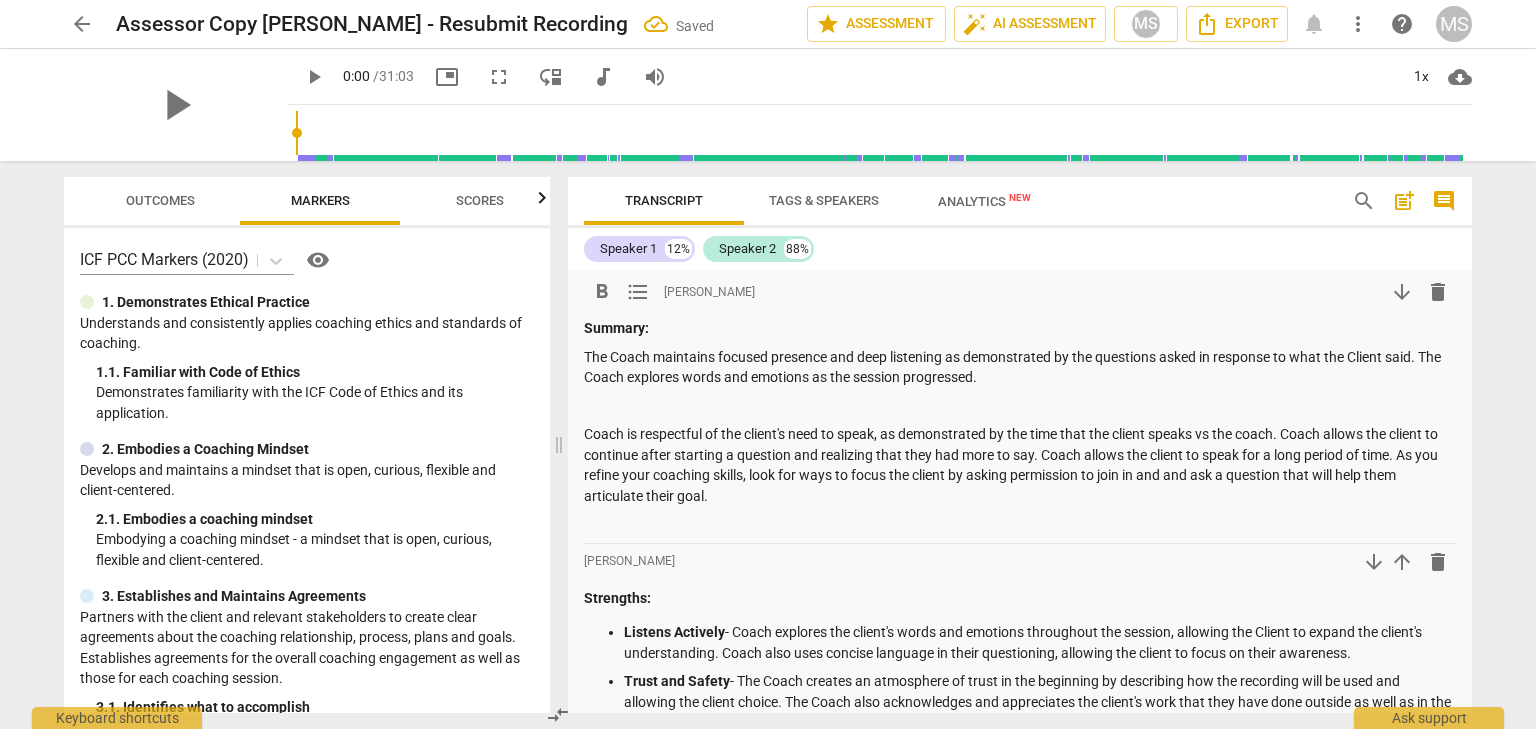 click on "The Coach maintains focused presence and deep listening as demonstrated by the questions asked in response to what the Client said. The Coach explores words and emotions as the session progressed." at bounding box center (1020, 367) 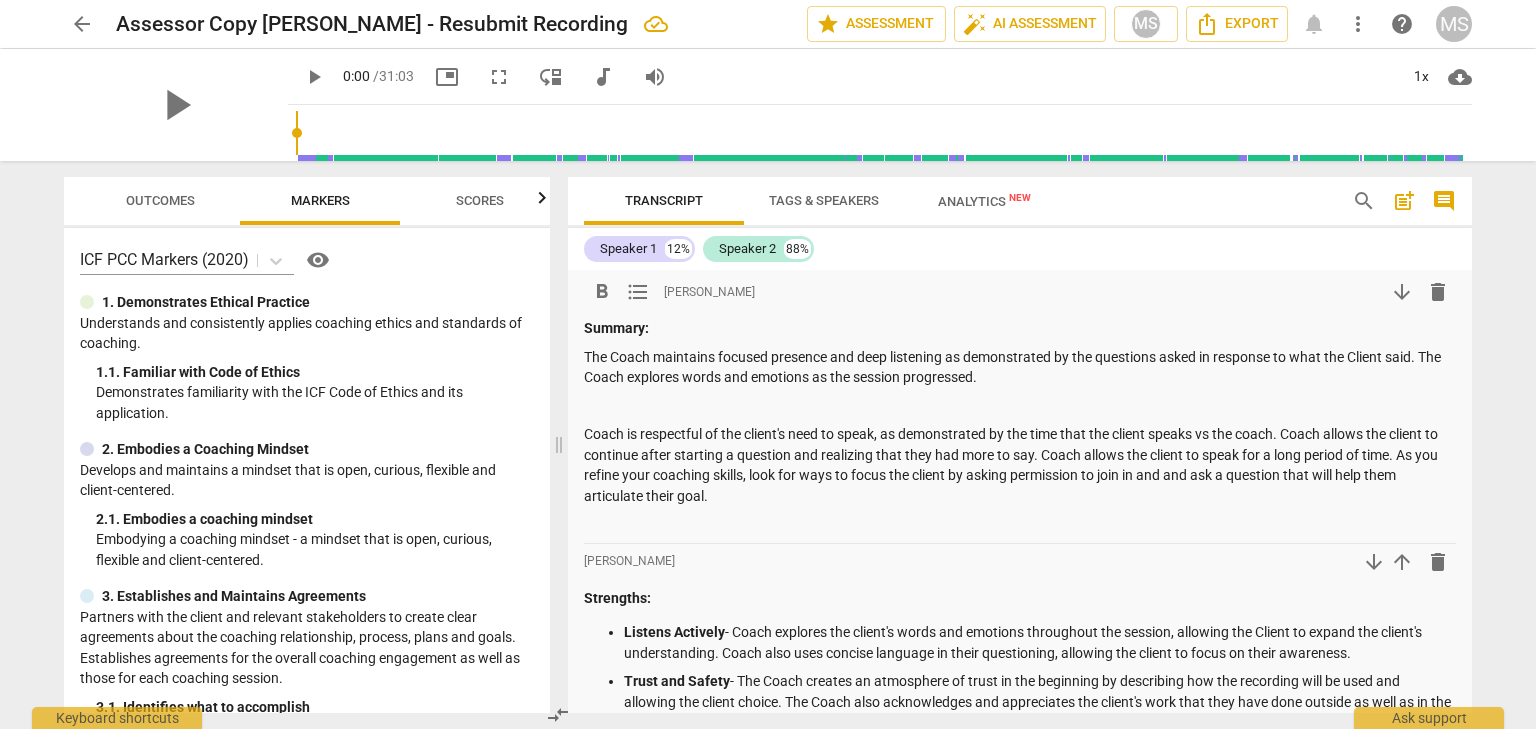 click on "Summary:    The Coach maintains focused presence and deep listening as demonstrated by the questions asked in response to what the Client said. The Coach explores words and emotions as the session progressed.  Coach is respectful of the client's need to speak, as demonstrated by the time that the client speaks vs the coach. Coach allows the client to continue after starting a question and realizing that they had more to say. Coach allows the client to speak for a long period of time. As you refine your coaching skills, look for ways to focus the client by asking permission to join in and and ask a question that will help them articulate their goal." at bounding box center [1020, 426] 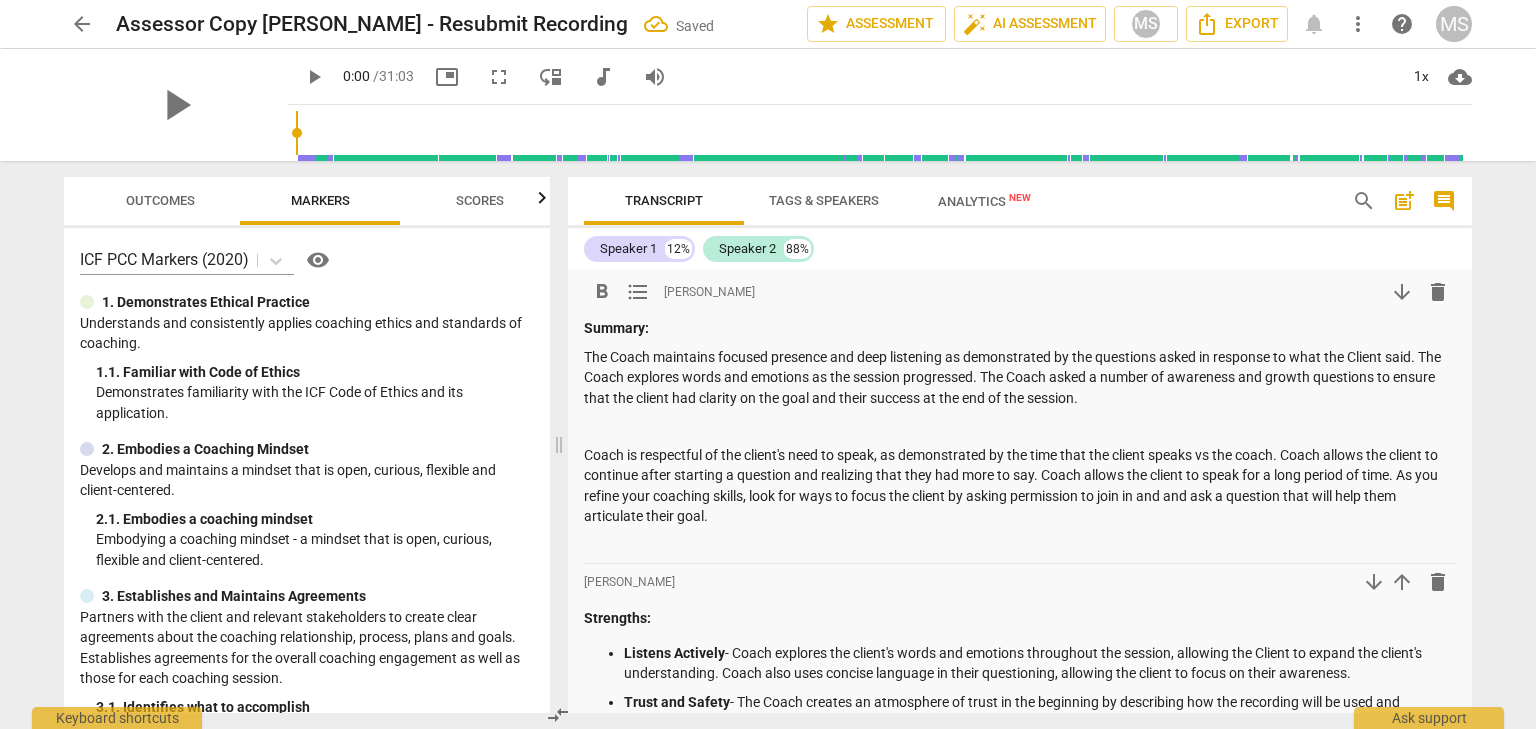 click at bounding box center [1020, 426] 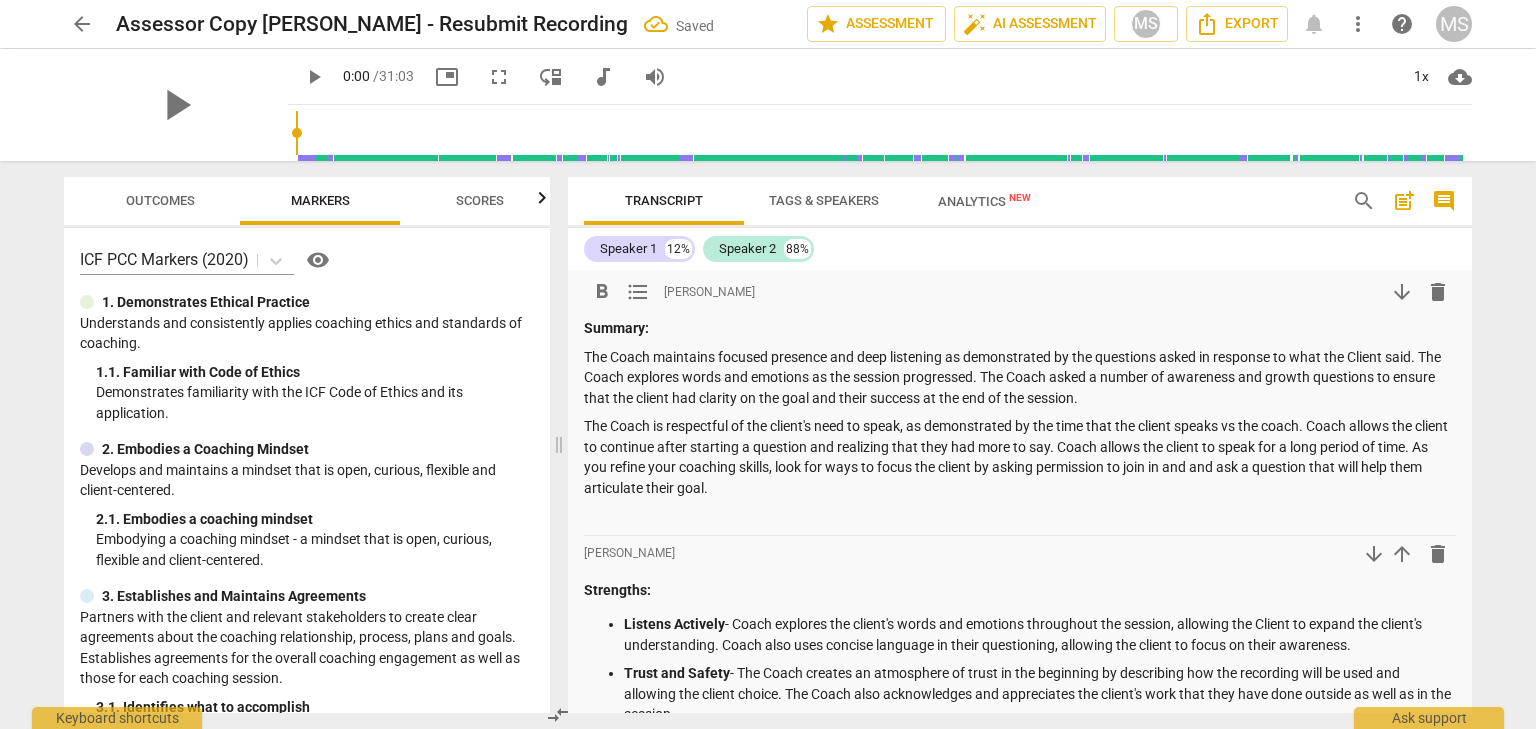 click on "The Coach is respectful of the client's need to speak, as demonstrated by the time that the client speaks vs the coach. Coach allows the client to continue after starting a question and realizing that they had more to say. Coach allows the client to speak for a long period of time. As you refine your coaching skills, look for ways to focus the client by asking permission to join in and and ask a question that will help them articulate their goal." at bounding box center [1020, 457] 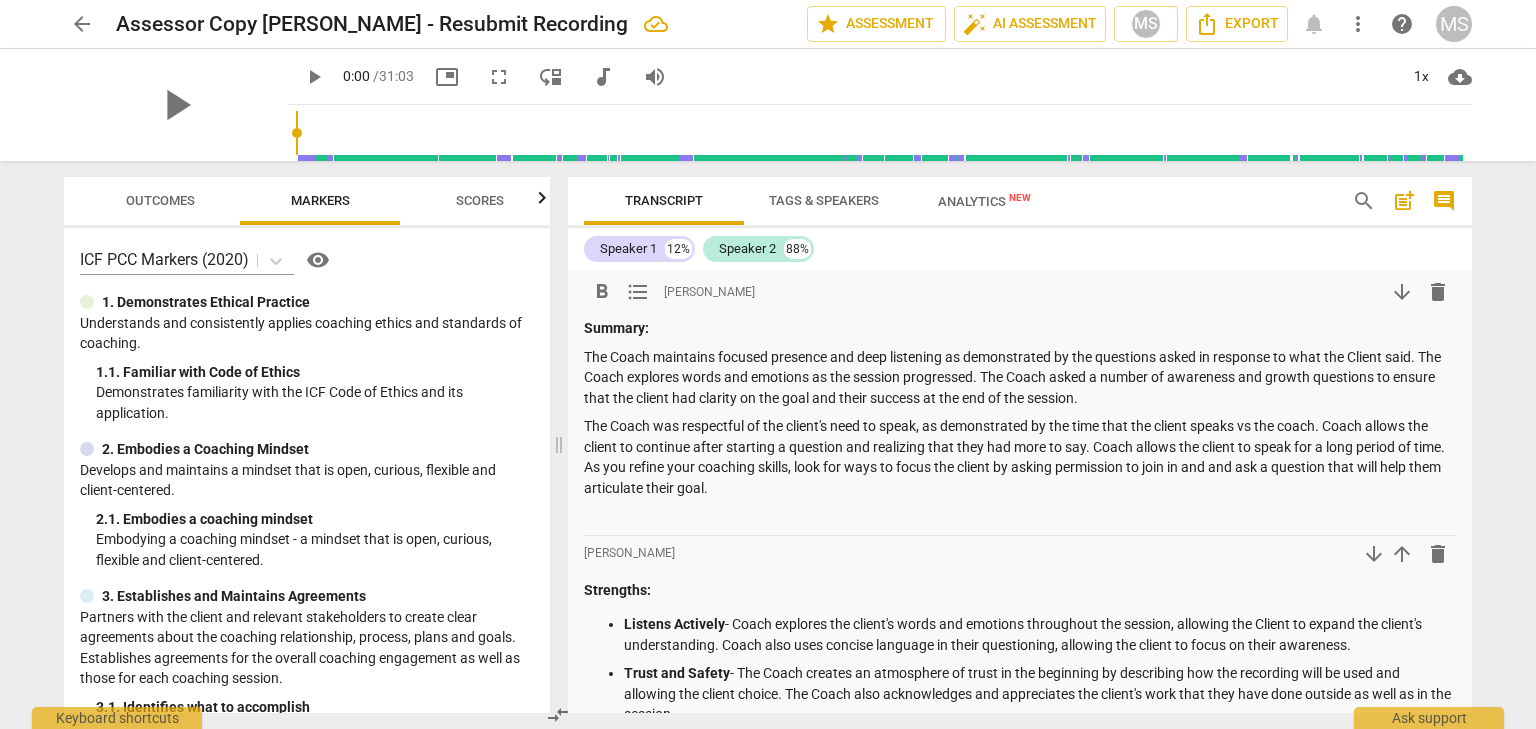 click on "The Coach was respectful of the client's need to speak, as demonstrated by the time that the client speaks vs the coach. Coach allows the client to continue after starting a question and realizing that they had more to say. Coach allows the client to speak for a long period of time. As you refine your coaching skills, look for ways to focus the client by asking permission to join in and and ask a question that will help them articulate their goal." at bounding box center (1020, 457) 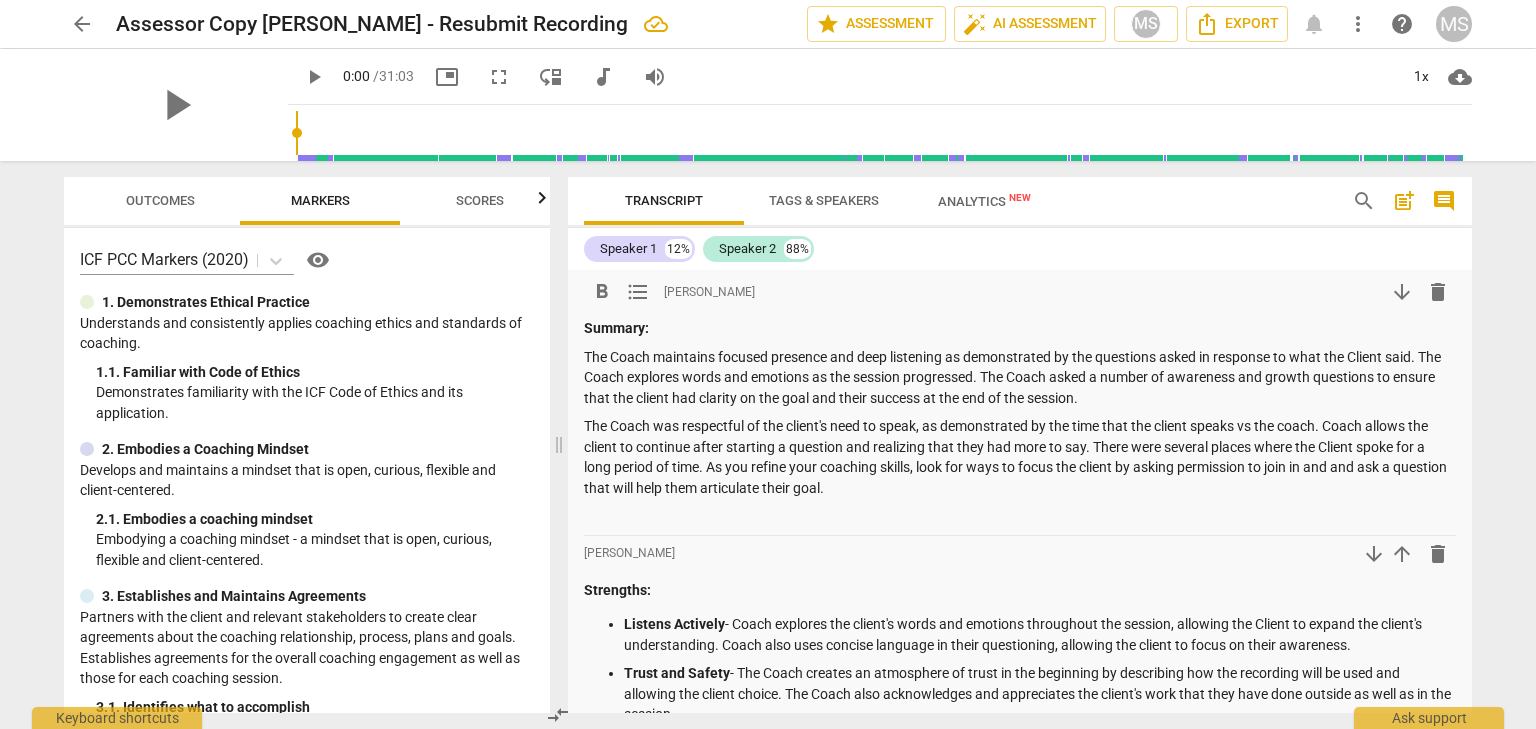click on "The Coach was respectful of the client's need to speak, as demonstrated by the time that the client speaks vs the coach. Coach allows the client to continue after starting a question and realizing that they had more to say. There were several places where the Client spoke for a long period of time. As you refine your coaching skills, look for ways to focus the client by asking permission to join in and and ask a question that will help them articulate their goal." at bounding box center [1020, 457] 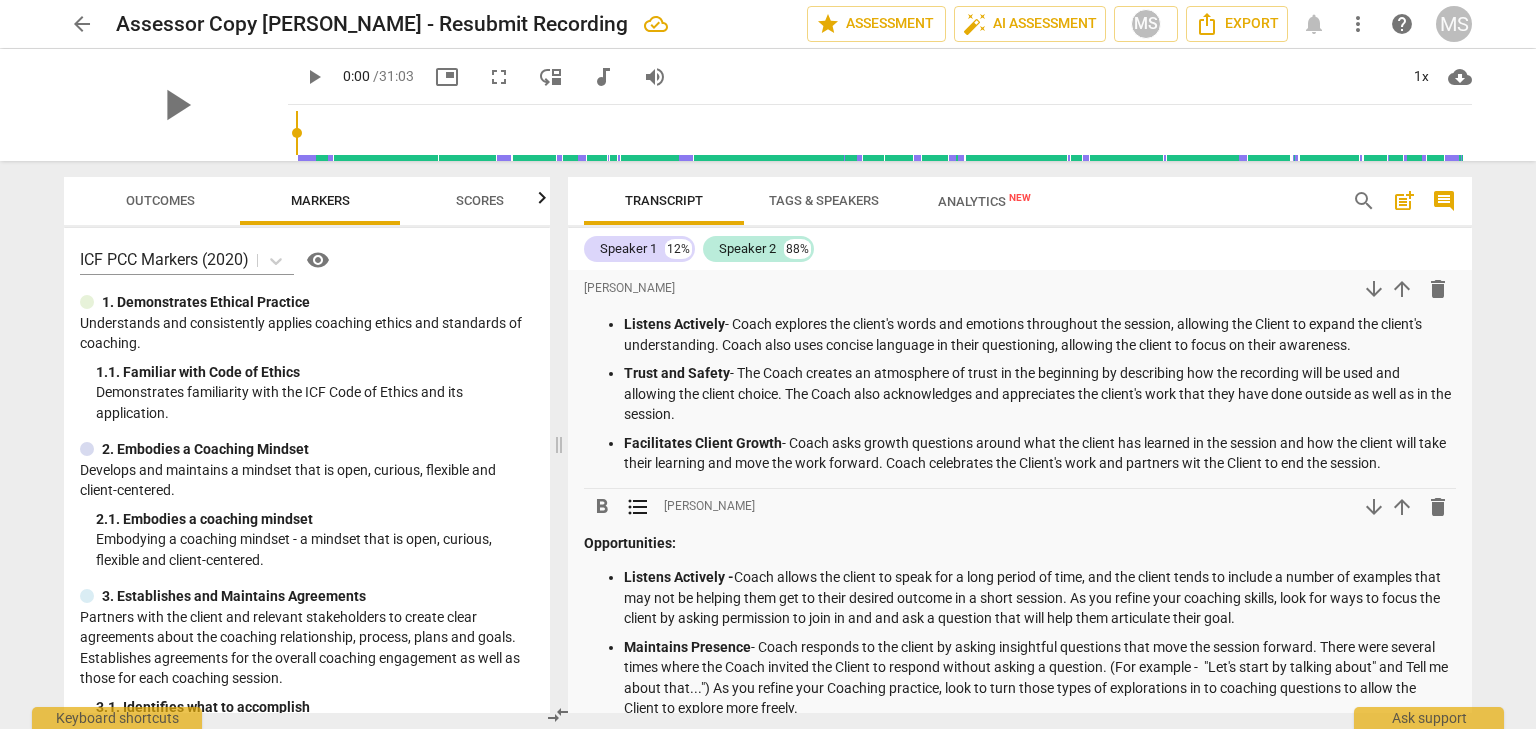 scroll, scrollTop: 400, scrollLeft: 0, axis: vertical 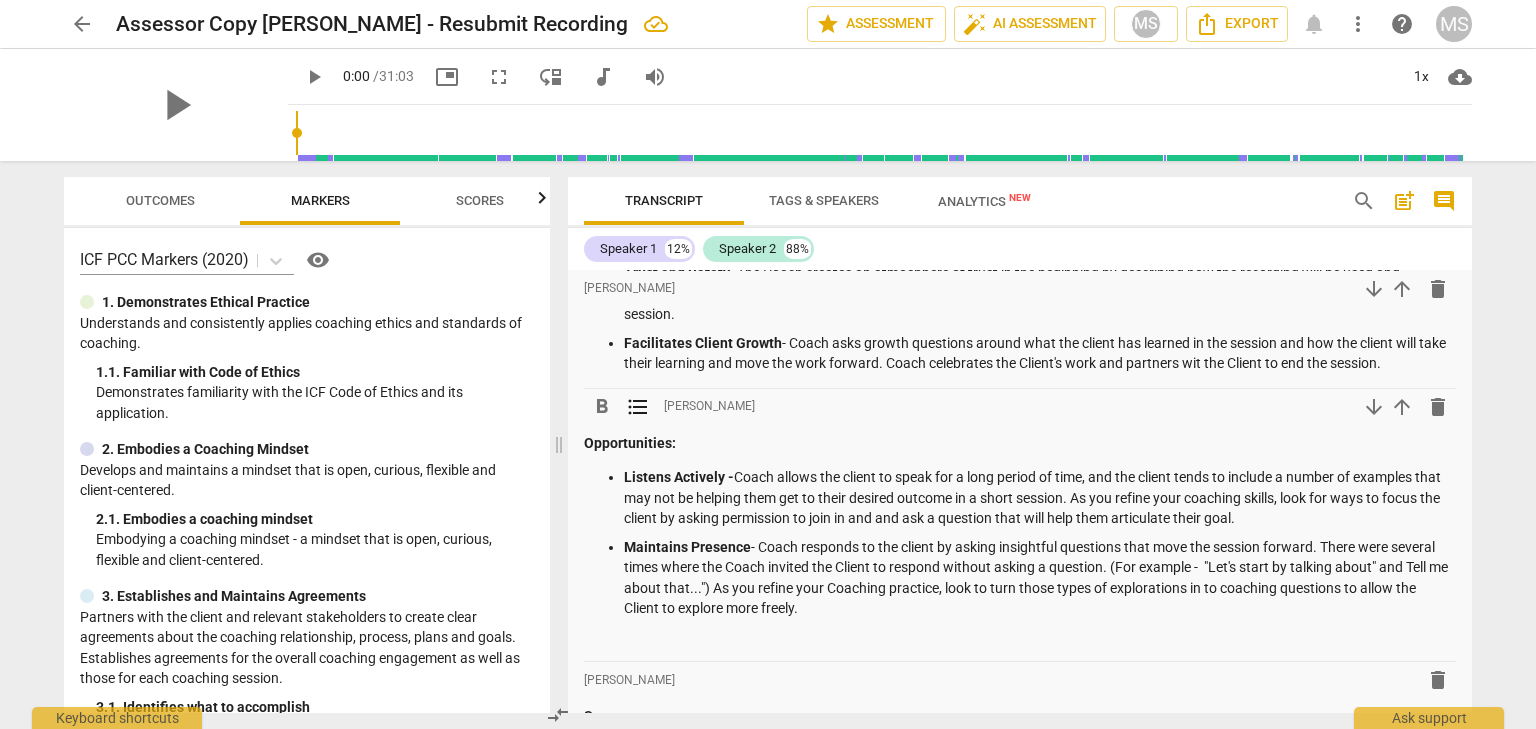 click on "Maintains Presence  - Coach responds to the client by asking insightful questions that move the session forward. There were several times where the Coach invited the Client to respond without asking a question. (For example -  "Let's start by talking about" and Tell me about that...") As you refine your Coaching practice, look to turn those types of explorations in to coaching questions to allow the Client to explore more freely." at bounding box center (1040, 578) 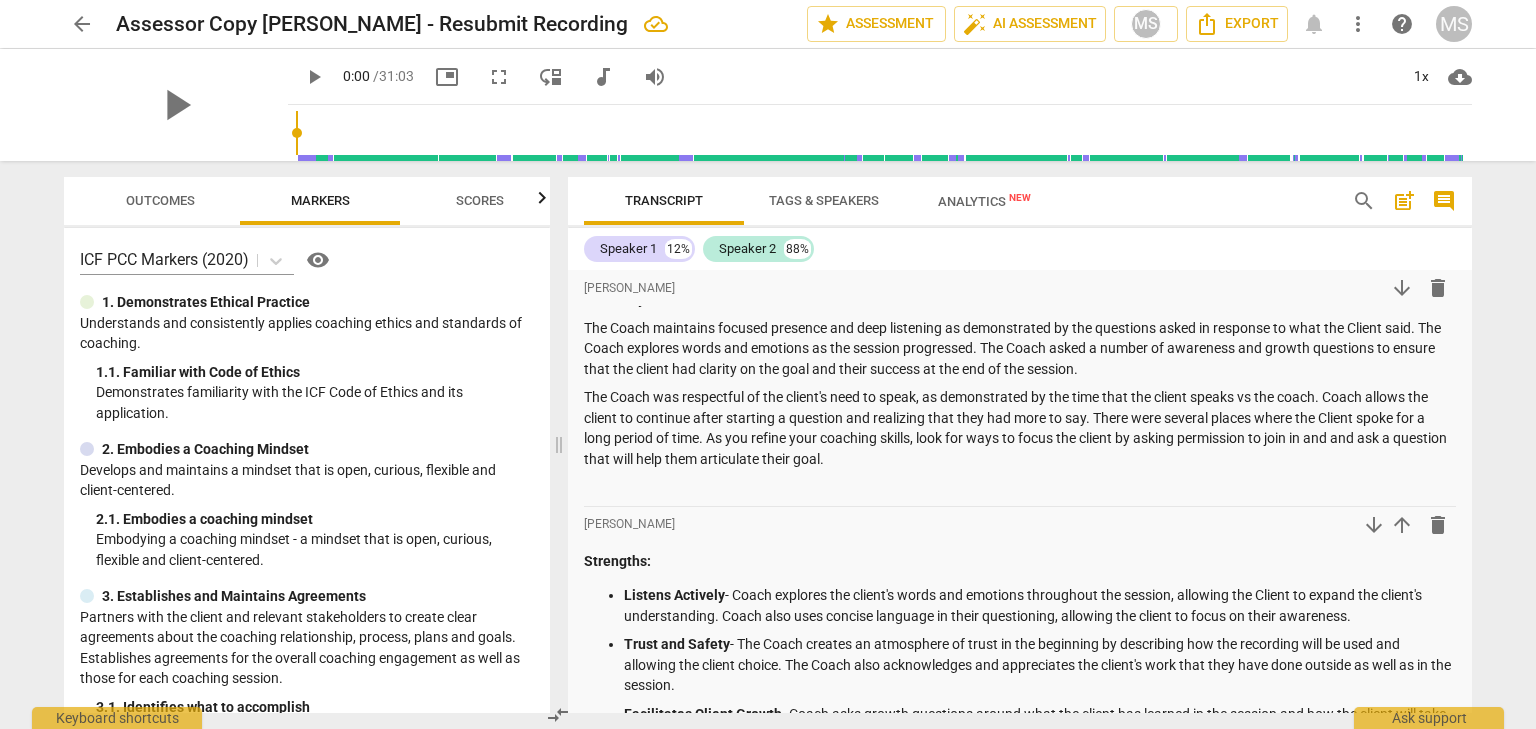 scroll, scrollTop: 0, scrollLeft: 0, axis: both 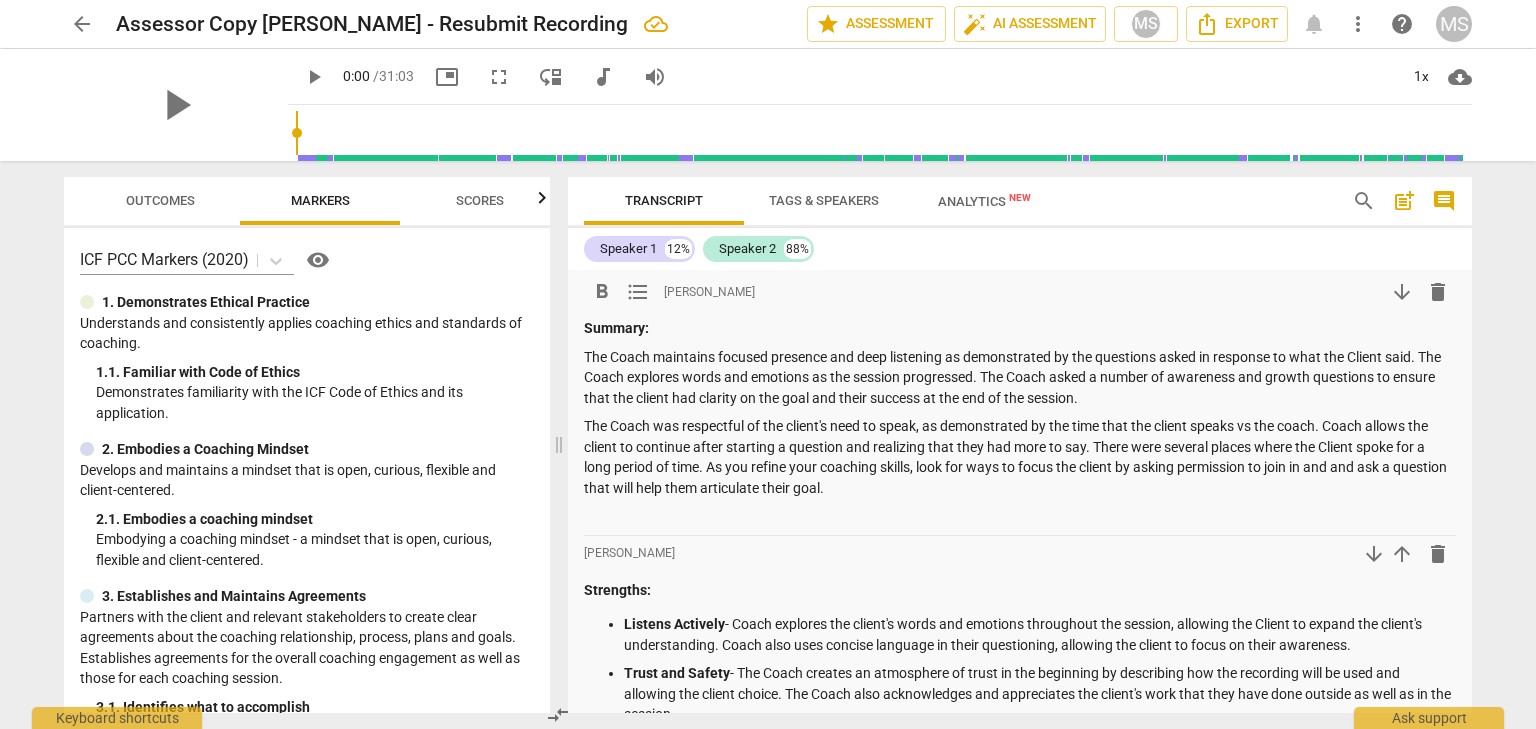 click on "The Coach maintains focused presence and deep listening as demonstrated by the questions asked in response to what the Client said. The Coach explores words and emotions as the session progressed. The Coach asked a number of awareness and growth questions to ensure that the client had clarity on the goal and their success at the end of the session." at bounding box center (1020, 378) 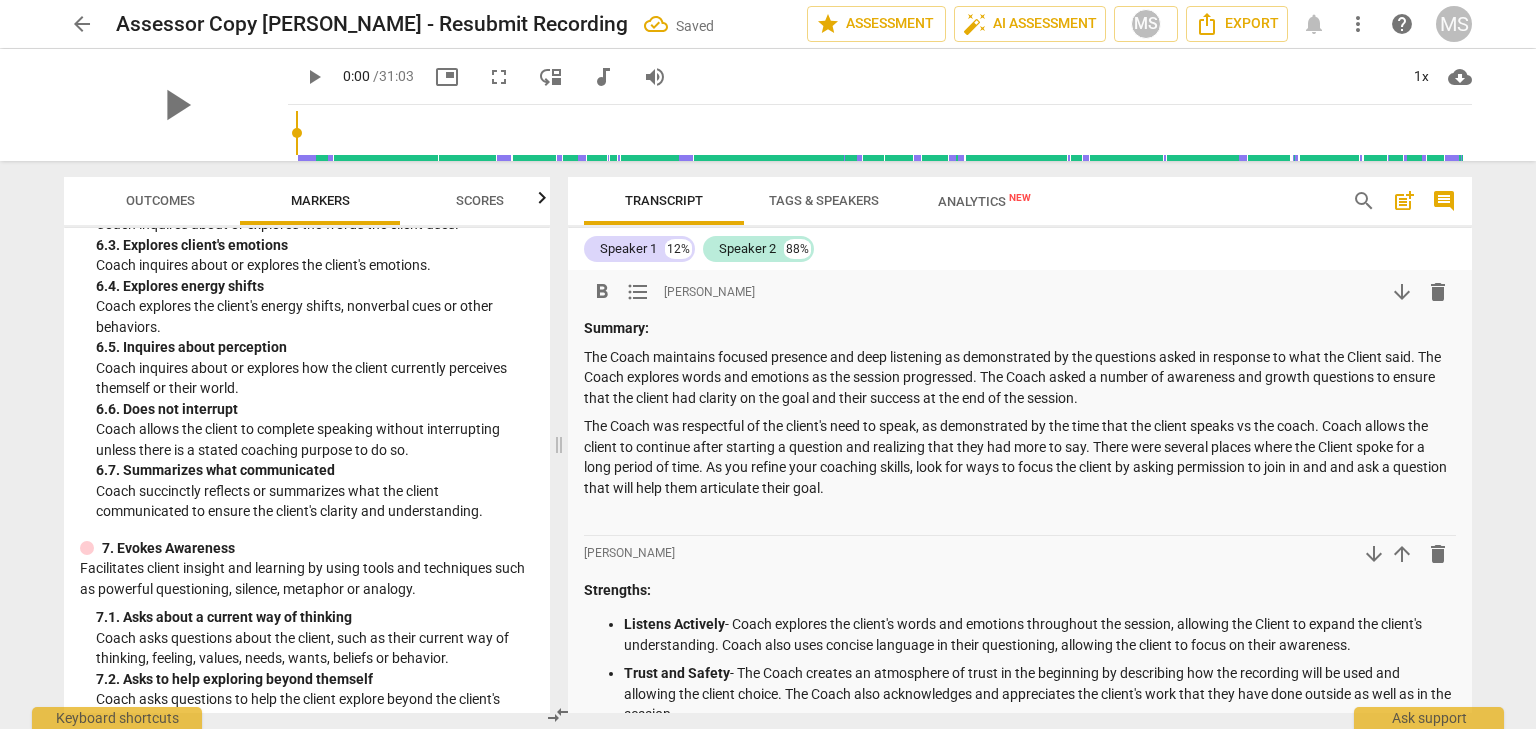 scroll, scrollTop: 1400, scrollLeft: 0, axis: vertical 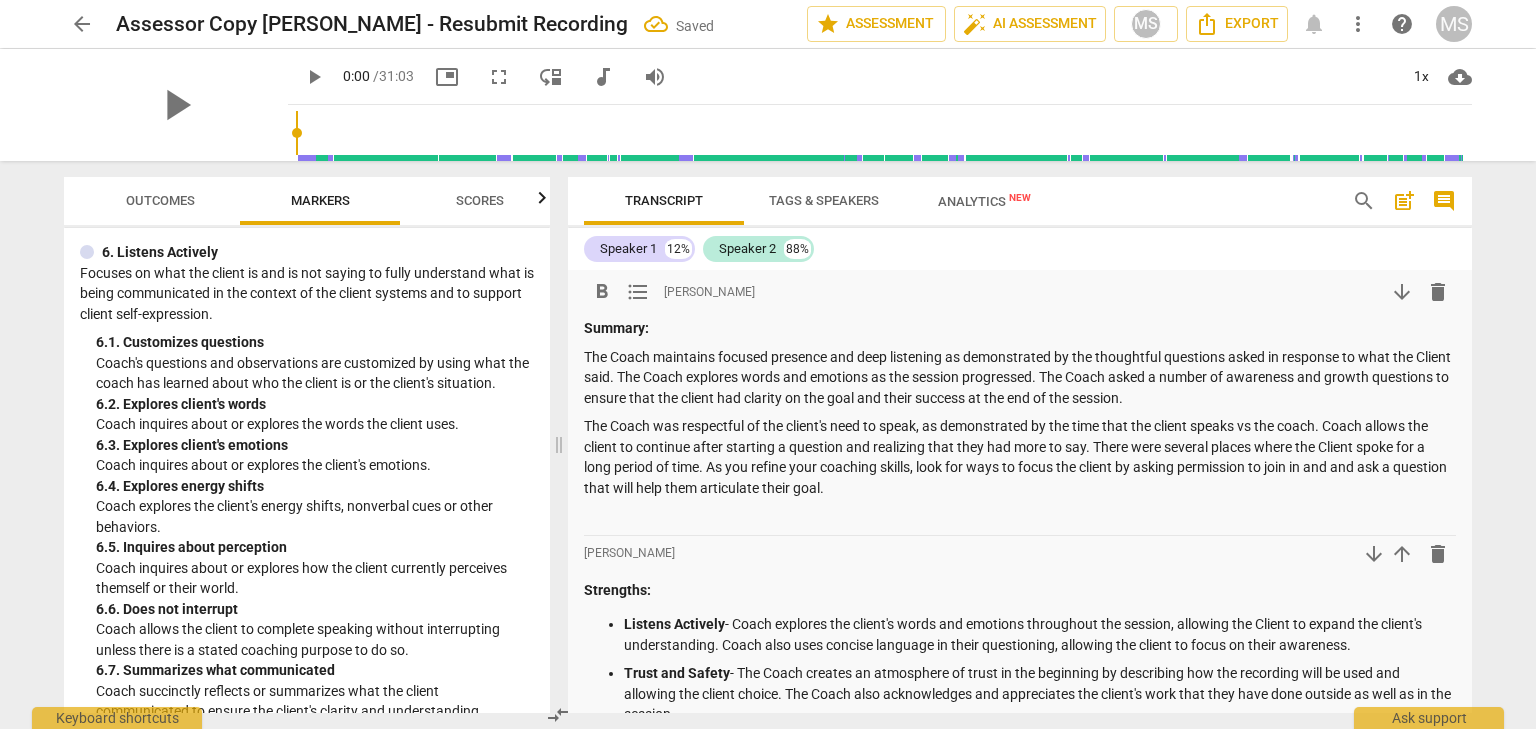 click on "The Coach maintains focused presence and deep listening as demonstrated by the thoughtful questions asked in response to what the Client said. The Coach explores words and emotions as the session progressed. The Coach asked a number of awareness and growth questions to ensure that the client had clarity on the goal and their success at the end of the session." at bounding box center (1020, 378) 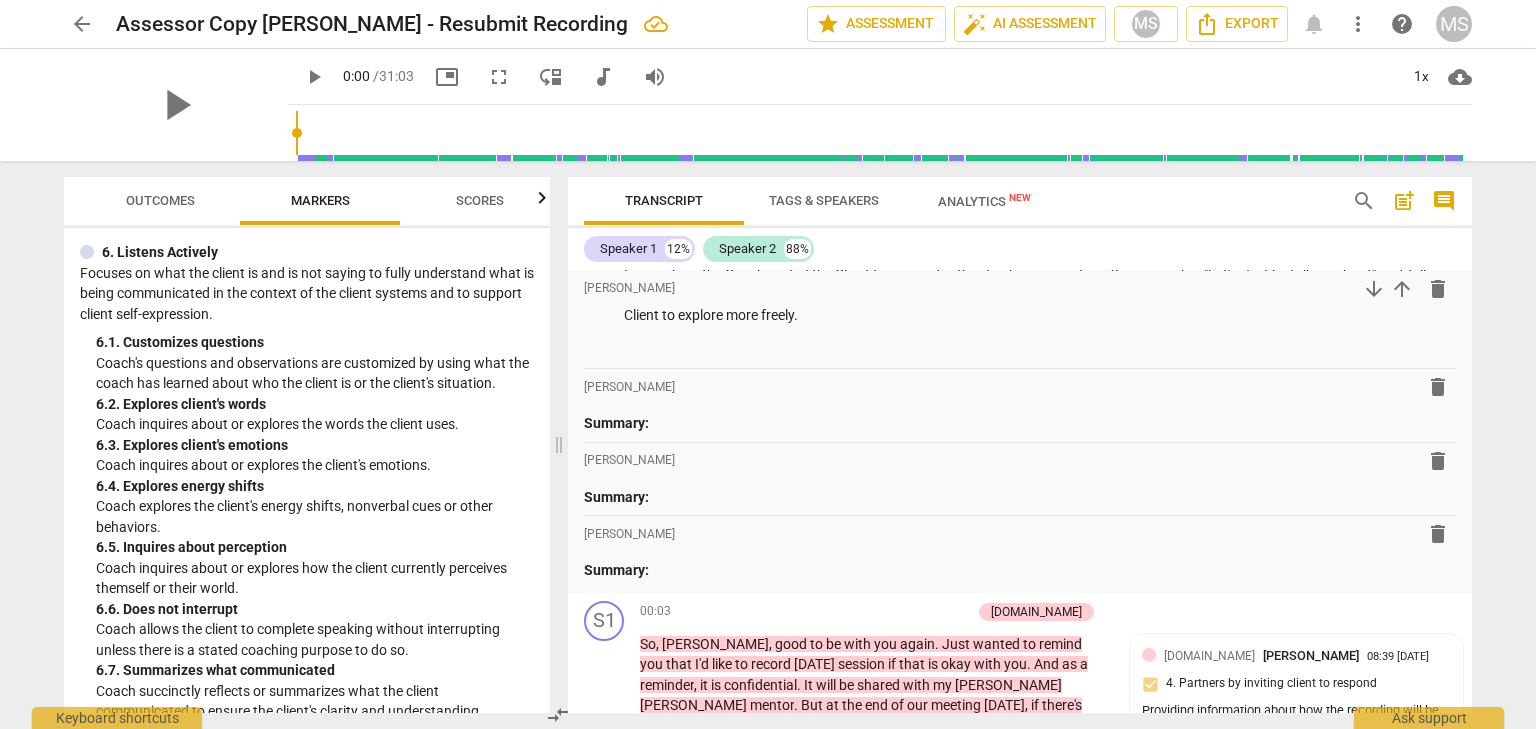 scroll, scrollTop: 700, scrollLeft: 0, axis: vertical 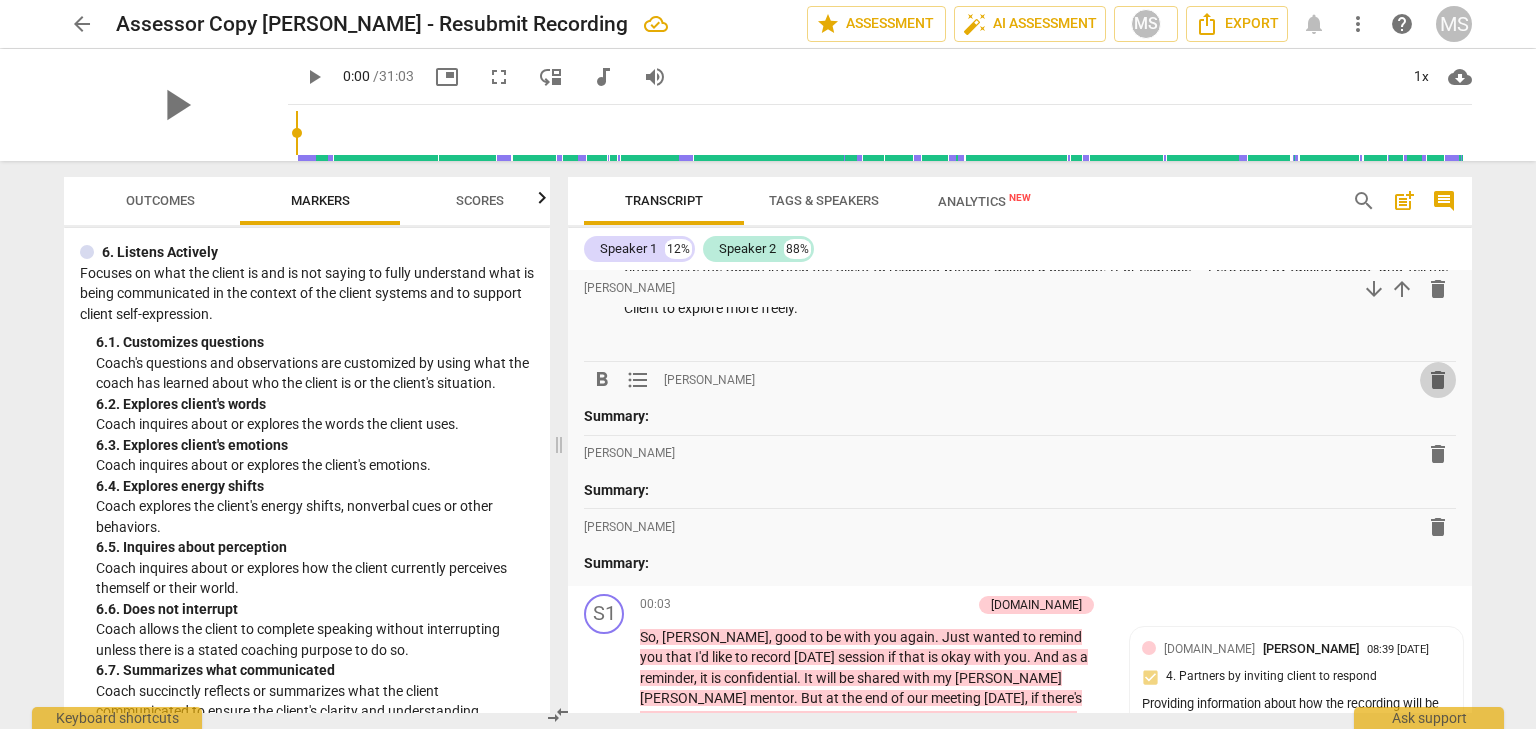 click on "delete" at bounding box center [1438, 380] 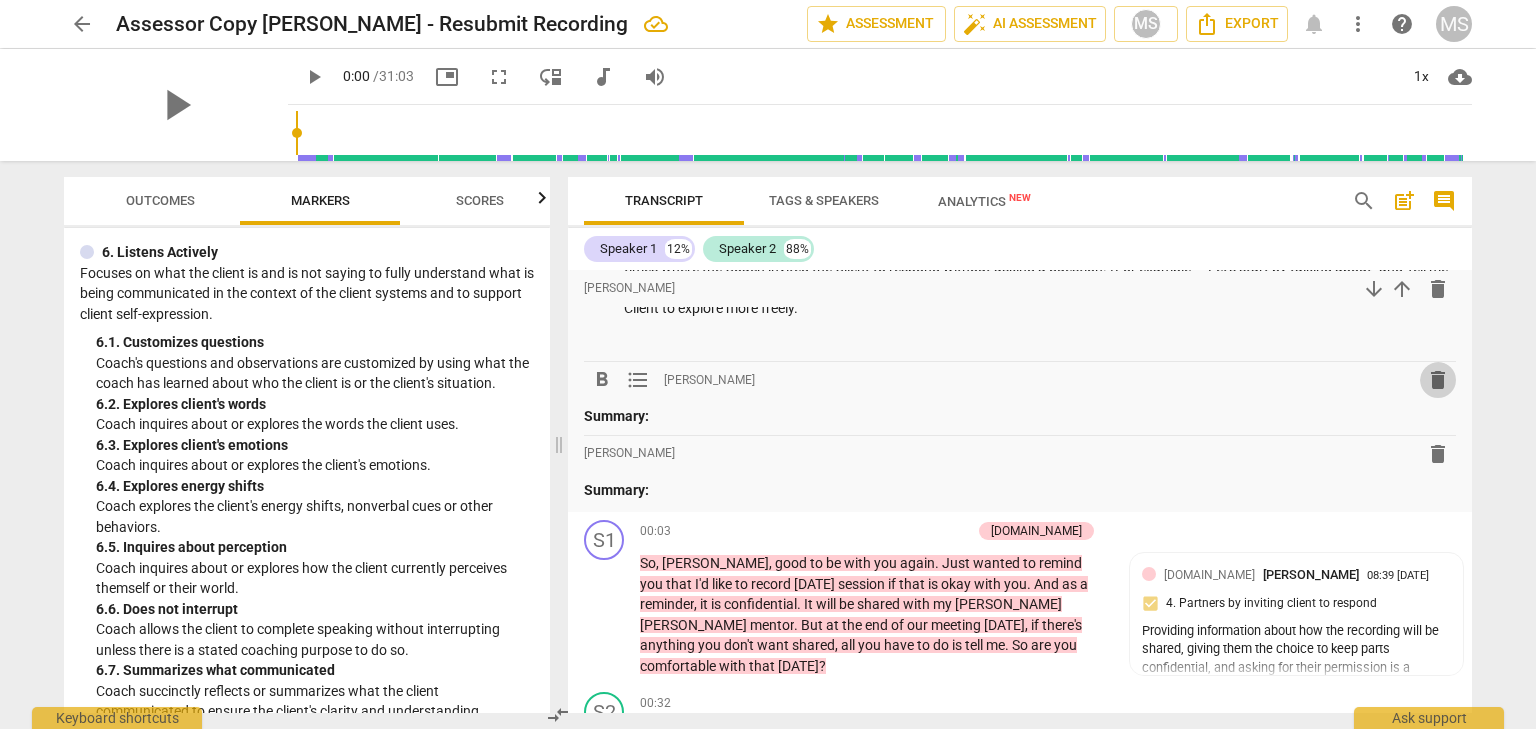 click on "delete" at bounding box center (1438, 380) 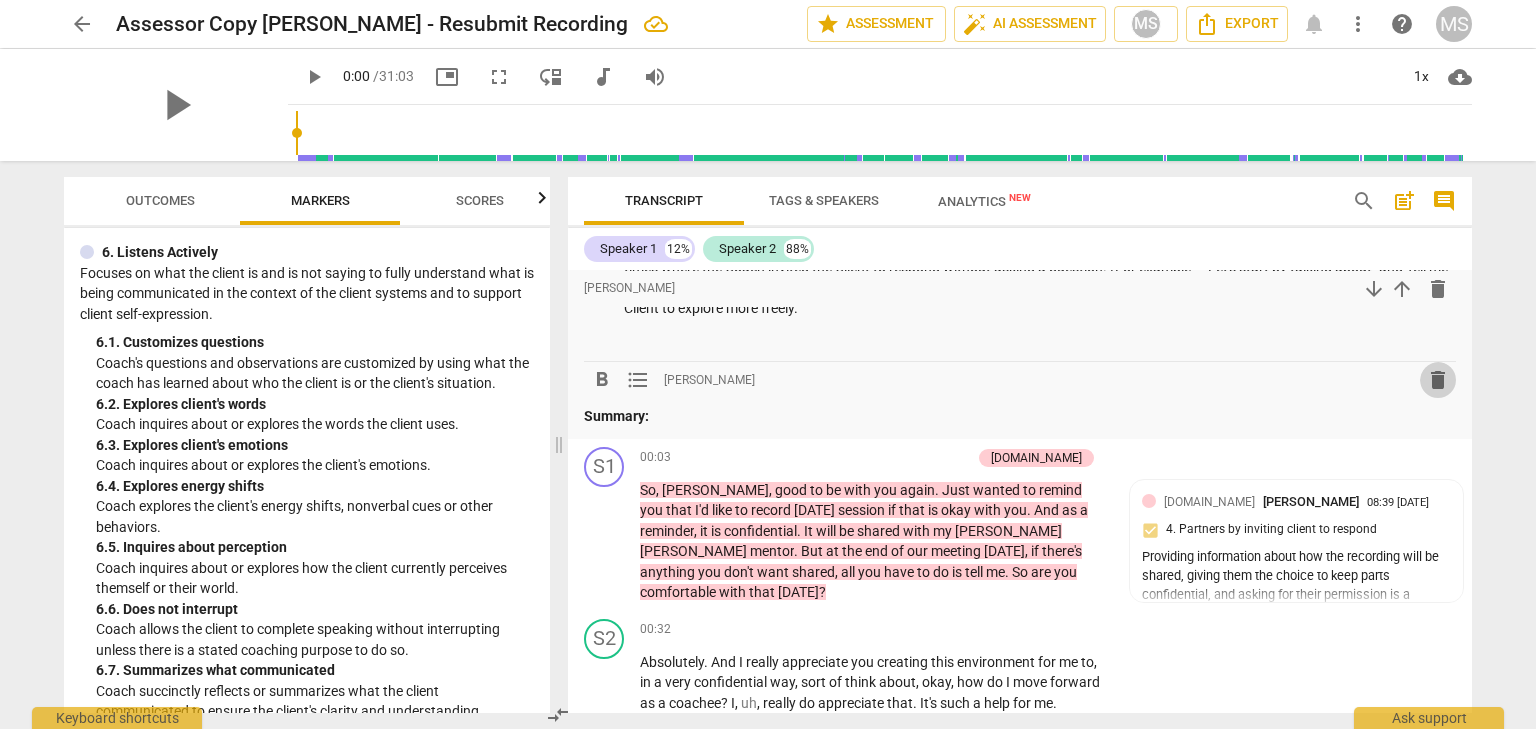 click on "delete" at bounding box center (1438, 380) 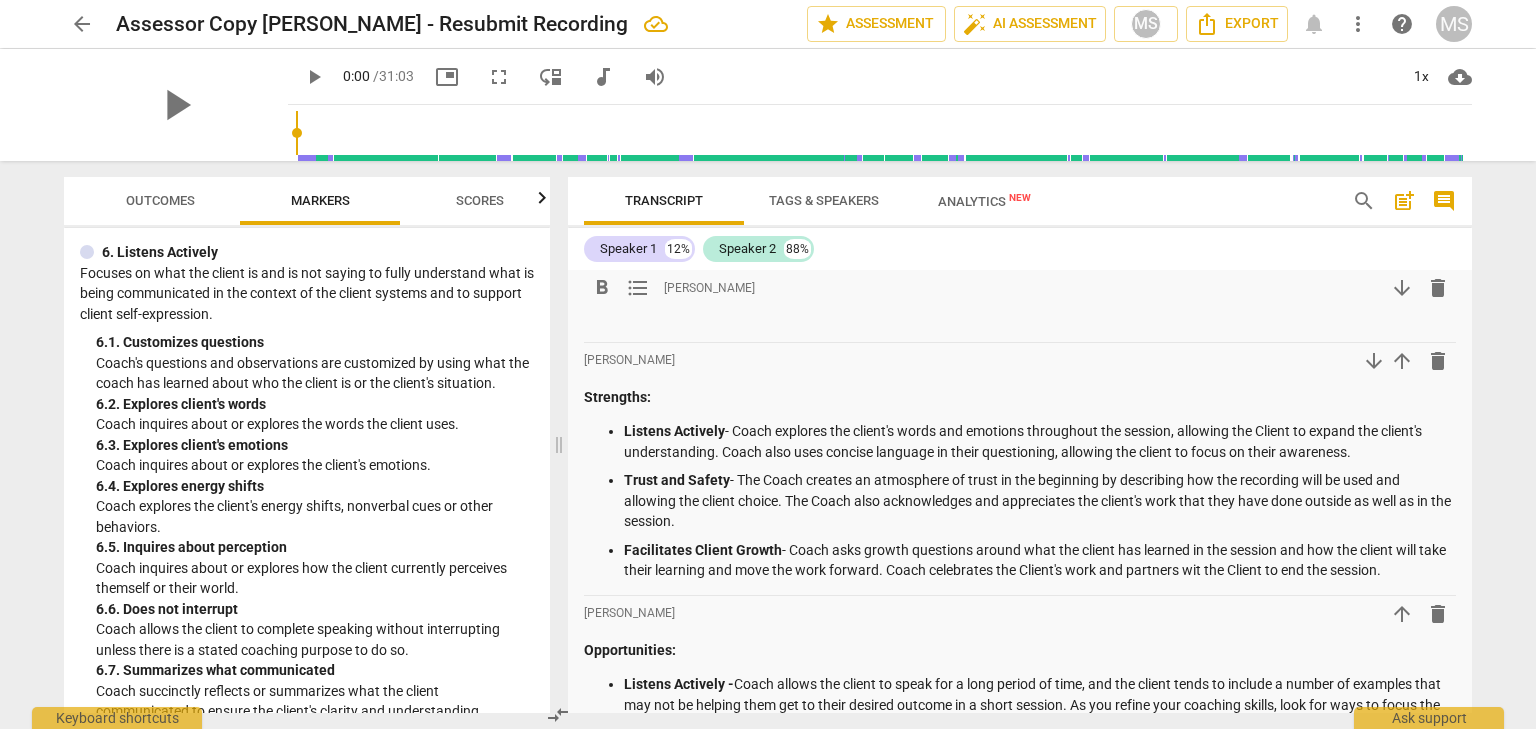 scroll, scrollTop: 0, scrollLeft: 0, axis: both 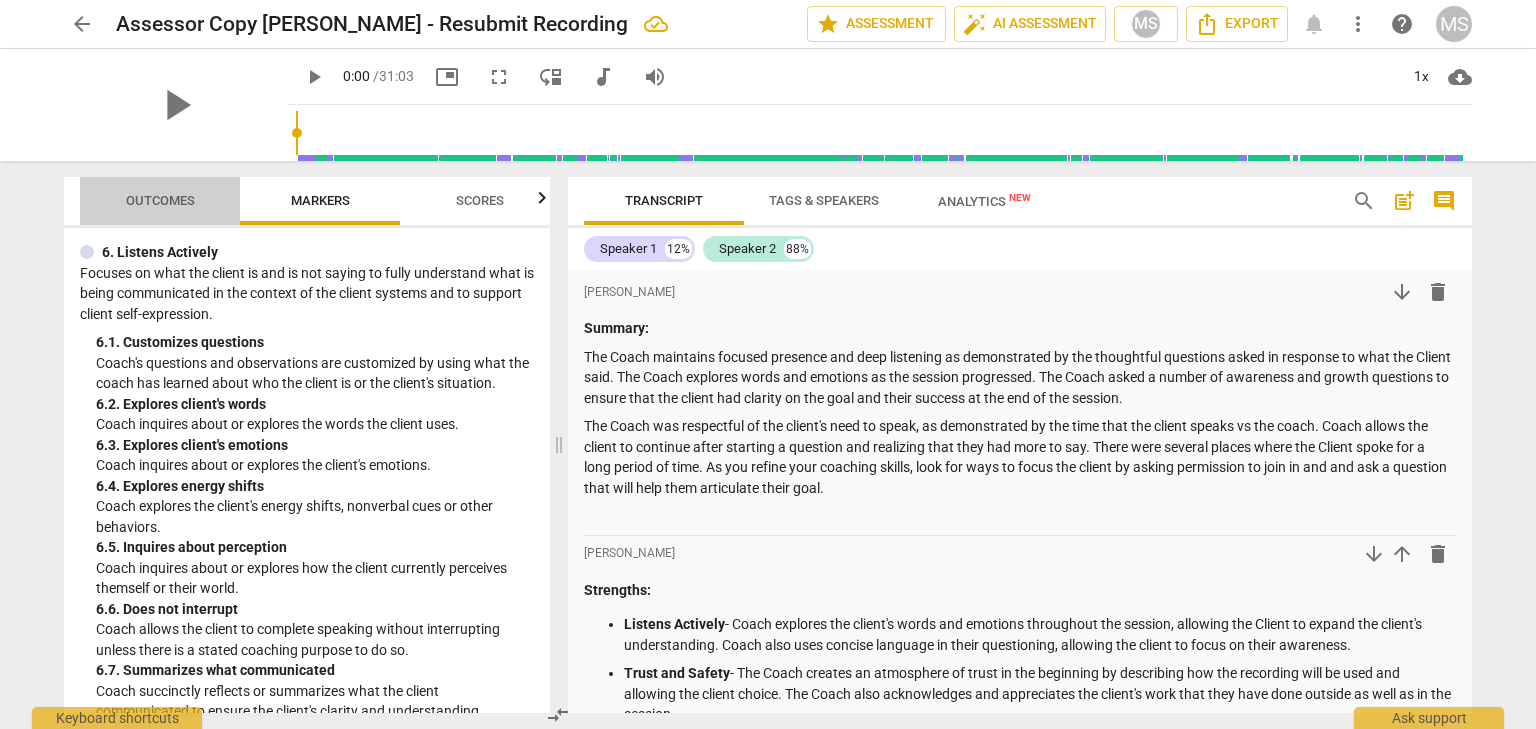 click on "Outcomes" at bounding box center (160, 200) 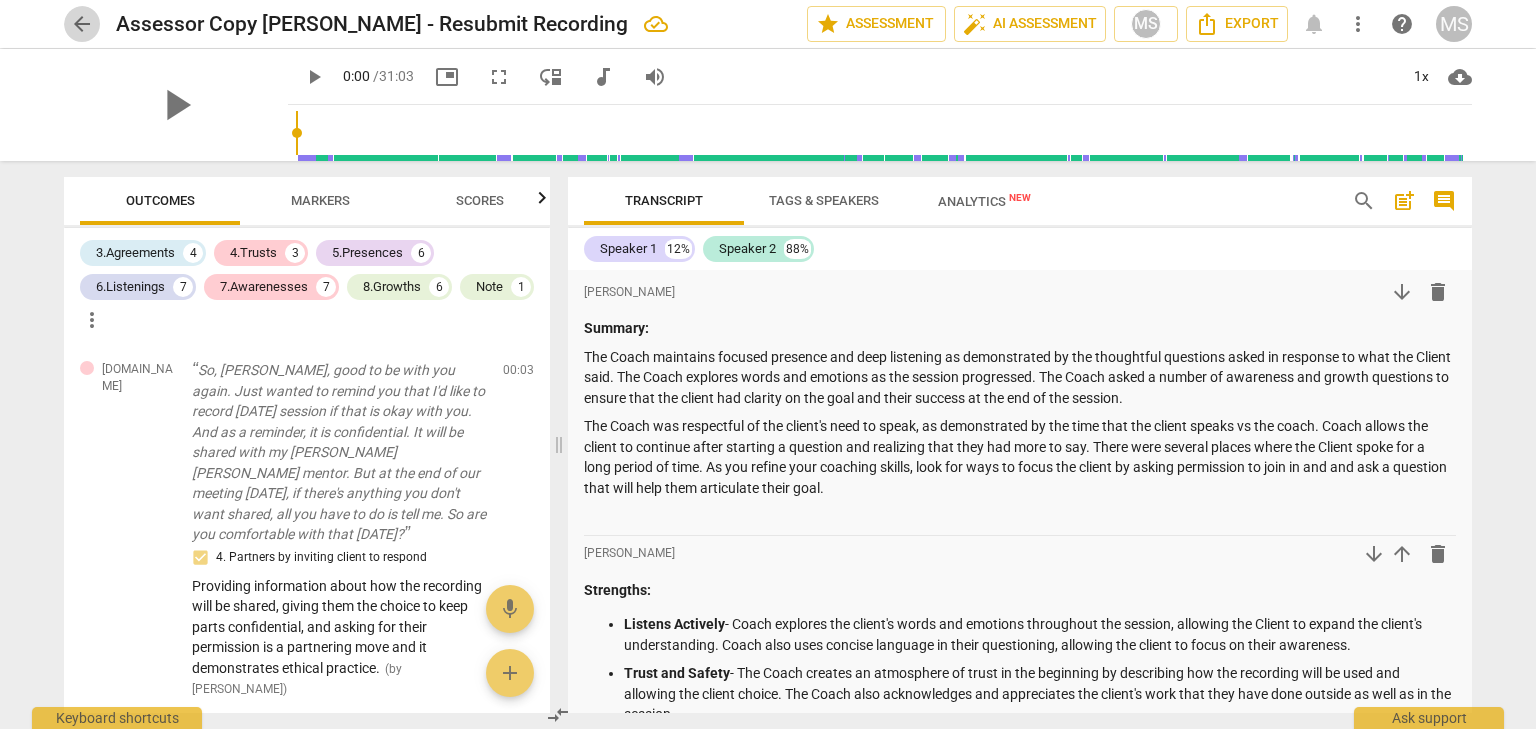 click on "arrow_back" at bounding box center [82, 24] 